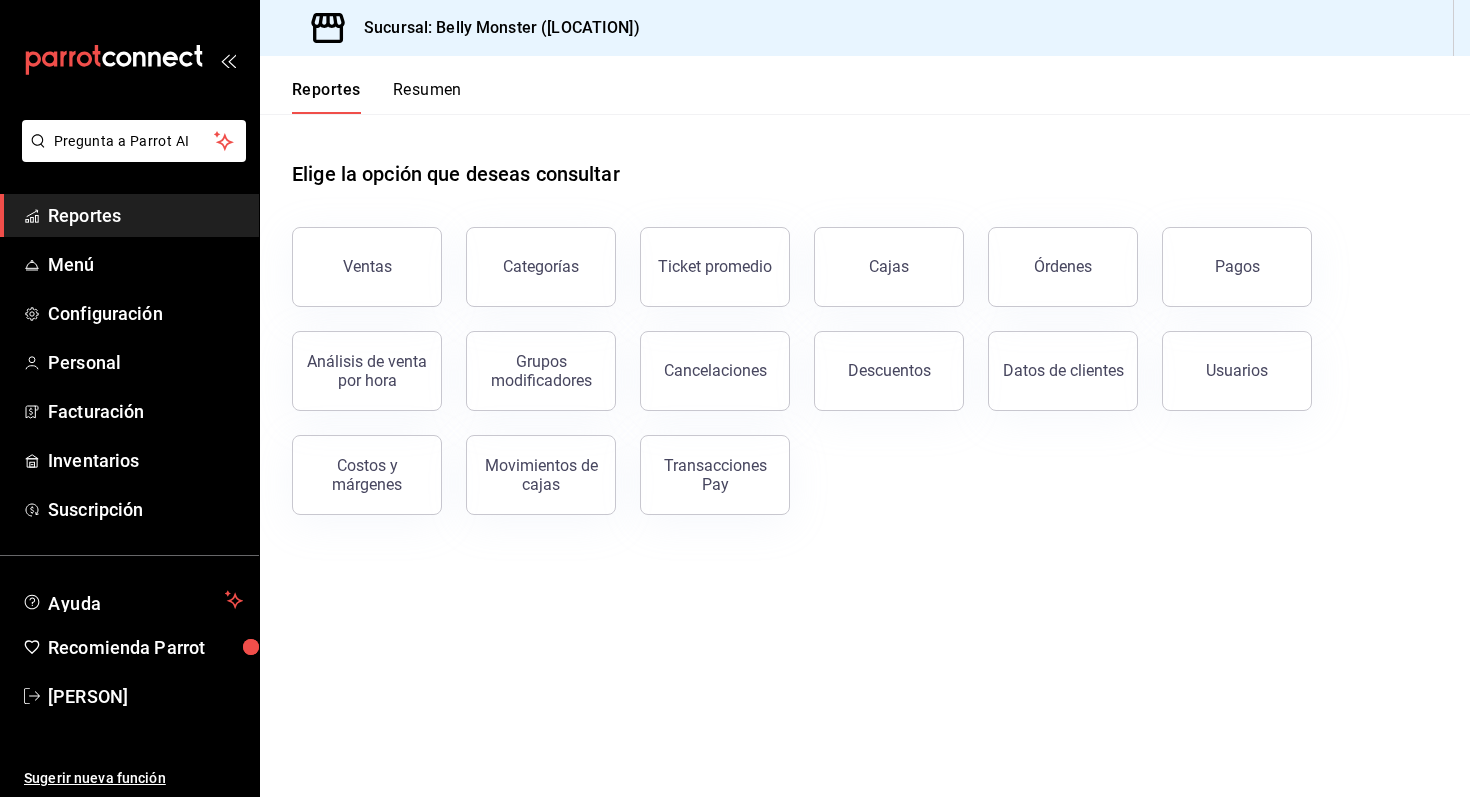scroll, scrollTop: 0, scrollLeft: 0, axis: both 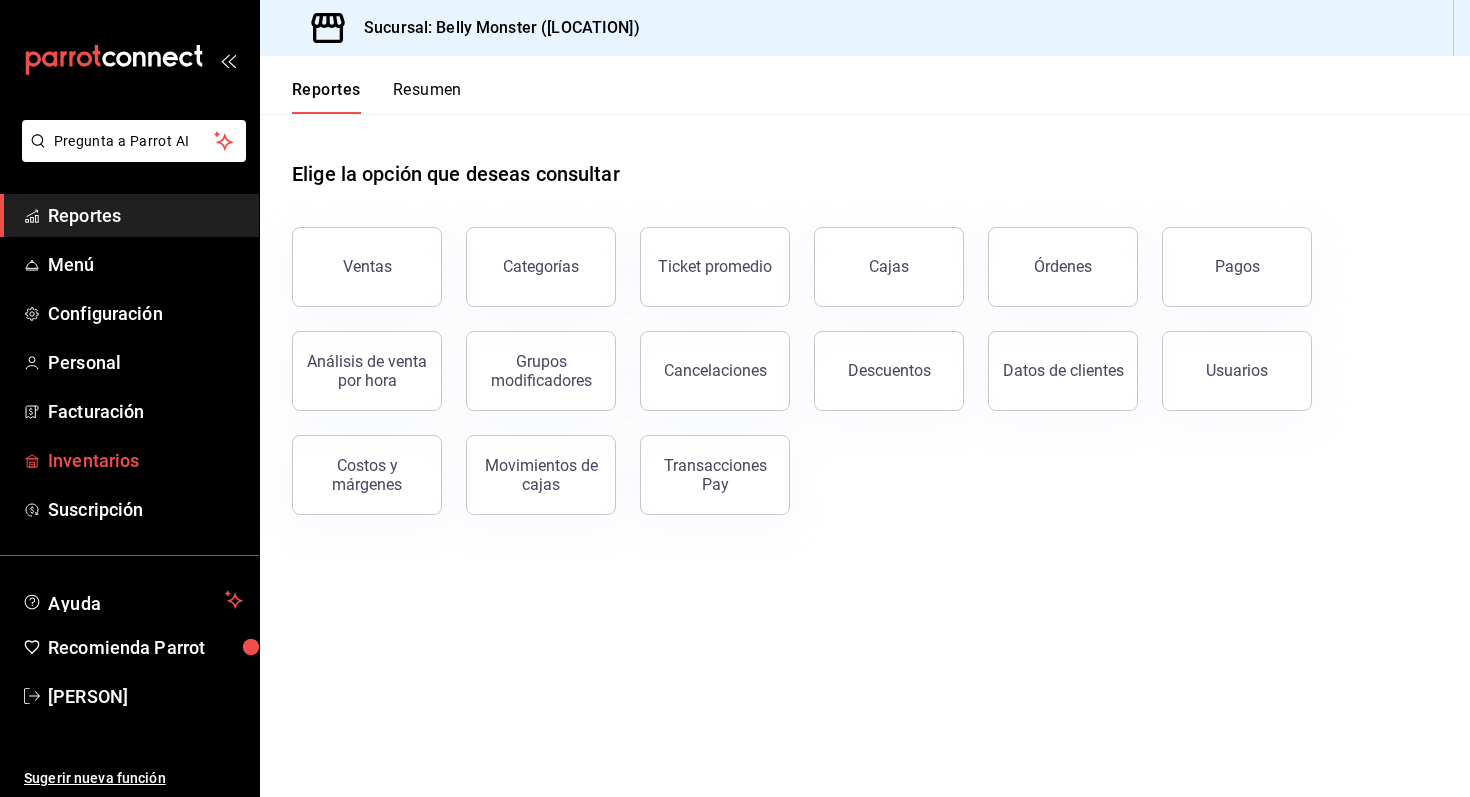 click on "Inventarios" at bounding box center [145, 460] 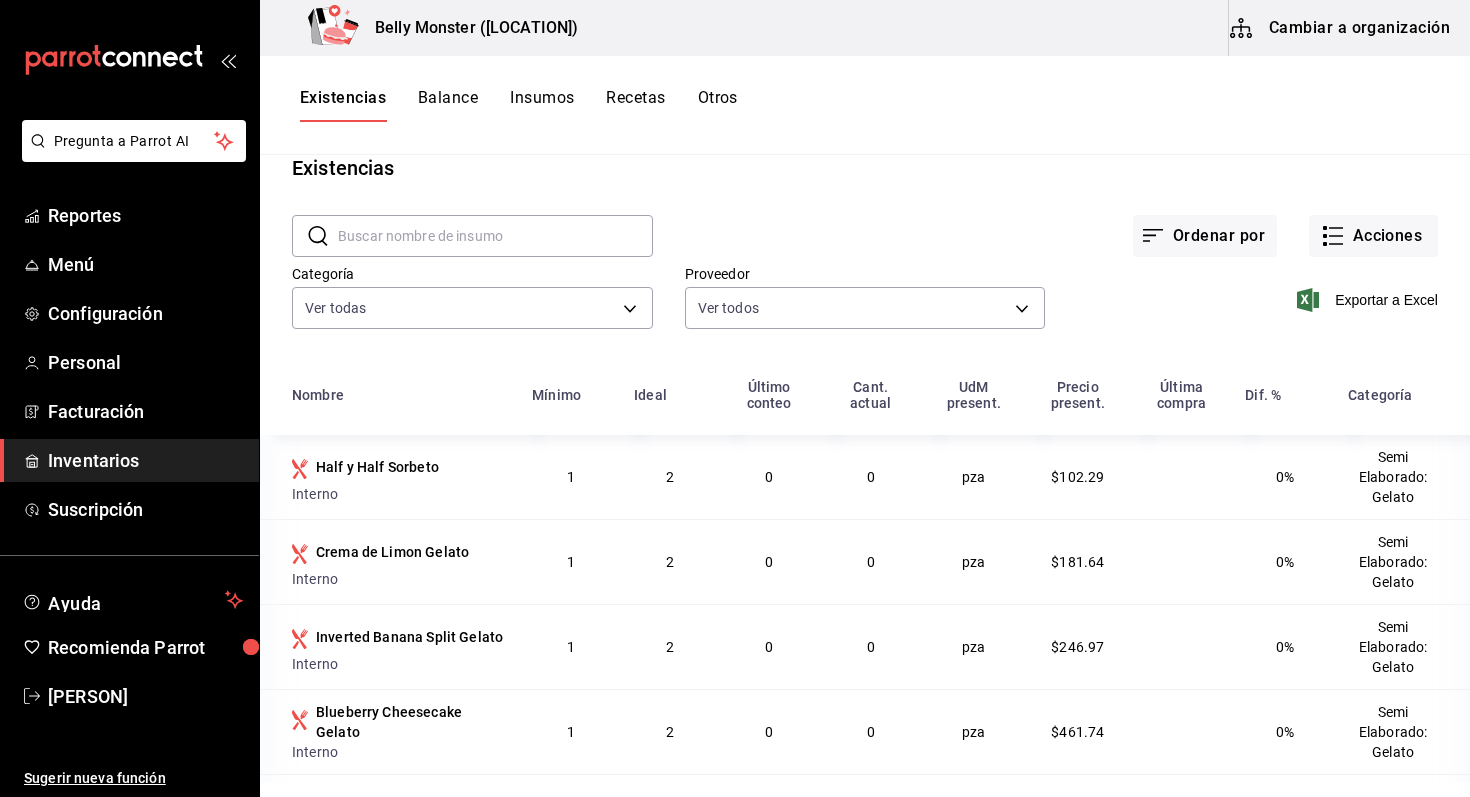 scroll, scrollTop: 0, scrollLeft: 0, axis: both 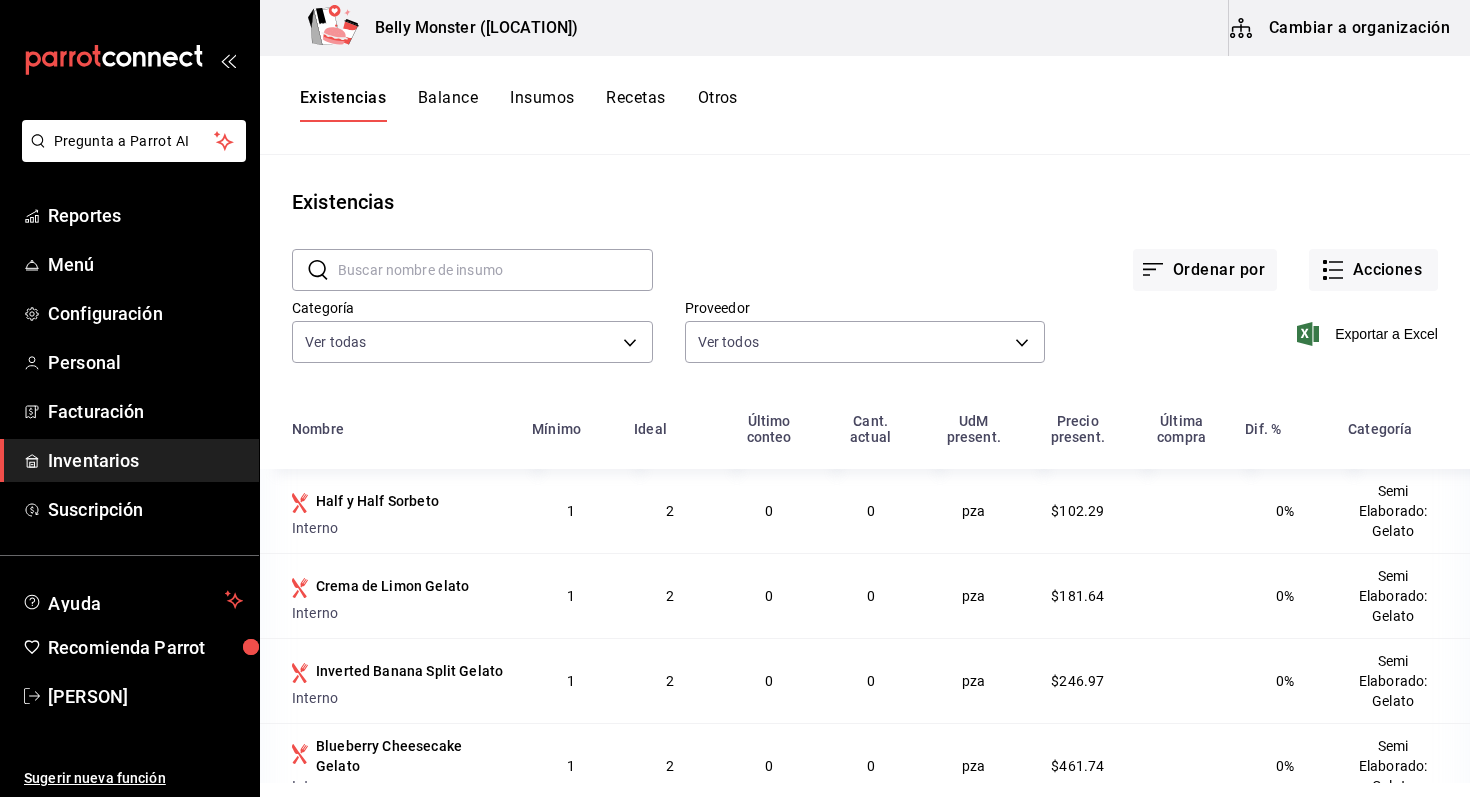 click on "Insumos" at bounding box center (542, 105) 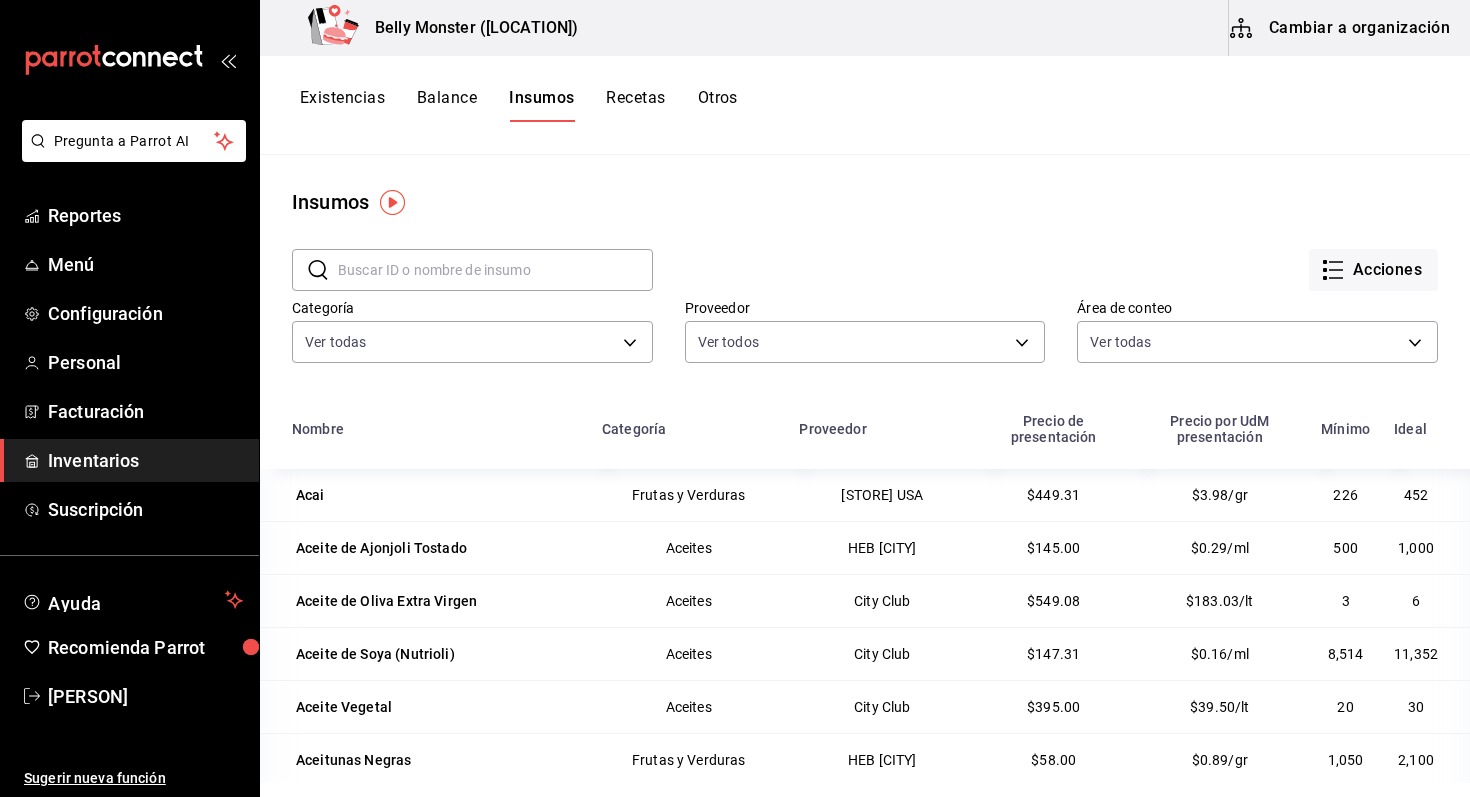 click on "Cambiar a organización" at bounding box center [1341, 28] 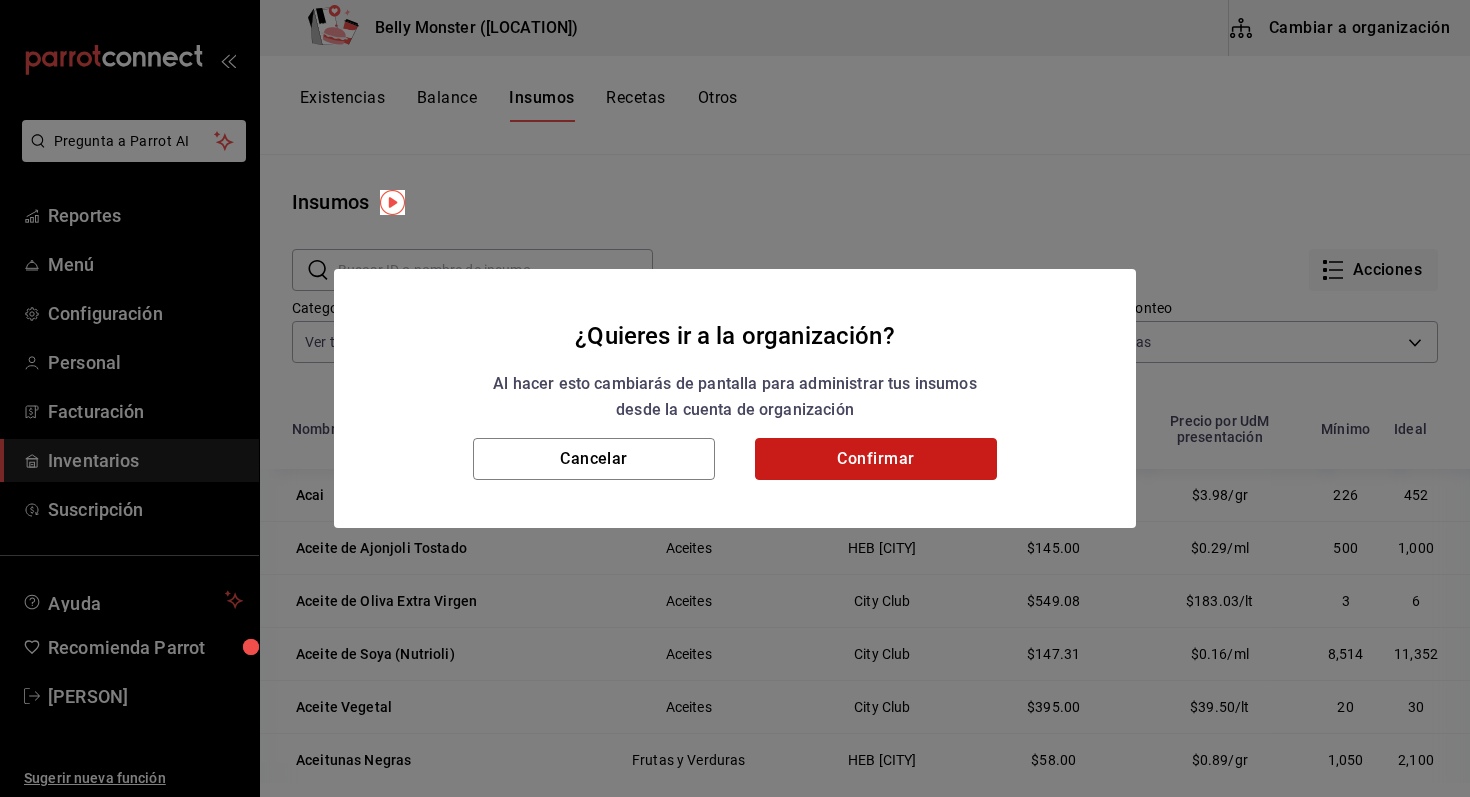 click on "Confirmar" at bounding box center (876, 459) 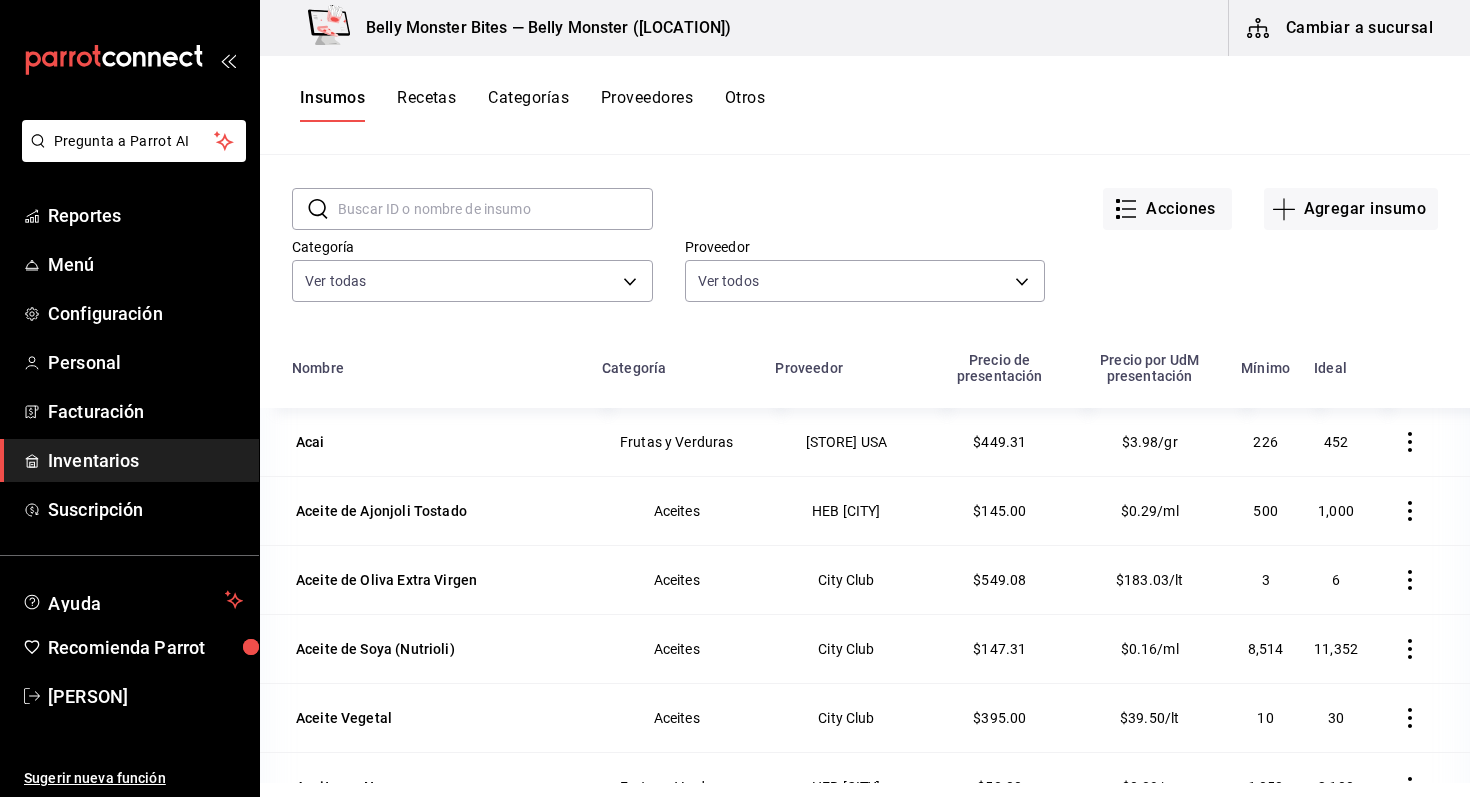 scroll, scrollTop: 0, scrollLeft: 0, axis: both 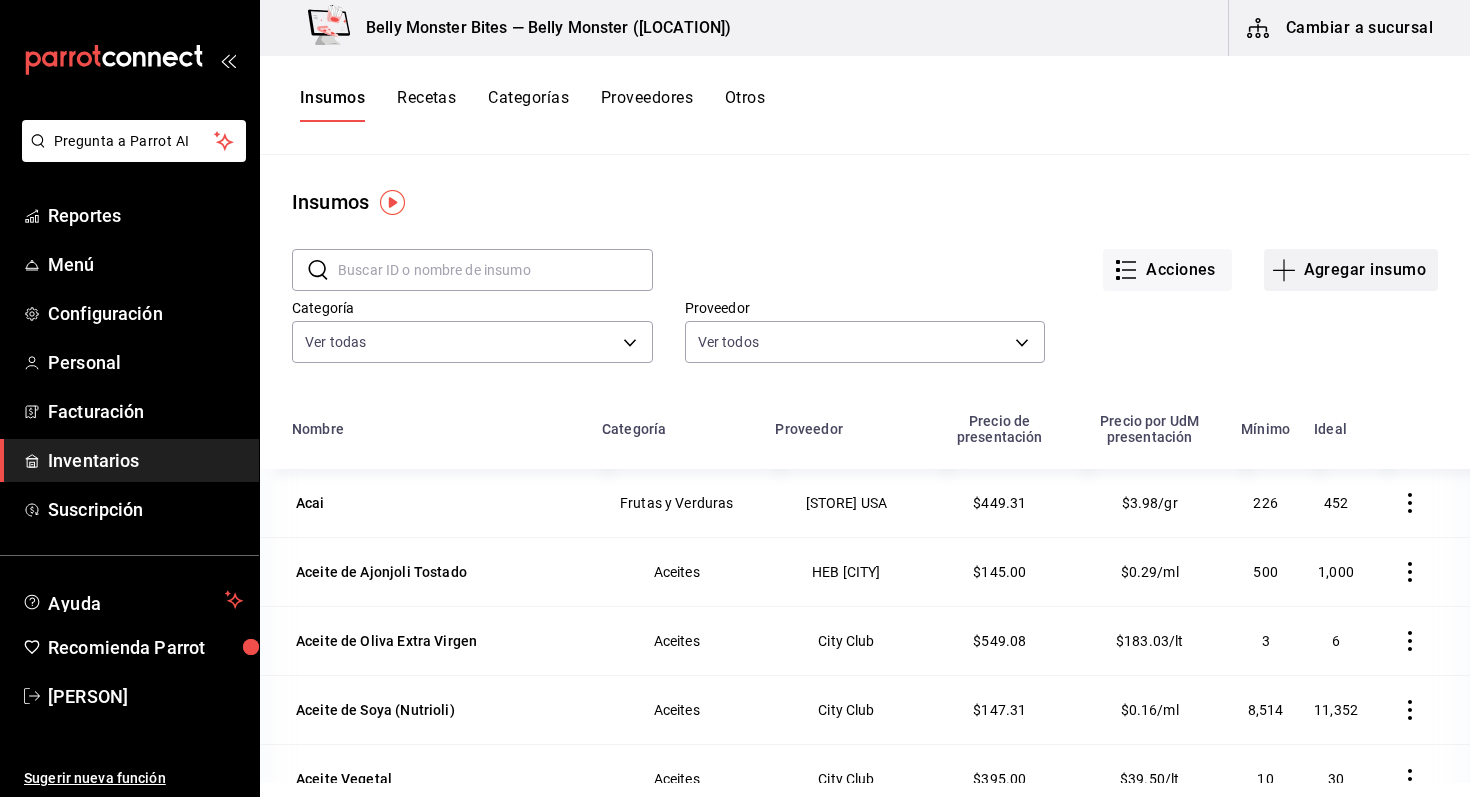 click on "Agregar insumo" at bounding box center (1351, 270) 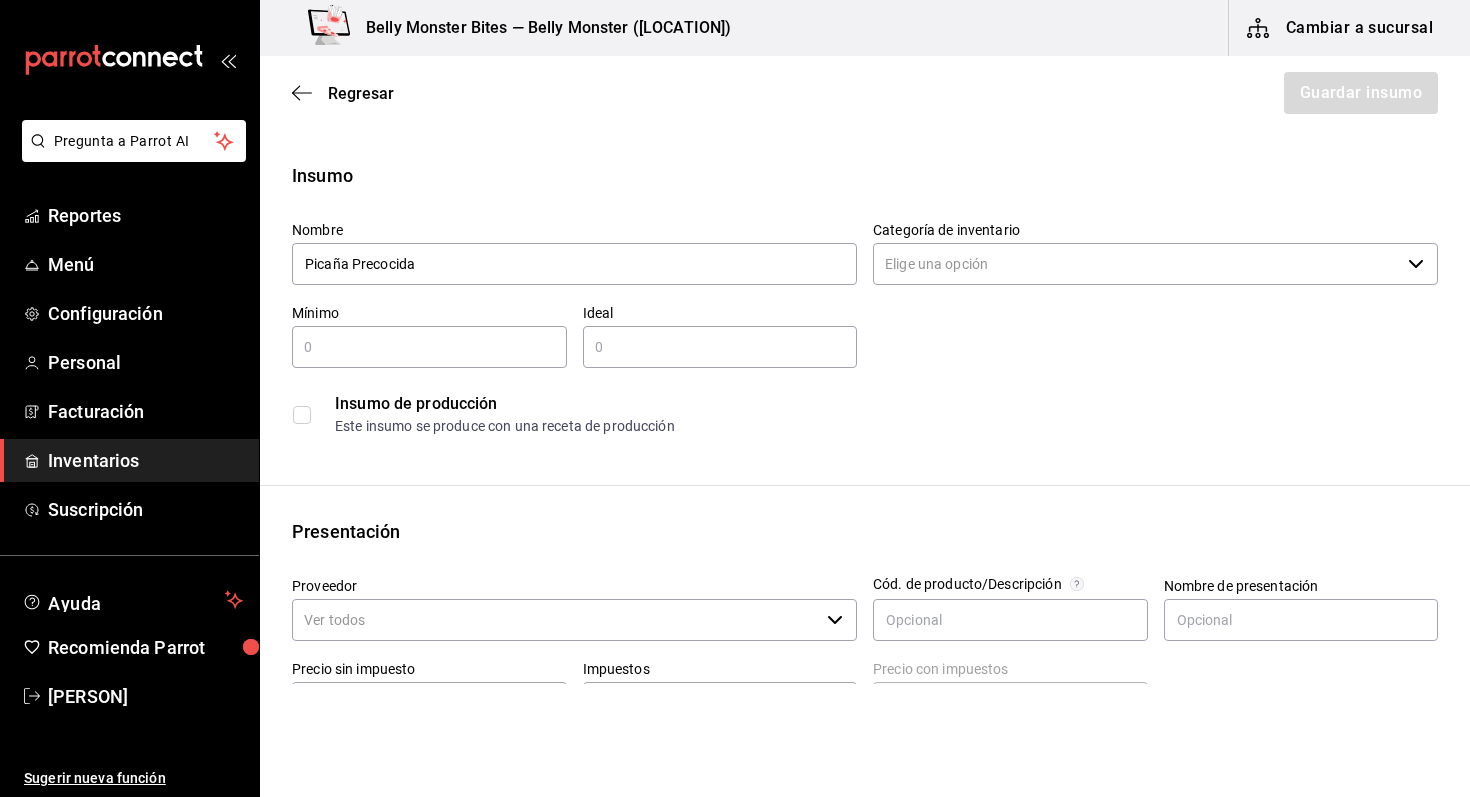 type on "Picaña Precocida" 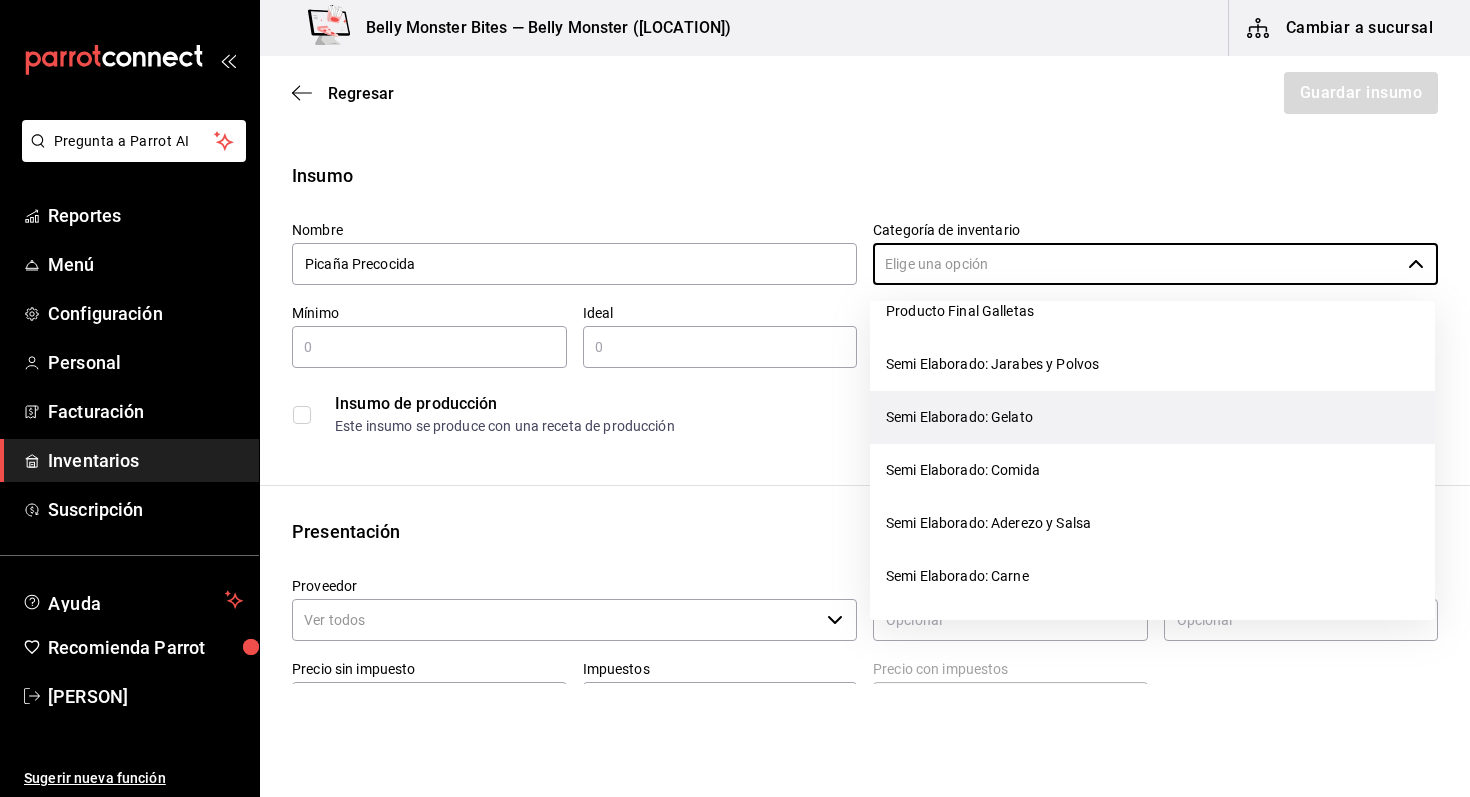 scroll, scrollTop: 197, scrollLeft: 0, axis: vertical 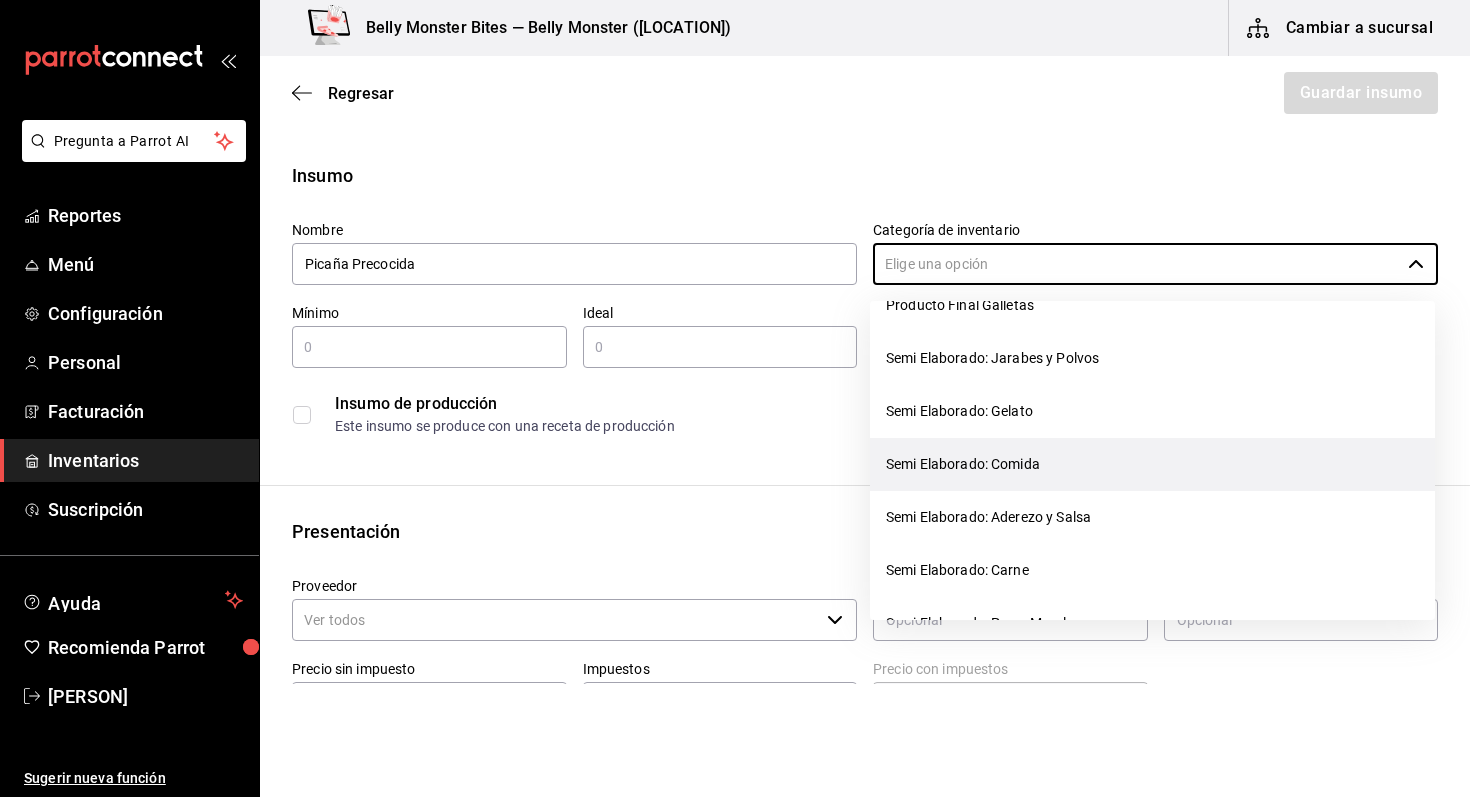 click on "Semi Elaborado: Comida" at bounding box center [1152, 464] 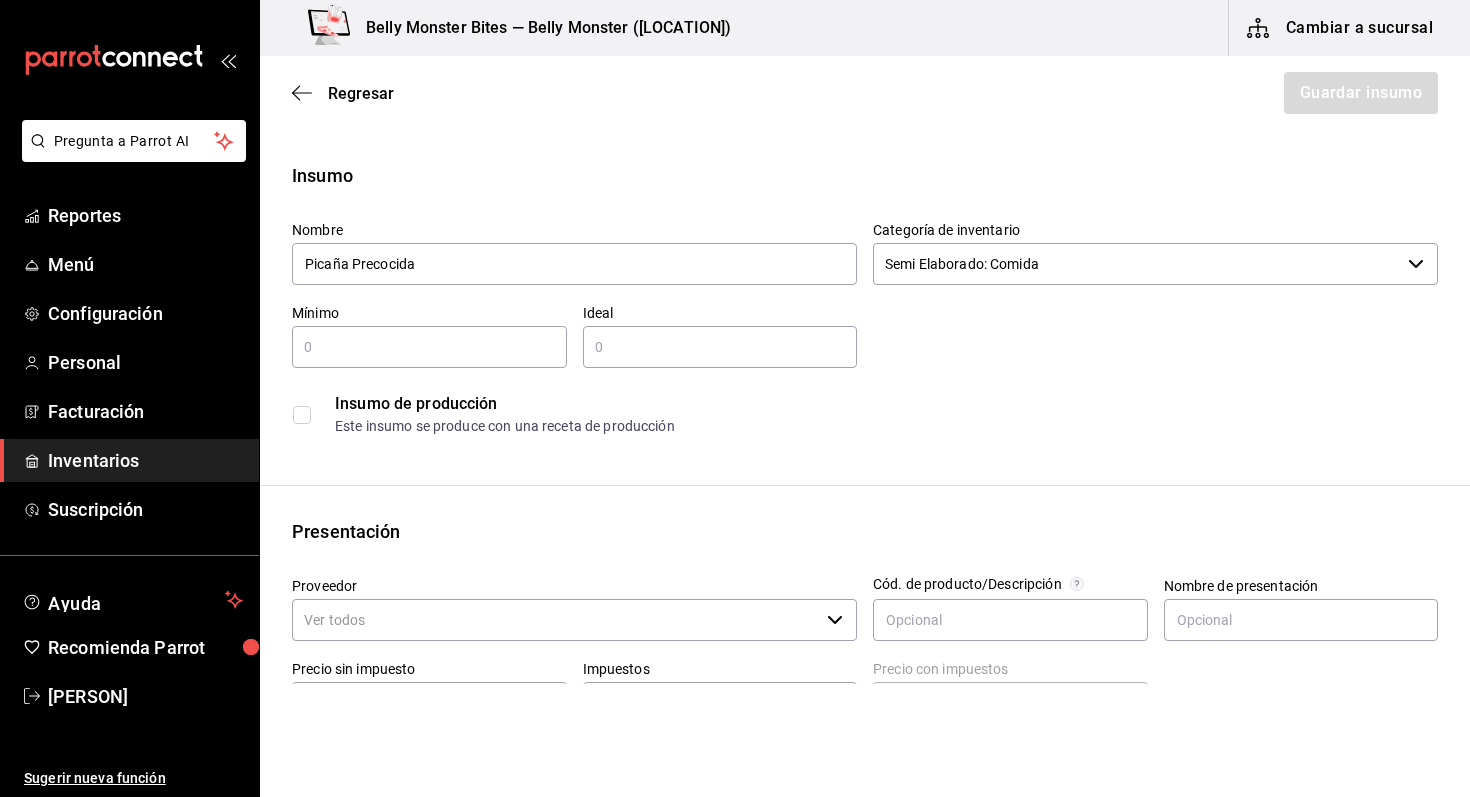 click at bounding box center [302, 415] 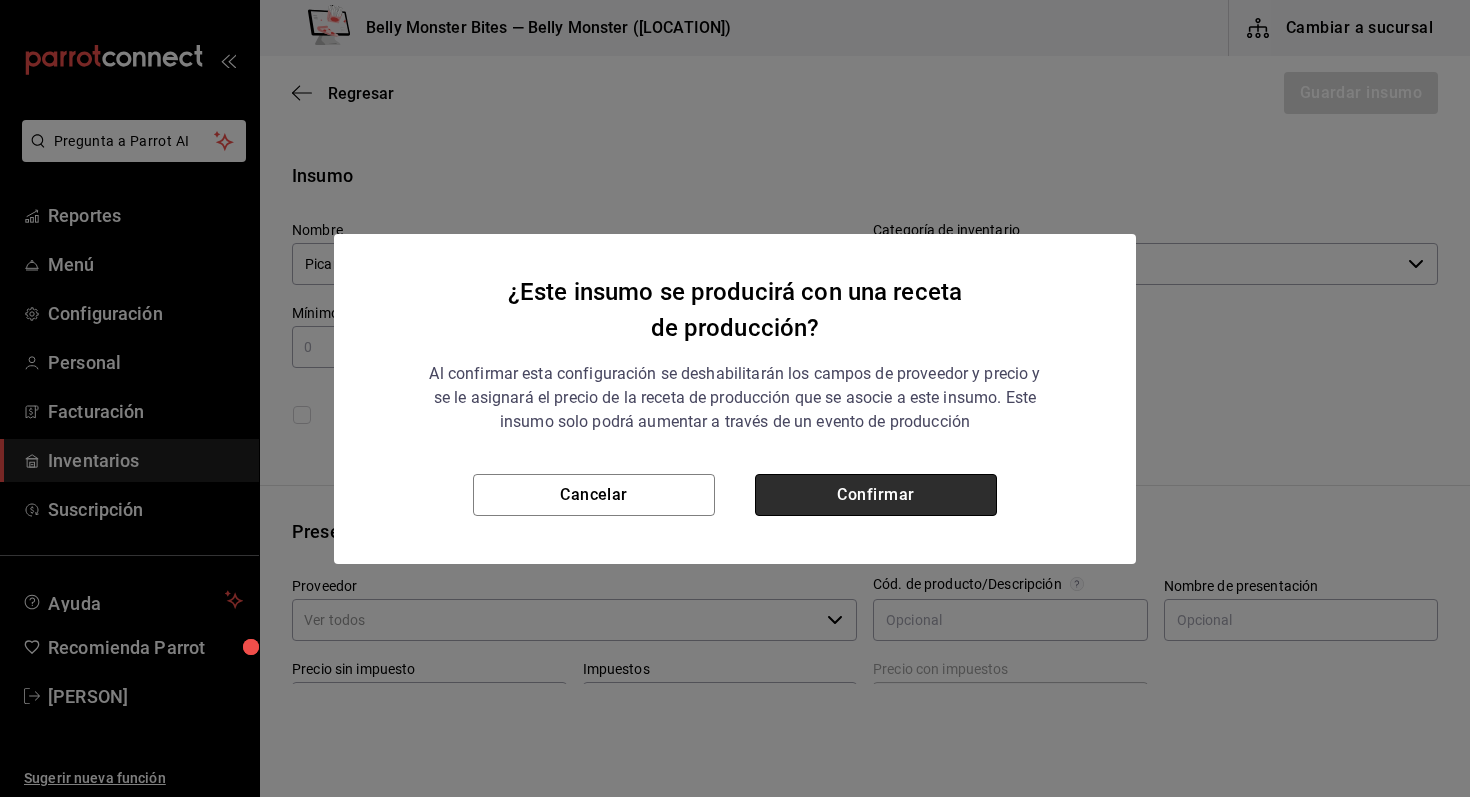click on "Confirmar" at bounding box center [876, 495] 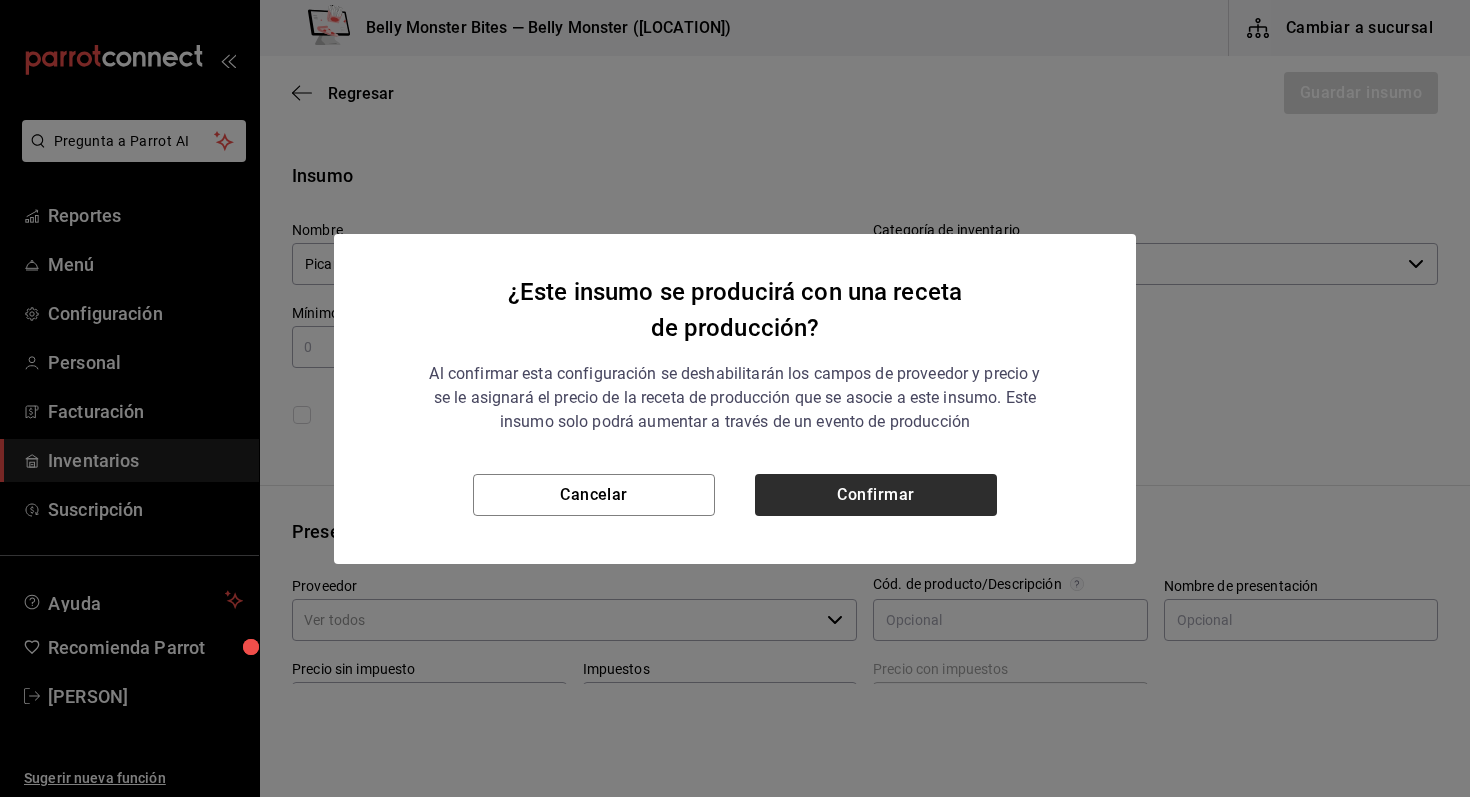 checkbox on "true" 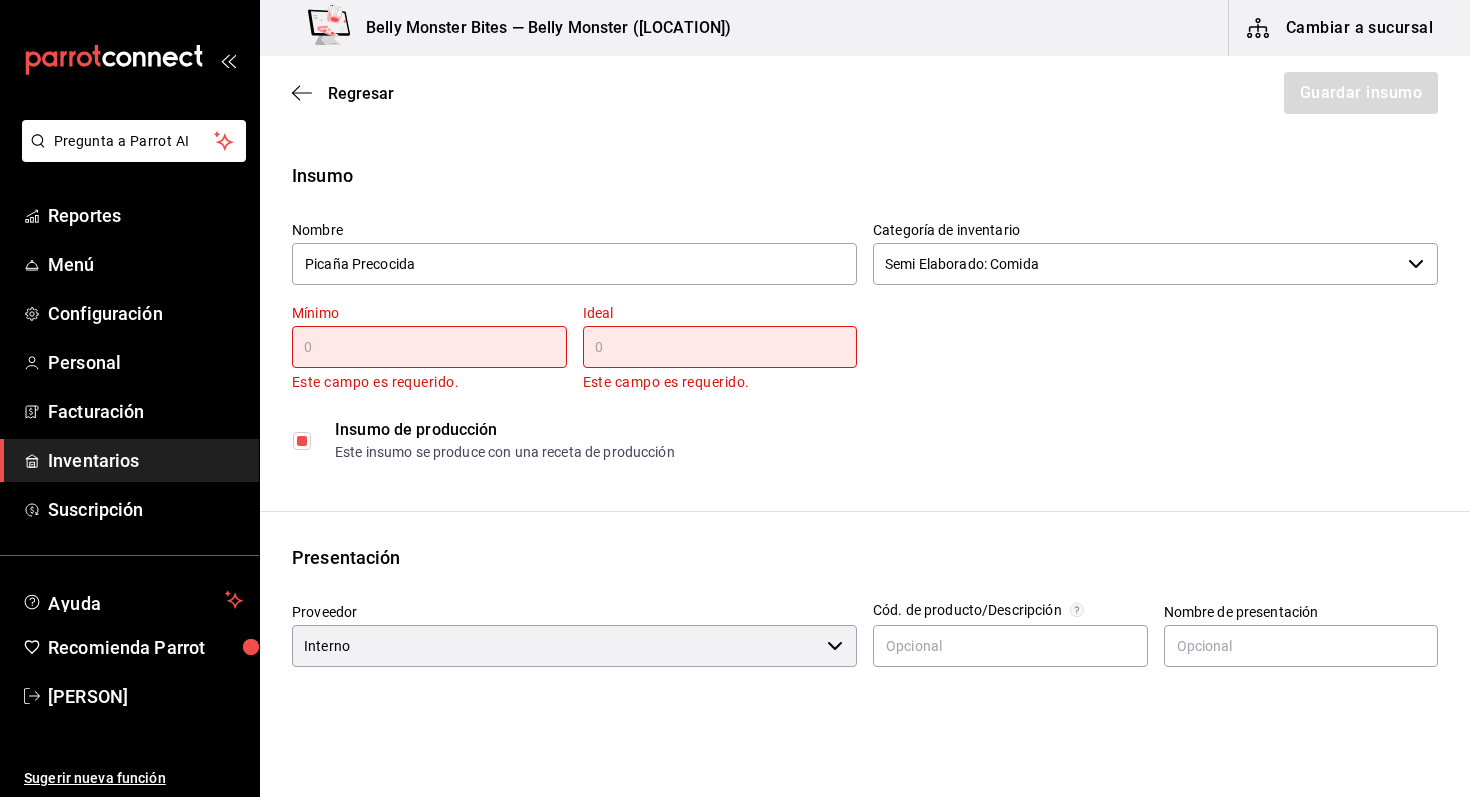 click at bounding box center [429, 347] 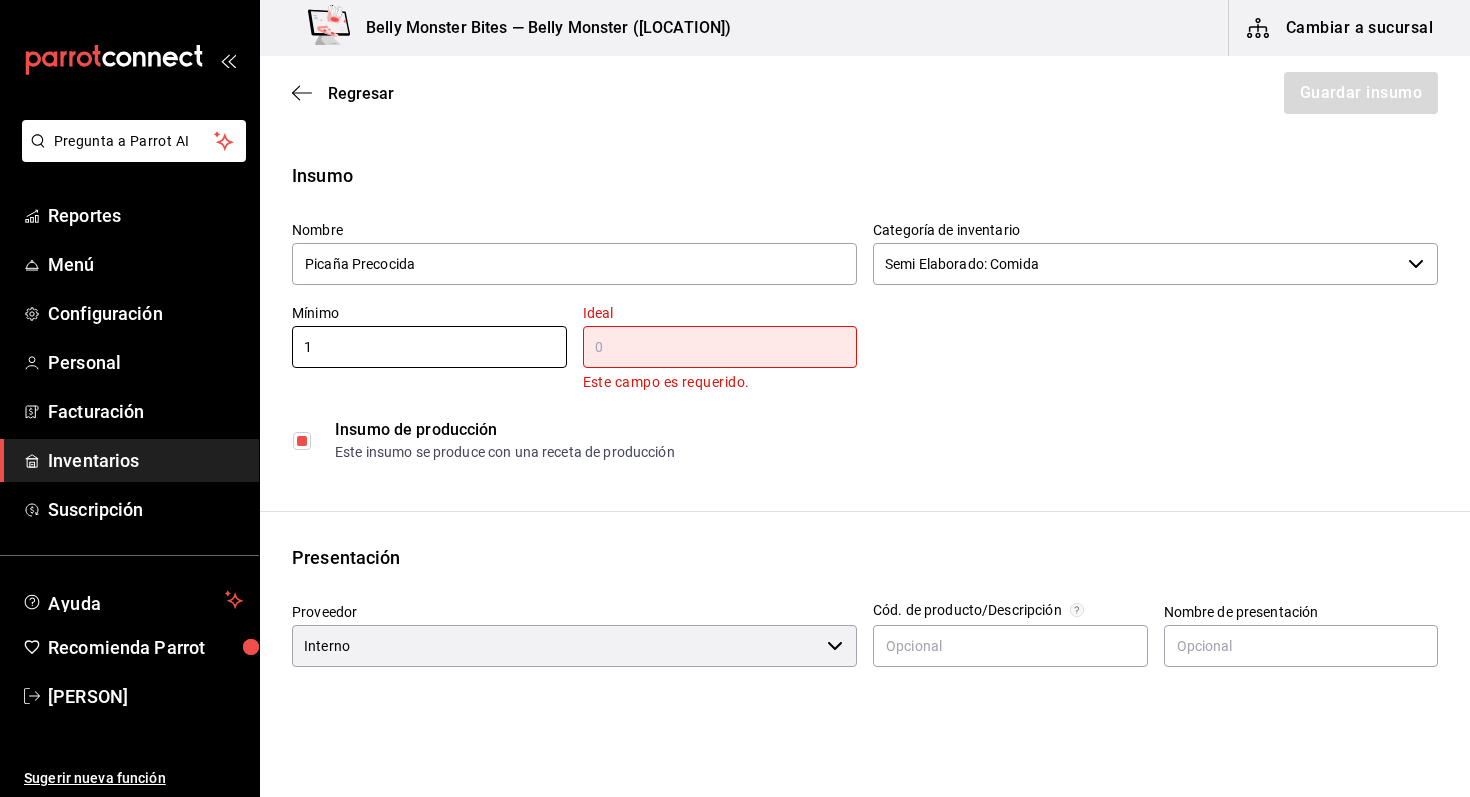 type on "1" 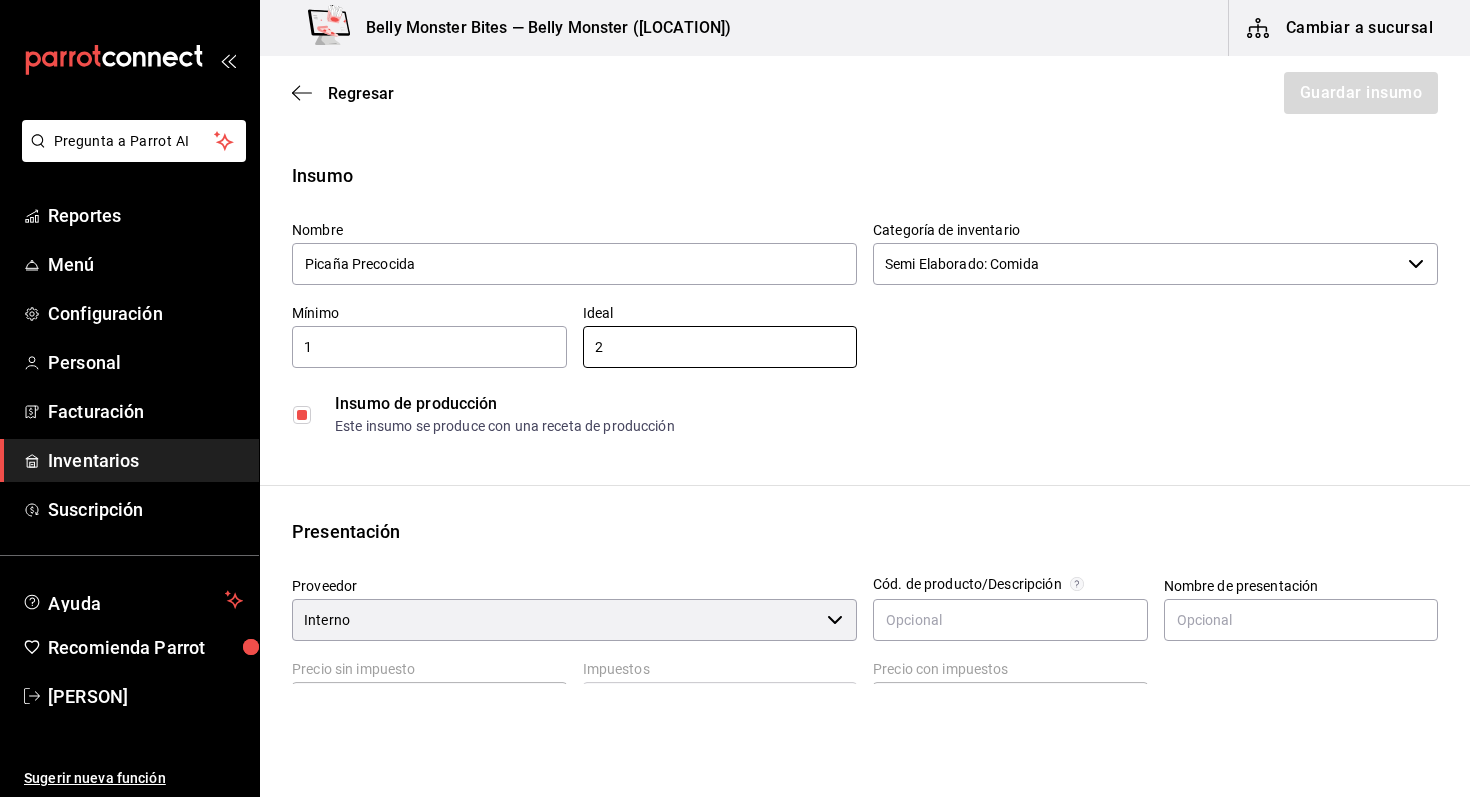 type on "2" 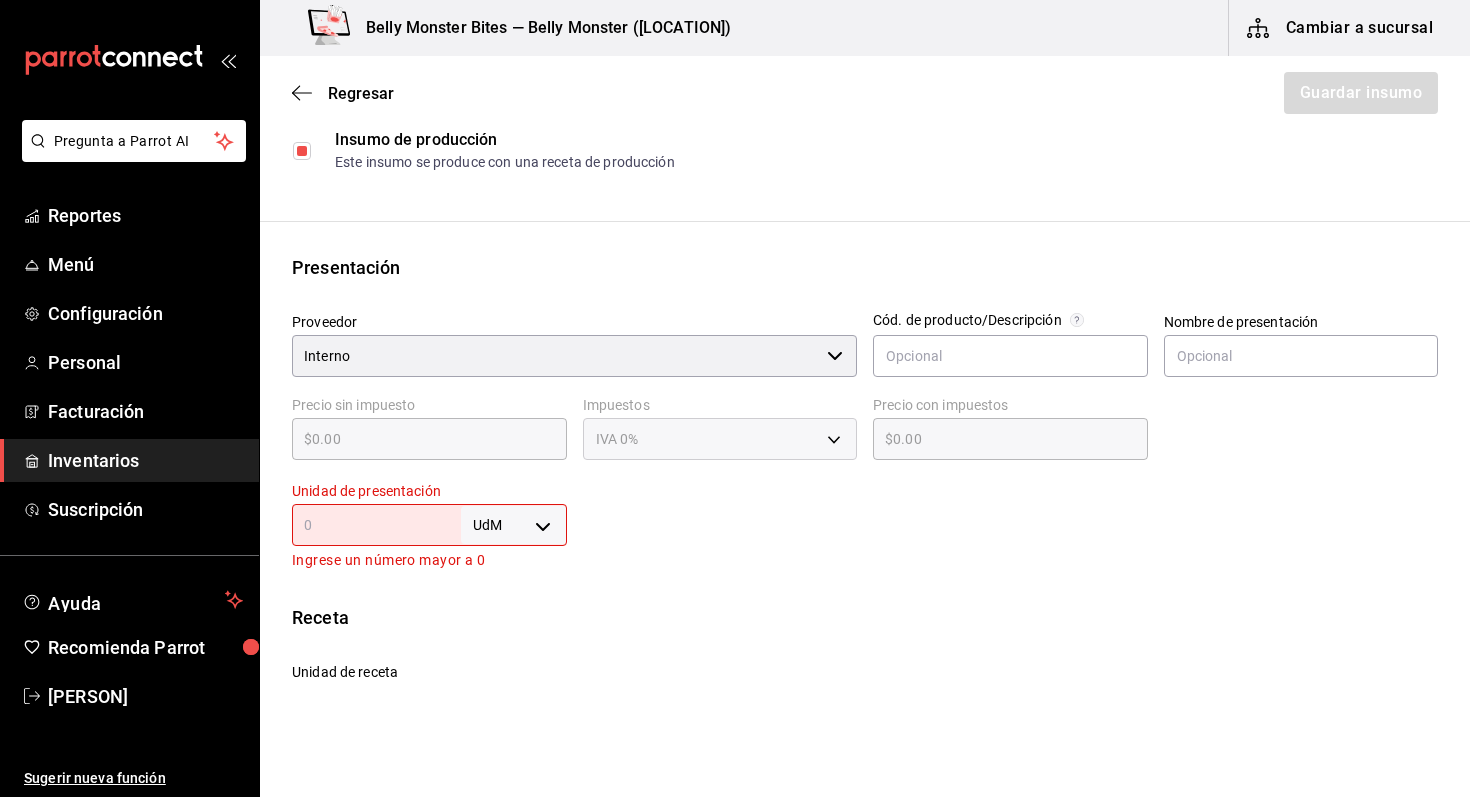 scroll, scrollTop: 270, scrollLeft: 0, axis: vertical 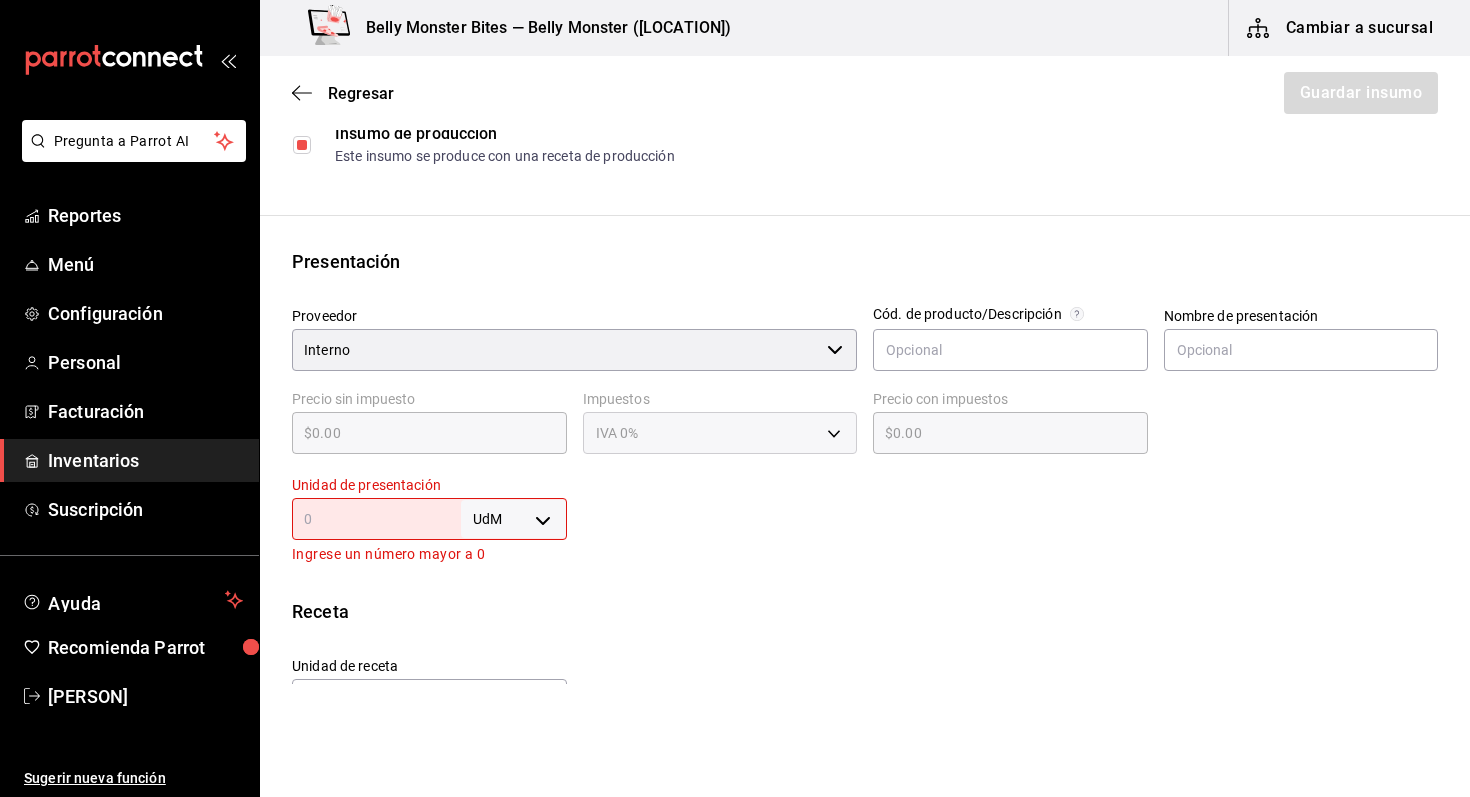 click on "Receta" at bounding box center [865, 611] 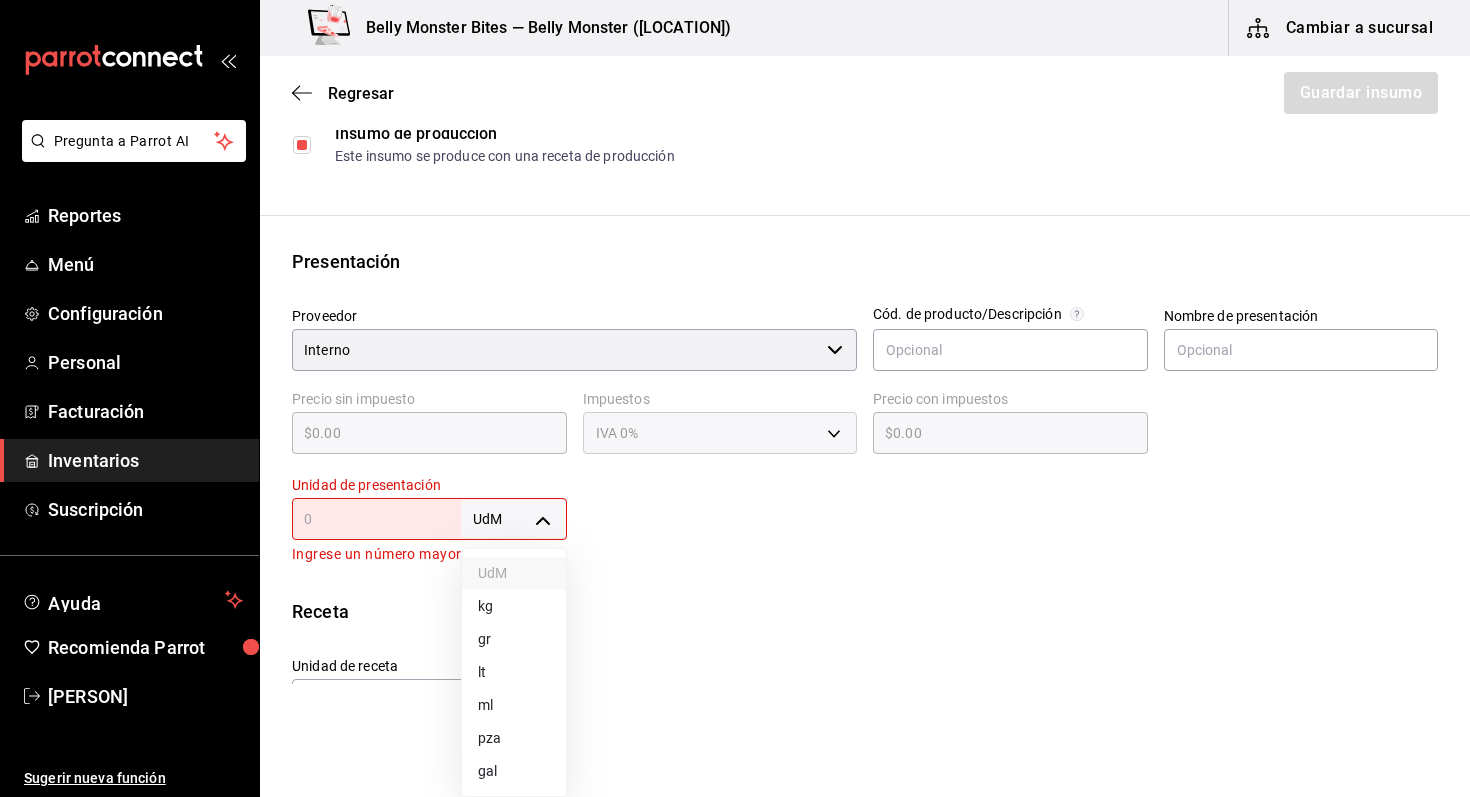 click on "kg" at bounding box center (514, 606) 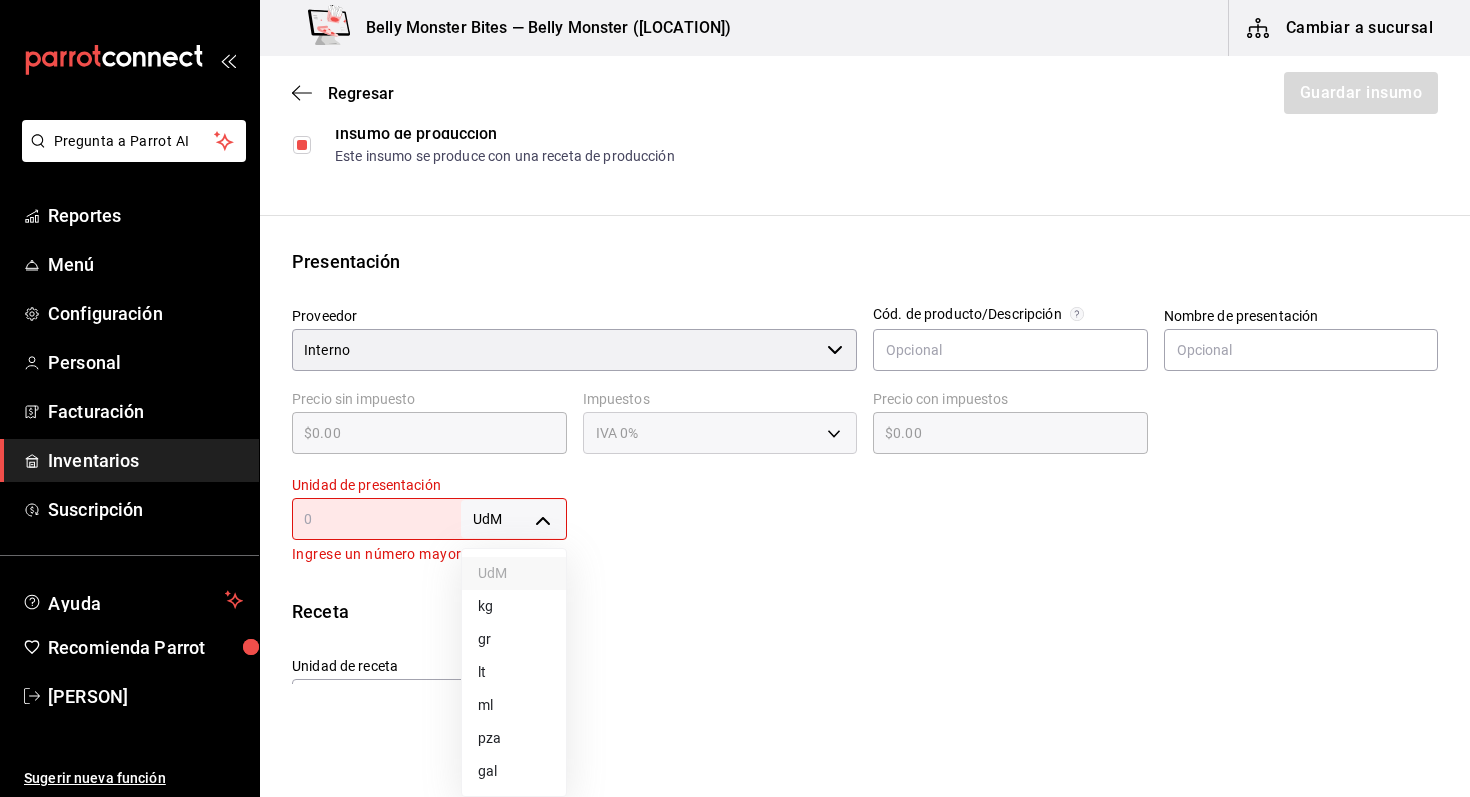 type on "KILOGRAM" 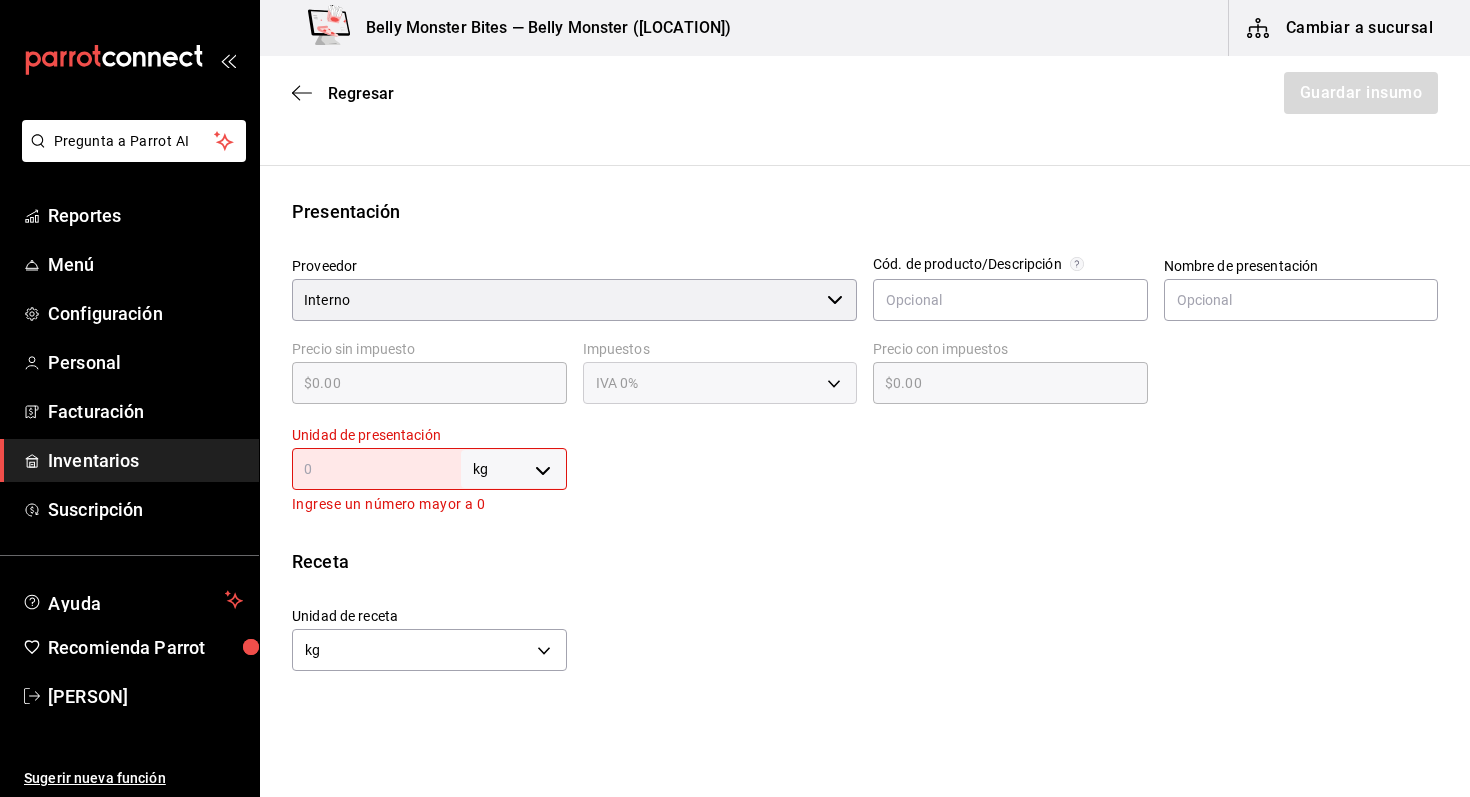 scroll, scrollTop: 328, scrollLeft: 0, axis: vertical 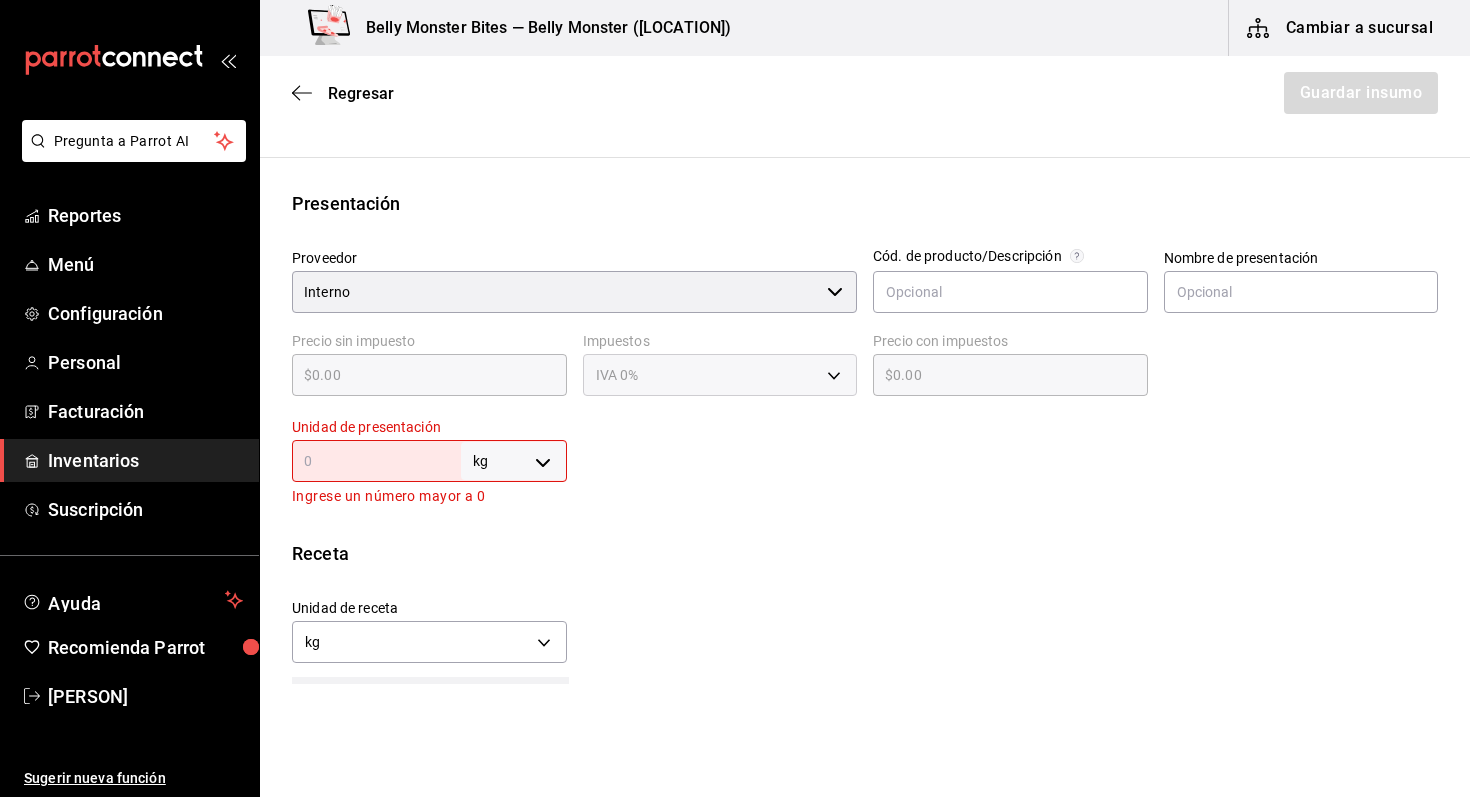 click at bounding box center [376, 461] 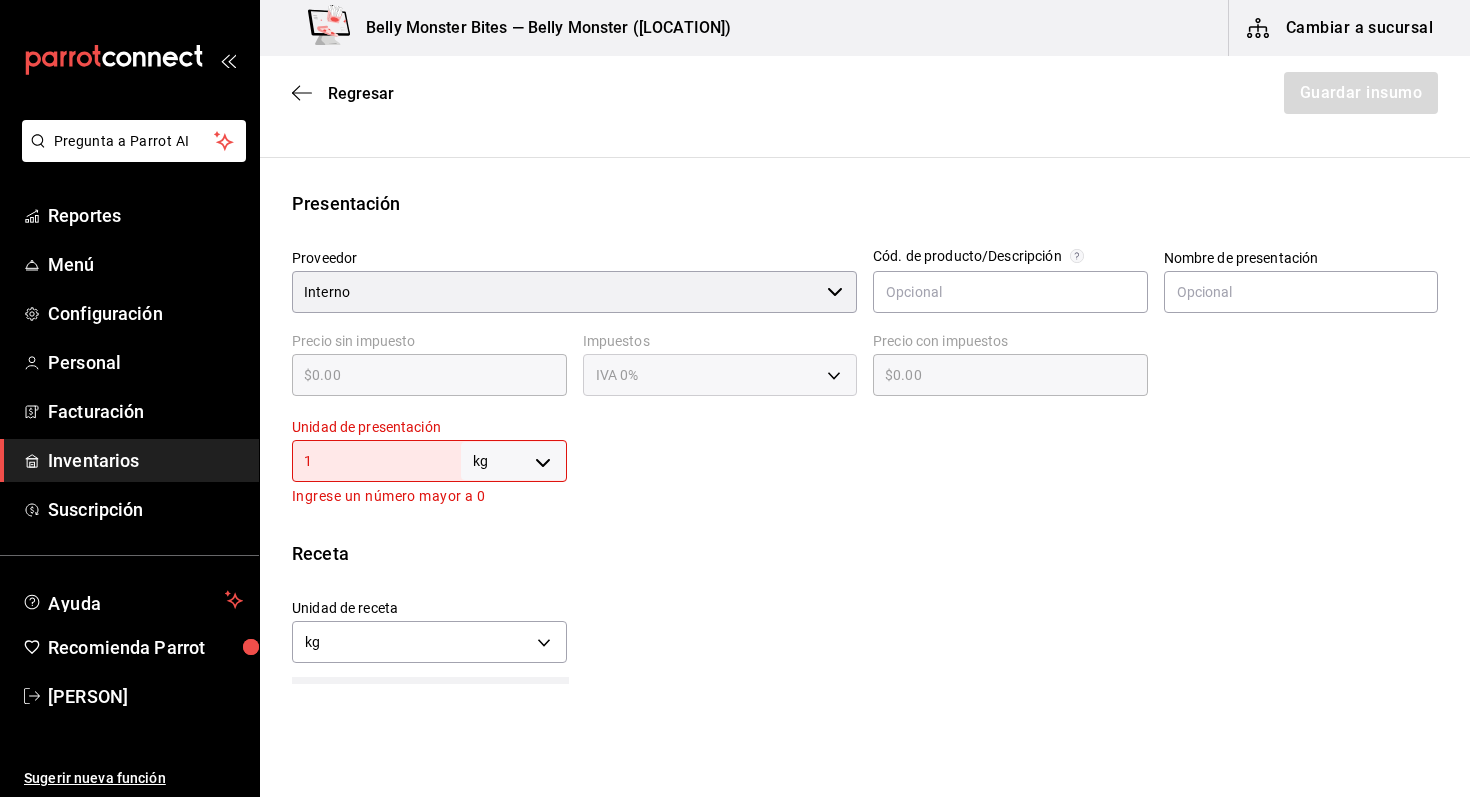 type on "1" 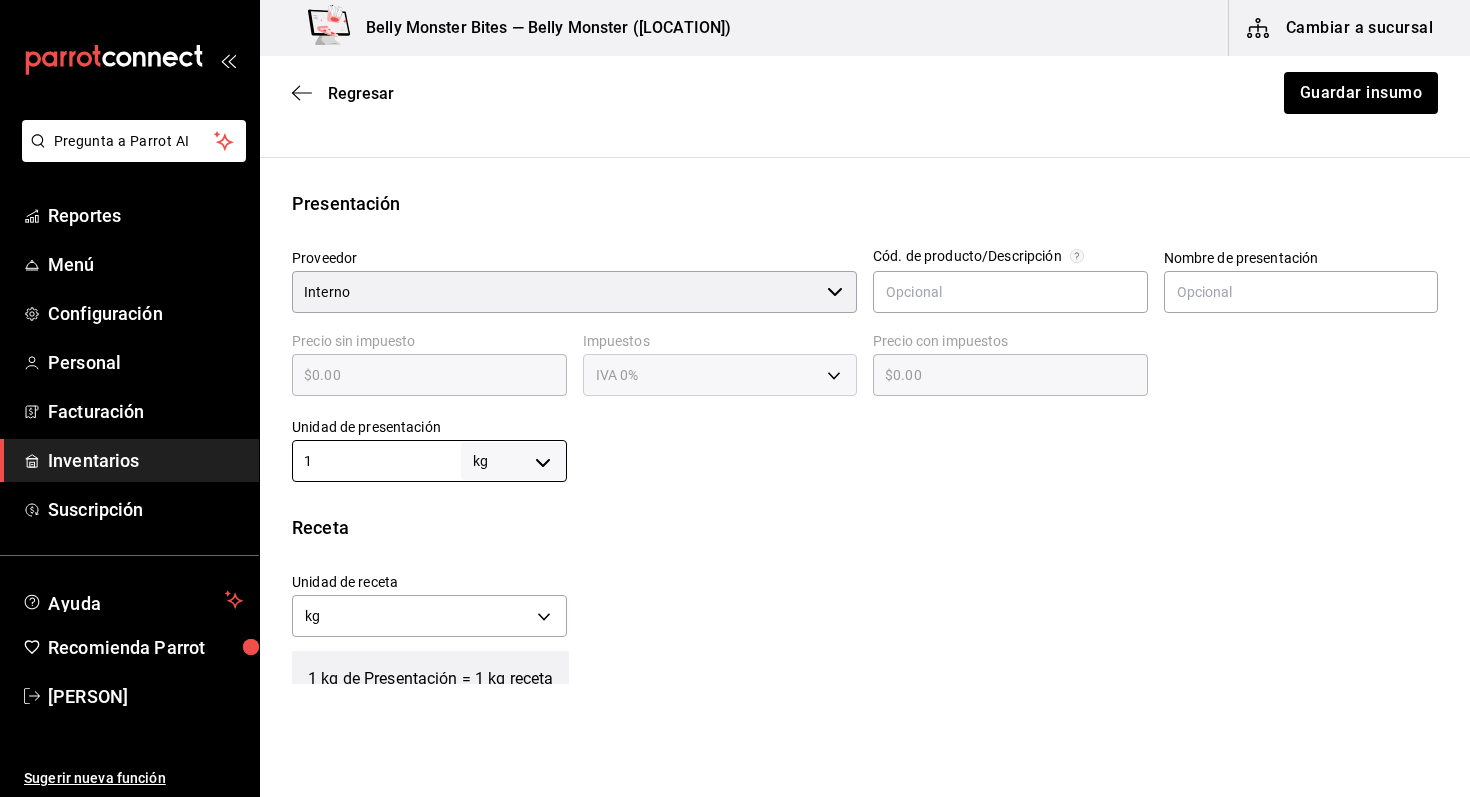 type on "1" 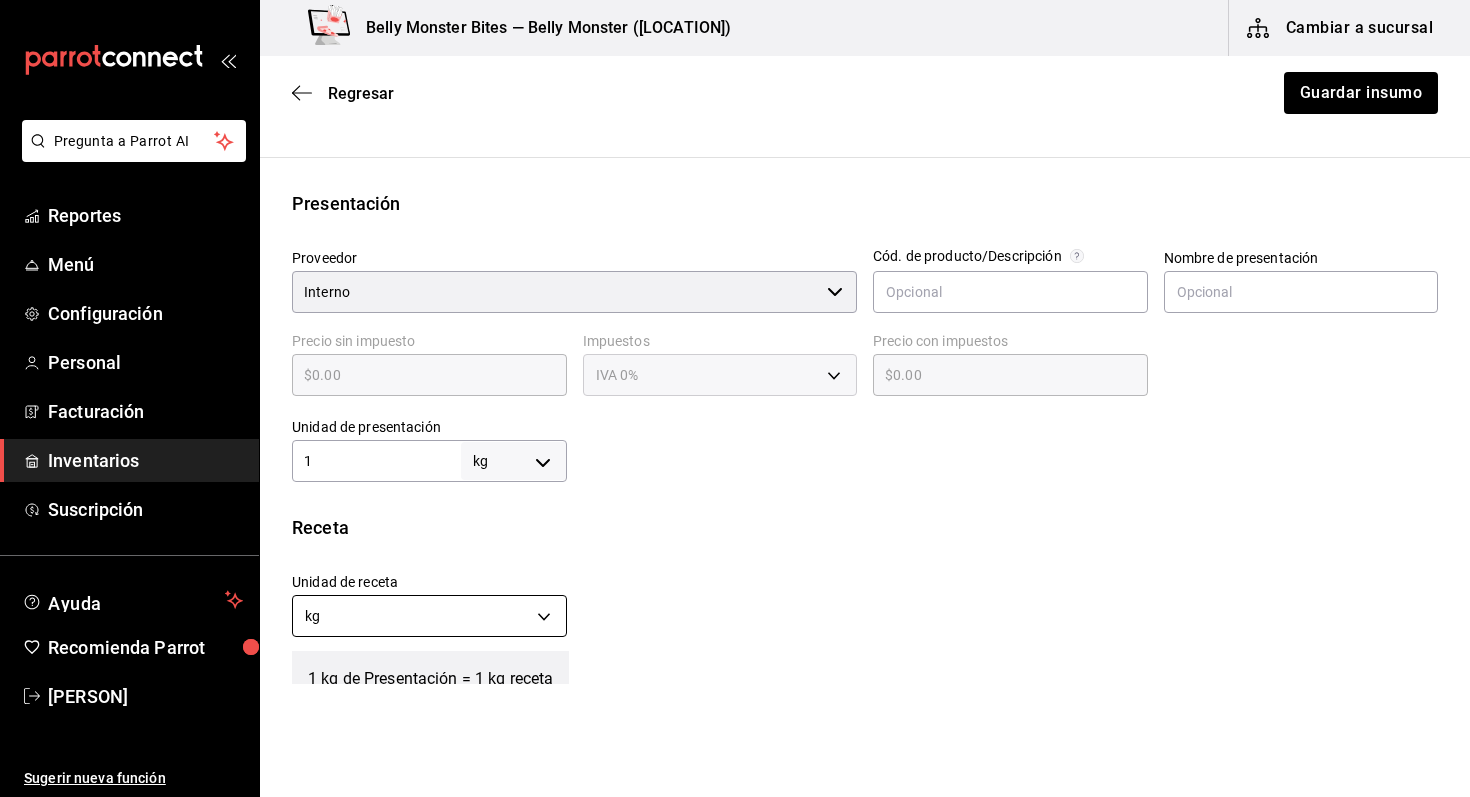 click on "Pregunta a Parrot AI Reportes   Menú   Configuración   Personal   Facturación   Inventarios   Suscripción   Ayuda Recomienda Parrot   [FIRST] [LAST]   Sugerir nueva función   Belly Monster Bites — Belly Monster (Panuco) Cambiar a sucursal Regresar Guardar insumo Insumo Nombre Picaña Precocida Categoría de inventario Semi Elaborado: Comida ​ Mínimo 1 ​ Ideal 2 ​ Insumo de producción Este insumo se produce con una receta de producción Presentación Proveedor Interno ​ Cód. de producto/Descripción Nombre de presentación Precio sin impuesto $0.00 ​ Impuestos IVA 0% Precio con impuestos $0.00 ​ Unidad de presentación 1 kg KILOGRAM ​ Receta Unidad de receta kg KILOGRAM Factor de conversión 1 ​ 1 kg de Presentación = 1 kg receta Ver ayuda de conversiones Unidades de conteo kg Presentación (1 kg) GANA 1 MES GRATIS EN TU SUSCRIPCIÓN AQUÍ Pregunta a Parrot AI Reportes   Menú   Configuración   Personal   Facturación   Inventarios   Suscripción   Ayuda Recomienda Parrot   [FIRST] [LAST]" at bounding box center (735, 342) 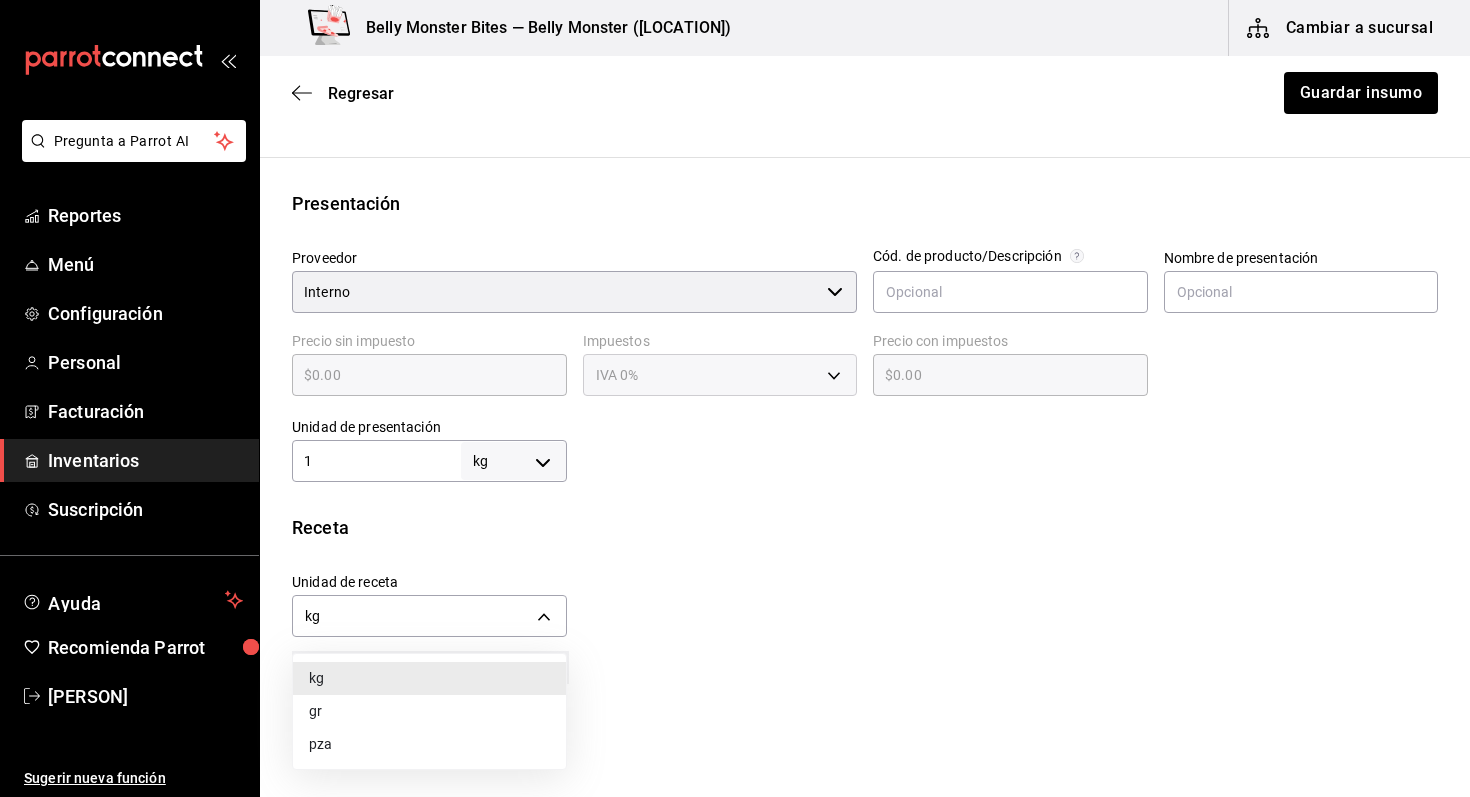 click on "gr" at bounding box center (429, 711) 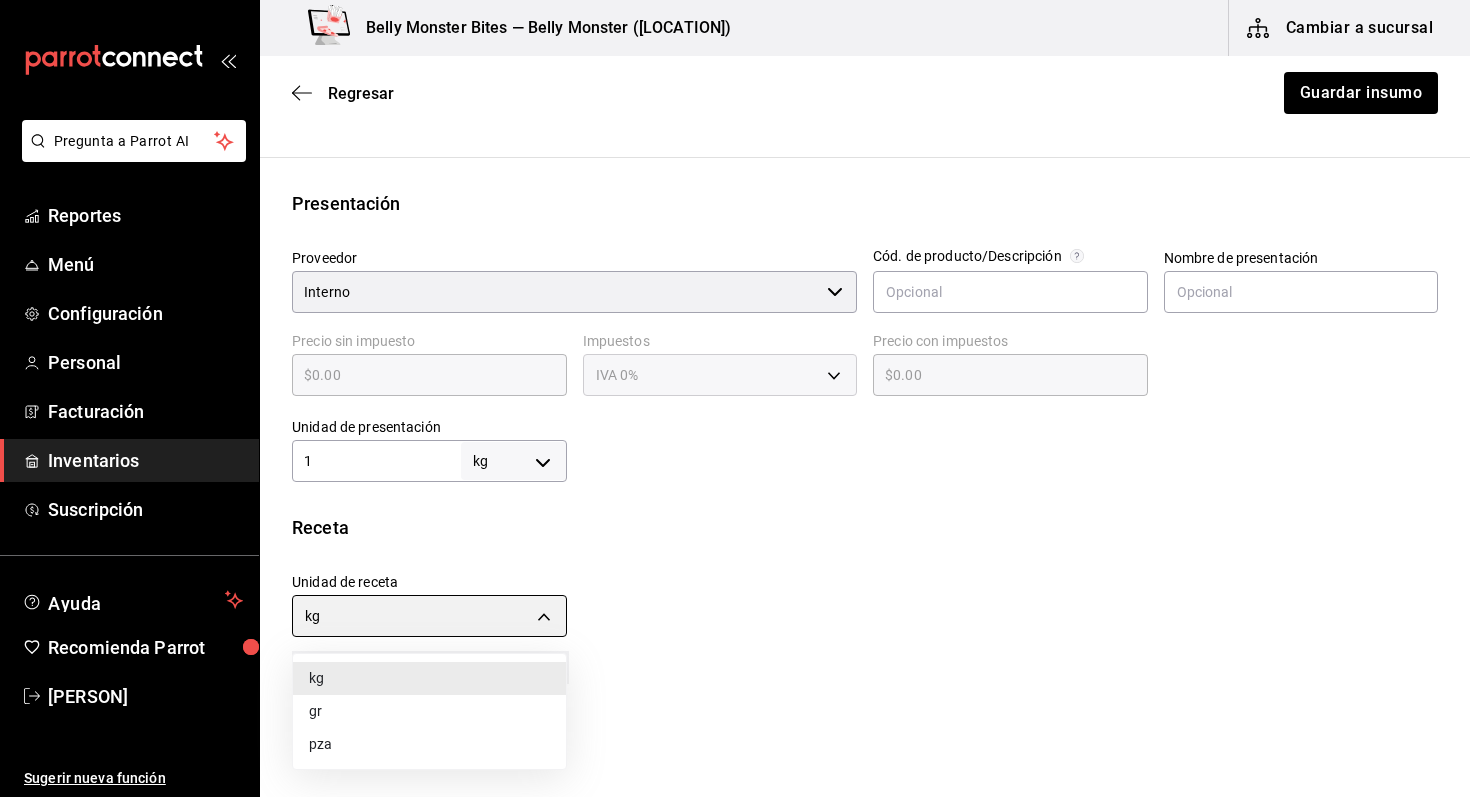 type on "GRAM" 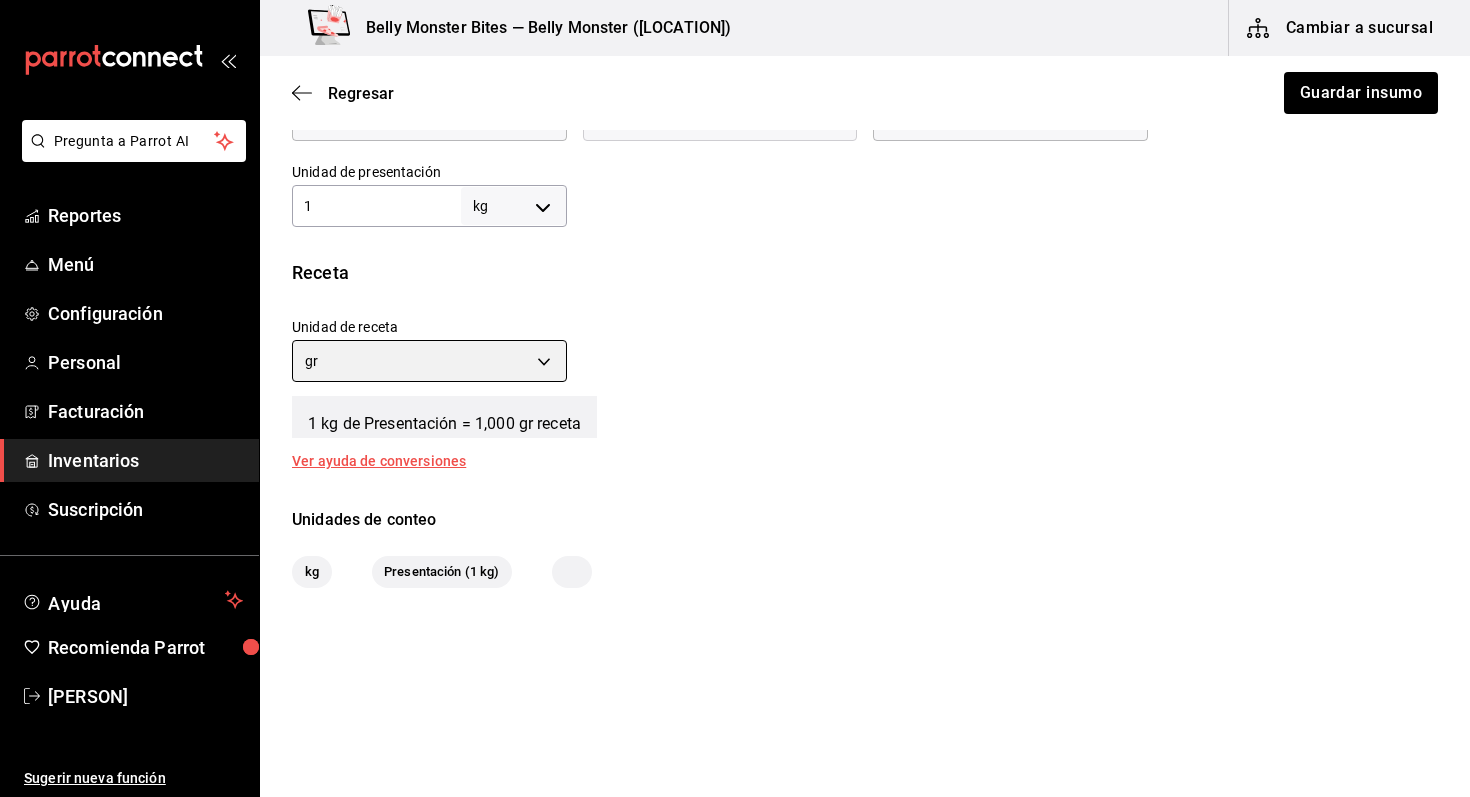 scroll, scrollTop: 0, scrollLeft: 0, axis: both 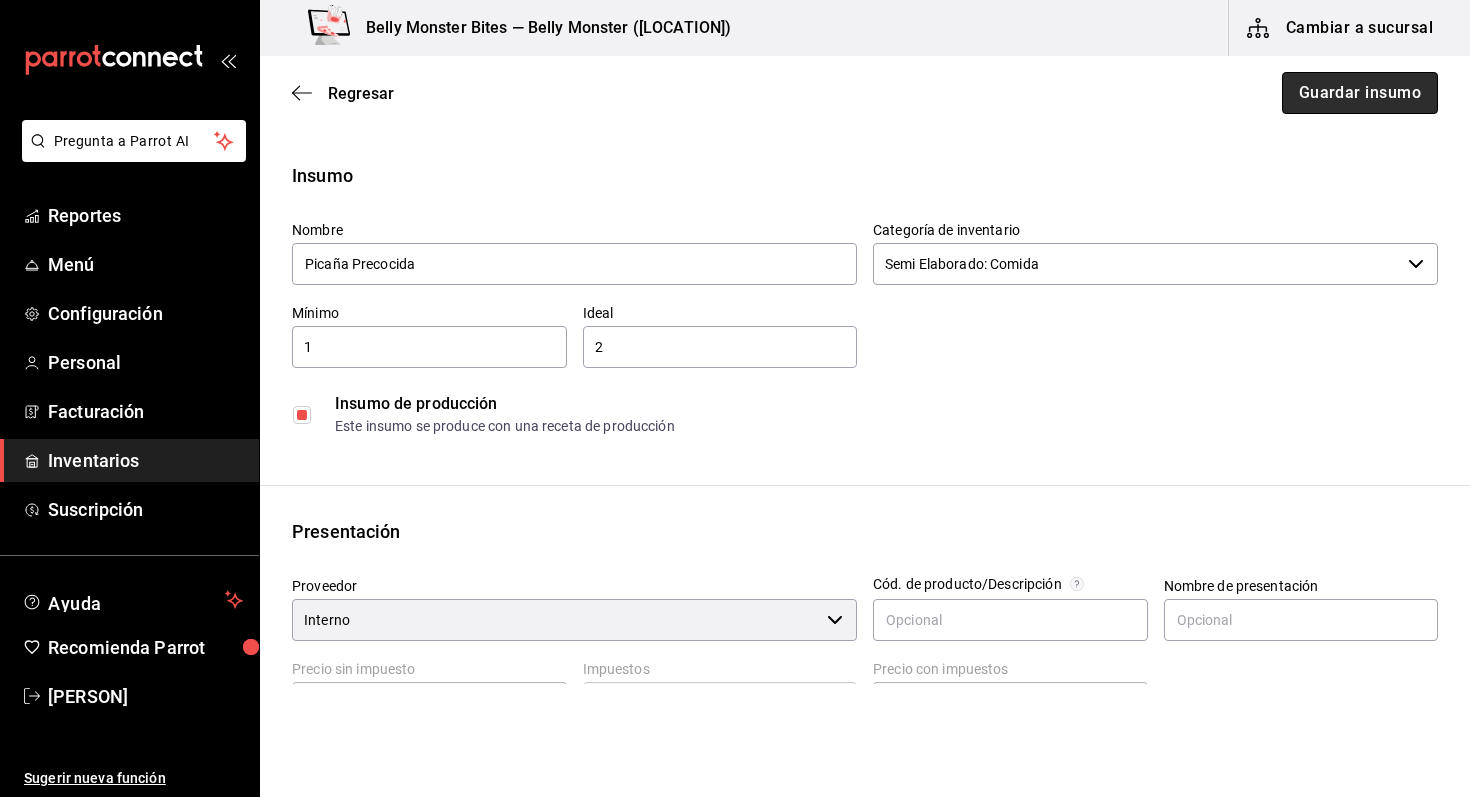 click on "Guardar insumo" at bounding box center (1360, 93) 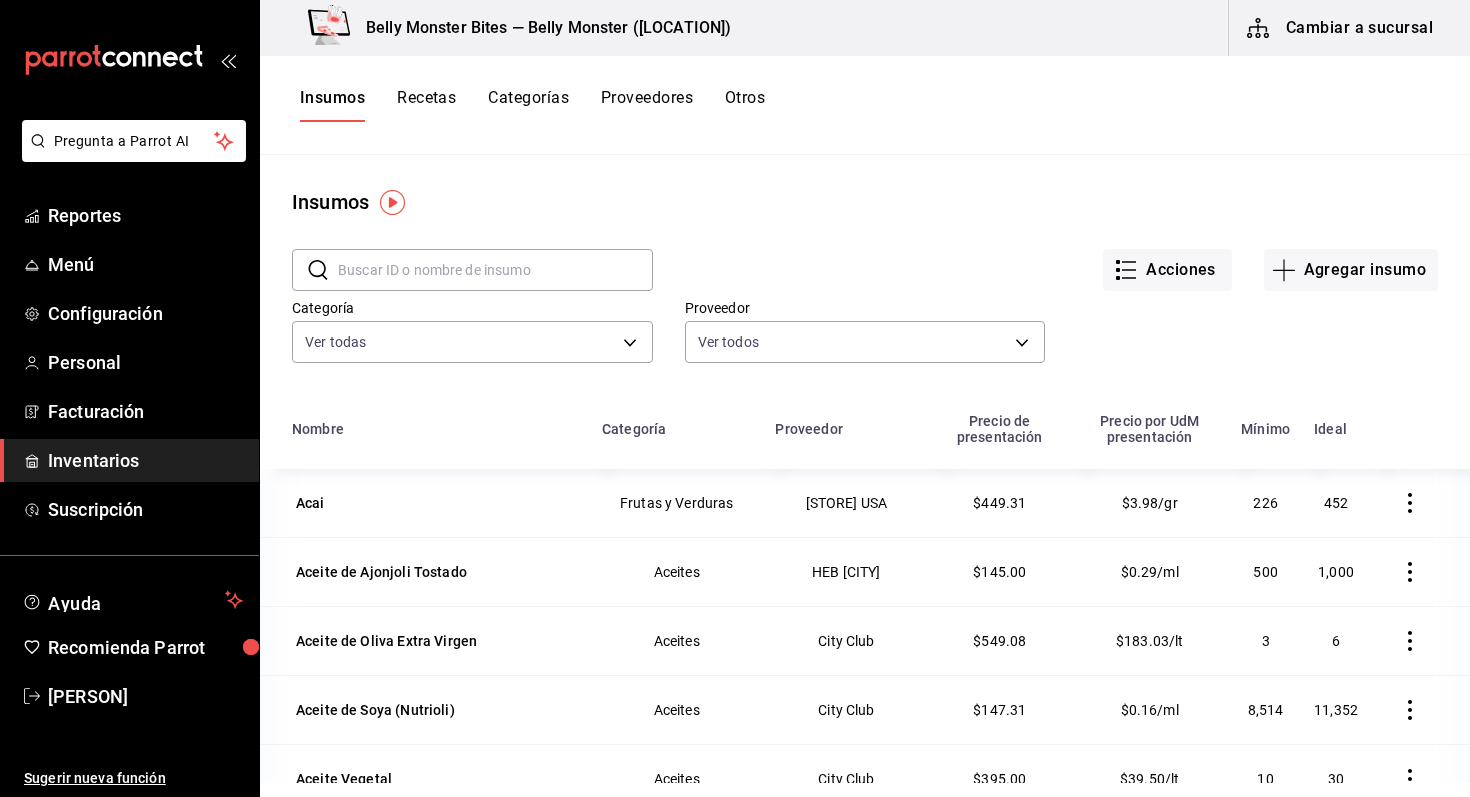 click at bounding box center [495, 270] 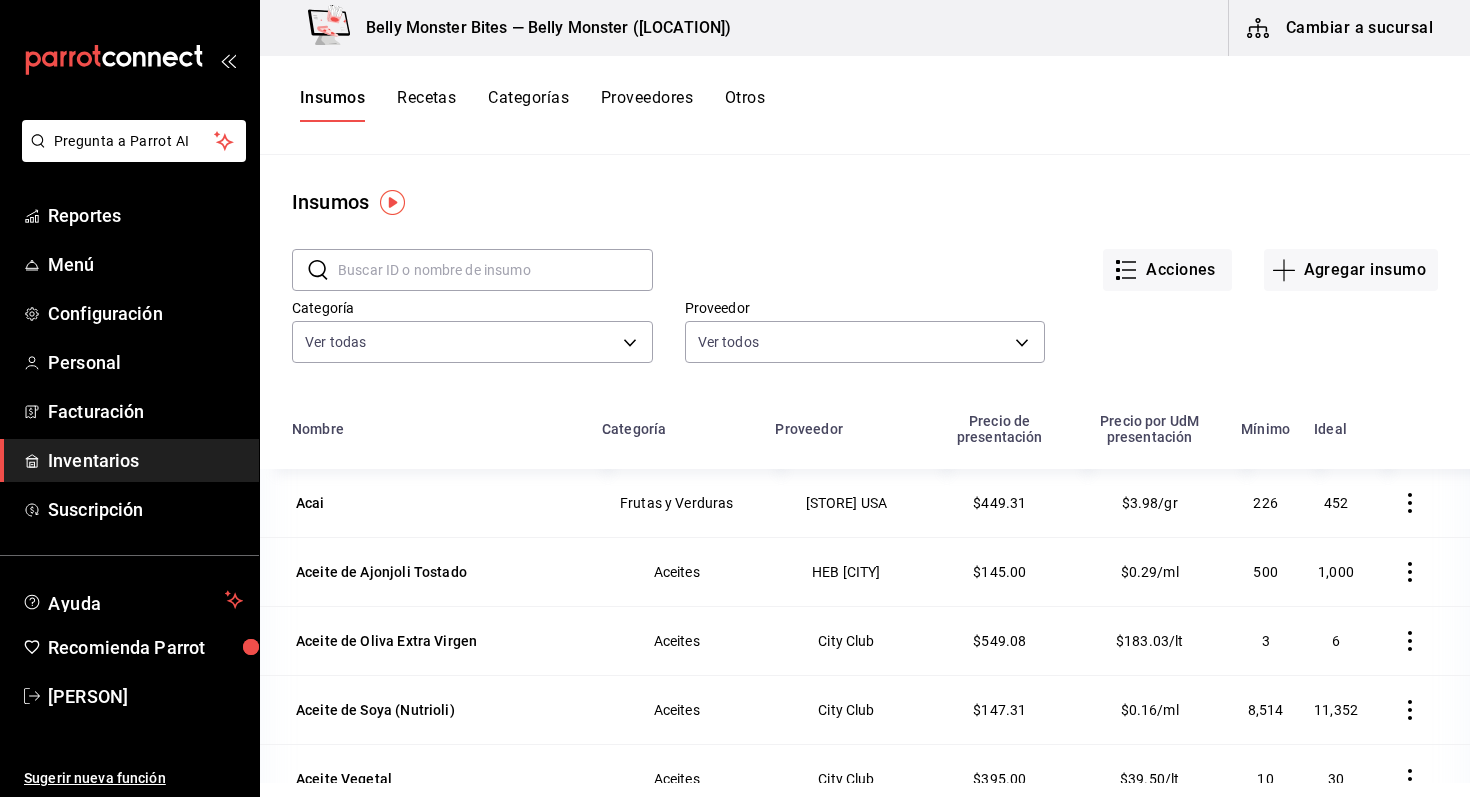 type on "p" 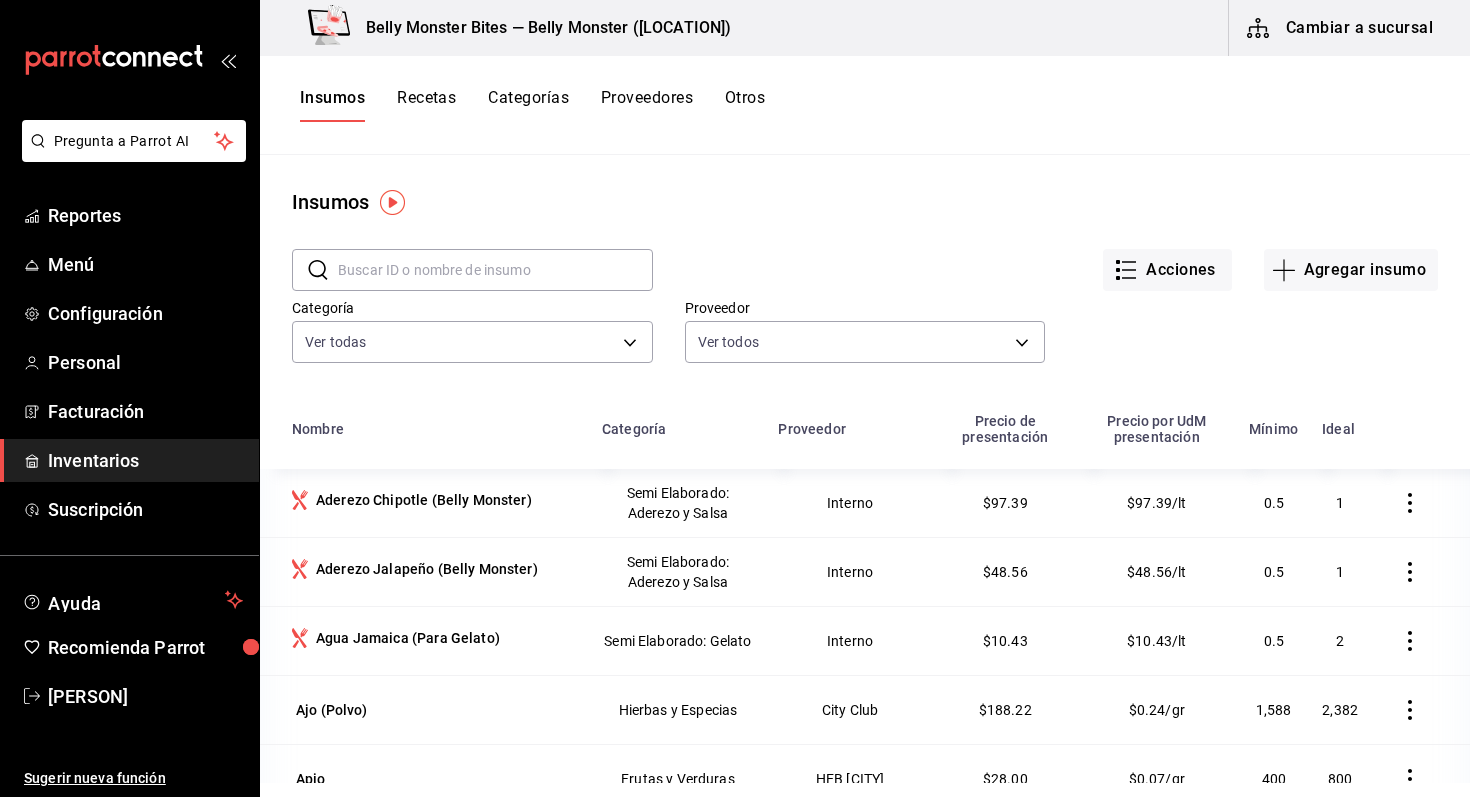 type on "P" 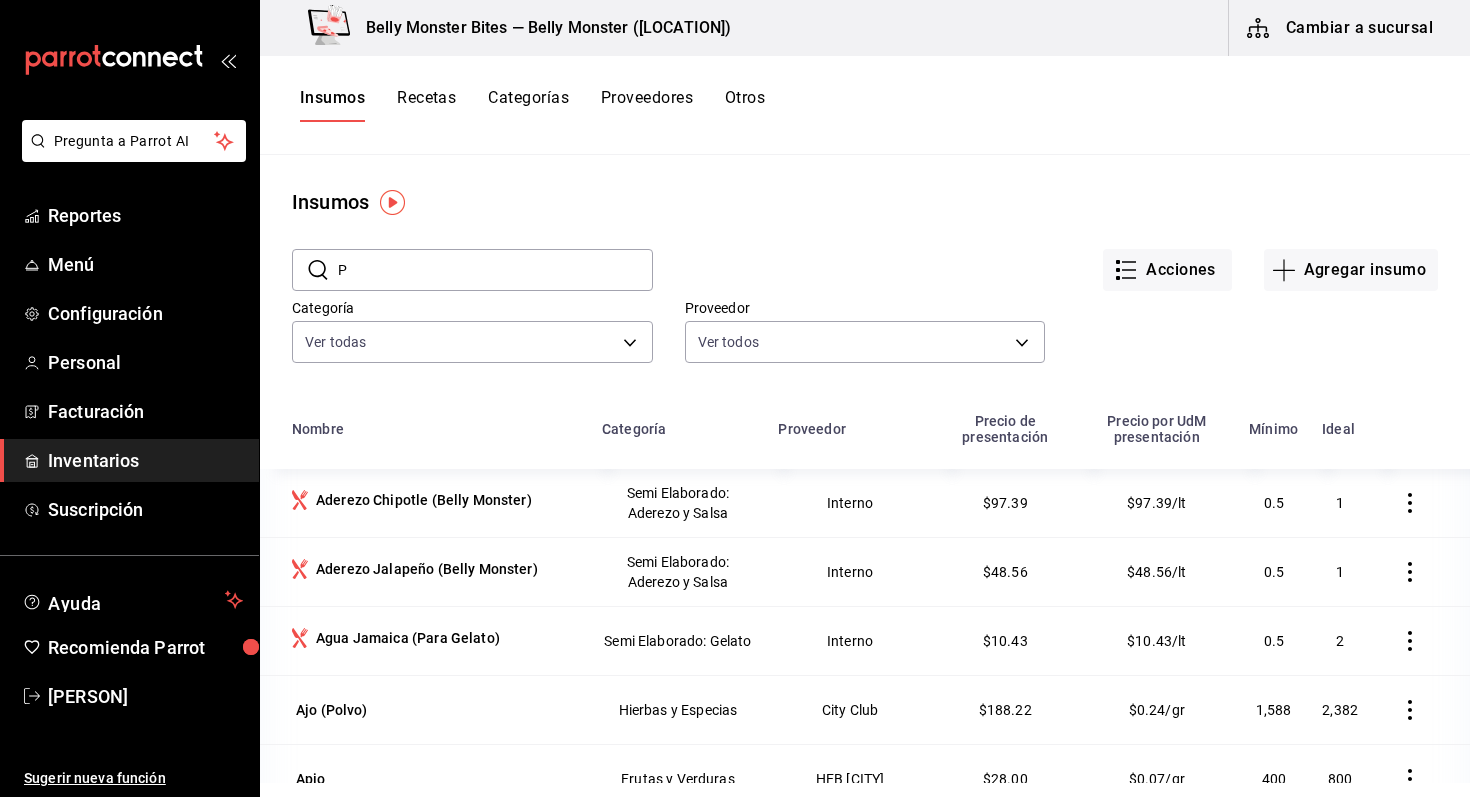 type 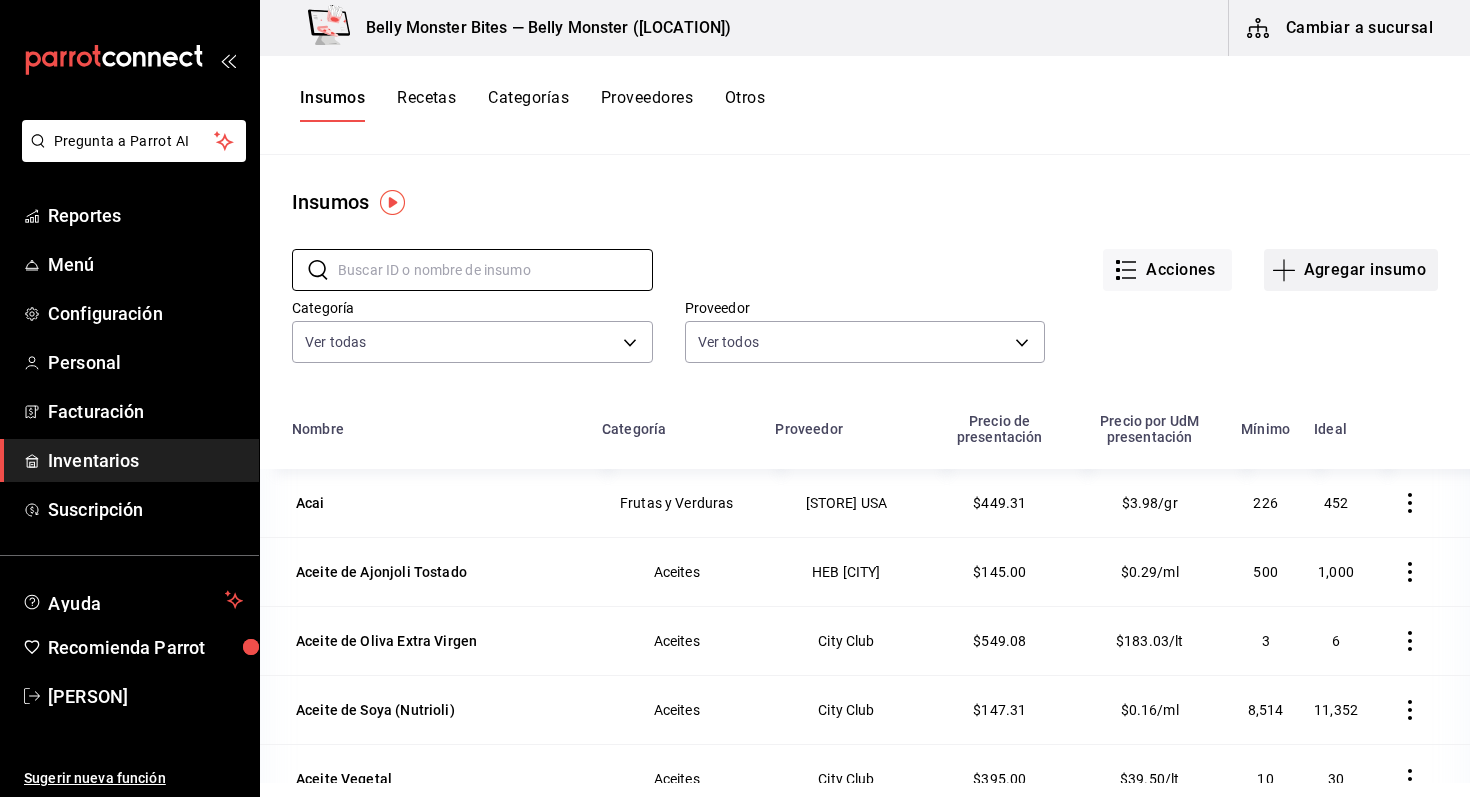 click on "Agregar insumo" at bounding box center (1351, 270) 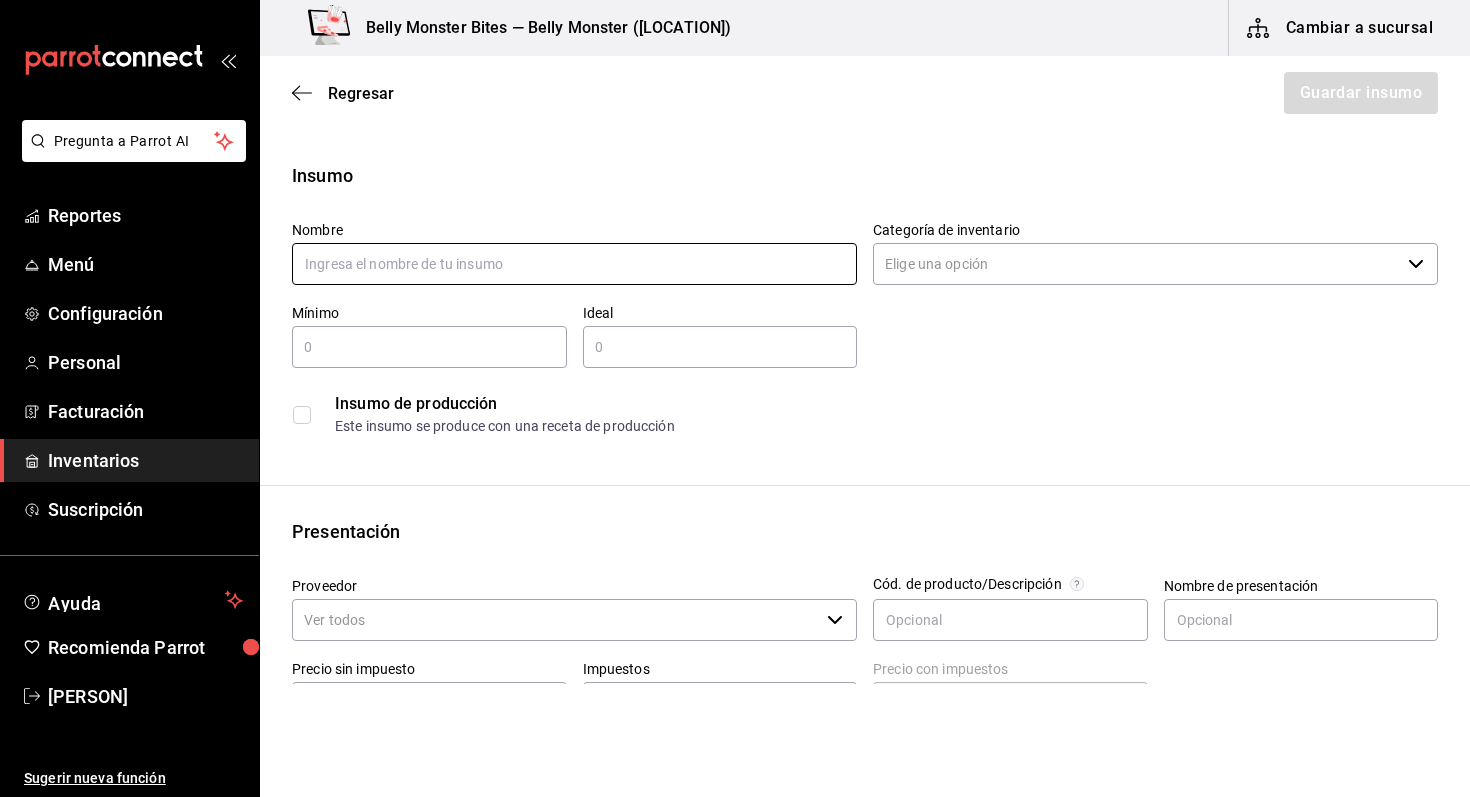 click at bounding box center [574, 264] 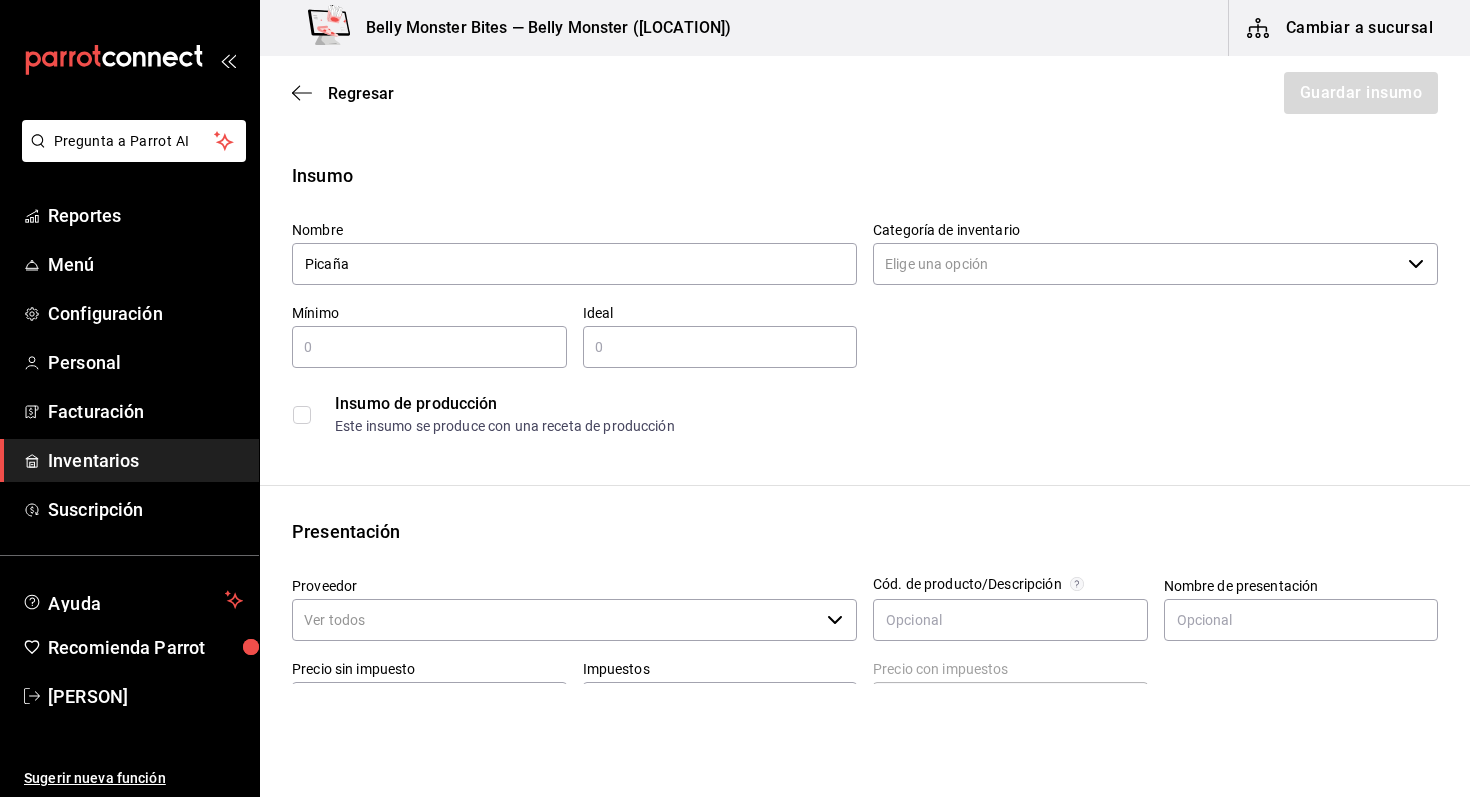 type on "Picaña" 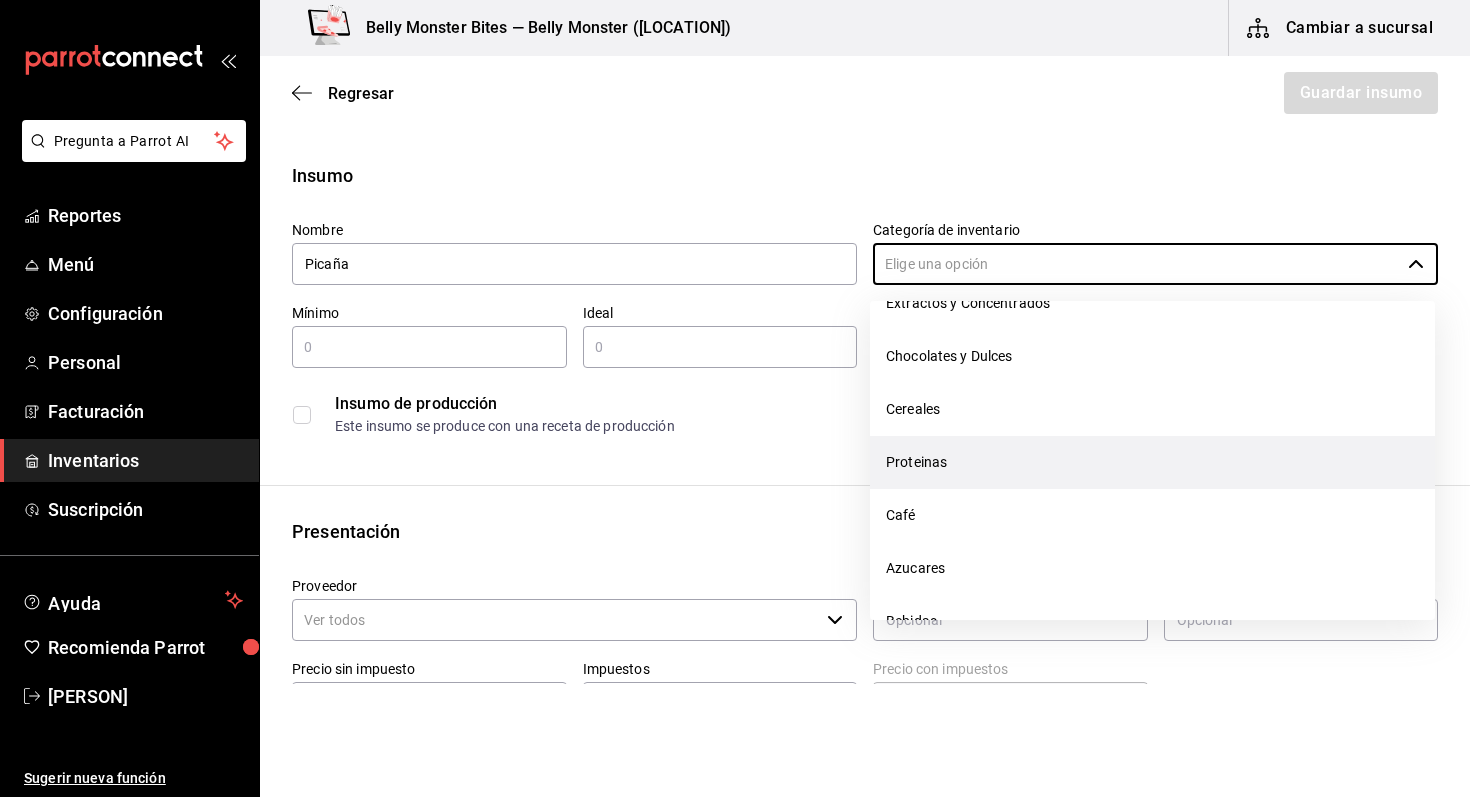 scroll, scrollTop: 1494, scrollLeft: 0, axis: vertical 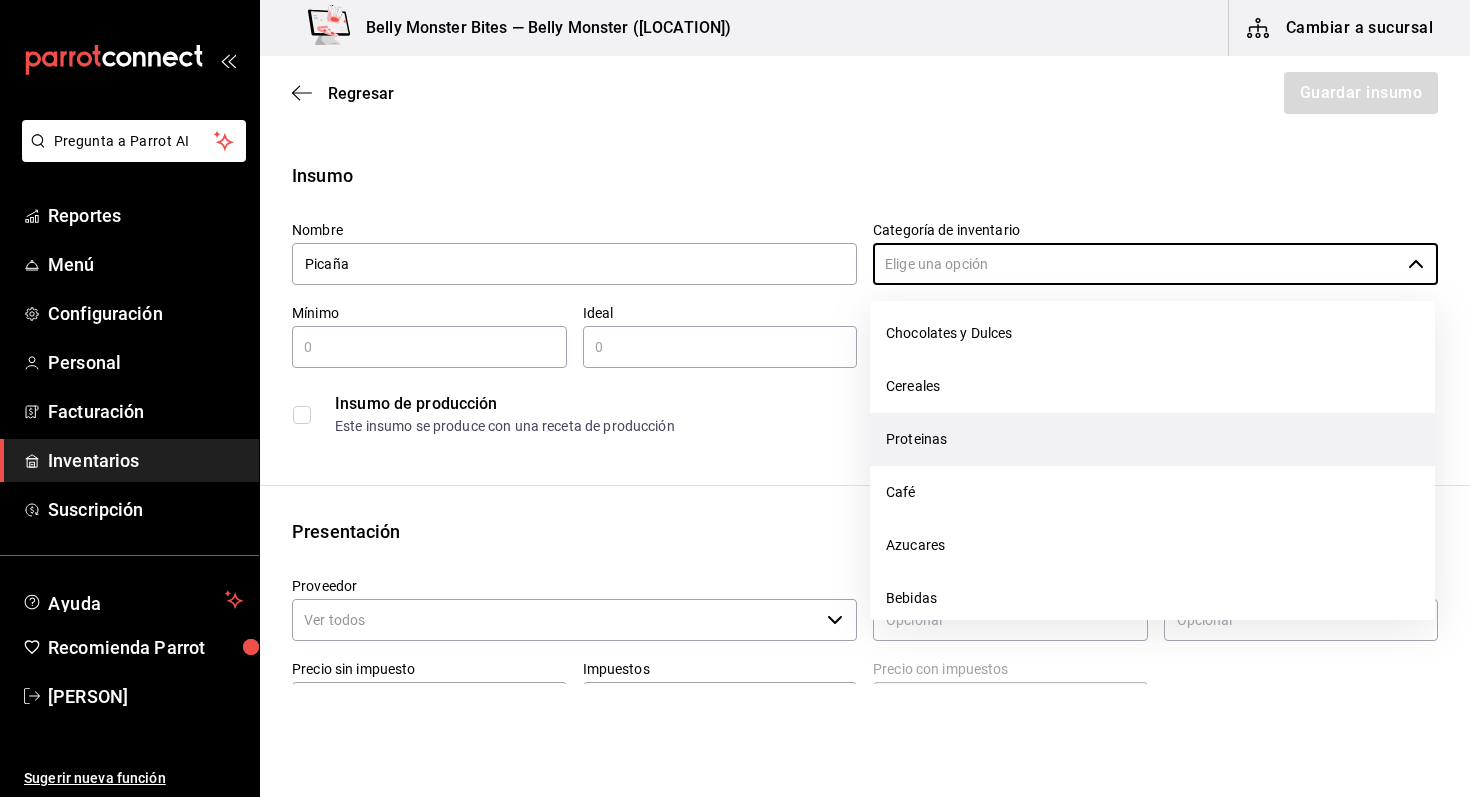 click on "Proteinas" at bounding box center [1152, 439] 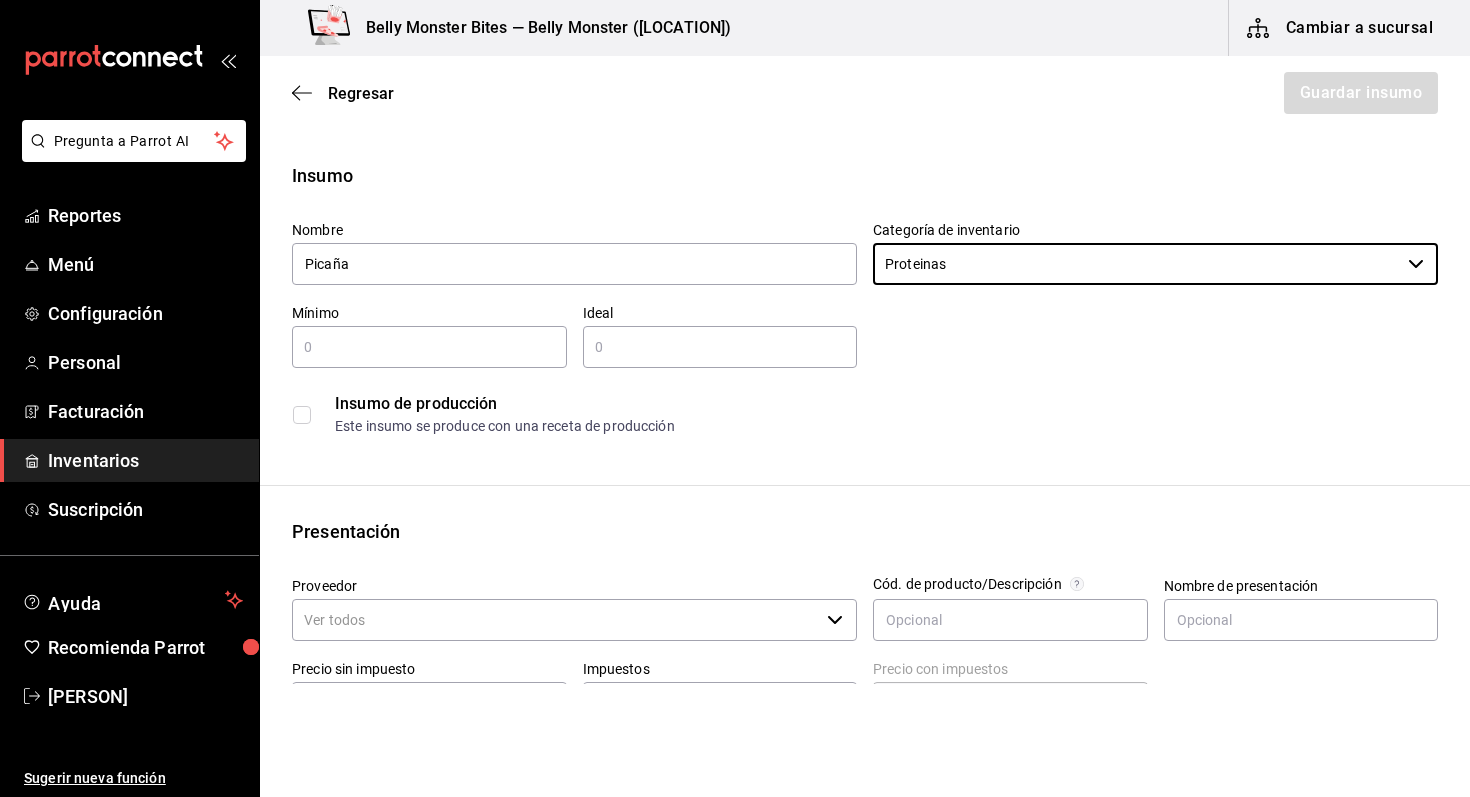 click at bounding box center [429, 347] 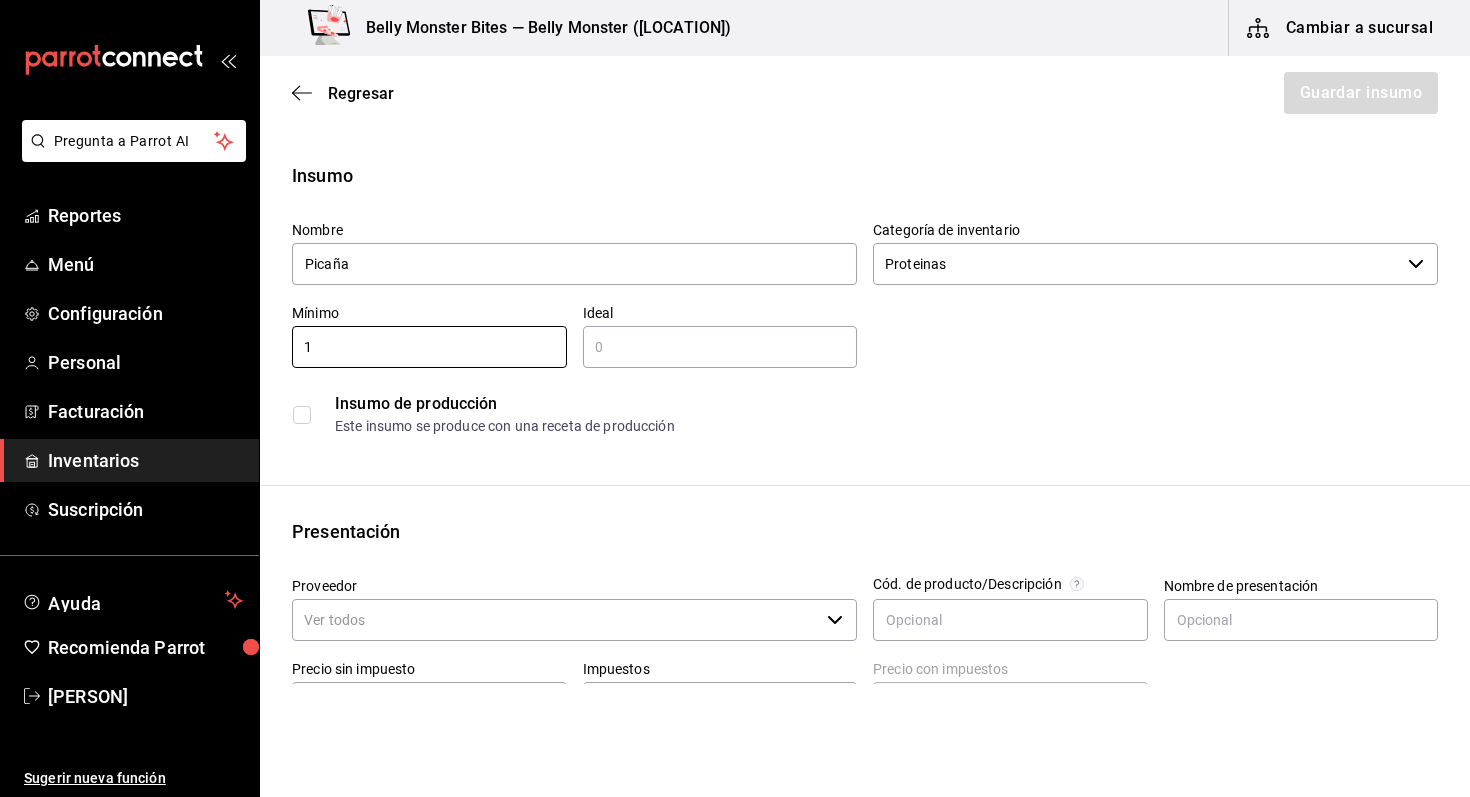 type on "1" 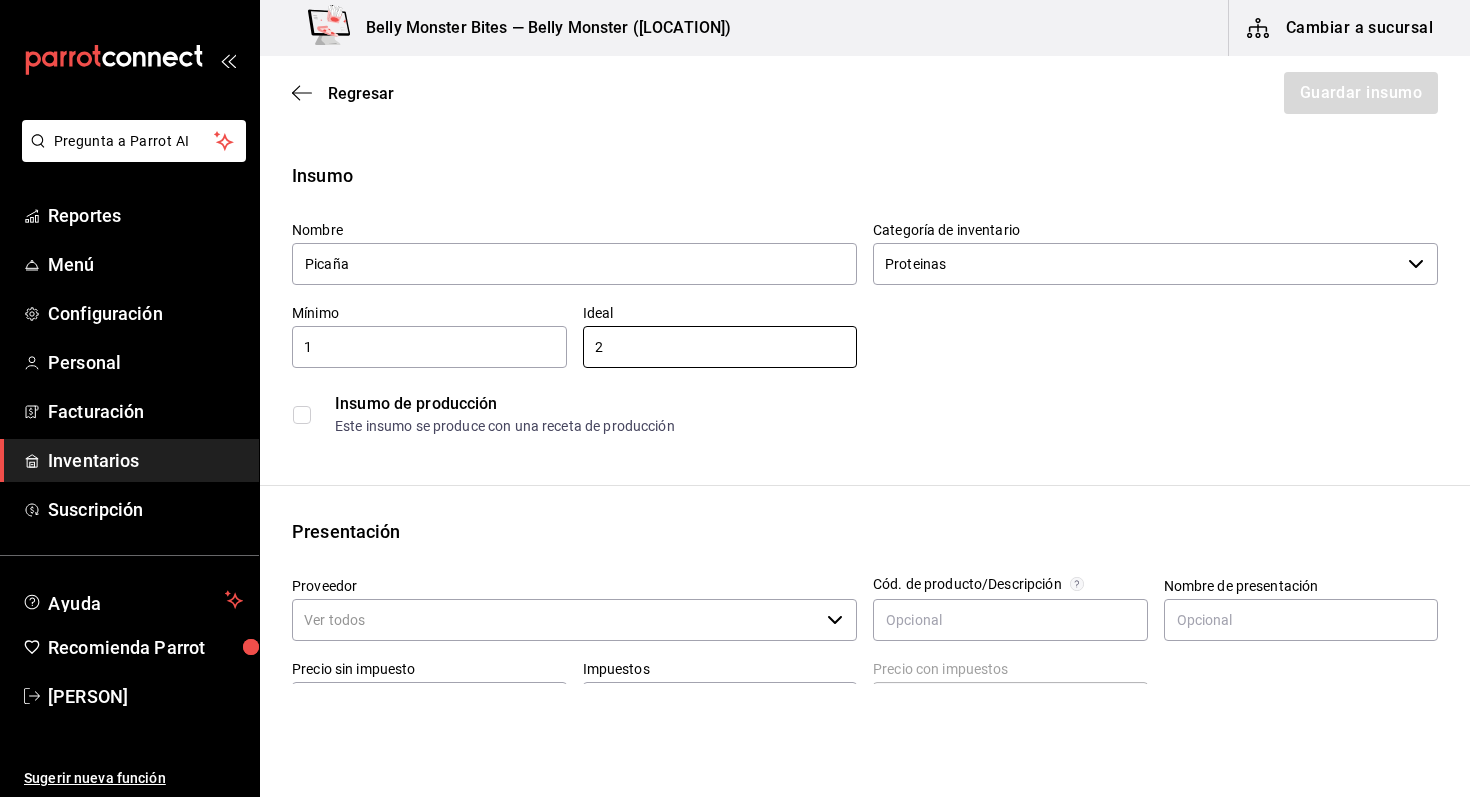 type on "2" 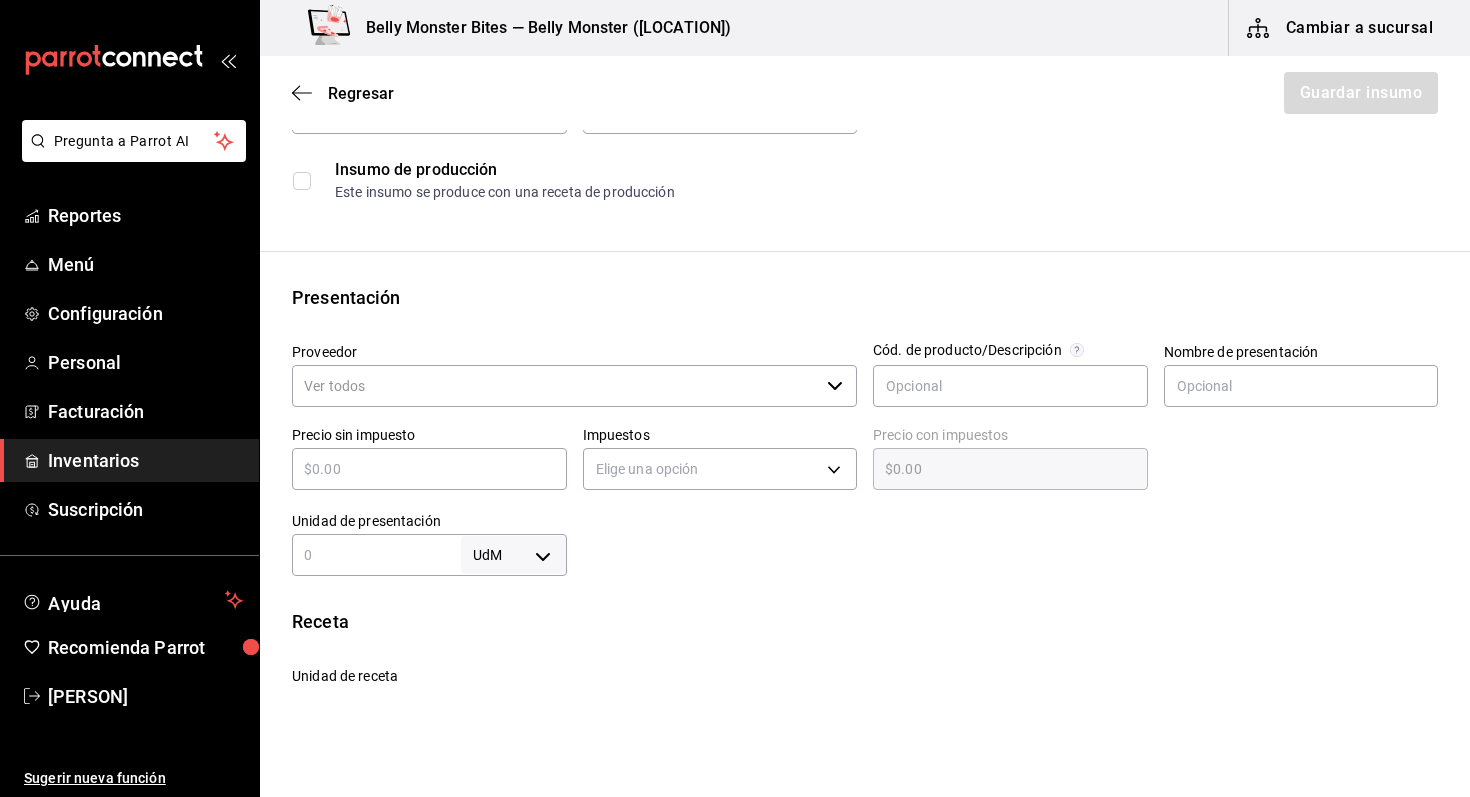 scroll, scrollTop: 263, scrollLeft: 0, axis: vertical 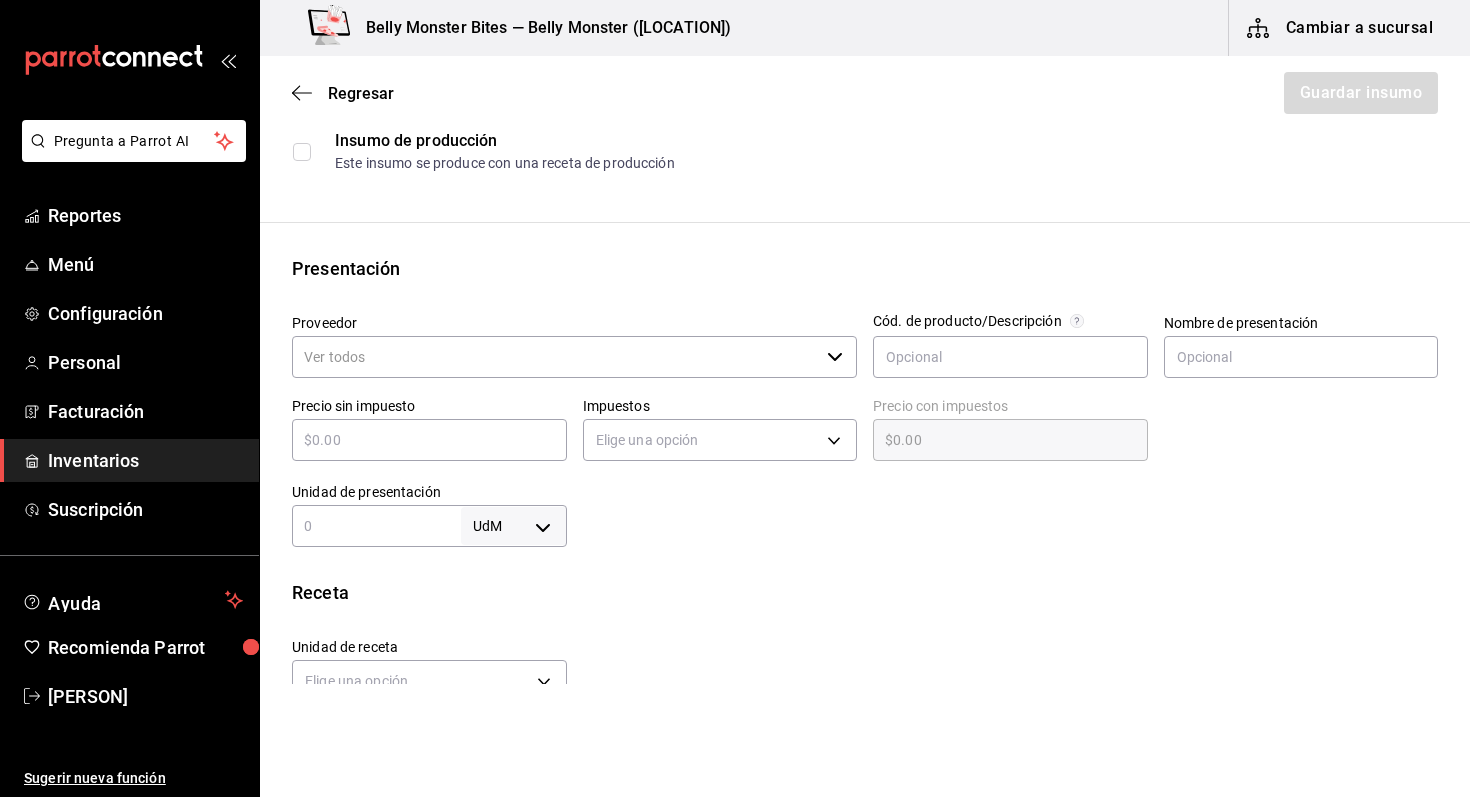 click on "​" at bounding box center (574, 357) 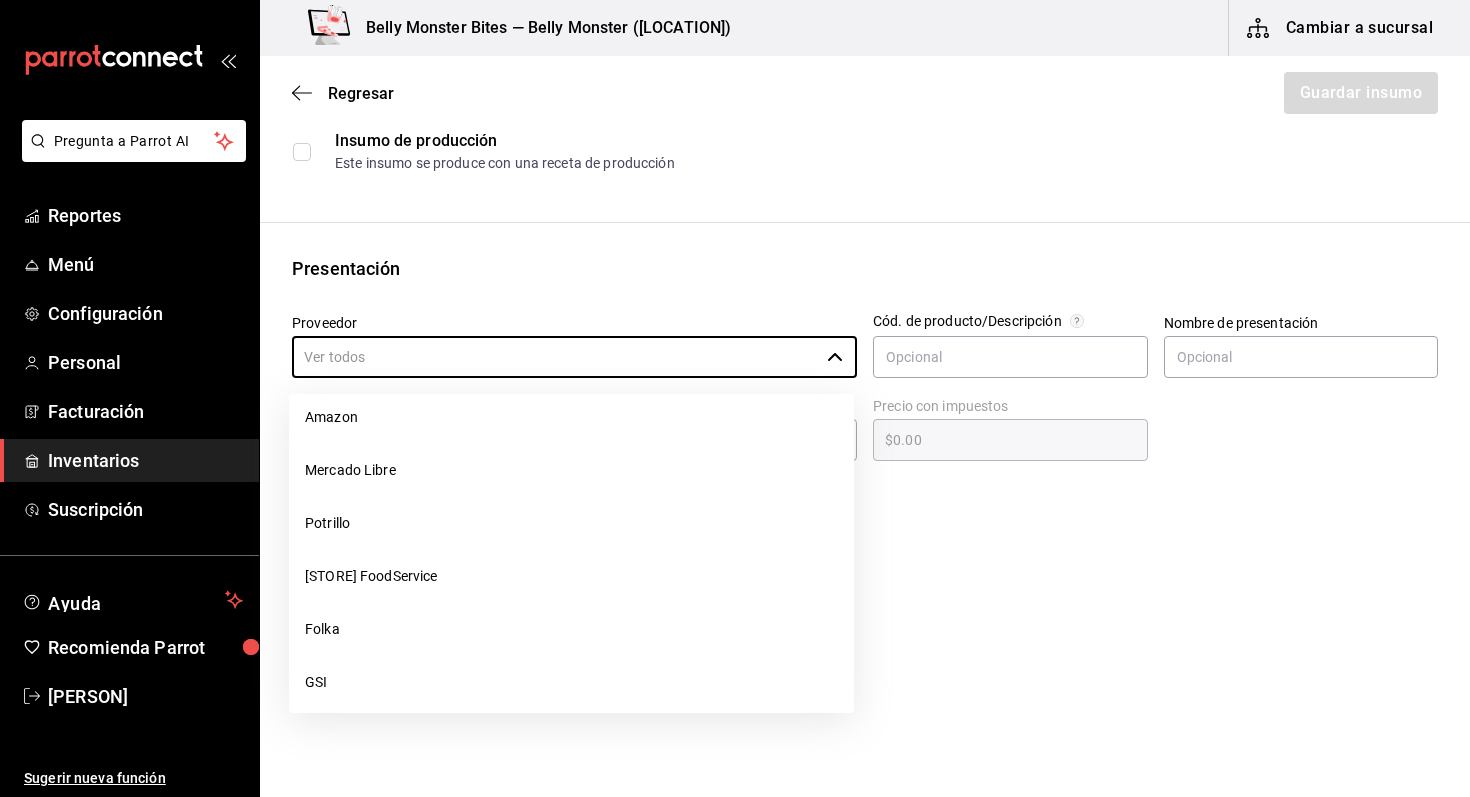 scroll, scrollTop: 506, scrollLeft: 0, axis: vertical 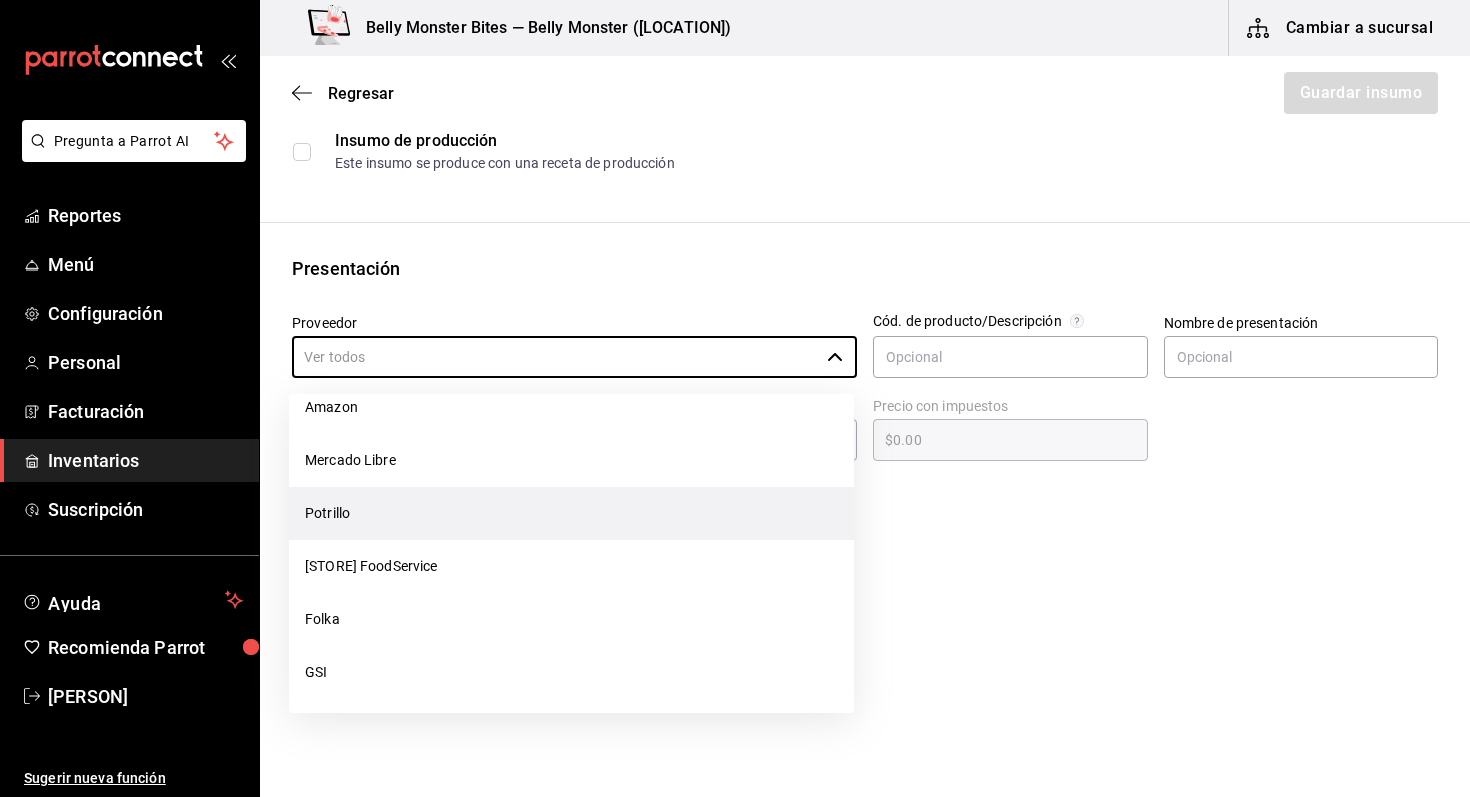click on "Potrillo" at bounding box center (571, 513) 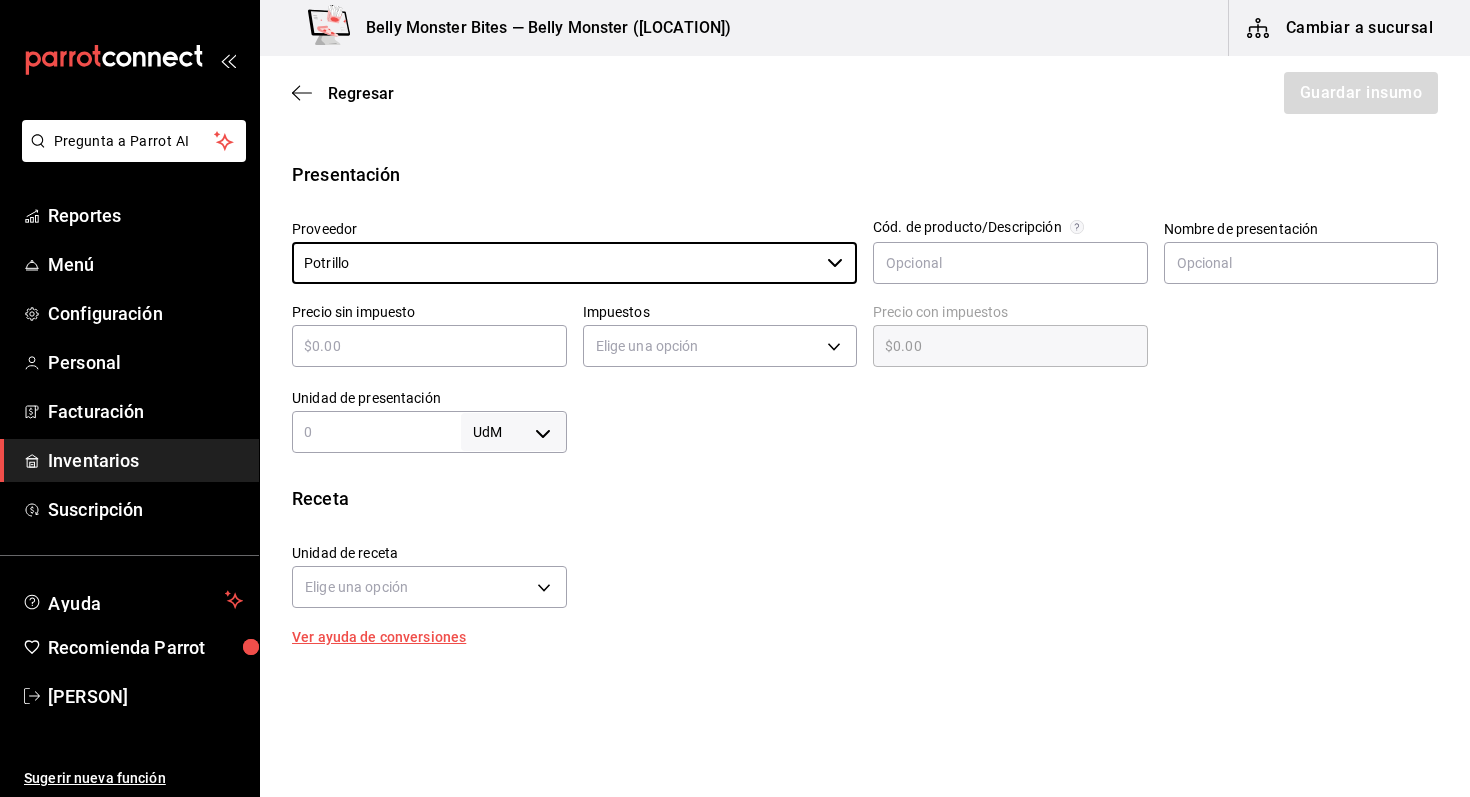 scroll, scrollTop: 365, scrollLeft: 0, axis: vertical 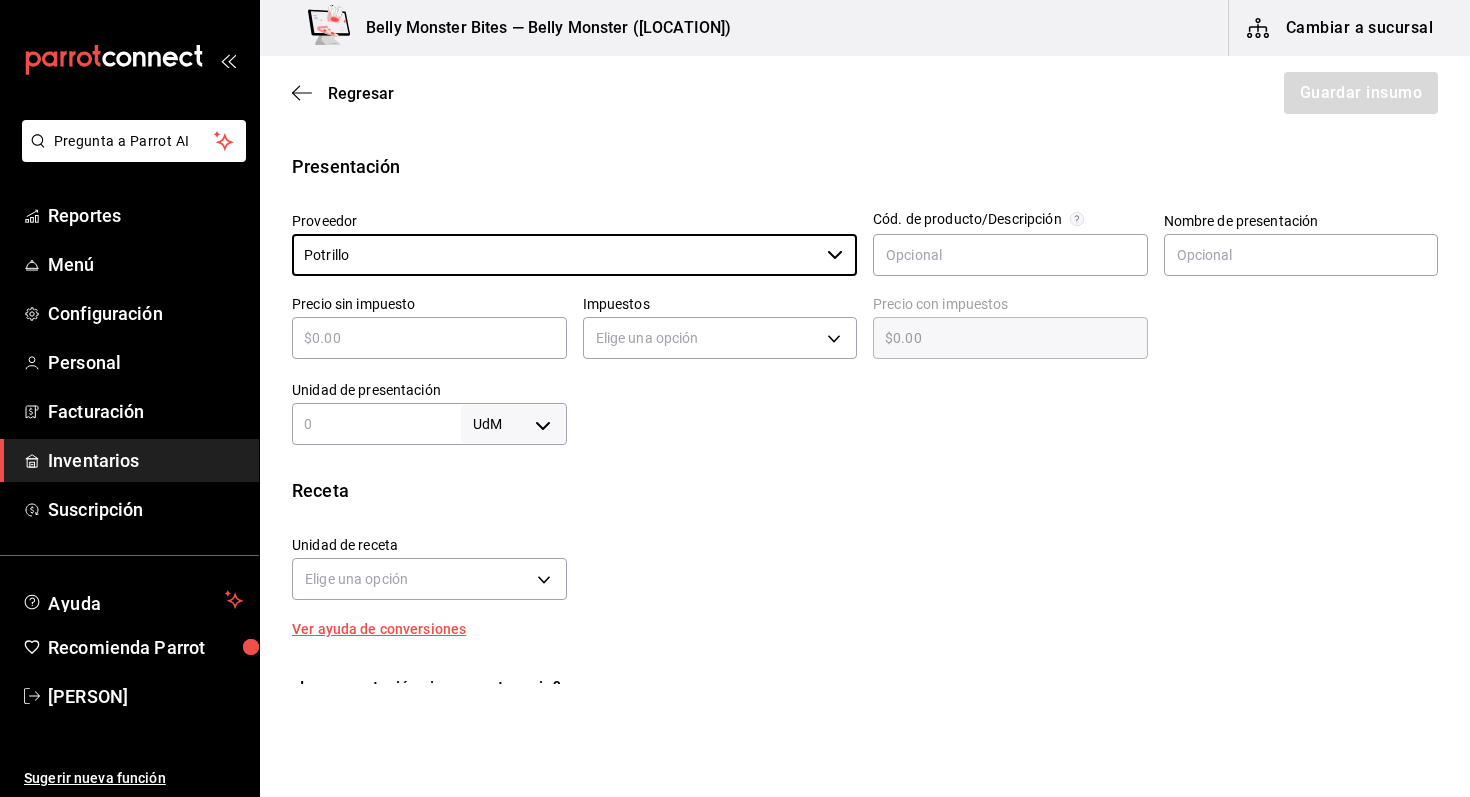 click at bounding box center [429, 338] 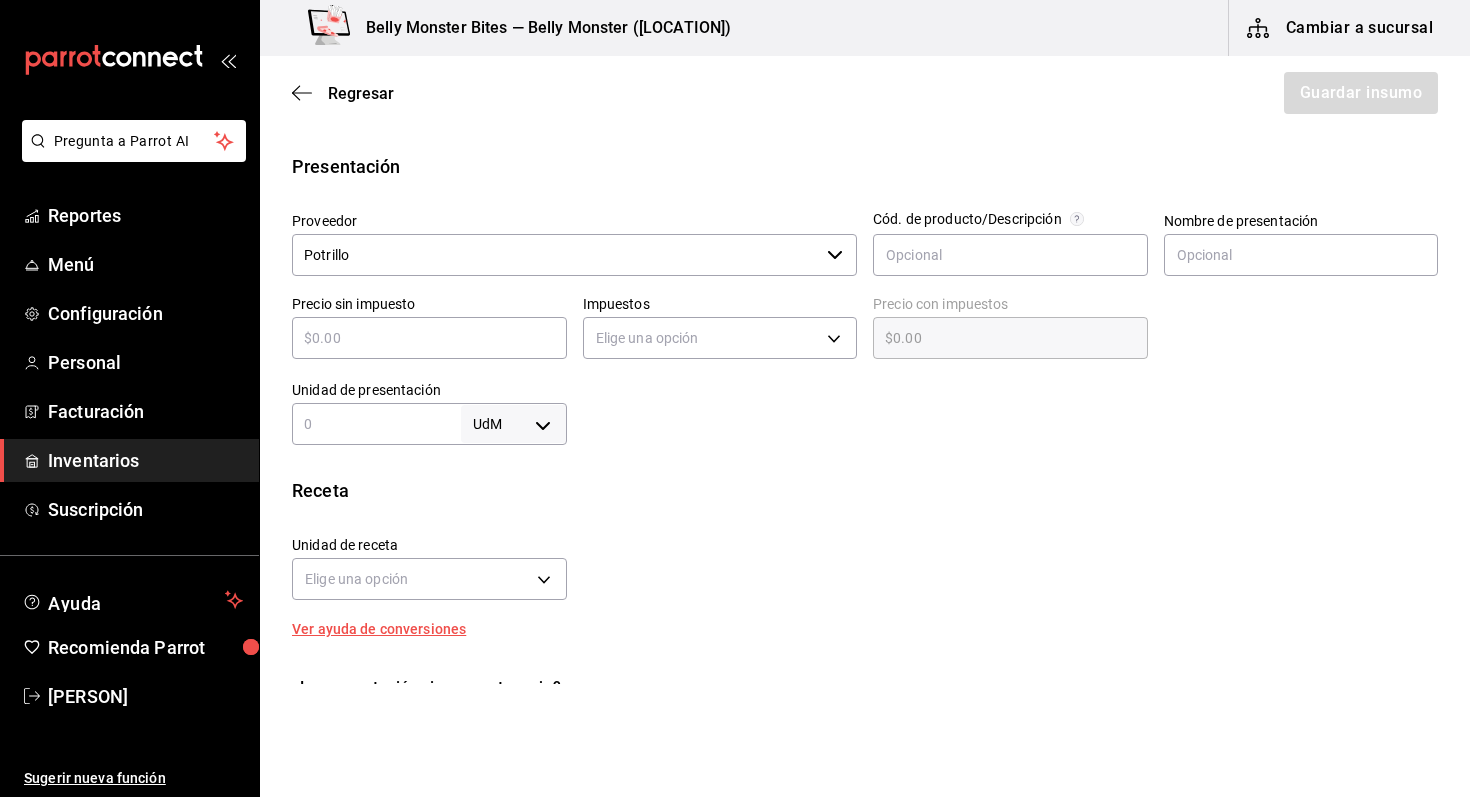 type on "$4" 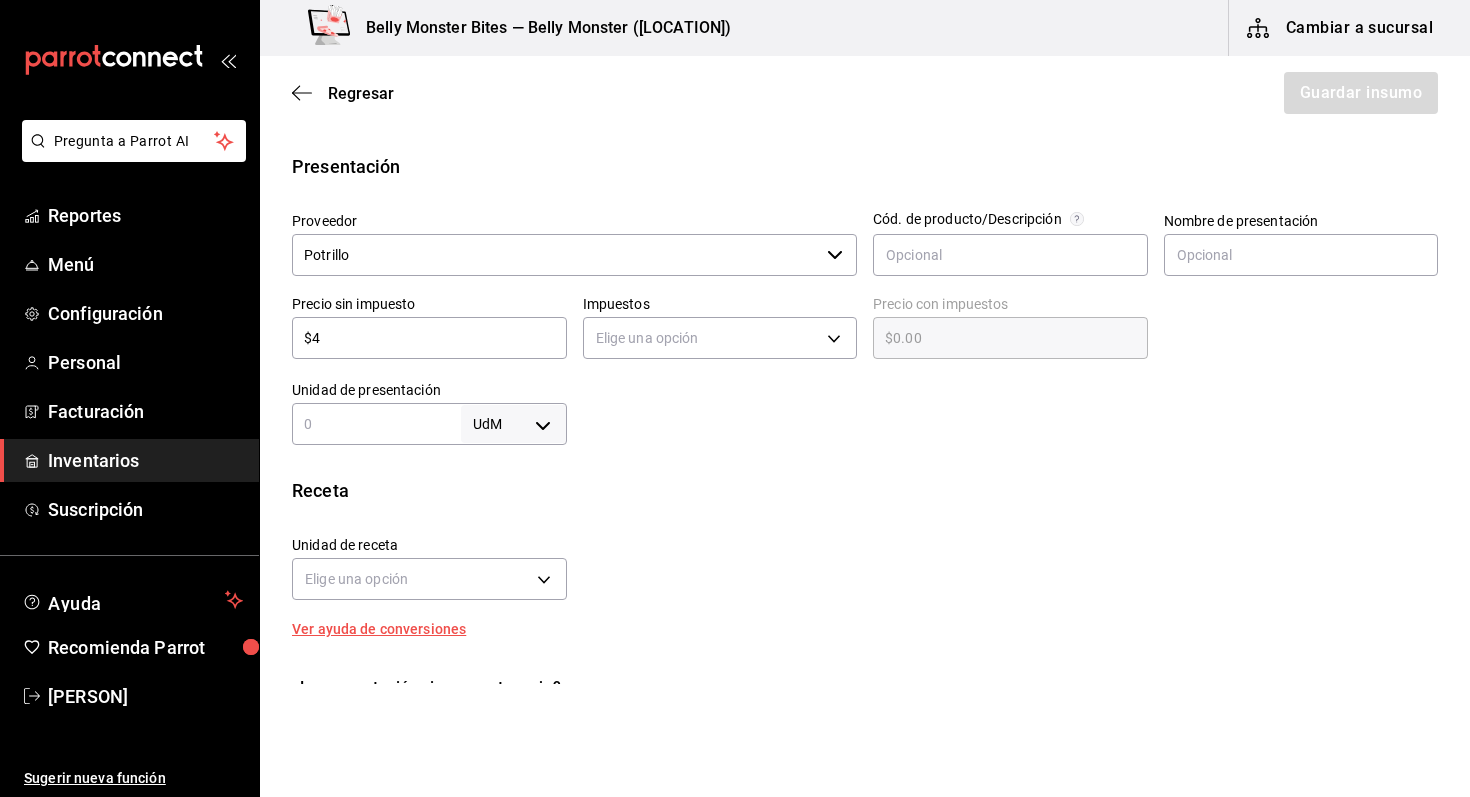 type on "$4.00" 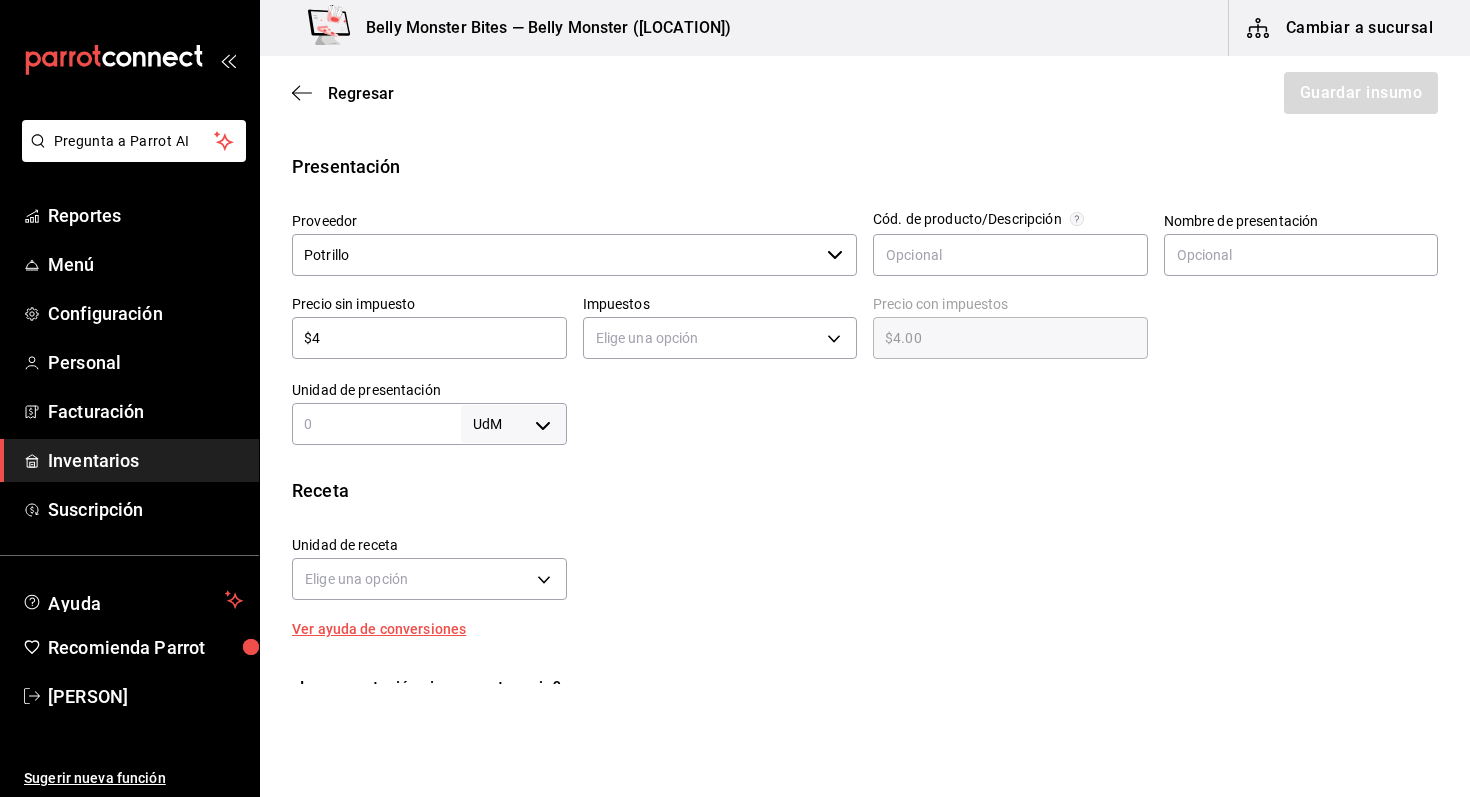 type on "$48" 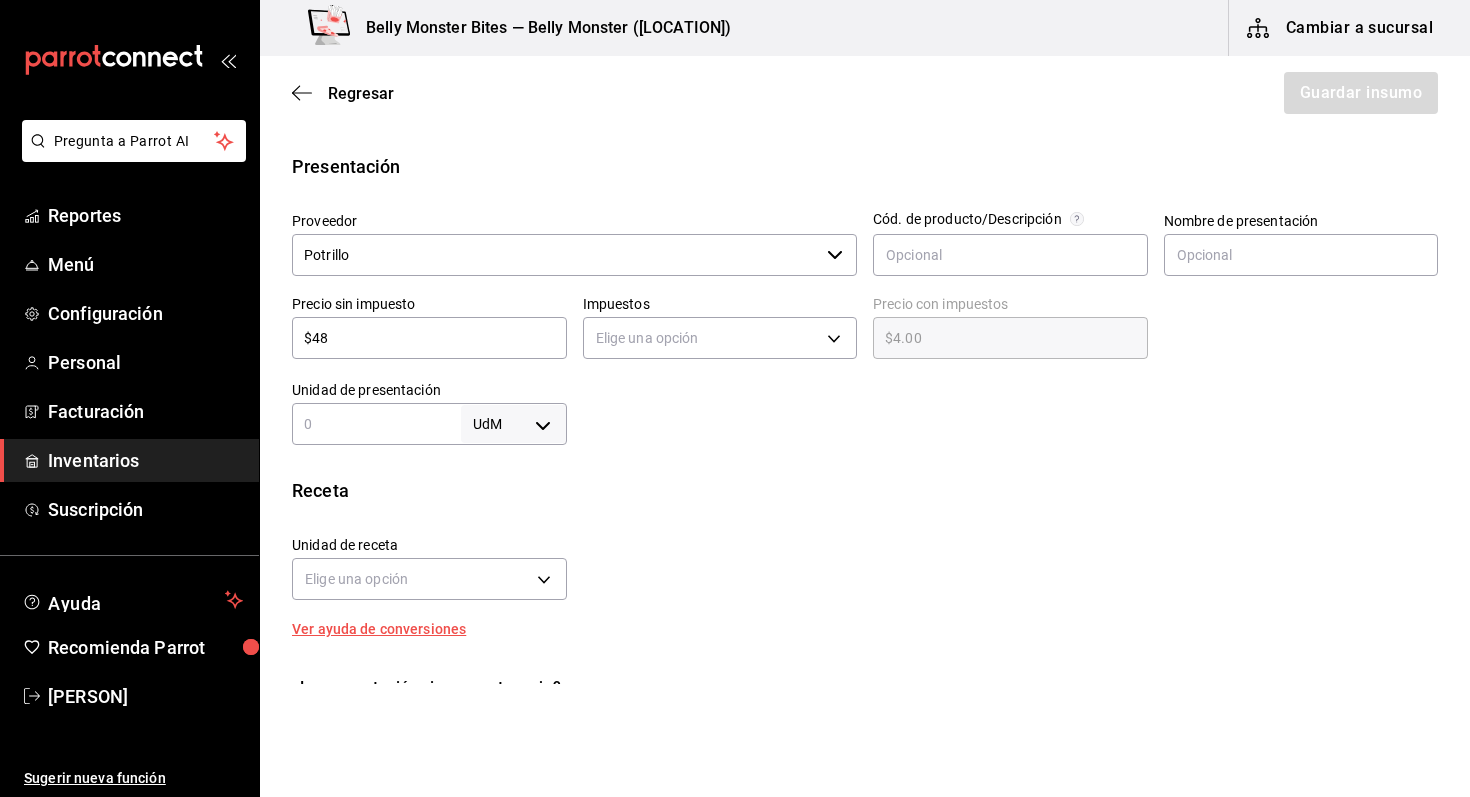 type on "$48.00" 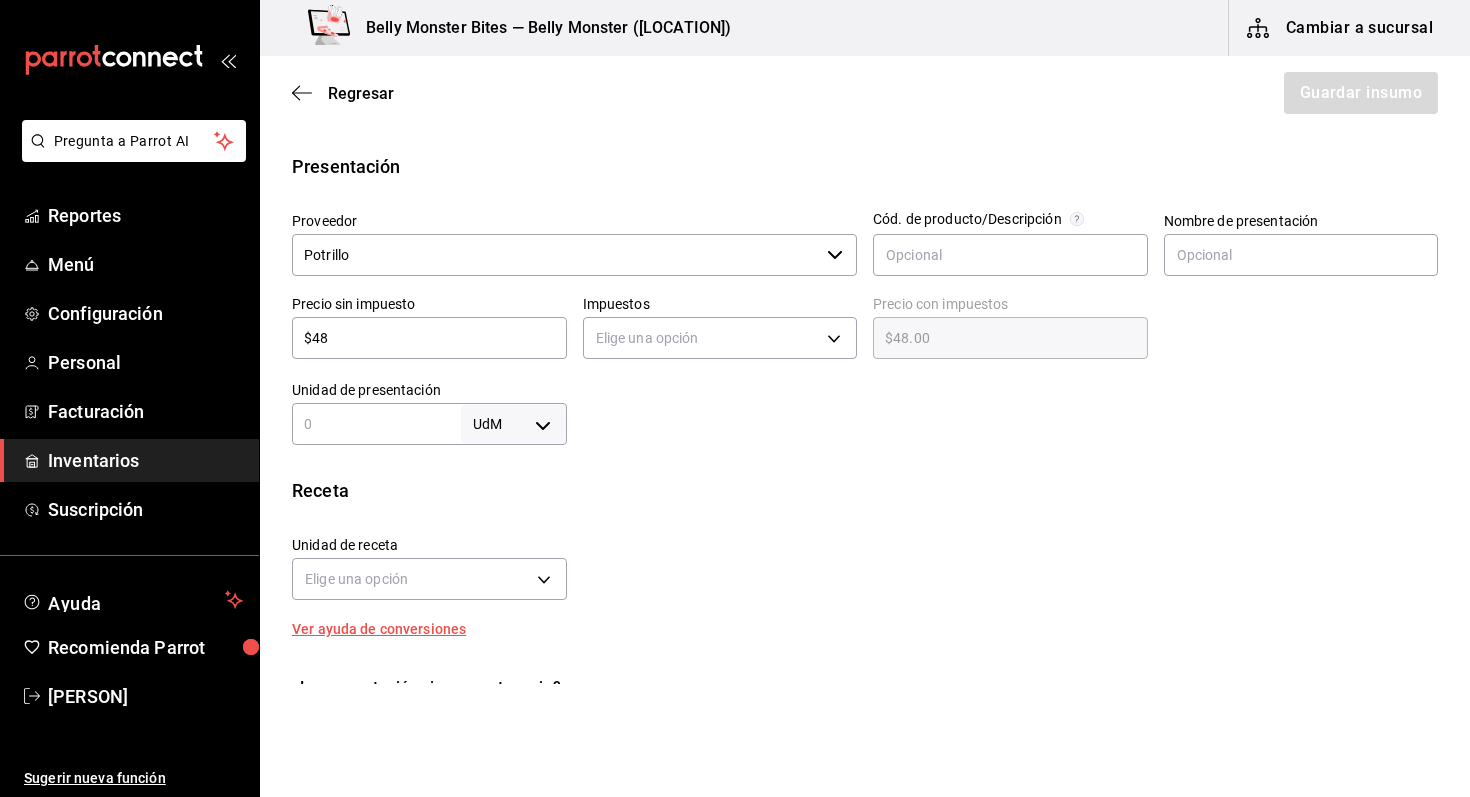 type on "$484" 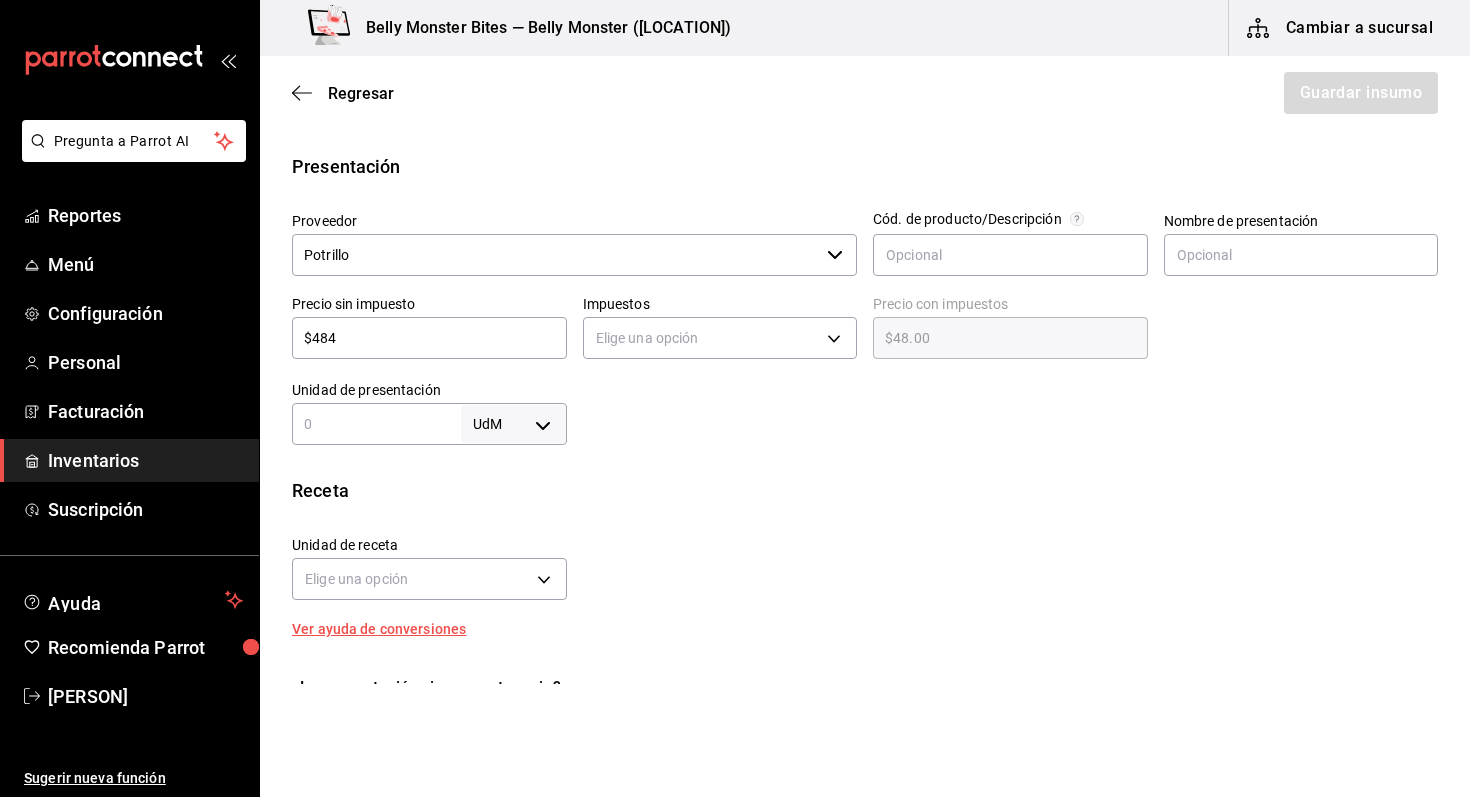 type on "$484.00" 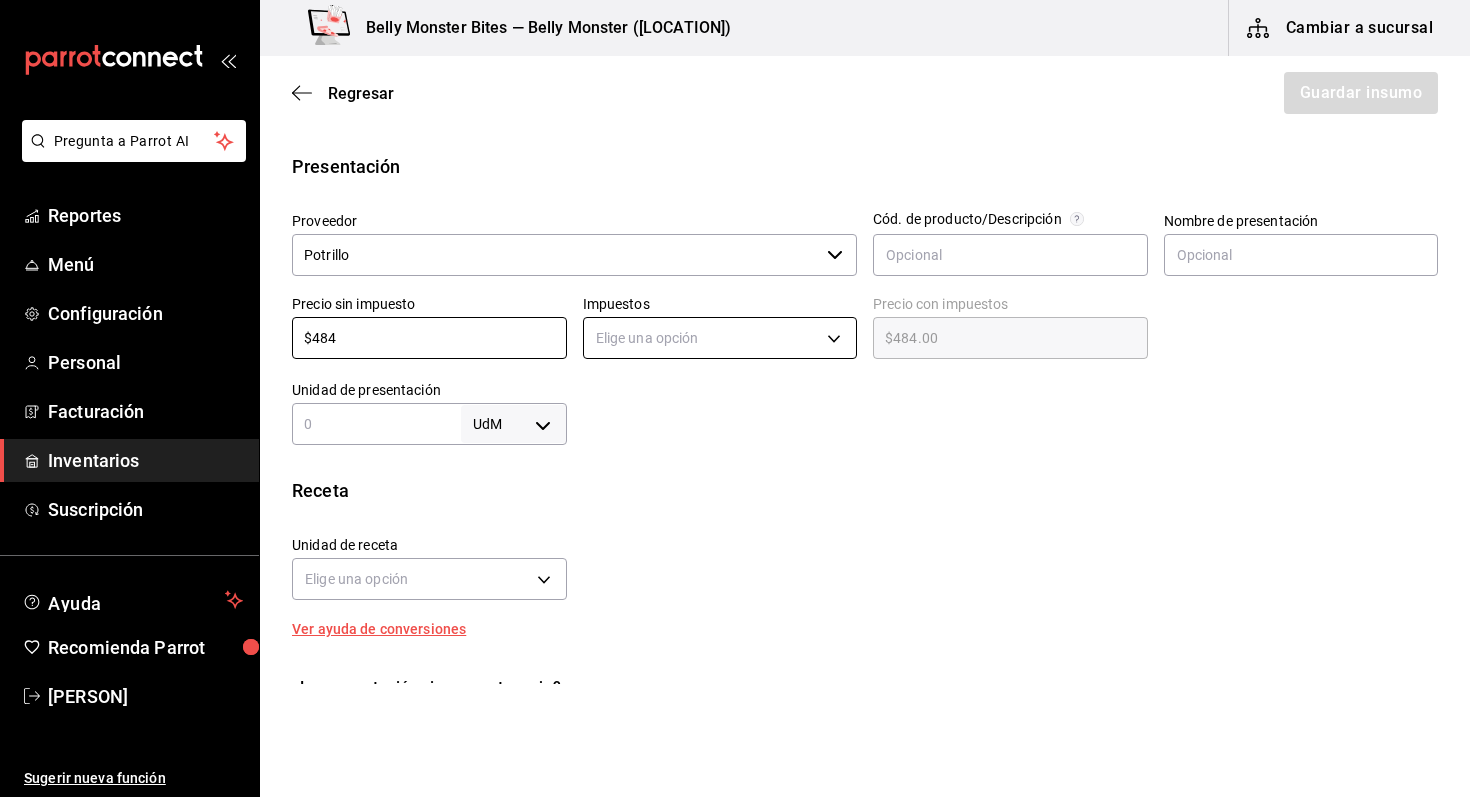 type on "$484" 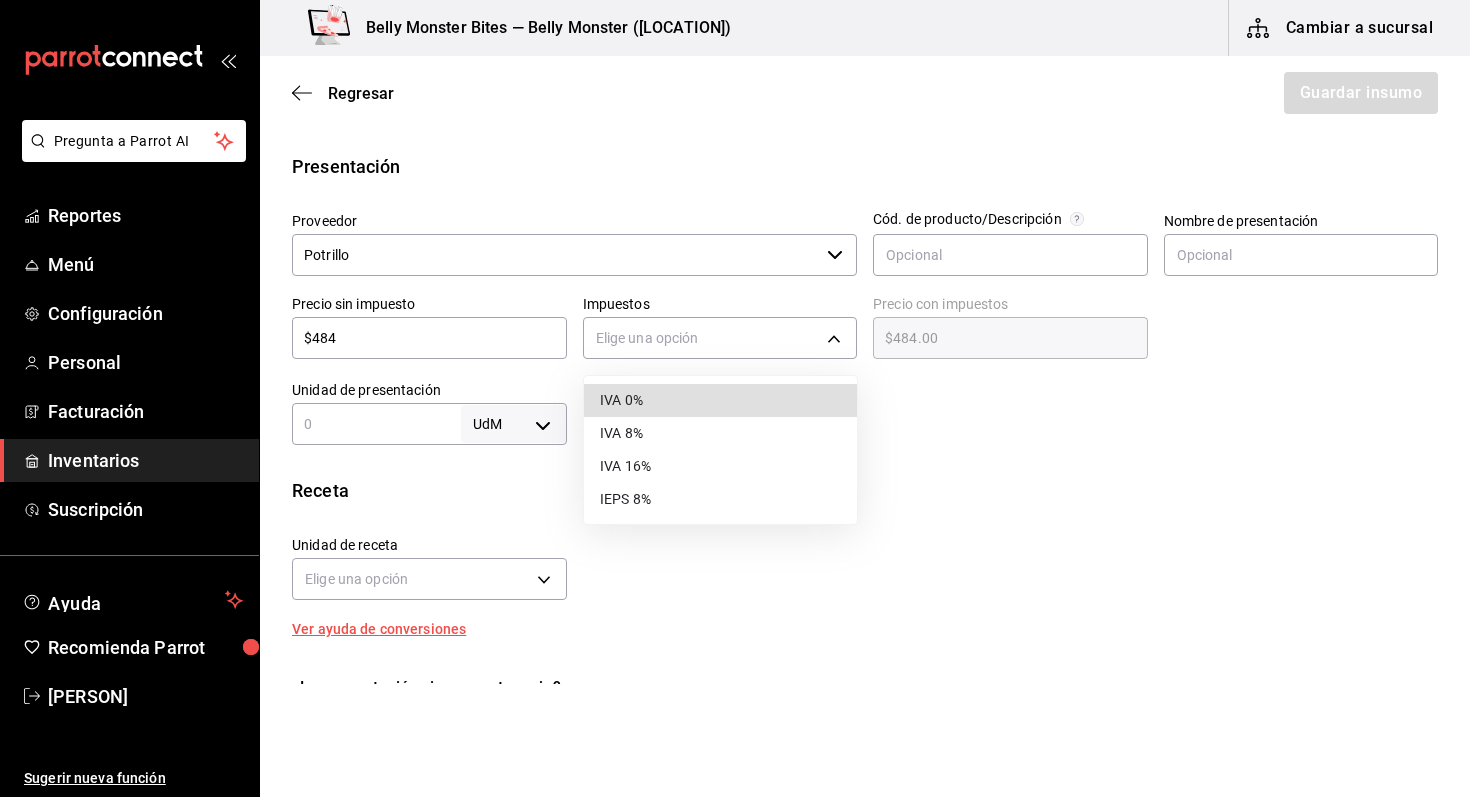 click on "IVA 0%" at bounding box center (720, 400) 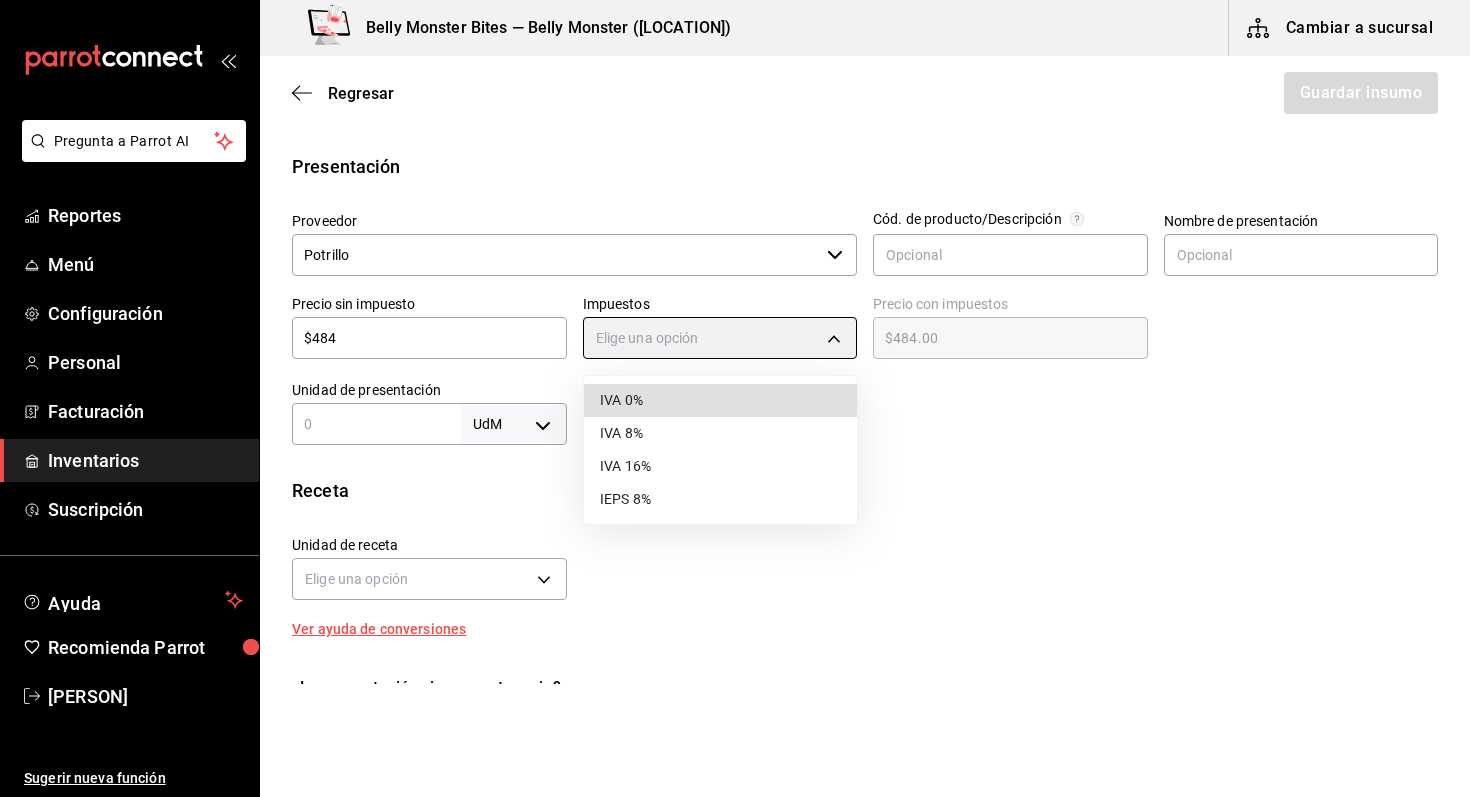 type on "IVA_0" 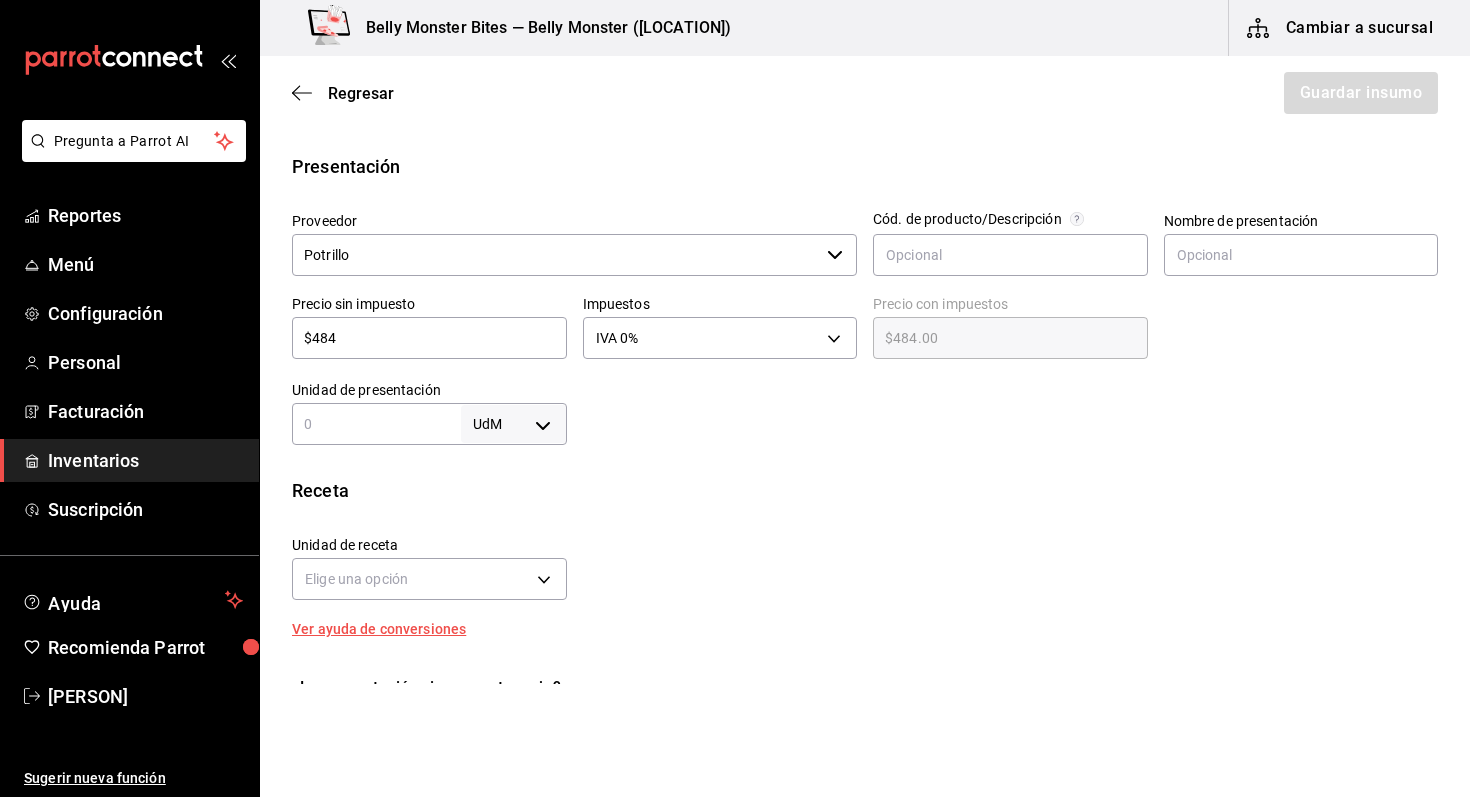click on "Pregunta a Parrot AI Reportes   Menú   Configuración   Personal   Facturación   Inventarios   Suscripción   Ayuda Recomienda Parrot   [PERSON]   Sugerir nueva función   Belly Monster Bites — Belly Monster (Panuco) Cambiar a sucursal Regresar Guardar insumo Insumo Nombre Picaña Categoría de inventario Proteinas ​ Mínimo 1 ​ Ideal 2 ​ Insumo de producción Este insumo se produce con una receta de producción Presentación Proveedor Potrillo ​ Cód. de producto/Descripción Nombre de presentación Precio sin impuesto $484 ​ Impuestos IVA 0% IVA_0 Precio con impuestos $484.00 ​ Unidad de presentación UdM ​ Receta Unidad de receta Elige una opción Factor de conversión ​ Ver ayuda de conversiones ¿La presentación  viene en otra caja? Si No Presentaciones por caja ​ Sin definir Unidades de conteo GANA 1 MES GRATIS EN TU SUSCRIPCIÓN AQUÍ Pregunta a Parrot AI Reportes   Menú   Configuración   Personal   Facturación   Inventarios   Suscripción   Ayuda Recomienda Parrot" at bounding box center [735, 342] 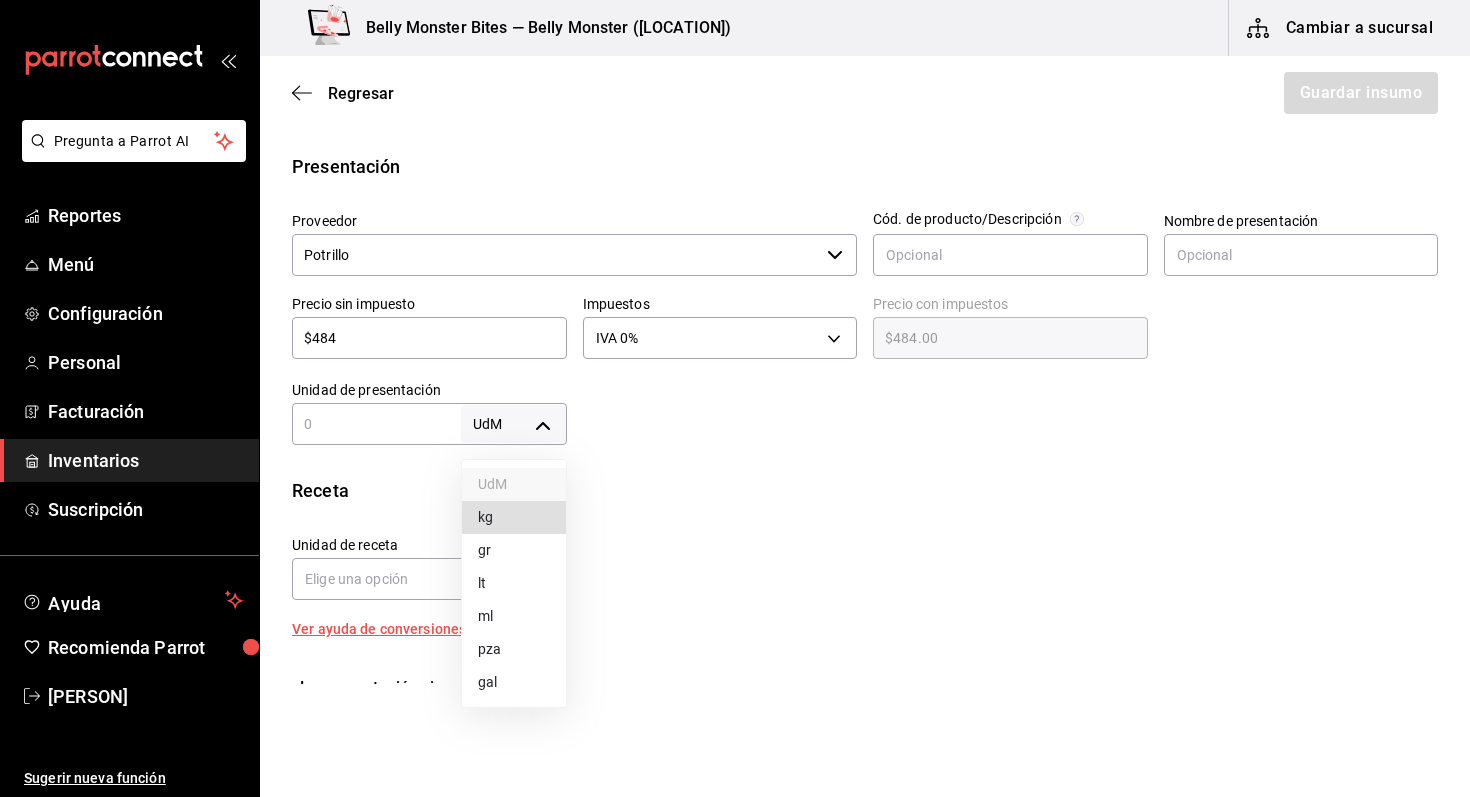 click on "kg" at bounding box center (514, 517) 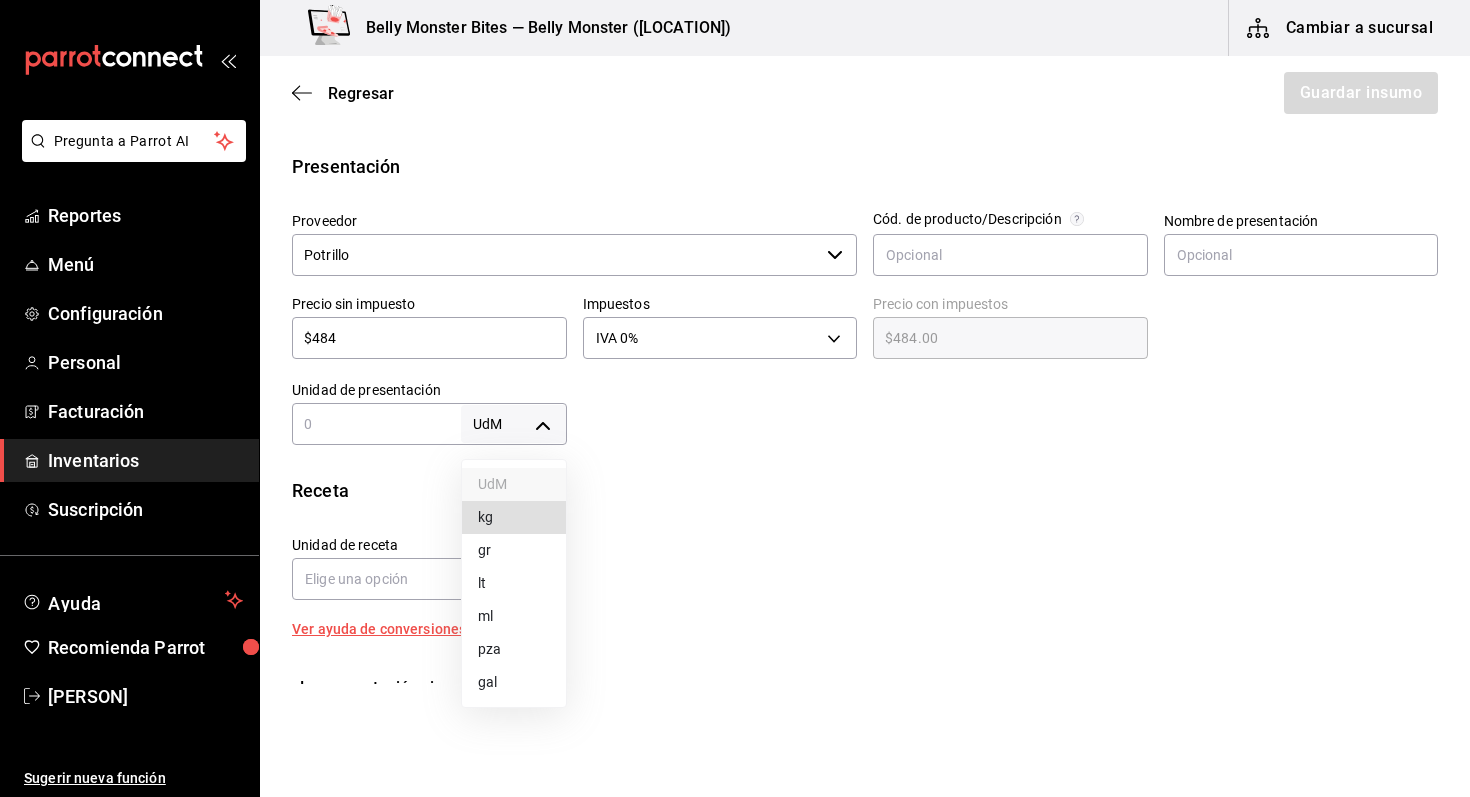 type on "KILOGRAM" 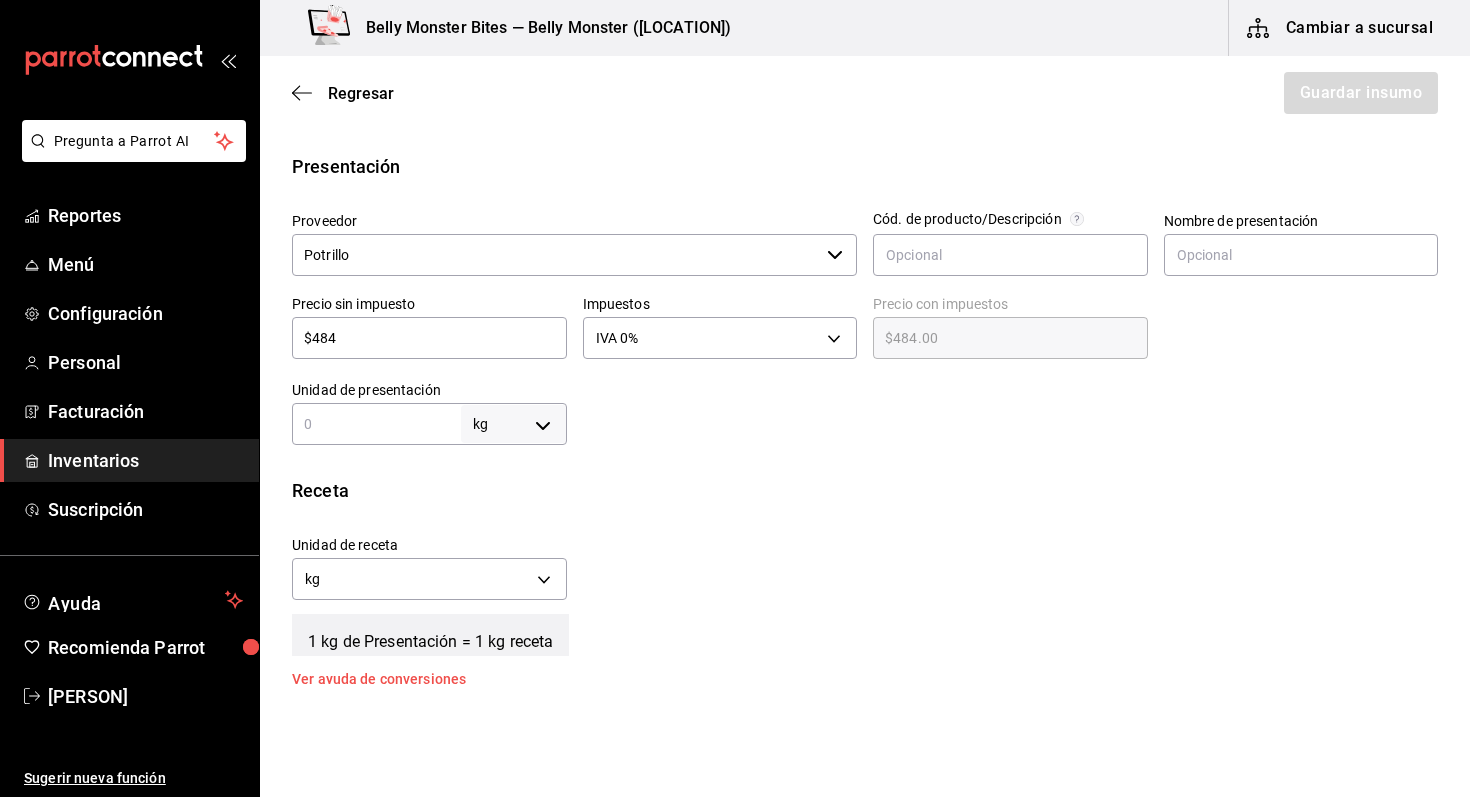 click at bounding box center (376, 424) 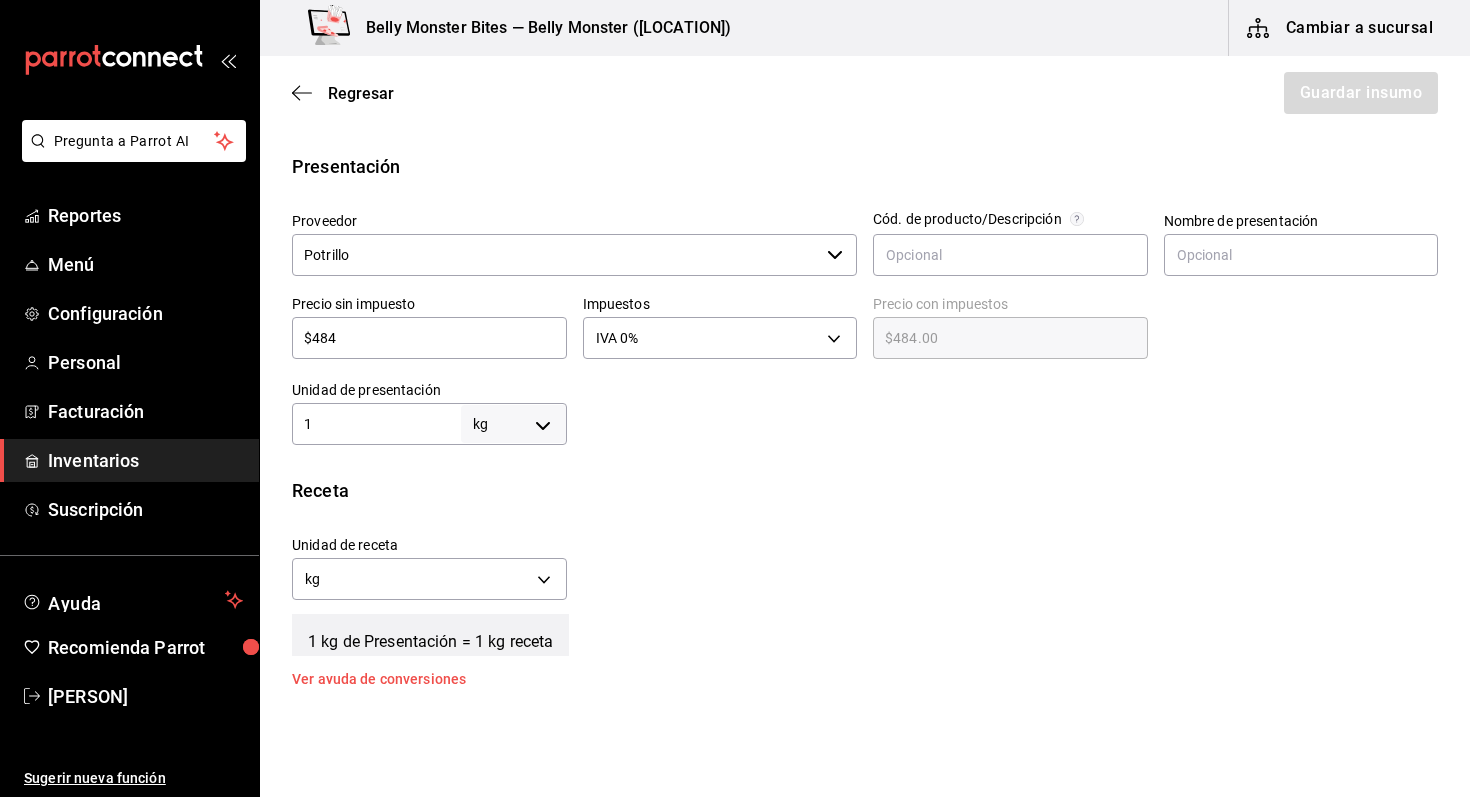 type on "1" 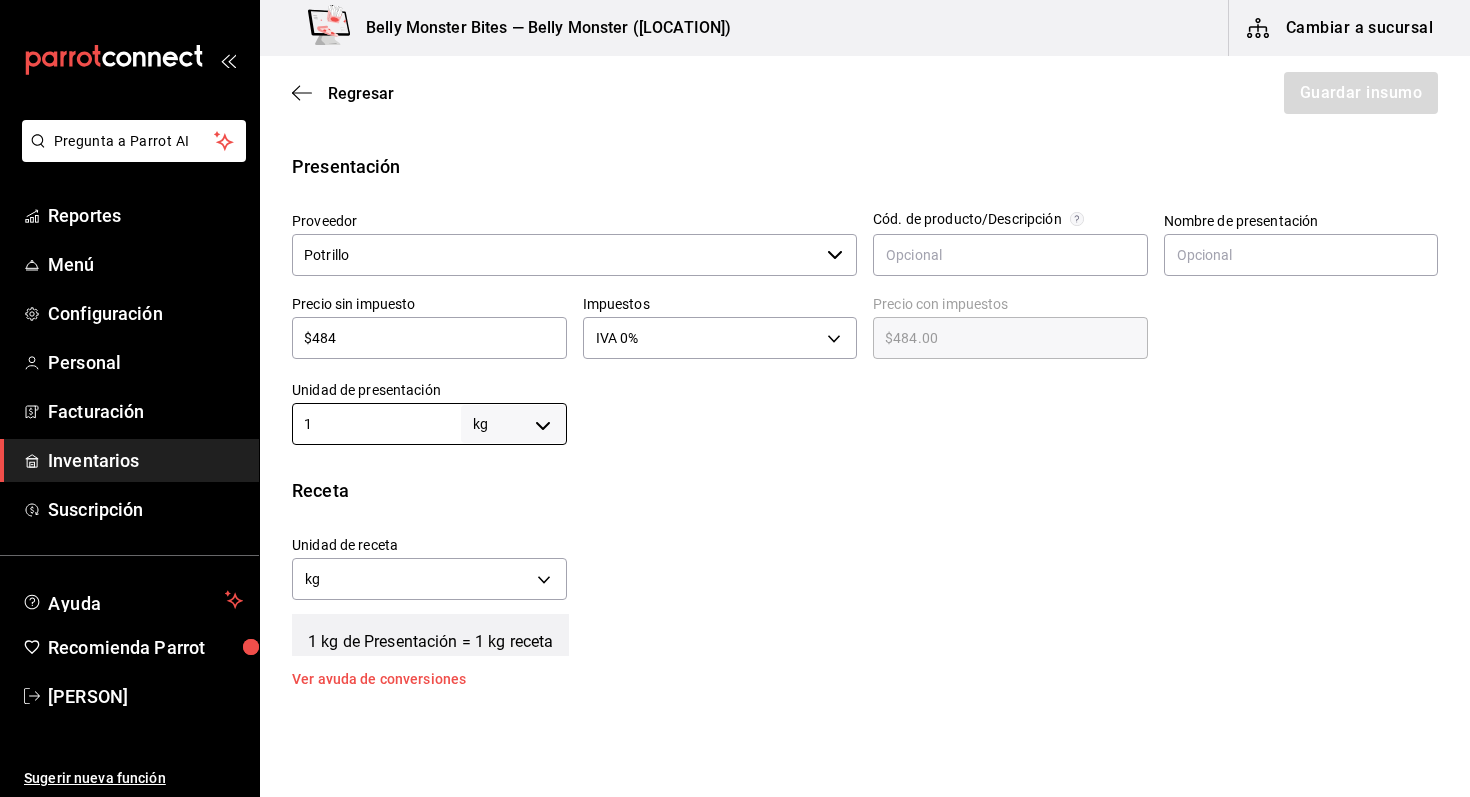 type on "1" 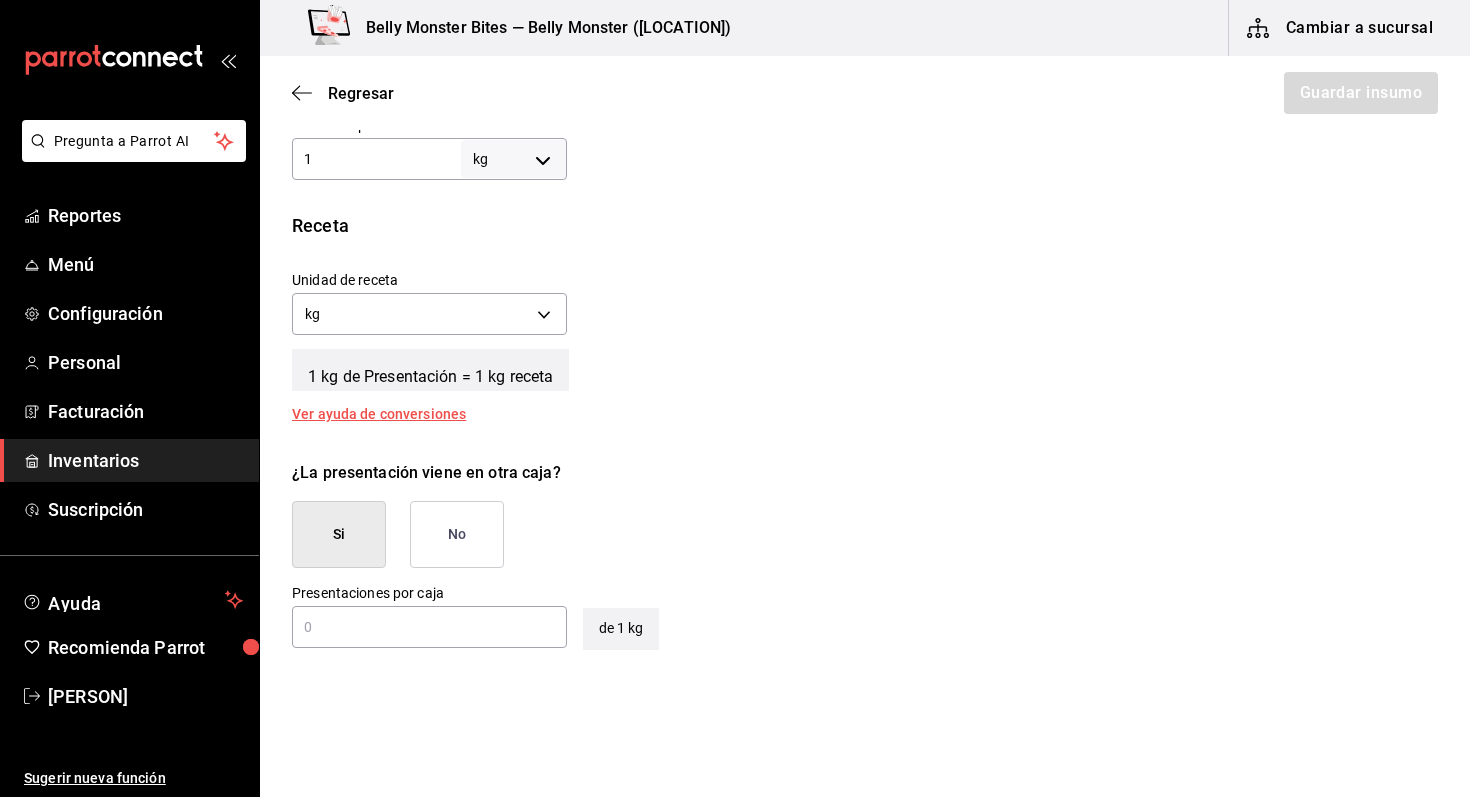 scroll, scrollTop: 645, scrollLeft: 0, axis: vertical 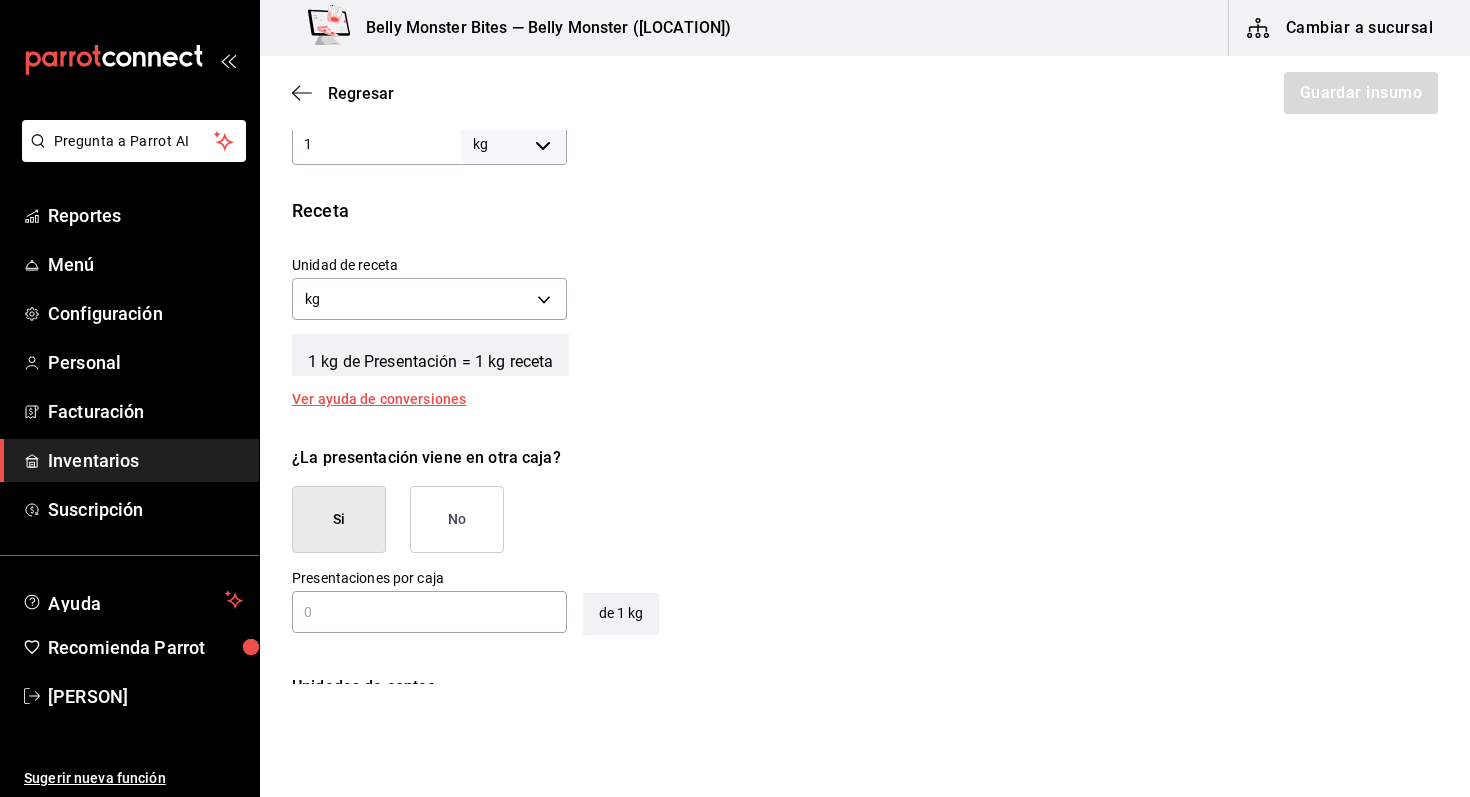 click on "Unidad de receta kg KILOGRAM Factor de conversión 1 ​" at bounding box center [857, 283] 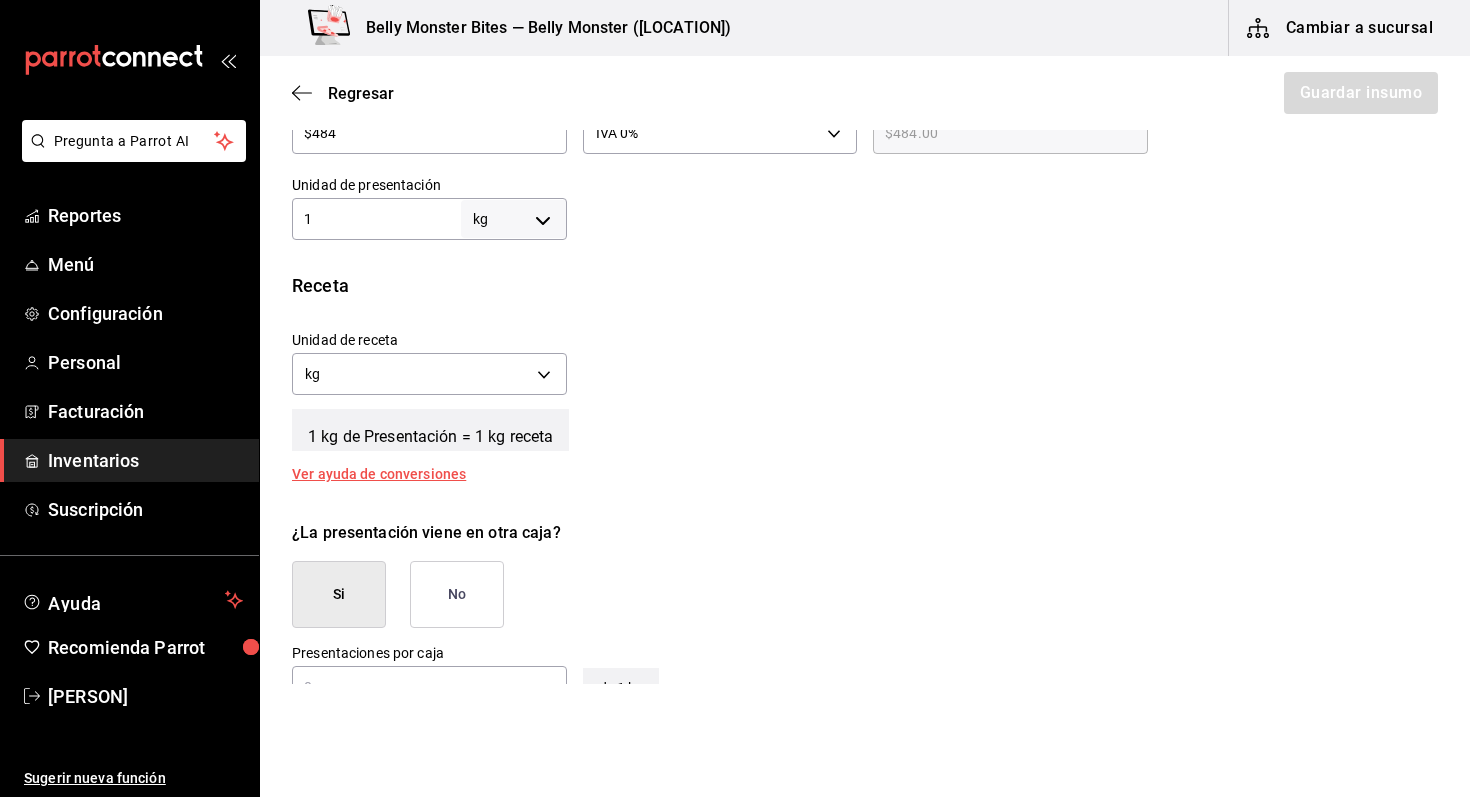 scroll, scrollTop: 811, scrollLeft: 0, axis: vertical 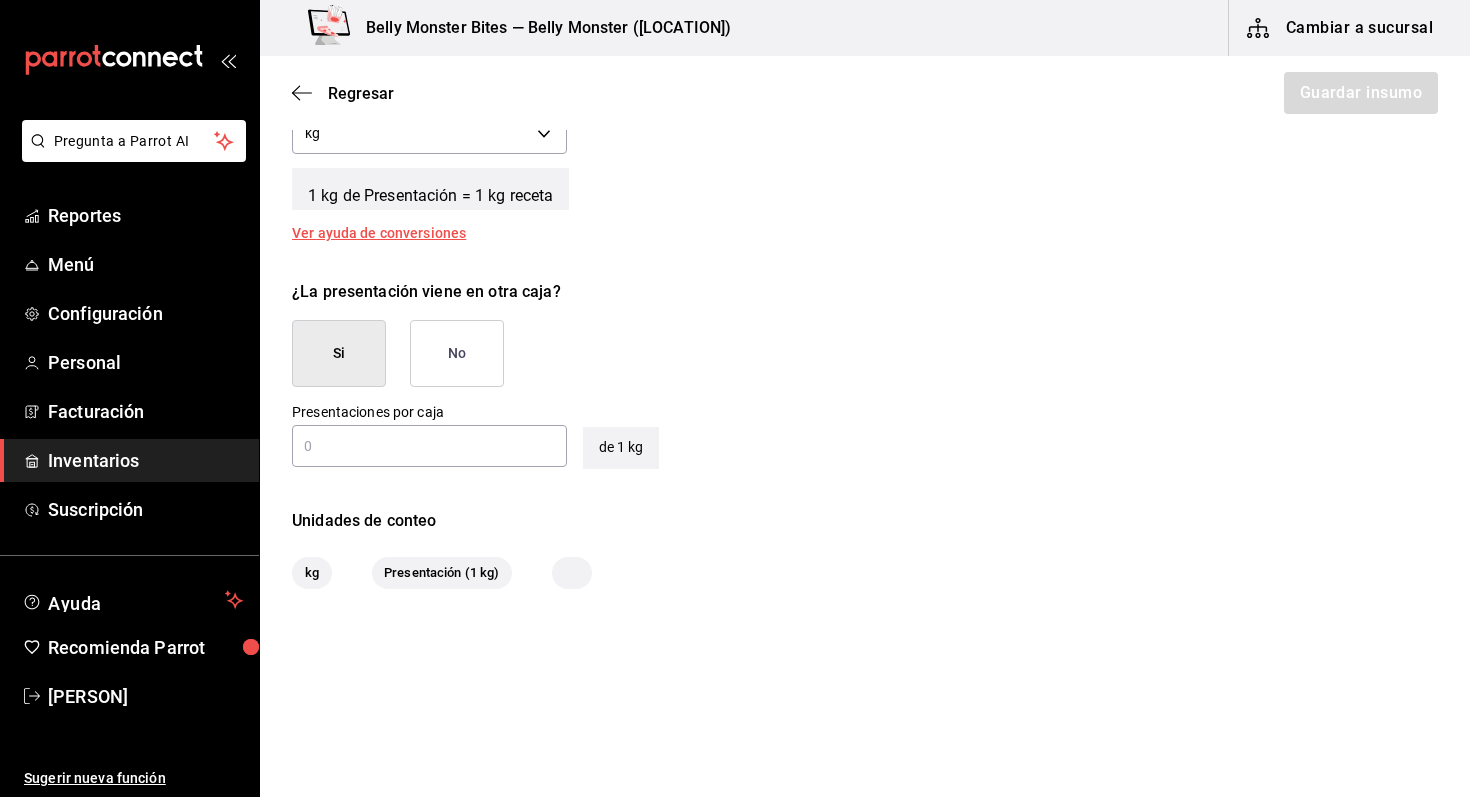 click on "No" at bounding box center (457, 353) 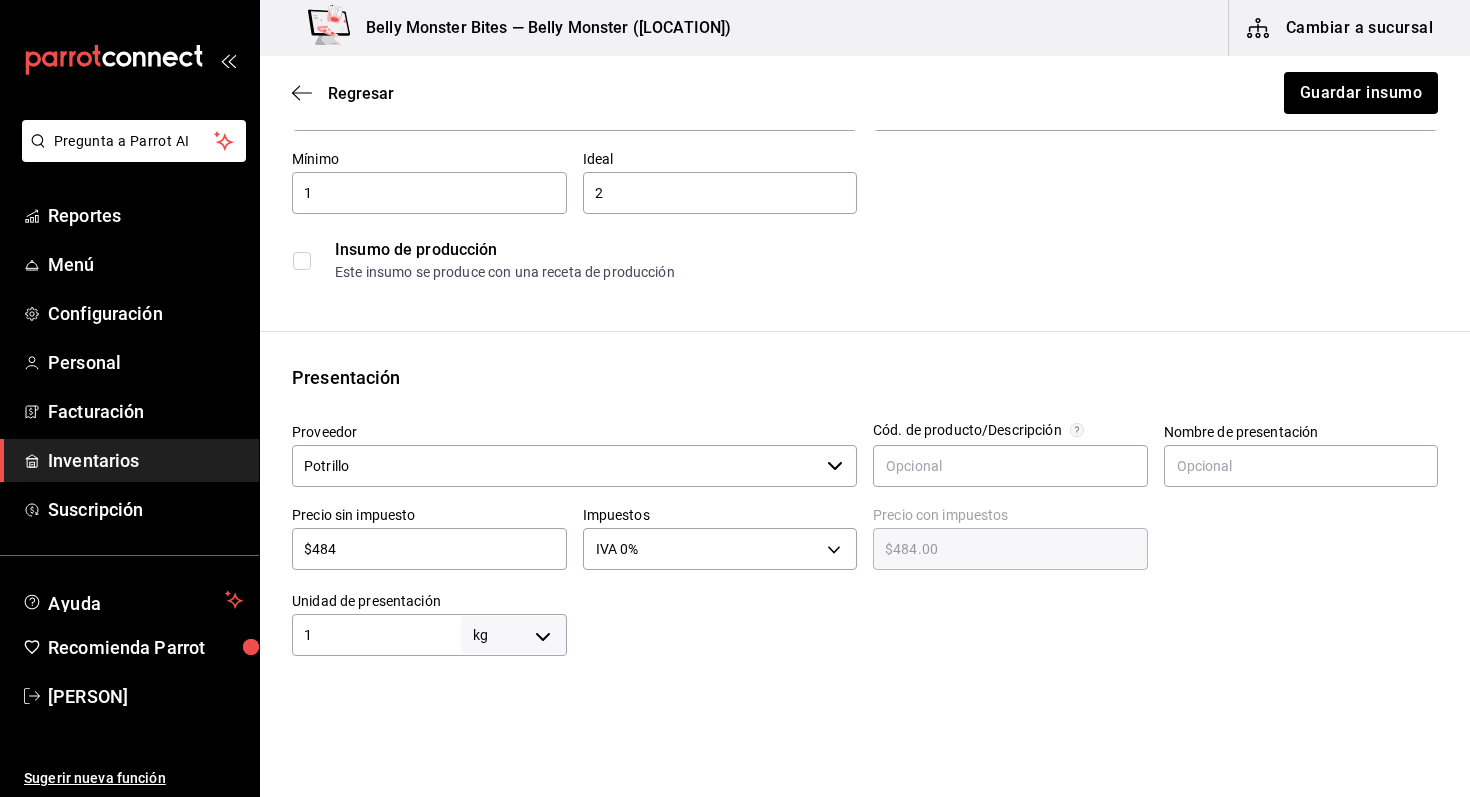 scroll, scrollTop: 0, scrollLeft: 0, axis: both 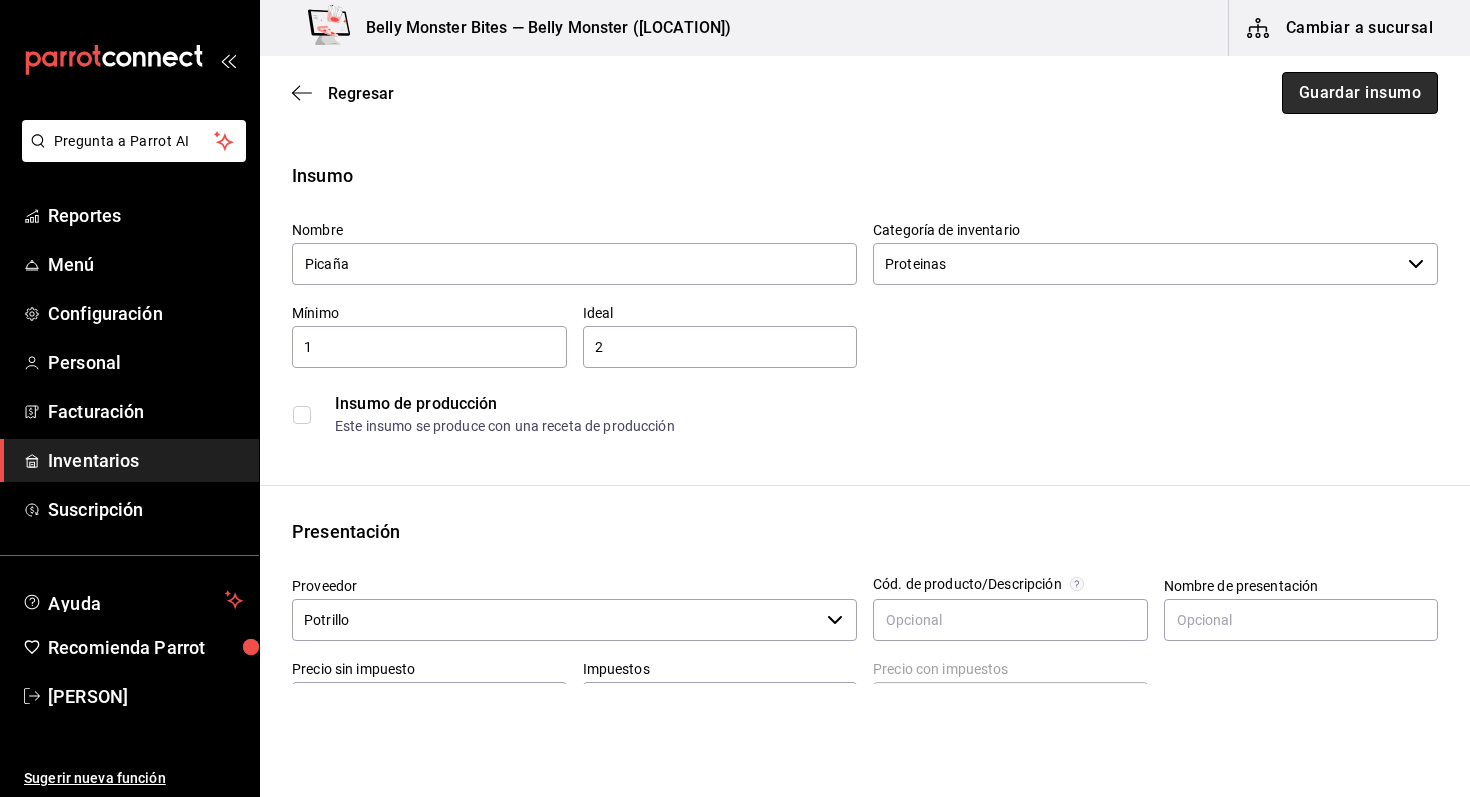 click on "Guardar insumo" at bounding box center [1360, 93] 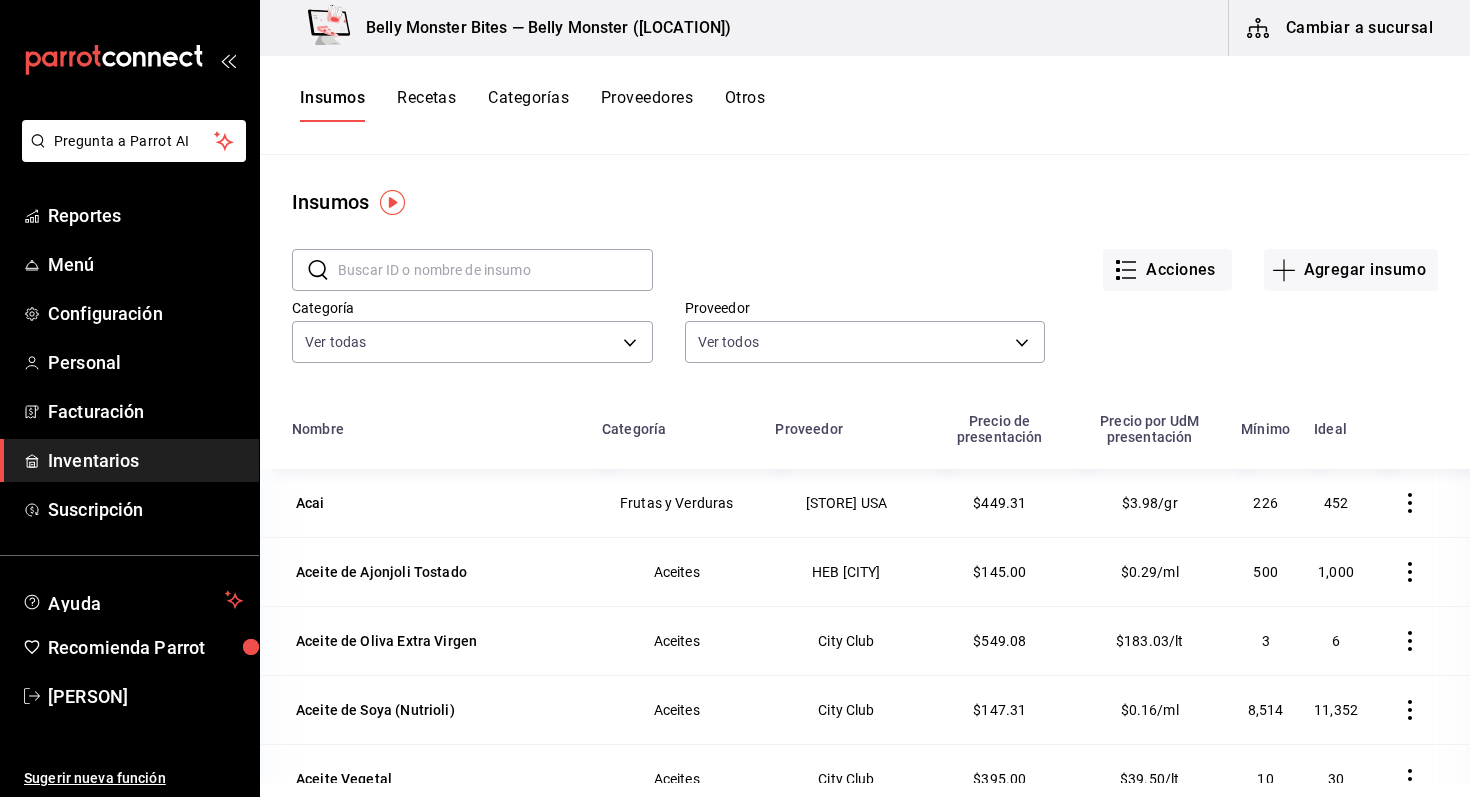 click on "Insumos" at bounding box center (865, 202) 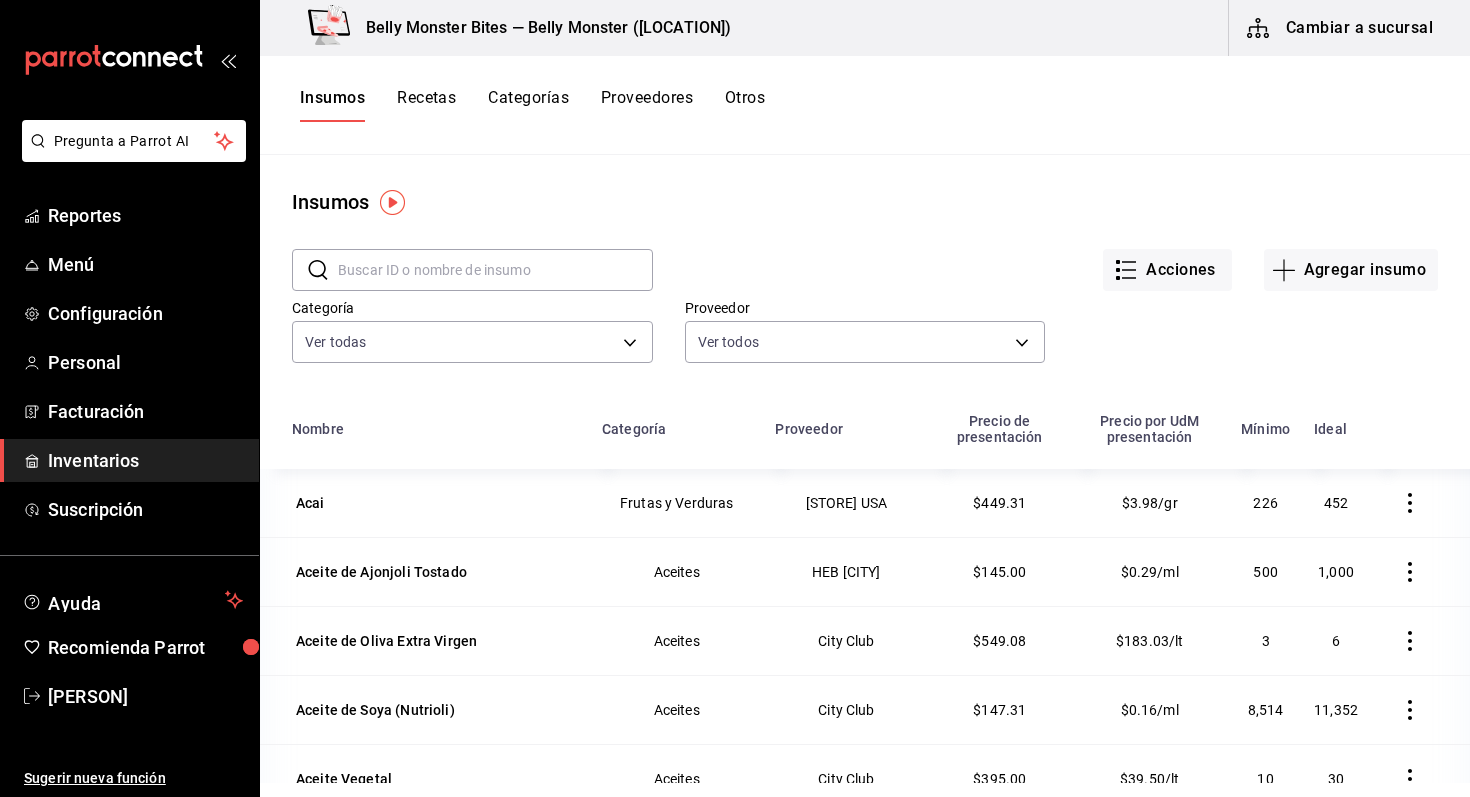 click on "Recetas" at bounding box center [426, 105] 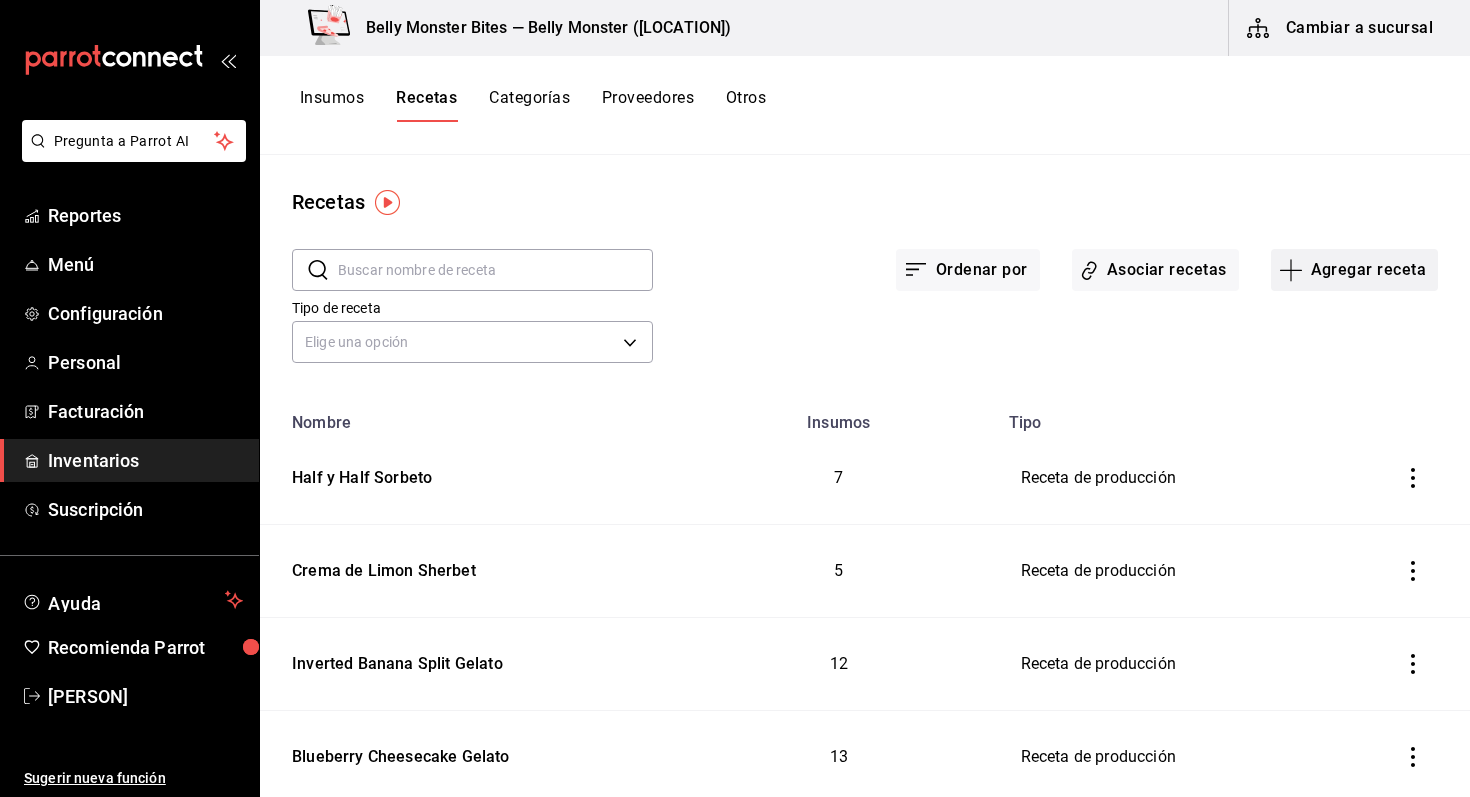 click on "Agregar receta" at bounding box center [1354, 270] 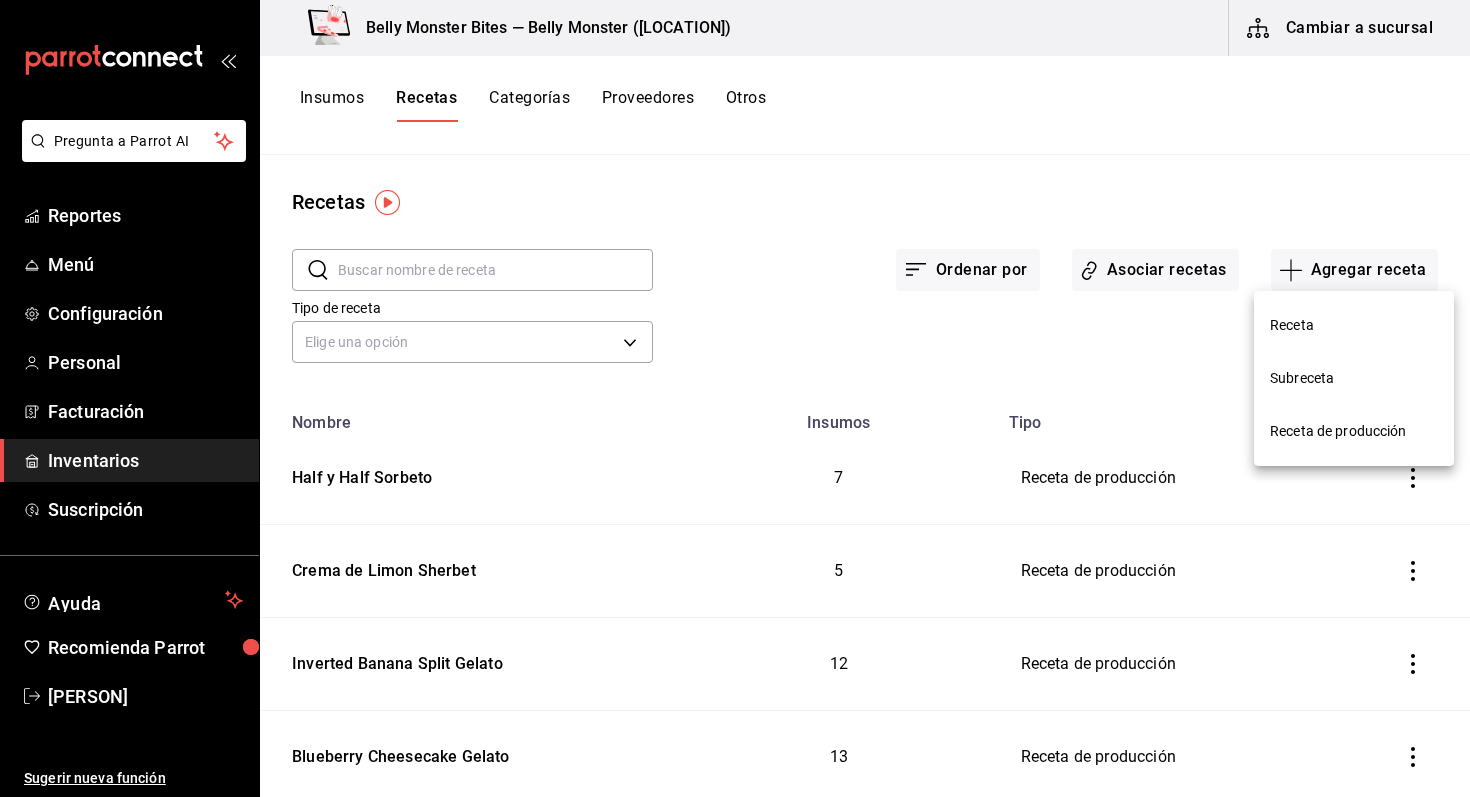 click on "Receta de producción" at bounding box center (1354, 431) 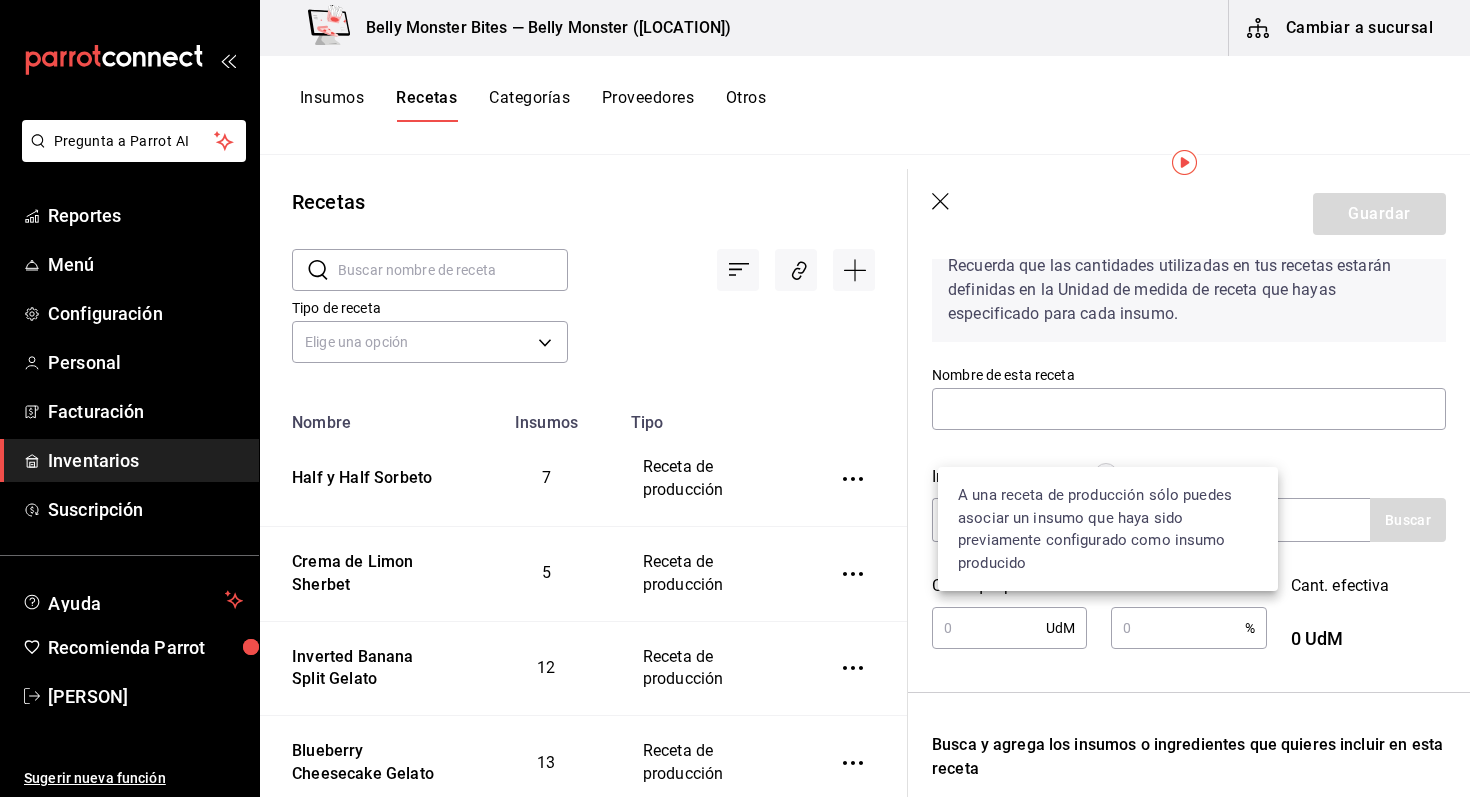 scroll, scrollTop: 144, scrollLeft: 0, axis: vertical 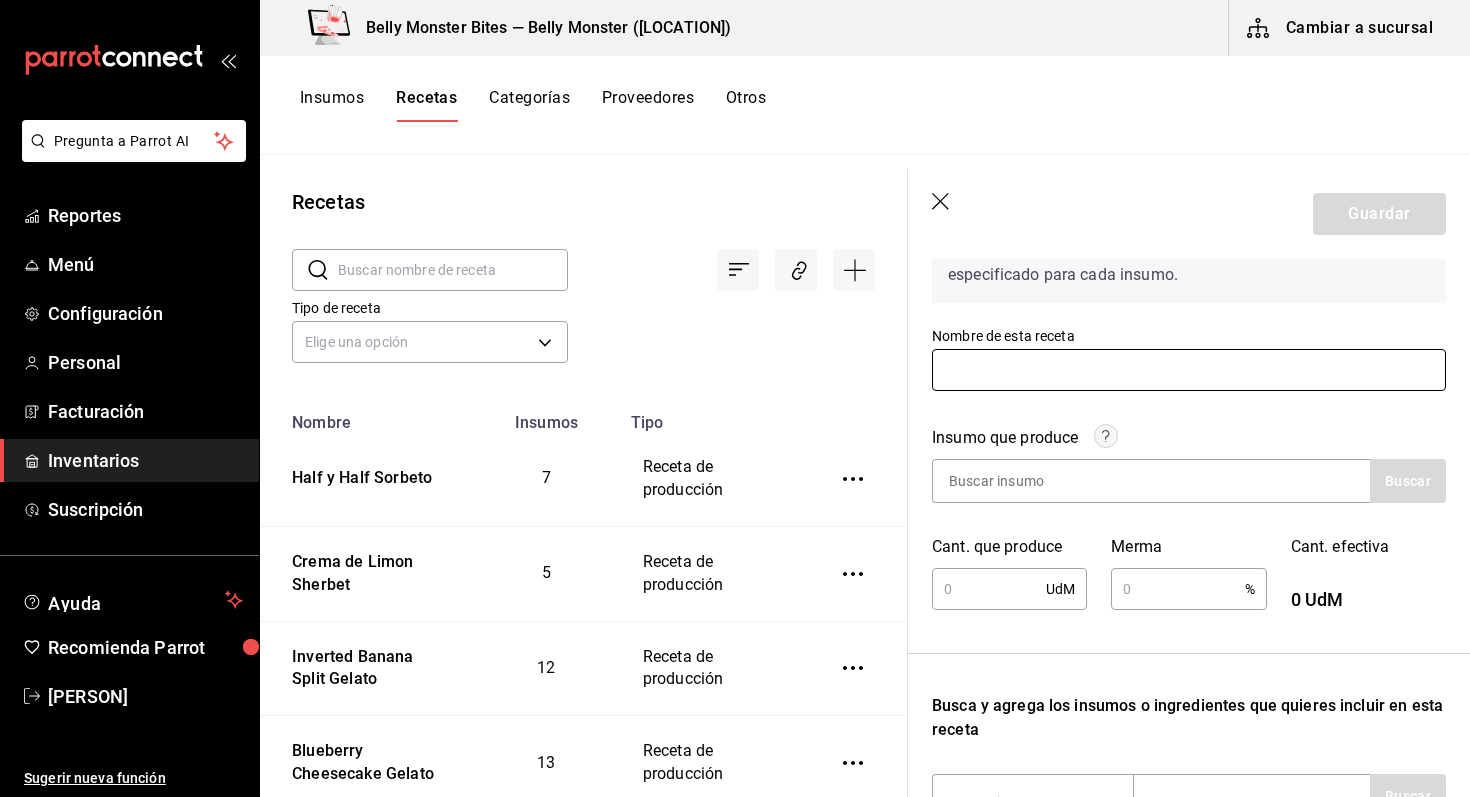 click at bounding box center (1189, 370) 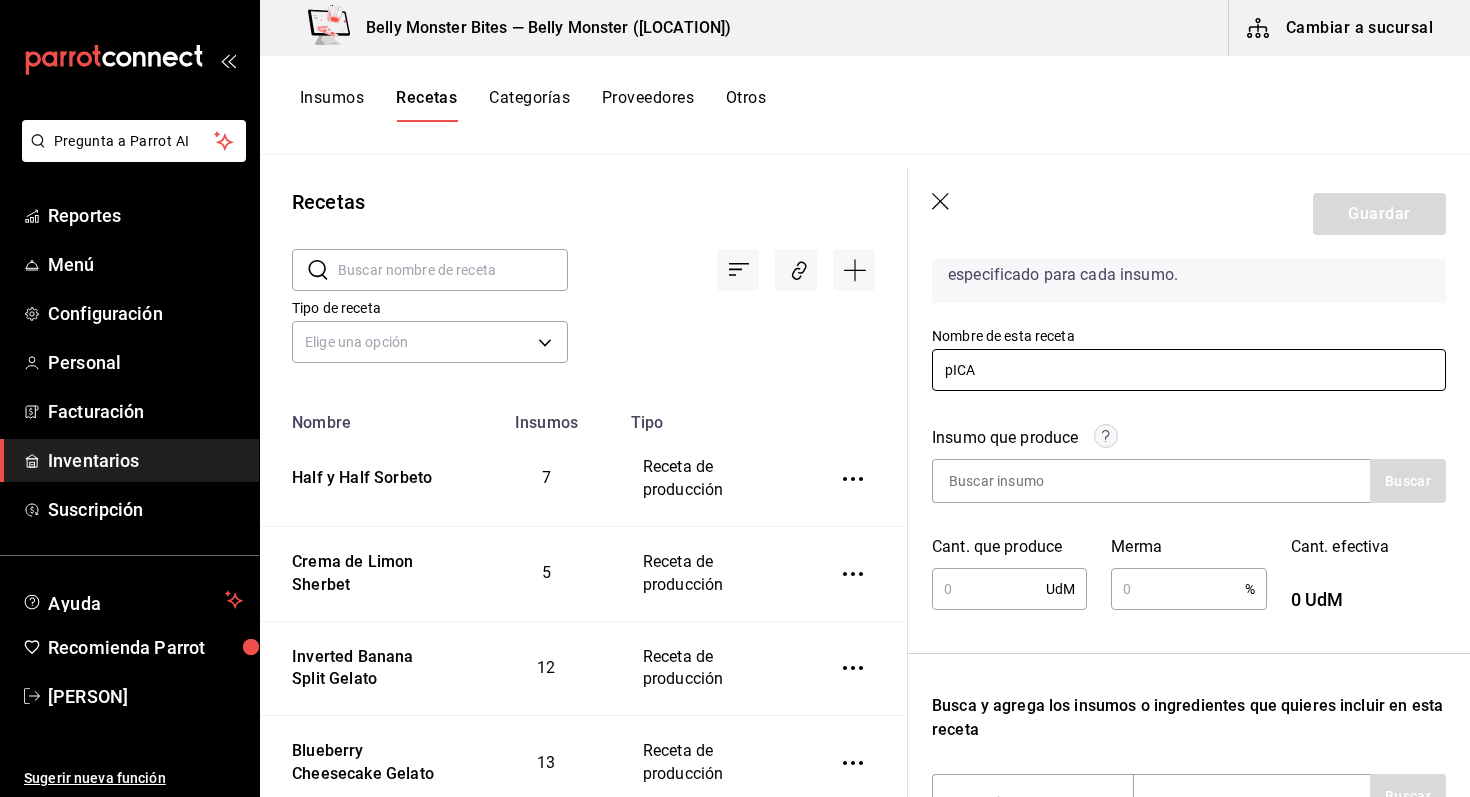 type on "Picaña Precocida" 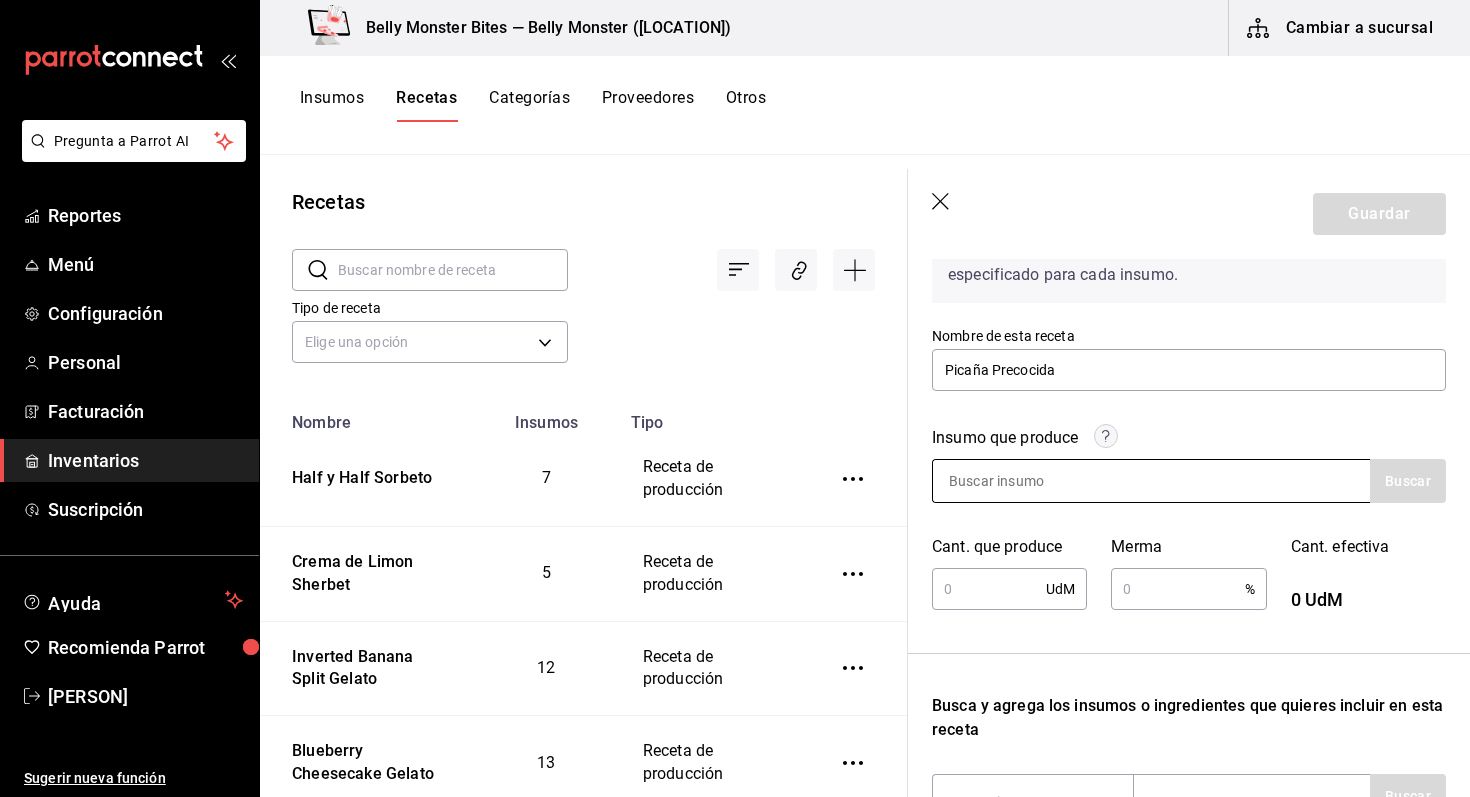 click at bounding box center [1033, 481] 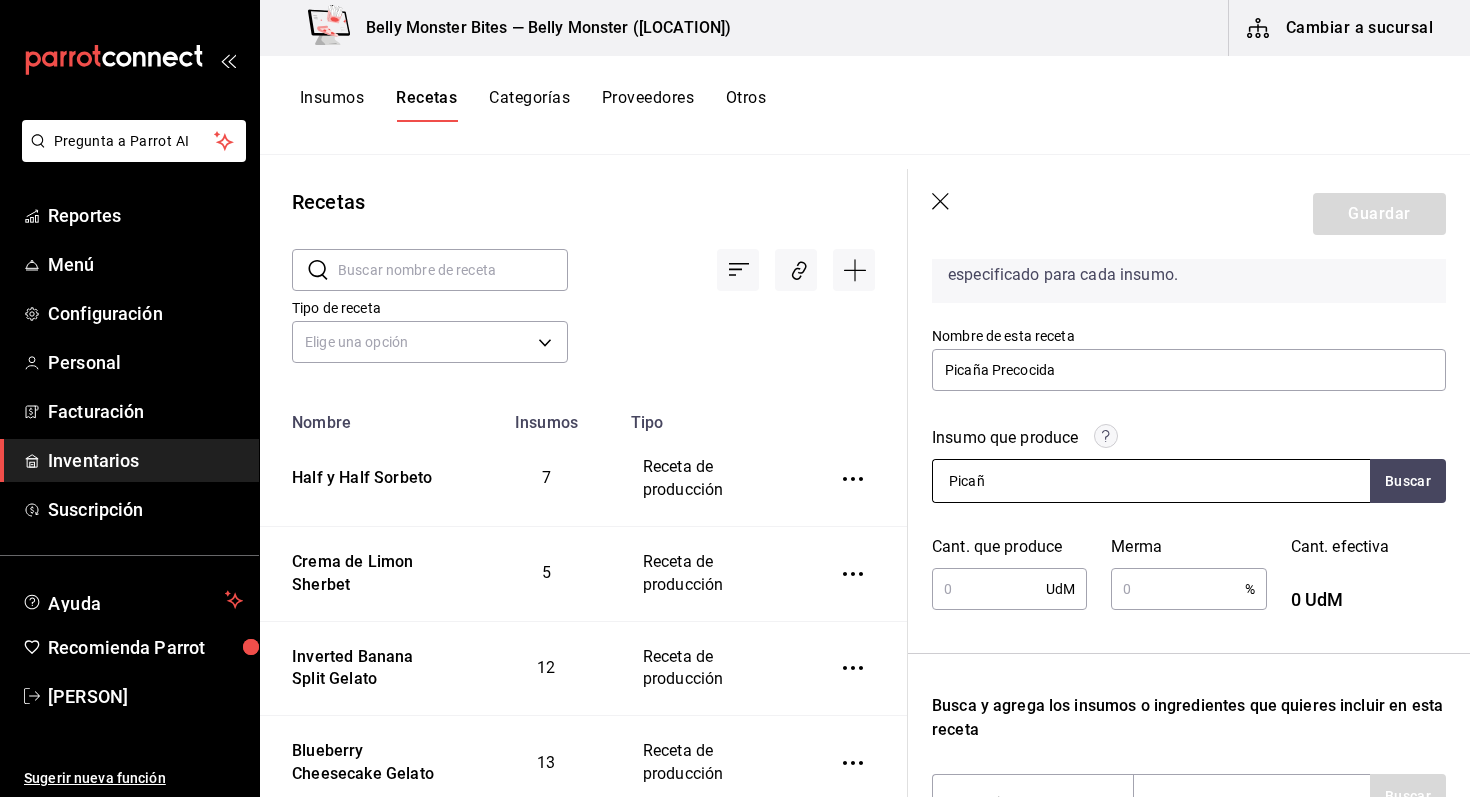 type on "Picaña" 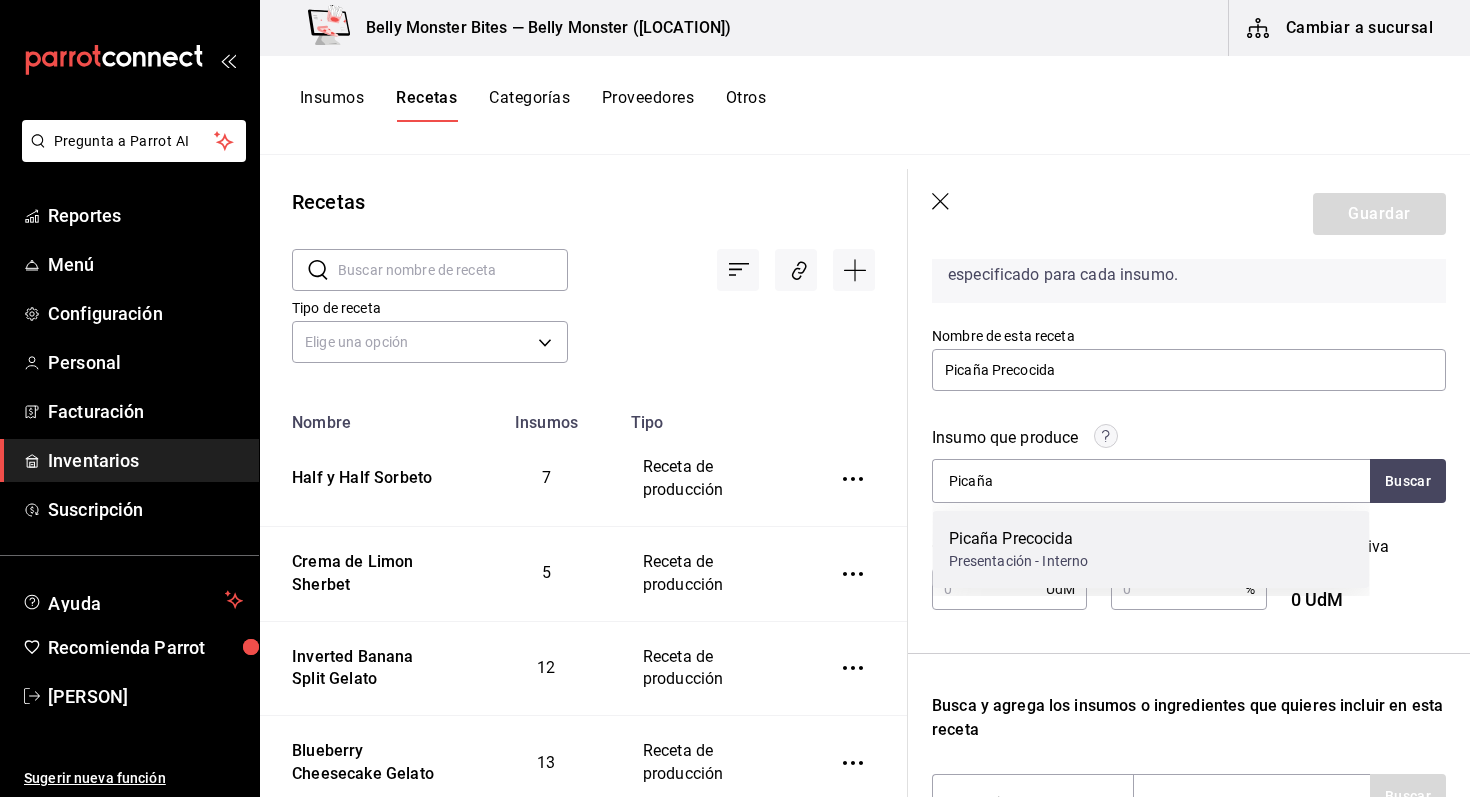 click on "Picaña Precocida  Presentación - Interno" at bounding box center [1151, 549] 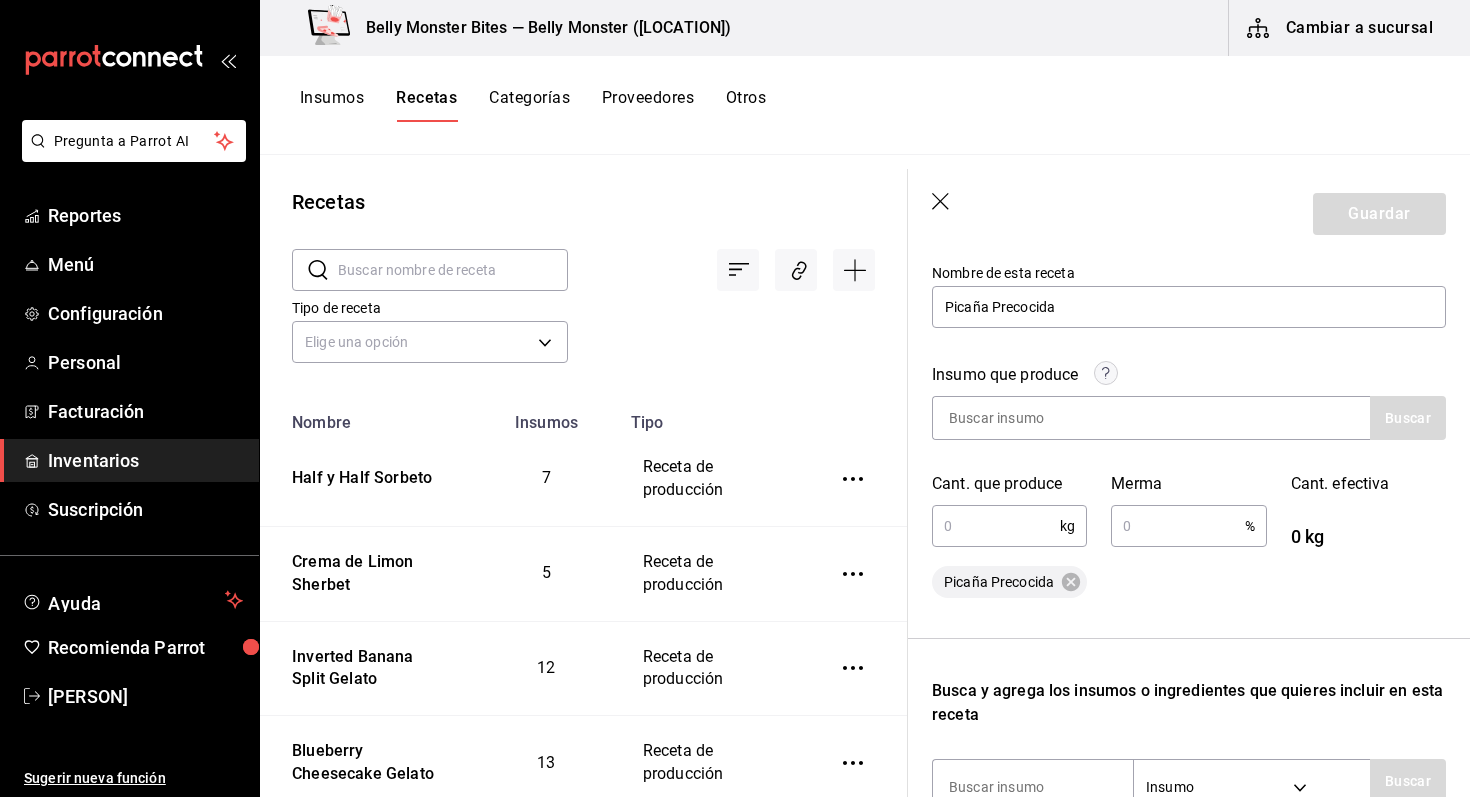 scroll, scrollTop: 219, scrollLeft: 0, axis: vertical 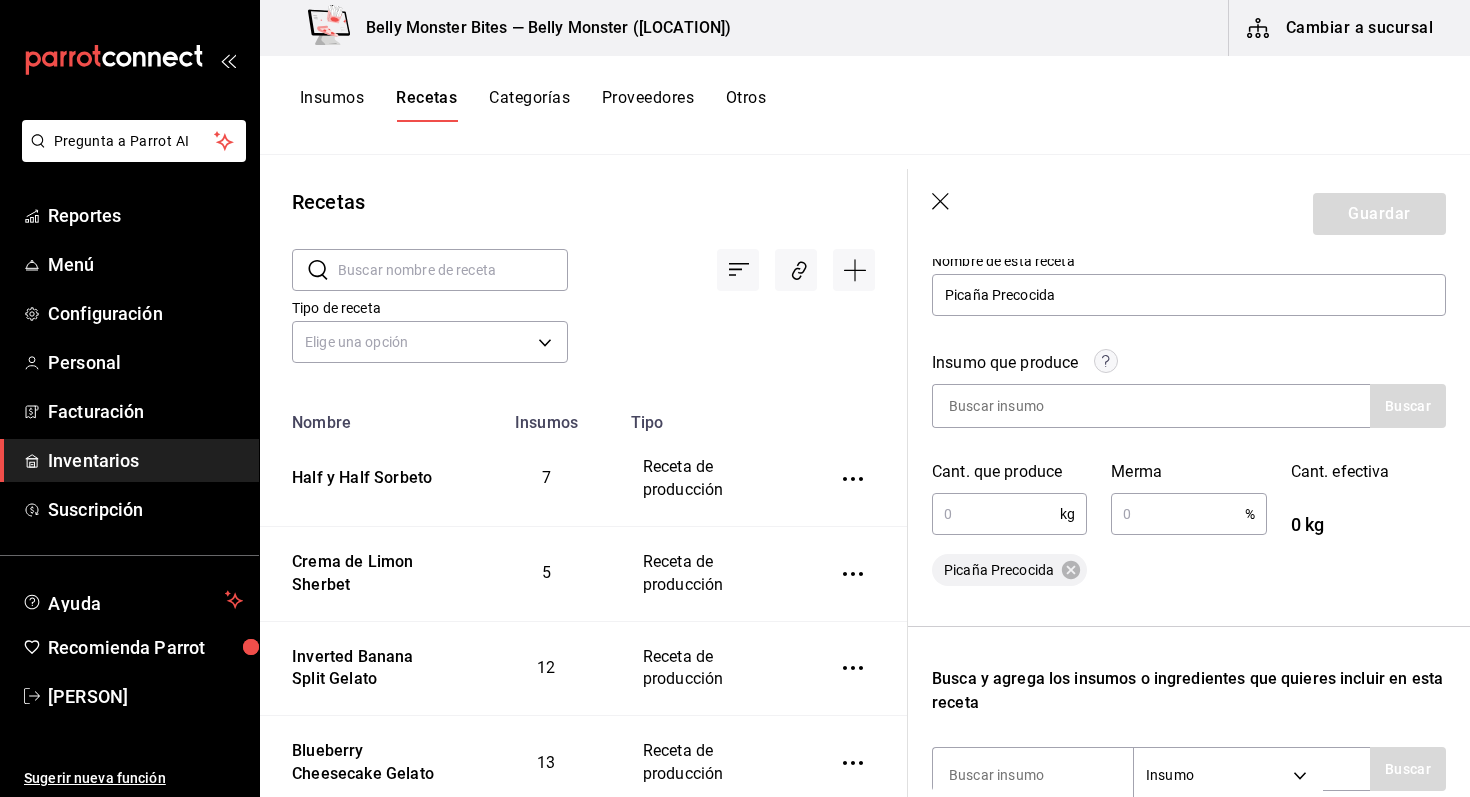 click at bounding box center (996, 514) 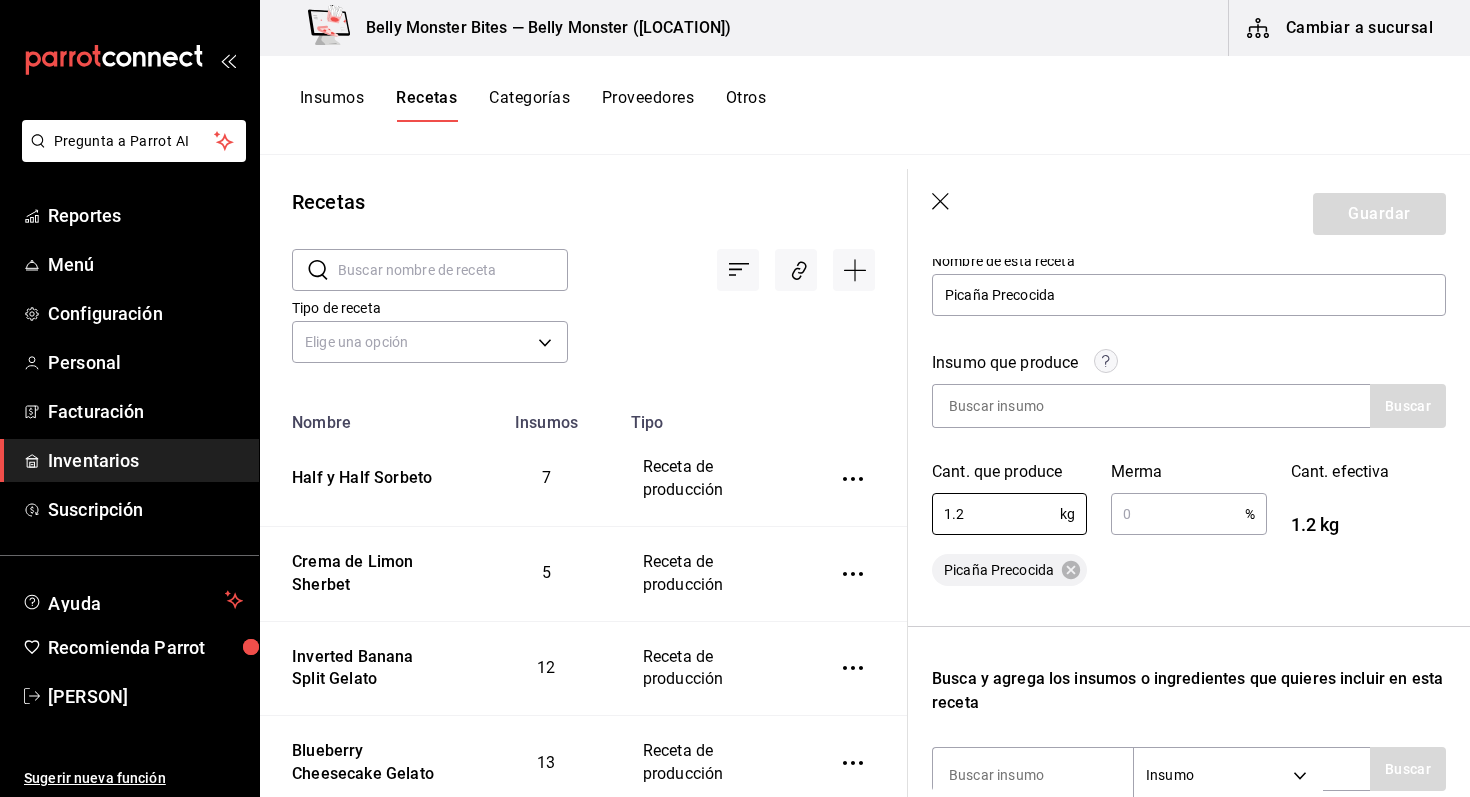 type on "1.2" 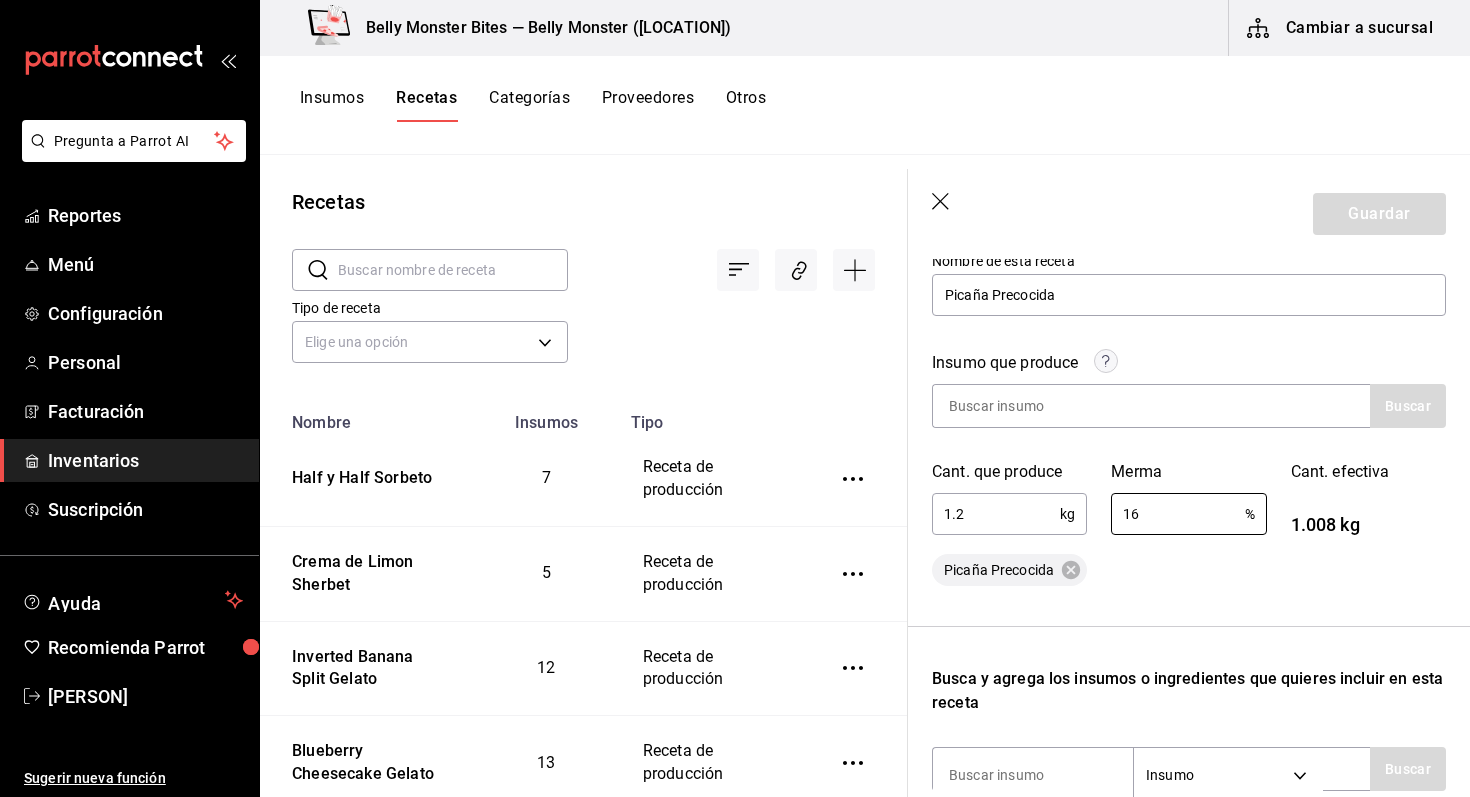 type on "16" 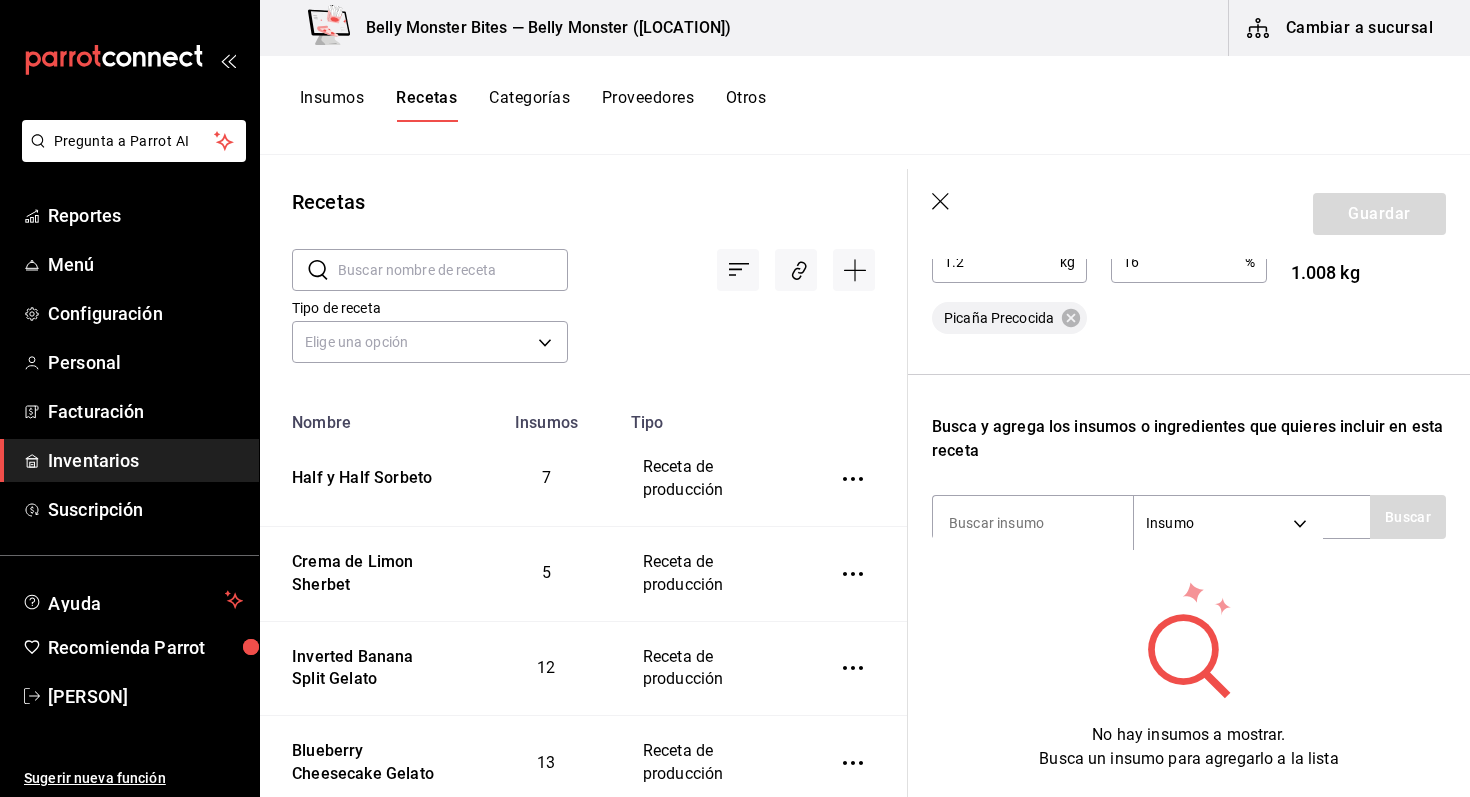 scroll, scrollTop: 481, scrollLeft: 0, axis: vertical 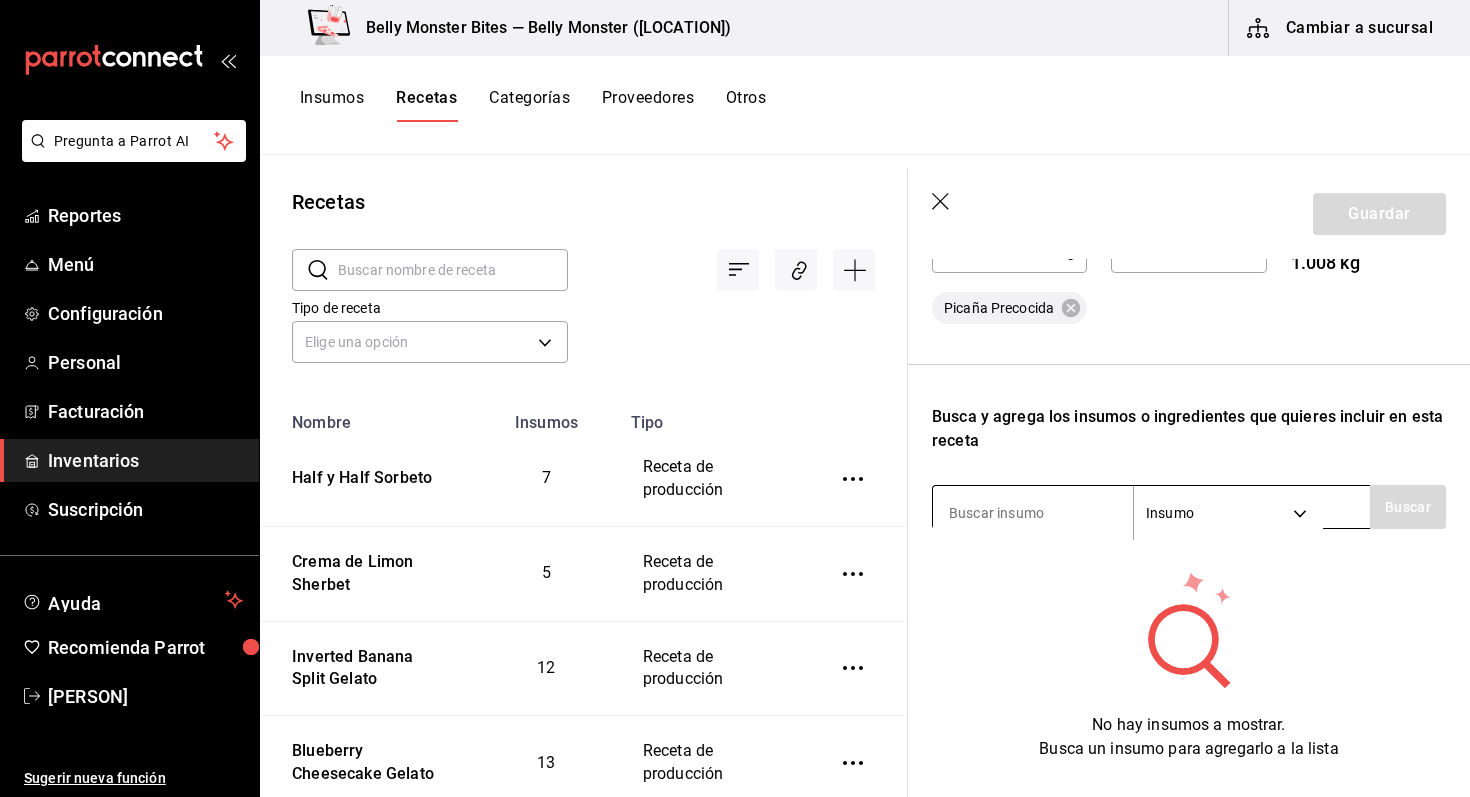 click at bounding box center [1033, 513] 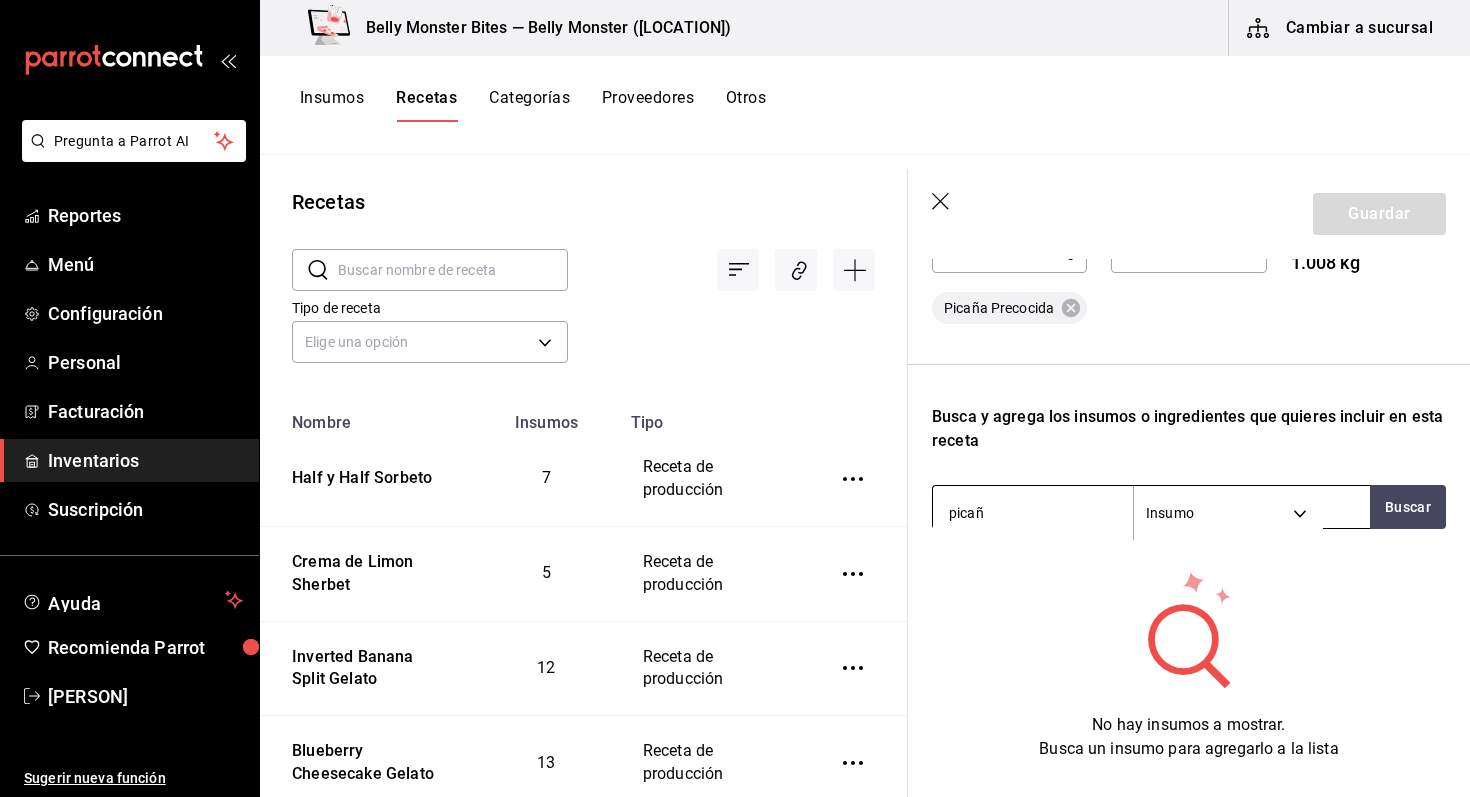 type on "picaña" 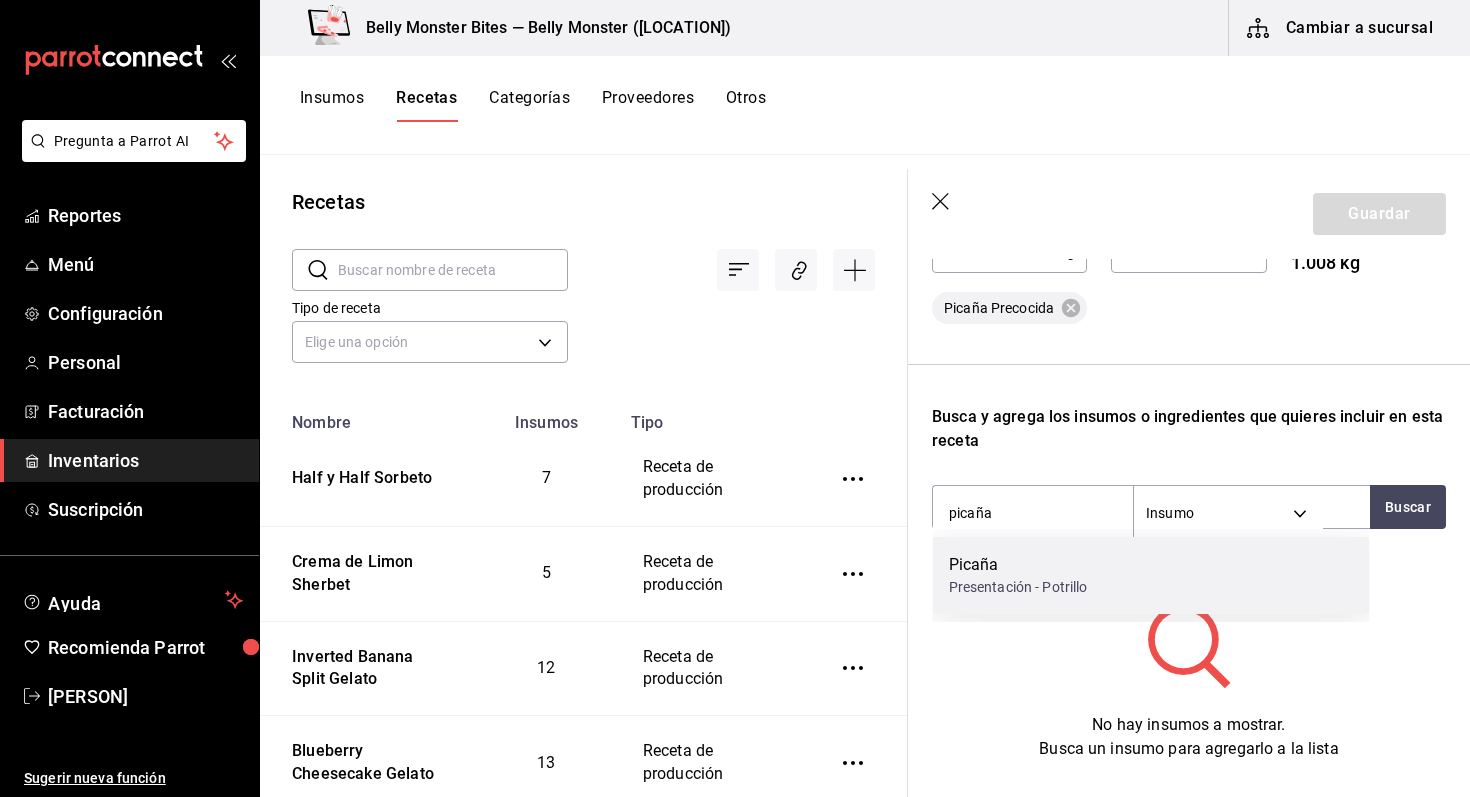 click on "Presentación - Potrillo" at bounding box center [1018, 587] 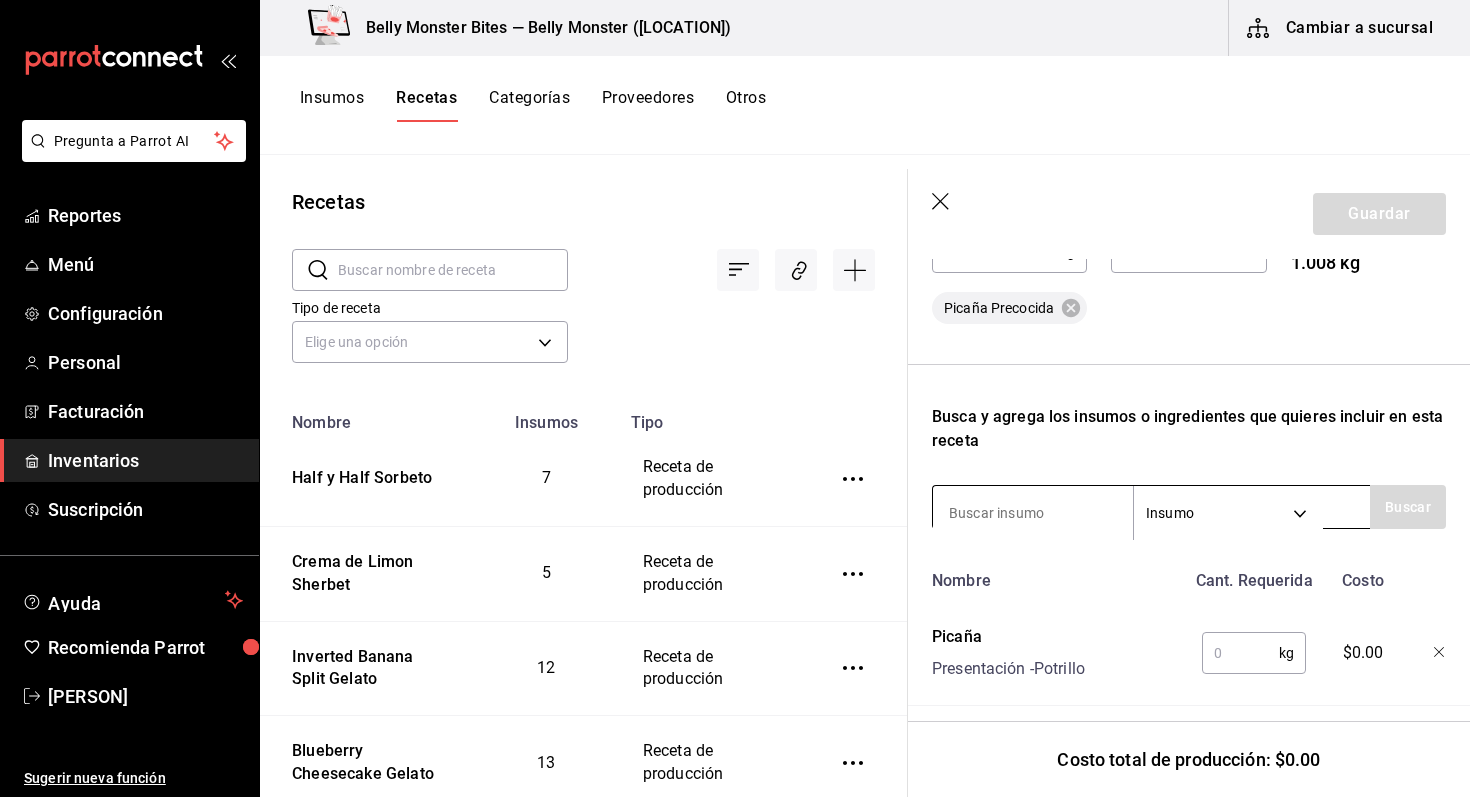 scroll, scrollTop: 494, scrollLeft: 0, axis: vertical 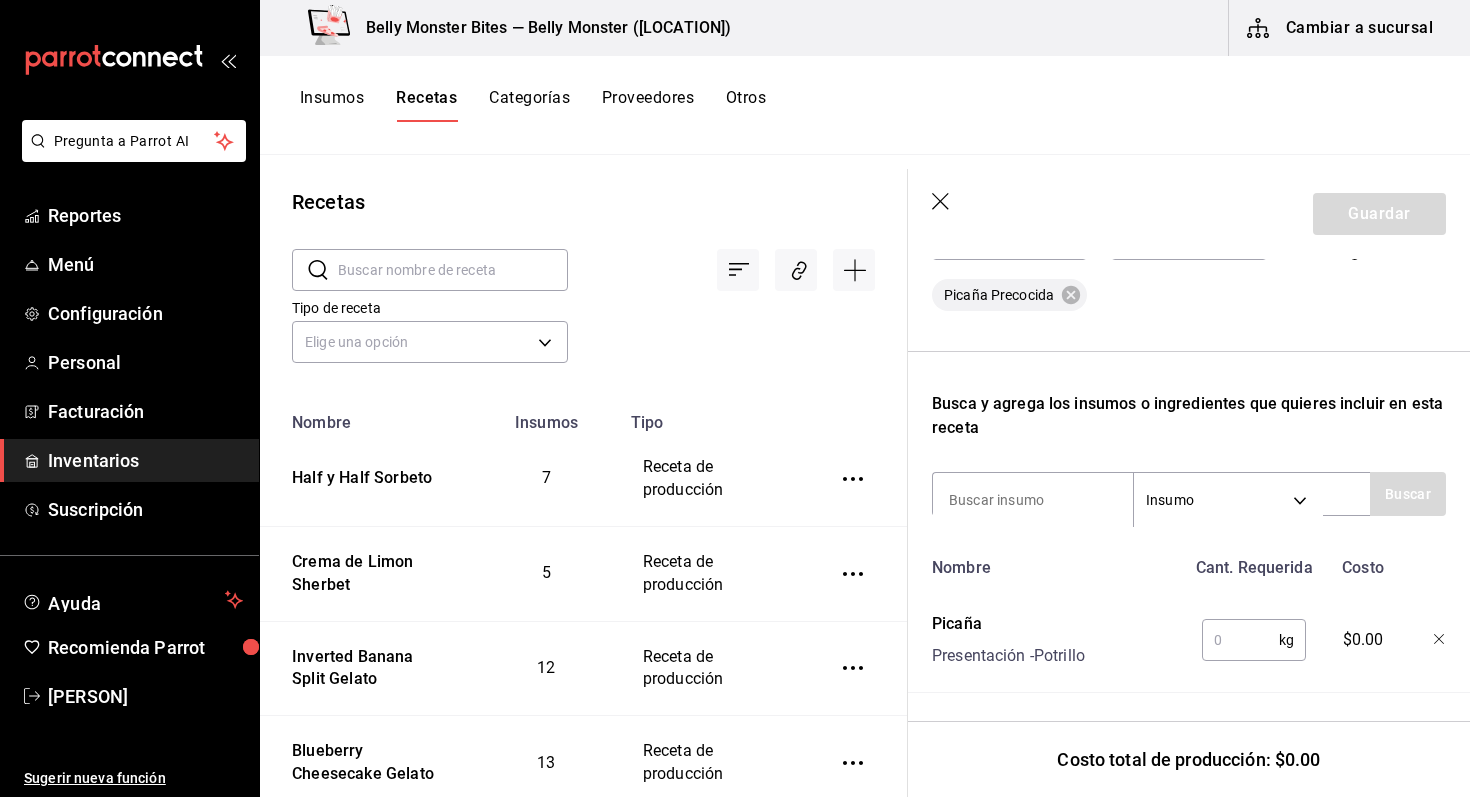 click at bounding box center [1240, 640] 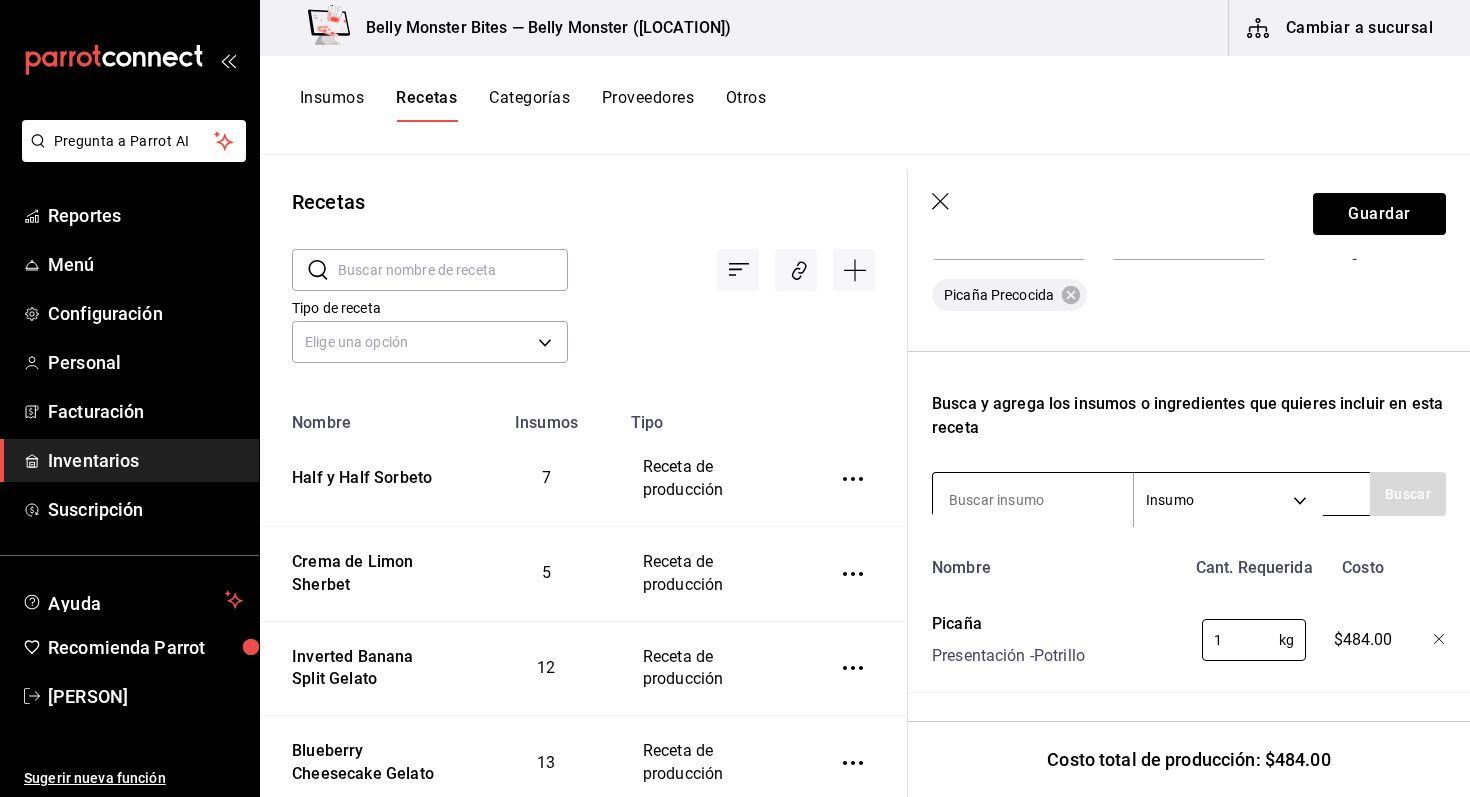 type on "1" 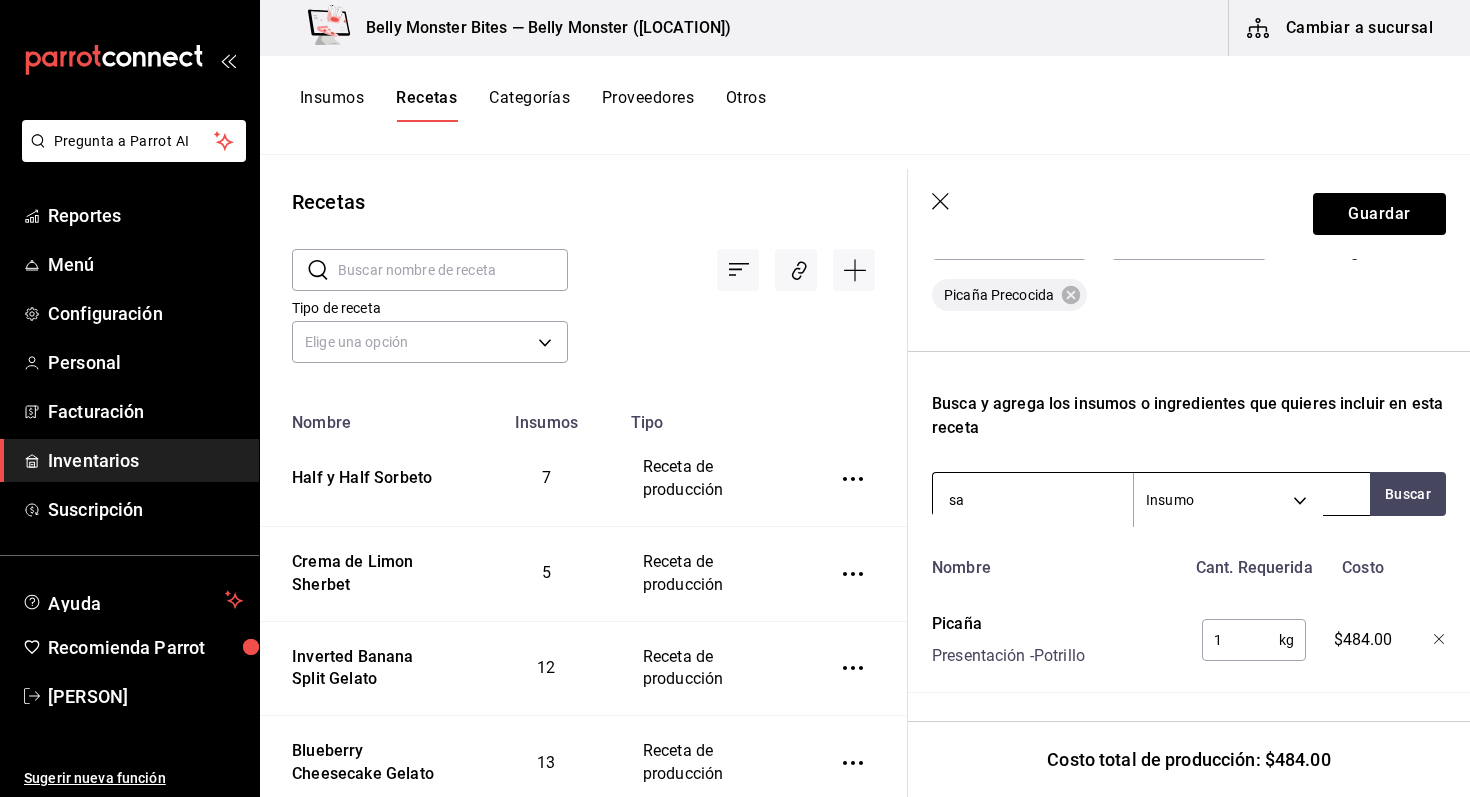 type on "sal" 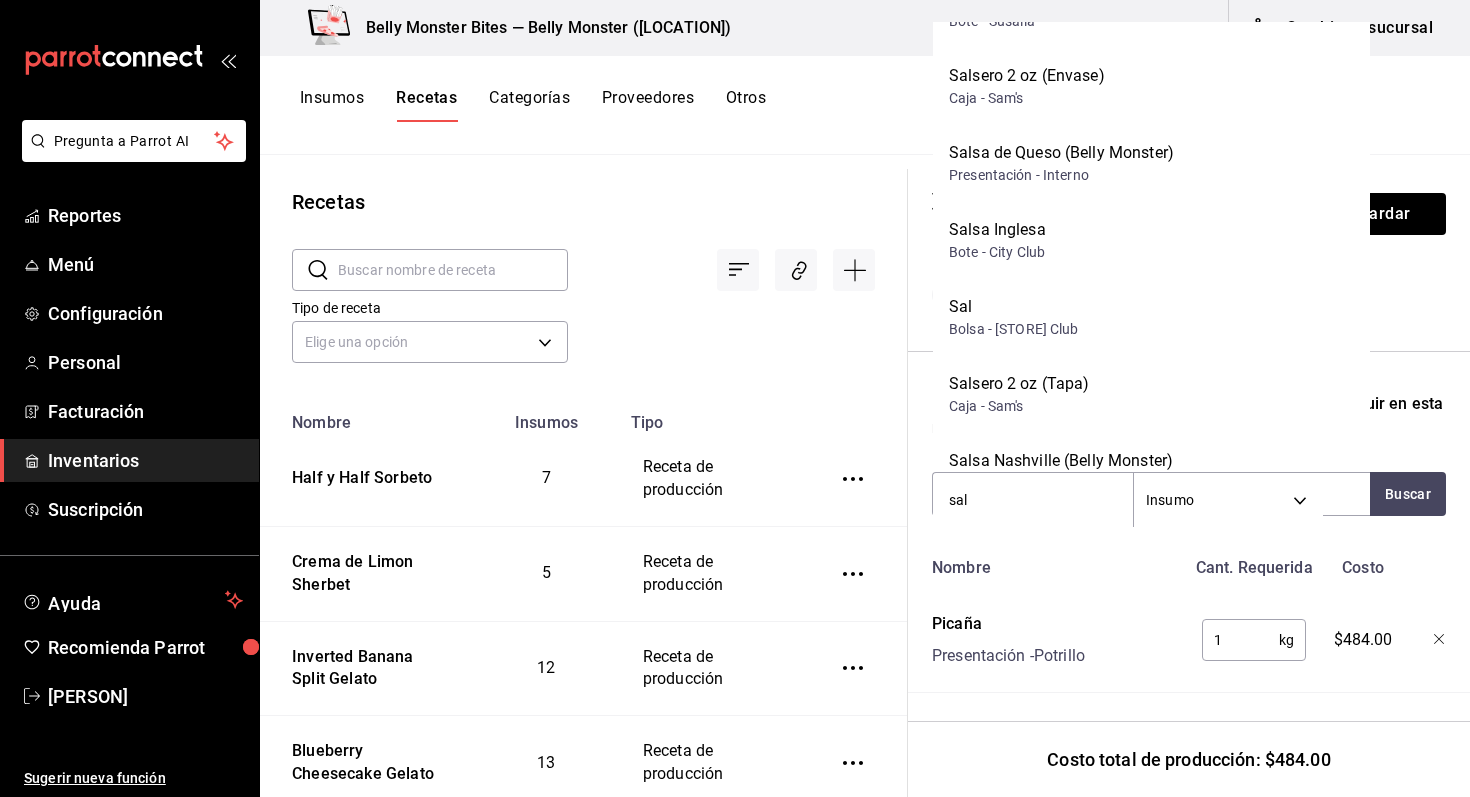 scroll, scrollTop: 545, scrollLeft: 0, axis: vertical 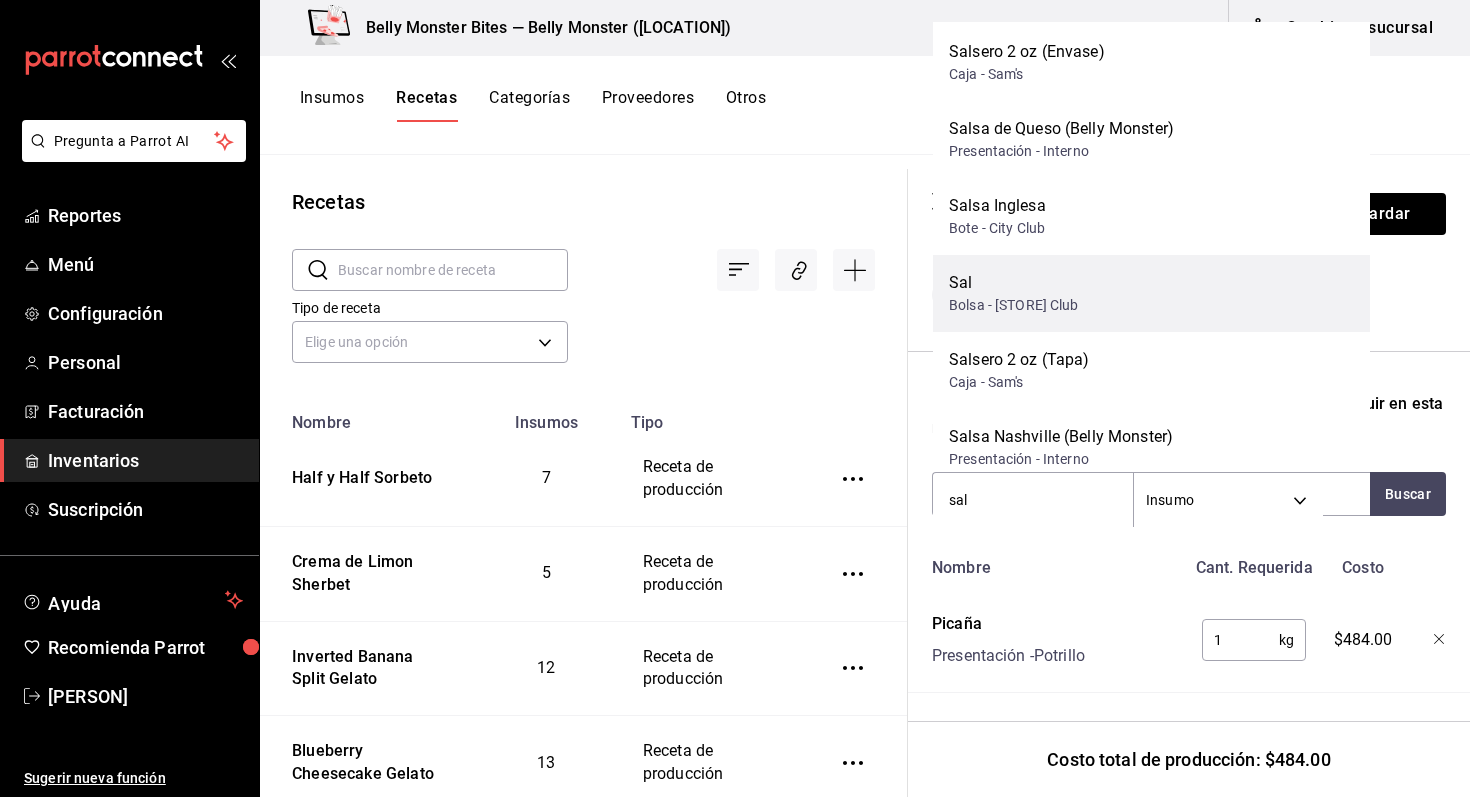 click on "Sal Bolsa - City Club" at bounding box center (1151, 293) 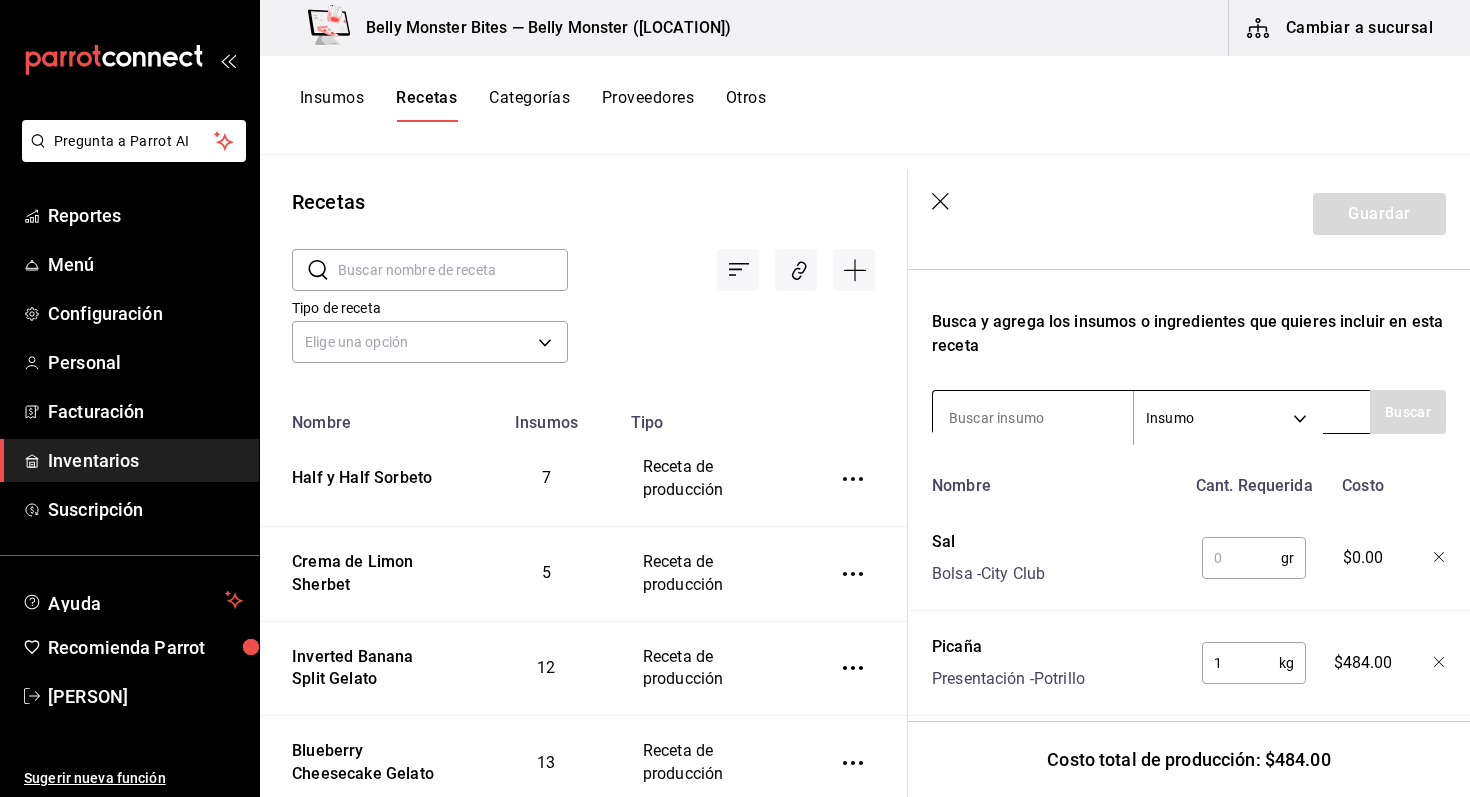 scroll, scrollTop: 599, scrollLeft: 0, axis: vertical 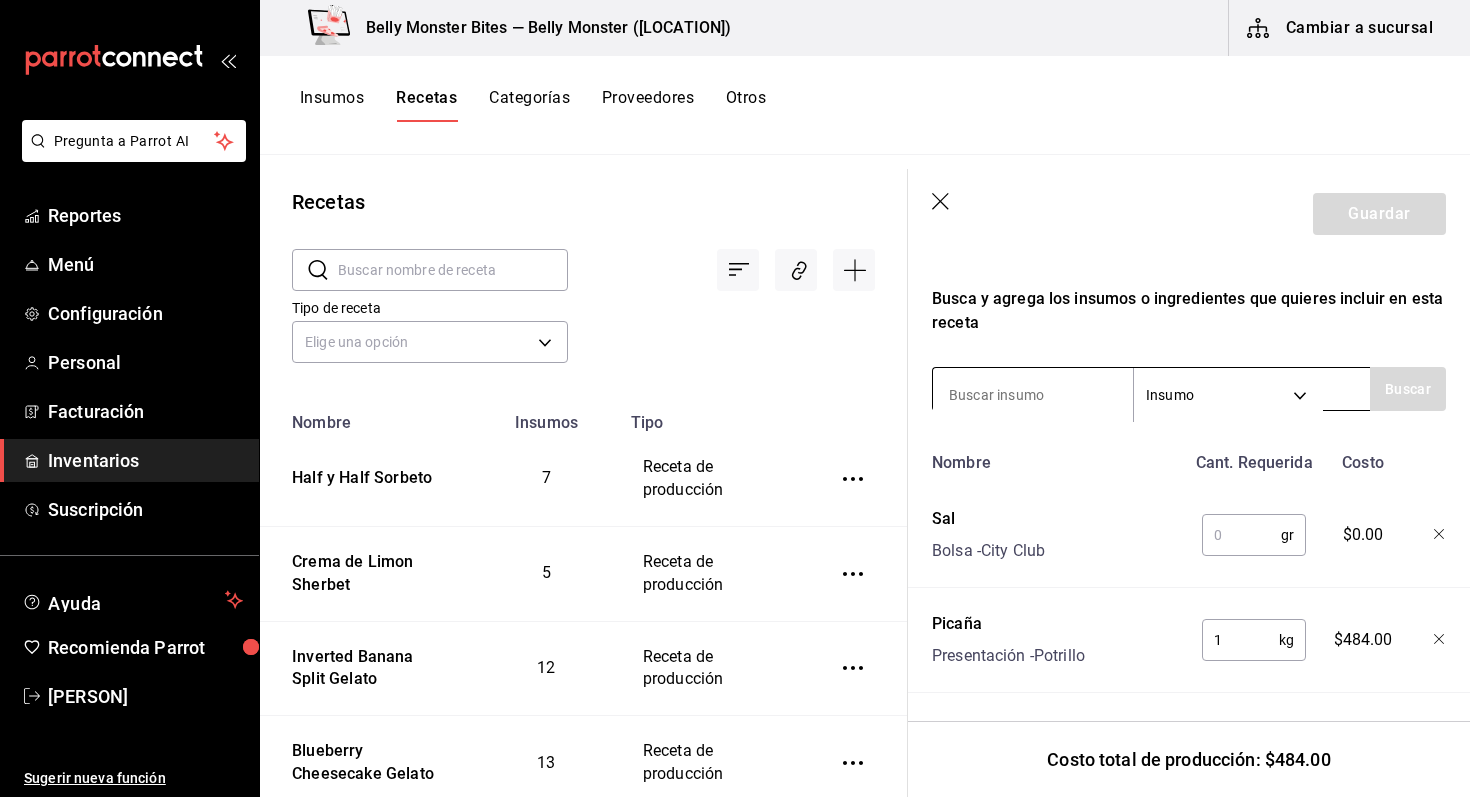 click at bounding box center (1033, 395) 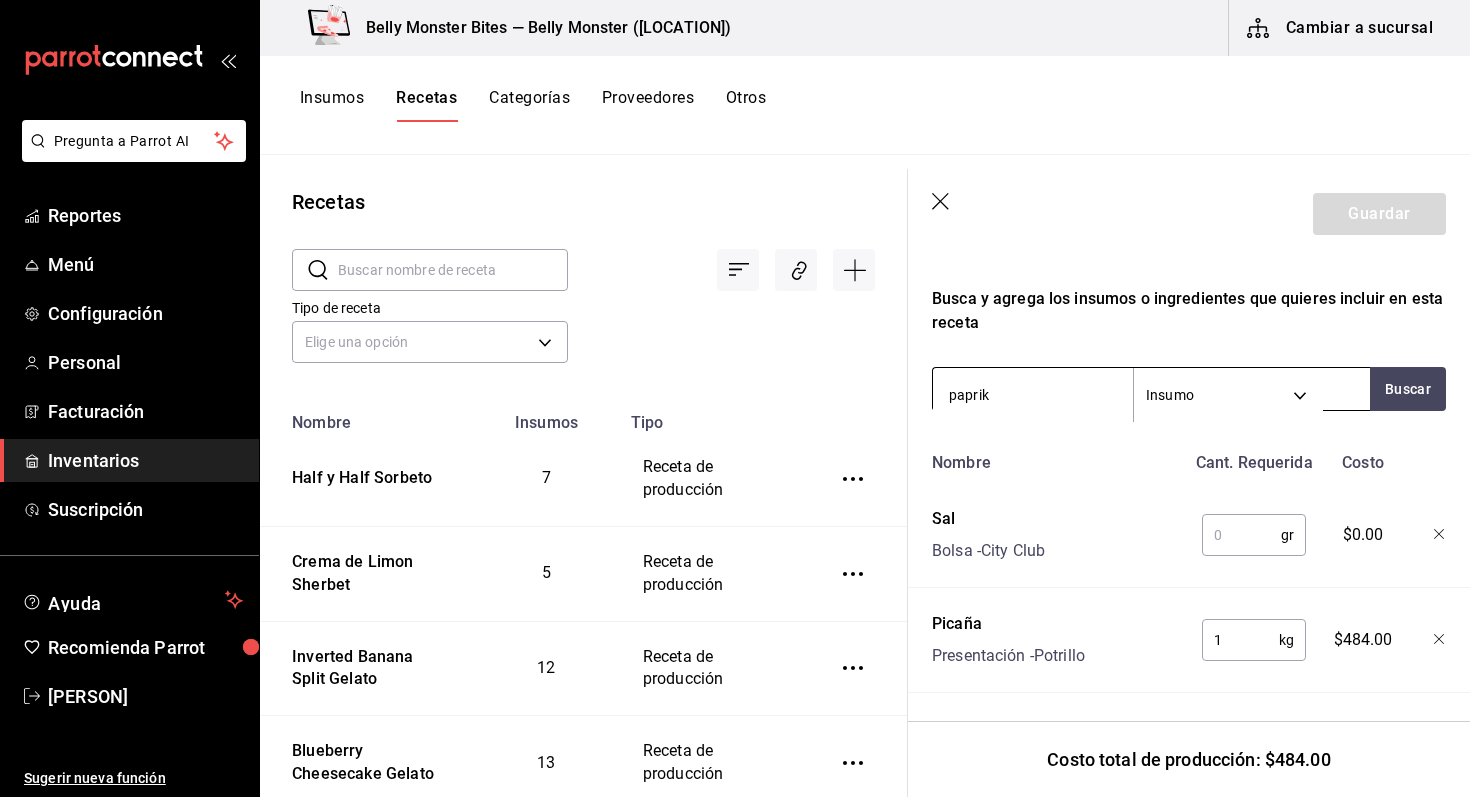 type on "paprika" 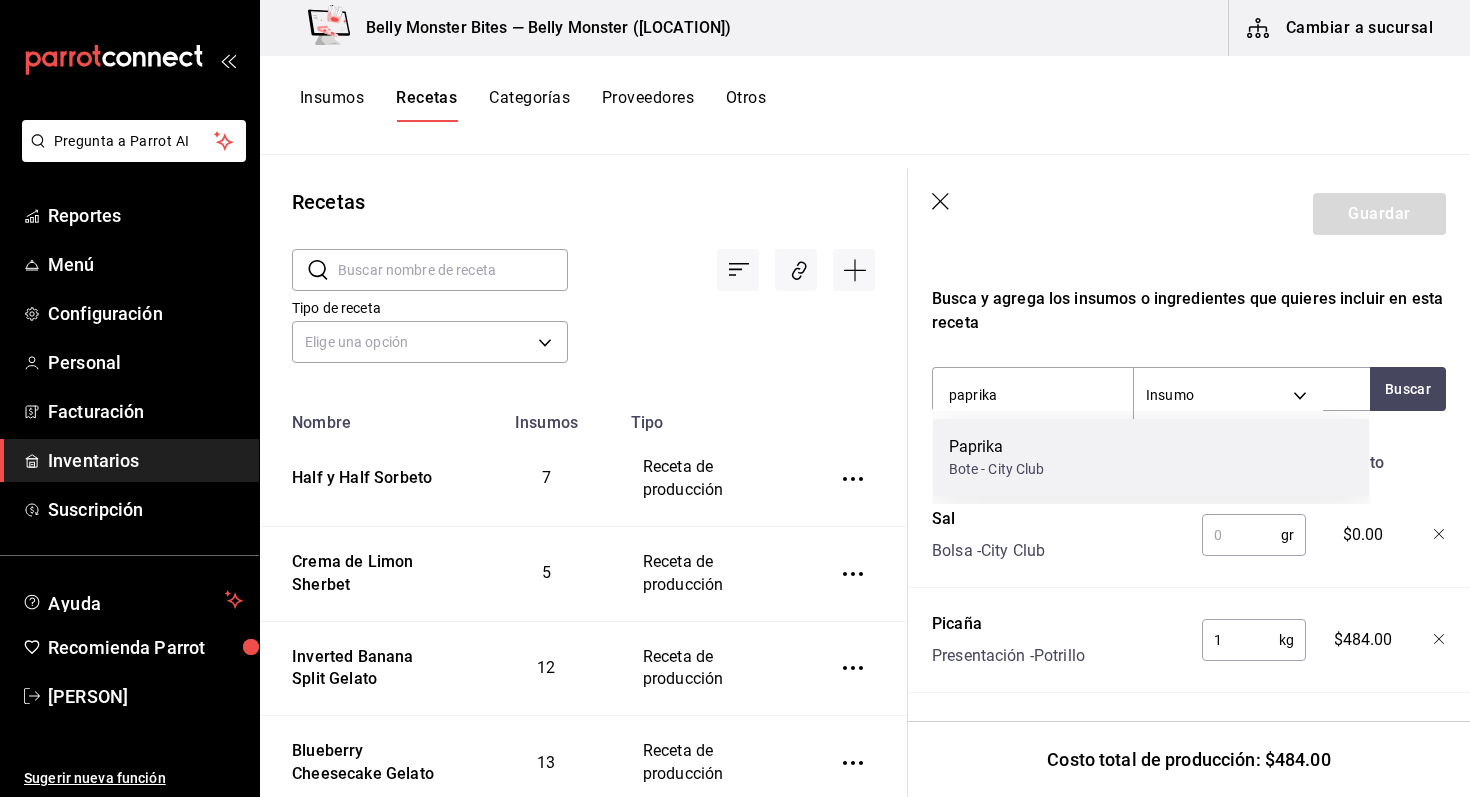 click on "Paprika Bote - City Club" at bounding box center (1151, 457) 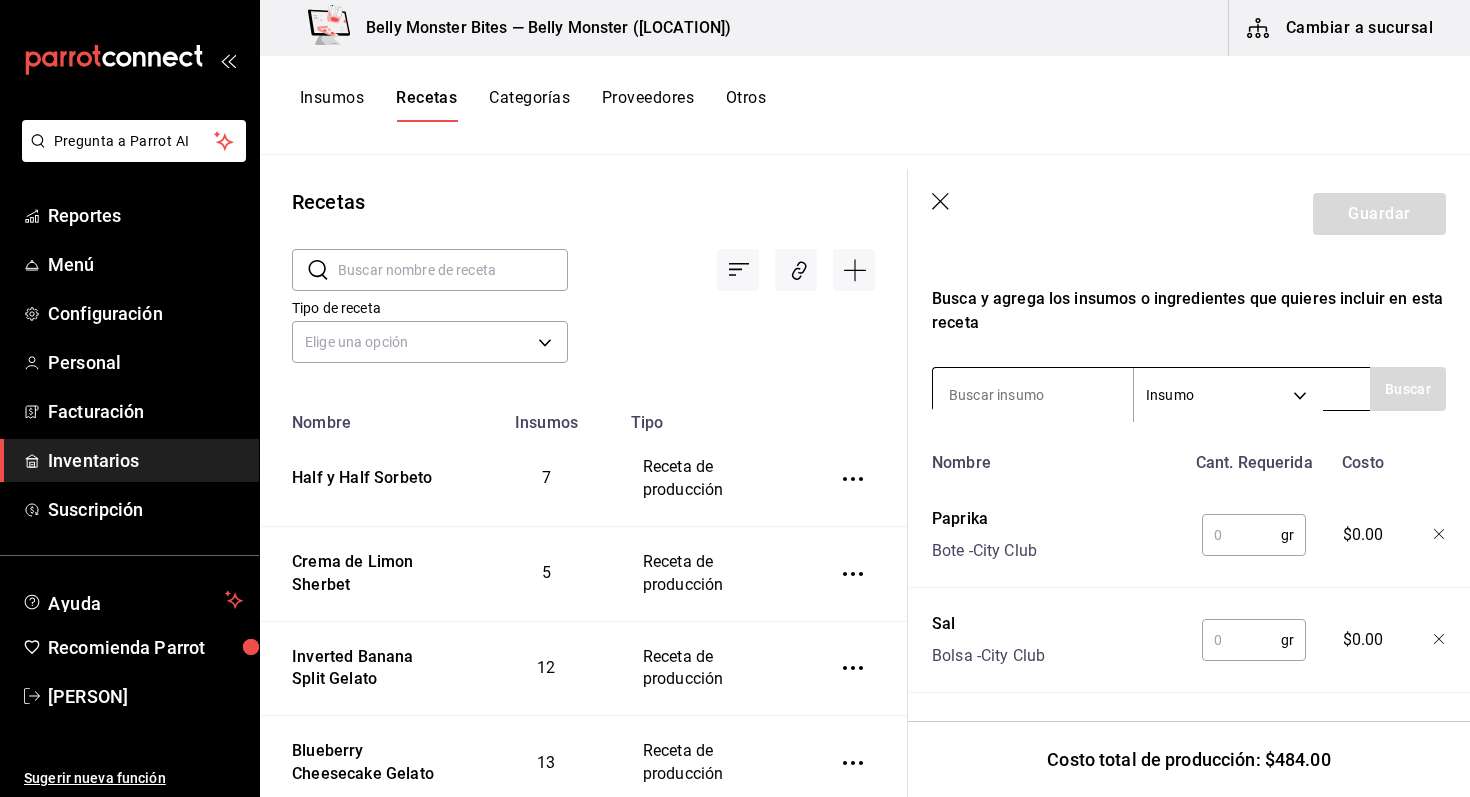click at bounding box center (1033, 395) 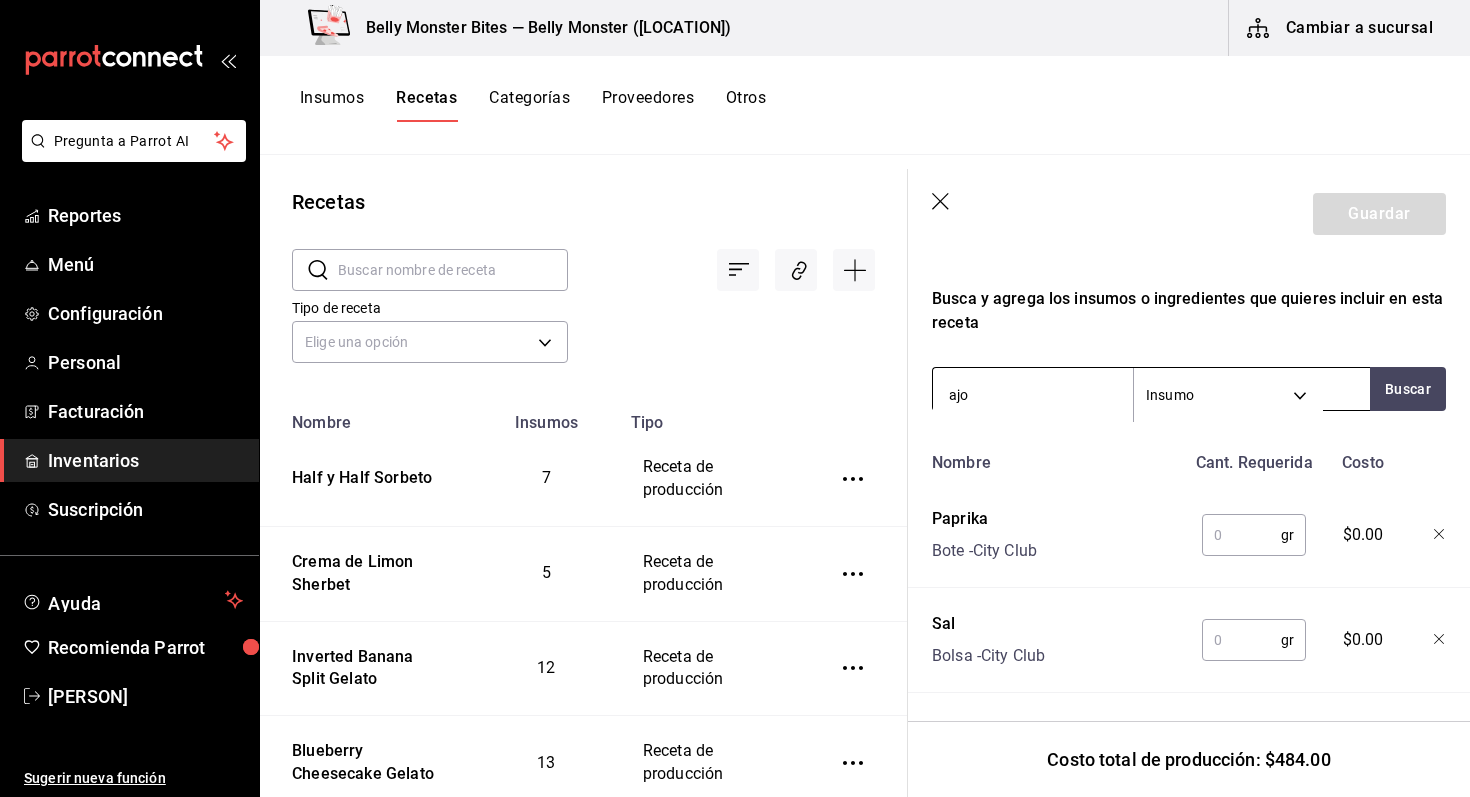 type on "ajo" 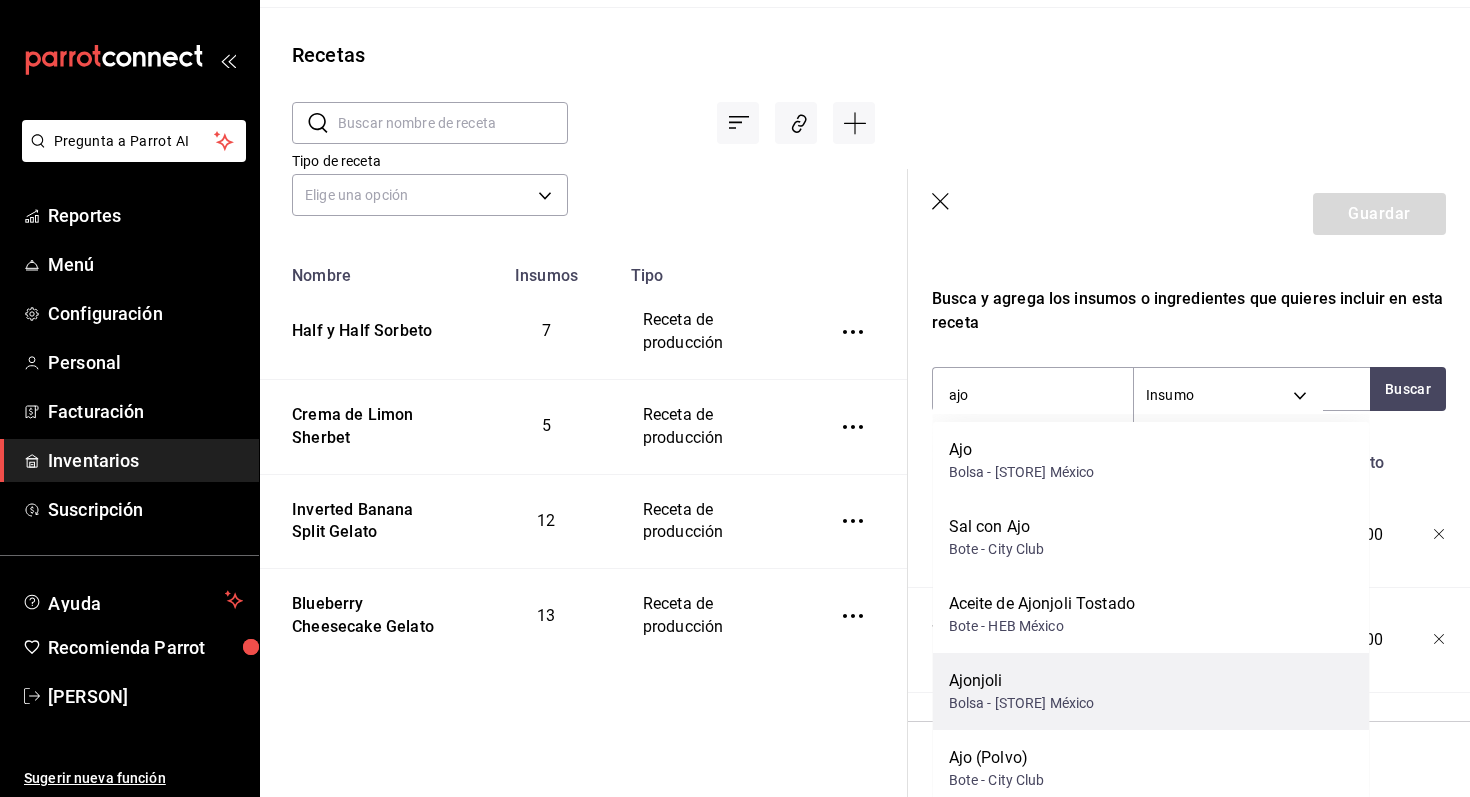 scroll, scrollTop: 150, scrollLeft: 0, axis: vertical 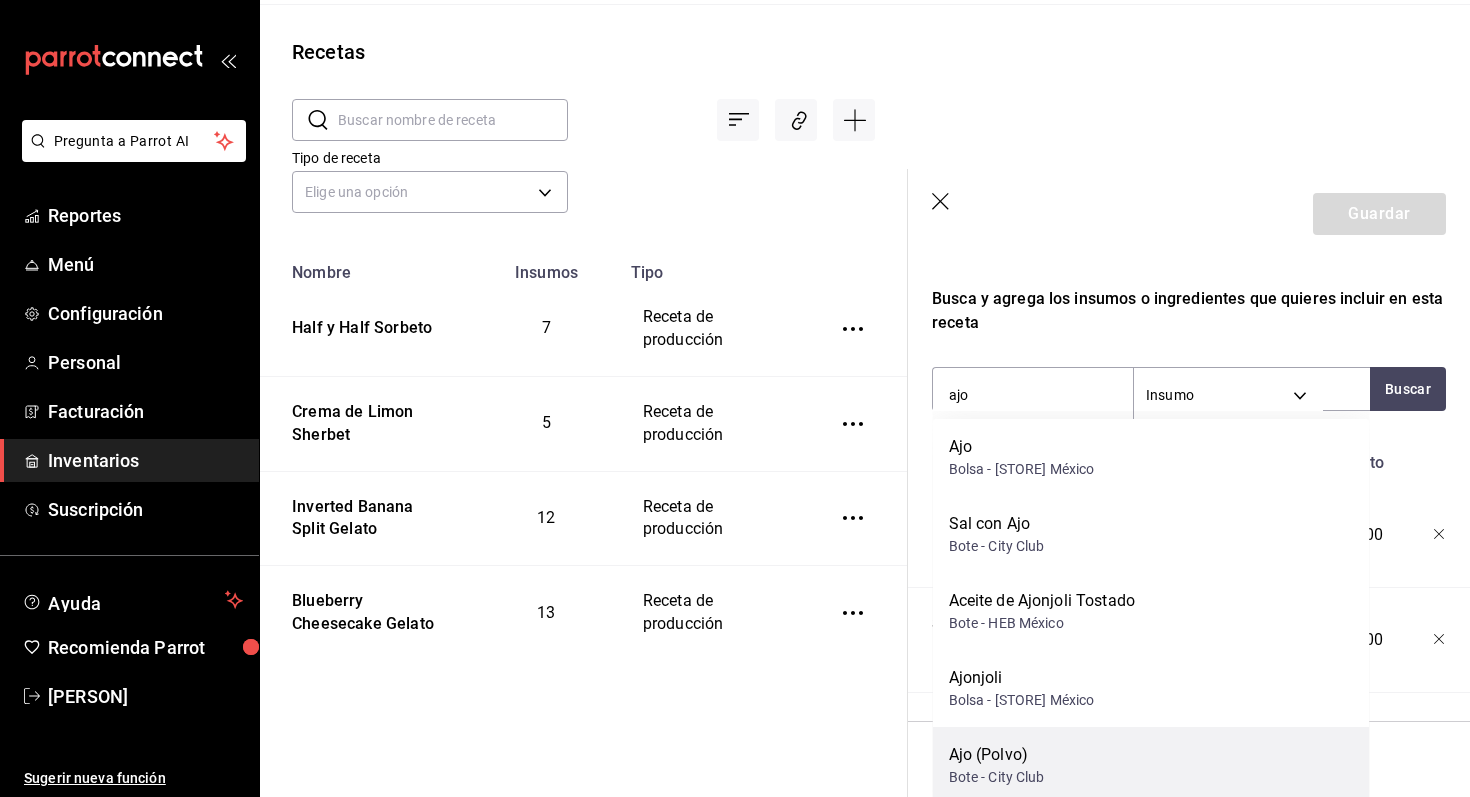 click on "Ajo (Polvo)" at bounding box center [997, 755] 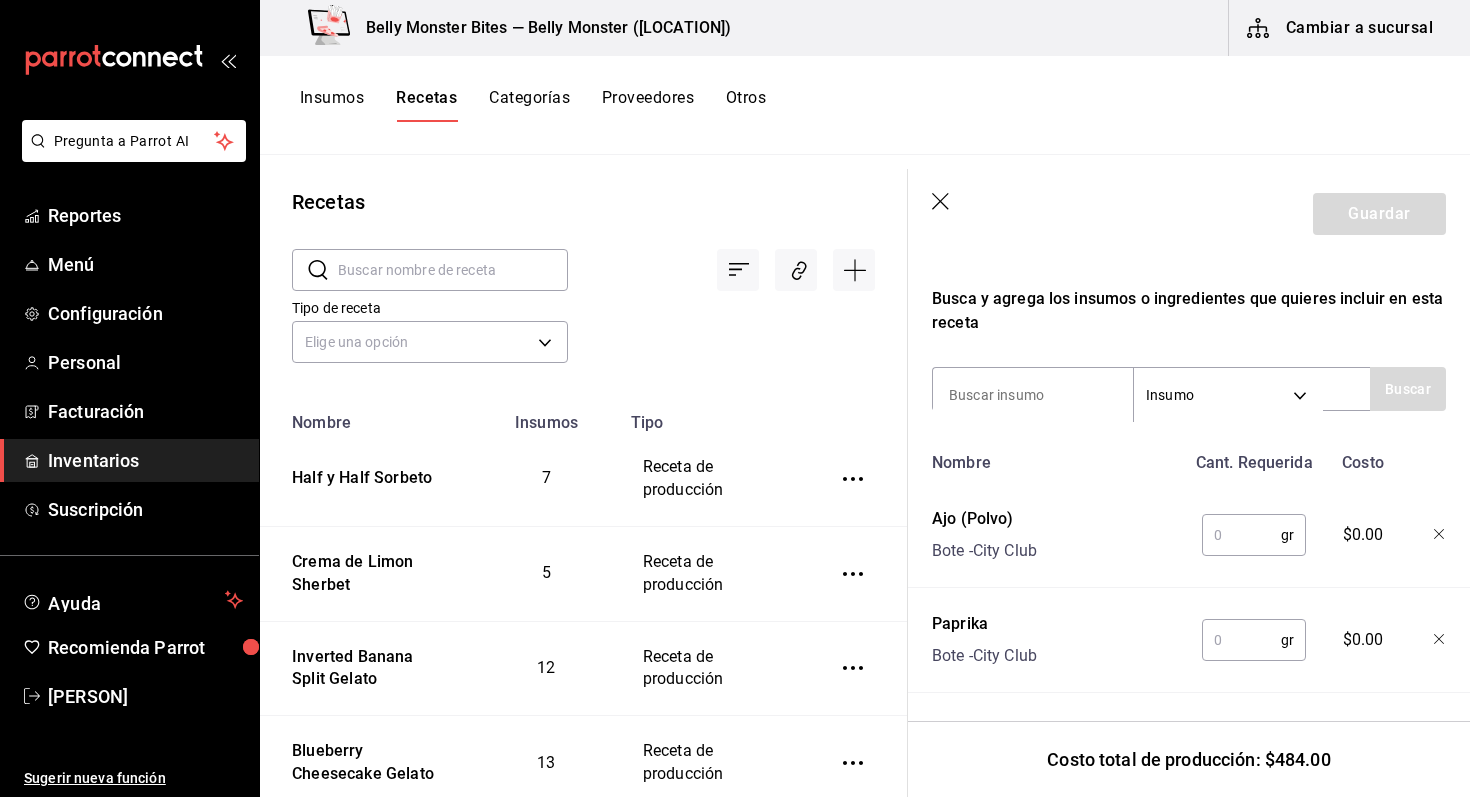 scroll, scrollTop: 0, scrollLeft: 0, axis: both 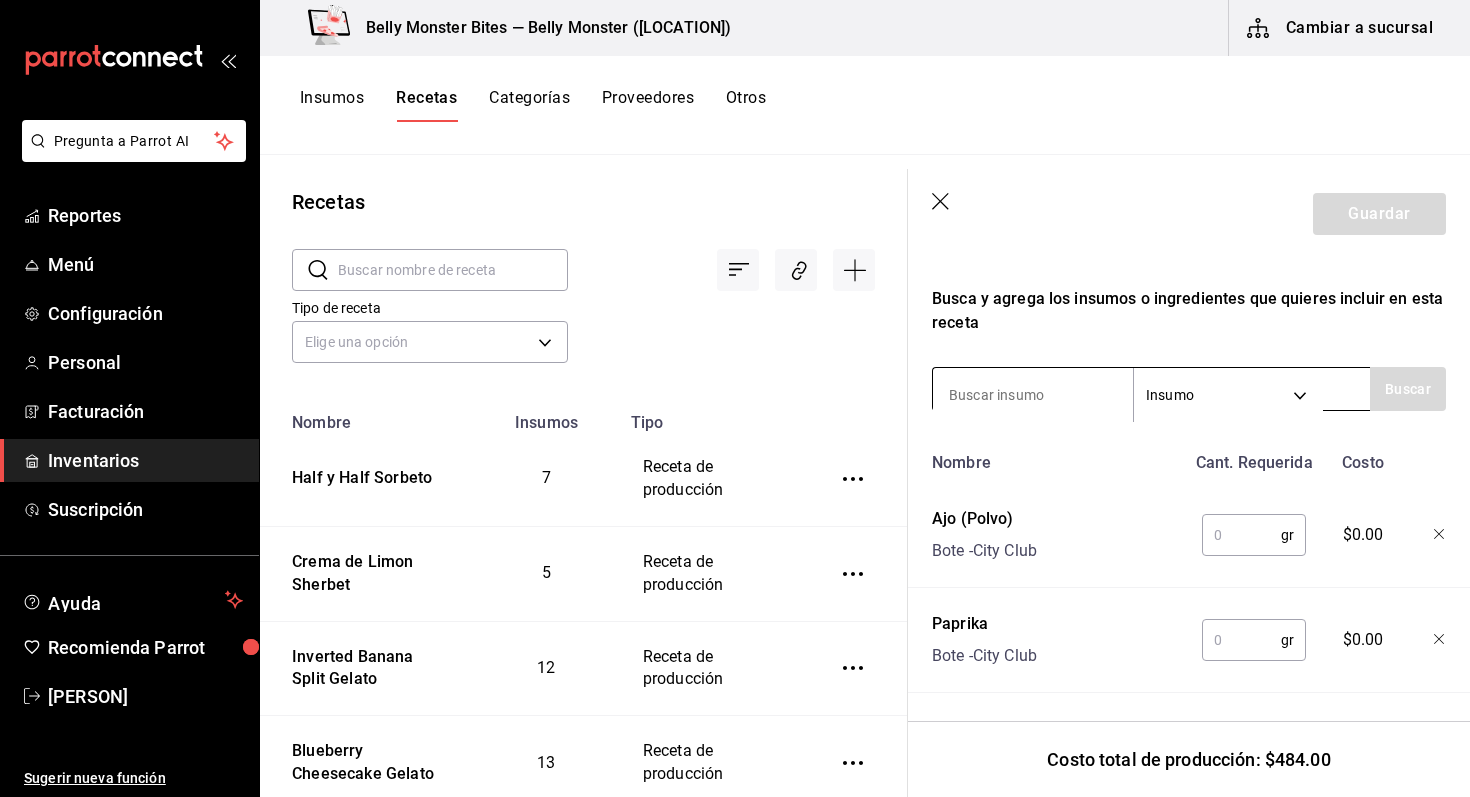 click at bounding box center [1033, 395] 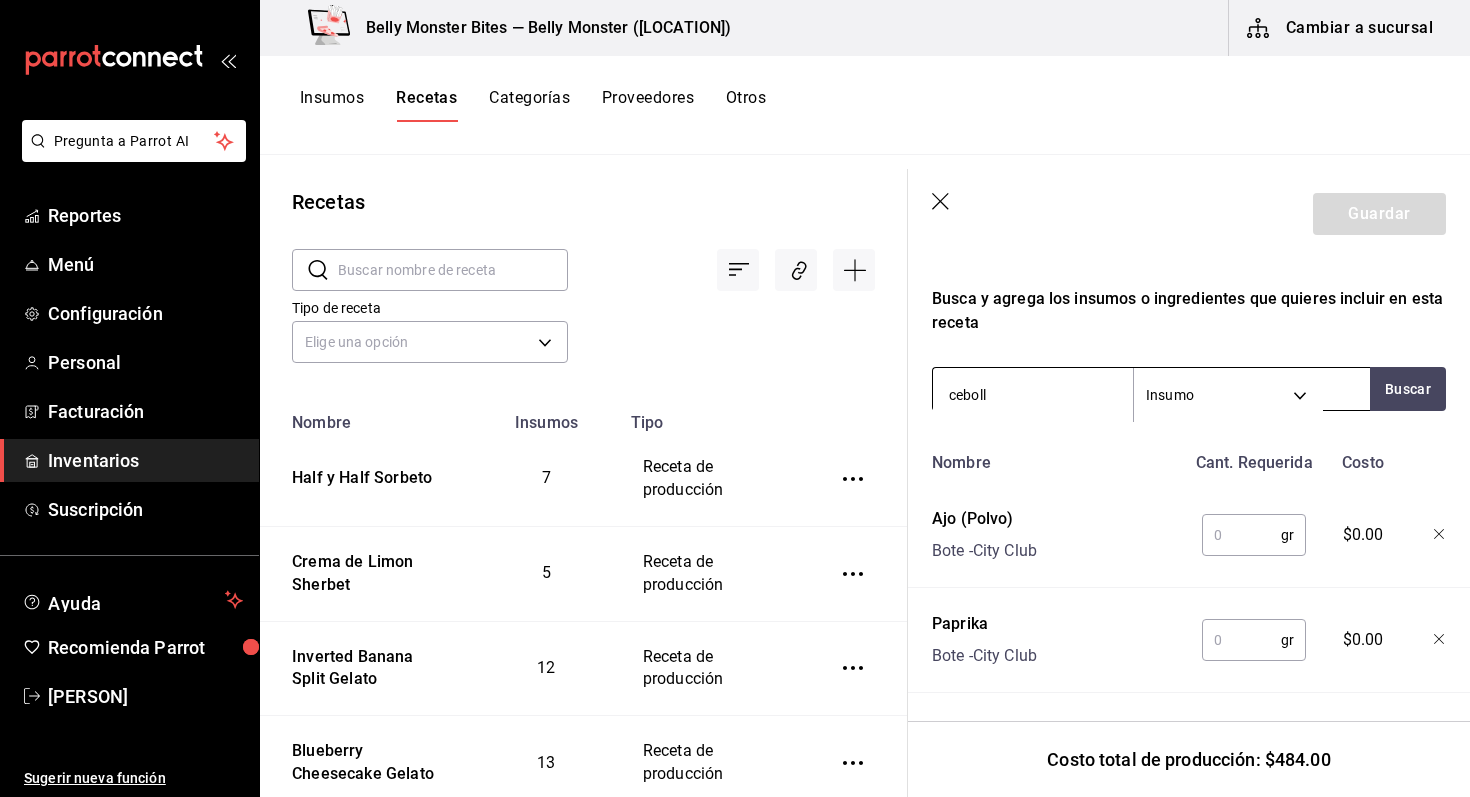 type on "cebolla" 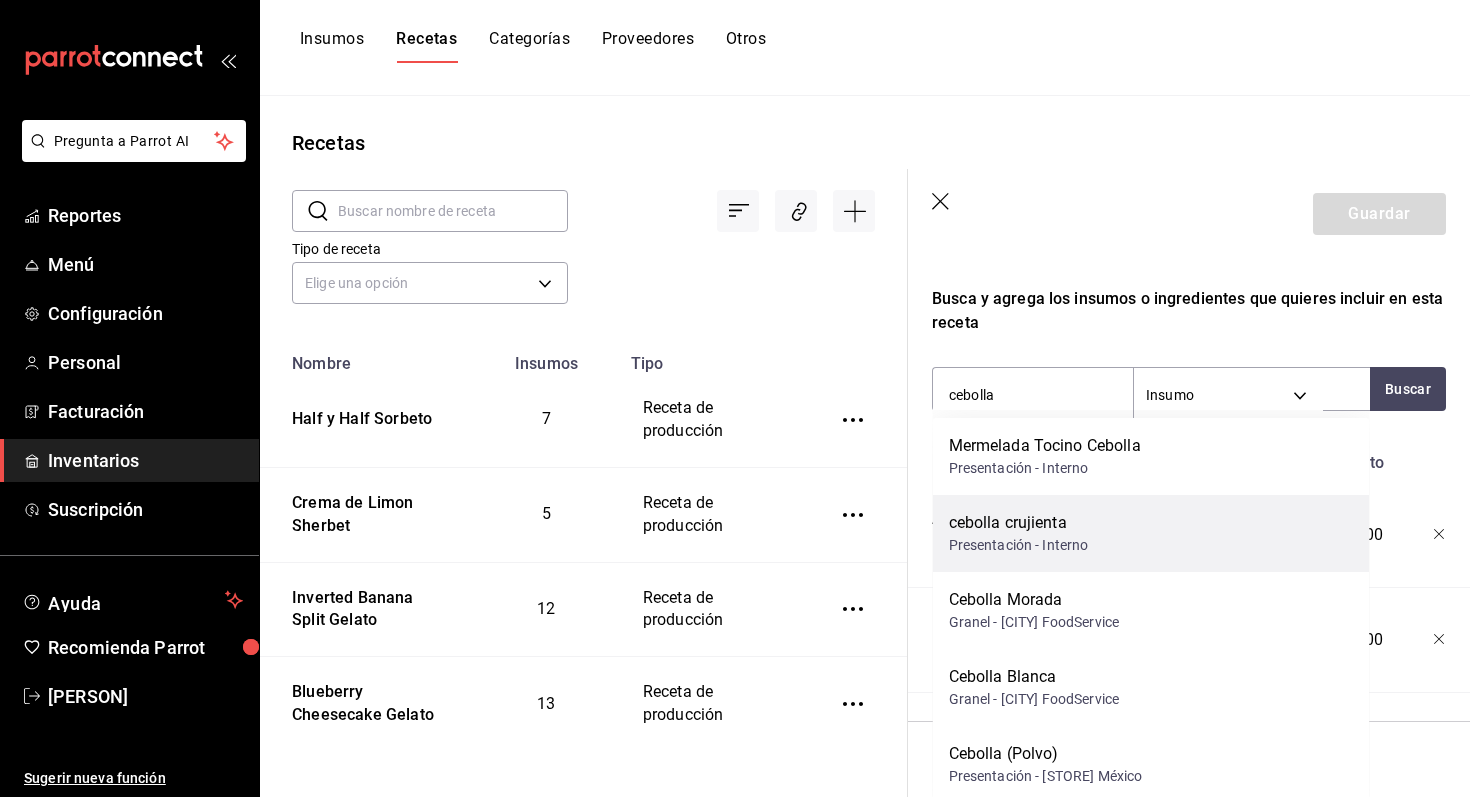 scroll, scrollTop: 63, scrollLeft: 0, axis: vertical 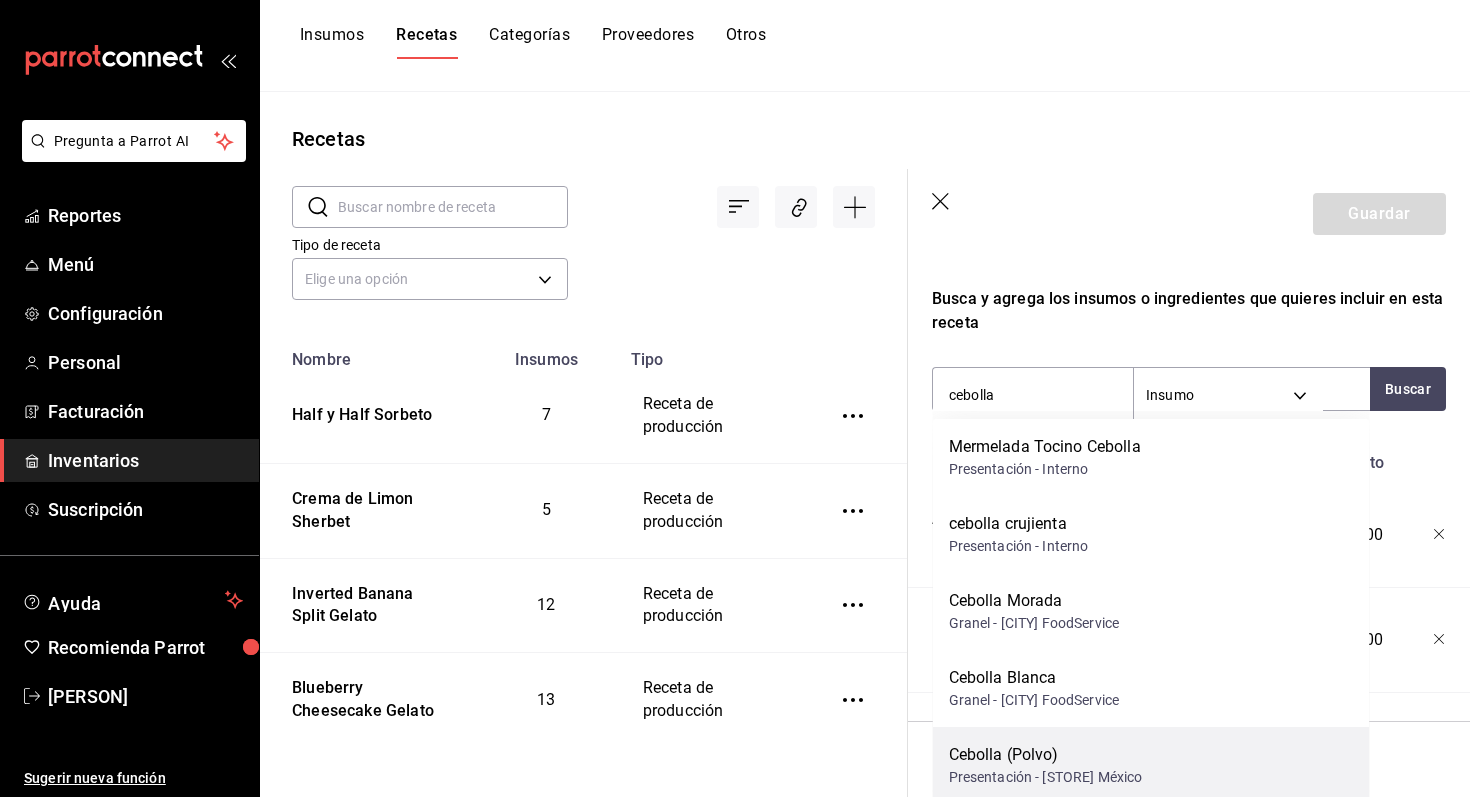 click on "Cebolla (Polvo)" at bounding box center (1046, 755) 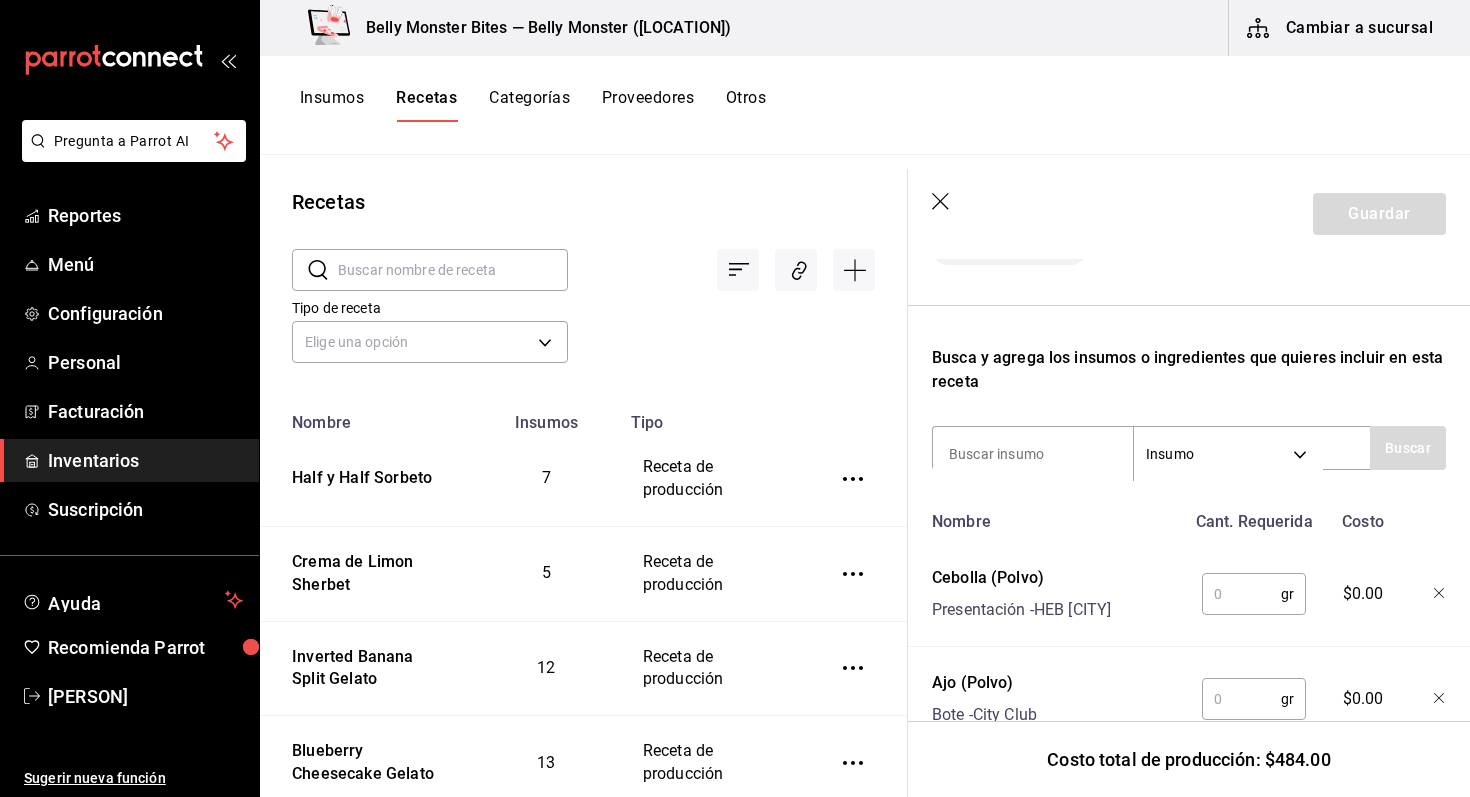 scroll, scrollTop: 524, scrollLeft: 0, axis: vertical 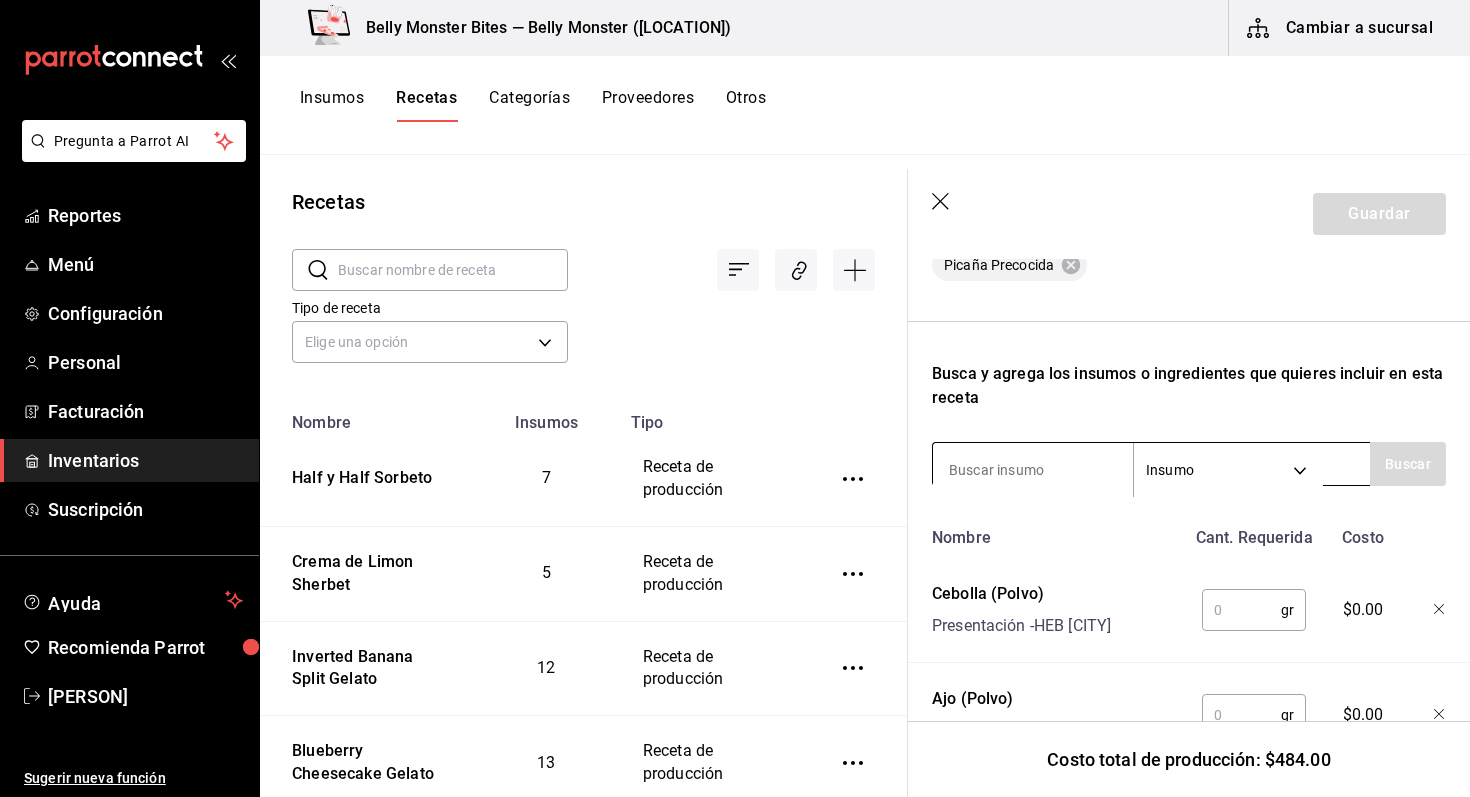 click at bounding box center (1033, 470) 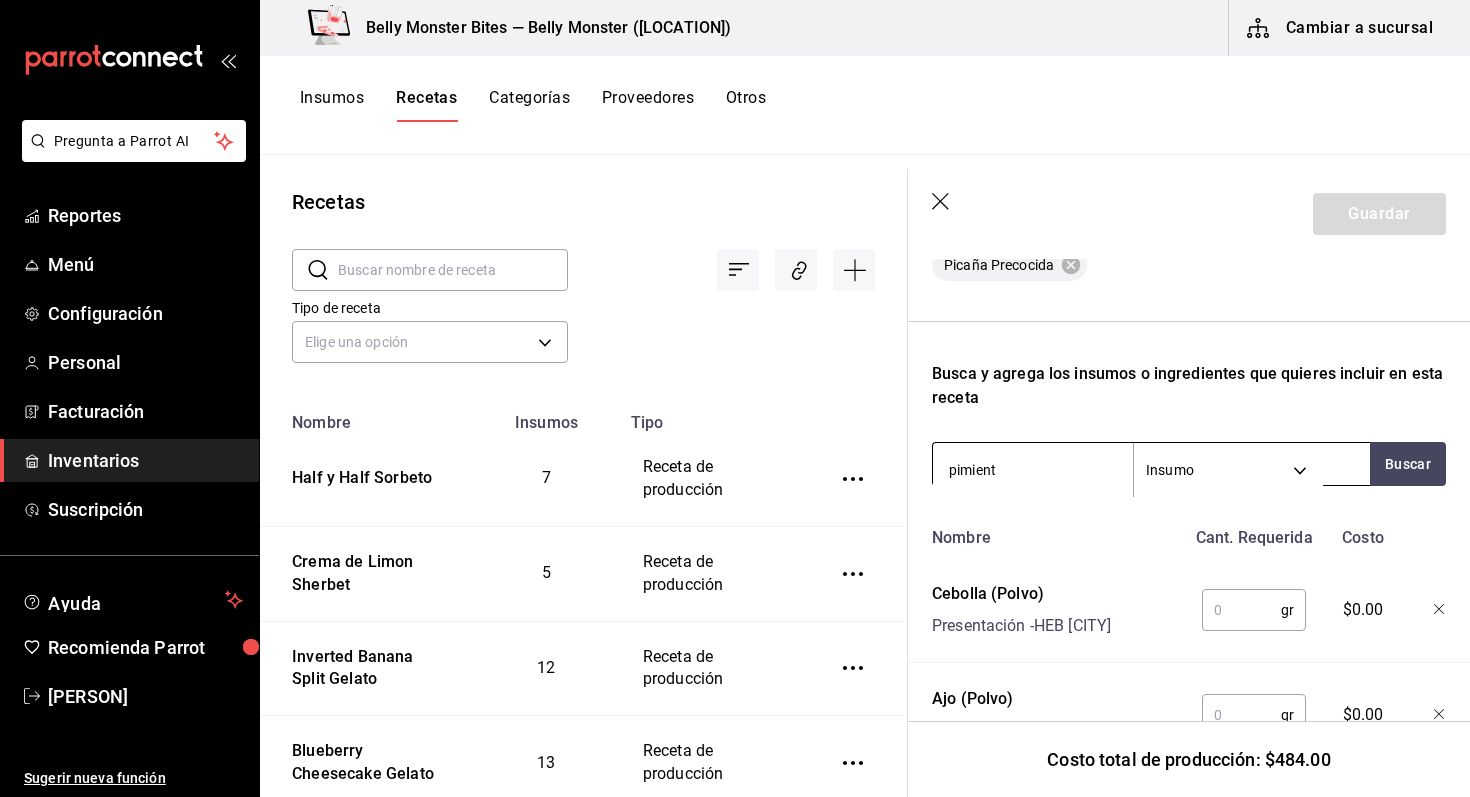 type on "pimienta" 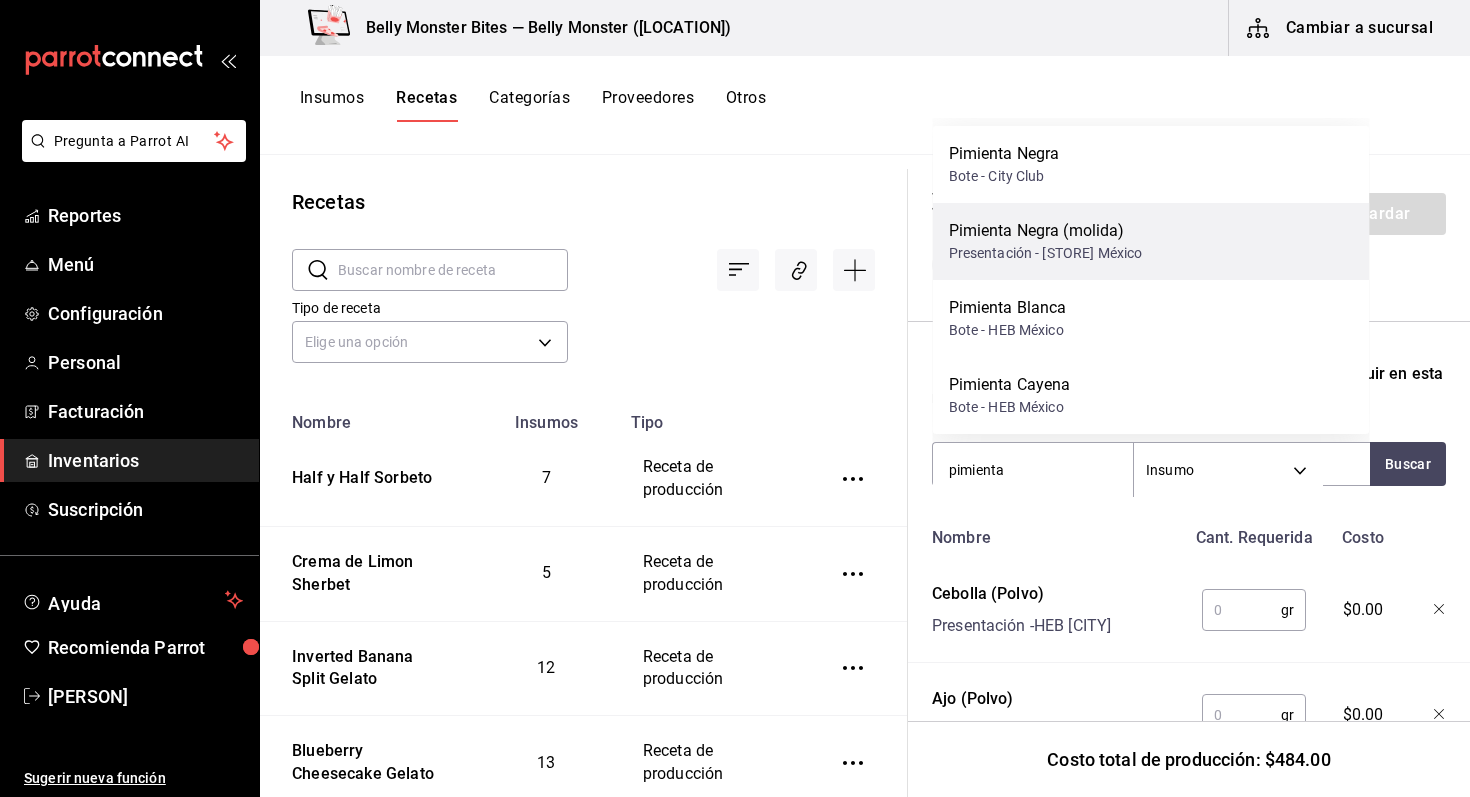 click on "Presentación - [STORE] México" at bounding box center [1046, 253] 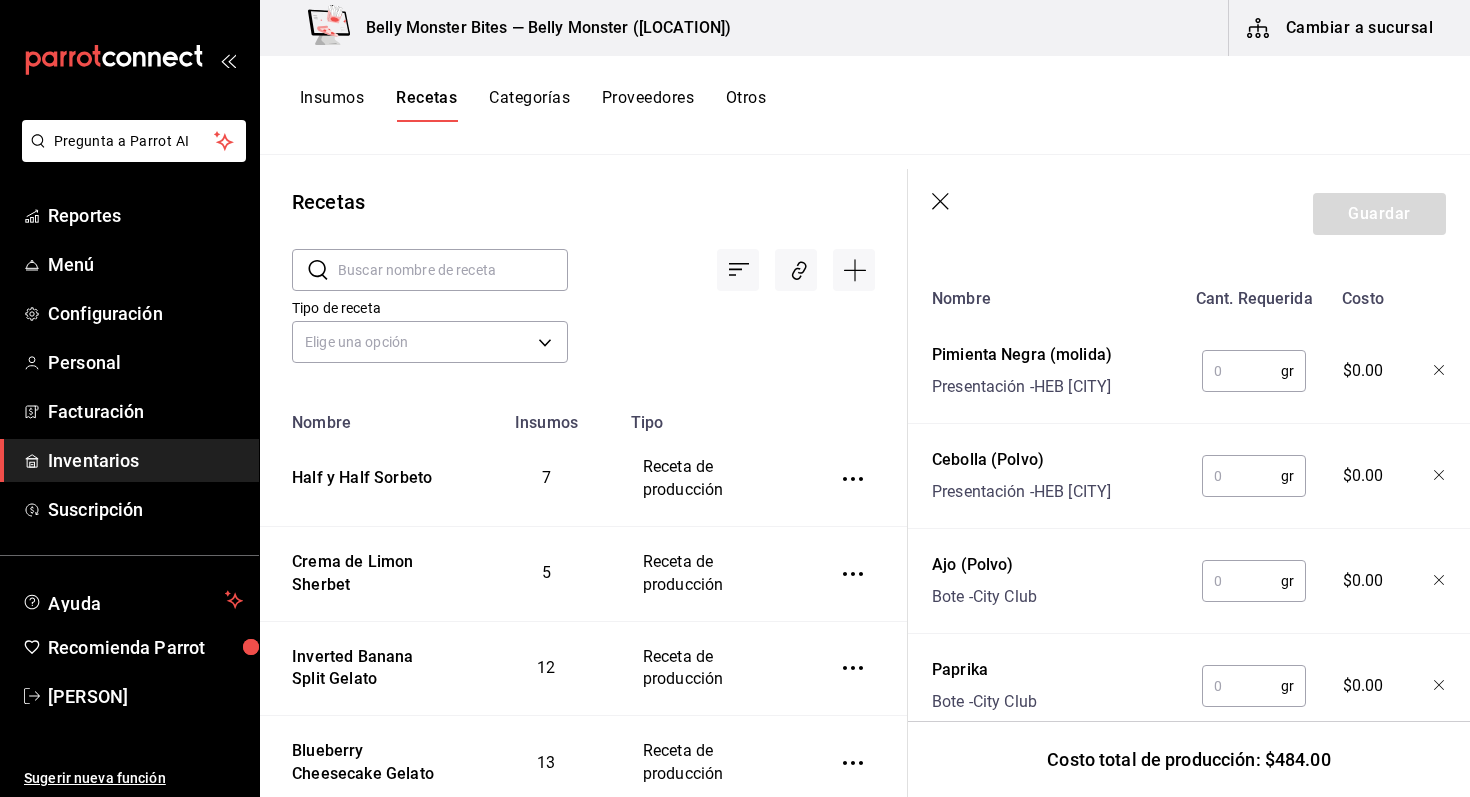 scroll, scrollTop: 774, scrollLeft: 0, axis: vertical 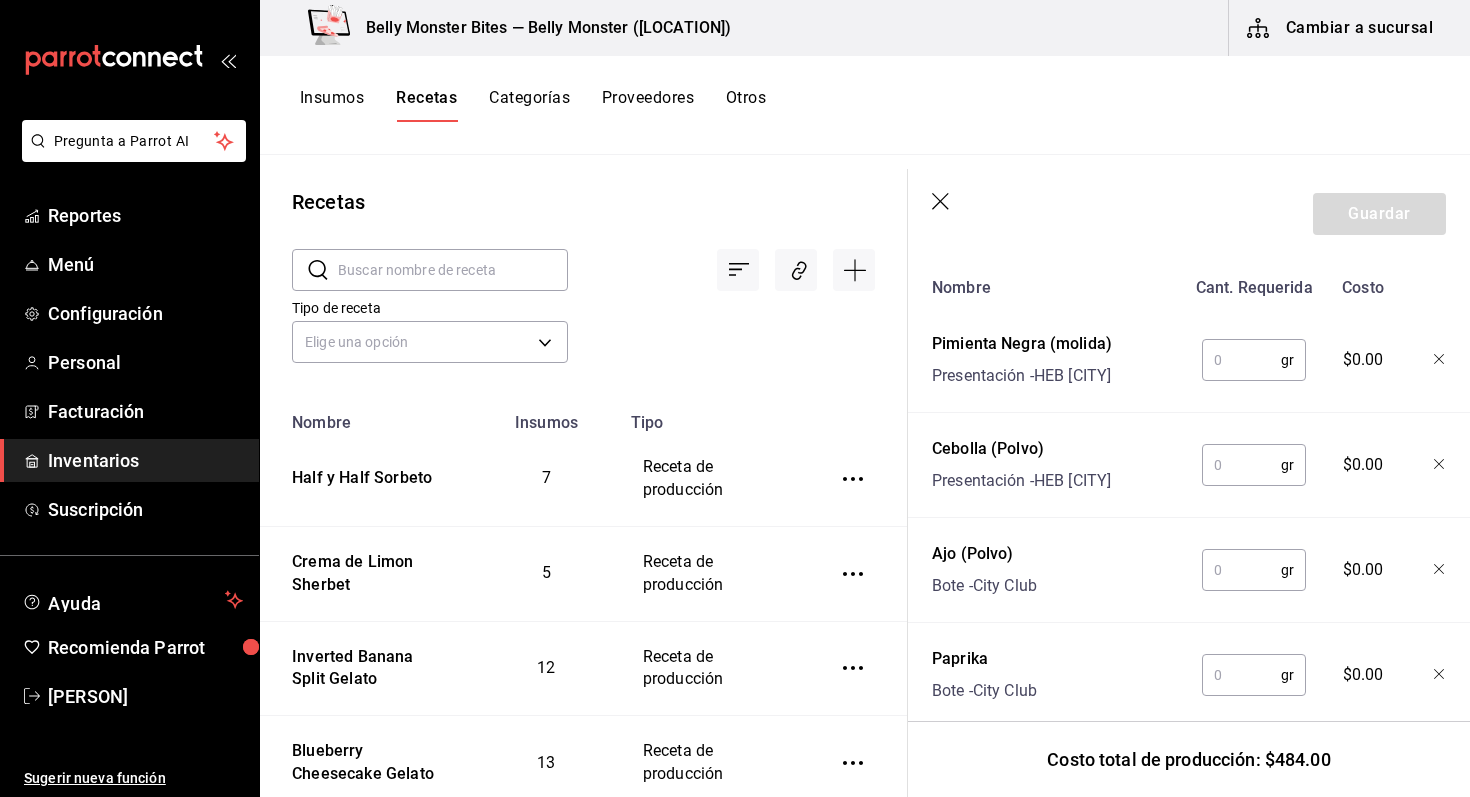 click at bounding box center (1241, 360) 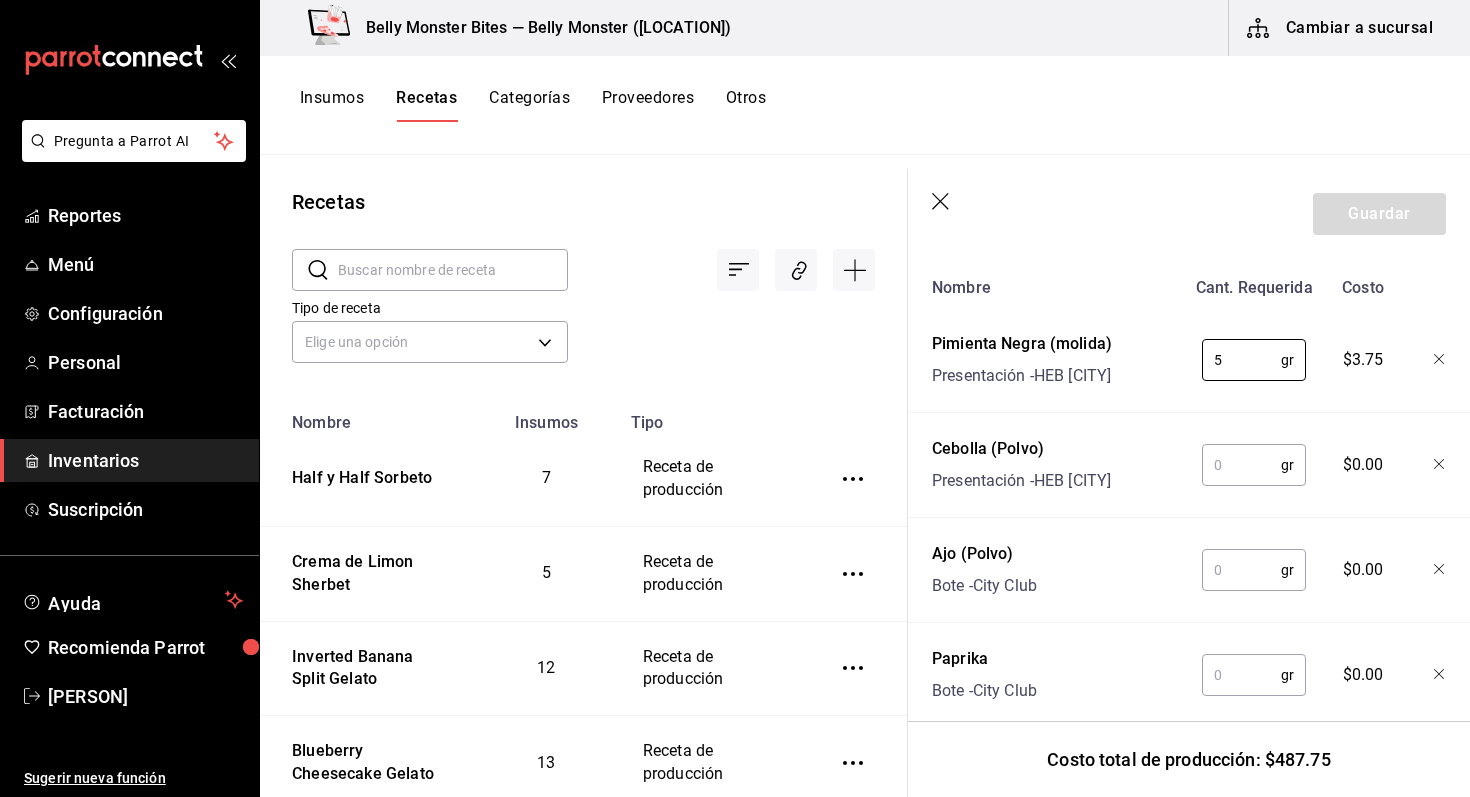 type on "5" 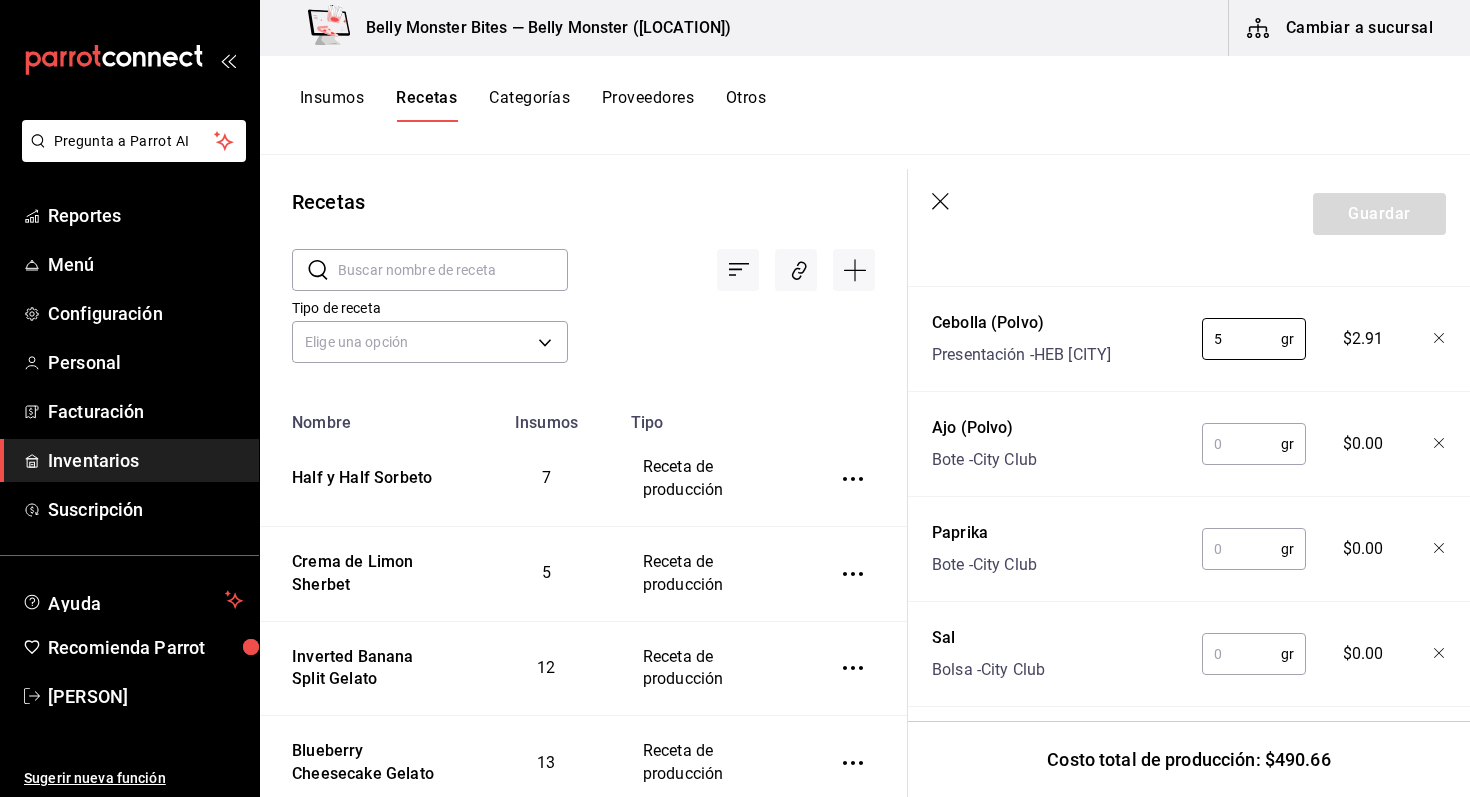 scroll, scrollTop: 908, scrollLeft: 0, axis: vertical 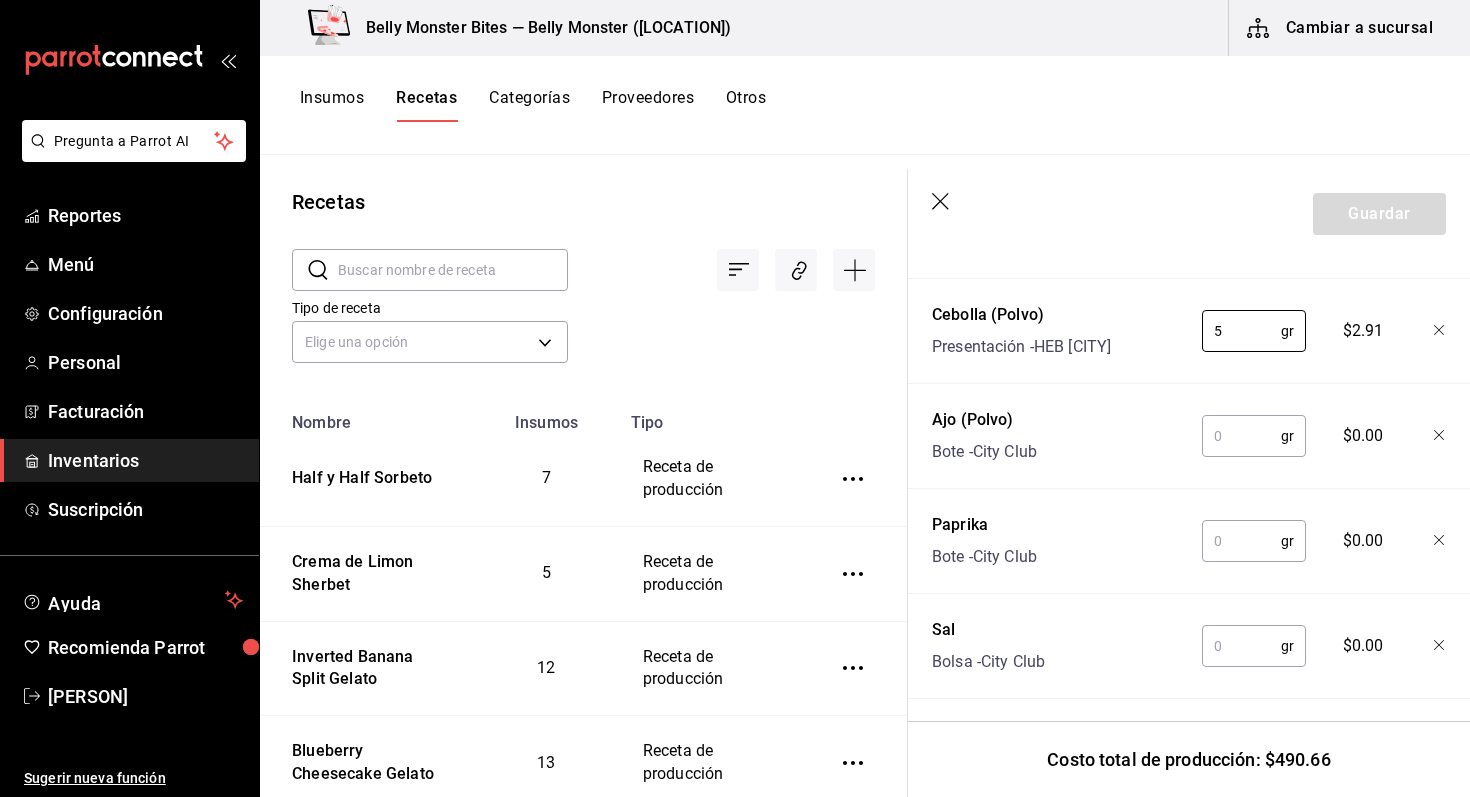 type on "5" 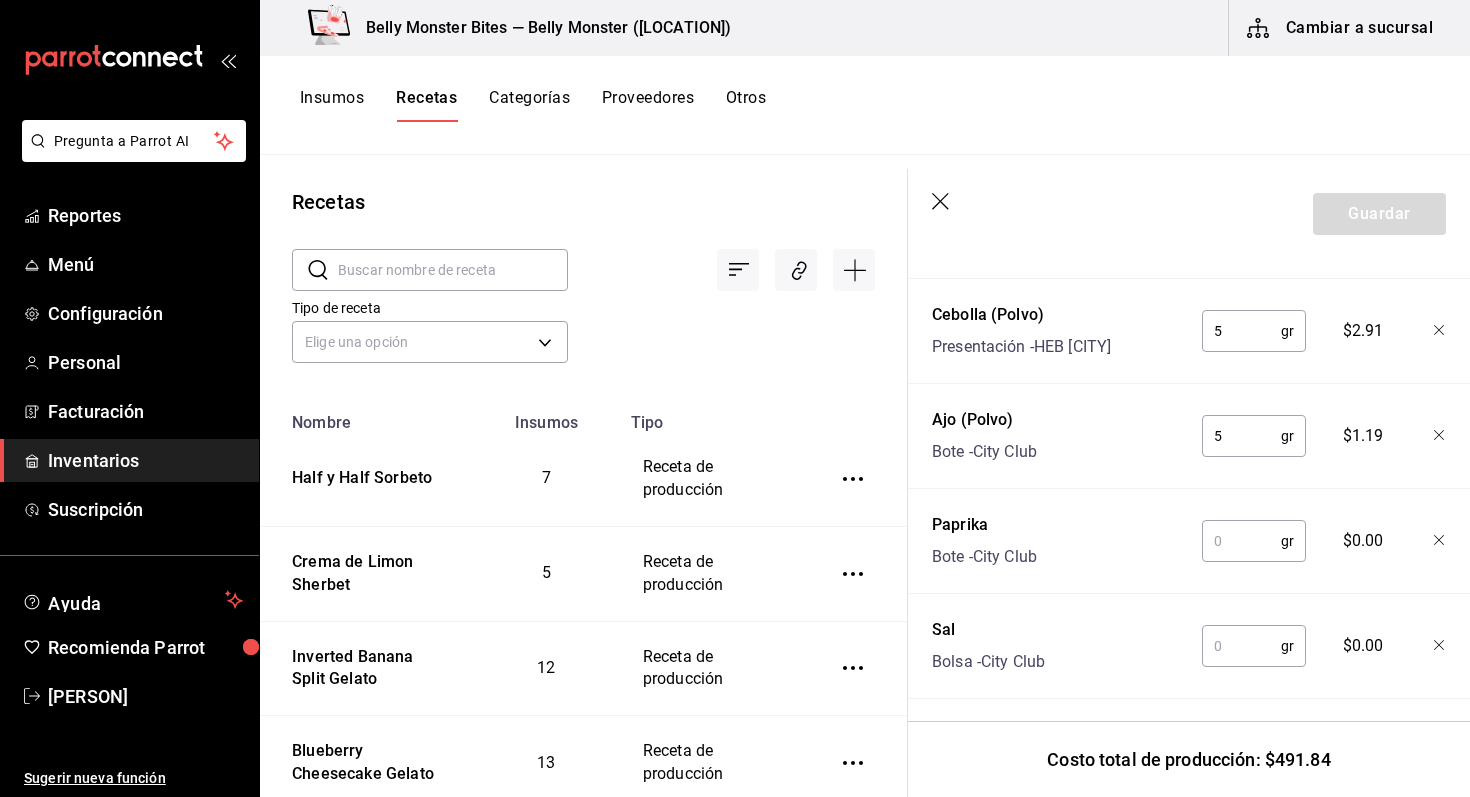 scroll, scrollTop: 1019, scrollLeft: 0, axis: vertical 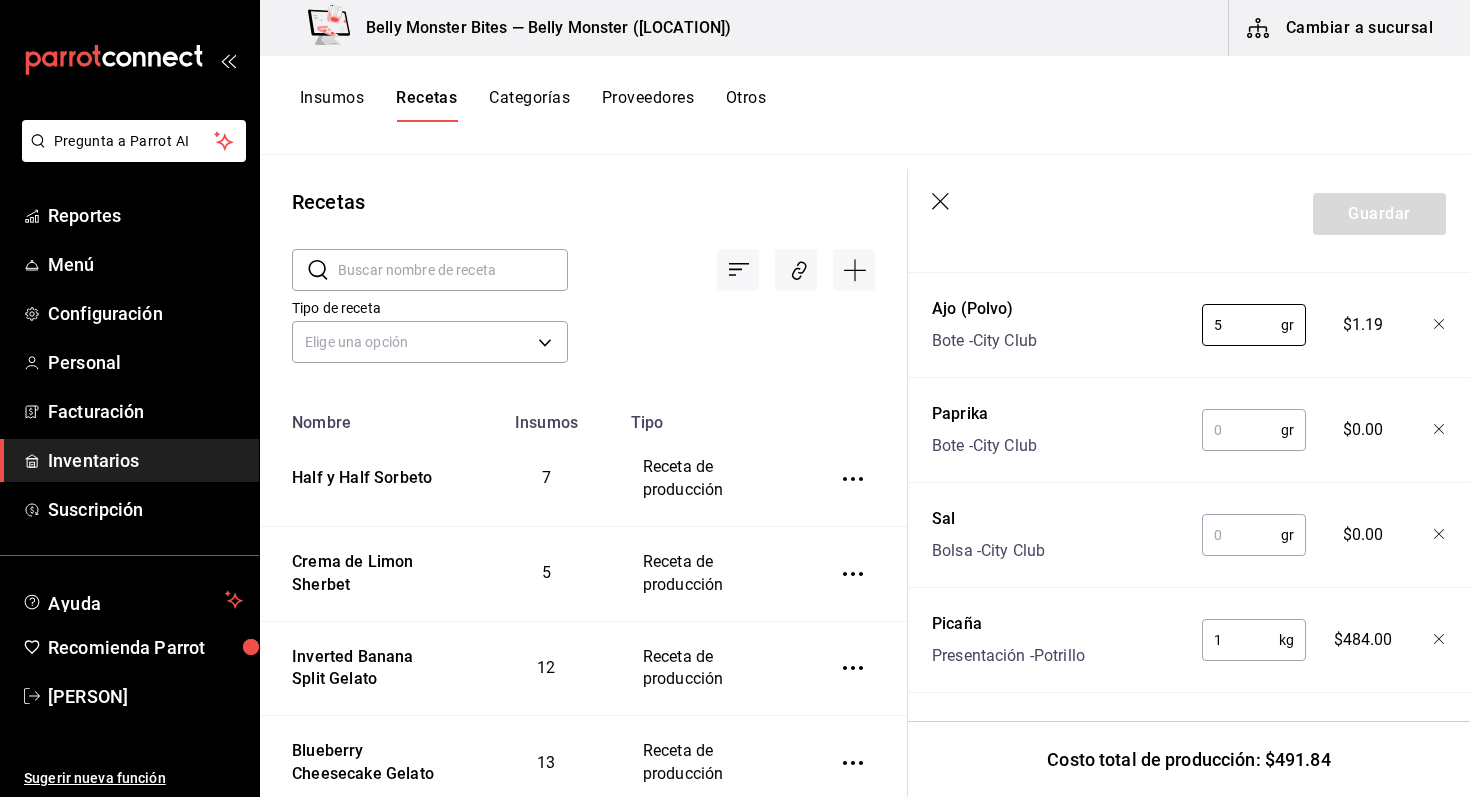 type on "5" 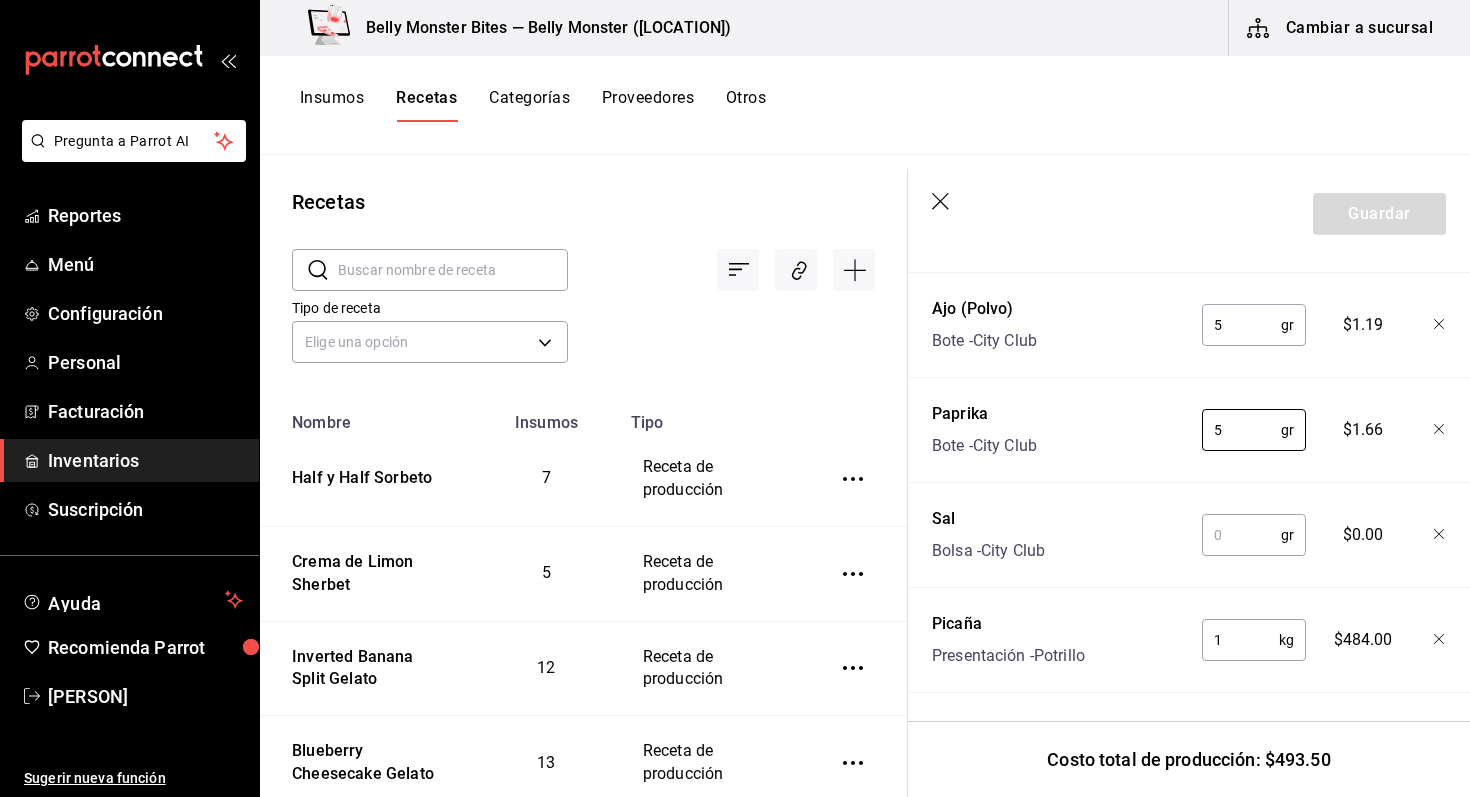 type on "5" 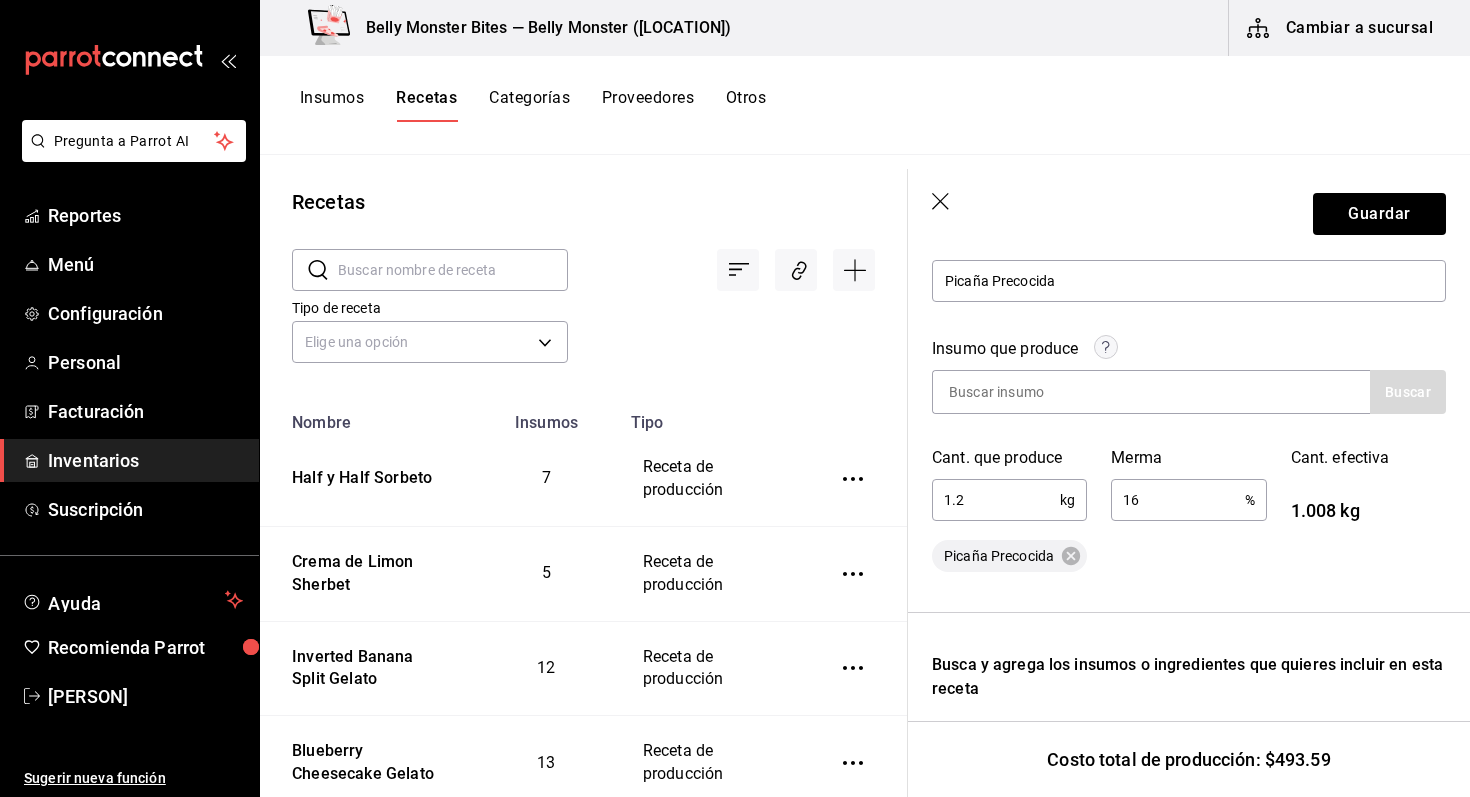 scroll, scrollTop: 0, scrollLeft: 0, axis: both 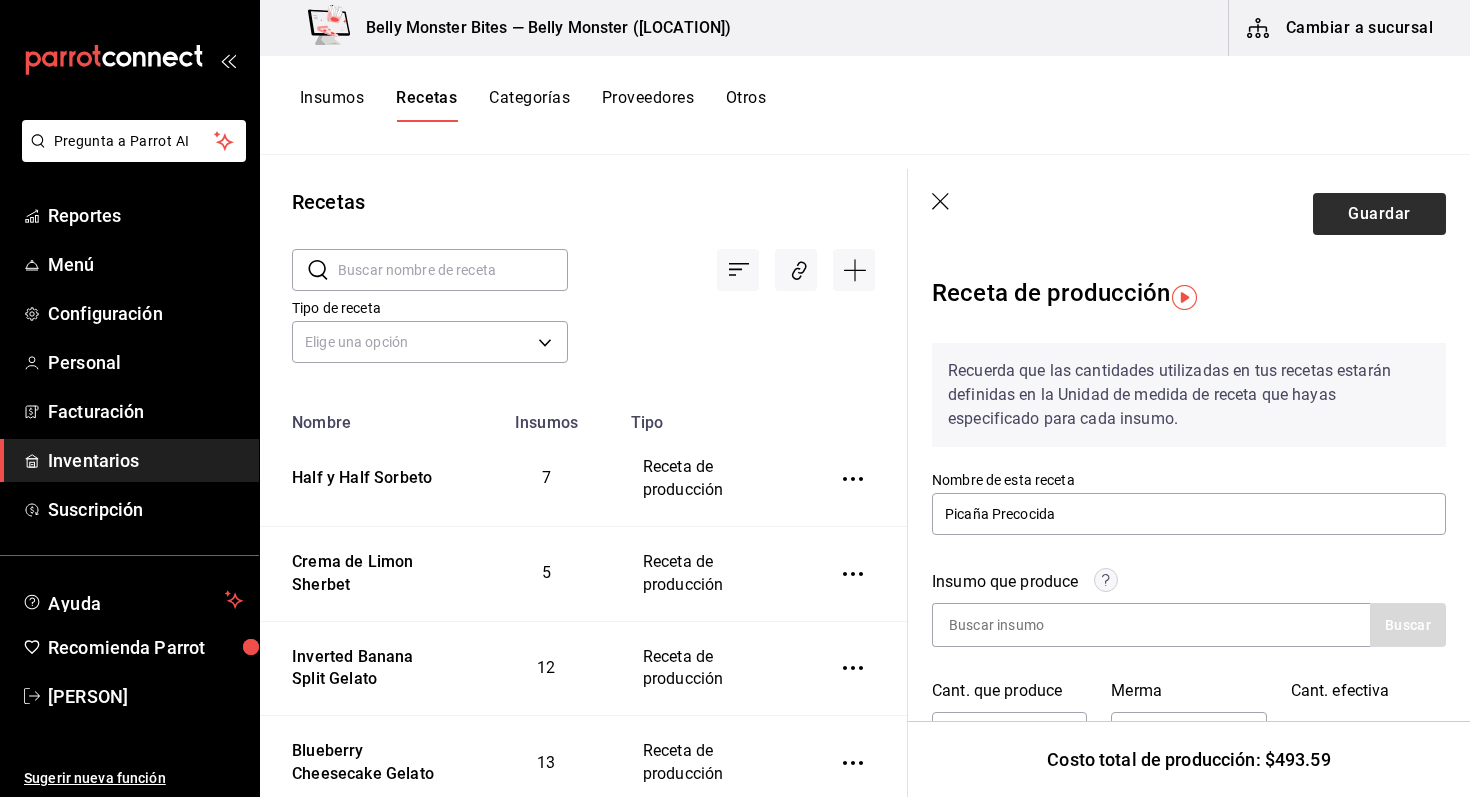 type on "5" 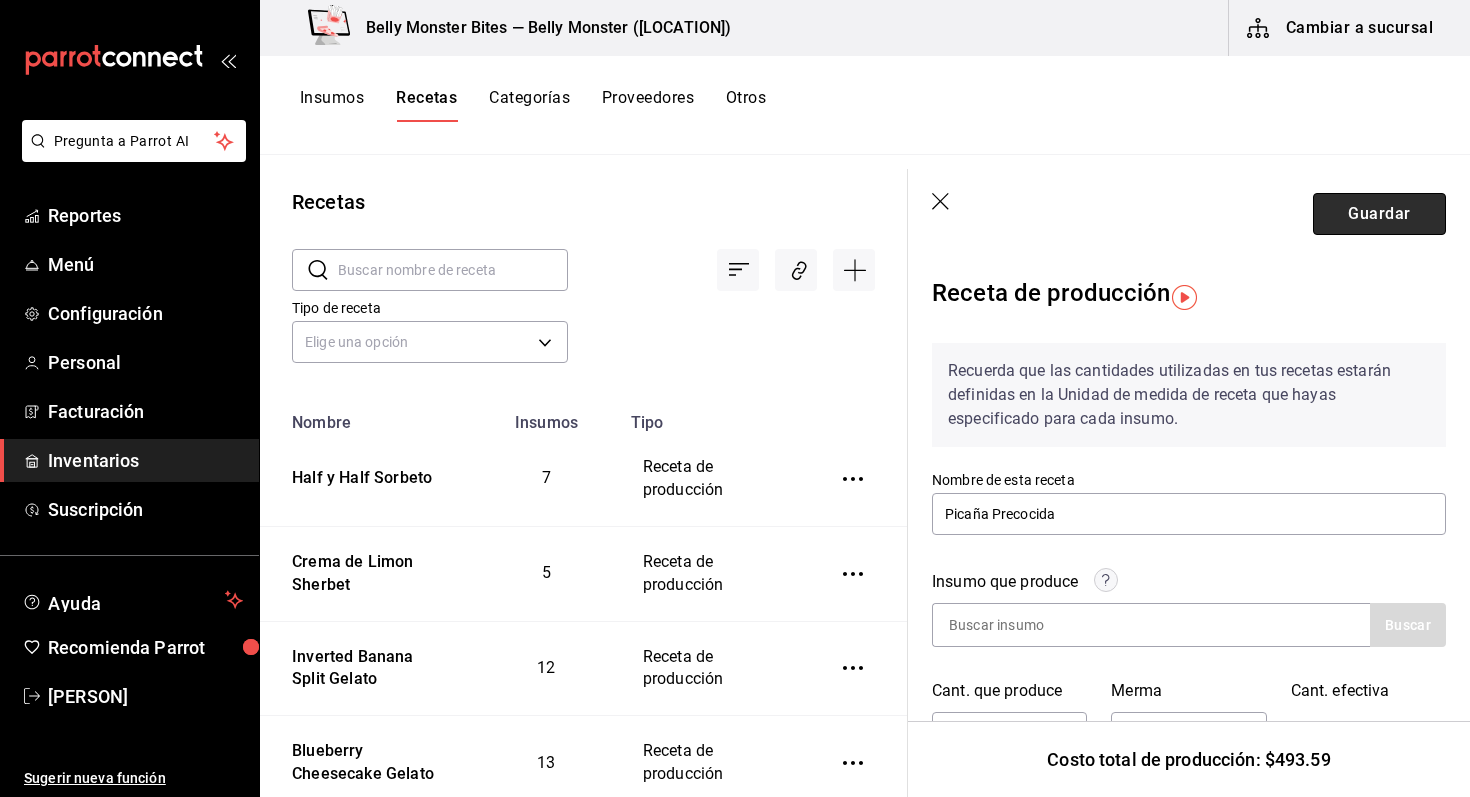 click on "Guardar" at bounding box center [1379, 214] 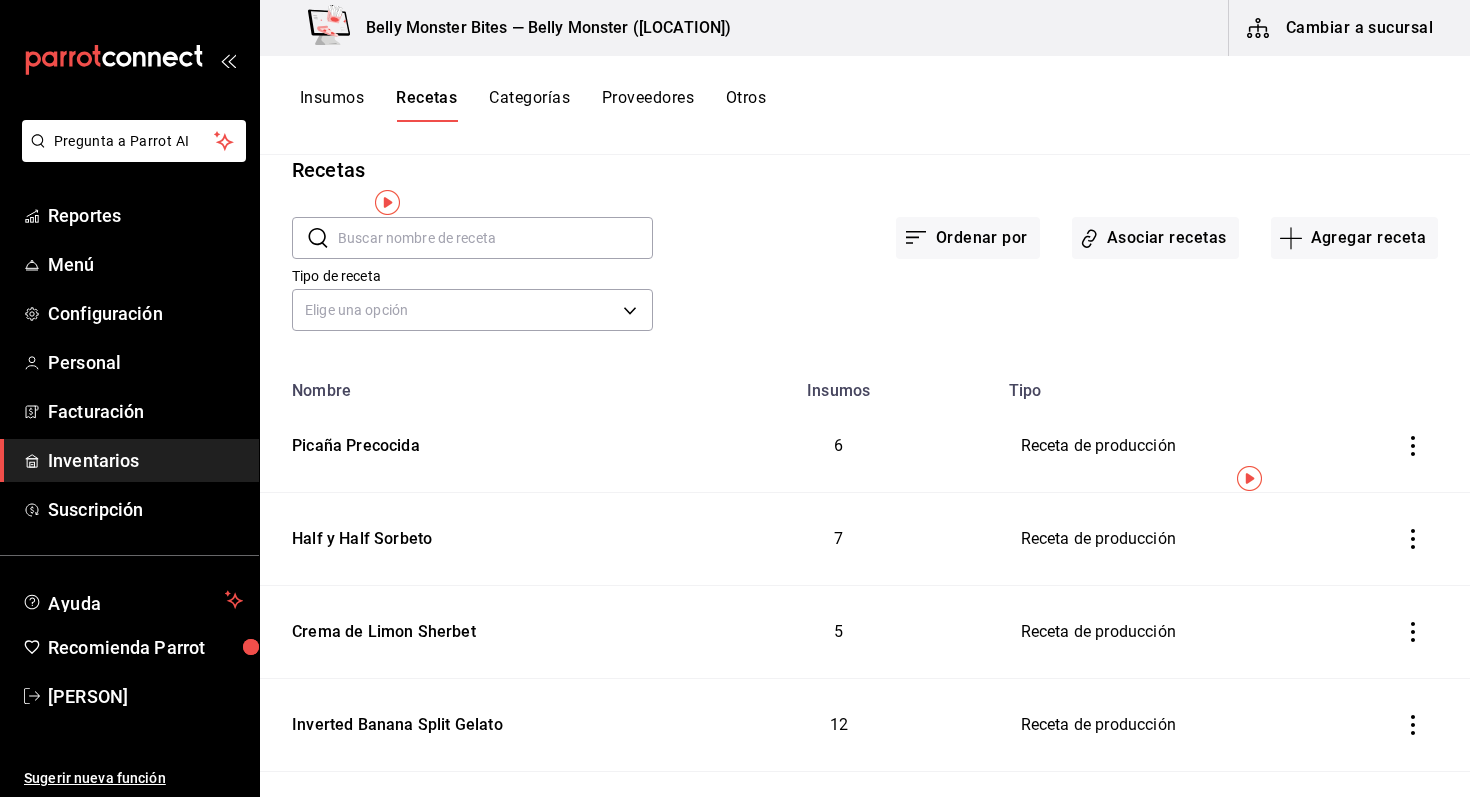 scroll, scrollTop: 0, scrollLeft: 0, axis: both 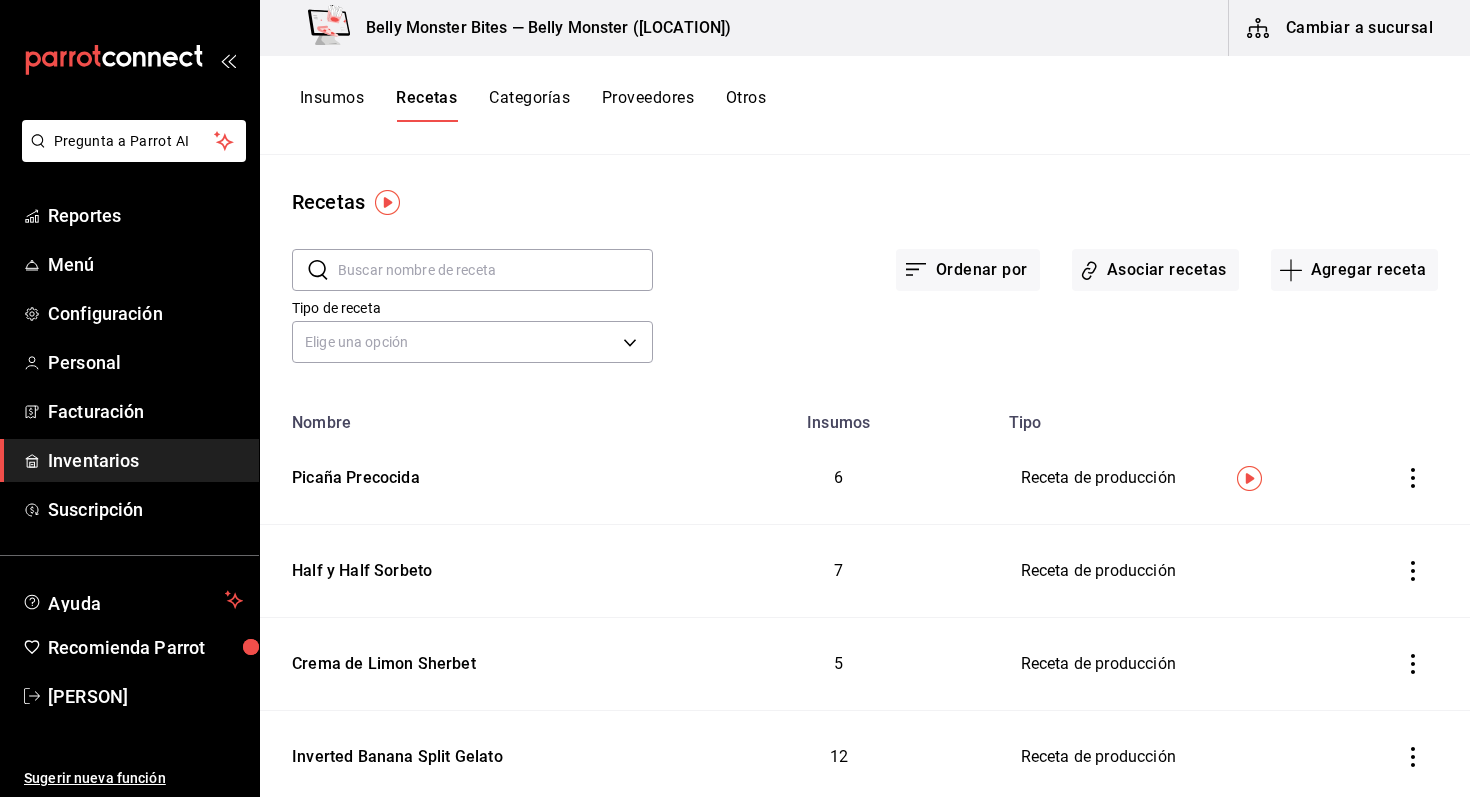 click on "Recetas" at bounding box center (865, 202) 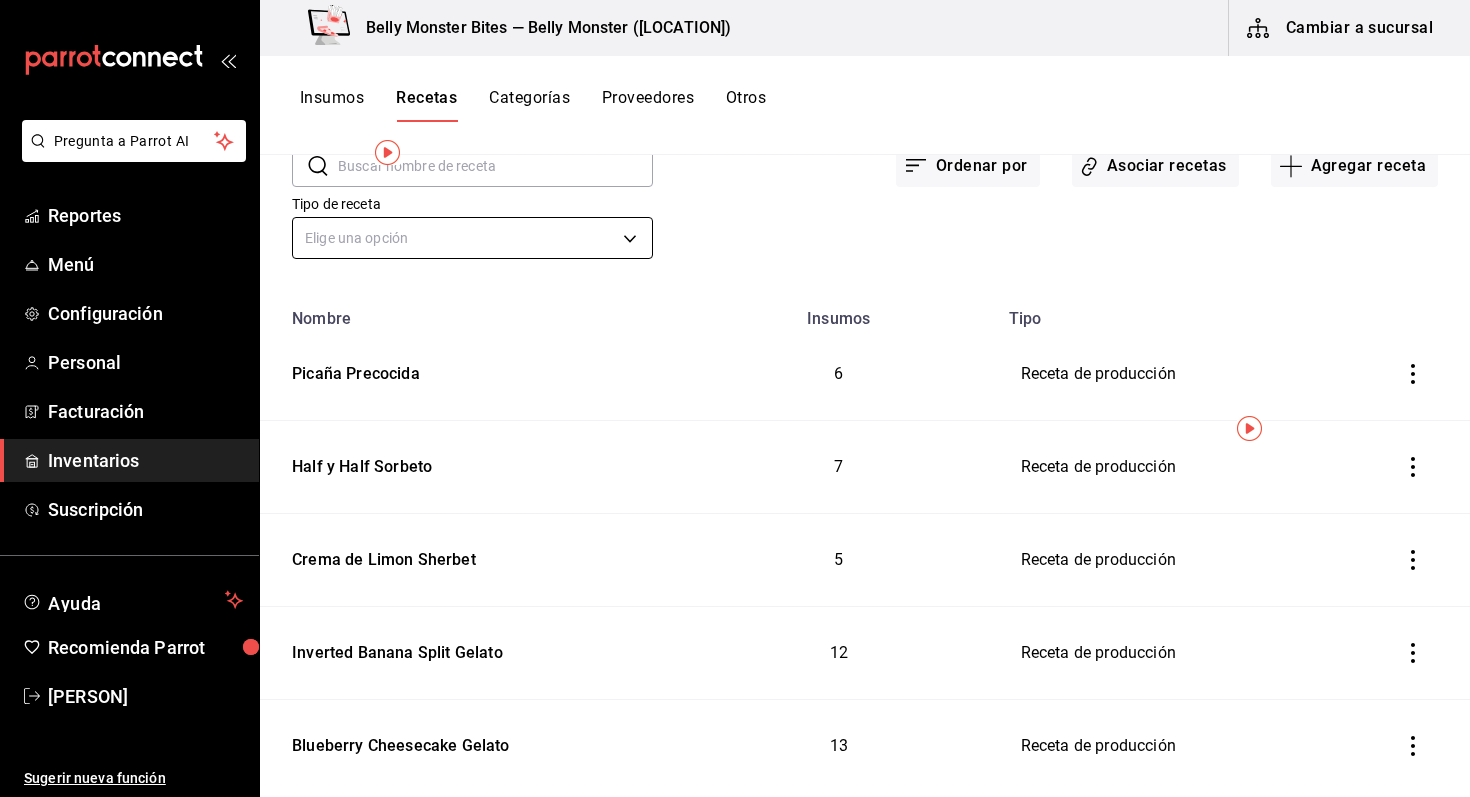 scroll, scrollTop: 0, scrollLeft: 0, axis: both 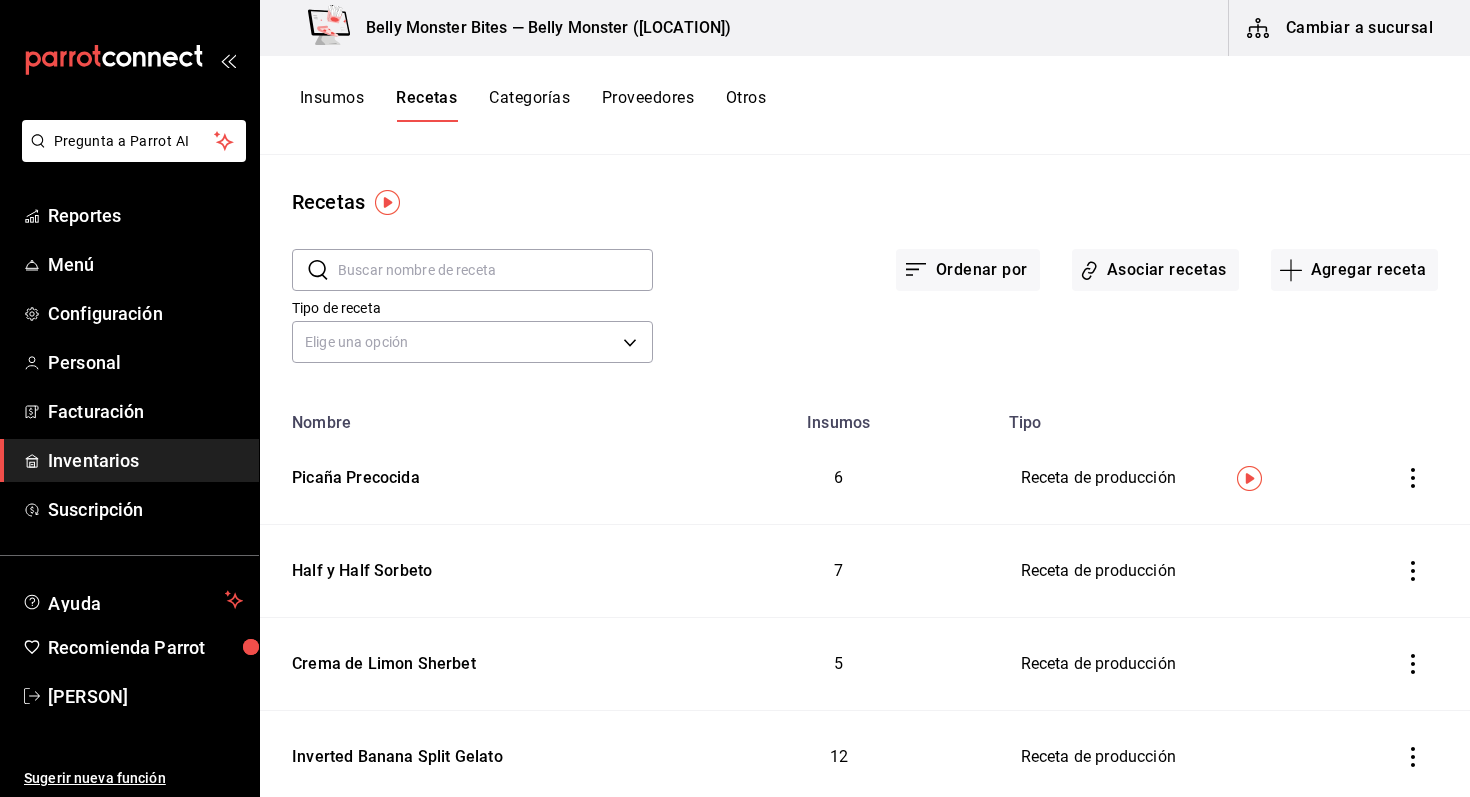 click on "Insumos" at bounding box center [332, 105] 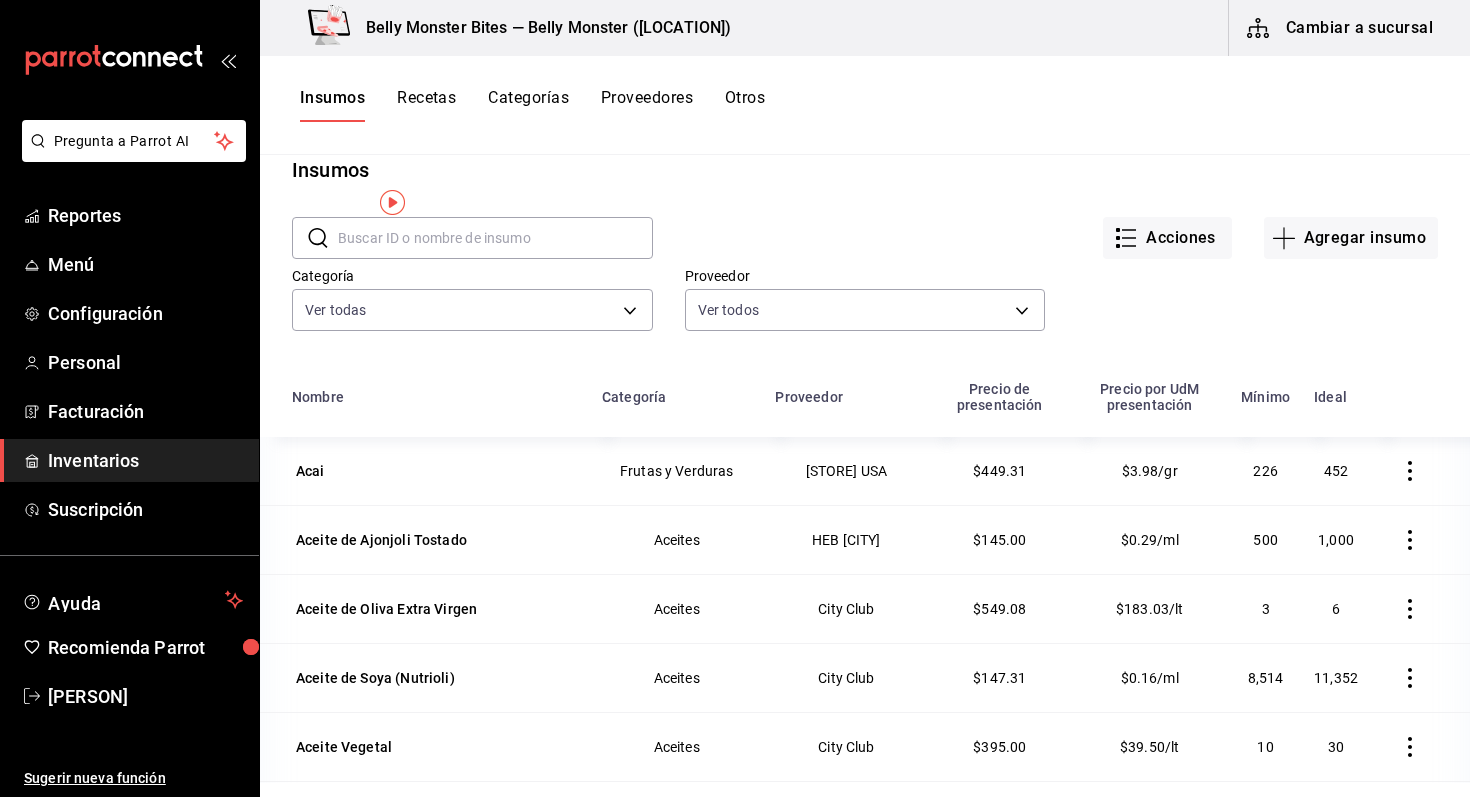 scroll, scrollTop: 0, scrollLeft: 0, axis: both 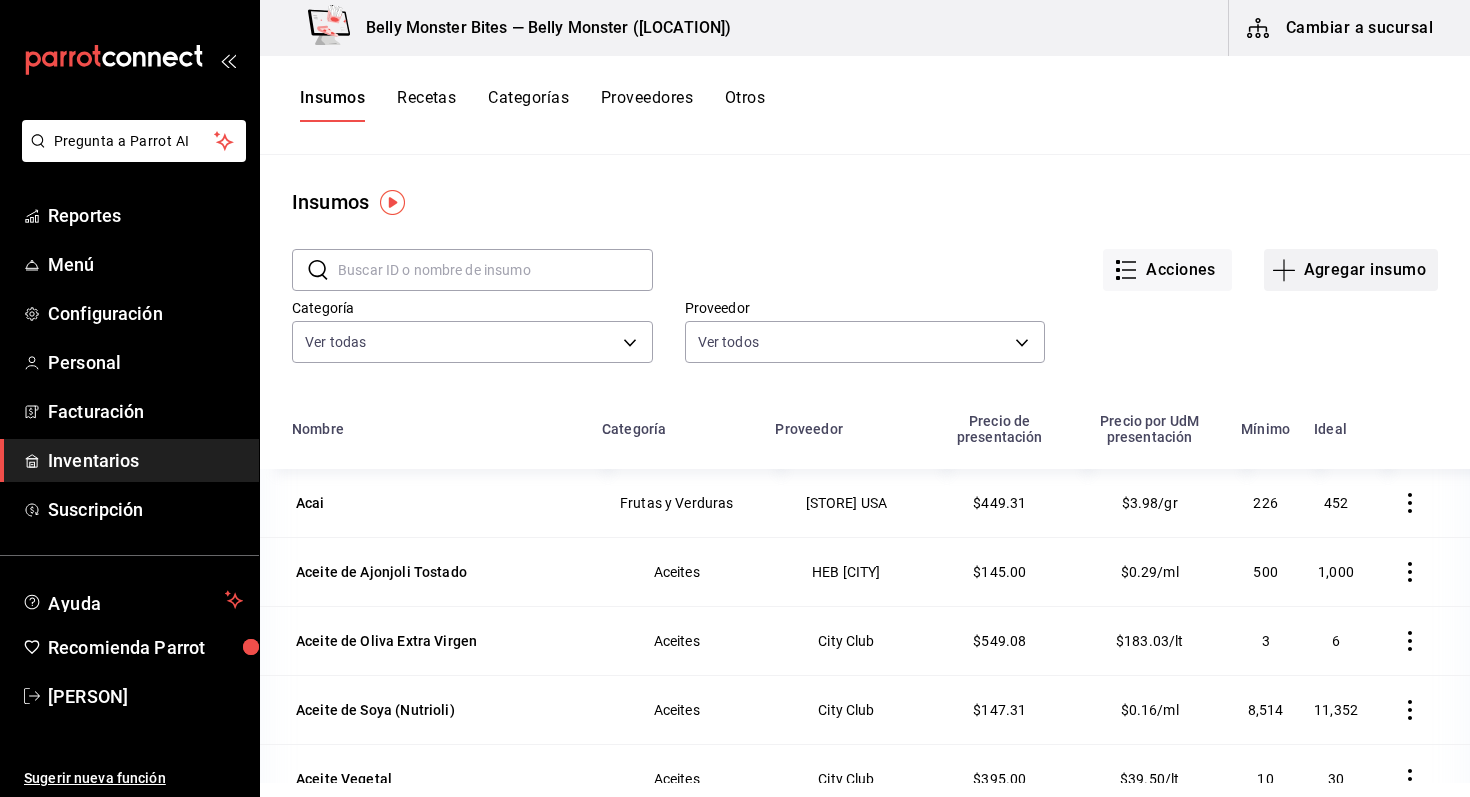 click on "Agregar insumo" at bounding box center [1351, 270] 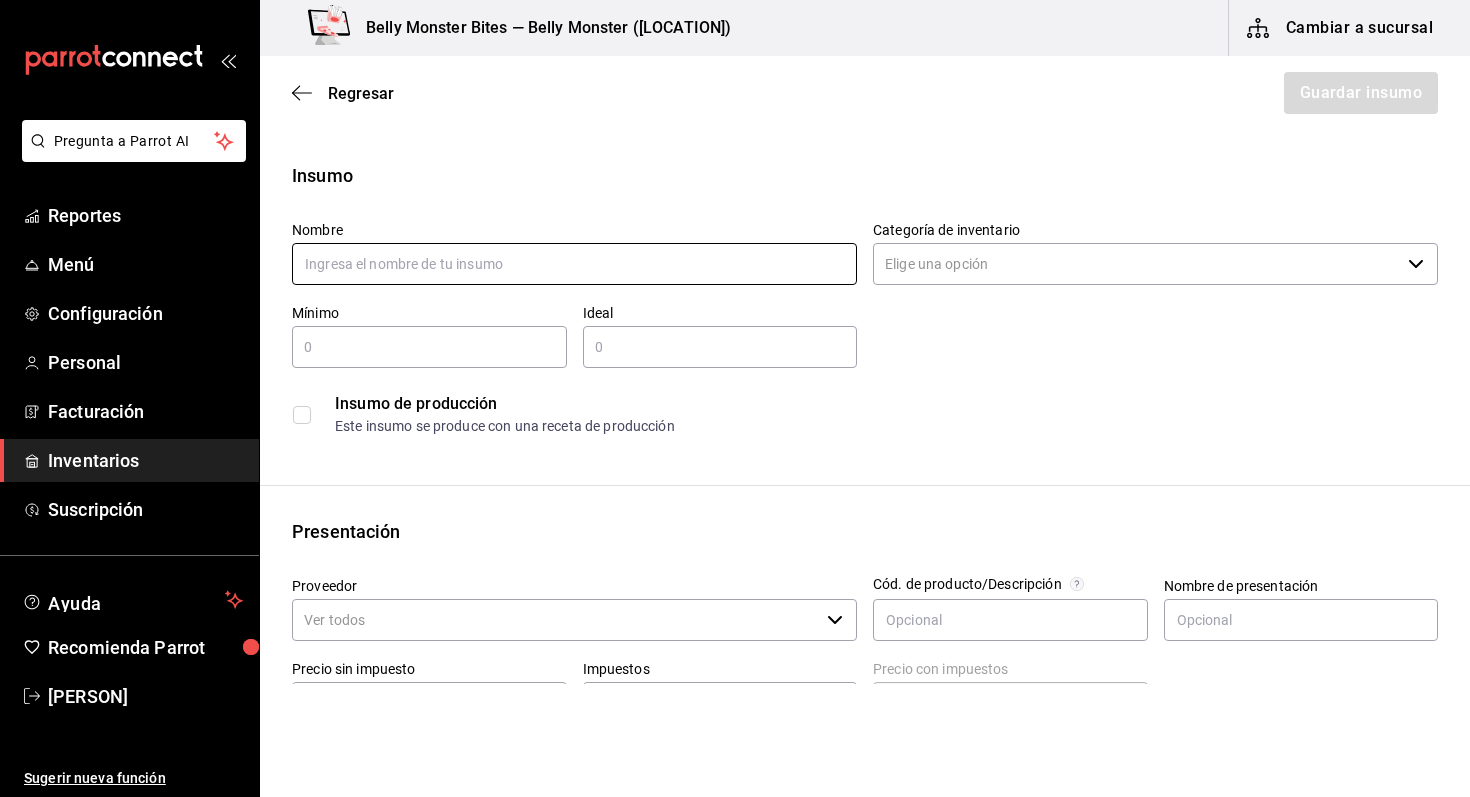 click at bounding box center (574, 264) 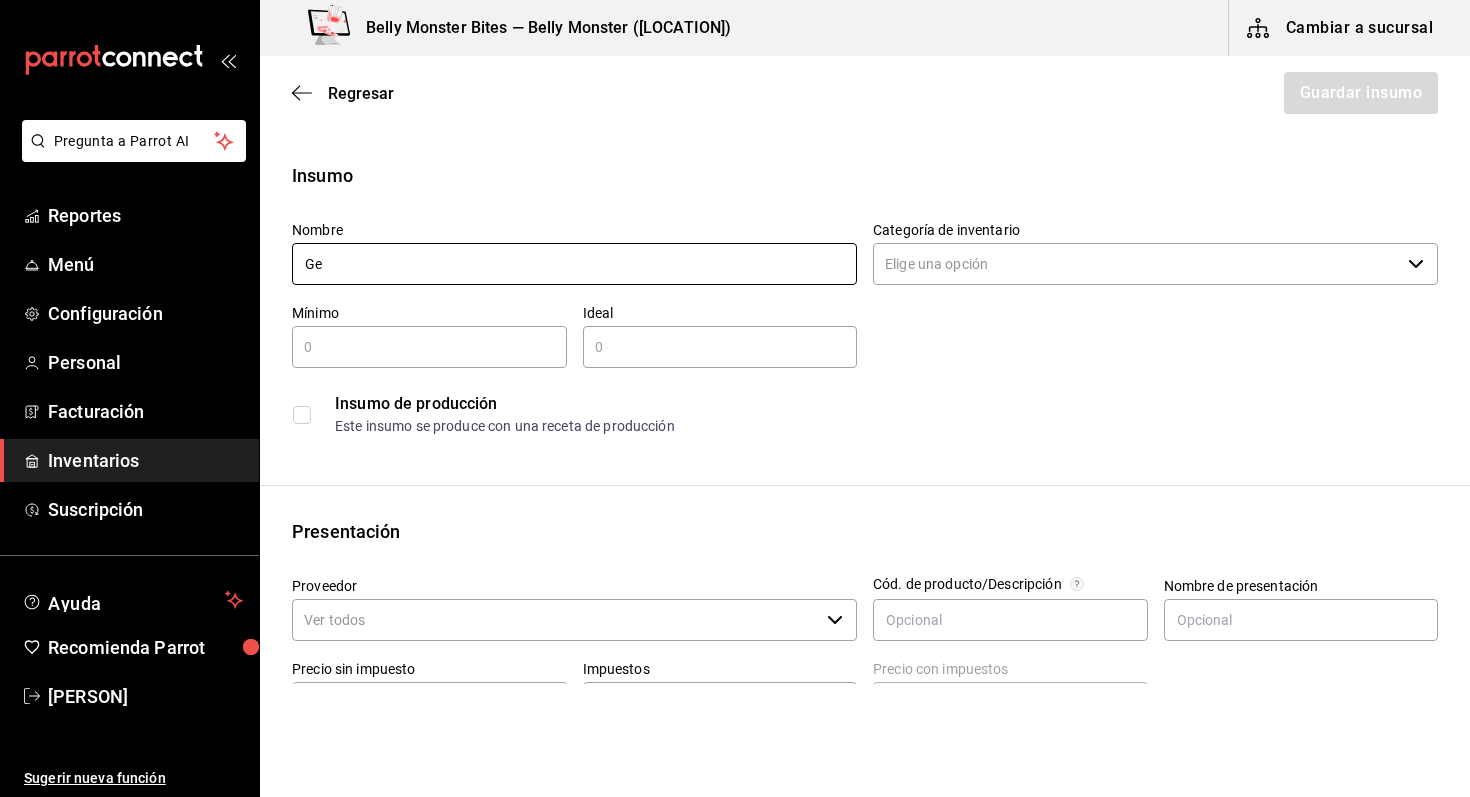 type on "G" 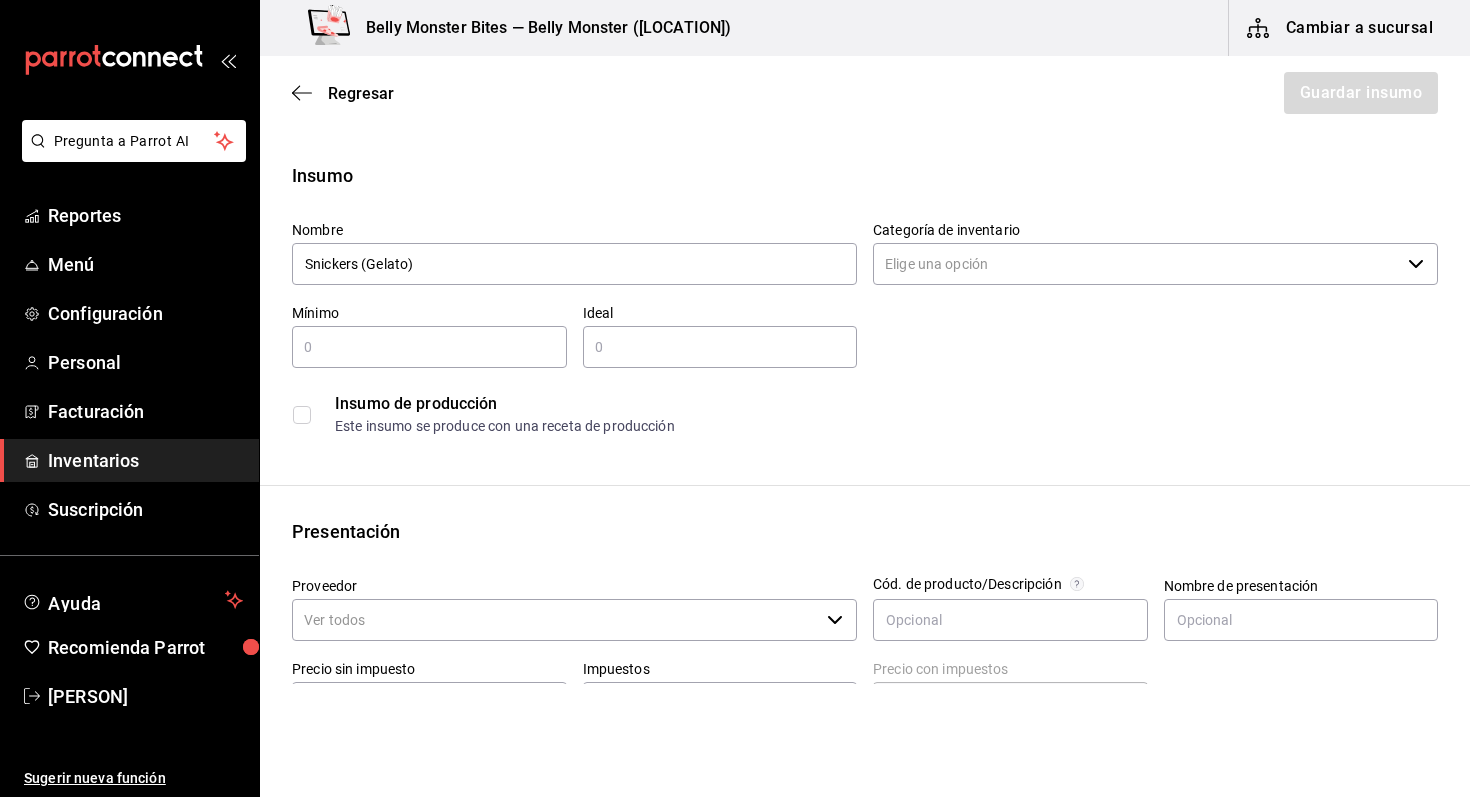 type on "Snickers (Gelato)" 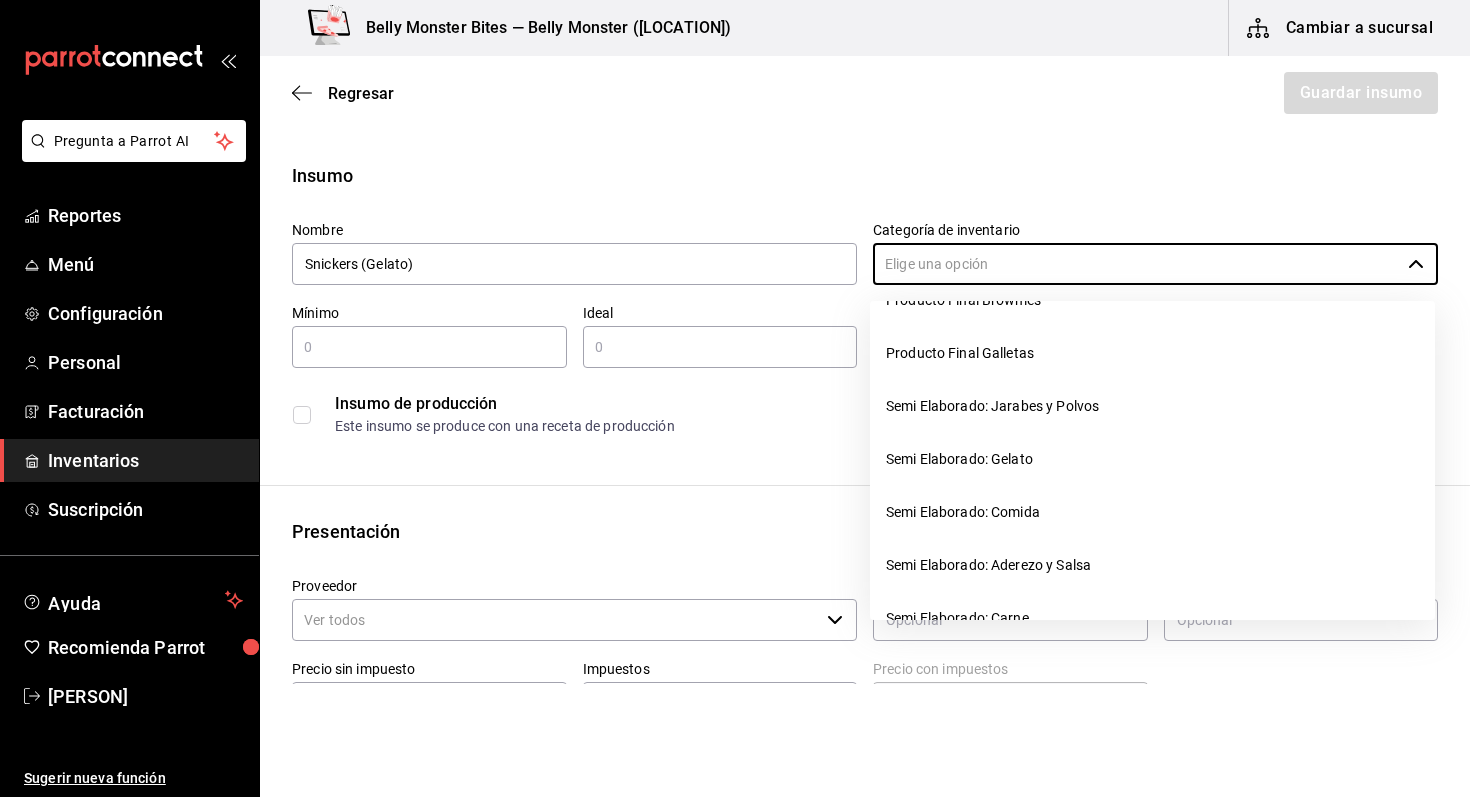 scroll, scrollTop: 190, scrollLeft: 0, axis: vertical 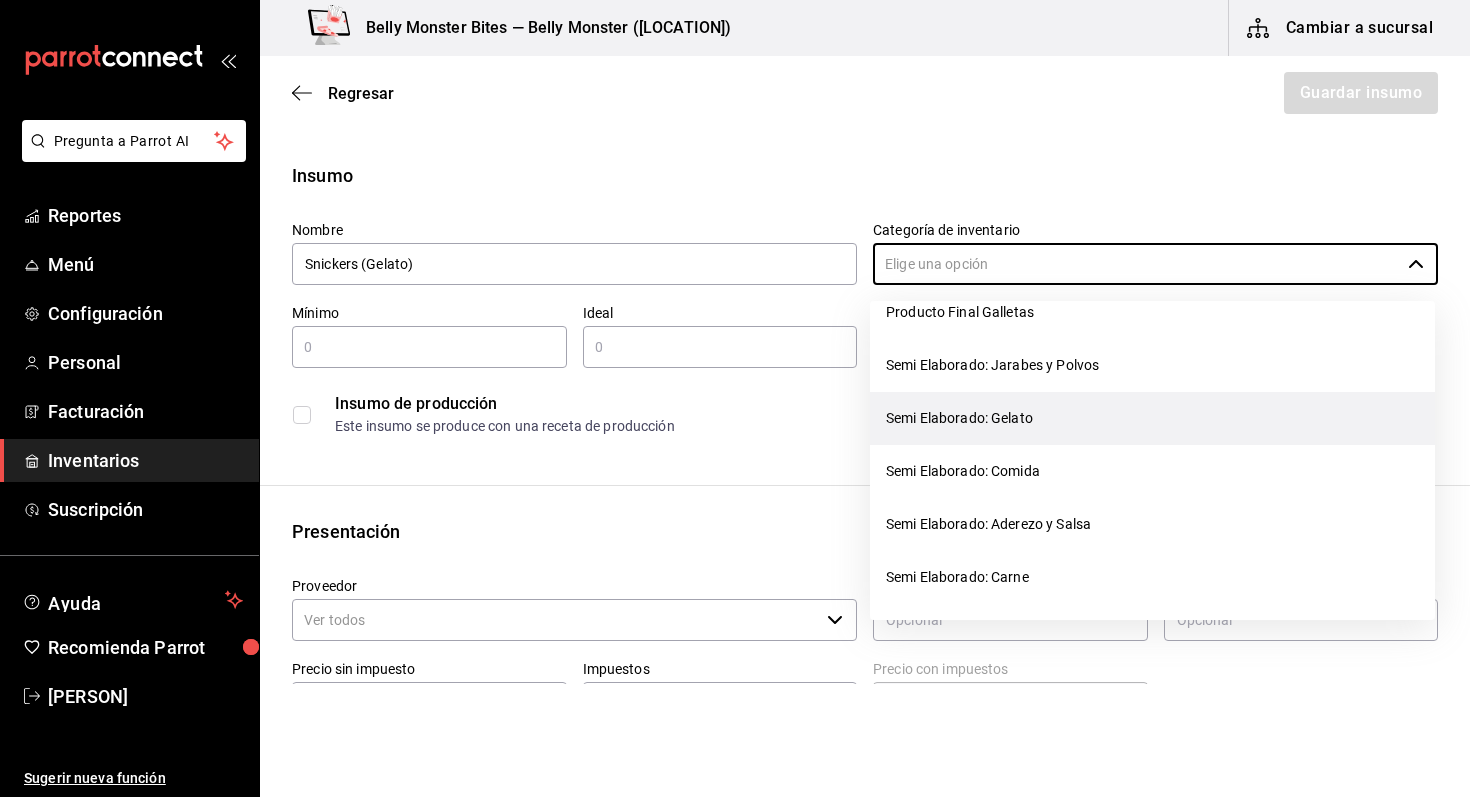 click on "Semi Elaborado: Gelato" at bounding box center [1152, 418] 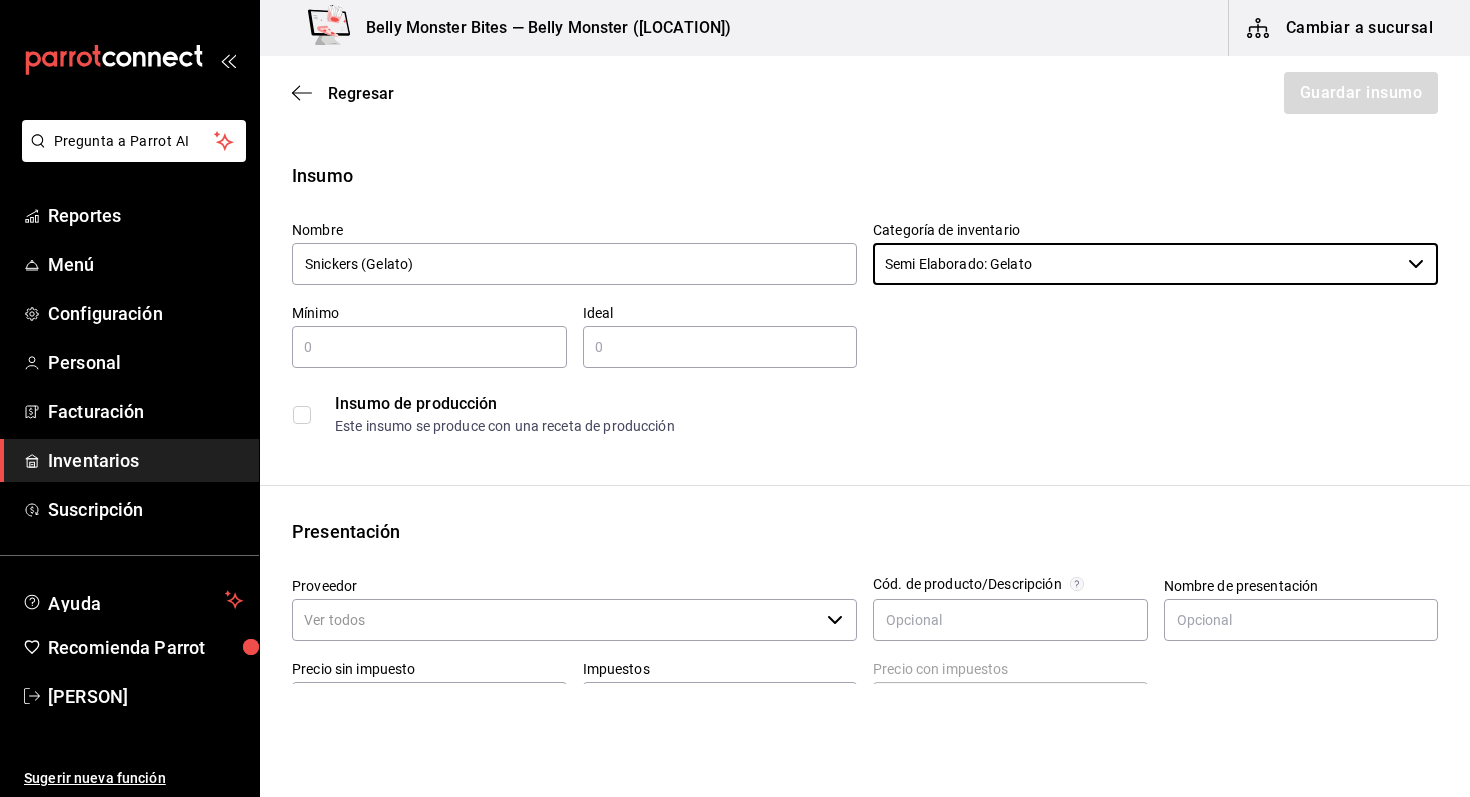 click at bounding box center (429, 347) 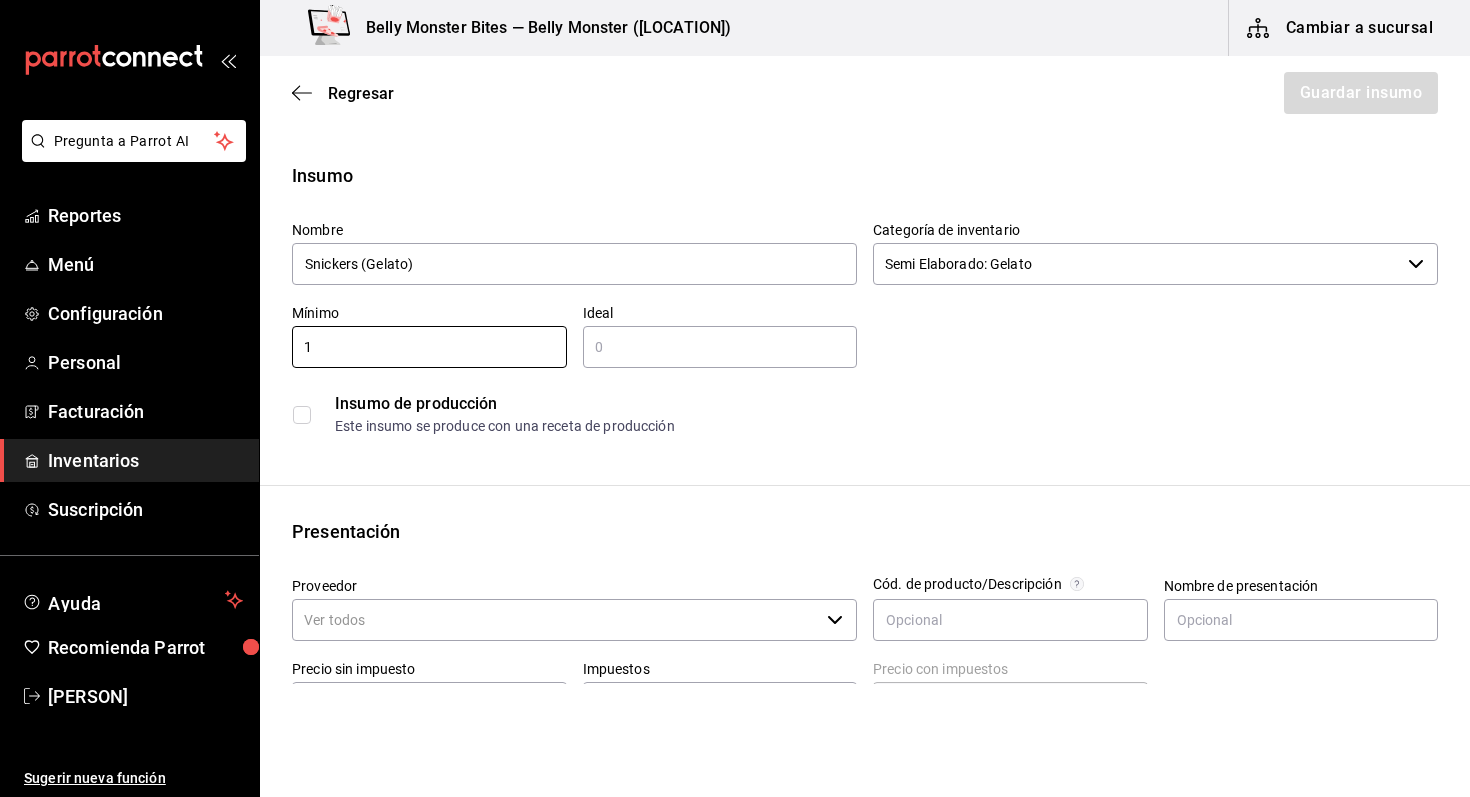 type on "1" 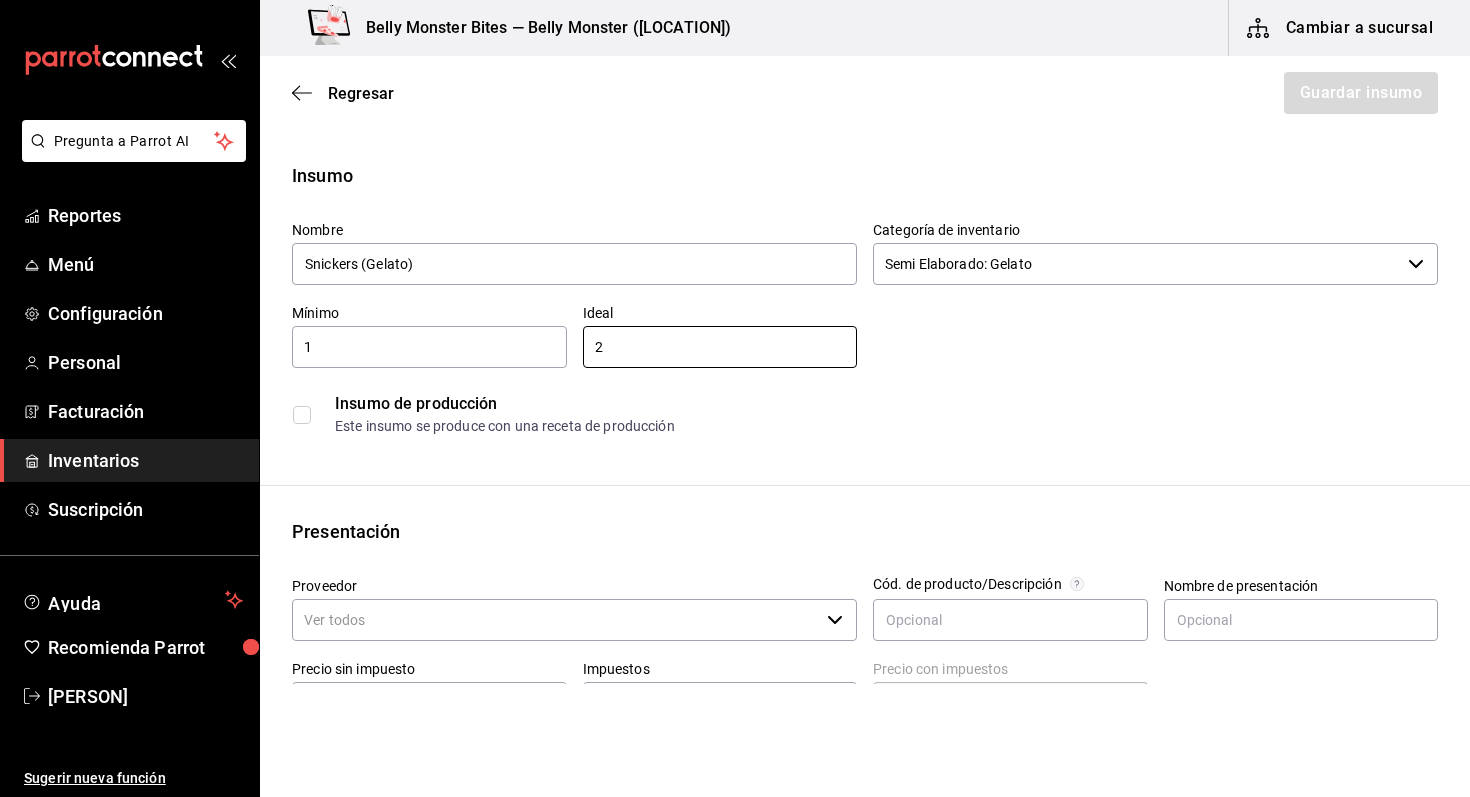 type on "2" 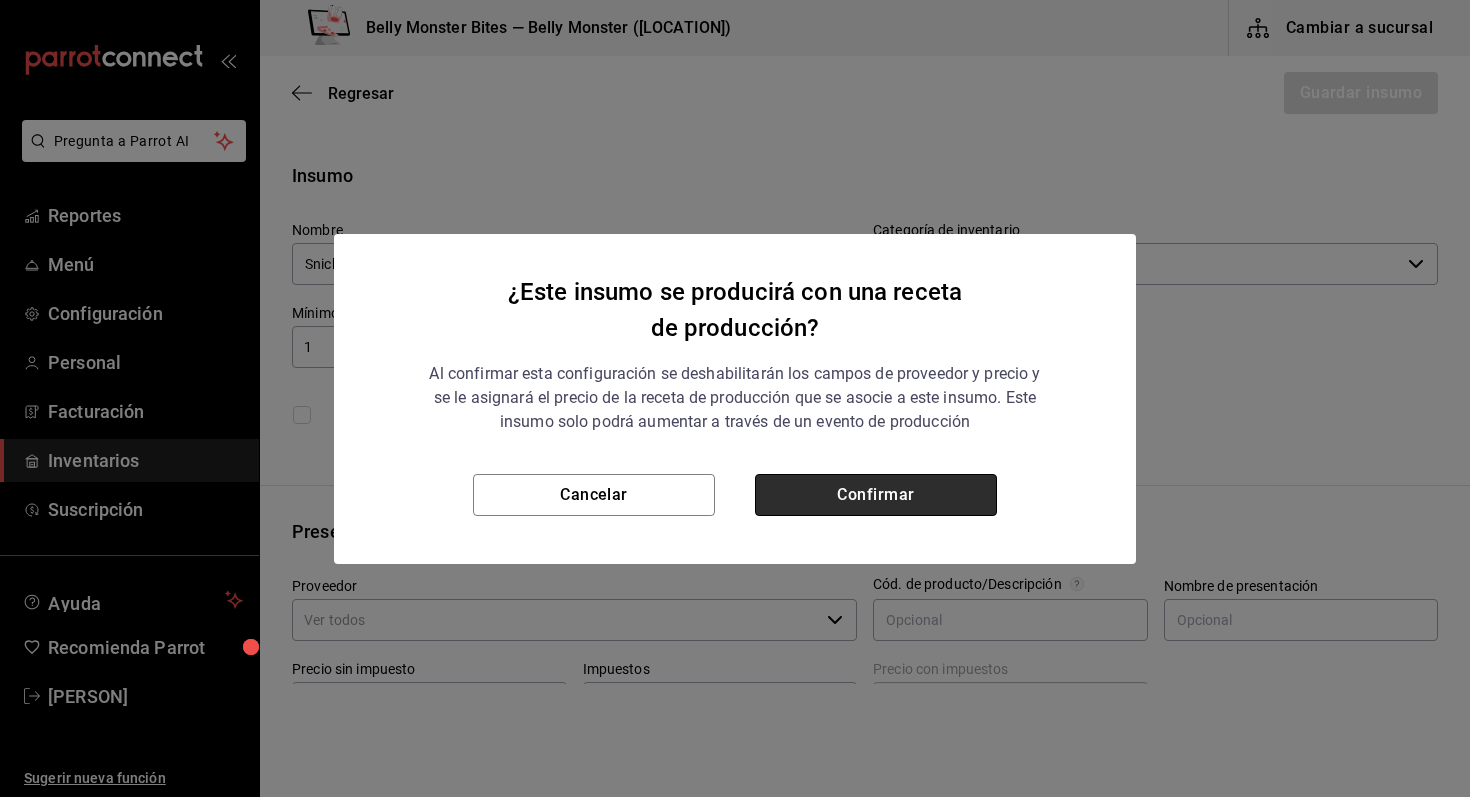 click on "Confirmar" at bounding box center [876, 495] 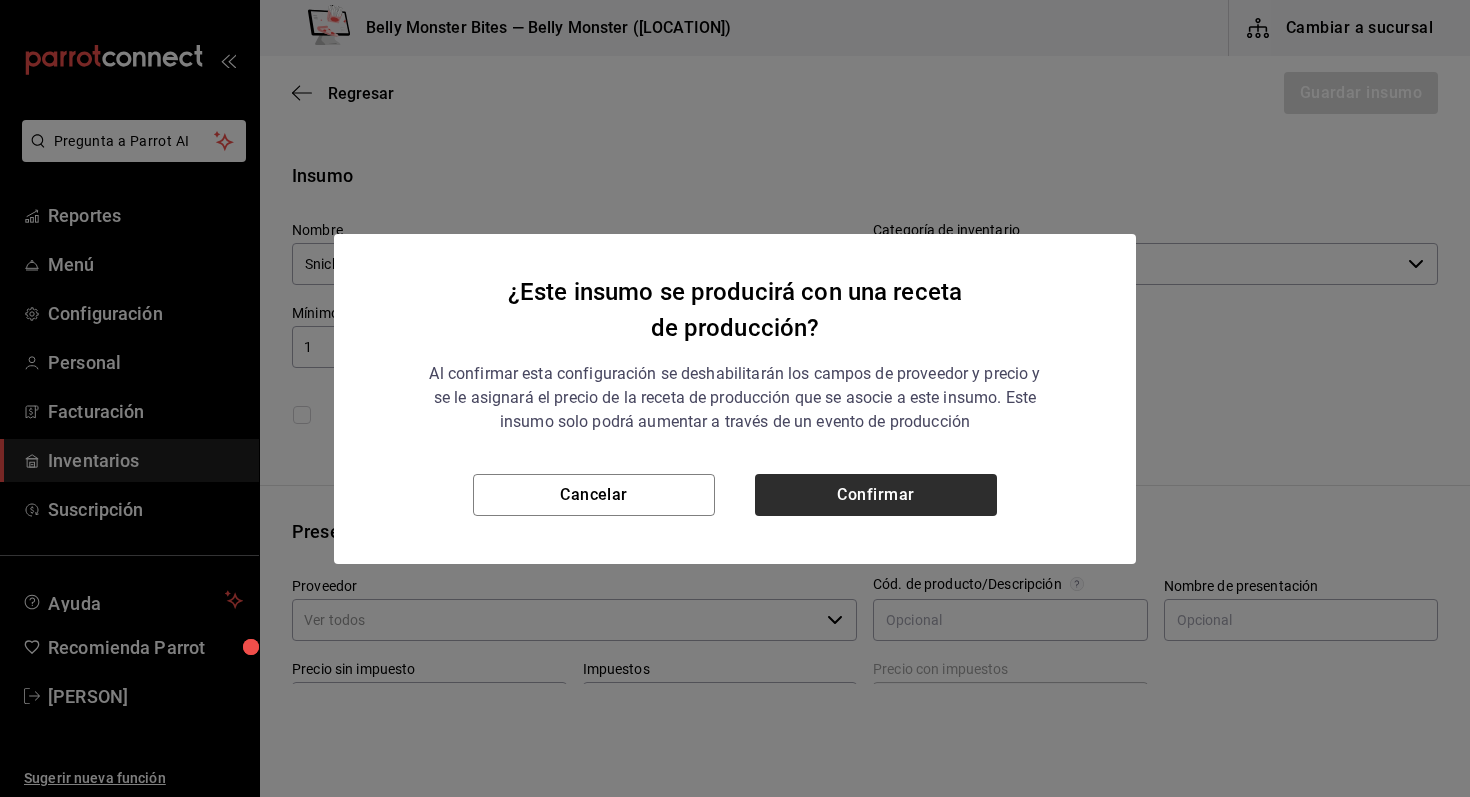 checkbox on "true" 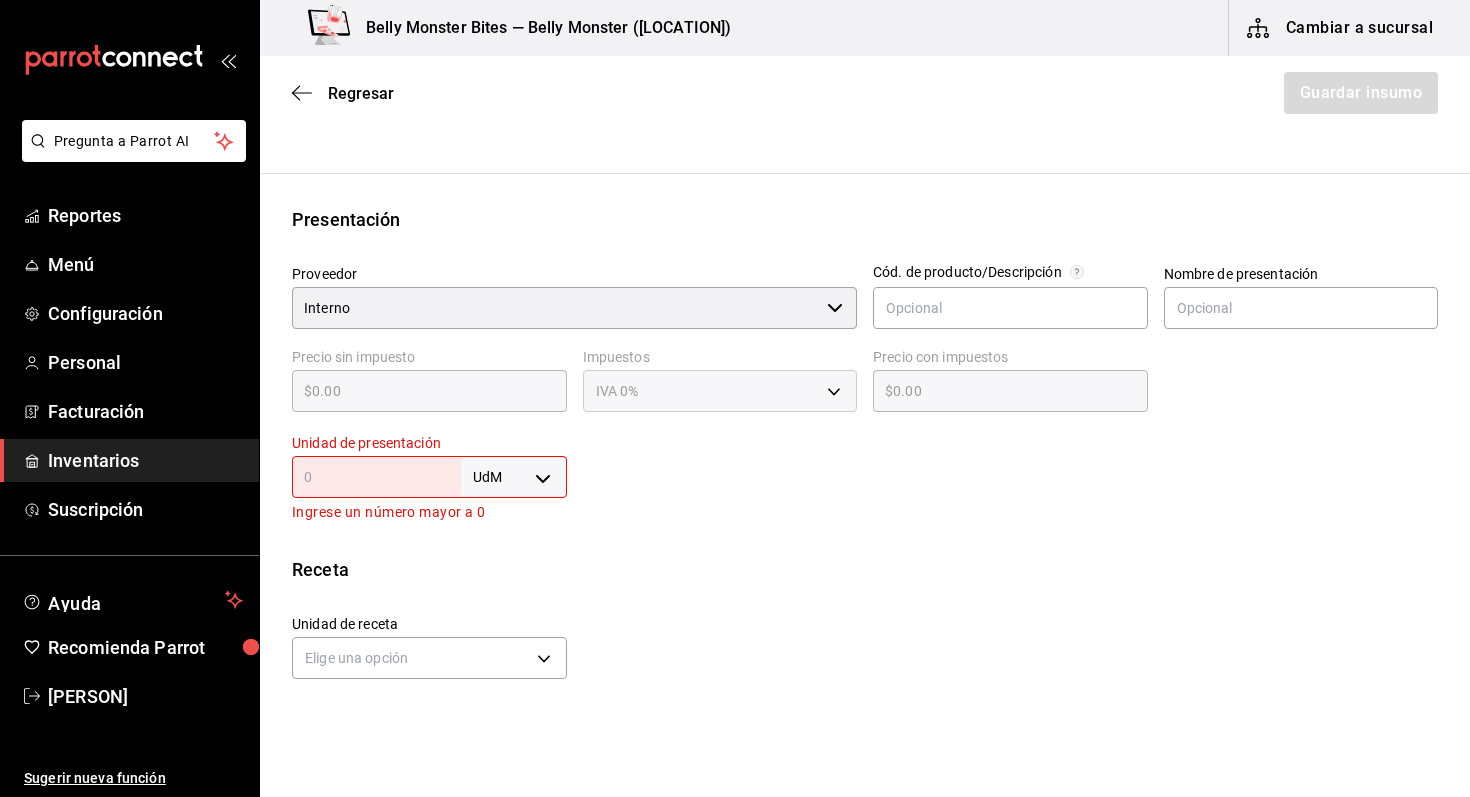 scroll, scrollTop: 388, scrollLeft: 0, axis: vertical 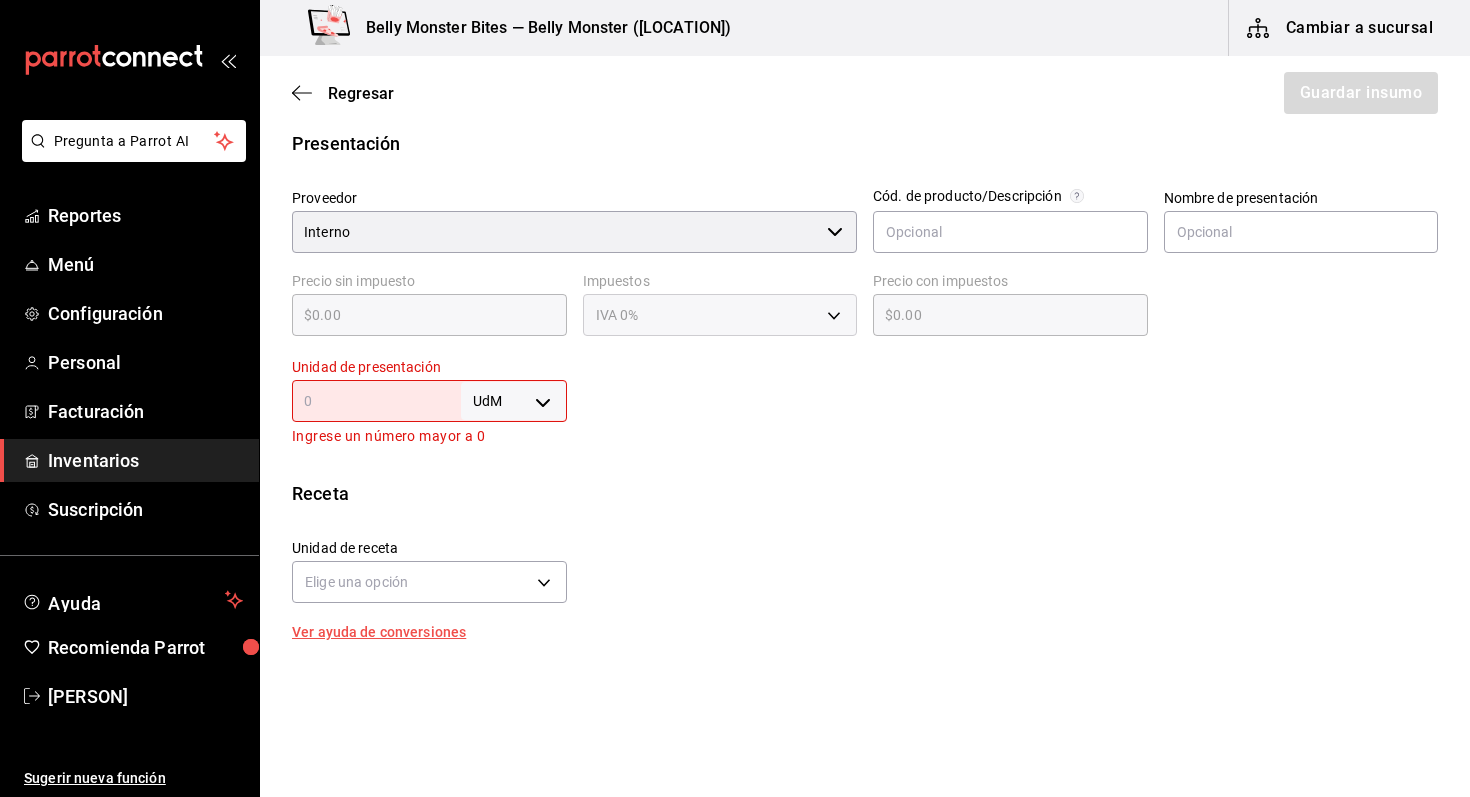 click on "Pregunta a Parrot AI Reportes   Menú   Configuración   Personal   Facturación   Inventarios   Suscripción   Ayuda Recomienda Parrot   [FIRST] [LAST]   Sugerir nueva función   Belly Monster Bites — Belly Monster (Panuco) Cambiar a sucursal Regresar Guardar insumo Insumo Nombre Snickers (Gelato) Categoría de inventario Semi Elaborado: Gelato ​ Mínimo 1 ​ Ideal 2 ​ Insumo de producción Este insumo se produce con una receta de producción Presentación Proveedor Interno ​ Cód. de producto/Descripción Nombre de presentación Precio sin impuesto $0.00 ​ Impuestos IVA 0% Precio con impuestos $0.00 ​ Unidad de presentación UdM ​ Ingrese un número mayor a 0 Receta Unidad de receta Elige una opción Factor de conversión ​ Ver ayuda de conversiones Unidades de conteo GANA 1 MES GRATIS EN TU SUSCRIPCIÓN AQUÍ Ver video tutorial Ir a video Pregunta a Parrot AI Reportes   Menú   Configuración   Personal   Facturación   Inventarios   Suscripción   Ayuda Recomienda Parrot   [FIRST] [LAST]" at bounding box center [735, 342] 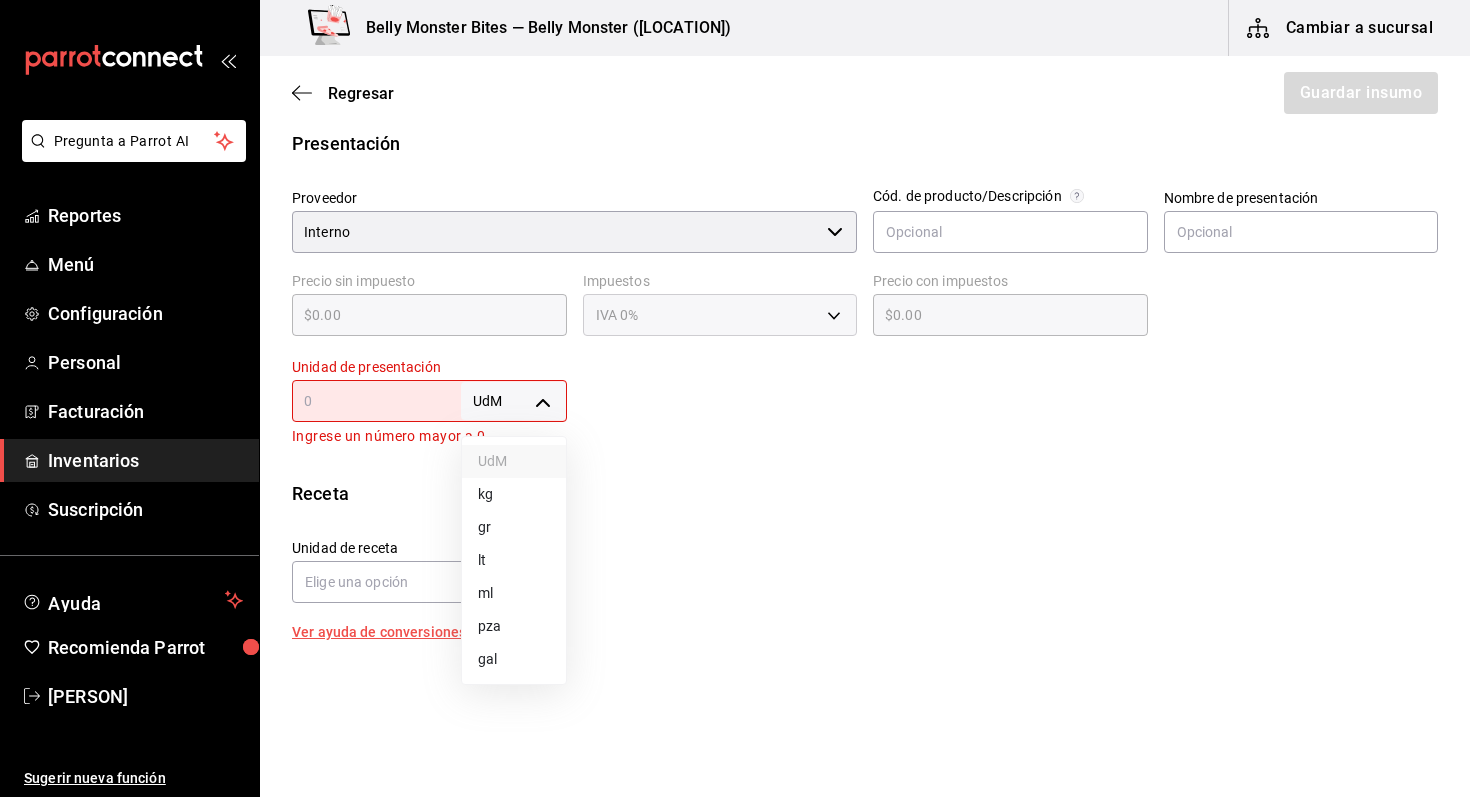 click on "pza" at bounding box center [514, 626] 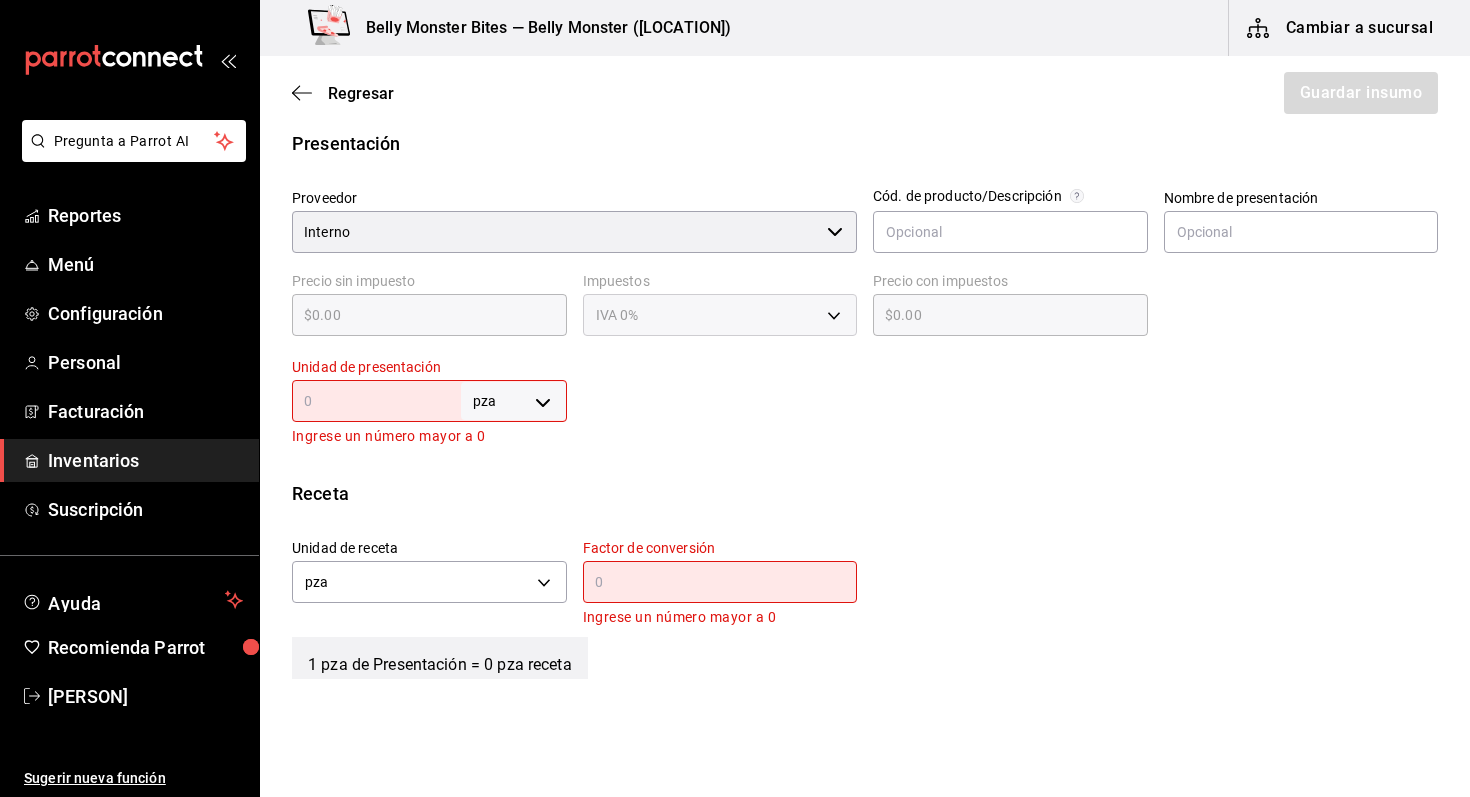 click on "pza UNIT ​" at bounding box center [429, 401] 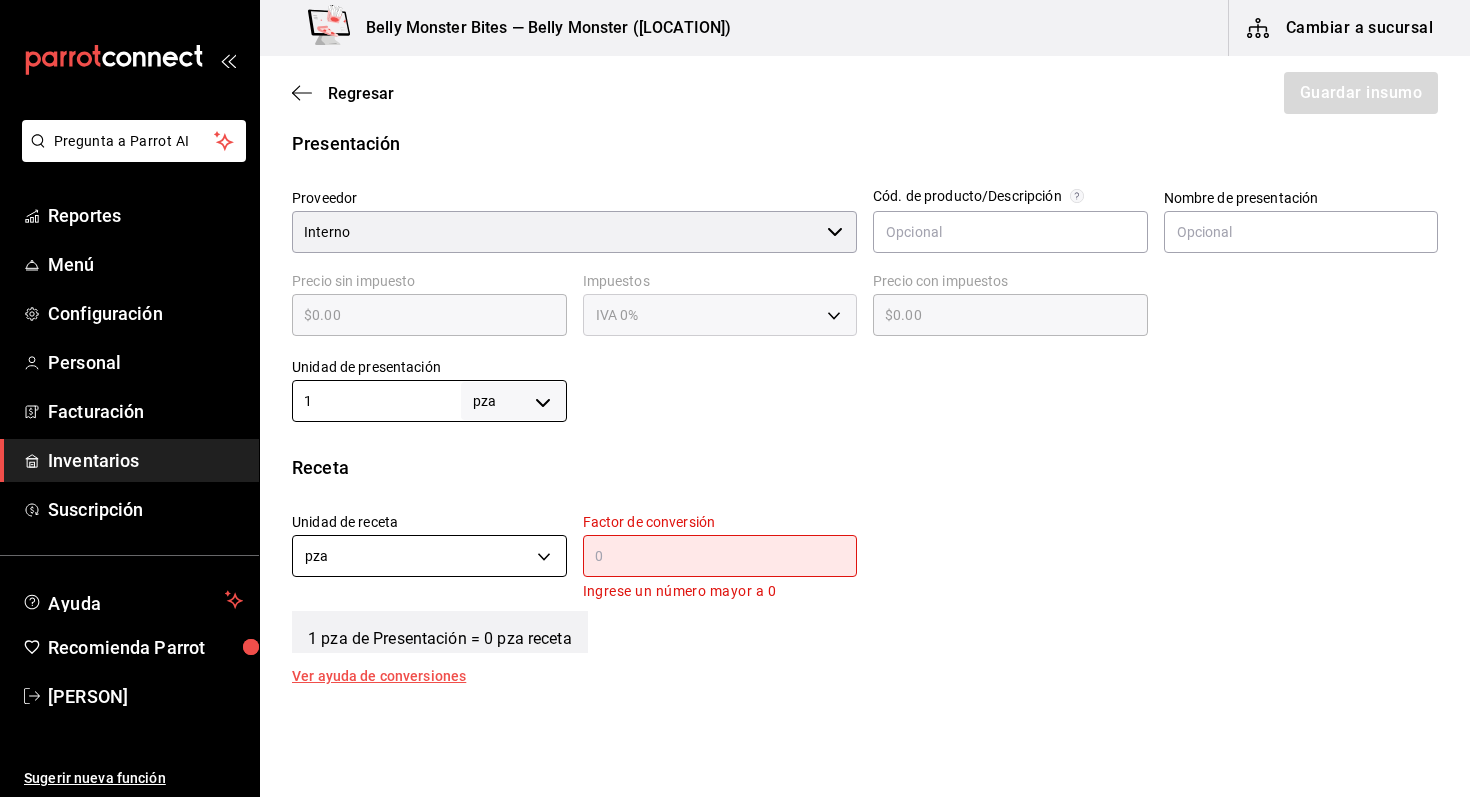 type on "1" 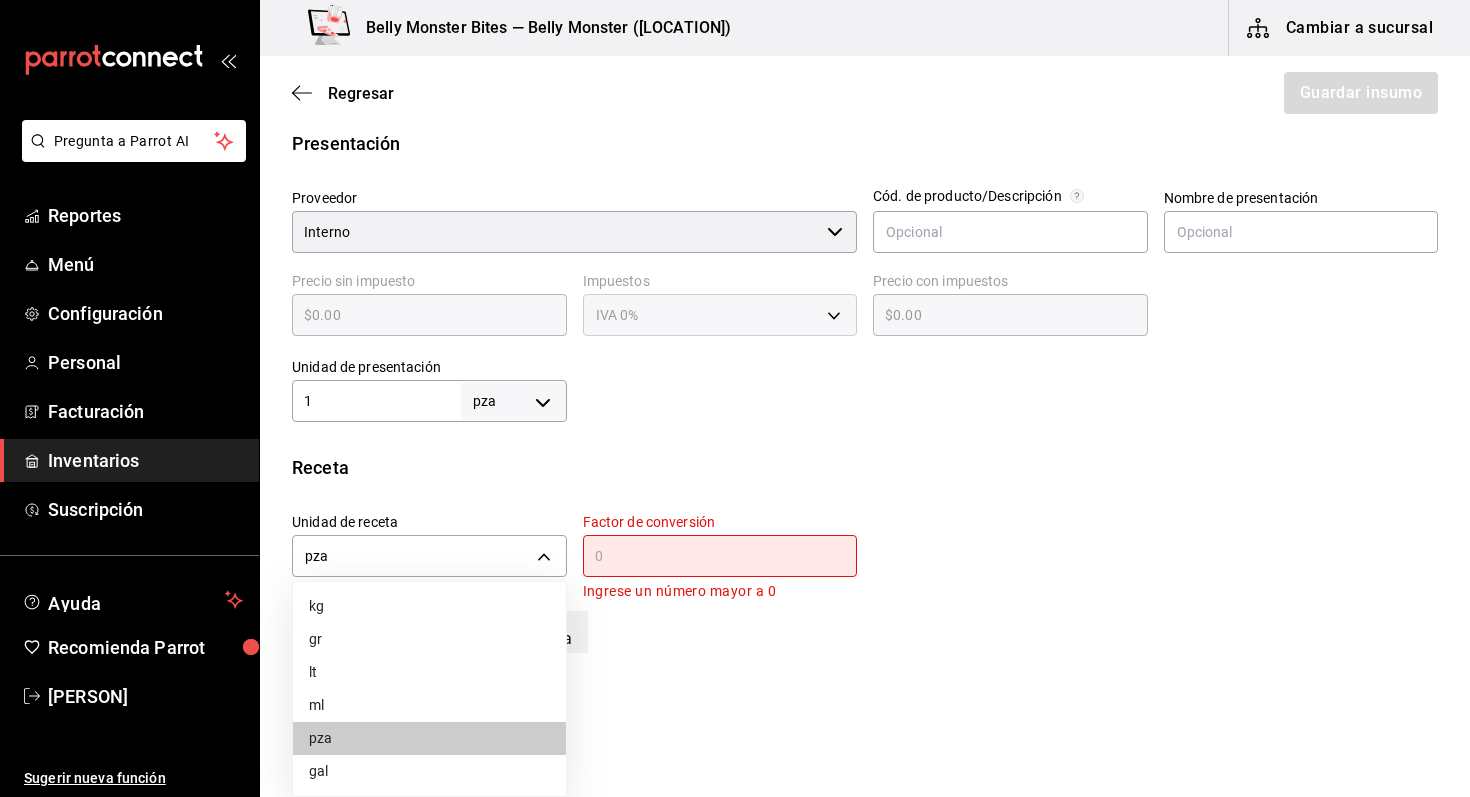 click on "gr" at bounding box center [429, 639] 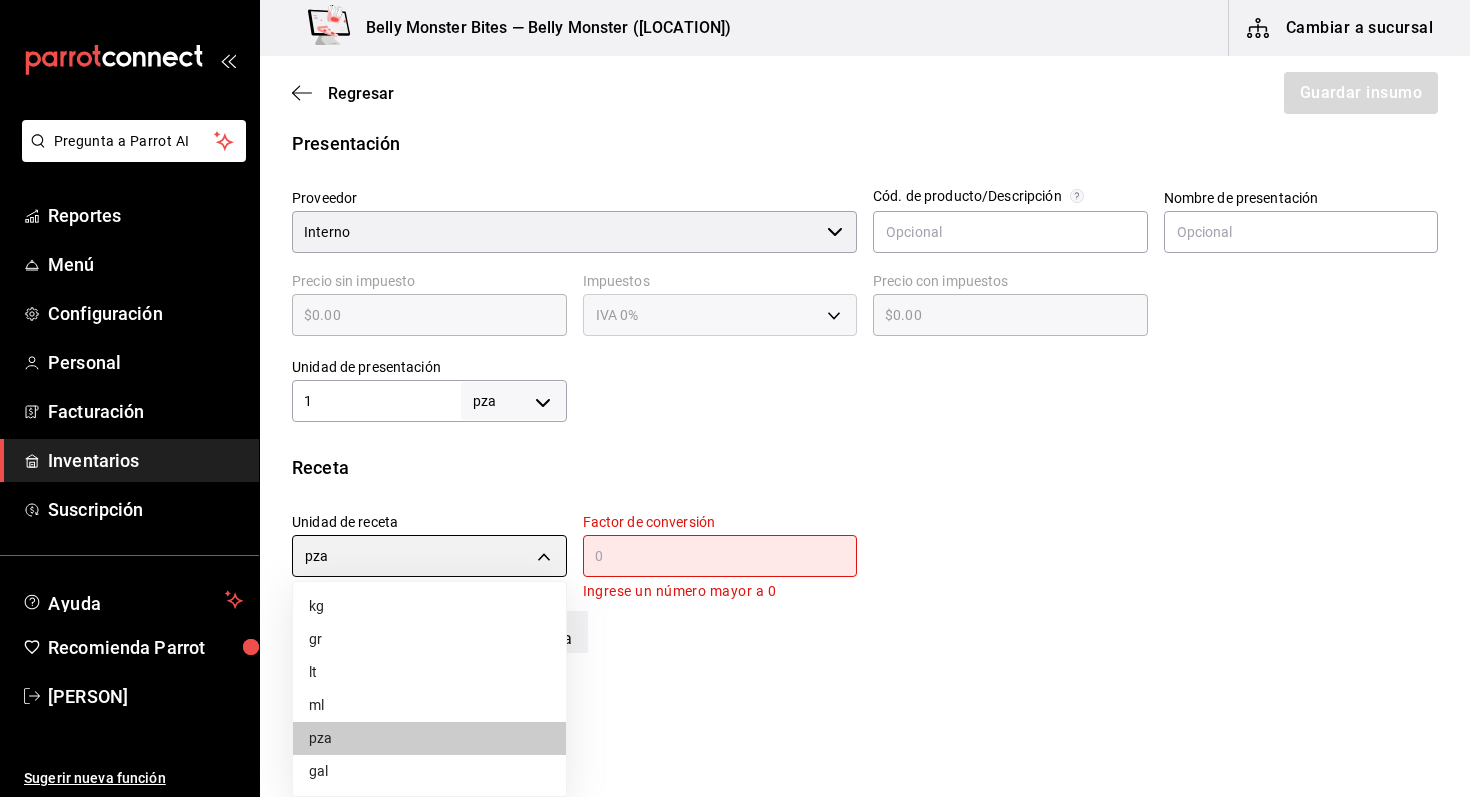 type on "GRAM" 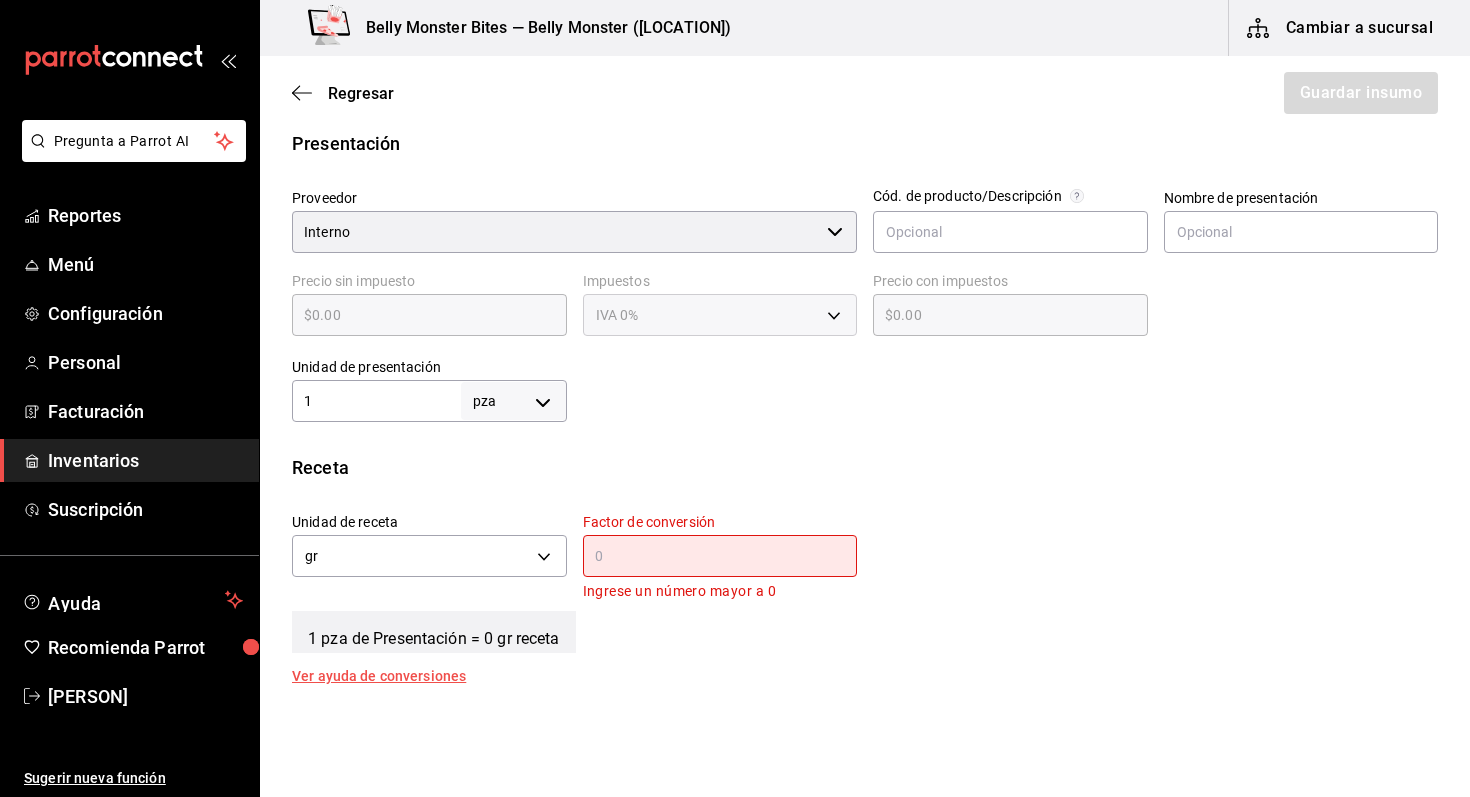 click at bounding box center [720, 556] 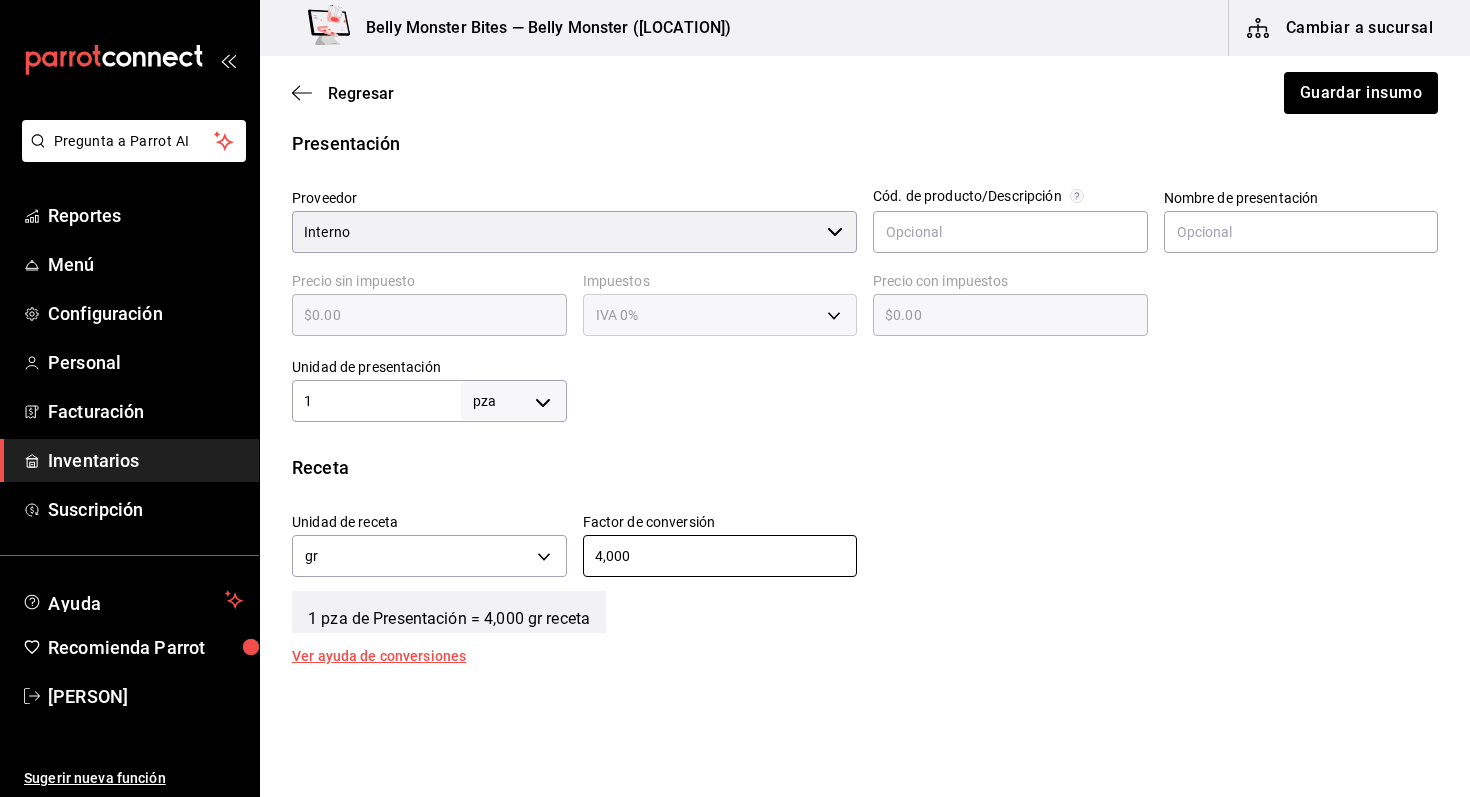 type on "4,000" 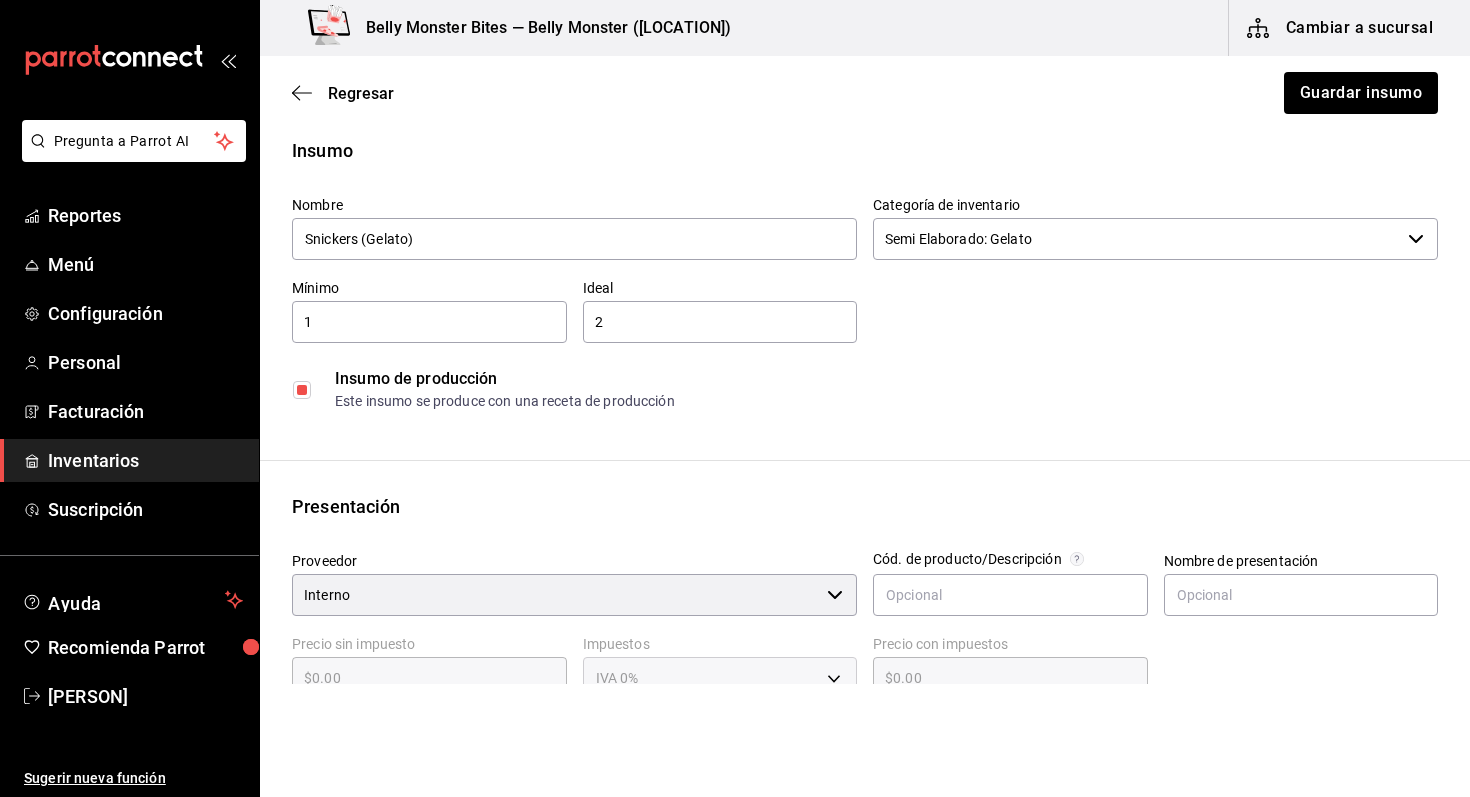 scroll, scrollTop: 0, scrollLeft: 0, axis: both 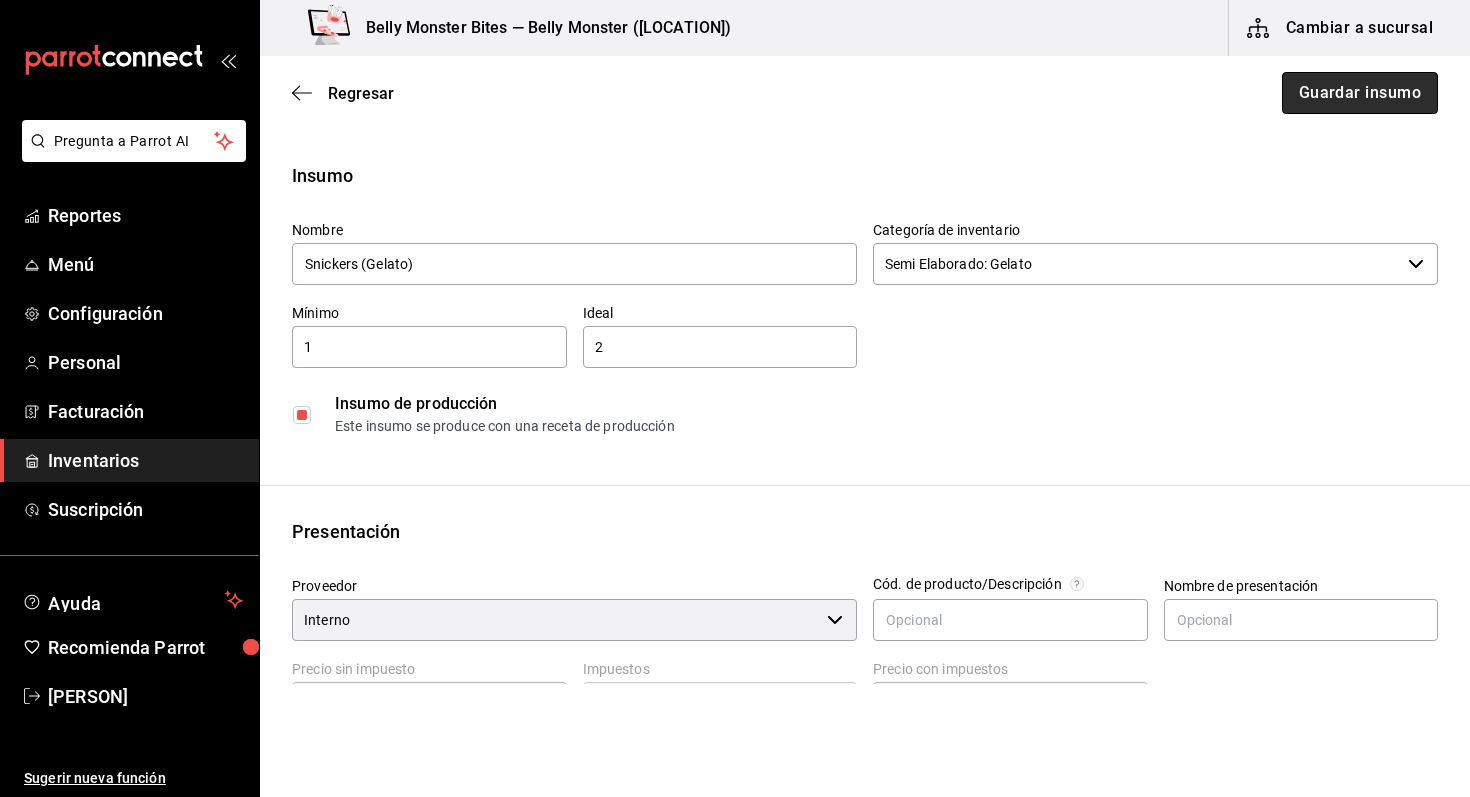 click on "Guardar insumo" at bounding box center (1360, 93) 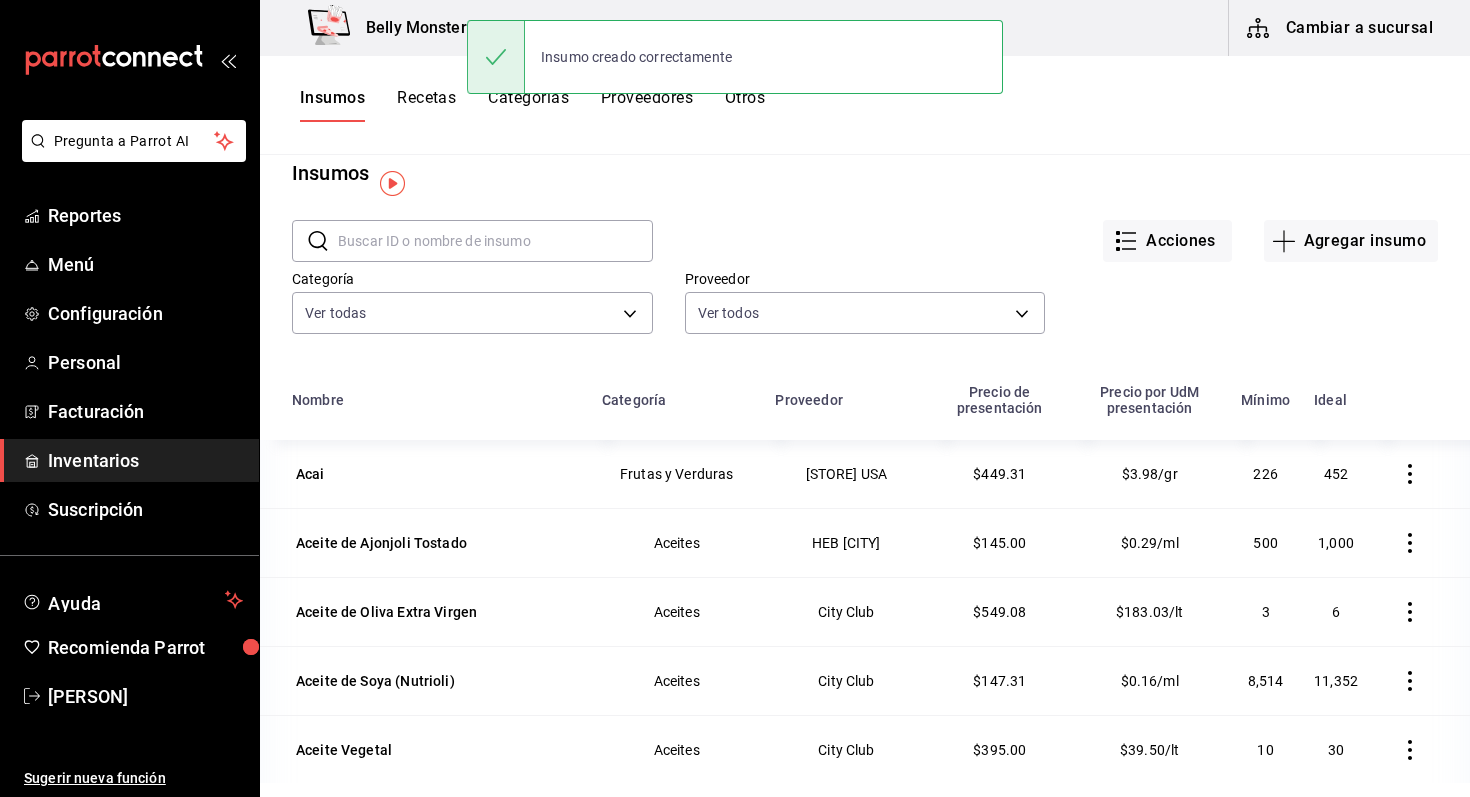 scroll, scrollTop: 0, scrollLeft: 0, axis: both 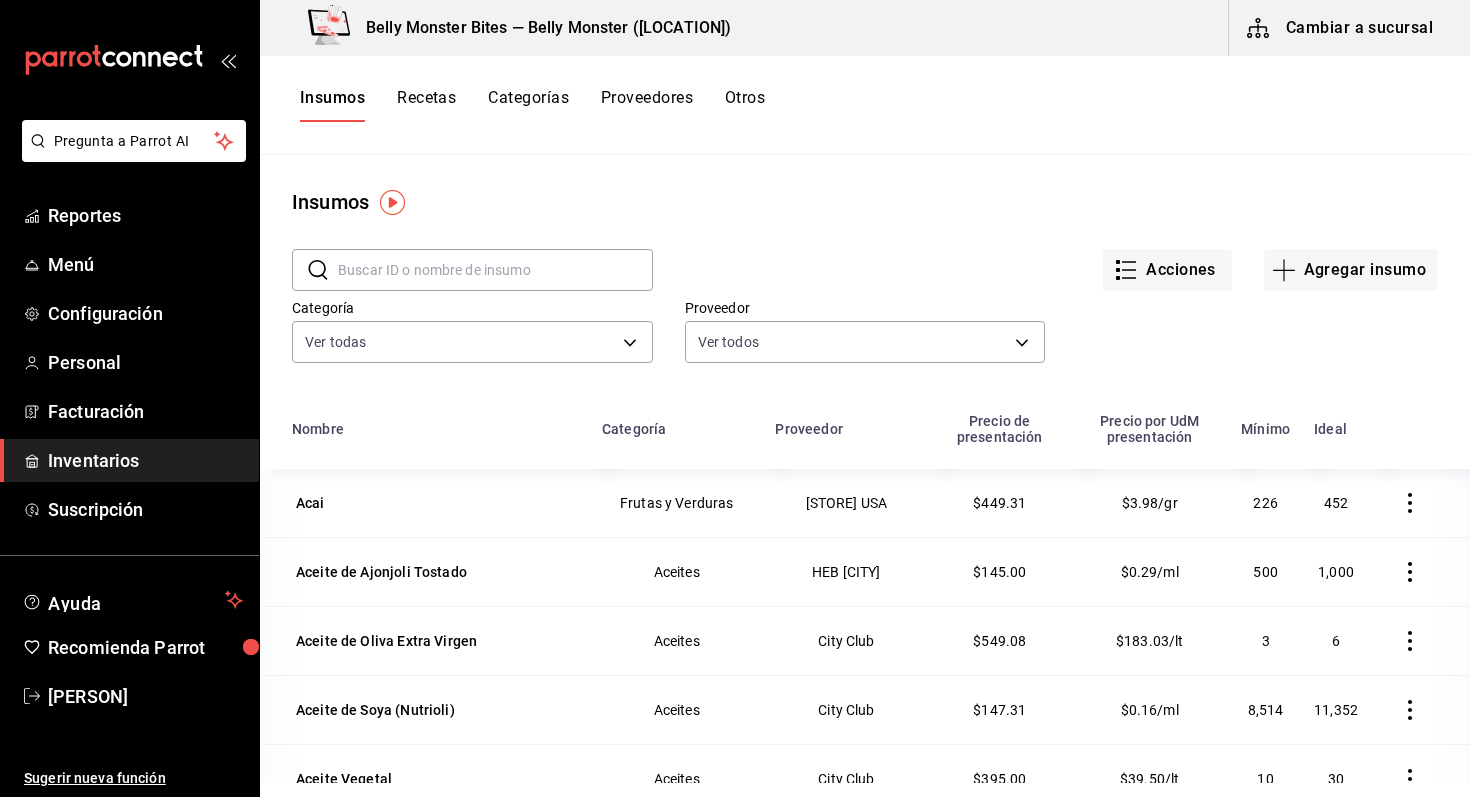 click at bounding box center (495, 270) 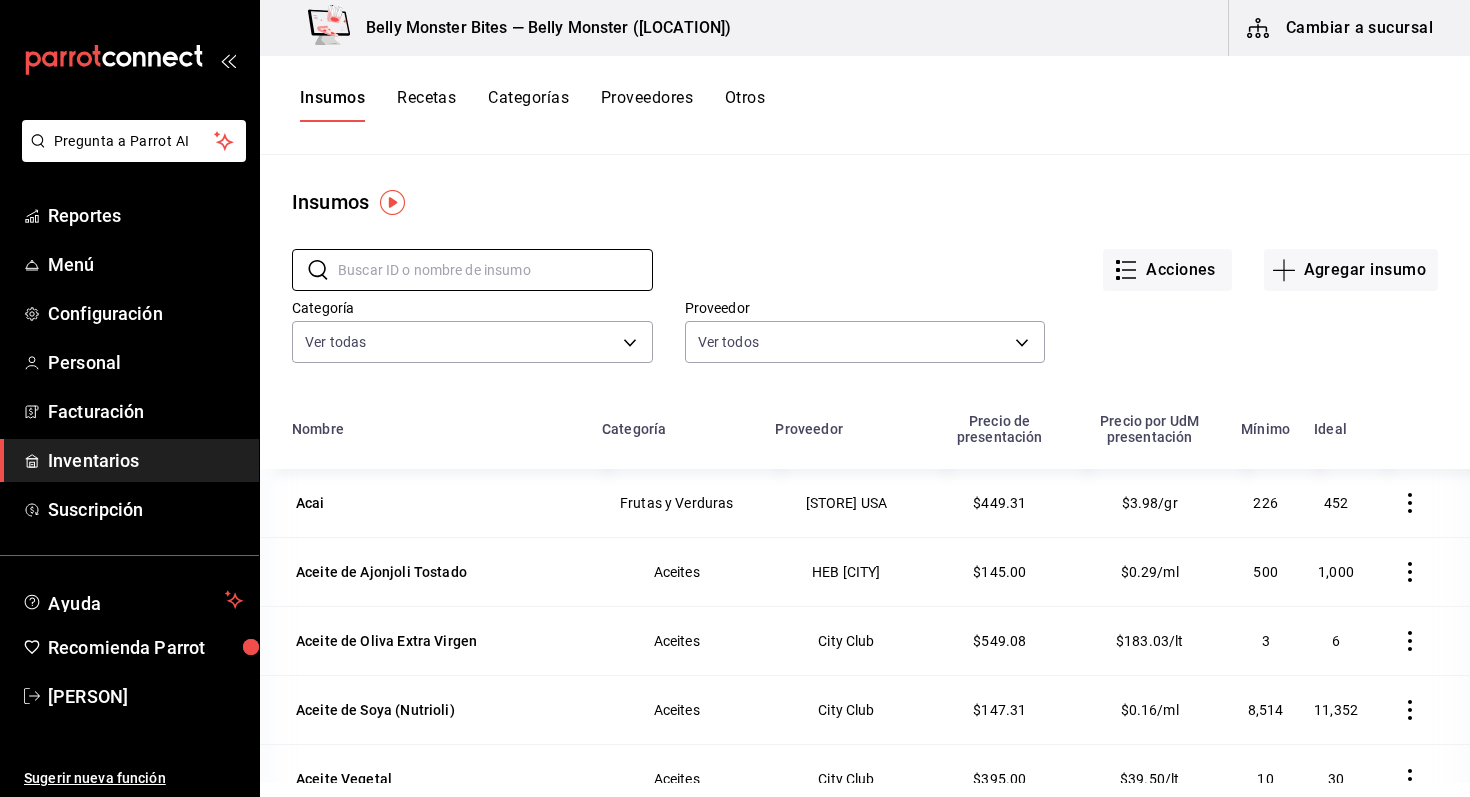 click on "Insumos" at bounding box center [865, 202] 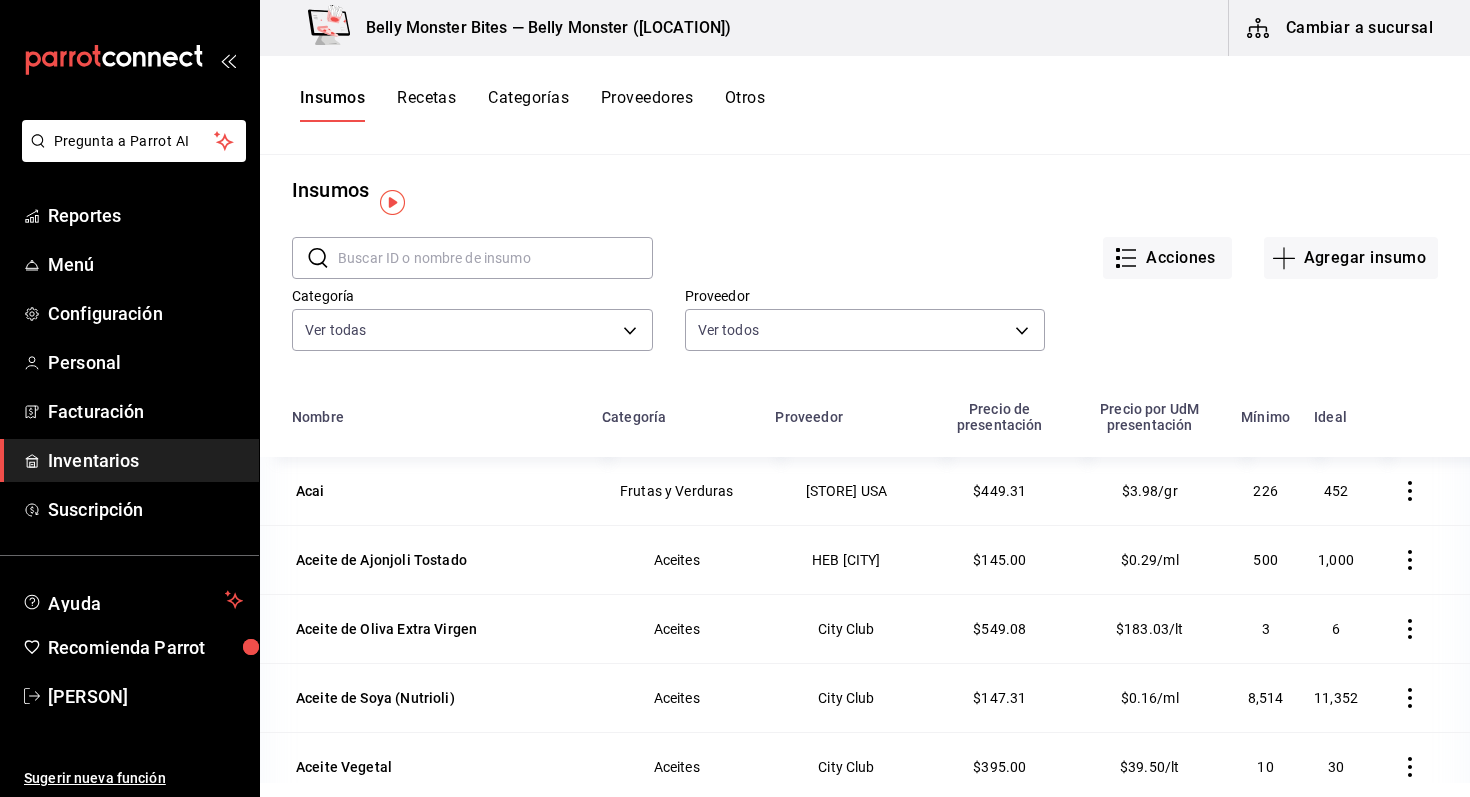 scroll, scrollTop: 0, scrollLeft: 0, axis: both 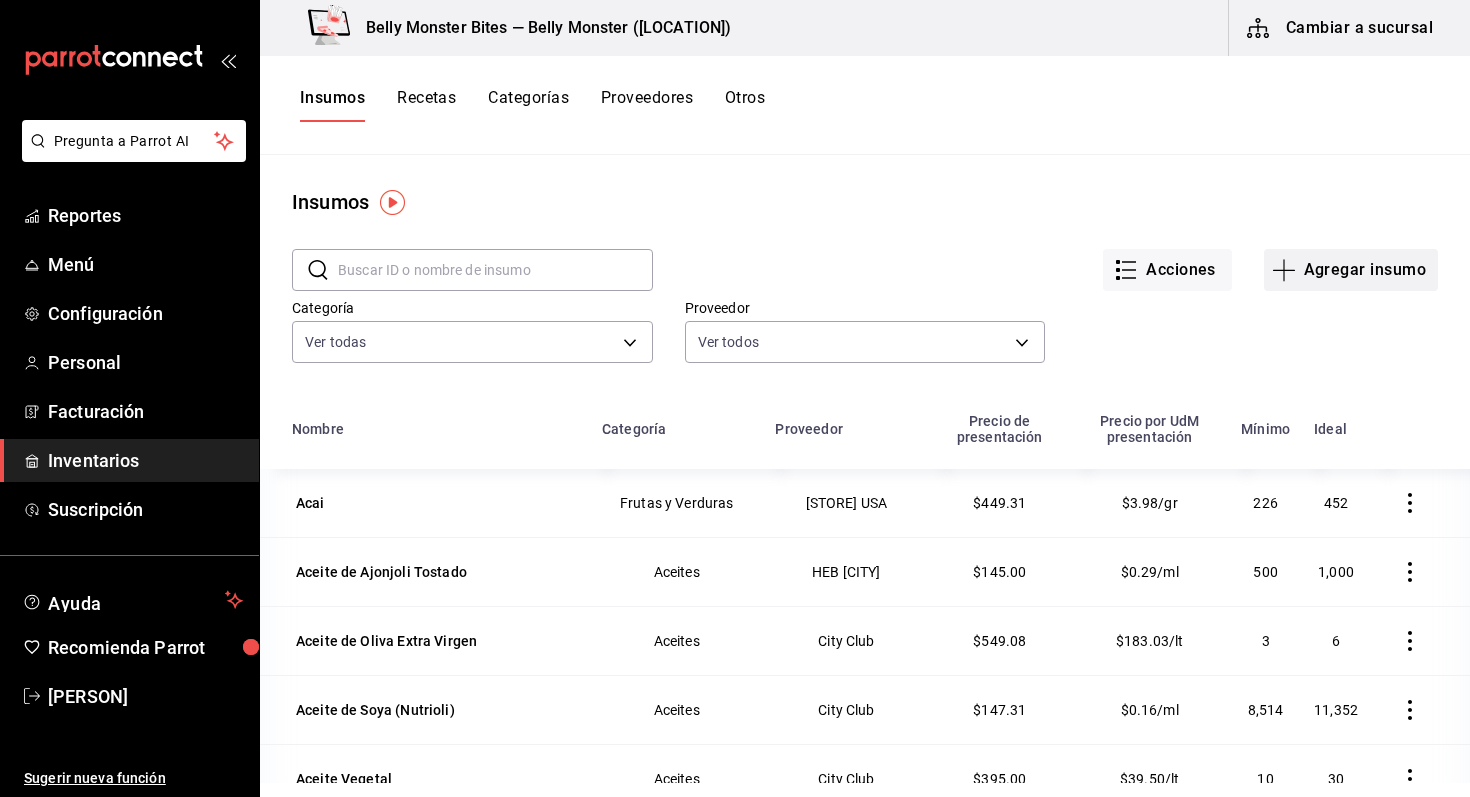 click on "Agregar insumo" at bounding box center [1351, 270] 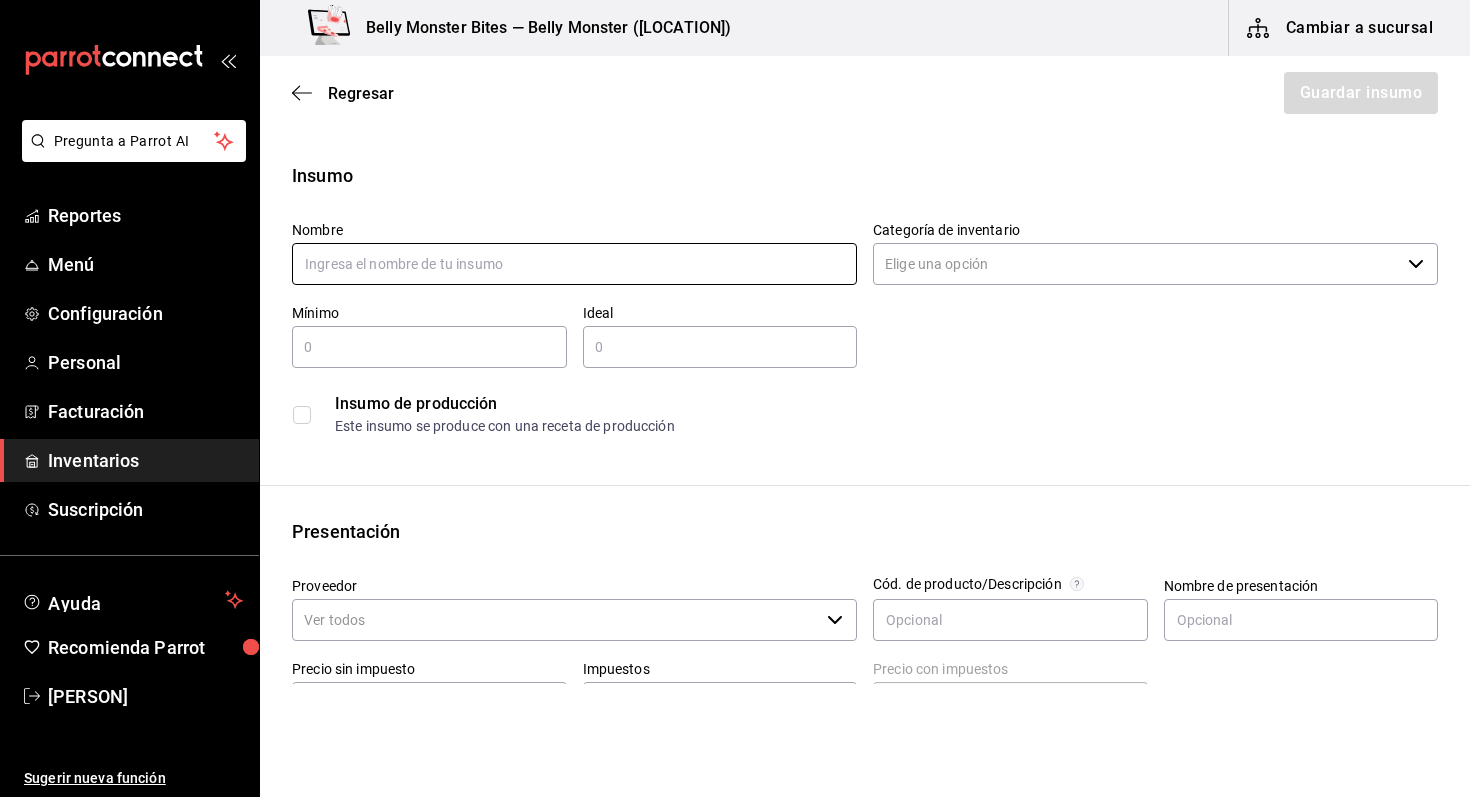 click at bounding box center [574, 264] 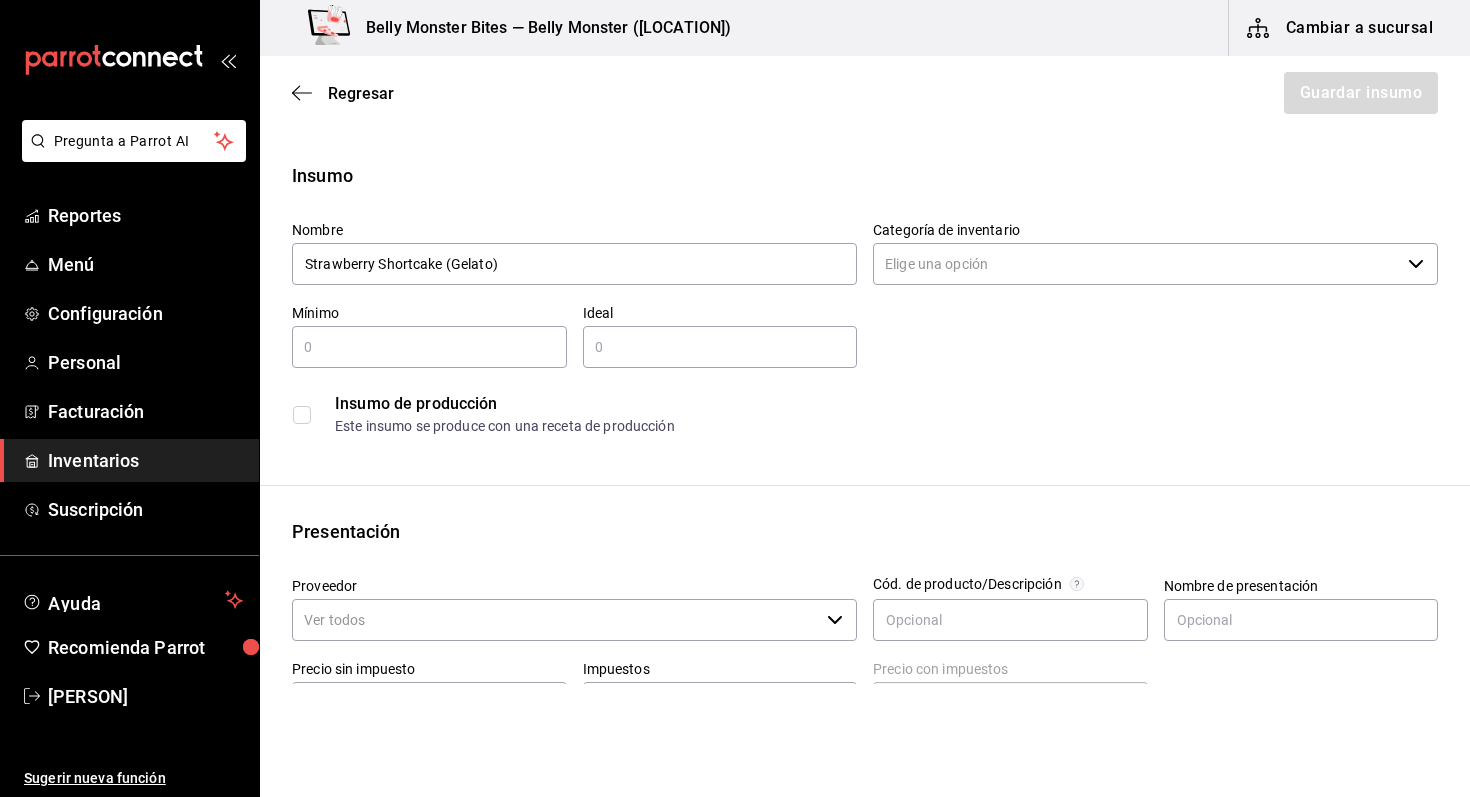 type on "Strawberry Shortcake (Gelato)" 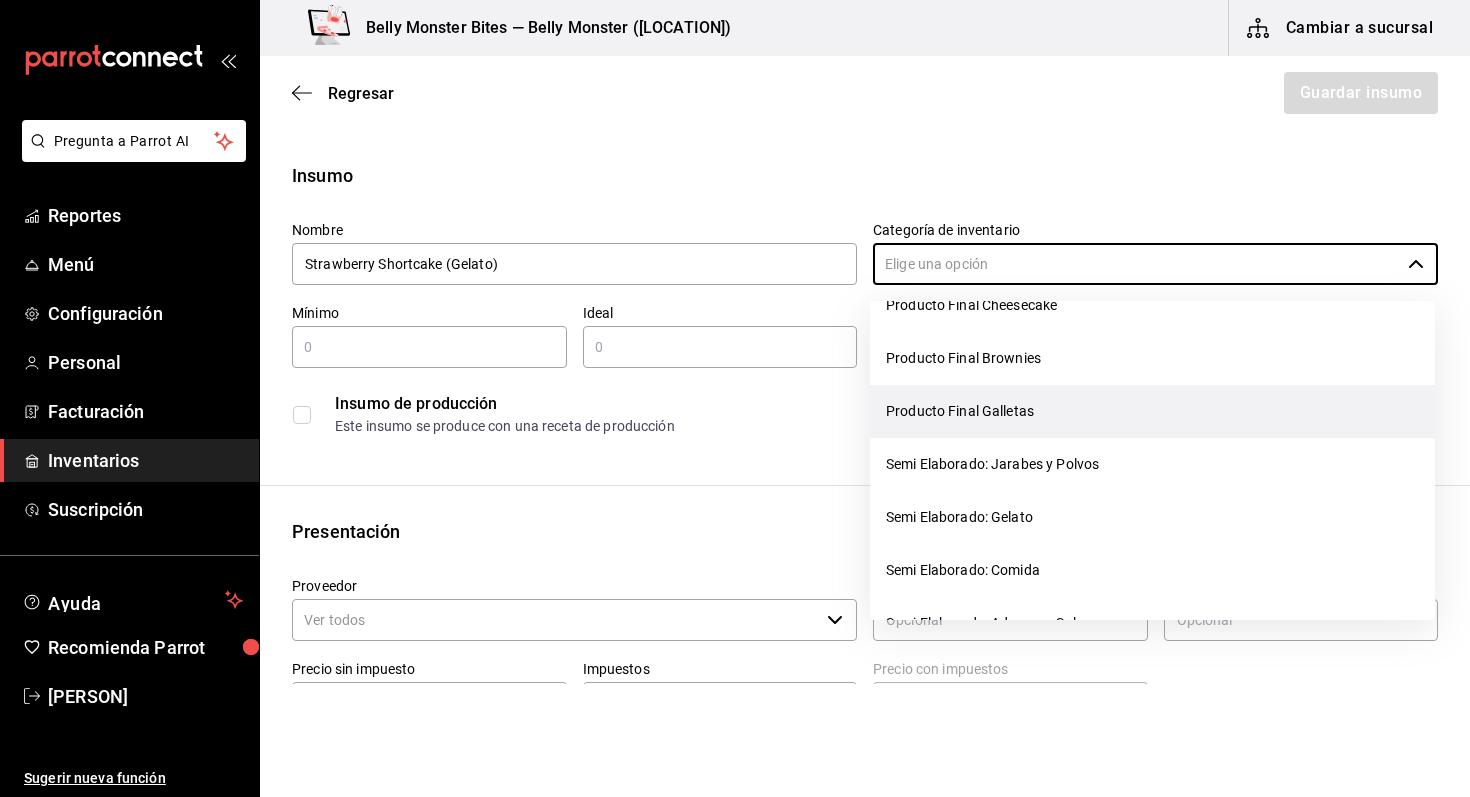 scroll, scrollTop: 90, scrollLeft: 0, axis: vertical 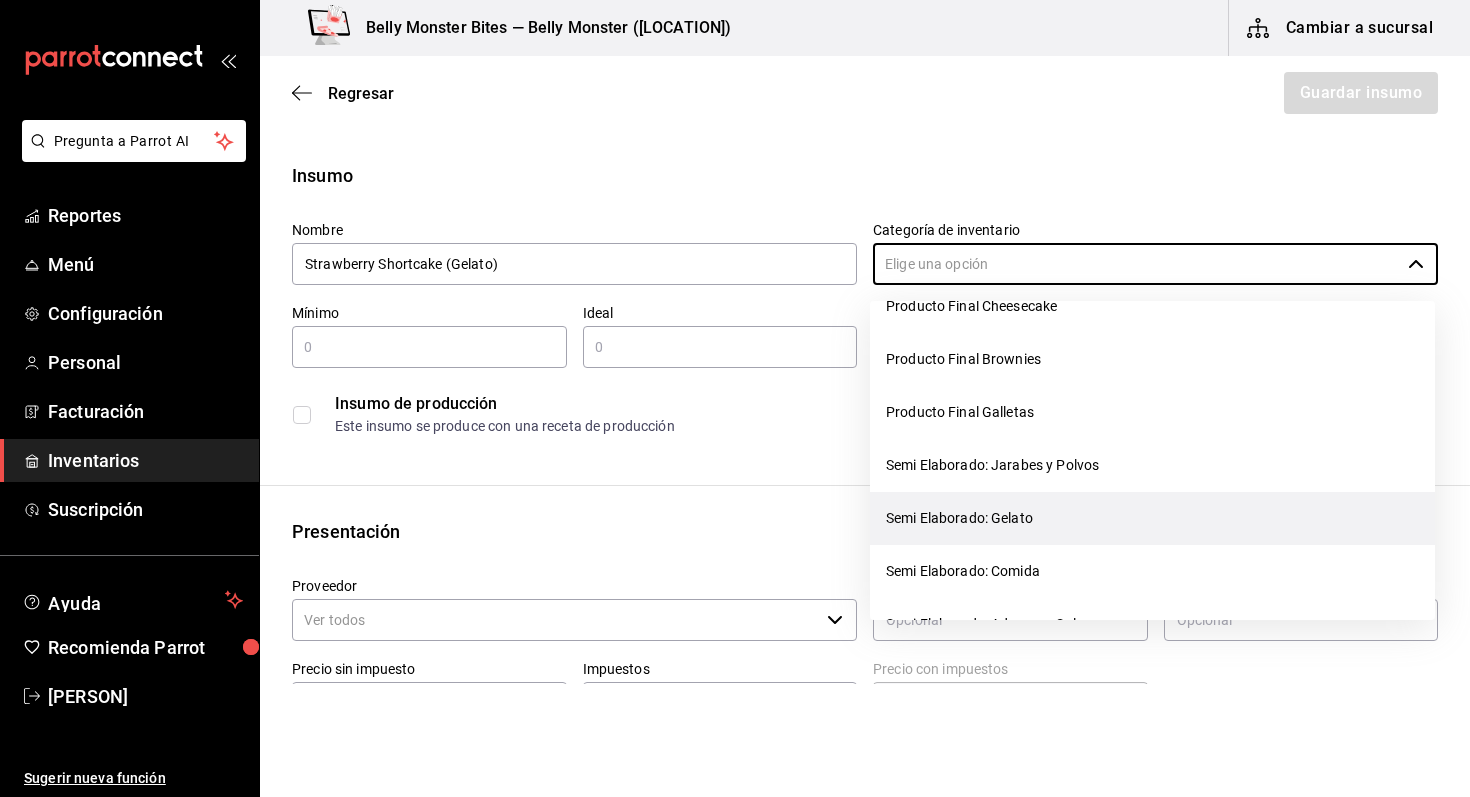 click on "Semi Elaborado: Gelato" at bounding box center (1152, 518) 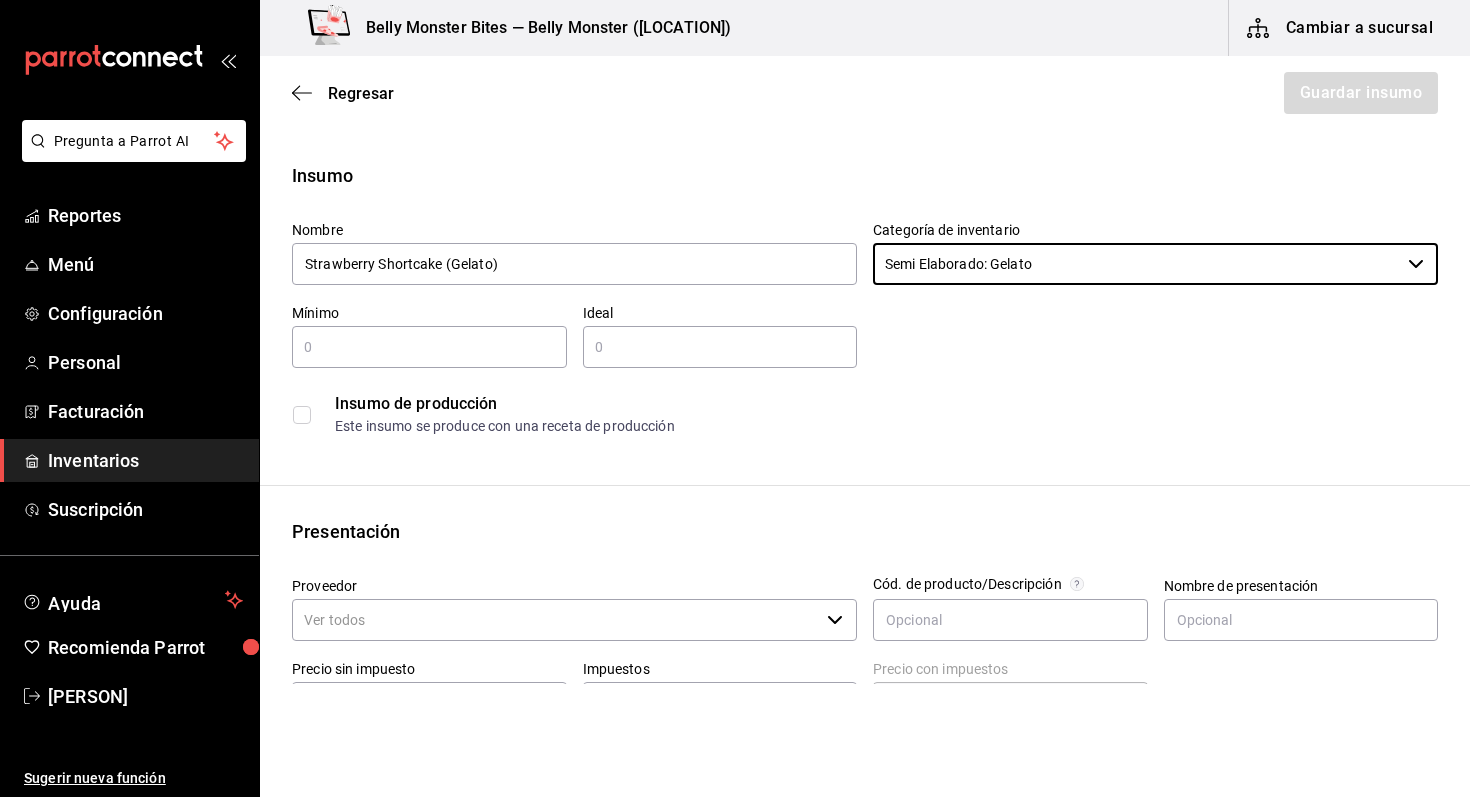 click at bounding box center (429, 347) 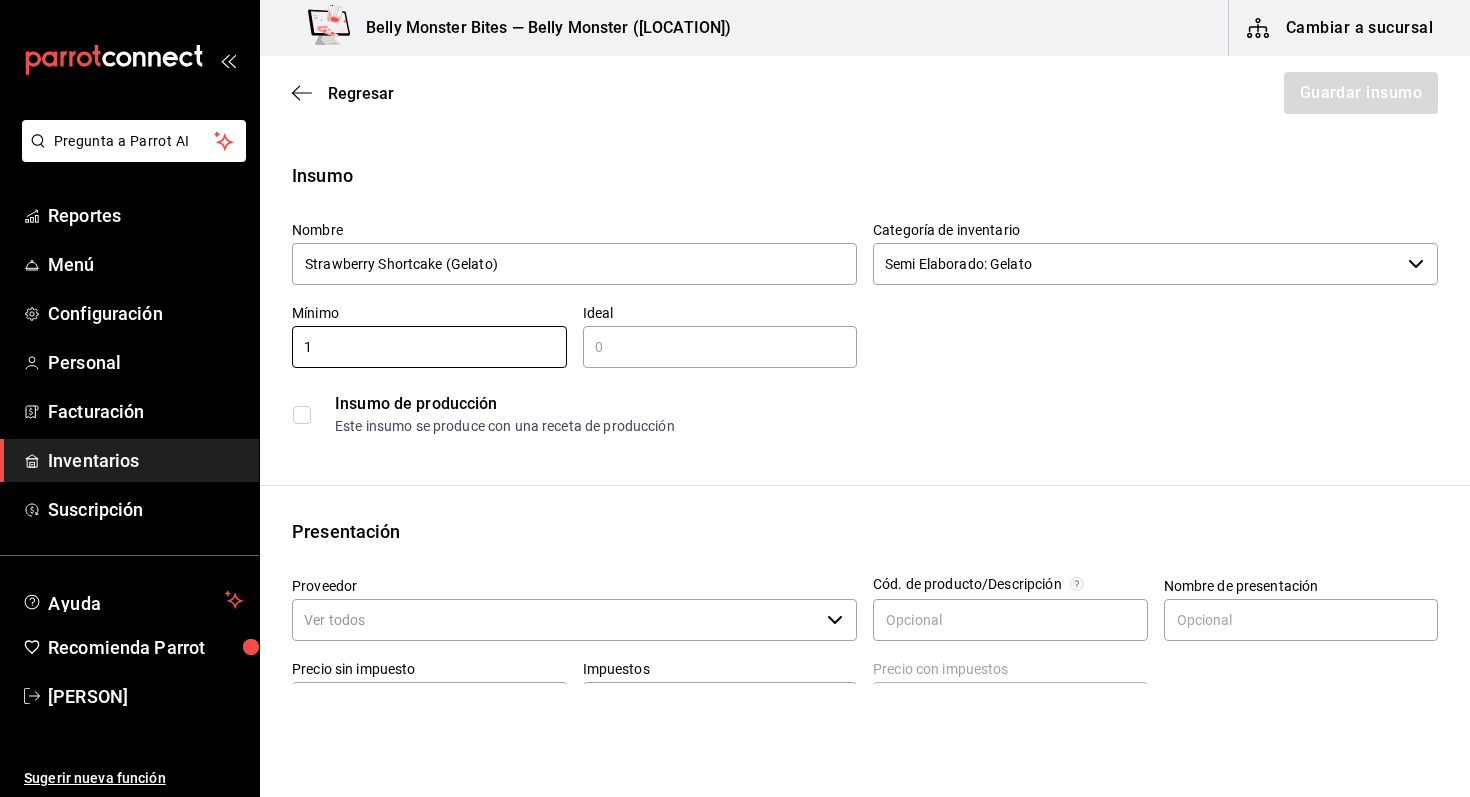 type on "1" 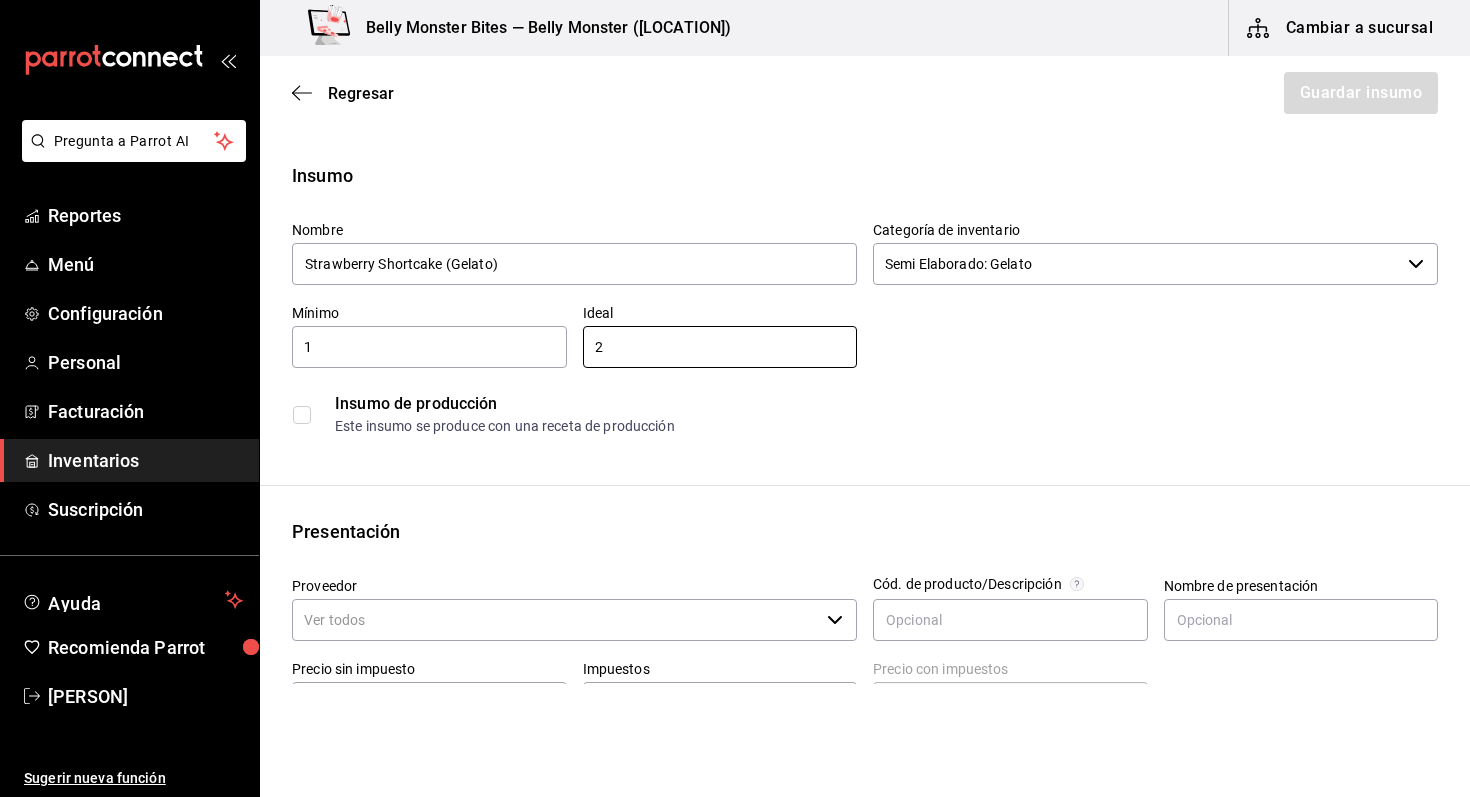 type on "2" 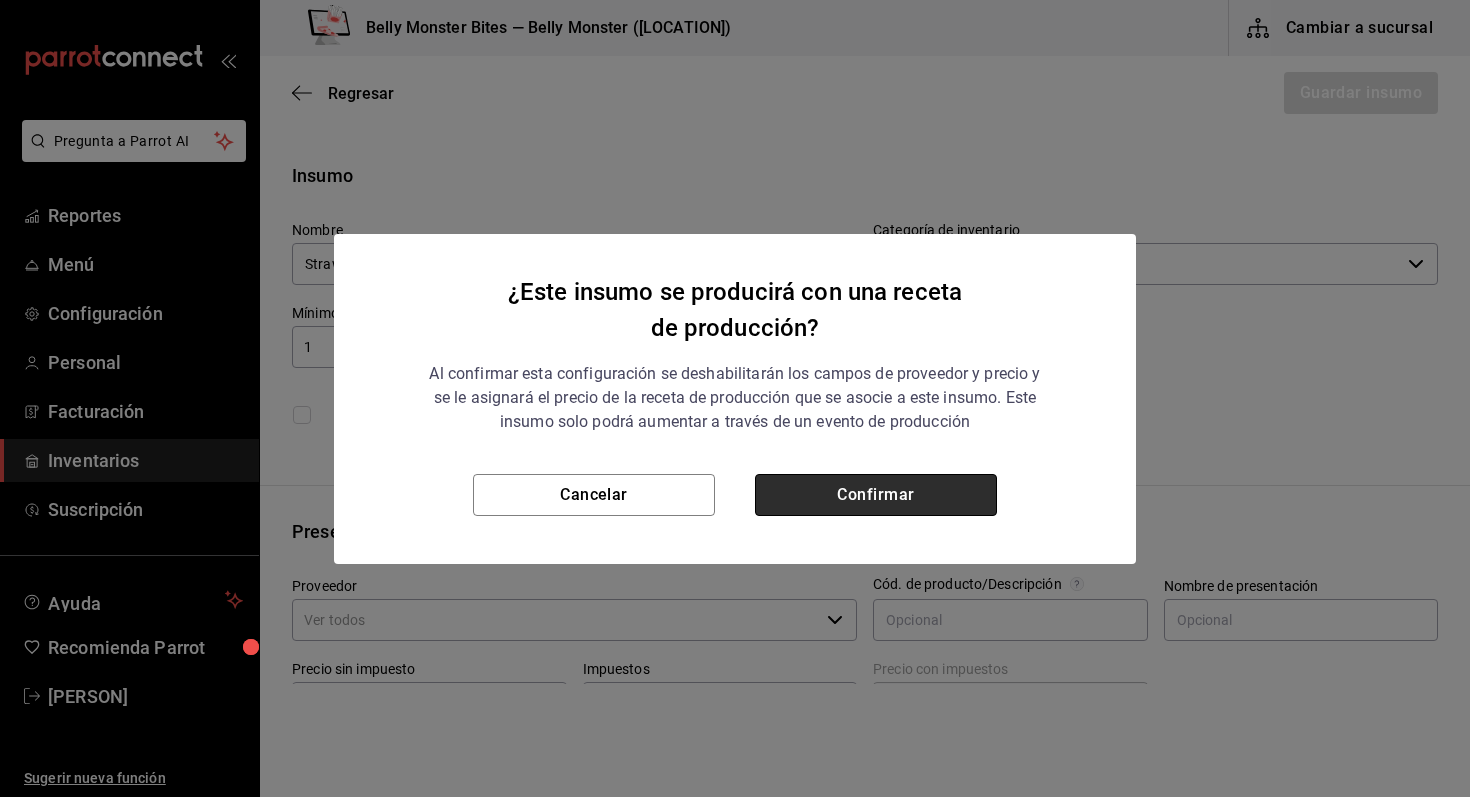click on "Confirmar" at bounding box center (876, 495) 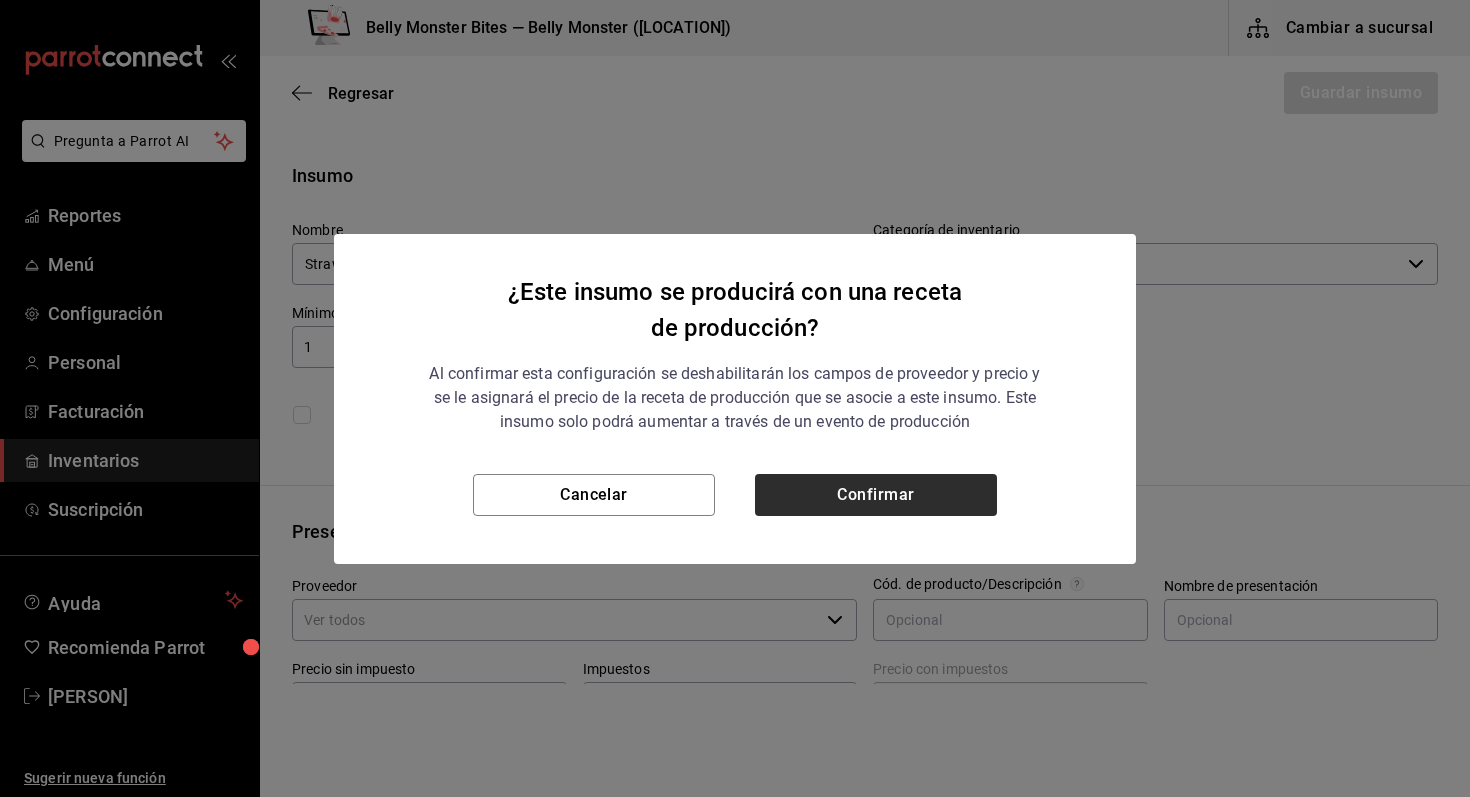 checkbox on "true" 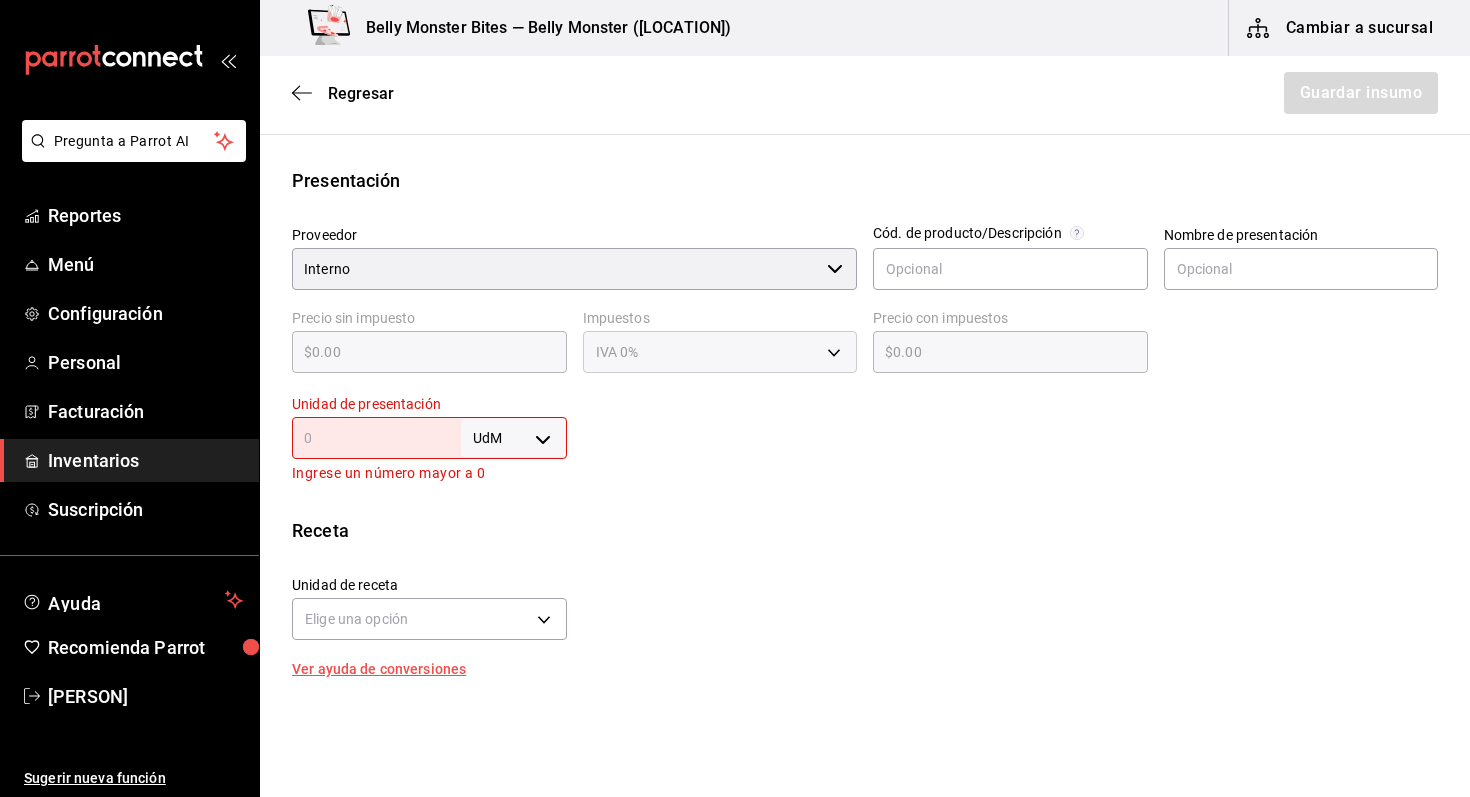 scroll, scrollTop: 356, scrollLeft: 0, axis: vertical 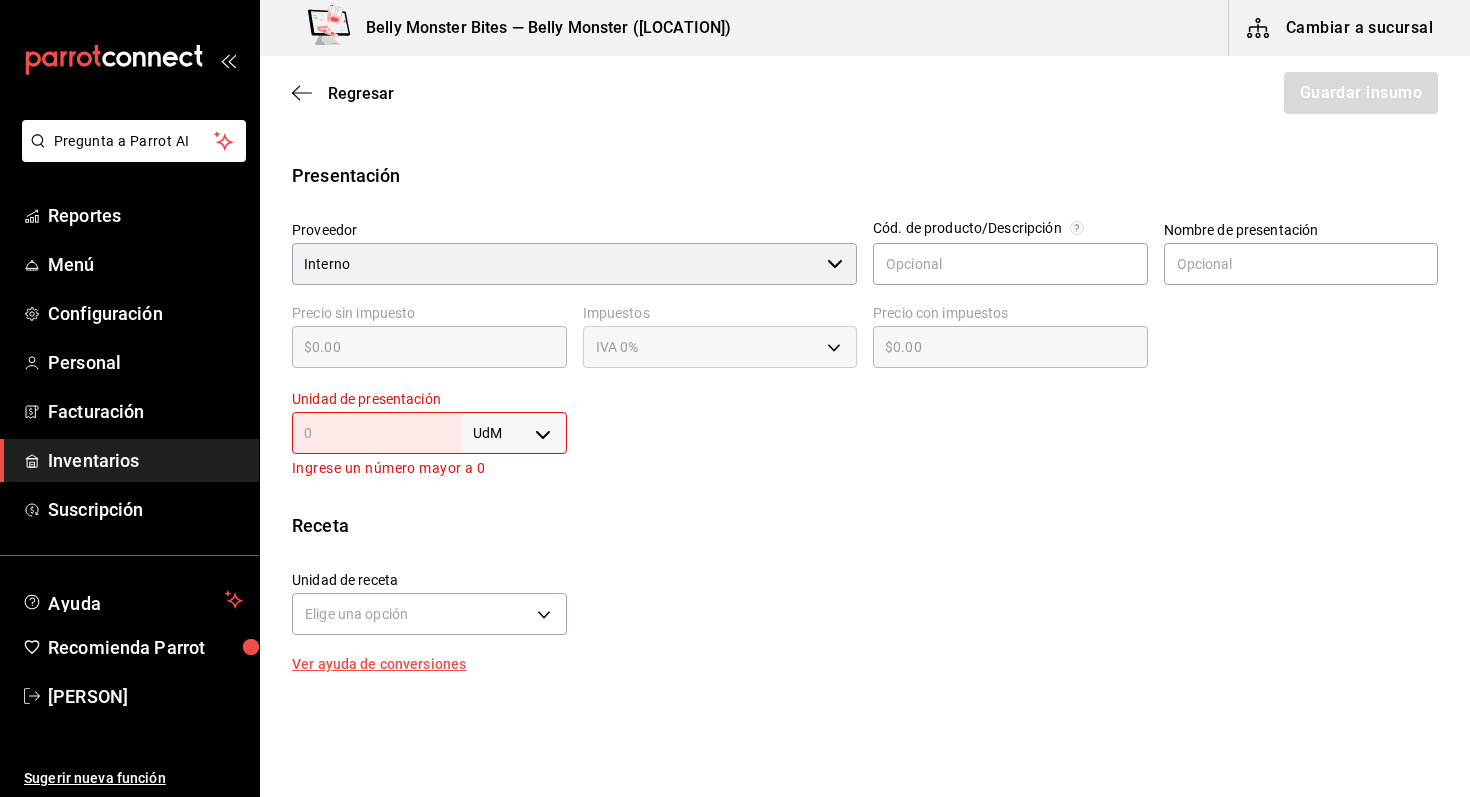 click on "Pregunta a Parrot AI Reportes   Menú   Configuración   Personal   Facturación   Inventarios   Suscripción   Ayuda Recomienda Parrot   [FIRST] [LAST]   Sugerir nueva función   Belly Monster Bites — Belly Monster (Panuco) Cambiar a sucursal Regresar Guardar insumo Insumo Nombre Strawberry Shortcake (Gelato) Categoría de inventario Semi Elaborado: Gelato ​ Mínimo 1 ​ Ideal 2 ​ Insumo de producción Este insumo se produce con una receta de producción Presentación Proveedor Interno ​ Cód. de producto/Descripción Nombre de presentación Precio sin impuesto $0.00 ​ Impuestos IVA 0% Precio con impuestos $0.00 ​ Unidad de presentación UdM ​ Ingrese un número mayor a 0 Receta Unidad de receta Elige una opción Factor de conversión ​ Ver ayuda de conversiones Unidades de conteo GANA 1 MES GRATIS EN TU SUSCRIPCIÓN AQUÍ Pregunta a Parrot AI Reportes   Menú   Configuración   Personal   Facturación   Inventarios   Suscripción   Ayuda Recomienda Parrot   [FIRST] [LAST]   Sugerir nueva función" at bounding box center (735, 342) 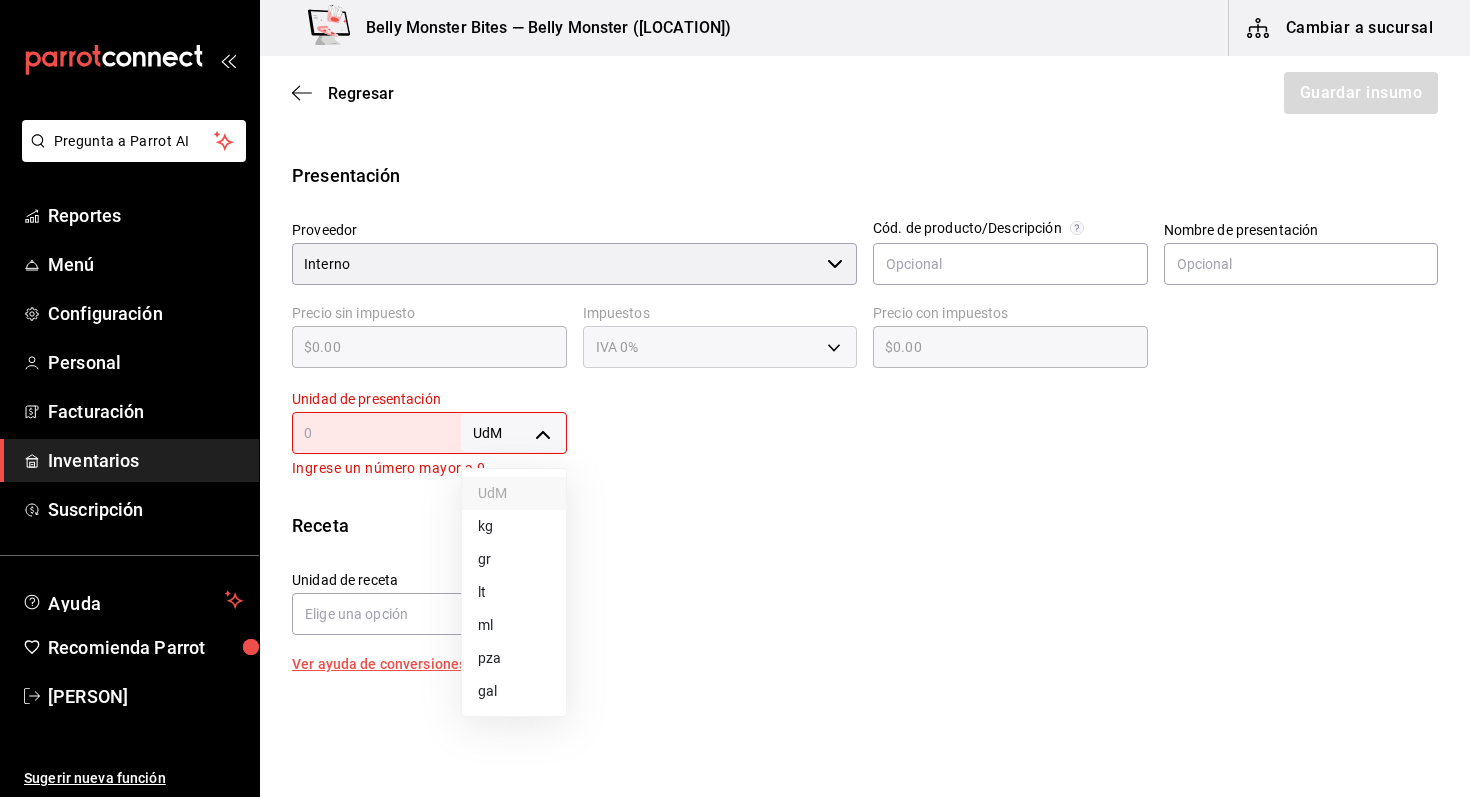 click on "pza" at bounding box center [514, 658] 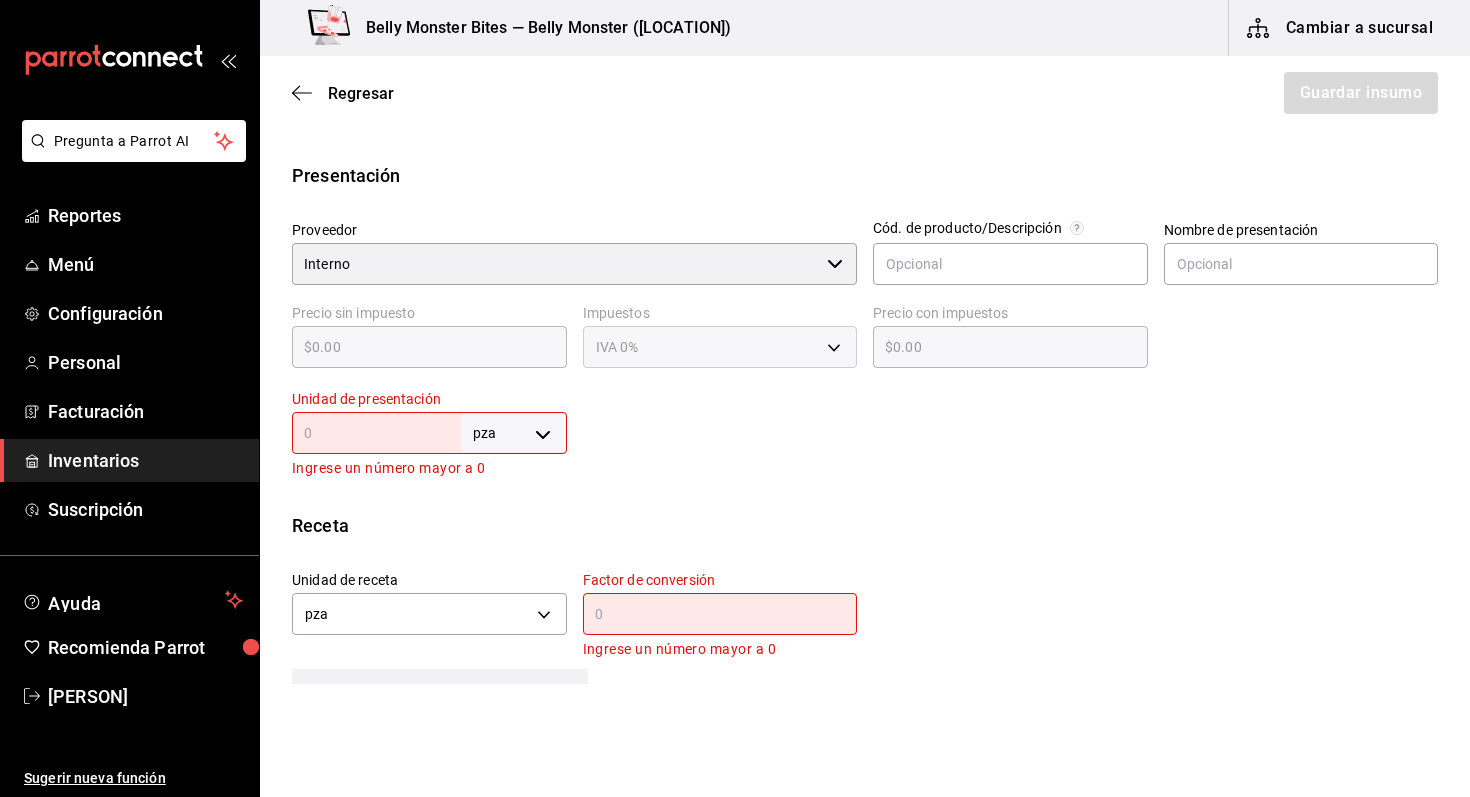 click on "Unidad de presentación pza UNIT ​ Ingrese un número mayor a 0" at bounding box center [429, 435] 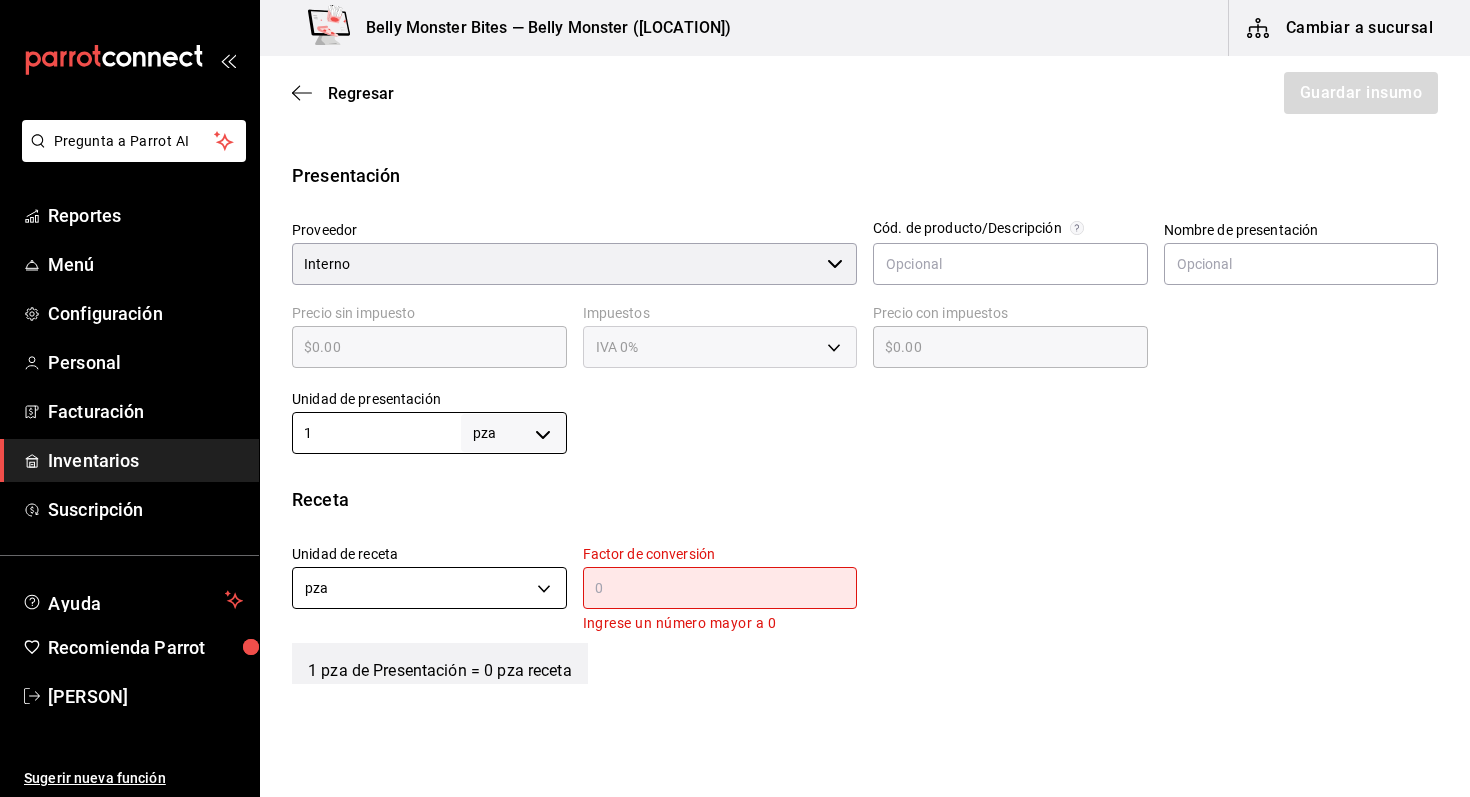 type on "1" 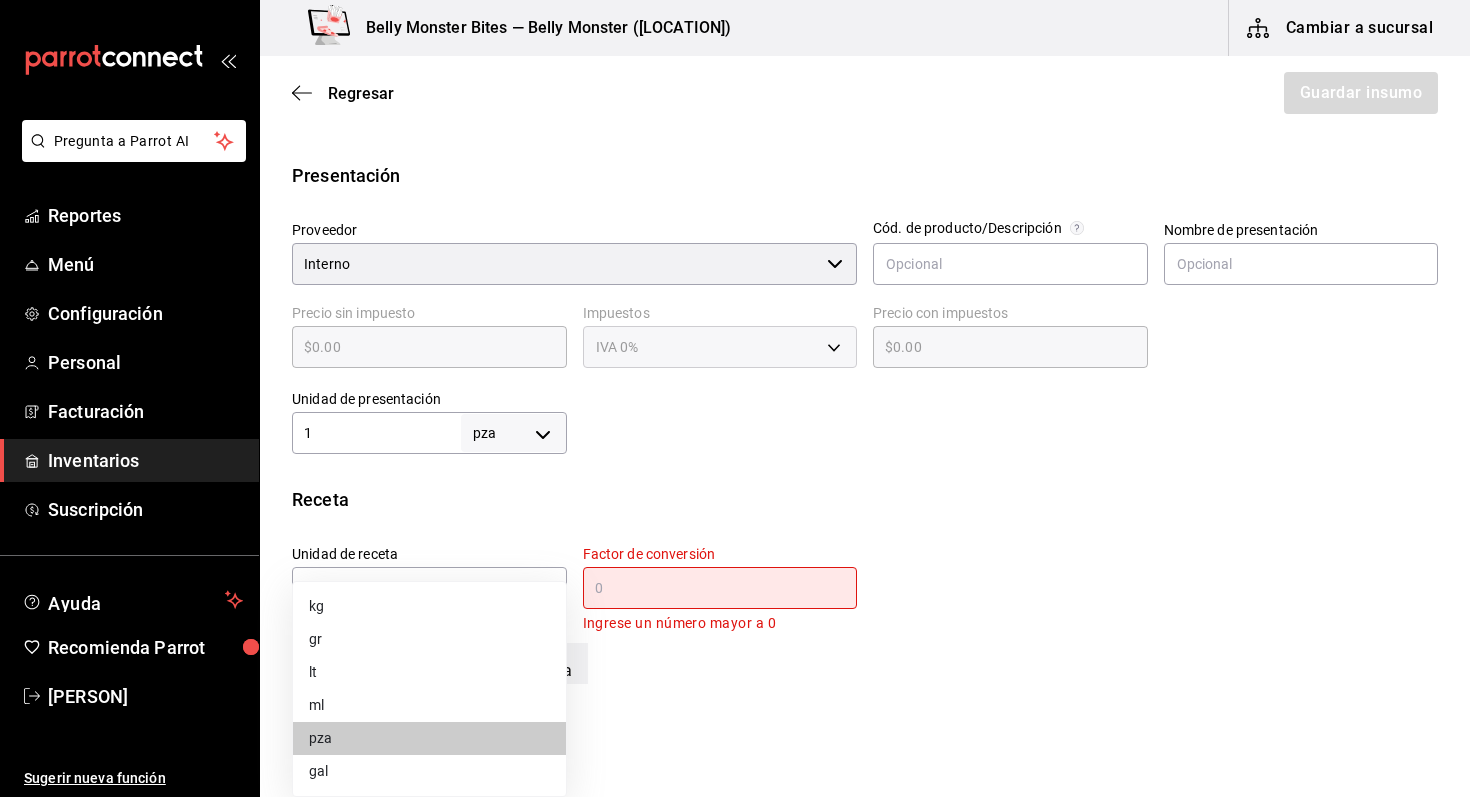 click on "gr" at bounding box center [429, 639] 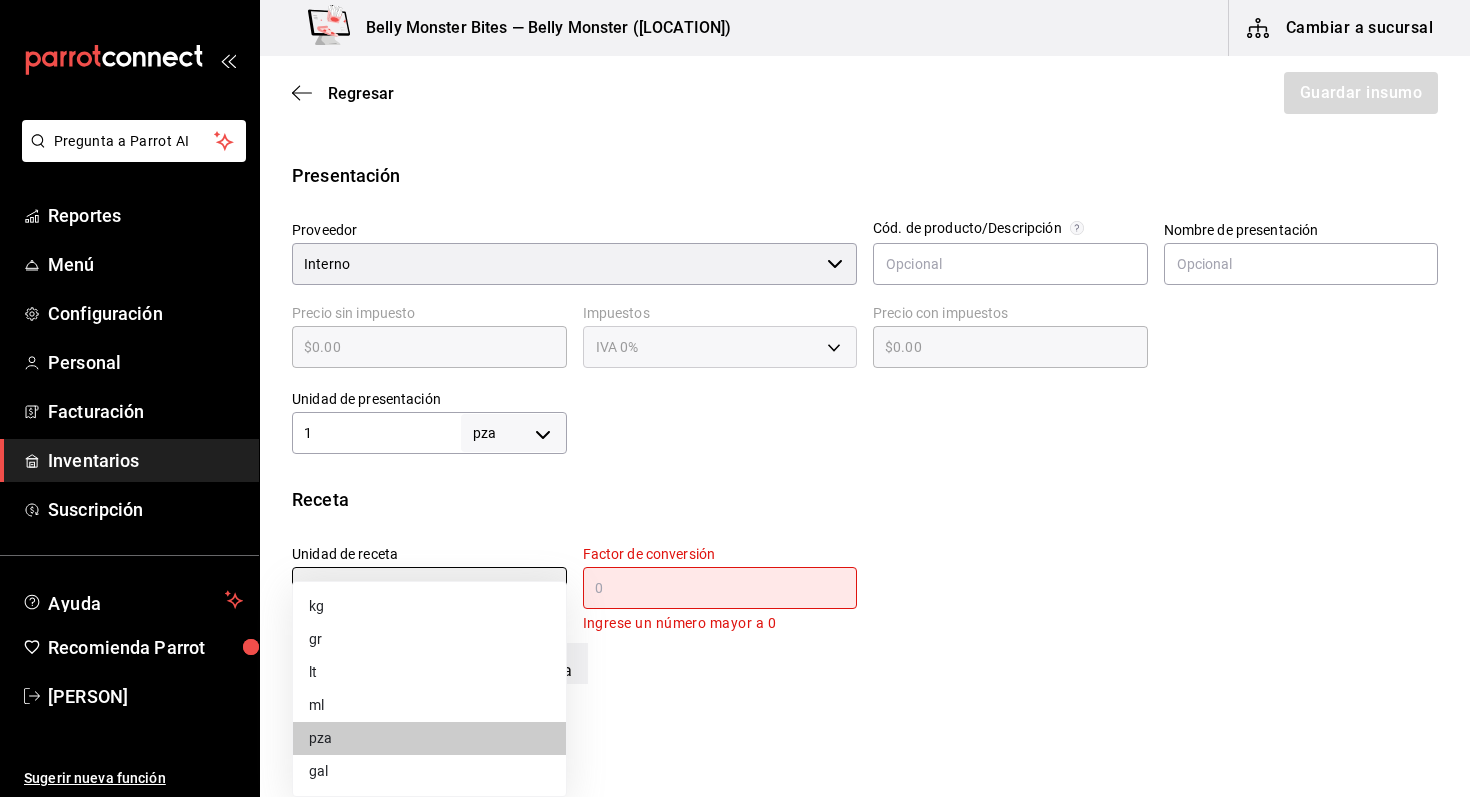 type on "GRAM" 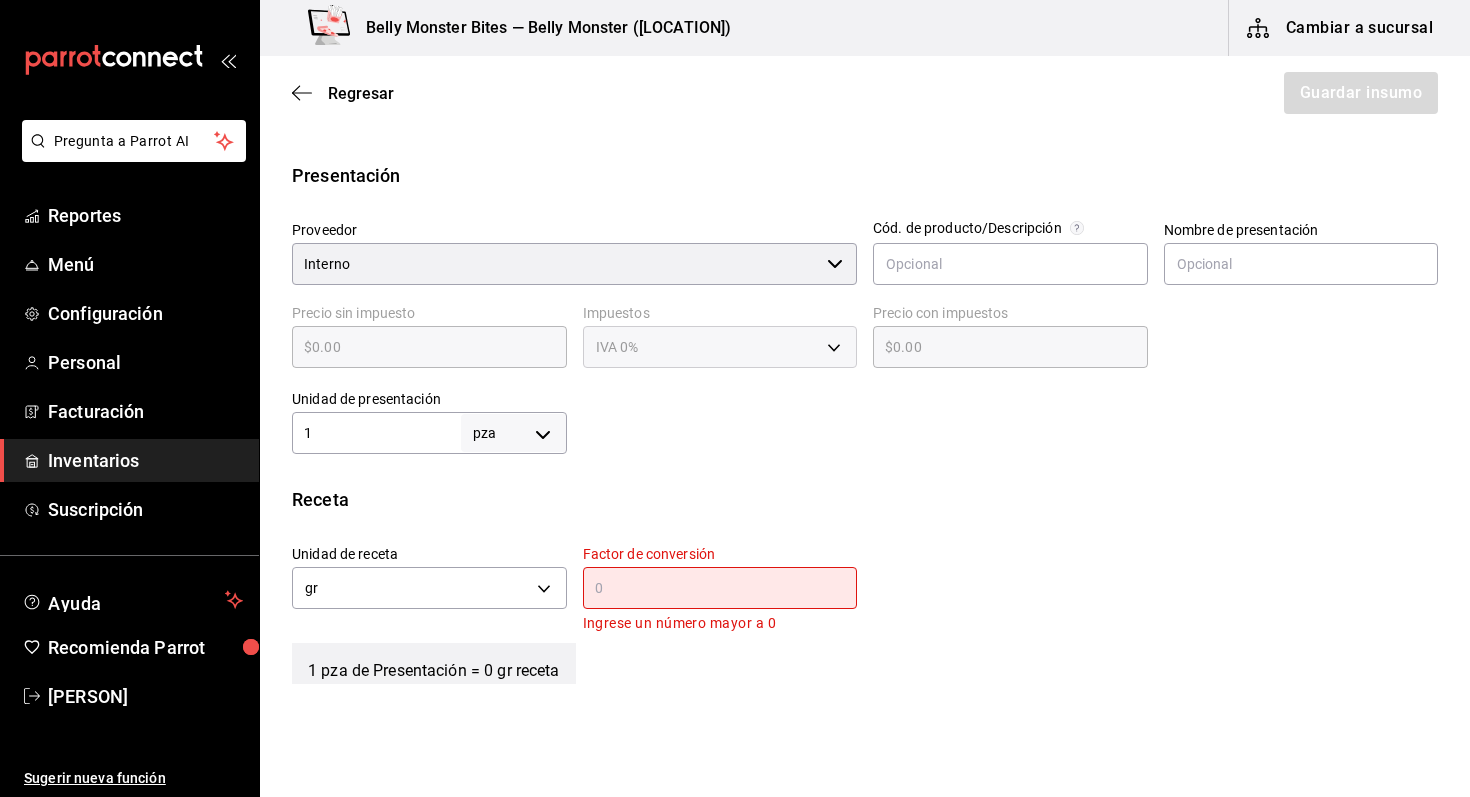 click at bounding box center [720, 588] 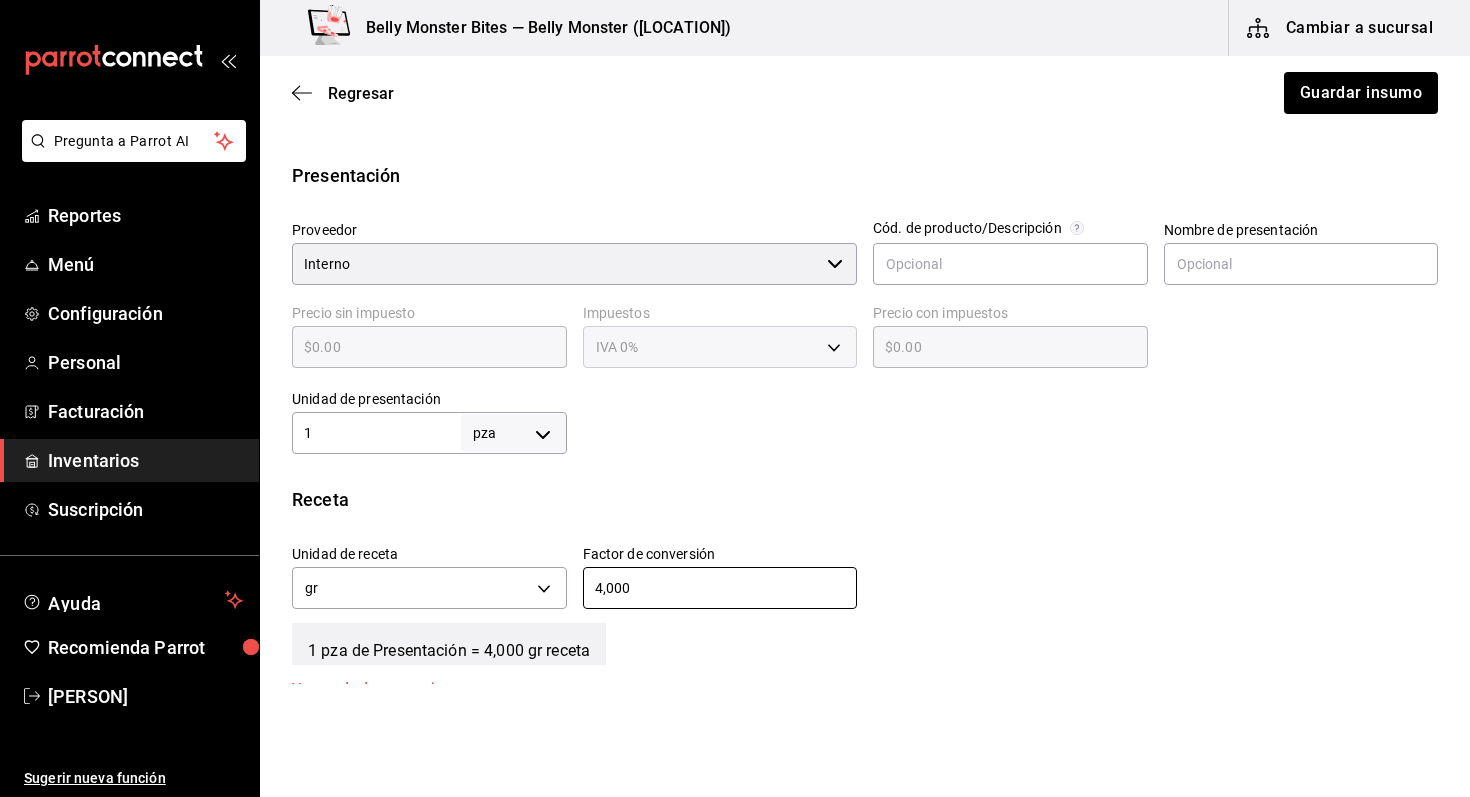 type on "4,000" 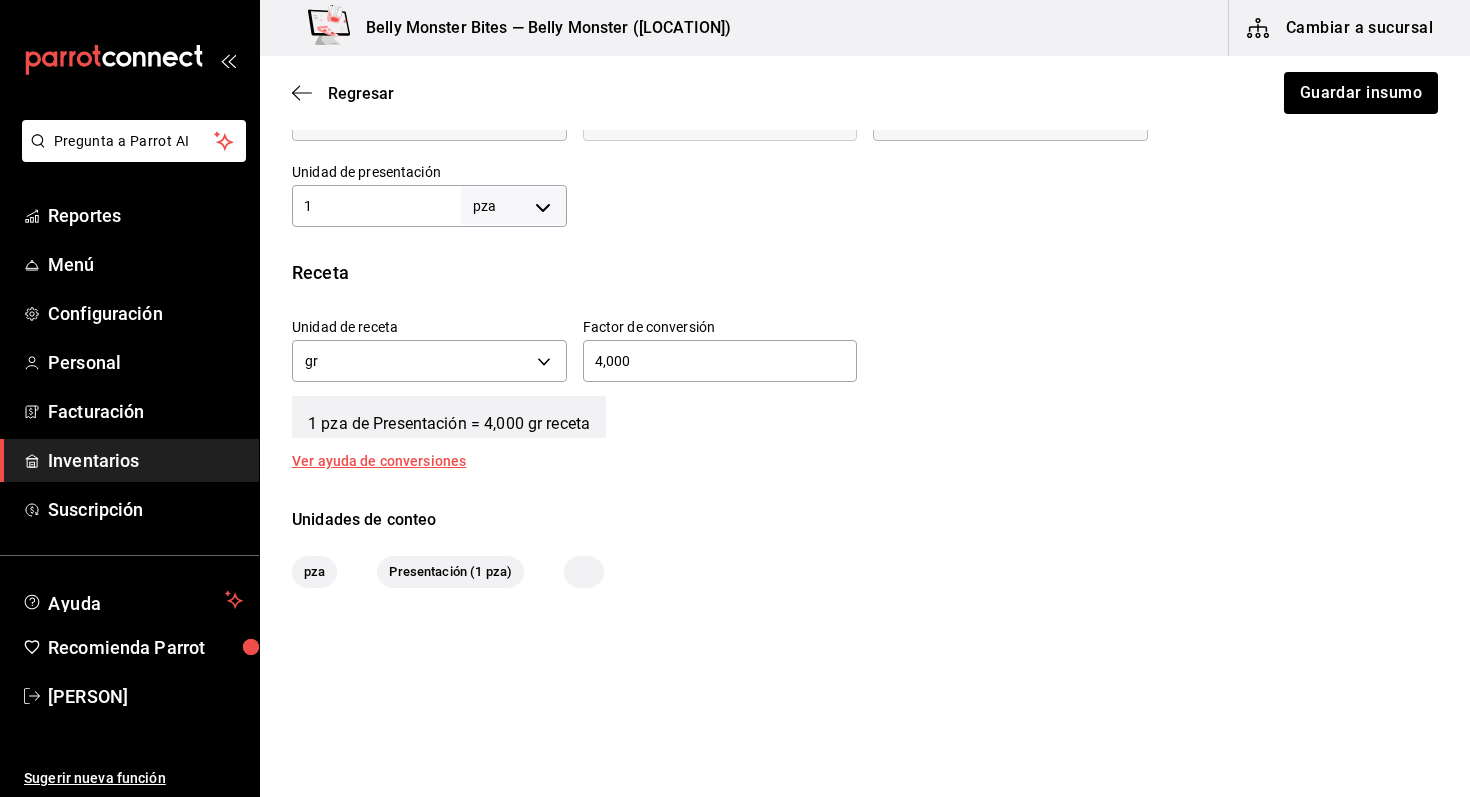 scroll, scrollTop: 189, scrollLeft: 0, axis: vertical 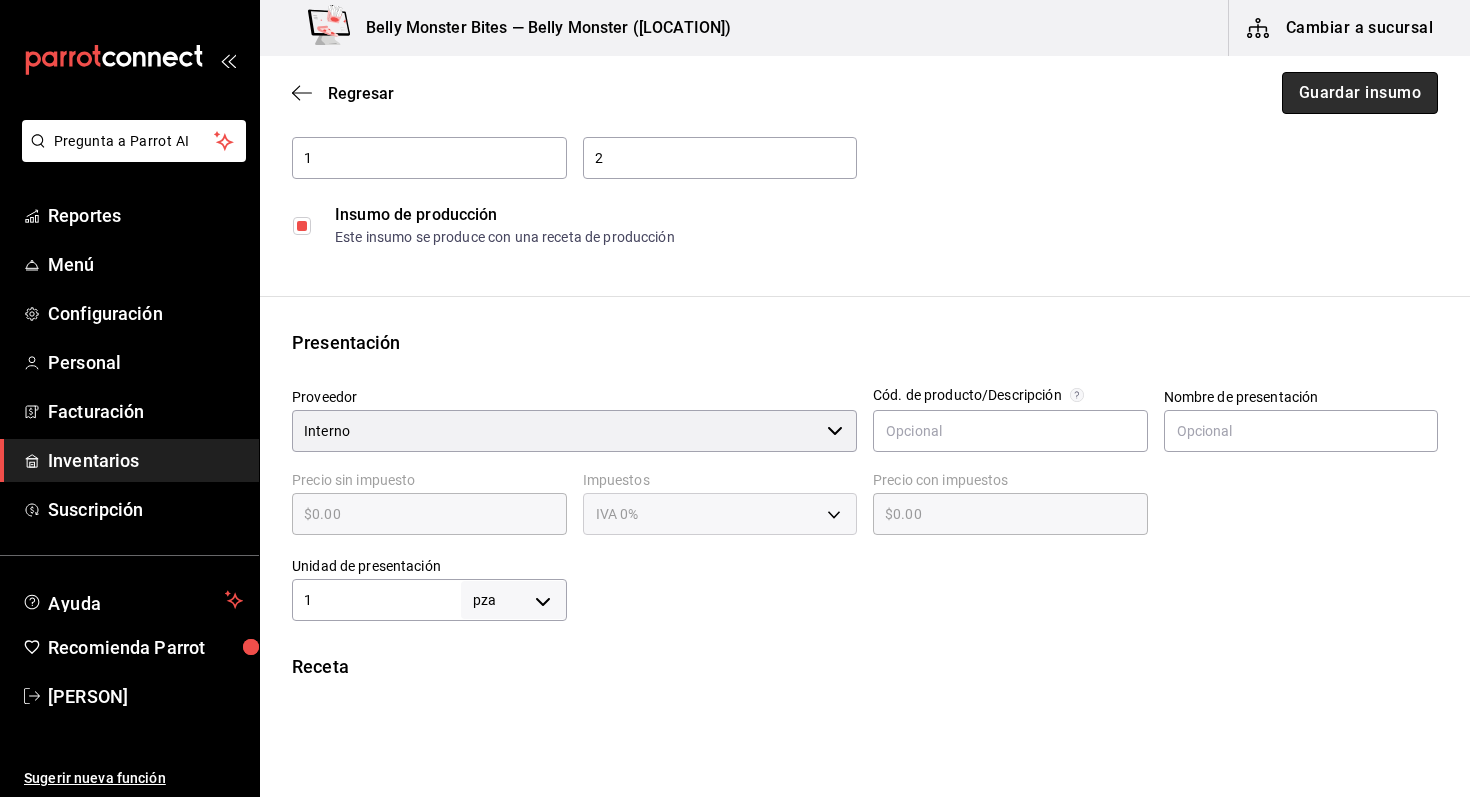 click on "Guardar insumo" at bounding box center [1360, 93] 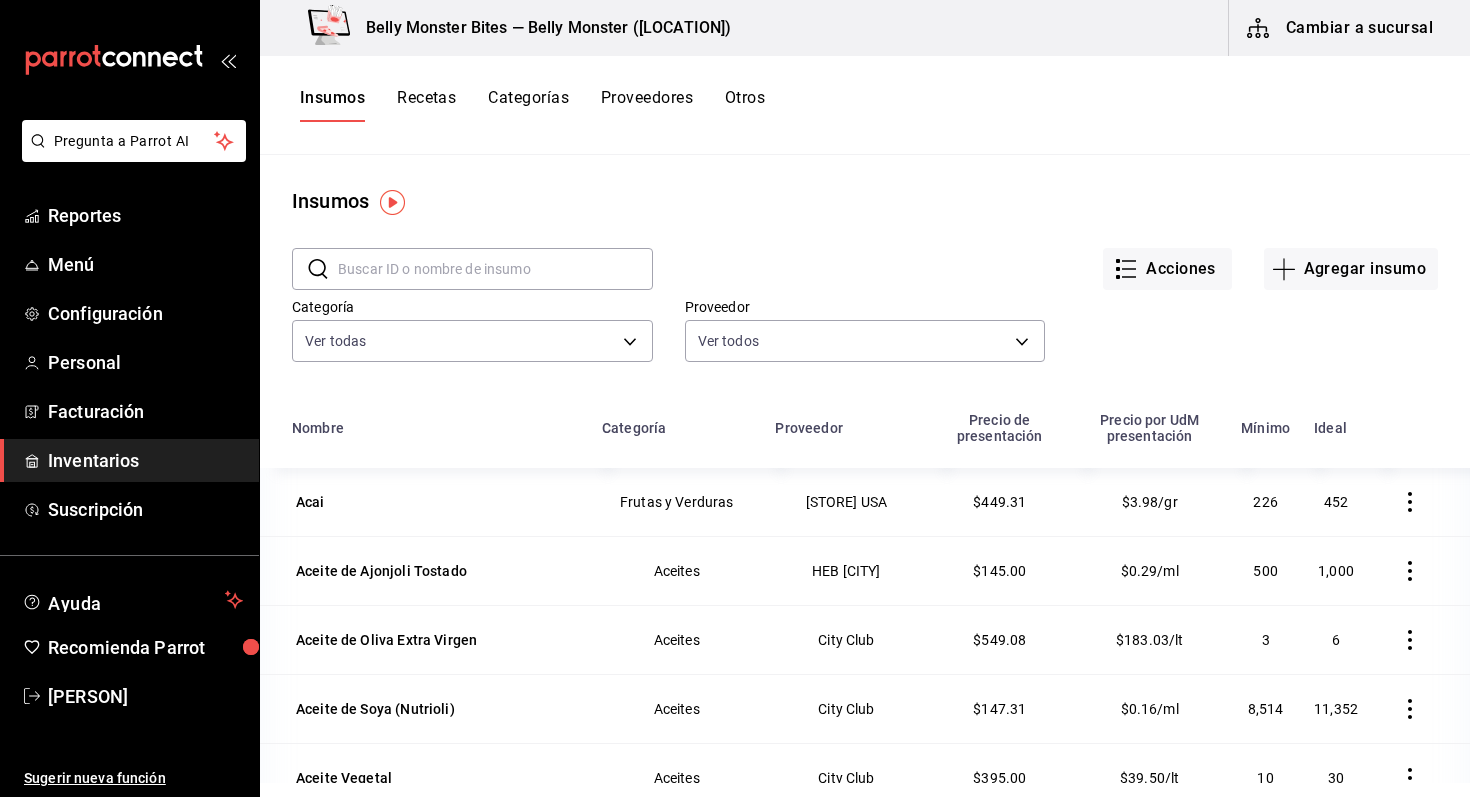 scroll, scrollTop: 0, scrollLeft: 0, axis: both 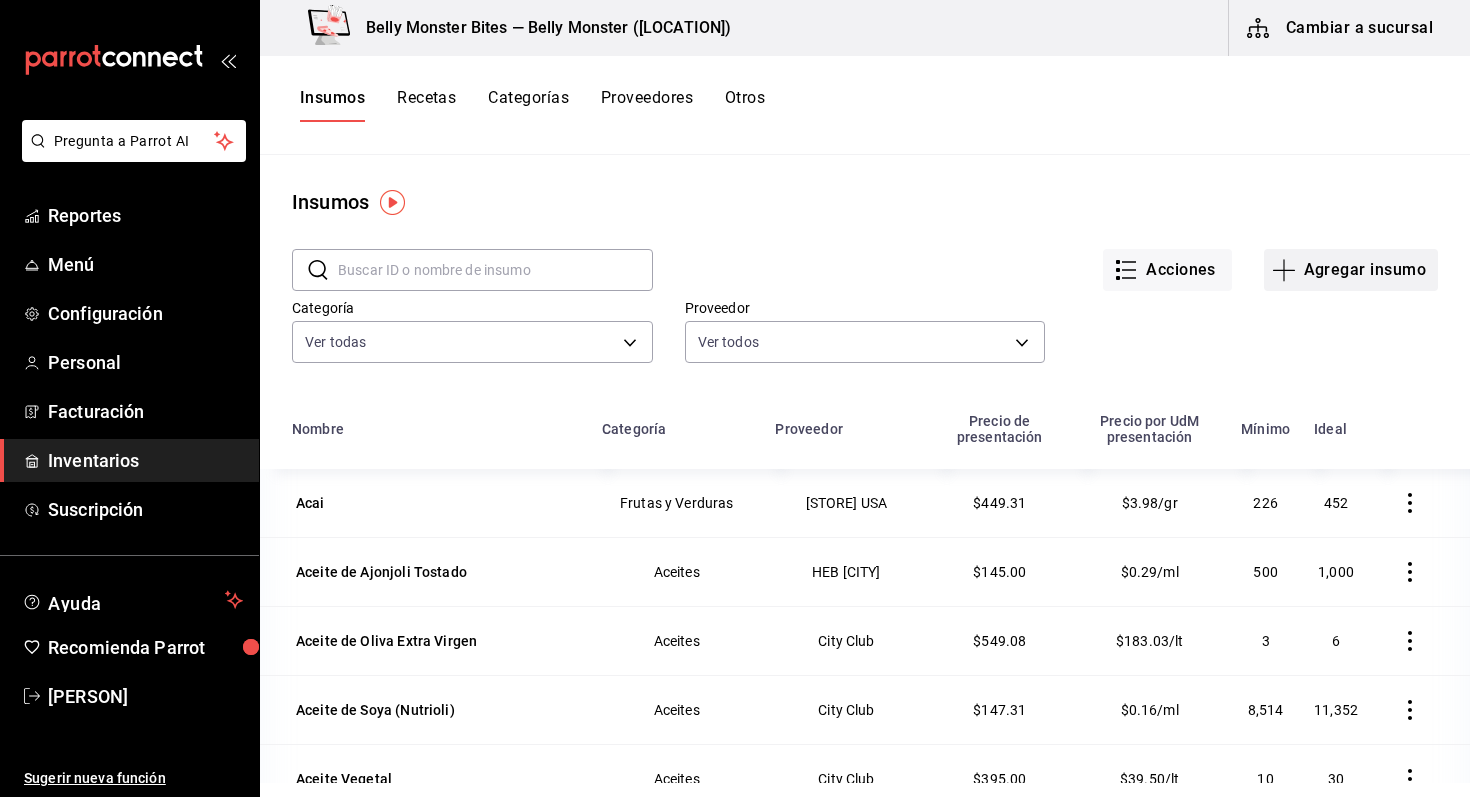 click on "Agregar insumo" at bounding box center [1351, 270] 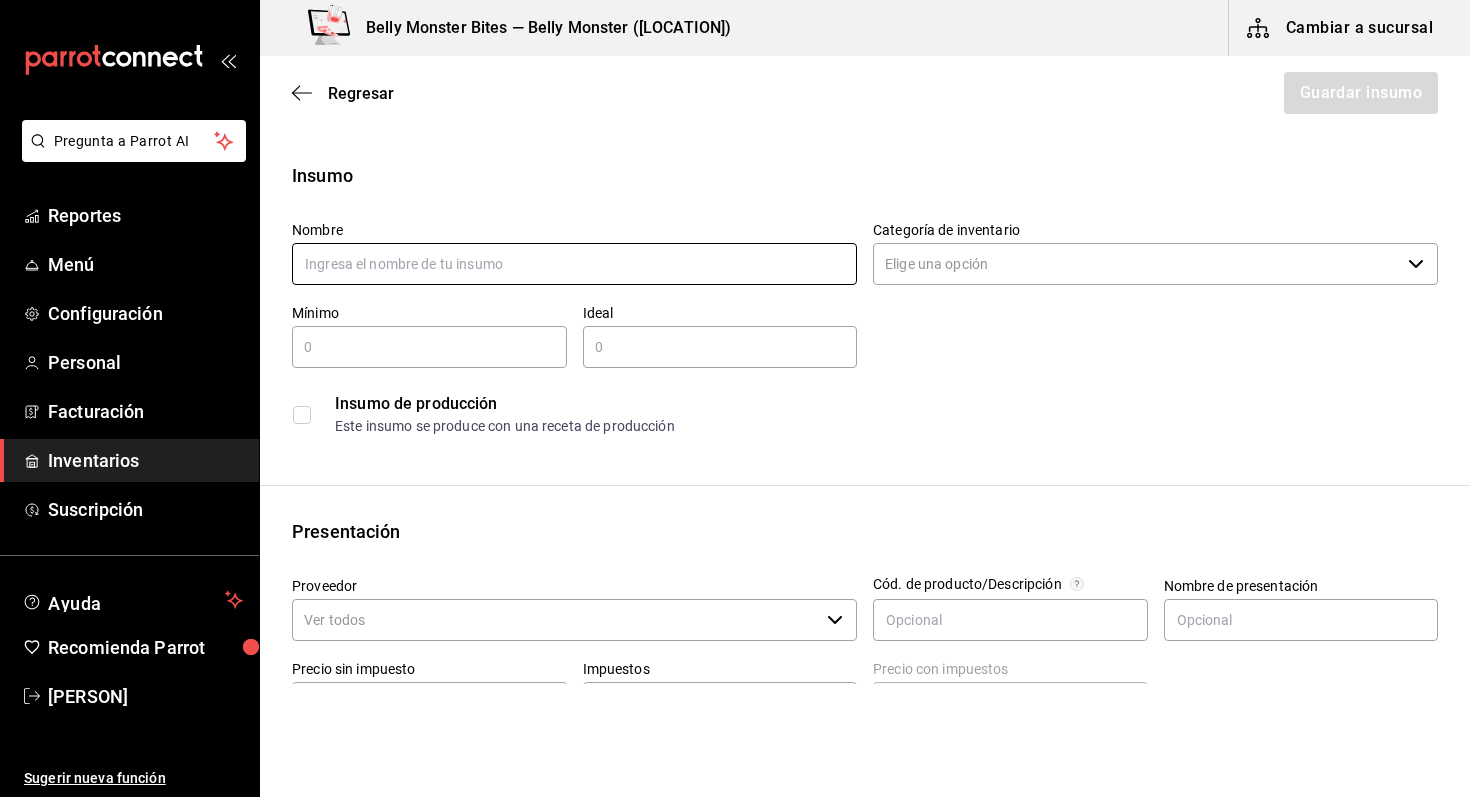 click at bounding box center [574, 264] 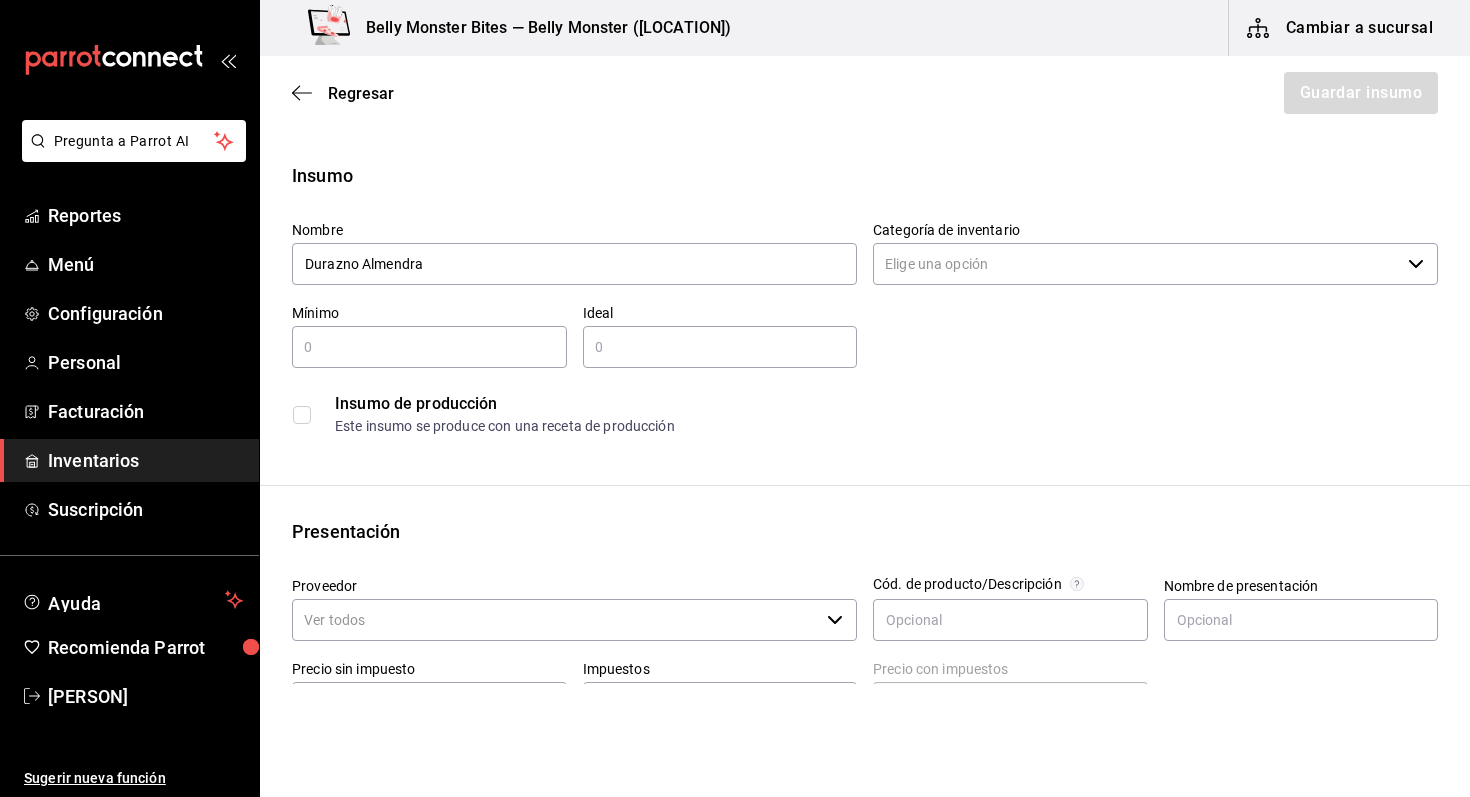 type on "Durazno Almendra" 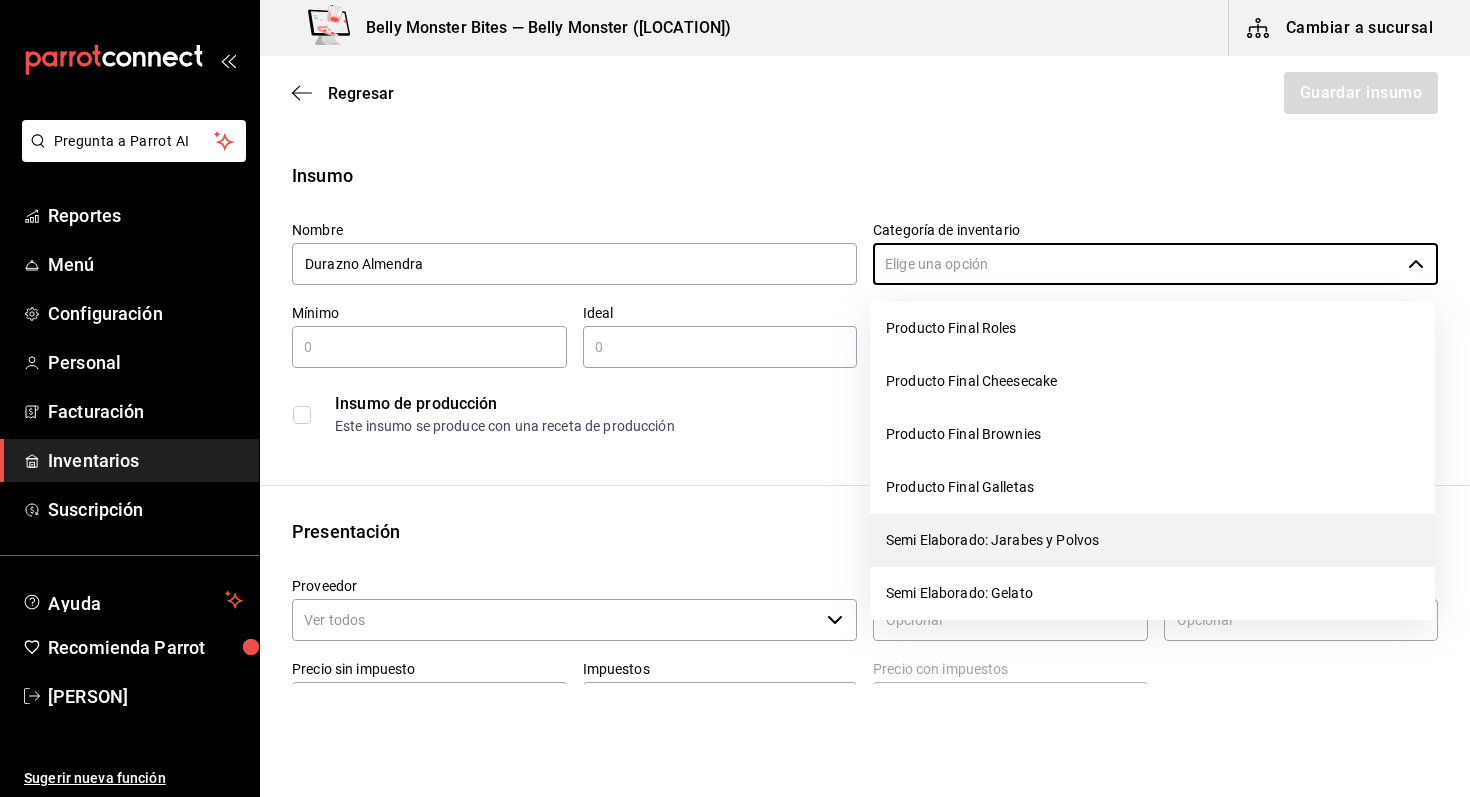scroll, scrollTop: 64, scrollLeft: 0, axis: vertical 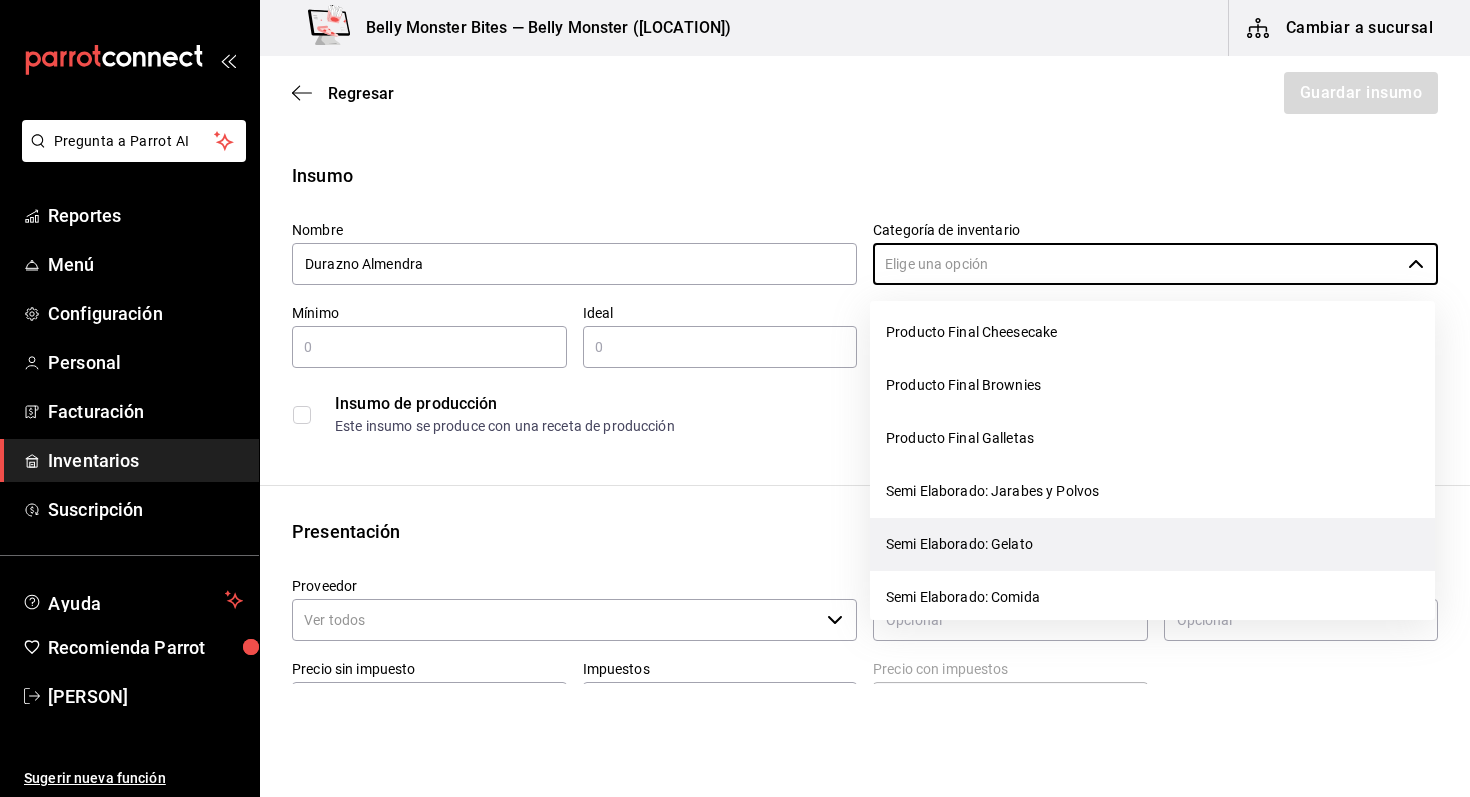 click on "Semi Elaborado: Gelato" at bounding box center (1152, 544) 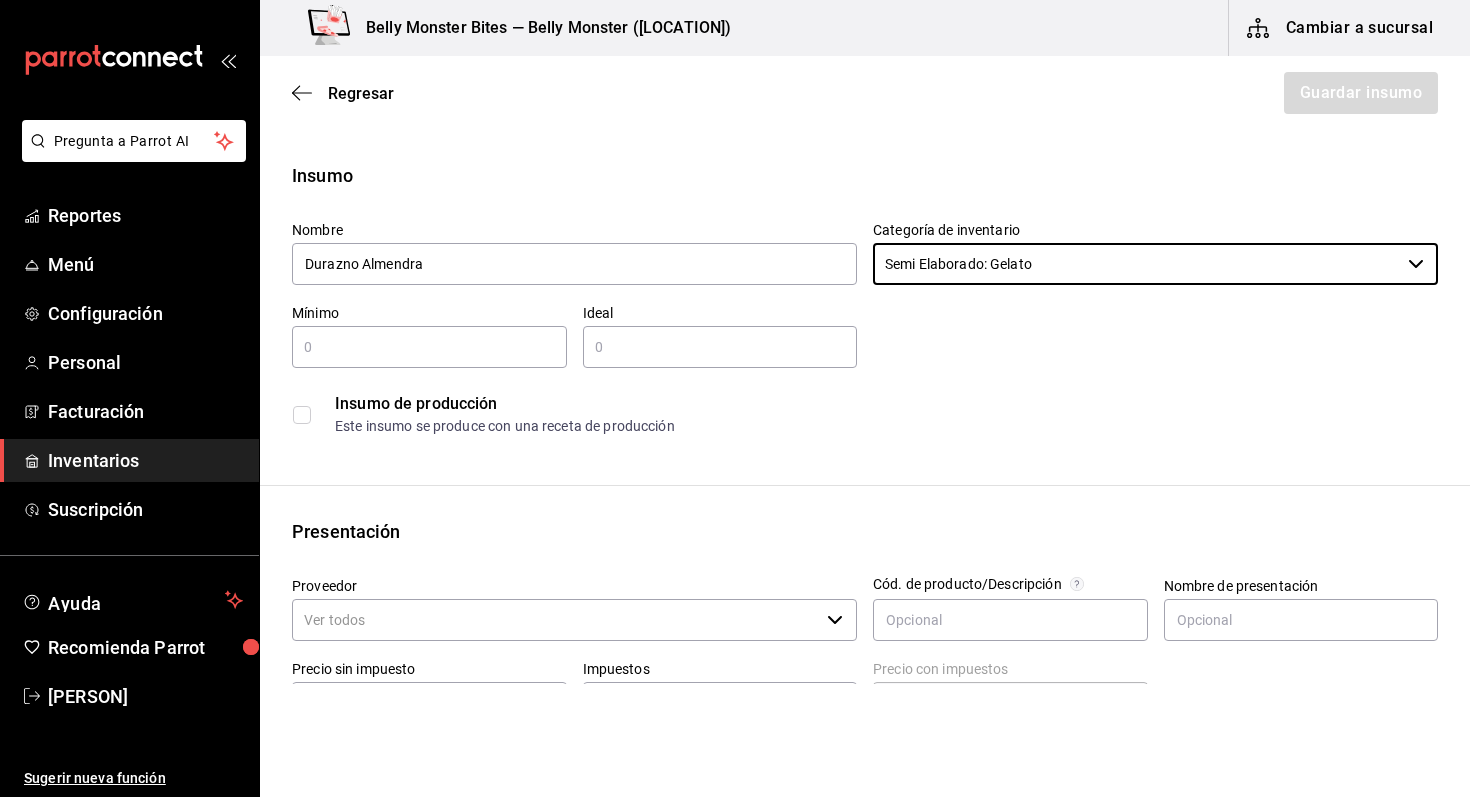 click at bounding box center (429, 347) 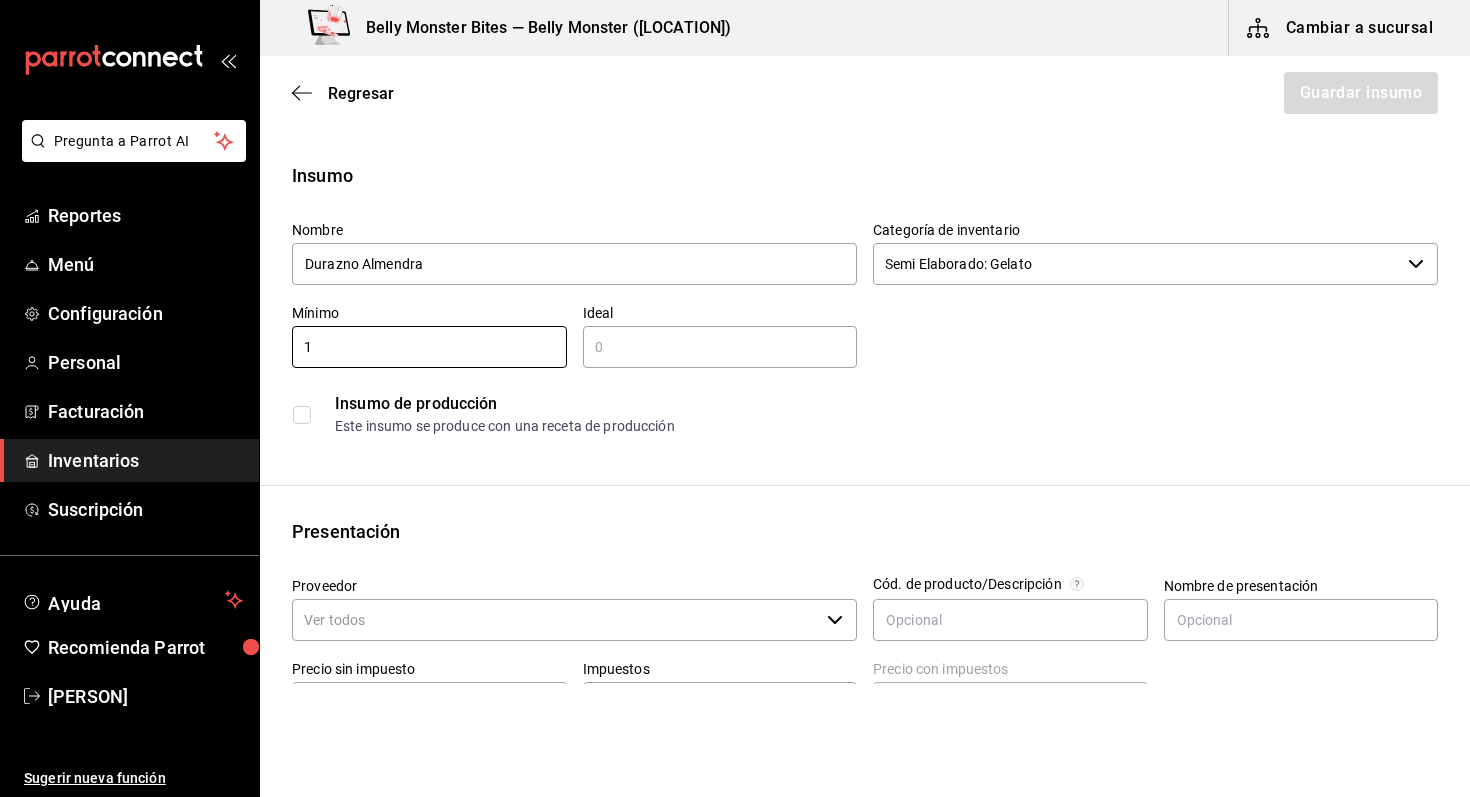 type on "1" 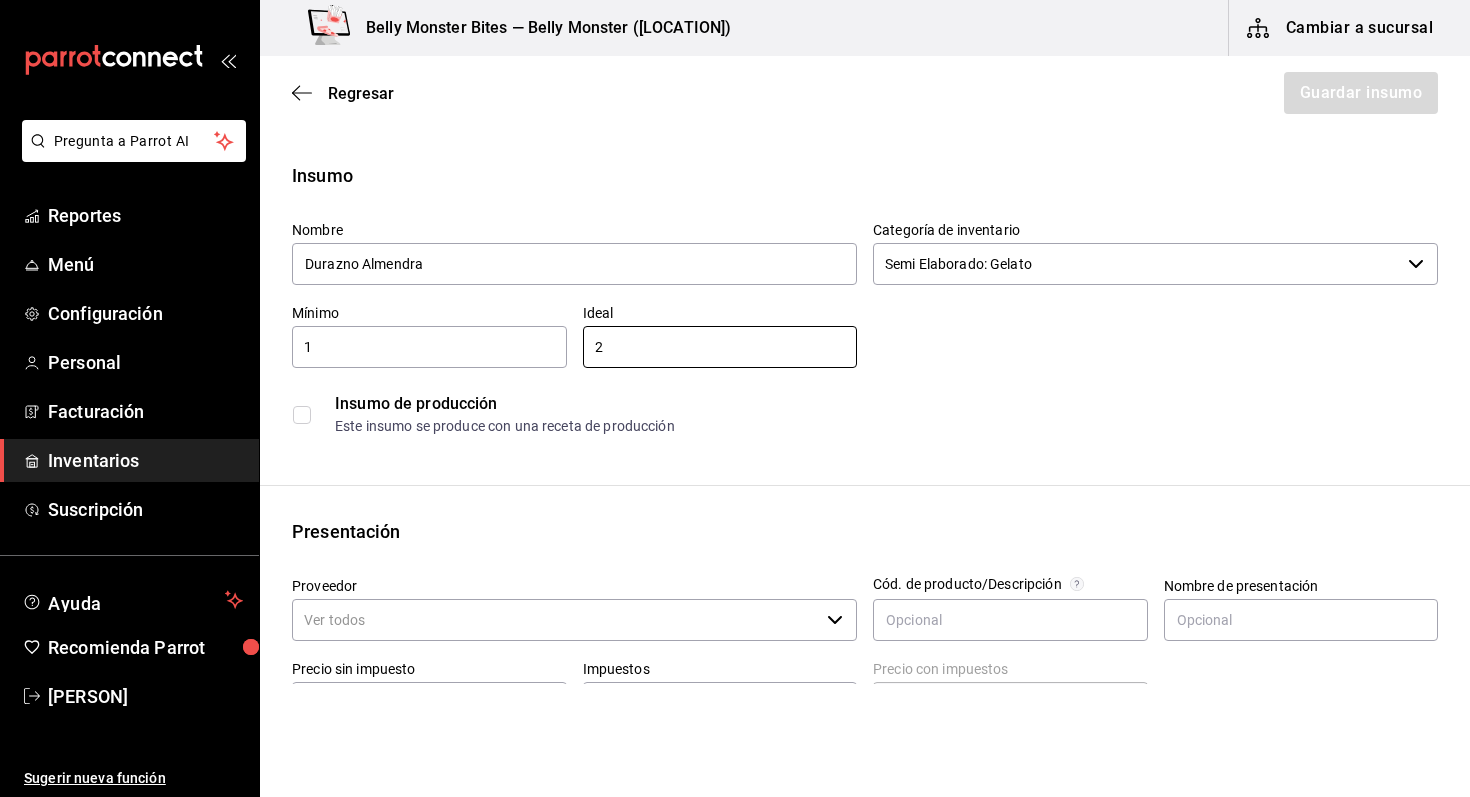 type on "2" 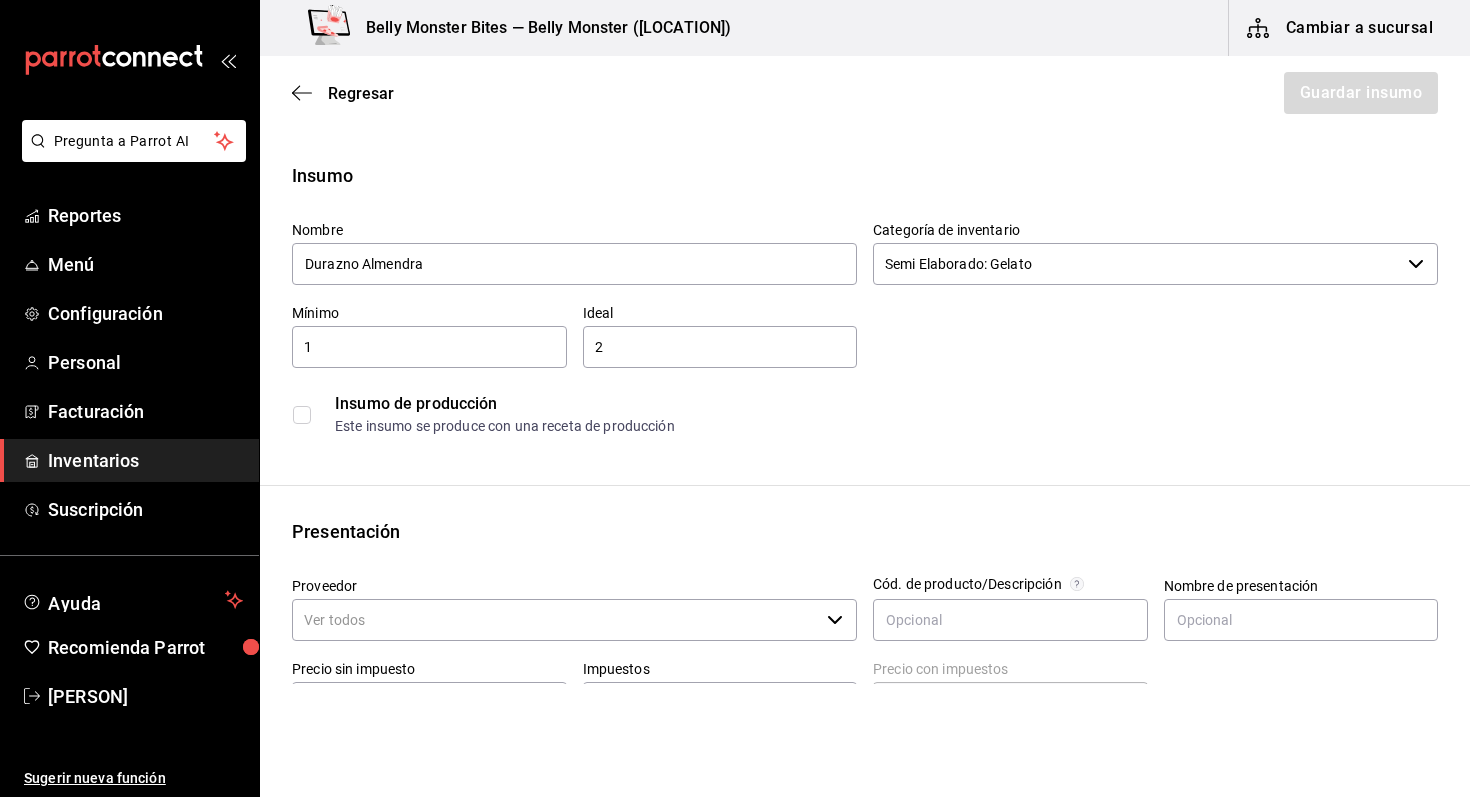 click at bounding box center (302, 415) 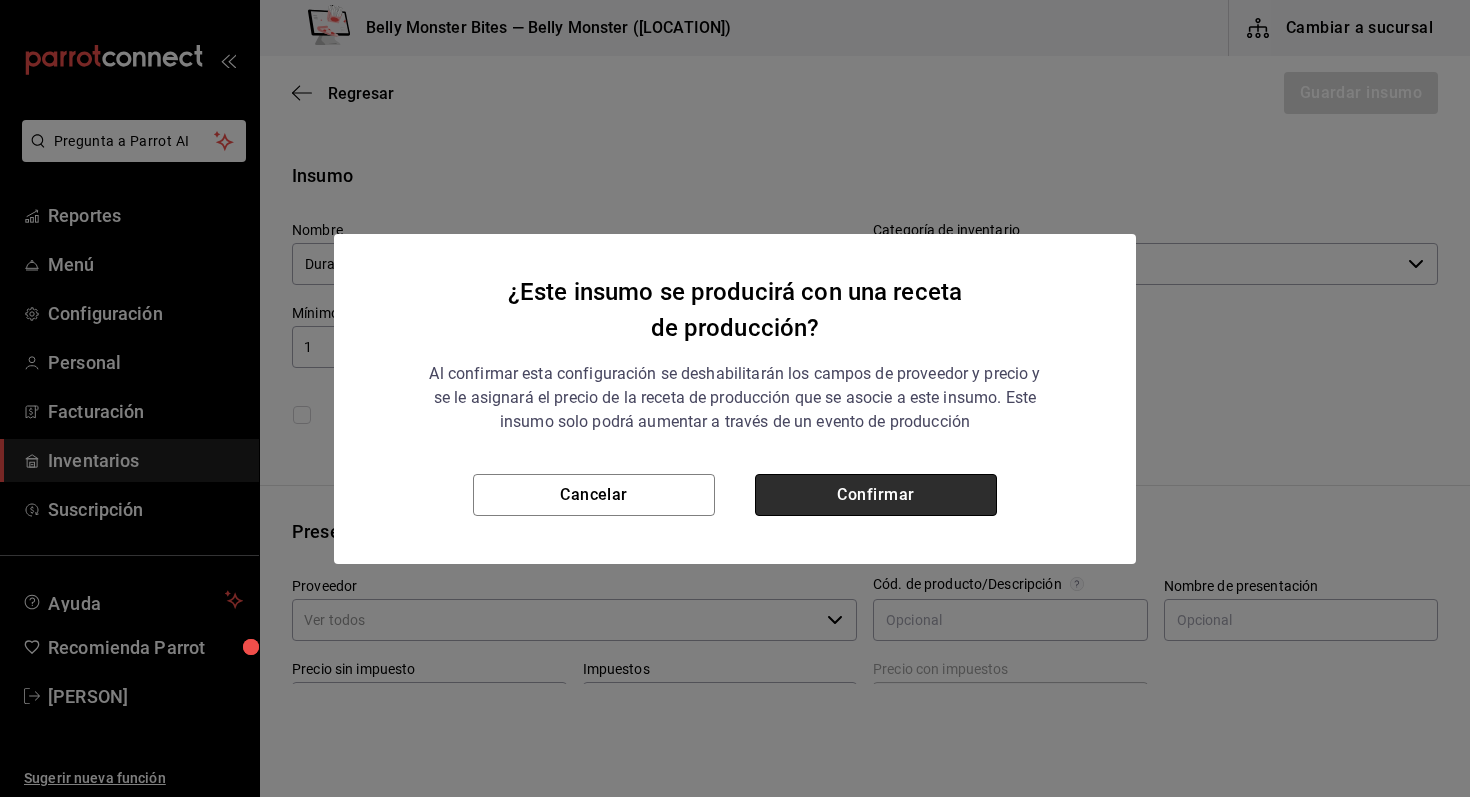 click on "Confirmar" at bounding box center (876, 495) 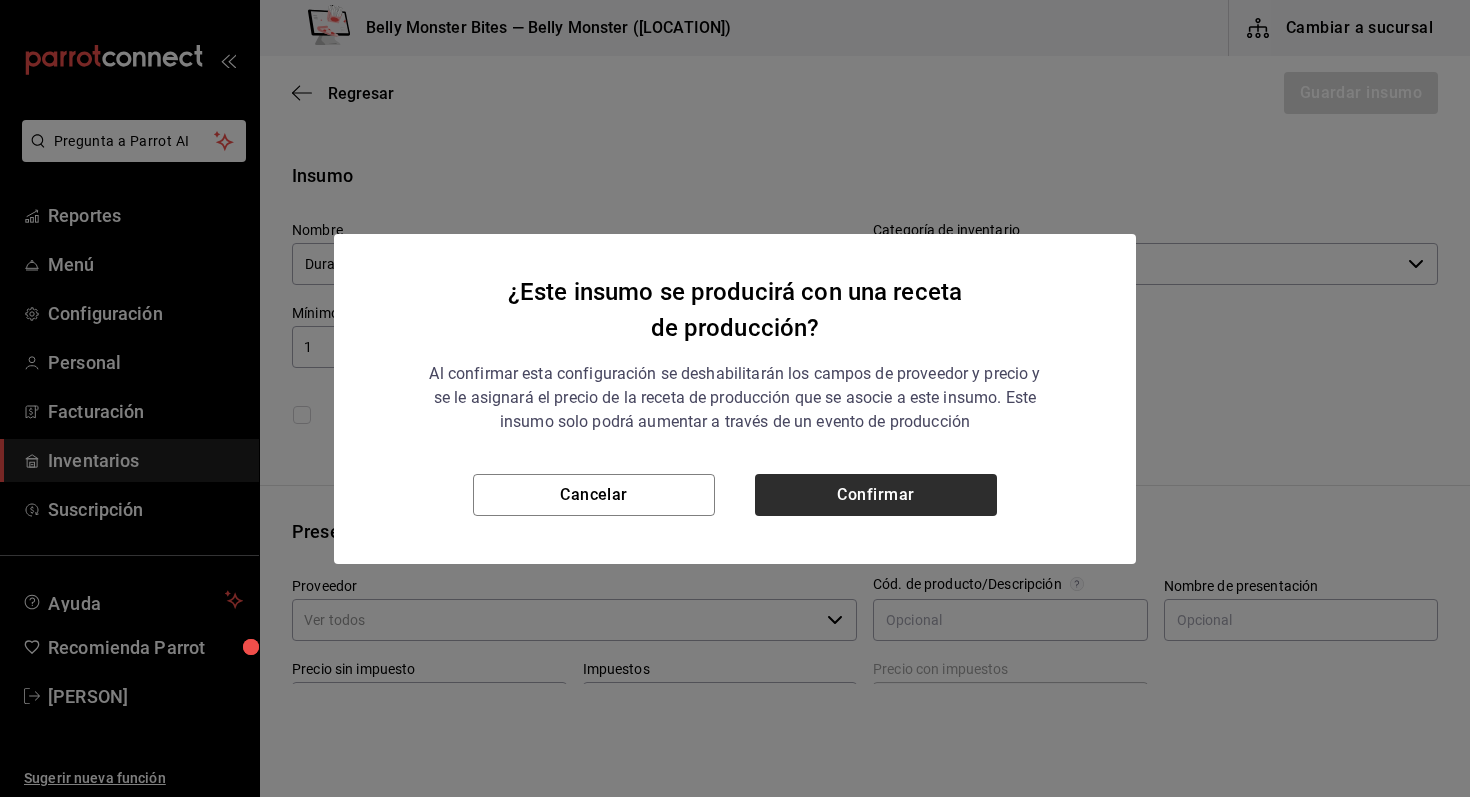 checkbox on "true" 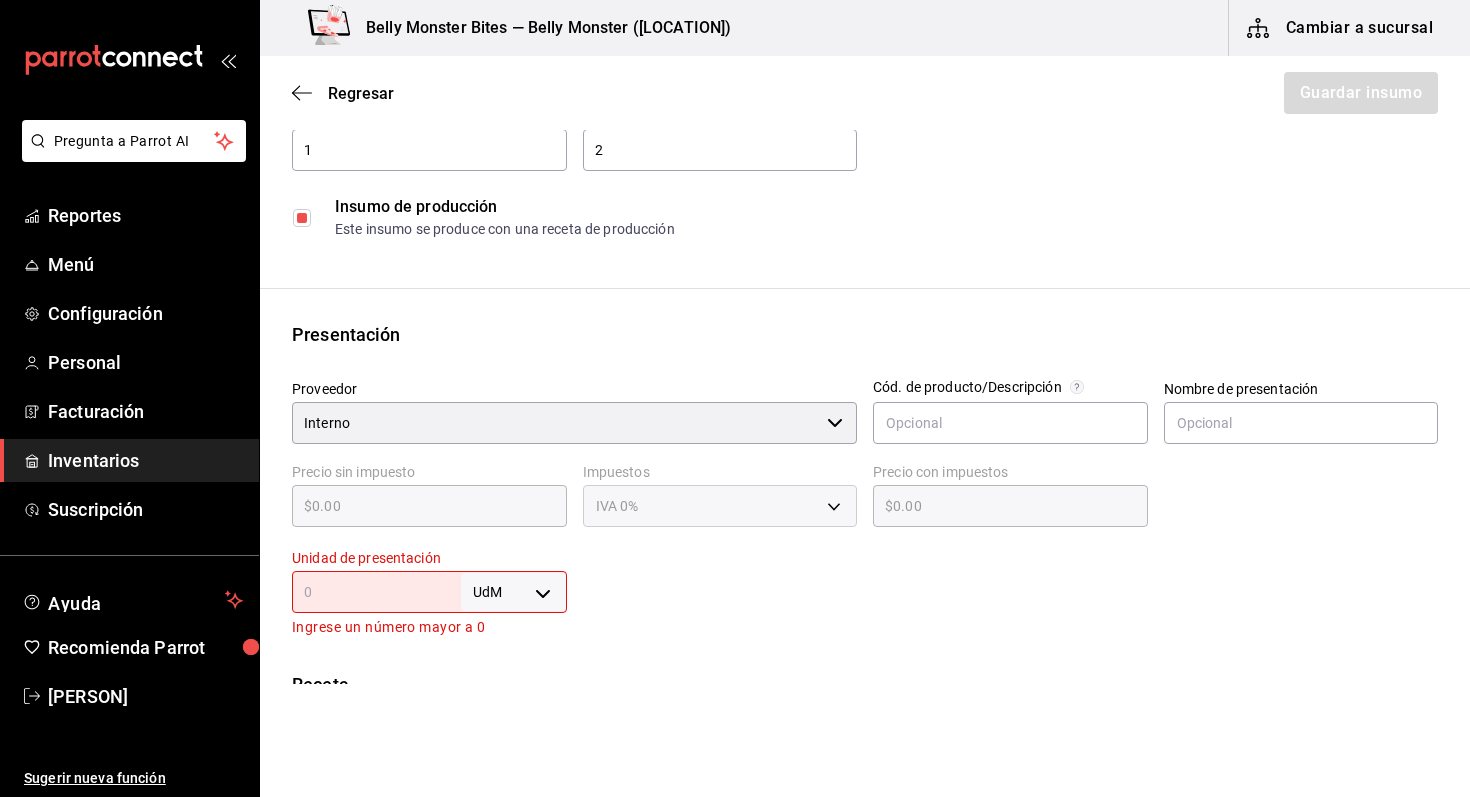 scroll, scrollTop: 208, scrollLeft: 0, axis: vertical 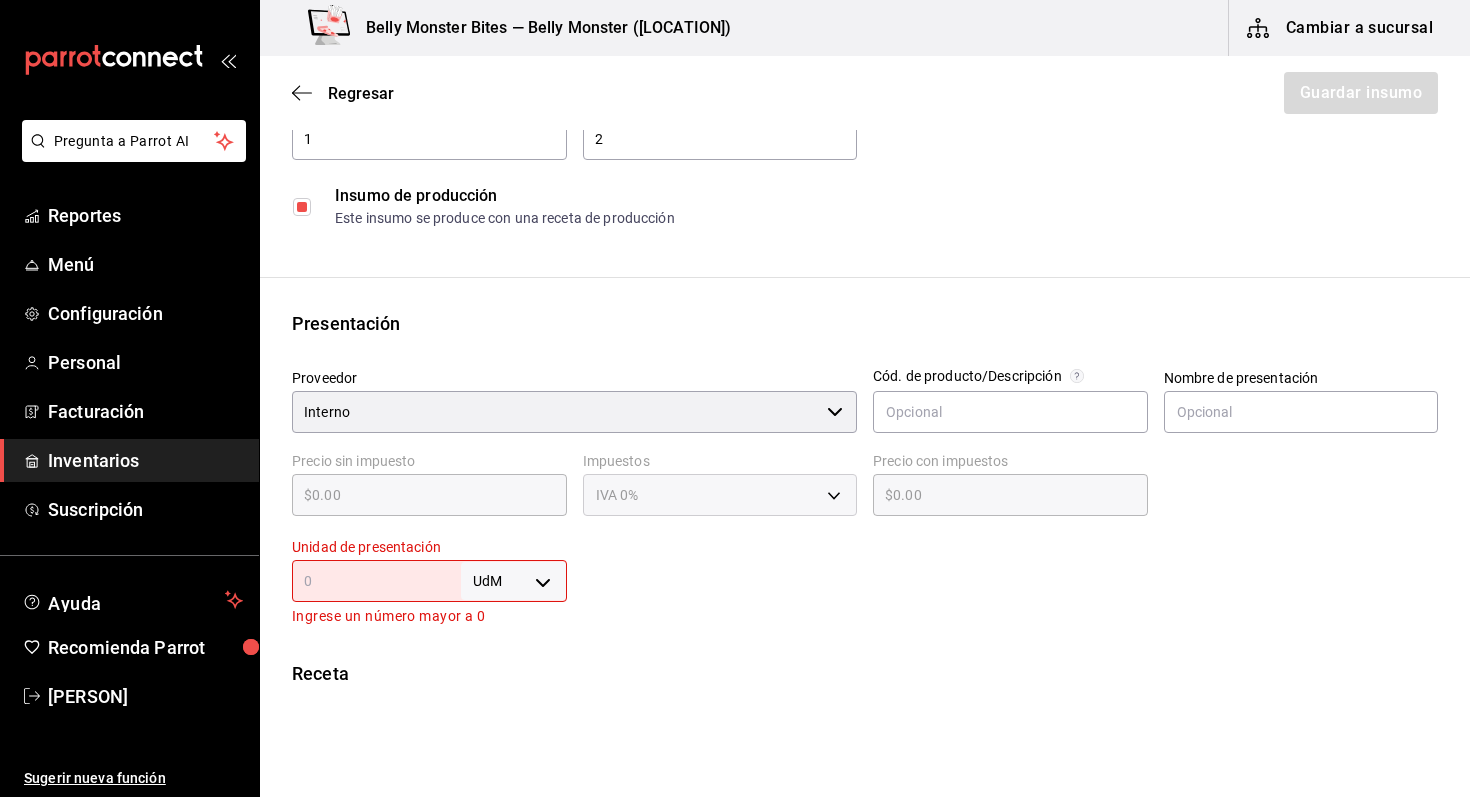 click on "Pregunta a Parrot AI Reportes   Menú   Configuración   Personal   Facturación   Inventarios   Suscripción   Ayuda Recomienda Parrot   Luis Flores   Sugerir nueva función   Belly Monster Bites — Belly Monster ([LOCATION]) Cambiar a sucursal Regresar Guardar insumo Insumo Nombre Durazno Almendra Categoría de inventario Semi Elaborado: Gelato ​ Mínimo 1 ​ Ideal 2 ​ Insumo de producción Este insumo se produce con una receta de producción Presentación Proveedor Interno ​ Cód. de producto/Descripción Nombre de presentación Precio sin impuesto $0.00 ​ Impuestos IVA 0% Precio con impuestos $0.00 ​ Unidad de presentación UdM ​ Ingrese un número mayor a 0 Receta Unidad de receta Elige una opción Factor de conversión ​ Ver ayuda de conversiones Unidades de conteo GANA 1 MES GRATIS EN TU SUSCRIPCIÓN AQUÍ Pregunta a Parrot AI Reportes   Menú   Configuración   Personal   Facturación   Inventarios   Suscripción   Ayuda Recomienda Parrot   Luis Flores   Sugerir nueva función" at bounding box center [735, 342] 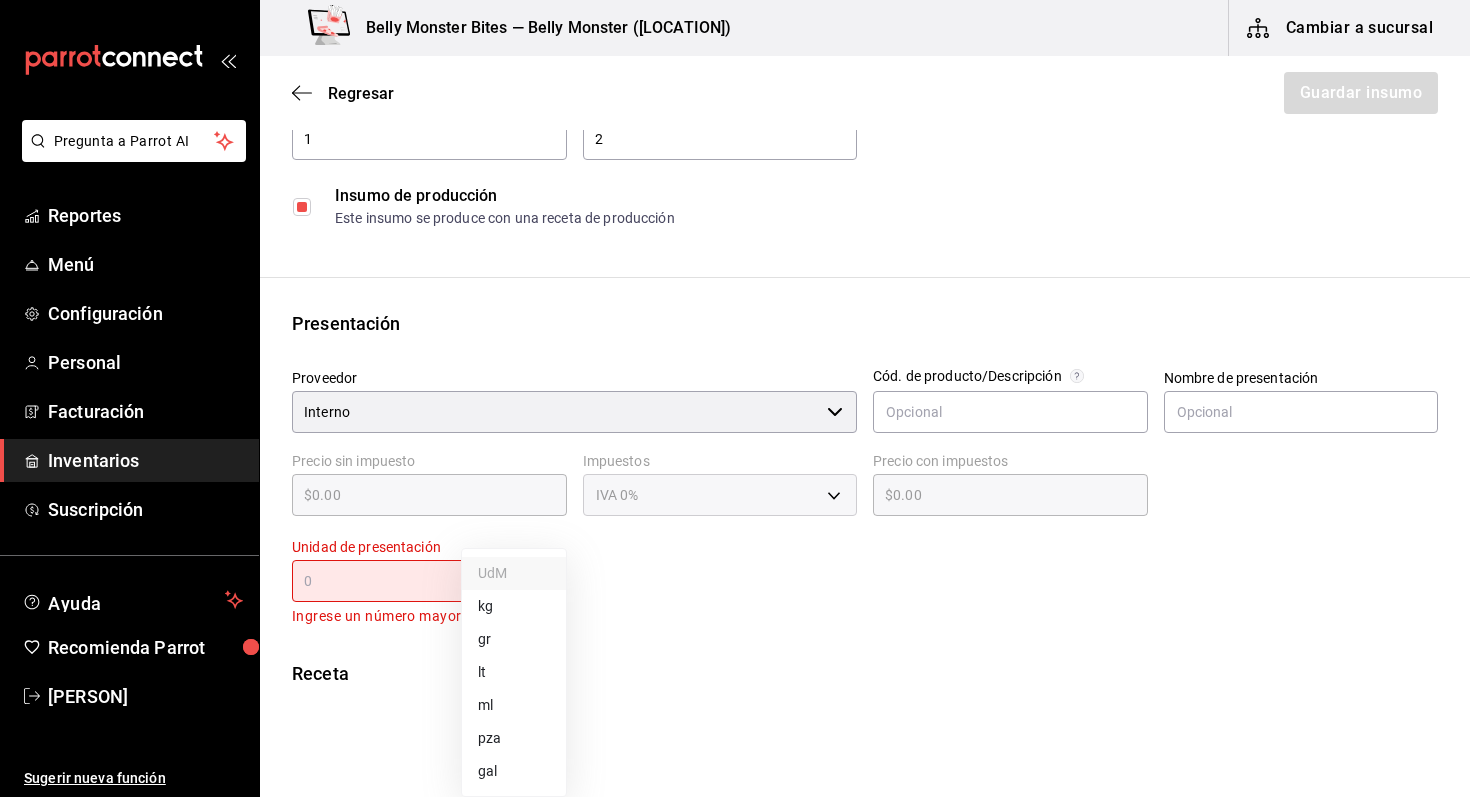 click on "pza" at bounding box center (514, 738) 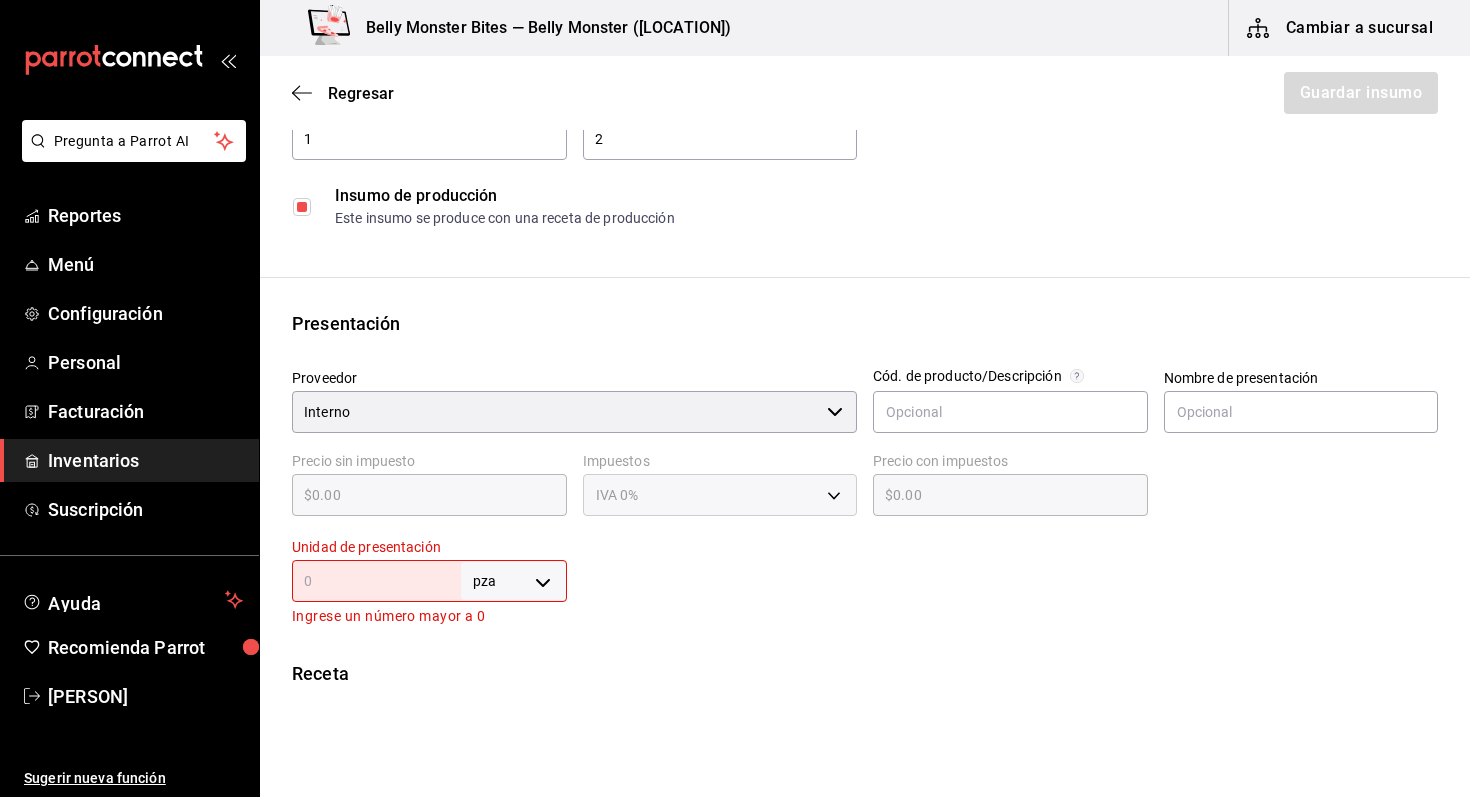 click at bounding box center [376, 581] 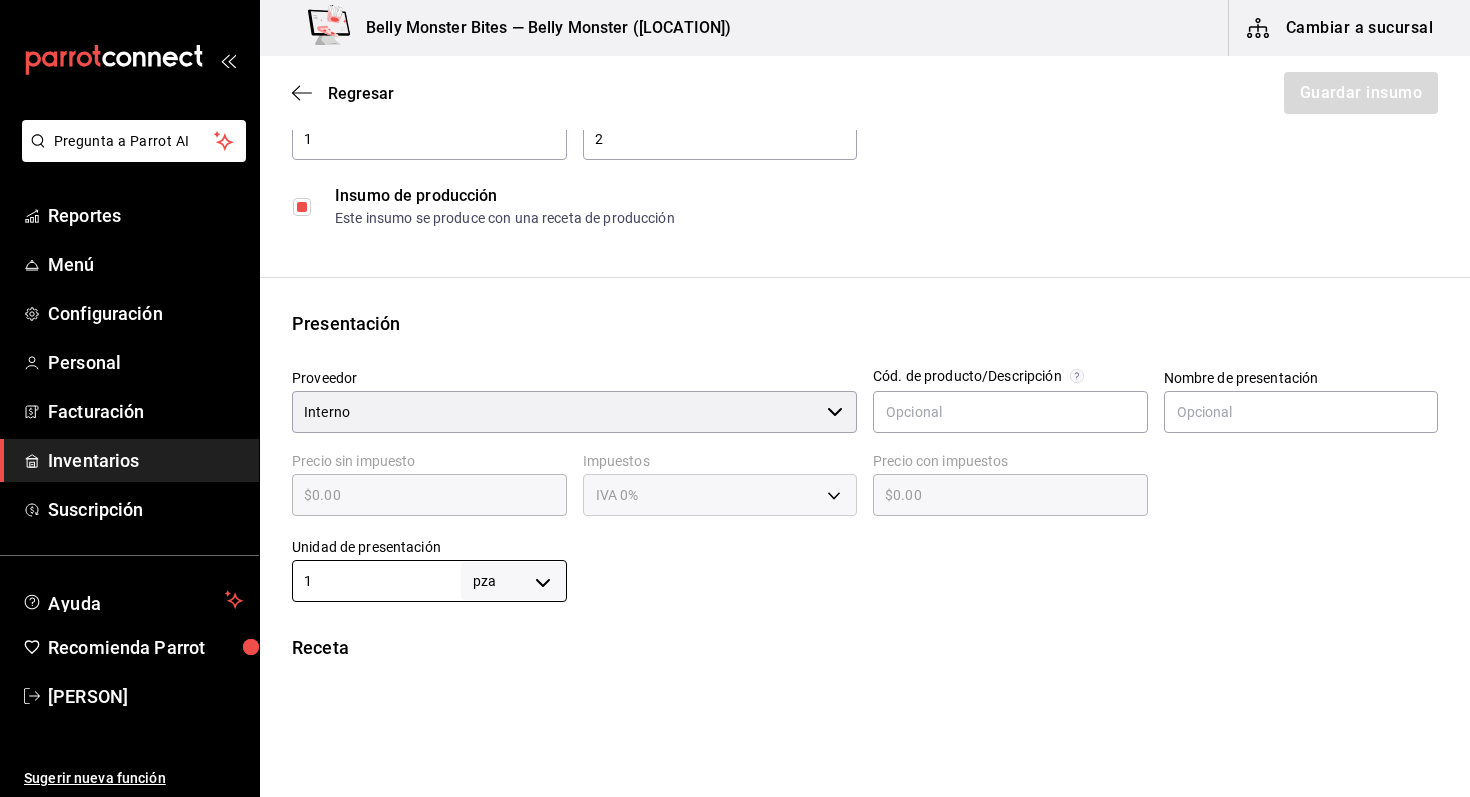 type on "1" 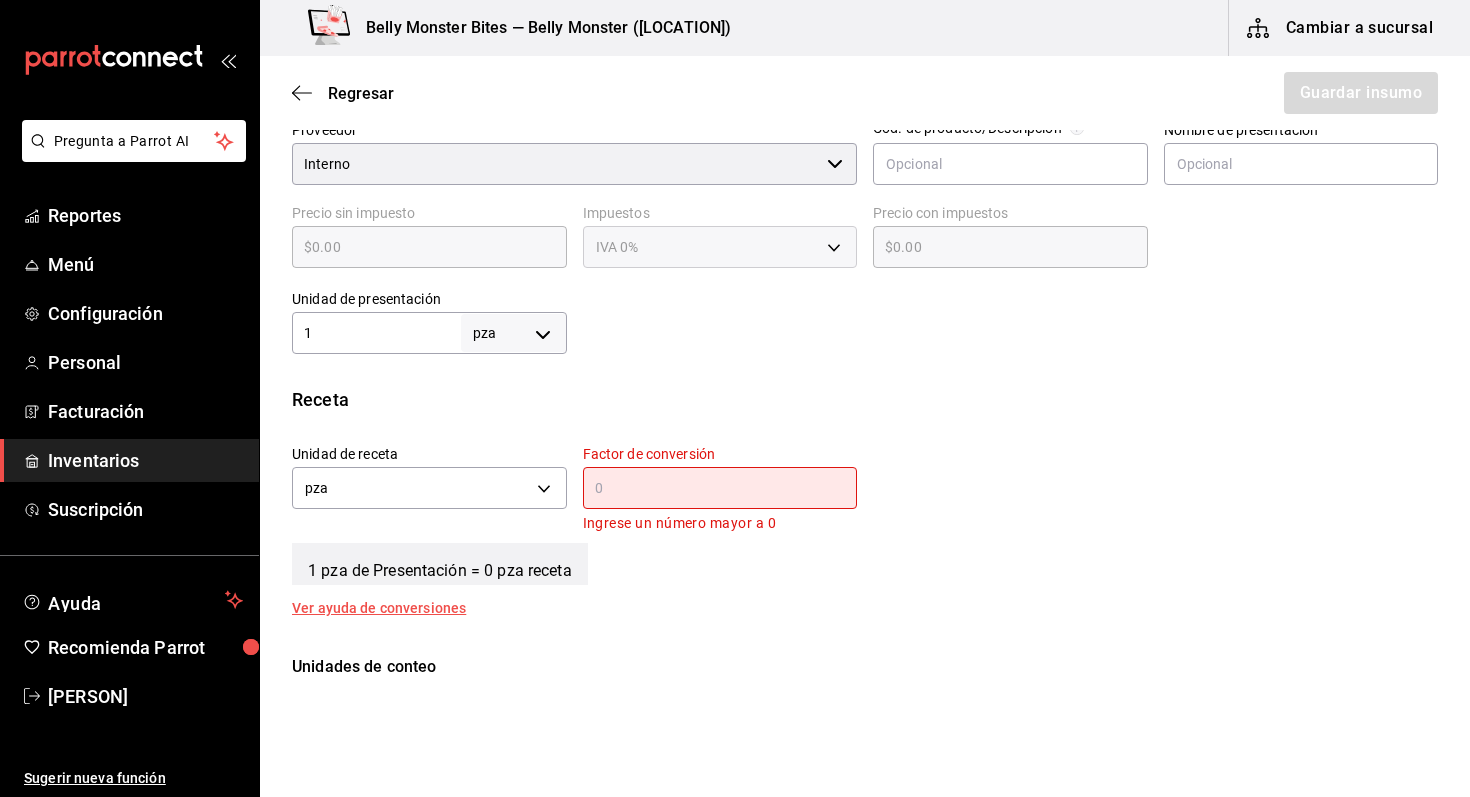 scroll, scrollTop: 502, scrollLeft: 0, axis: vertical 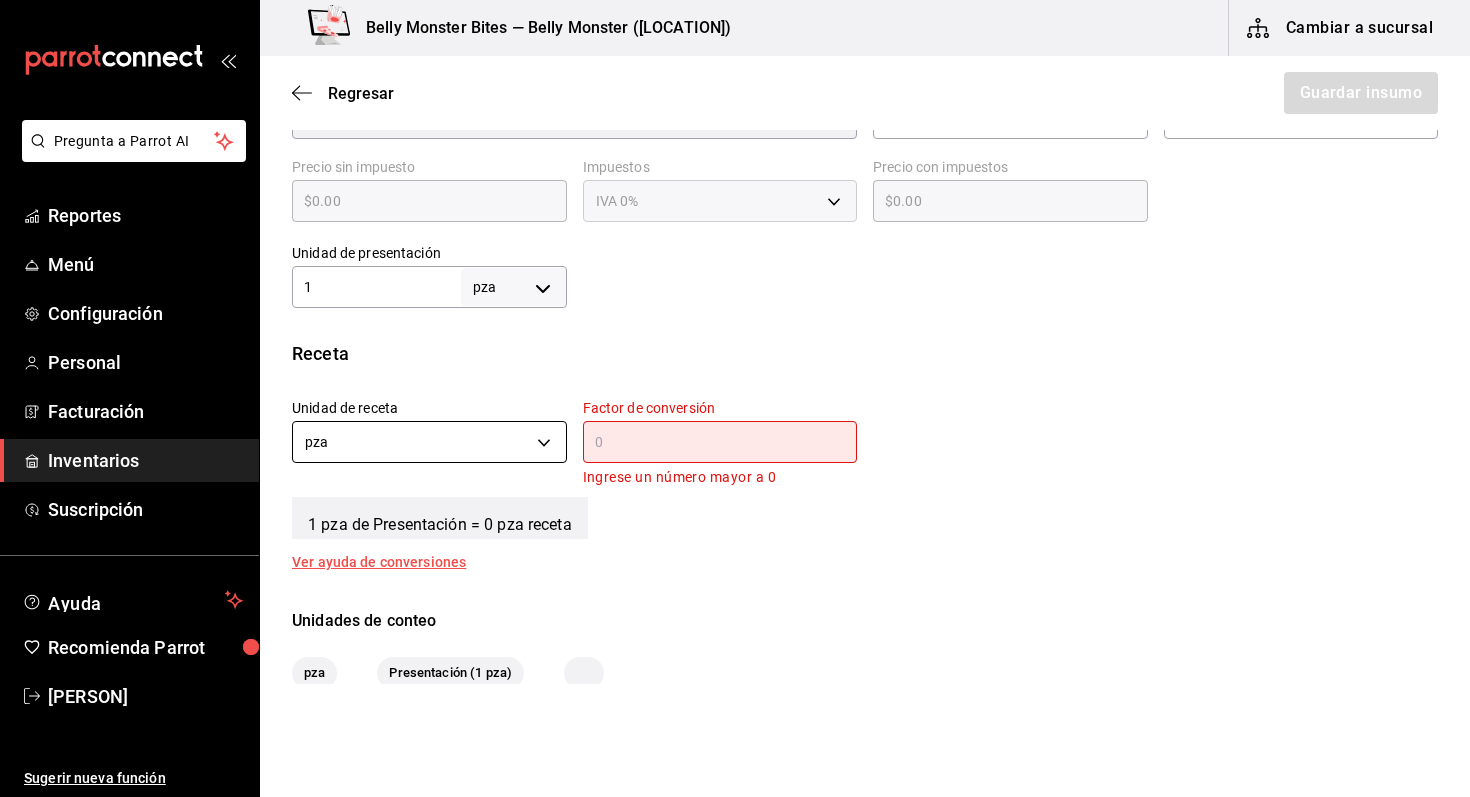 click on "Pregunta a Parrot AI Reportes   Menú   Configuración   Personal   Facturación   Inventarios   Suscripción   Ayuda Recomienda Parrot   [FIRST] [LAST]   Sugerir nueva función   Belly Monster Bites — Belly Monster (Panuco) Cambiar a sucursal Regresar Guardar insumo Insumo Nombre Durazno Almendra Categoría de inventario Semi Elaborado: Gelato ​ Mínimo 1 ​ Ideal 2 ​ Insumo de producción Este insumo se produce con una receta de producción Presentación Proveedor Interno ​ Cód. de producto/Descripción Nombre de presentación Precio sin impuesto $0.00 ​ Impuestos IVA 0% Precio con impuestos $0.00 ​ Unidad de presentación 1 pza UNIT ​ Receta Unidad de receta pza UNIT Factor de conversión ​ Ingrese un número mayor a 0 1 pza de Presentación = 0 pza receta Ver ayuda de conversiones Unidades de conteo pza Presentación (1 pza) GANA 1 MES GRATIS EN TU SUSCRIPCIÓN AQUÍ Pregunta a Parrot AI Reportes   Menú   Configuración   Personal   Facturación   Inventarios   Suscripción   Ayuda" at bounding box center [735, 342] 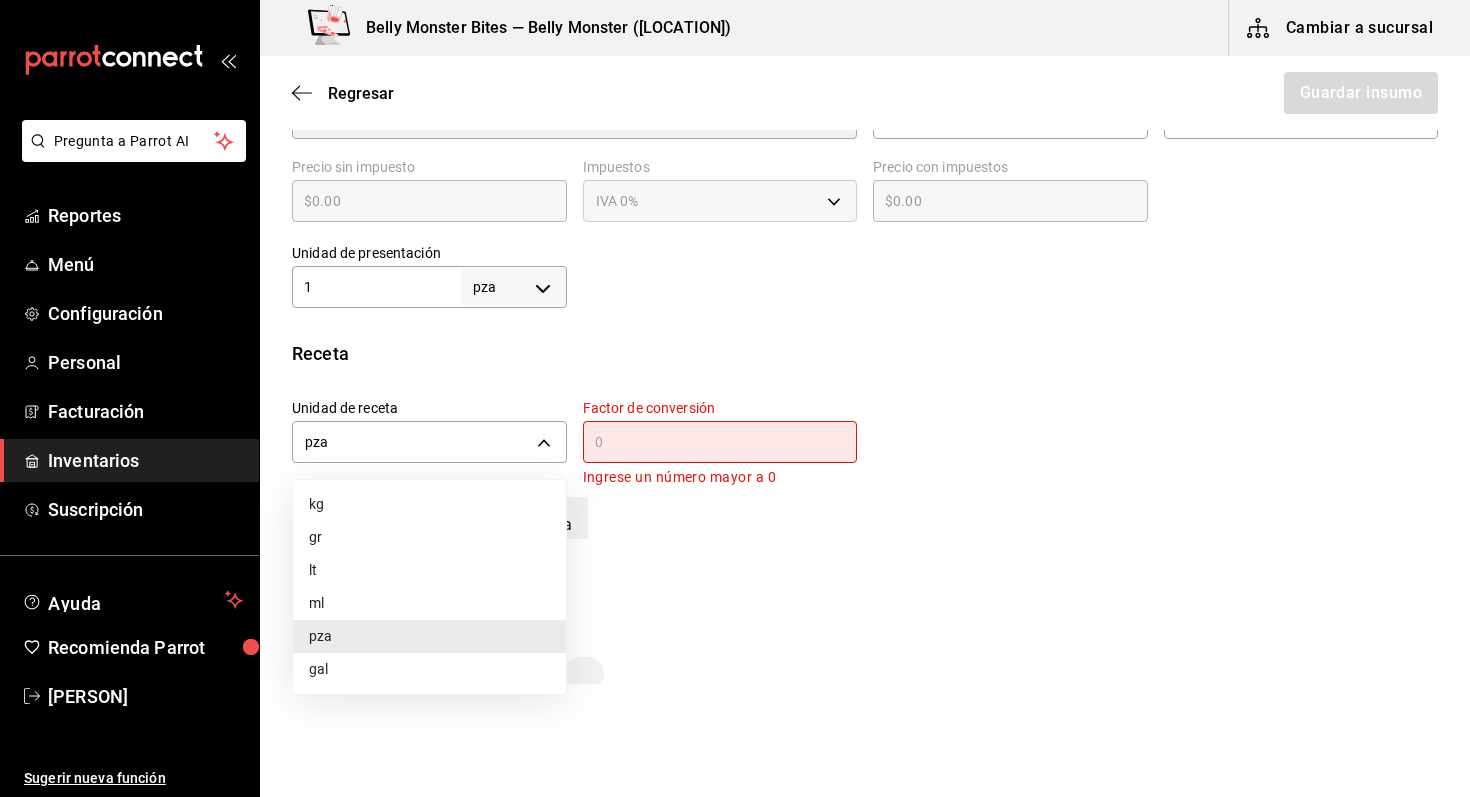 click on "gr" at bounding box center [429, 537] 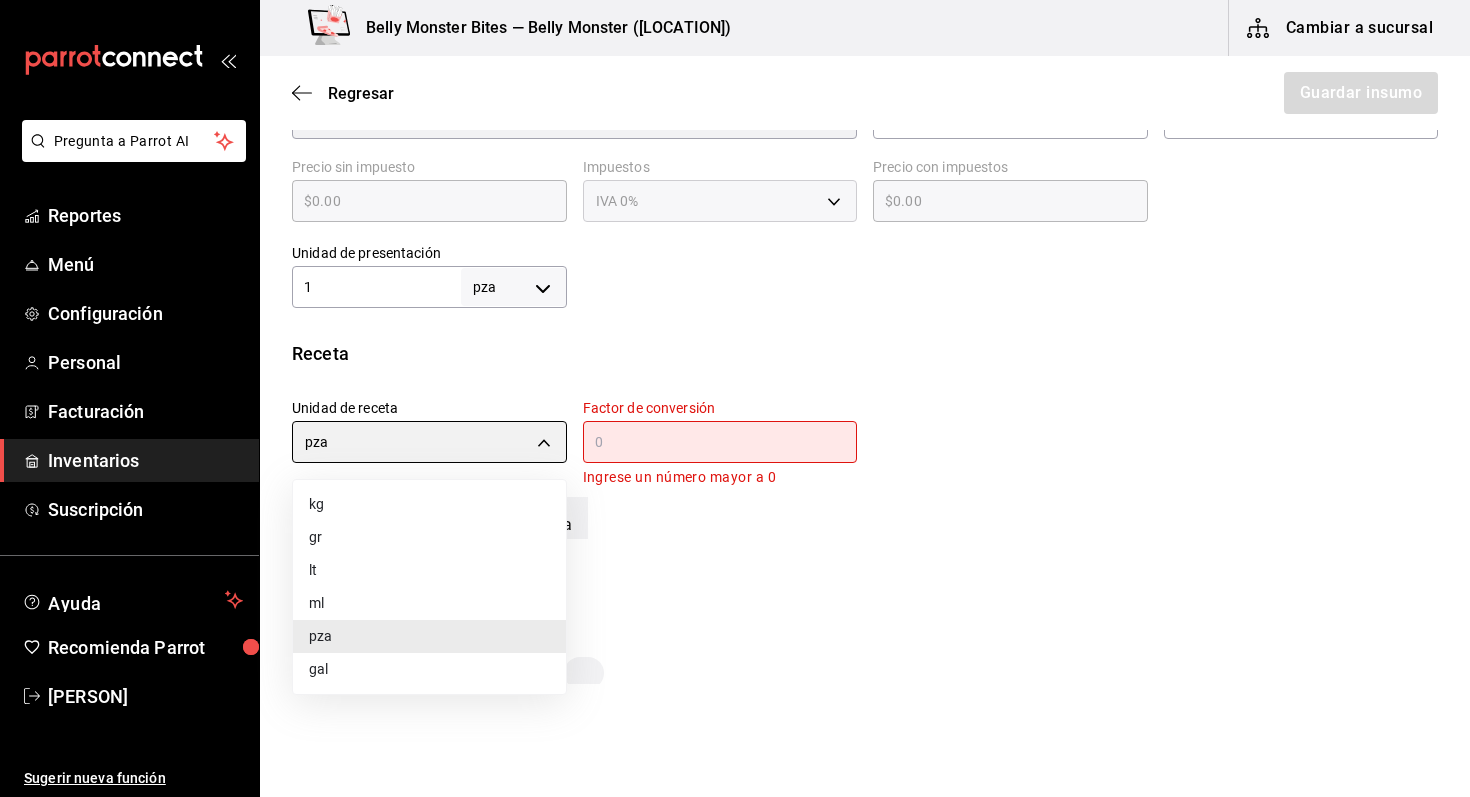 type on "GRAM" 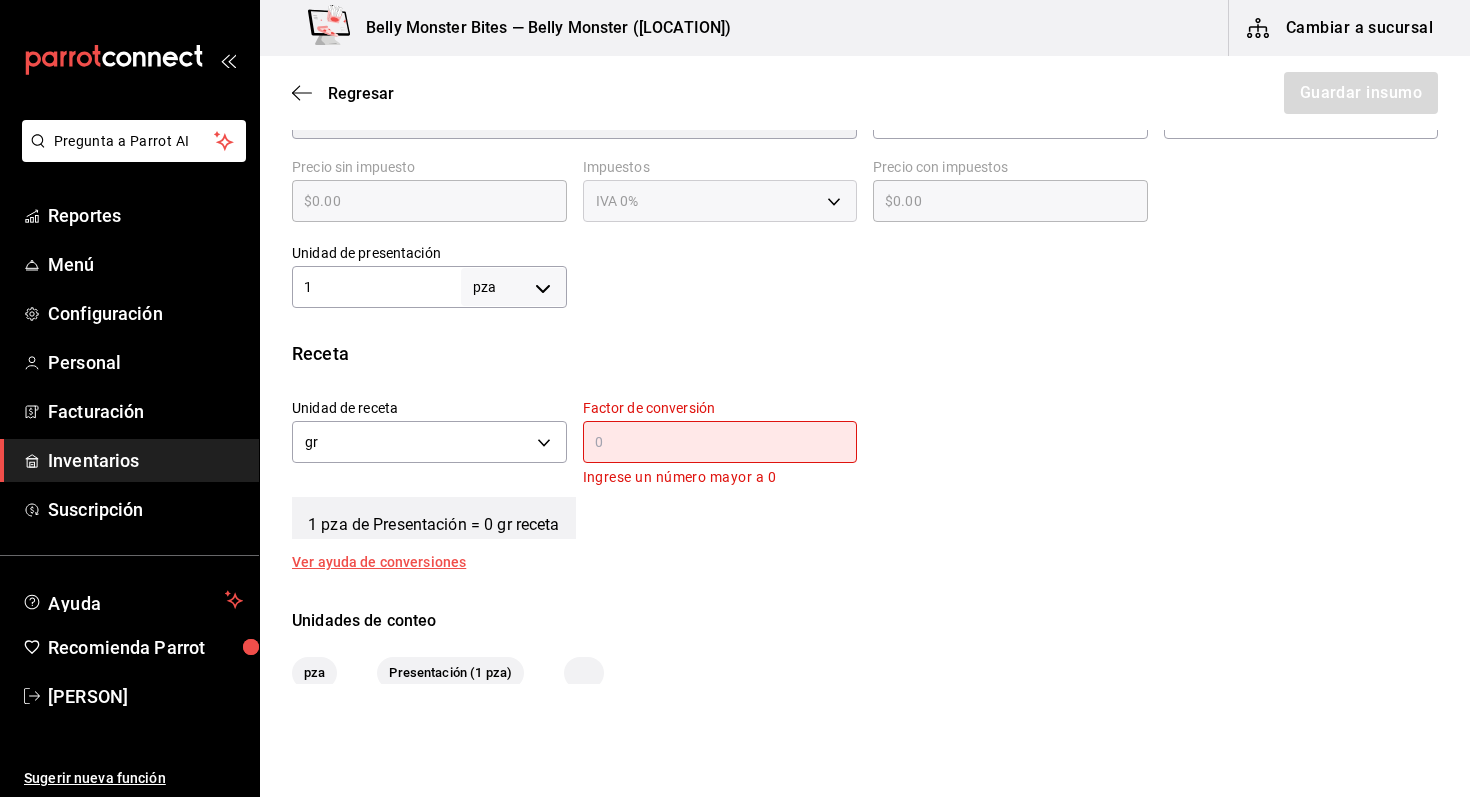 click at bounding box center [720, 442] 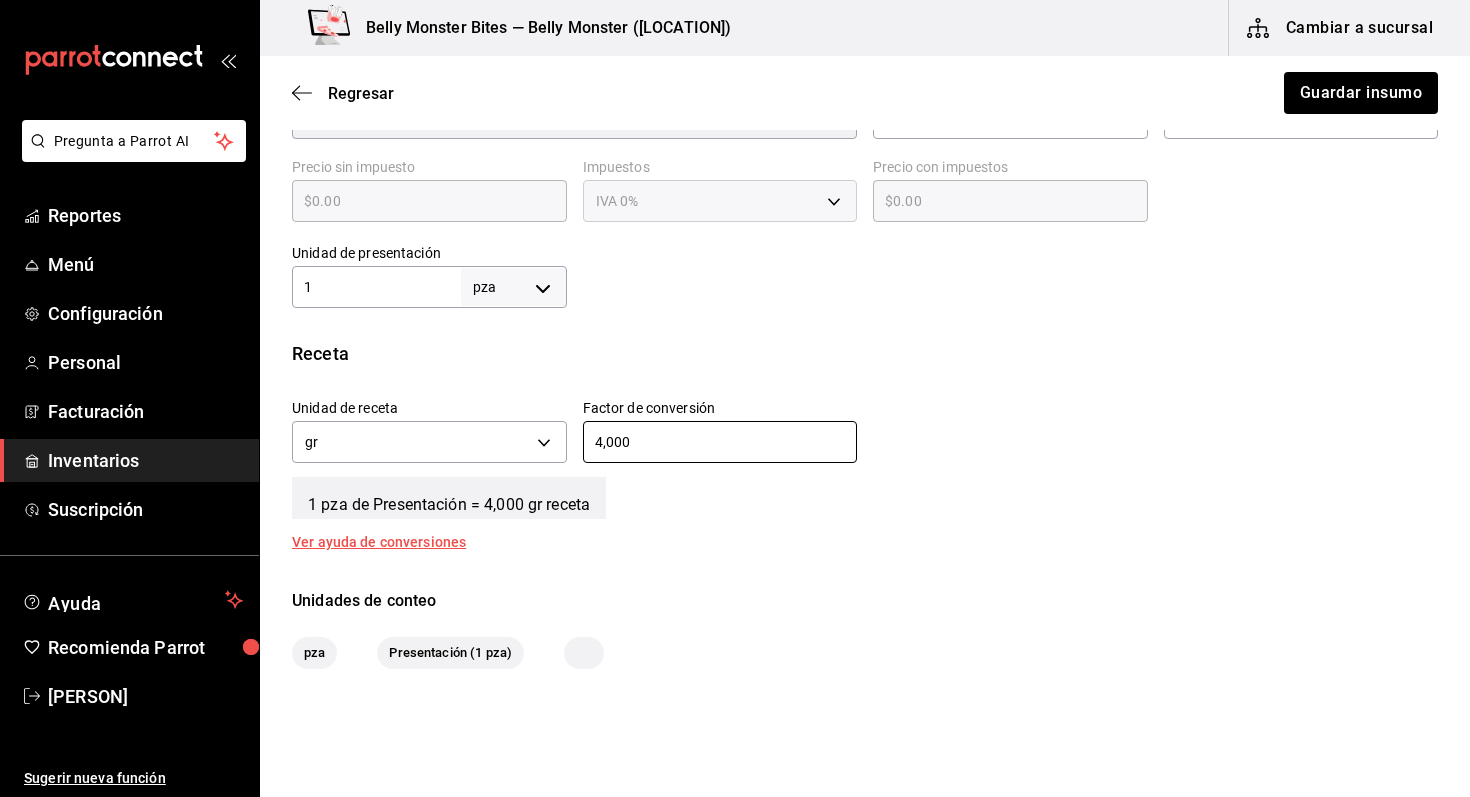 type on "4,000" 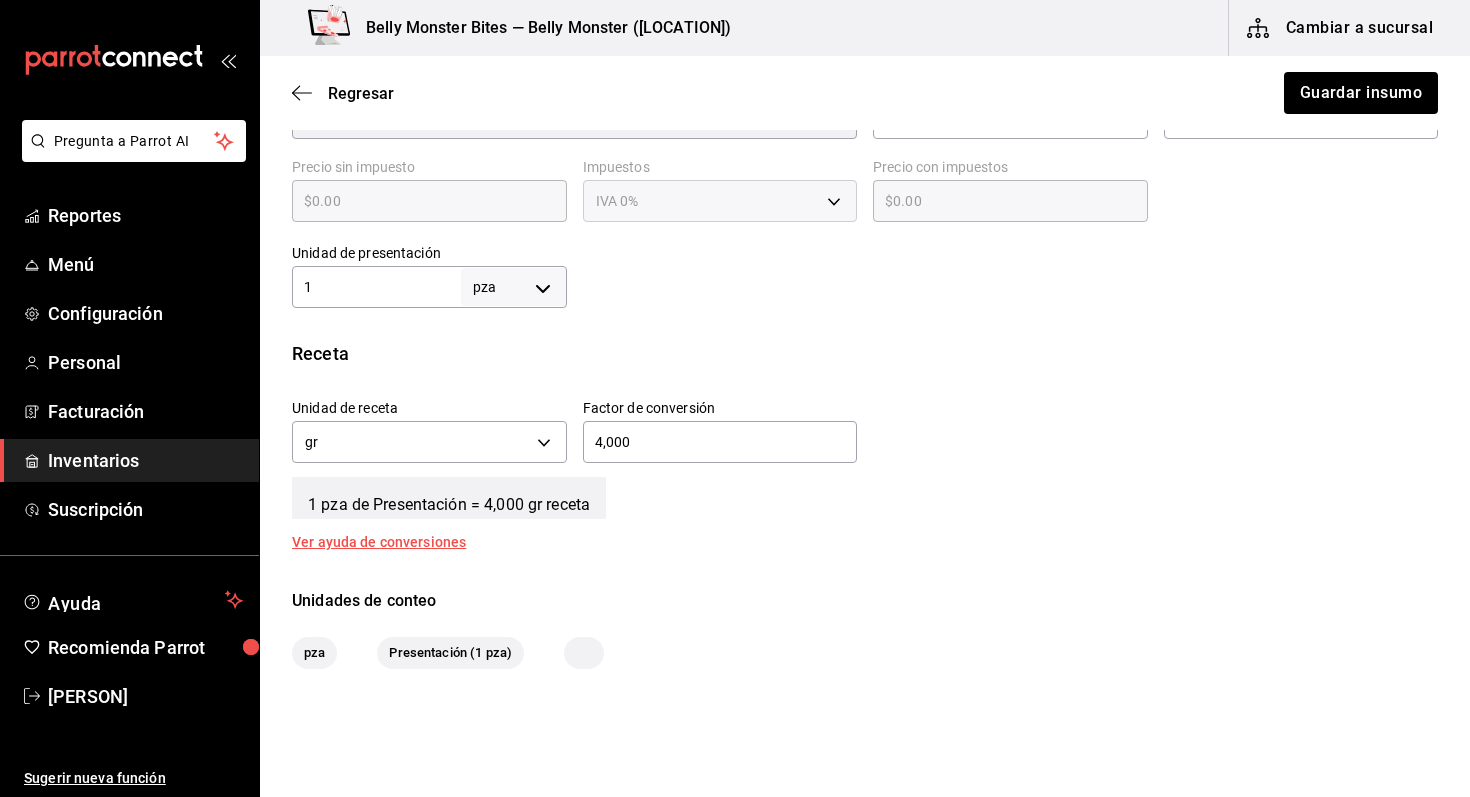scroll, scrollTop: 583, scrollLeft: 0, axis: vertical 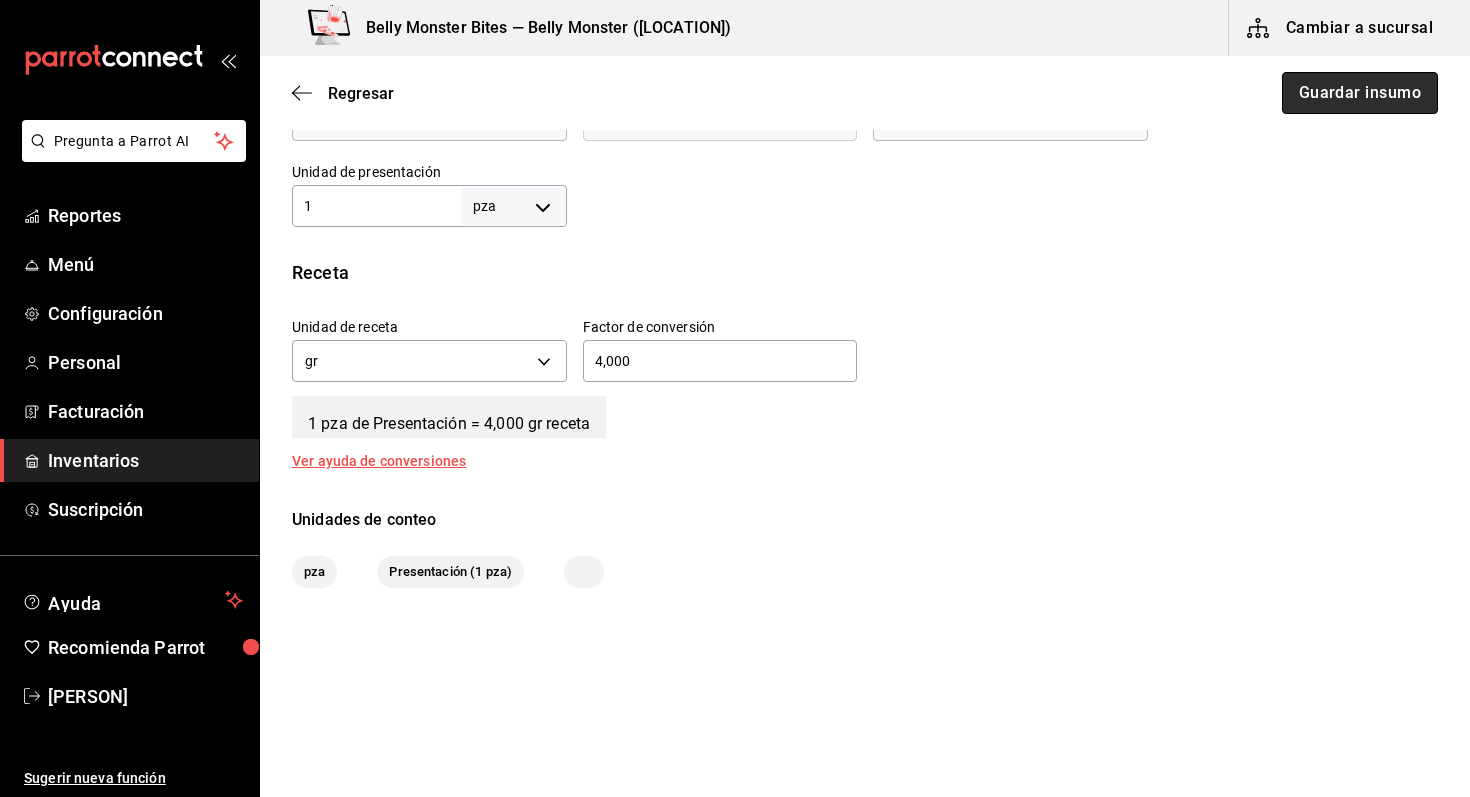 click on "Guardar insumo" at bounding box center (1360, 93) 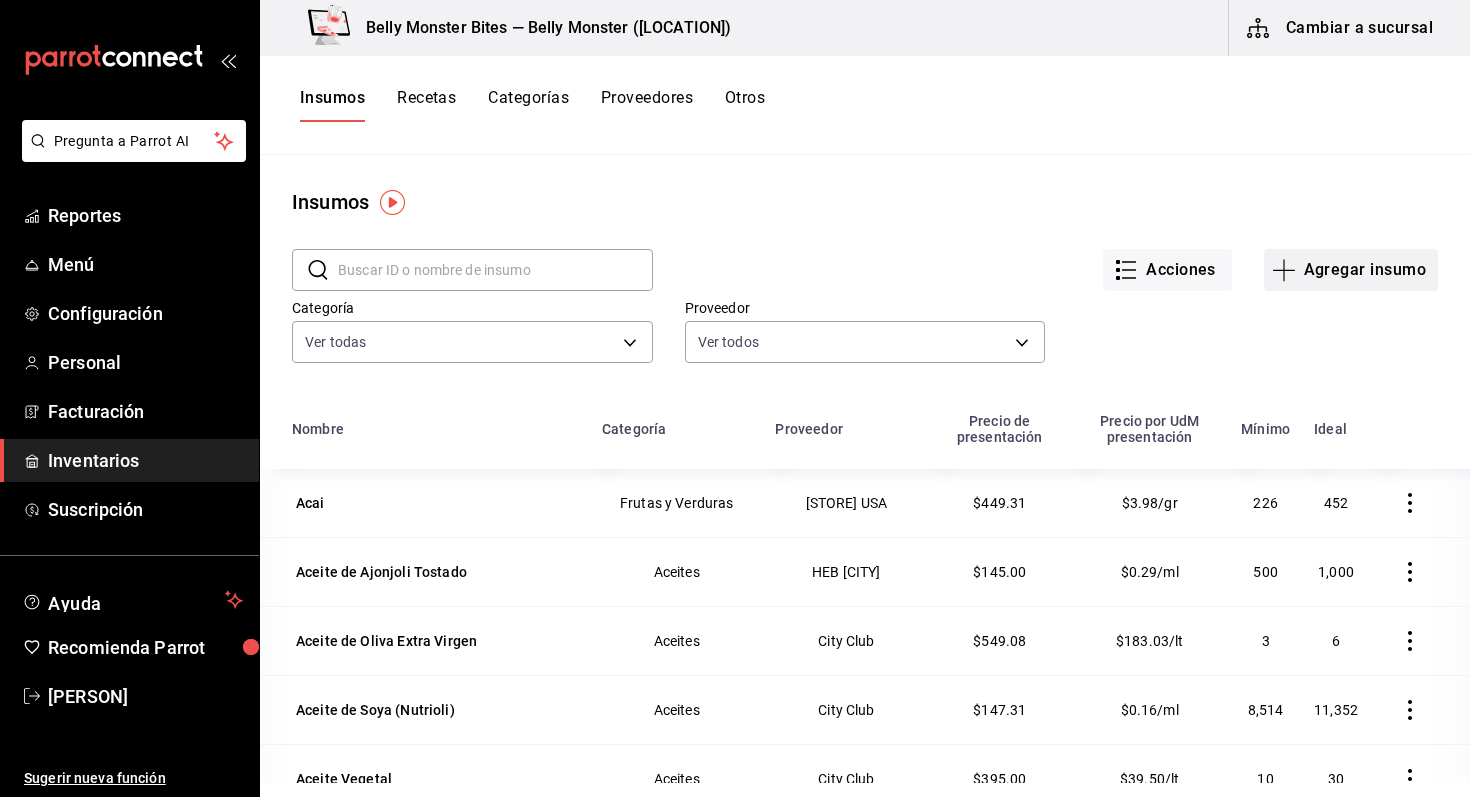 click on "Agregar insumo" at bounding box center (1351, 270) 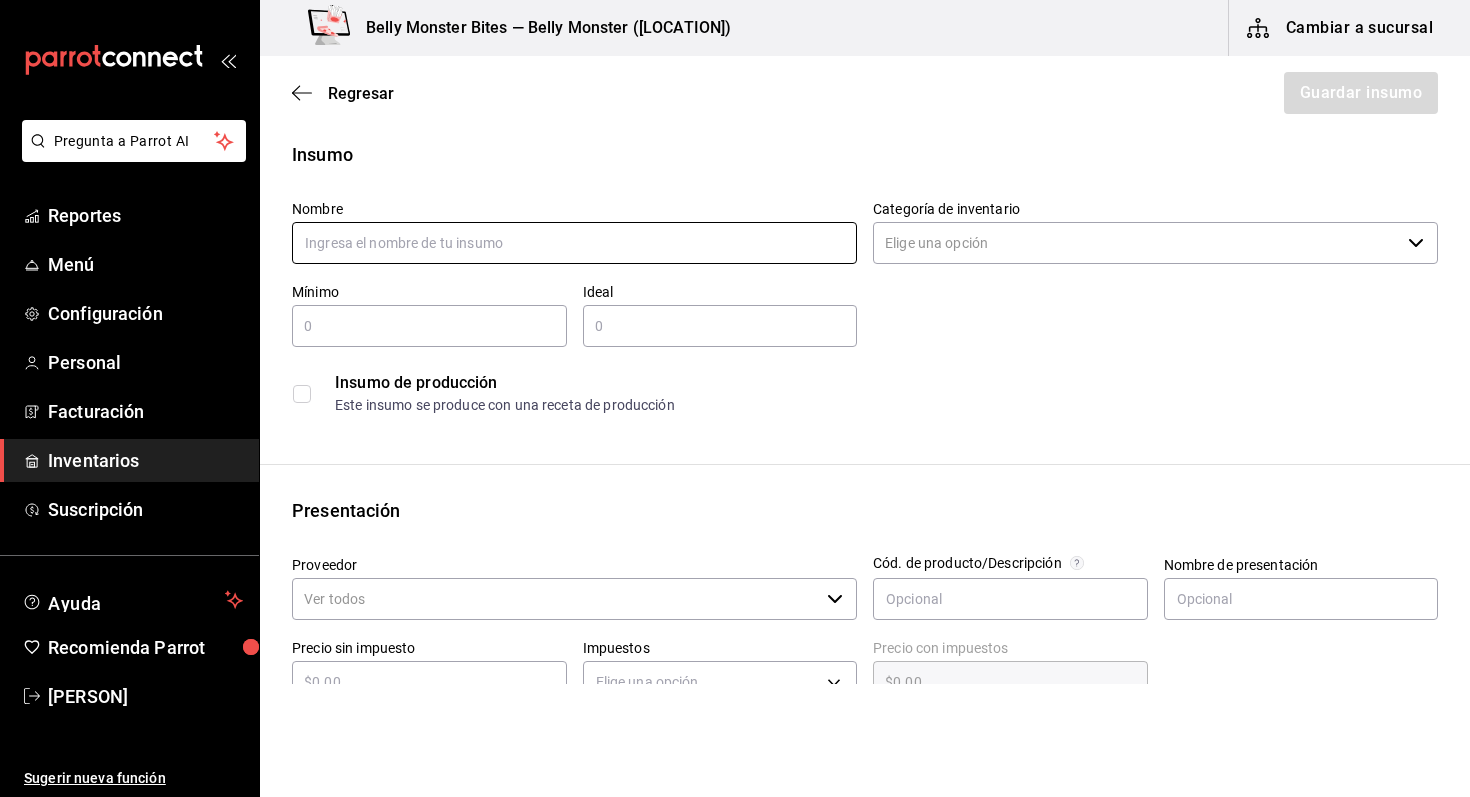 scroll, scrollTop: 0, scrollLeft: 0, axis: both 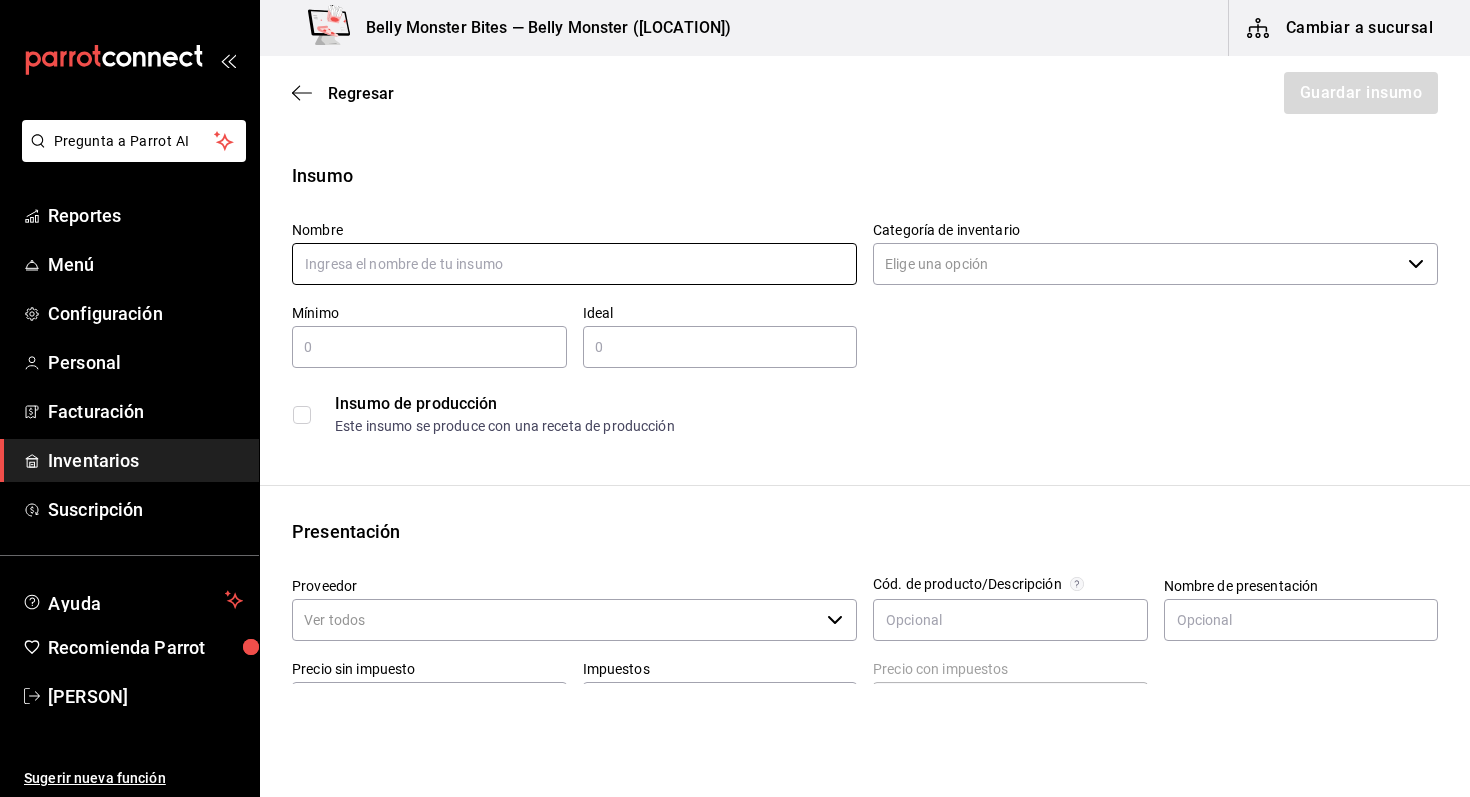 click at bounding box center (574, 264) 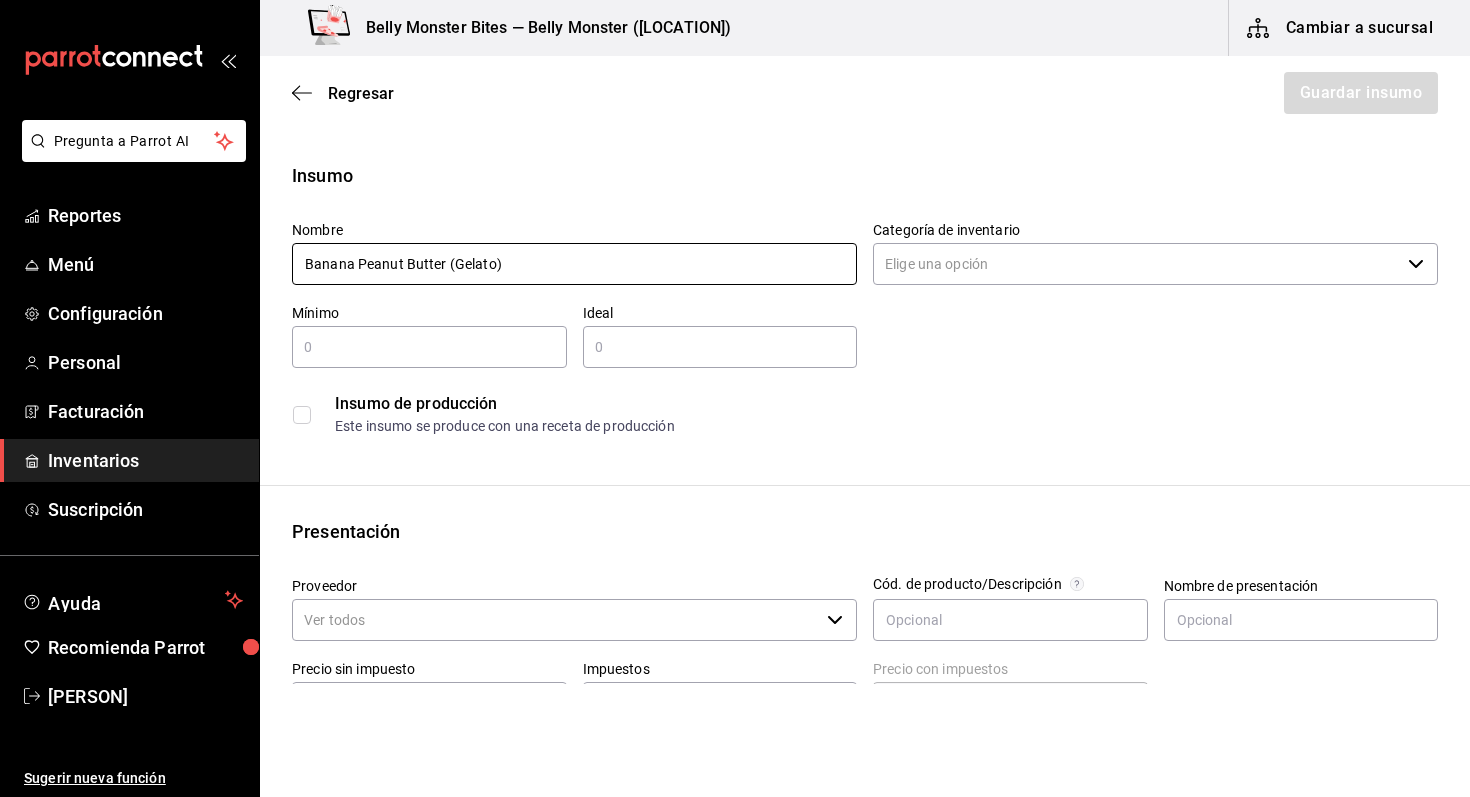 type on "Banana Peanut Butter (Gelato)" 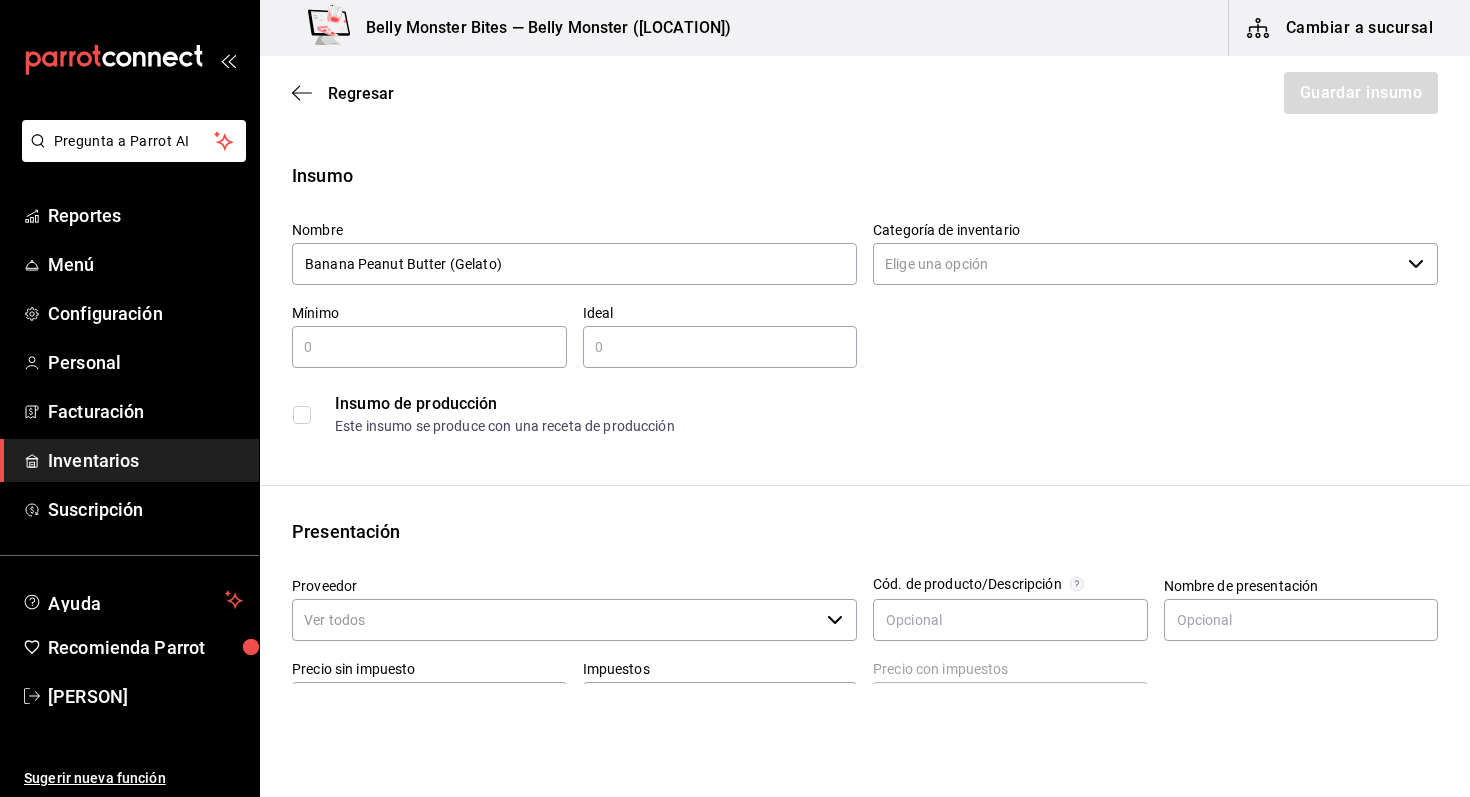 click on "Categoría de inventario" at bounding box center [1136, 264] 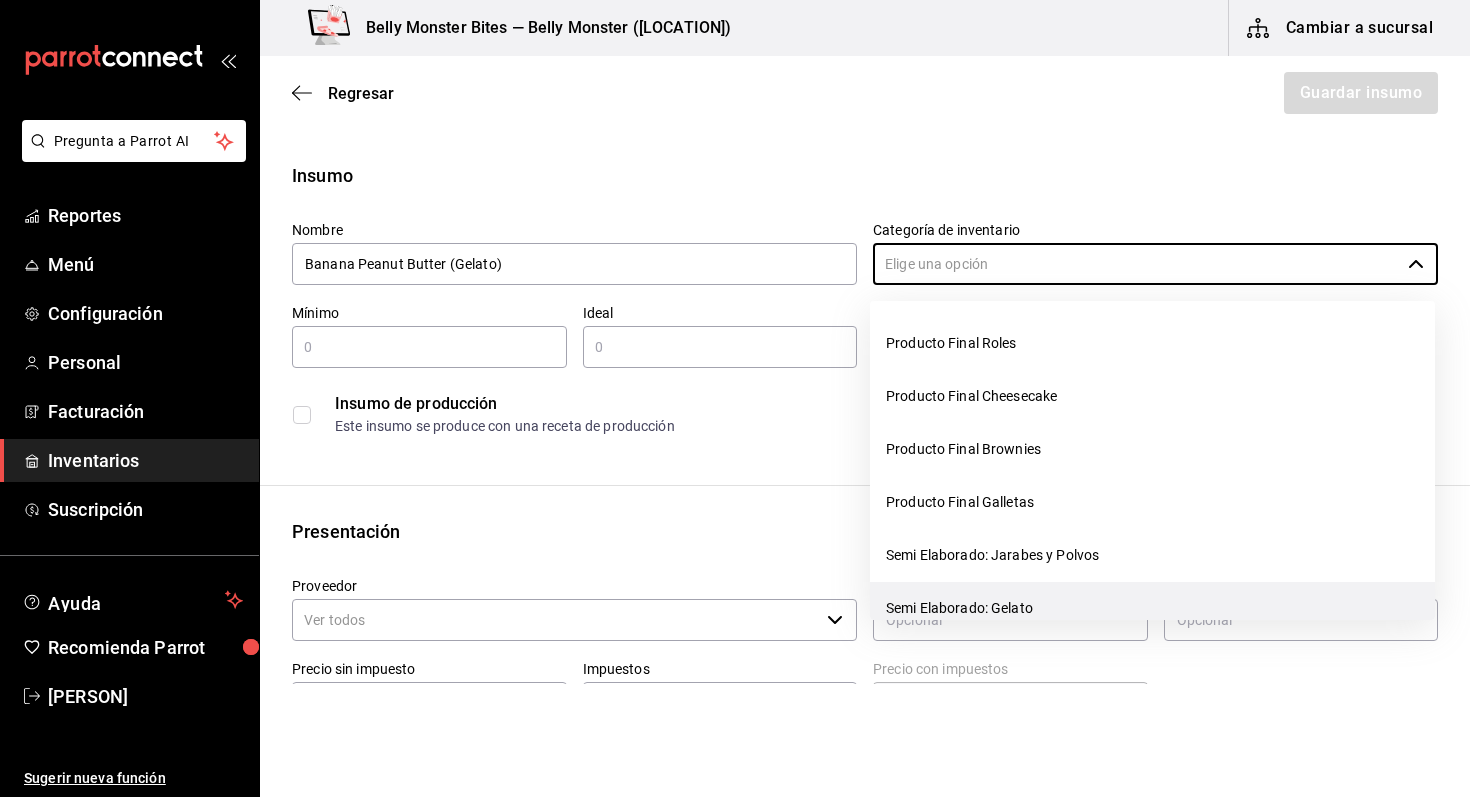 click on "Semi Elaborado: Gelato" at bounding box center [1152, 608] 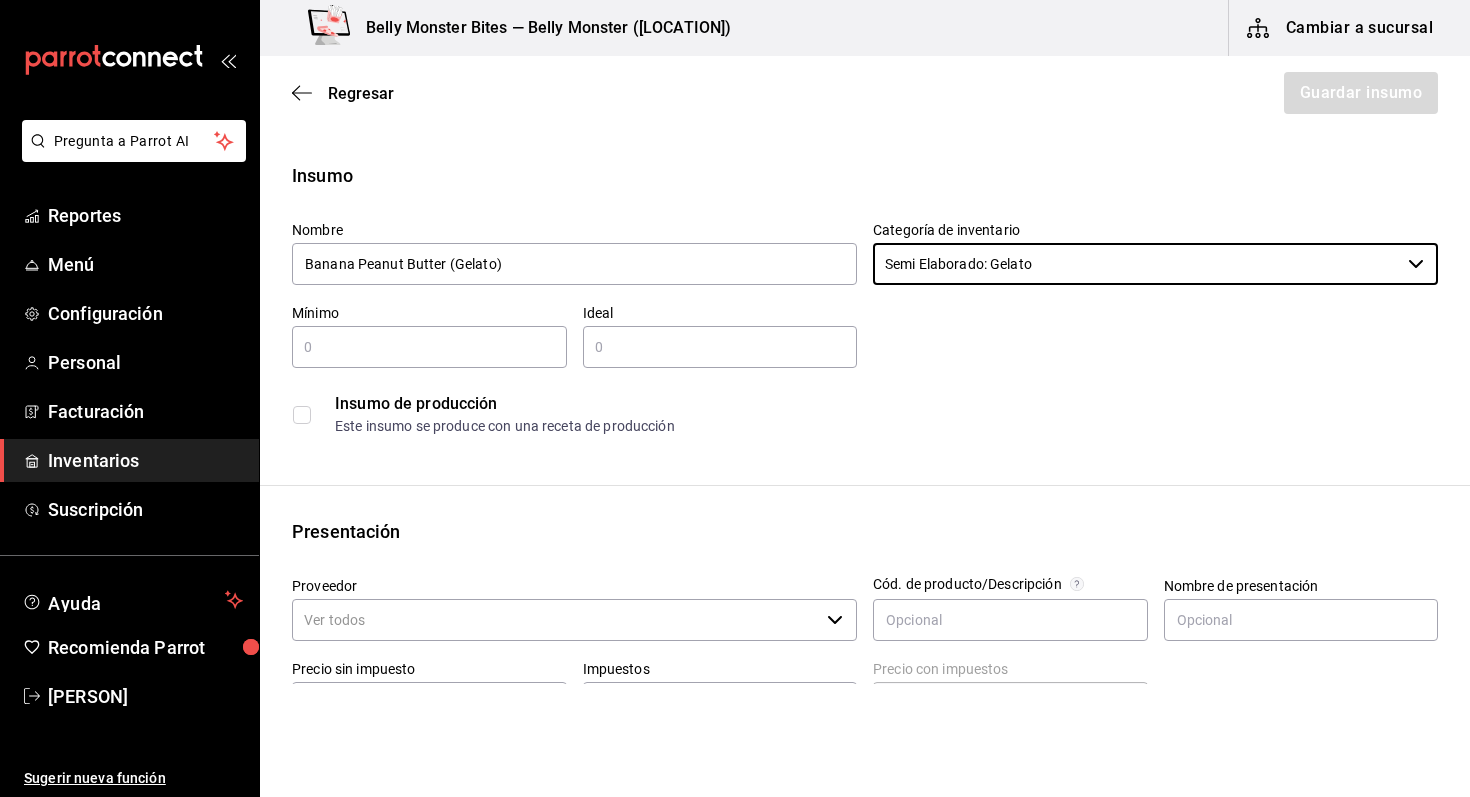click at bounding box center (429, 347) 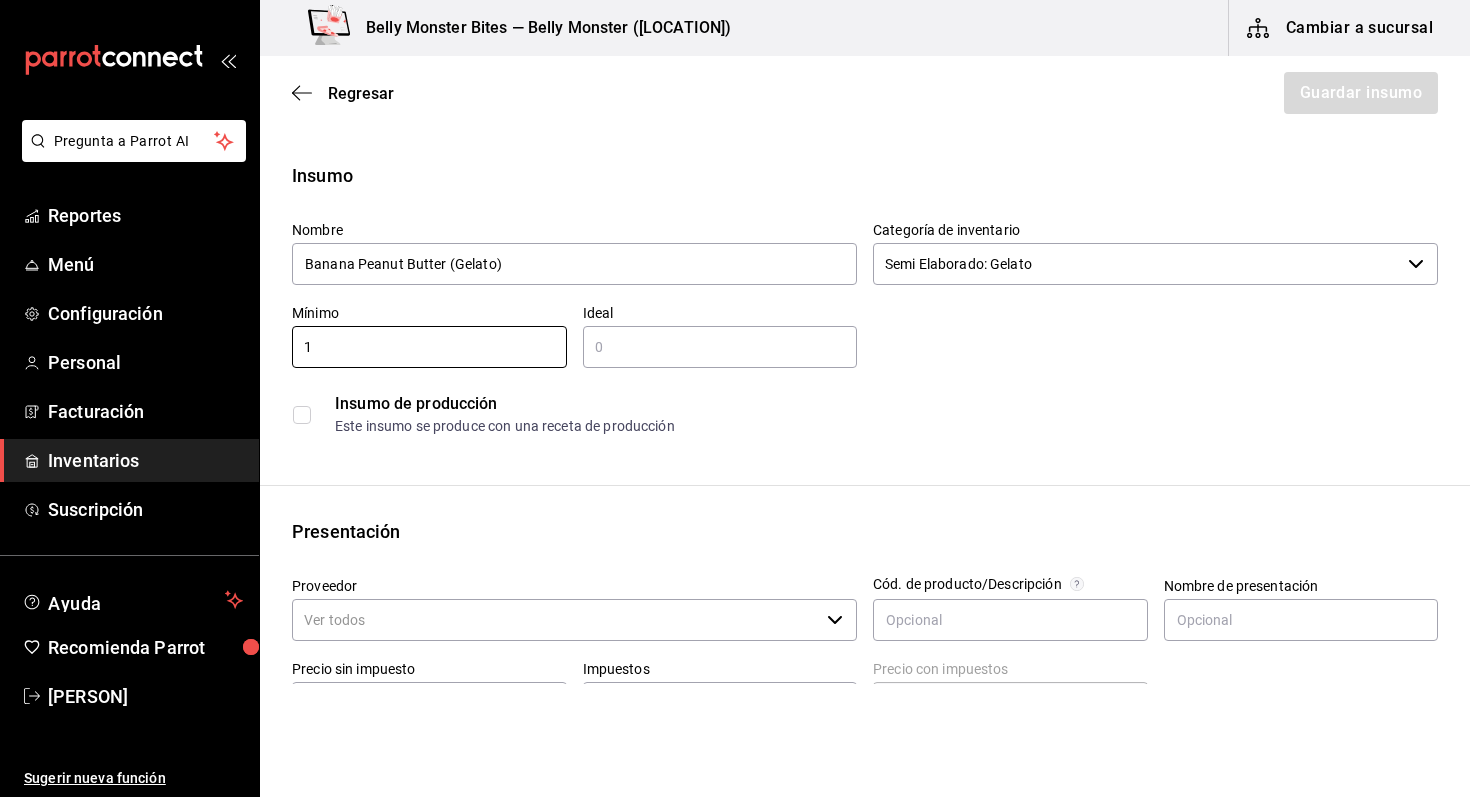 type on "1" 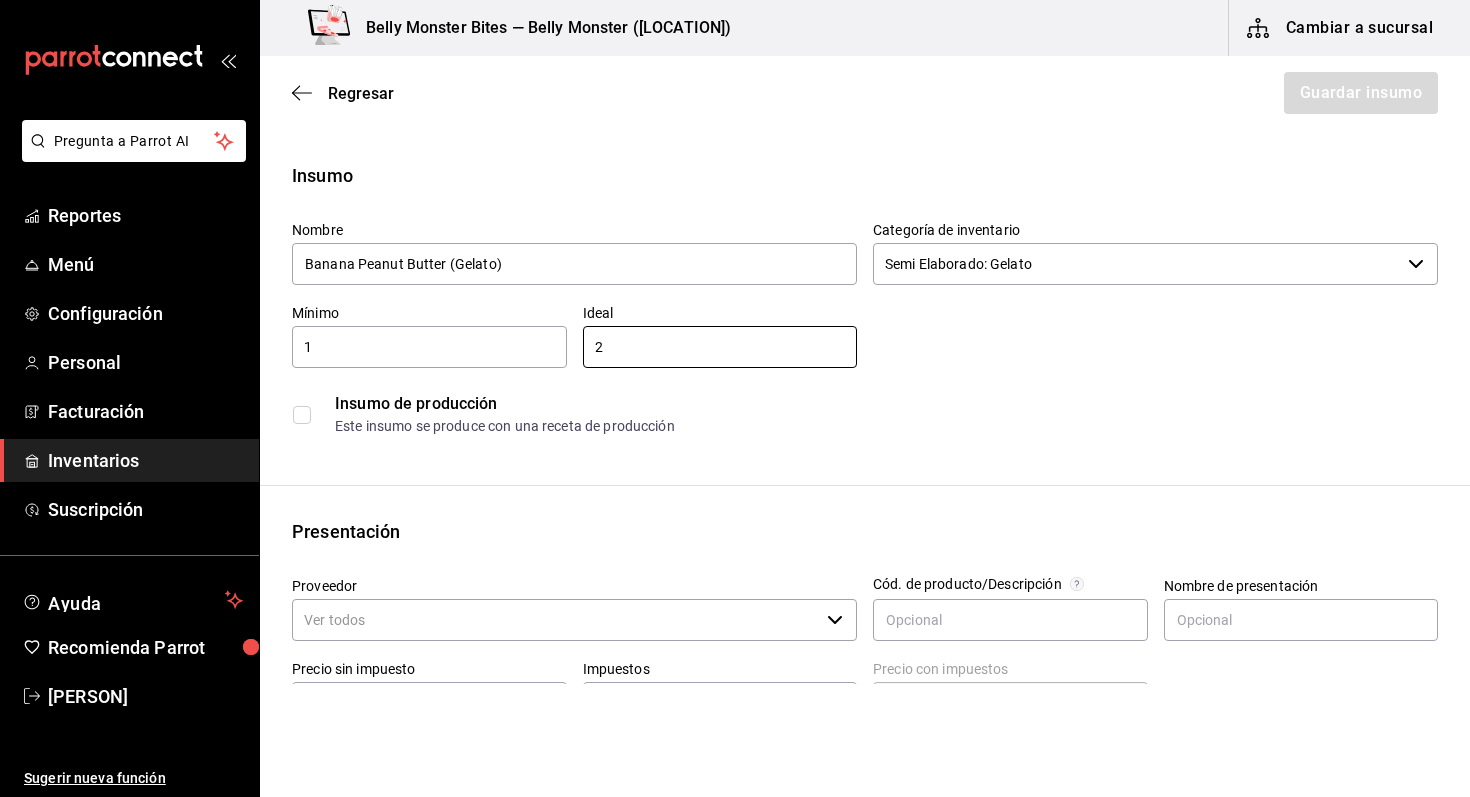 type on "2" 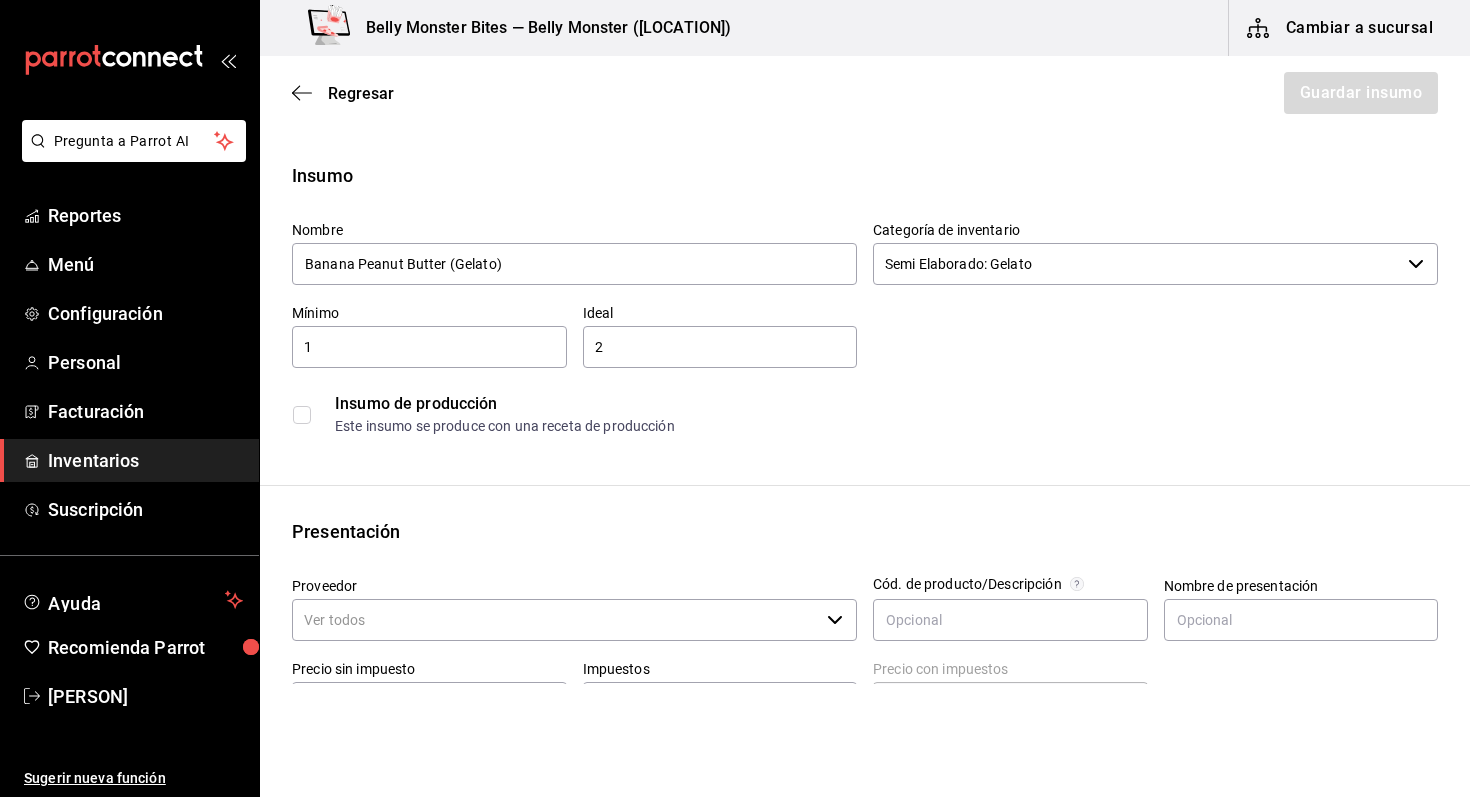 click at bounding box center (302, 415) 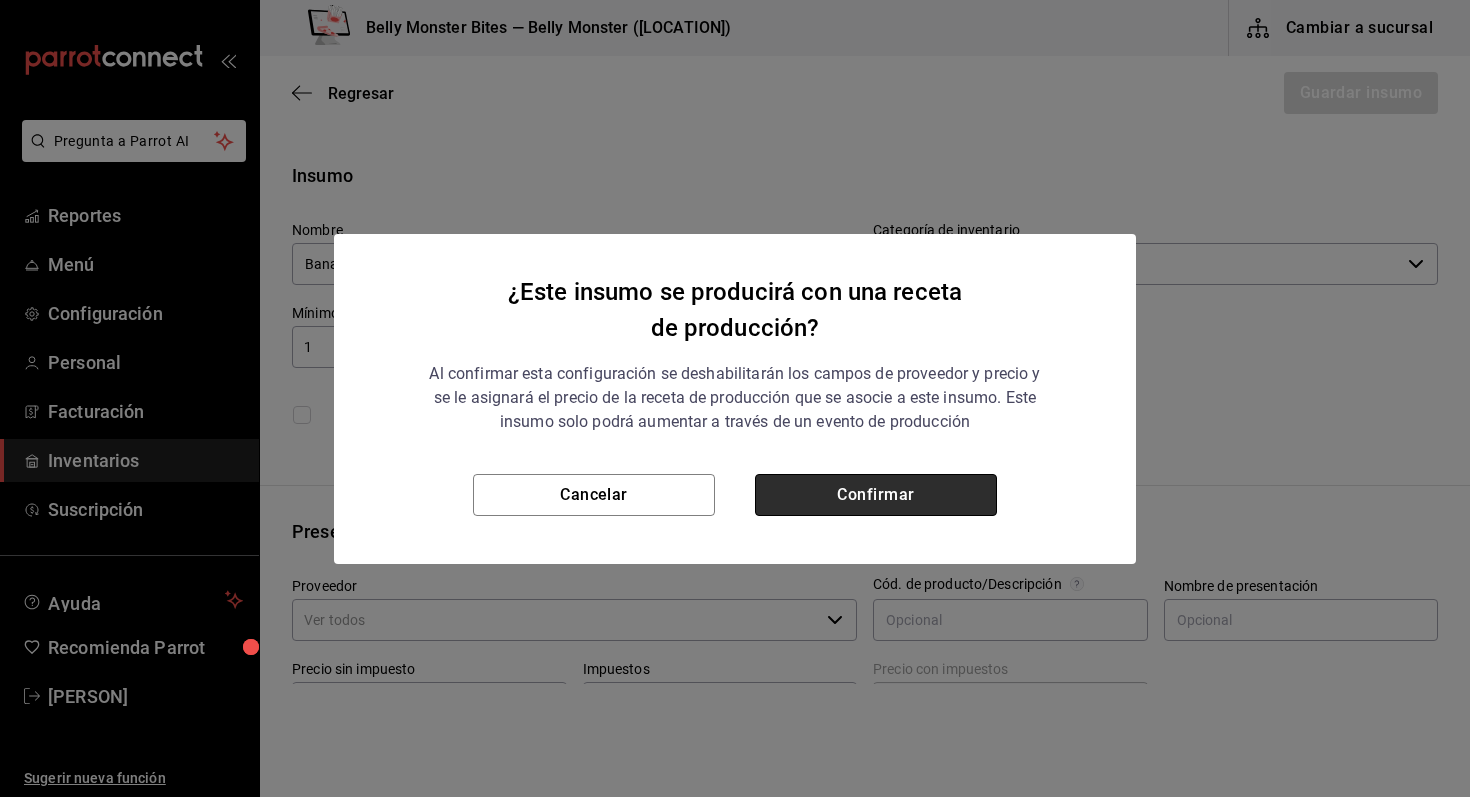 click on "Confirmar" at bounding box center (876, 495) 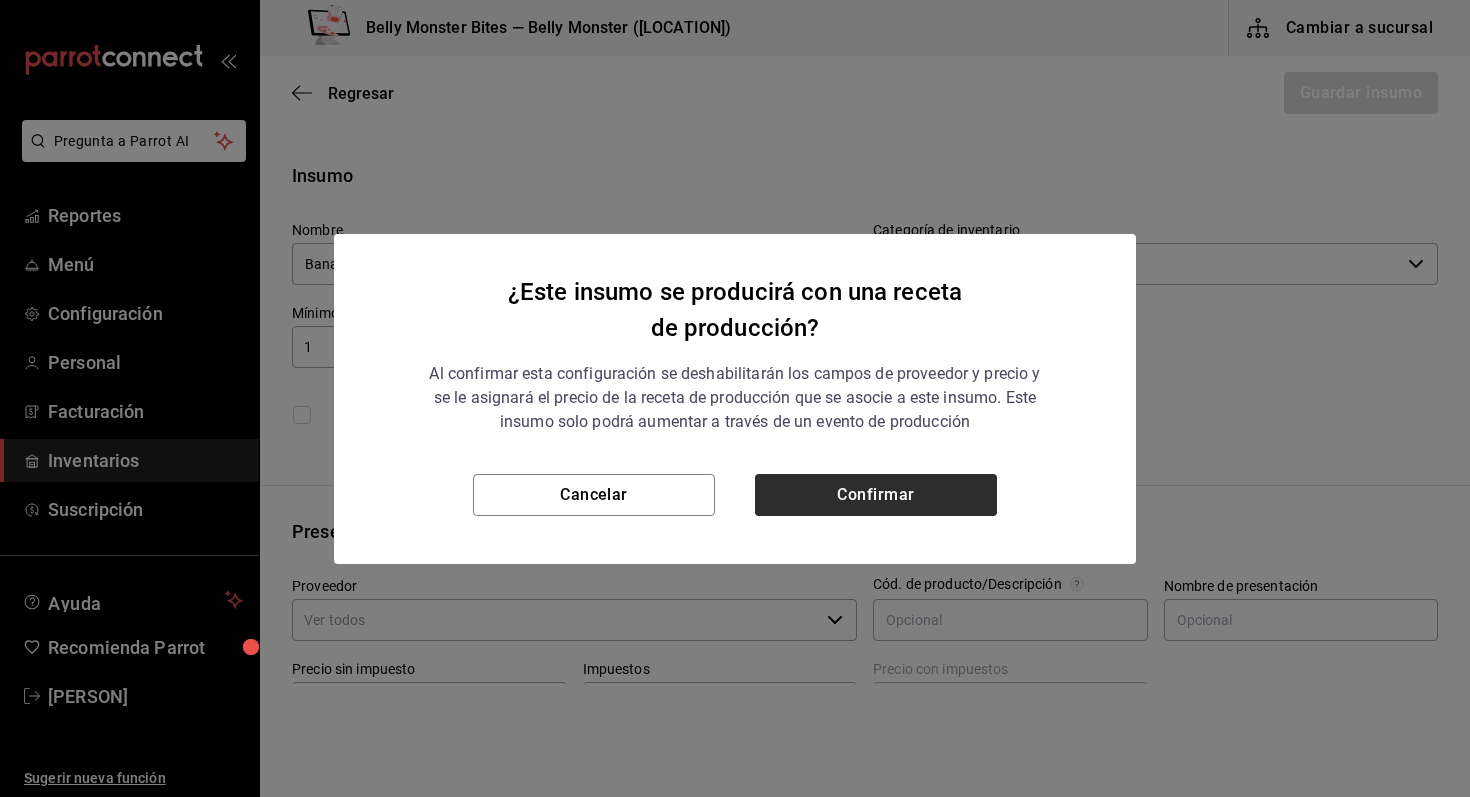 checkbox on "true" 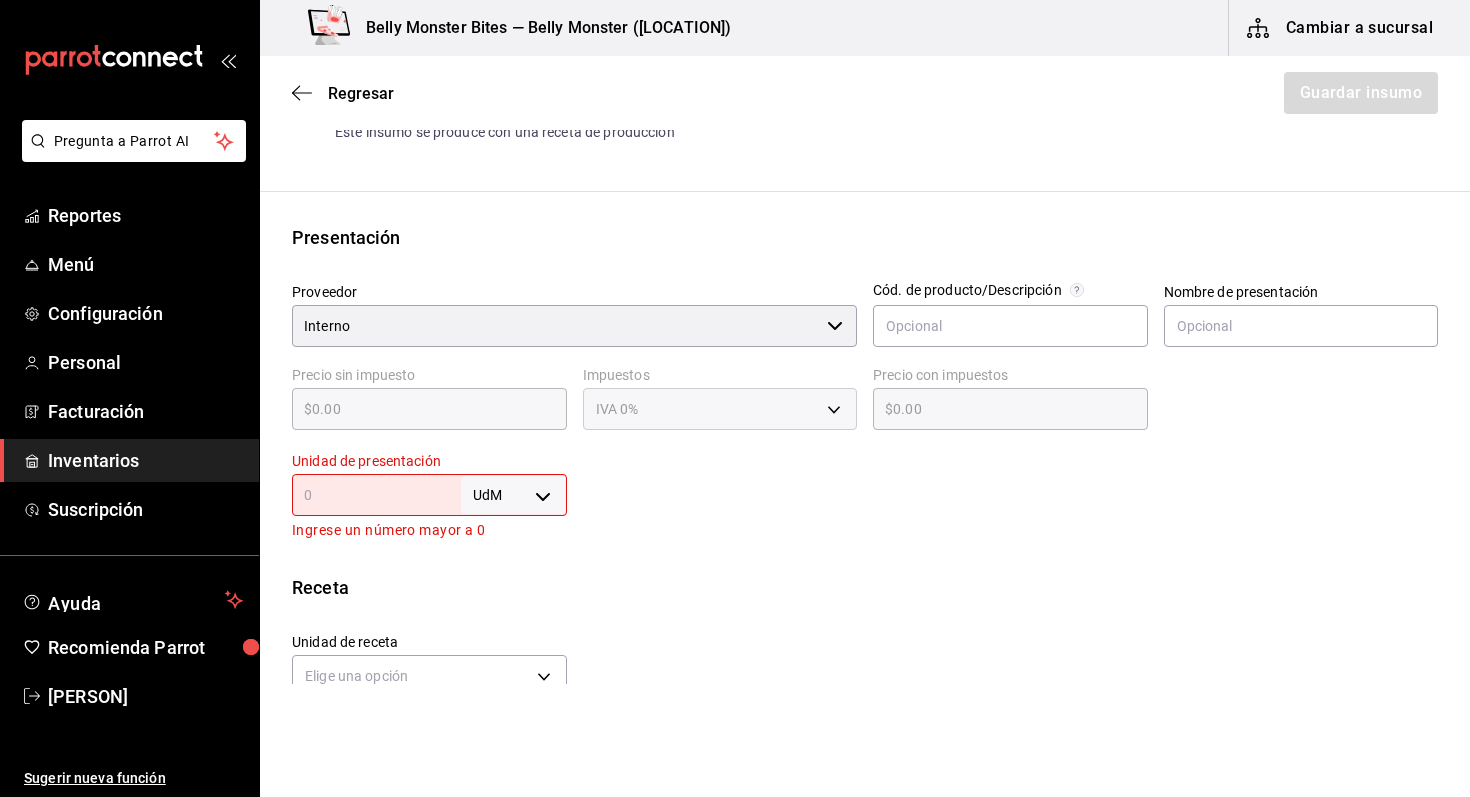 scroll, scrollTop: 314, scrollLeft: 0, axis: vertical 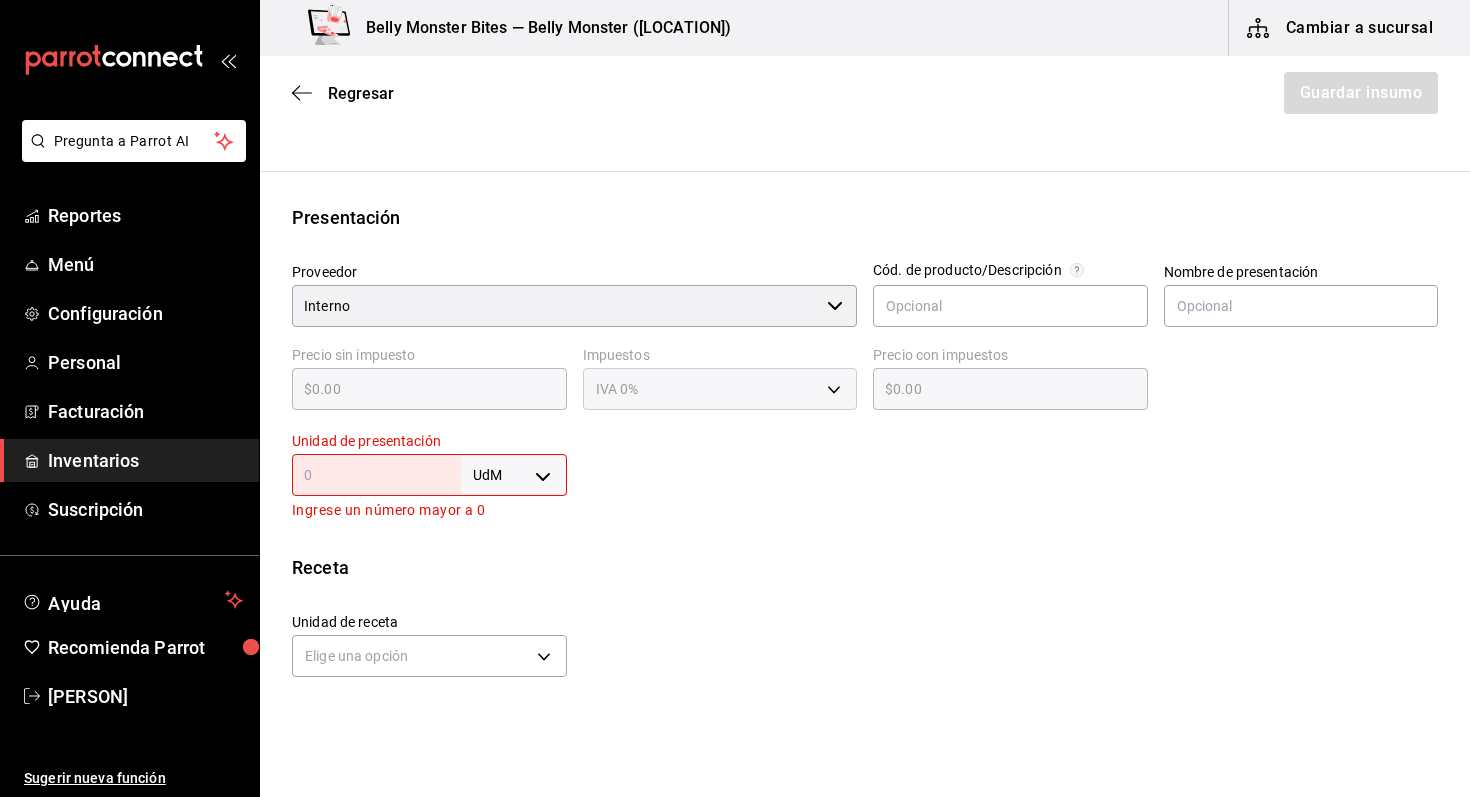 click on "Pregunta a Parrot AI Reportes   Menú   Configuración   Personal   Facturación   Inventarios   Suscripción   Ayuda Recomienda Parrot   [PERSON]   Sugerir nueva función   Belly Monster Bites — Belly Monster (Panuco) Cambiar a sucursal Regresar Guardar insumo Insumo Nombre Banana Peanut Butter (Gelato) Categoría de inventario Semi Elaborado: Gelato ​ Mínimo 1 ​ Ideal 2 ​ Insumo de producción Este insumo se produce con una receta de producción Presentación Proveedor Interno ​ Cód. de producto/Descripción Nombre de presentación Precio sin impuesto $0.00 ​ Impuestos IVA 0% Precio con impuestos $0.00 ​ Unidad de presentación UdM ​ Ingrese un número mayor a 0 Receta Unidad de receta Elige una opción Factor de conversión ​ Ver ayuda de conversiones Unidades de conteo GANA 1 MES GRATIS EN TU SUSCRIPCIÓN AQUÍ Pregunta a Parrot AI Reportes   Menú   Configuración   Personal   Facturación   Inventarios   Suscripción   Ayuda Recomienda Parrot   [PERSON]   Sugerir nueva función" at bounding box center [735, 342] 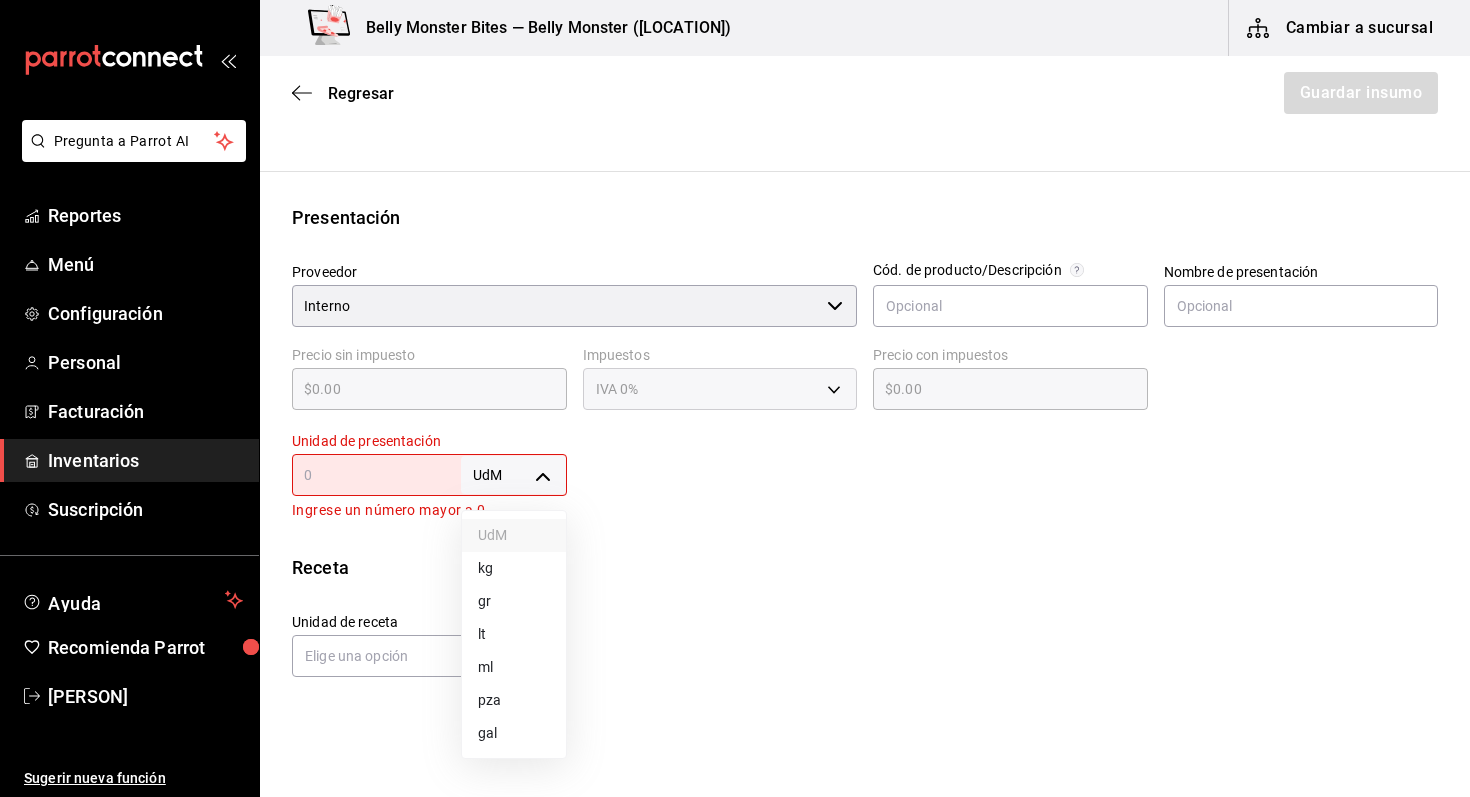click on "pza" at bounding box center (514, 700) 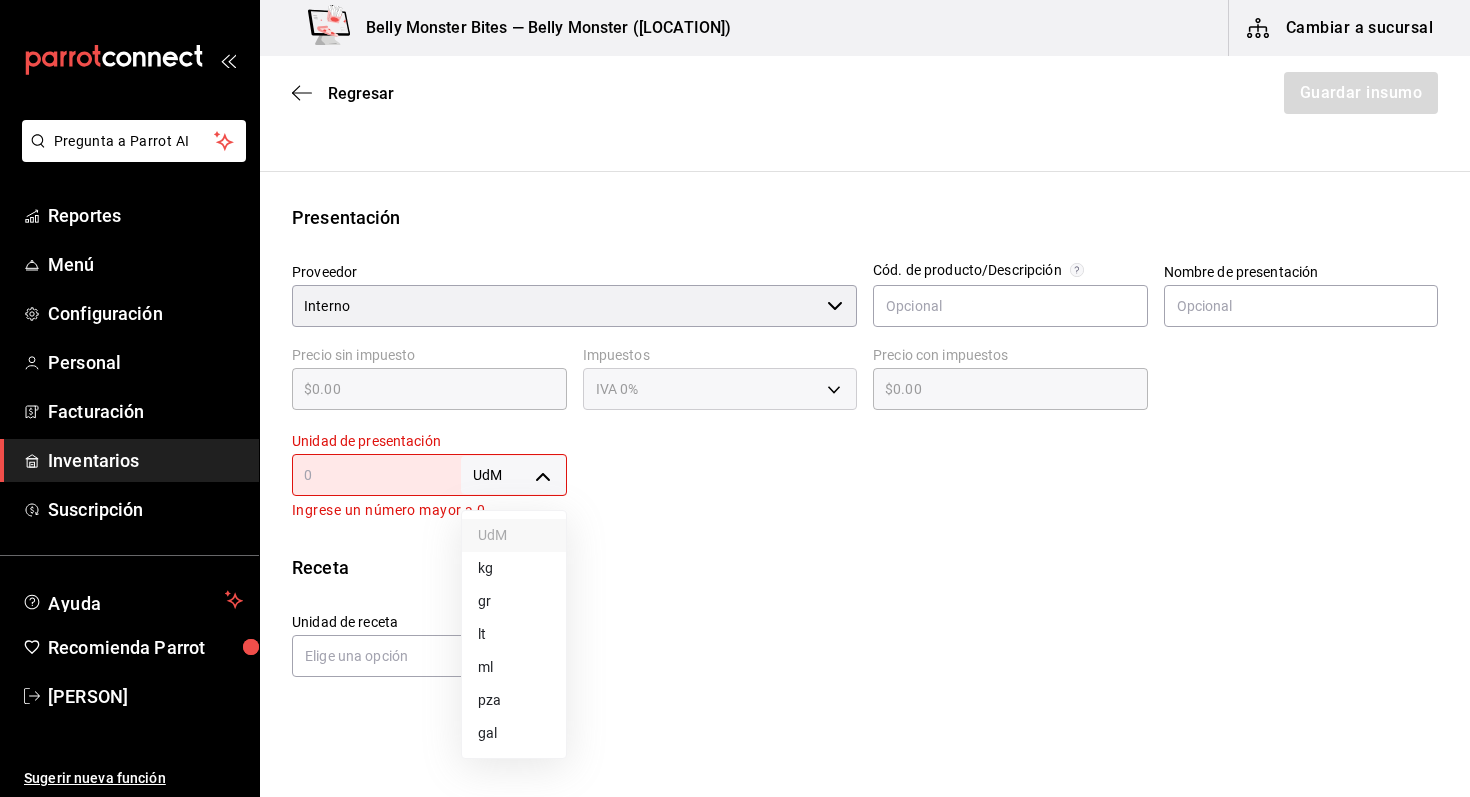 type on "UNIT" 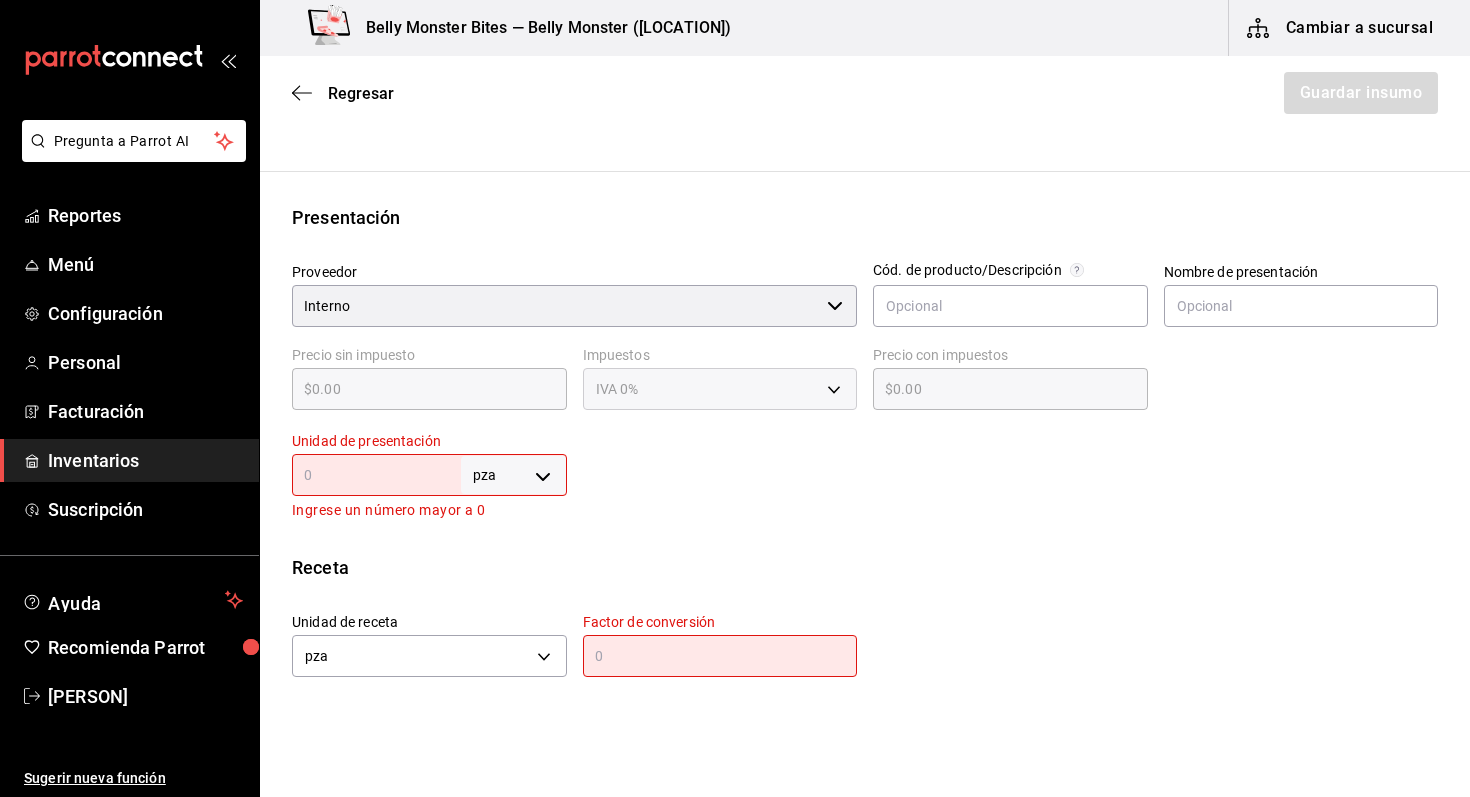 click at bounding box center [376, 475] 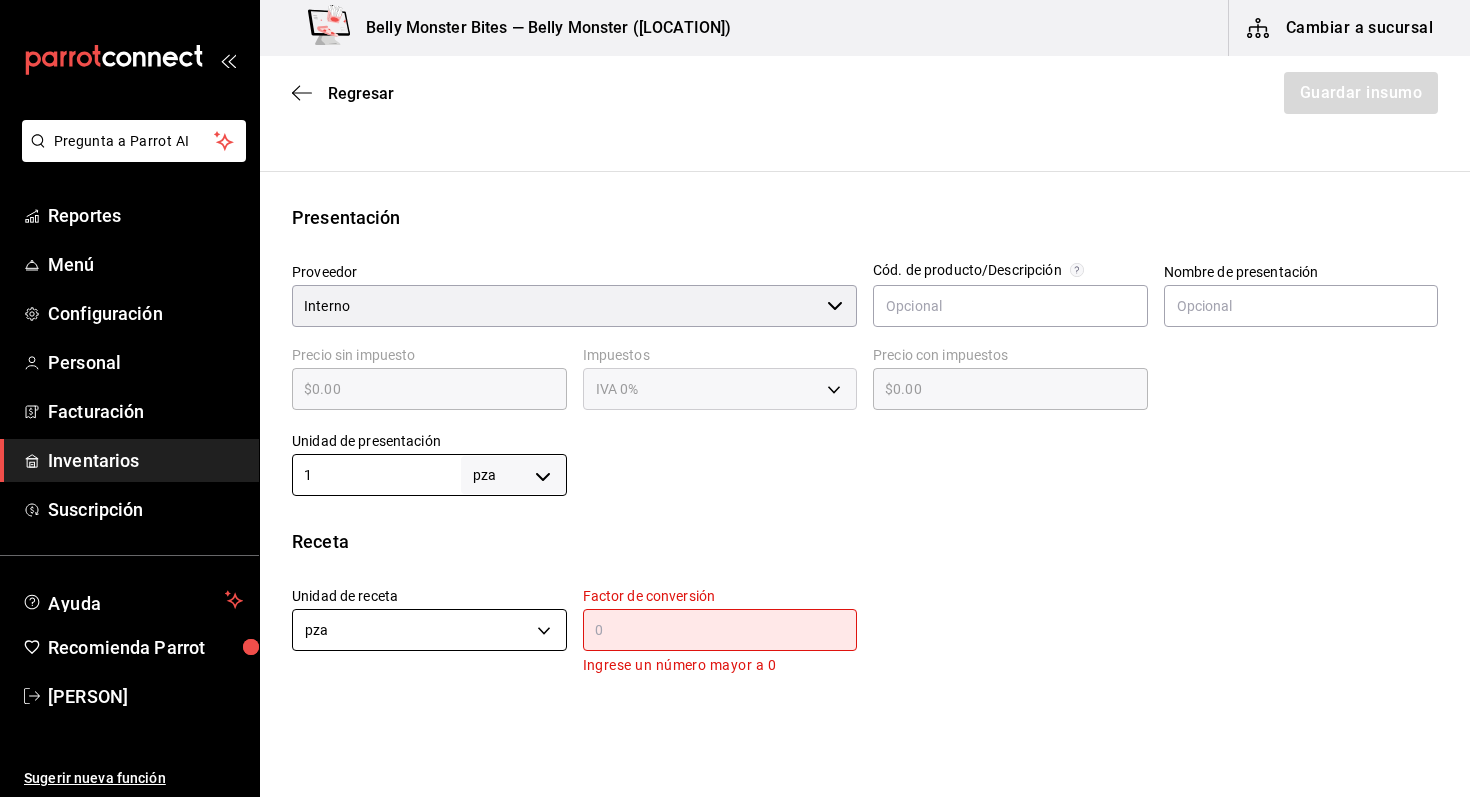 type on "1" 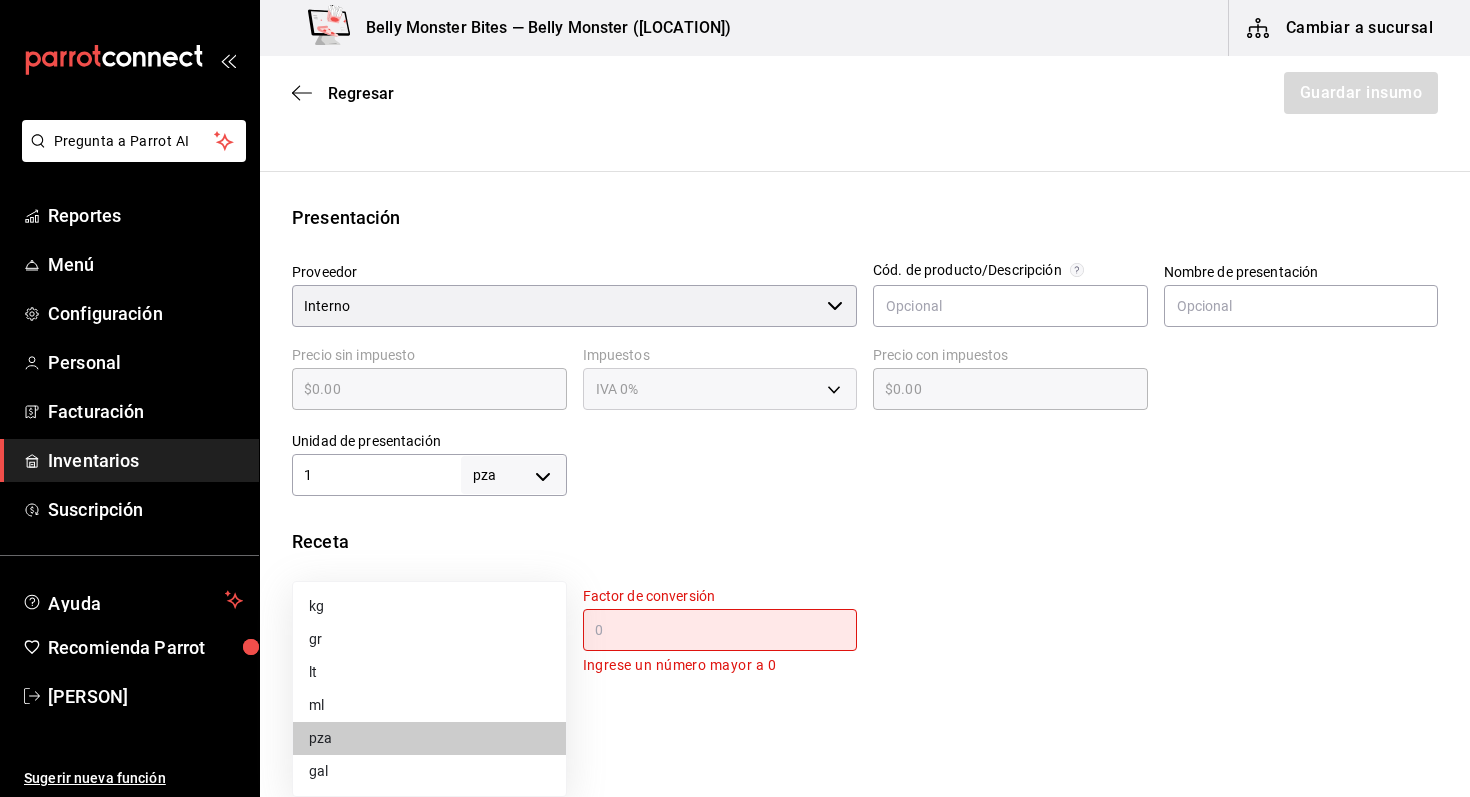 click on "gr" at bounding box center (429, 639) 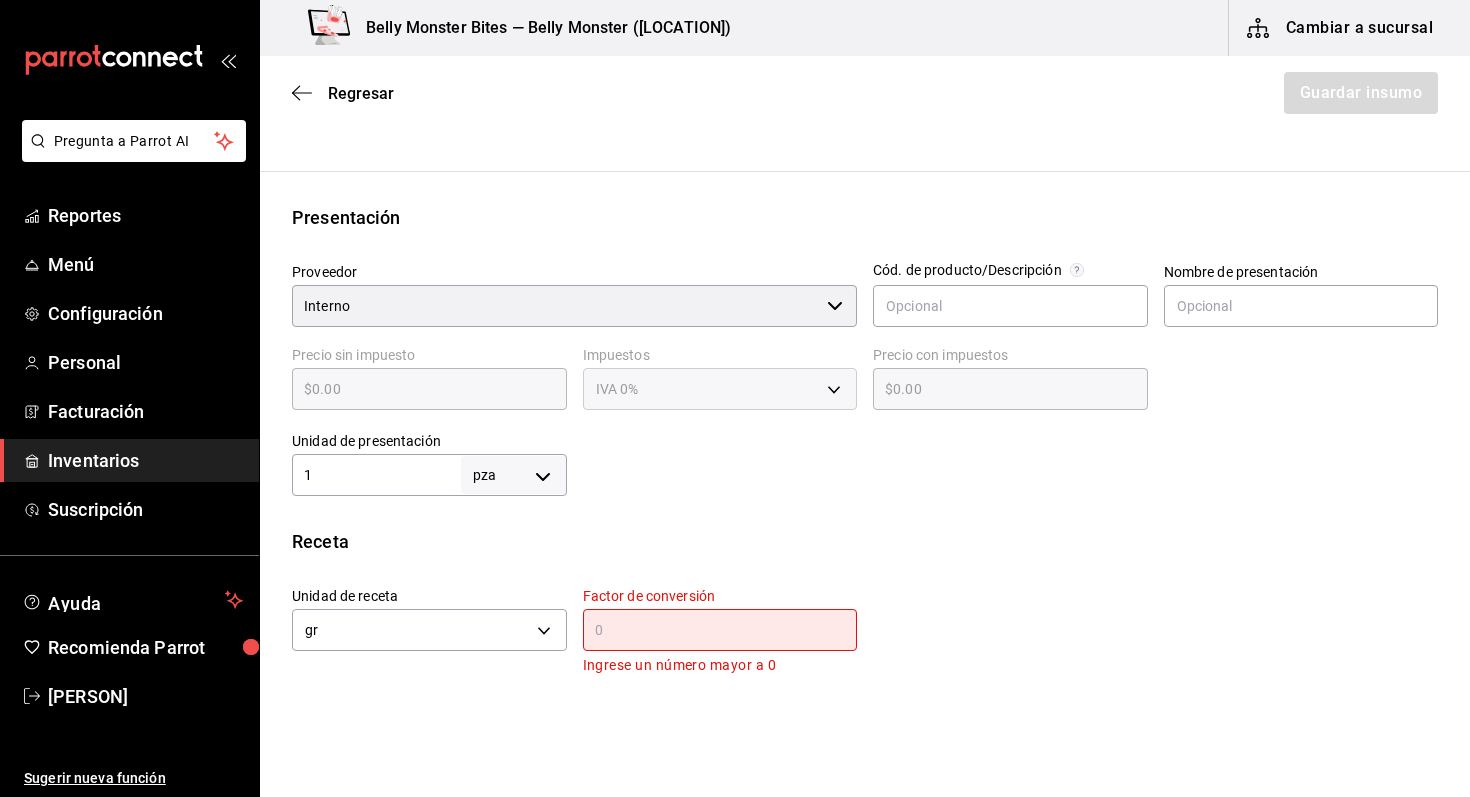 click at bounding box center [720, 630] 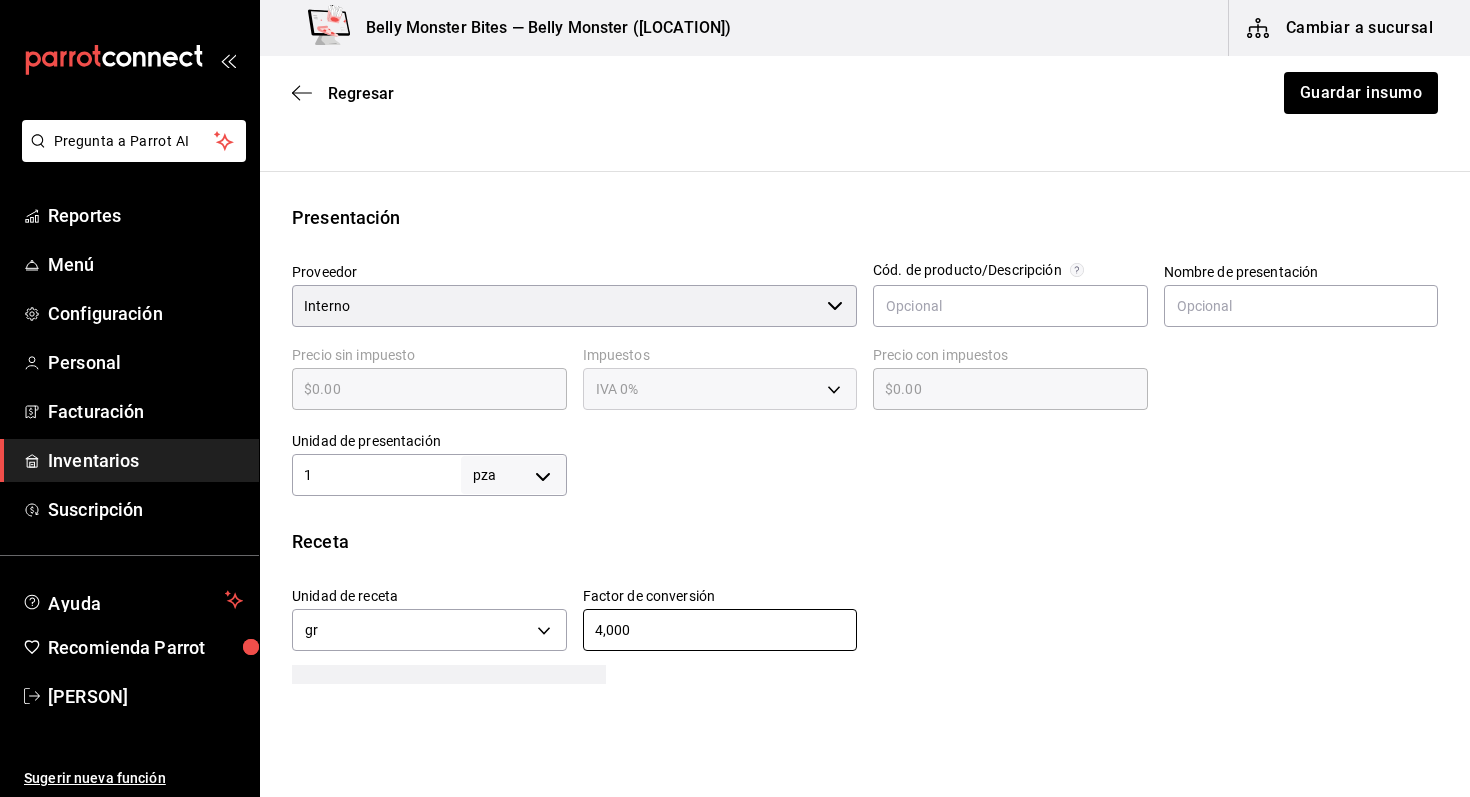 type on "4,000" 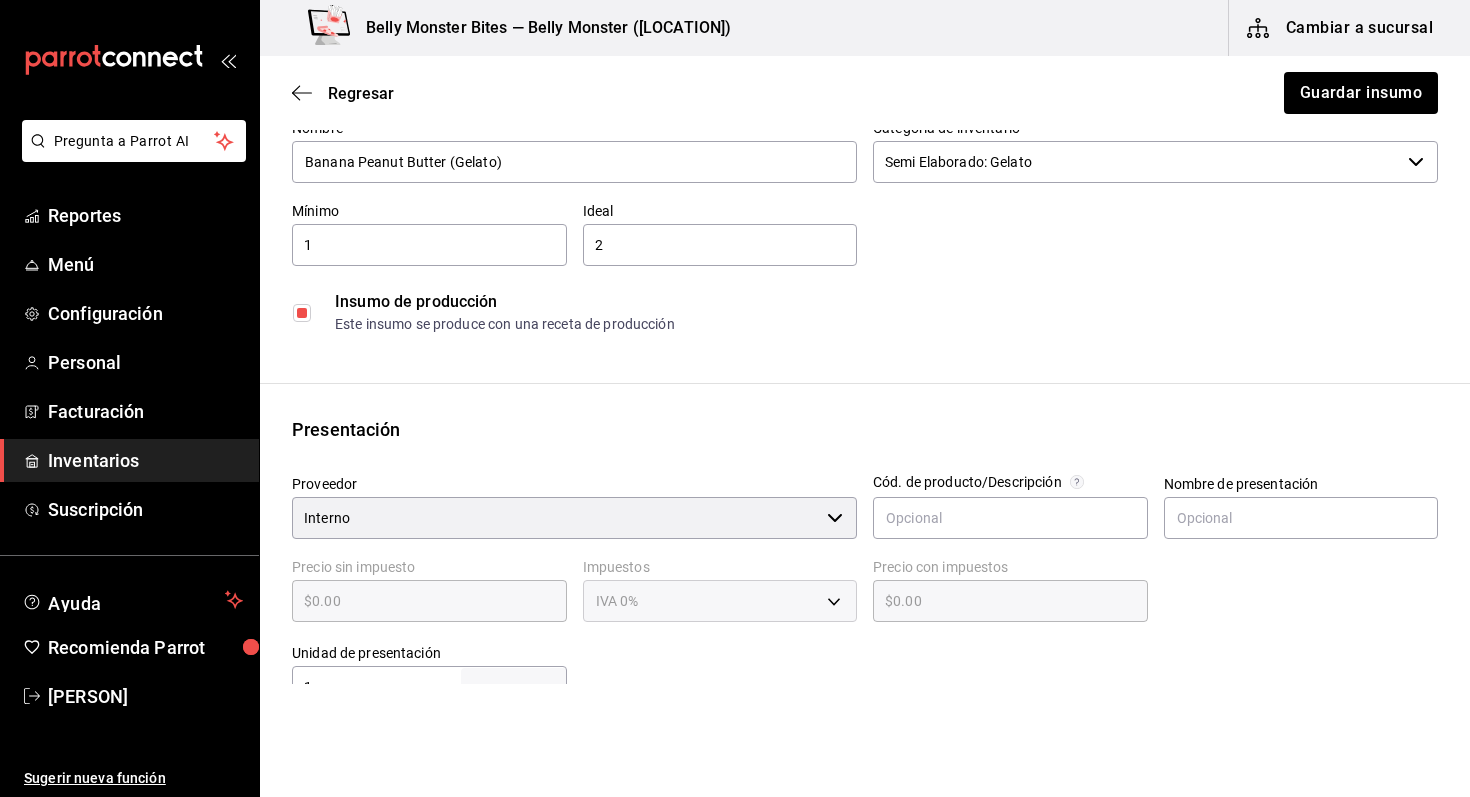 scroll, scrollTop: 0, scrollLeft: 0, axis: both 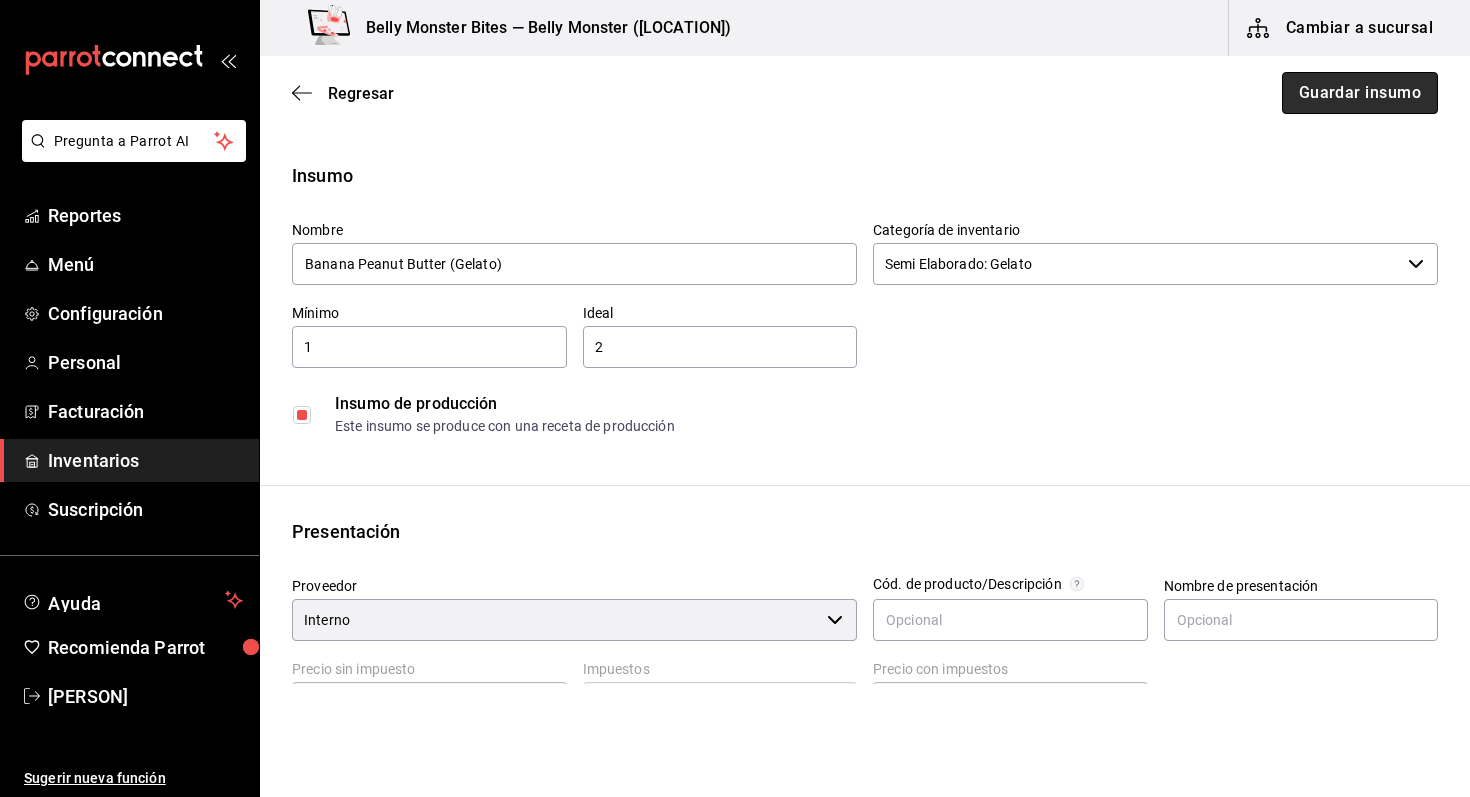 click on "Guardar insumo" at bounding box center (1360, 93) 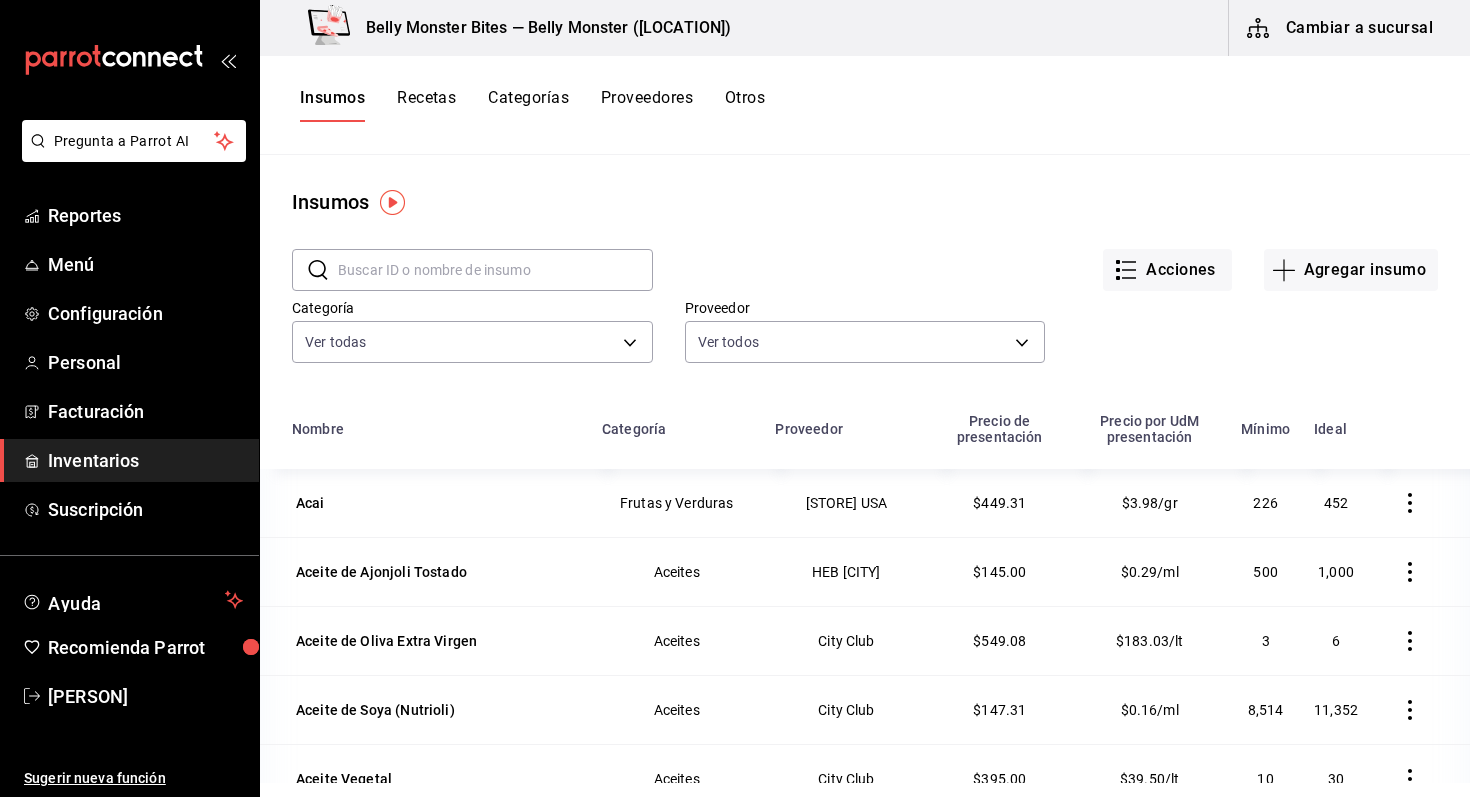 click on "Acciones Agregar insumo" at bounding box center (1045, 254) 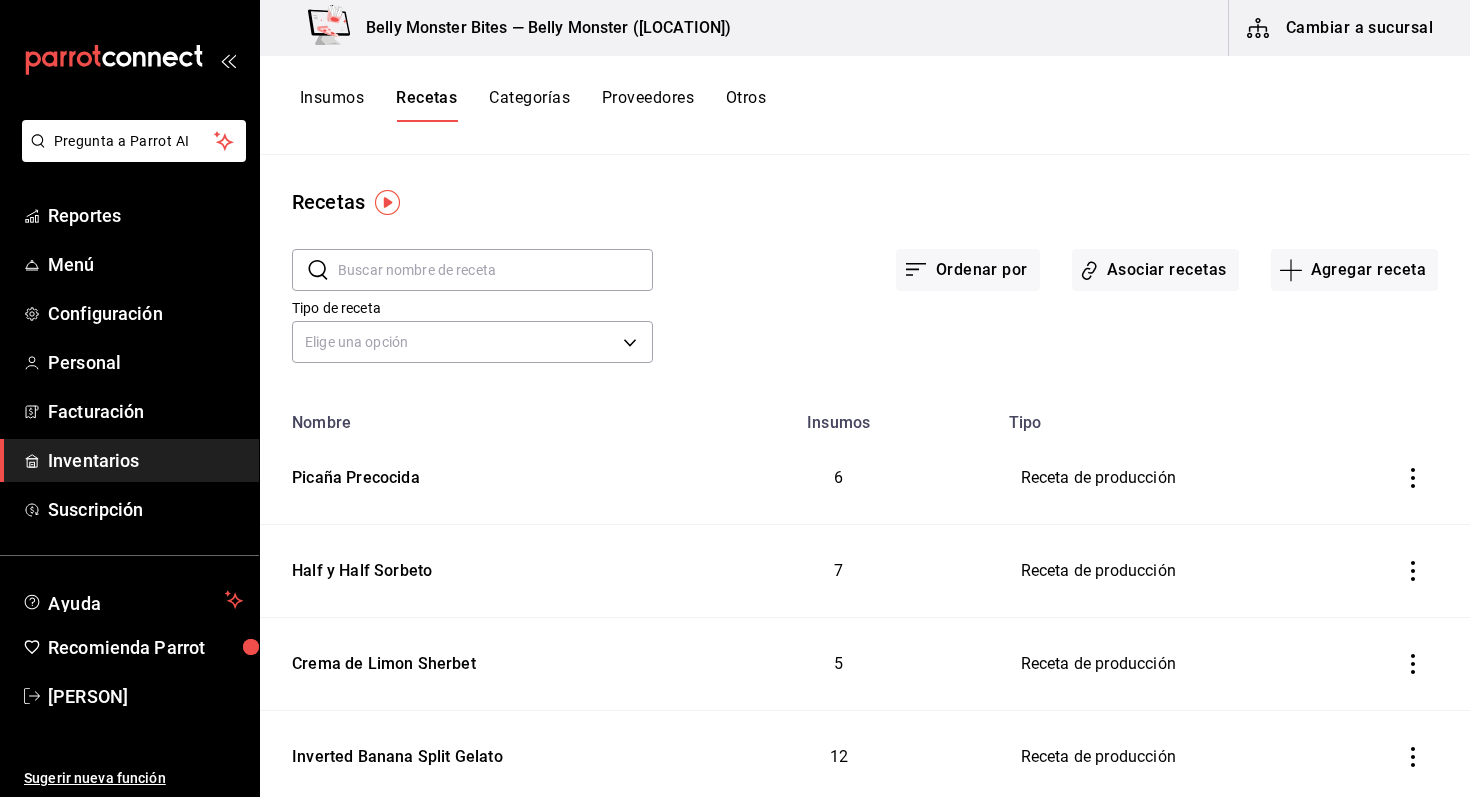click on "Recetas ​ ​ Ordenar por Asociar recetas Agregar receta Tipo de receta Elige una opción default Nombre Insumos Tipo Picaña Precocida  6 Receta de producción Half y Half Sorbeto 7 Receta de producción Crema de Limon Sherbet 5 Receta de producción Inverted Banana Split Gelato 12 Receta de producción Blueberry Cheesecake Gelato 13 Receta de producción Pepino Pistache (Ensalada) 9 Receta de artículo Porkbelly Egg Drop (Sandwich) 9 Receta de artículo Spicy Porkbelly (Sandwich) 8 Receta de artículo Menta Melon (Gelato) 8 Receta de producción Limon Chamoy (Sorbeto) 7 Receta de producción Gelato Strawberry Lavender Honey 6 Receta de producción Toast Jamon Serrano Pistache 7 Receta de artículo Alambritos Sandwich 8 Receta de artículo Pesto Pistache 5 Receta de producción Gelato Lavanda Manzanilla 3 Receta de producción Gelato Pistache Dubai 4 Receta de producción Gelato Galletas con Leche 6 Receta de producción Gelato Piña Colada 7 Receta de producción Gelato Strawberry Lemonade 7 12 7 6 8 9 14" at bounding box center [865, 469] 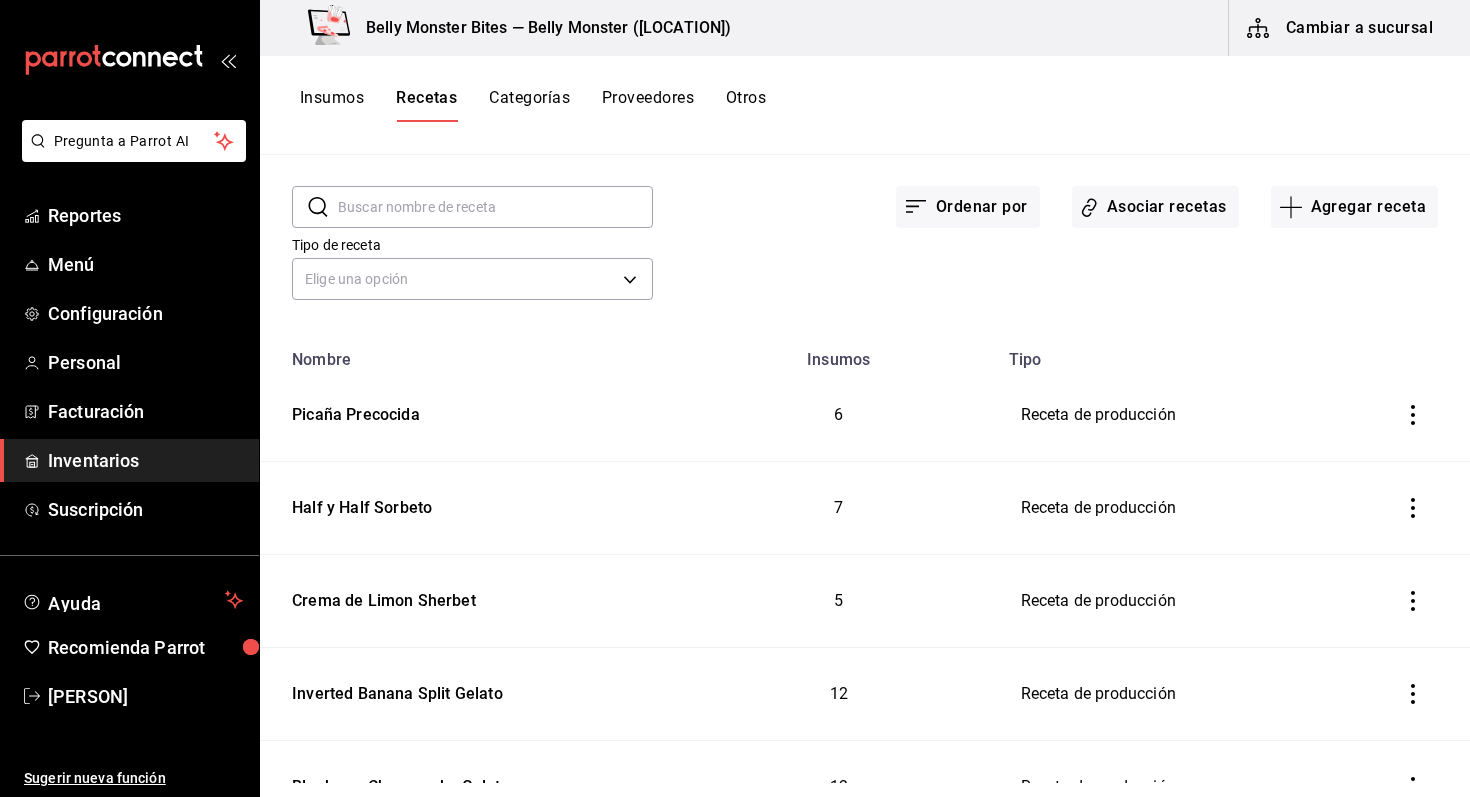 scroll, scrollTop: 0, scrollLeft: 0, axis: both 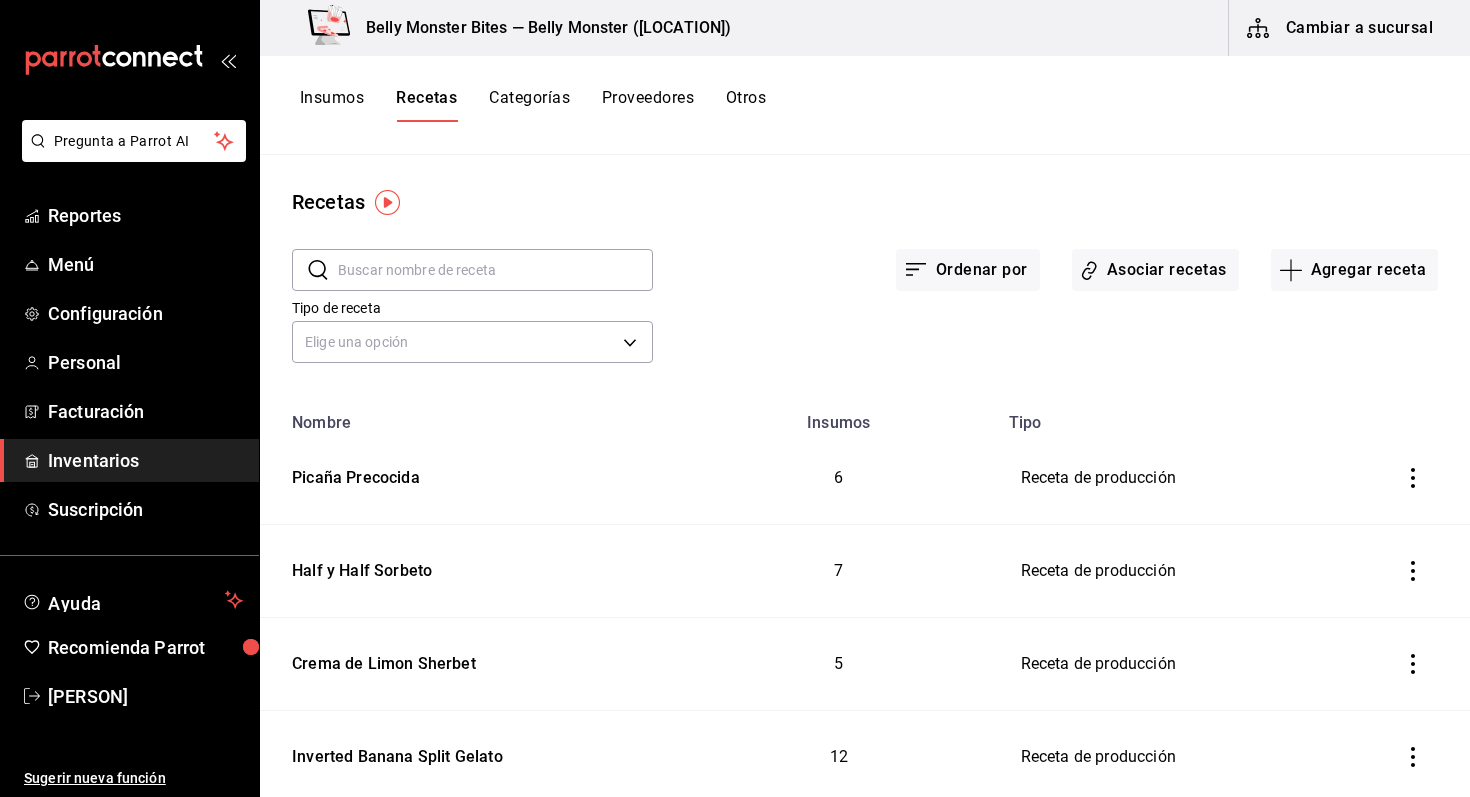 click on "Ordenar por Asociar recetas Agregar receta" at bounding box center (1045, 254) 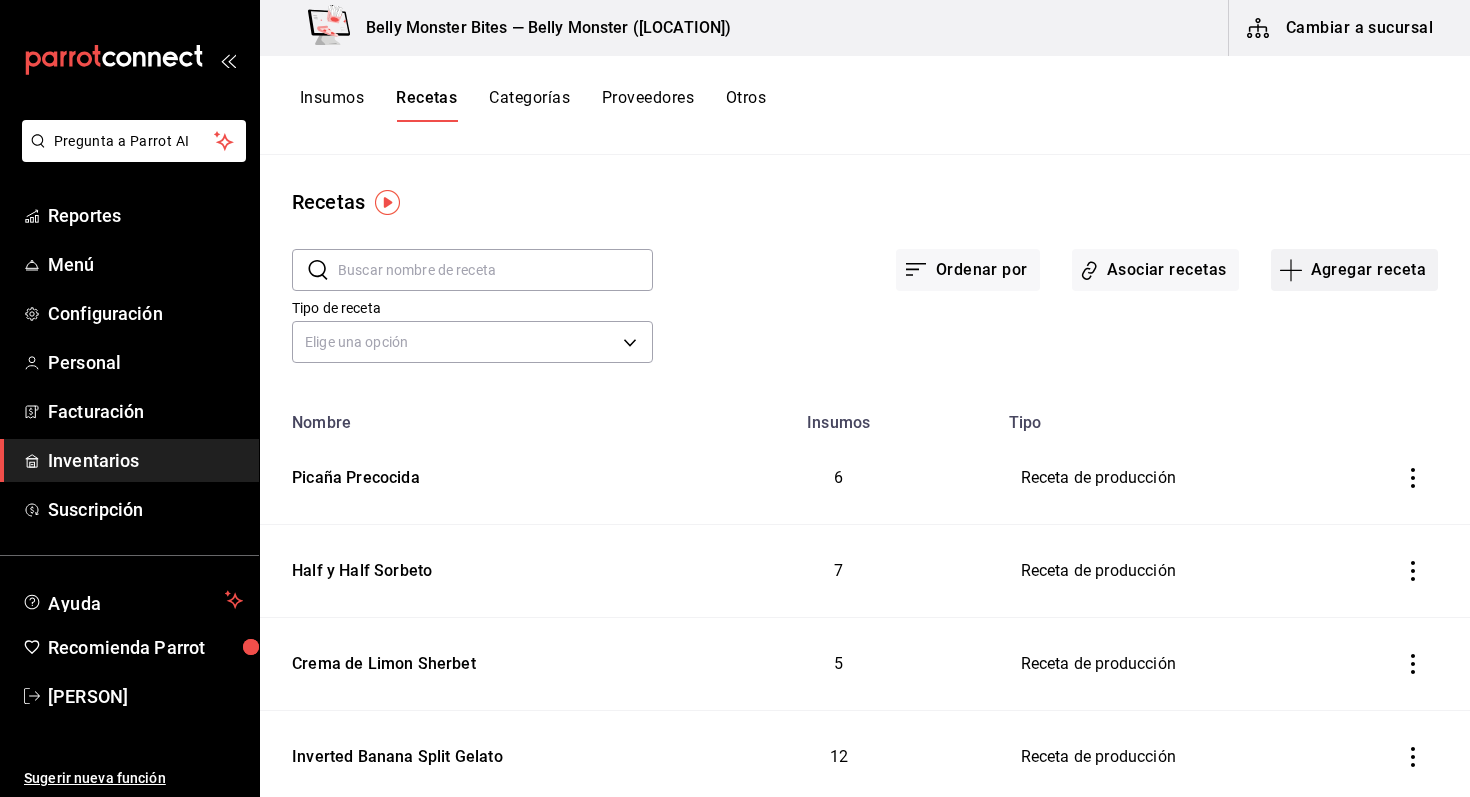 click on "Agregar receta" at bounding box center (1354, 270) 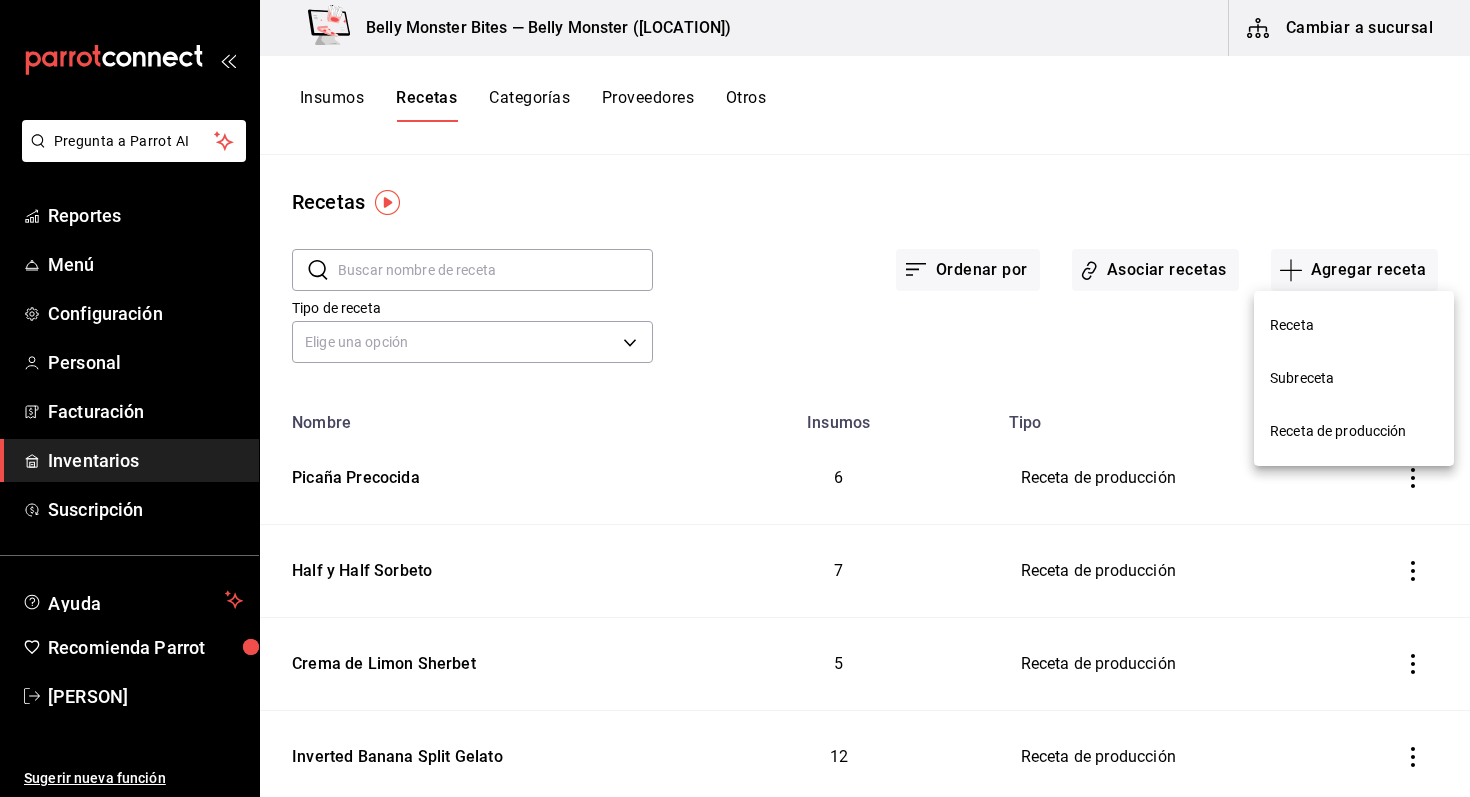 click on "Receta" at bounding box center [1354, 325] 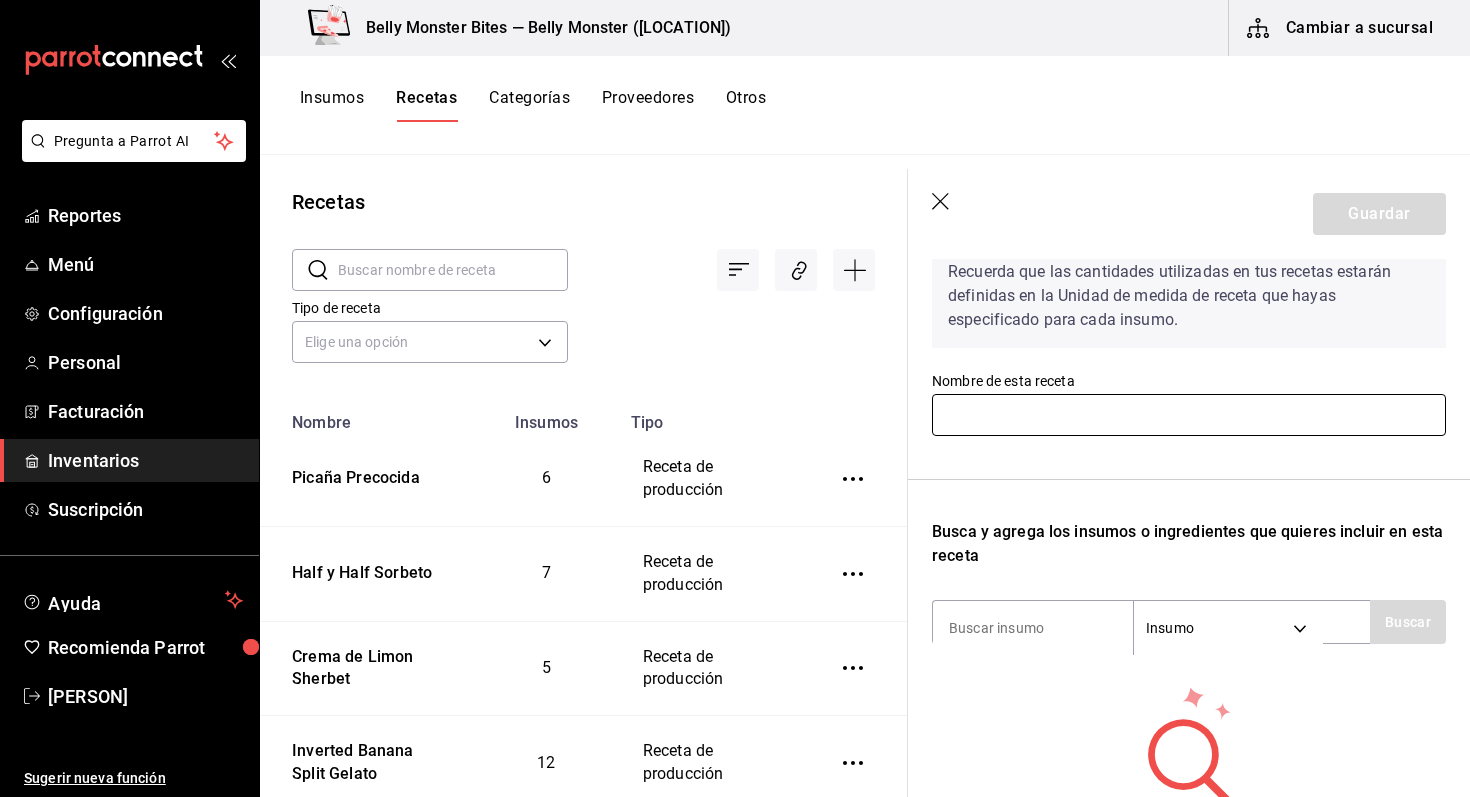scroll, scrollTop: 90, scrollLeft: 0, axis: vertical 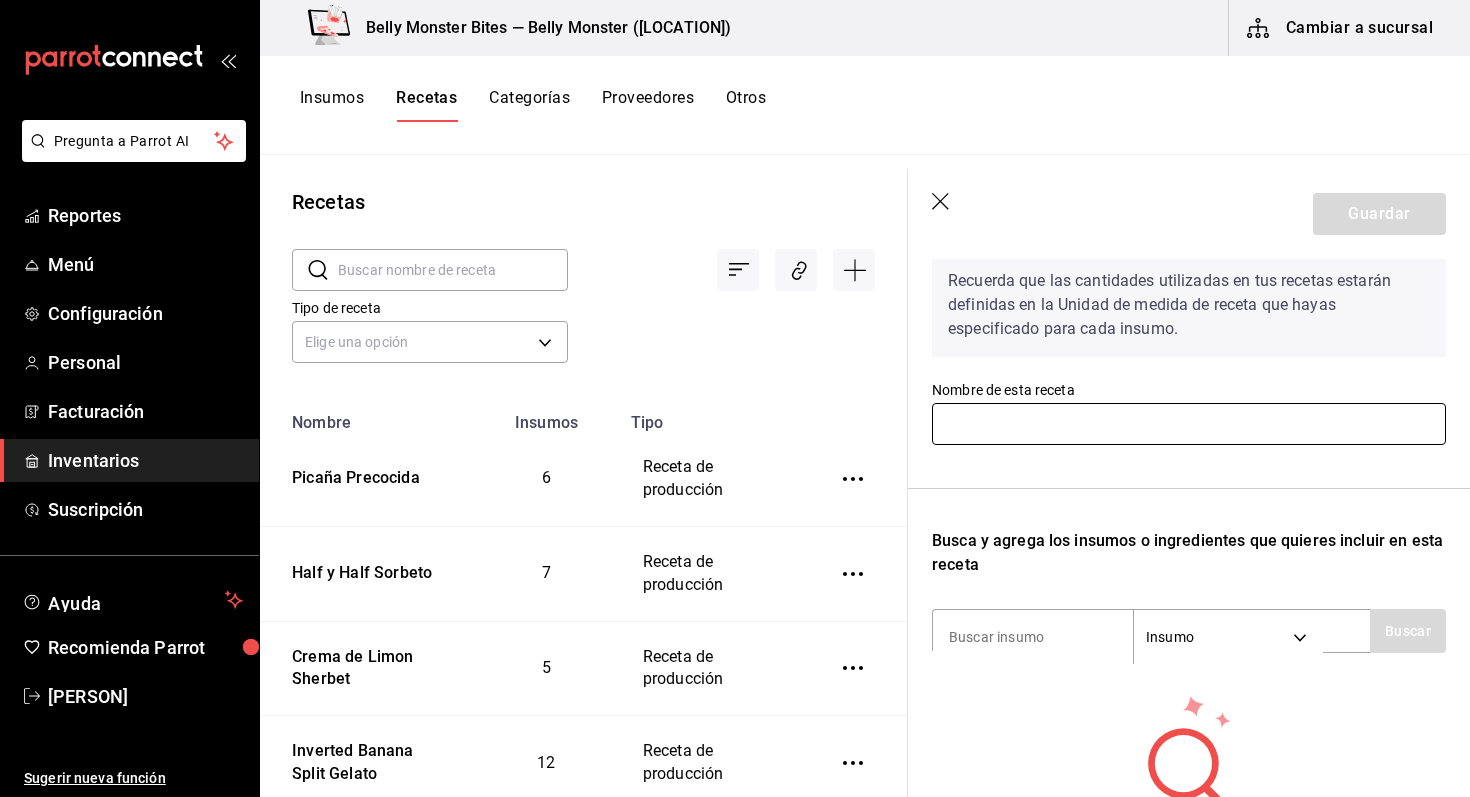 click at bounding box center [1189, 424] 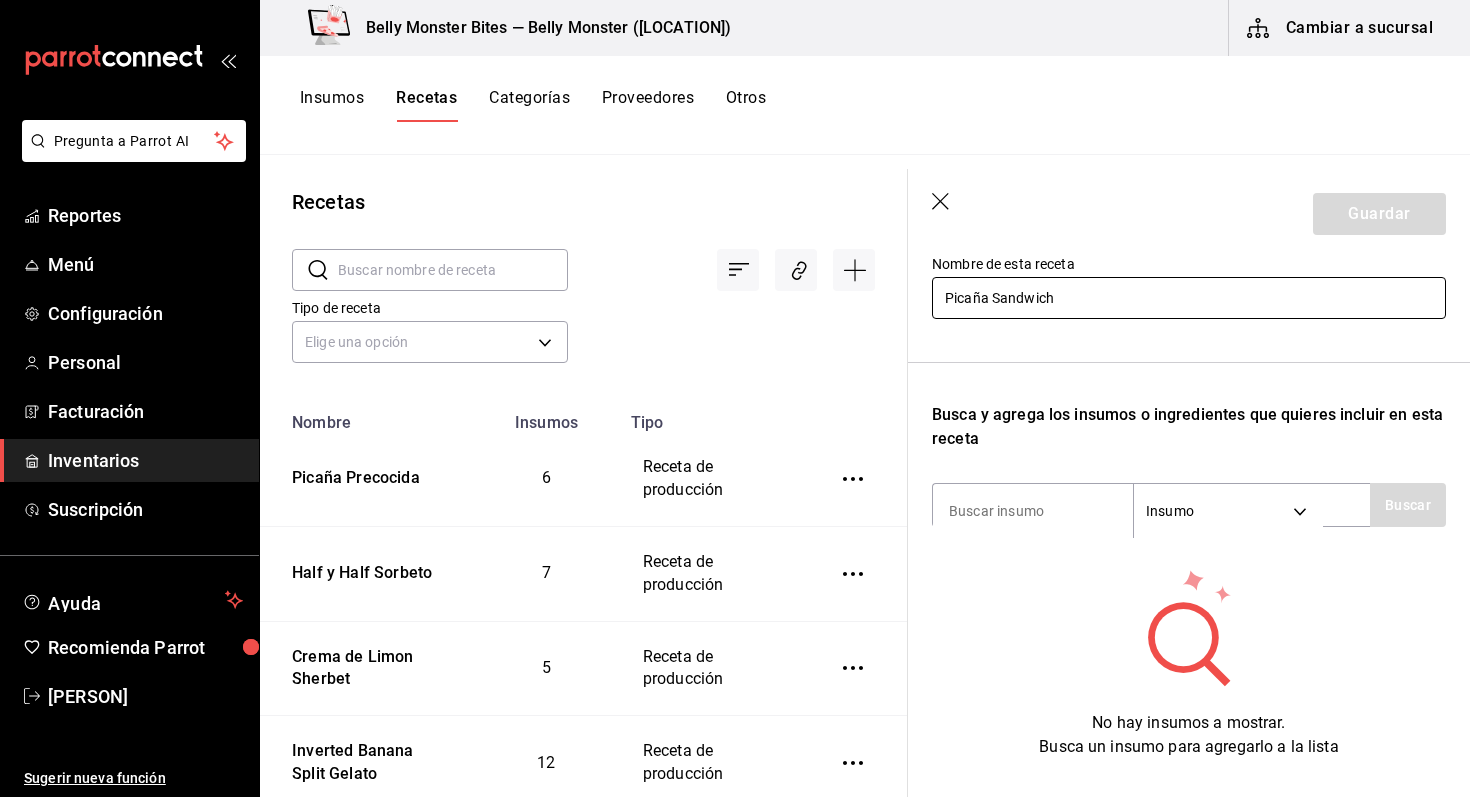 scroll, scrollTop: 258, scrollLeft: 0, axis: vertical 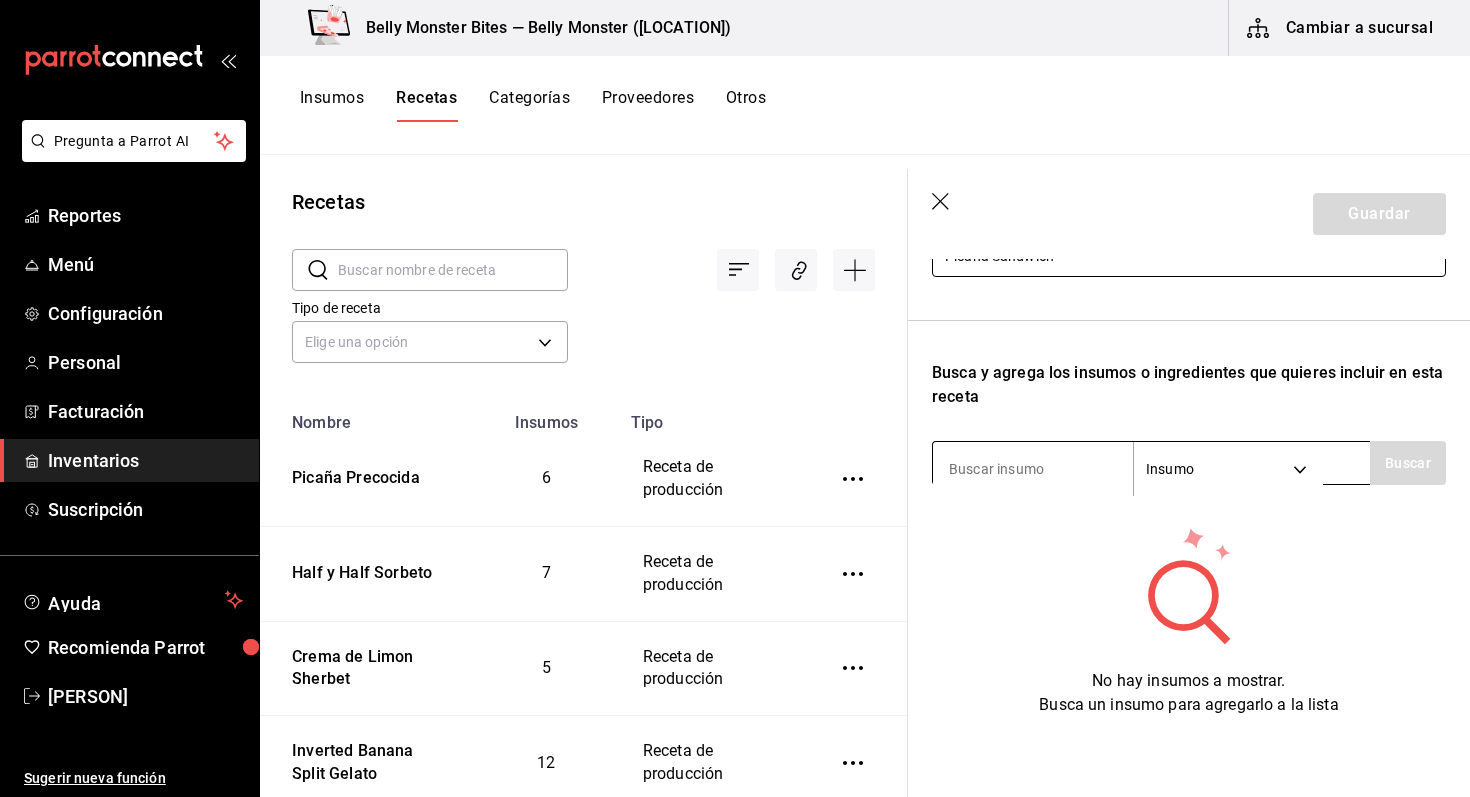 type on "Picaña Sandwich" 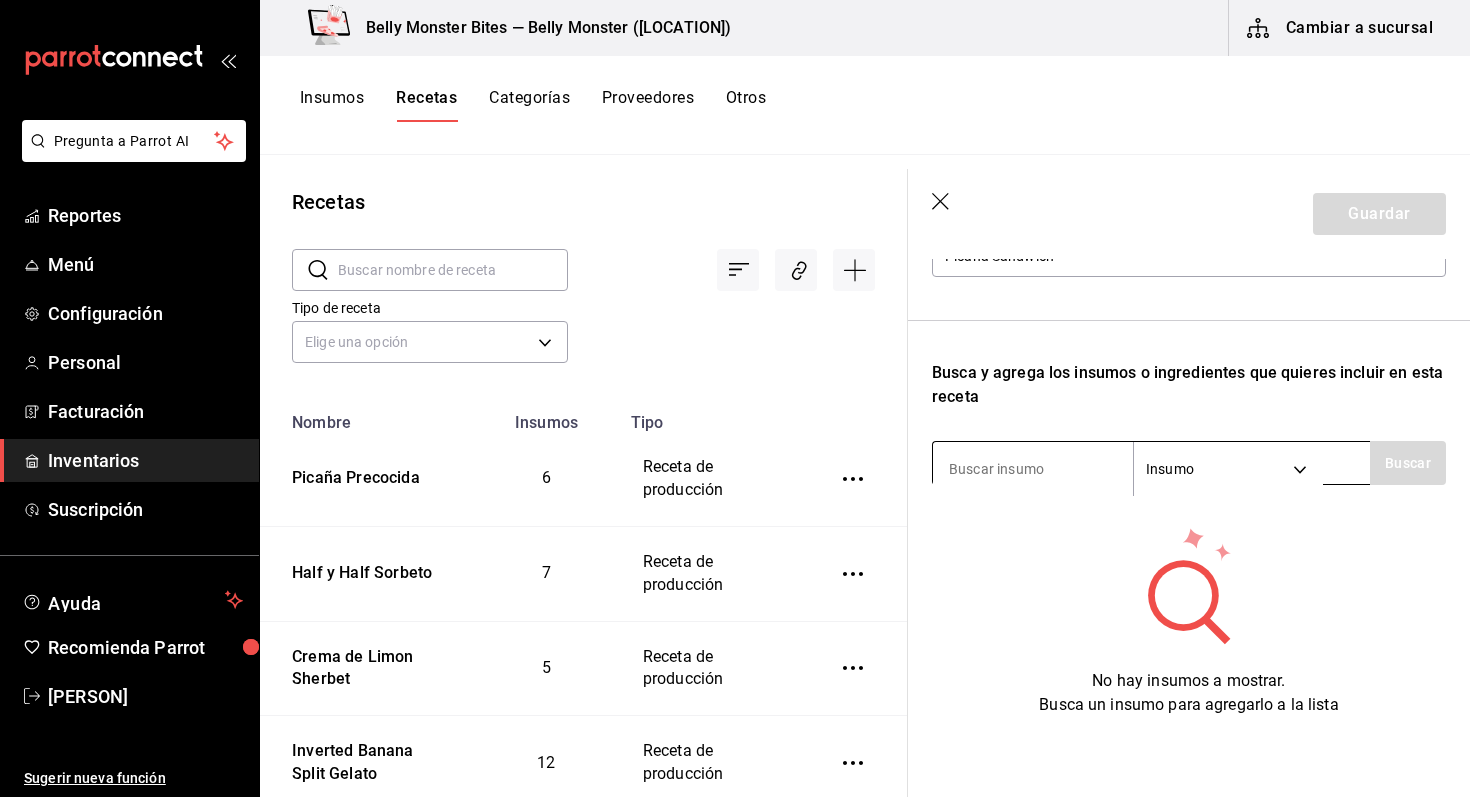 click at bounding box center (1033, 469) 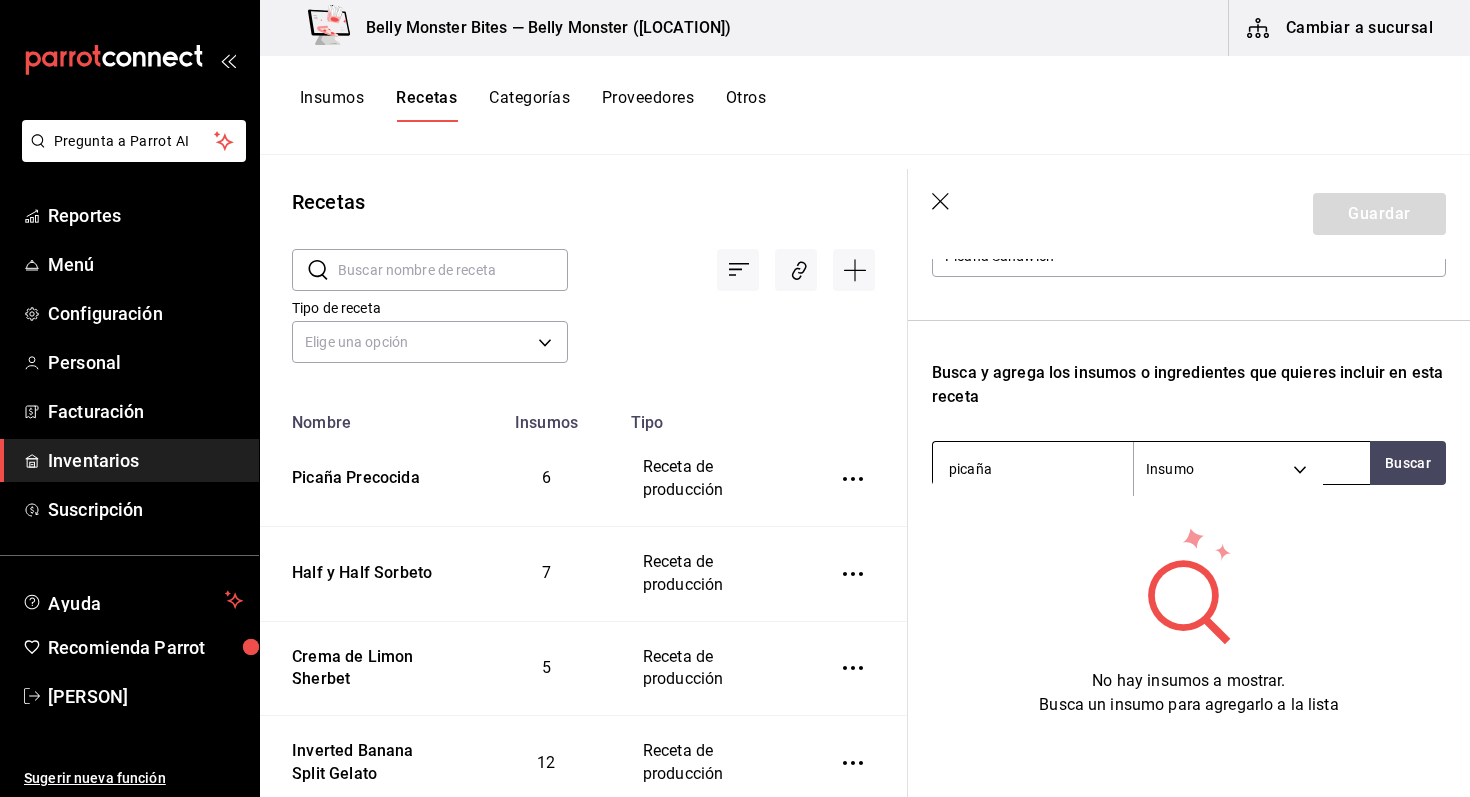 type on "picaña" 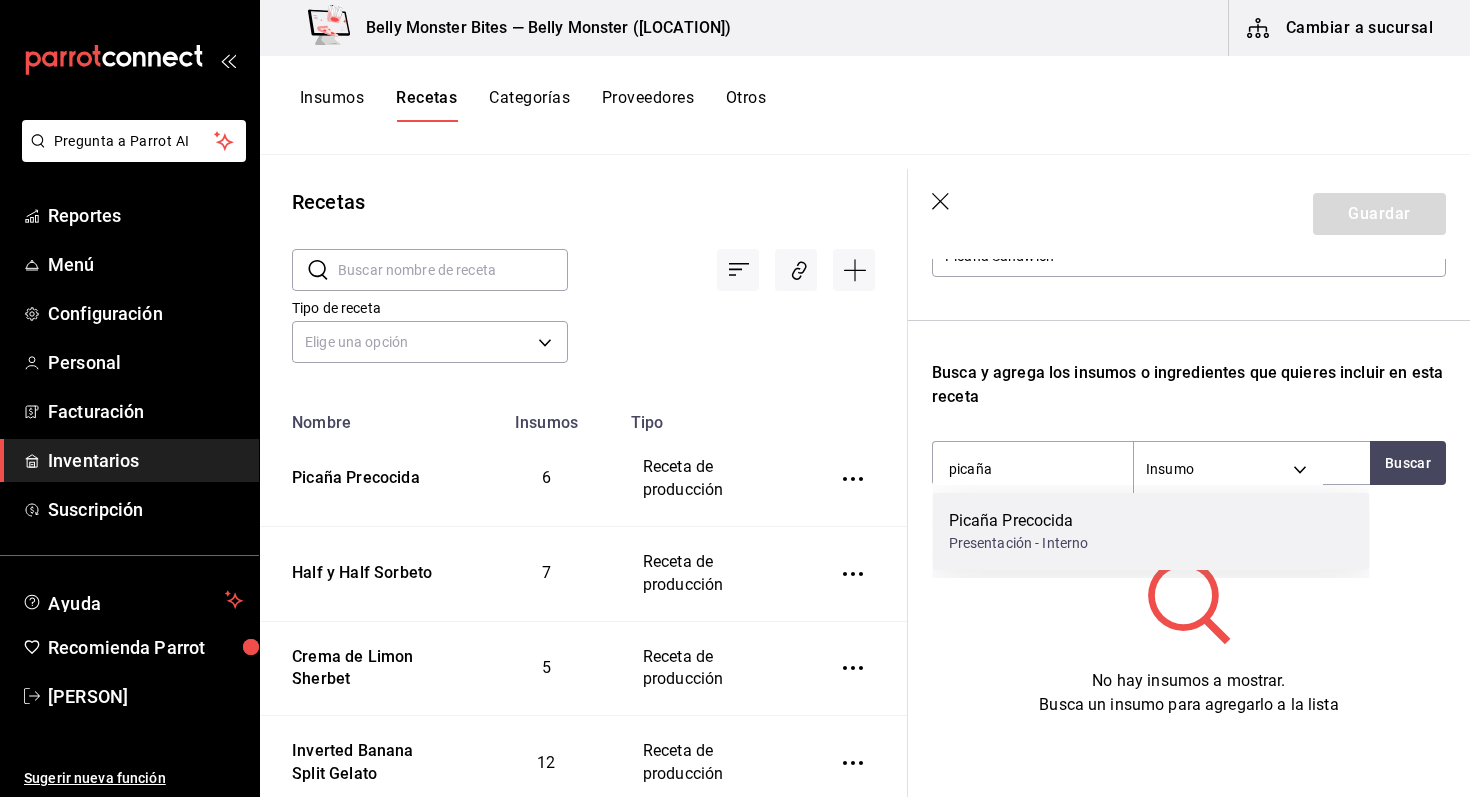 click on "Picaña Precocida  Presentación - Interno" at bounding box center [1151, 531] 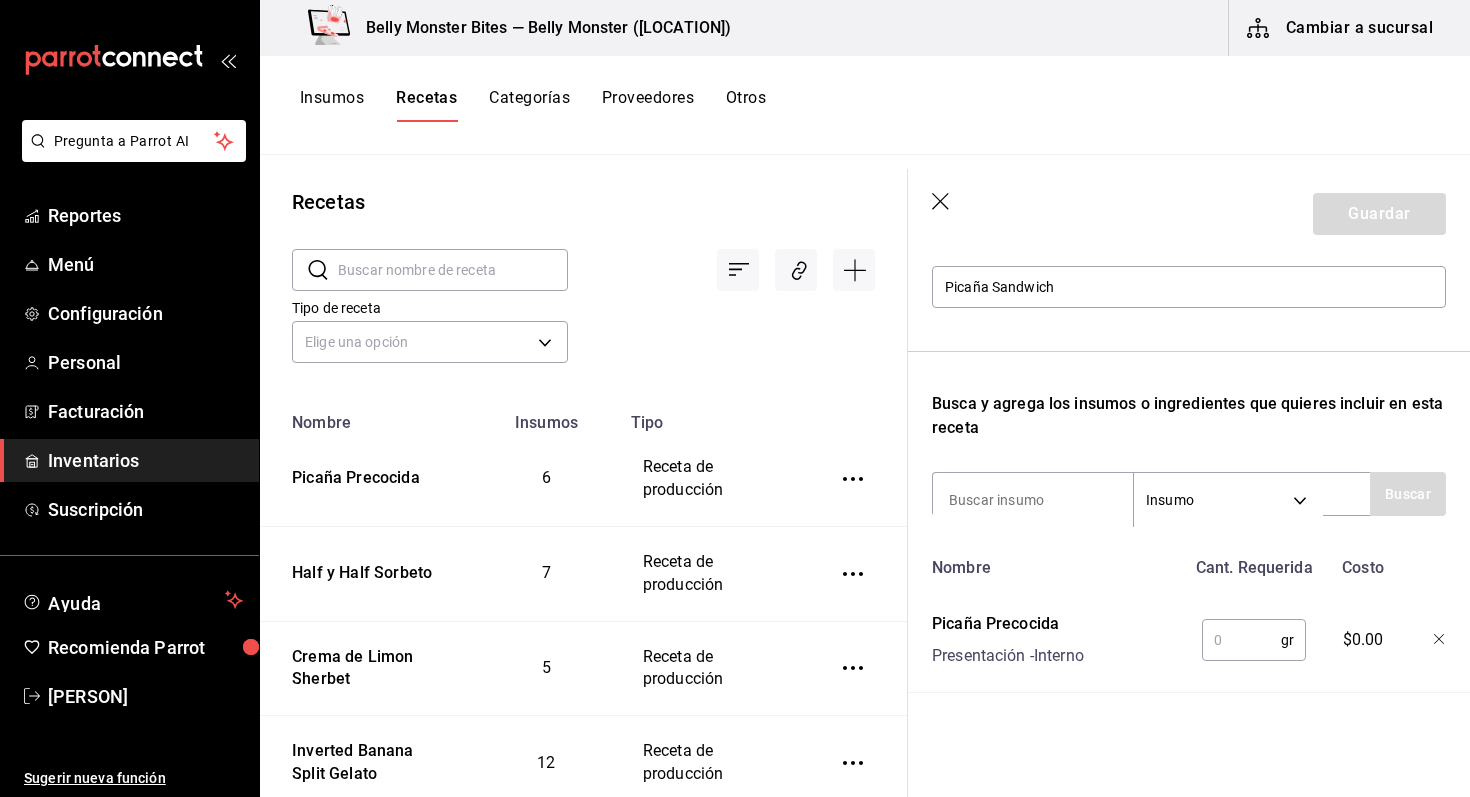 scroll, scrollTop: 227, scrollLeft: 0, axis: vertical 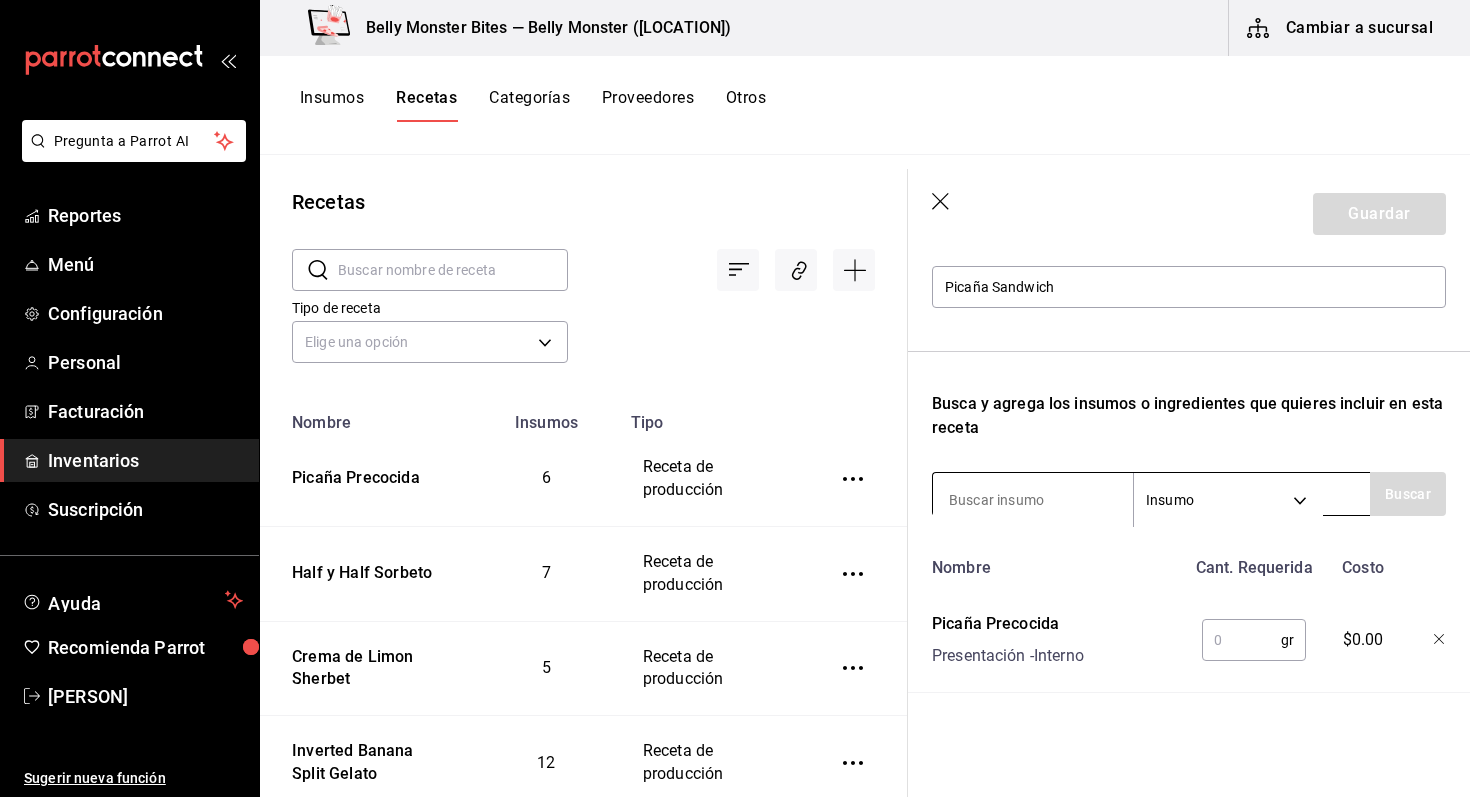 click at bounding box center [1033, 500] 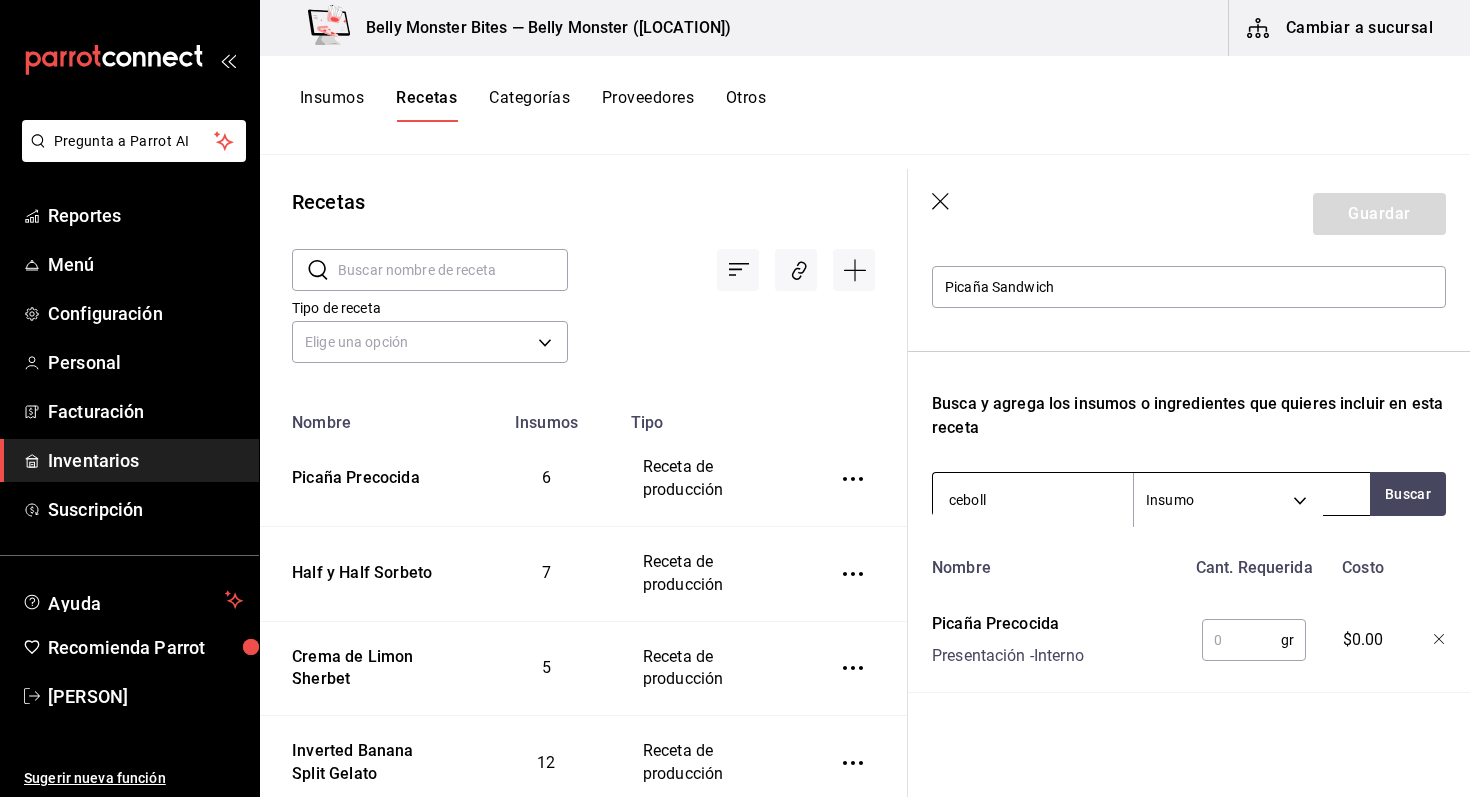 type on "cebolla" 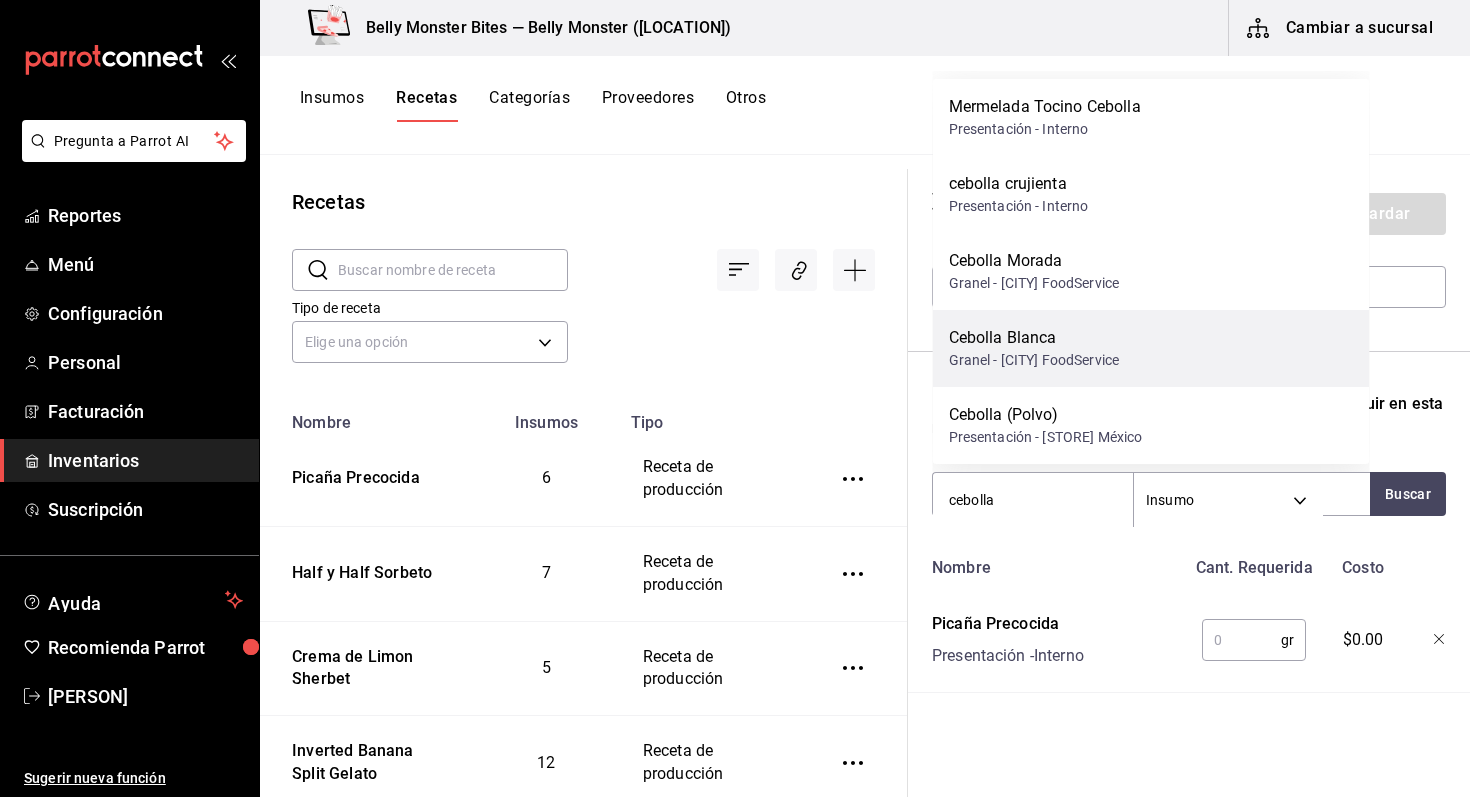 click on "Cebolla Blanca" at bounding box center (1034, 338) 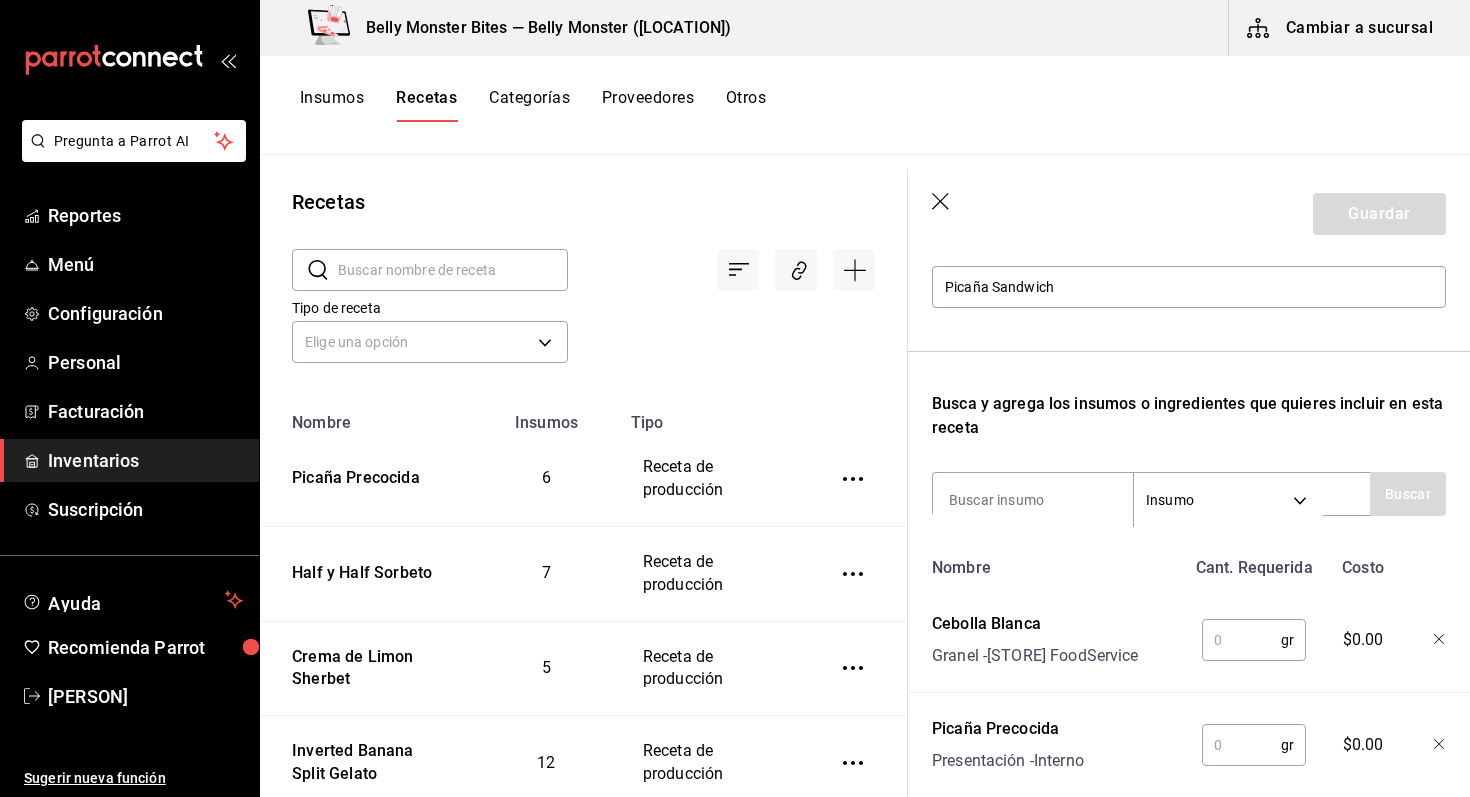 scroll, scrollTop: 258, scrollLeft: 0, axis: vertical 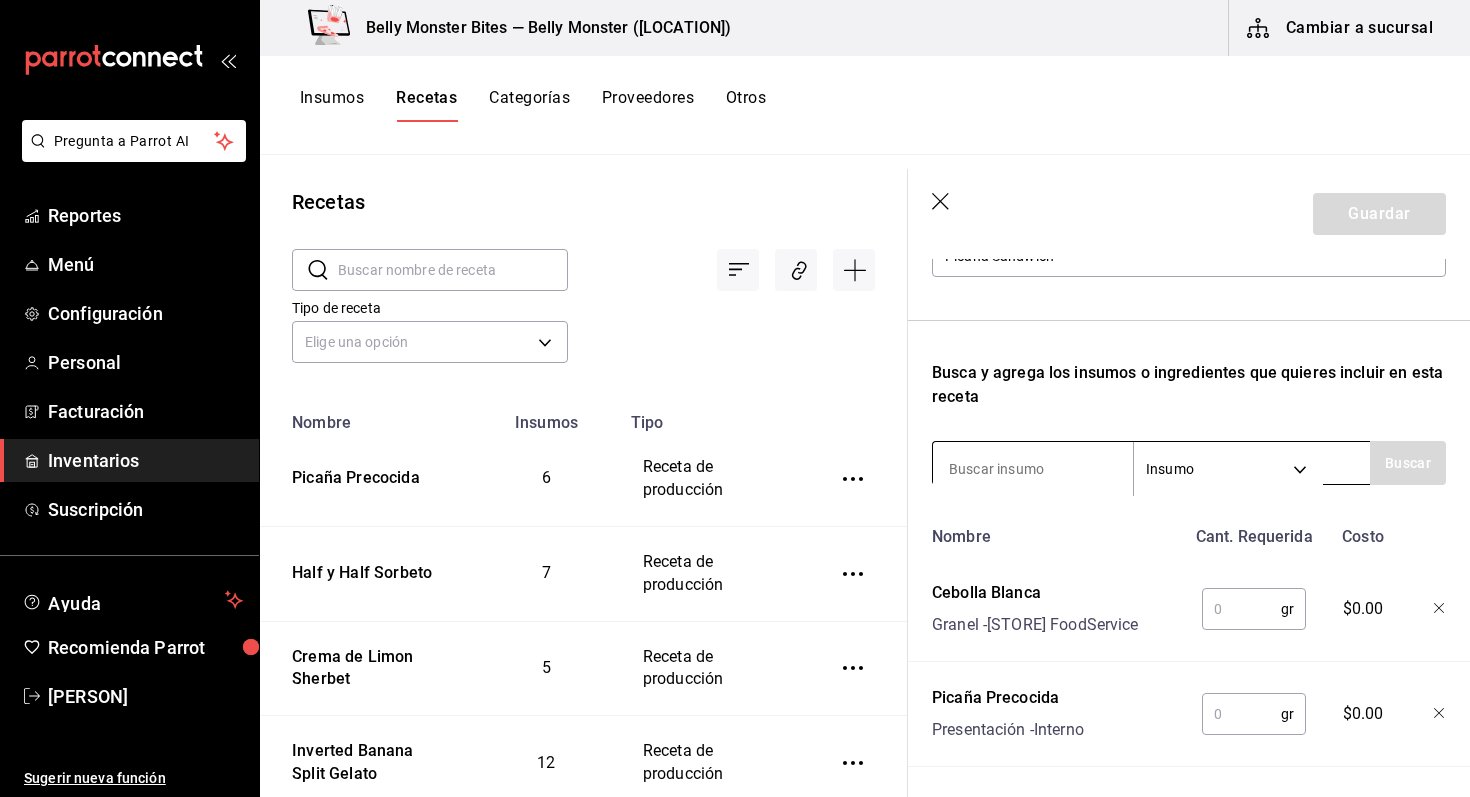 click at bounding box center [1033, 469] 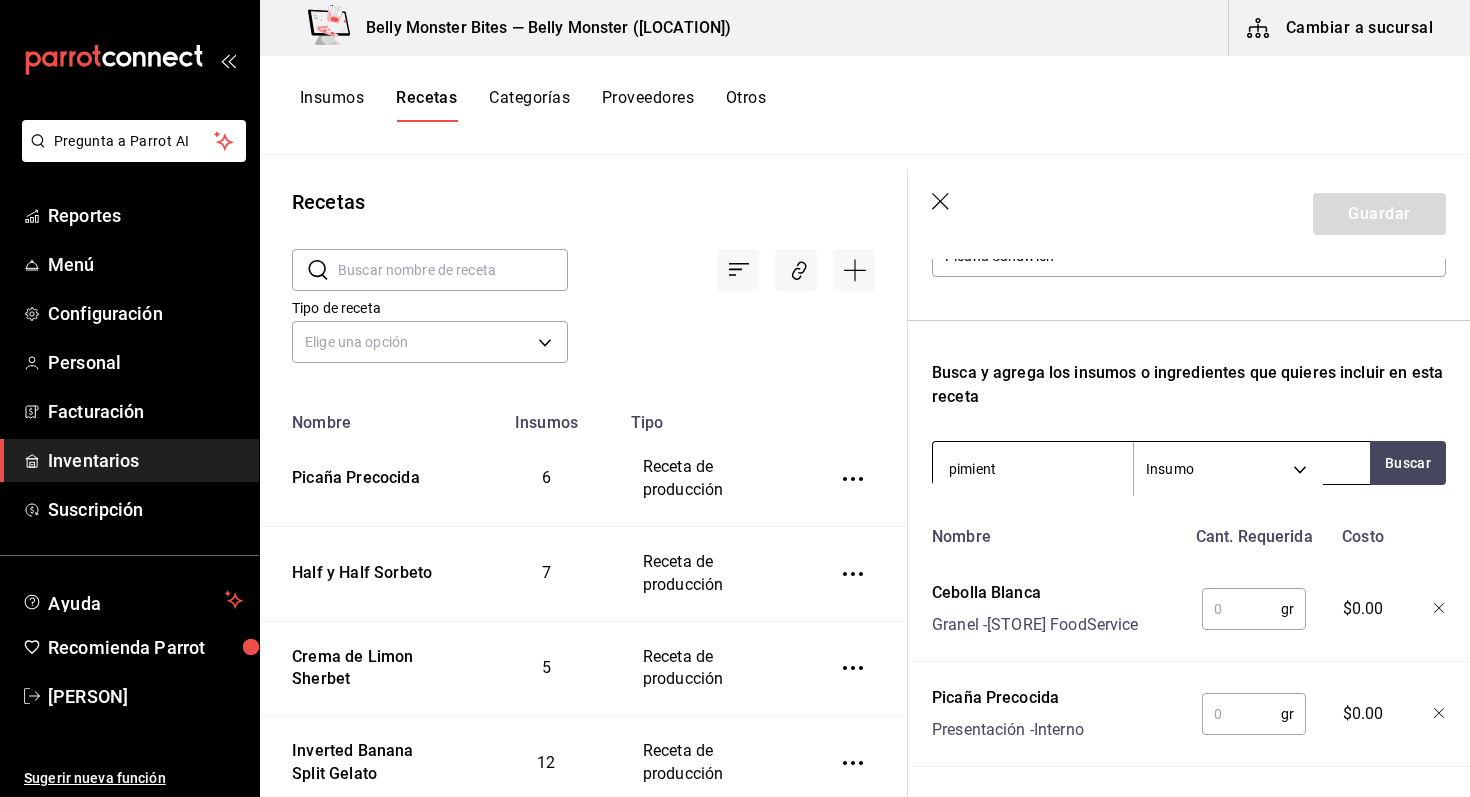 type on "pimiento" 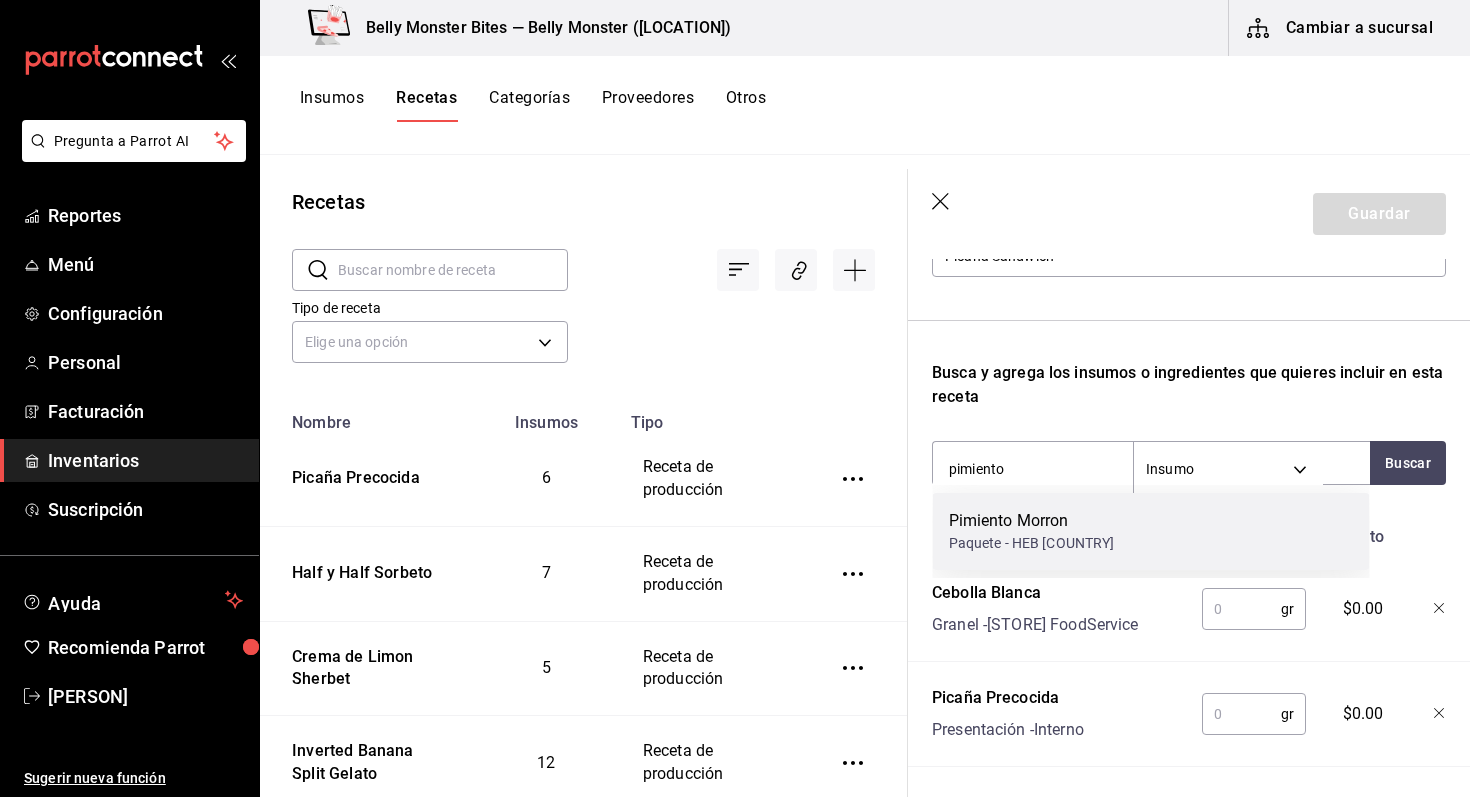 click on "Paquete - HEB [COUNTRY]" at bounding box center (1032, 543) 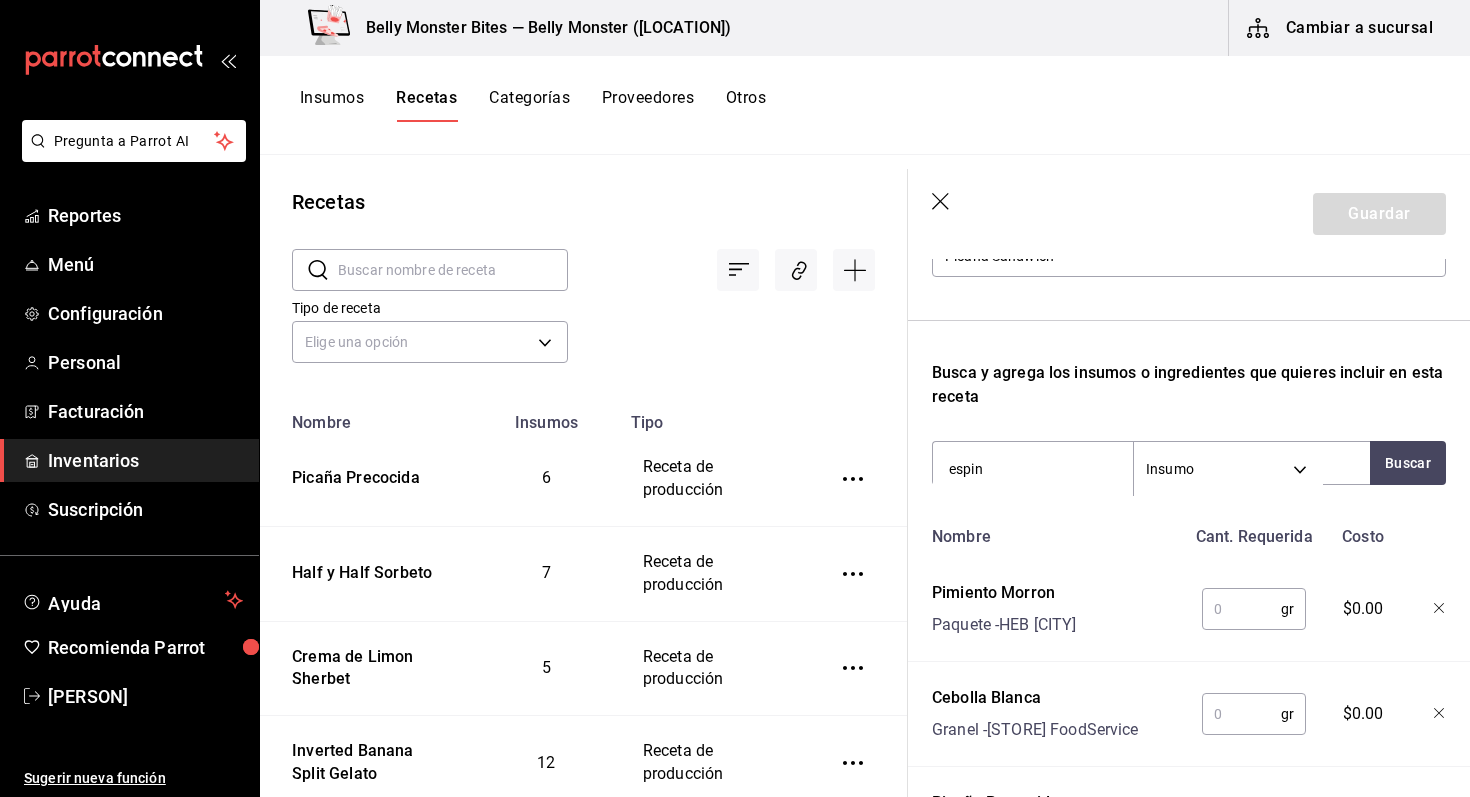 type on "espina" 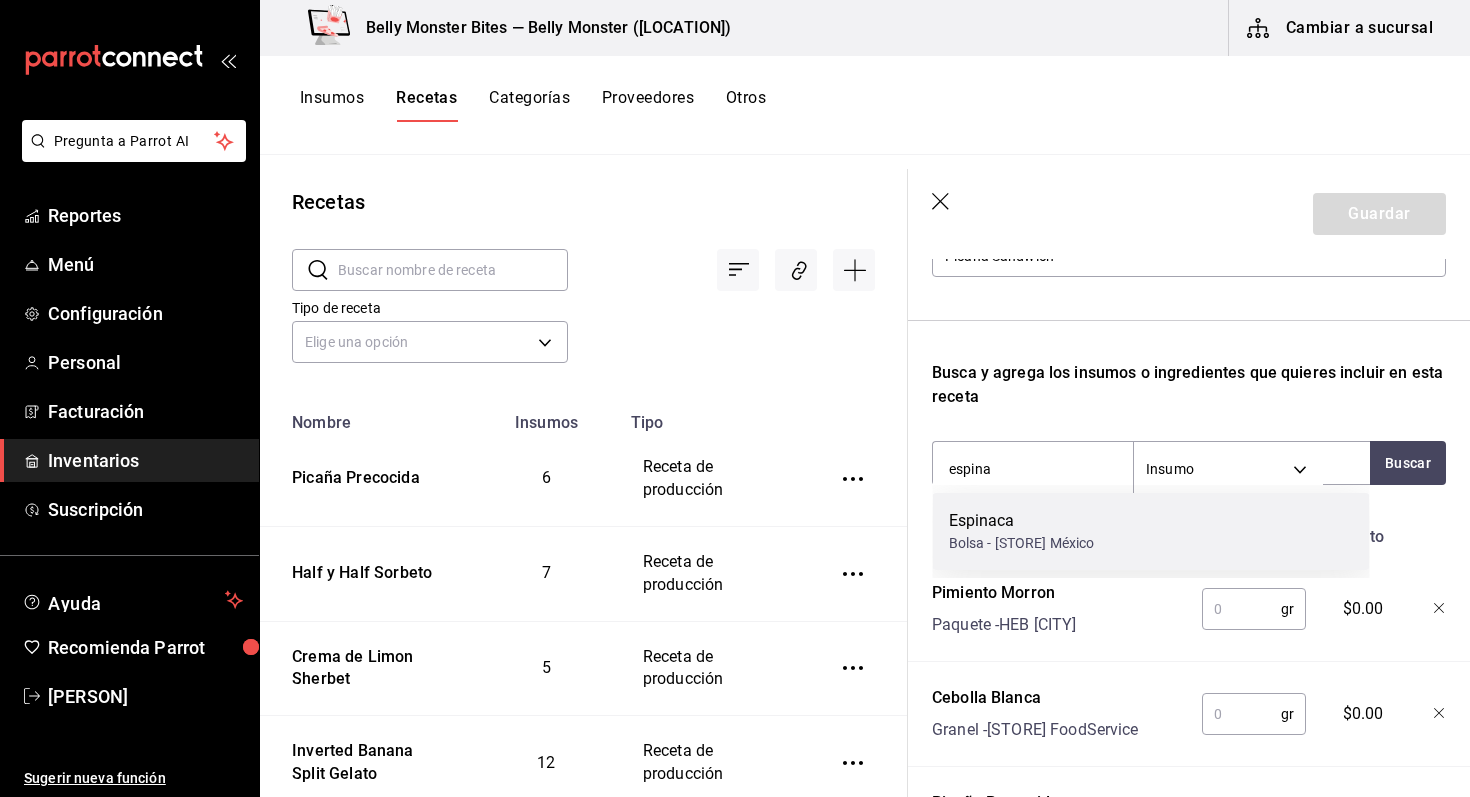 click on "Espinaca" at bounding box center [1022, 521] 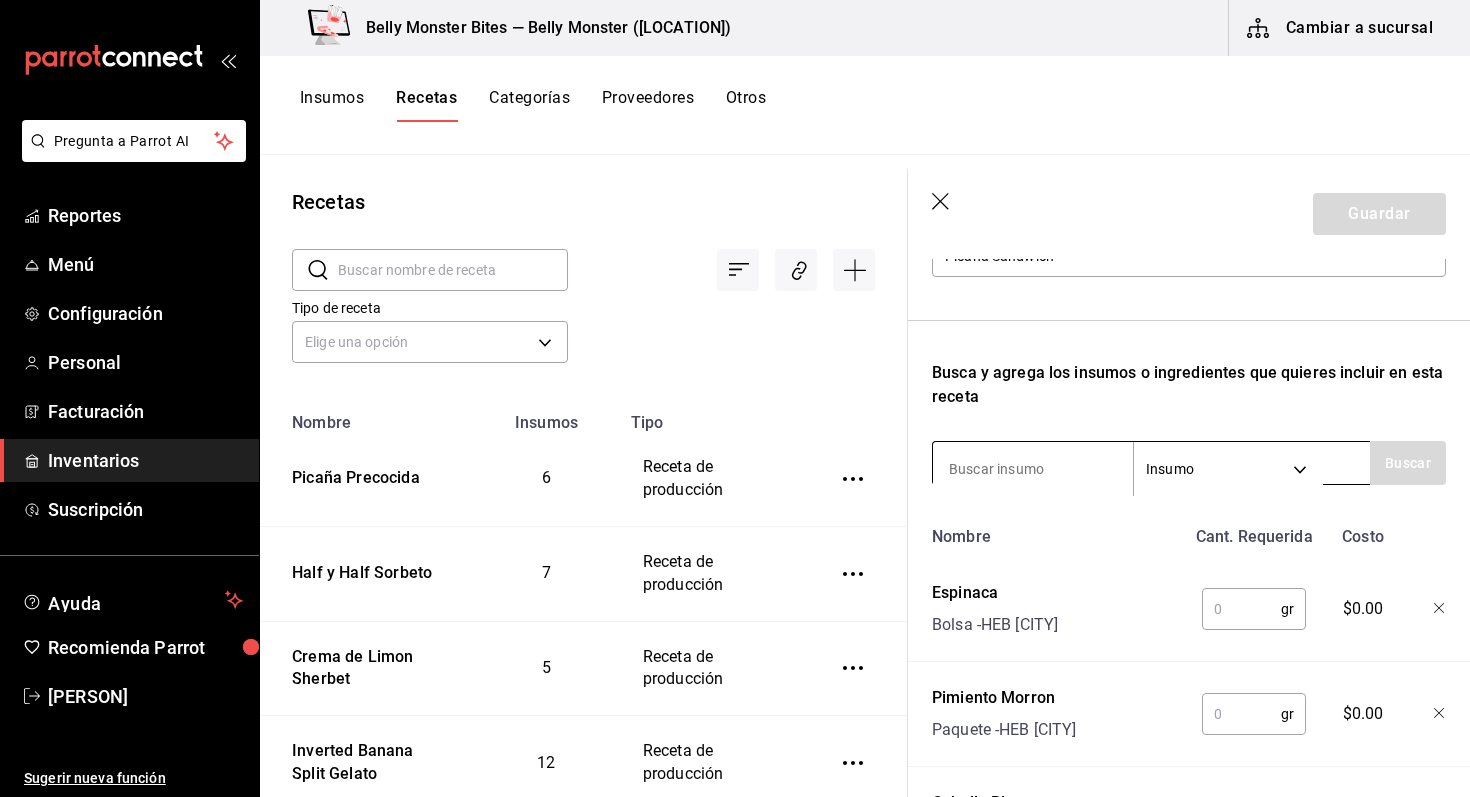 click at bounding box center (1033, 469) 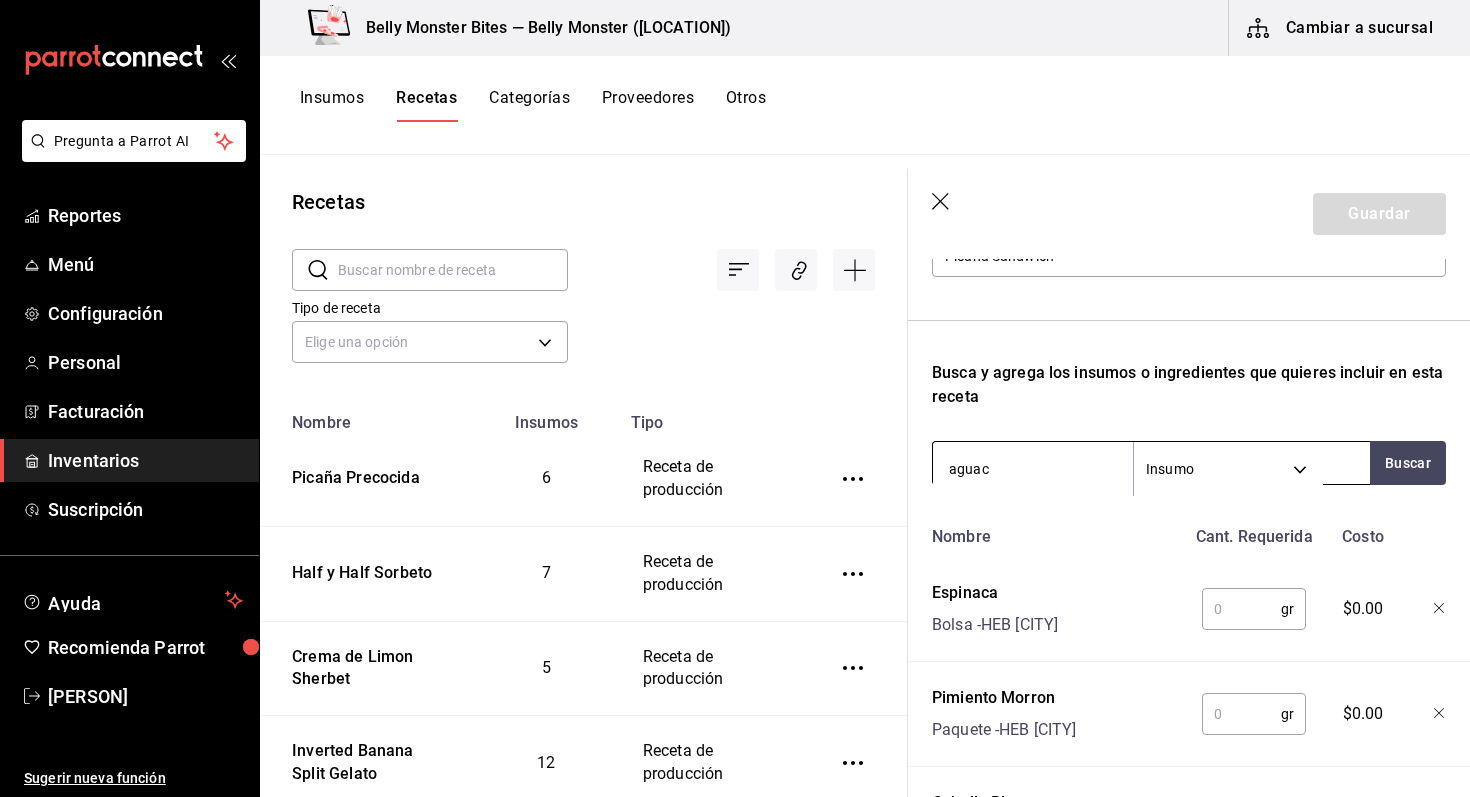 type on "aguaca" 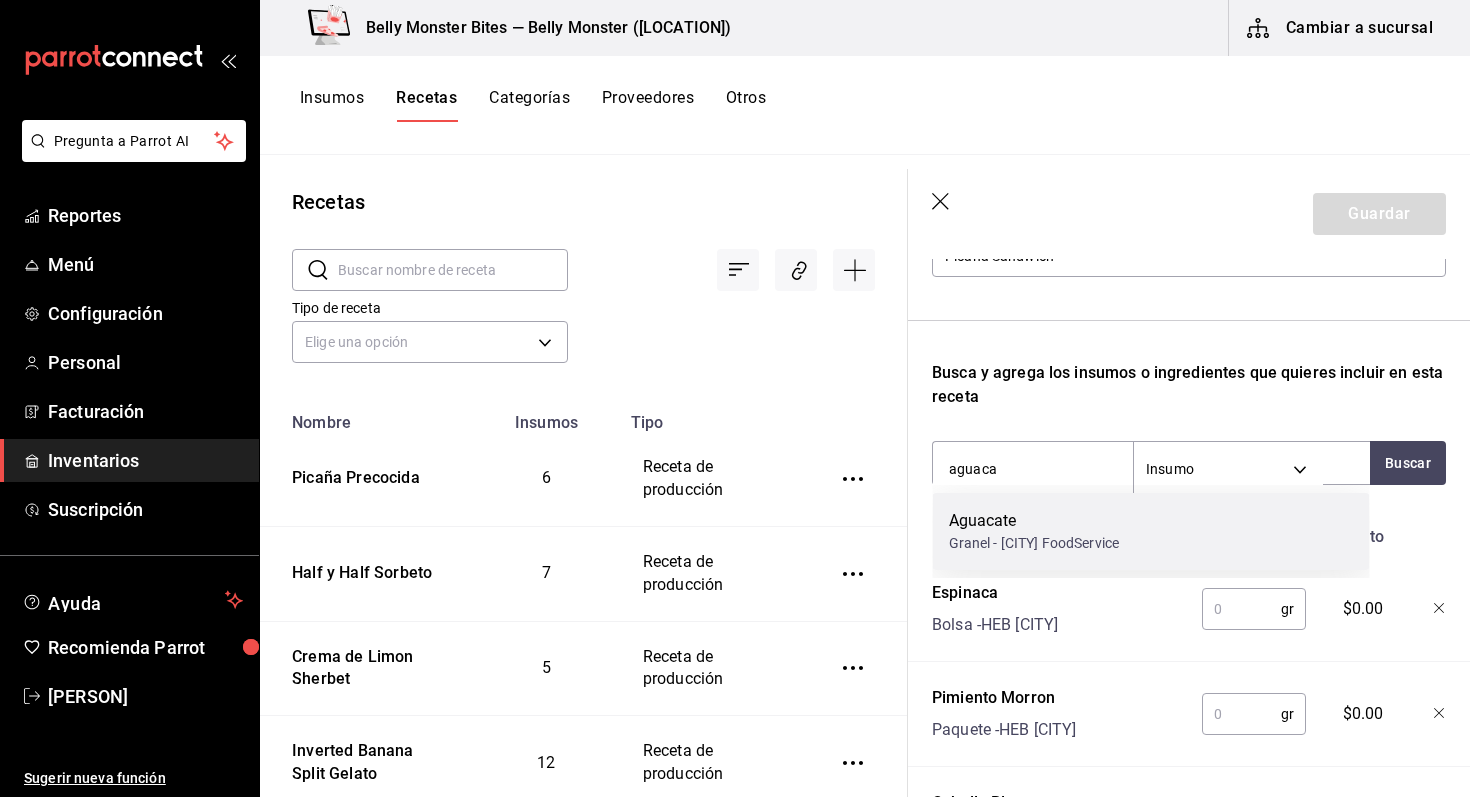 click on "Granel - [CITY] FoodService" at bounding box center [1034, 543] 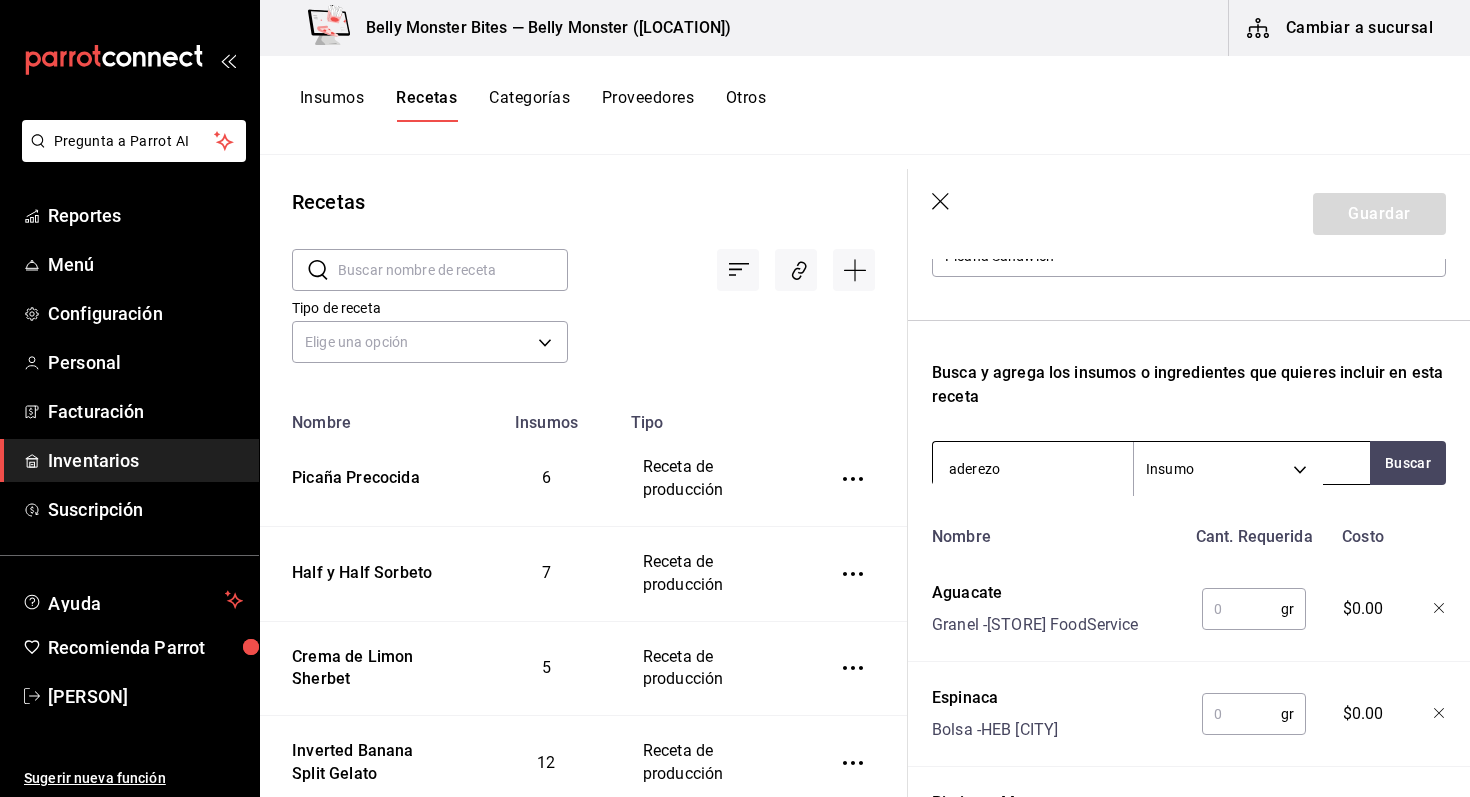 type on "aderezo" 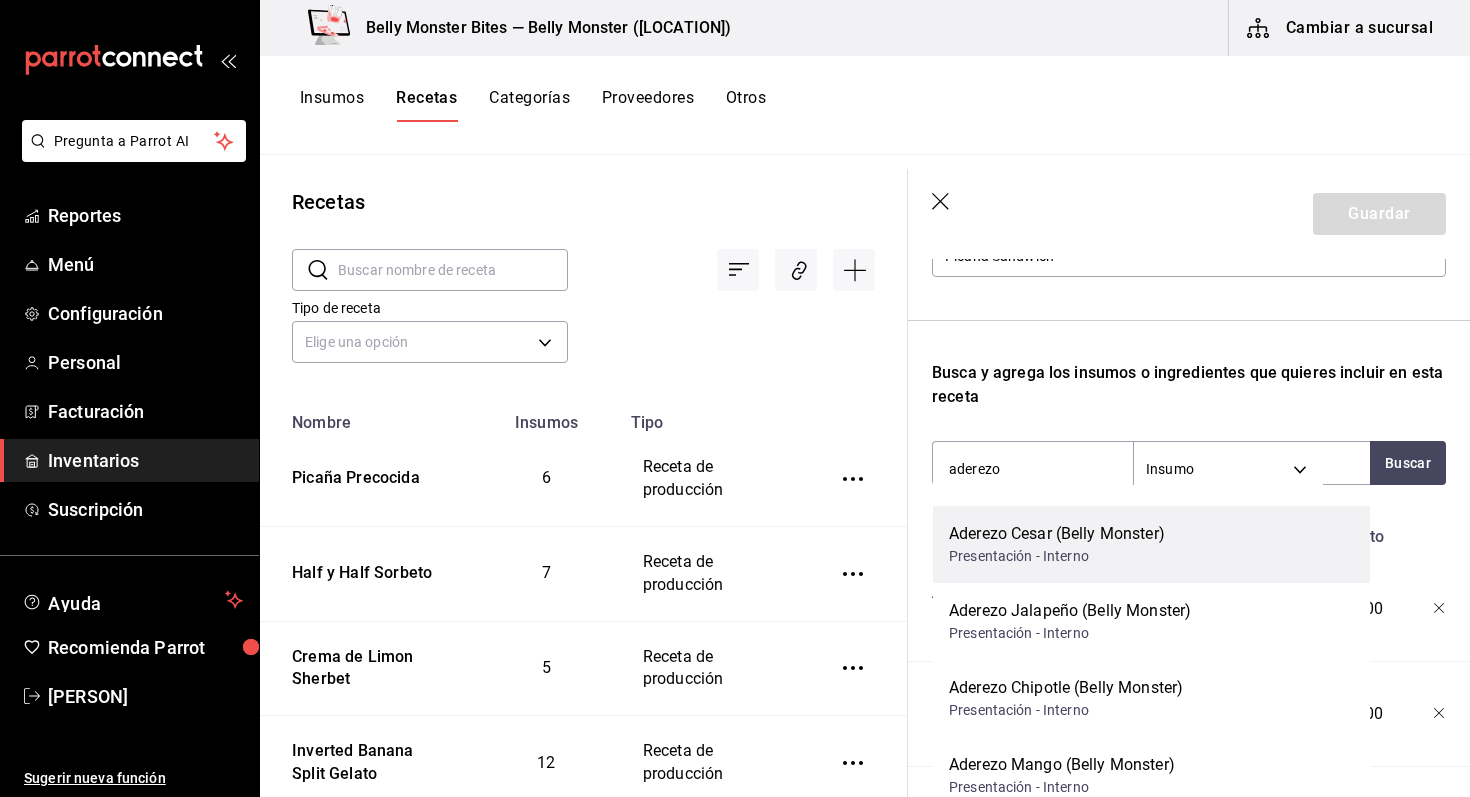 scroll, scrollTop: 105, scrollLeft: 0, axis: vertical 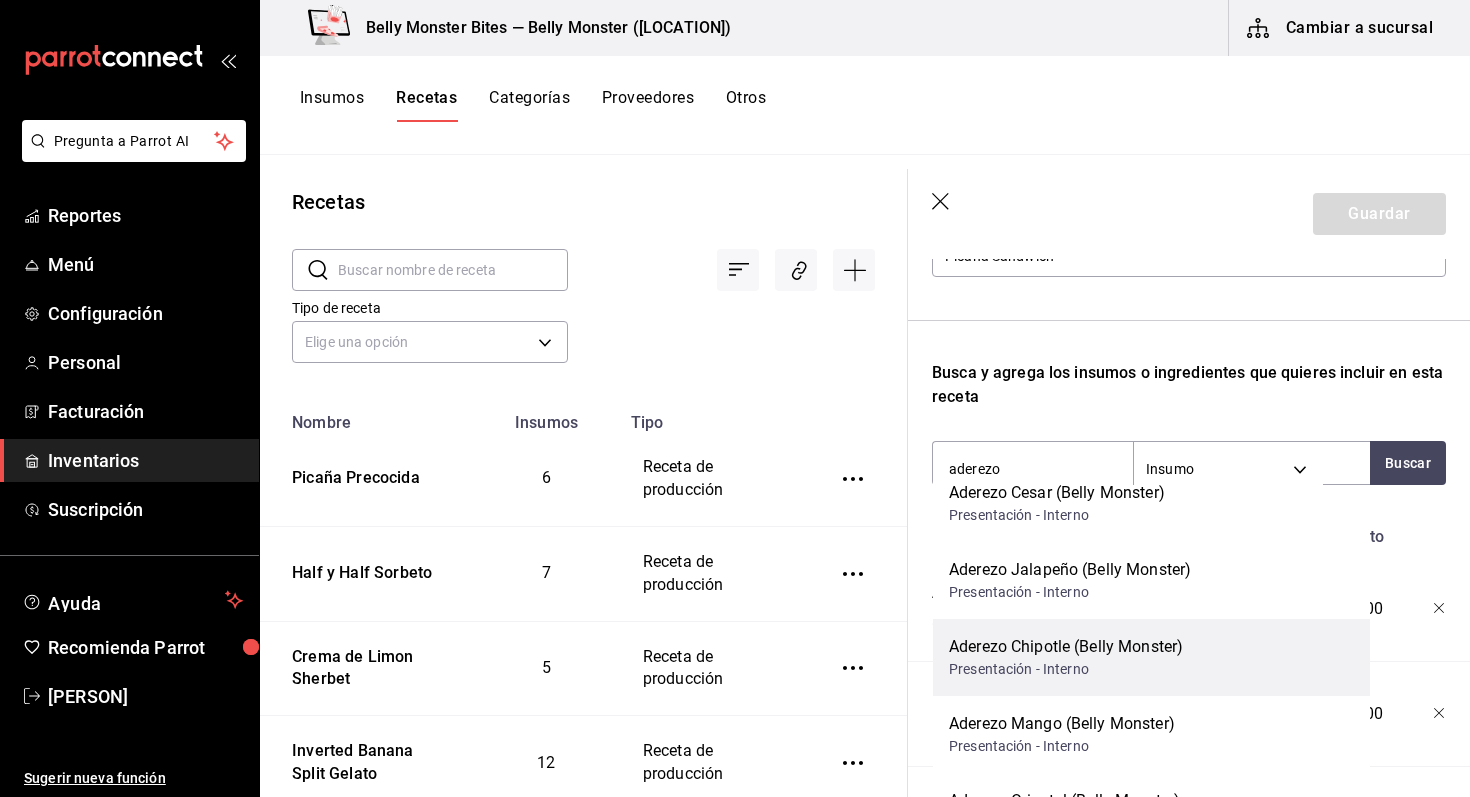 click on "Aderezo Chipotle (Belly Monster)" at bounding box center (1066, 647) 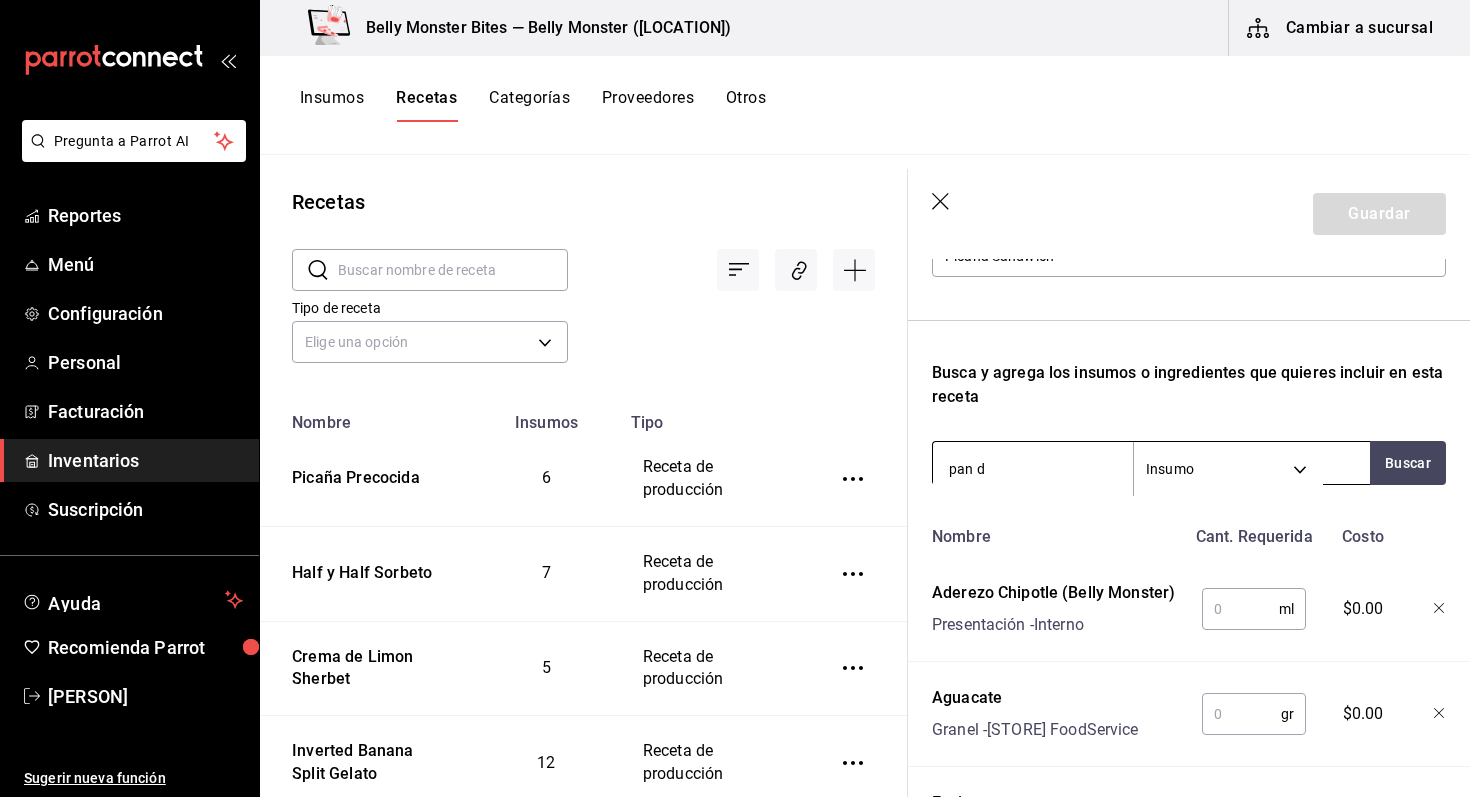 type on "pan de" 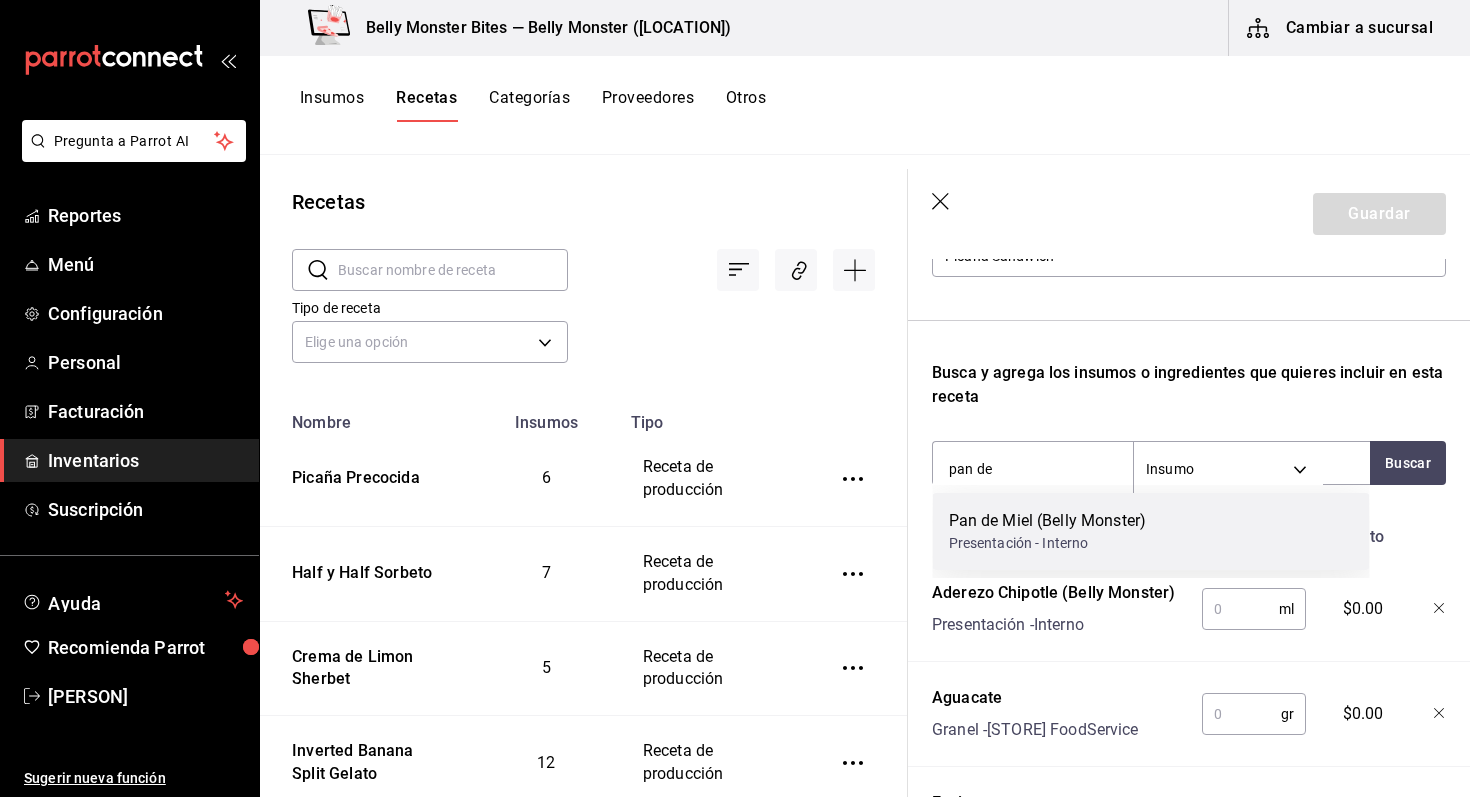 click on "Presentación - Interno" at bounding box center [1048, 543] 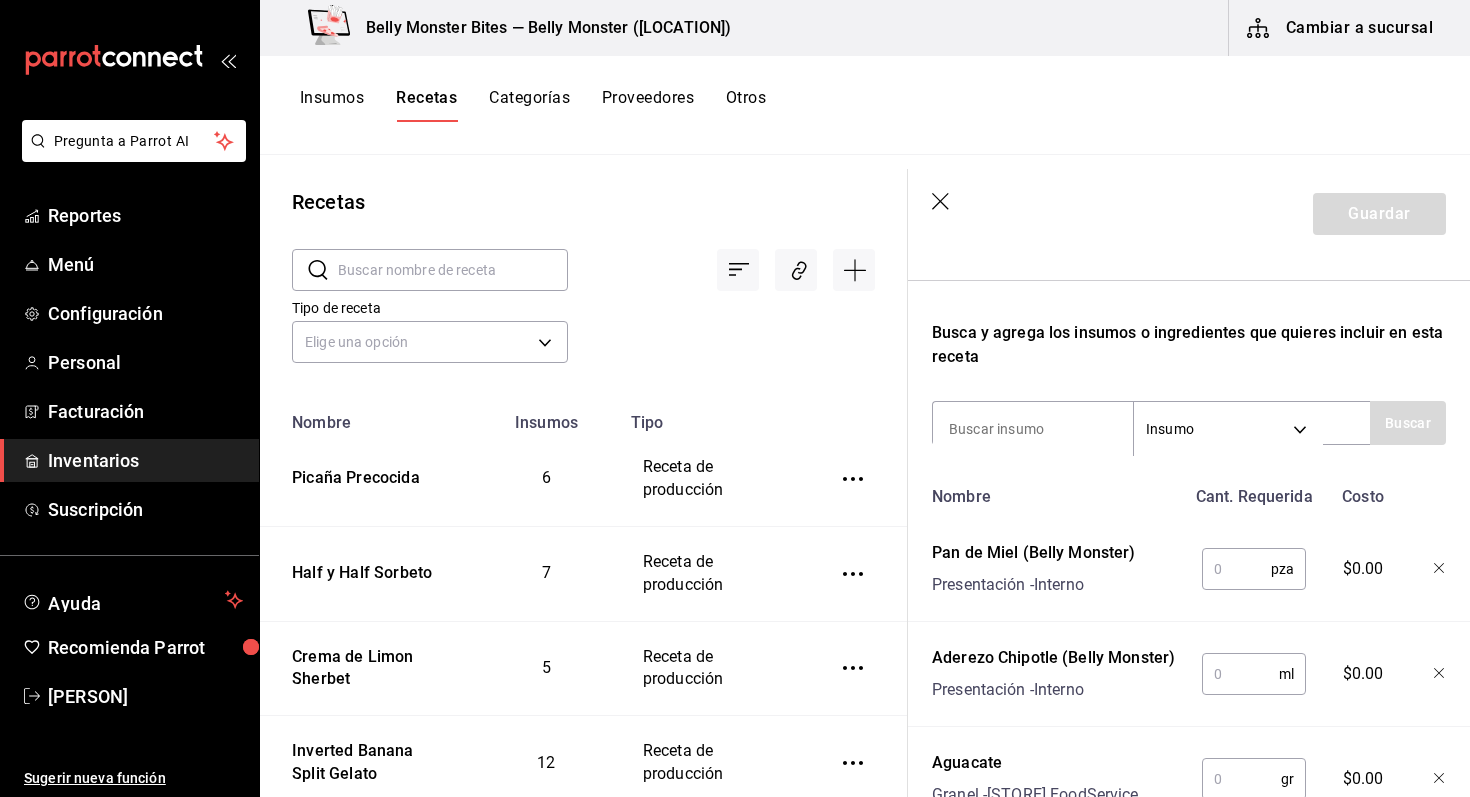 scroll, scrollTop: 302, scrollLeft: 0, axis: vertical 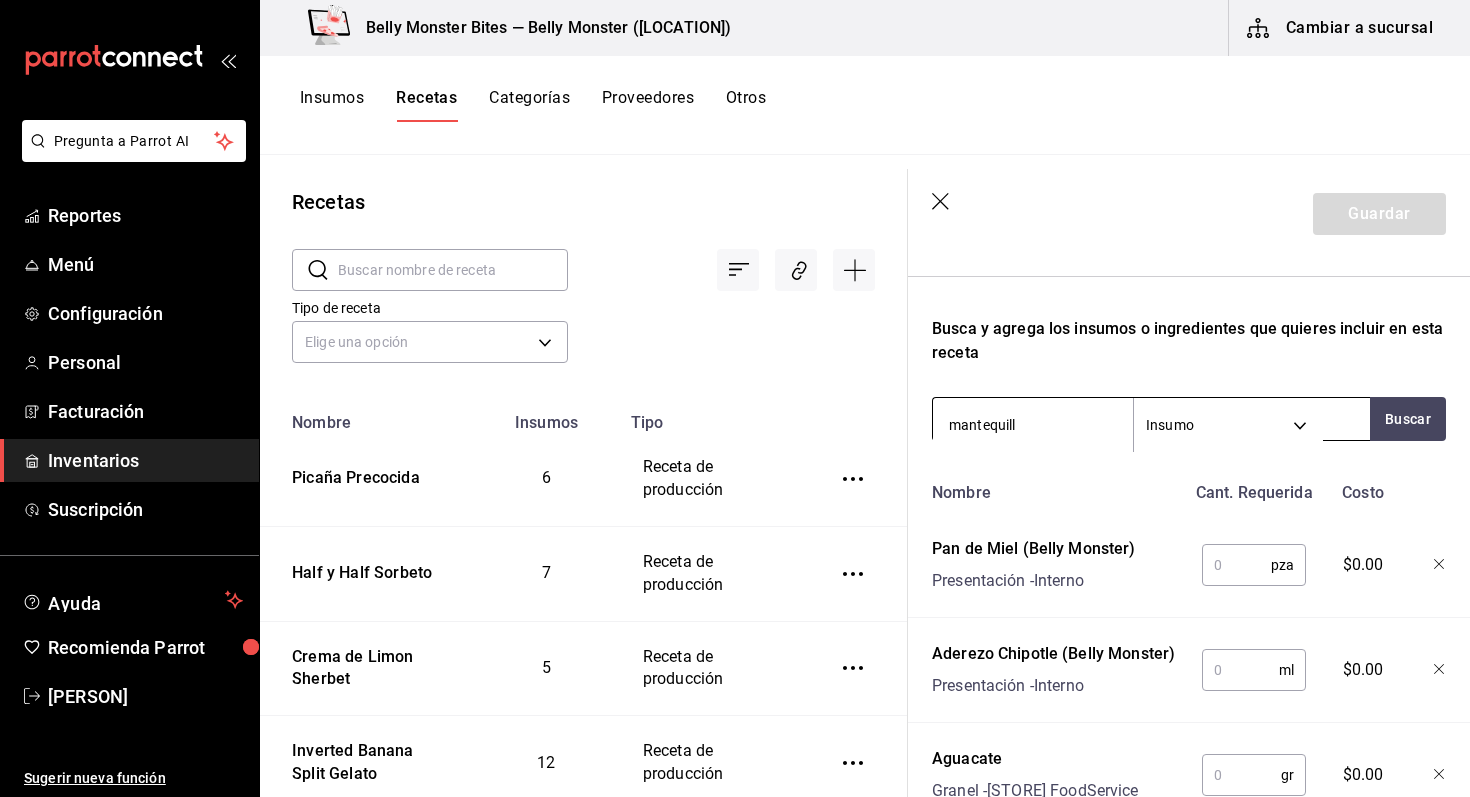 type on "mantequilla" 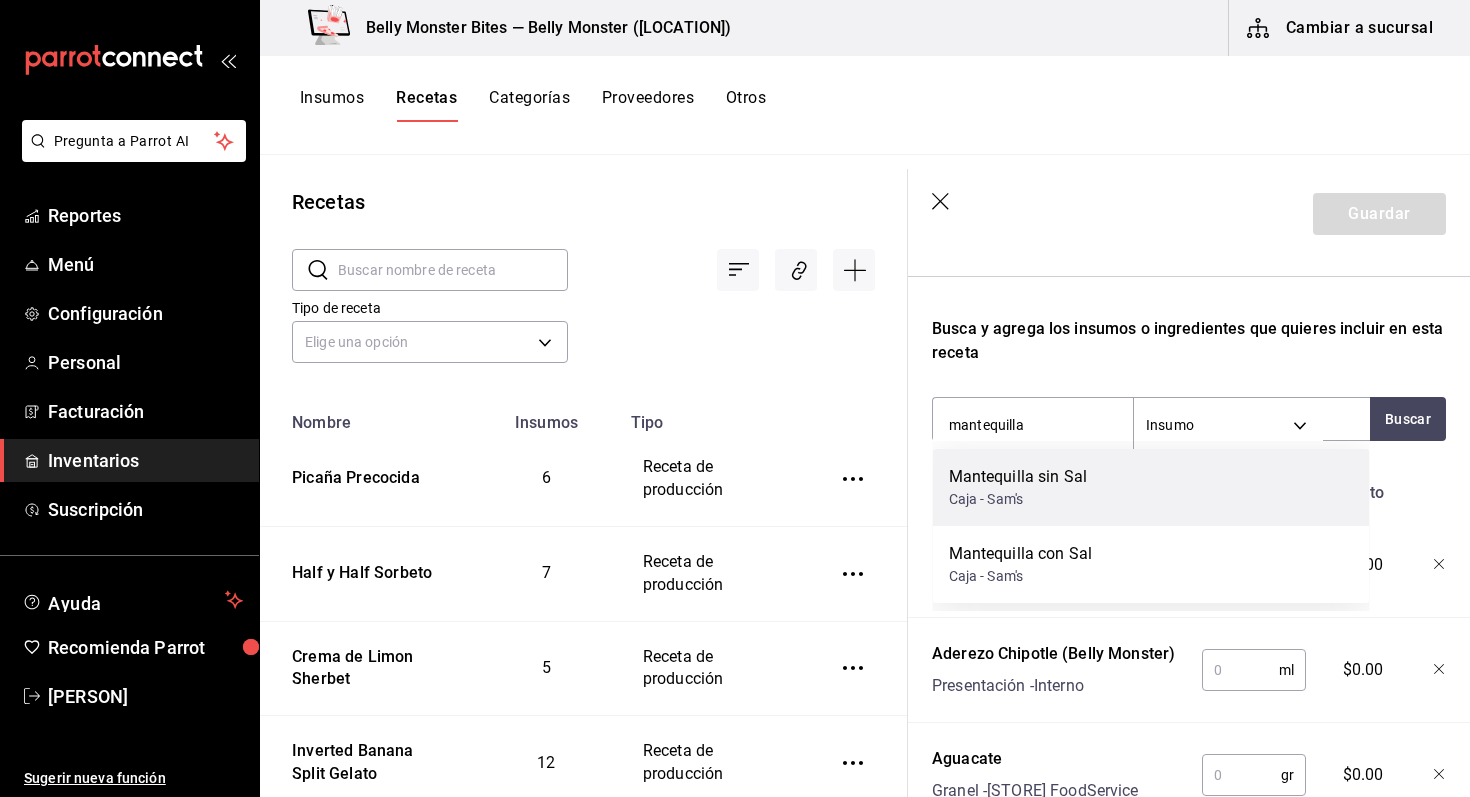 click on "Caja - Sam's" at bounding box center (1018, 499) 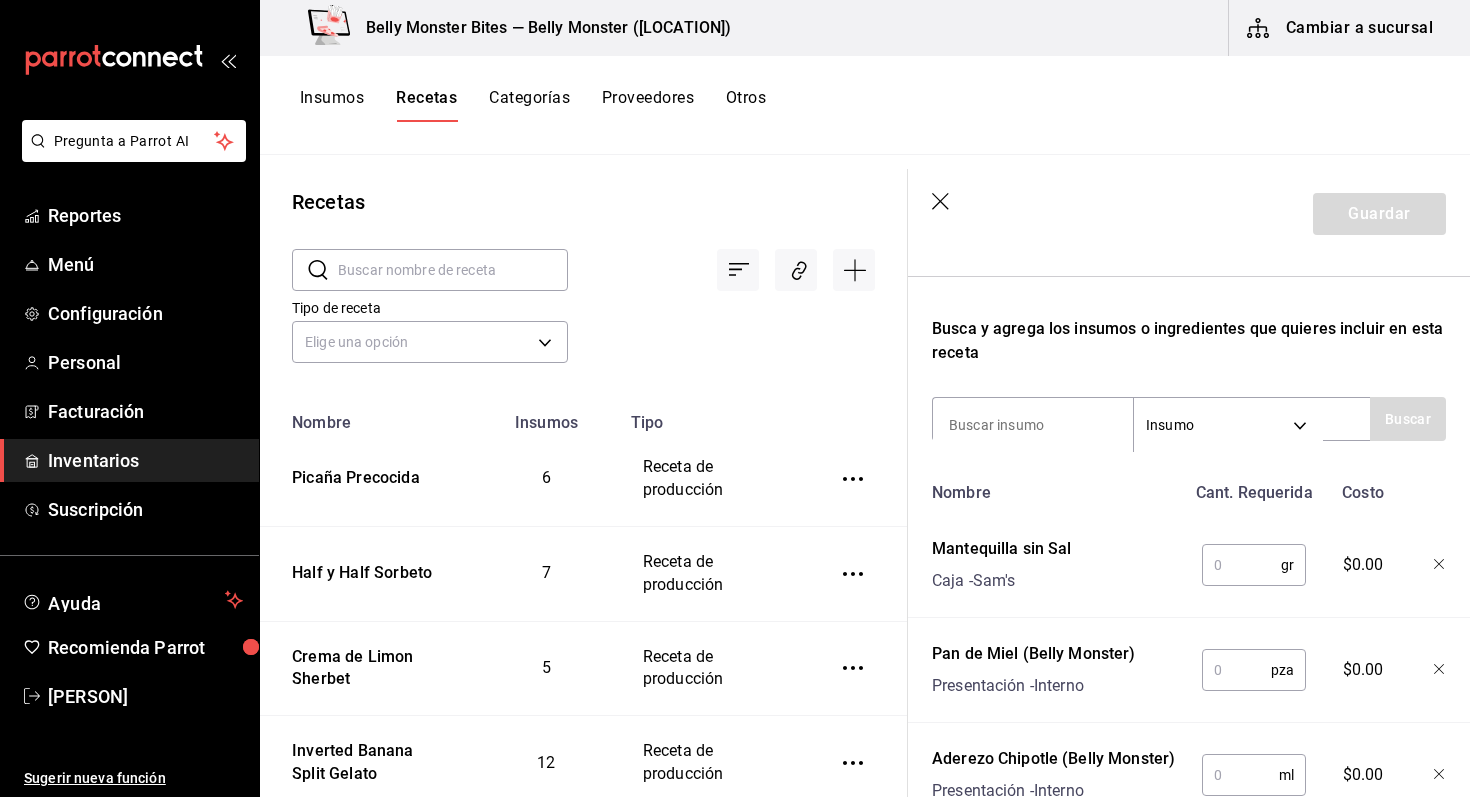 click at bounding box center [1241, 565] 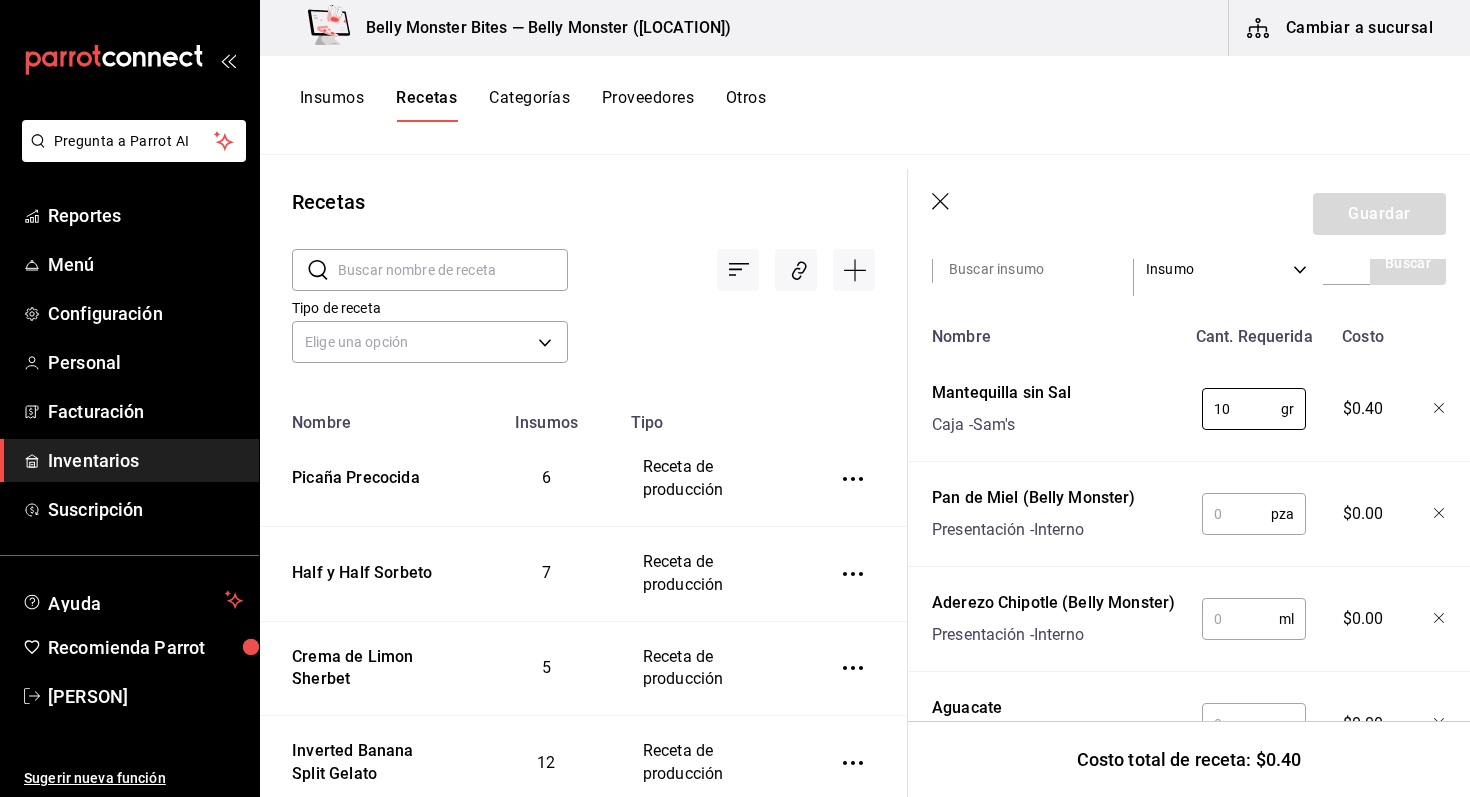 scroll, scrollTop: 471, scrollLeft: 0, axis: vertical 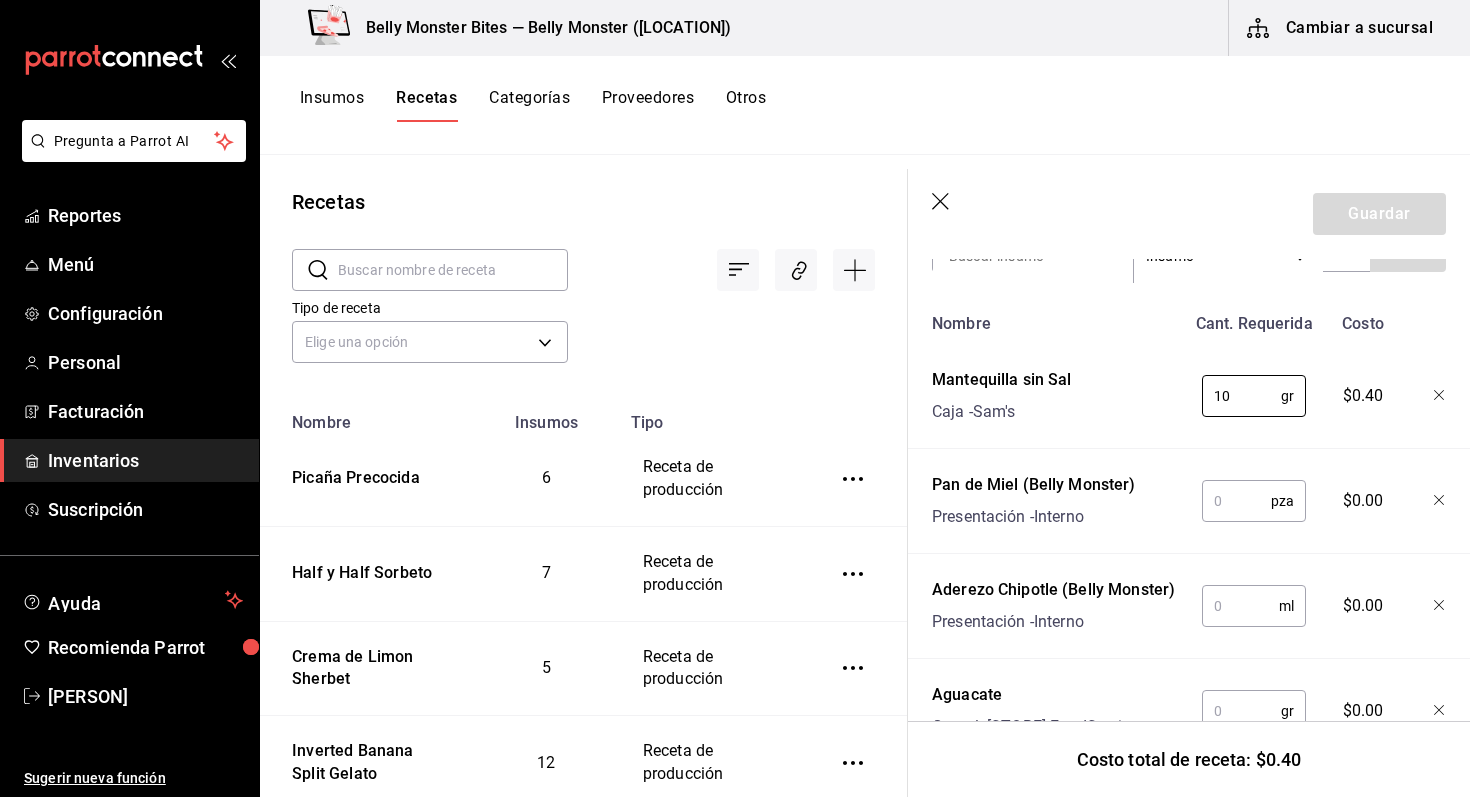 type on "10" 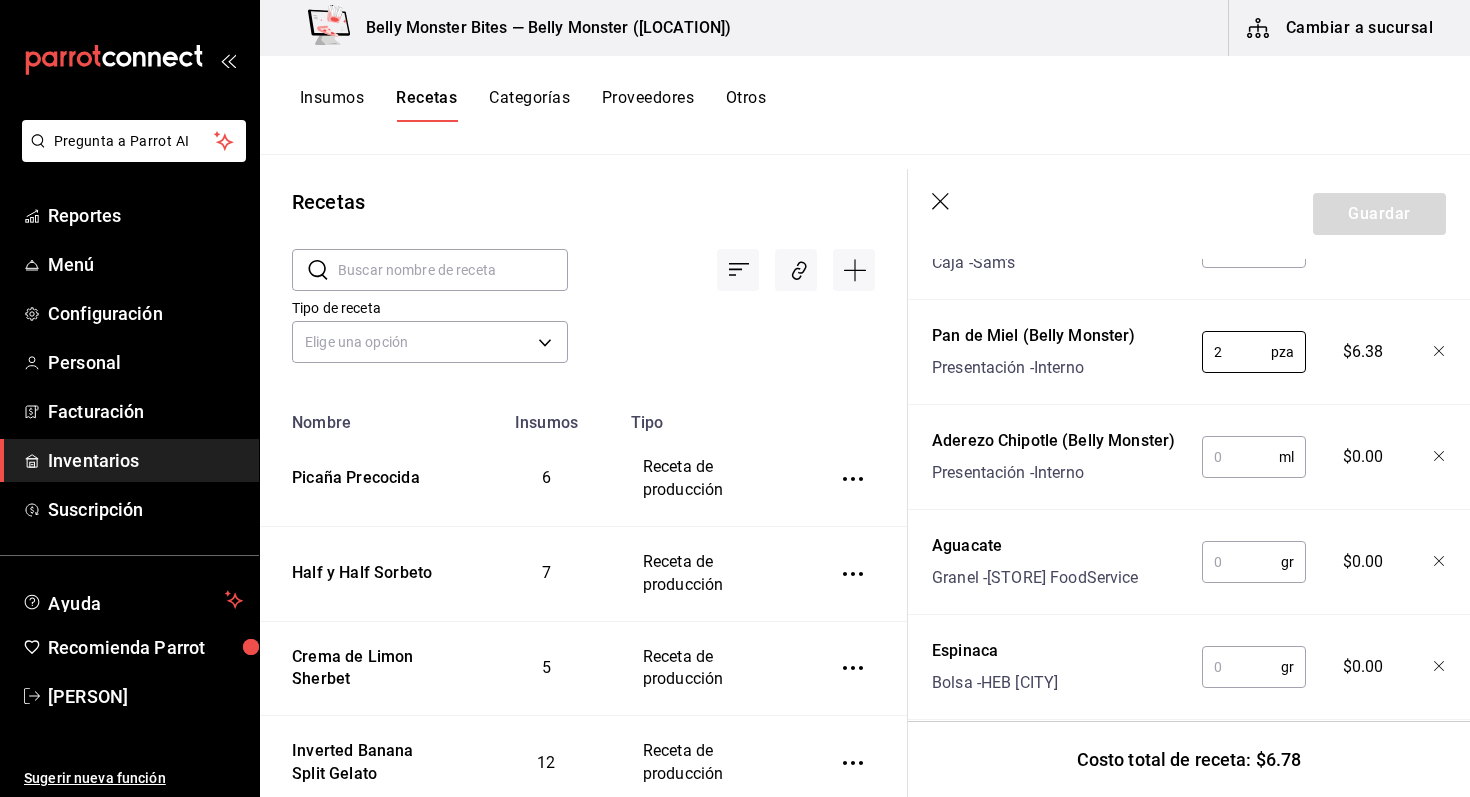scroll, scrollTop: 641, scrollLeft: 0, axis: vertical 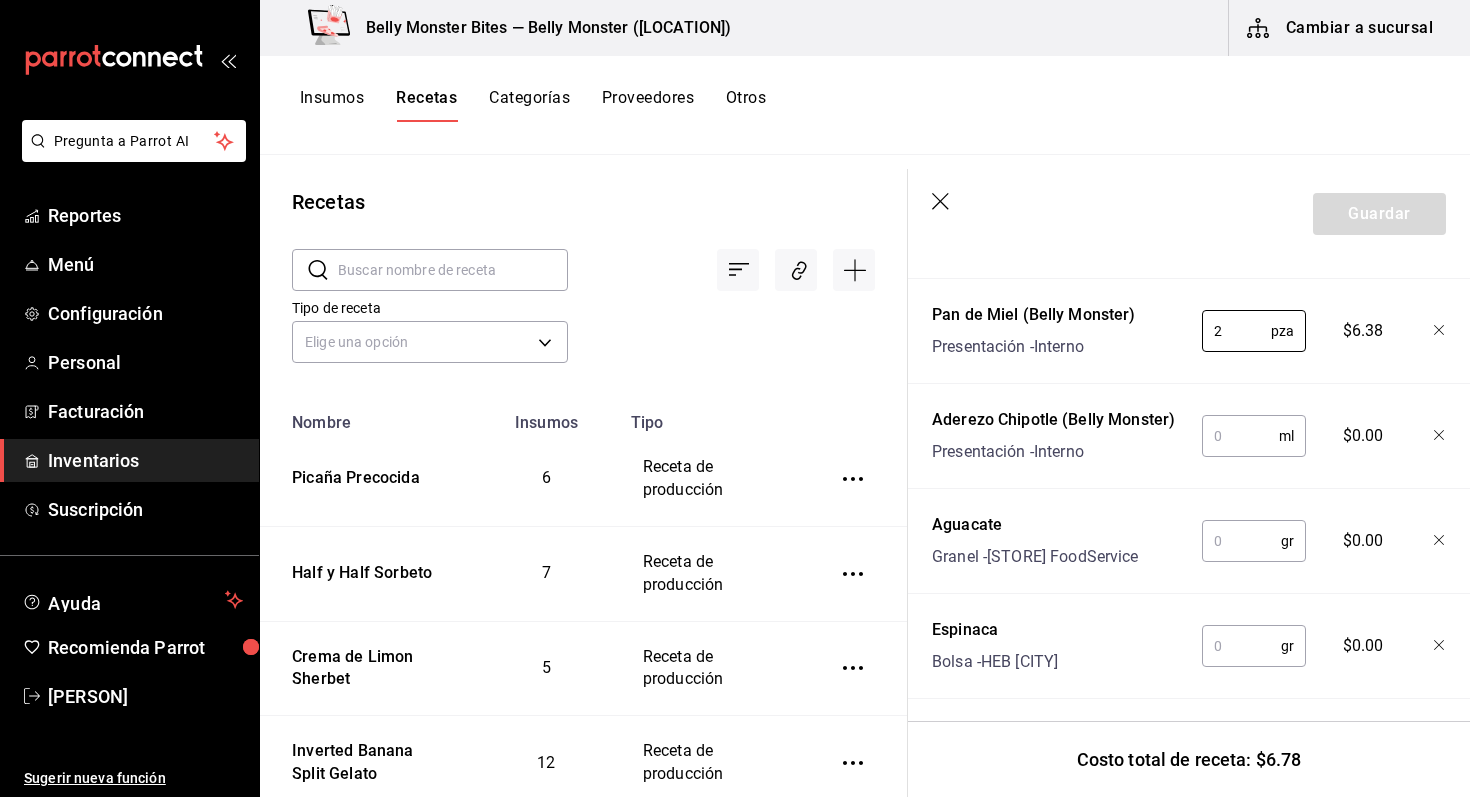 type on "2" 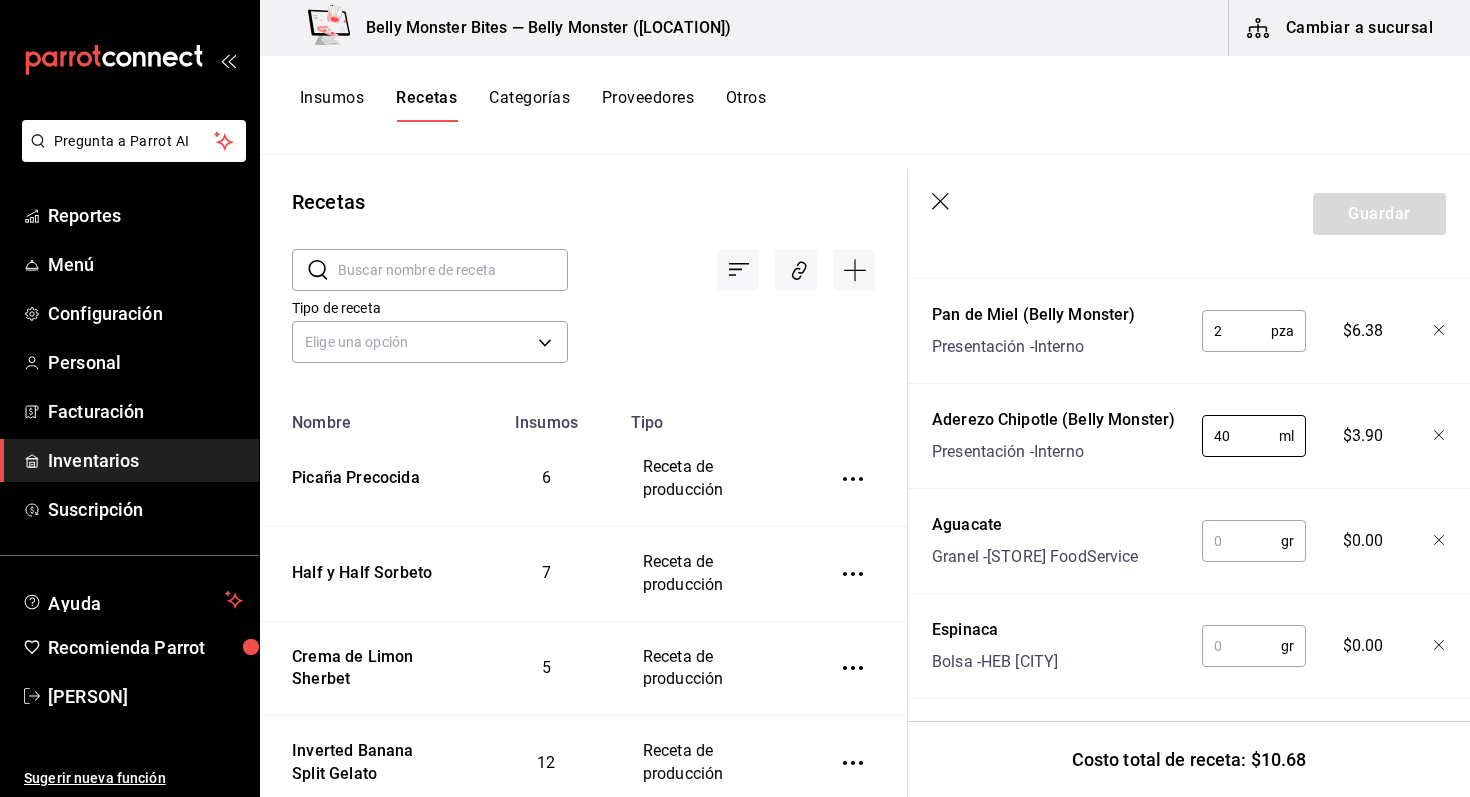 type on "40" 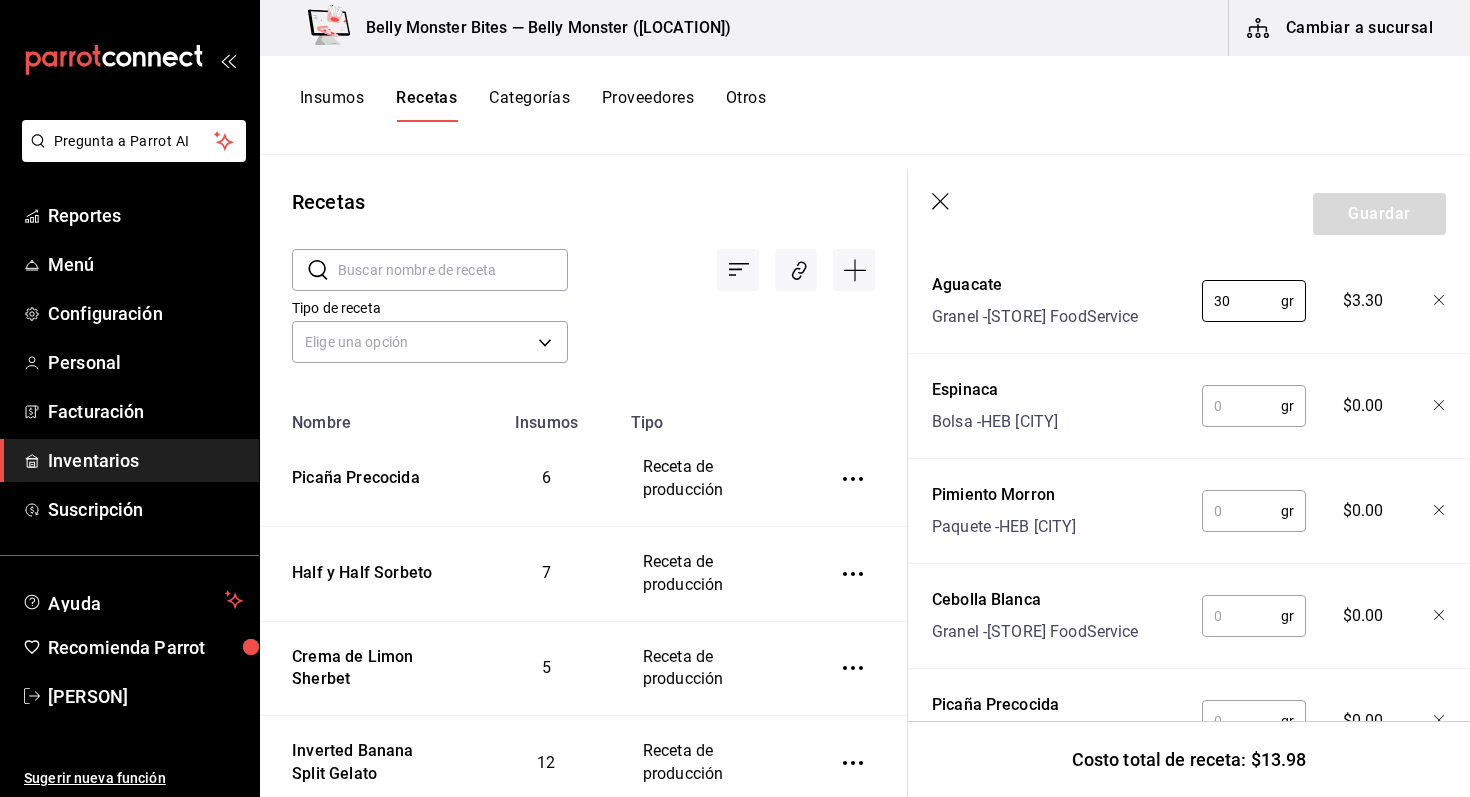scroll, scrollTop: 937, scrollLeft: 0, axis: vertical 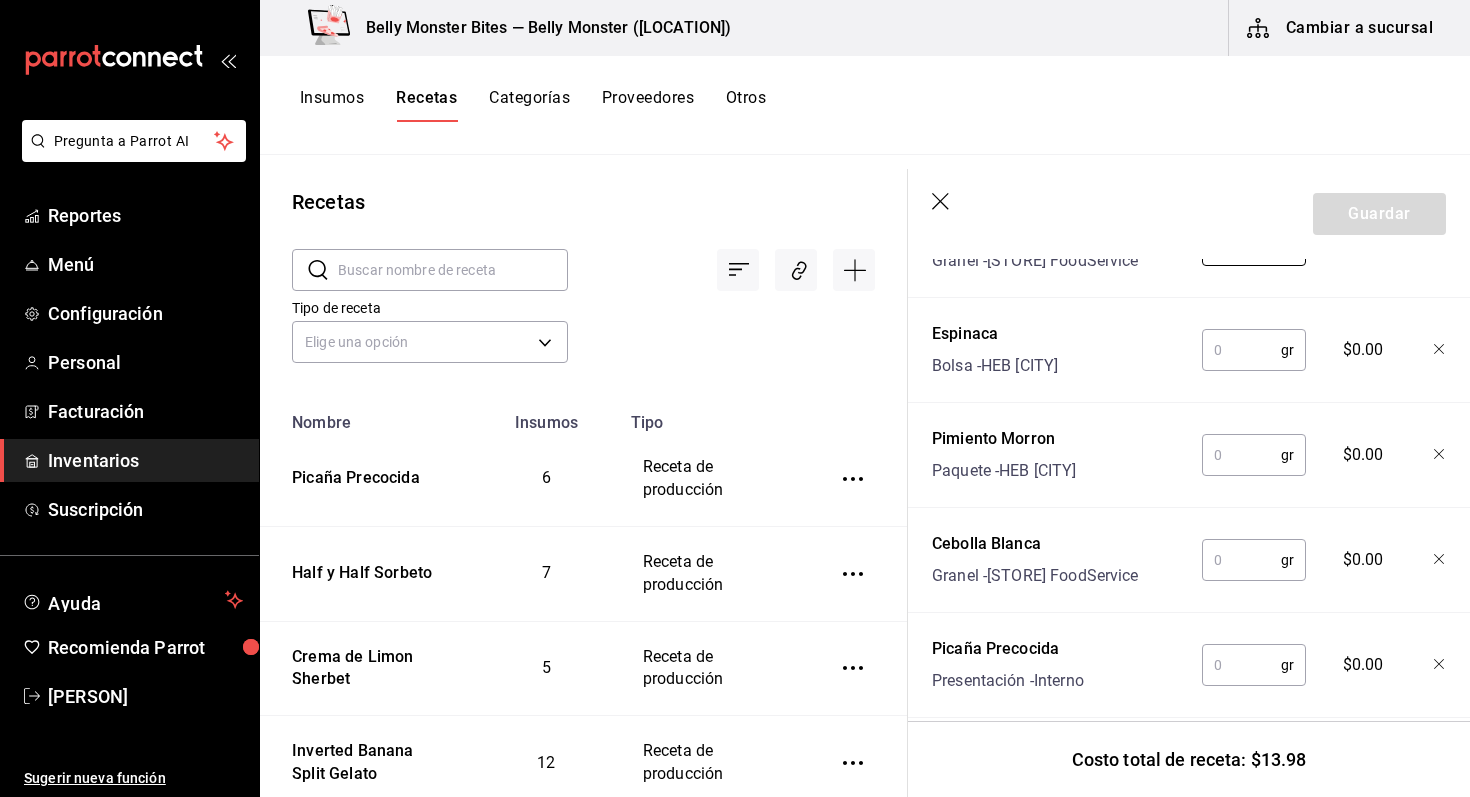 type on "30" 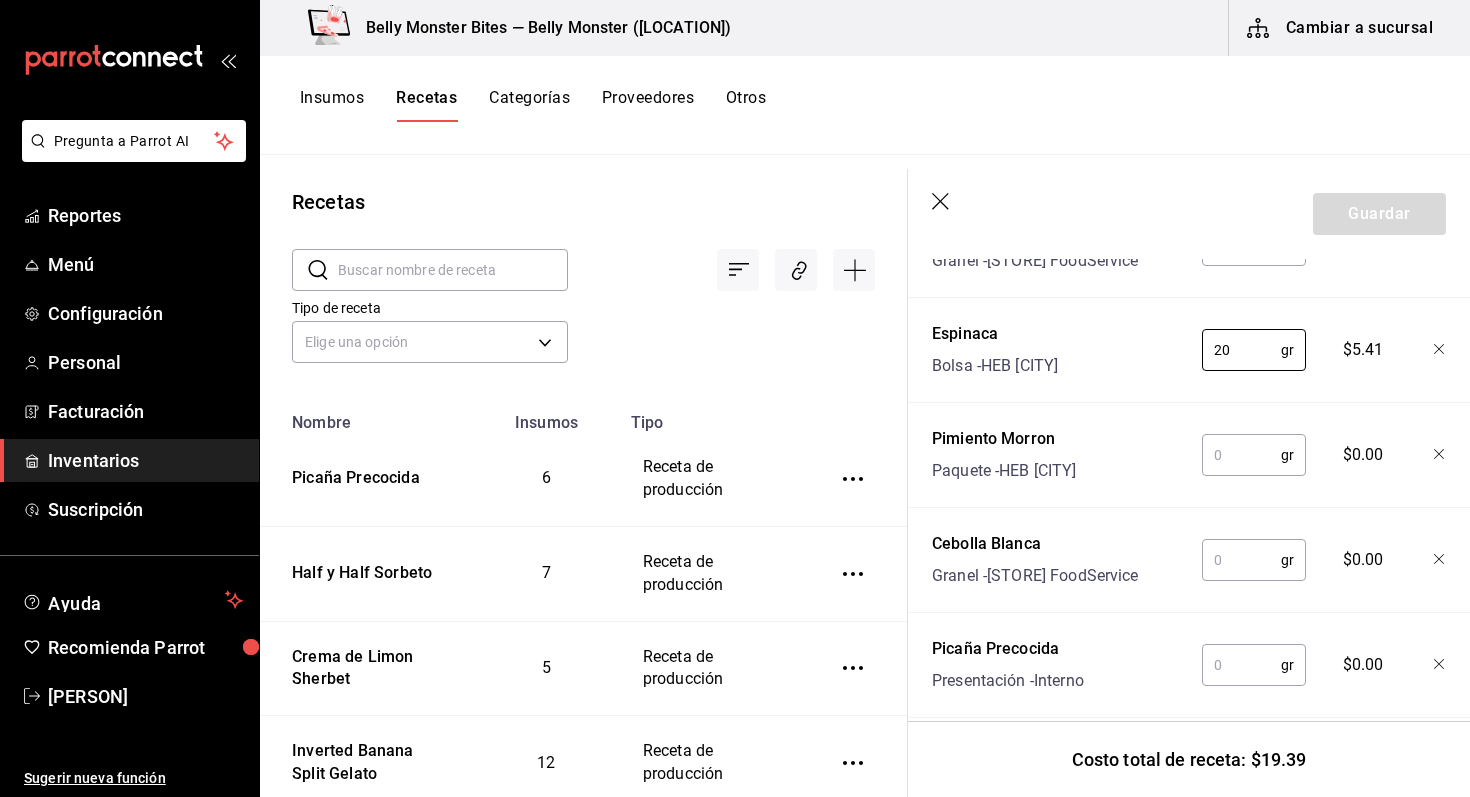 type on "20" 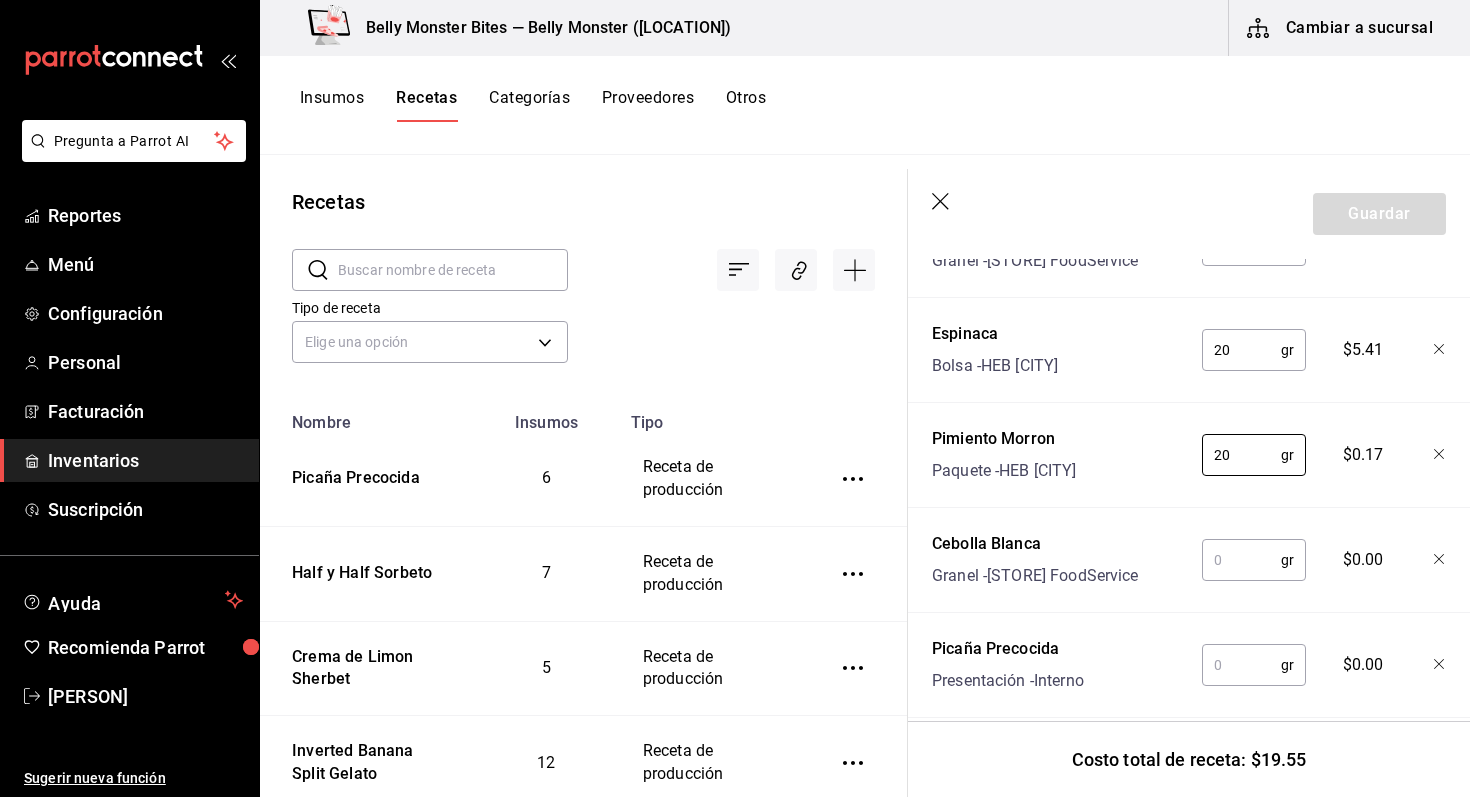 type on "20" 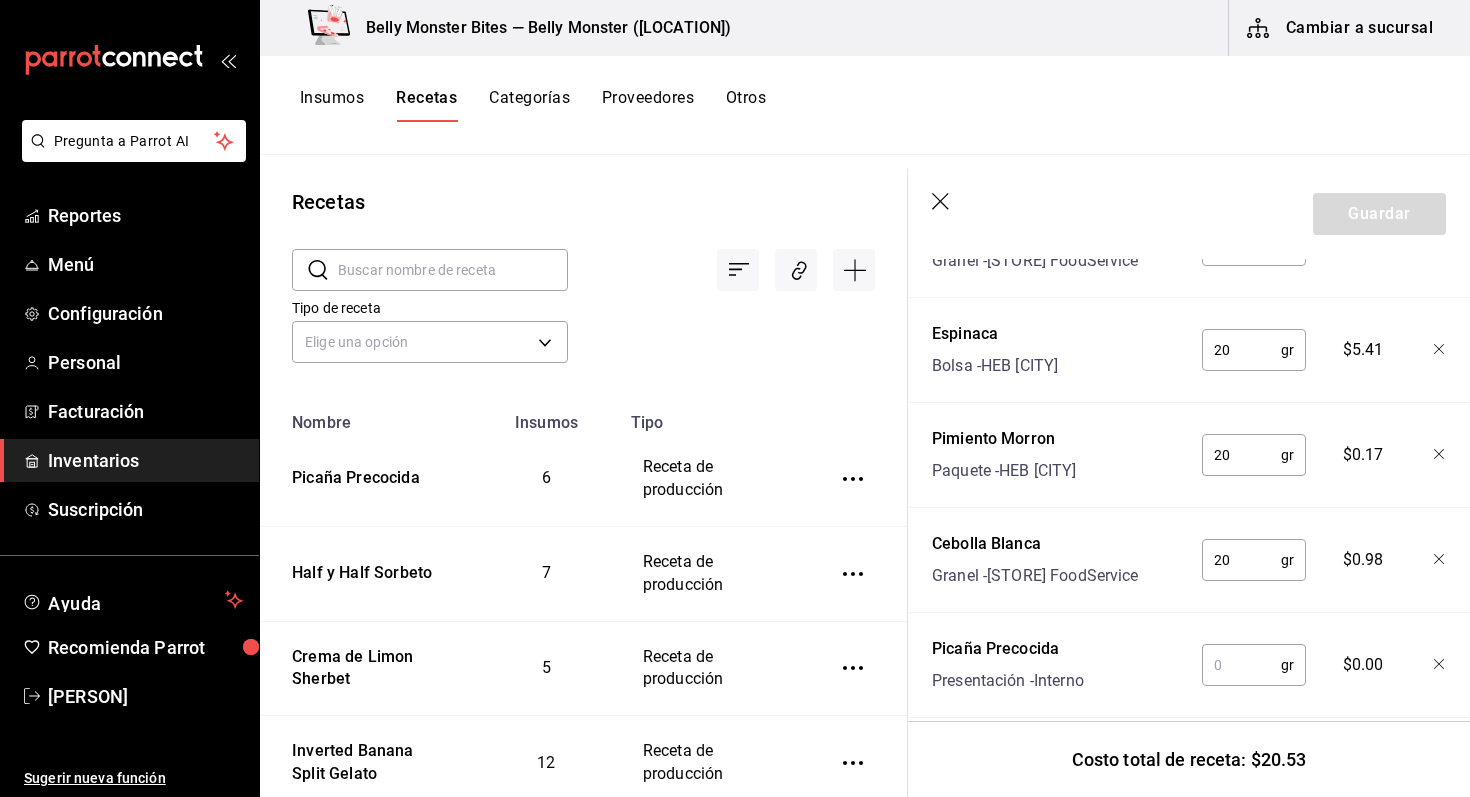 scroll, scrollTop: 962, scrollLeft: 0, axis: vertical 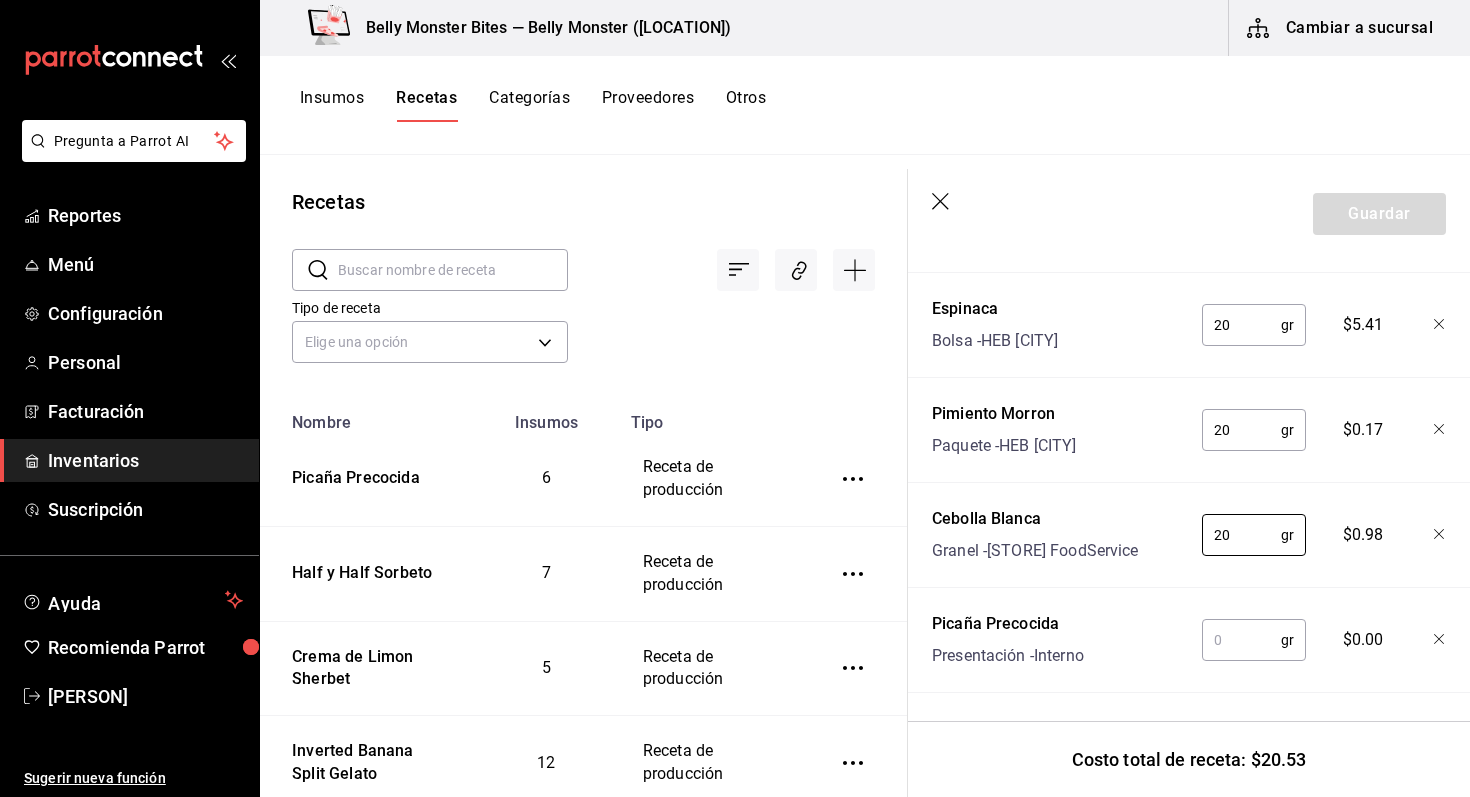type on "20" 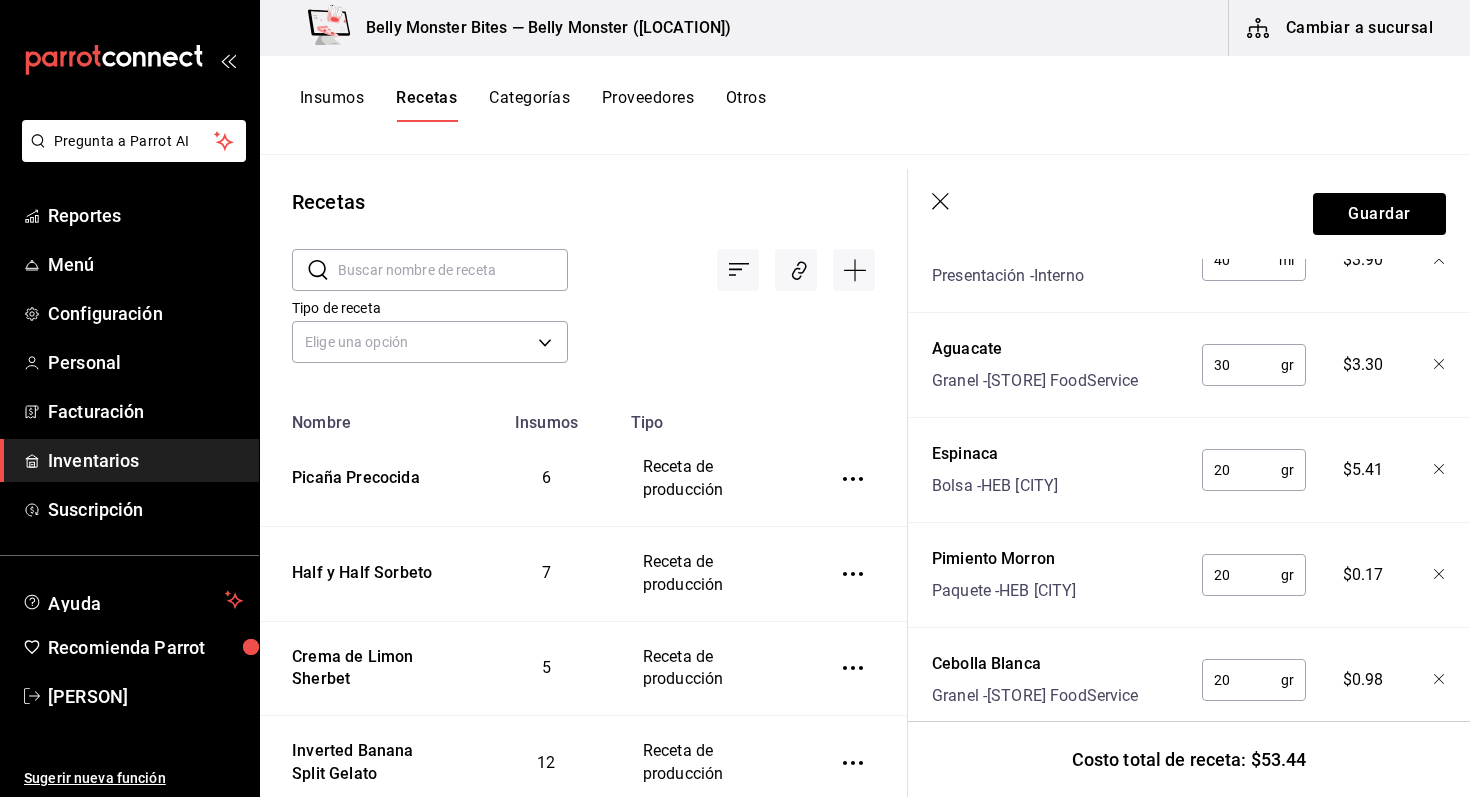 scroll, scrollTop: 962, scrollLeft: 0, axis: vertical 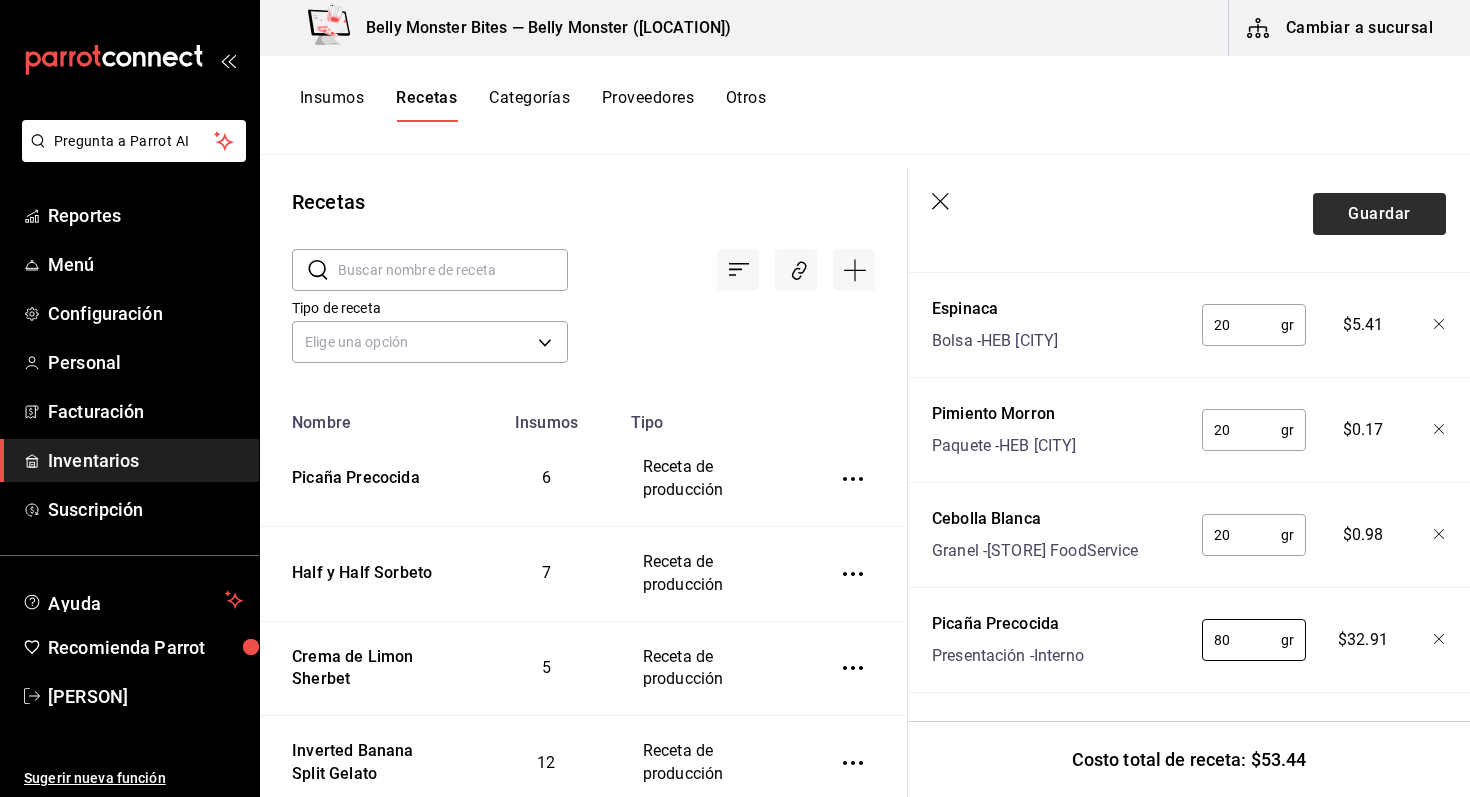 type on "80" 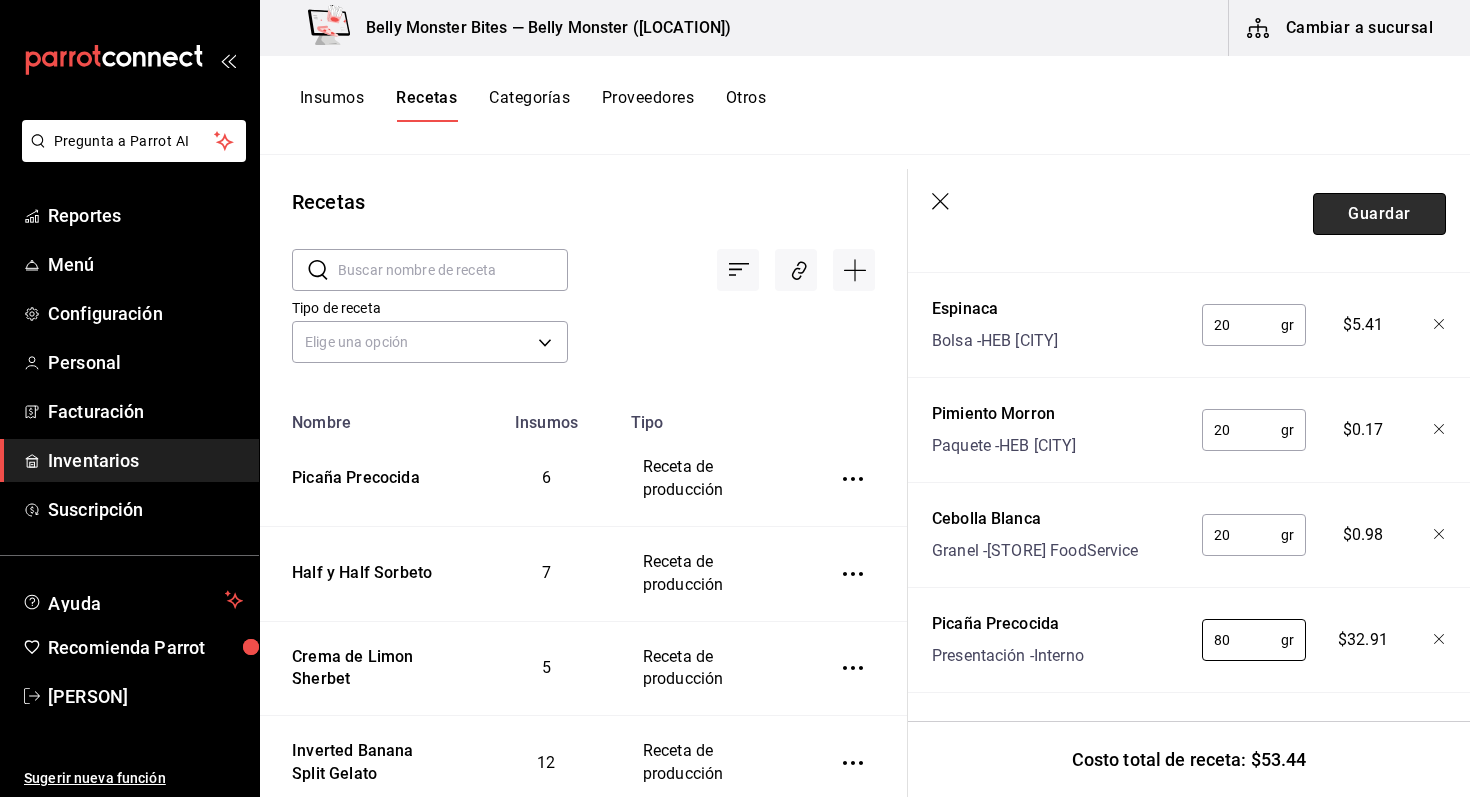 click on "Guardar" at bounding box center [1379, 214] 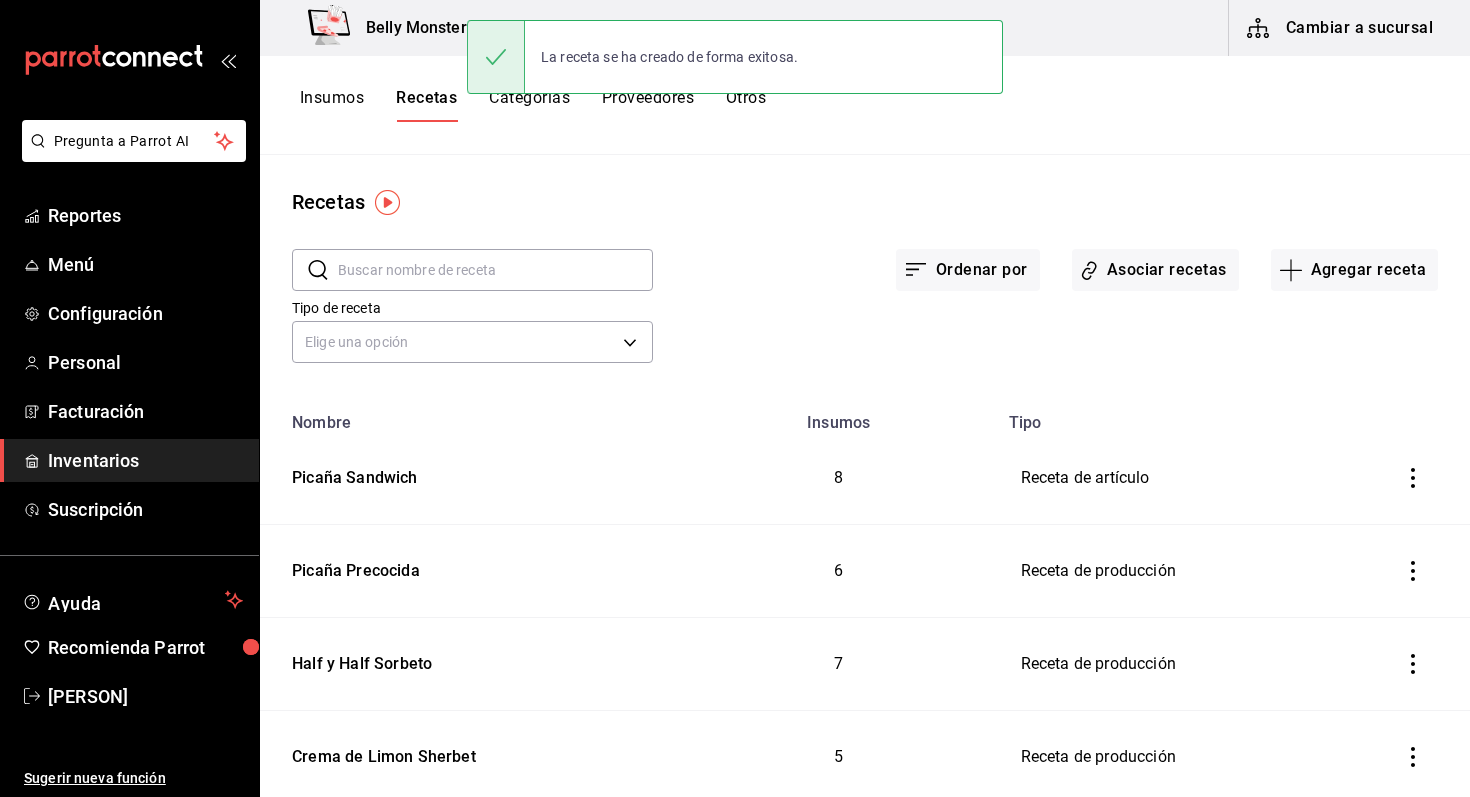 scroll, scrollTop: 0, scrollLeft: 0, axis: both 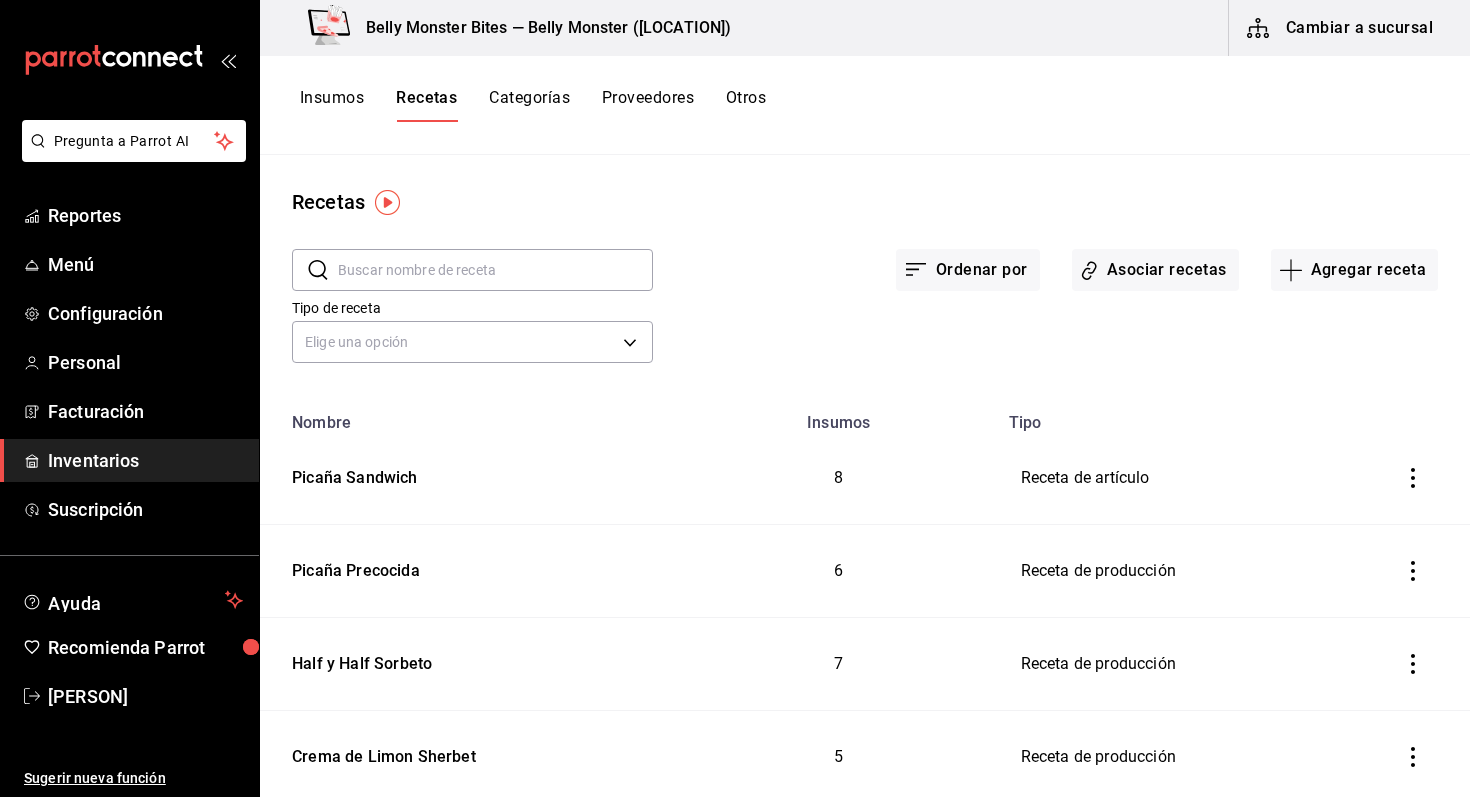 click 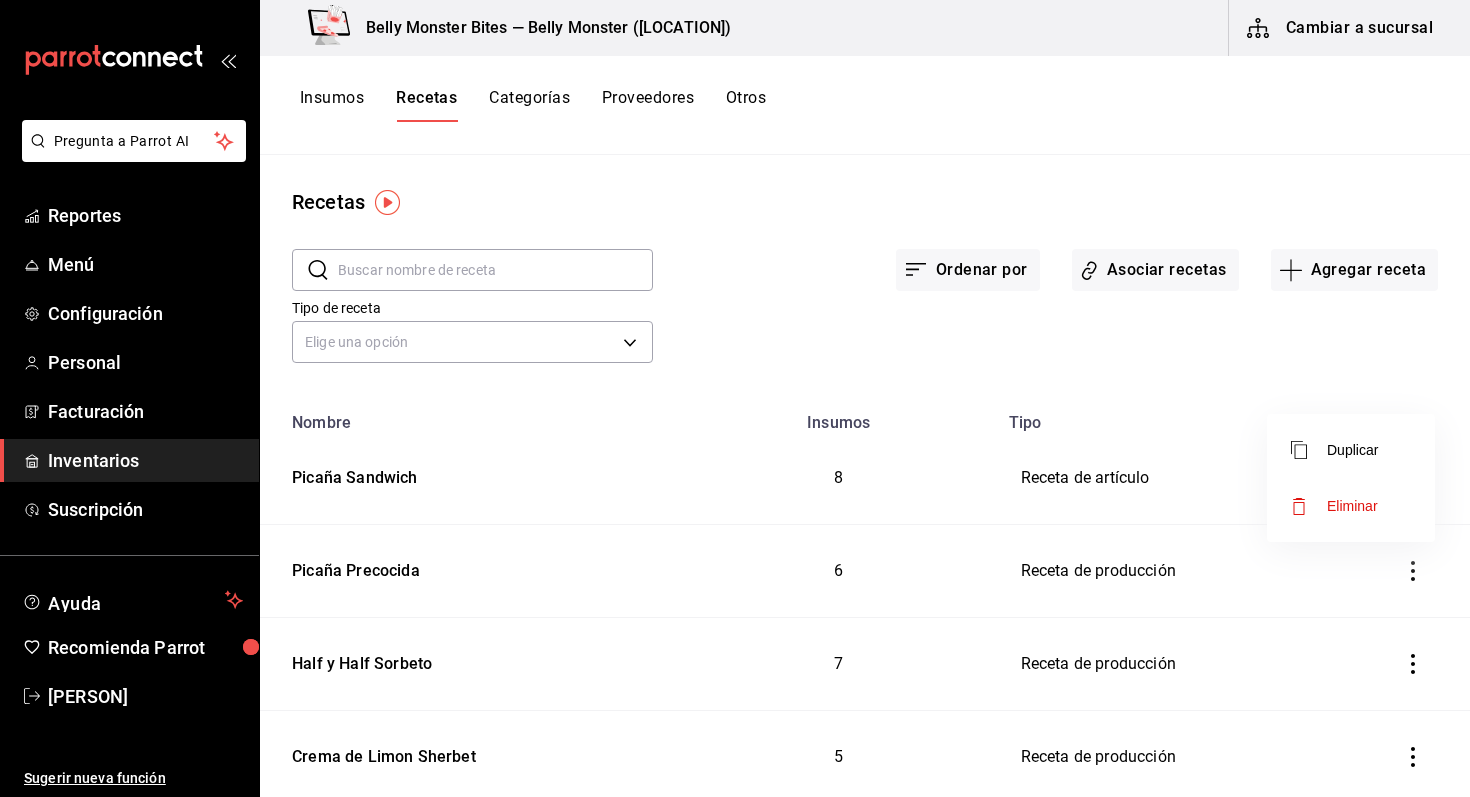 click at bounding box center [735, 398] 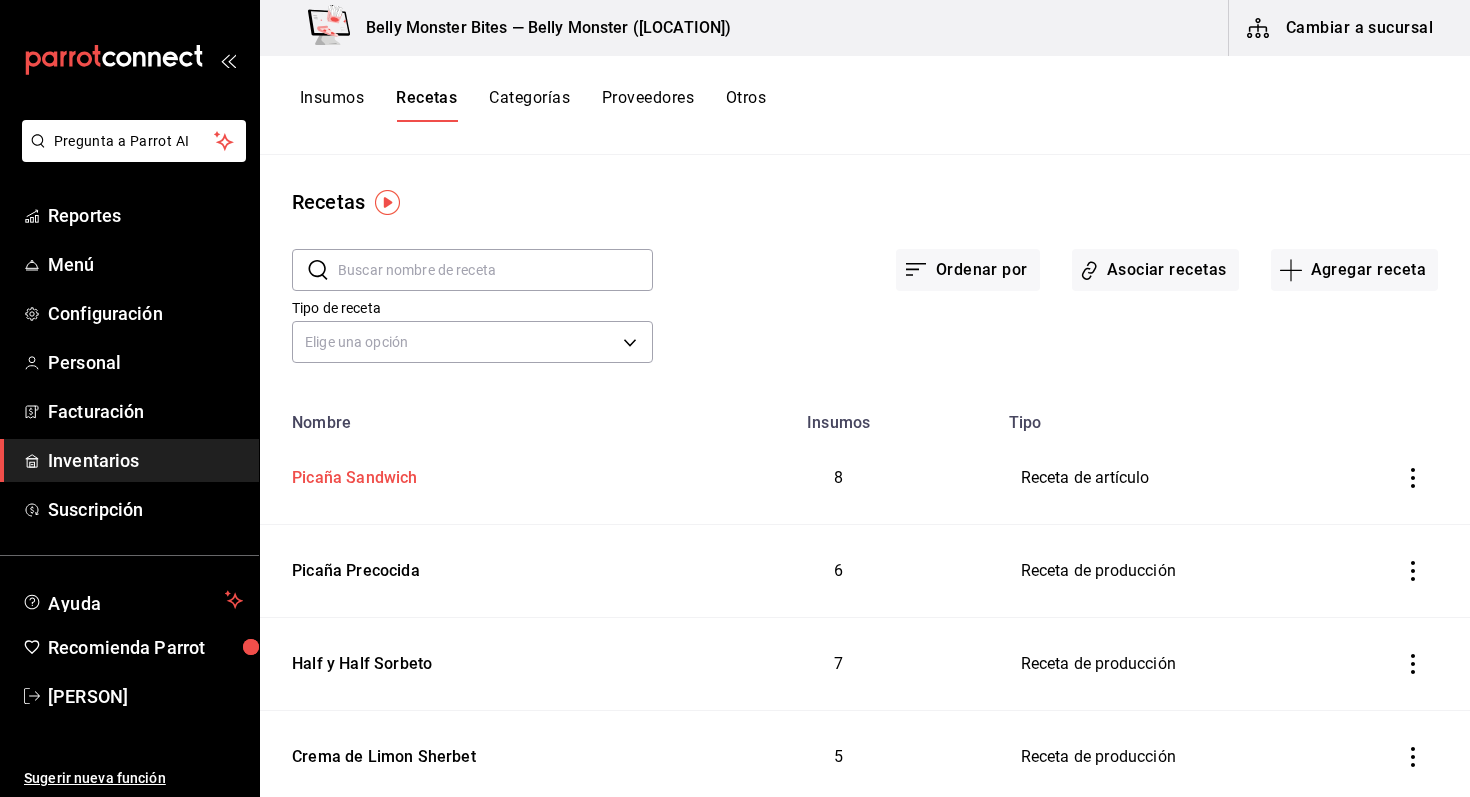 click on "Picaña Sandwich" at bounding box center (351, 474) 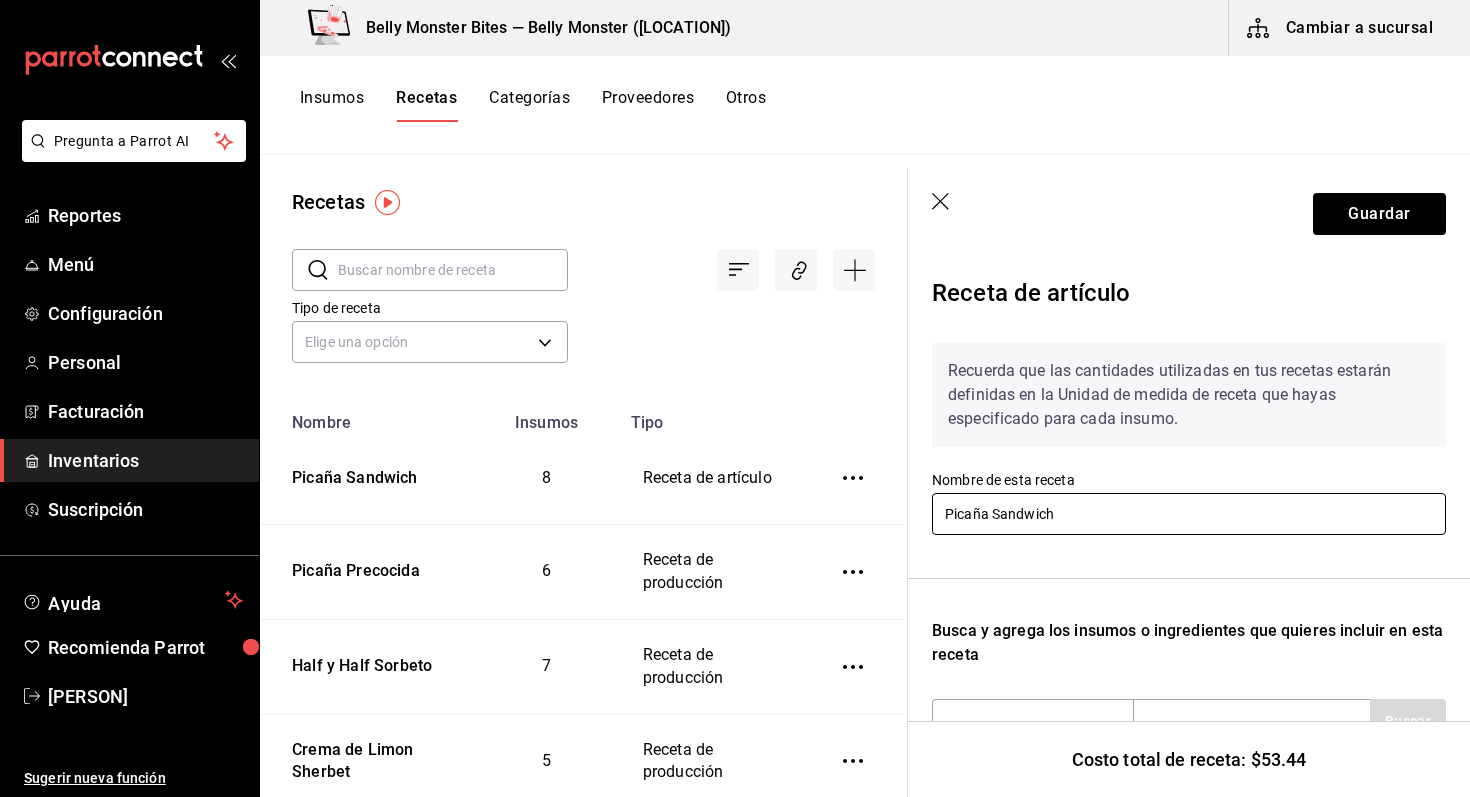 click on "Picaña Sandwich" at bounding box center (1189, 514) 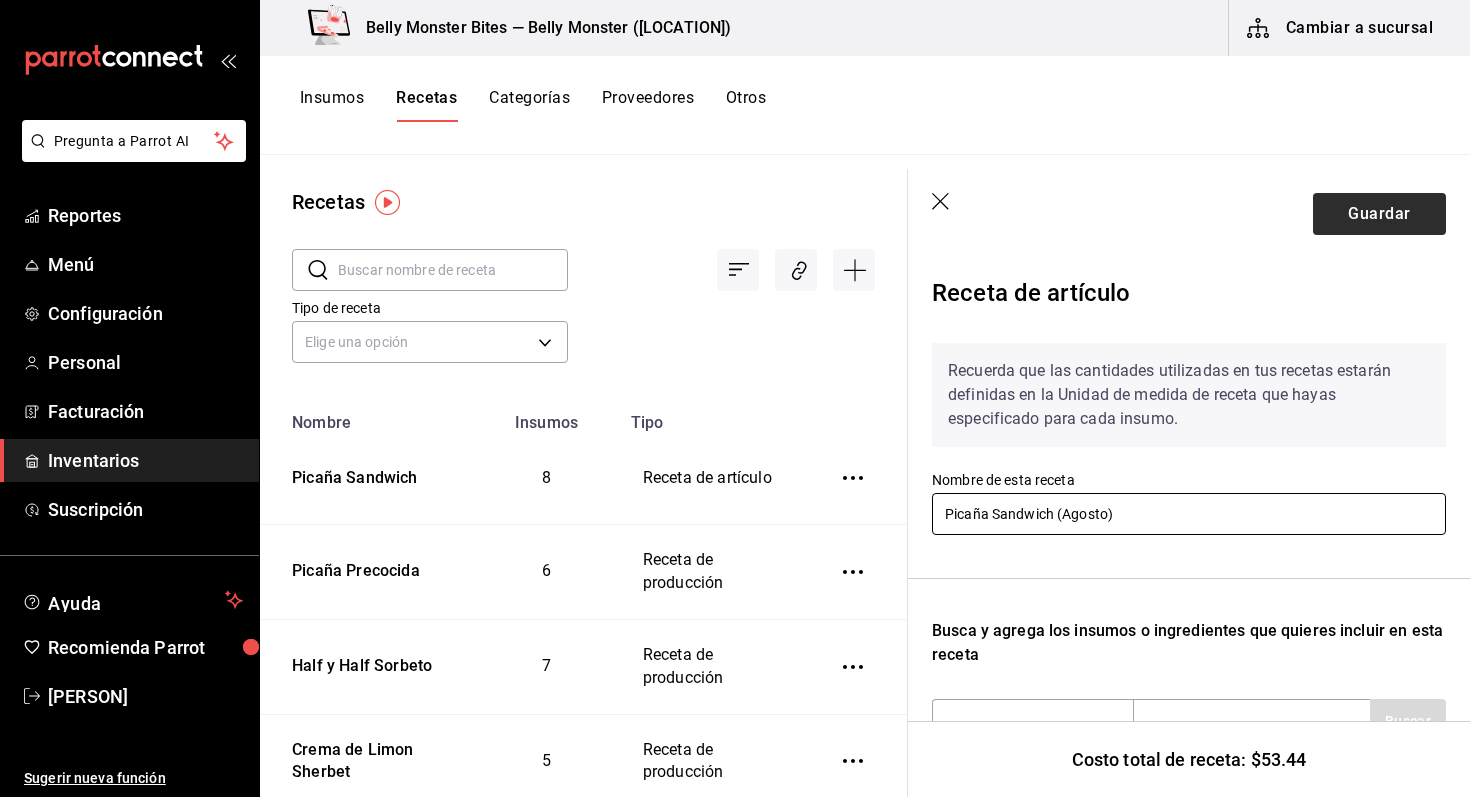 type on "Picaña Sandwich (Agosto)" 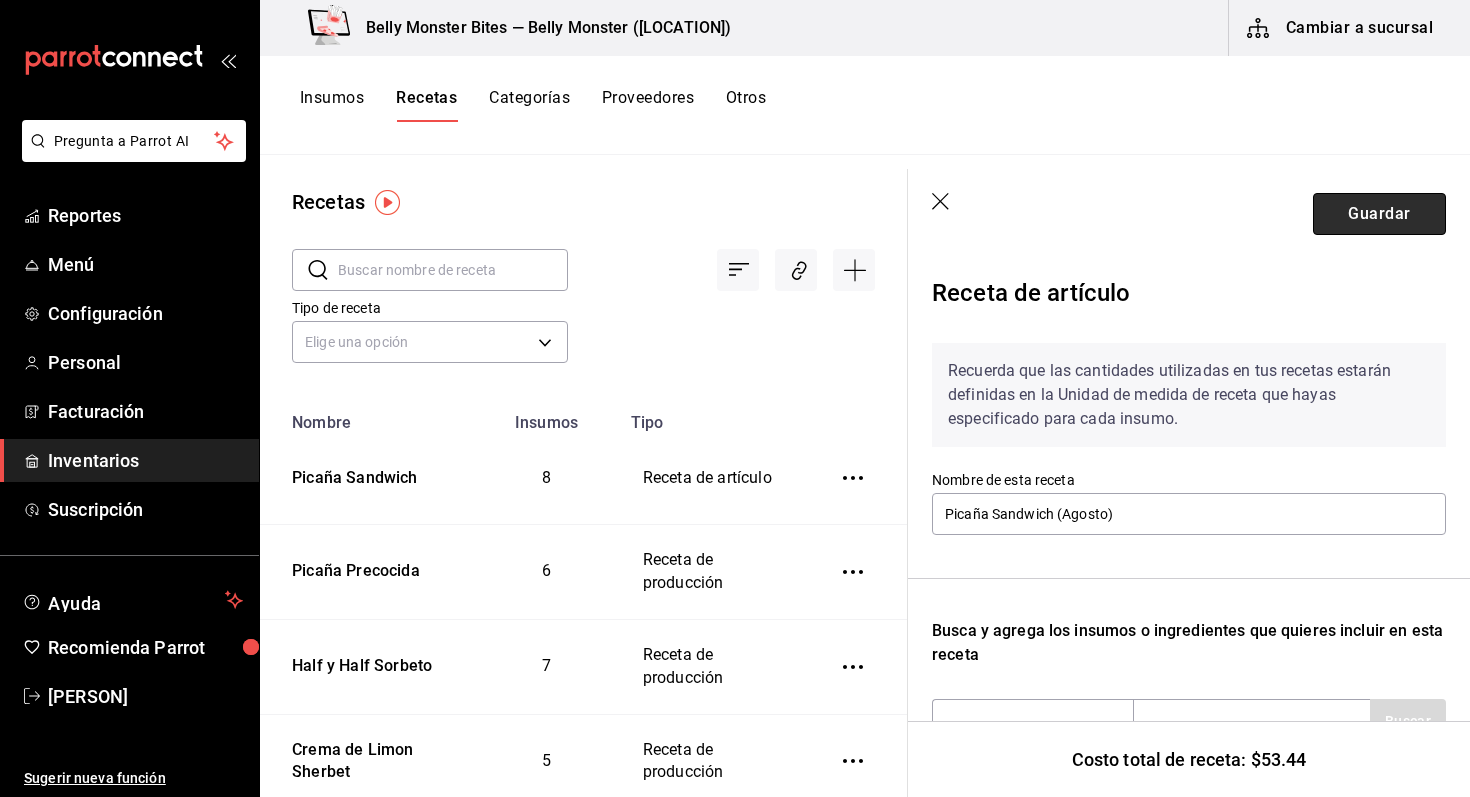 click on "Guardar" at bounding box center (1379, 214) 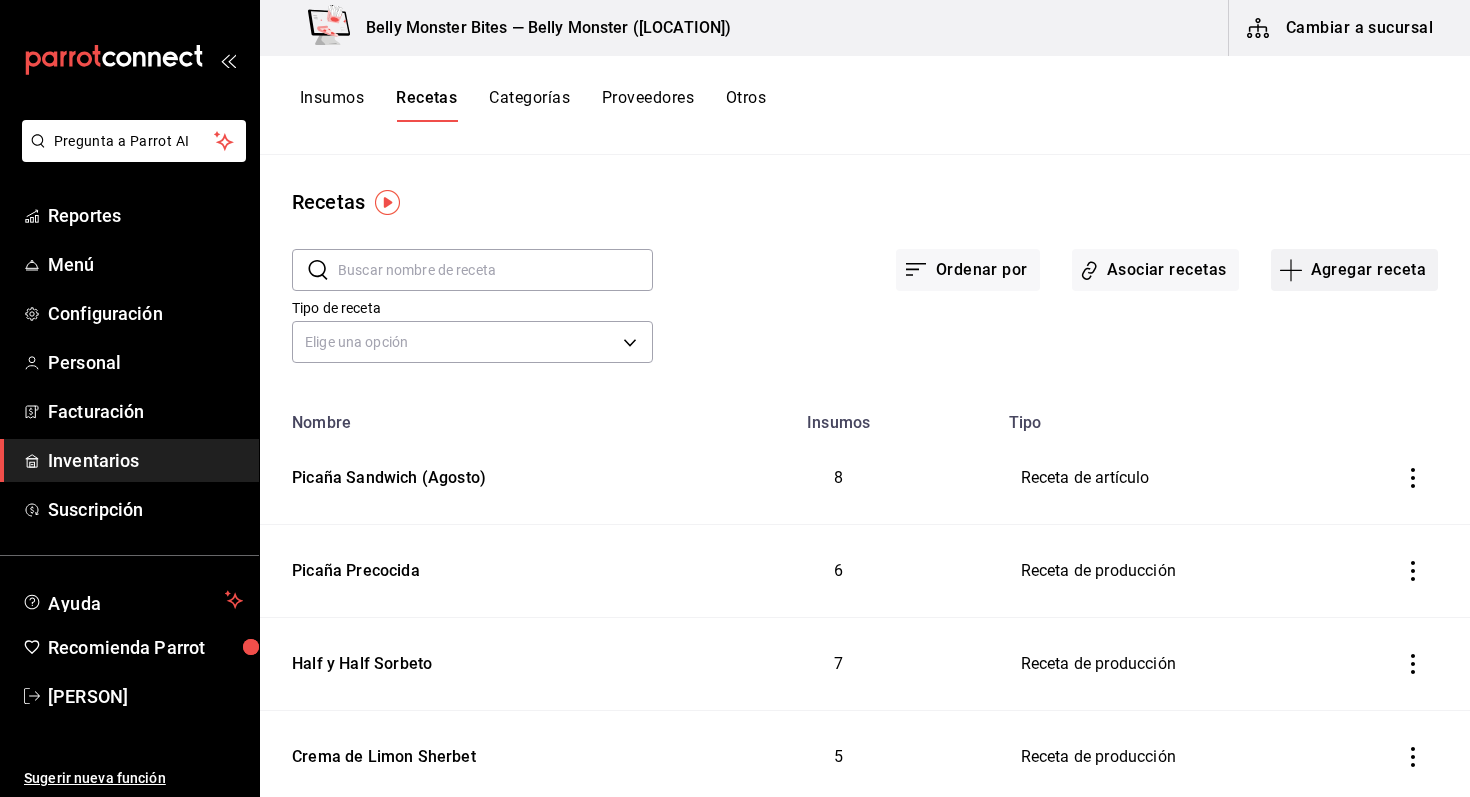 click on "Agregar receta" at bounding box center [1354, 270] 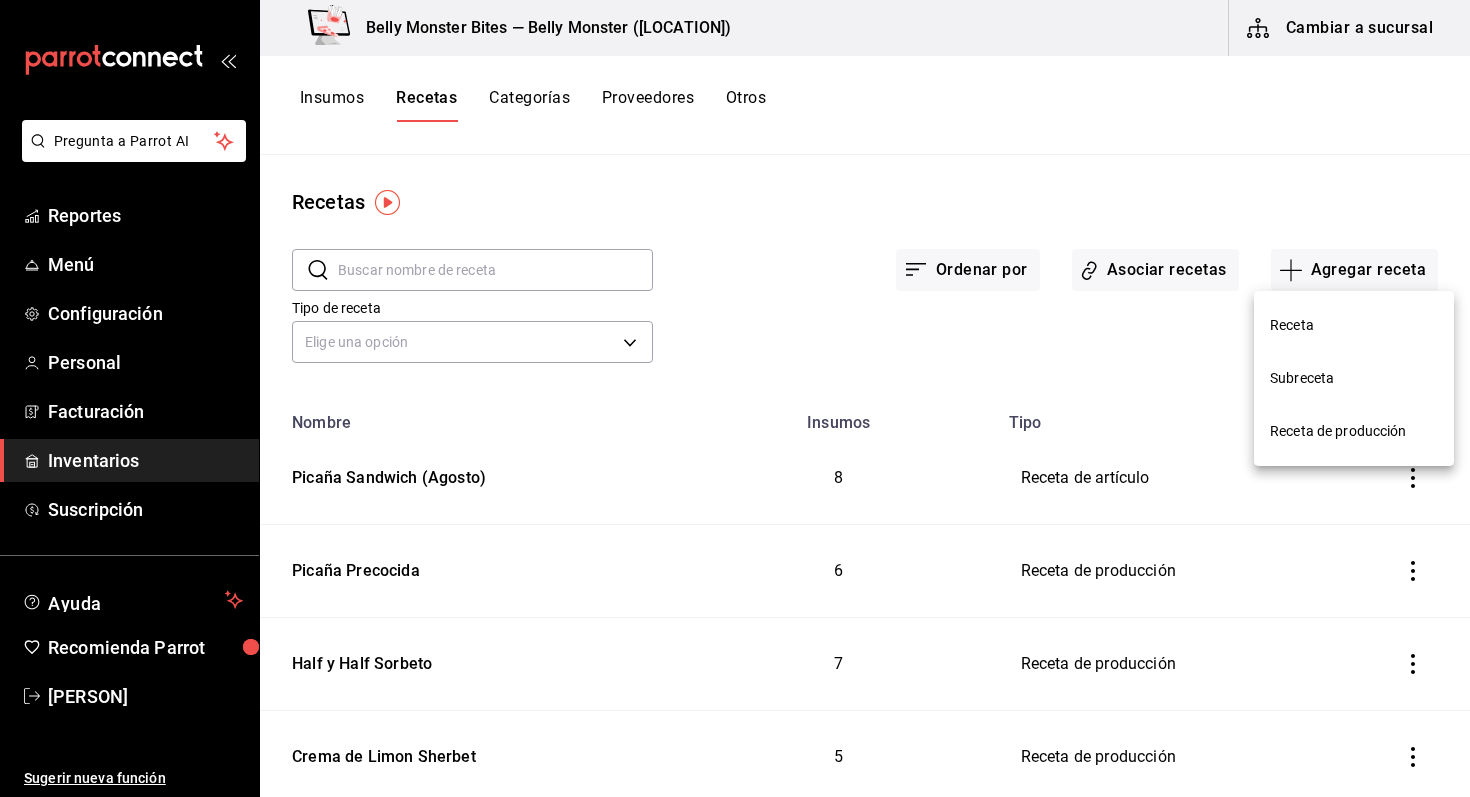 click on "Receta" at bounding box center (1354, 325) 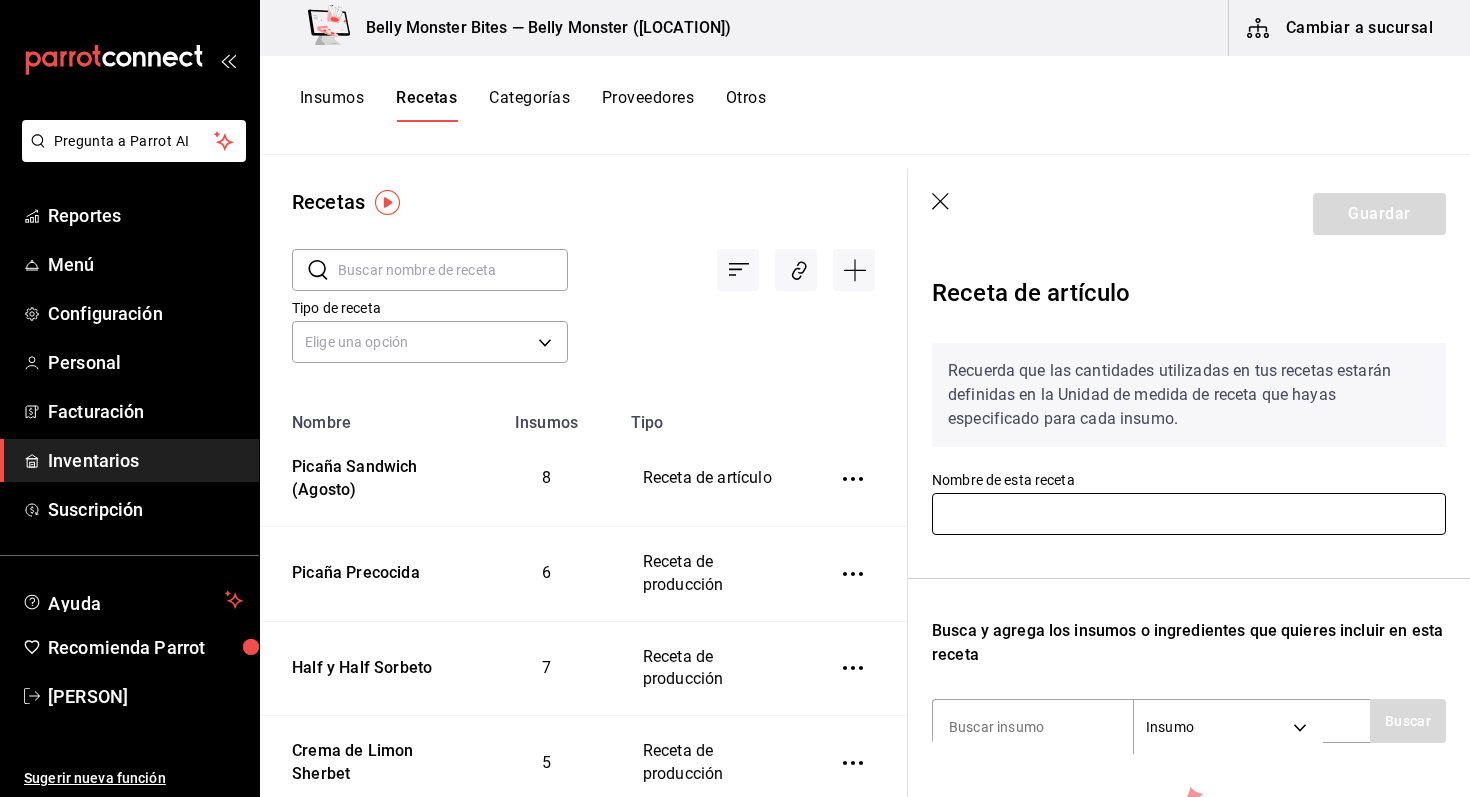 click at bounding box center (1189, 514) 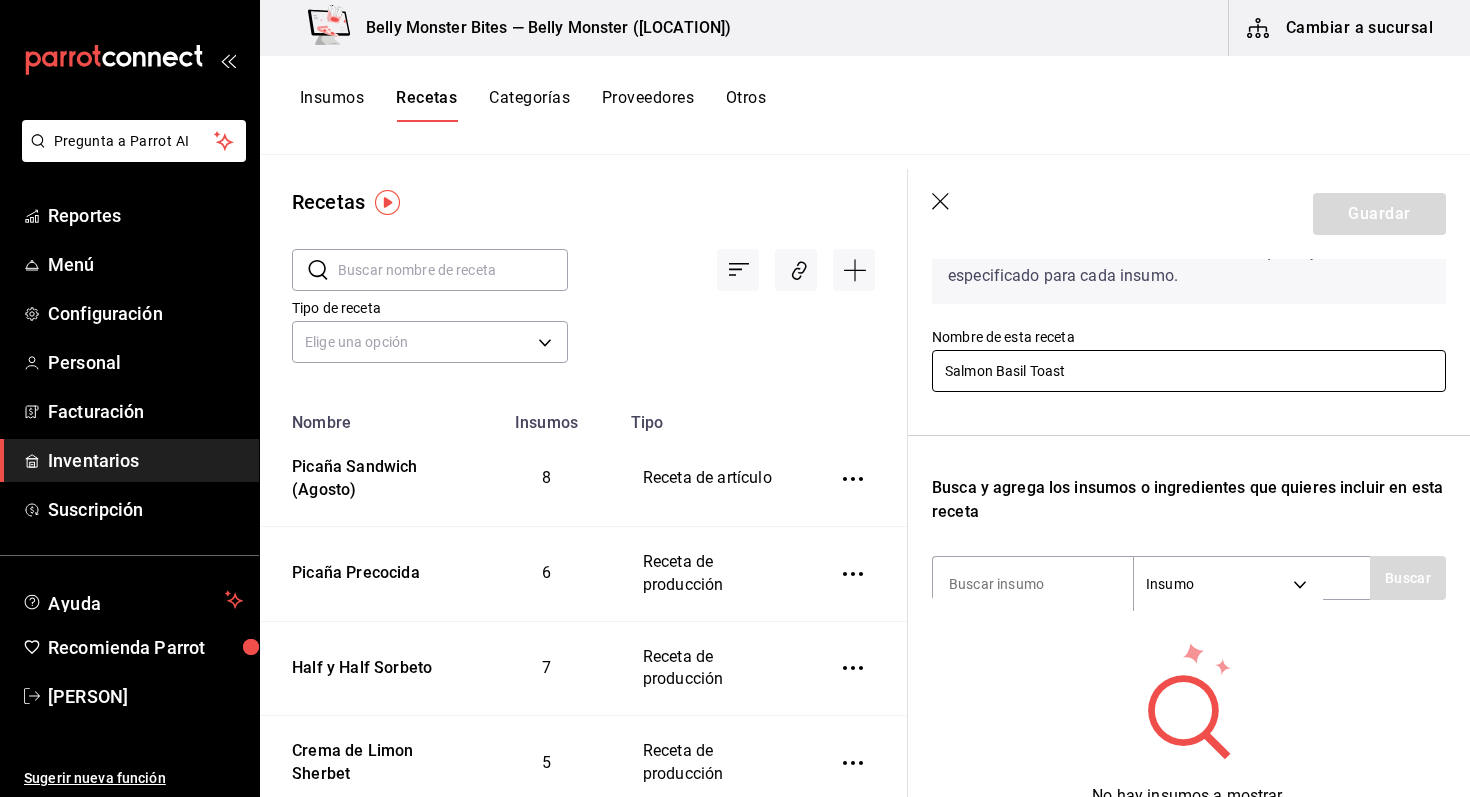 scroll, scrollTop: 219, scrollLeft: 0, axis: vertical 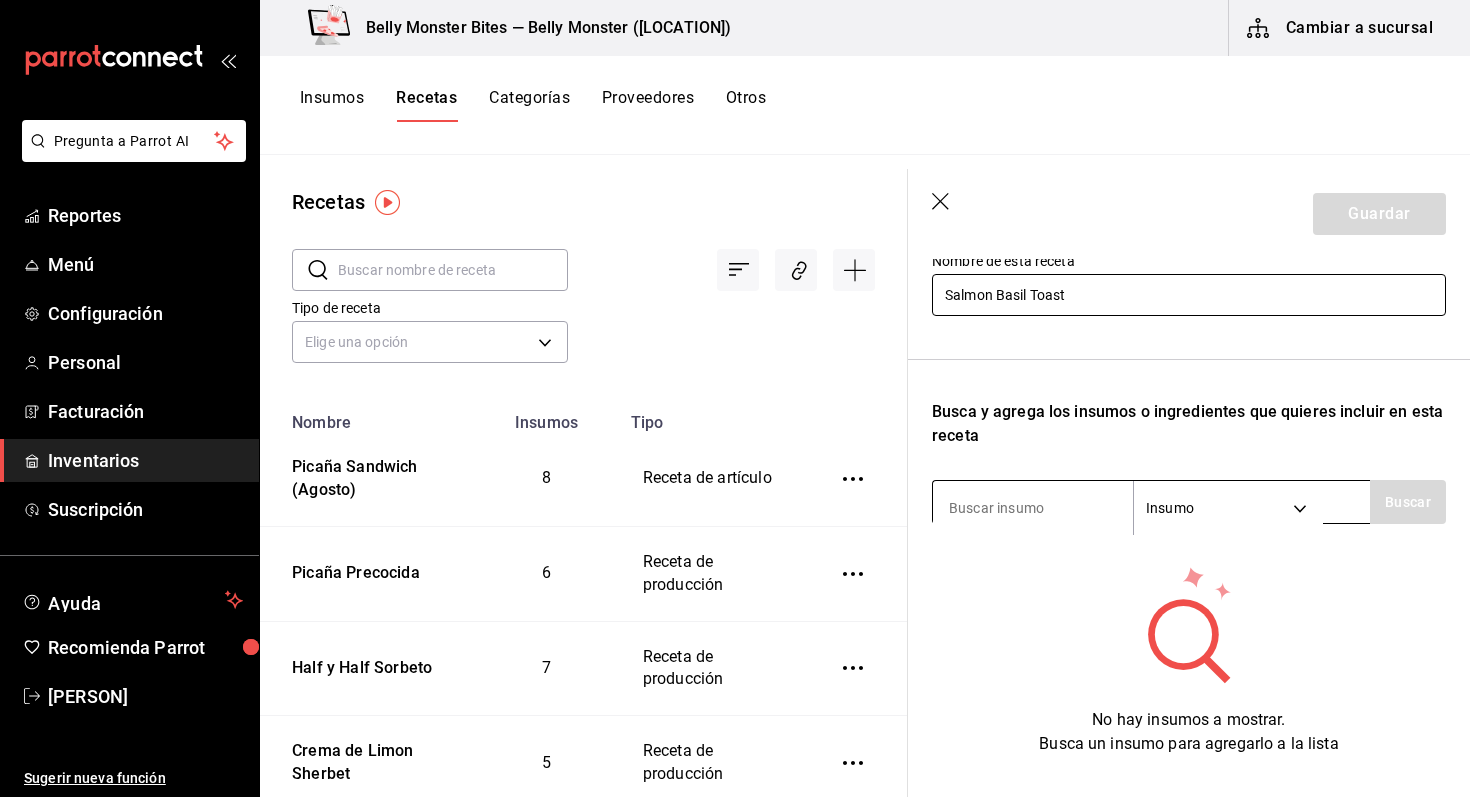 type on "Salmon Basil Toast" 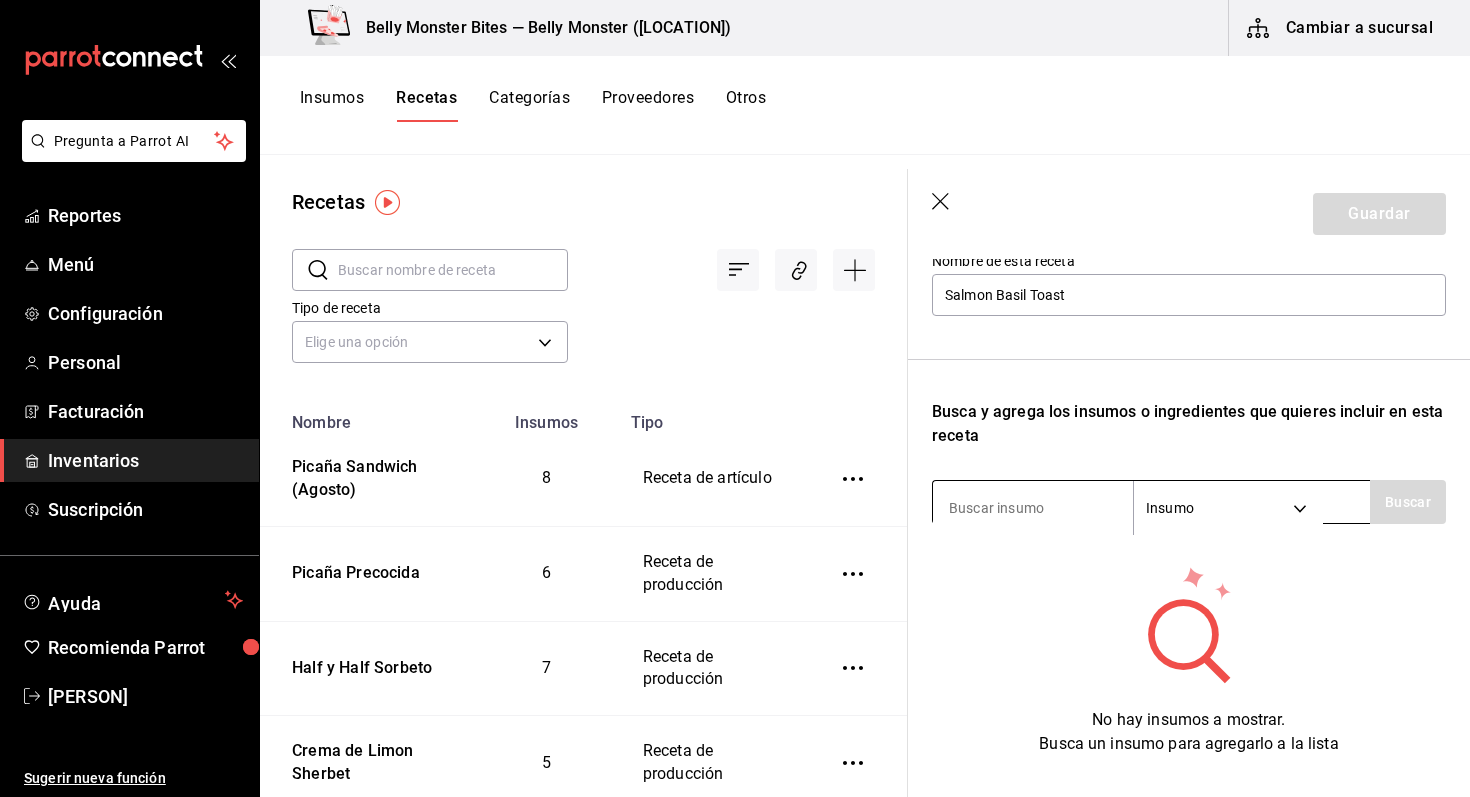 click at bounding box center (1033, 508) 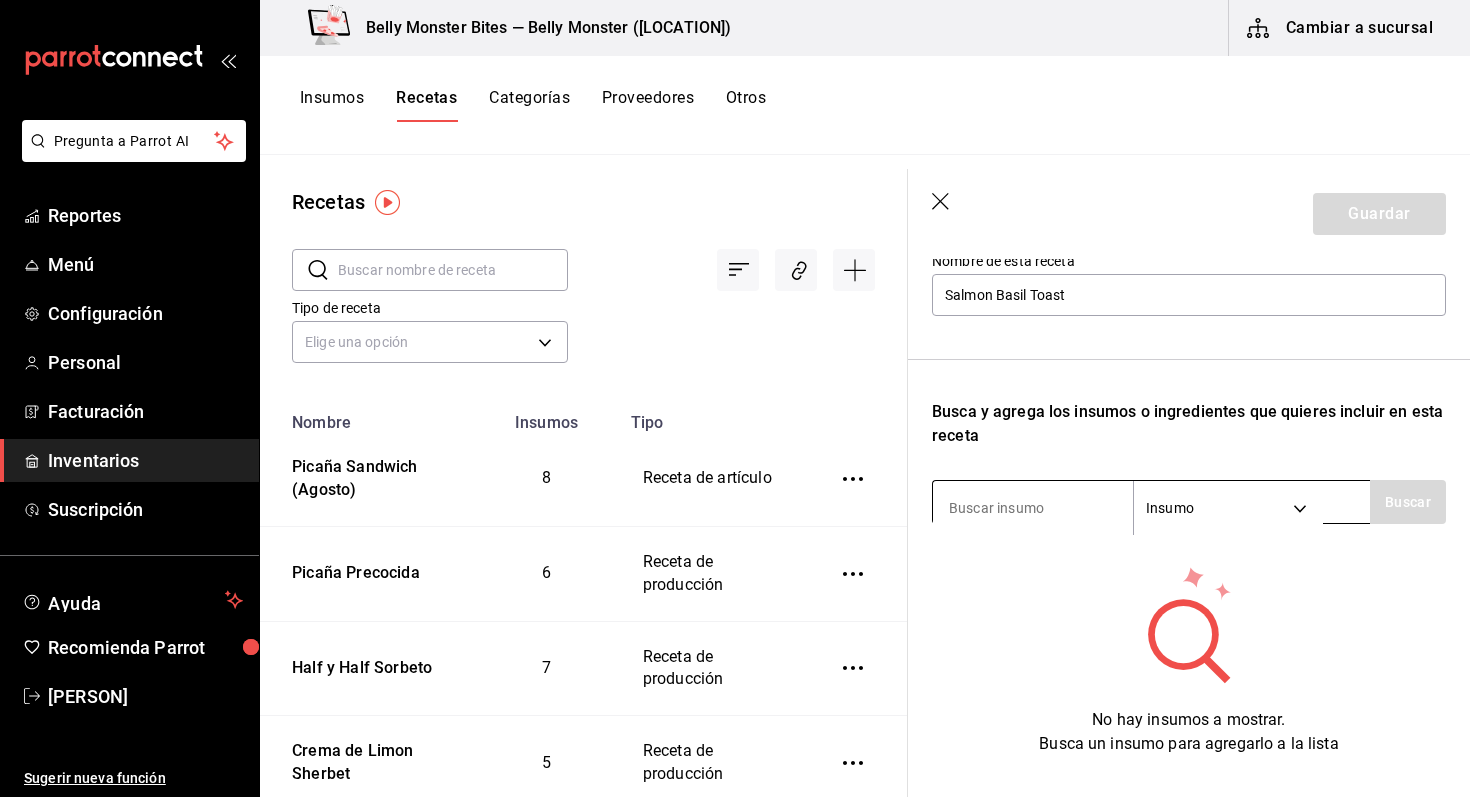 click at bounding box center [1033, 508] 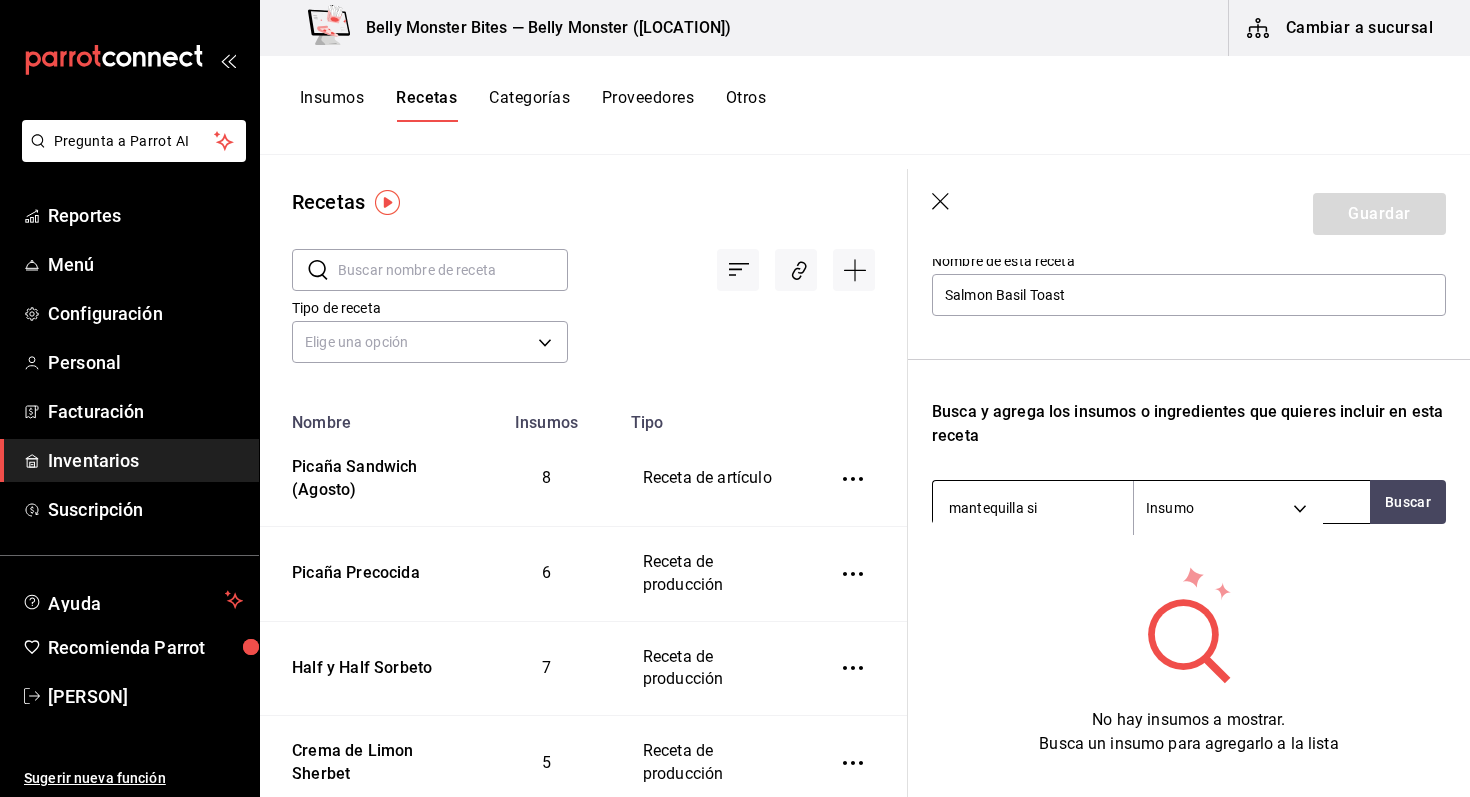 type on "mantequilla sin" 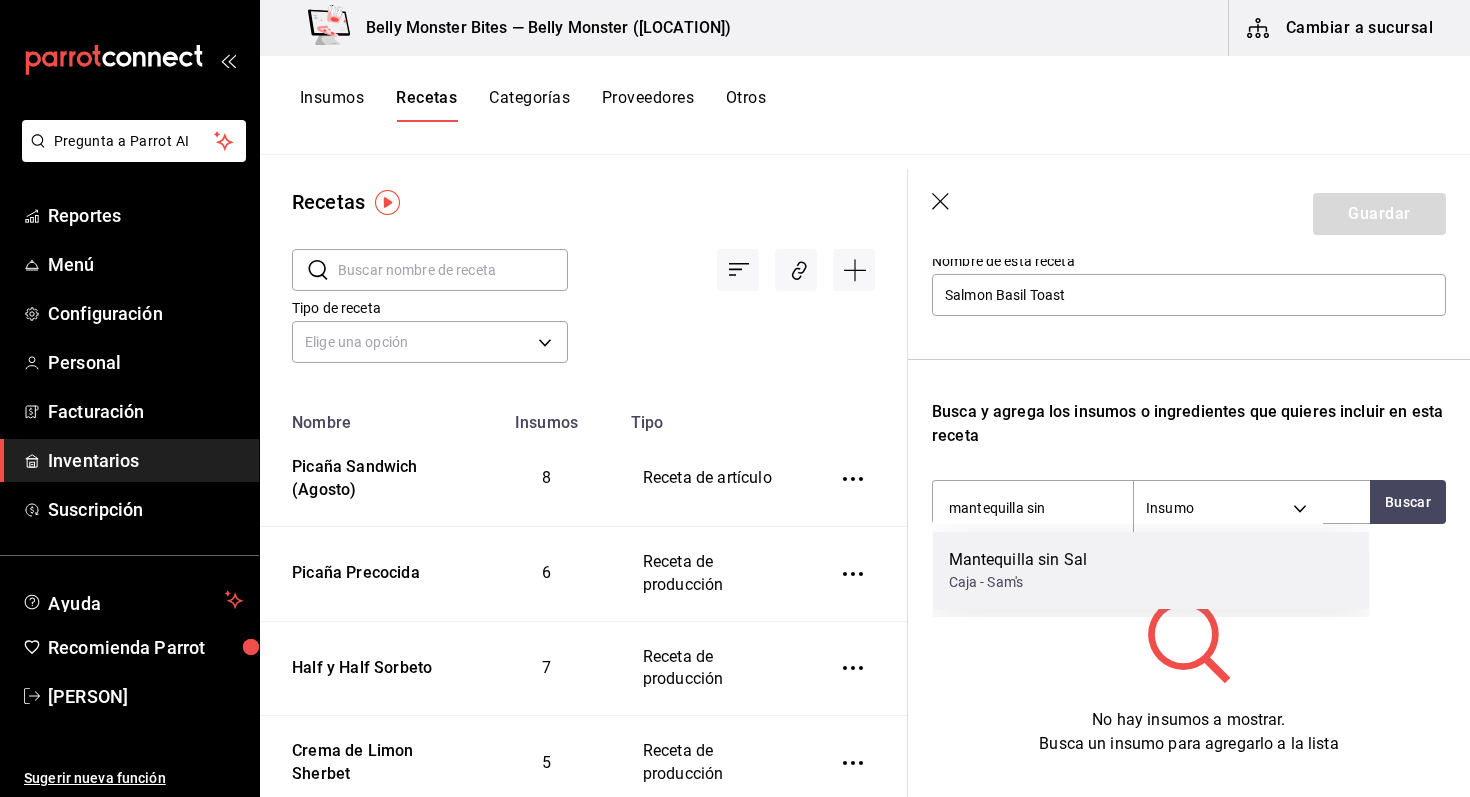 click on "Caja - Sam's" at bounding box center [1018, 582] 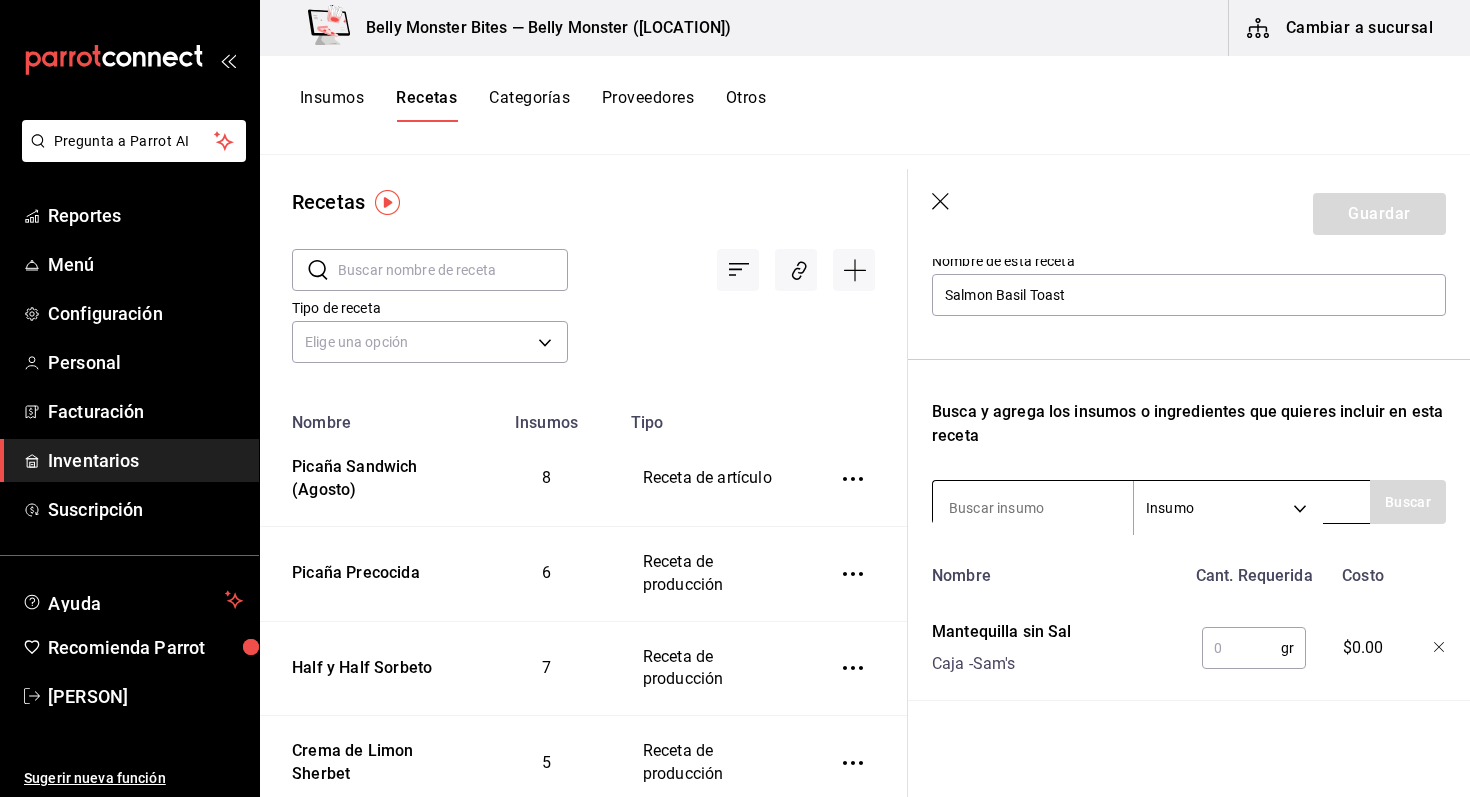 click at bounding box center [1033, 508] 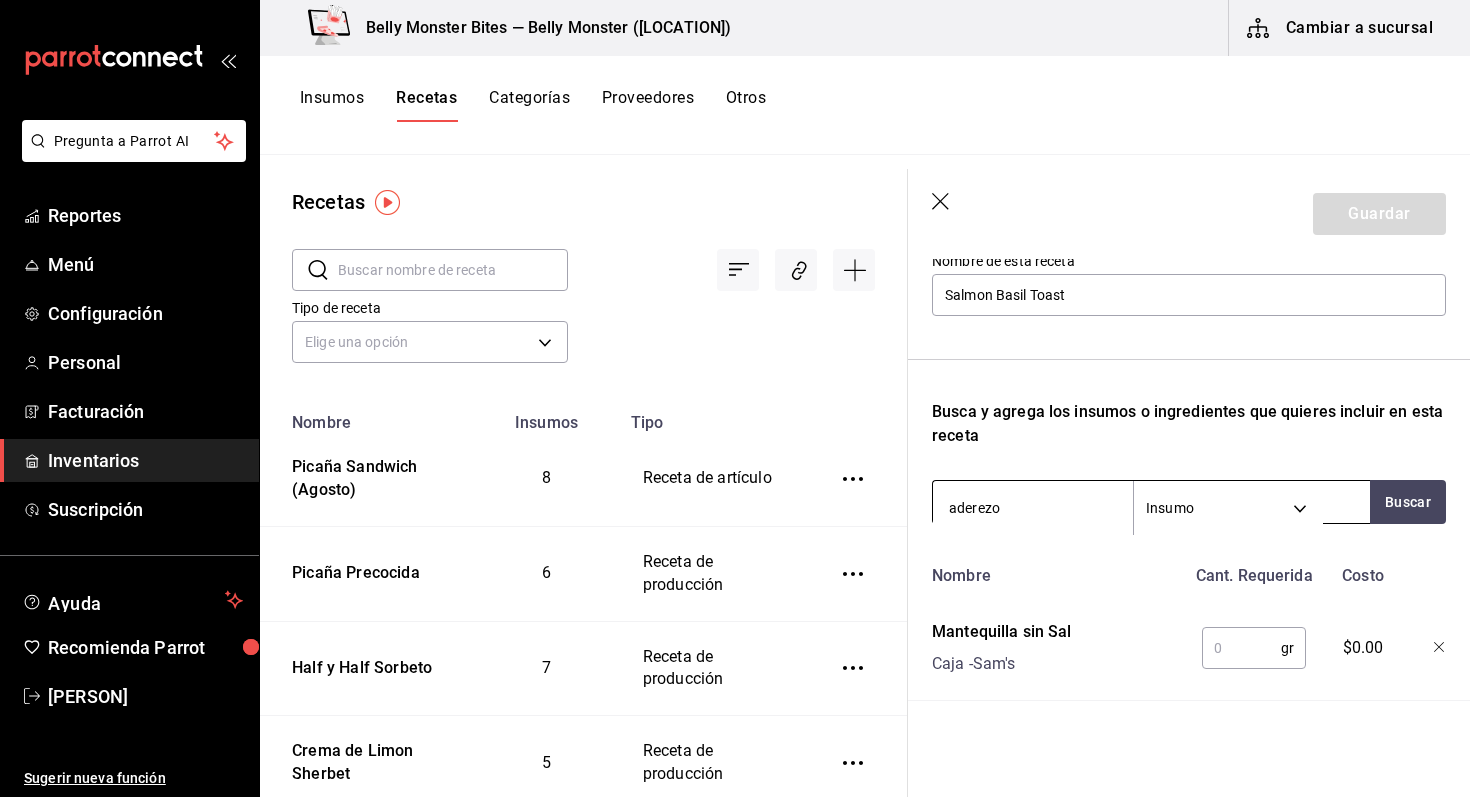 type on "aderezo" 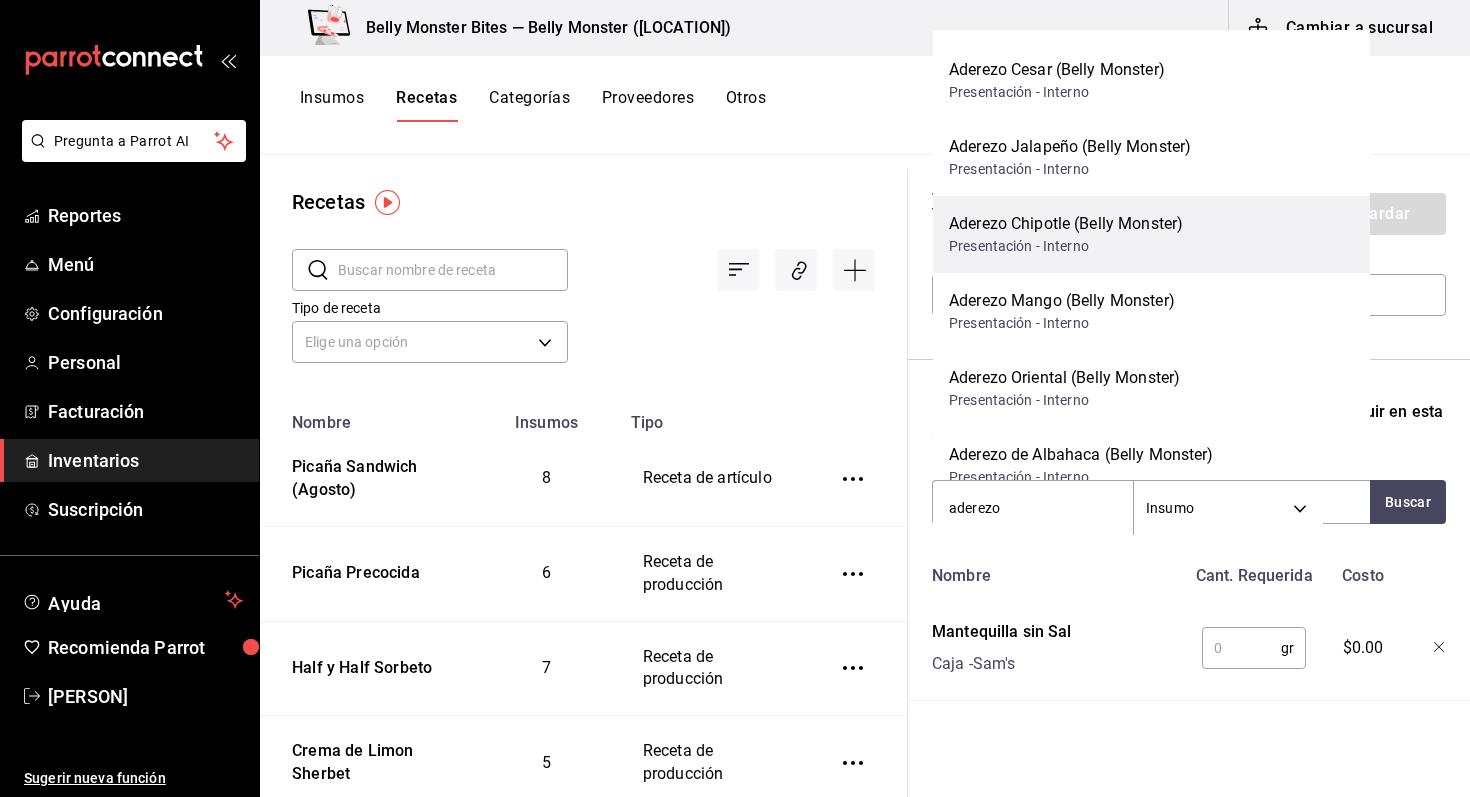 scroll, scrollTop: 105, scrollLeft: 0, axis: vertical 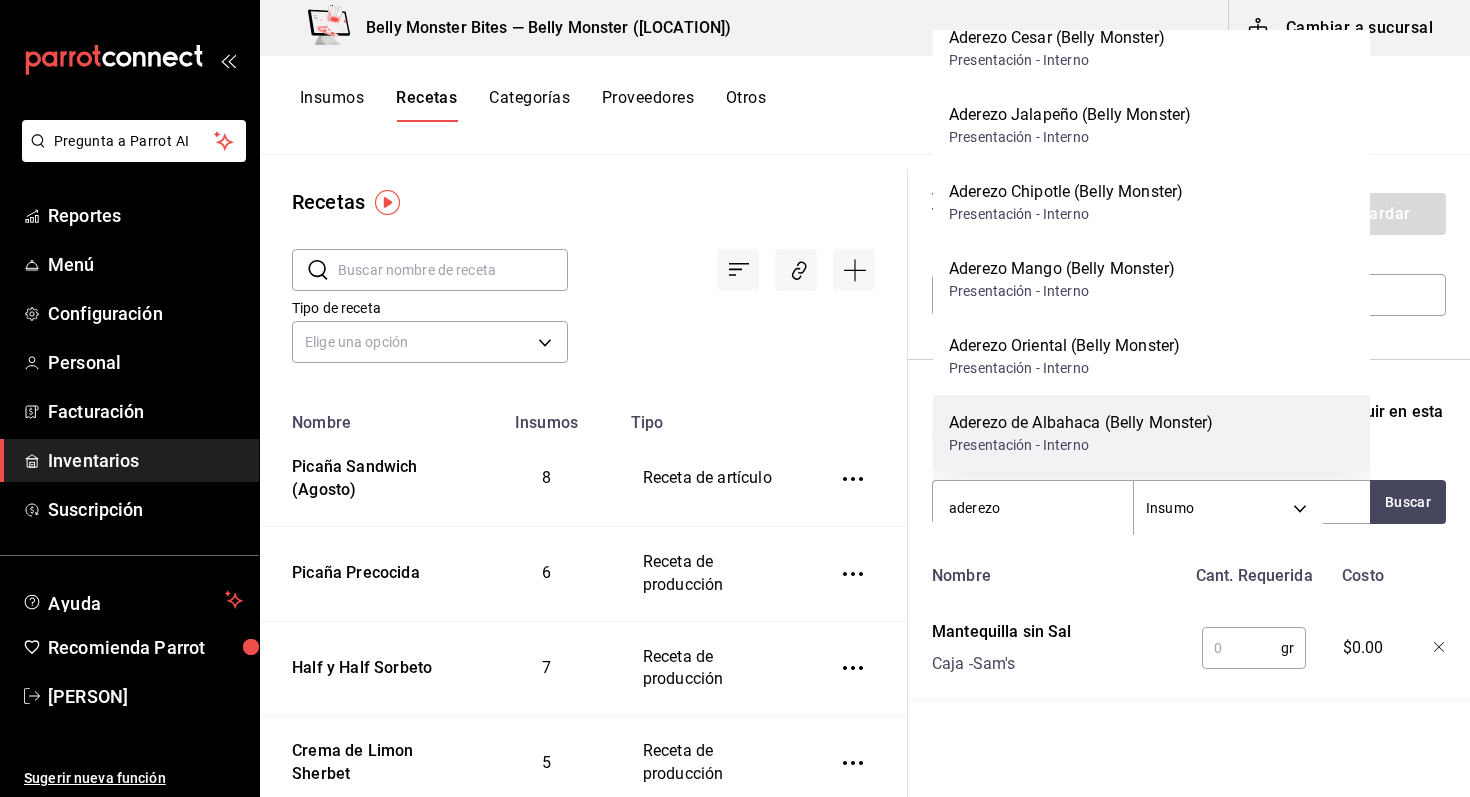 click on "Aderezo de Albahaca (Belly Monster)" at bounding box center (1081, 423) 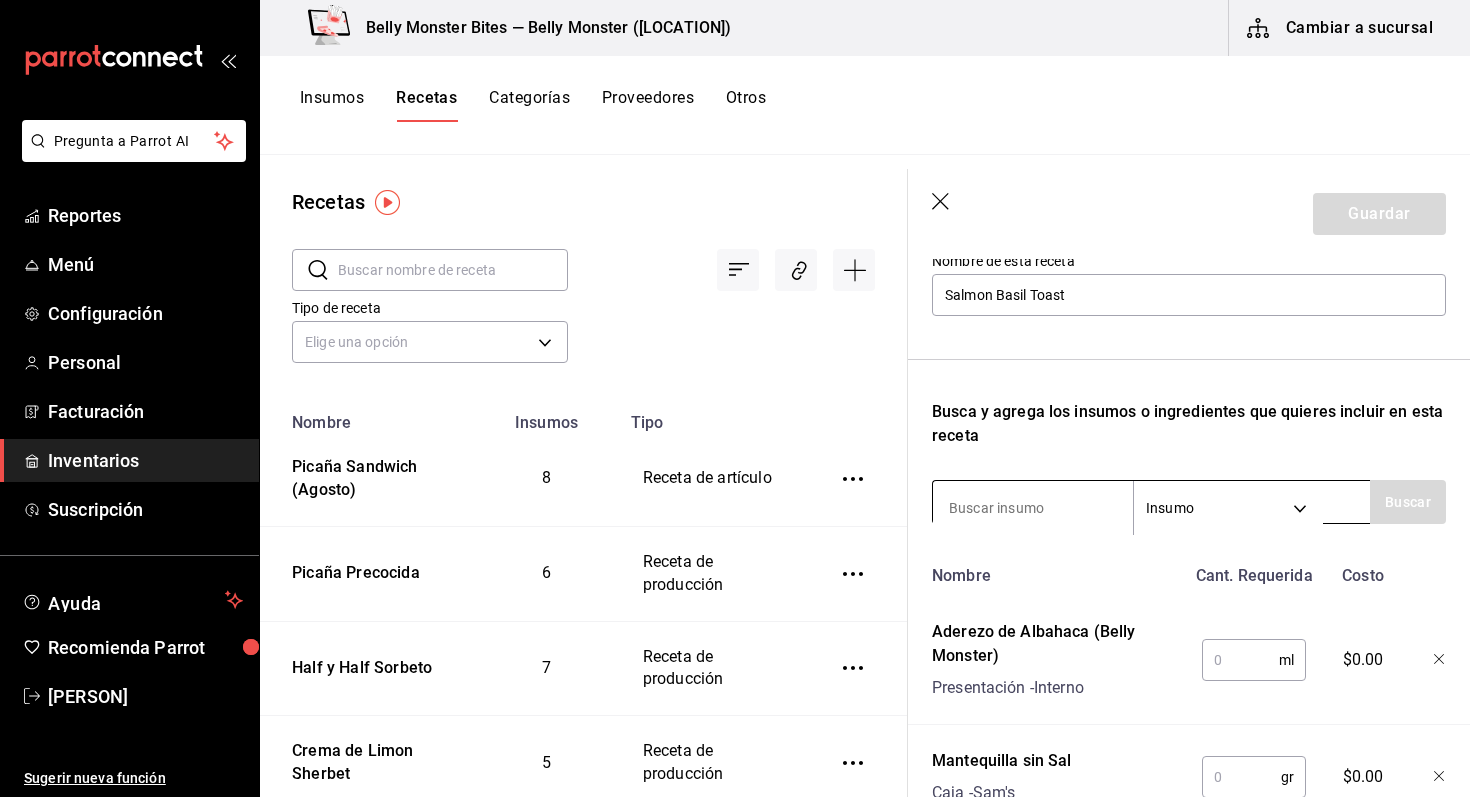 click at bounding box center (1033, 508) 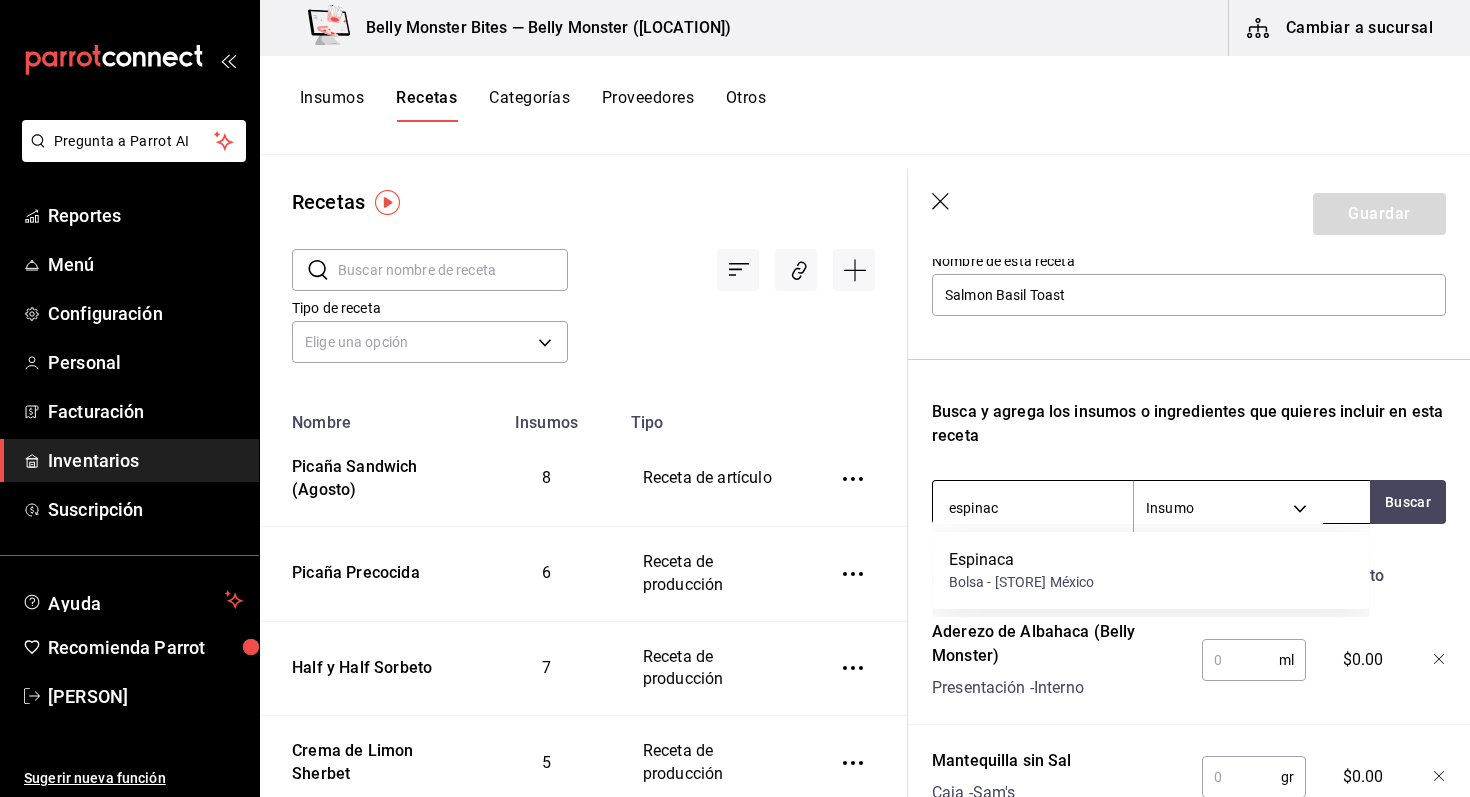 type on "espinaca" 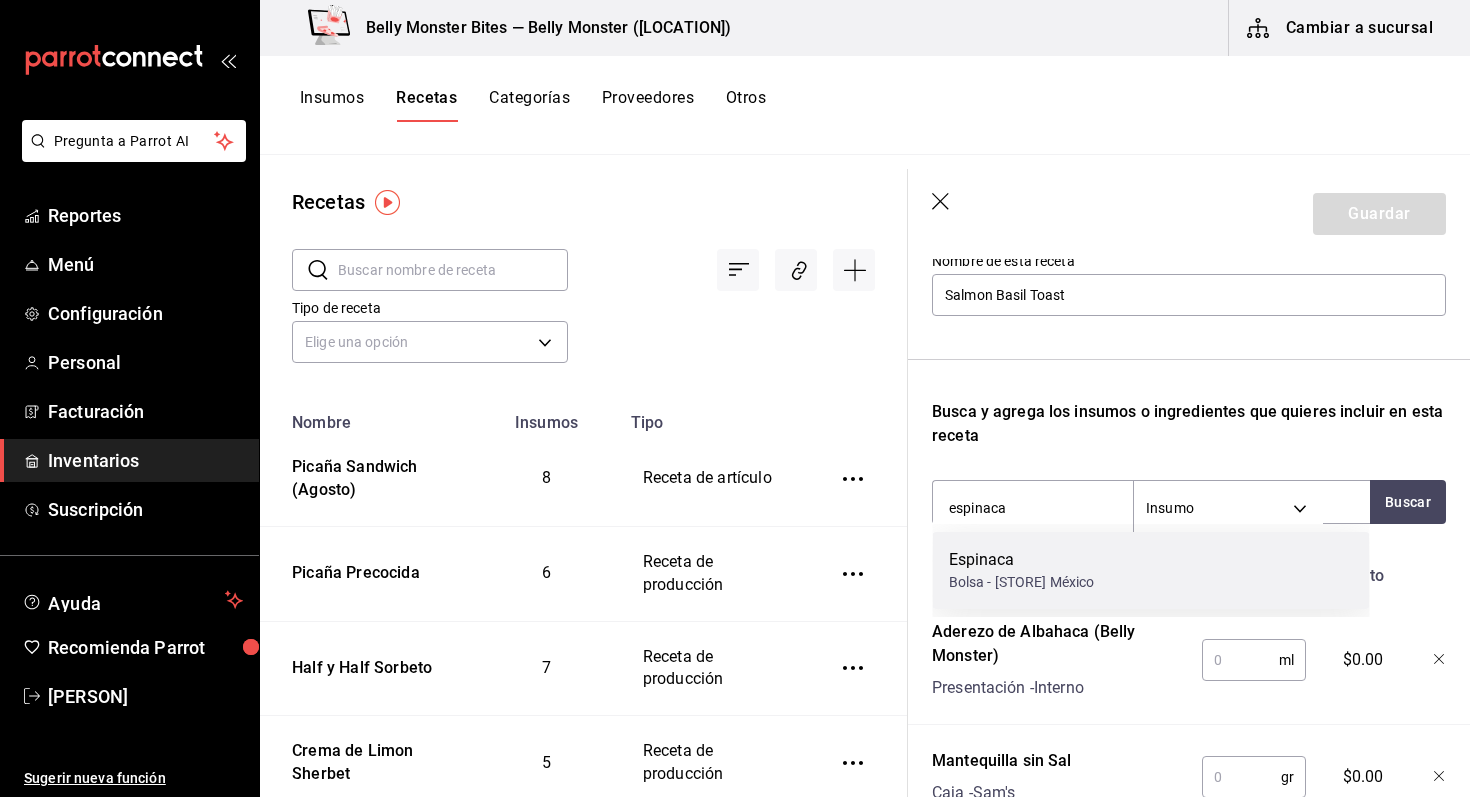 click on "Espinaca Bolsa - [STORE] México" at bounding box center (1151, 570) 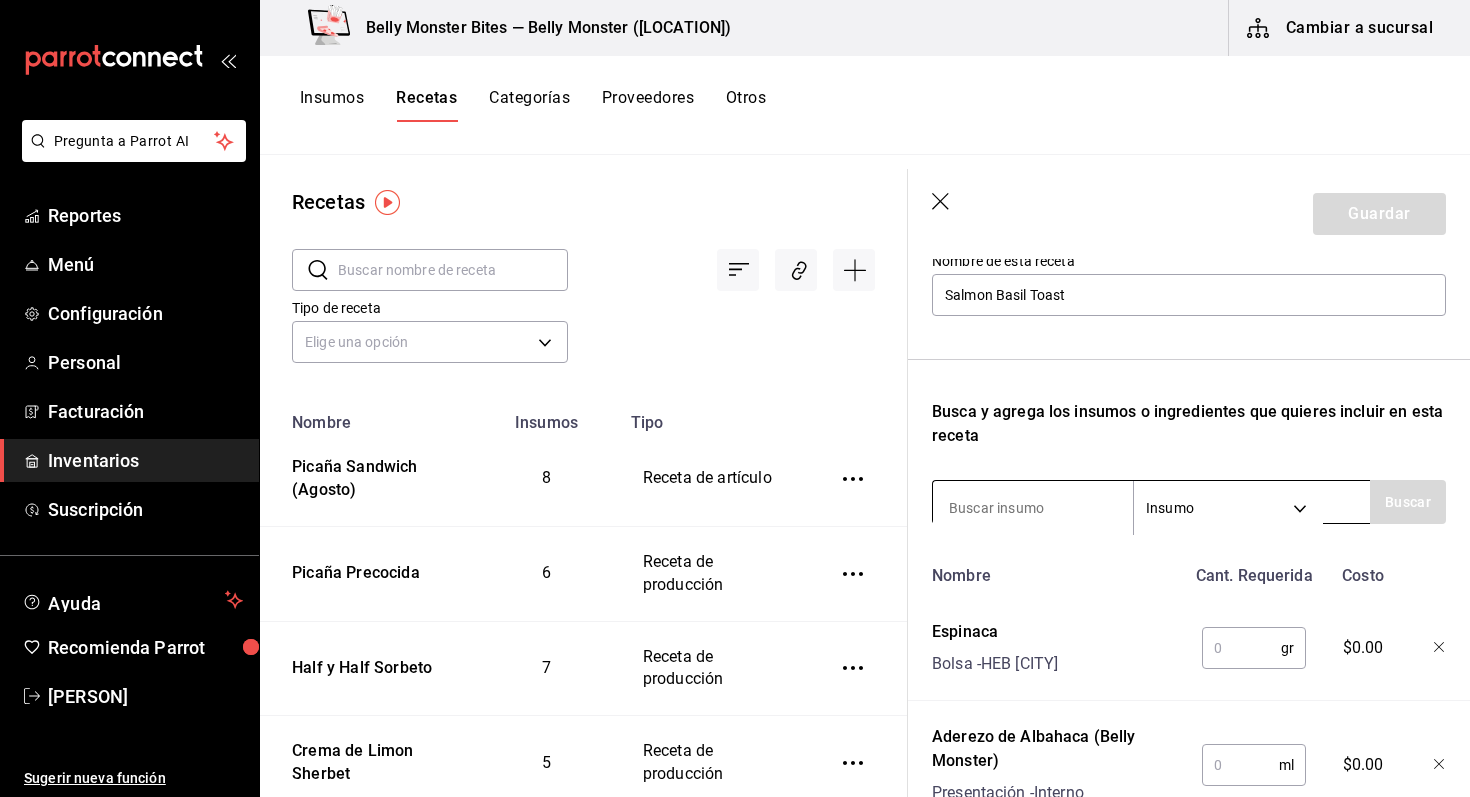 click at bounding box center (1033, 508) 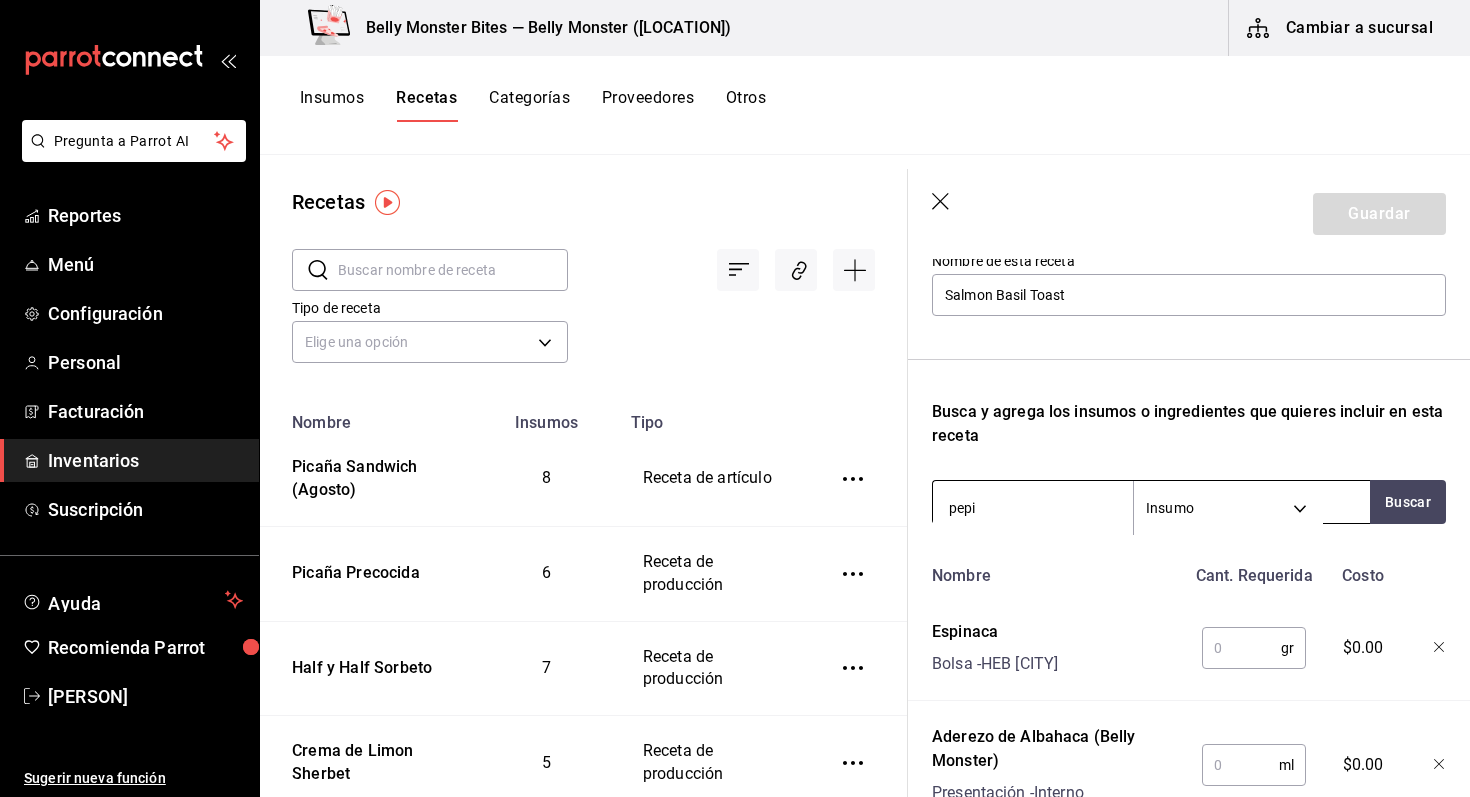 type on "pepin" 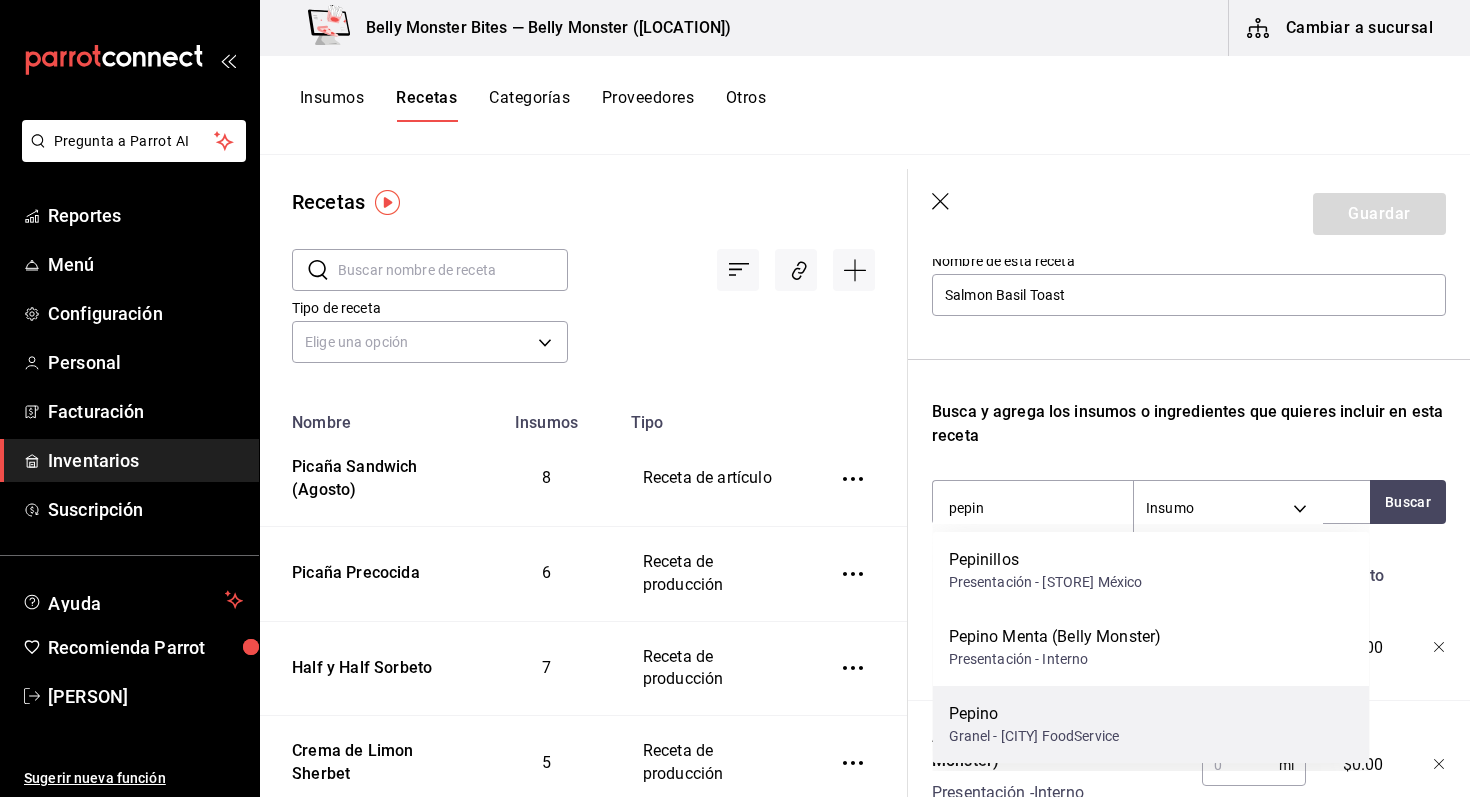 click on "Granel - [CITY] FoodService" at bounding box center [1034, 736] 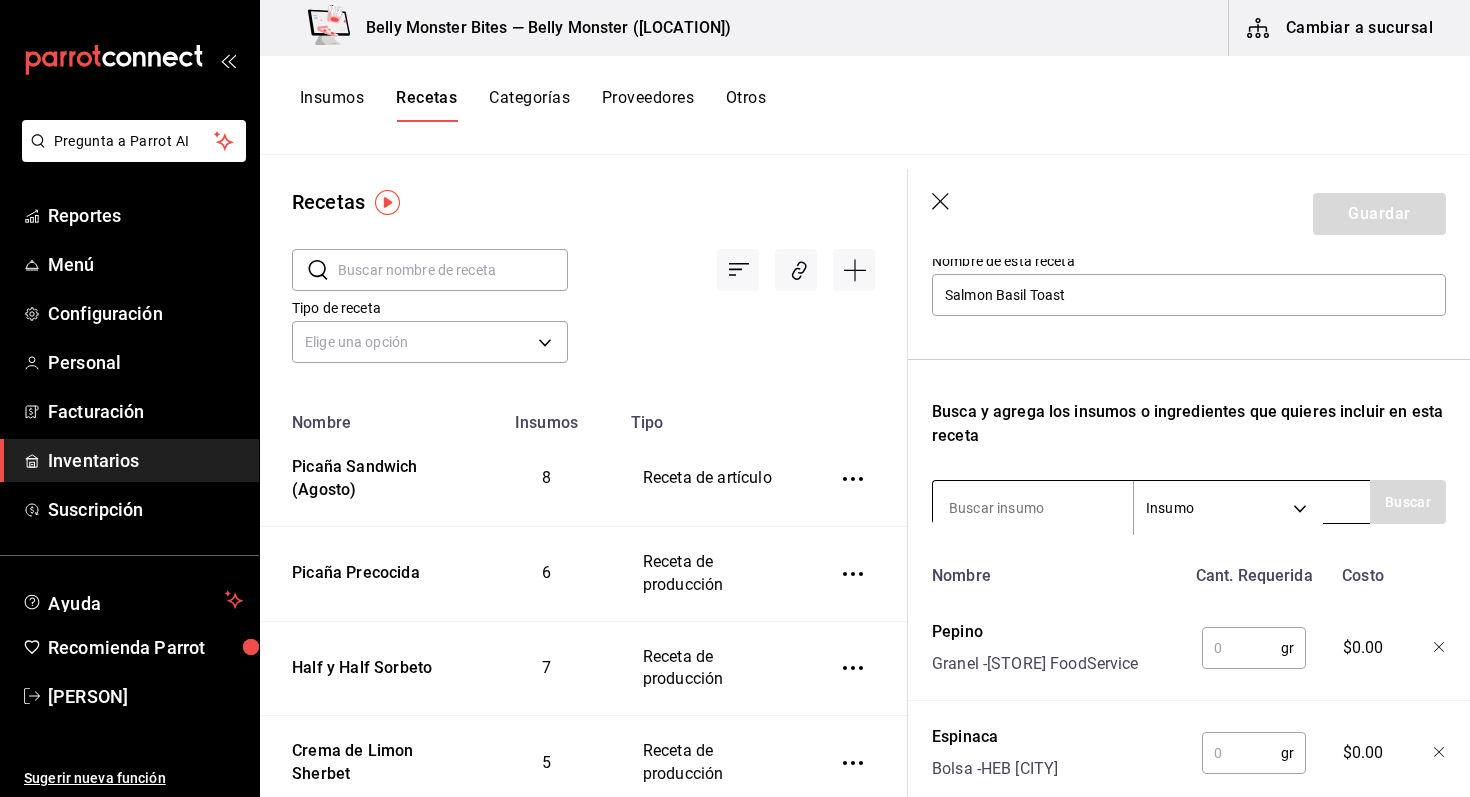 click at bounding box center (1033, 508) 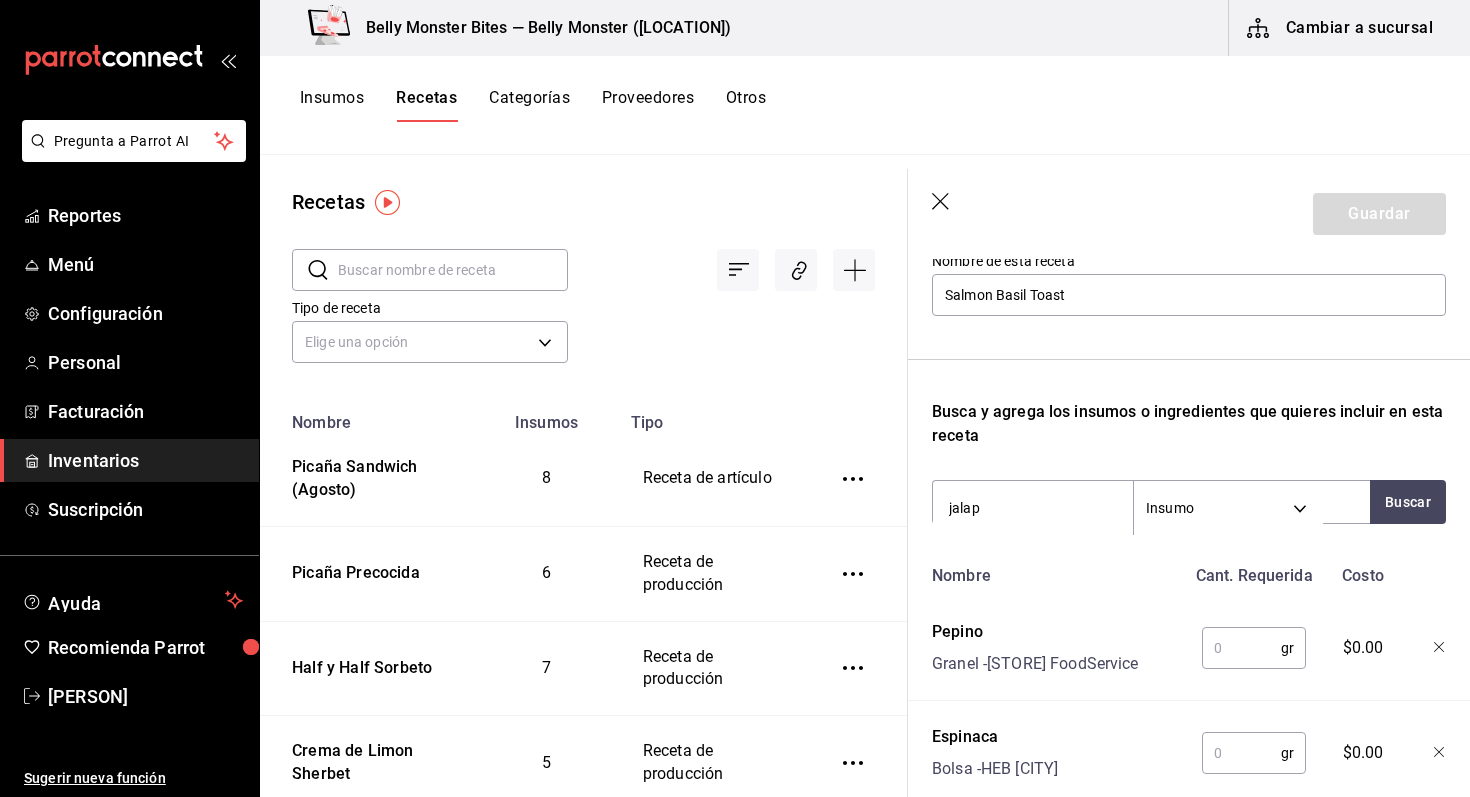 type on "jalape" 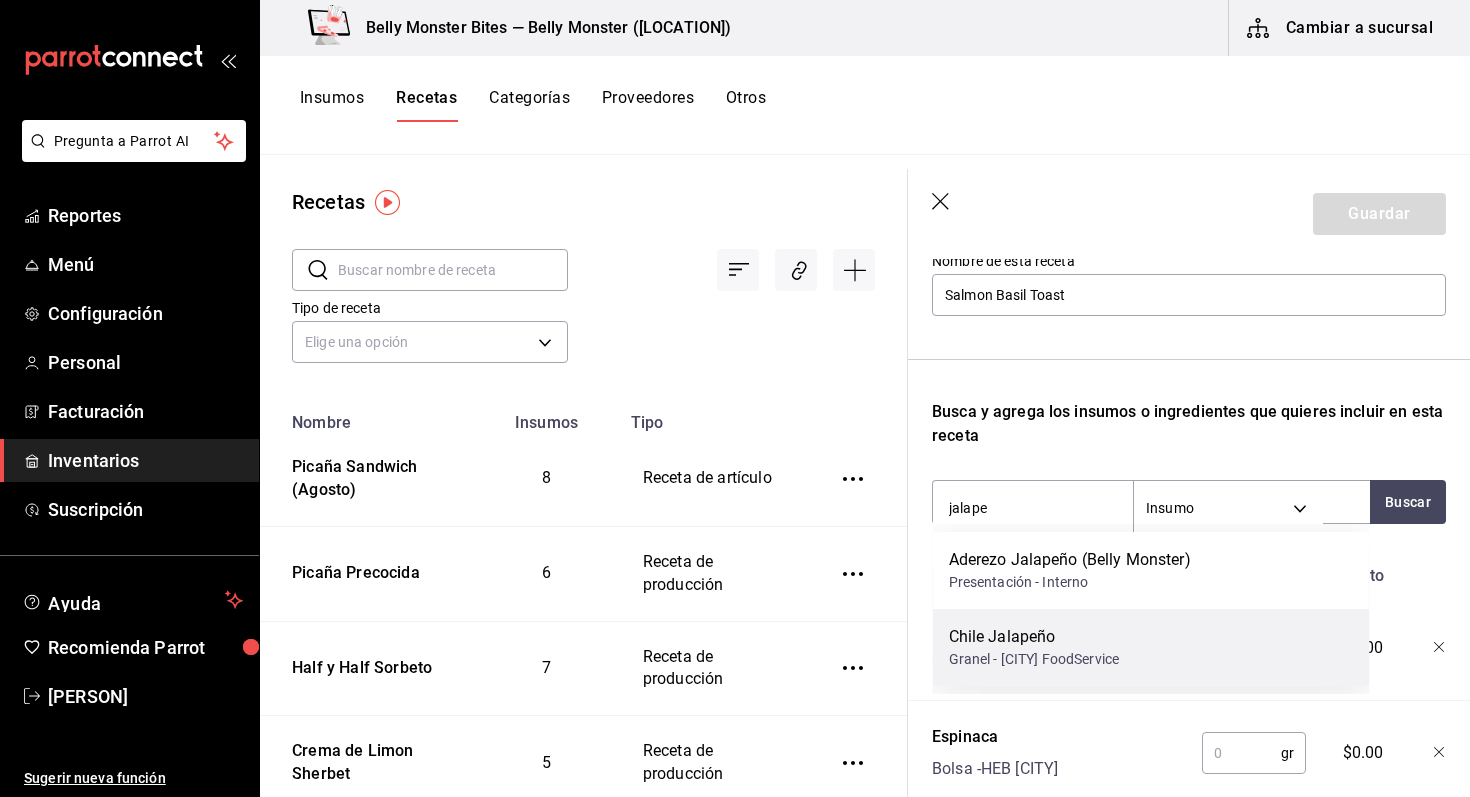 click on "Chile Jalapeño" at bounding box center (1034, 637) 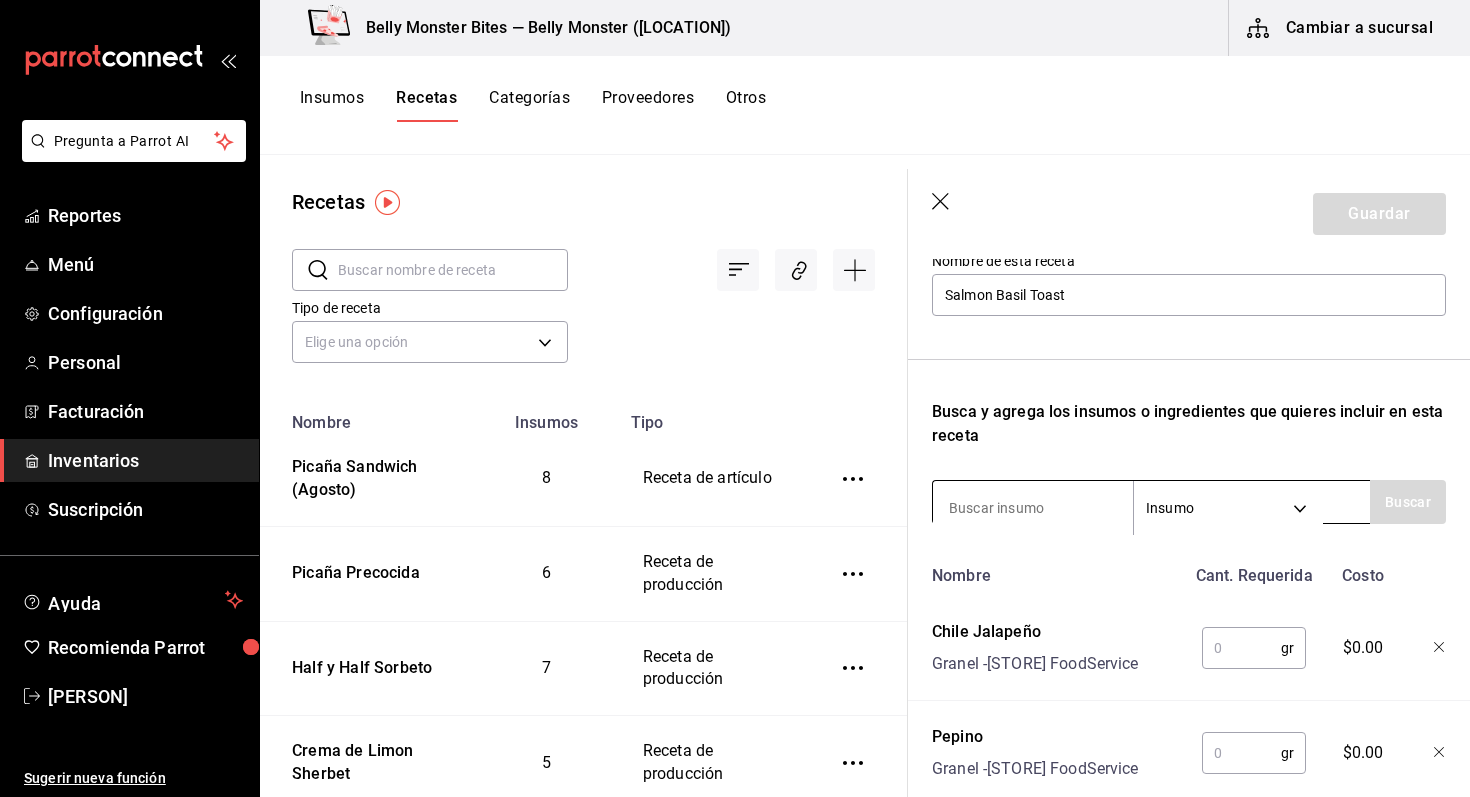 click at bounding box center [1033, 508] 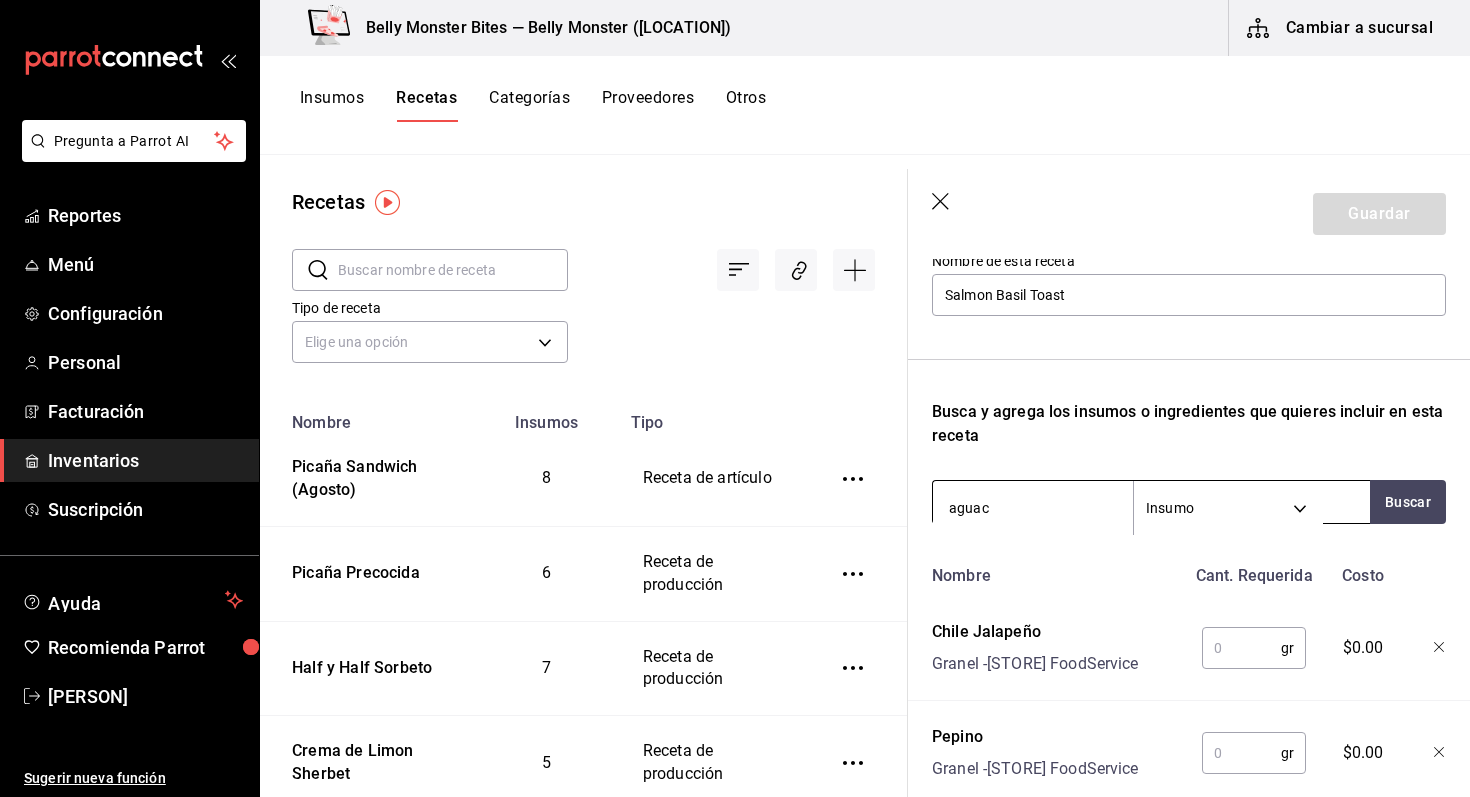 type on "aguaca" 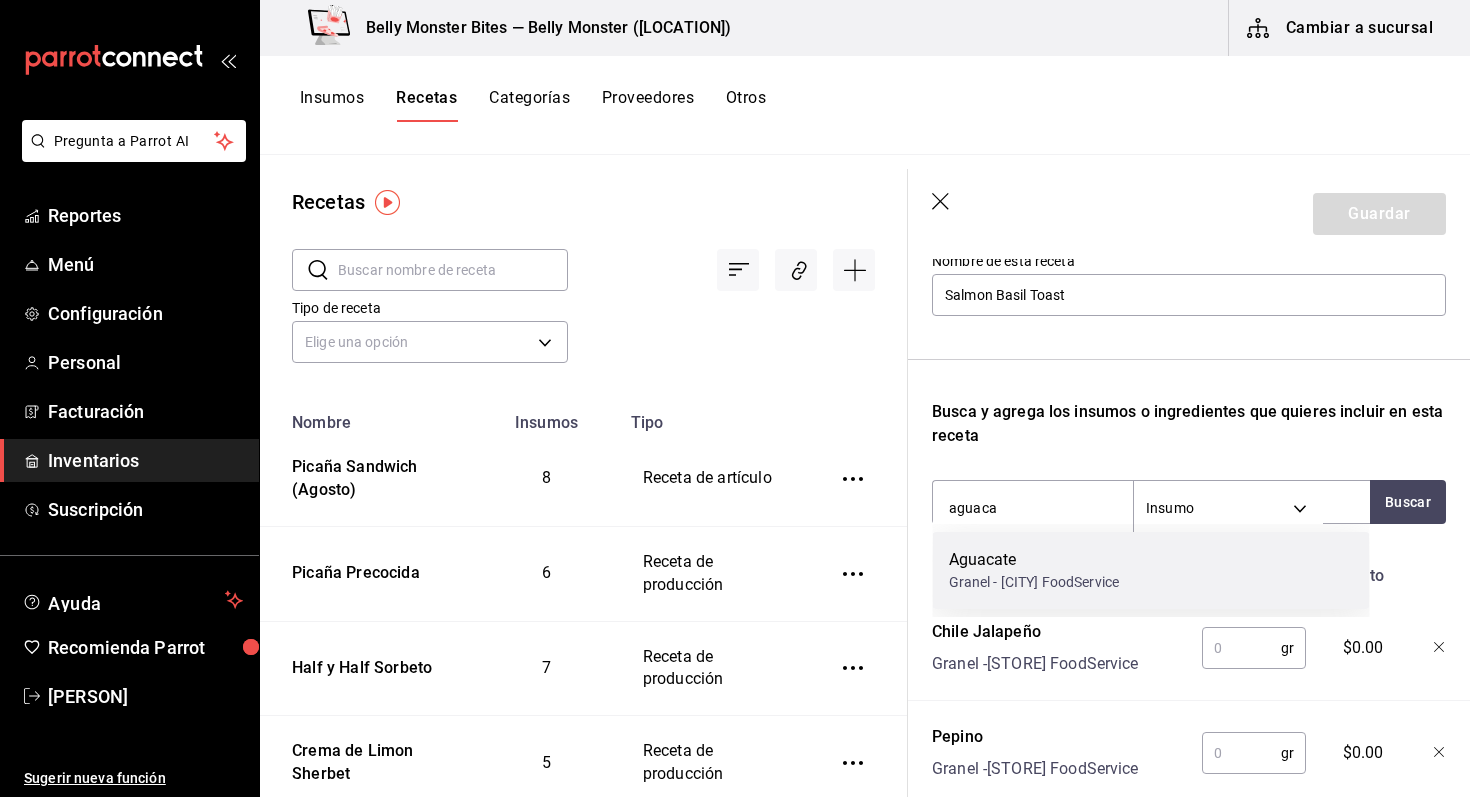 click on "Aguacate Granel - Laredo FoodService" at bounding box center (1151, 570) 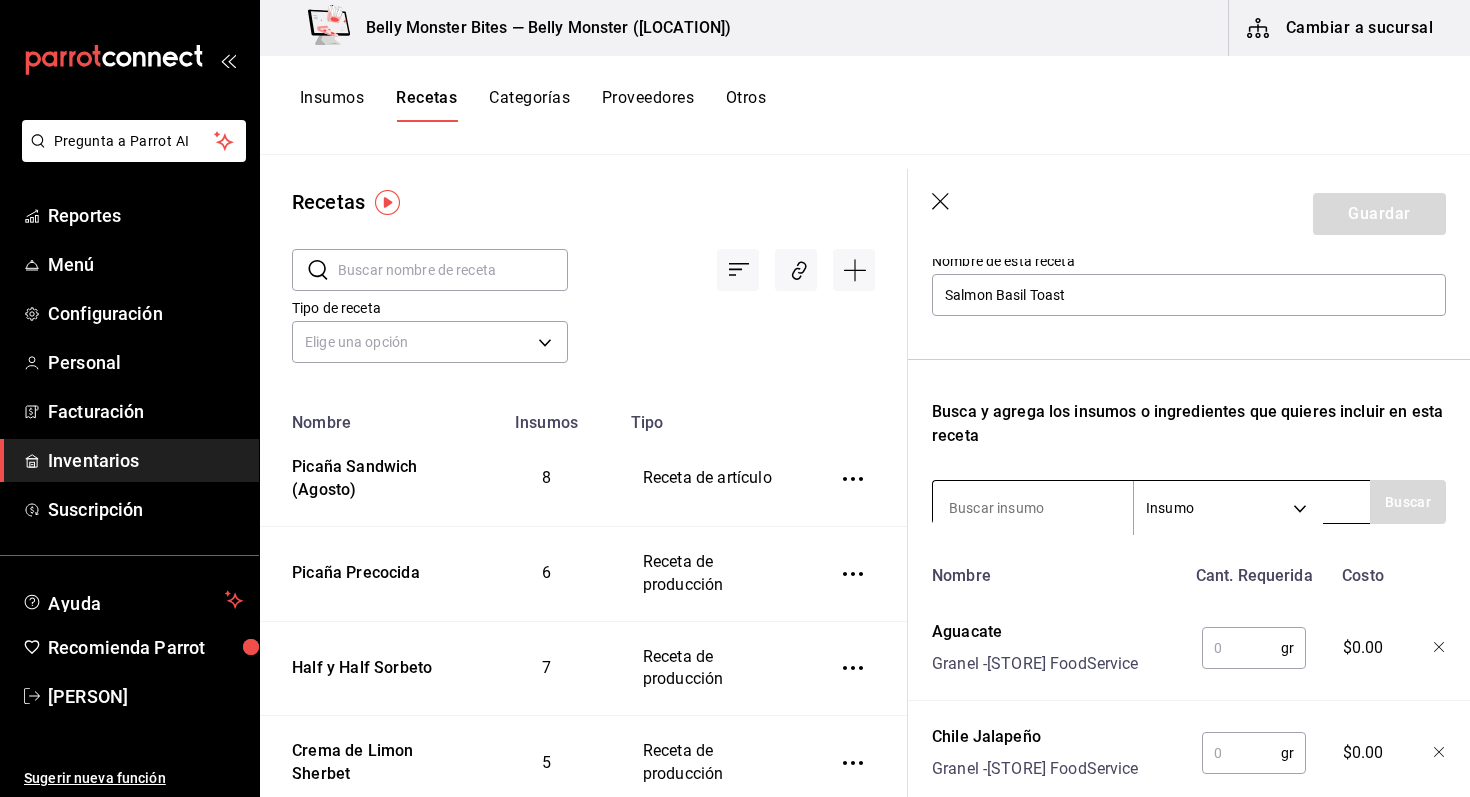 click at bounding box center (1033, 508) 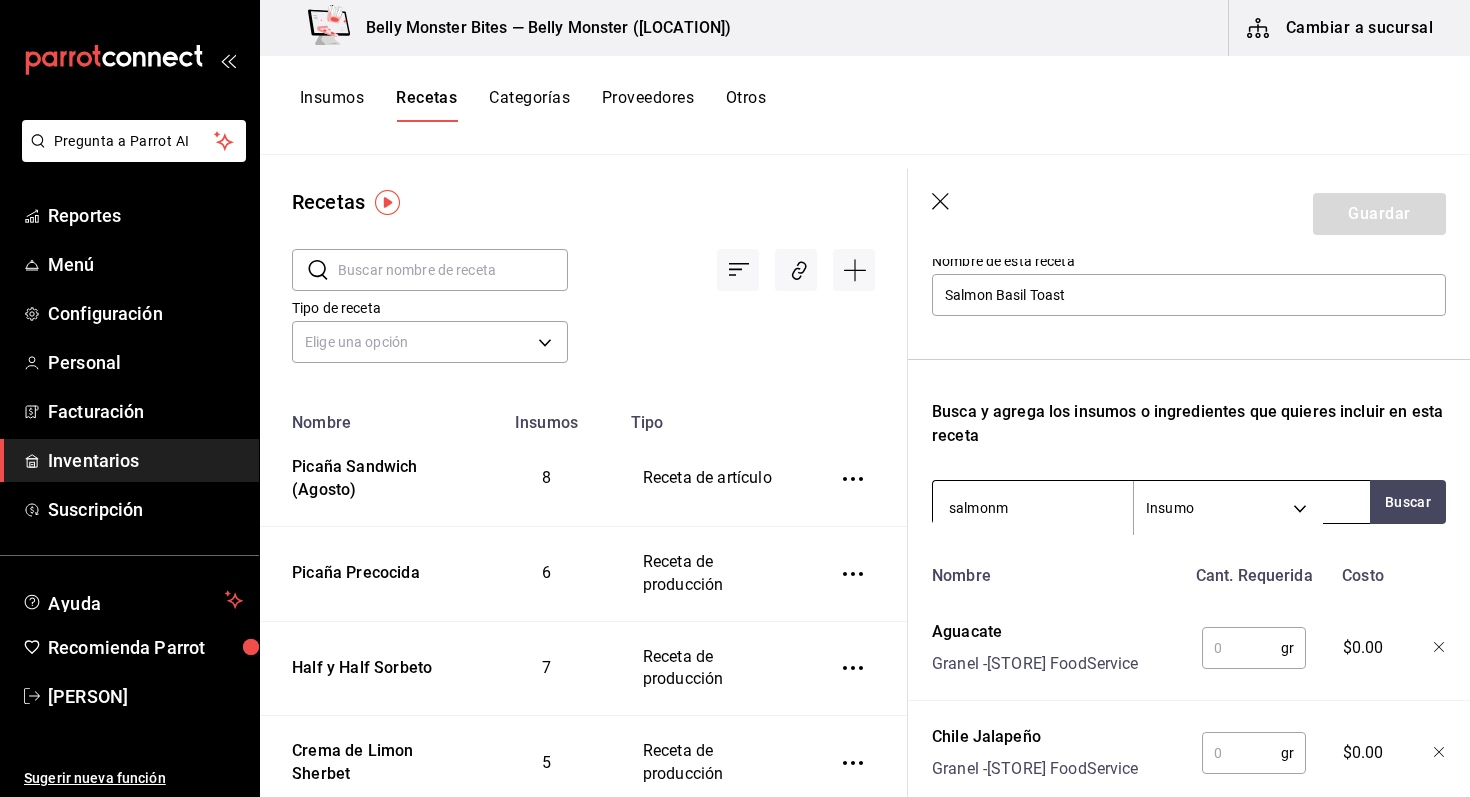 type on "salmon" 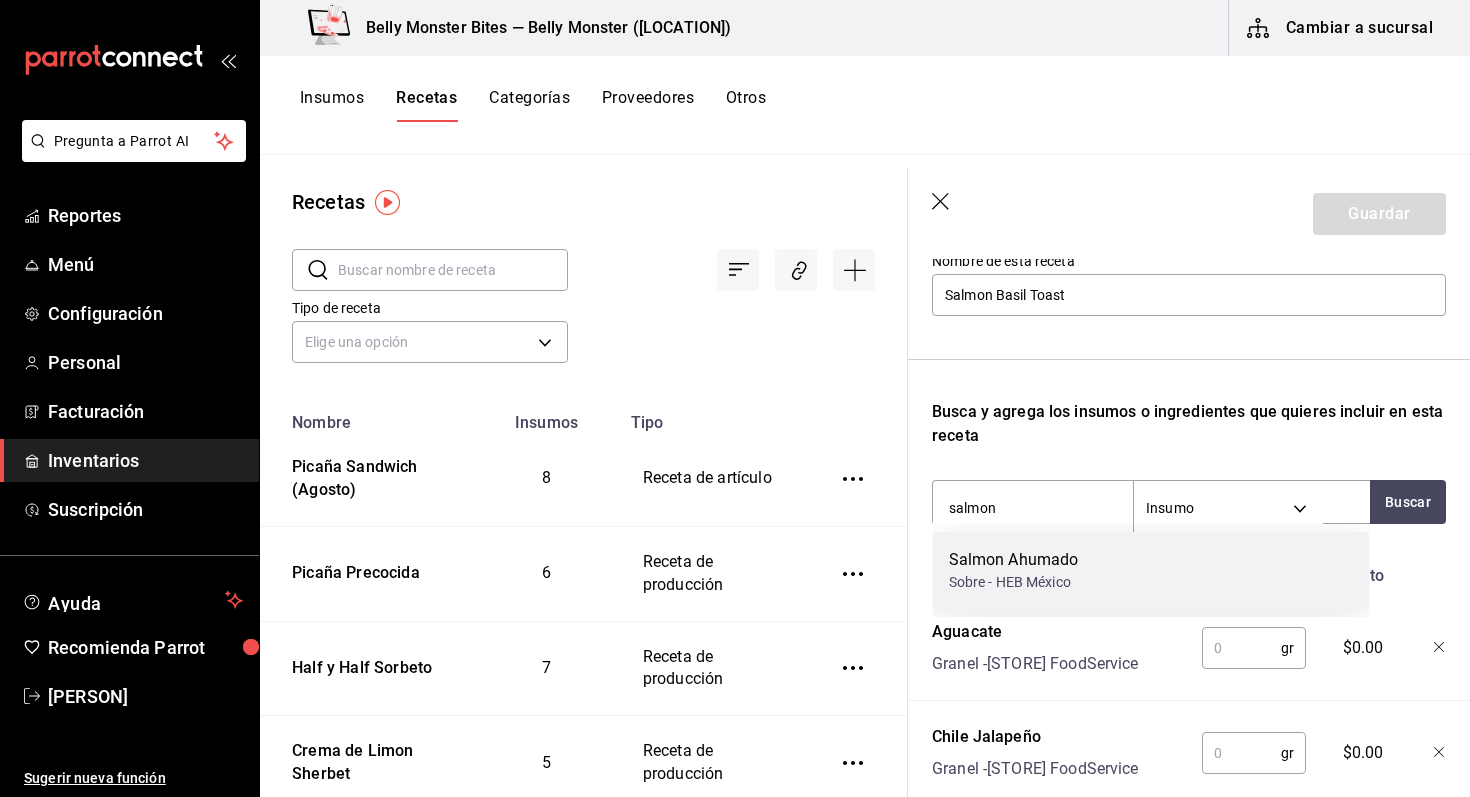 click on "Salmon Ahumado" at bounding box center (1014, 560) 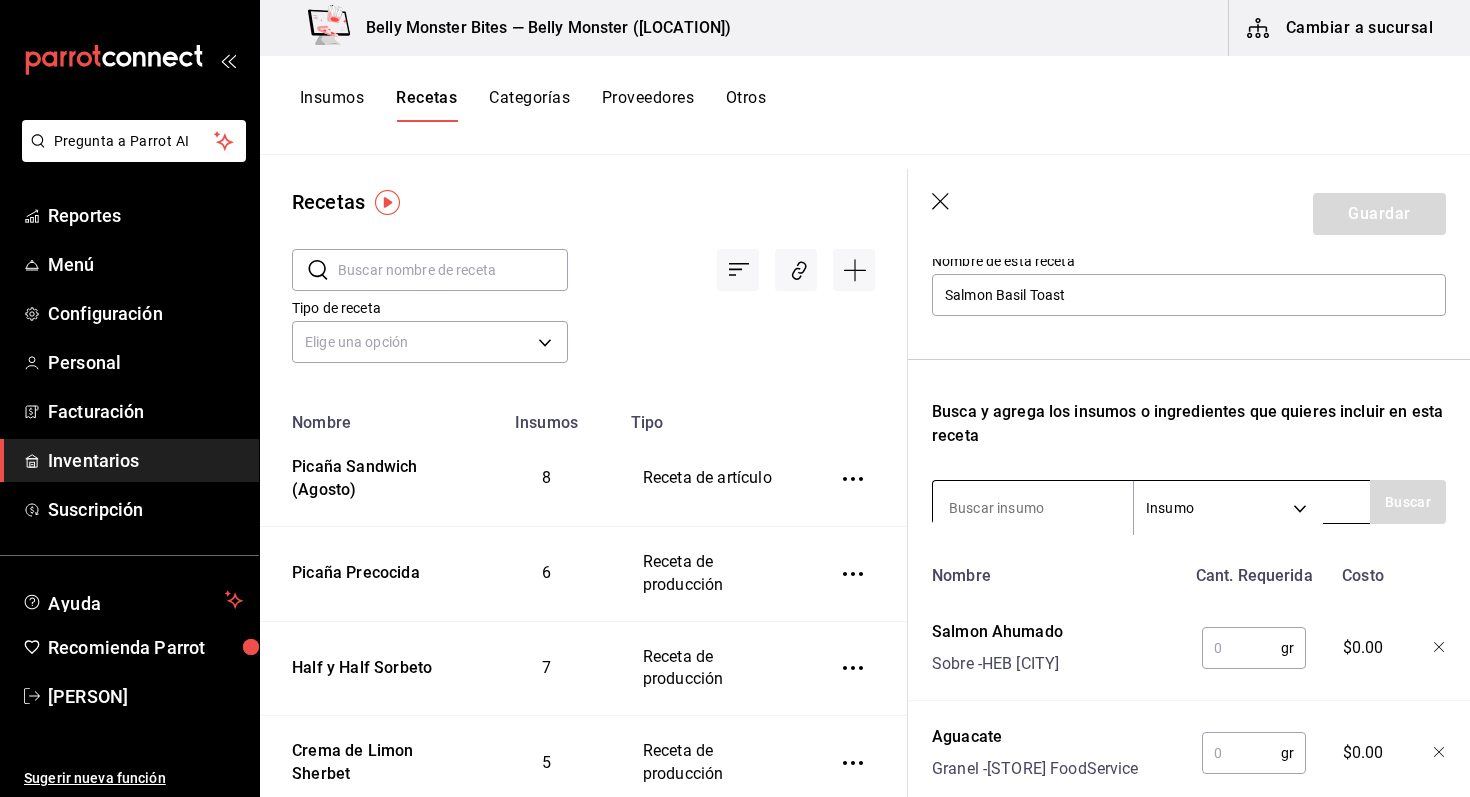 click at bounding box center (1033, 508) 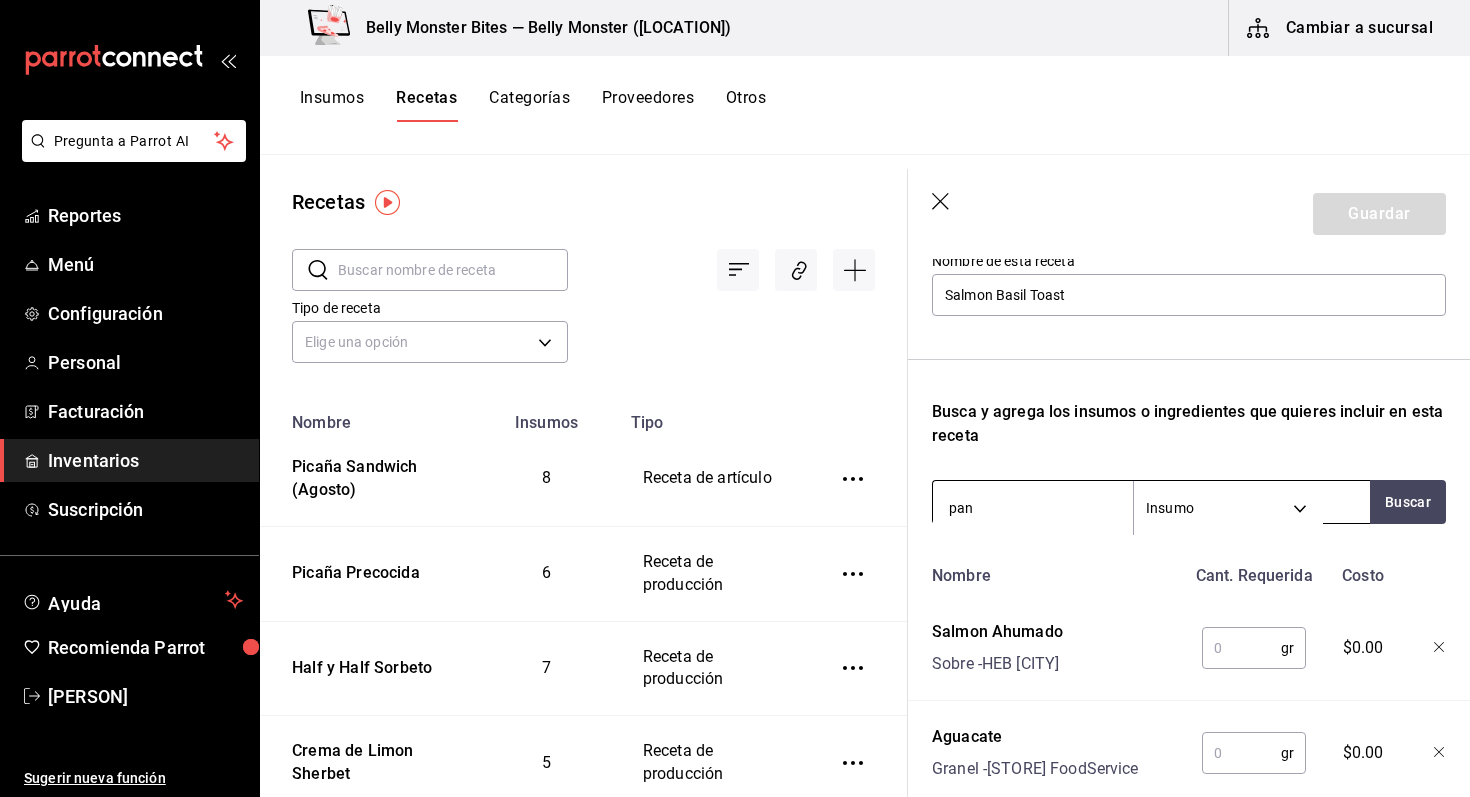 type on "pan" 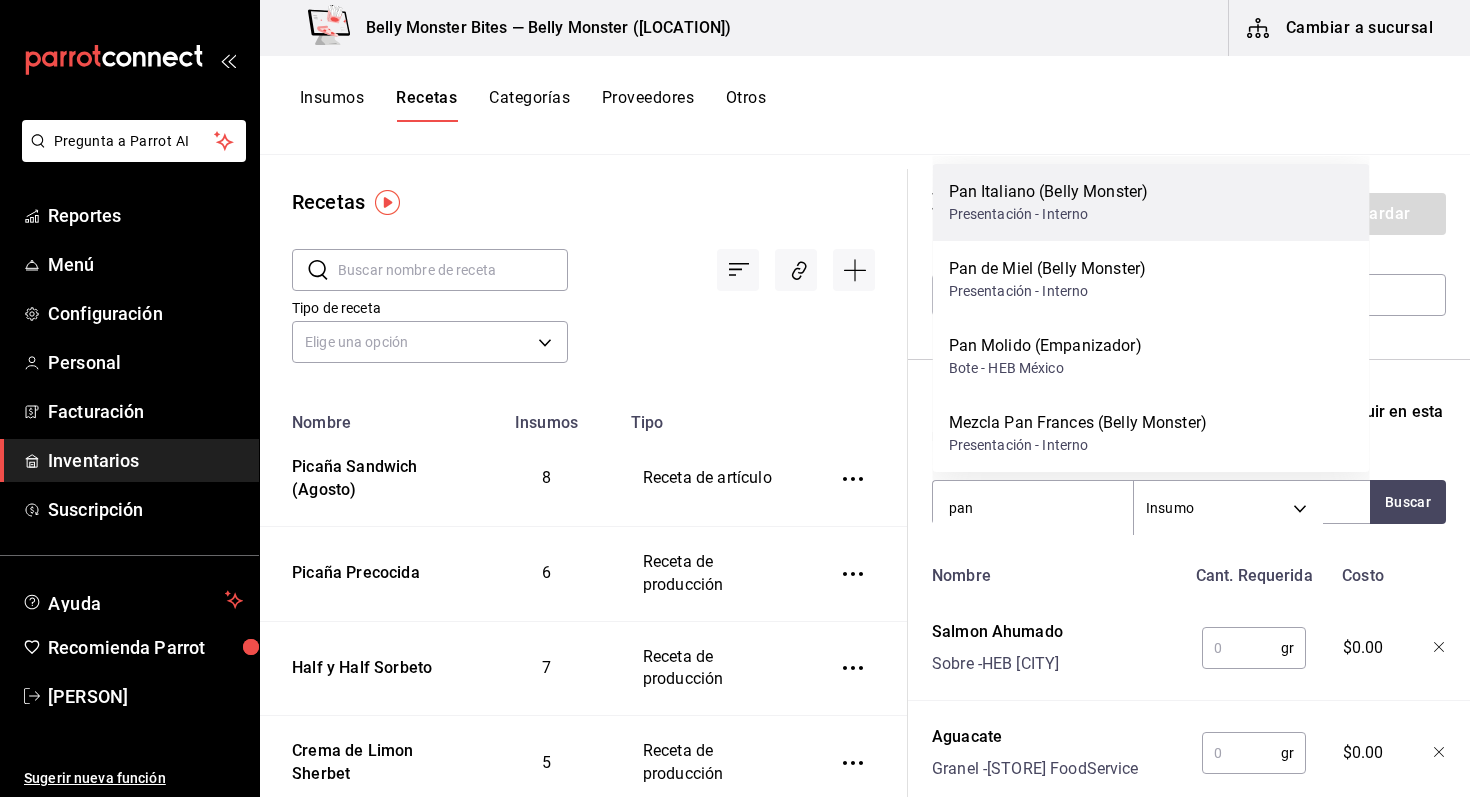 click on "Pan Italiano (Belly Monster)" at bounding box center [1049, 192] 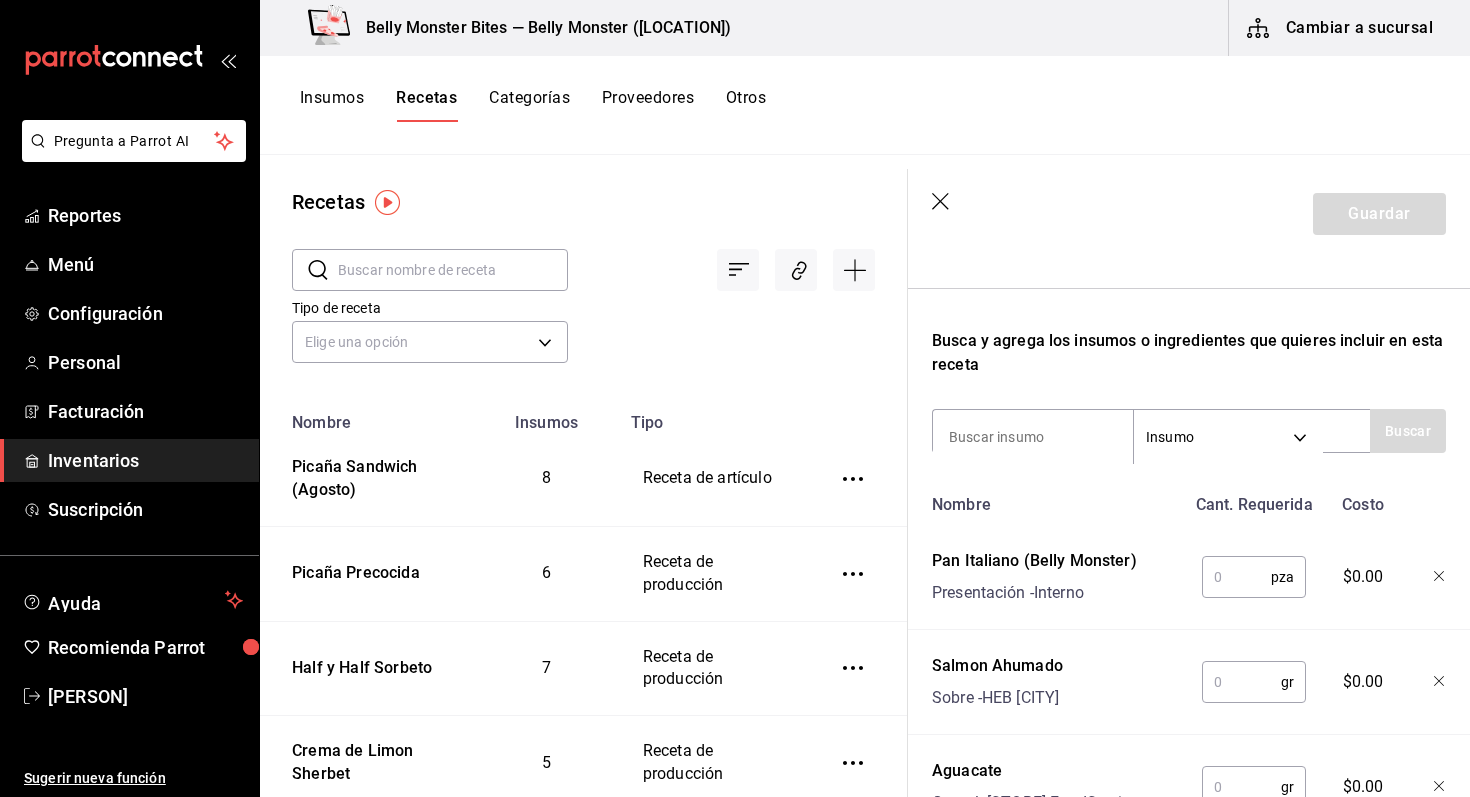 scroll, scrollTop: 372, scrollLeft: 0, axis: vertical 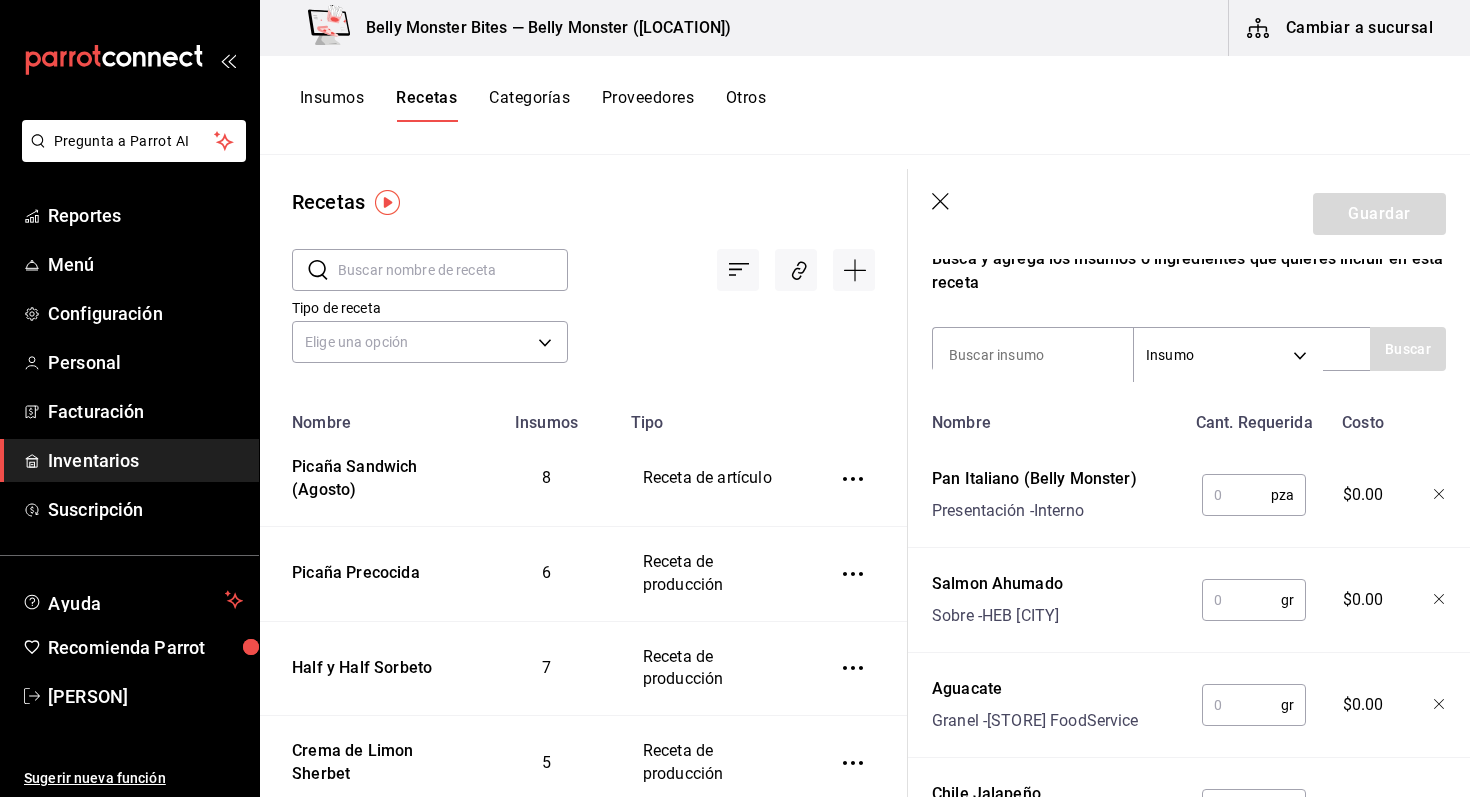 click at bounding box center (1236, 495) 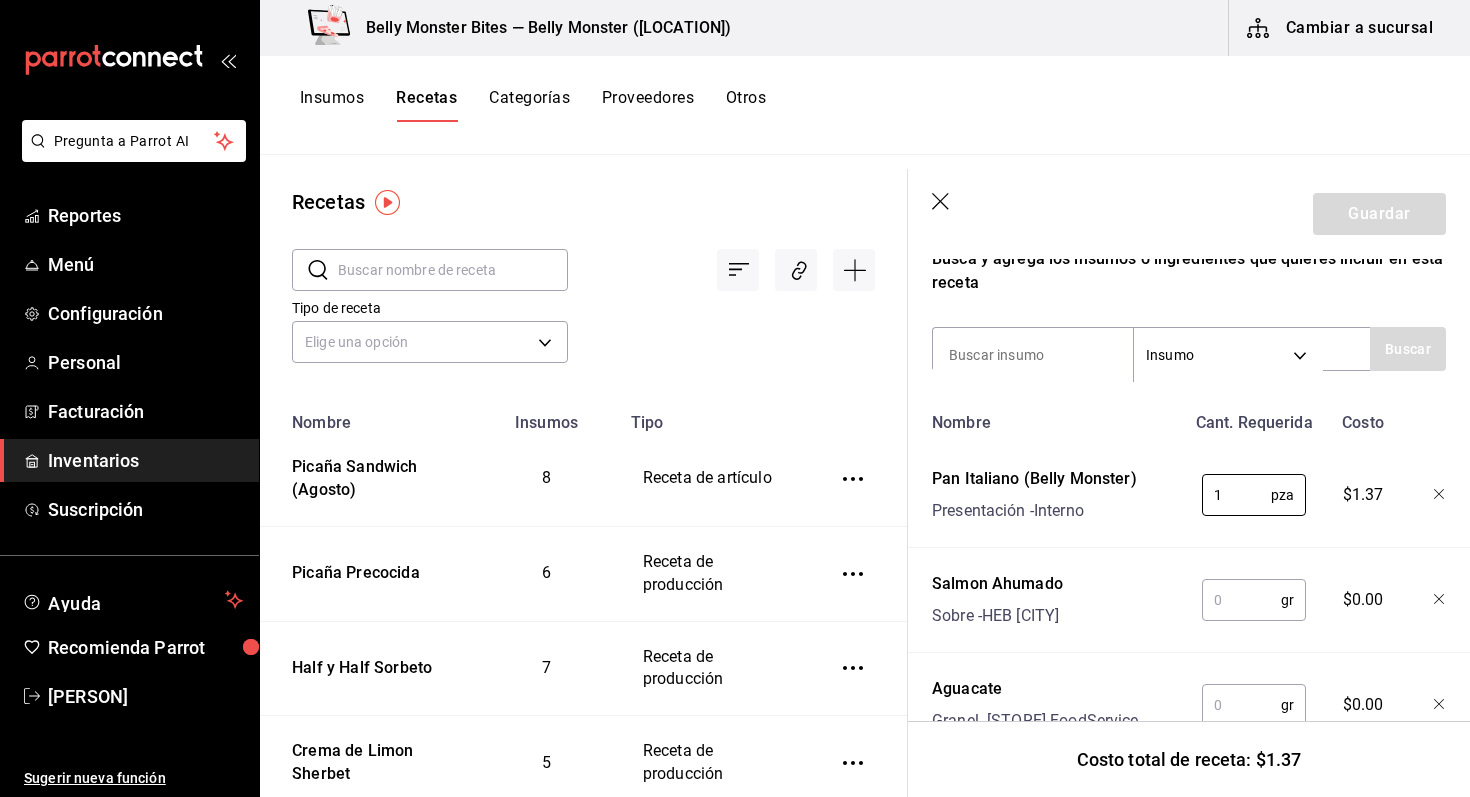 type on "1" 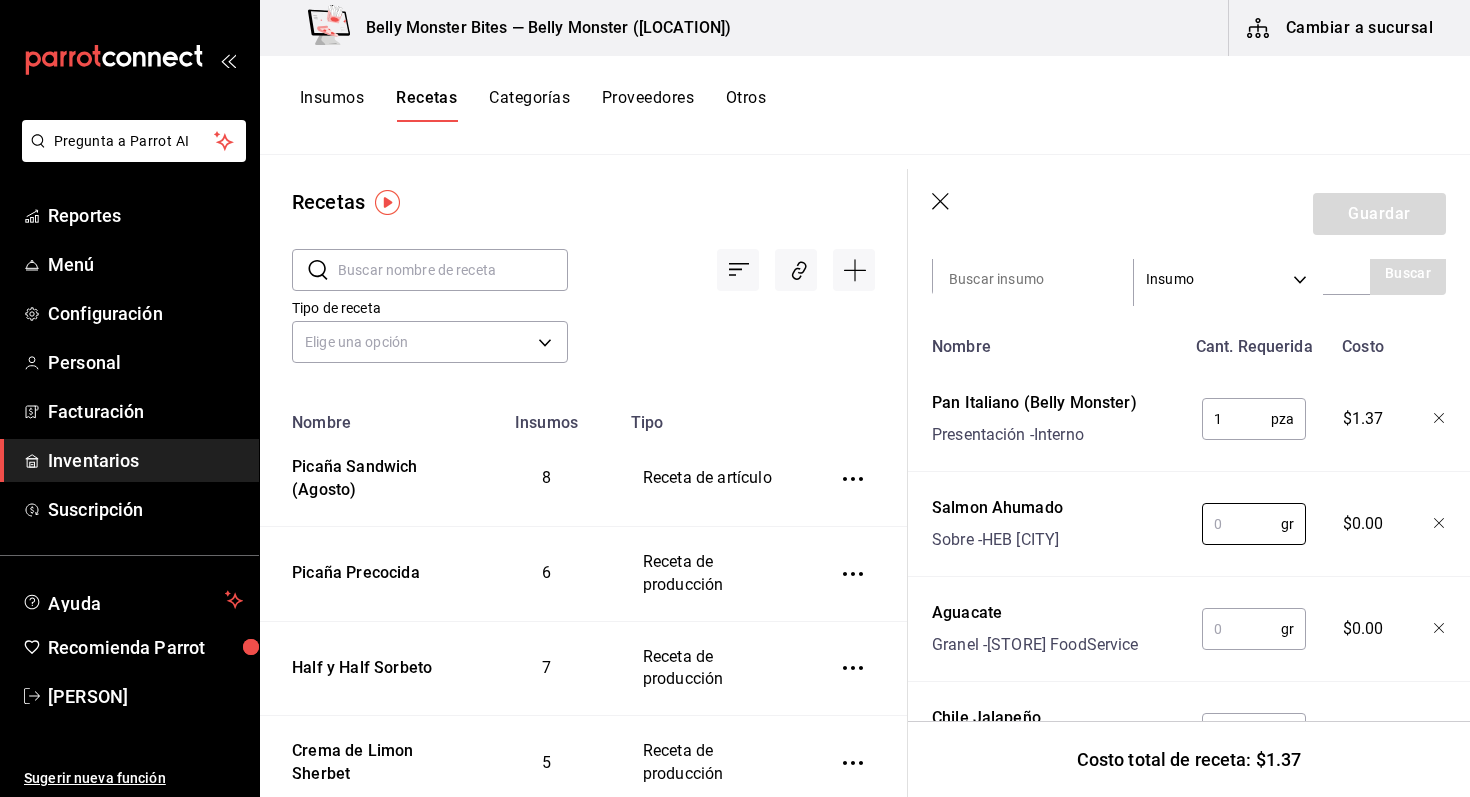 scroll, scrollTop: 450, scrollLeft: 0, axis: vertical 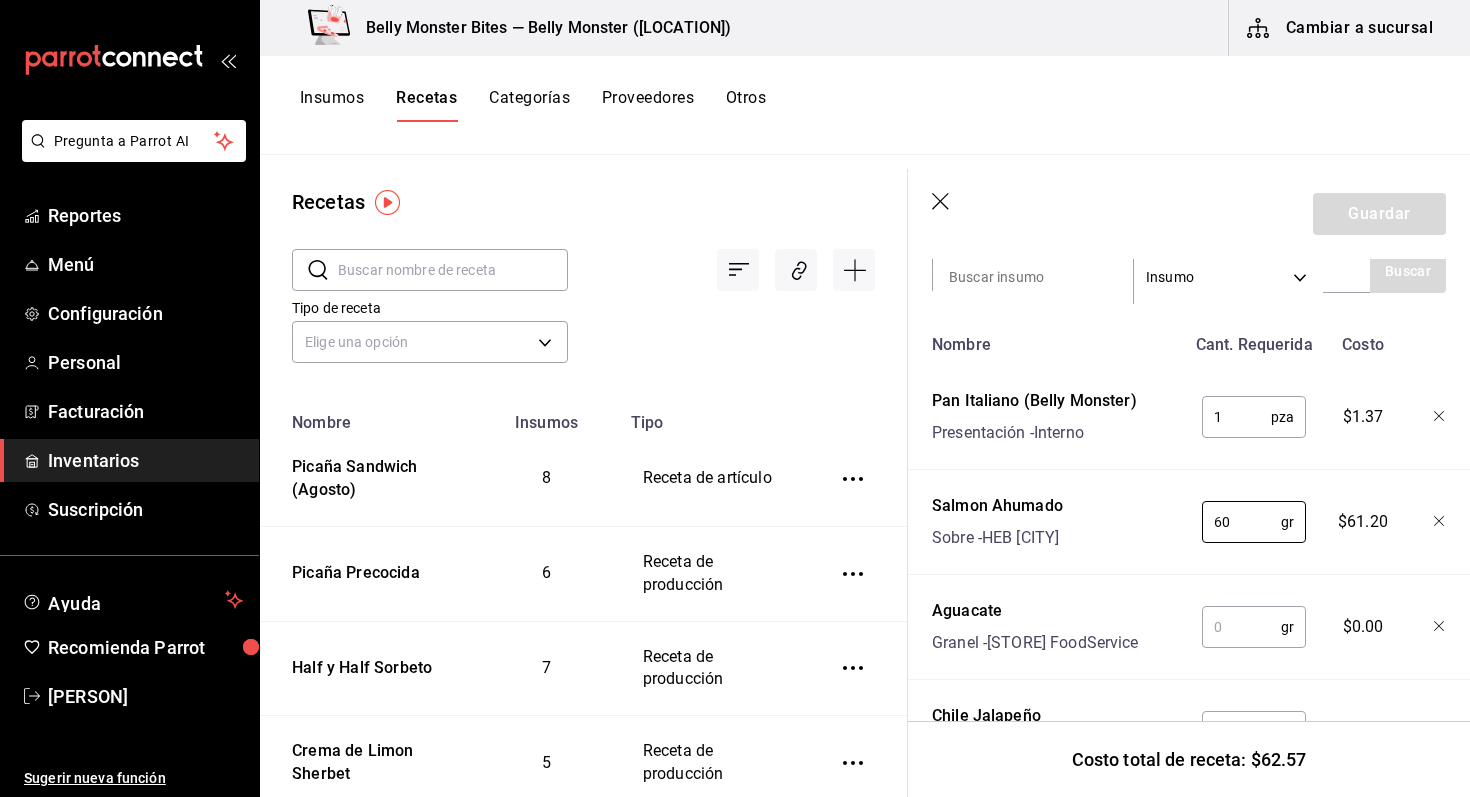 type on "60" 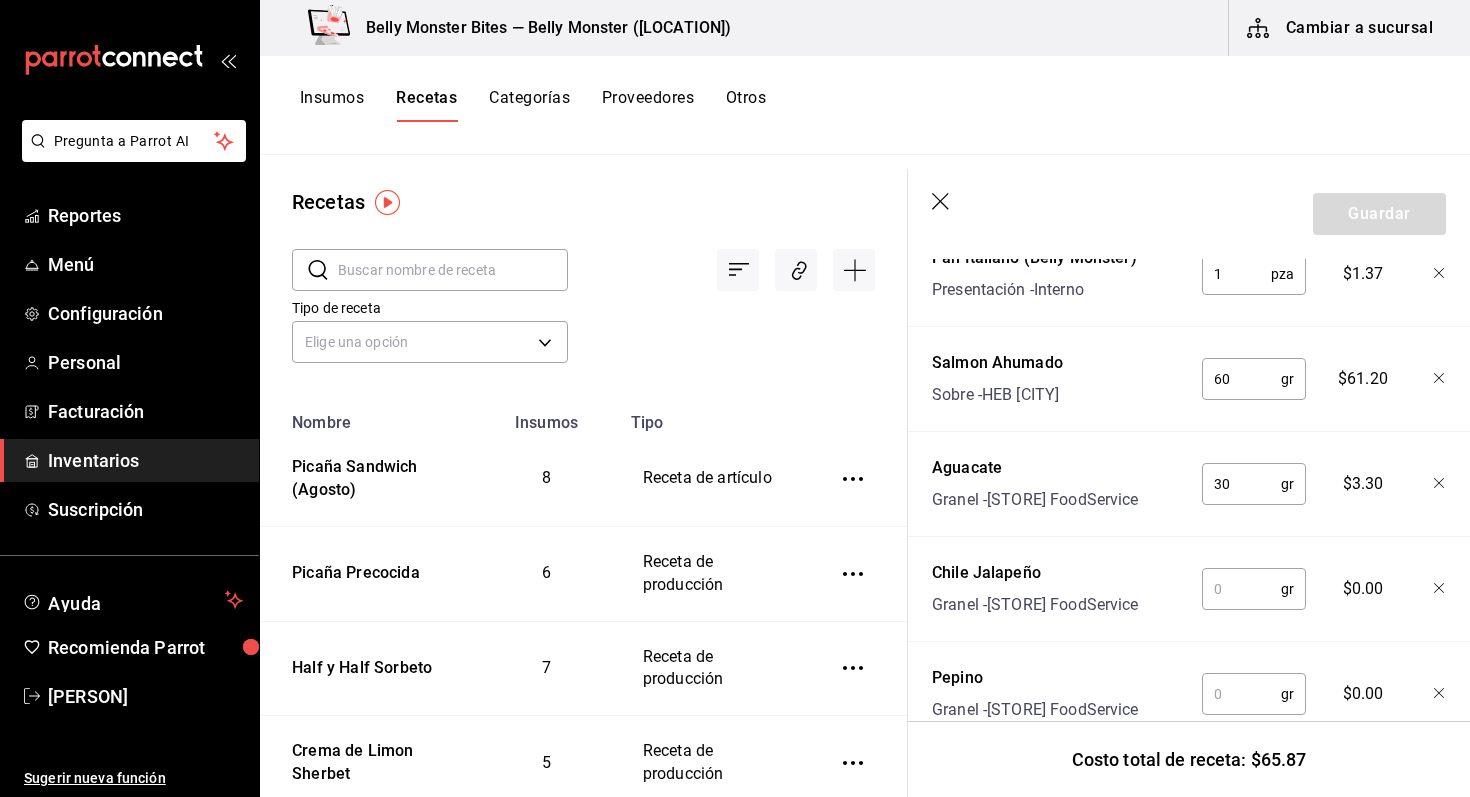 scroll, scrollTop: 657, scrollLeft: 0, axis: vertical 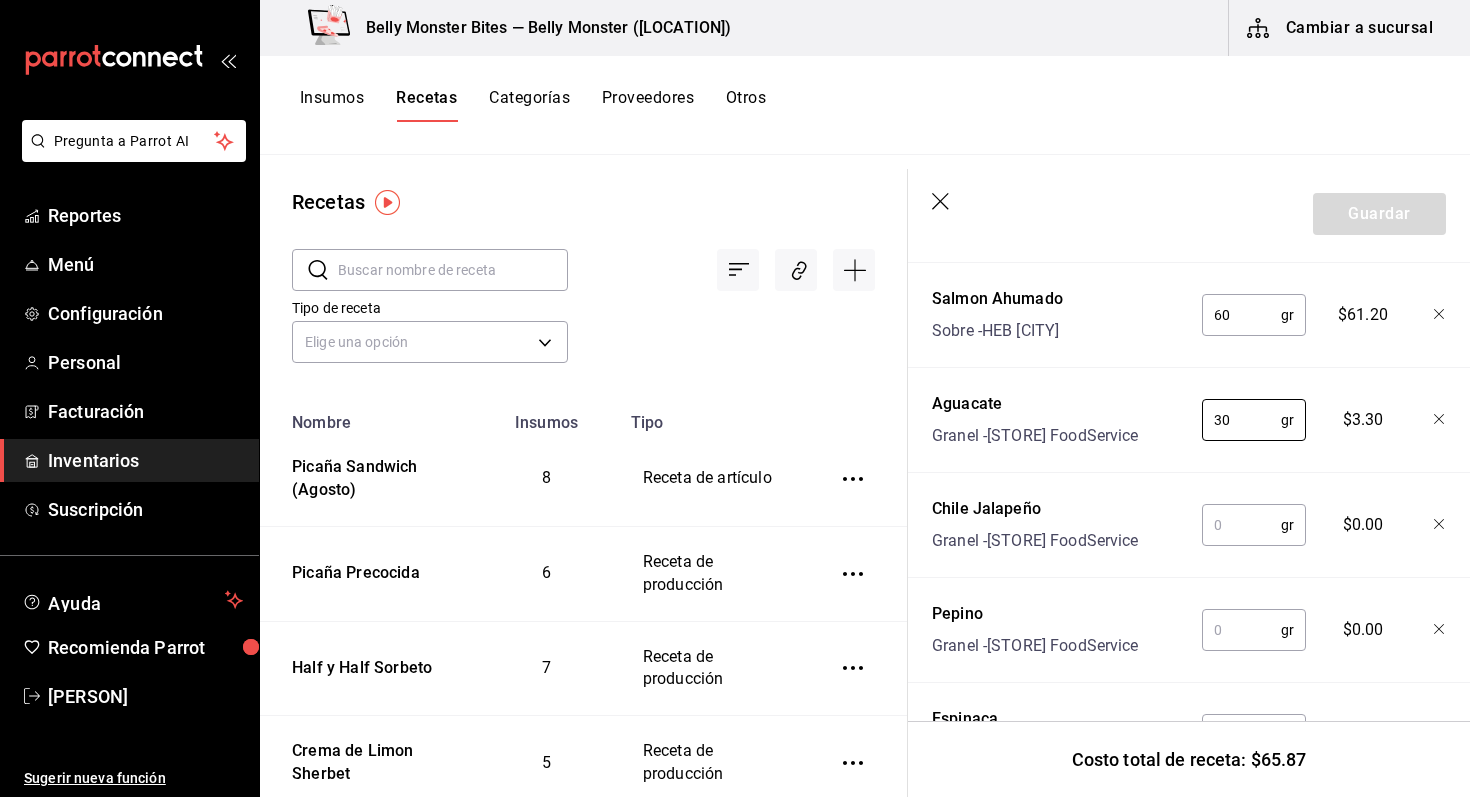 type on "30" 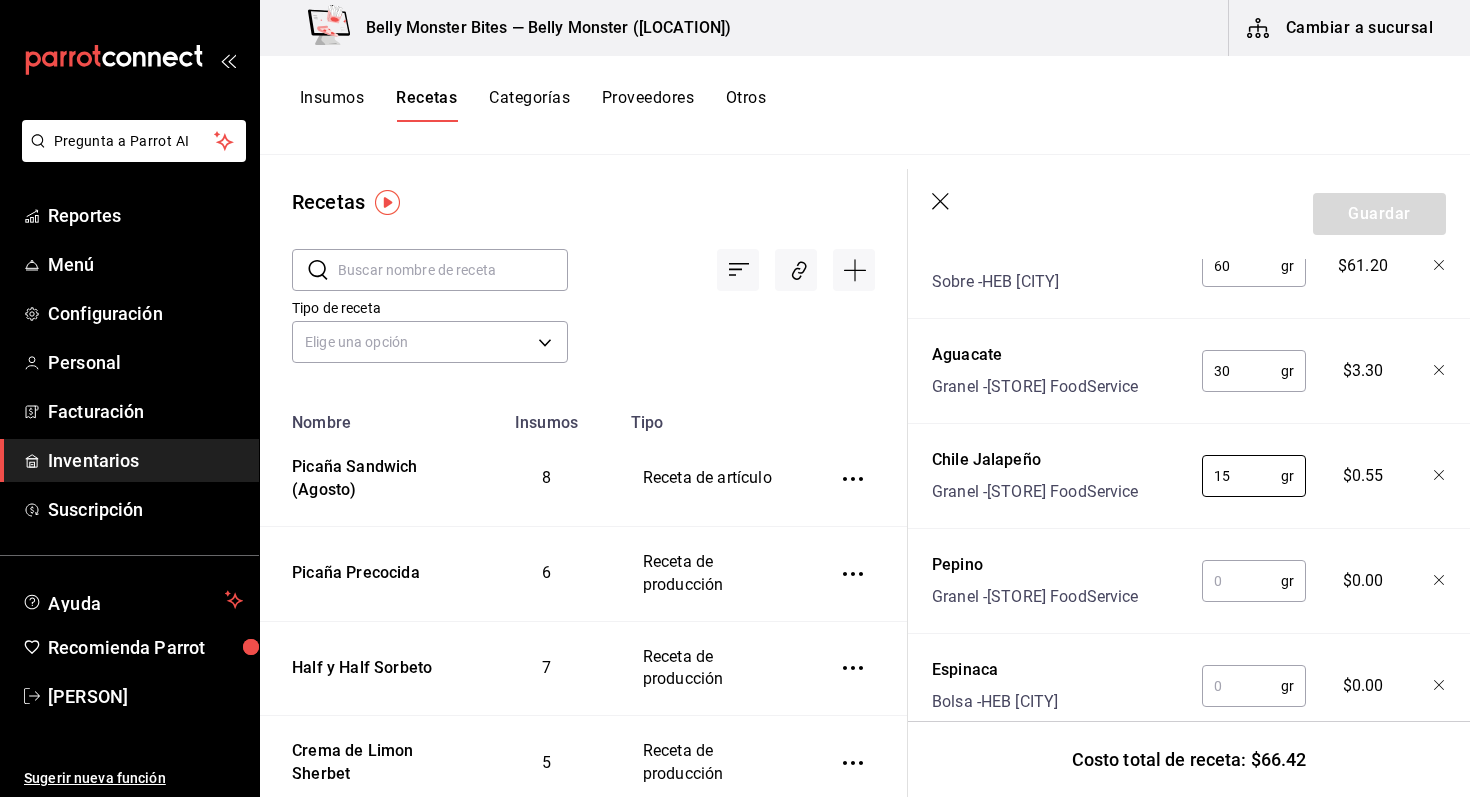 scroll, scrollTop: 718, scrollLeft: 0, axis: vertical 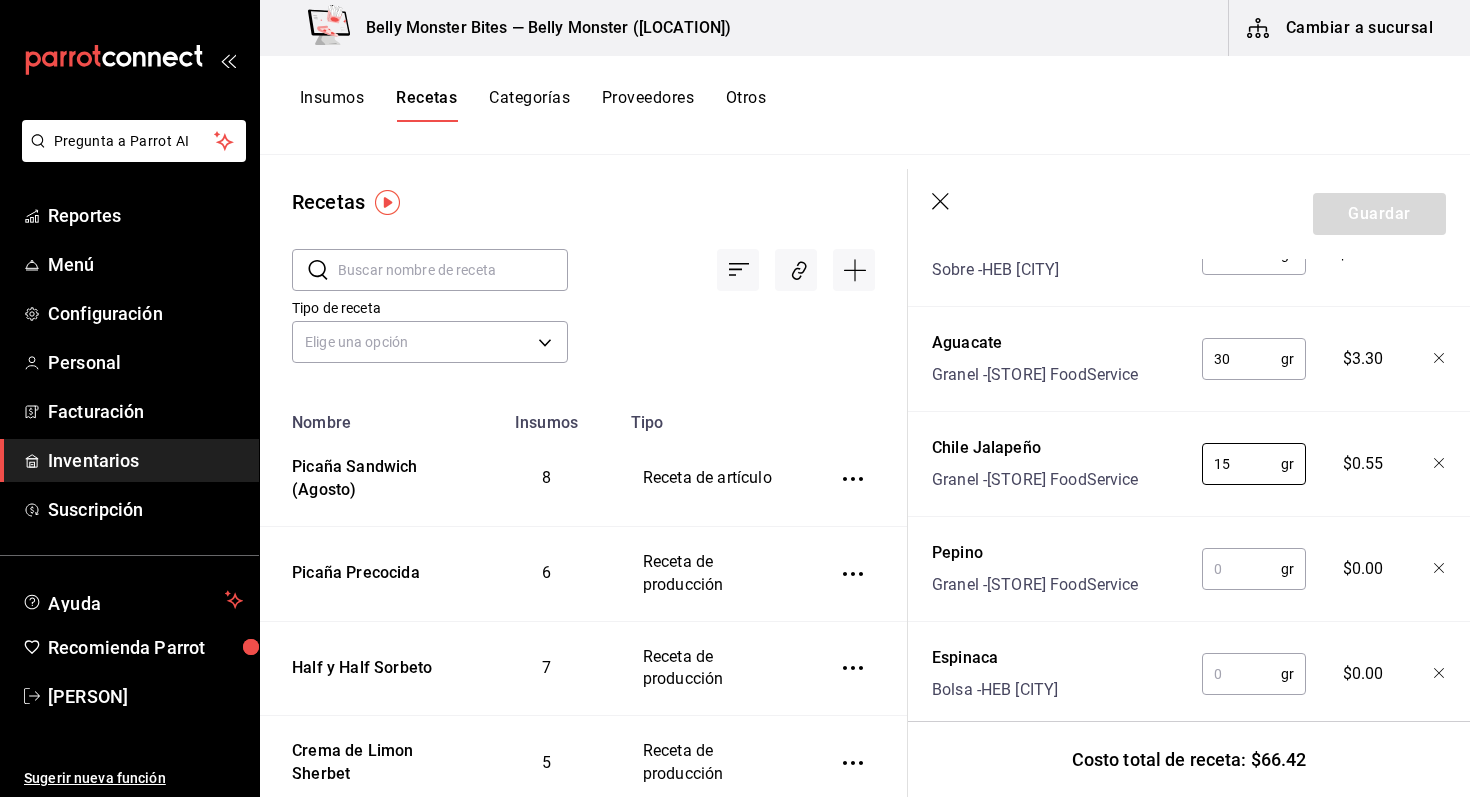 type on "15" 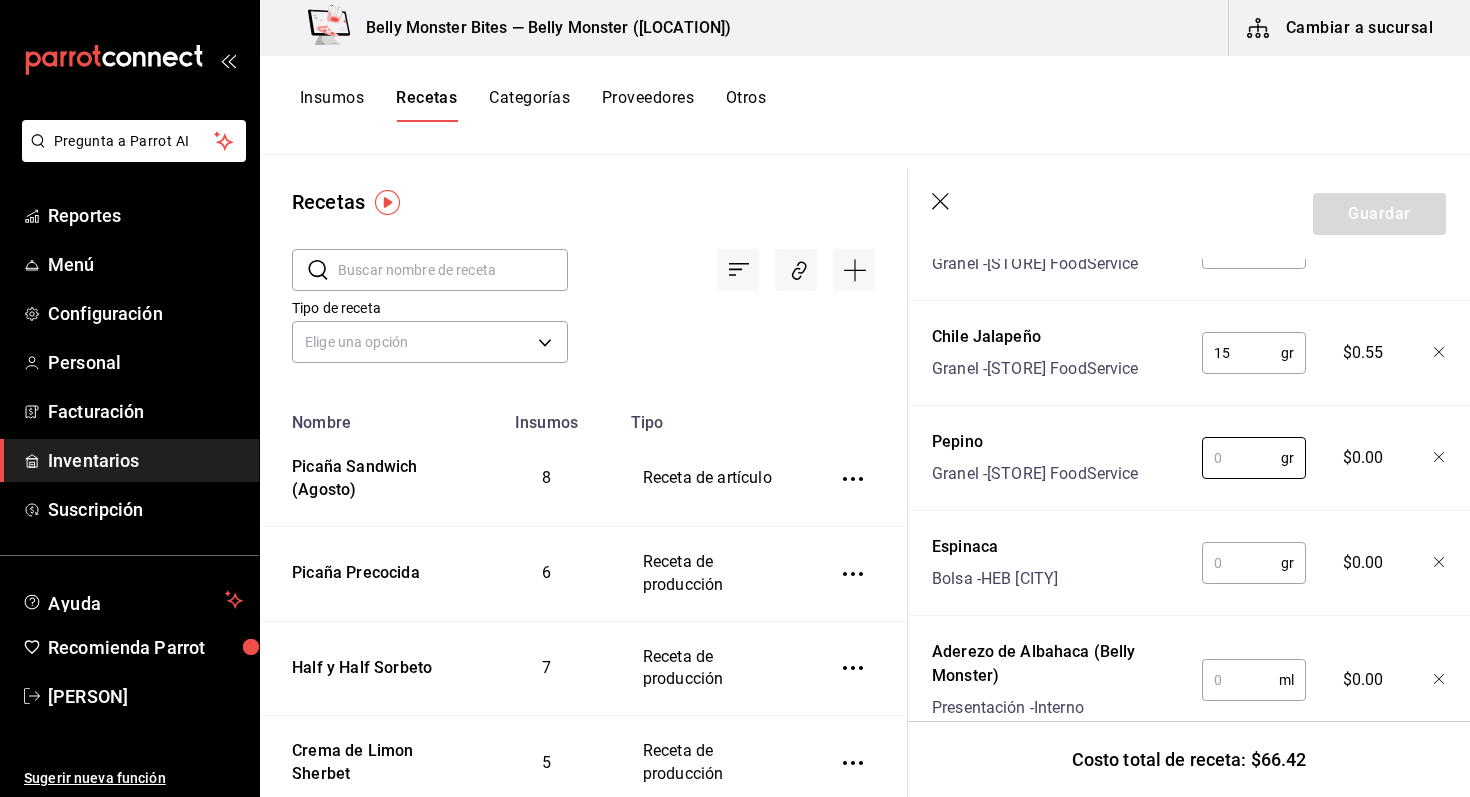 scroll, scrollTop: 862, scrollLeft: 0, axis: vertical 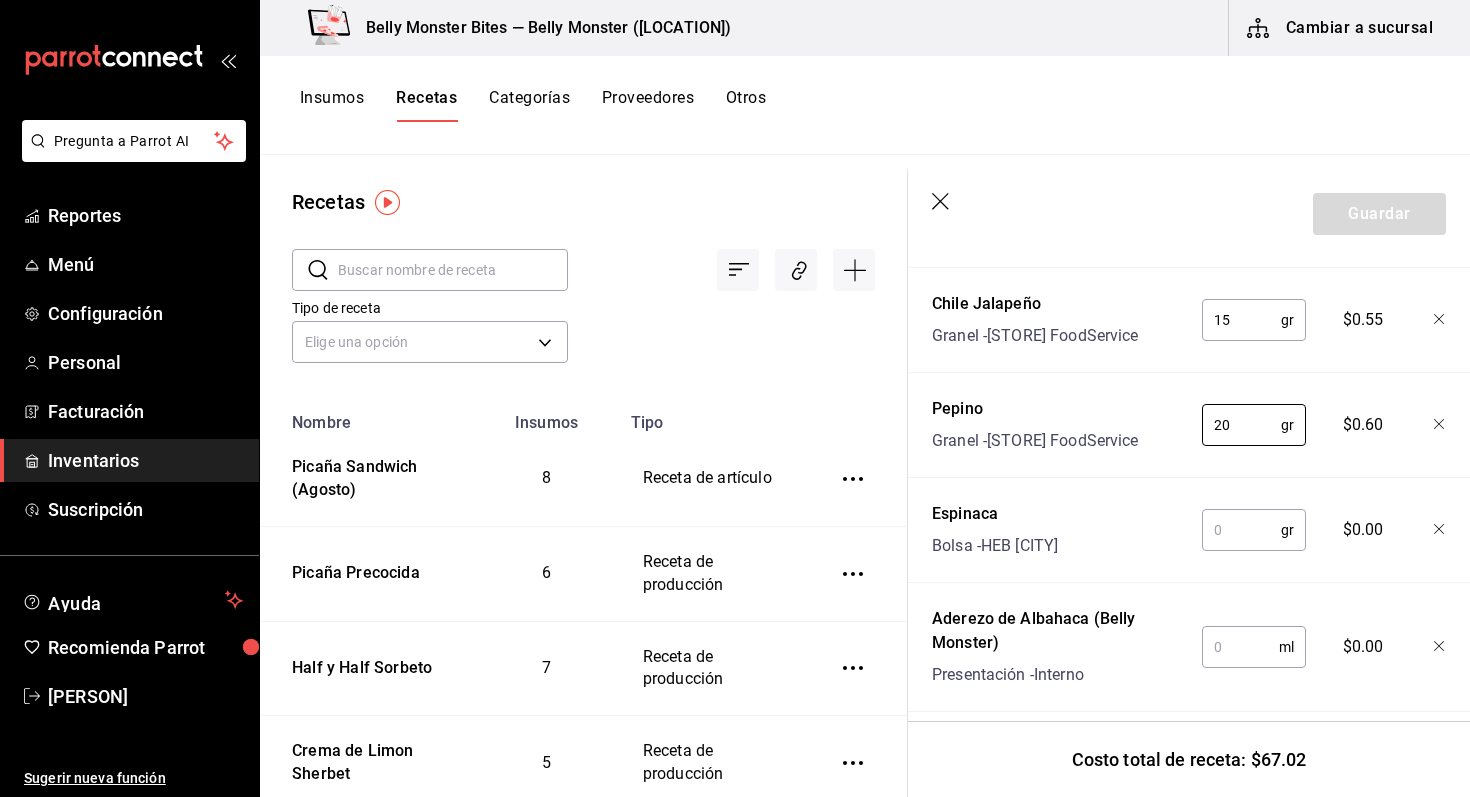 type on "20" 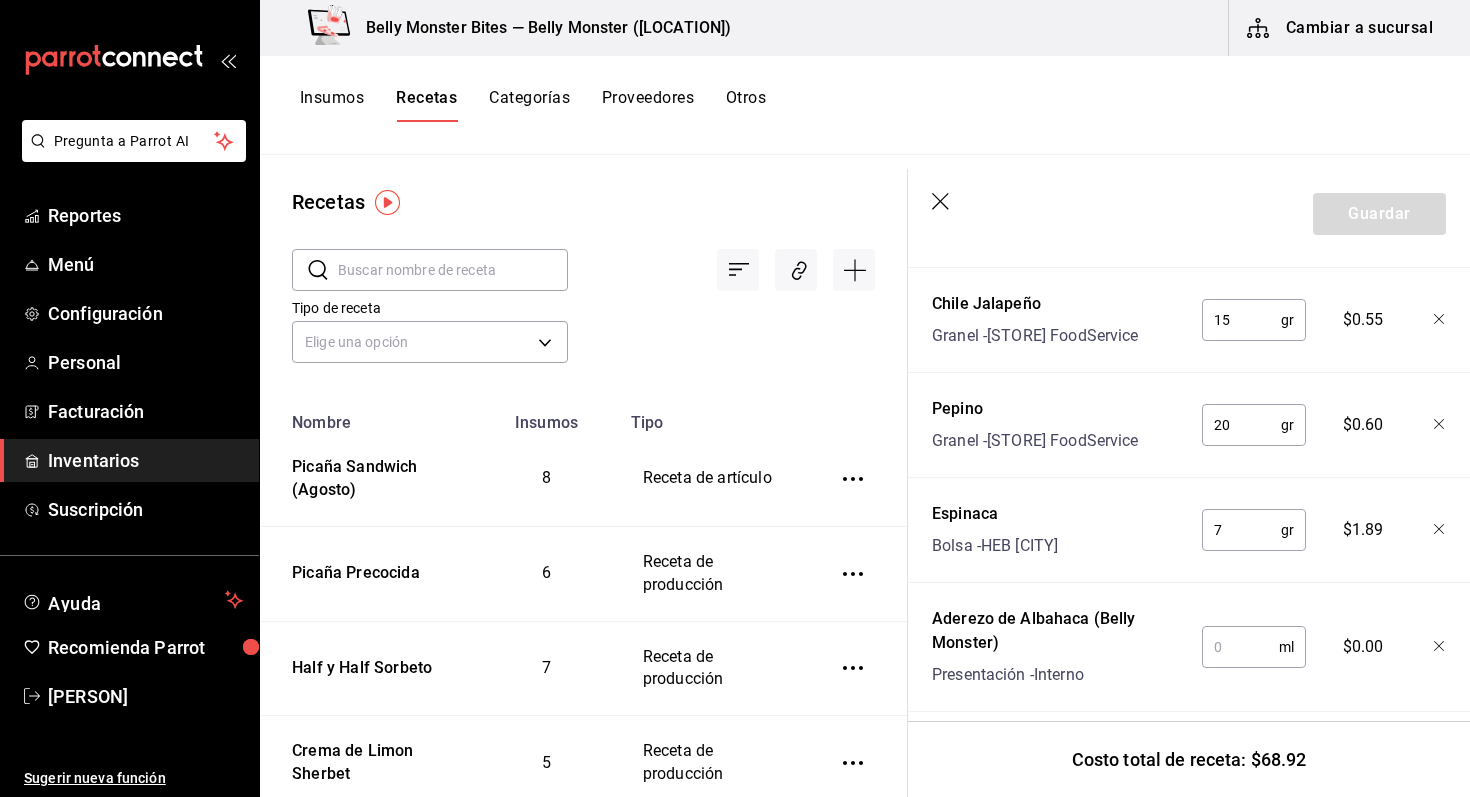 scroll, scrollTop: 986, scrollLeft: 0, axis: vertical 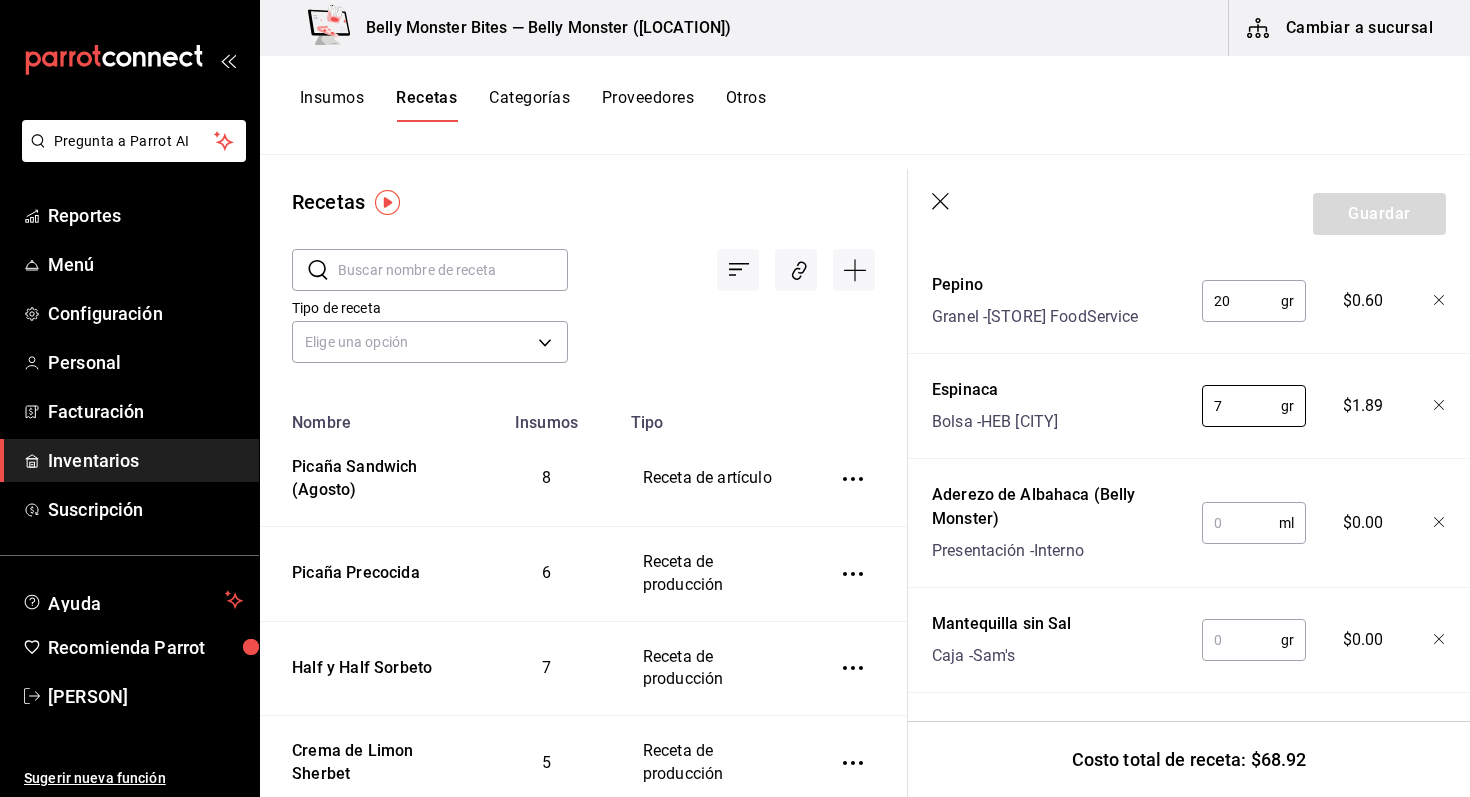 type on "7" 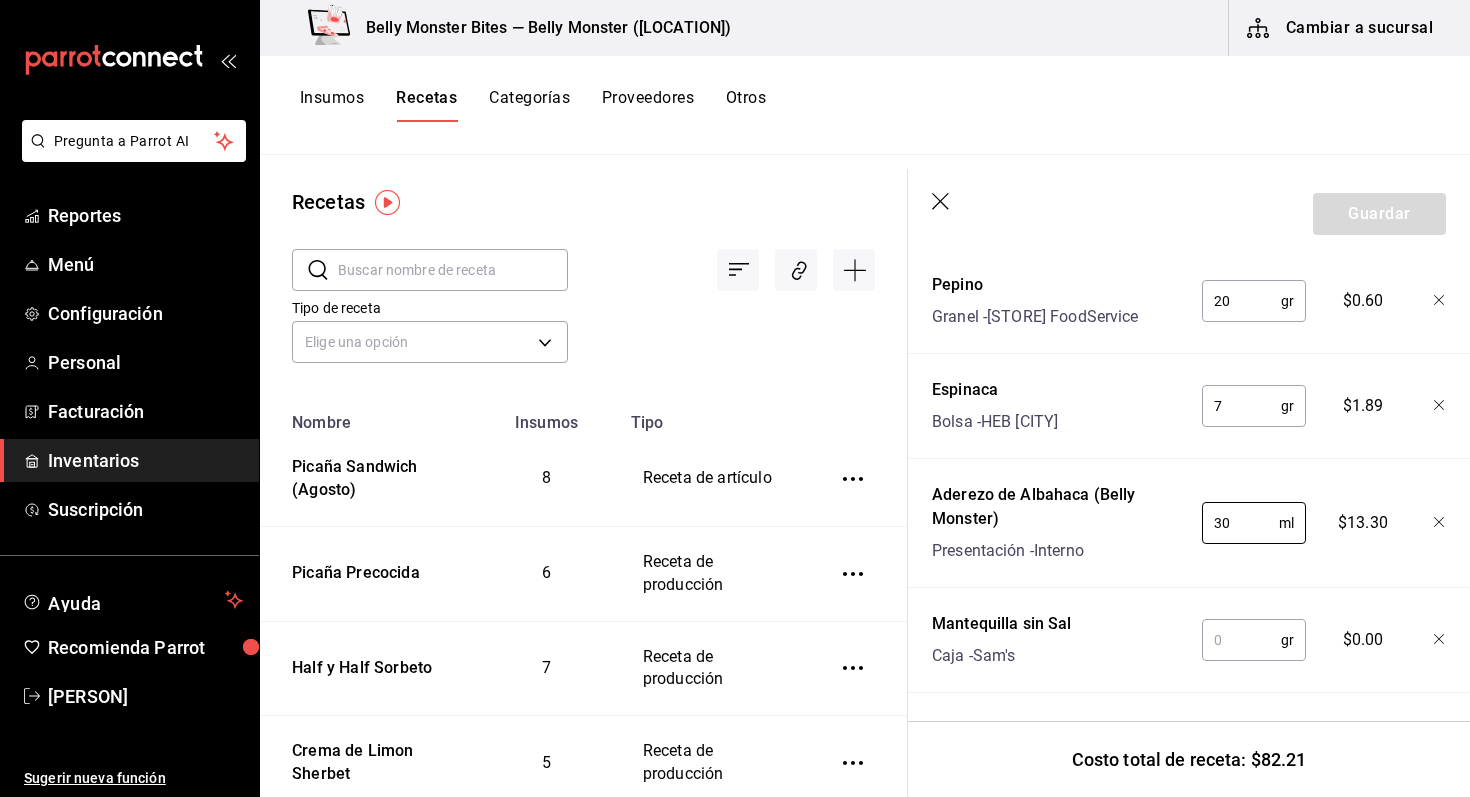 type on "30" 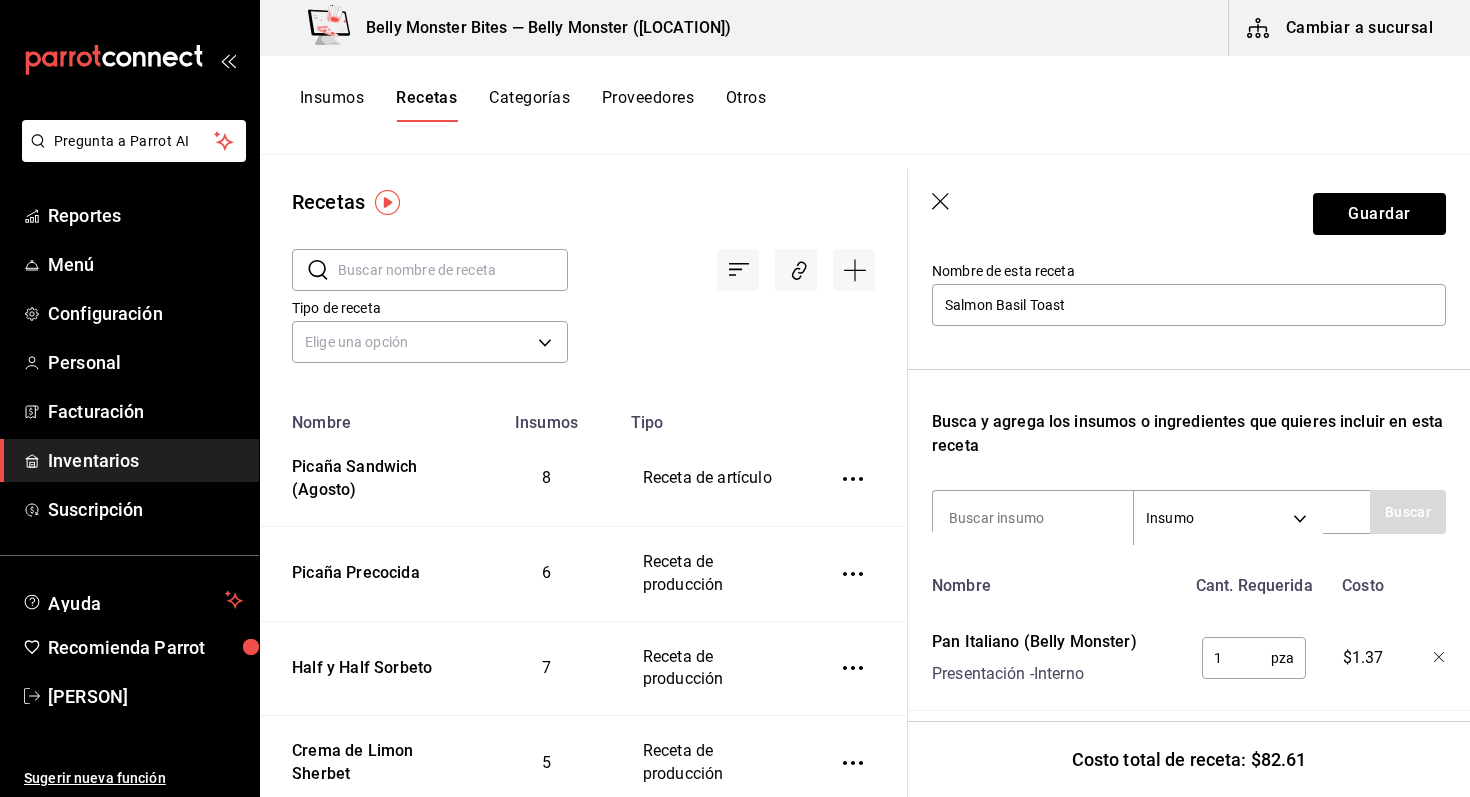 scroll, scrollTop: 0, scrollLeft: 0, axis: both 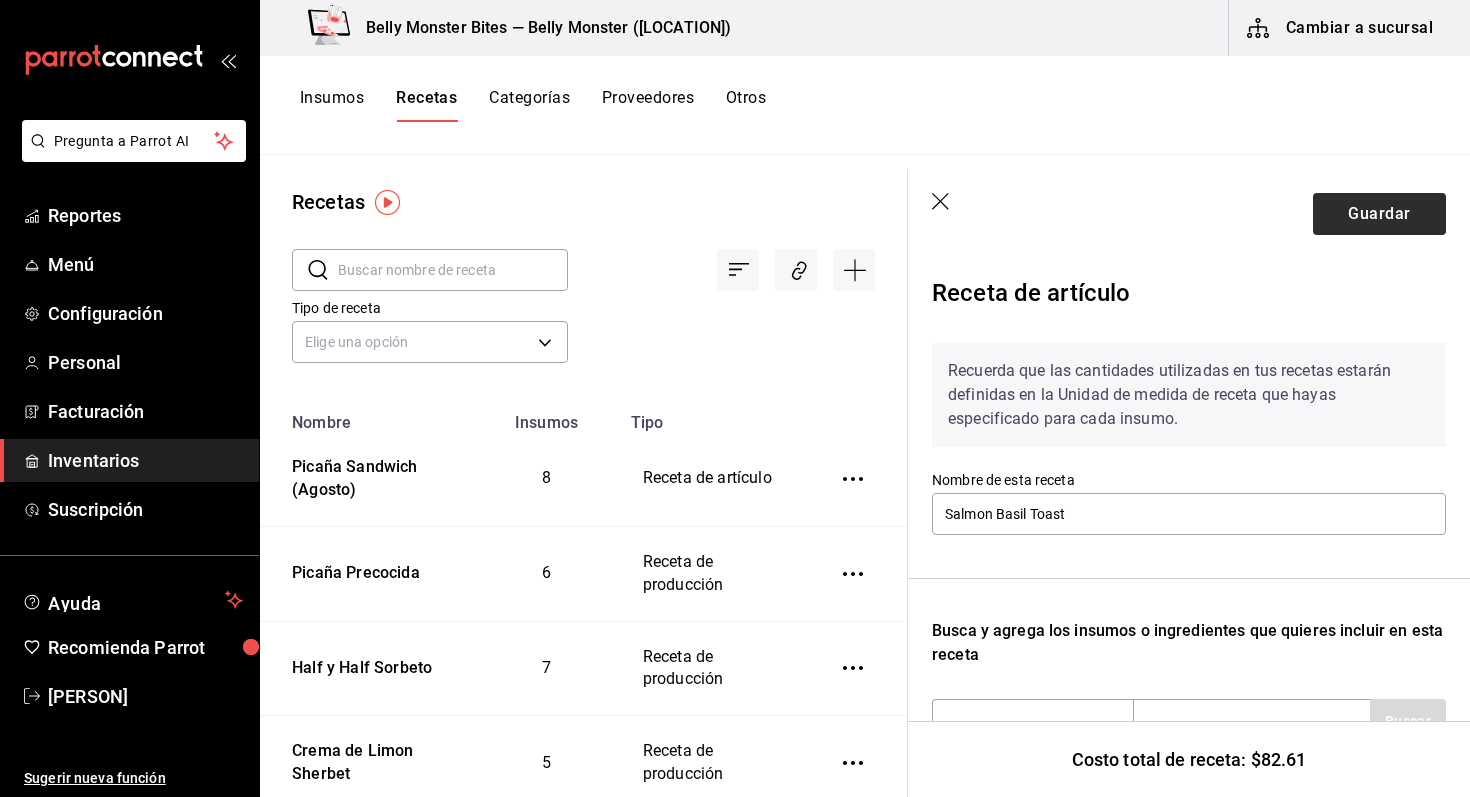type on "10" 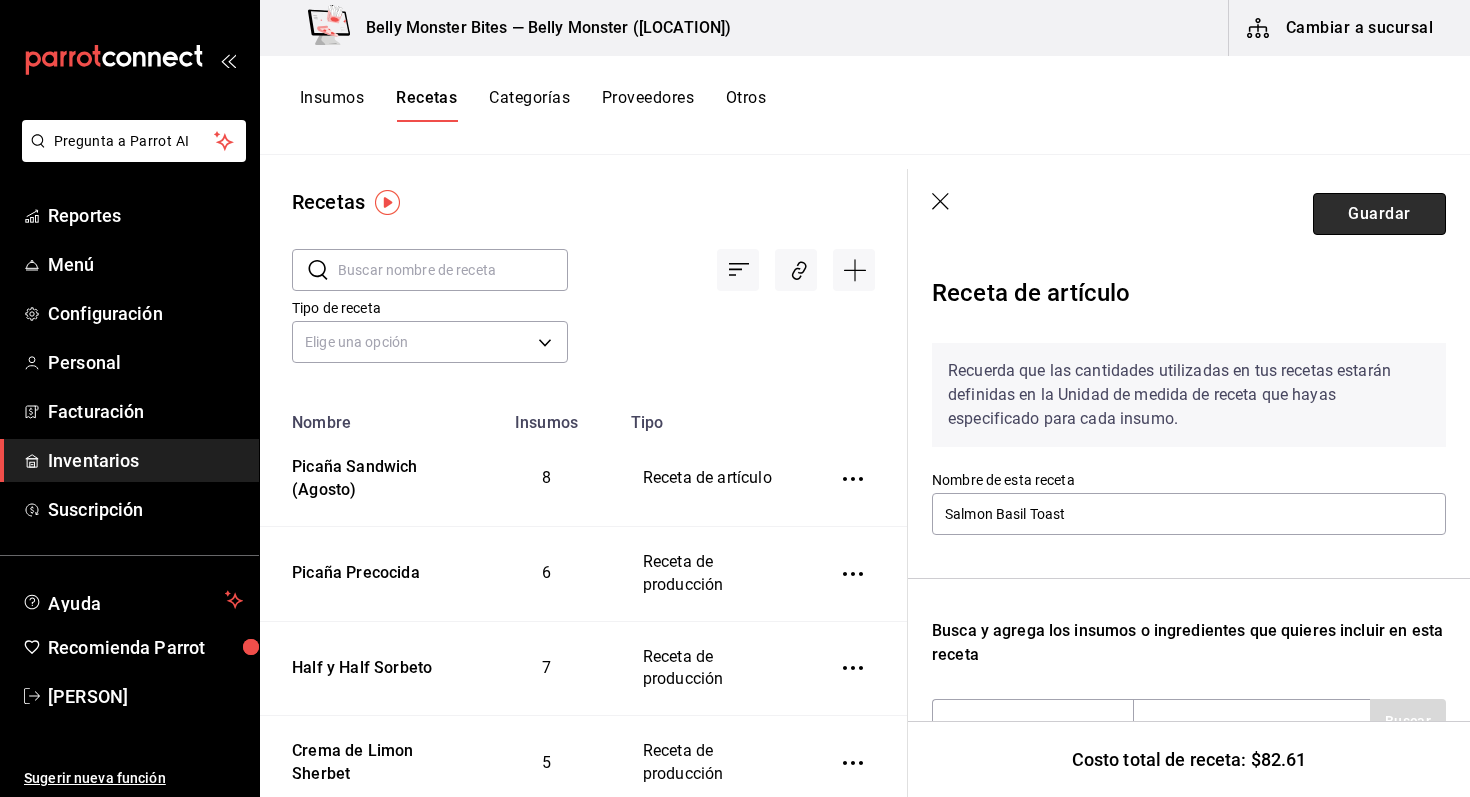 click on "Guardar" at bounding box center [1379, 214] 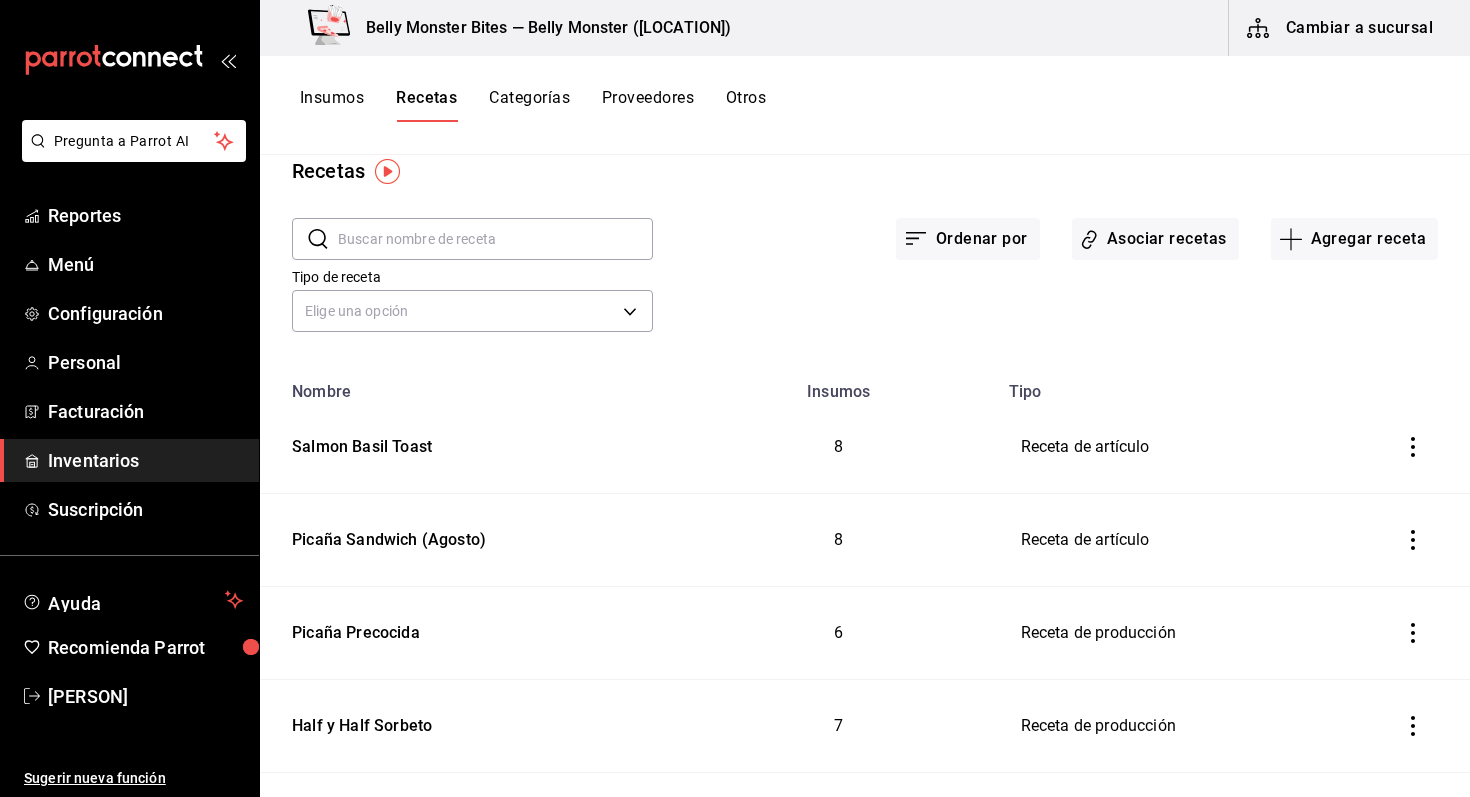 scroll, scrollTop: 0, scrollLeft: 0, axis: both 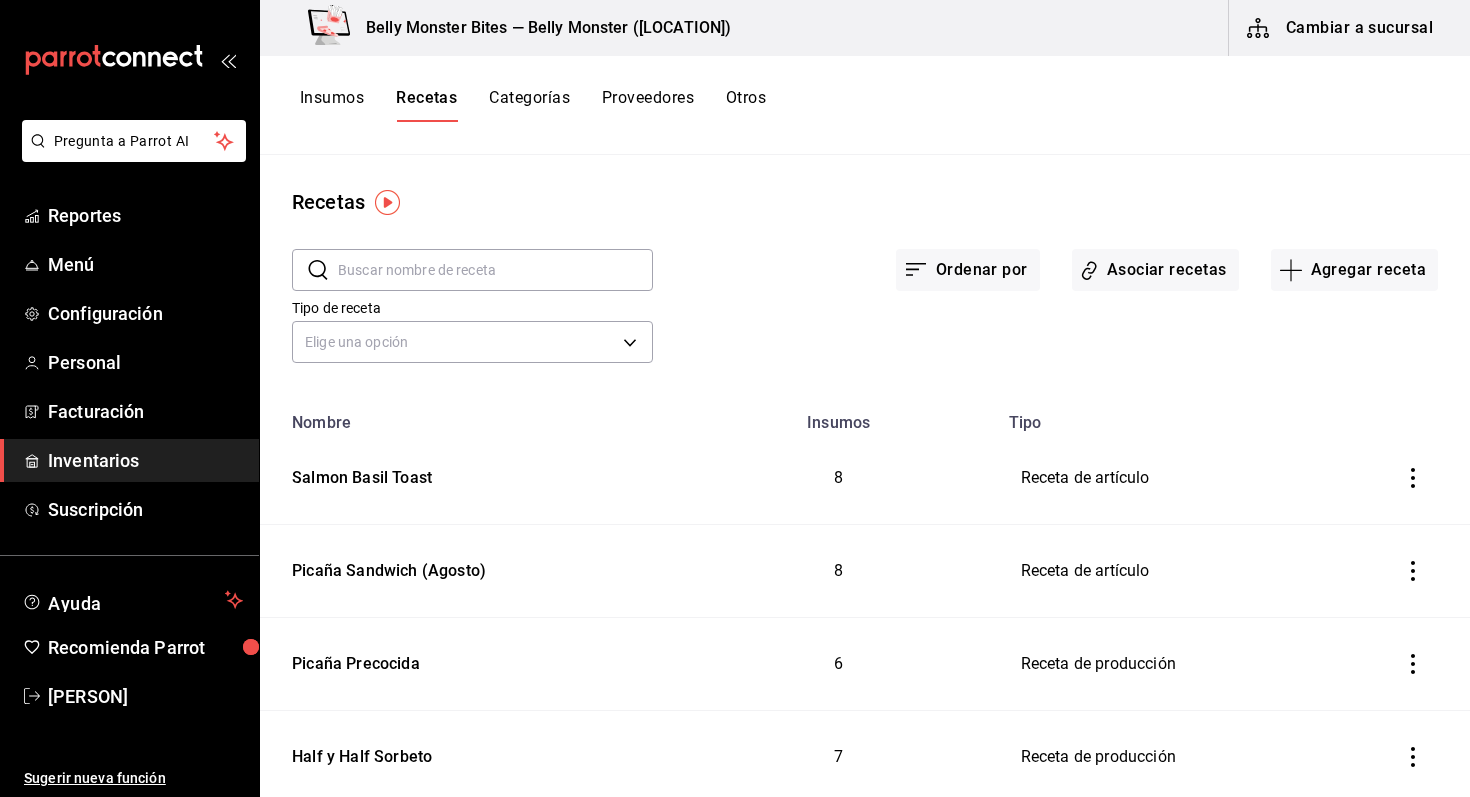 click on "Tipo de receta Elige una opción default" at bounding box center [849, 314] 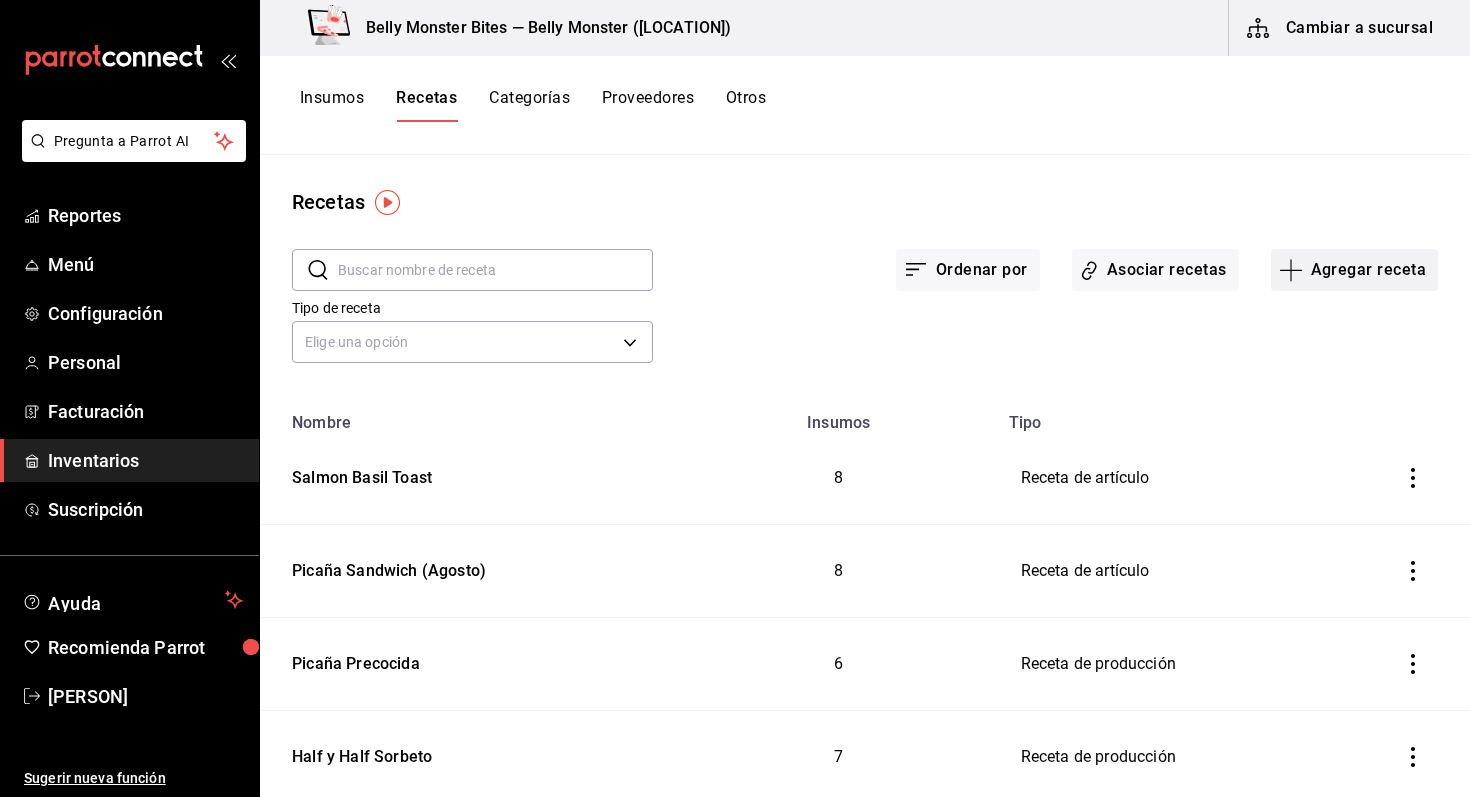 click on "Agregar receta" at bounding box center (1354, 270) 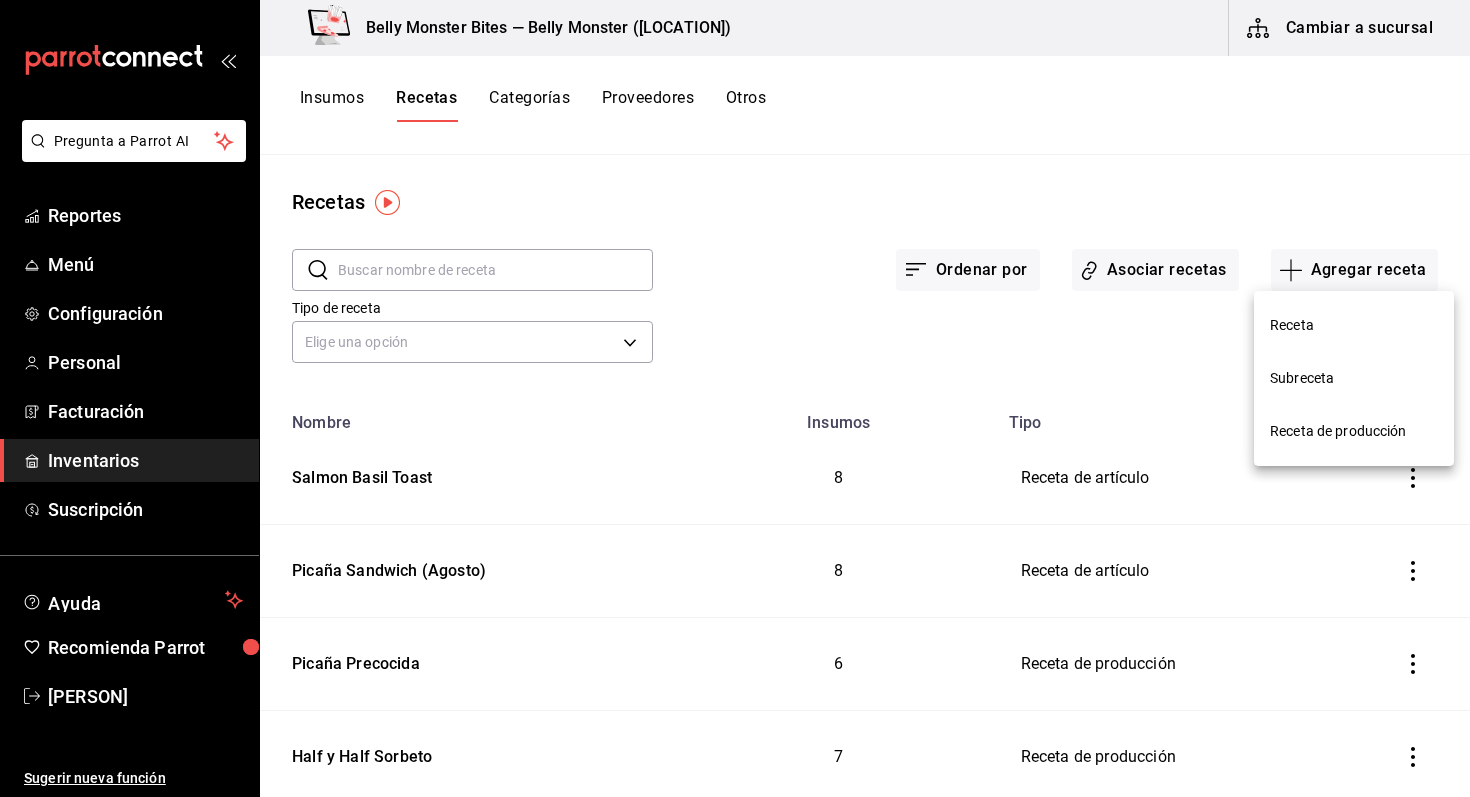 click on "Receta de producción" at bounding box center [1354, 431] 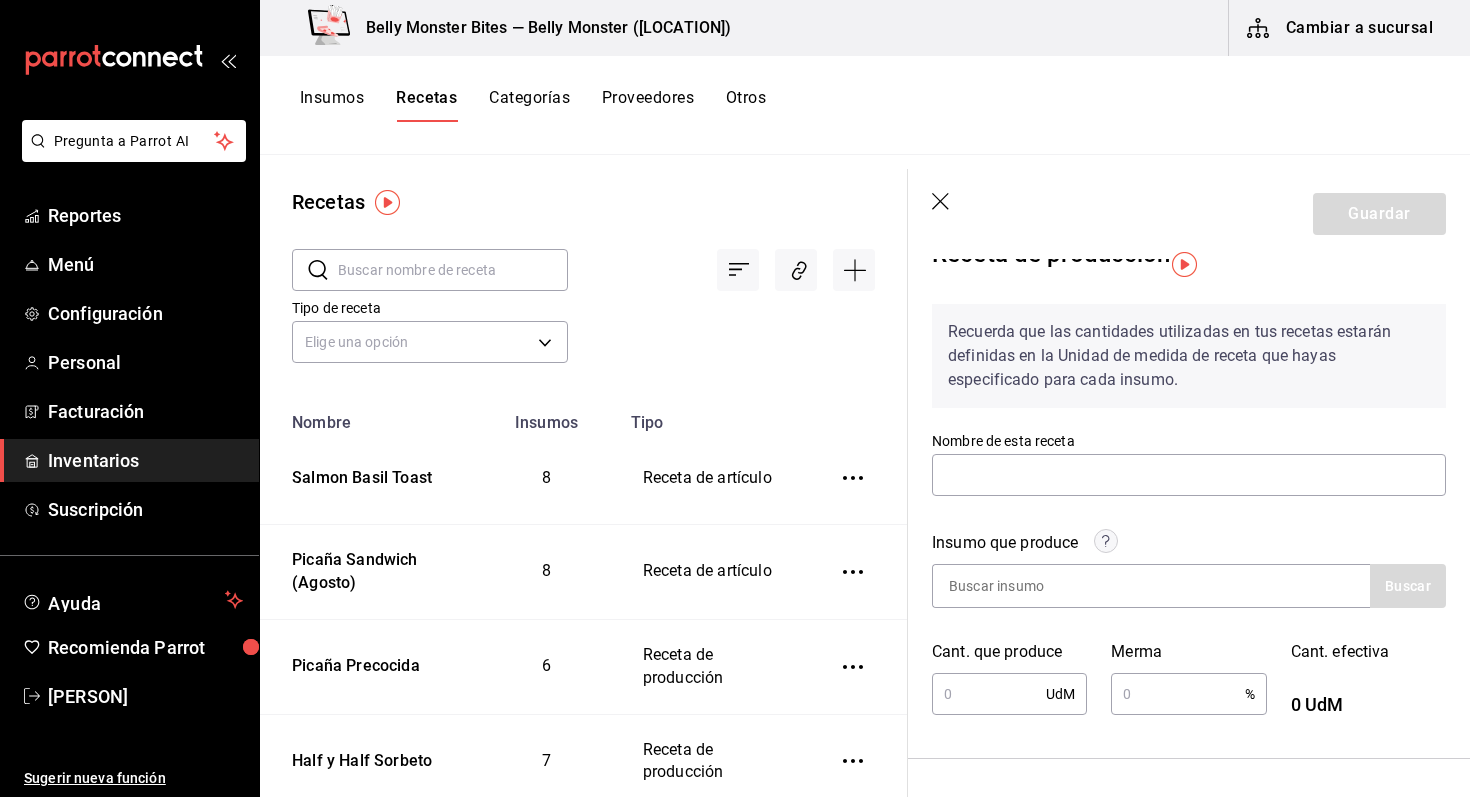 scroll, scrollTop: 43, scrollLeft: 0, axis: vertical 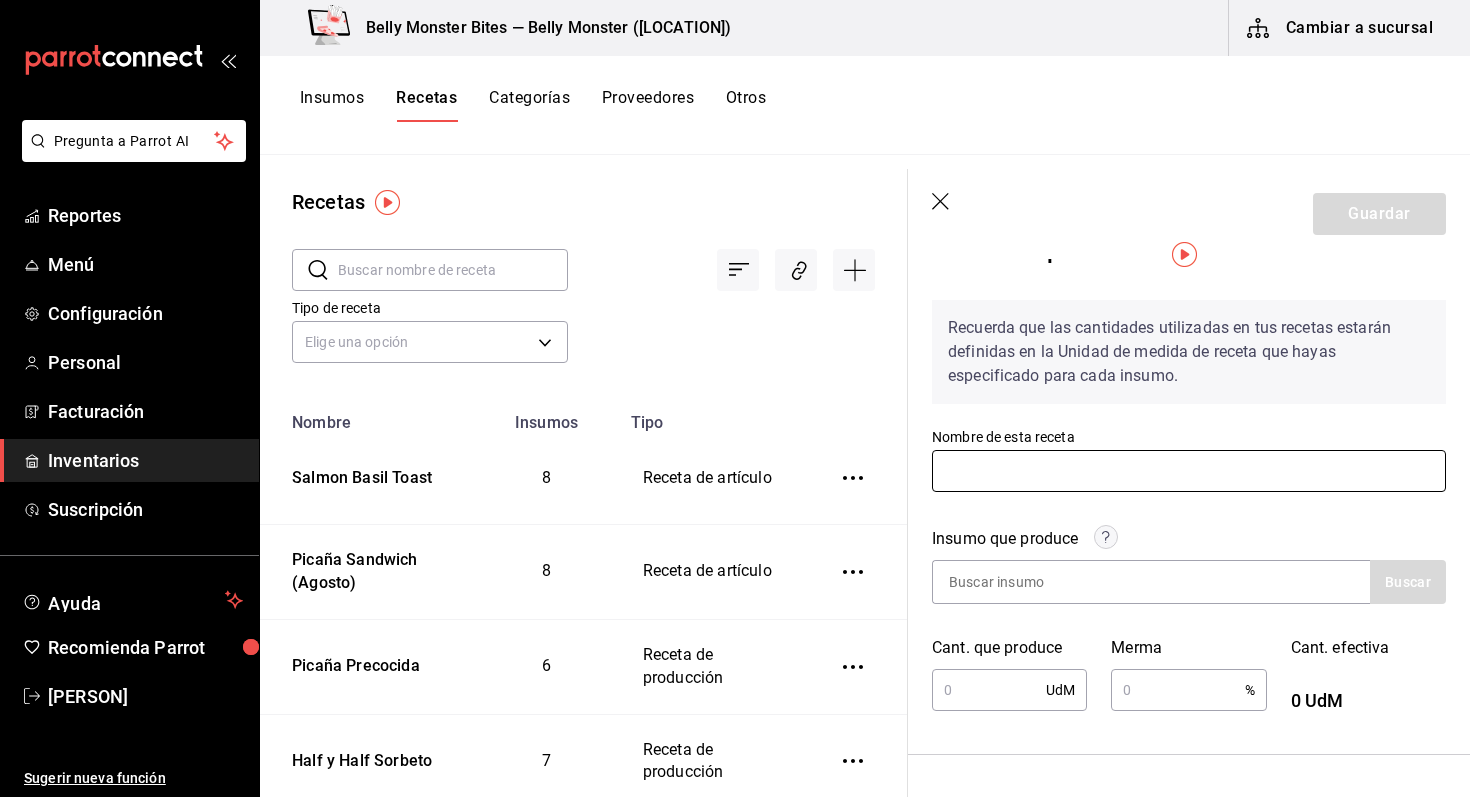 click at bounding box center (1189, 471) 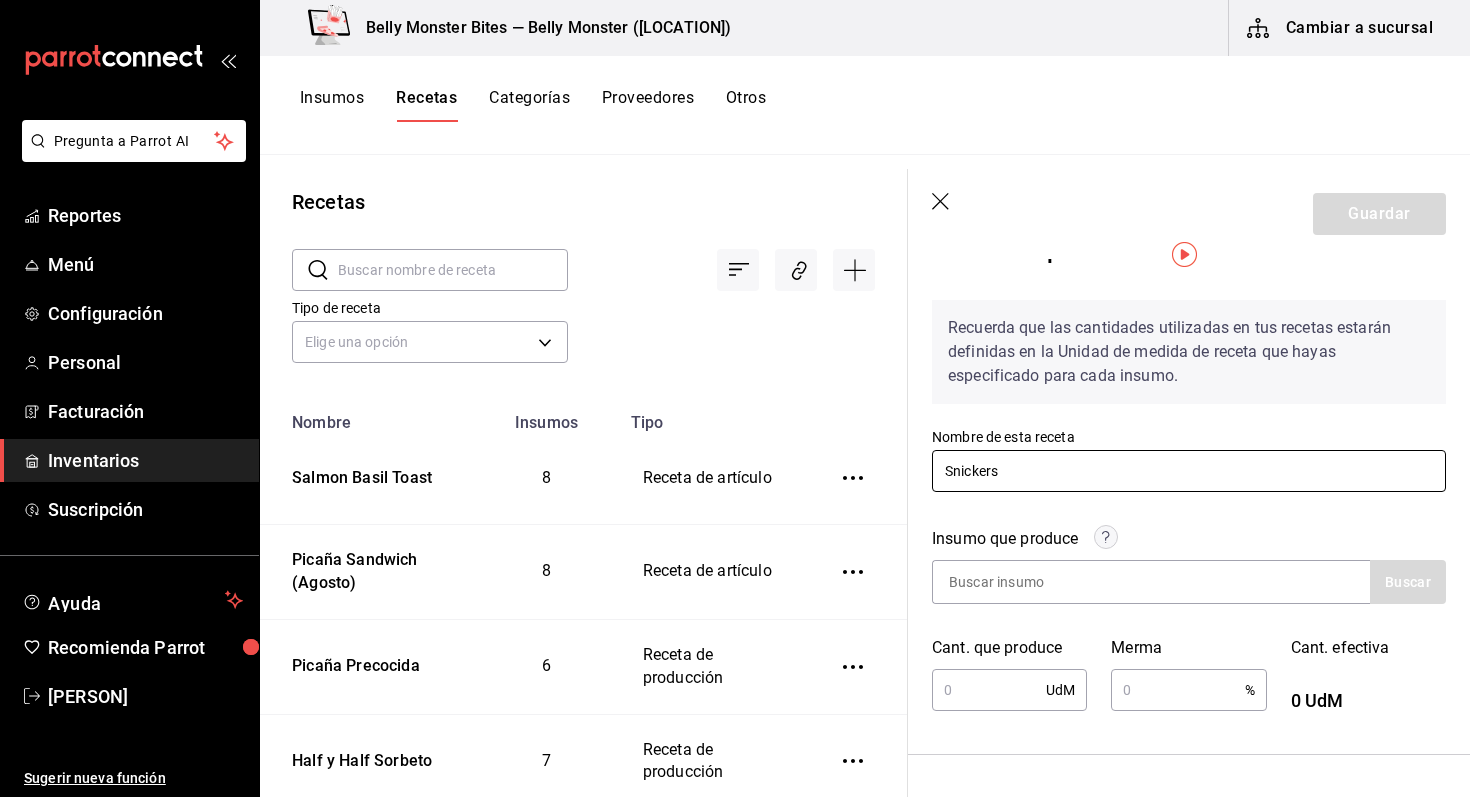 type on "Snickers (Gelato)" 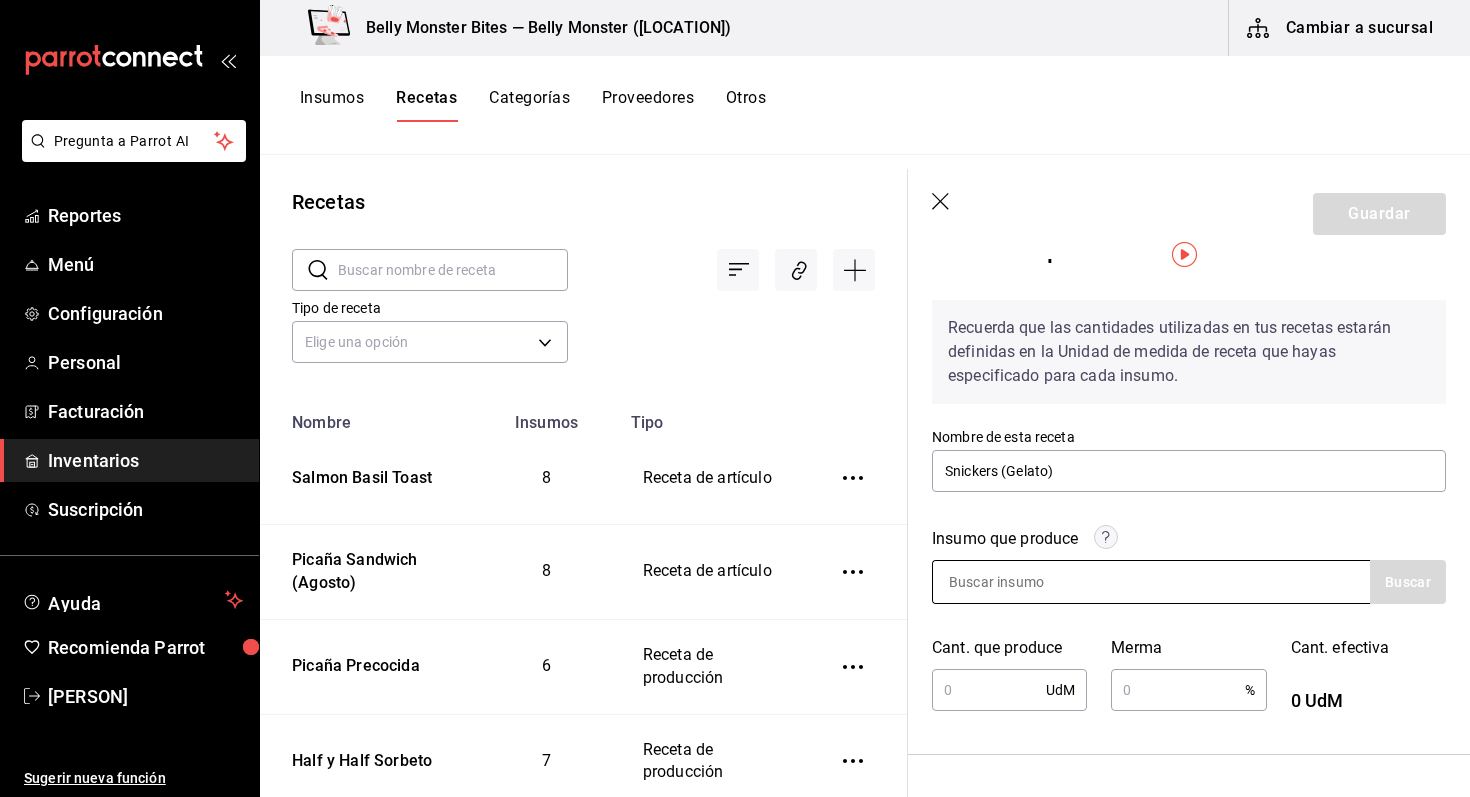 click at bounding box center (1033, 582) 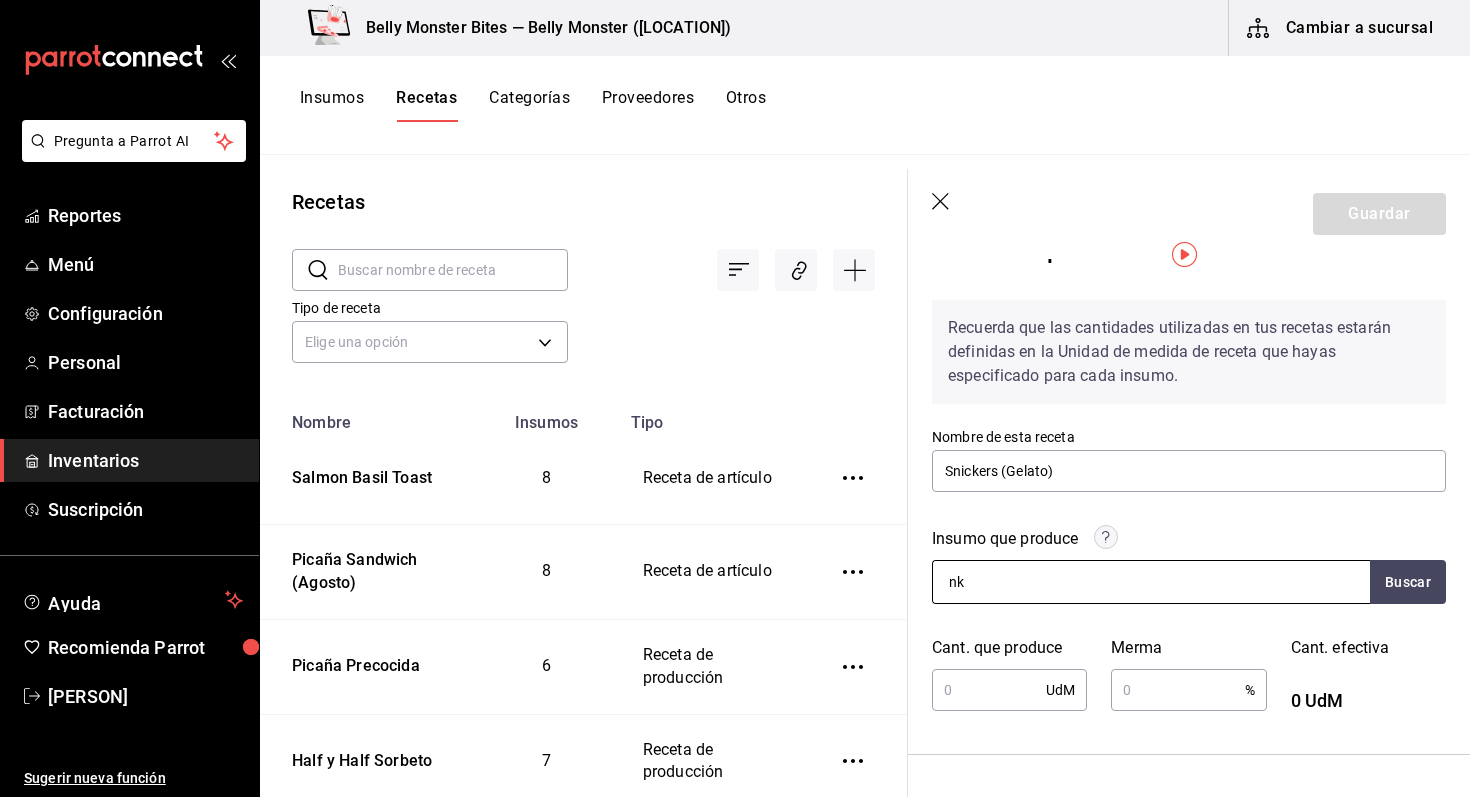 type on "n" 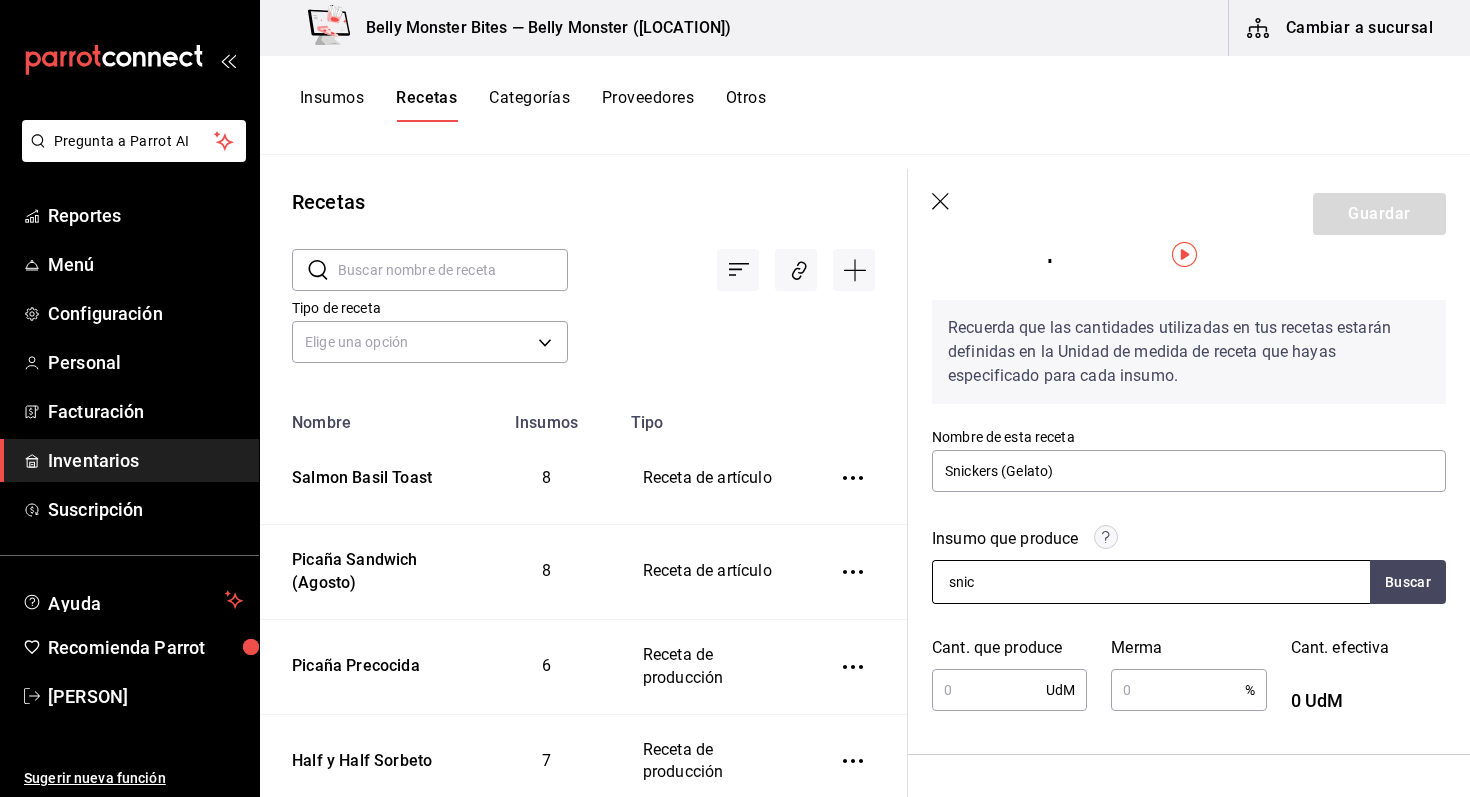 type on "snick" 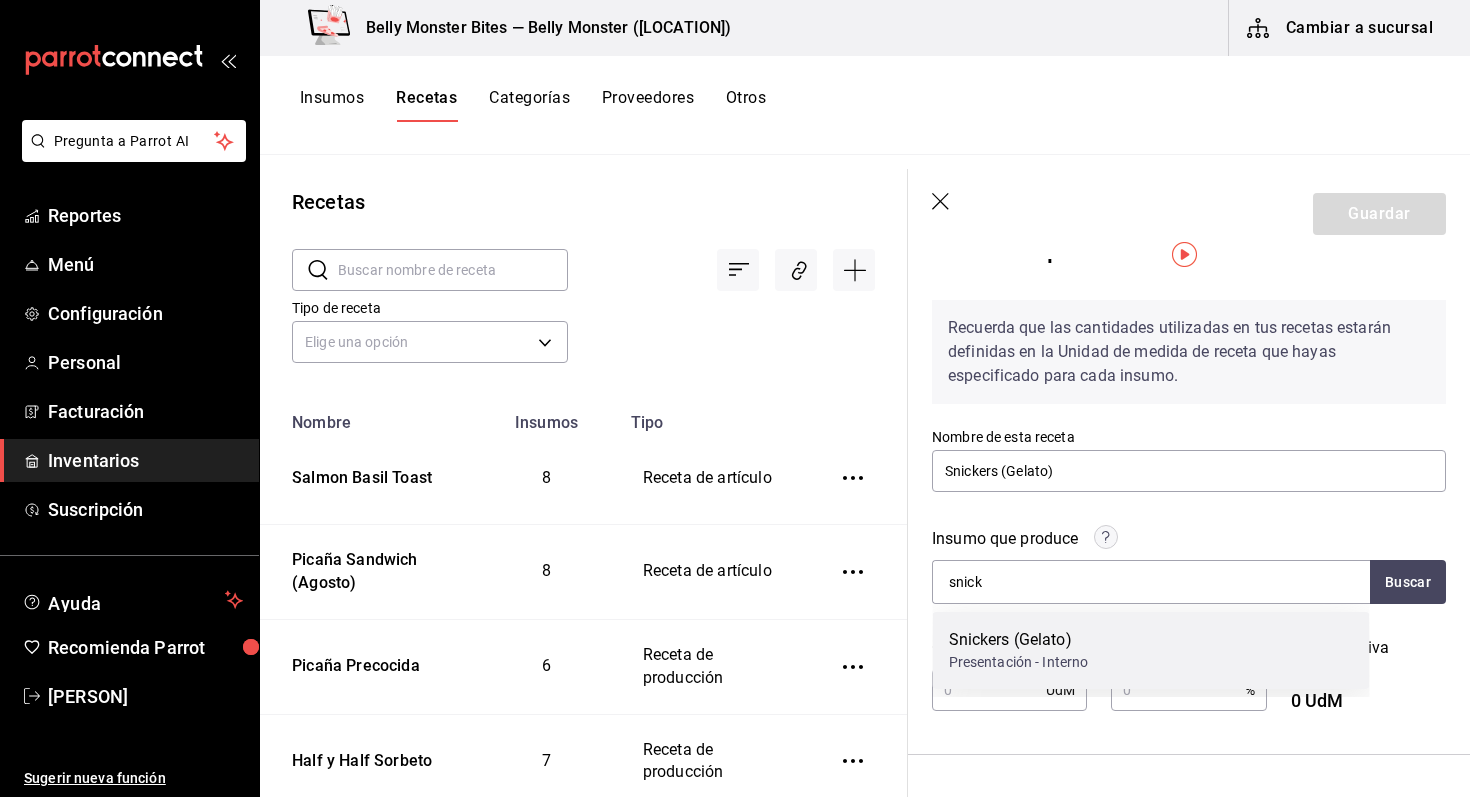 click on "Snickers (Gelato) Presentación - Interno" at bounding box center [1151, 650] 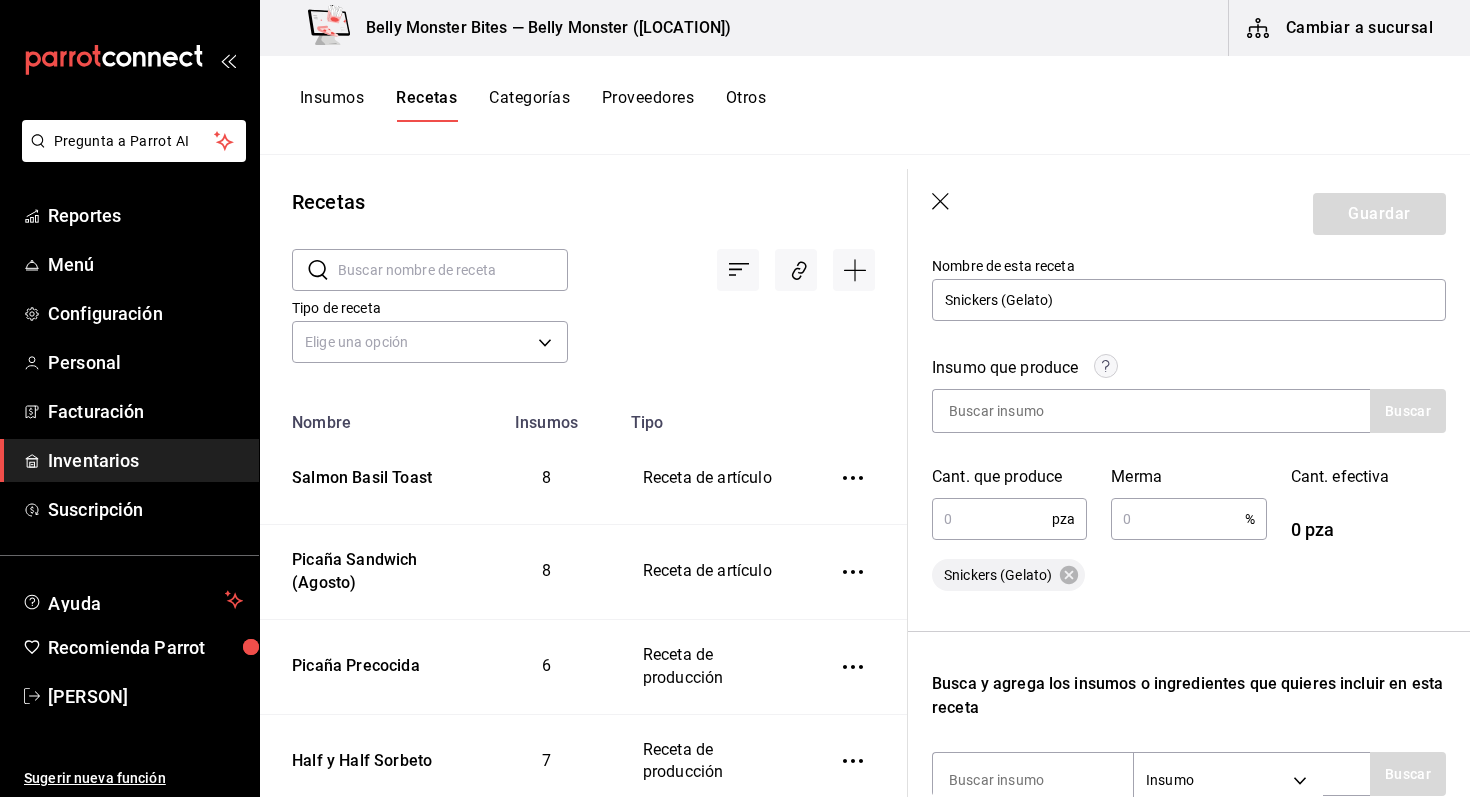 scroll, scrollTop: 278, scrollLeft: 0, axis: vertical 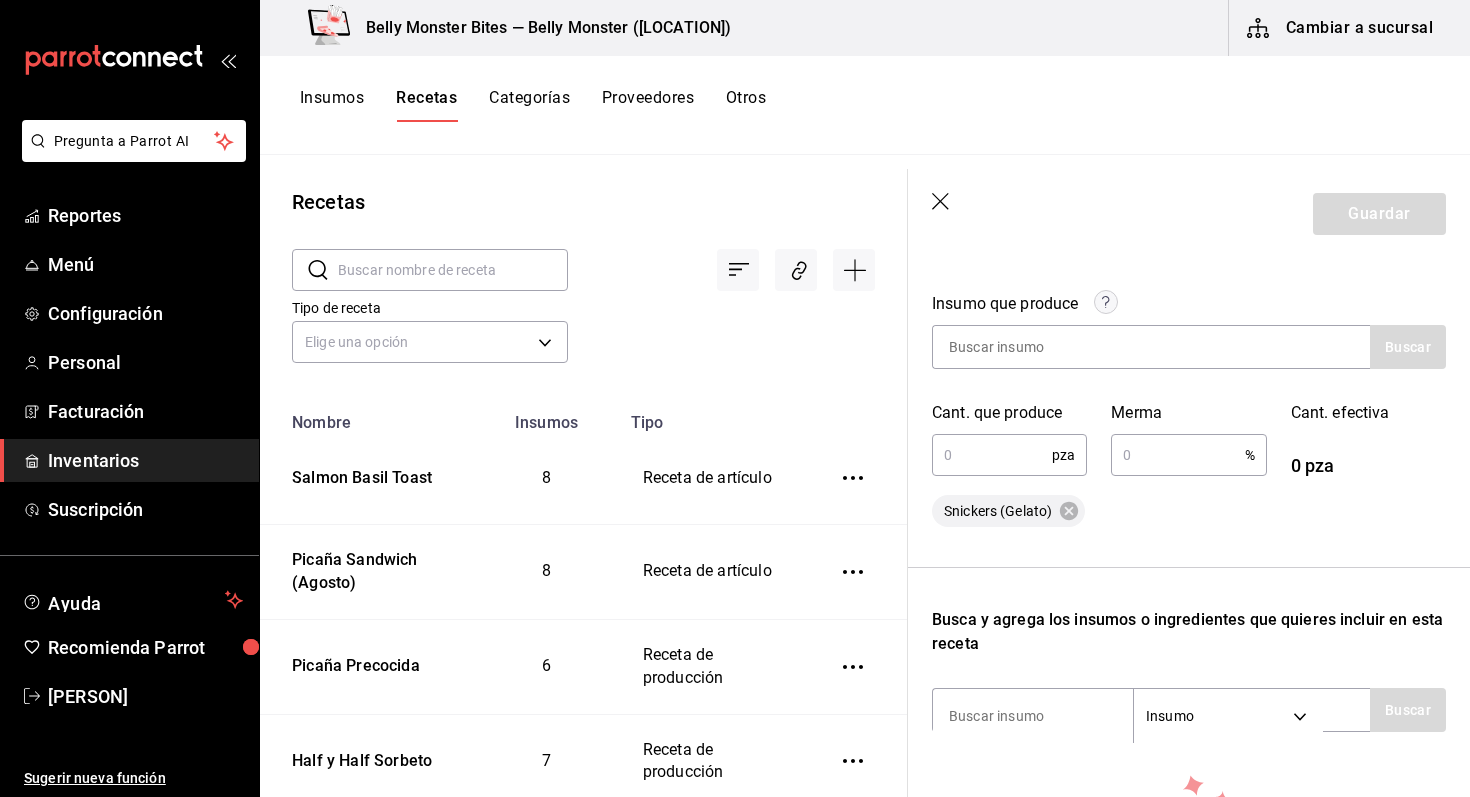 click at bounding box center (992, 455) 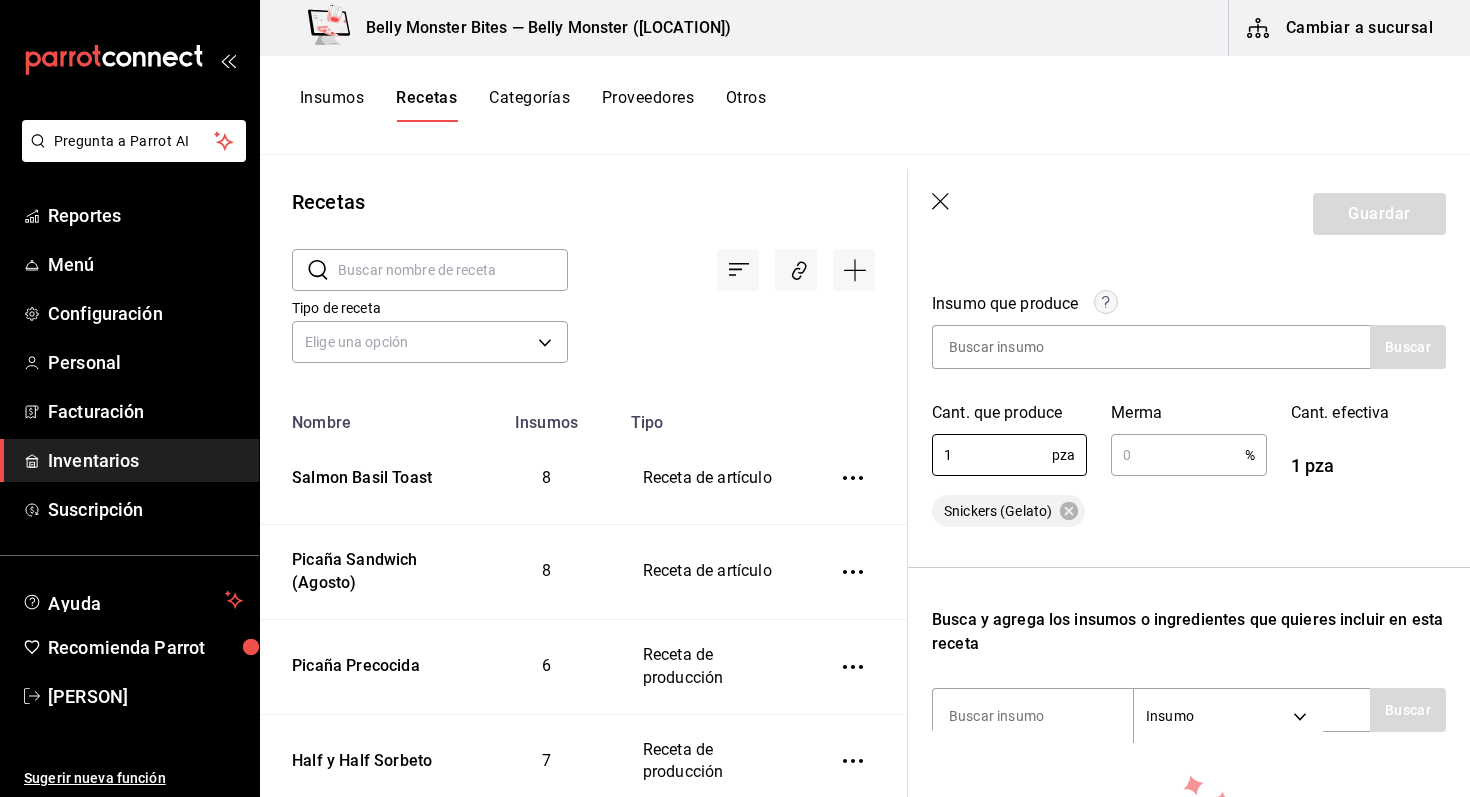 type on "1" 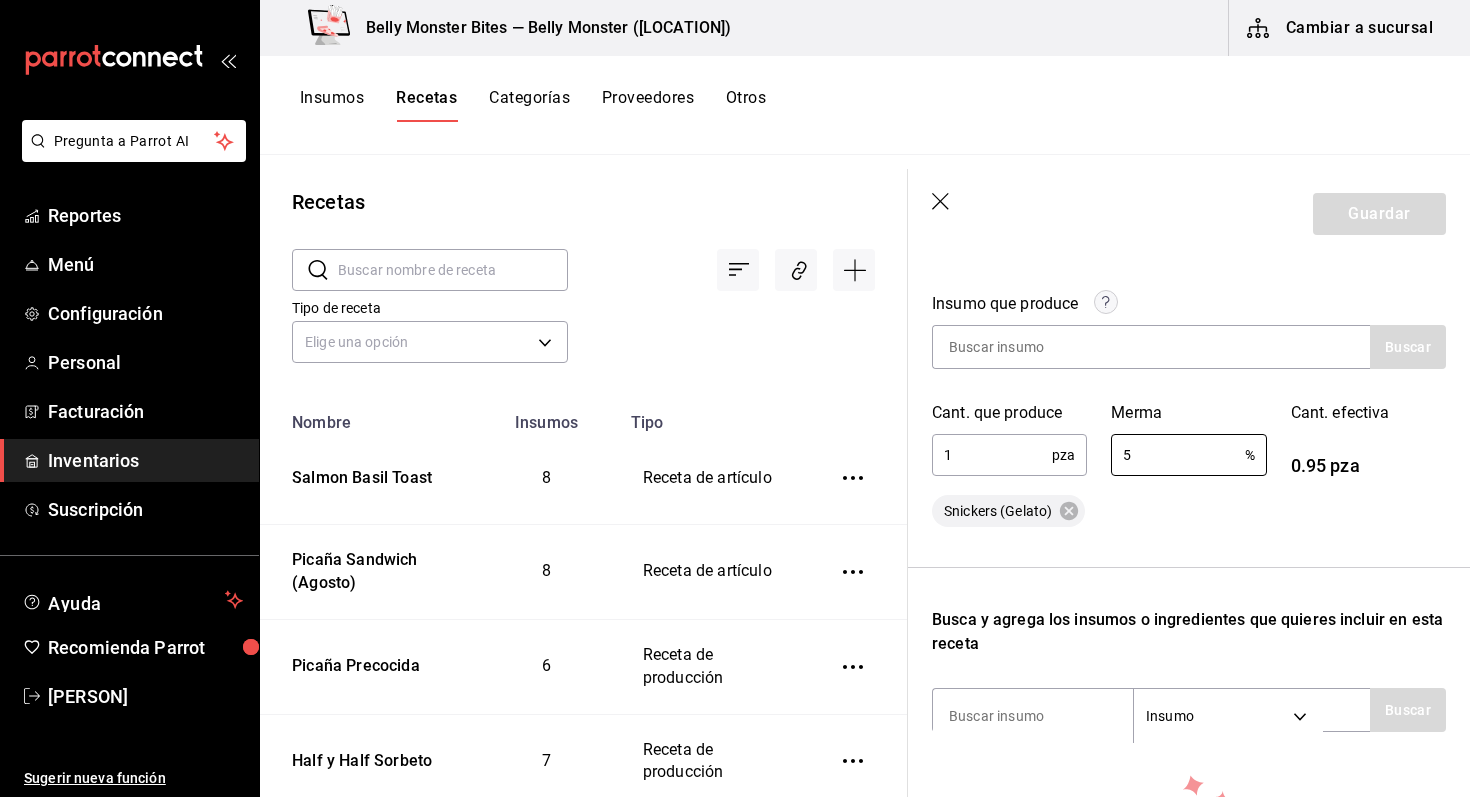 type on "5" 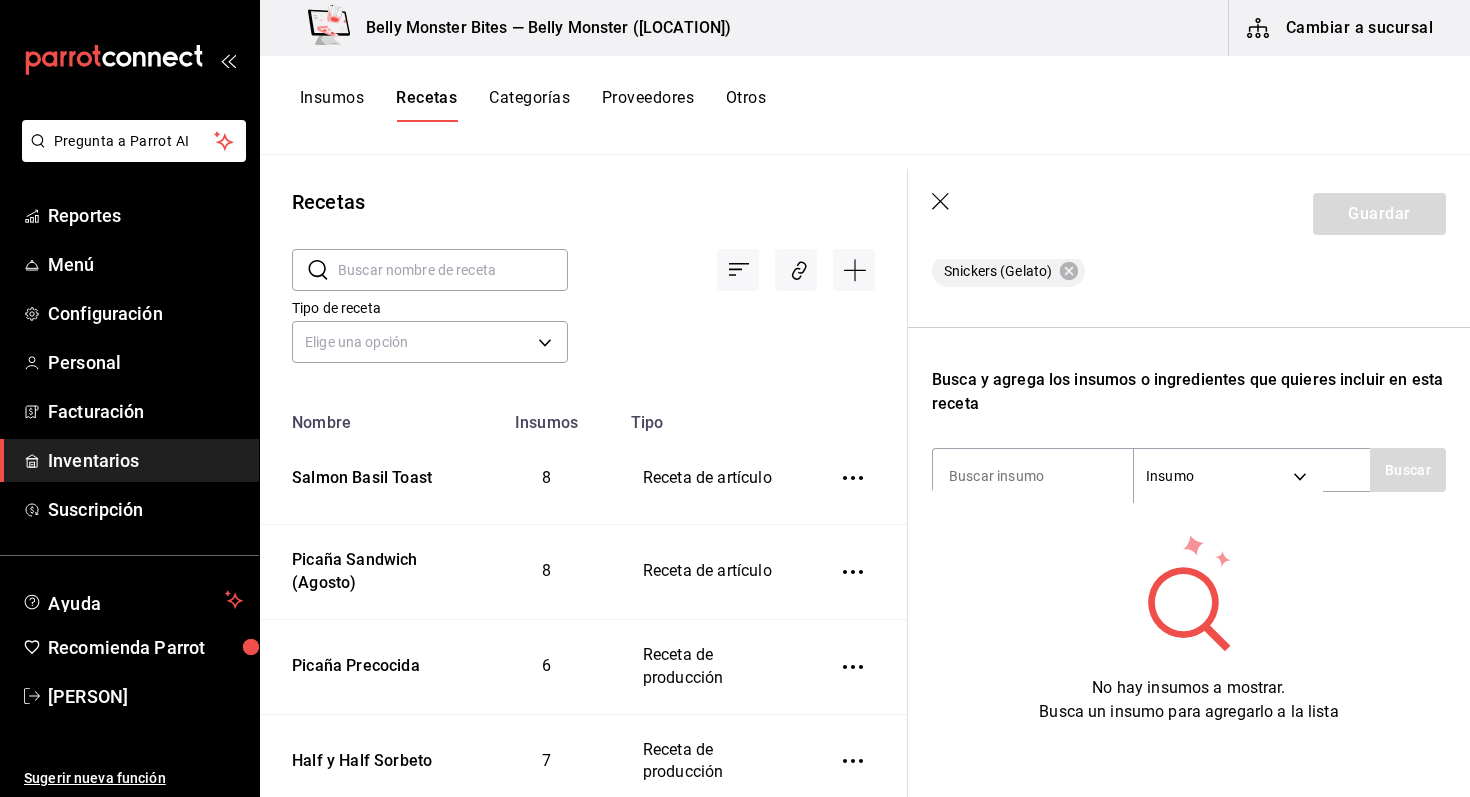 scroll, scrollTop: 525, scrollLeft: 0, axis: vertical 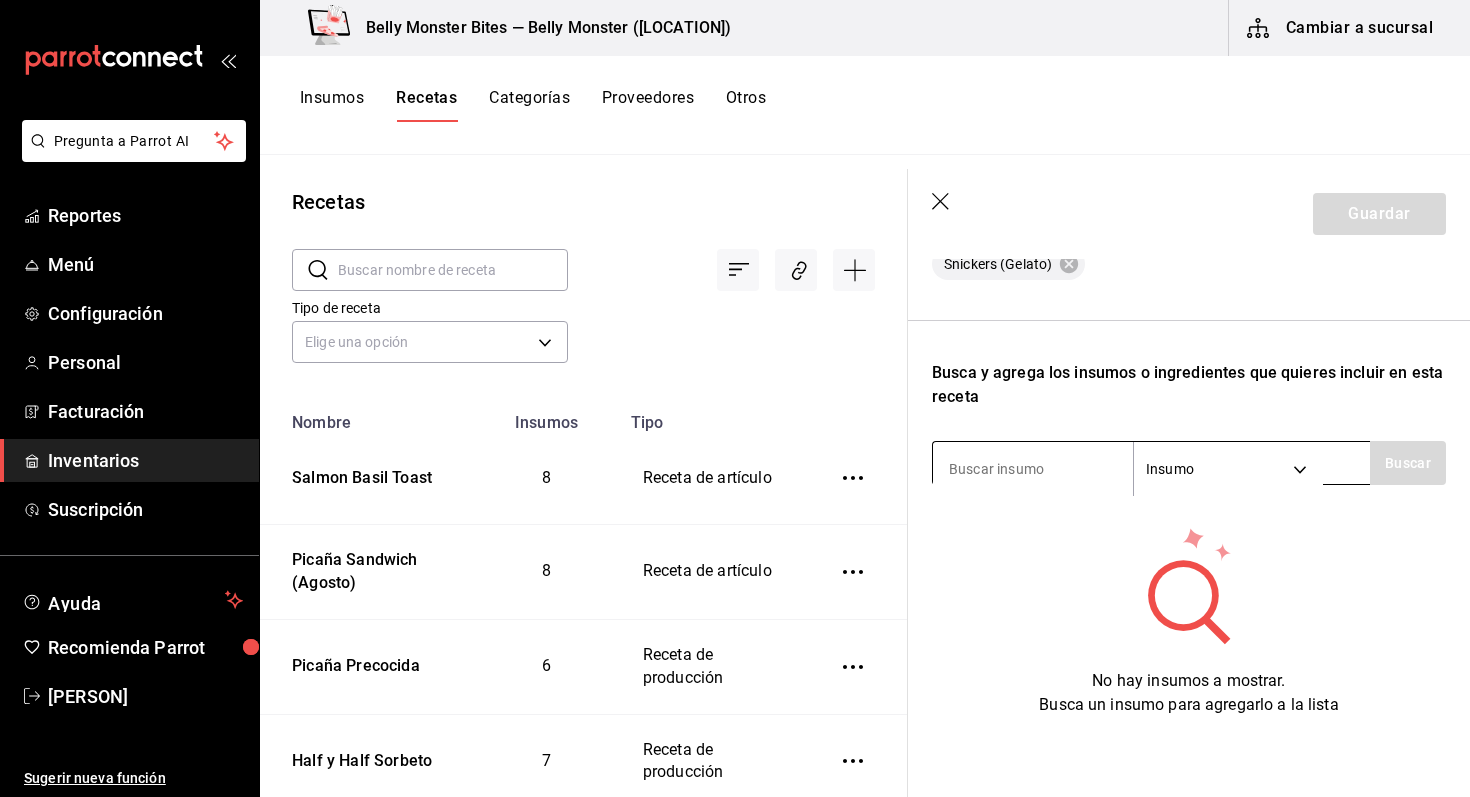 click at bounding box center [1033, 469] 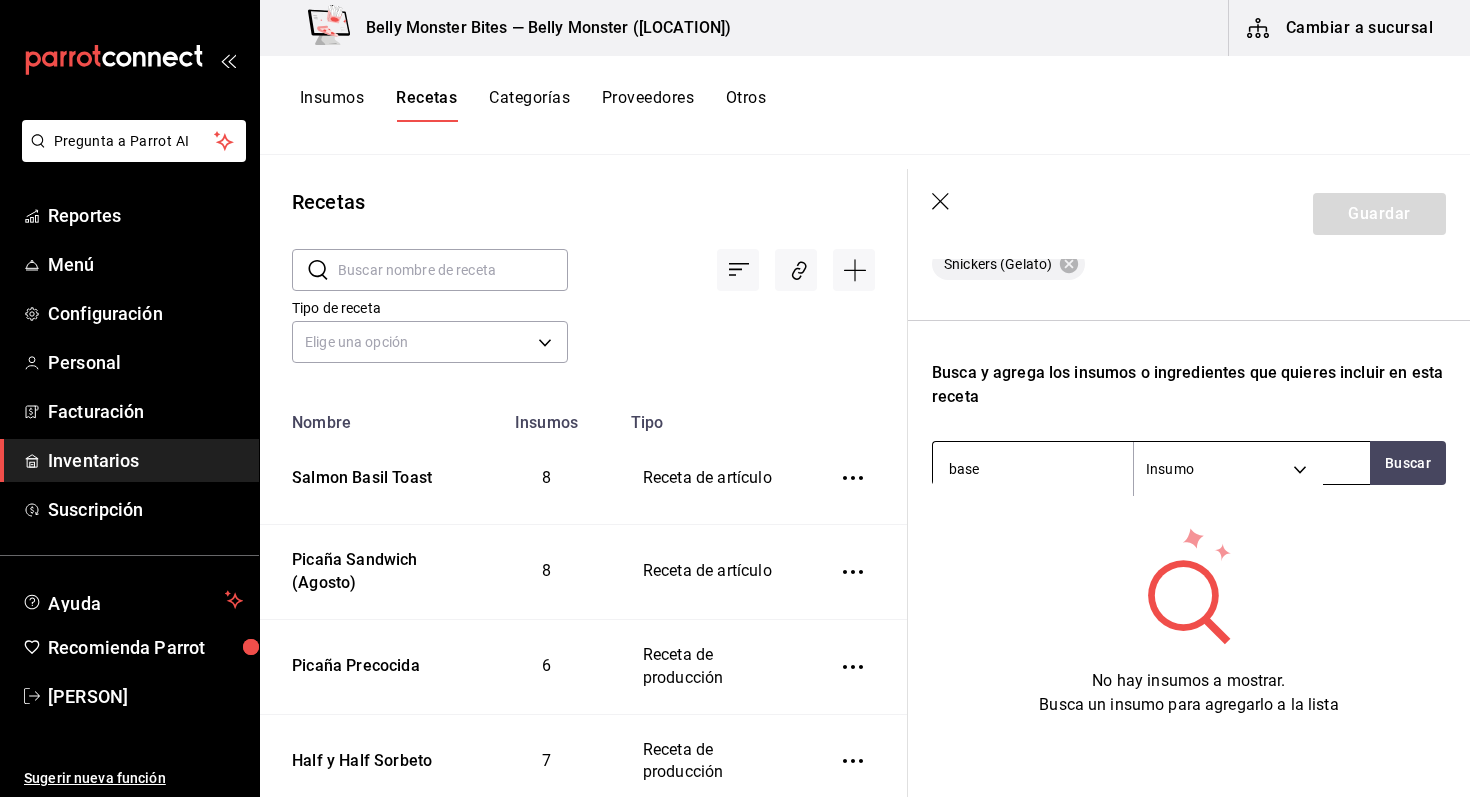 type on "base b" 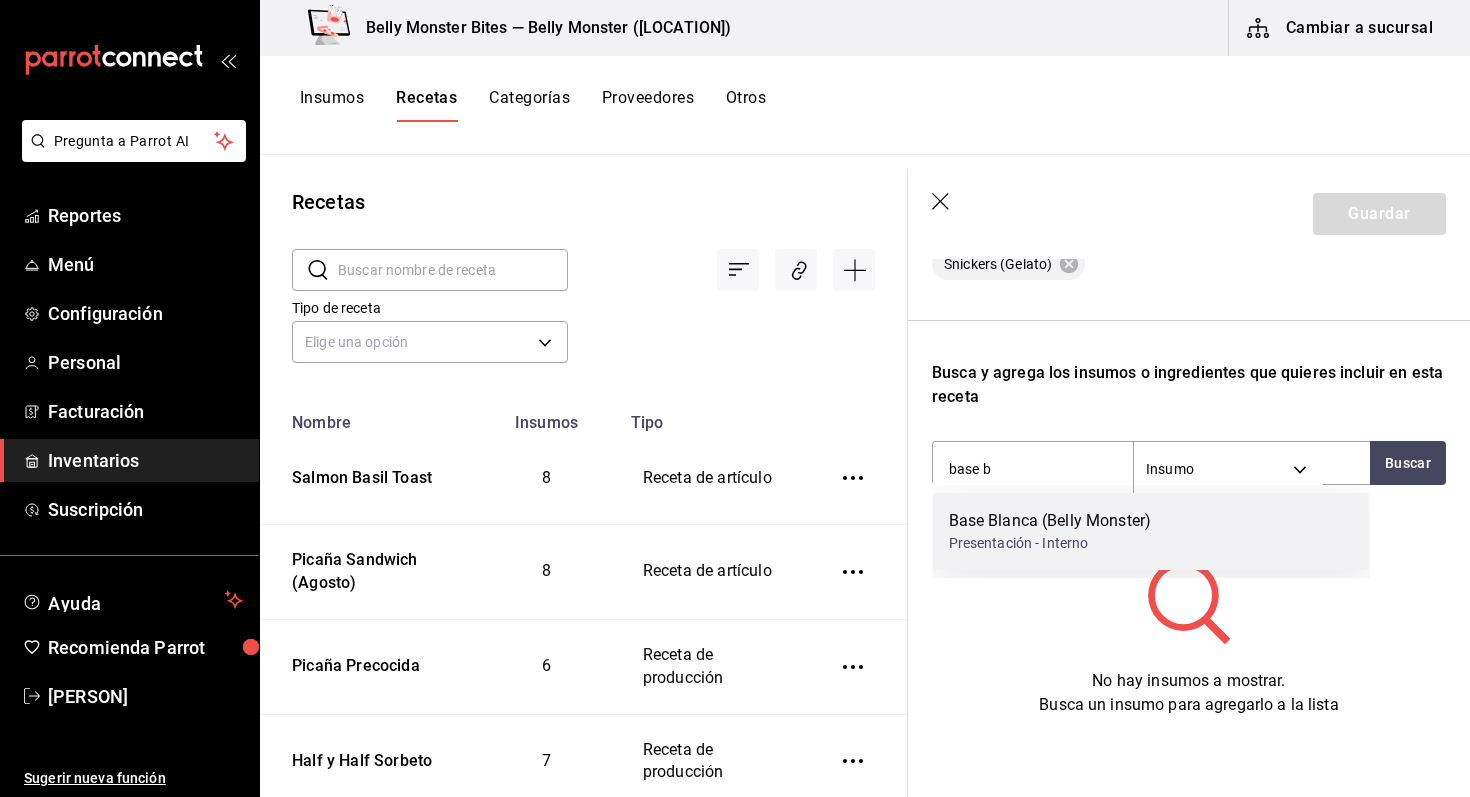 click on "Base Blanca (Belly Monster)" at bounding box center [1050, 521] 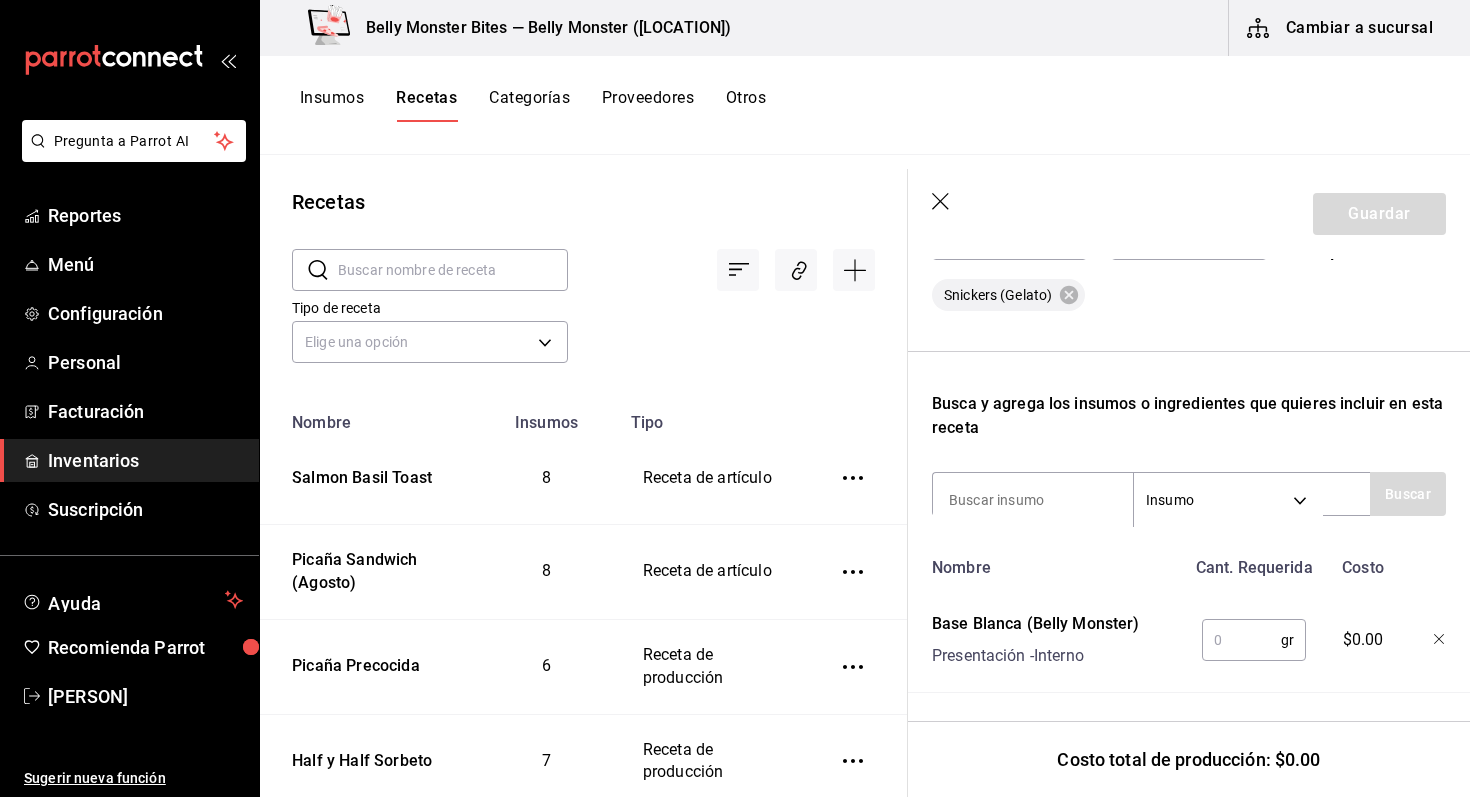 scroll, scrollTop: 494, scrollLeft: 0, axis: vertical 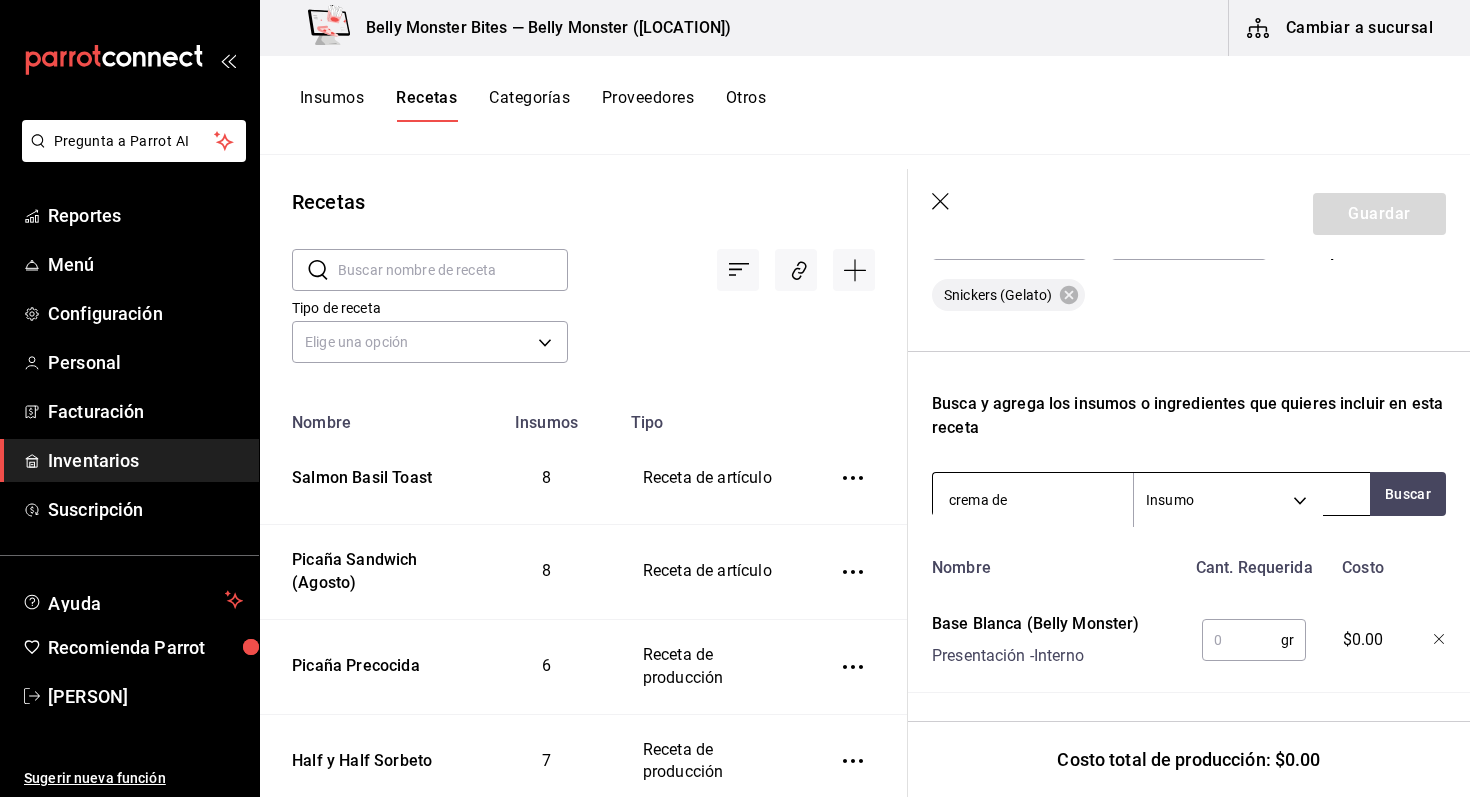 type on "crema de" 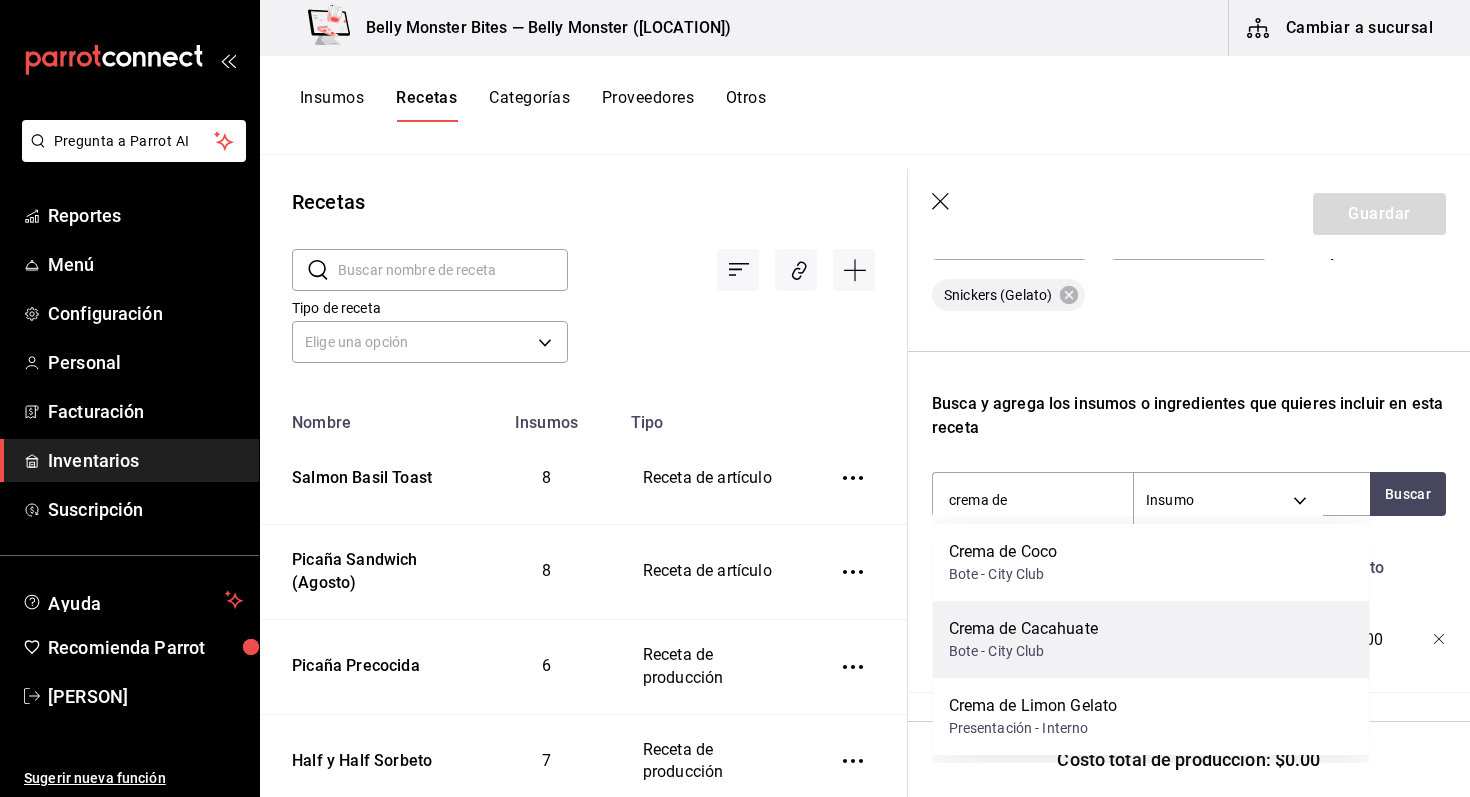 click on "Crema de Cacahuate" at bounding box center (1023, 629) 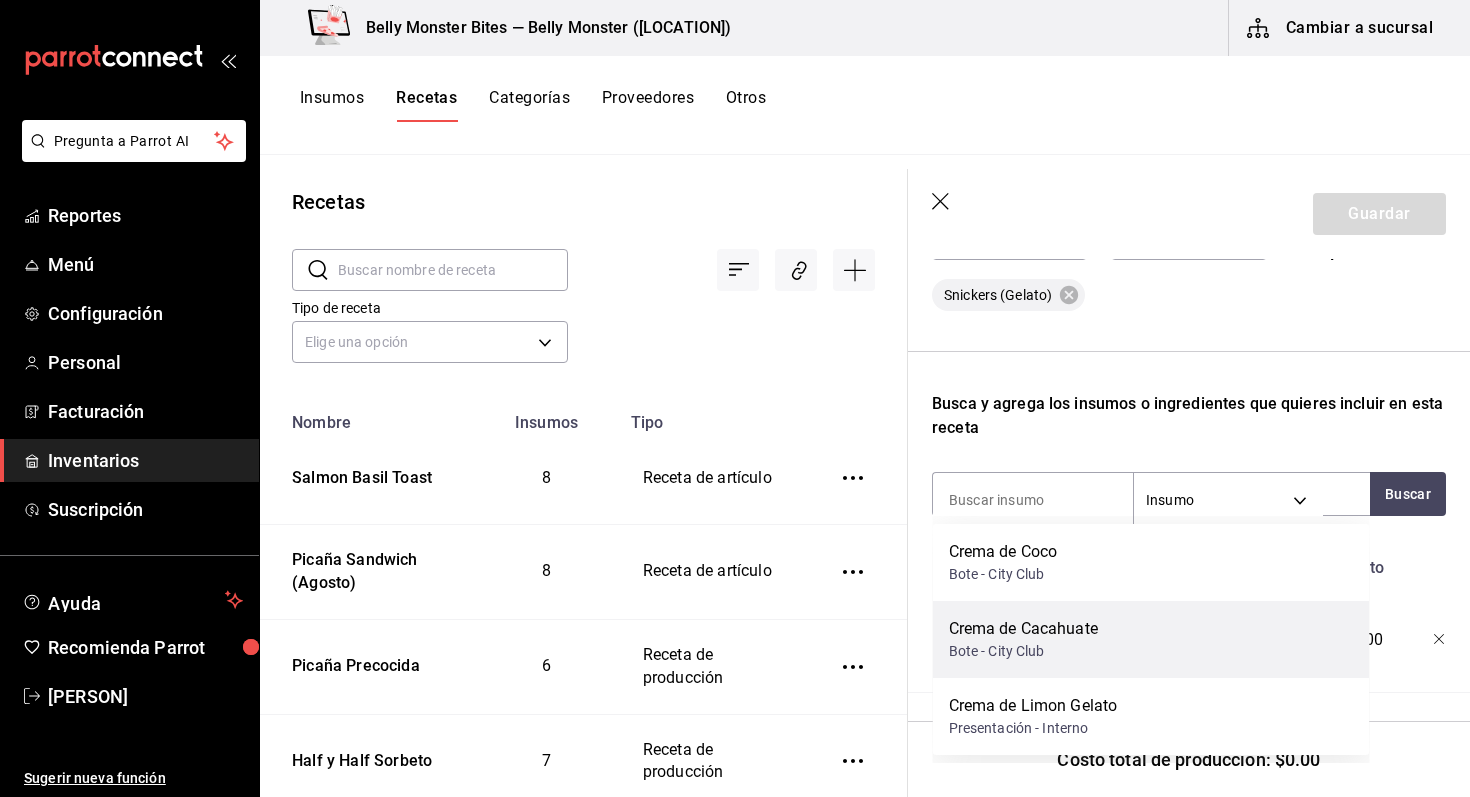 scroll, scrollTop: 525, scrollLeft: 0, axis: vertical 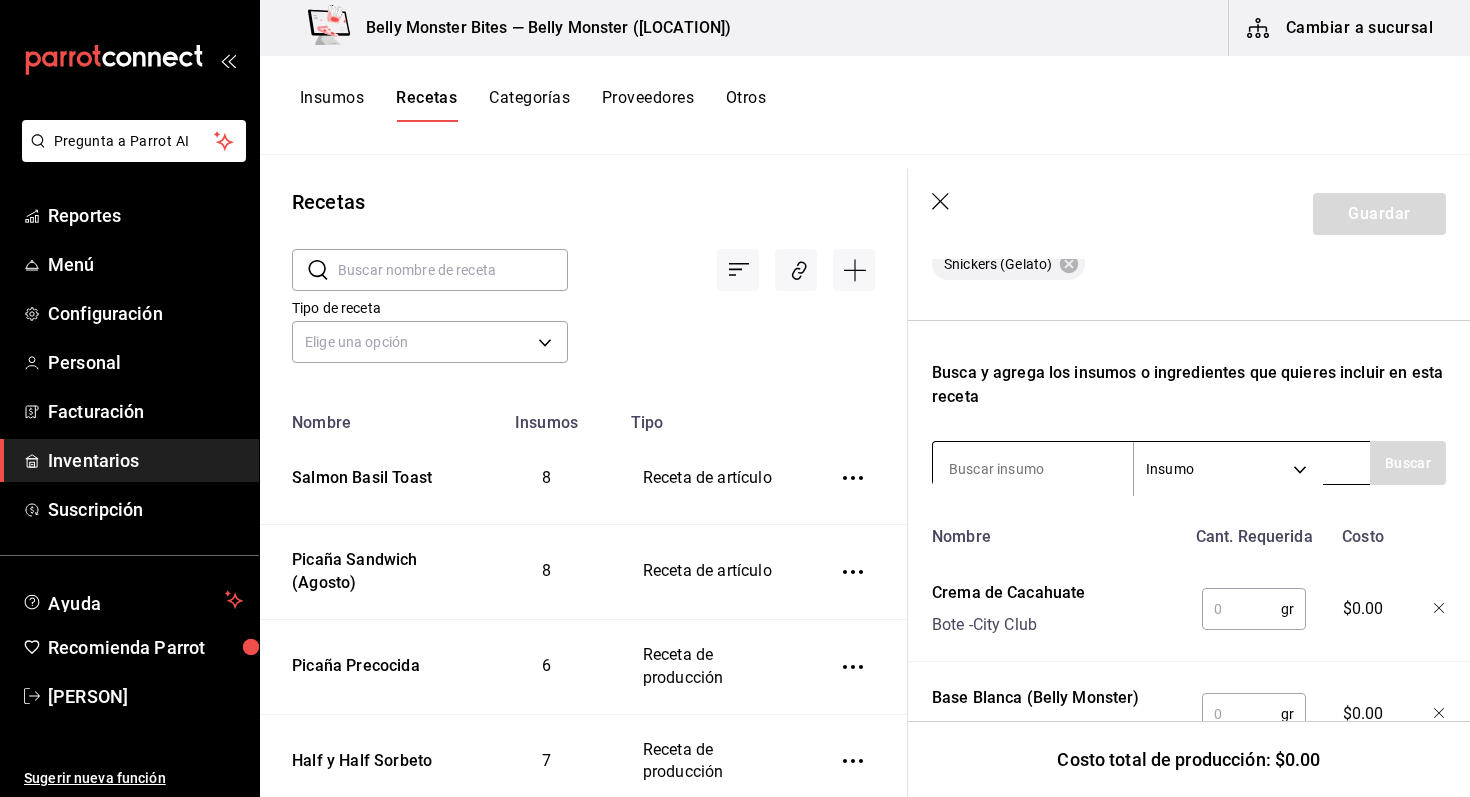 click at bounding box center [1033, 469] 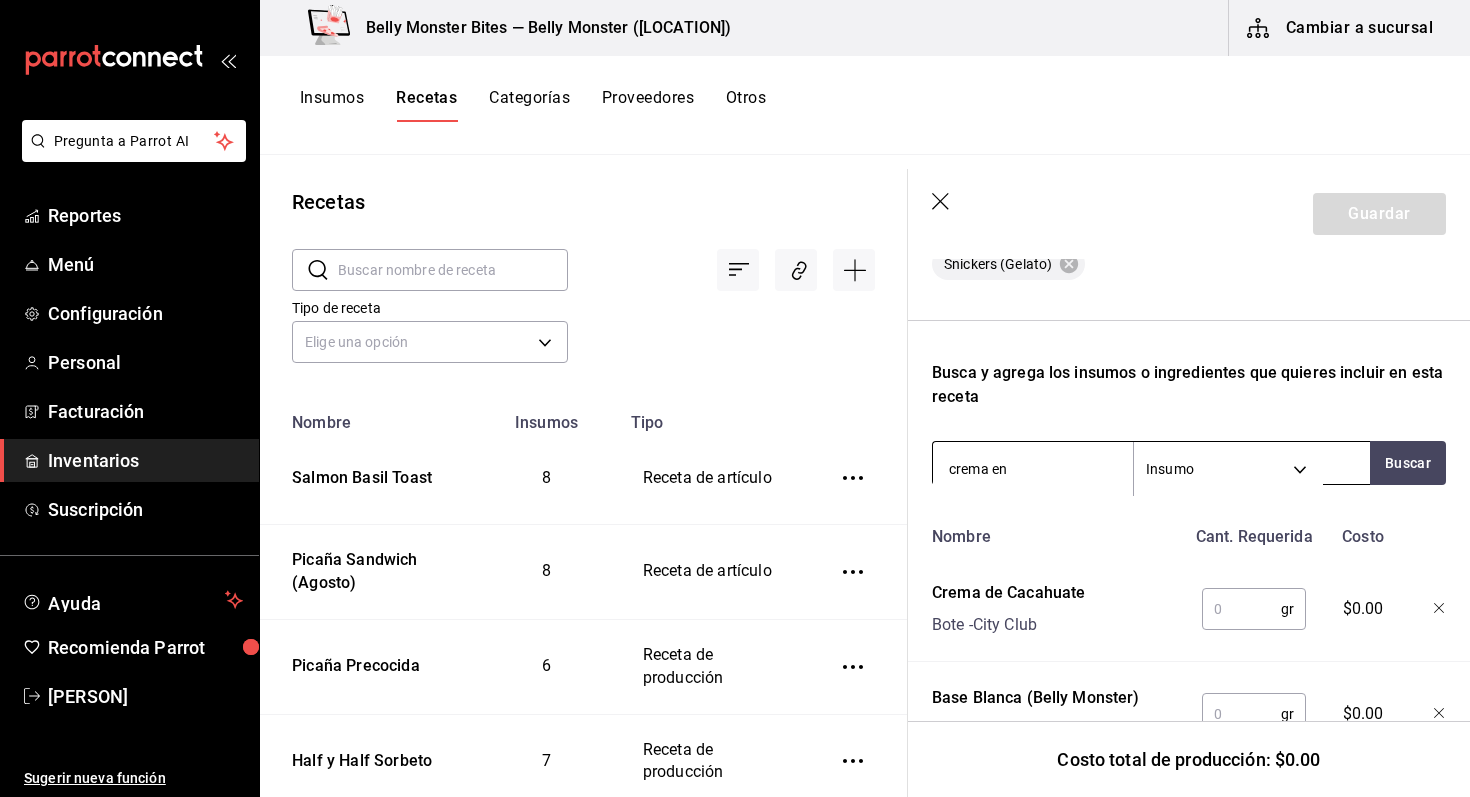 type on "crema en" 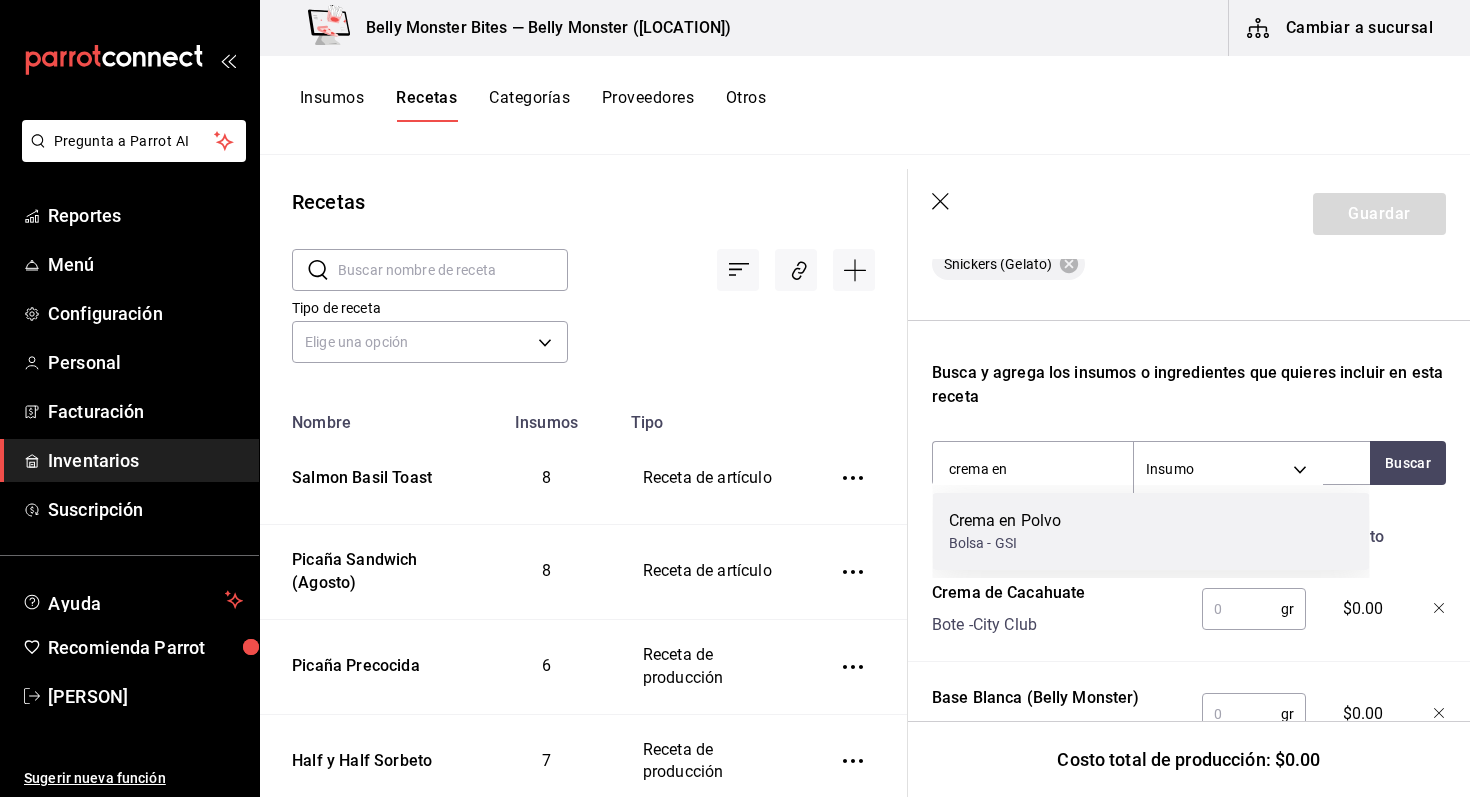 click on "Crema en Polvo Bolsa - GSI" at bounding box center (1151, 531) 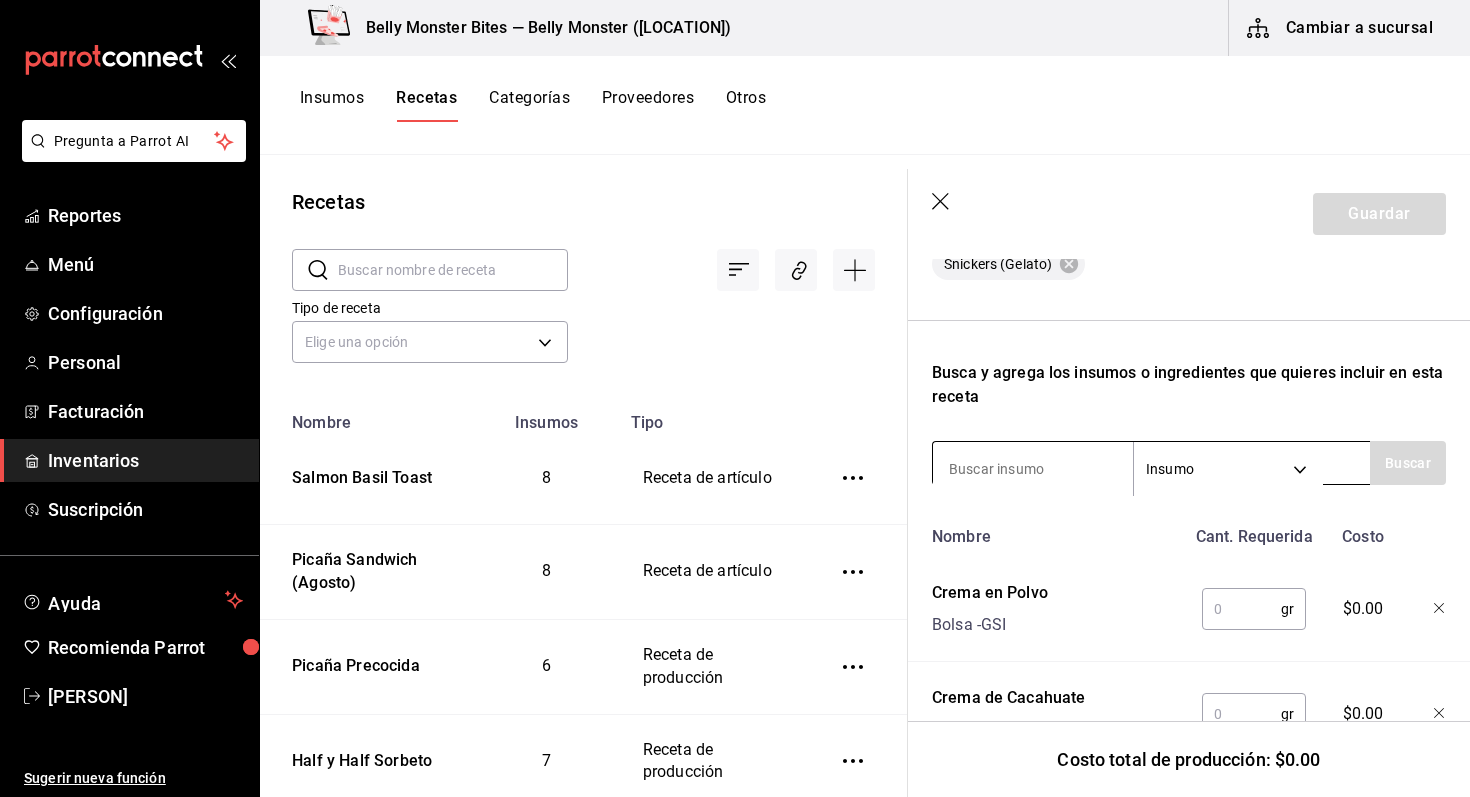 click at bounding box center (1033, 469) 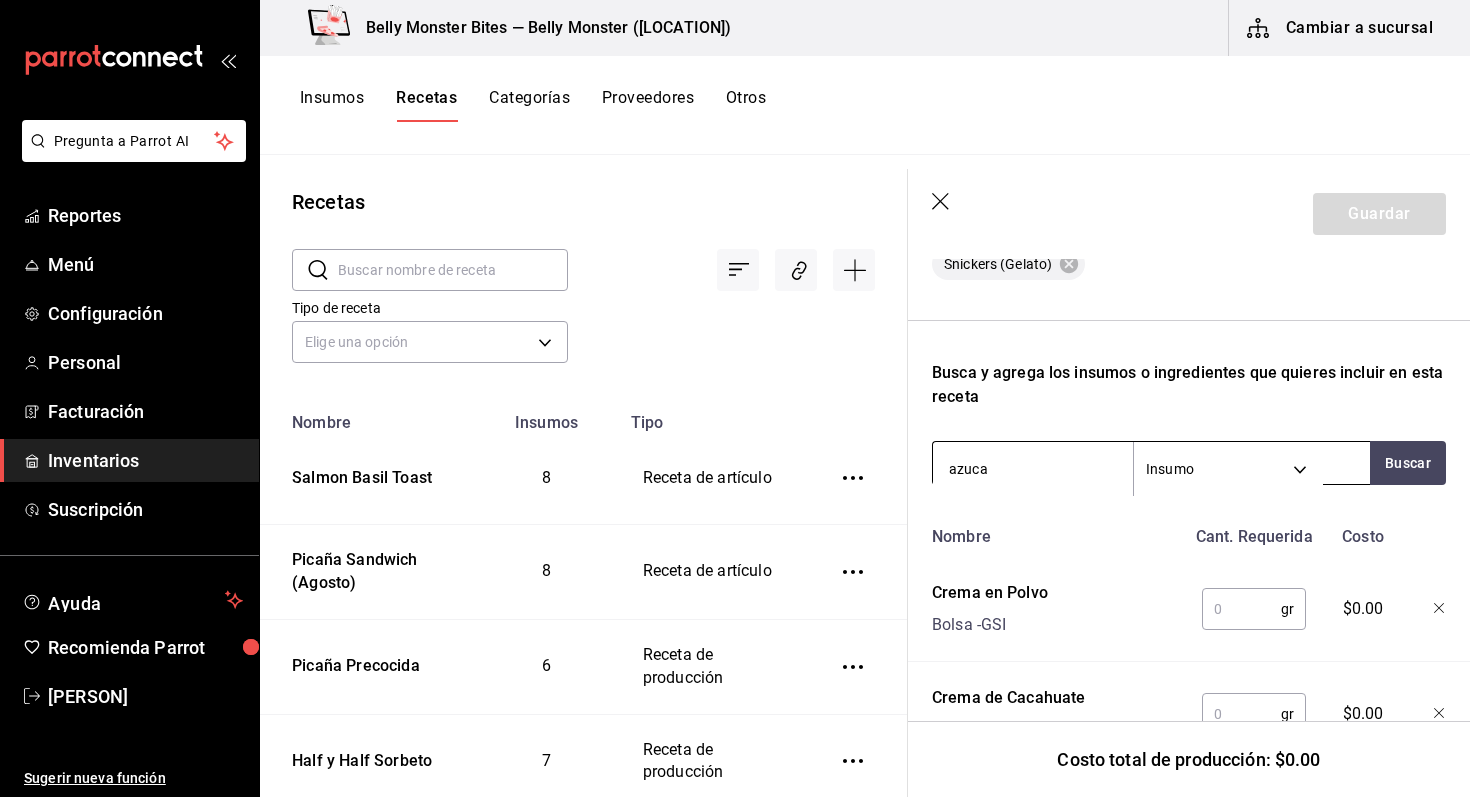type on "azucar" 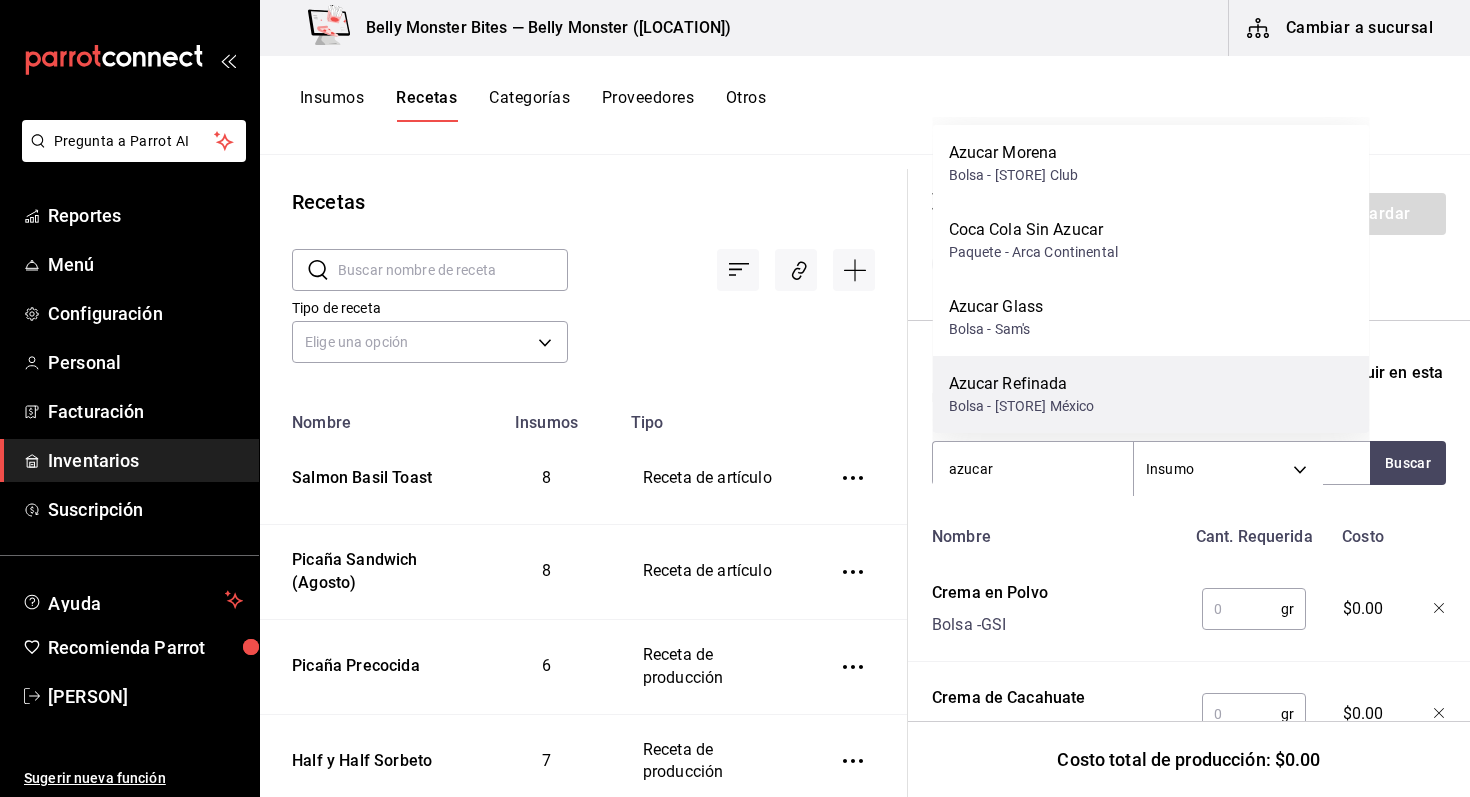 click on "Azucar Refinada" at bounding box center (1022, 384) 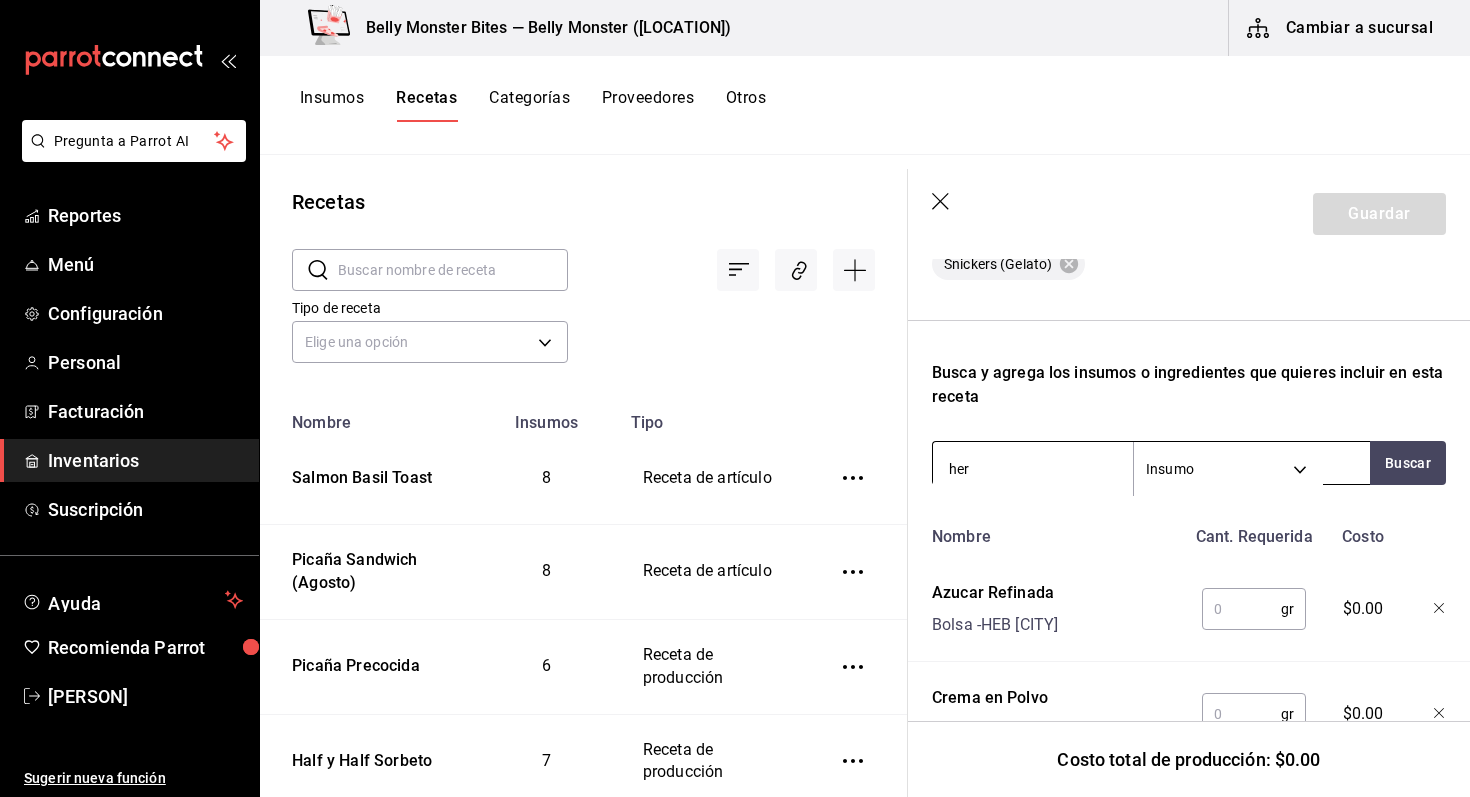 type on "hers" 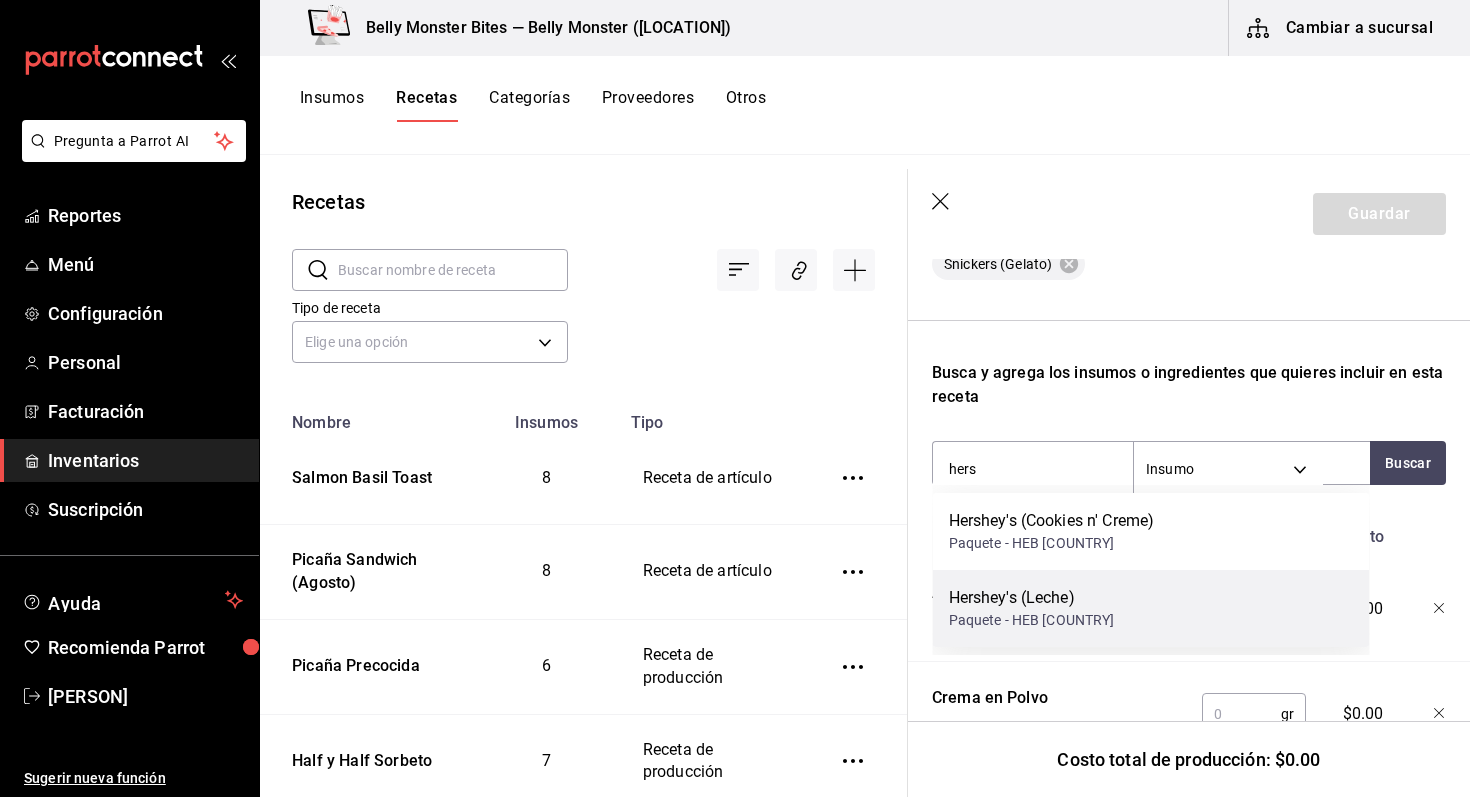 click on "Hershey's (Leche)" at bounding box center (1032, 598) 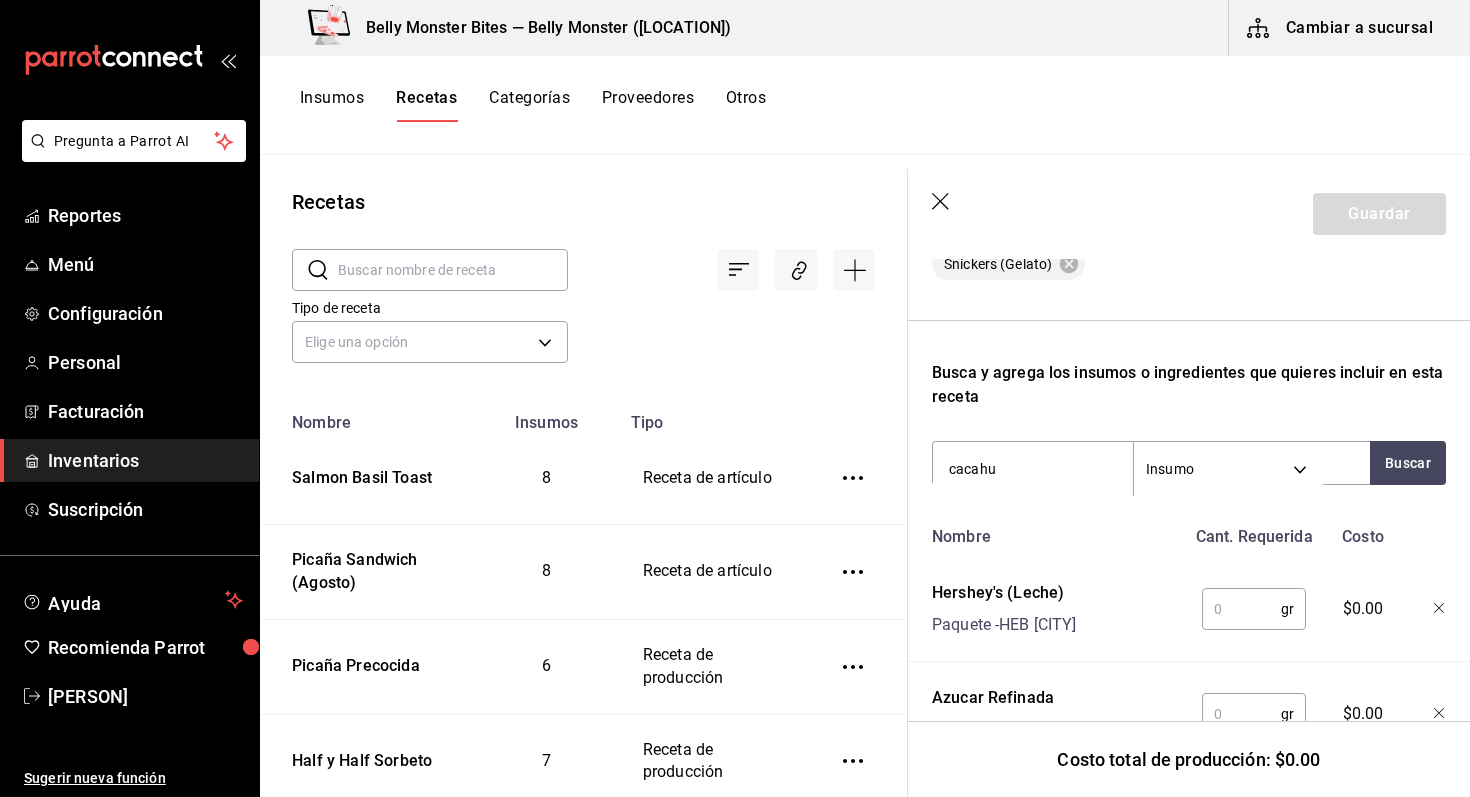 type on "cacahua" 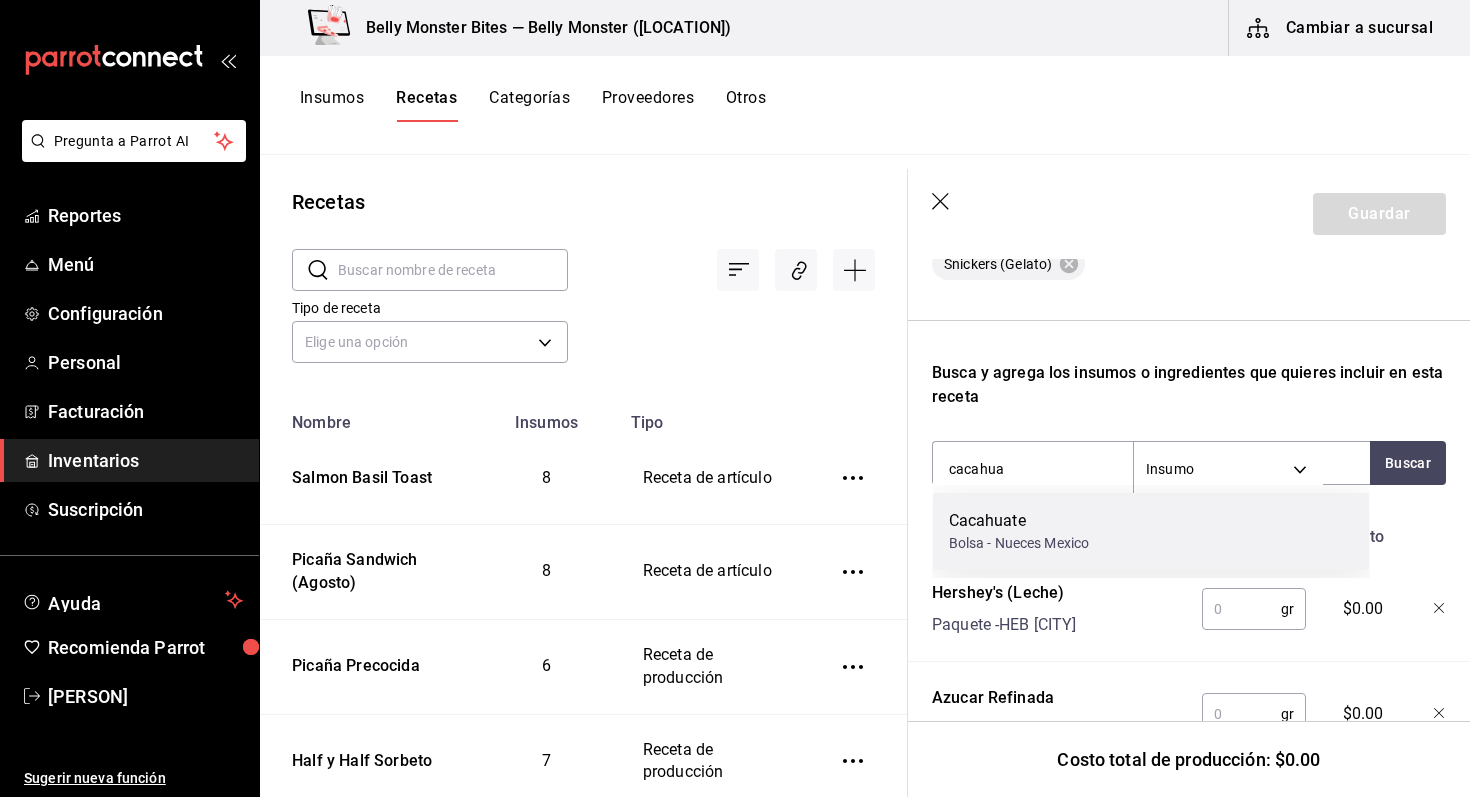 click on "Cacahuate Bolsa - Nueces [LOCATION]" at bounding box center (1151, 531) 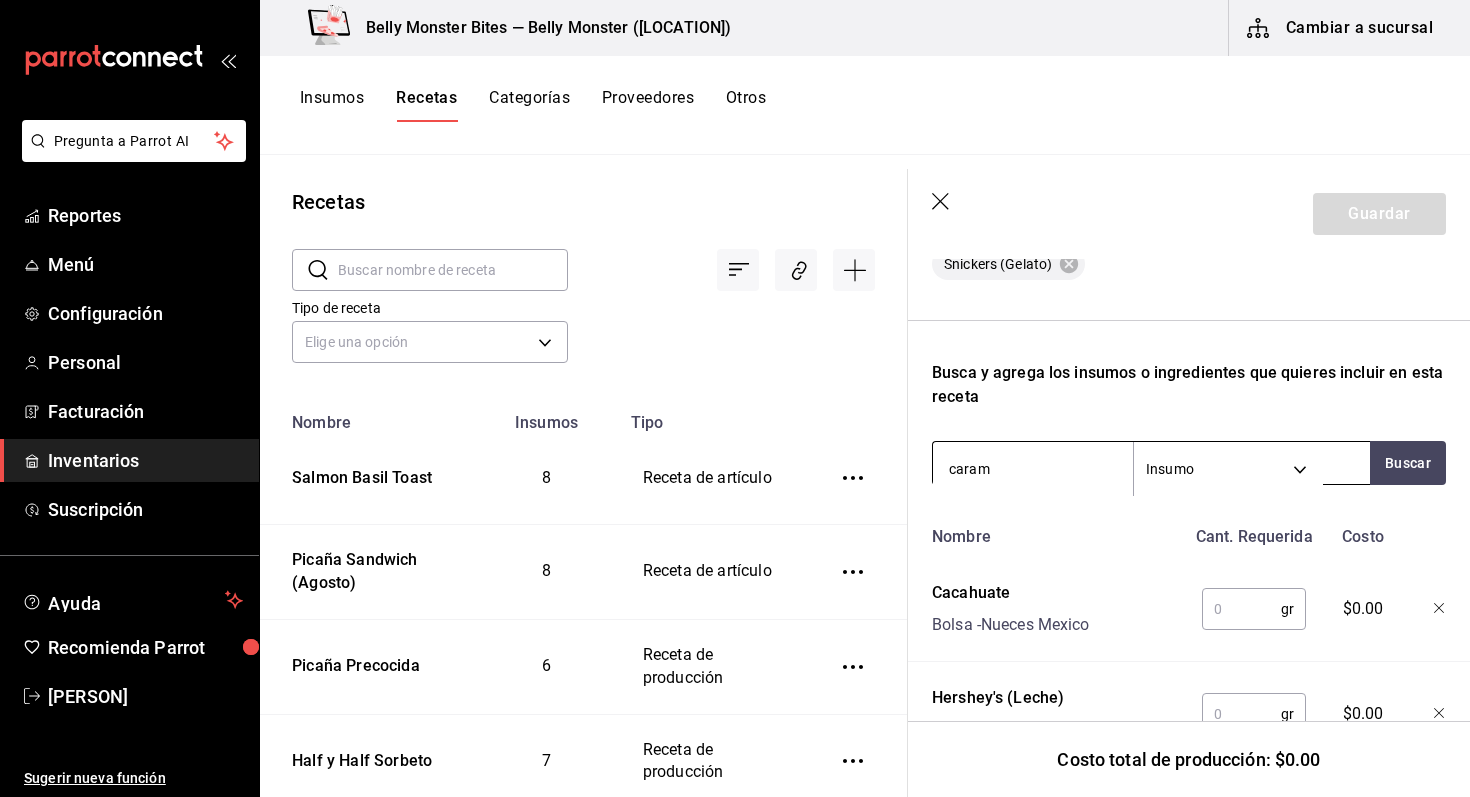 type on "carame" 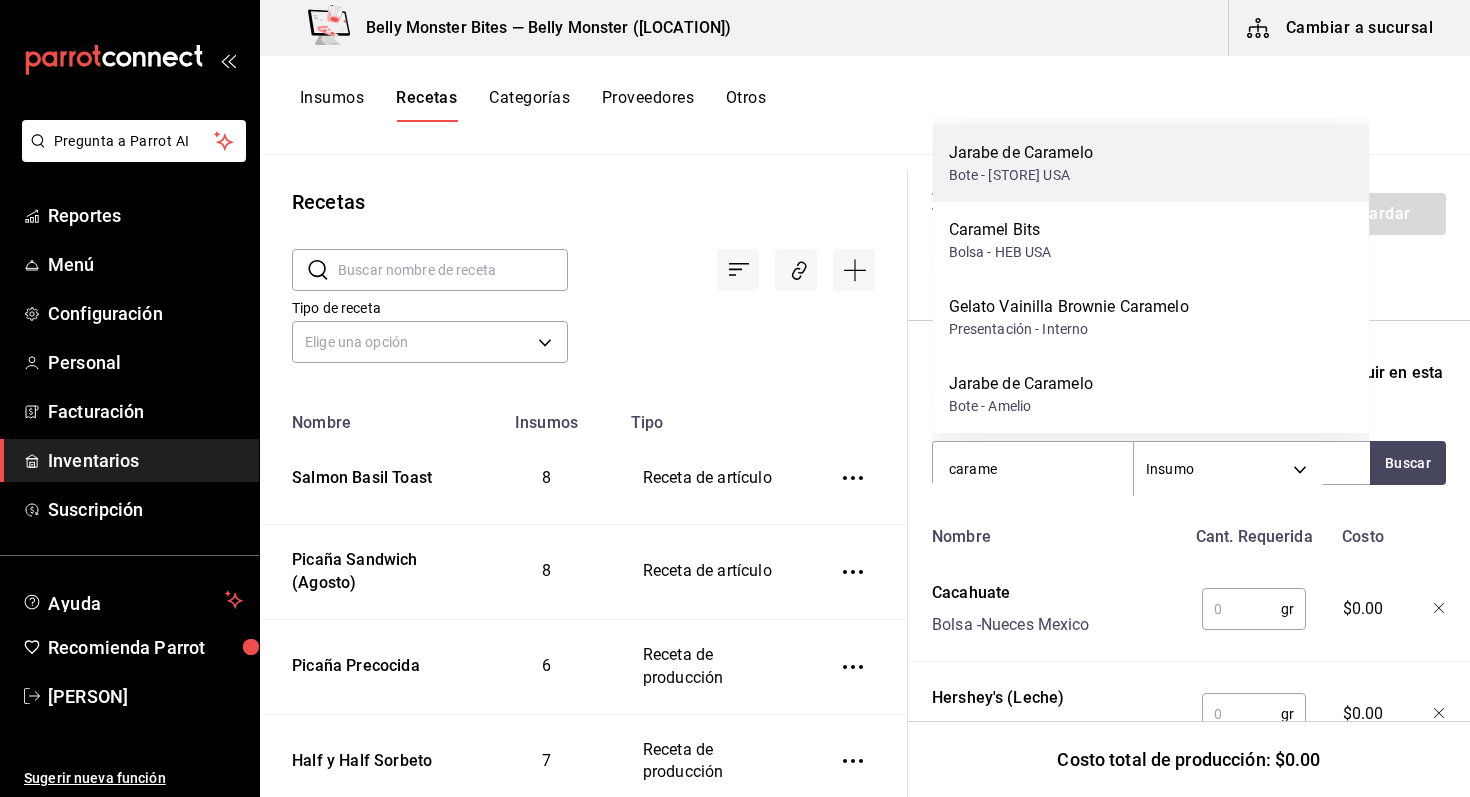 click on "Bote - [STORE] USA" at bounding box center [1021, 175] 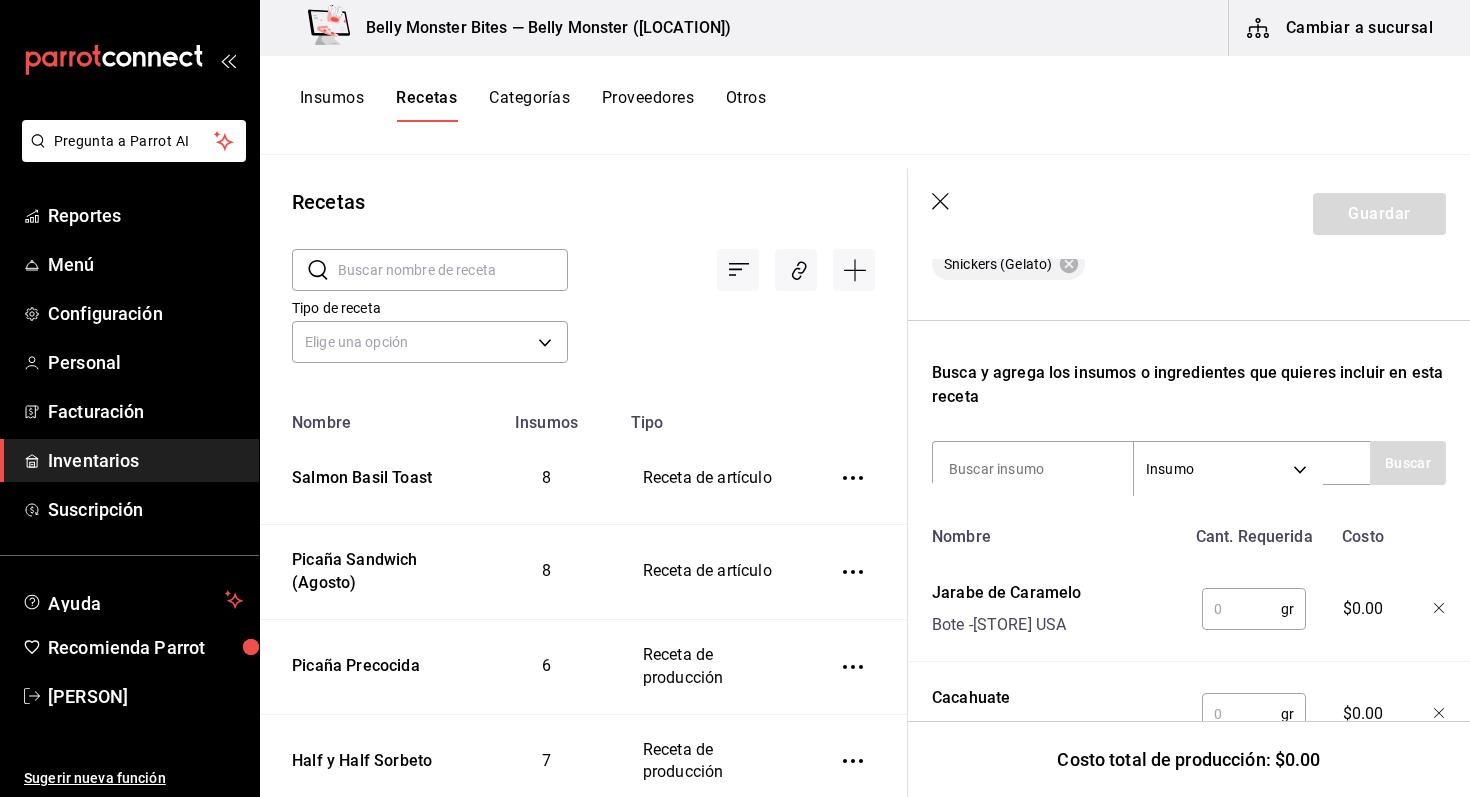 click on "Guardar" at bounding box center [1189, 214] 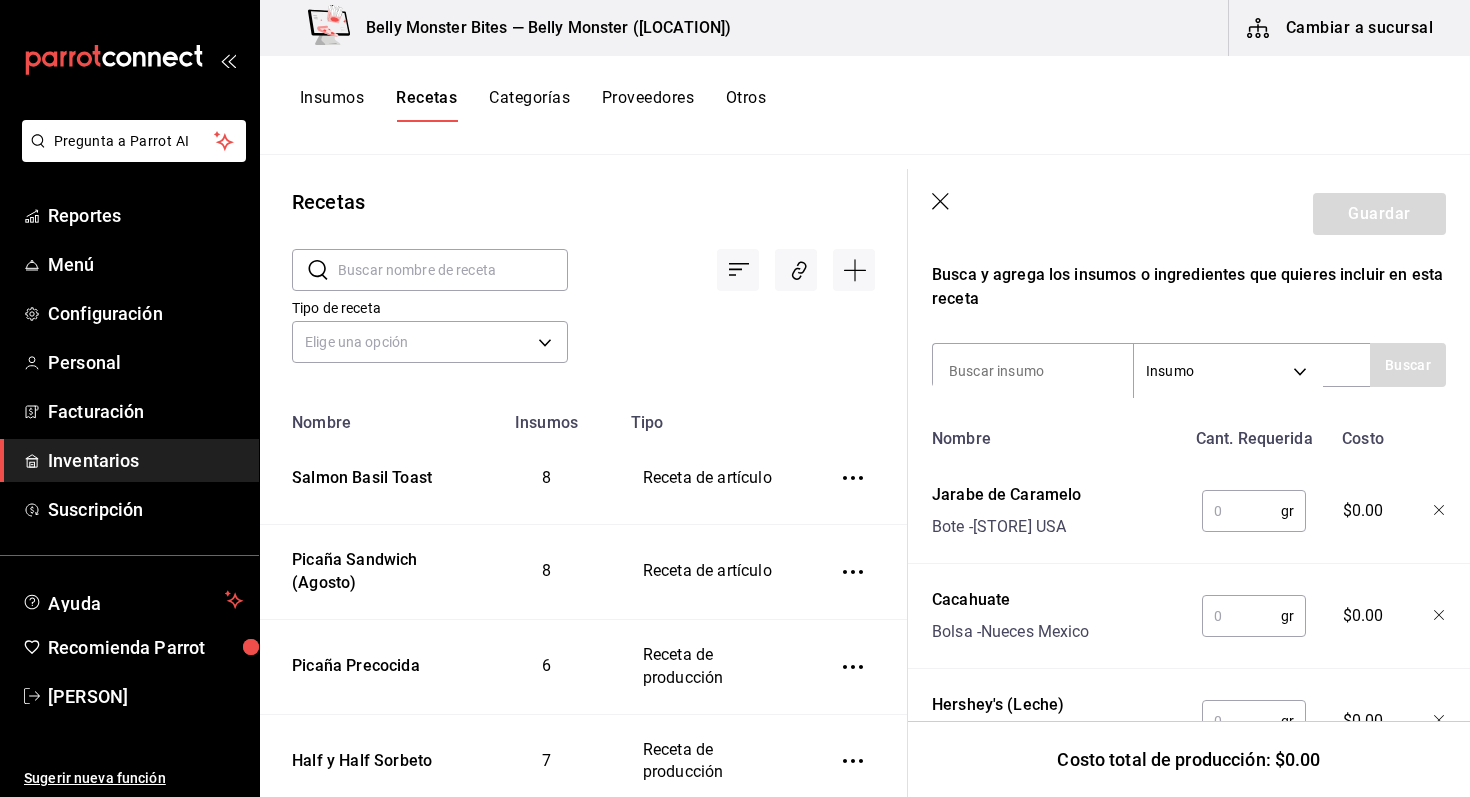 scroll, scrollTop: 643, scrollLeft: 0, axis: vertical 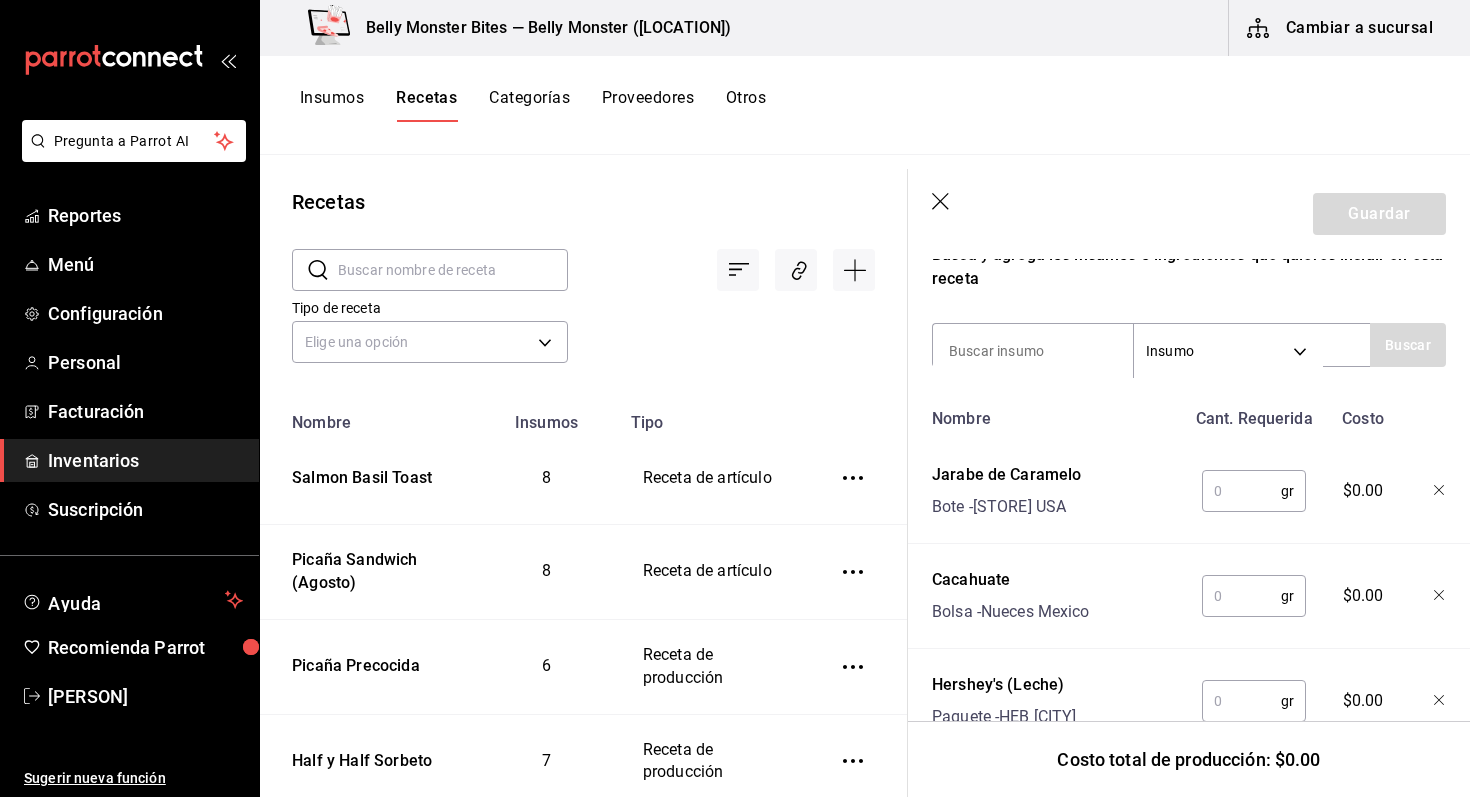 click at bounding box center [1241, 491] 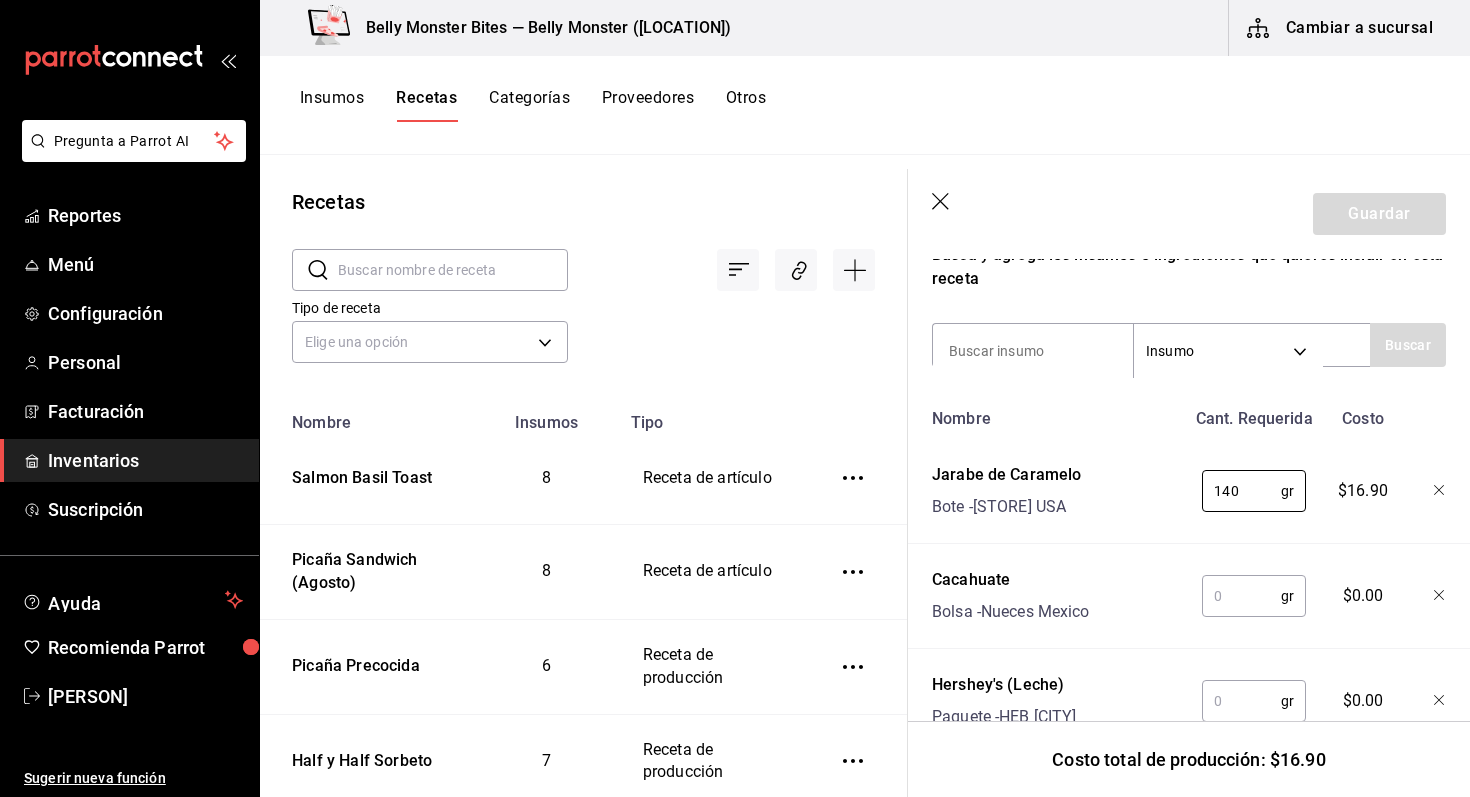 type on "140" 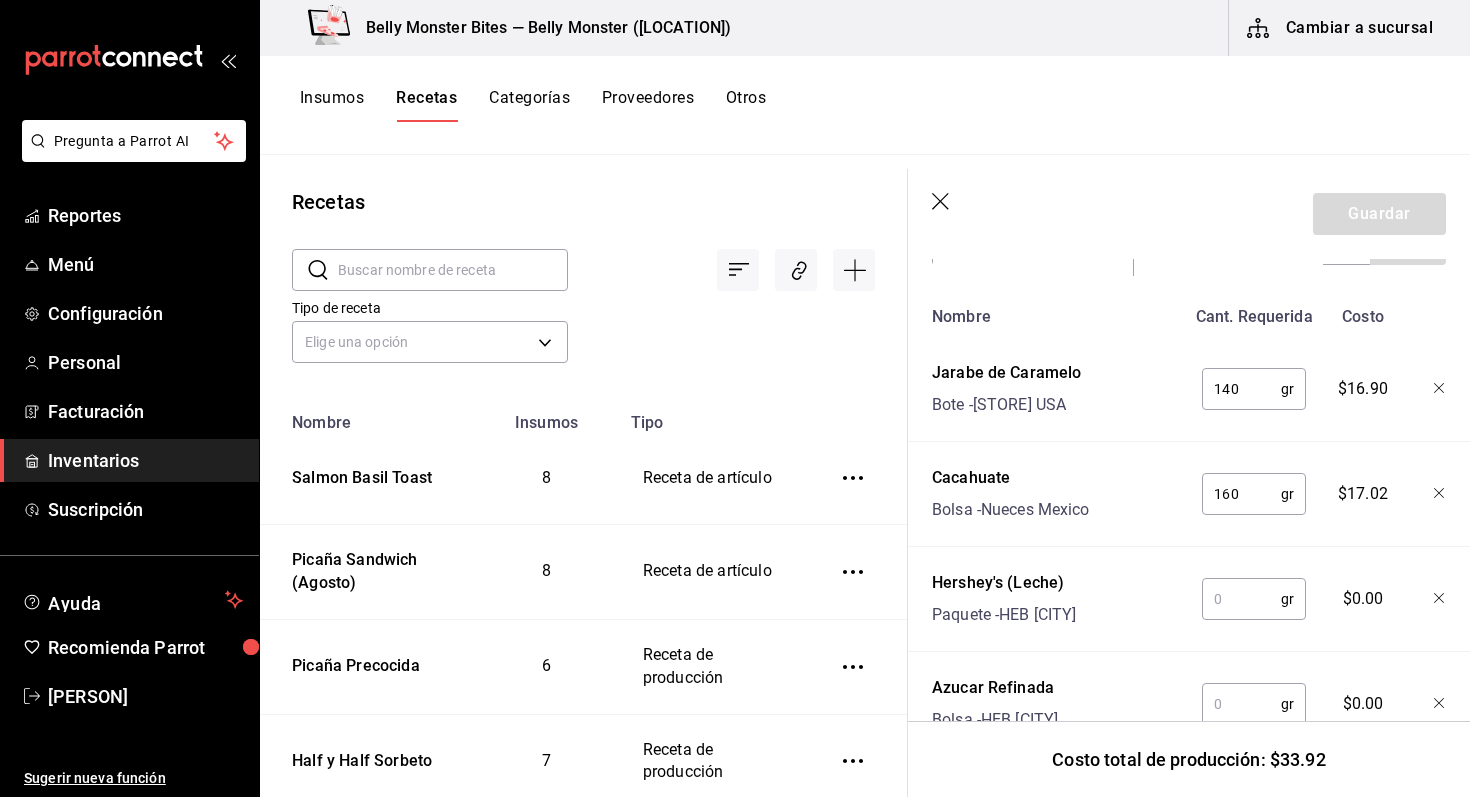 scroll, scrollTop: 777, scrollLeft: 0, axis: vertical 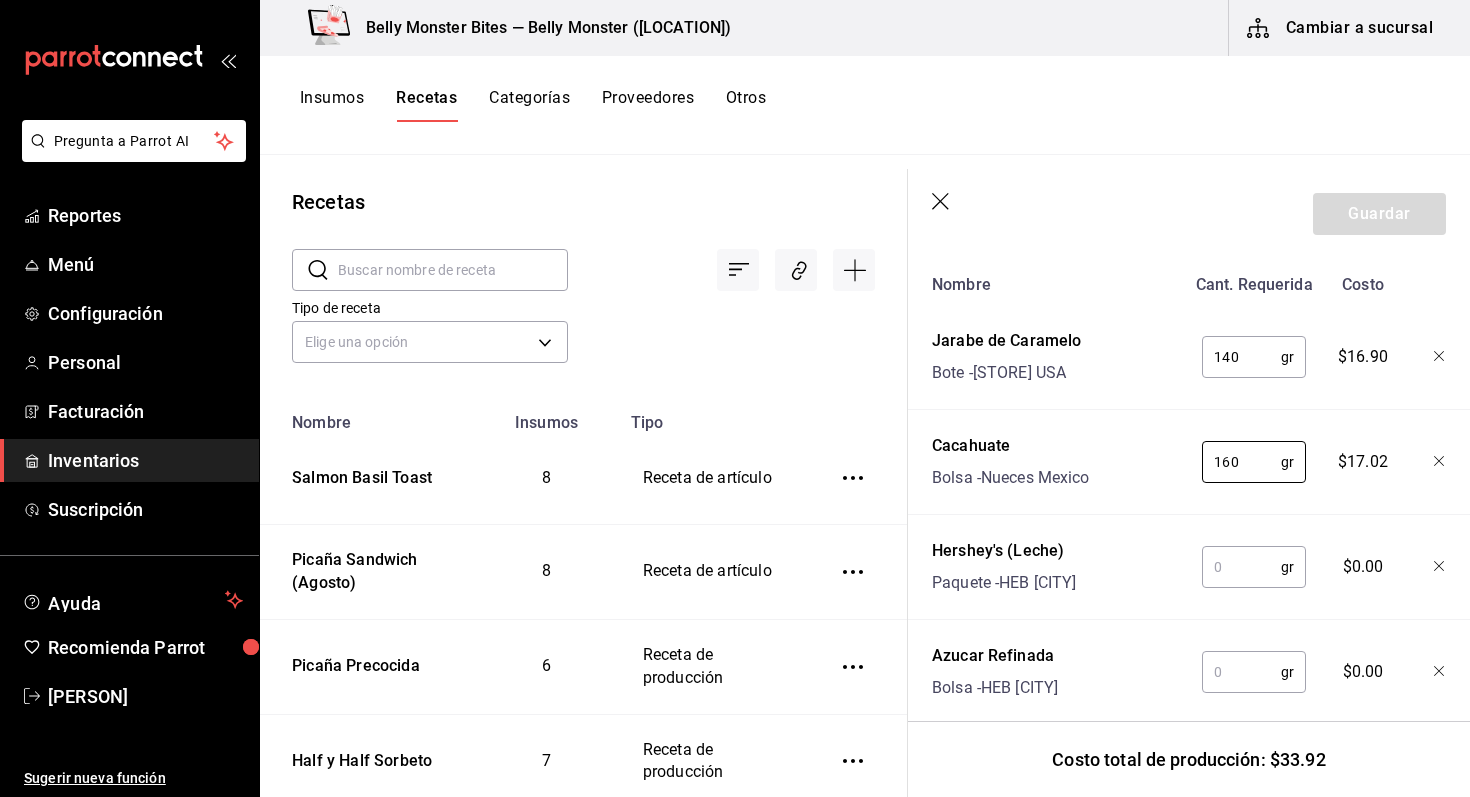 type on "160" 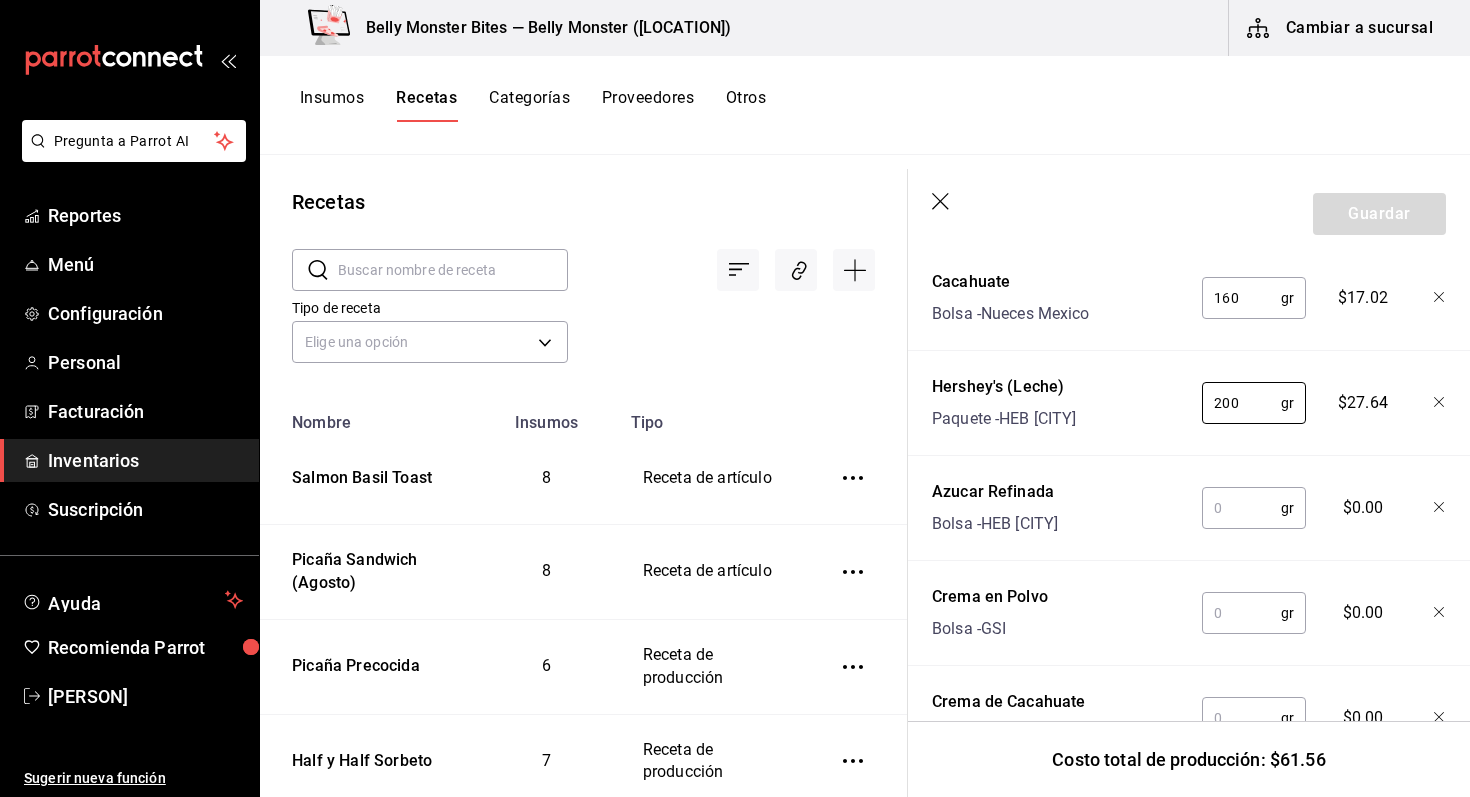 scroll, scrollTop: 966, scrollLeft: 0, axis: vertical 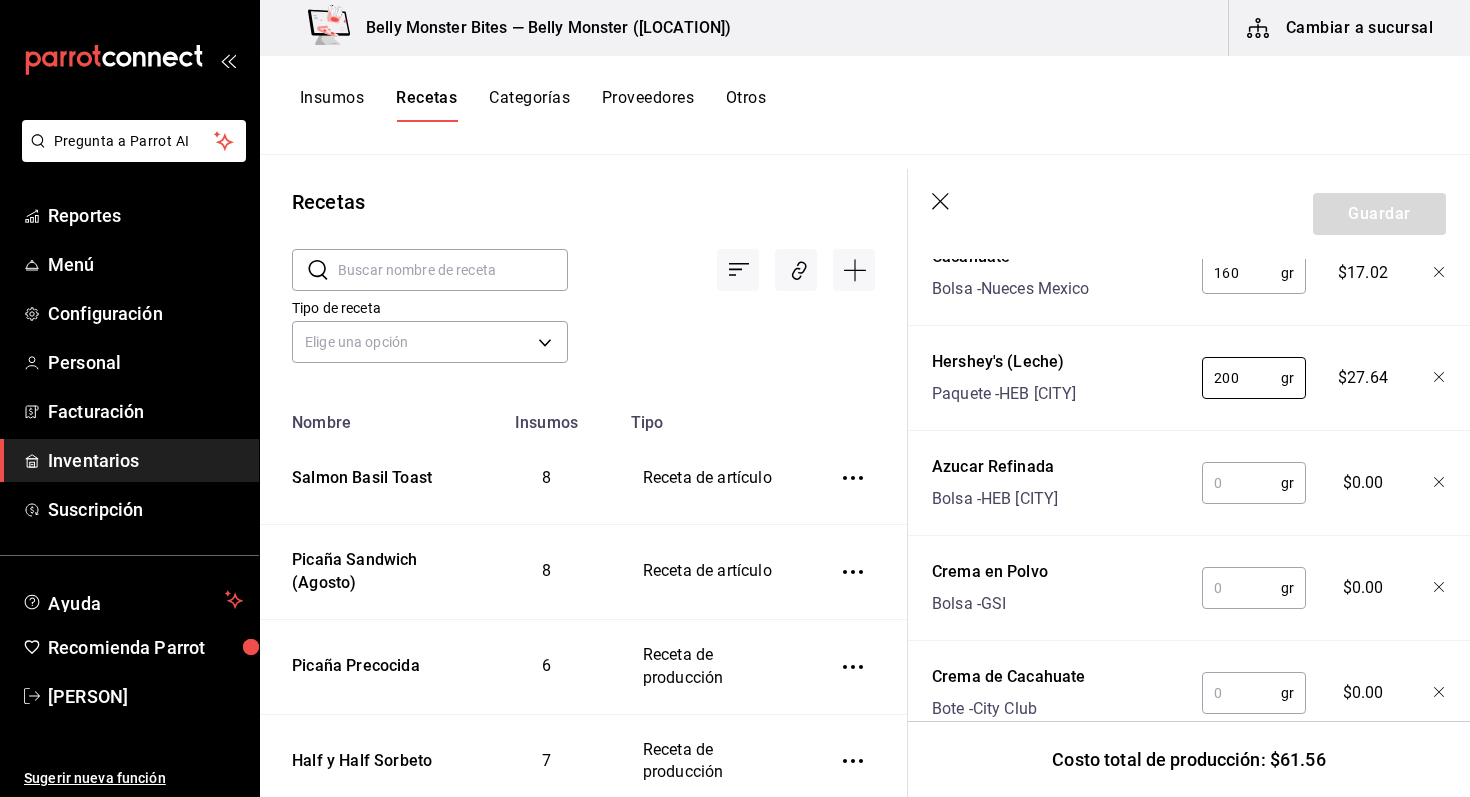 type on "200" 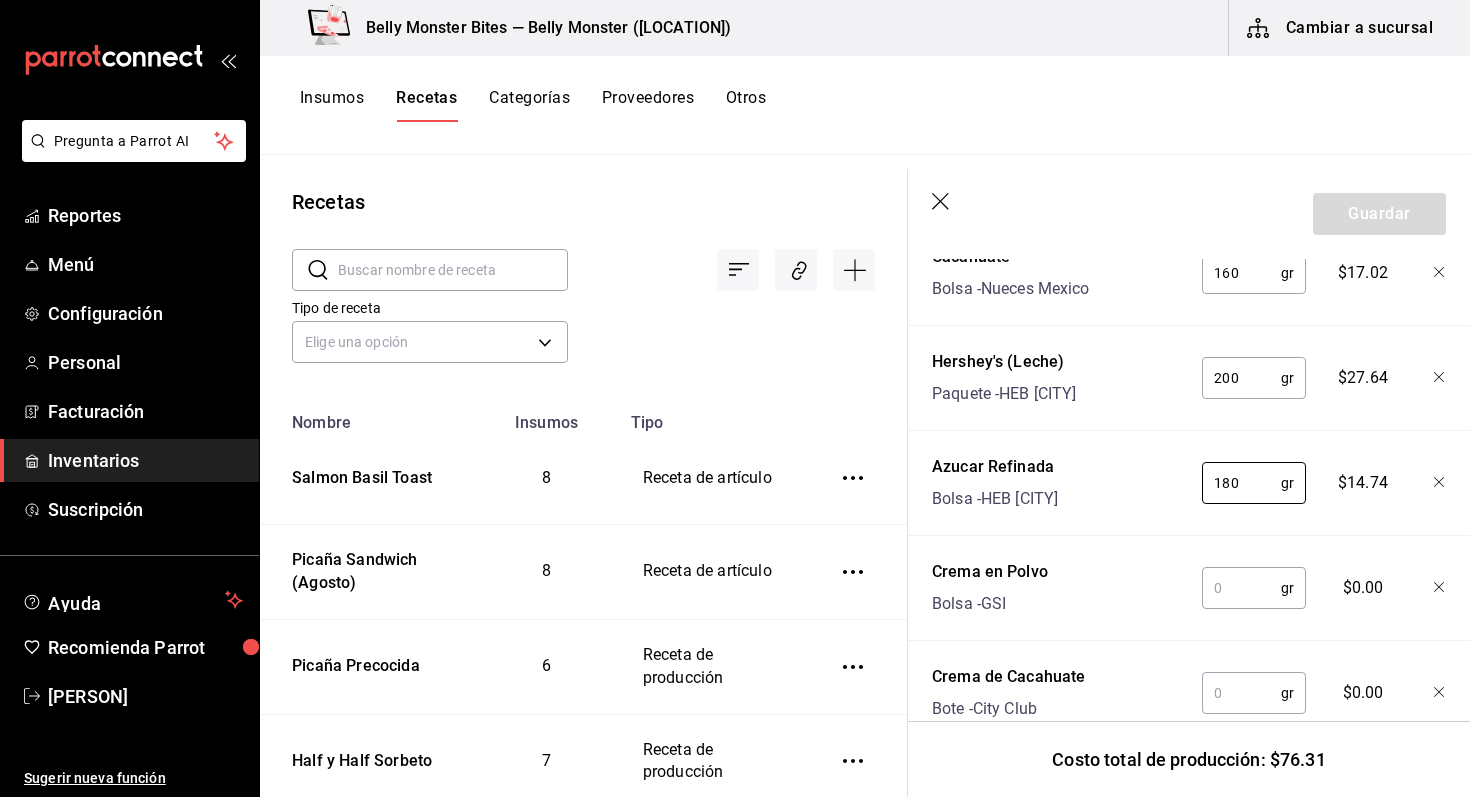 type on "180" 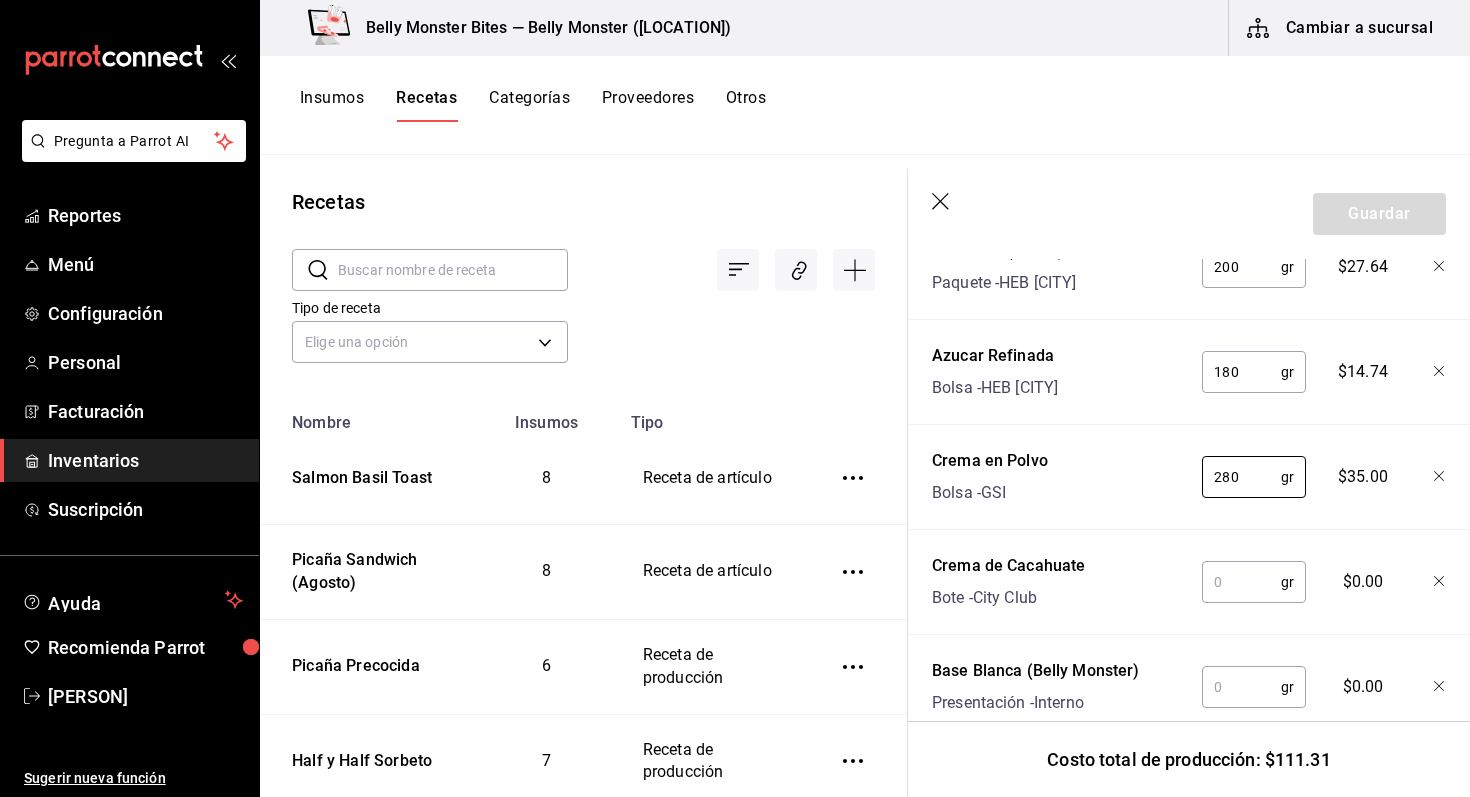 scroll, scrollTop: 1089, scrollLeft: 0, axis: vertical 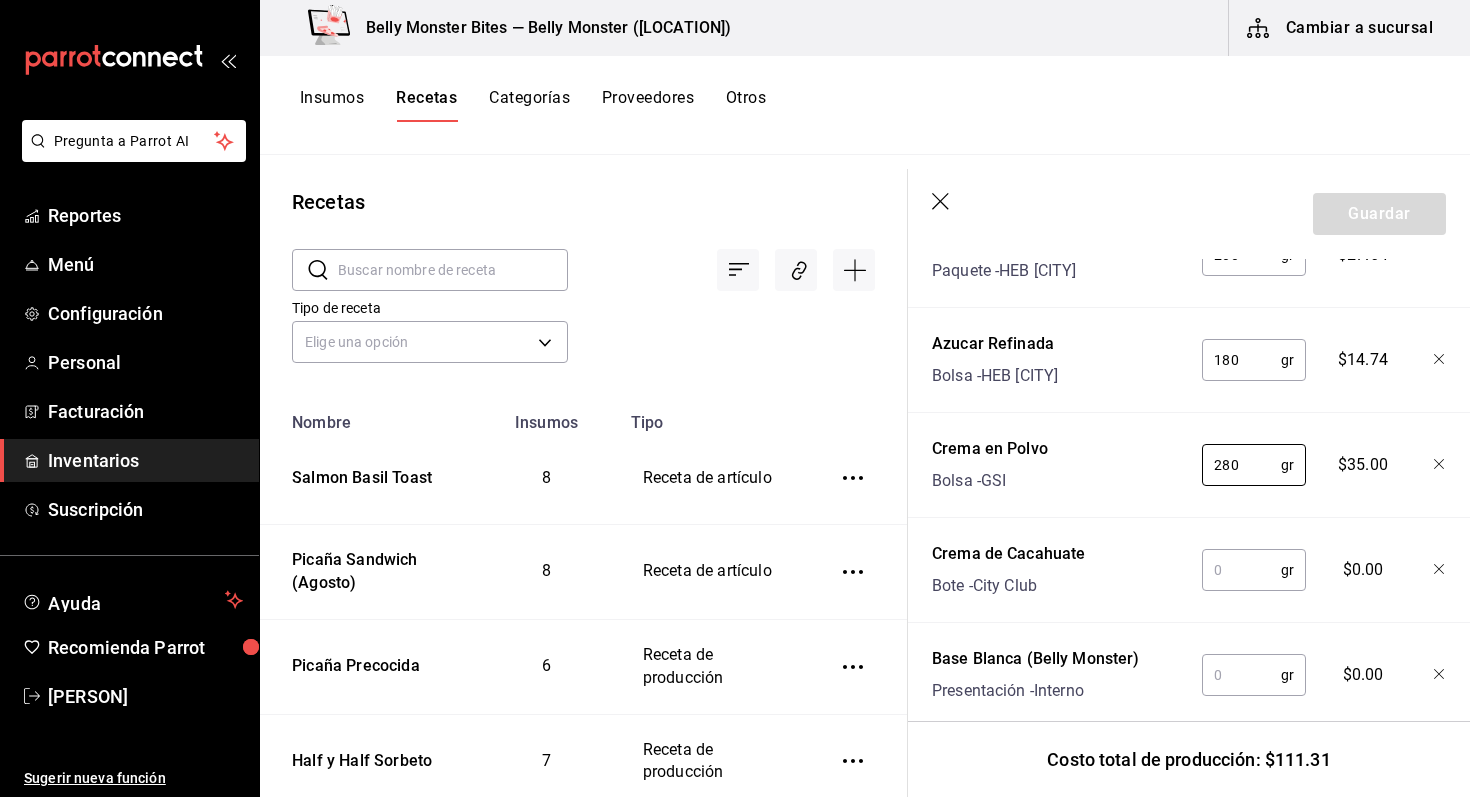 type on "280" 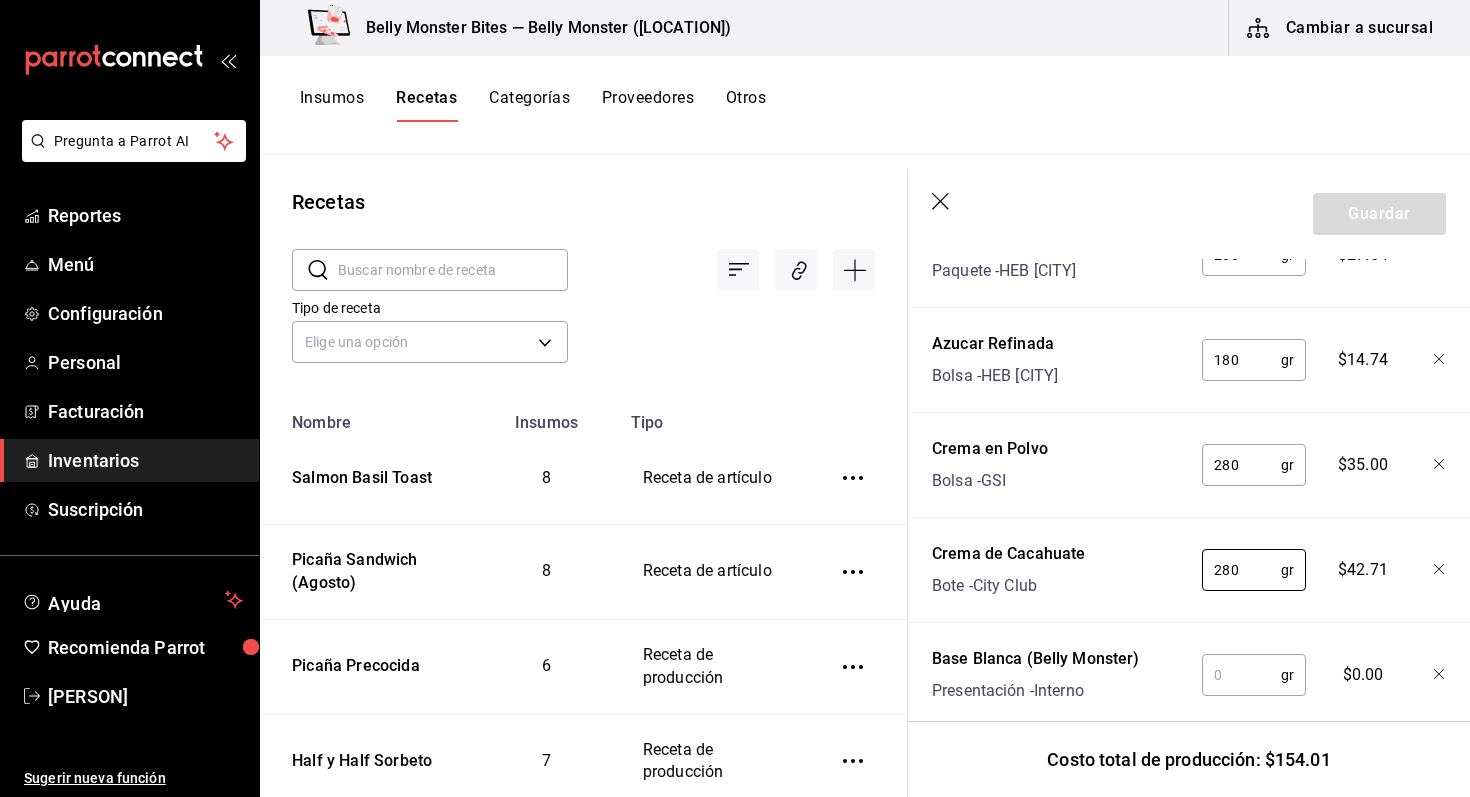 scroll, scrollTop: 1124, scrollLeft: 0, axis: vertical 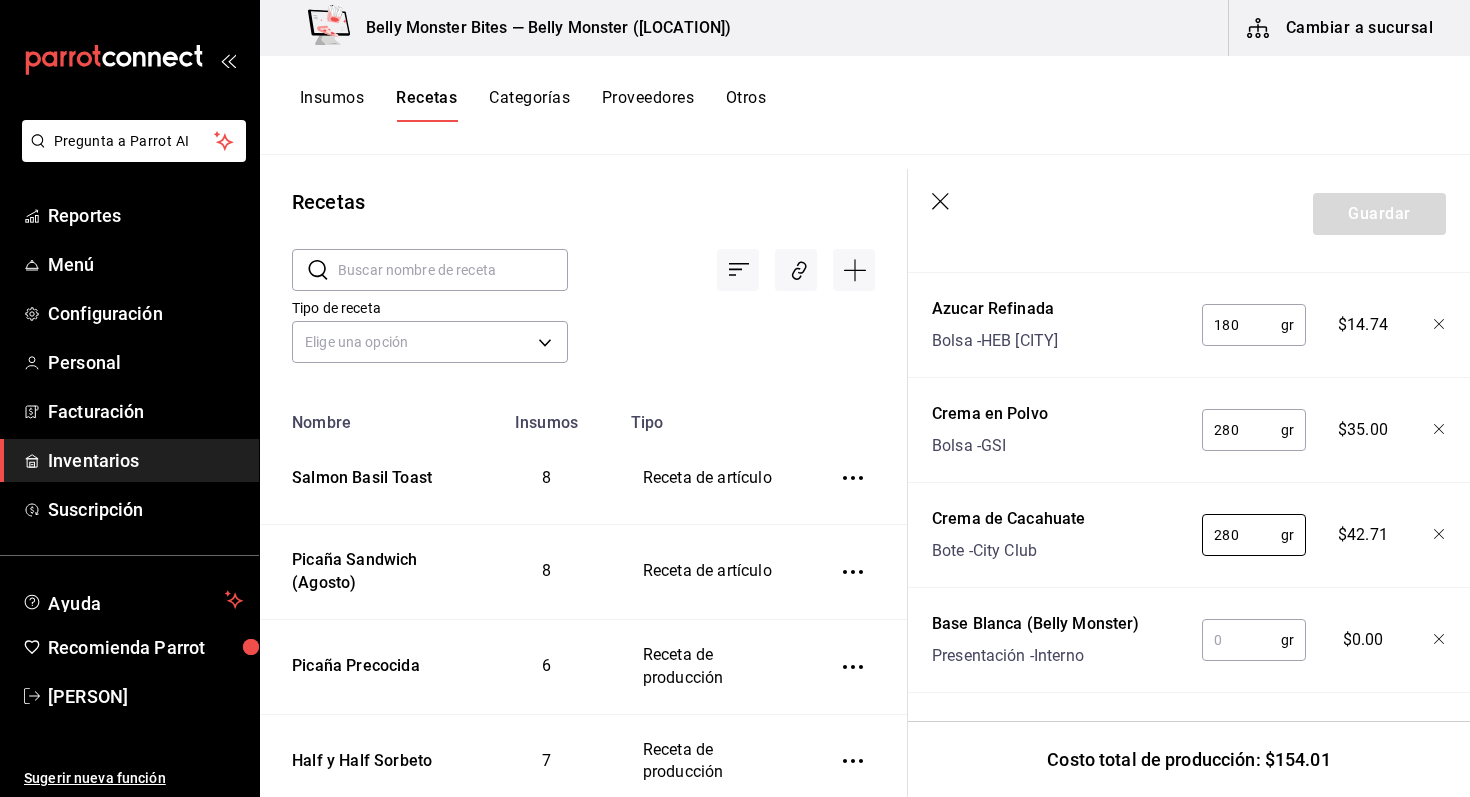 type on "280" 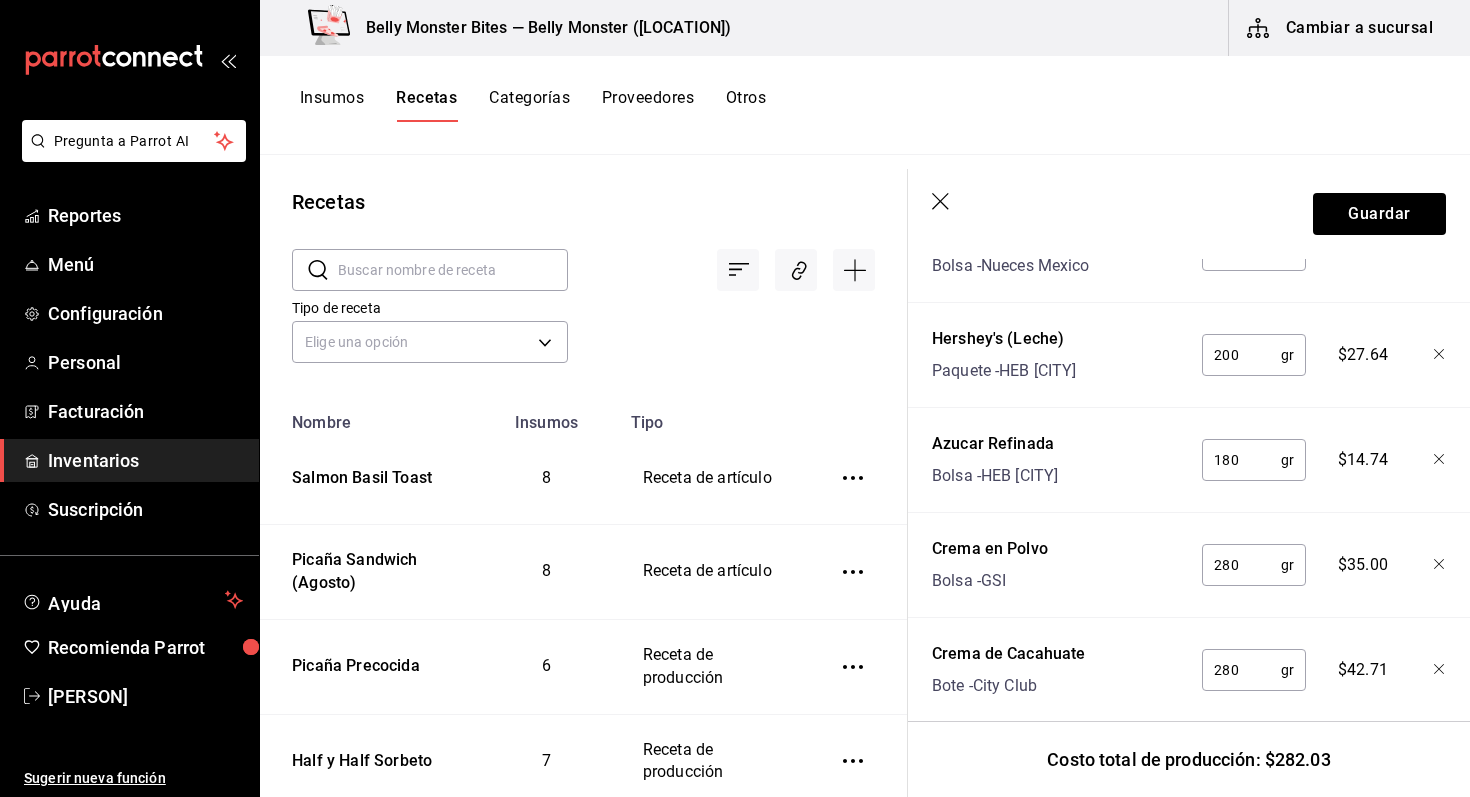 scroll, scrollTop: 1124, scrollLeft: 0, axis: vertical 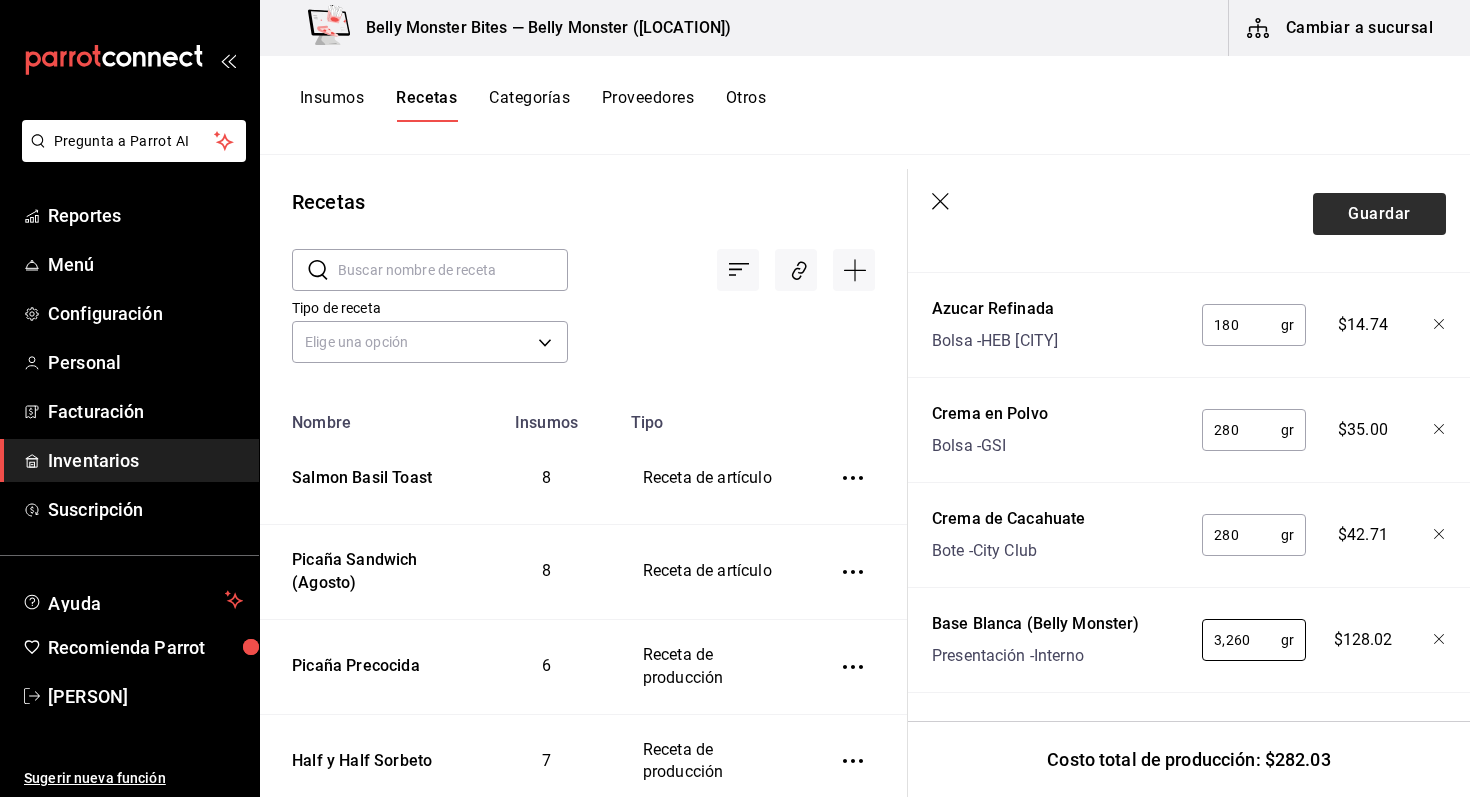 type on "3,260" 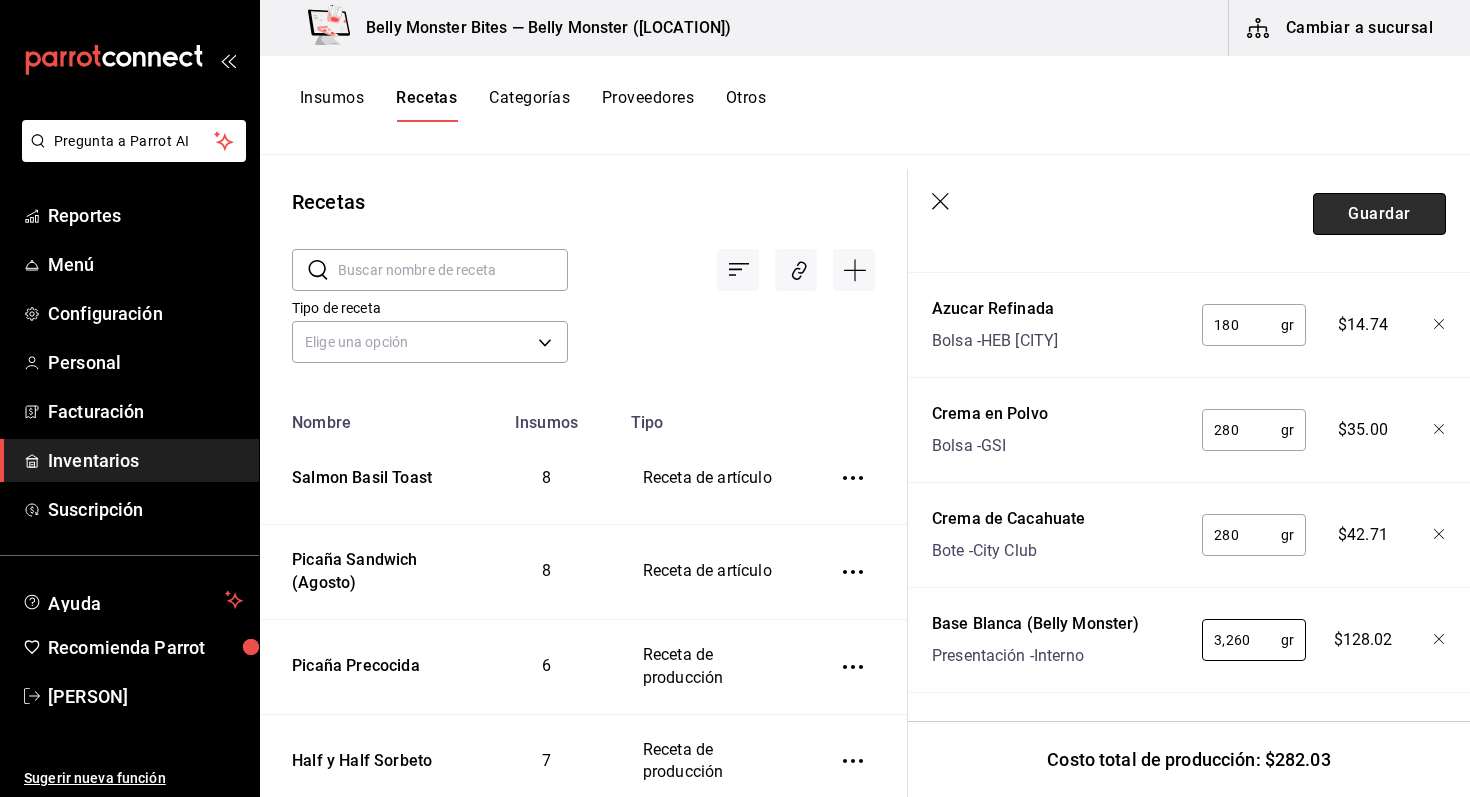 click on "Guardar" at bounding box center [1379, 214] 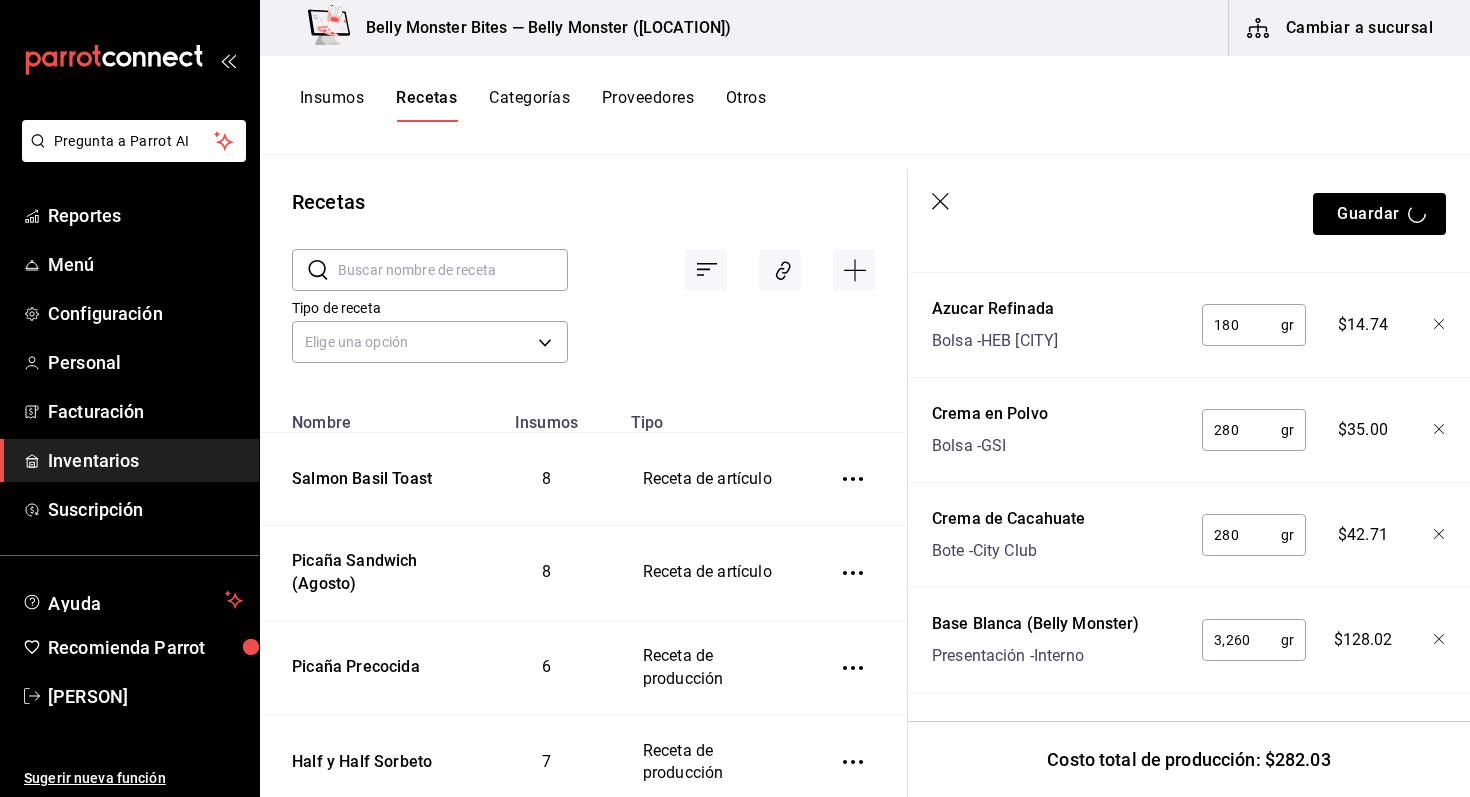 scroll, scrollTop: 0, scrollLeft: 0, axis: both 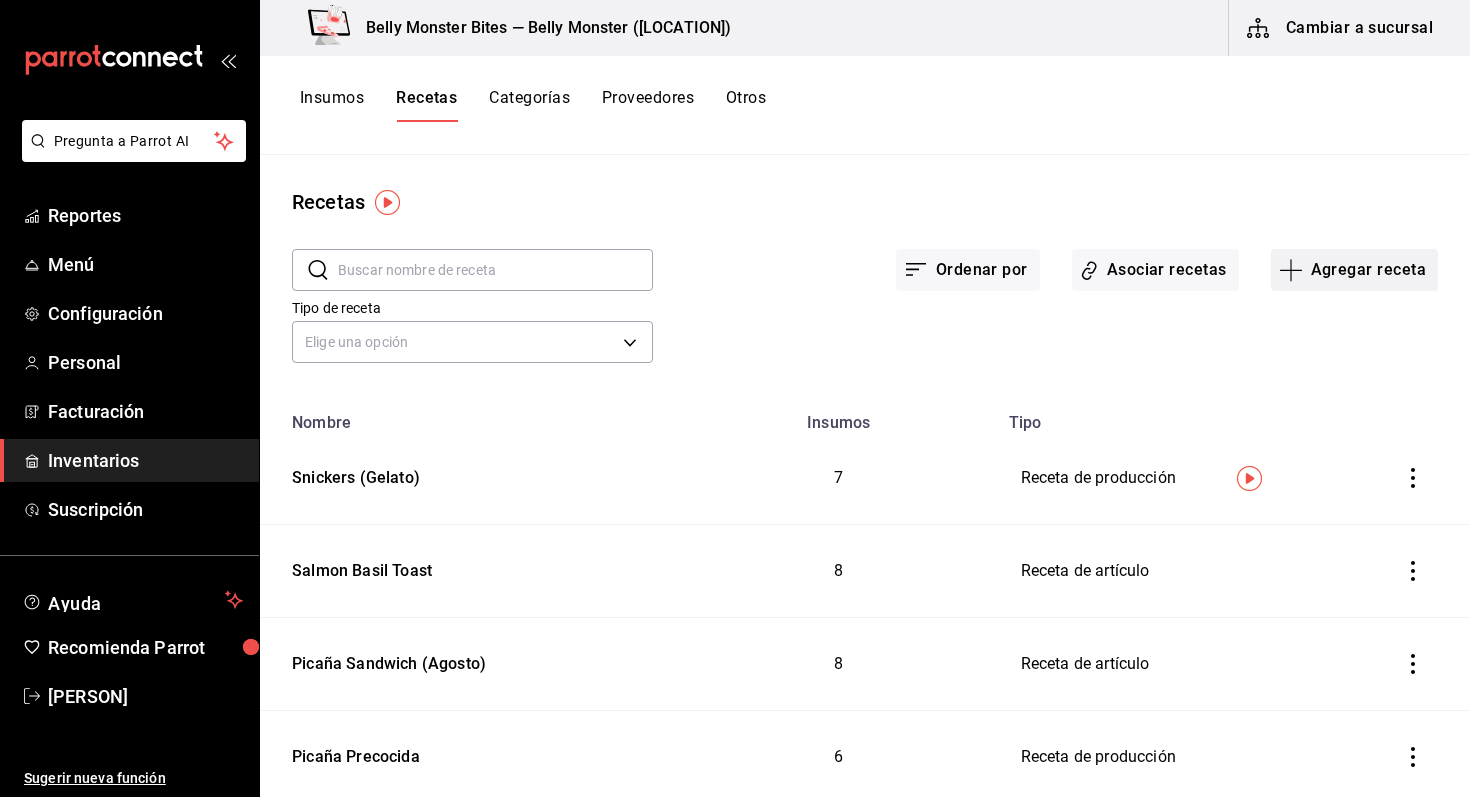 click on "Agregar receta" at bounding box center [1354, 270] 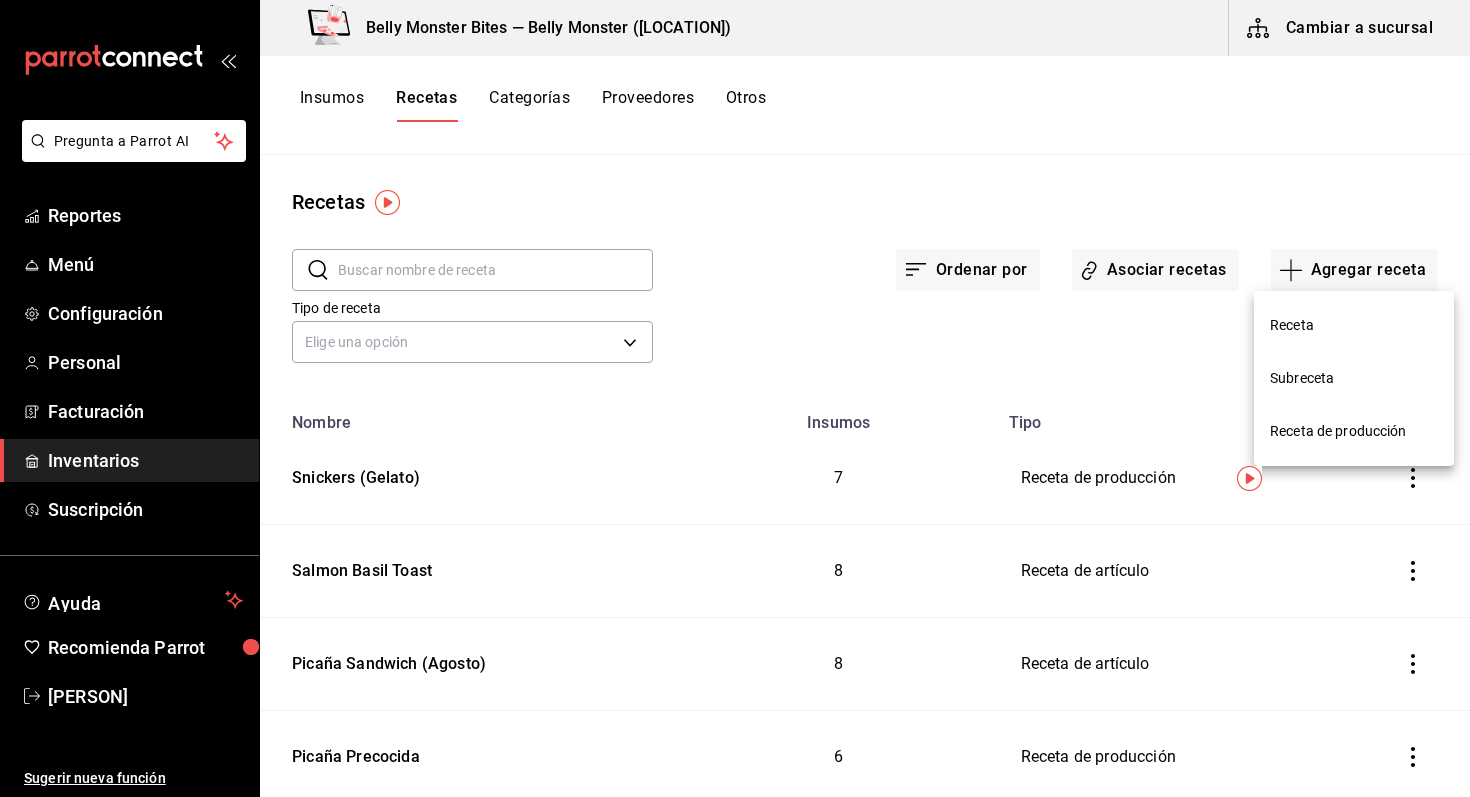 click on "Receta de producción" at bounding box center [1354, 431] 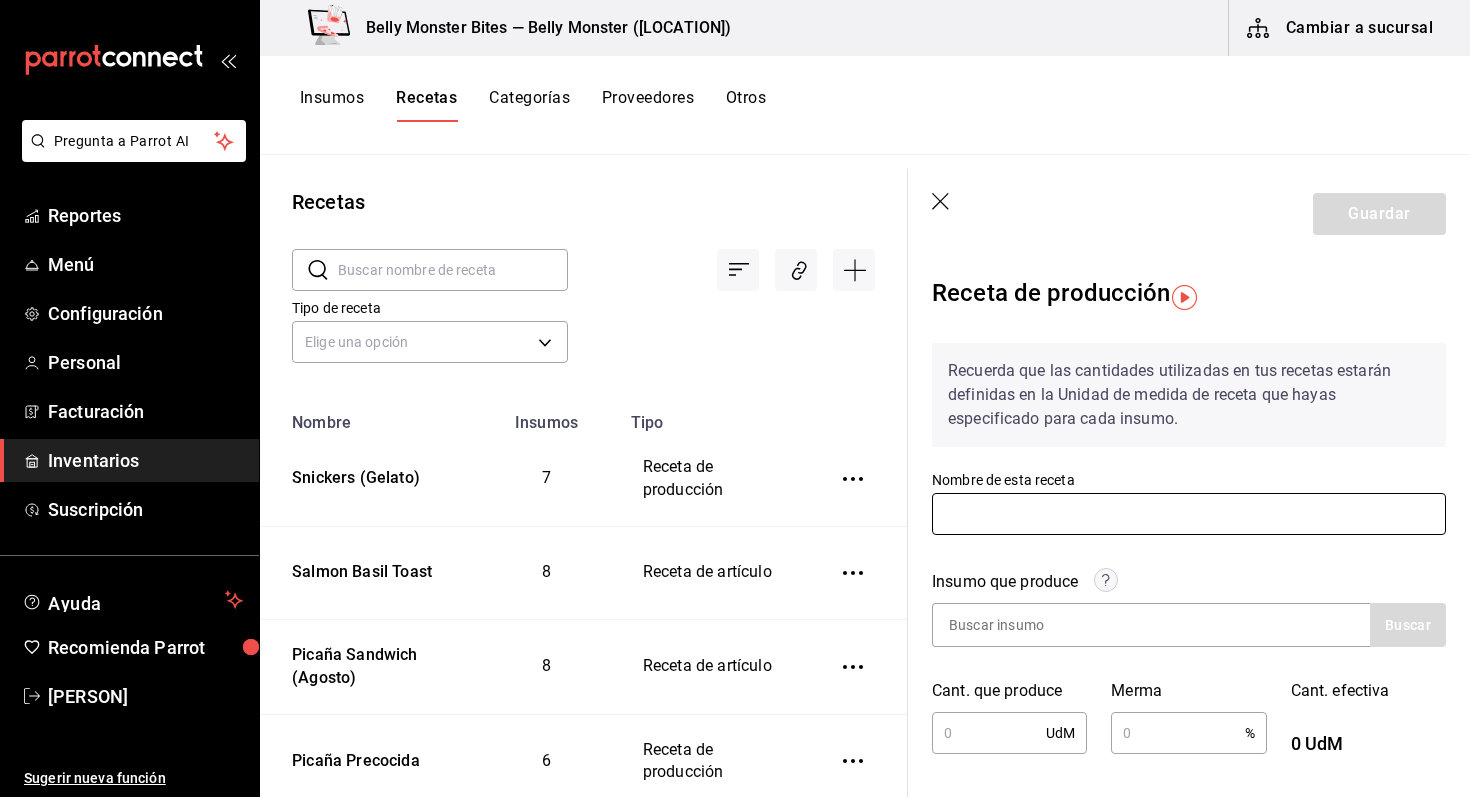 click at bounding box center [1189, 514] 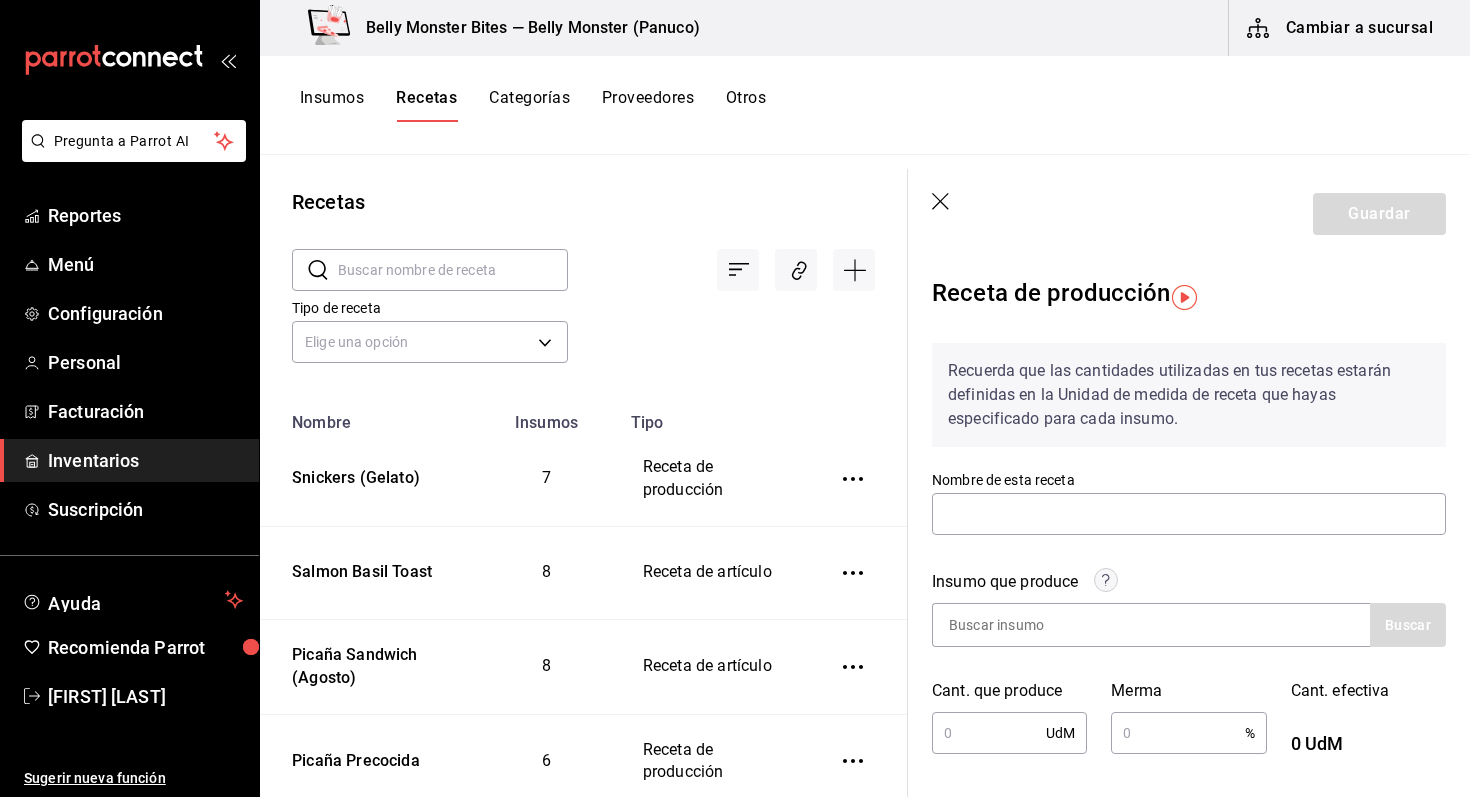 scroll, scrollTop: 0, scrollLeft: 0, axis: both 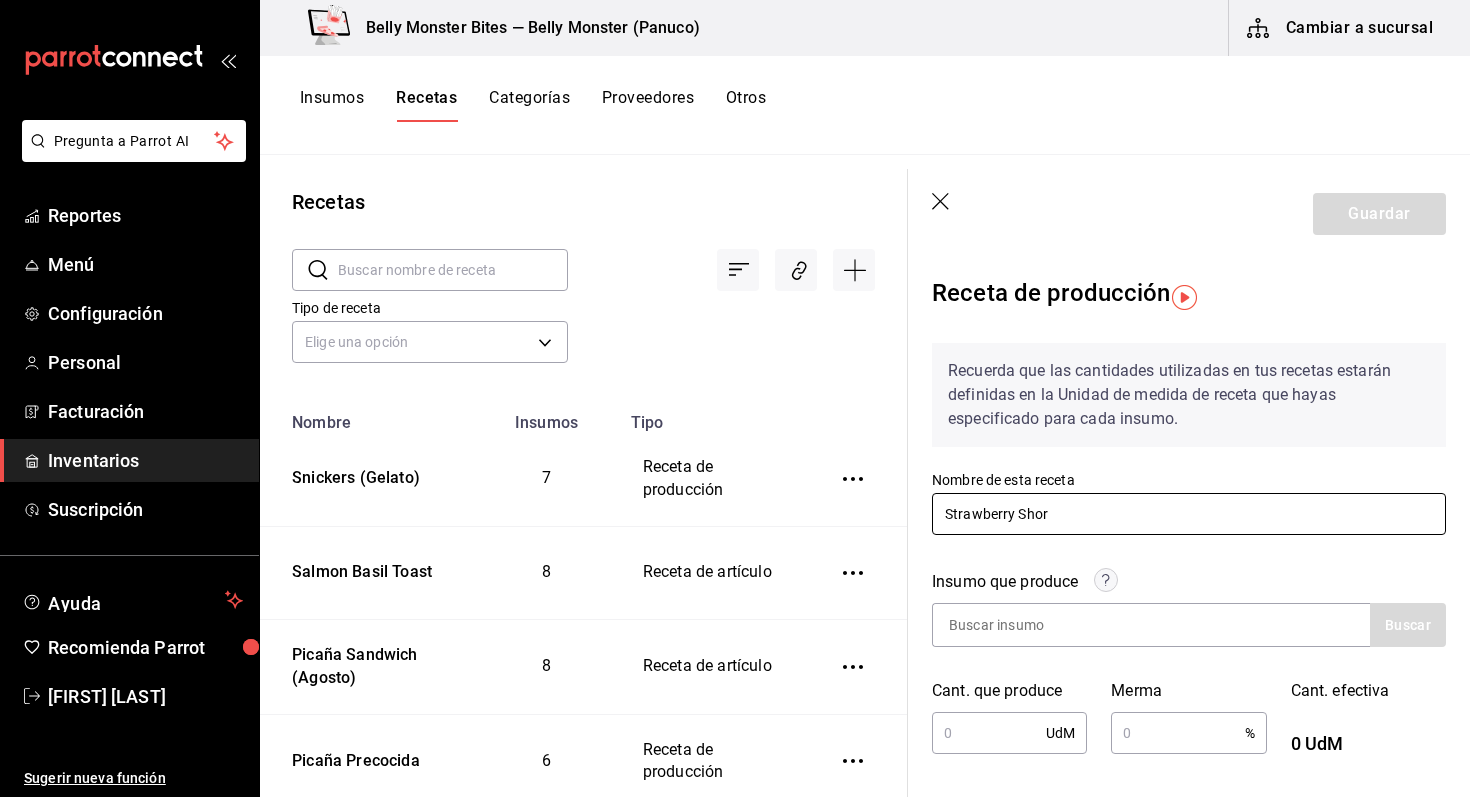 type on "Strawberry Shortcake (Gelato)" 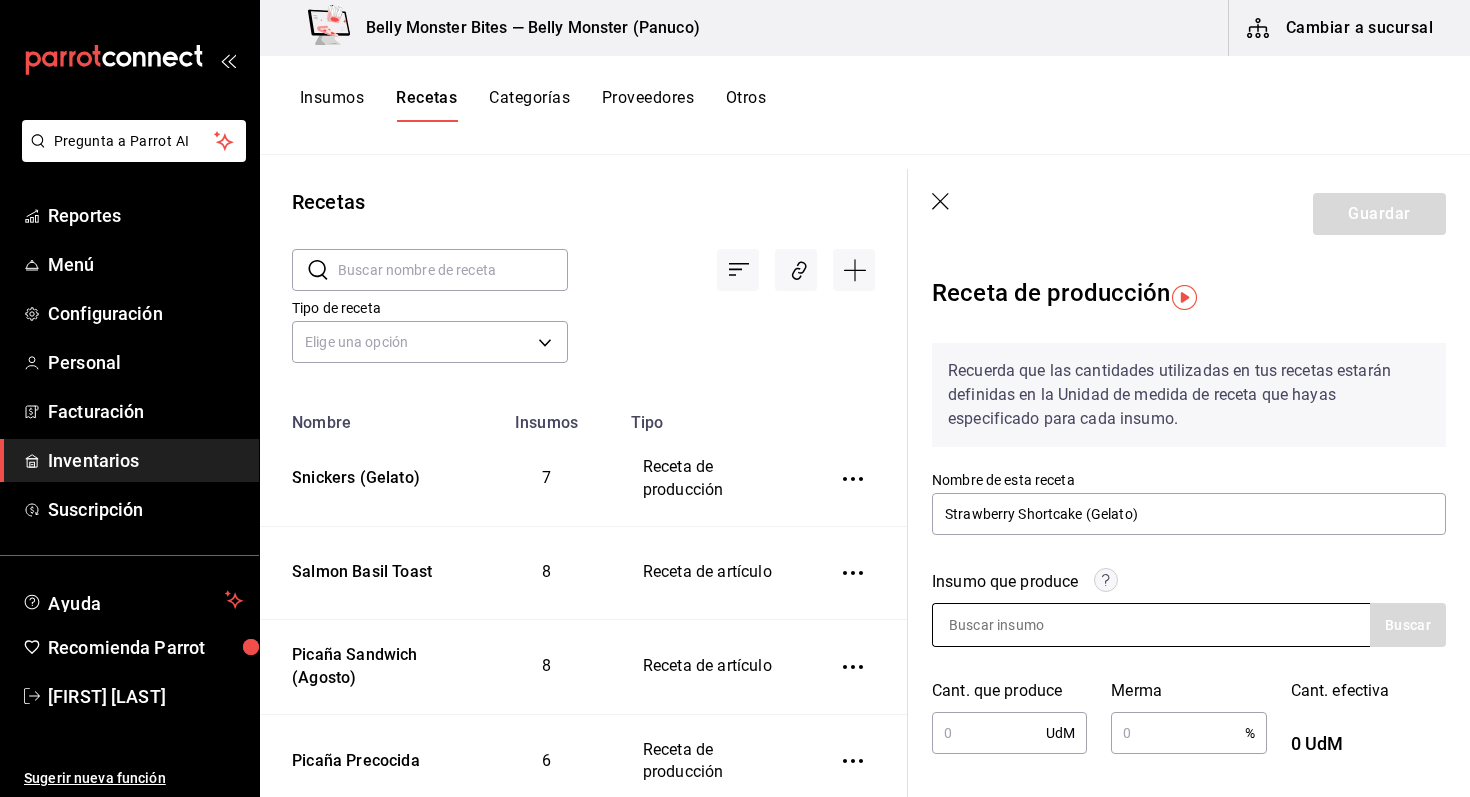 click at bounding box center (1033, 625) 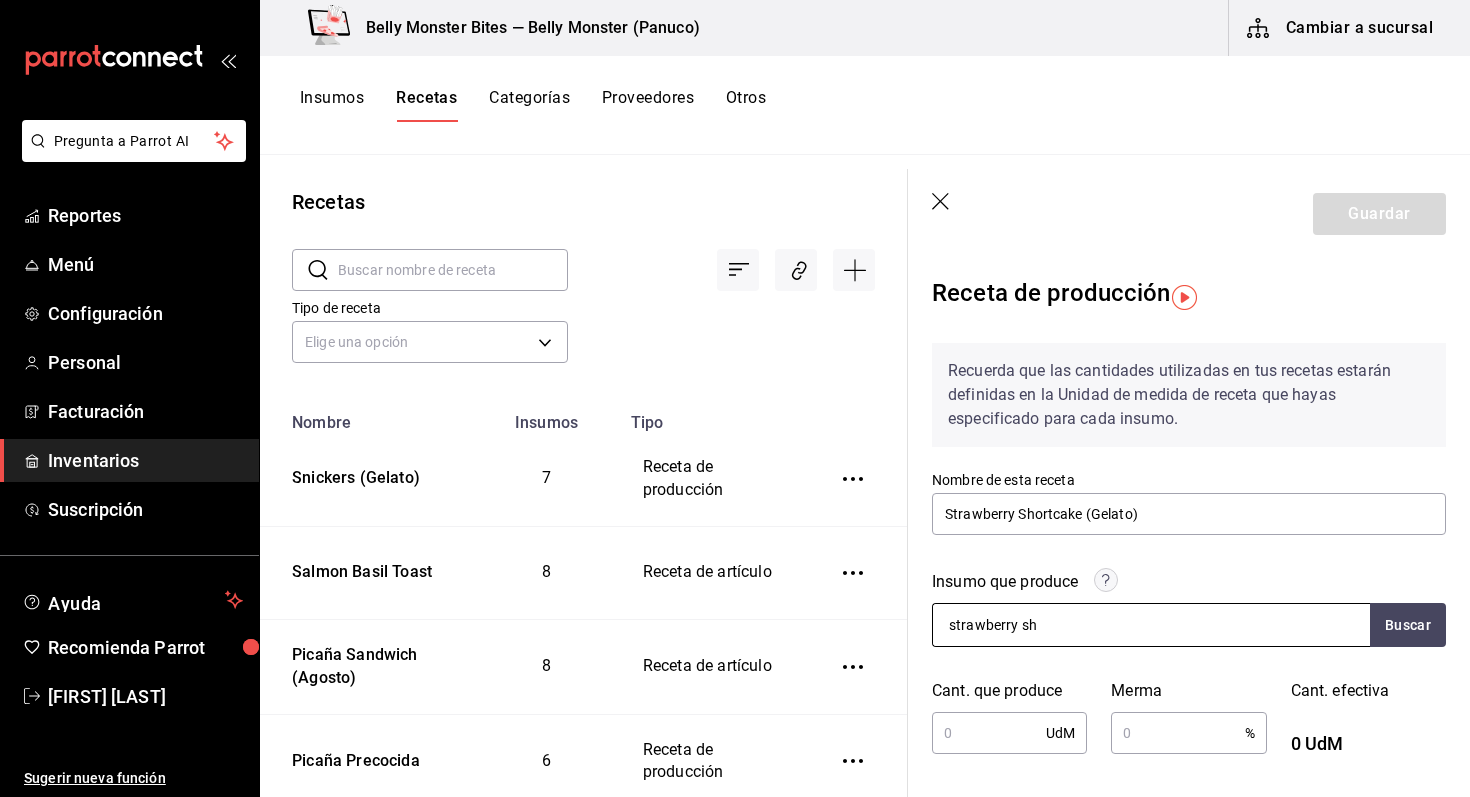 type on "strawberry sho" 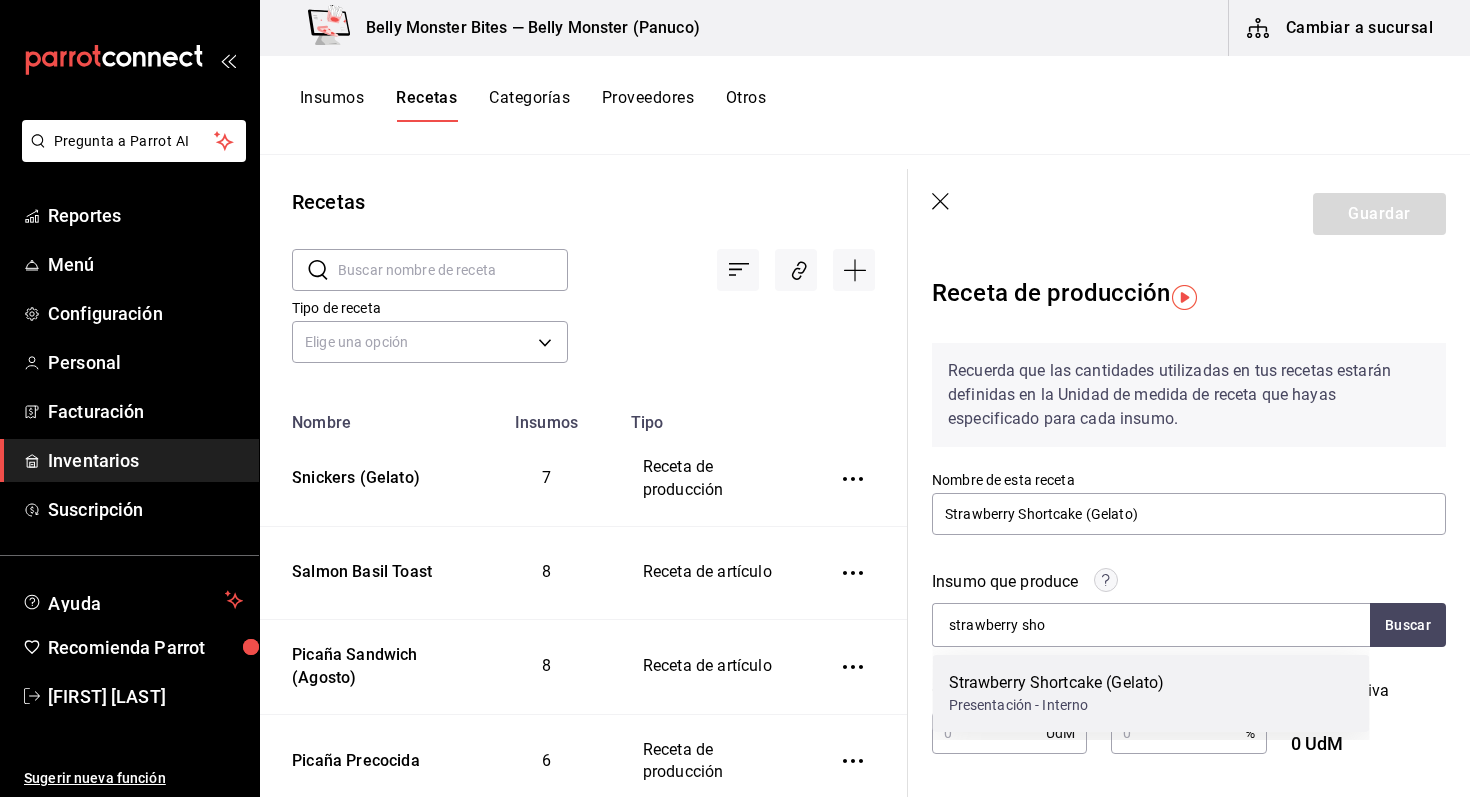 click on "Strawberry Shortcake (Gelato)" at bounding box center [1057, 683] 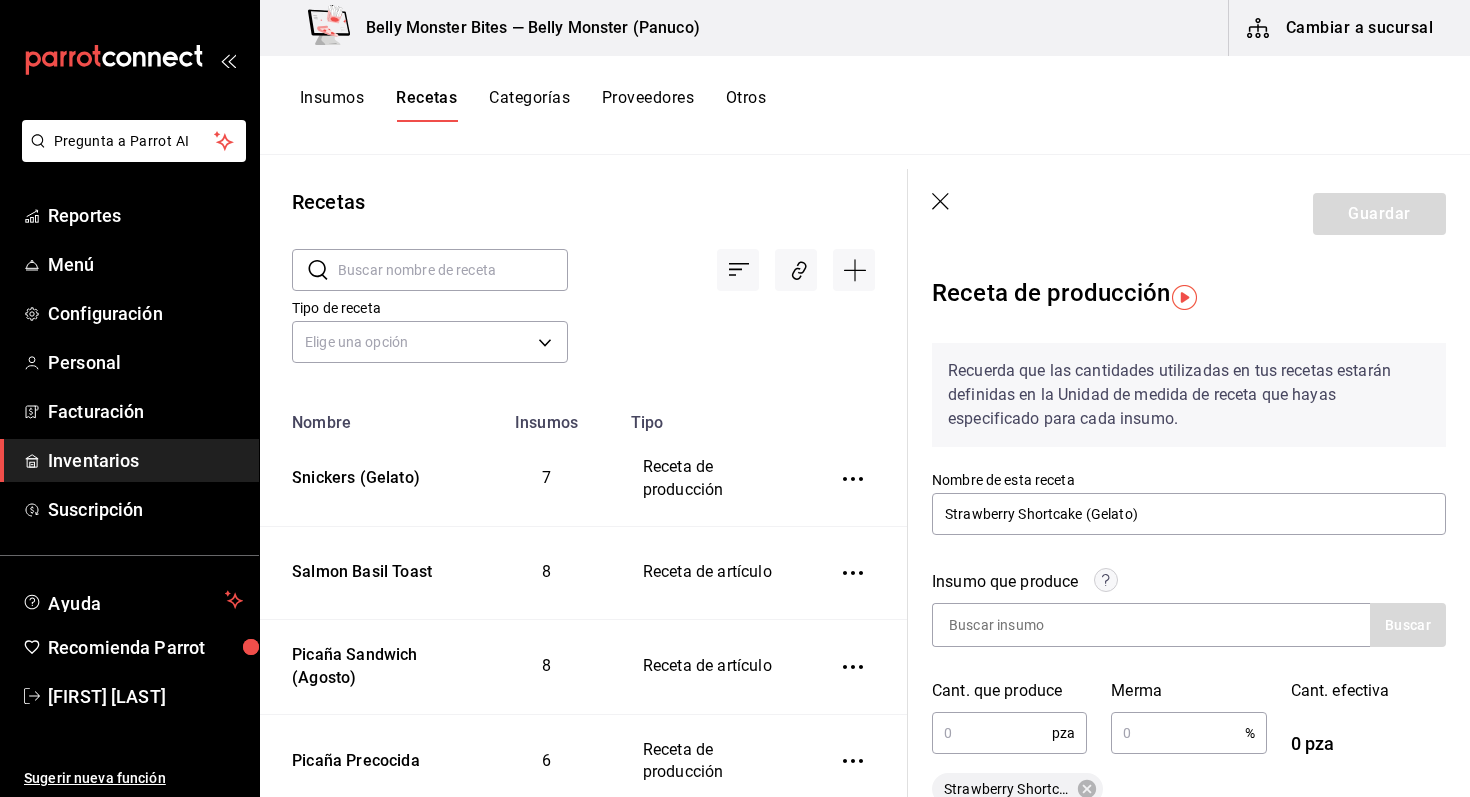 click at bounding box center (992, 733) 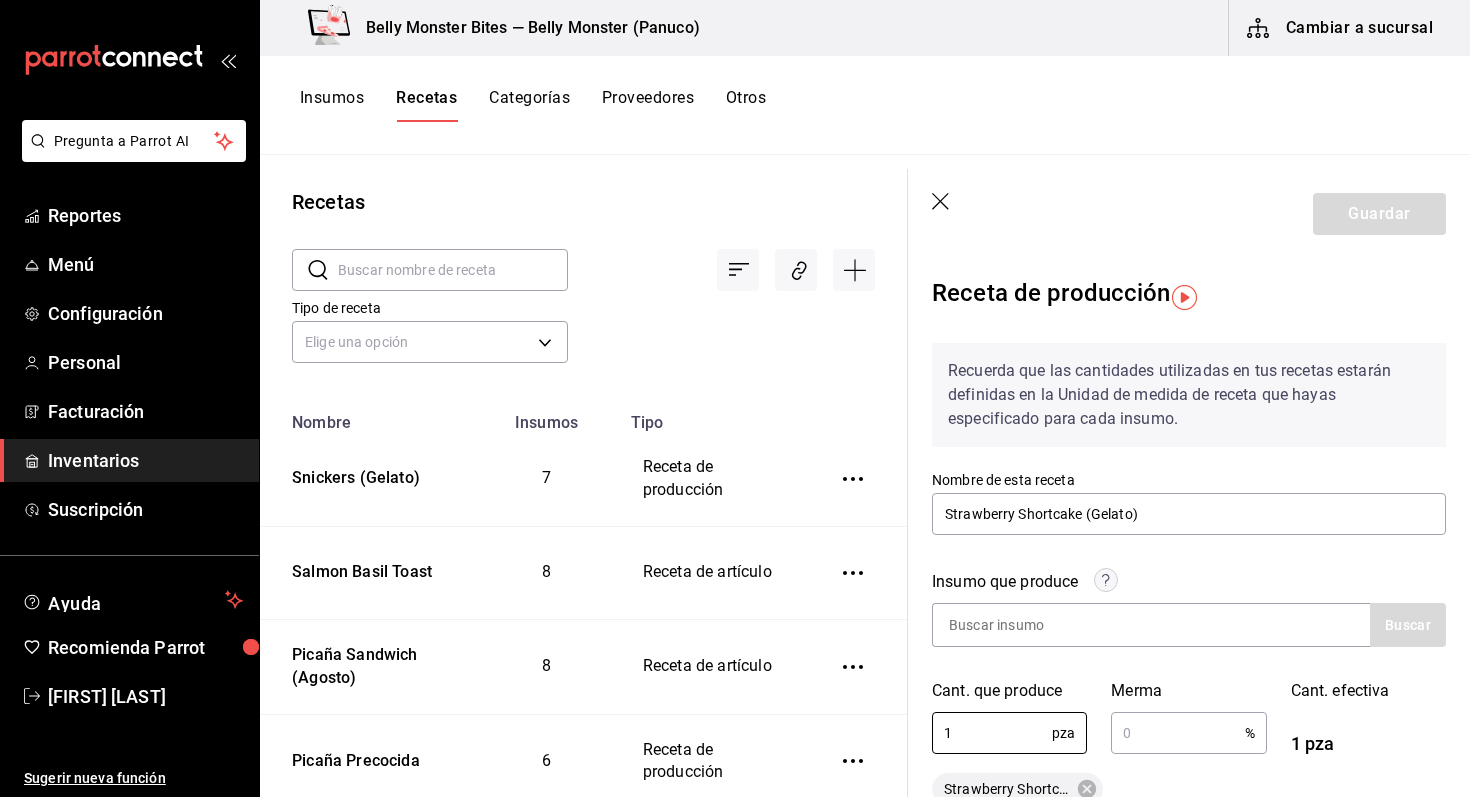 type on "1" 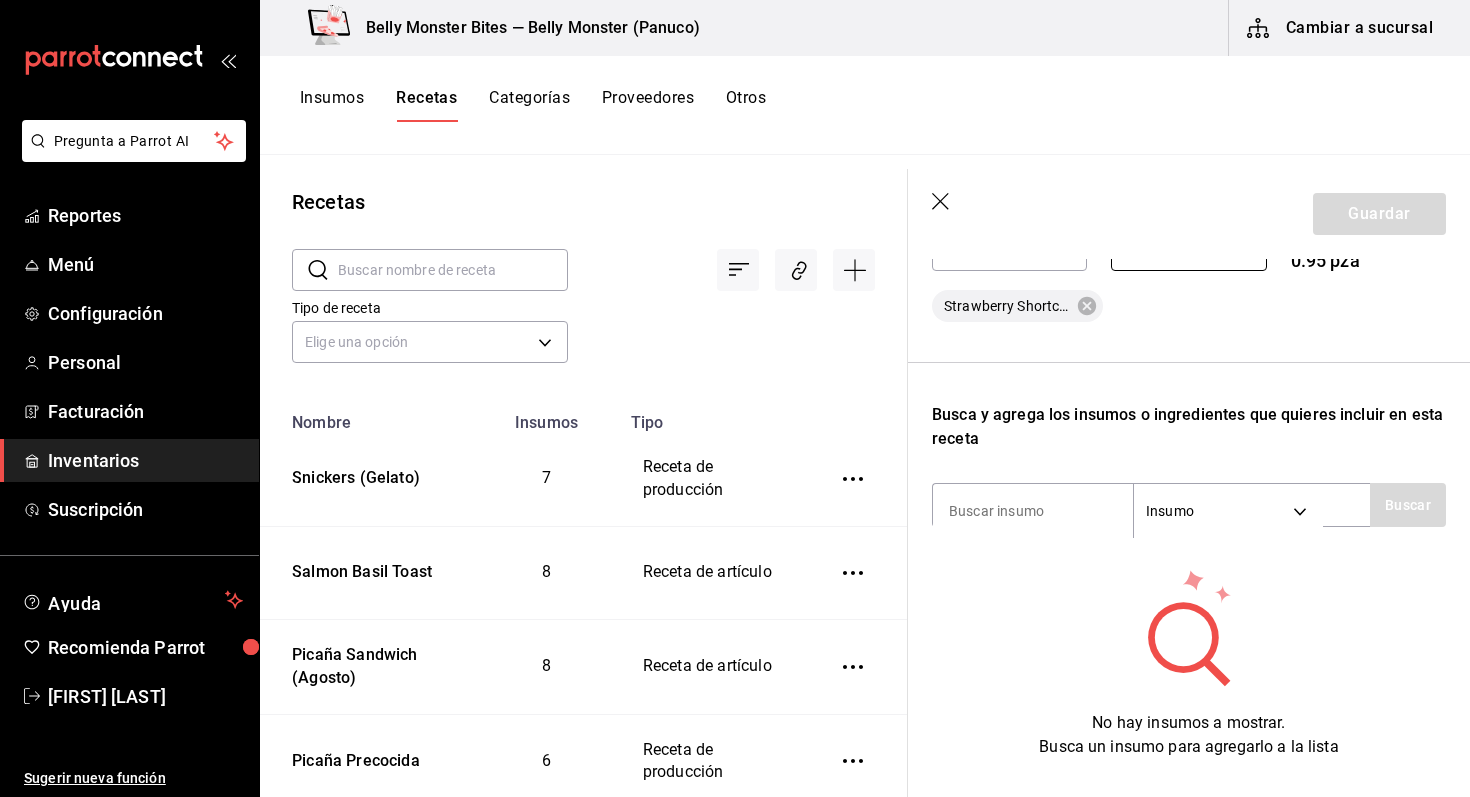 scroll, scrollTop: 498, scrollLeft: 0, axis: vertical 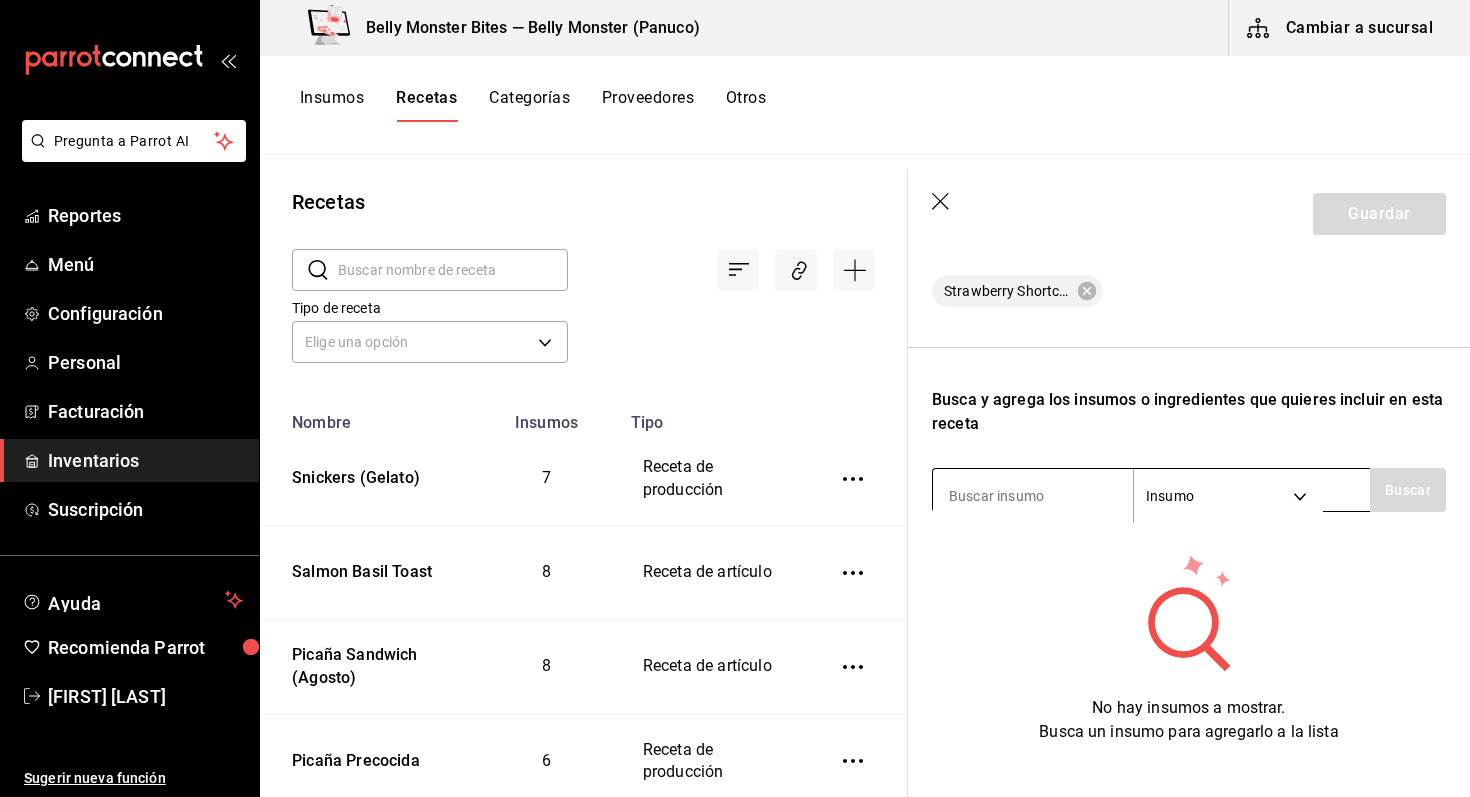 type on "5" 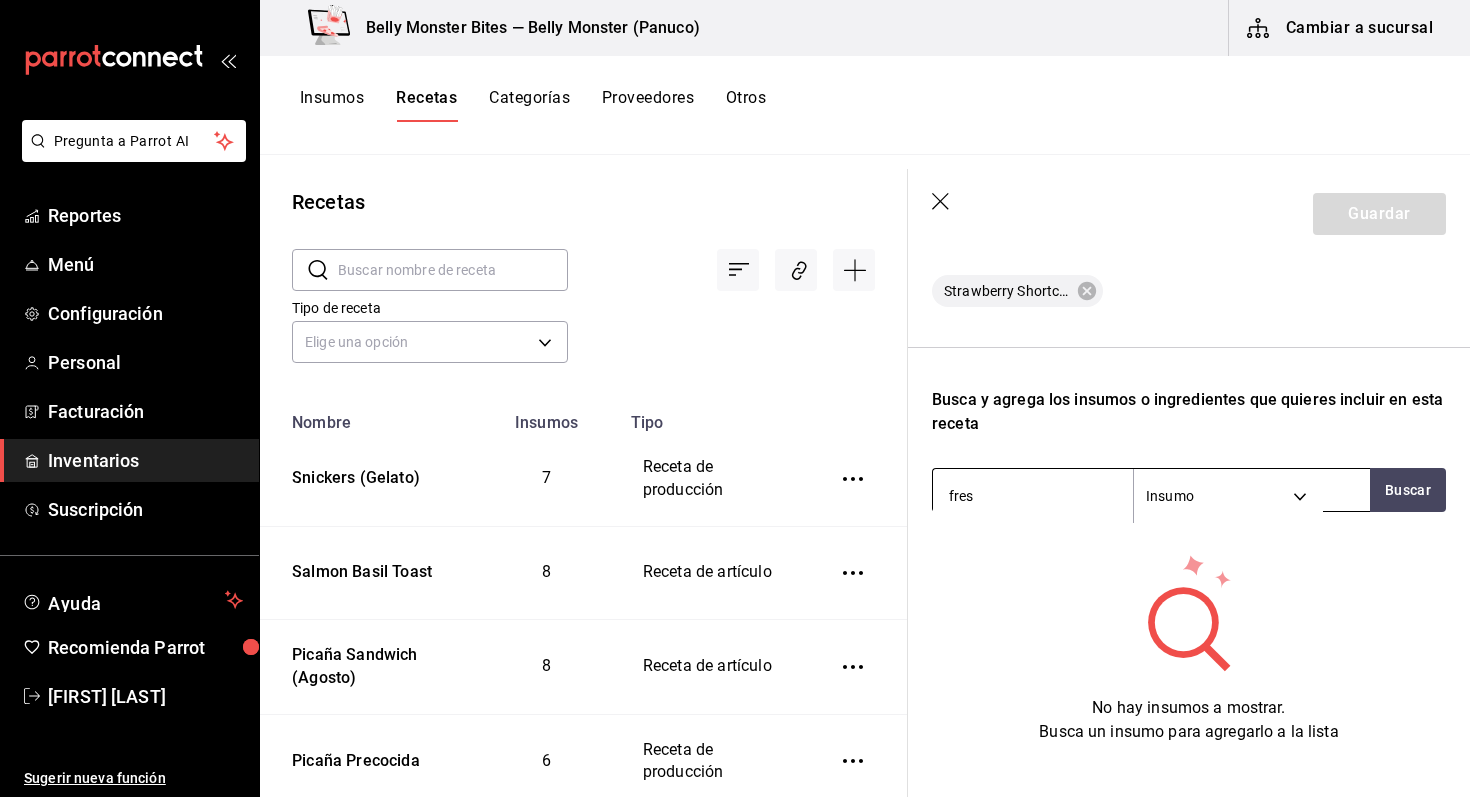 type on "fresa" 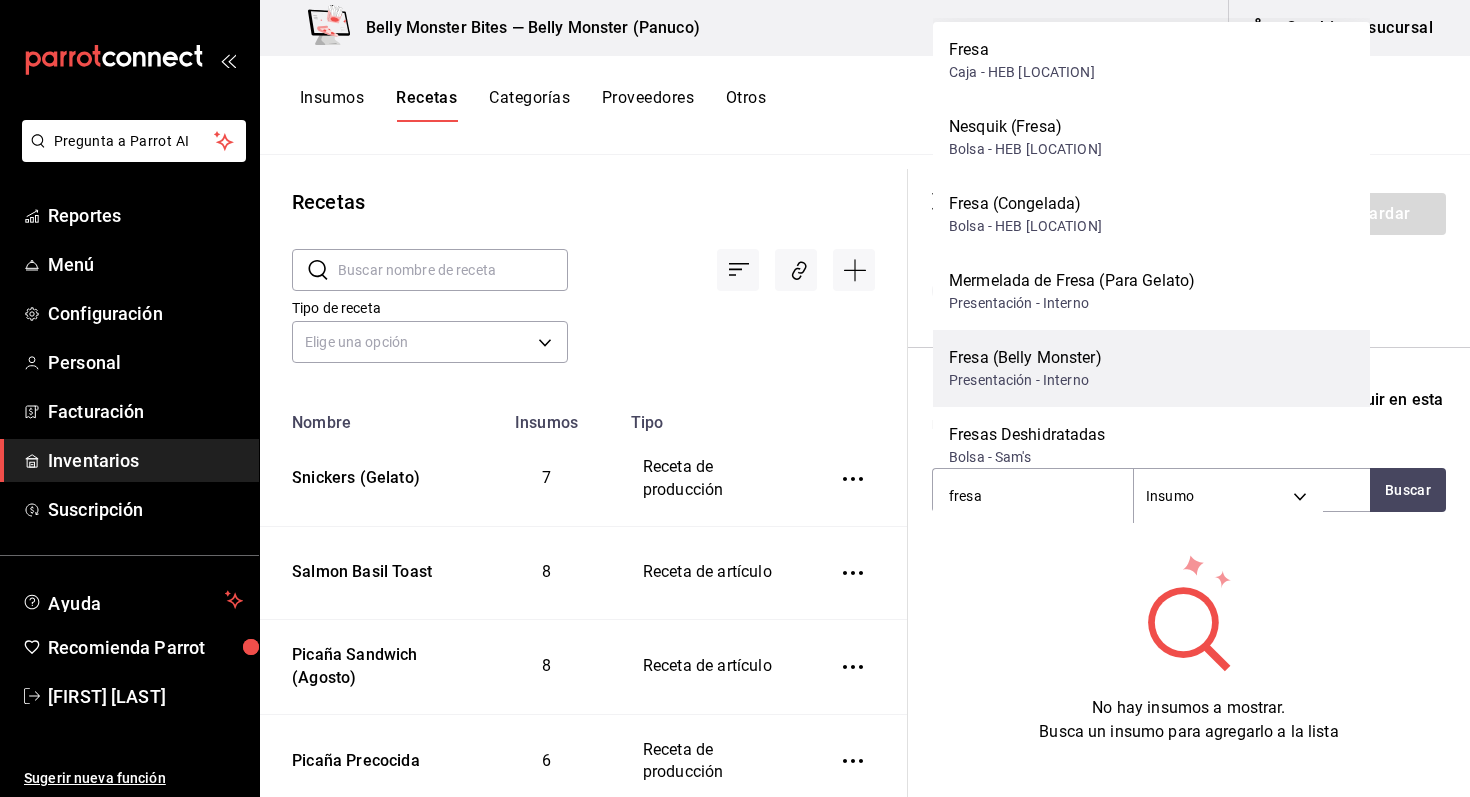 scroll, scrollTop: 0, scrollLeft: 0, axis: both 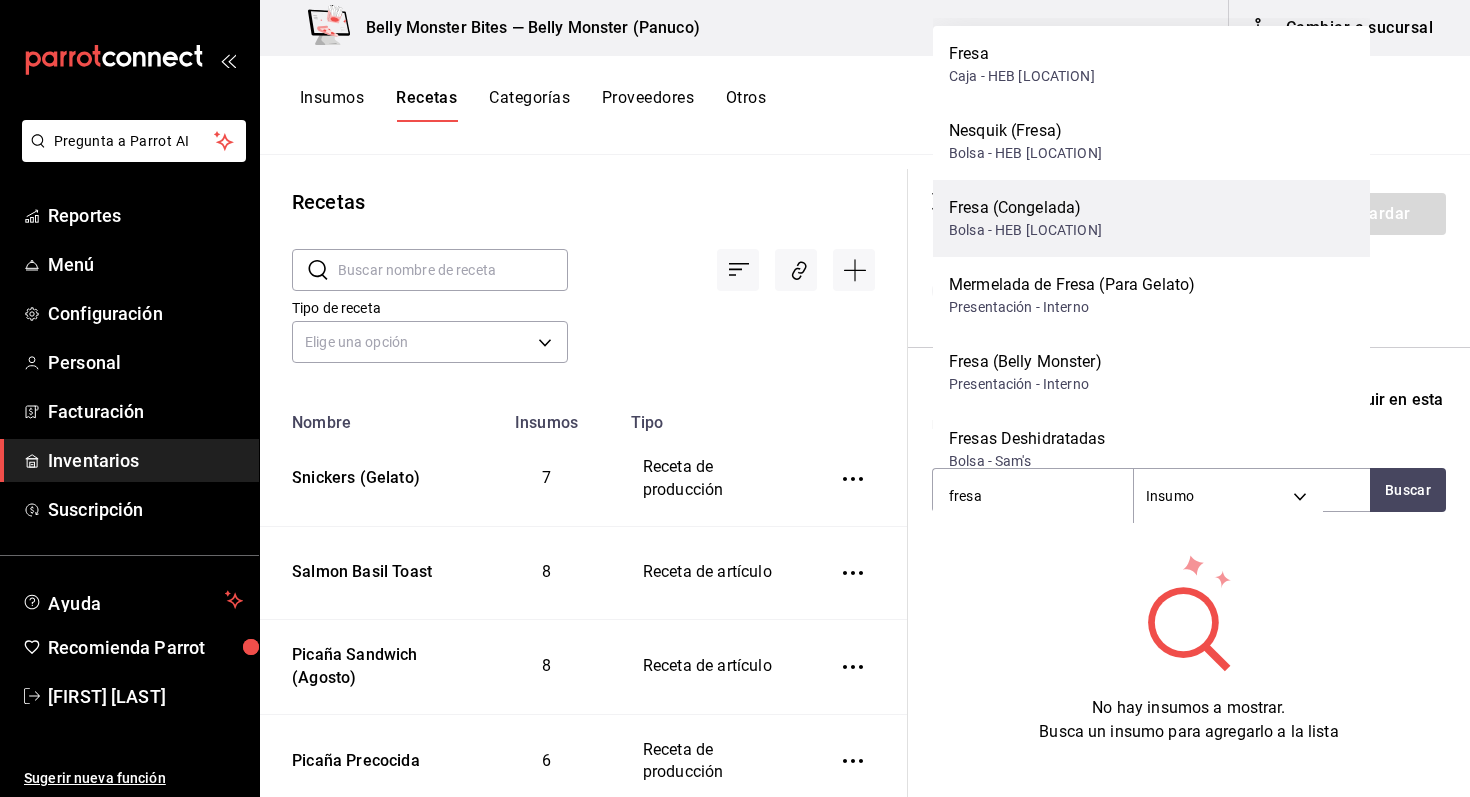 click on "Bolsa - [STORE] México" at bounding box center (1025, 230) 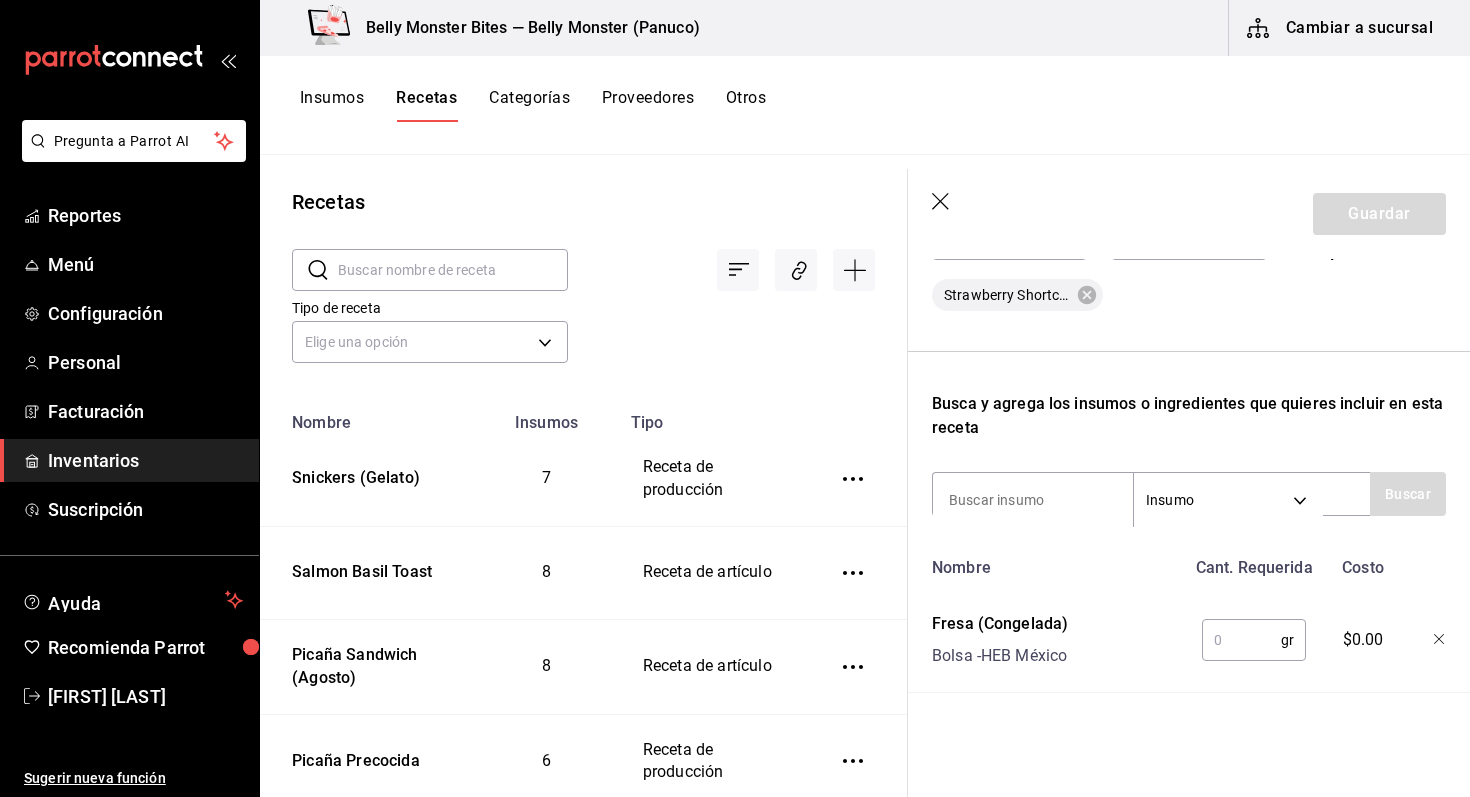 scroll, scrollTop: 494, scrollLeft: 0, axis: vertical 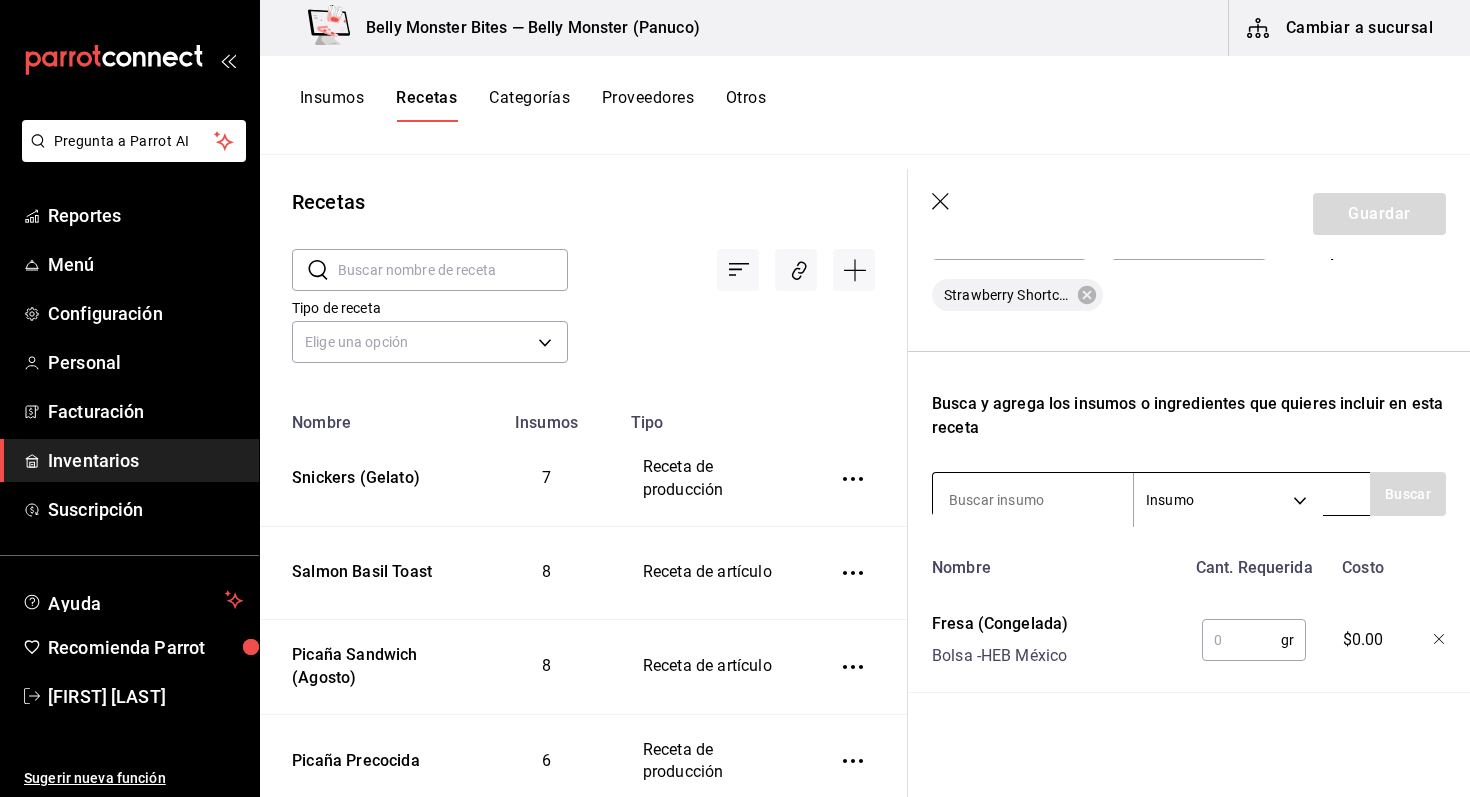 click on "Insumo SUPPLY" at bounding box center [1151, 494] 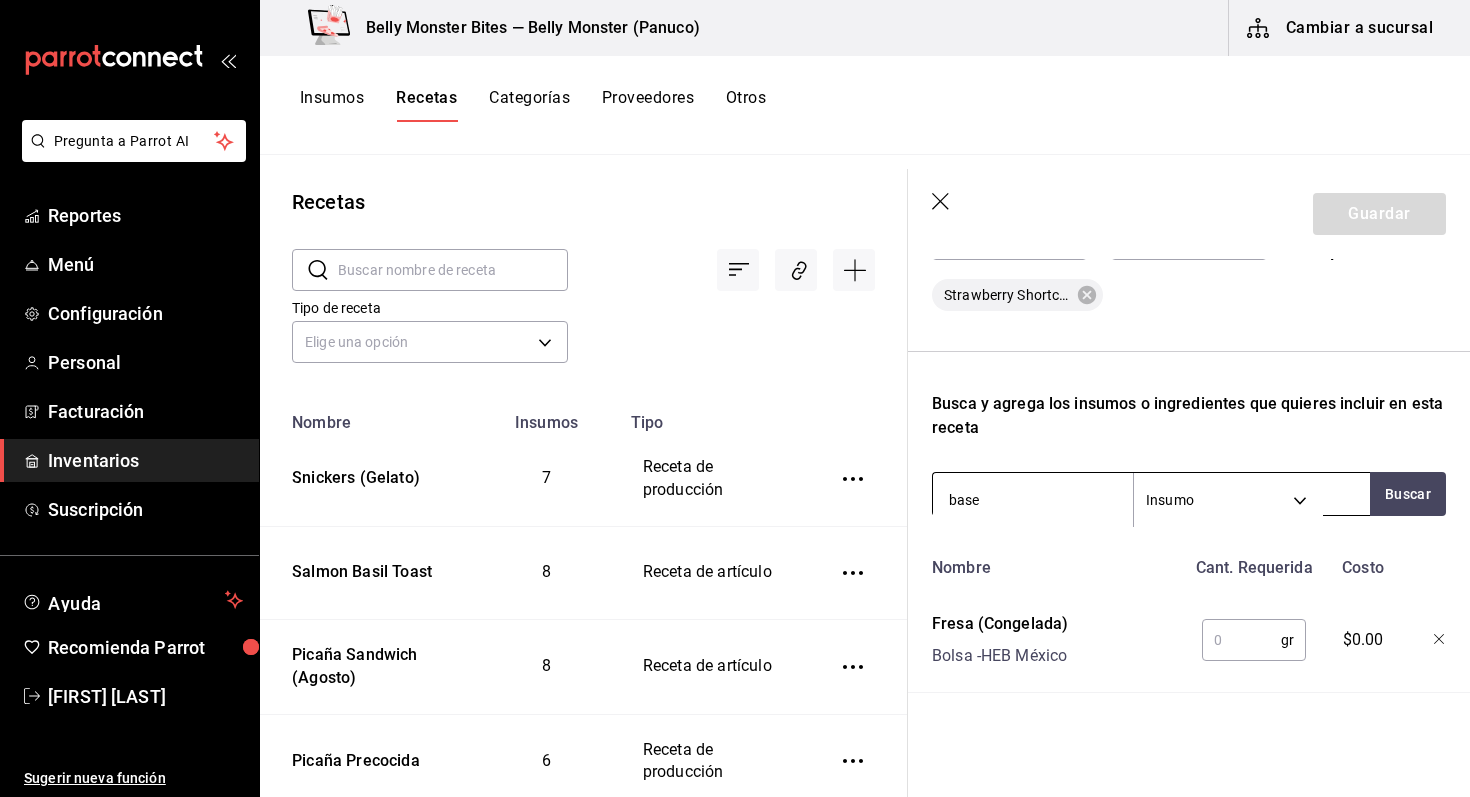type on "base b" 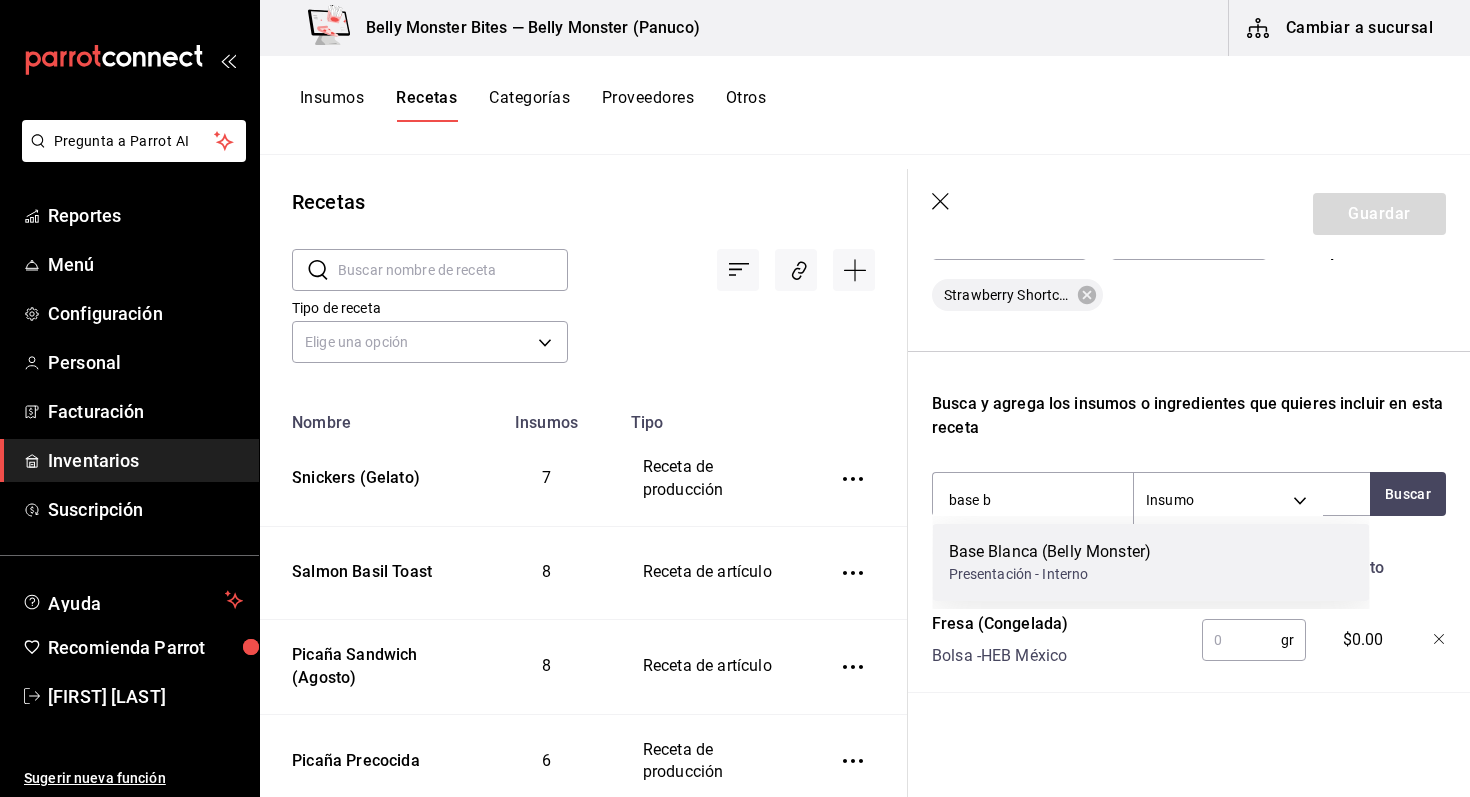 click on "Base Blanca (Belly Monster)" at bounding box center [1050, 552] 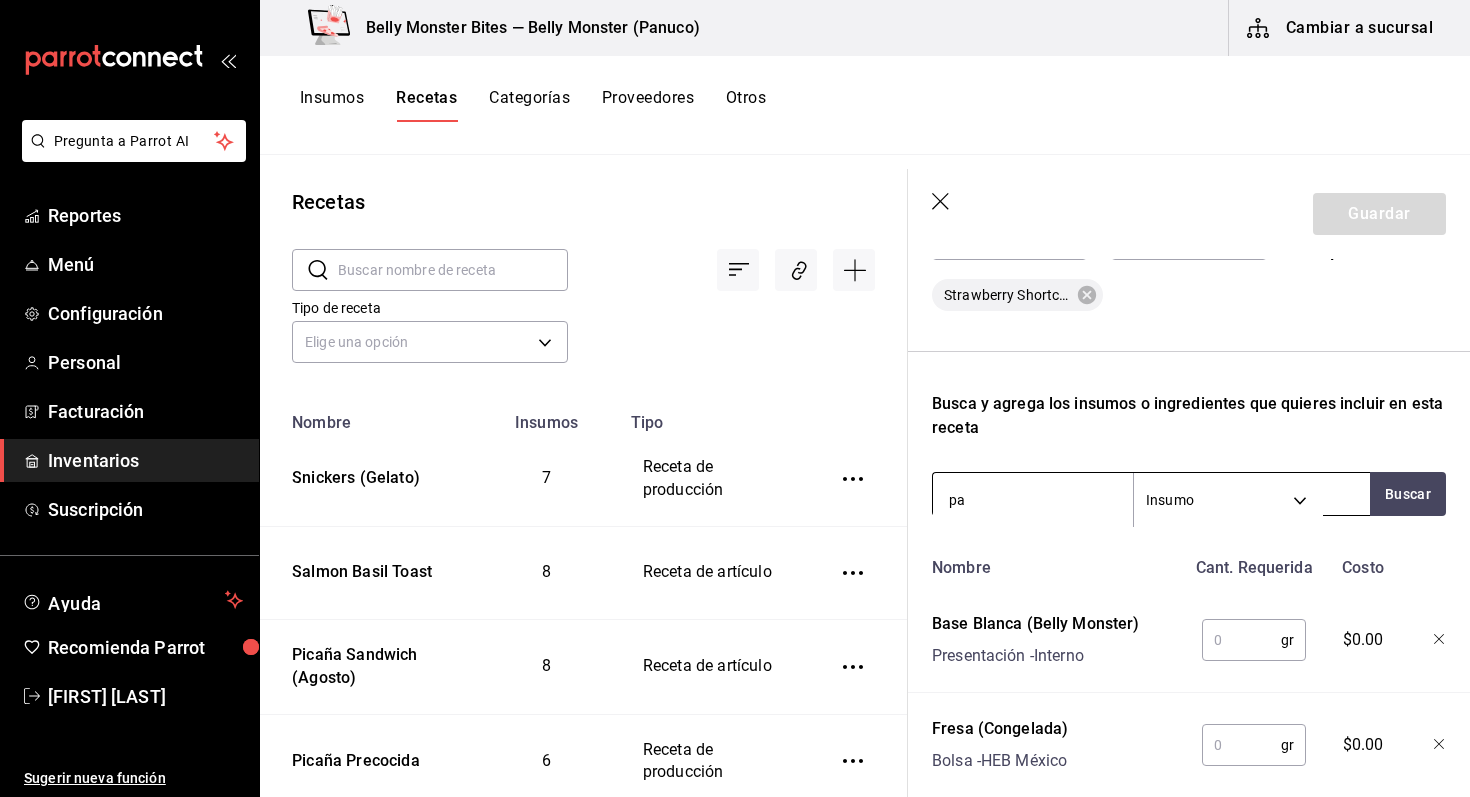 type on "p" 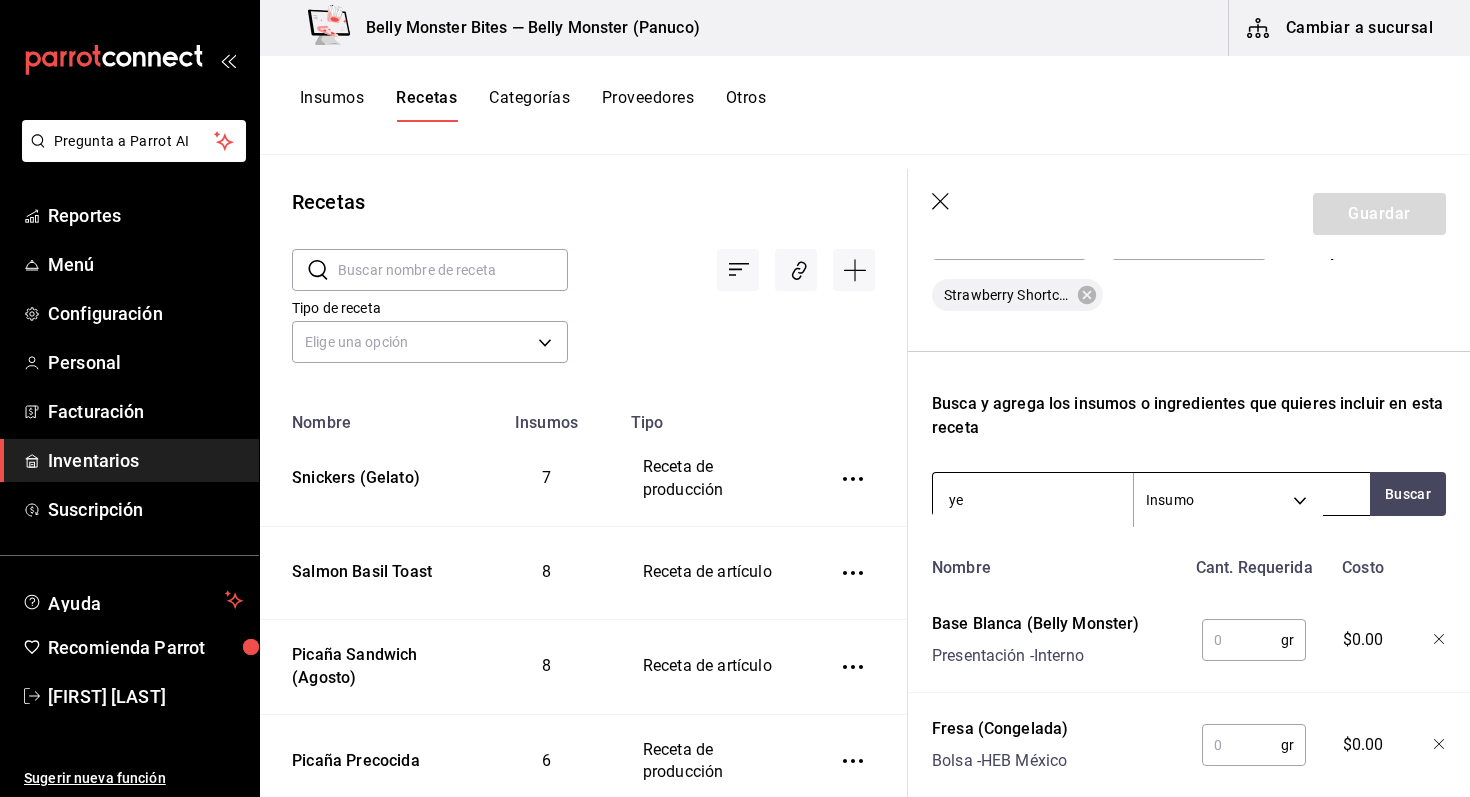 type on "y" 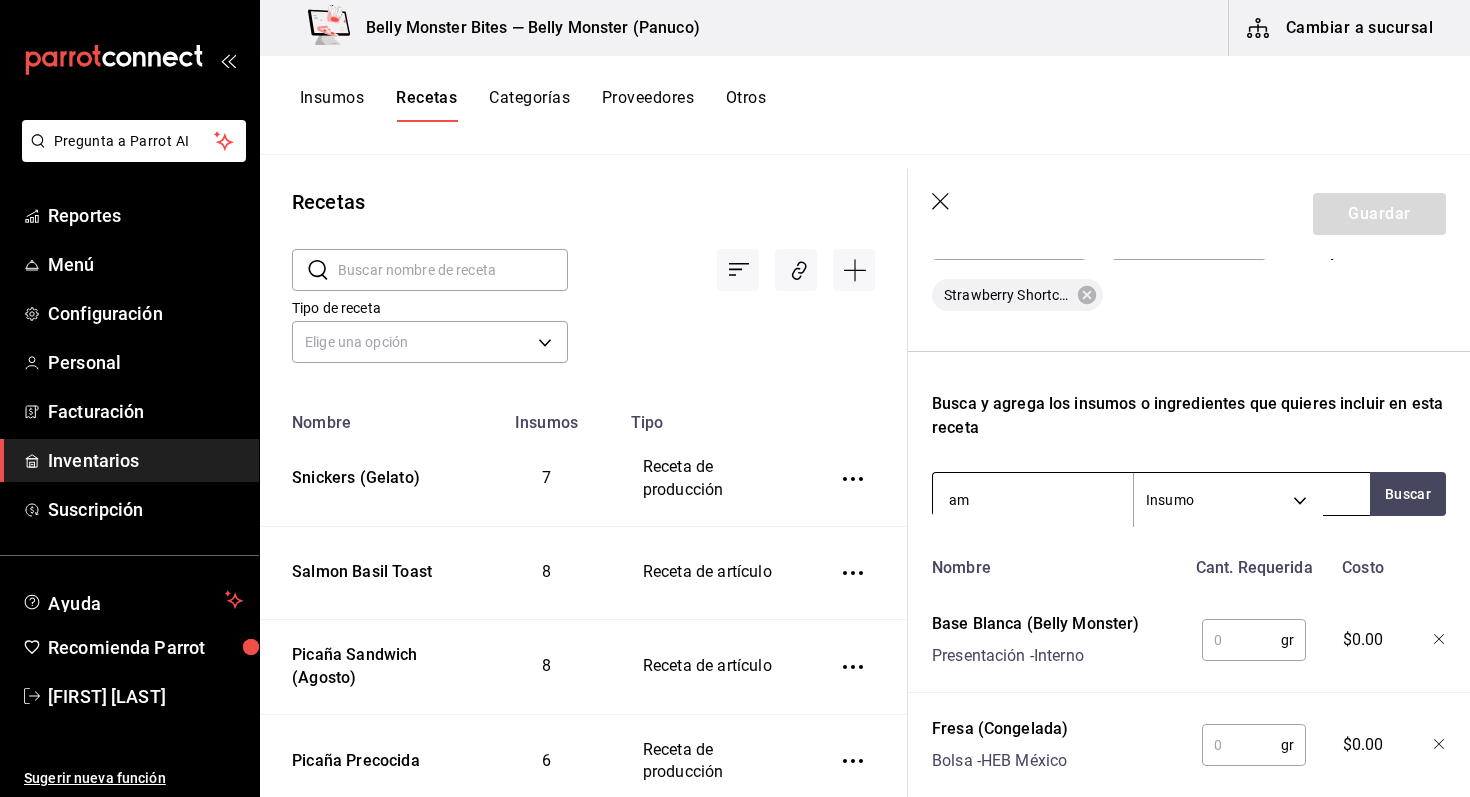 type on "a" 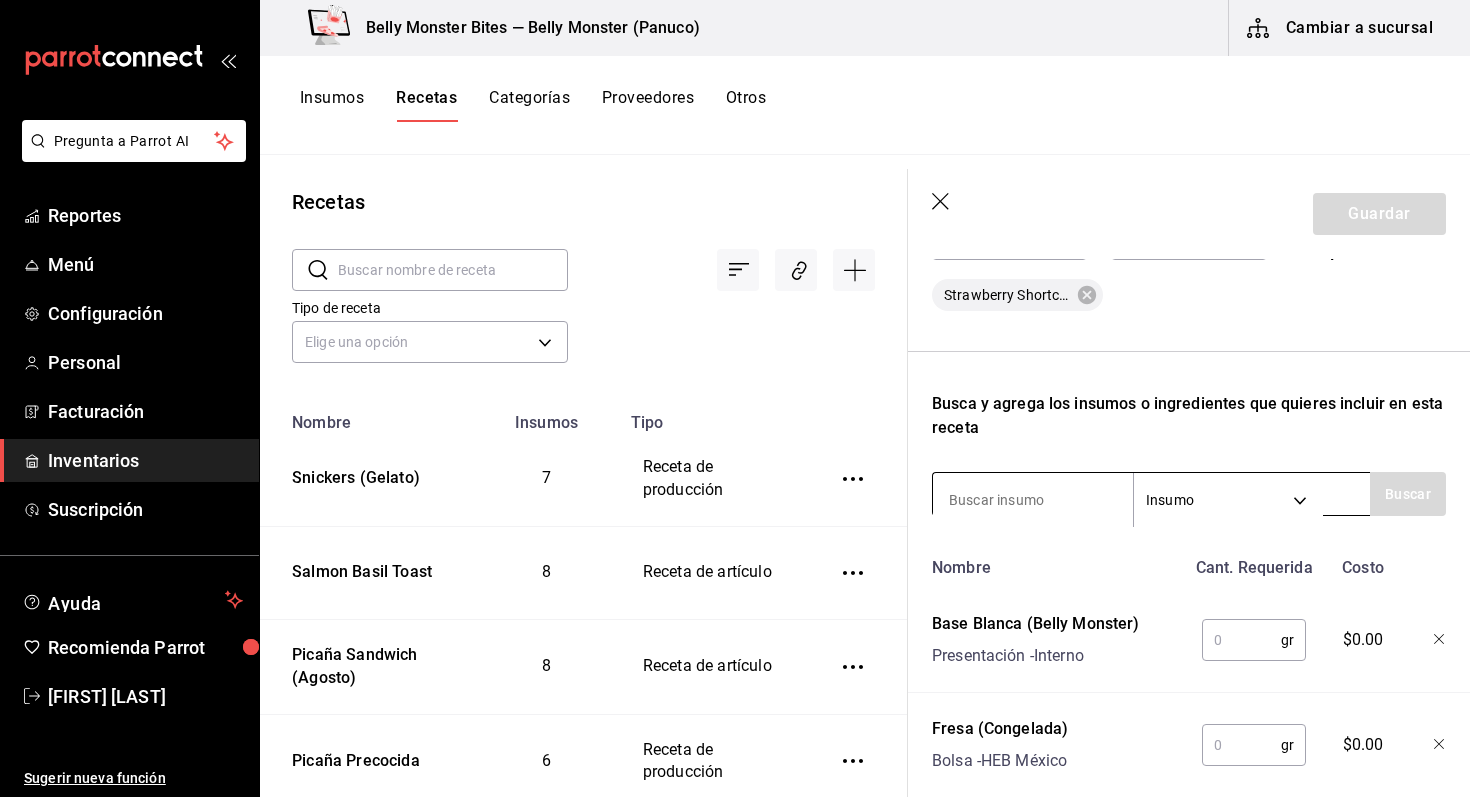 click at bounding box center (1033, 500) 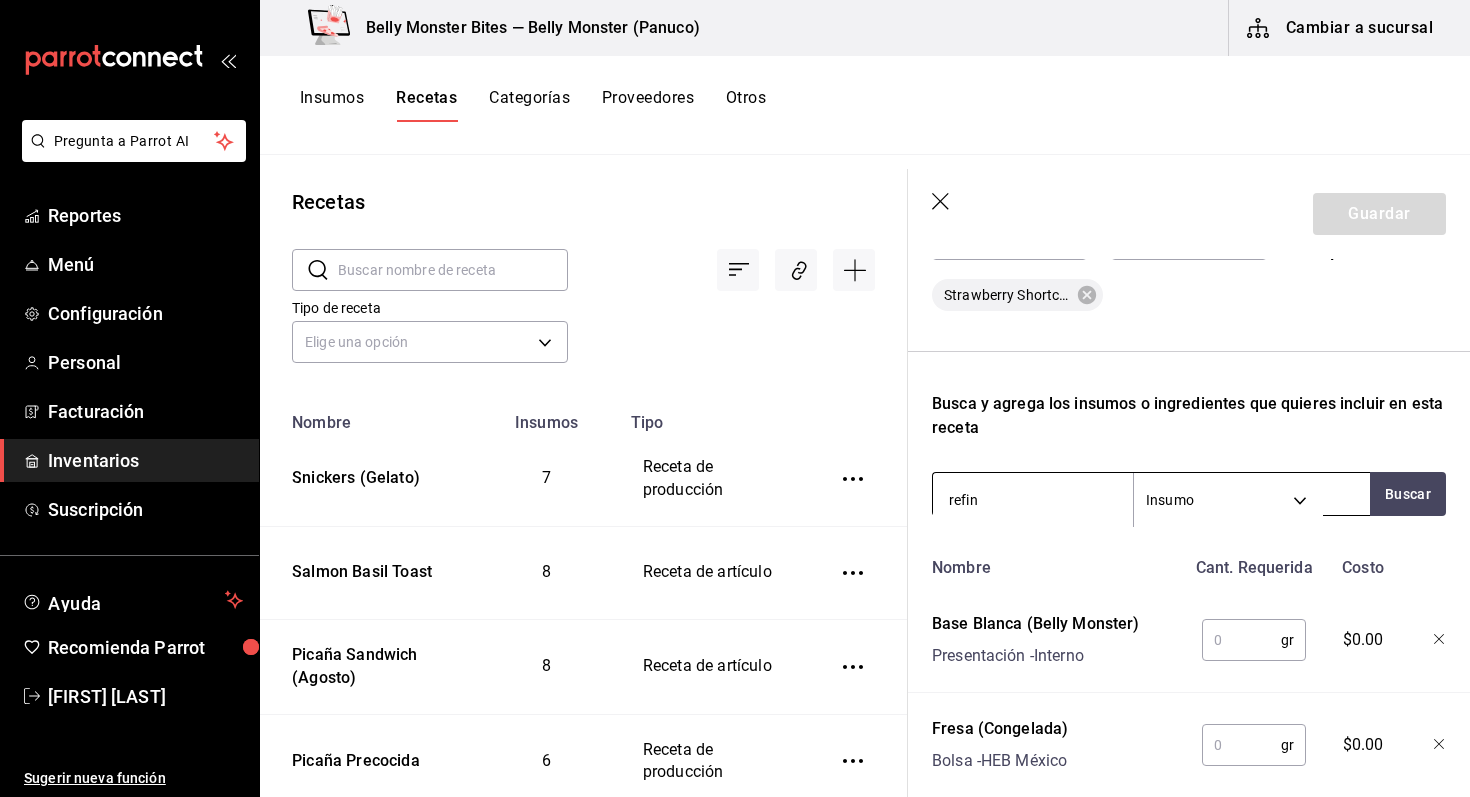 type on "refina" 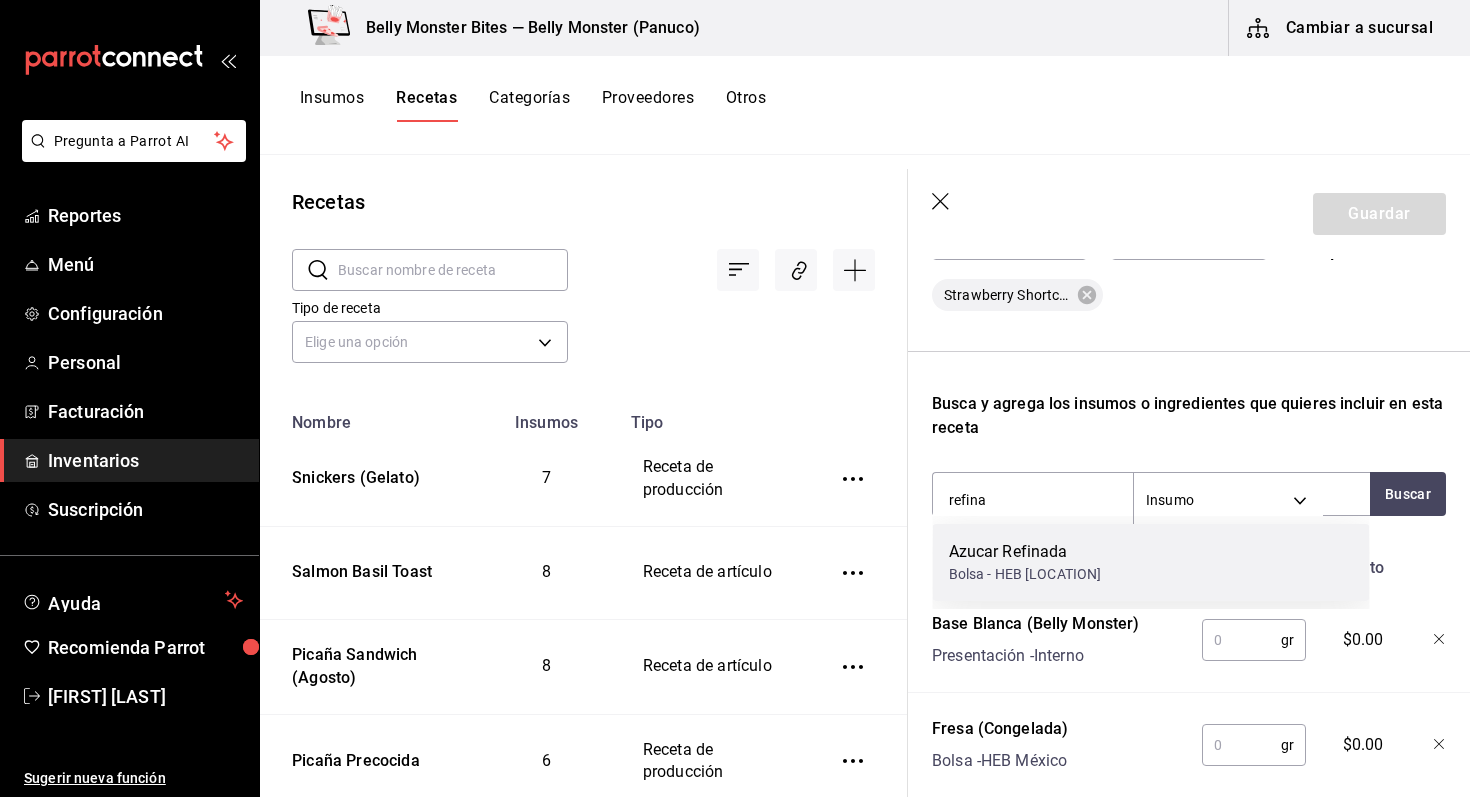 click on "Azucar Refinada Bolsa - HEB México" at bounding box center [1151, 562] 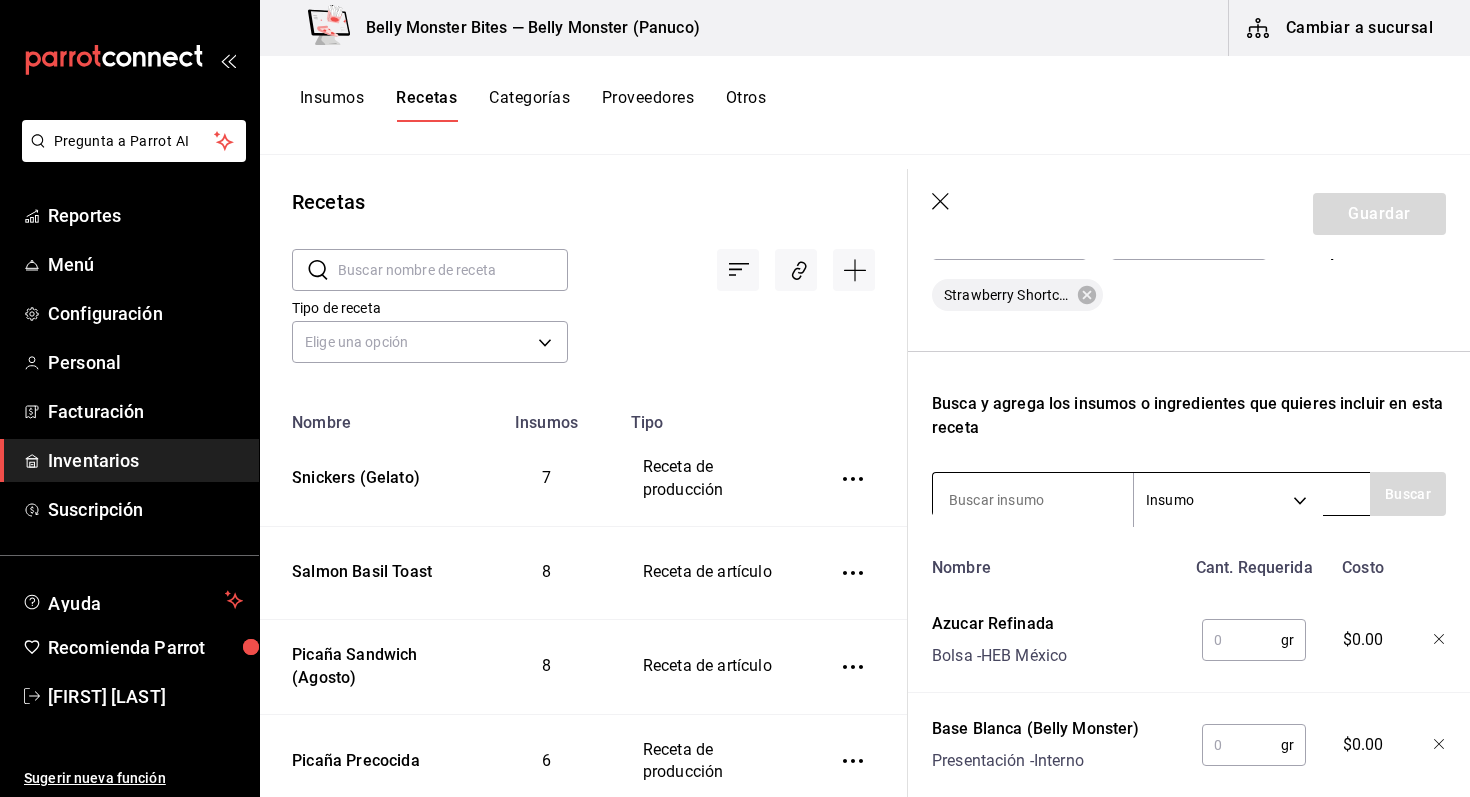 click at bounding box center (1033, 500) 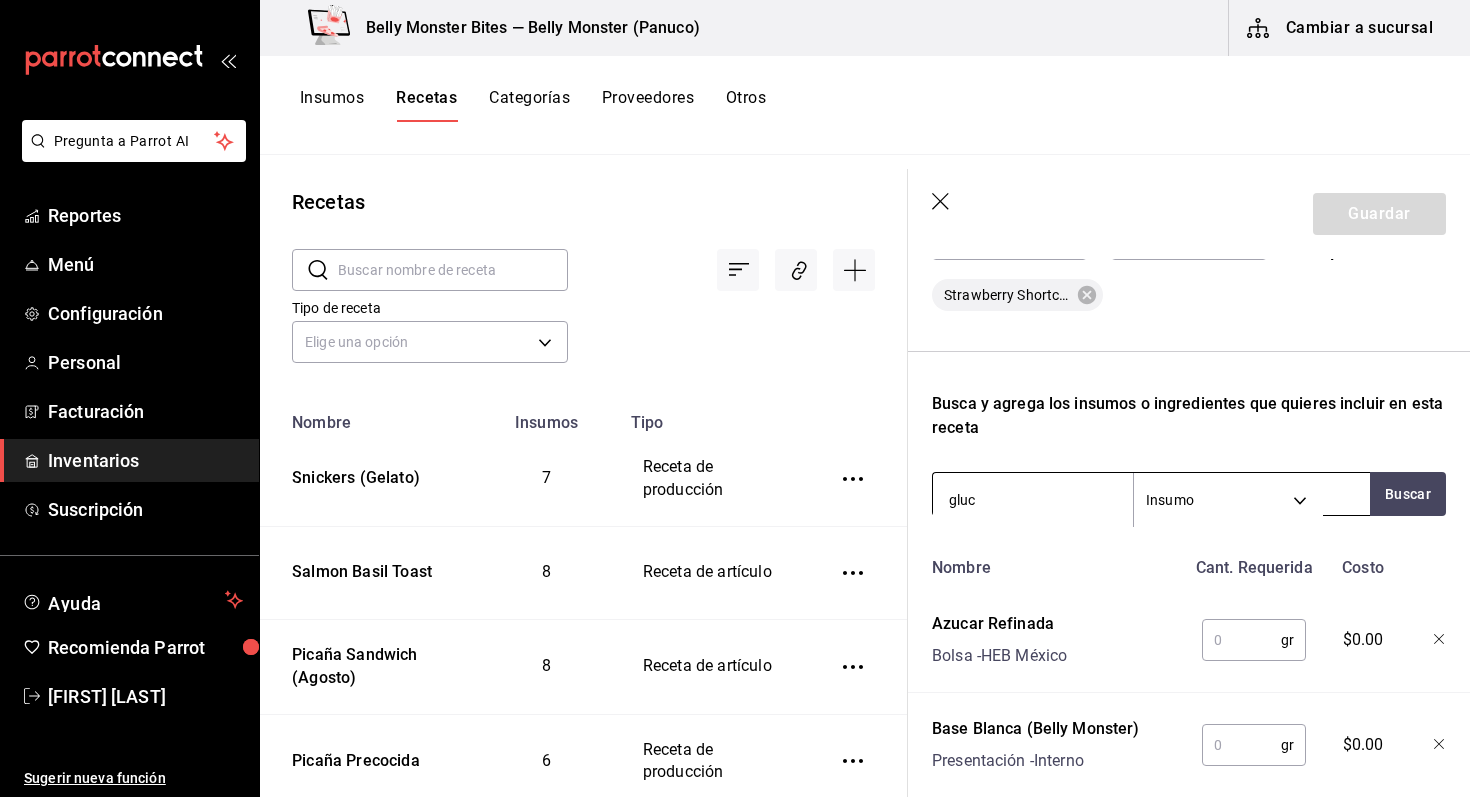 type on "gluco" 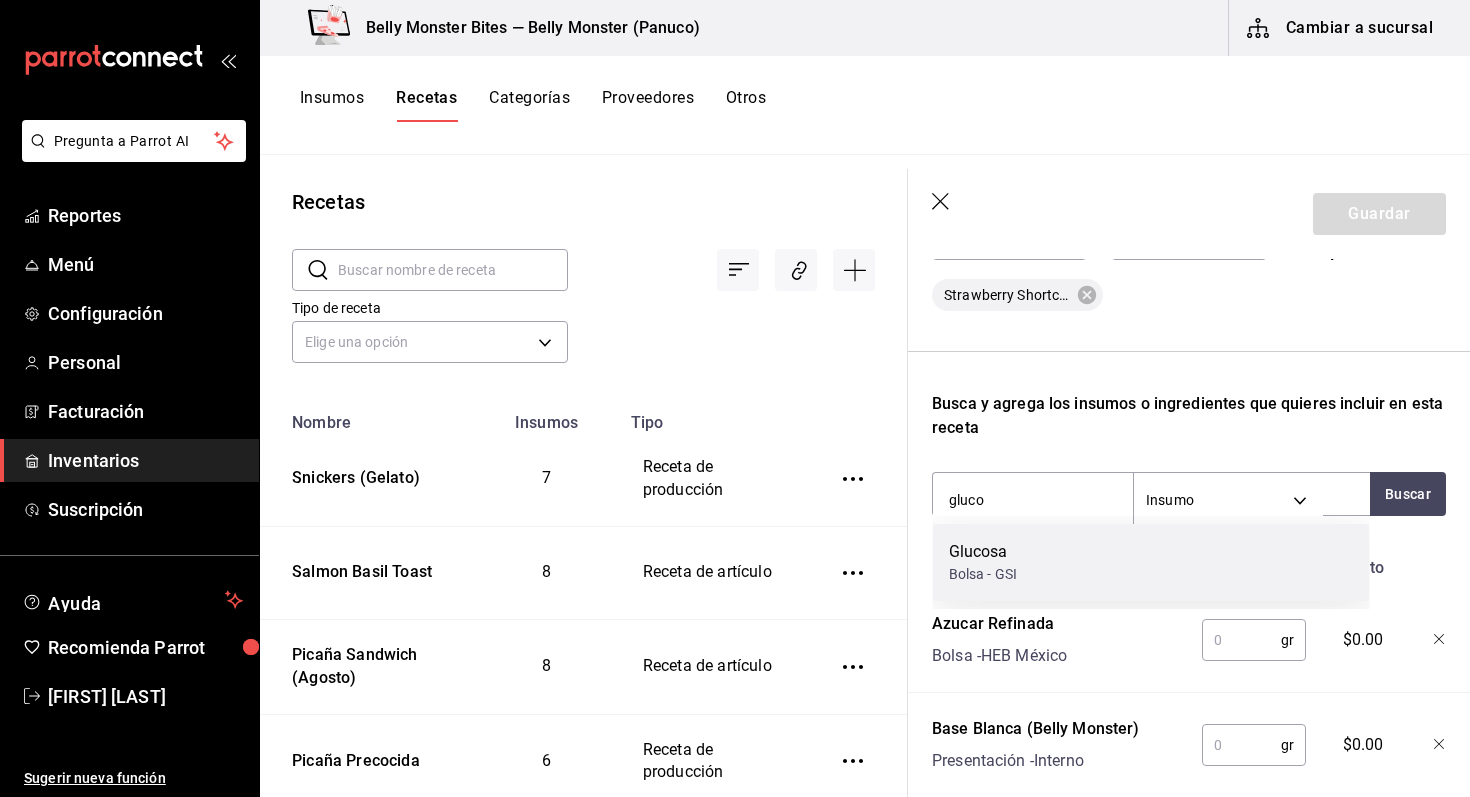 click on "Glucosa Bolsa - GSI" at bounding box center [1151, 562] 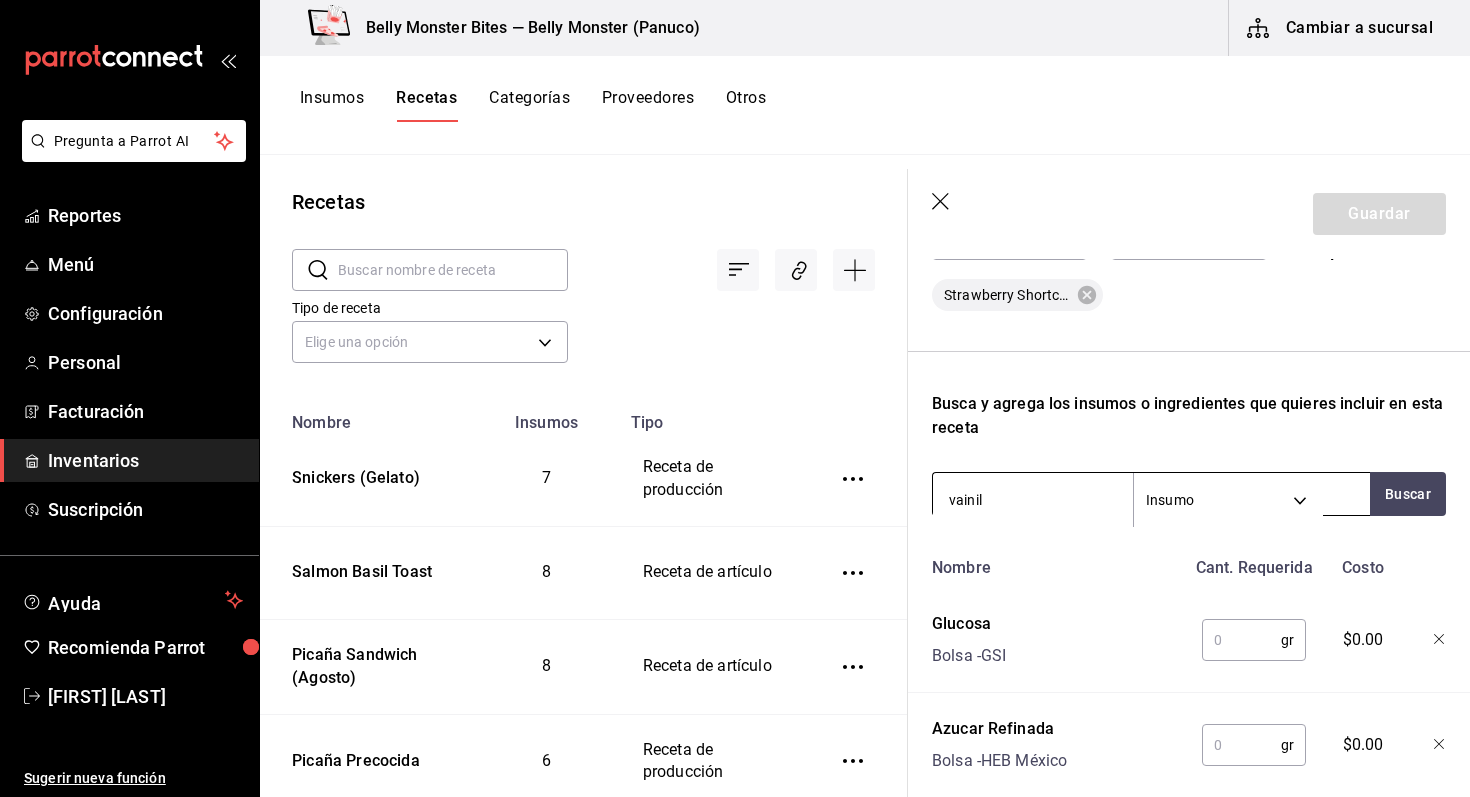 type on "vainill" 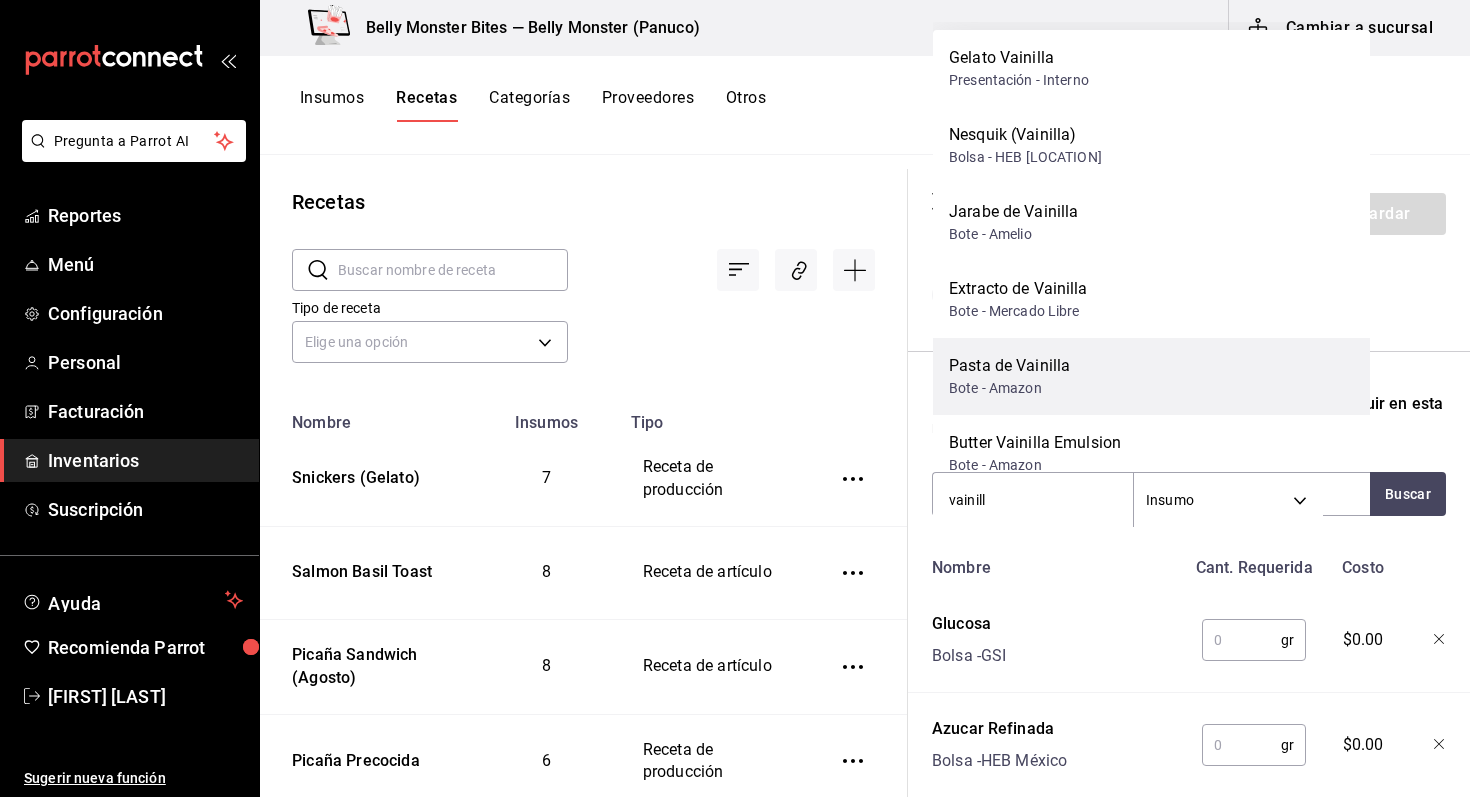click on "Pasta de Vainilla" at bounding box center [1009, 366] 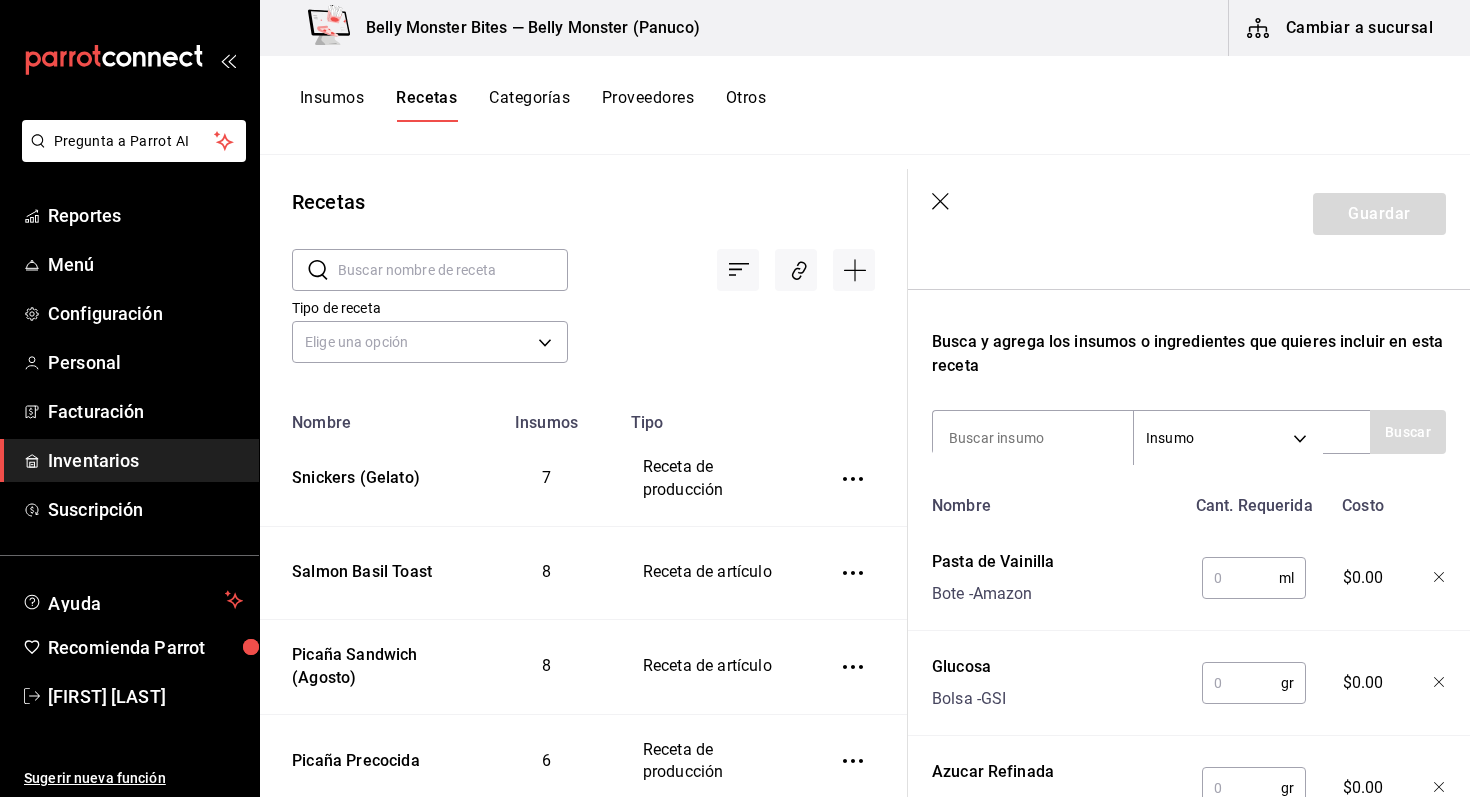 scroll, scrollTop: 601, scrollLeft: 0, axis: vertical 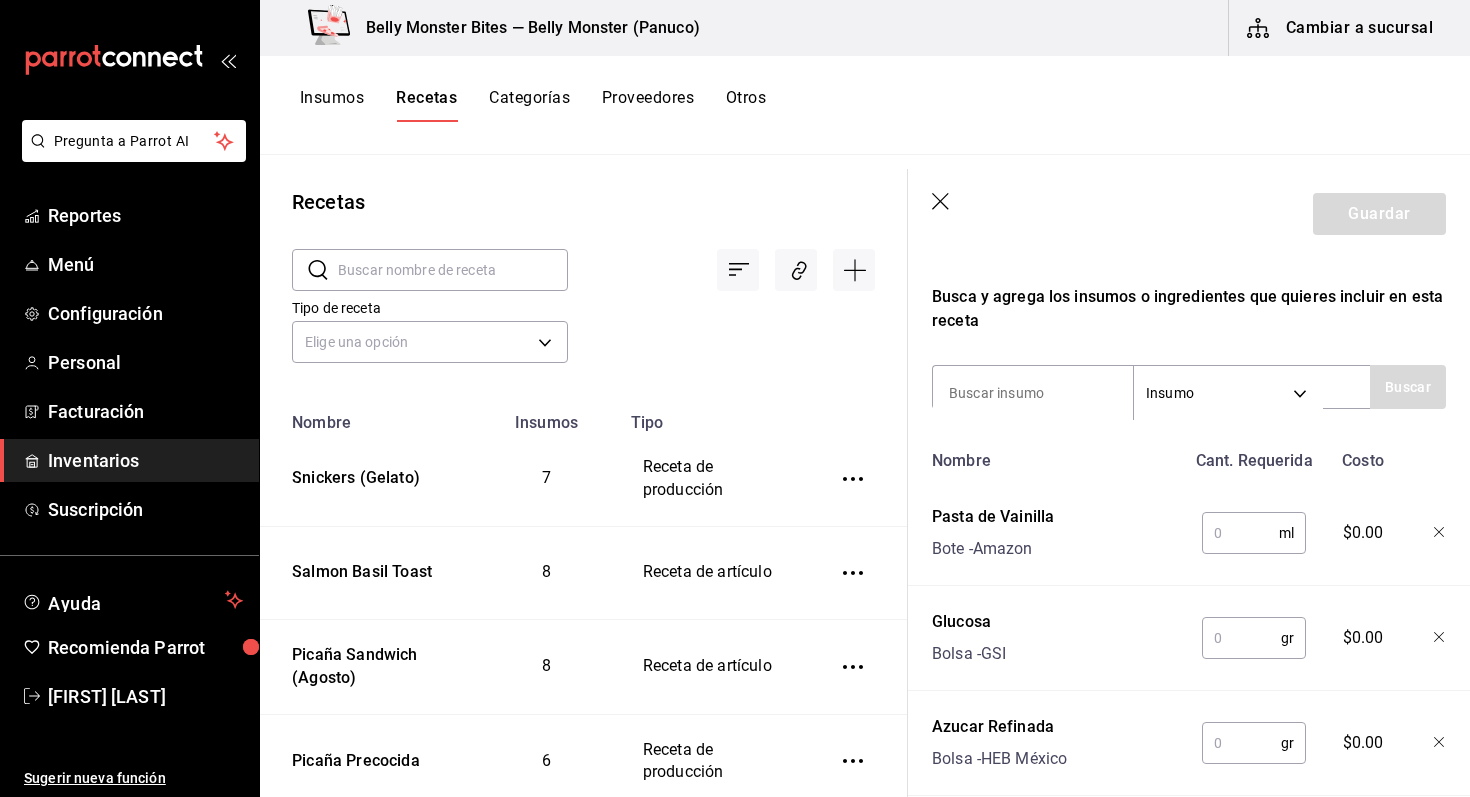 click at bounding box center (1240, 533) 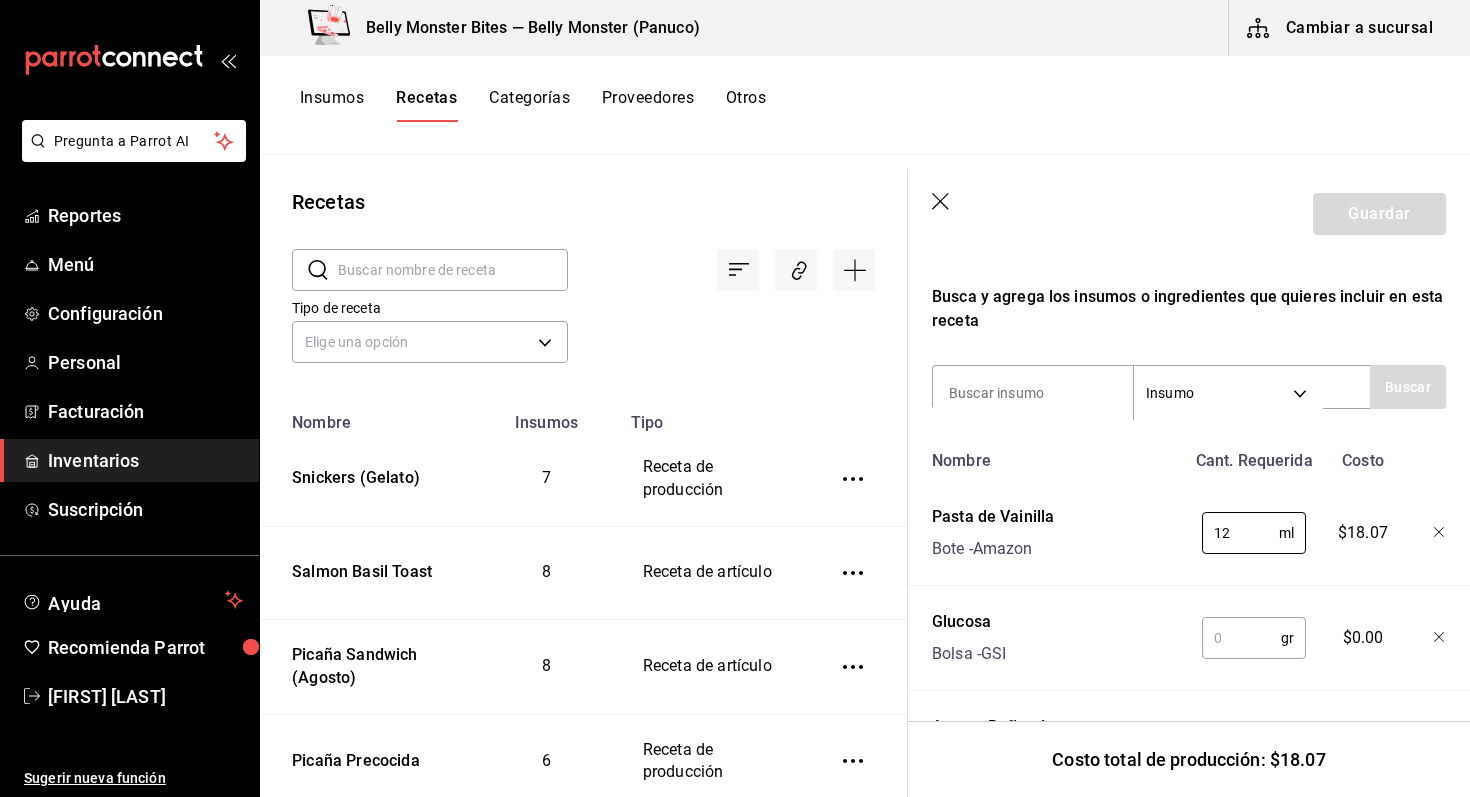 type on "12" 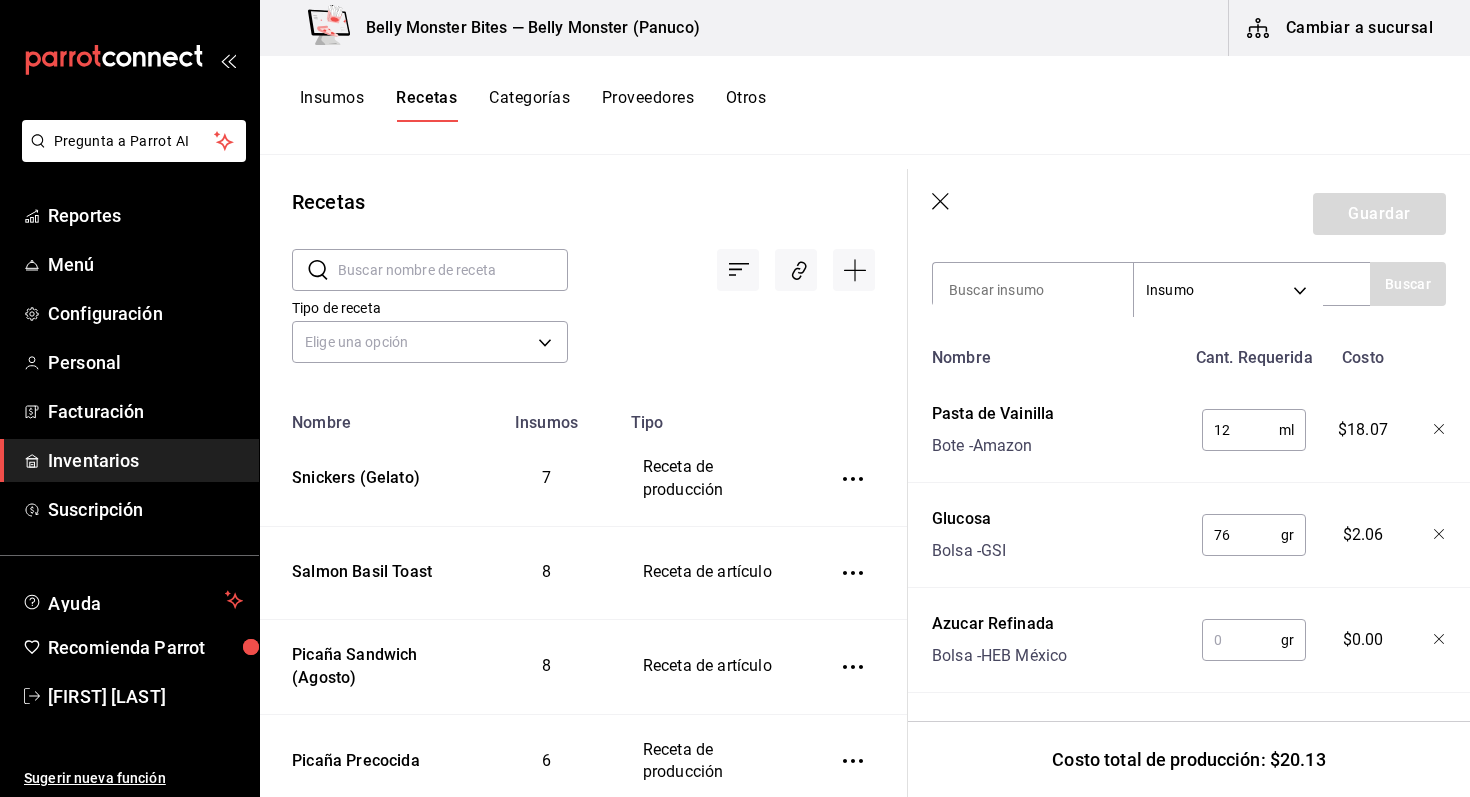 scroll, scrollTop: 801, scrollLeft: 0, axis: vertical 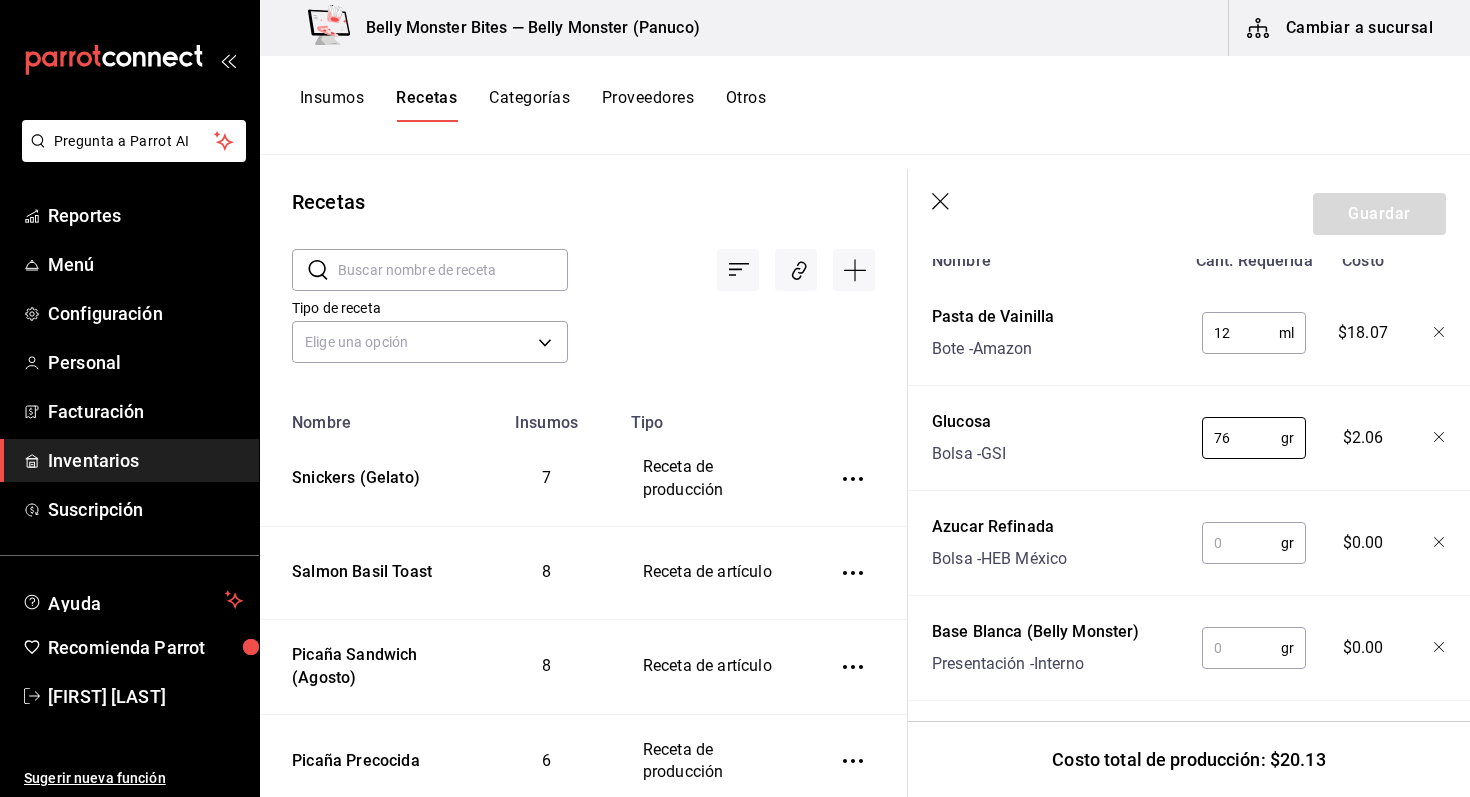 type on "76" 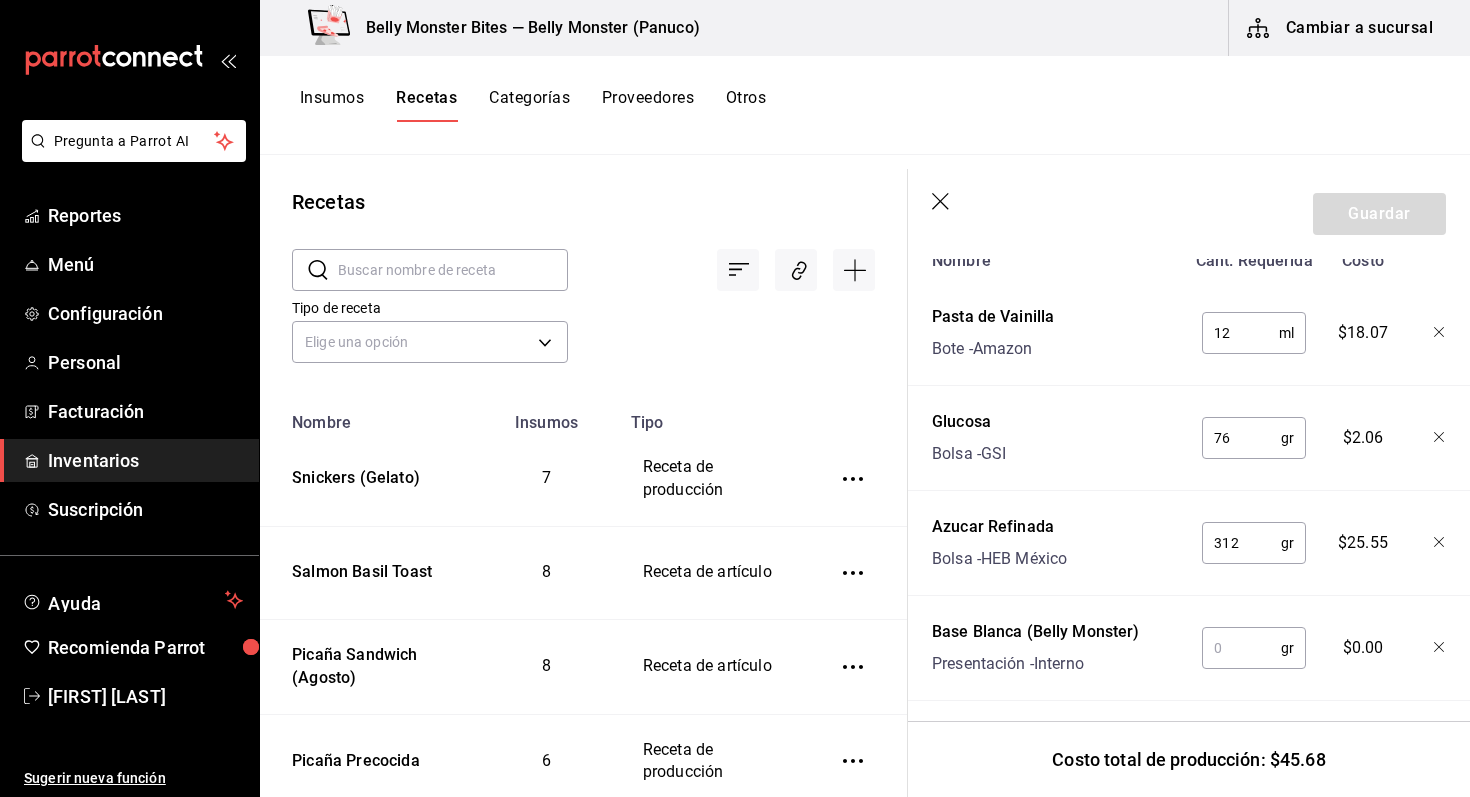 scroll, scrollTop: 914, scrollLeft: 0, axis: vertical 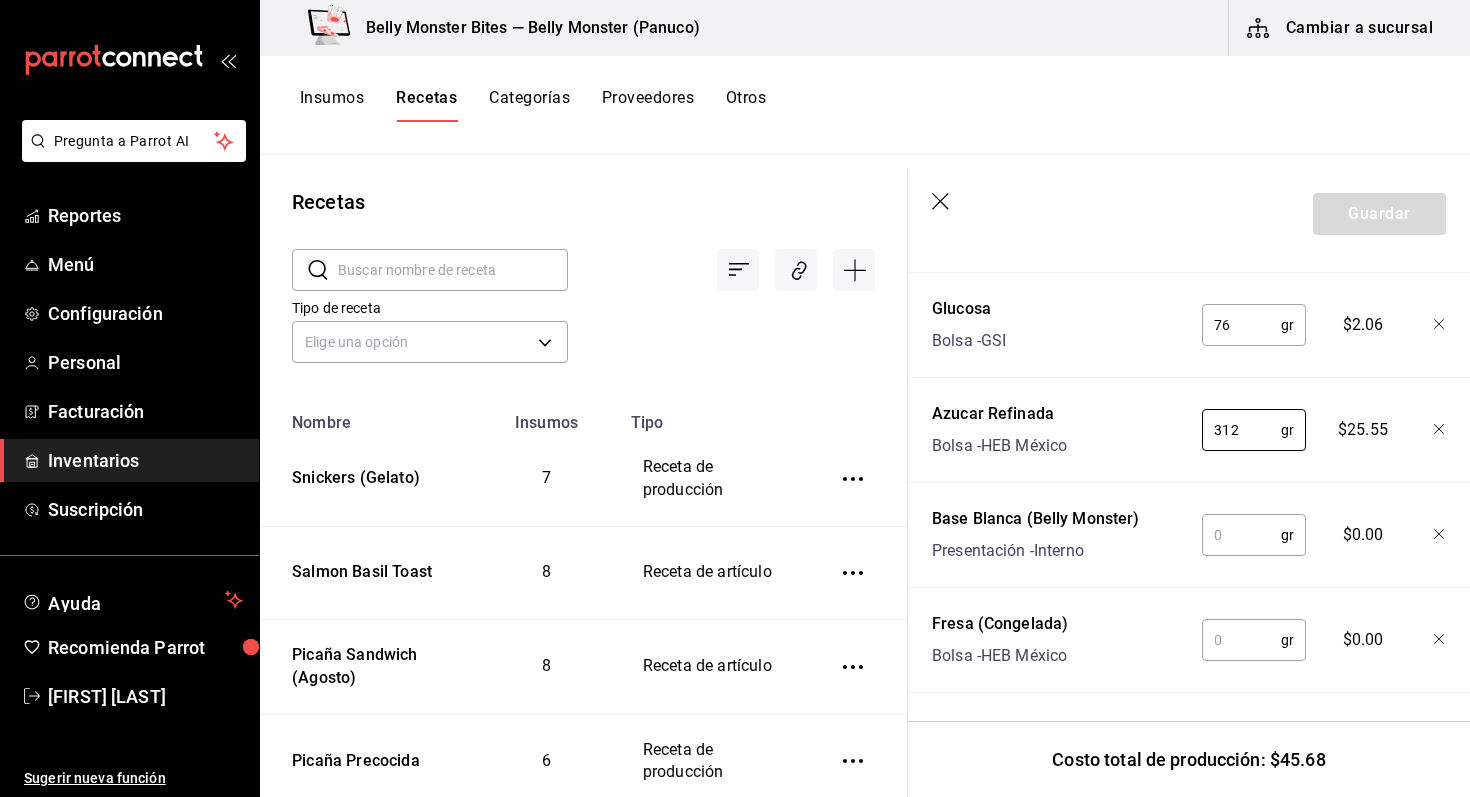 type on "312" 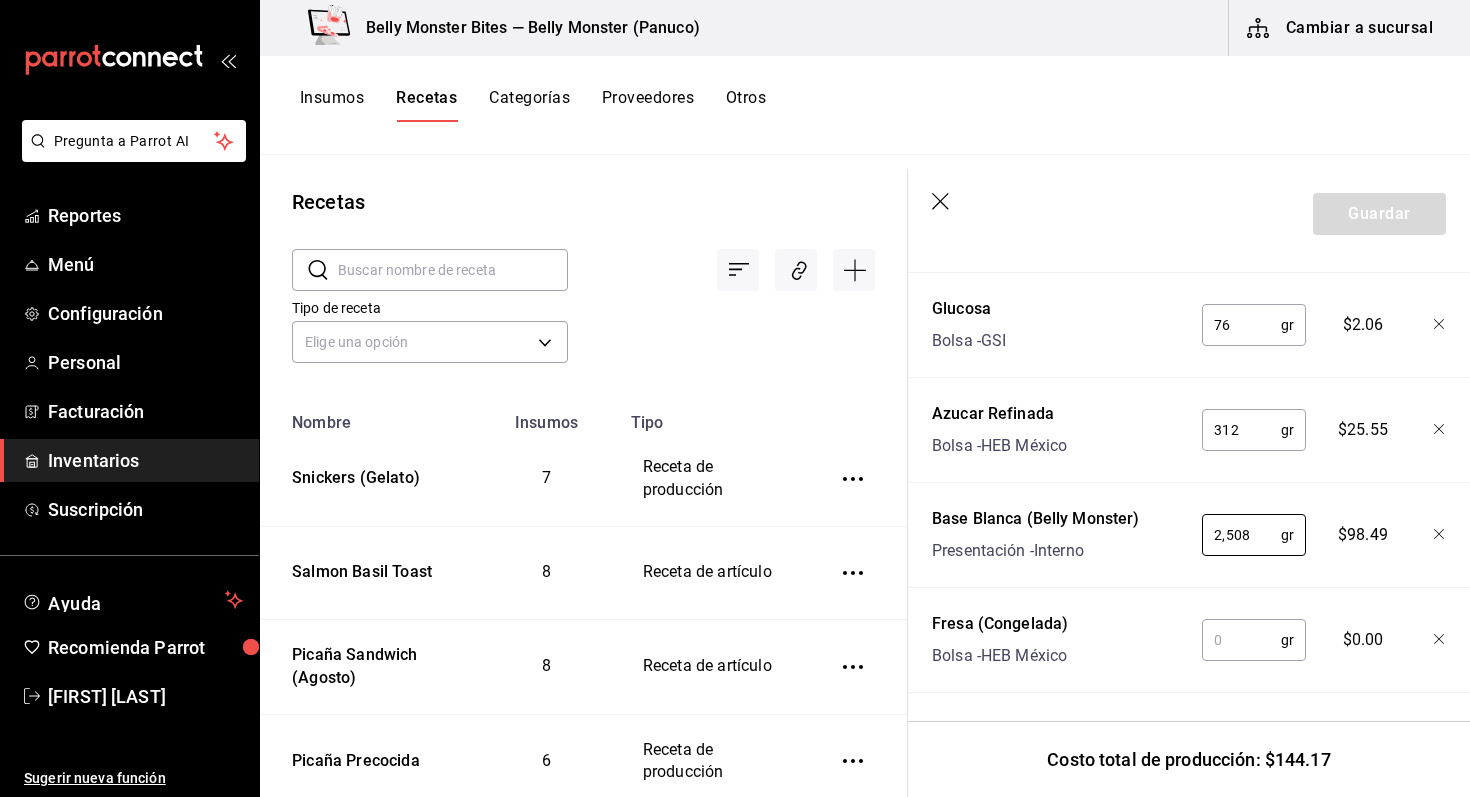 type on "2,508" 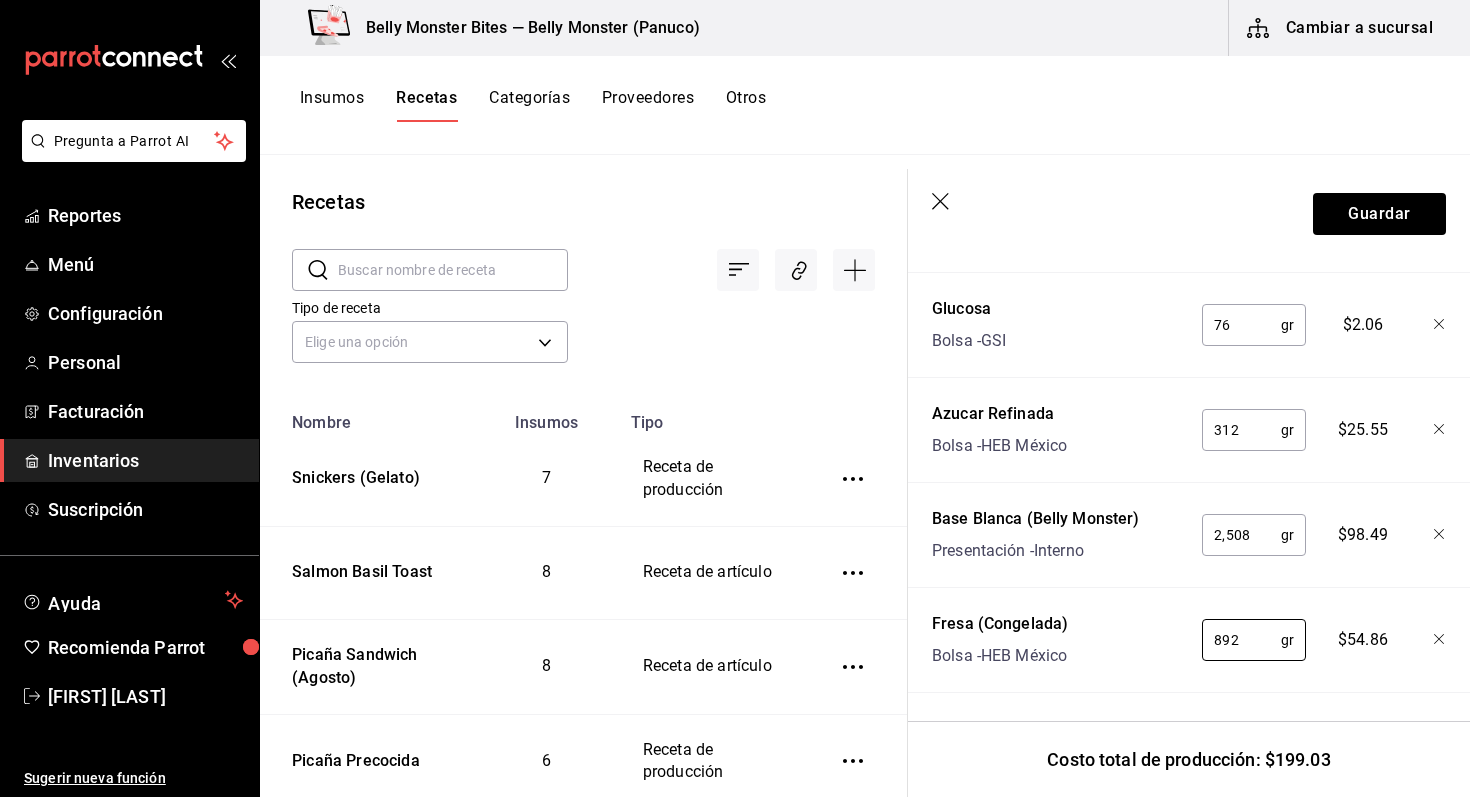 scroll, scrollTop: 0, scrollLeft: 0, axis: both 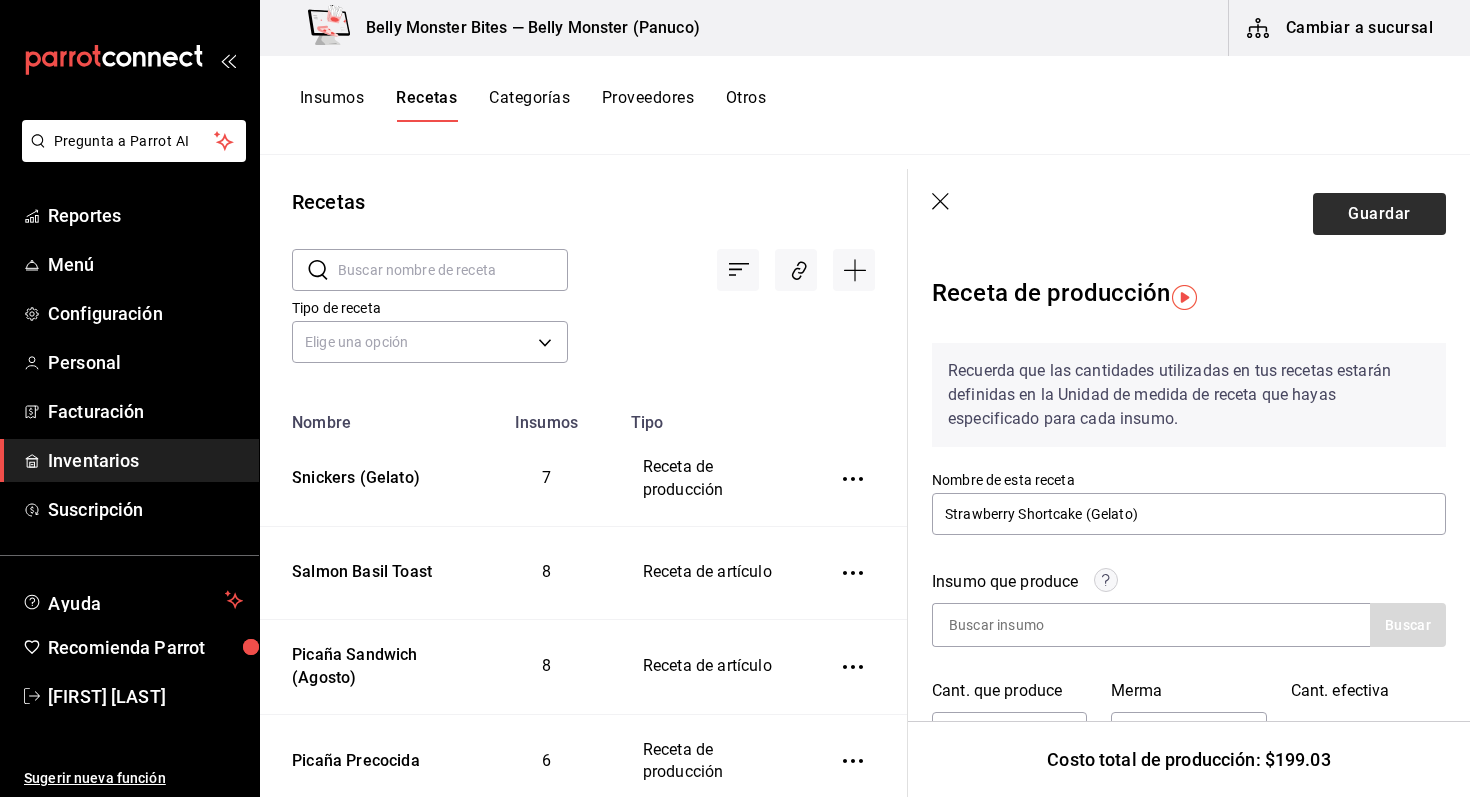 type on "892" 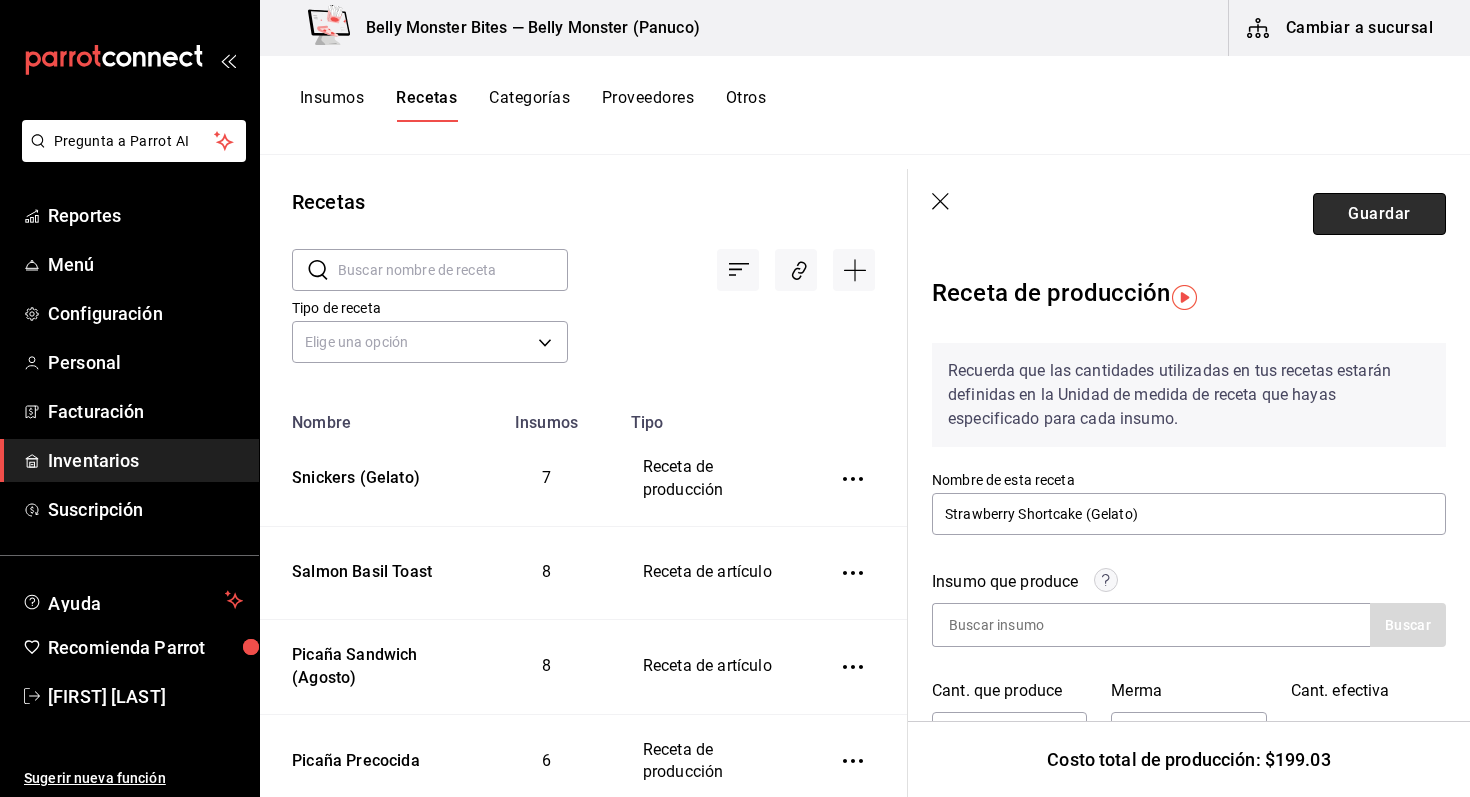 click on "Guardar" at bounding box center (1379, 214) 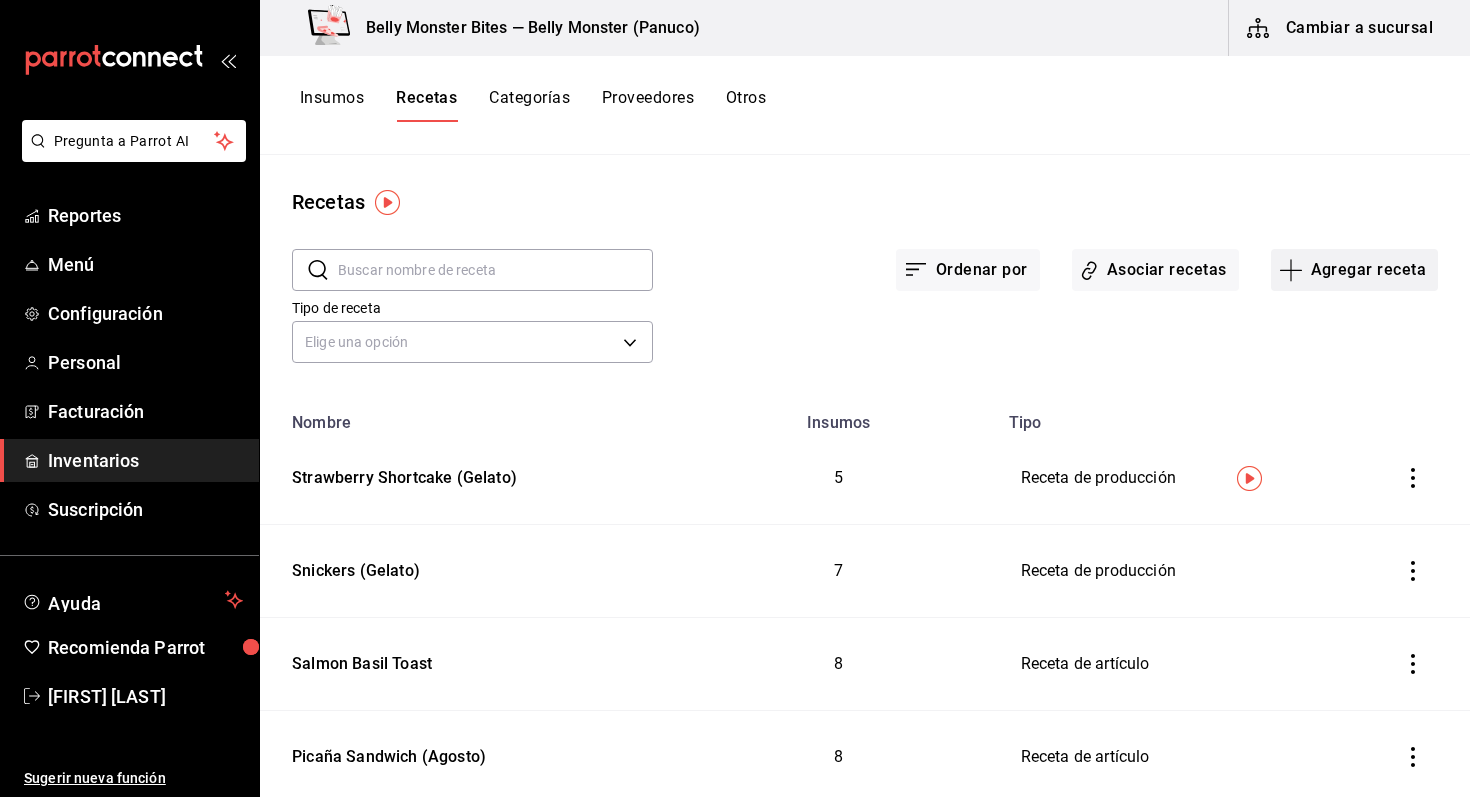 click on "Agregar receta" at bounding box center [1354, 270] 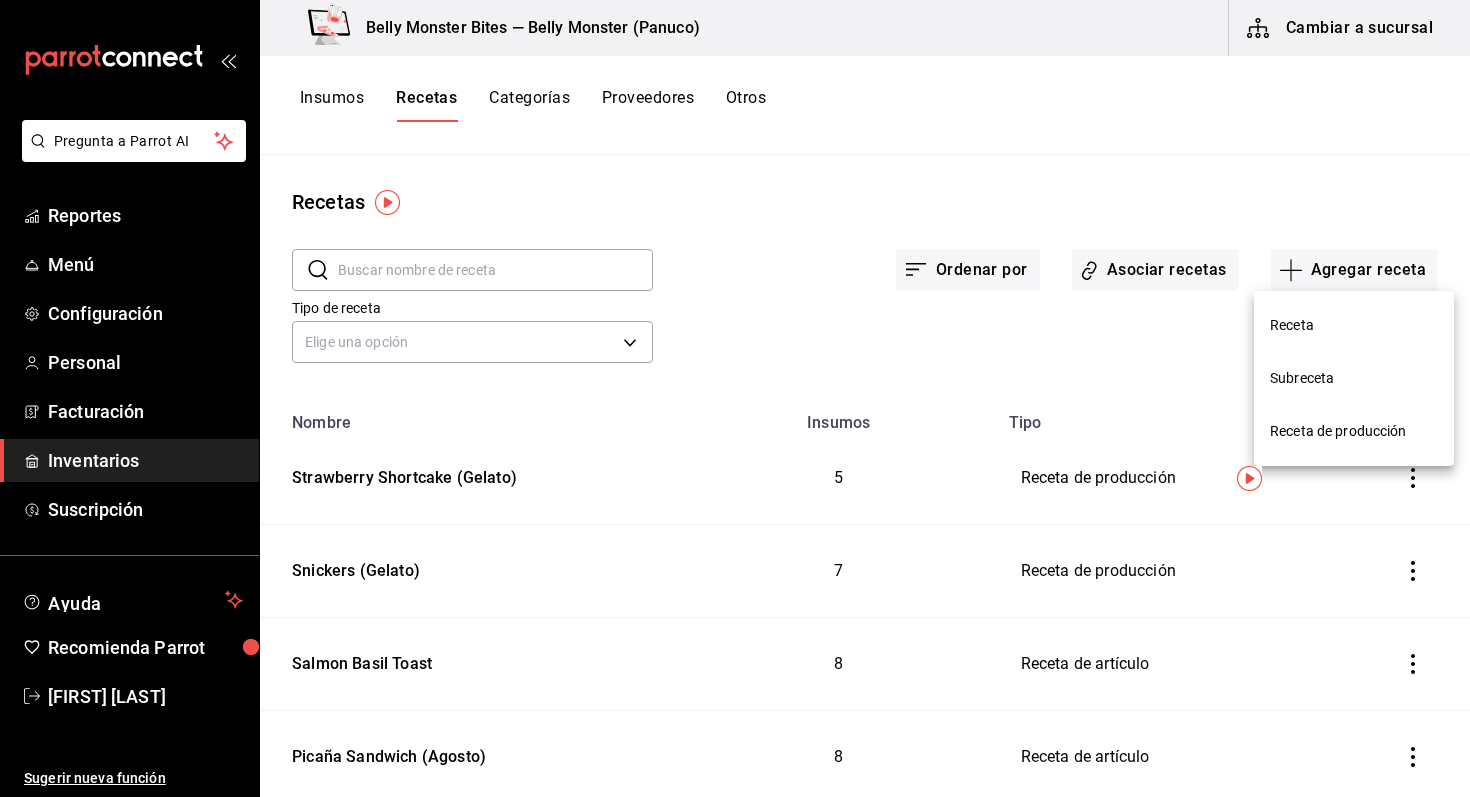 click on "Receta de producción" at bounding box center (1354, 431) 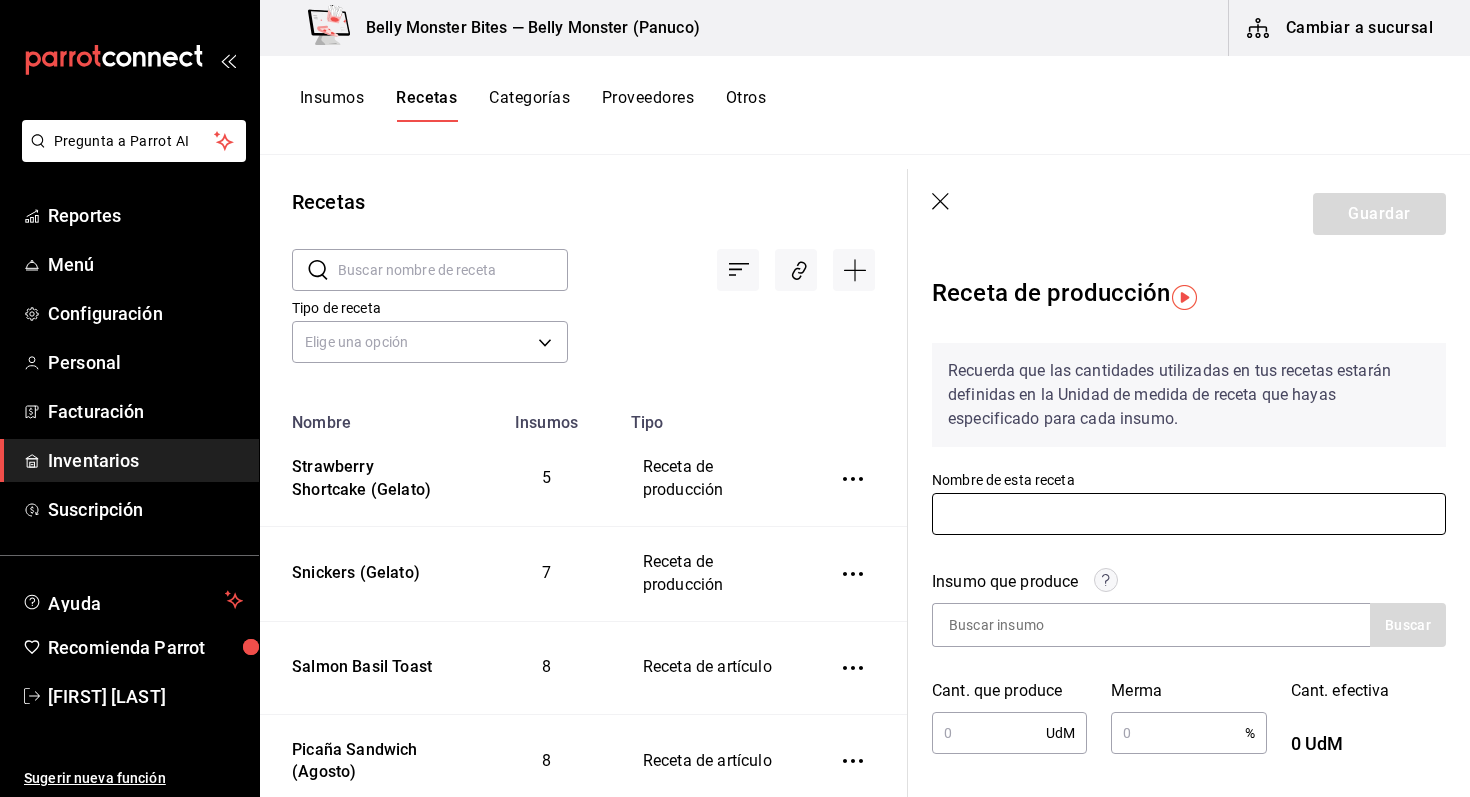 click at bounding box center [1189, 514] 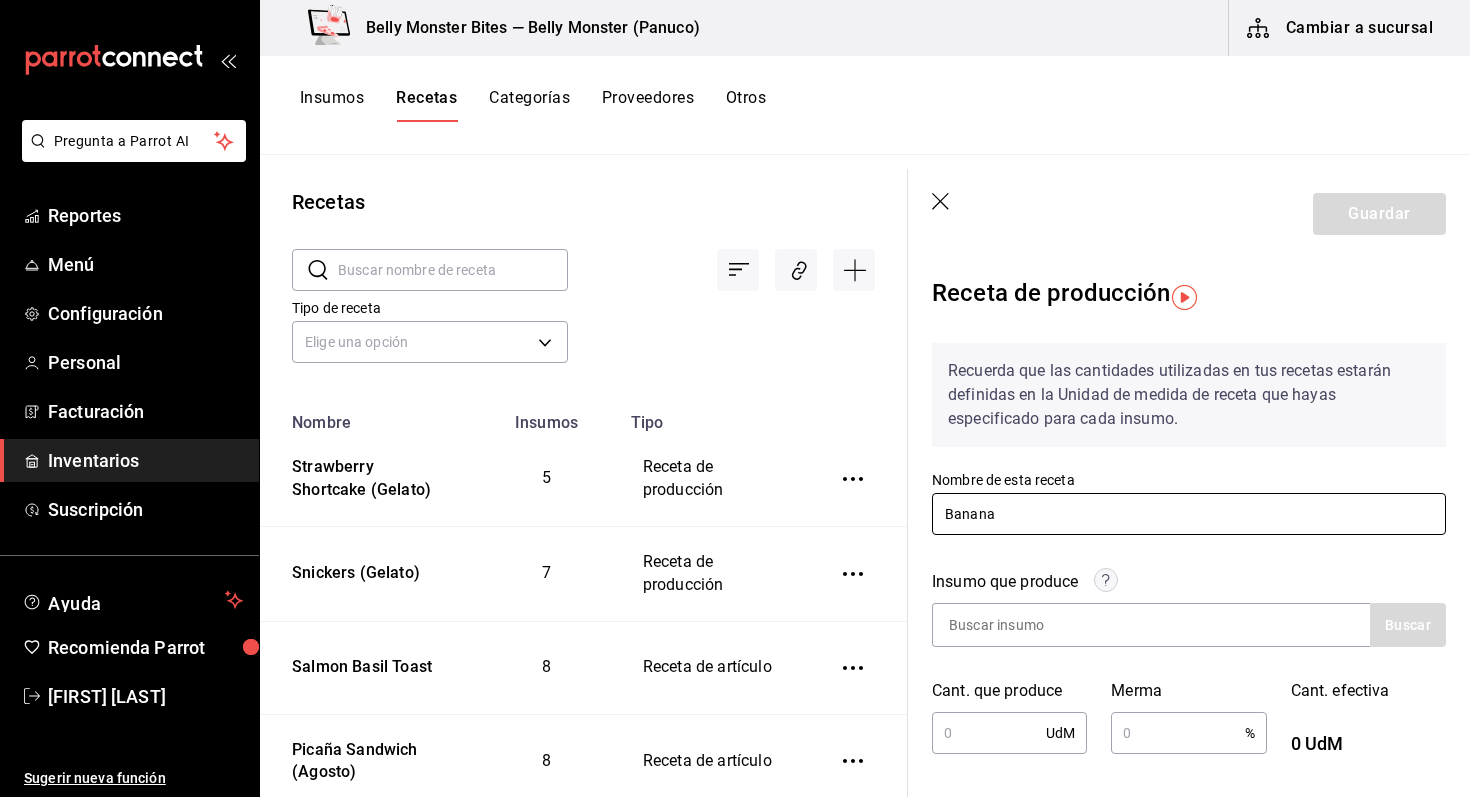 type on "Banana Peanut Butter (Gelato)" 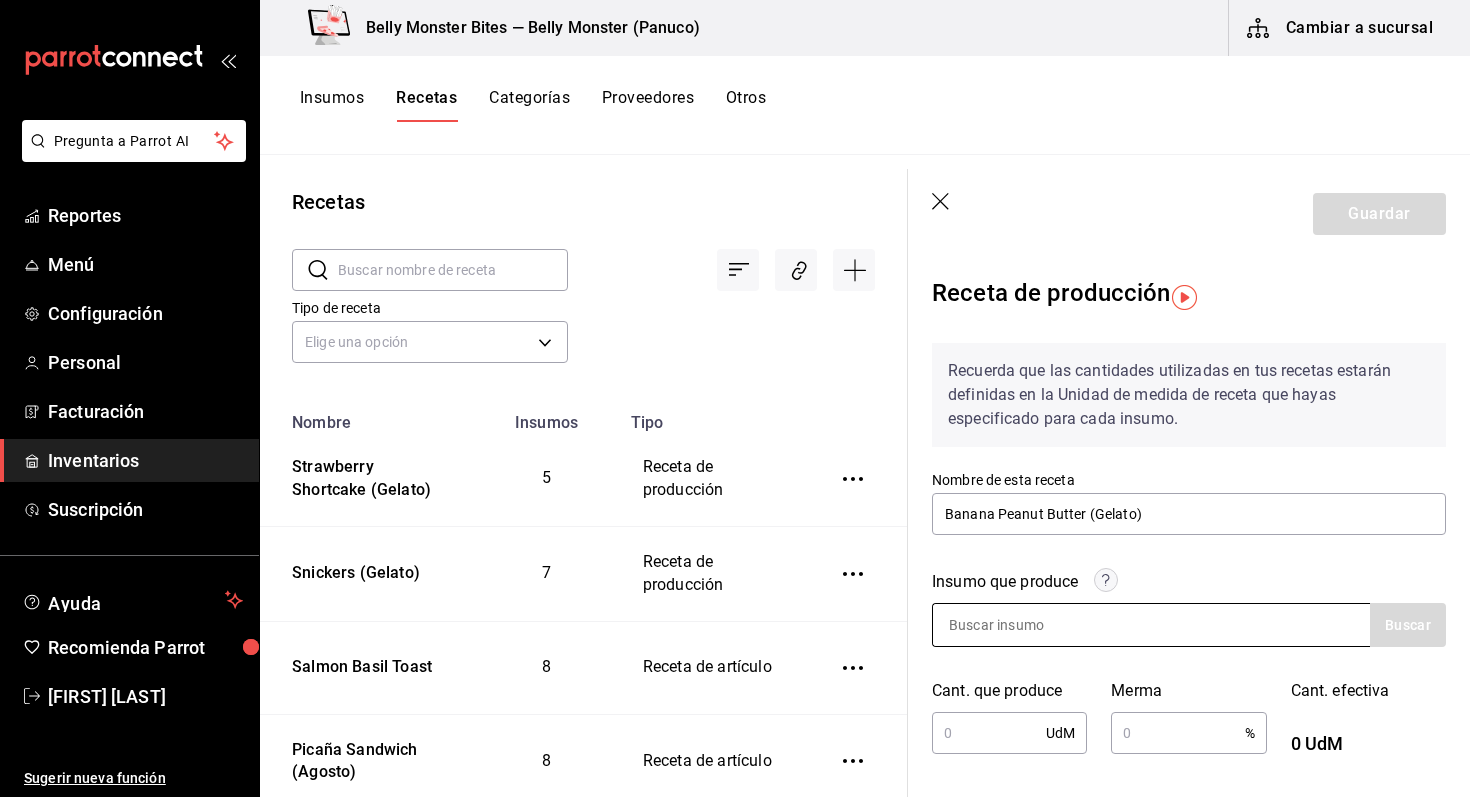 click at bounding box center [1033, 625] 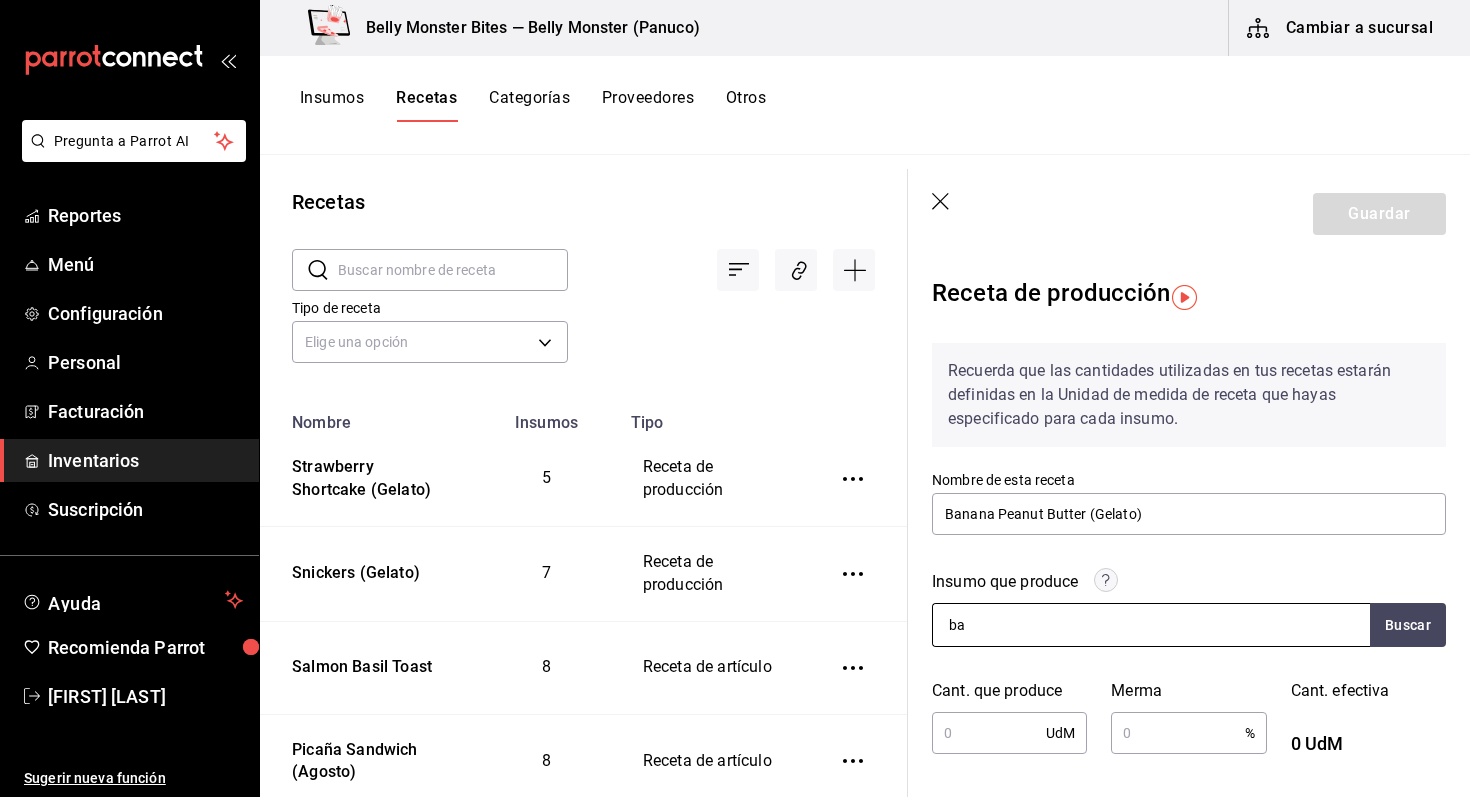 type on "b" 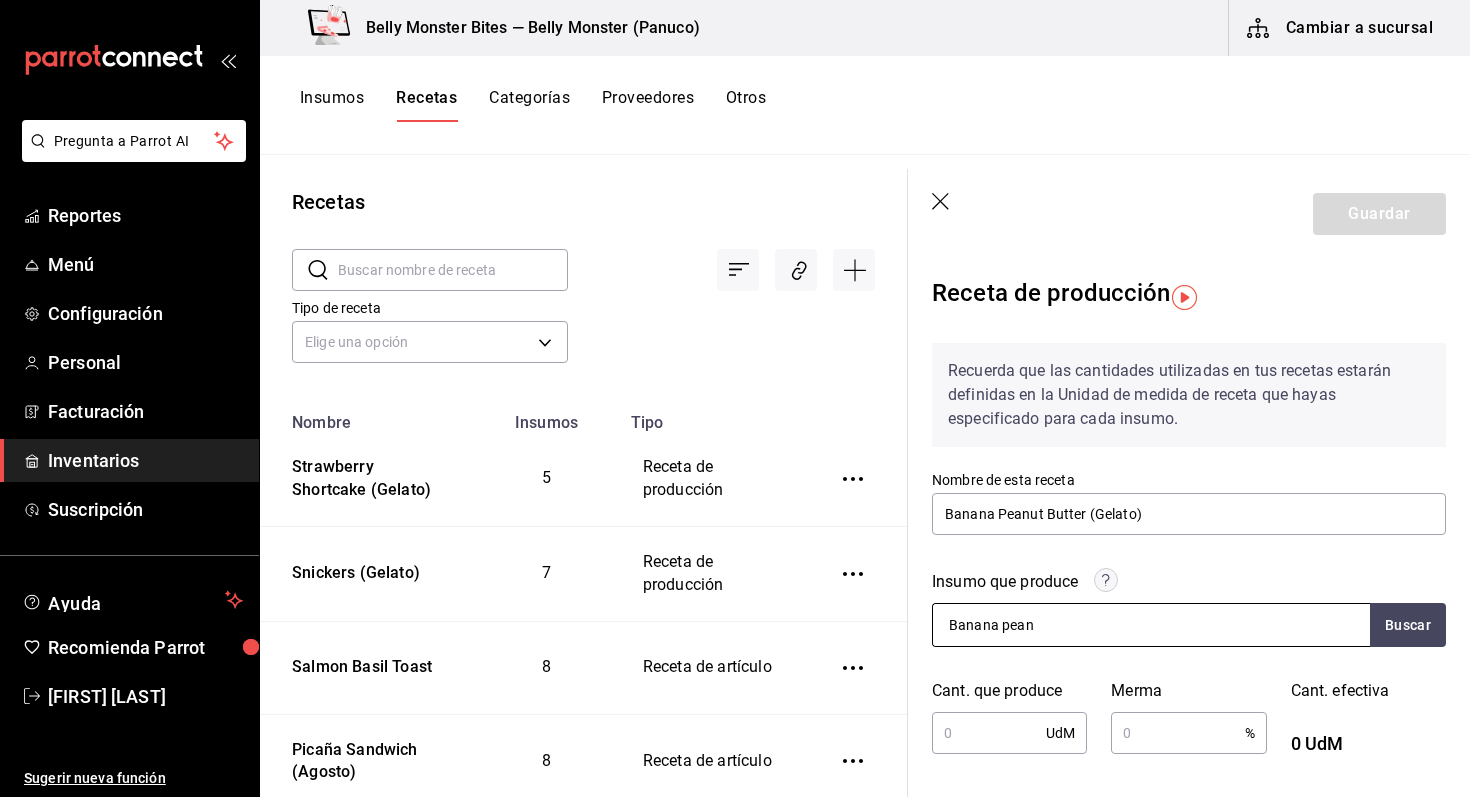 type on "Banana peanu" 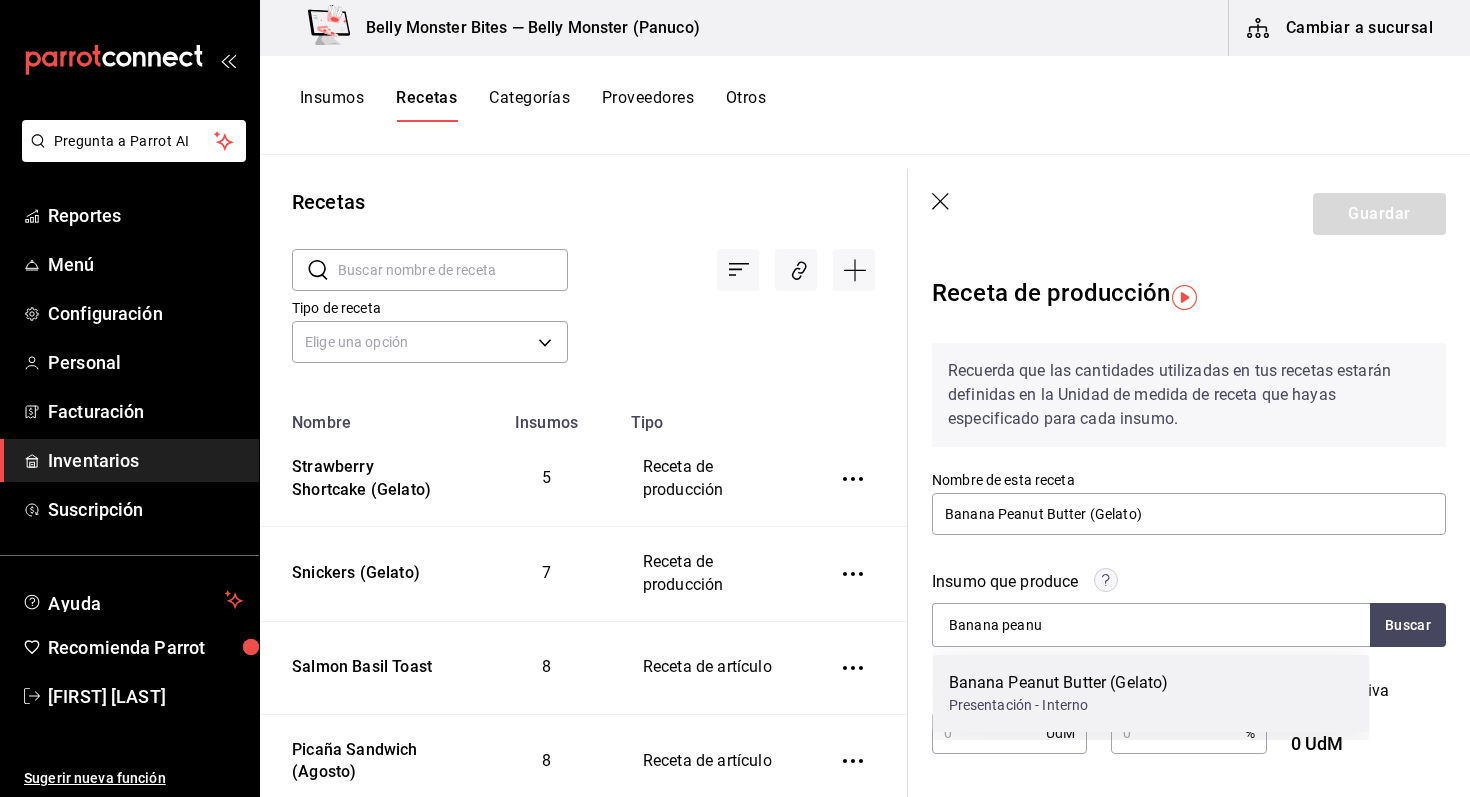 click on "Banana Peanut Butter (Gelato)" at bounding box center (1059, 683) 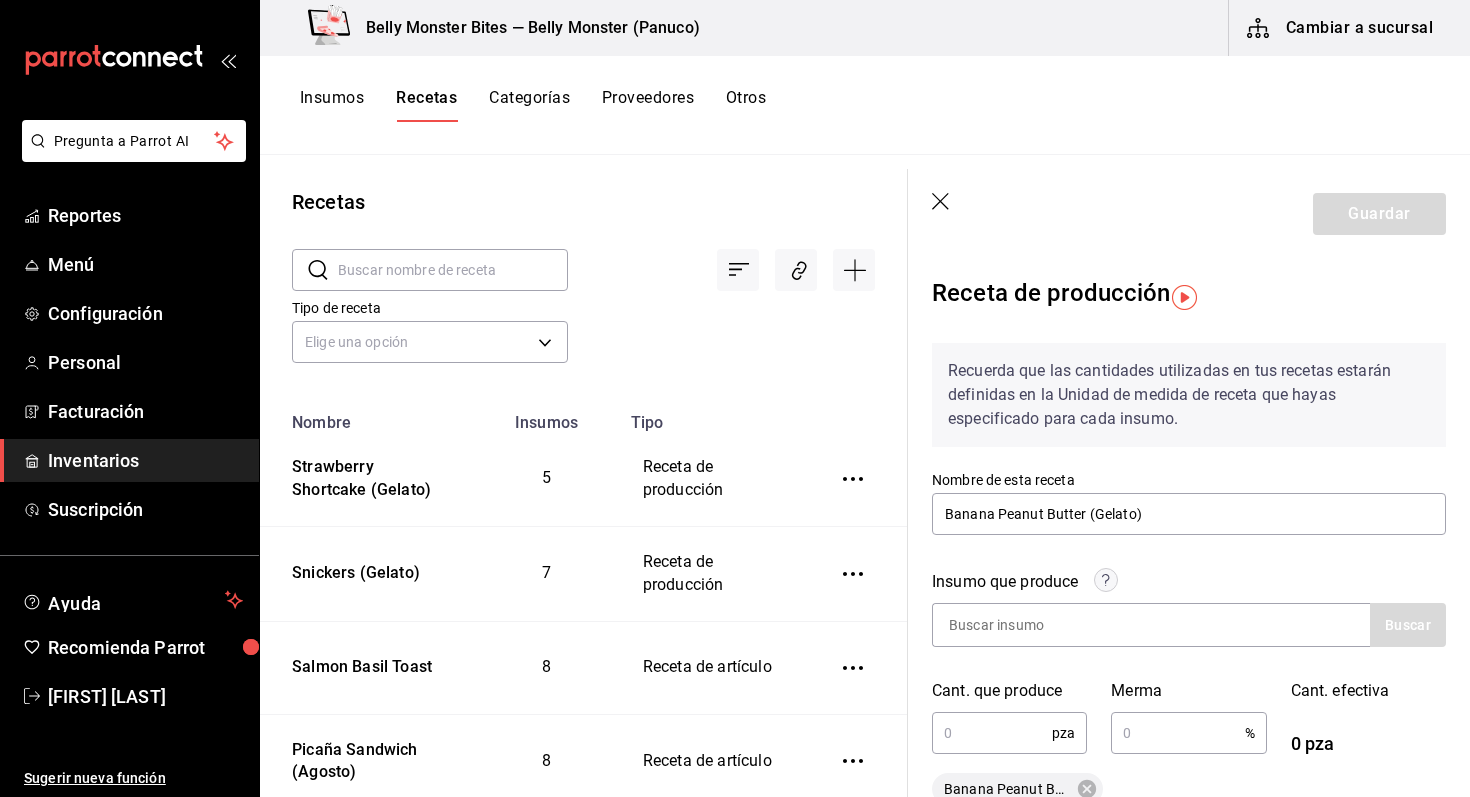 click at bounding box center (992, 733) 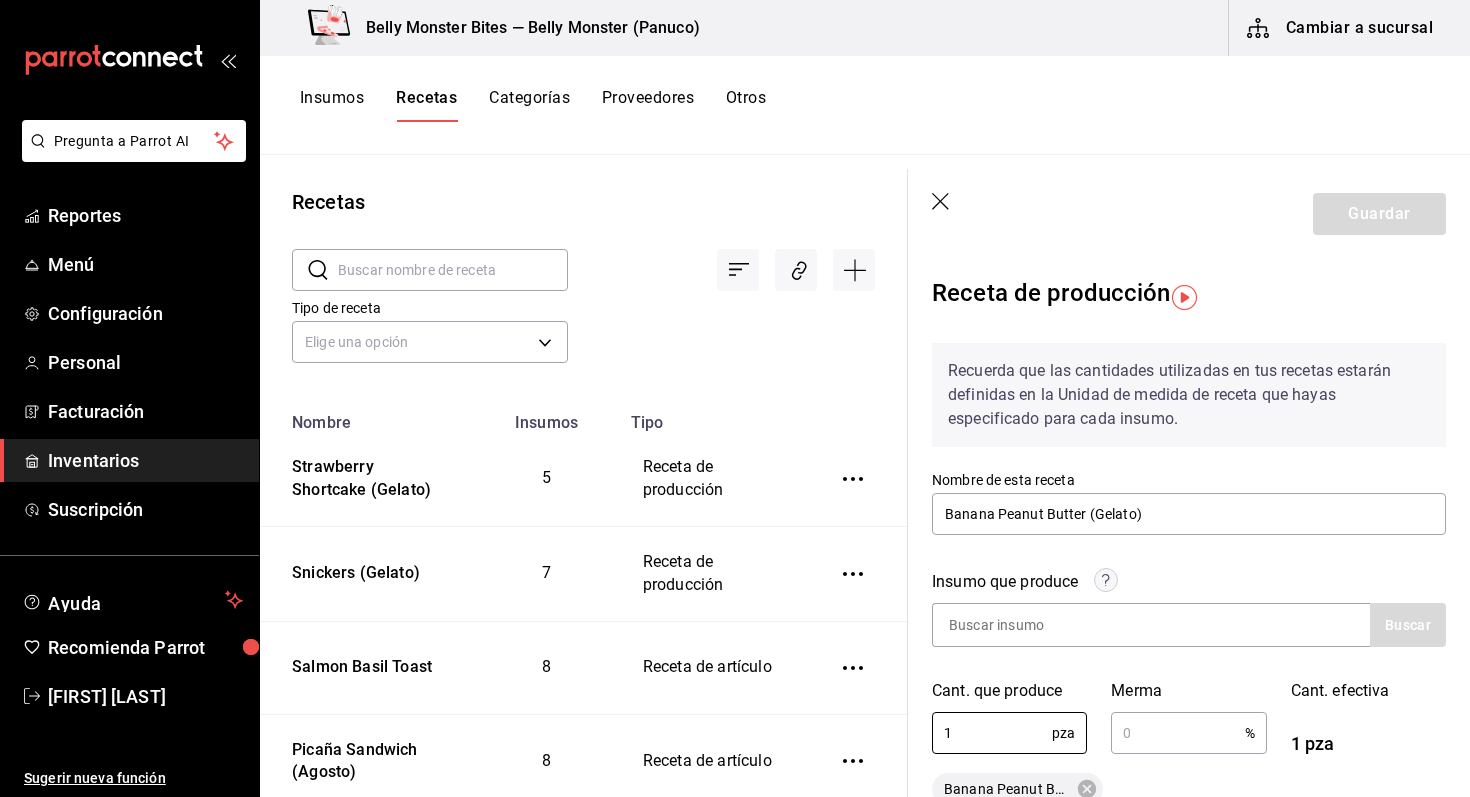 type on "1" 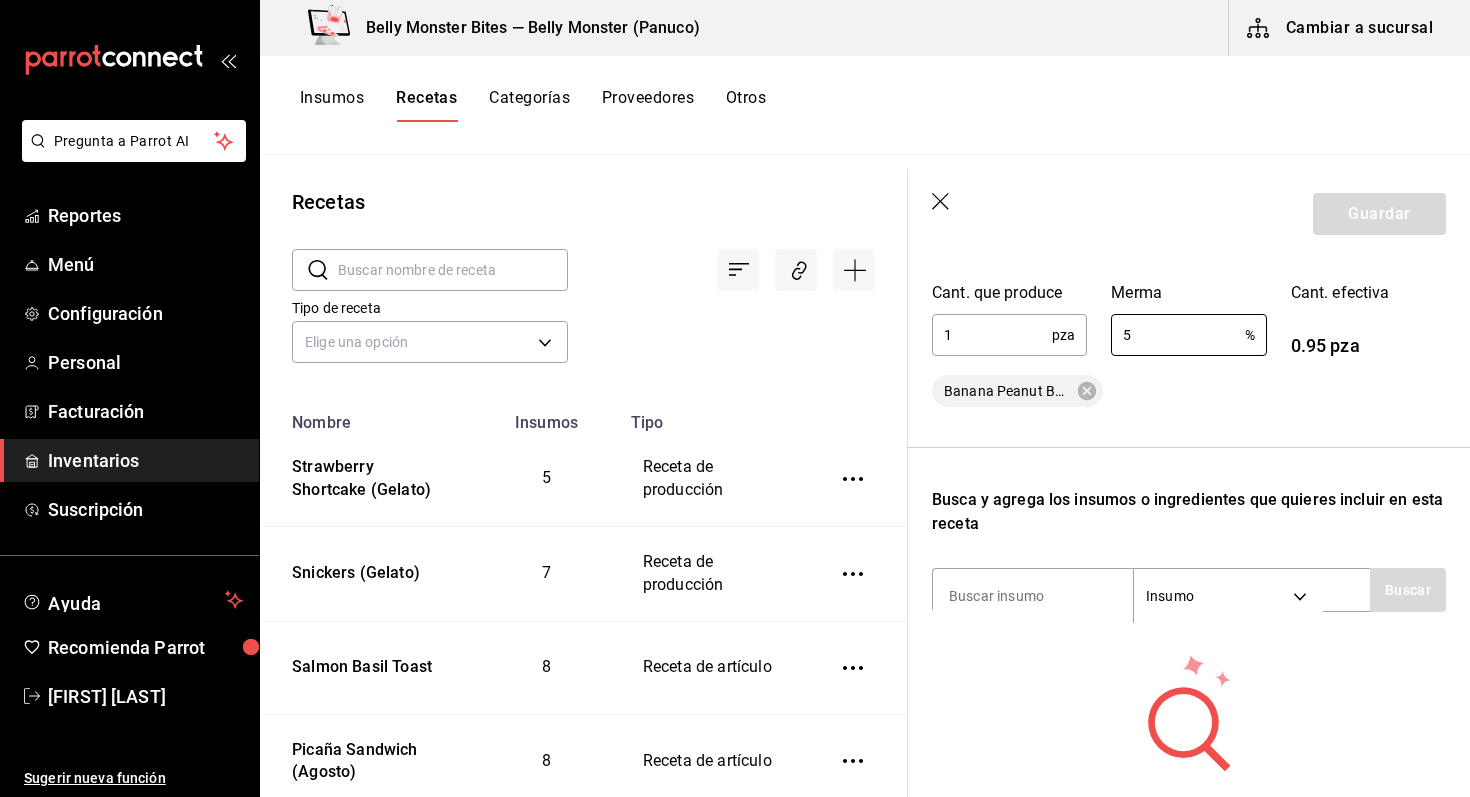 scroll, scrollTop: 405, scrollLeft: 0, axis: vertical 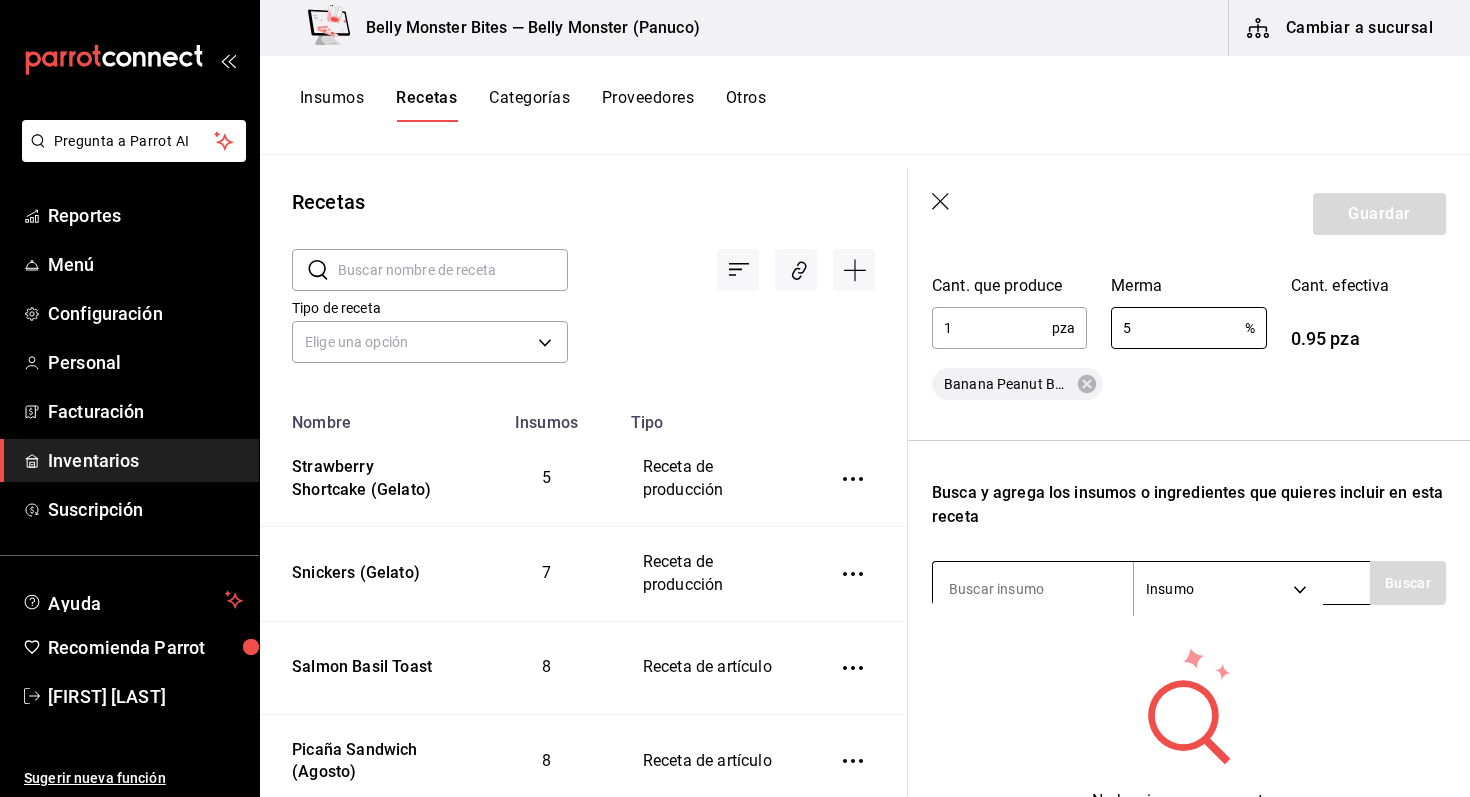 type on "5" 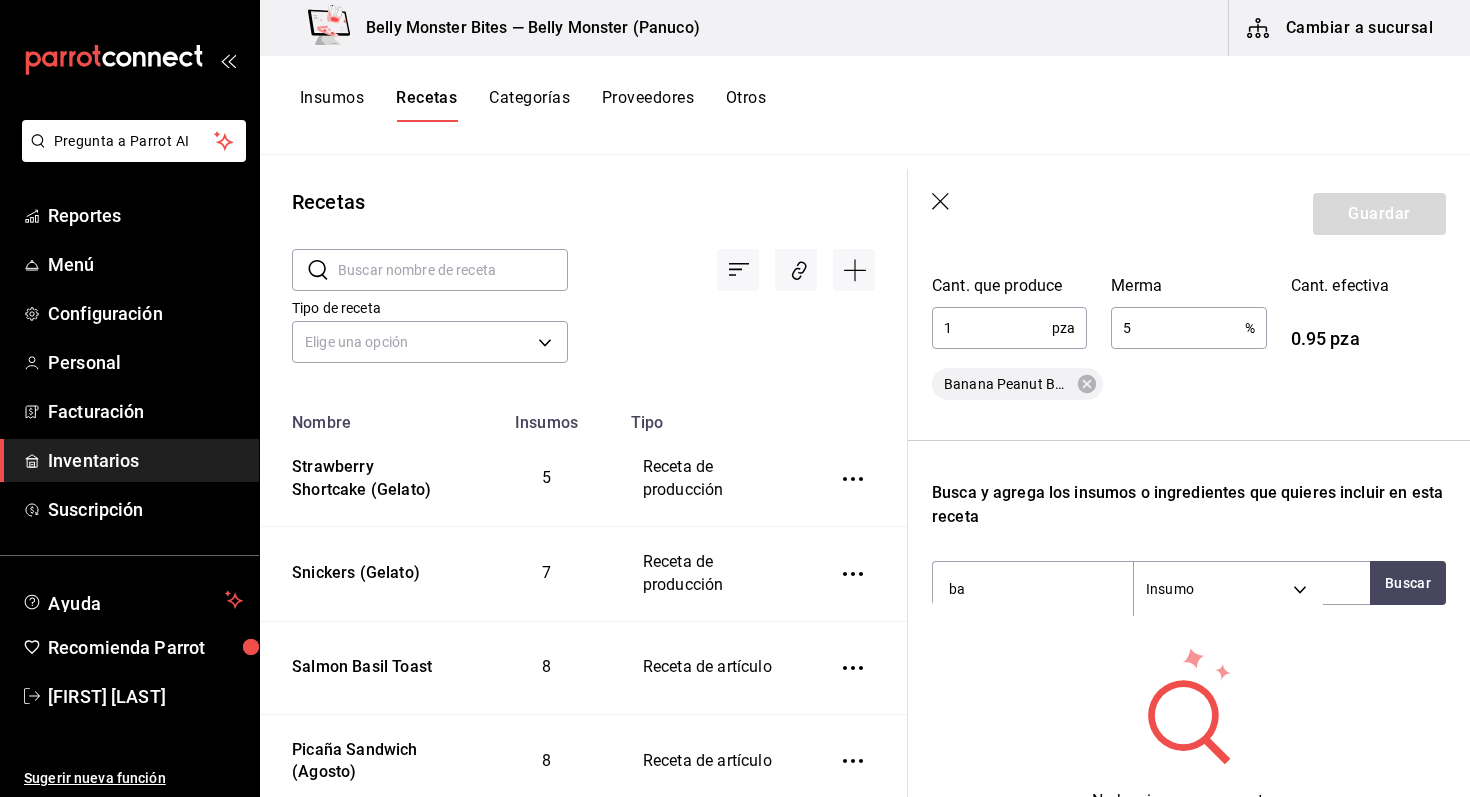 type on "b" 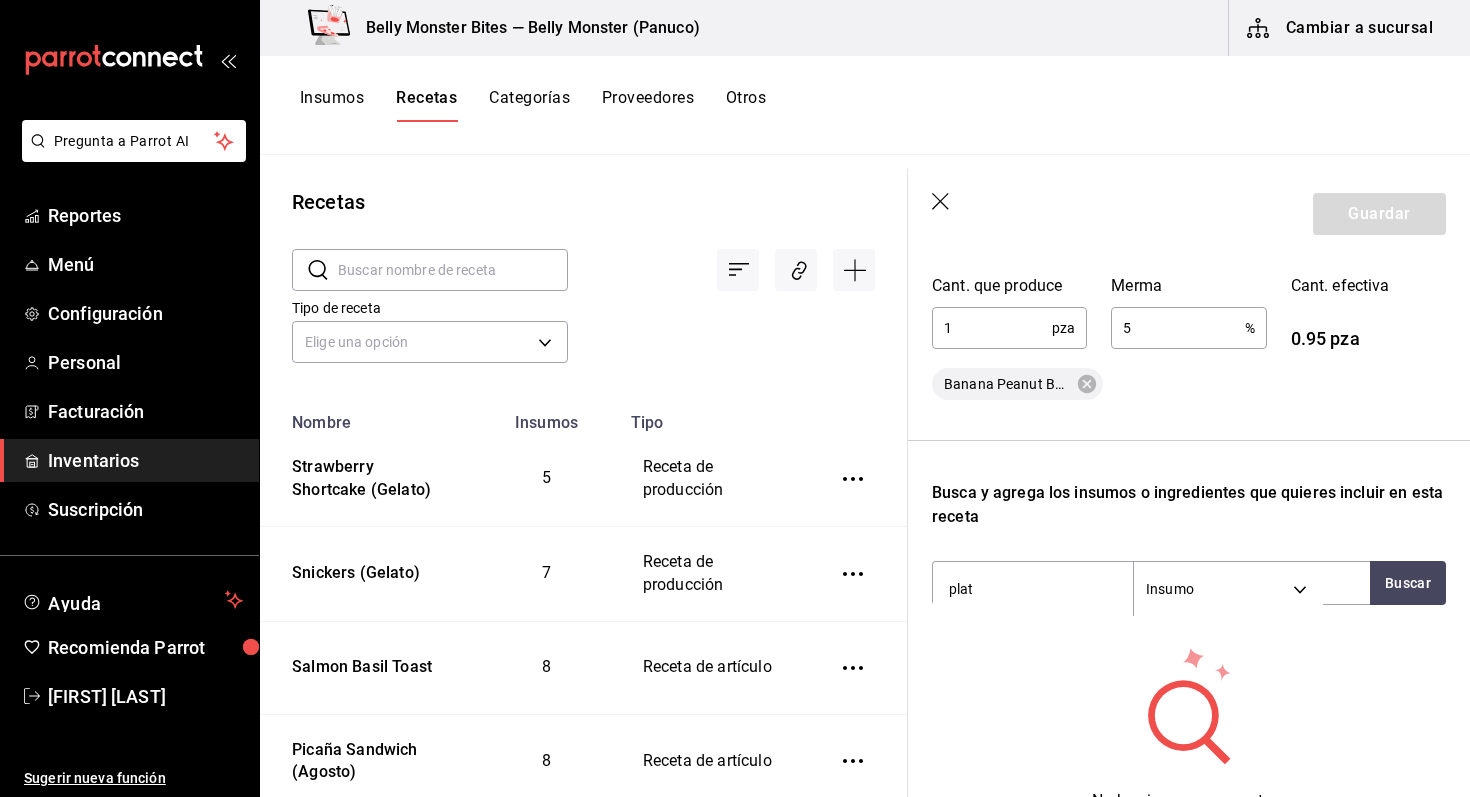 type on "plata" 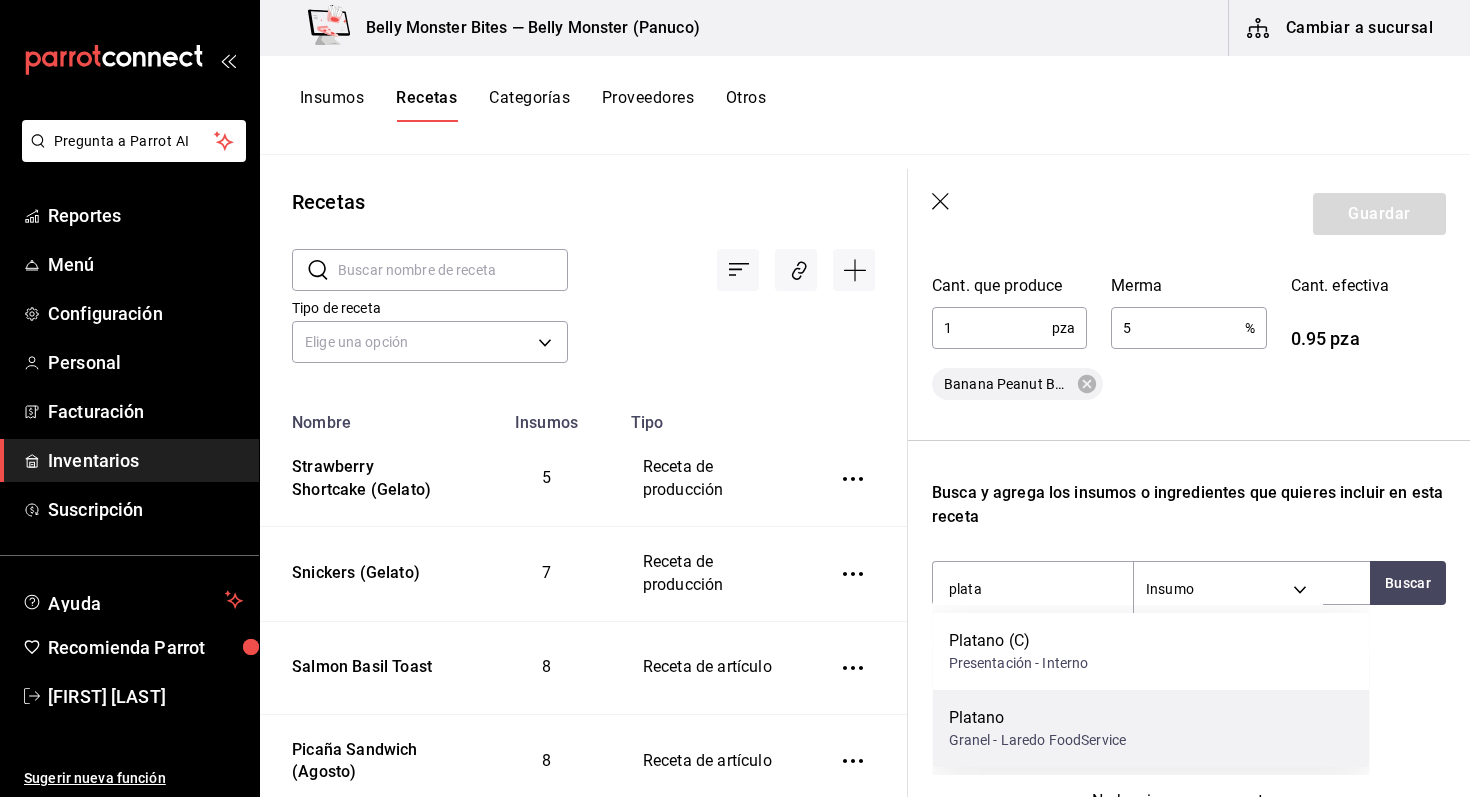 click on "Granel - [CITY] FoodService" at bounding box center [1038, 740] 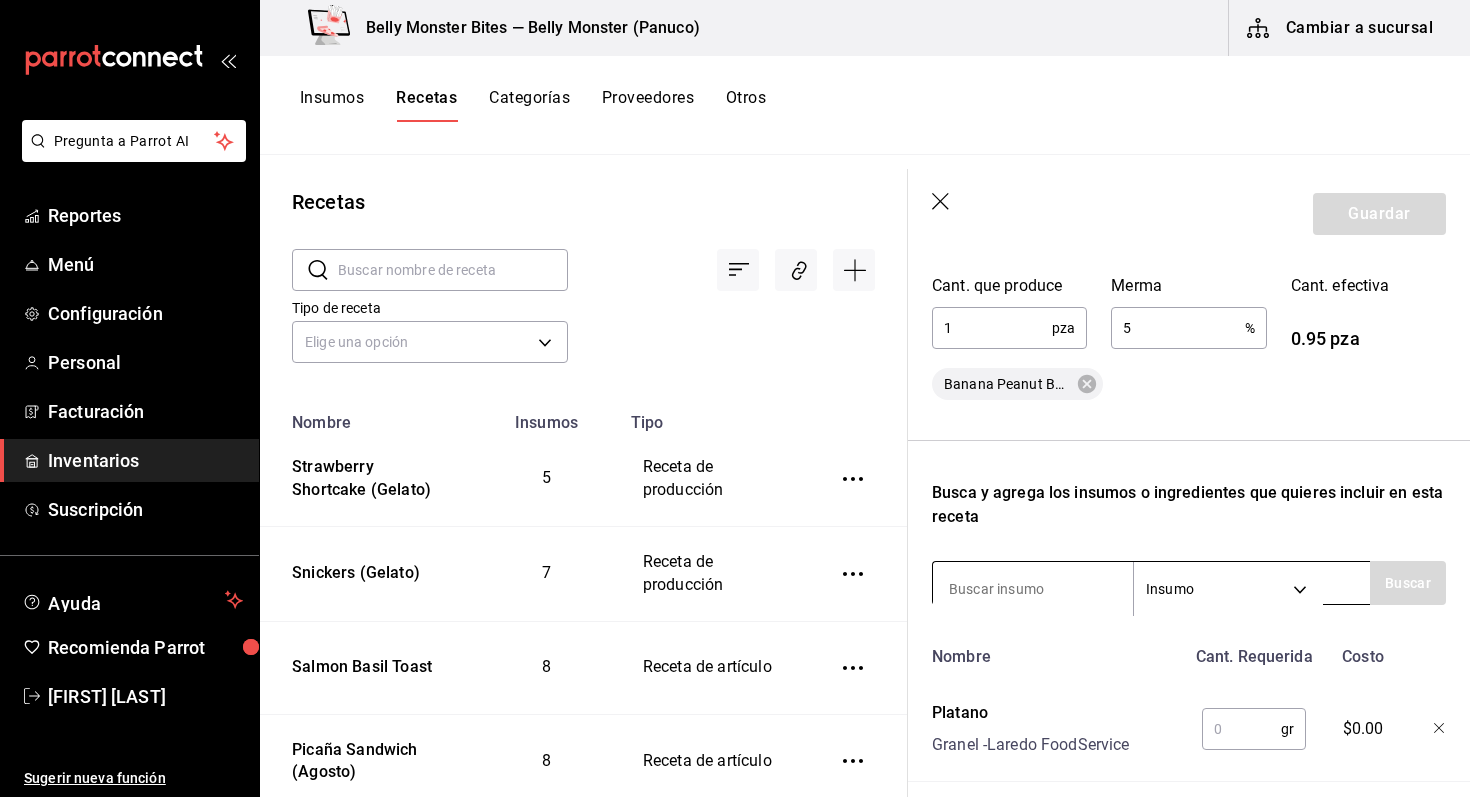 click at bounding box center [1033, 589] 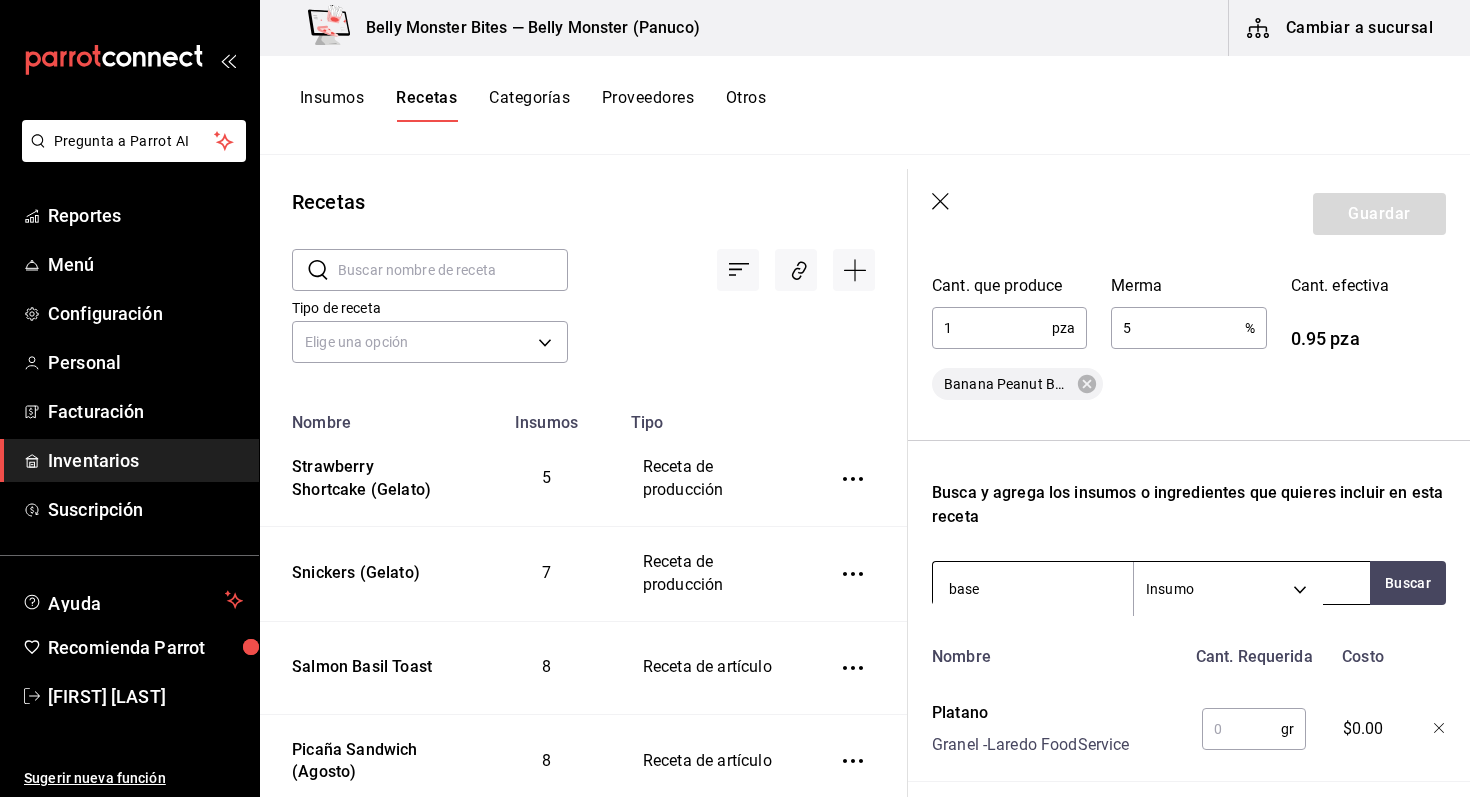 type on "base b" 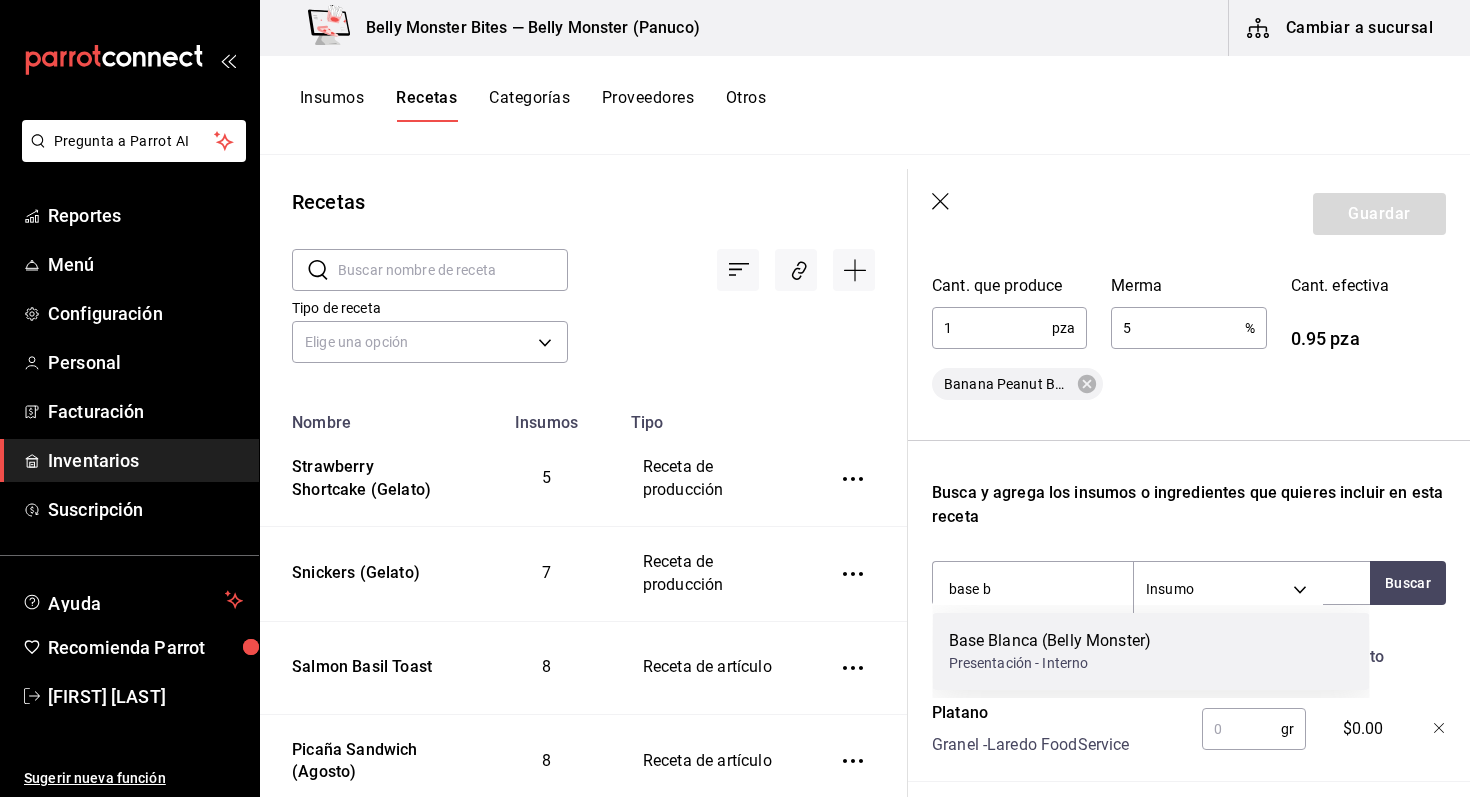 click on "Base Blanca (Belly Monster)" at bounding box center (1050, 641) 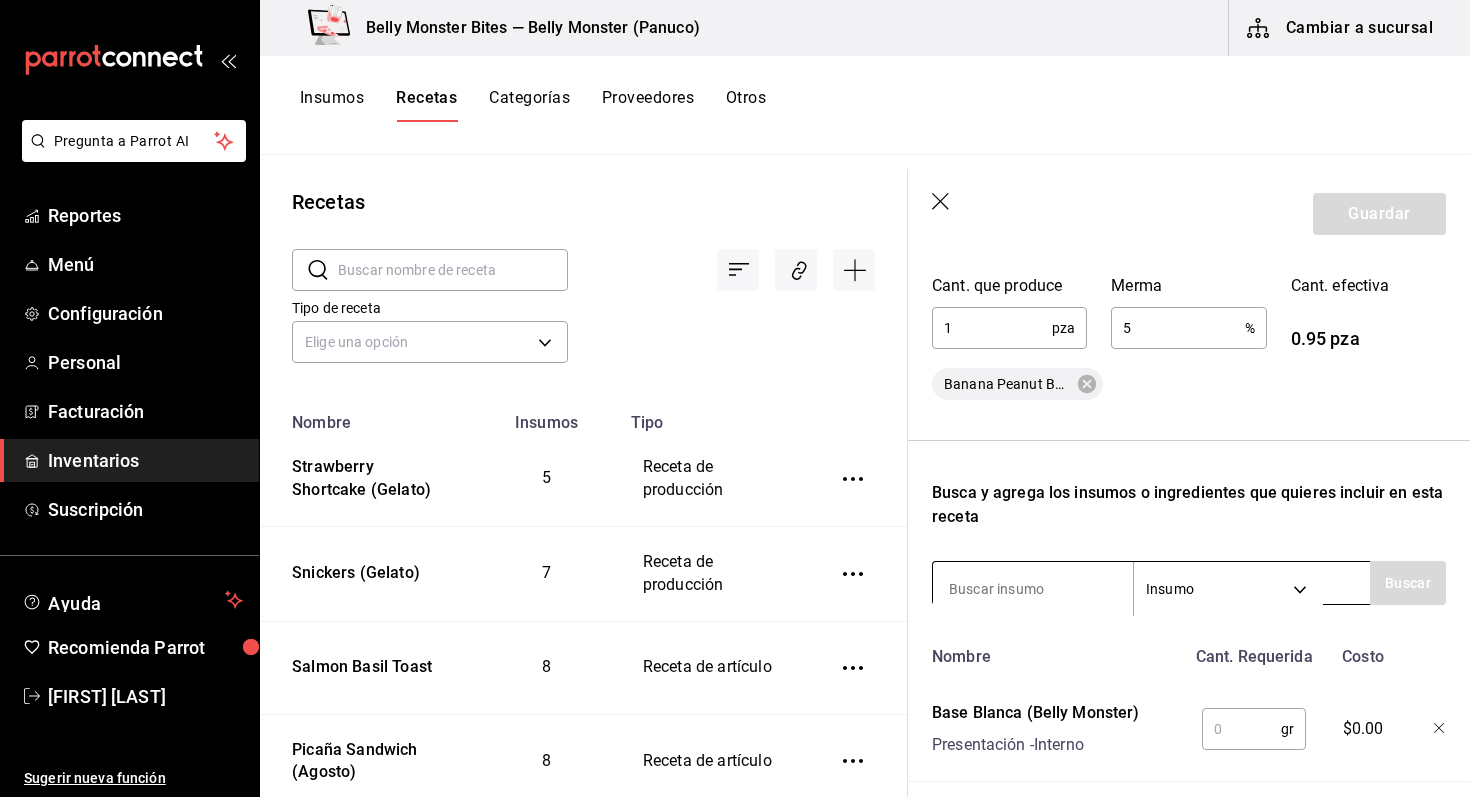 click at bounding box center [1033, 589] 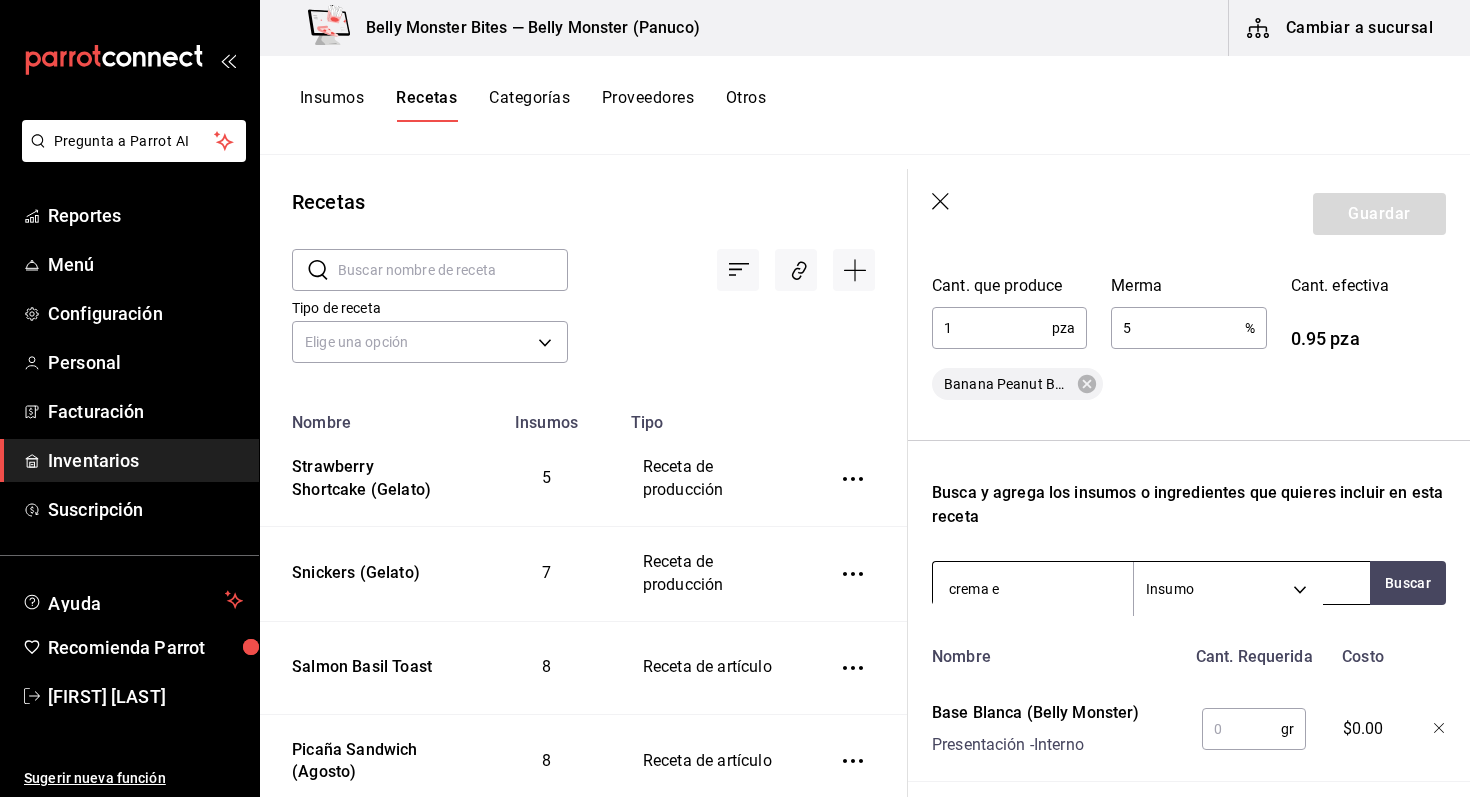 type on "crema en" 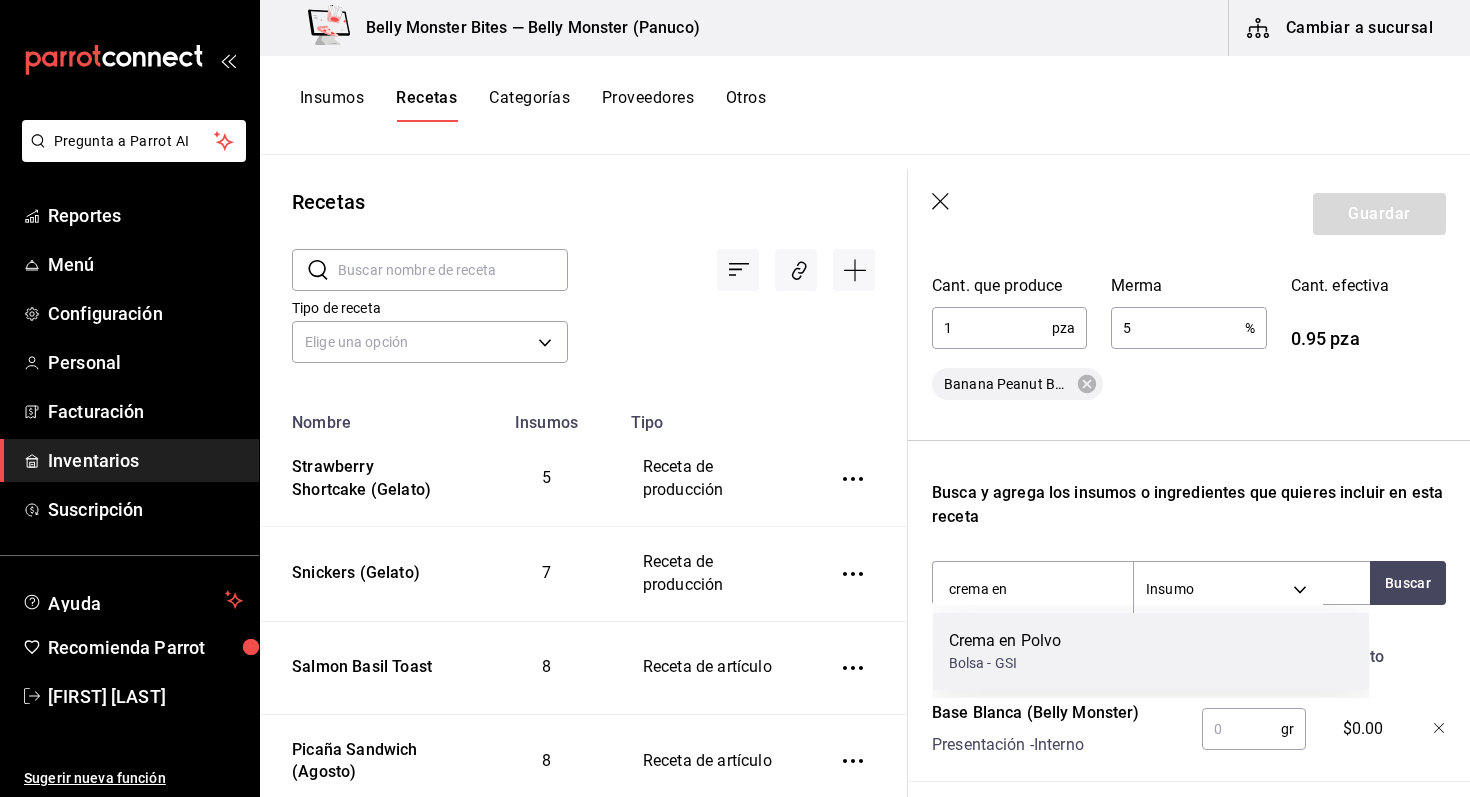 click on "Crema en Polvo" at bounding box center [1005, 641] 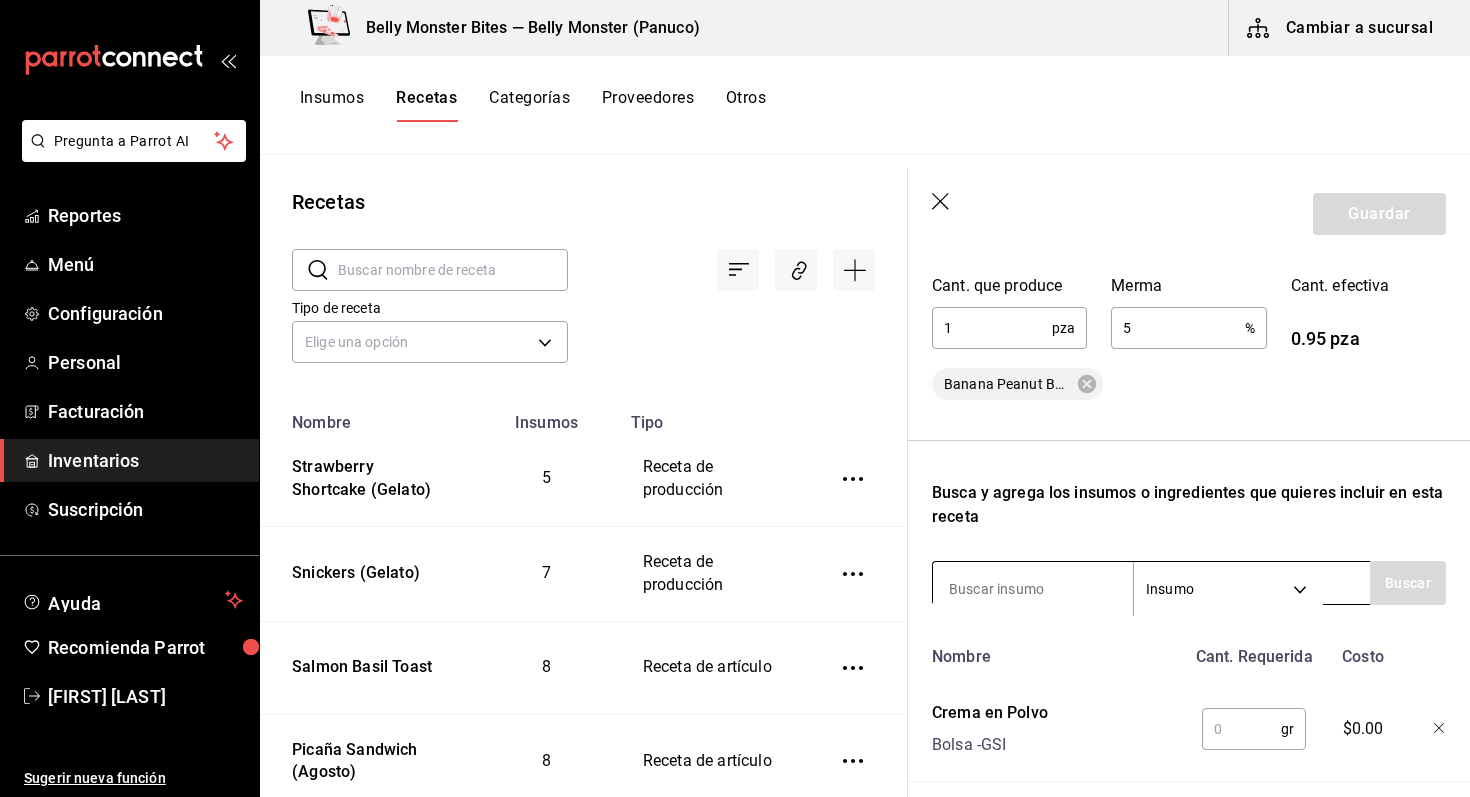 click at bounding box center (1033, 589) 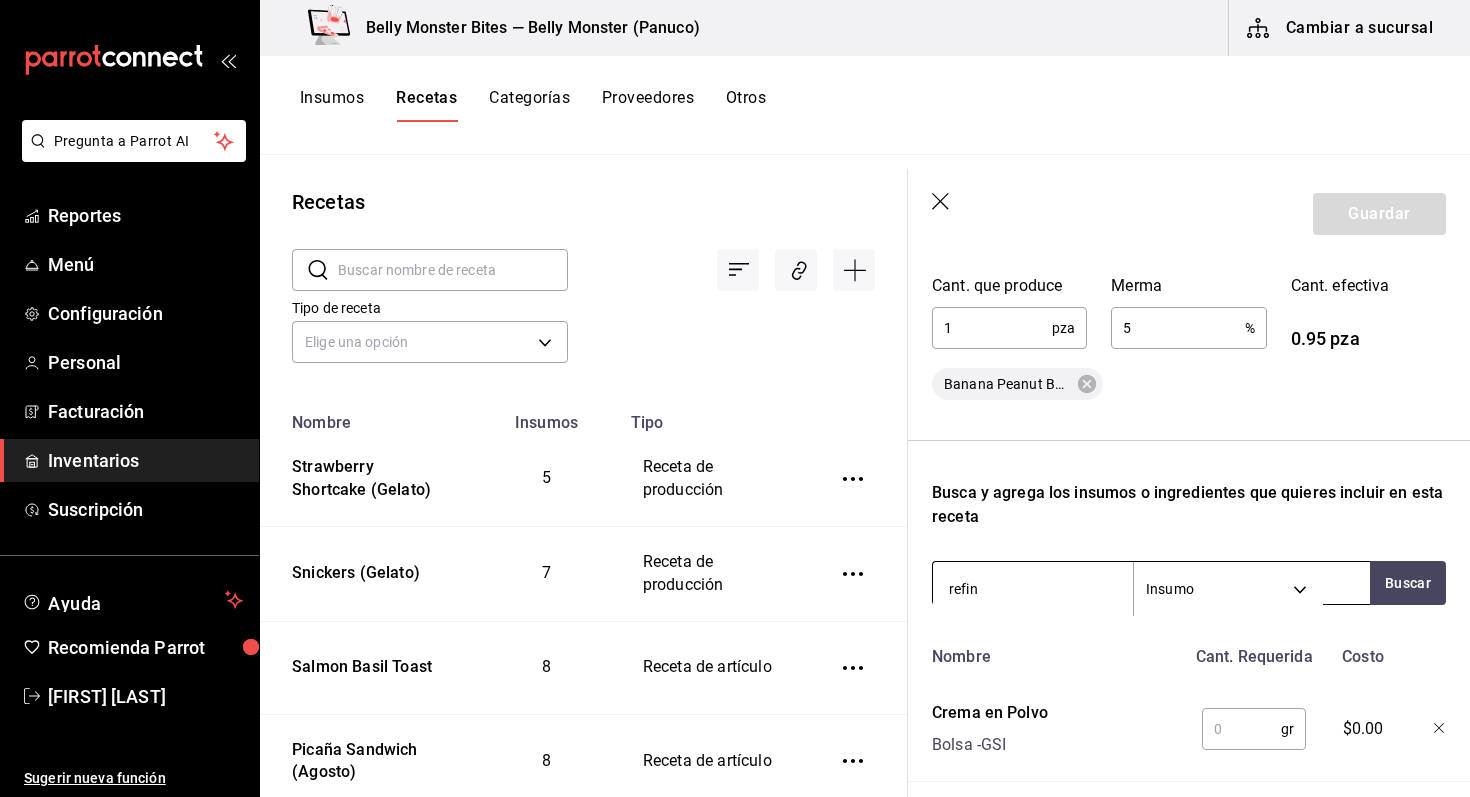 type on "refina" 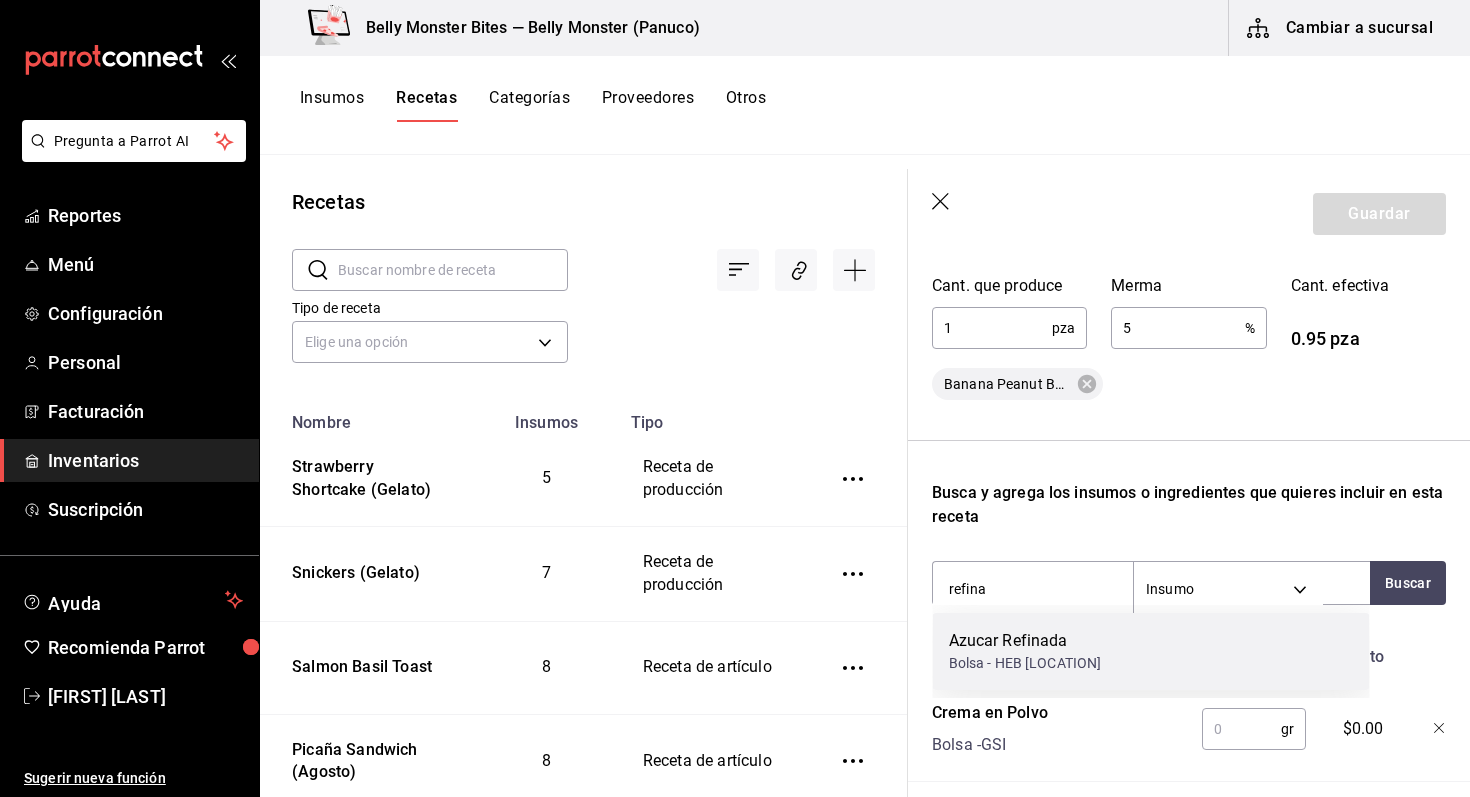 click on "Azucar Refinada" at bounding box center (1025, 641) 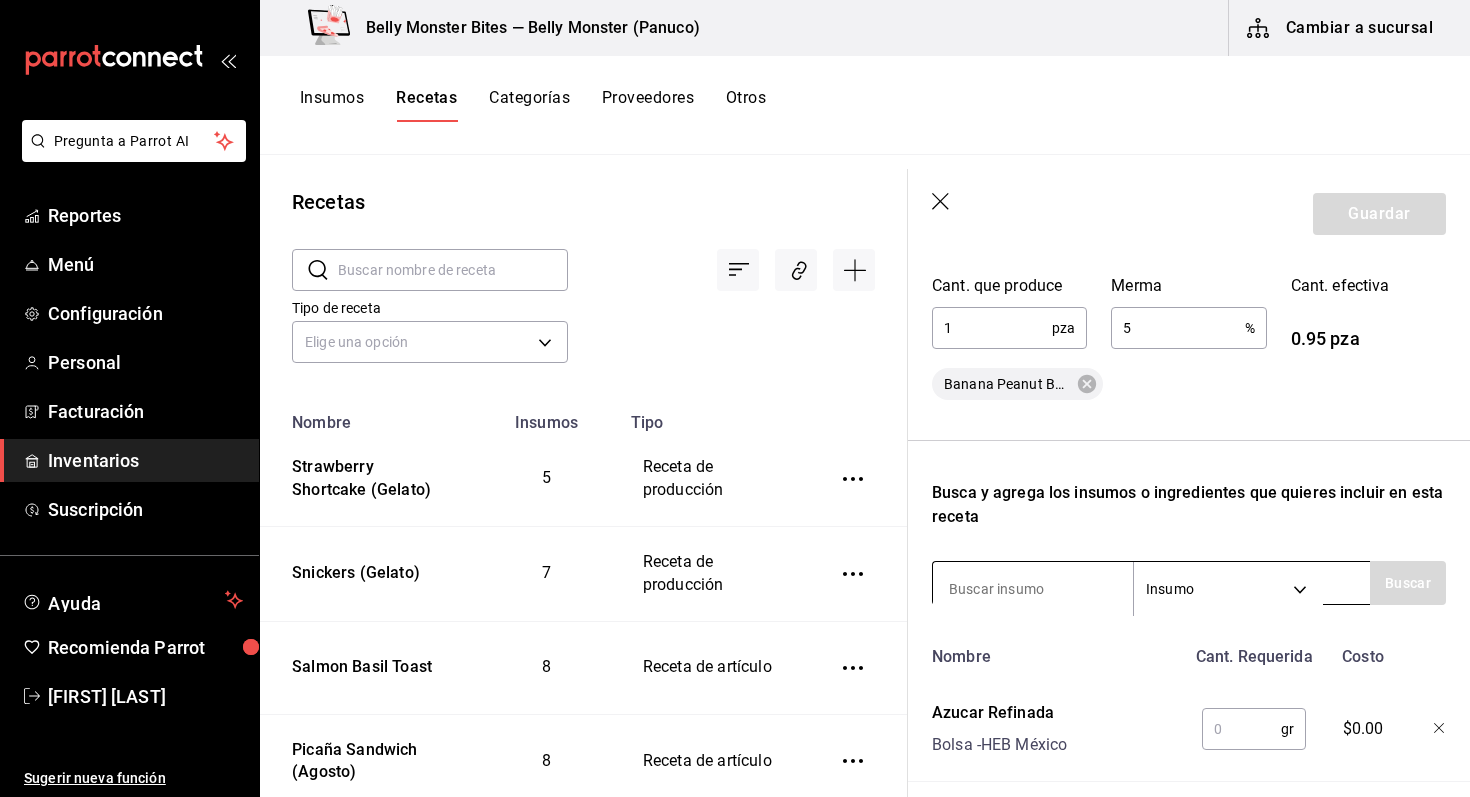 click at bounding box center [1033, 589] 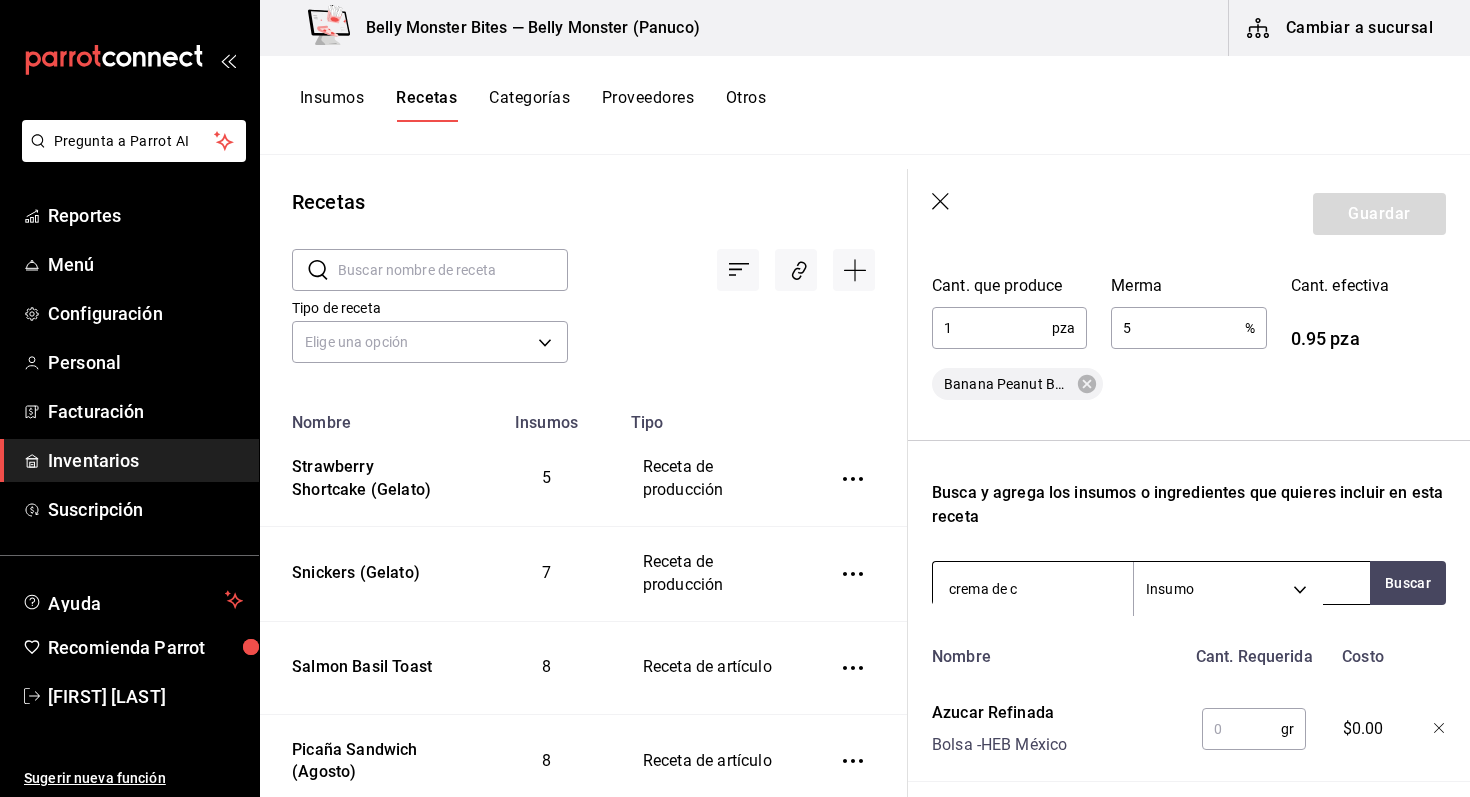 type on "crema de ca" 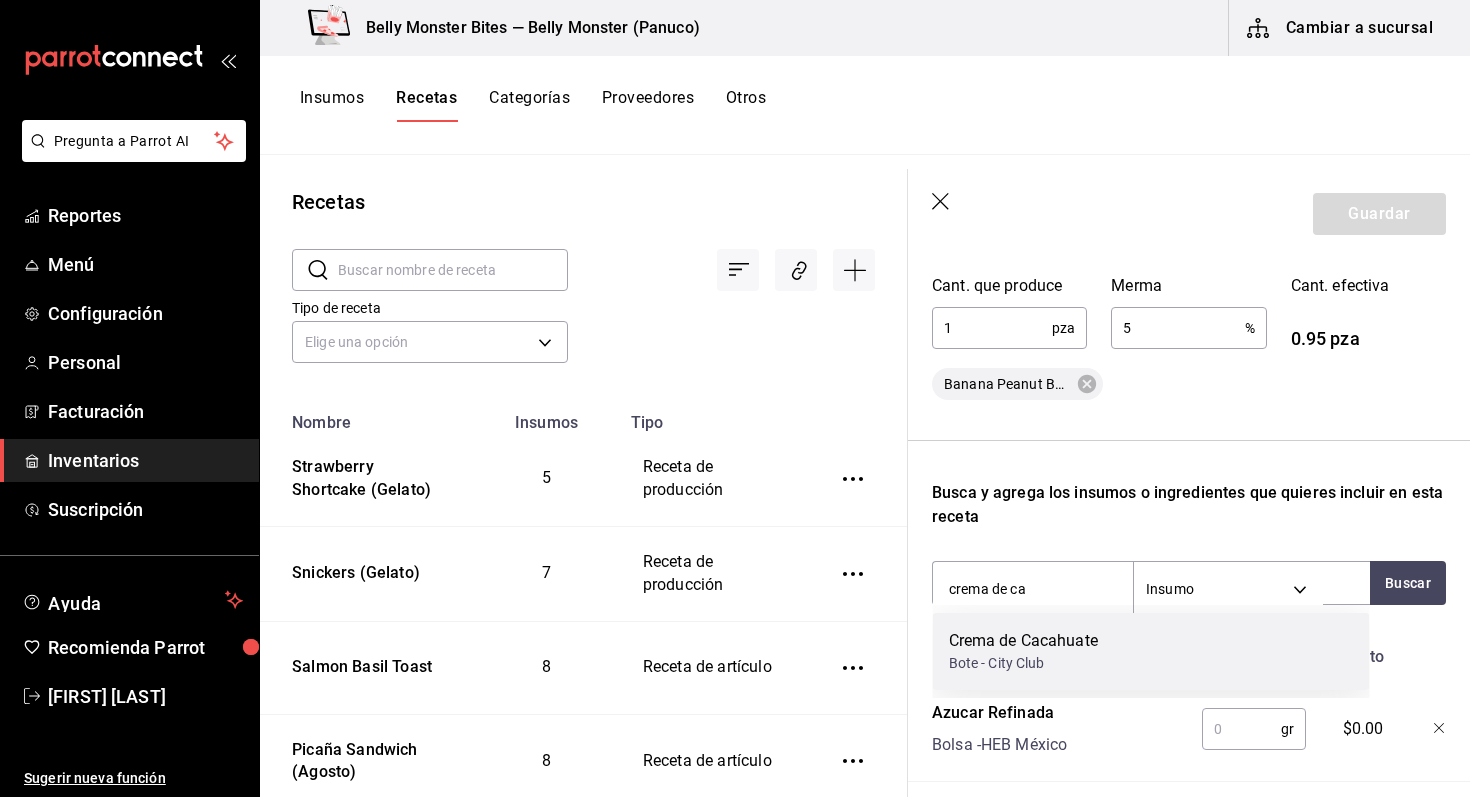 click on "Crema de Cacahuate" at bounding box center (1023, 641) 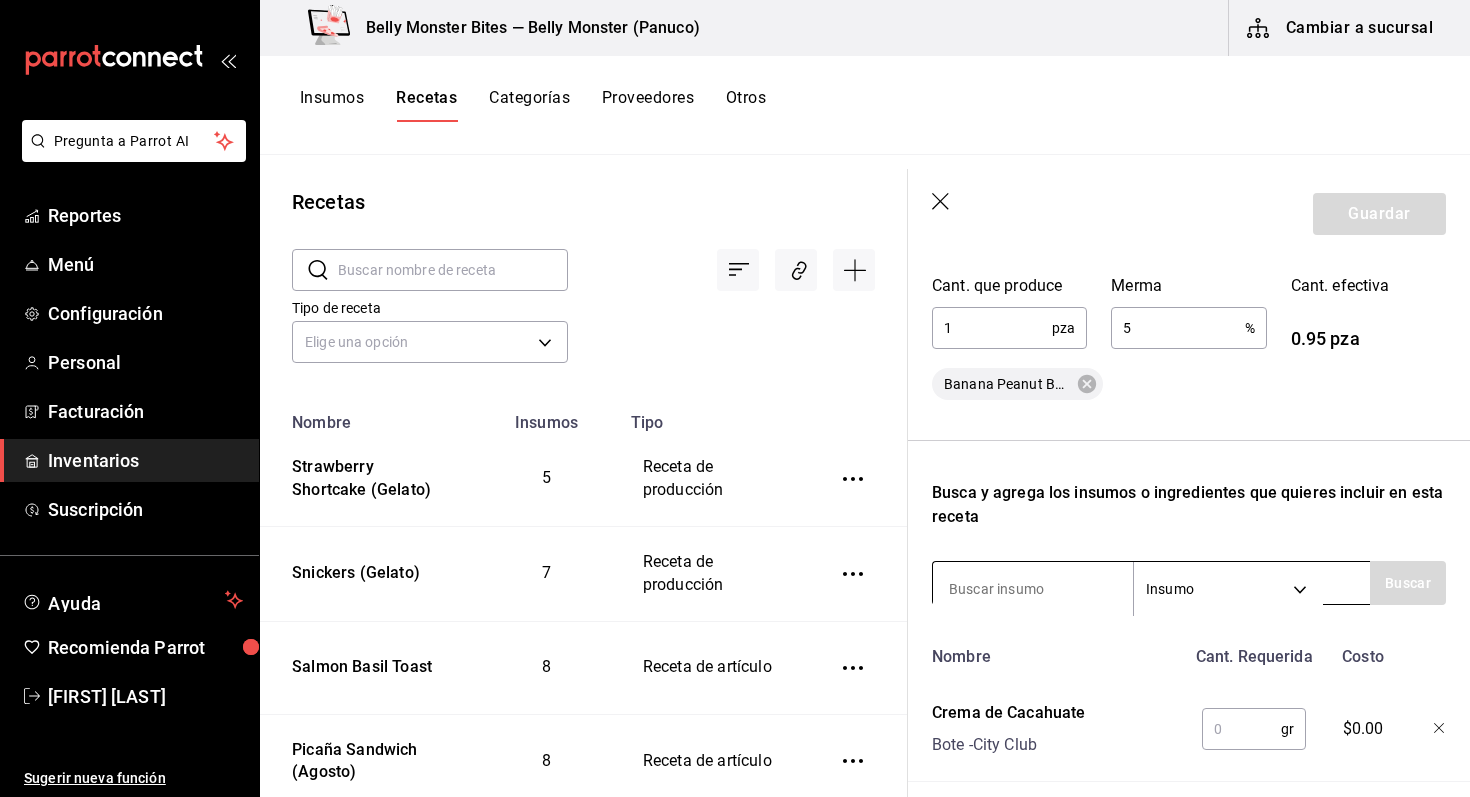 click at bounding box center [1033, 589] 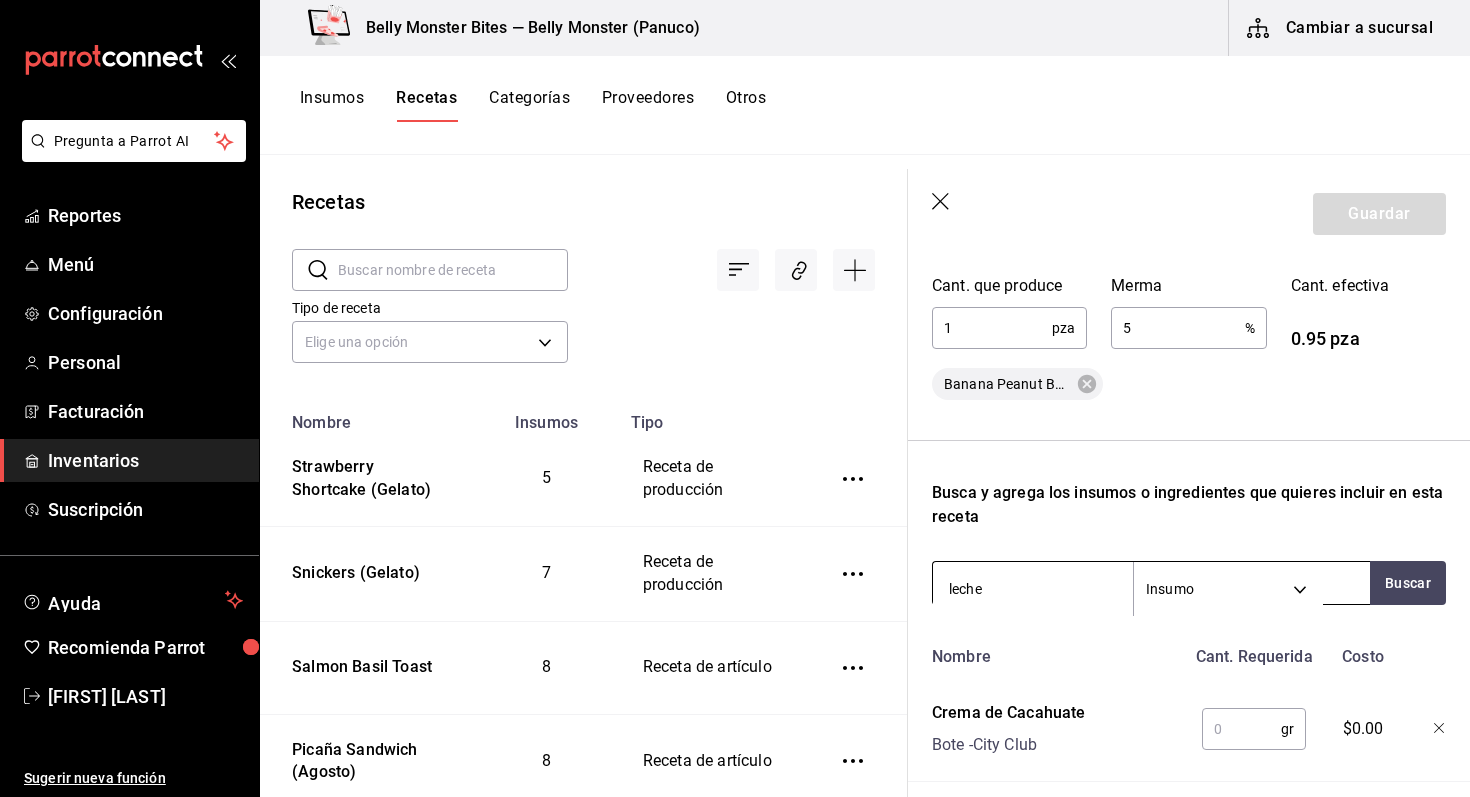 type on "leche" 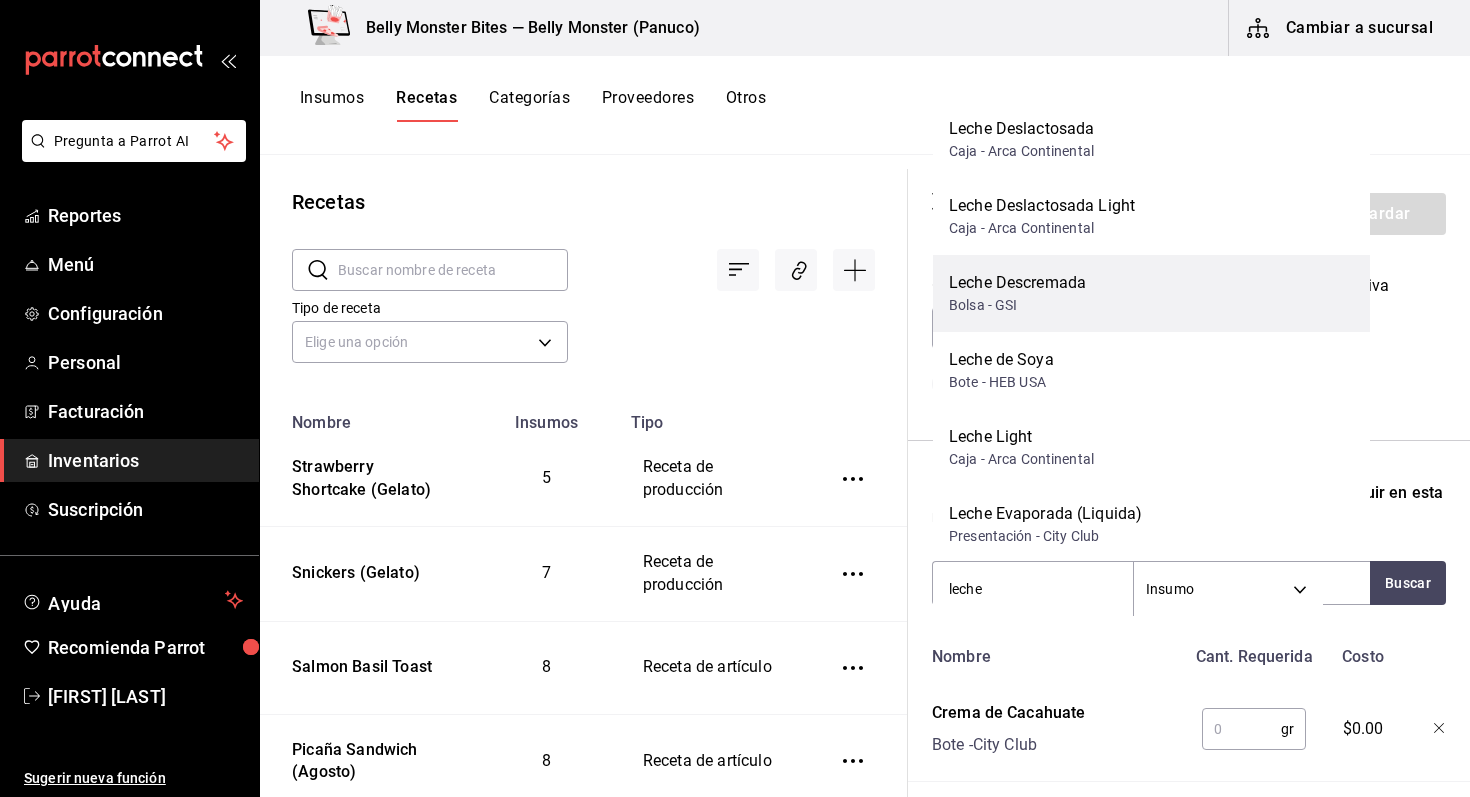 scroll, scrollTop: 331, scrollLeft: 0, axis: vertical 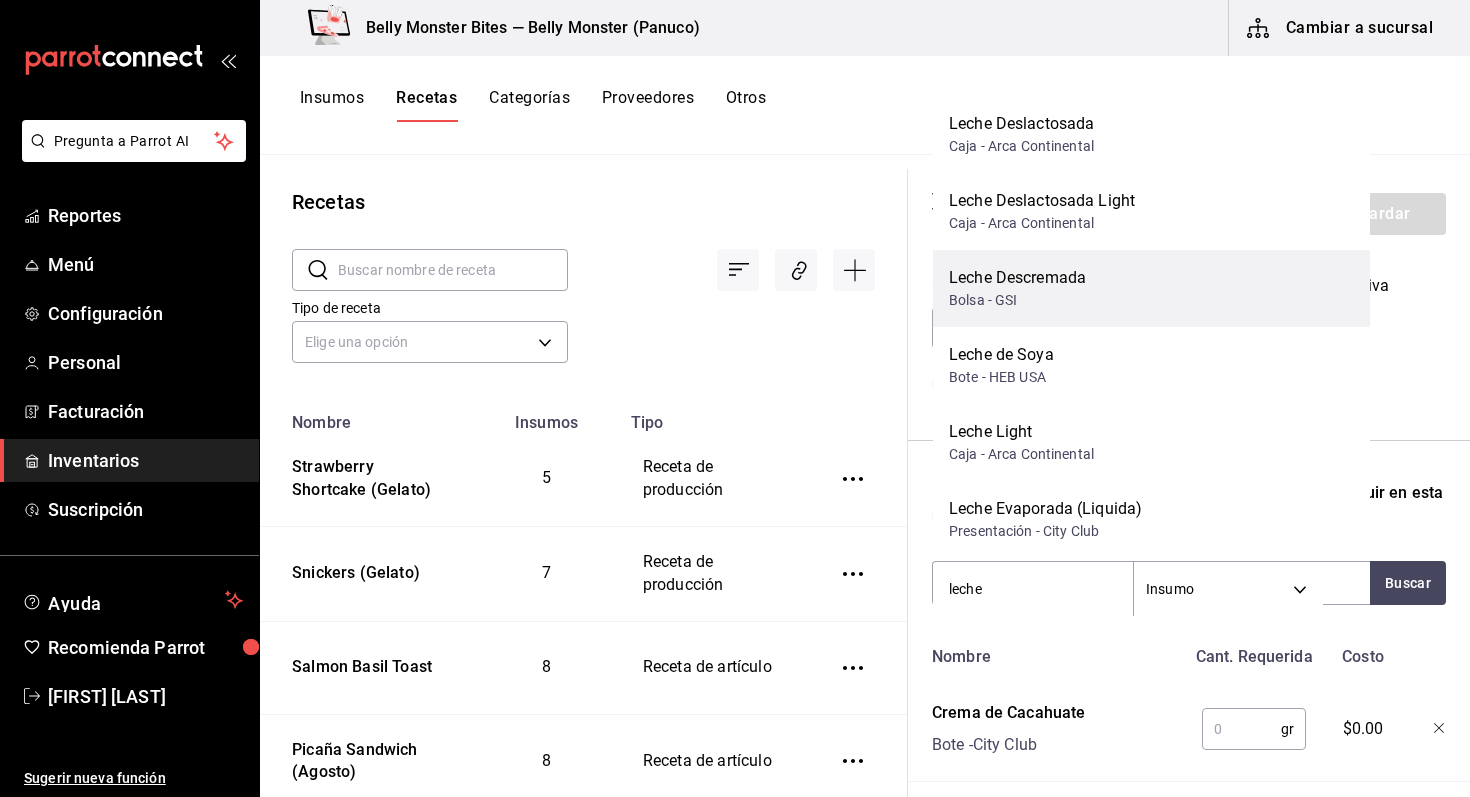 click on "Leche Descremada Bolsa - GSI" at bounding box center (1151, 288) 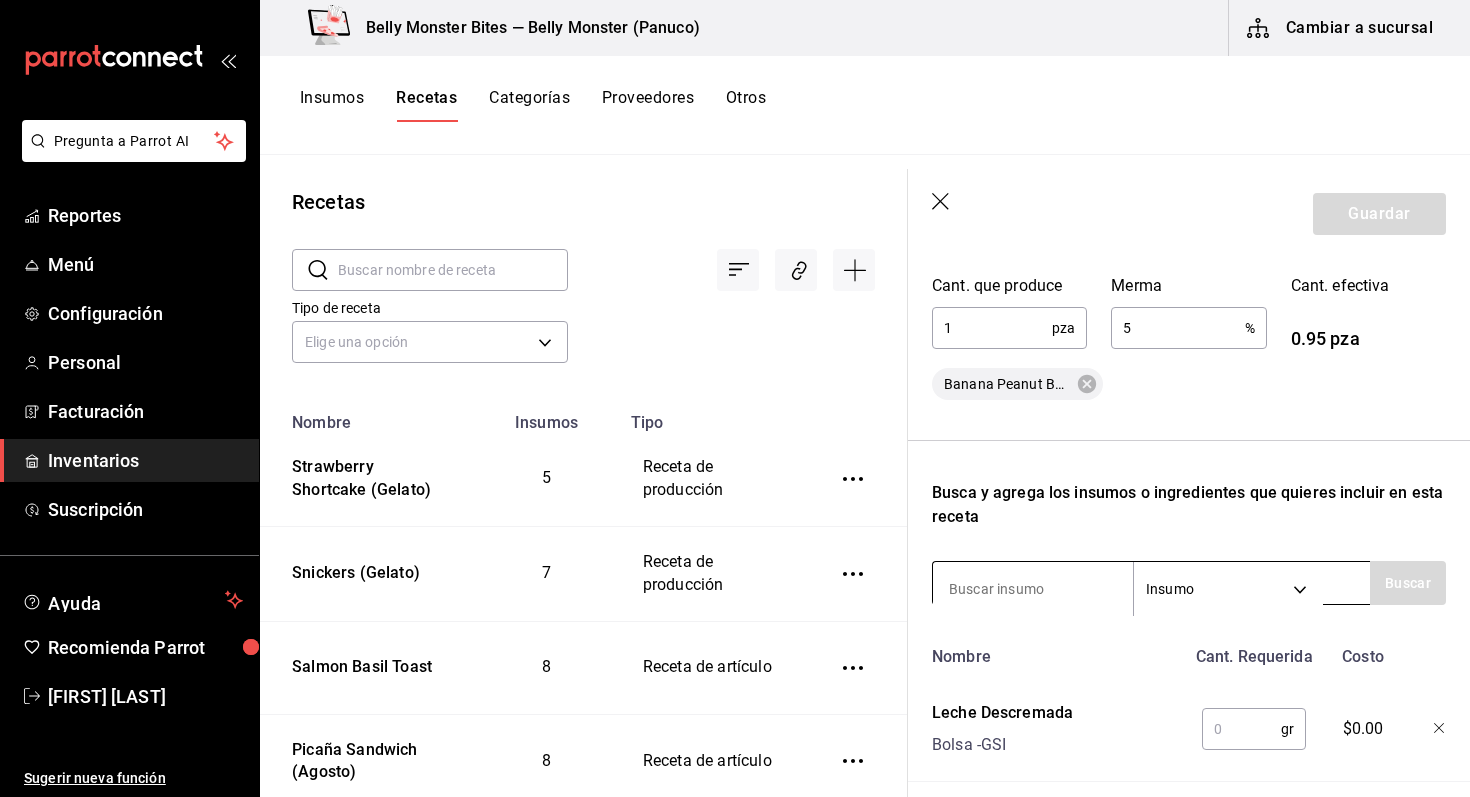 scroll, scrollTop: 516, scrollLeft: 0, axis: vertical 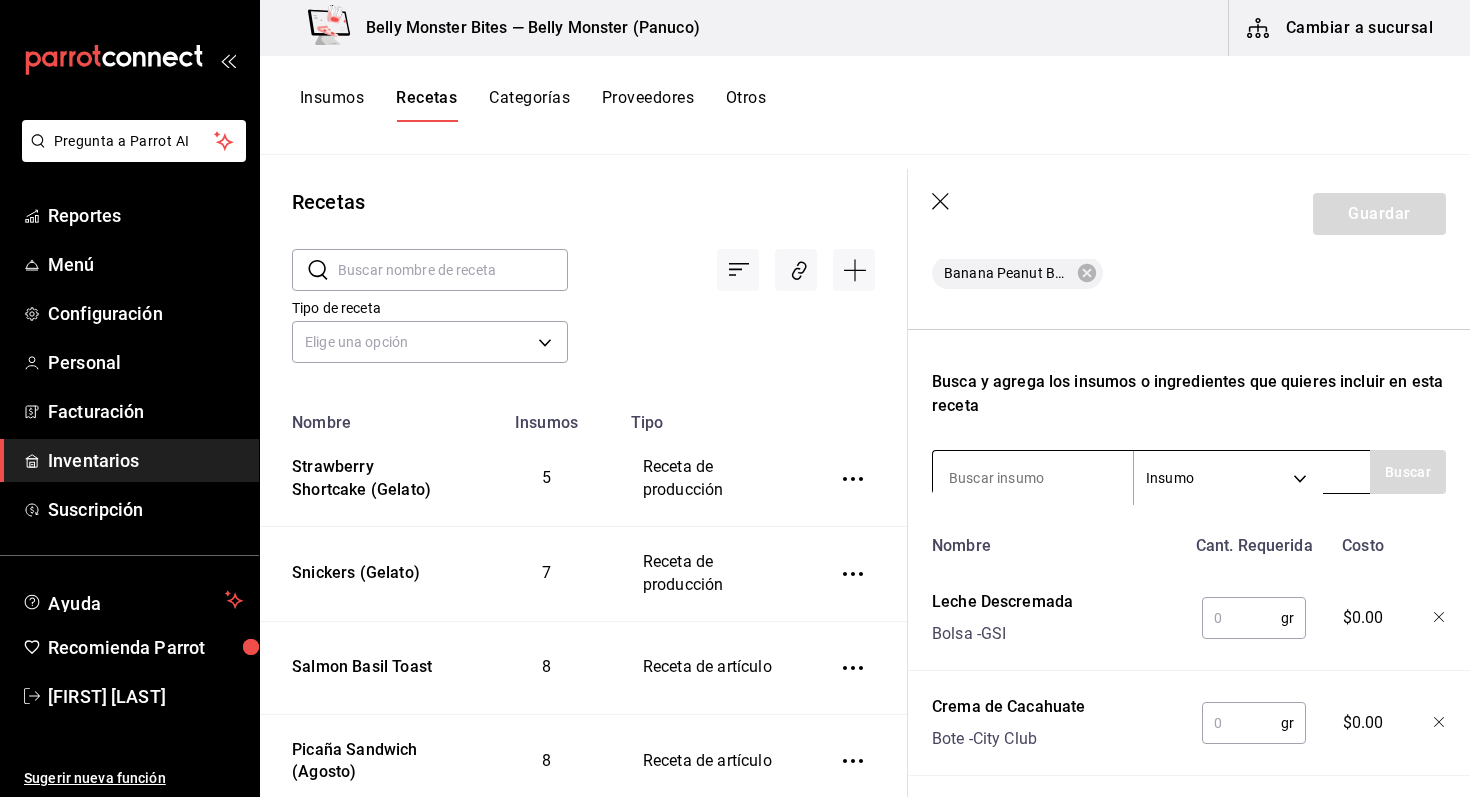 click at bounding box center (1033, 478) 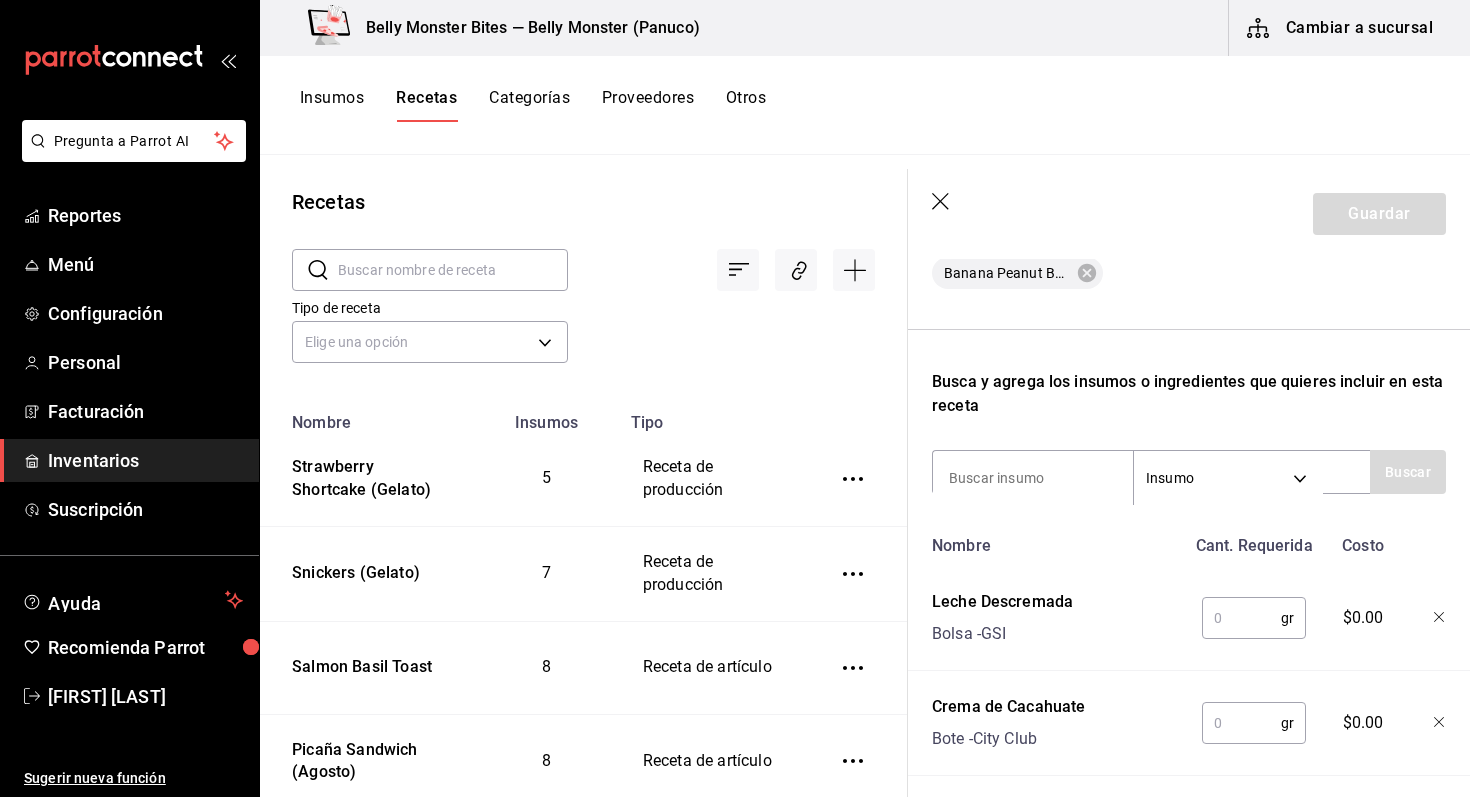 scroll, scrollTop: 562, scrollLeft: 0, axis: vertical 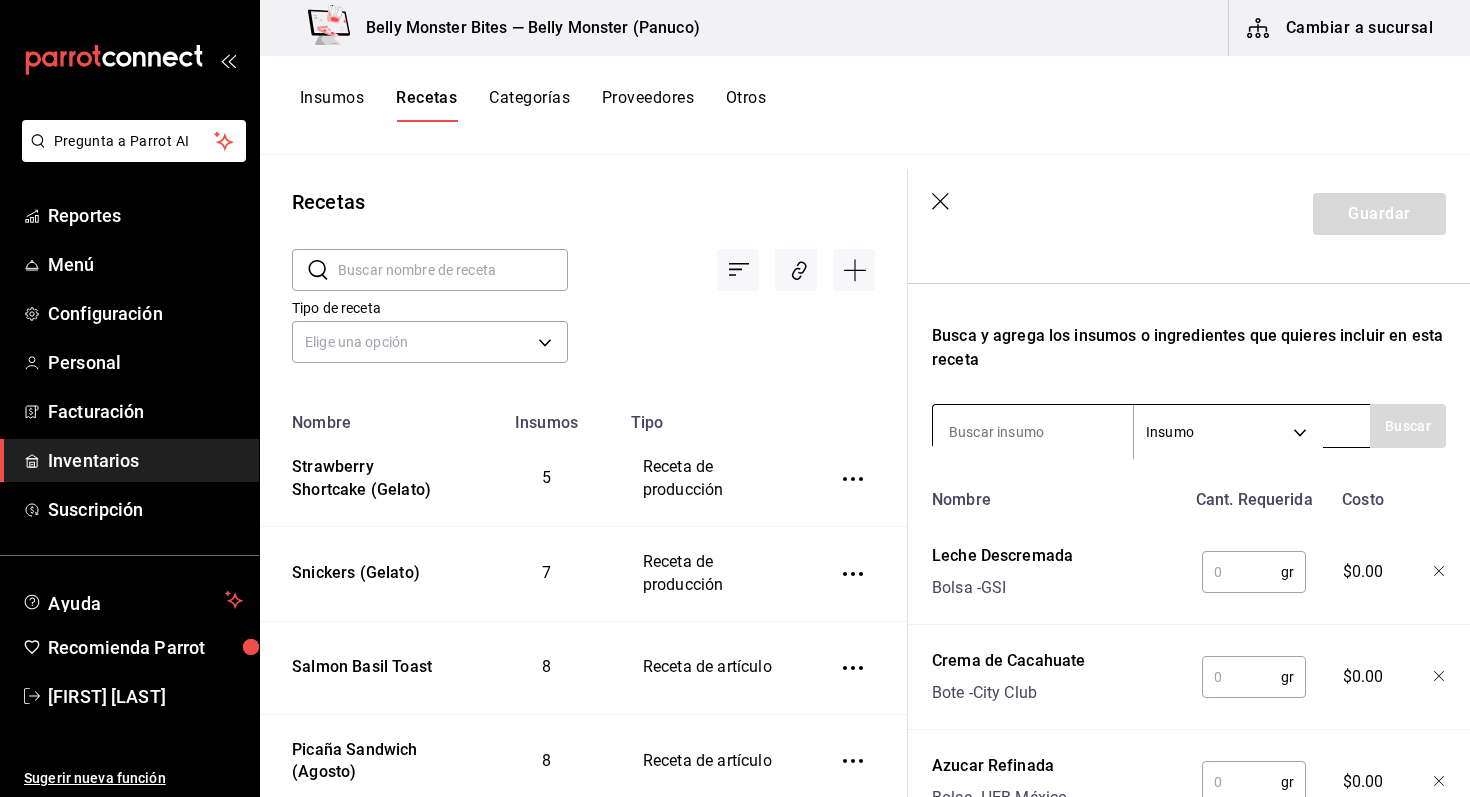 click at bounding box center (1033, 432) 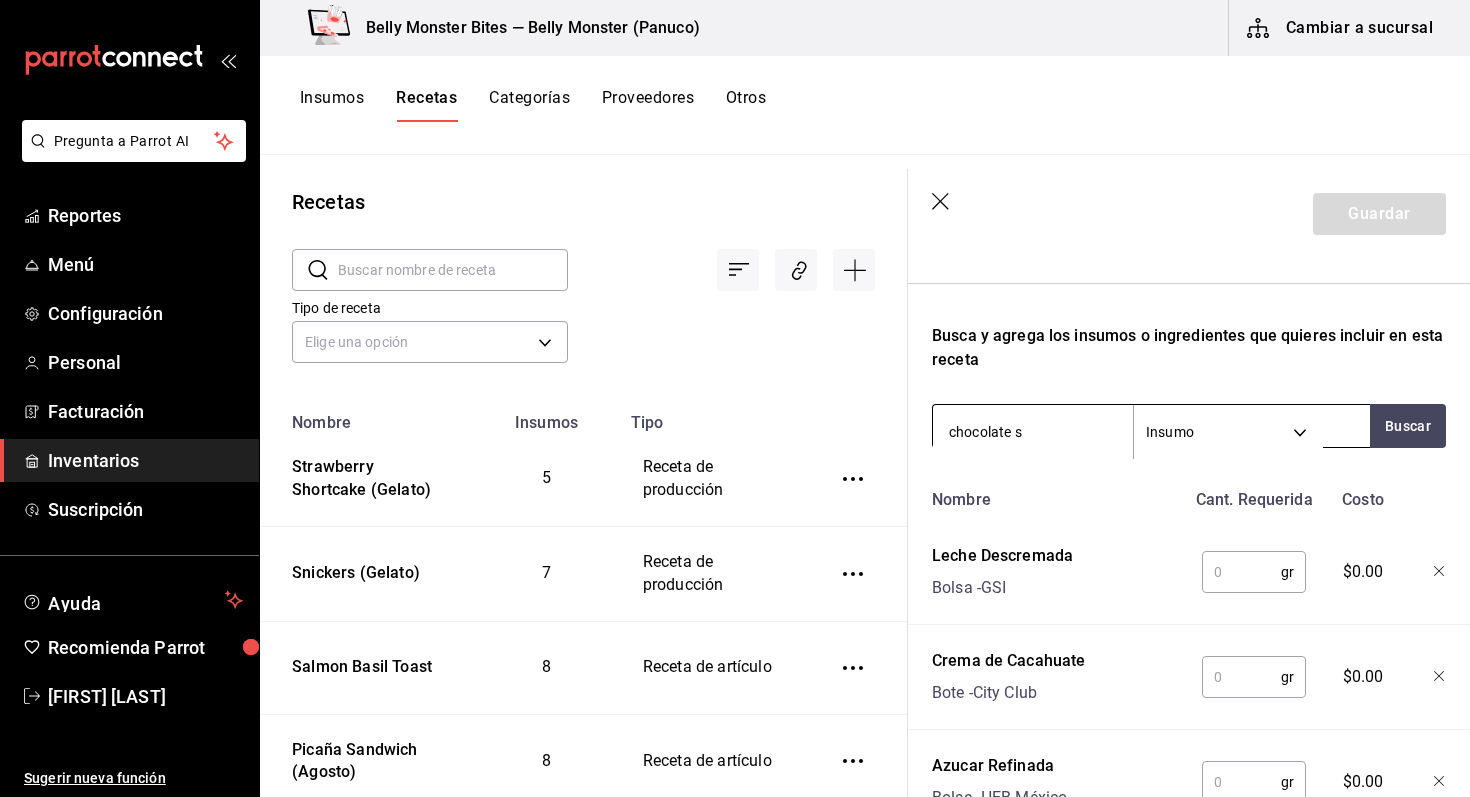 type on "chocolate se" 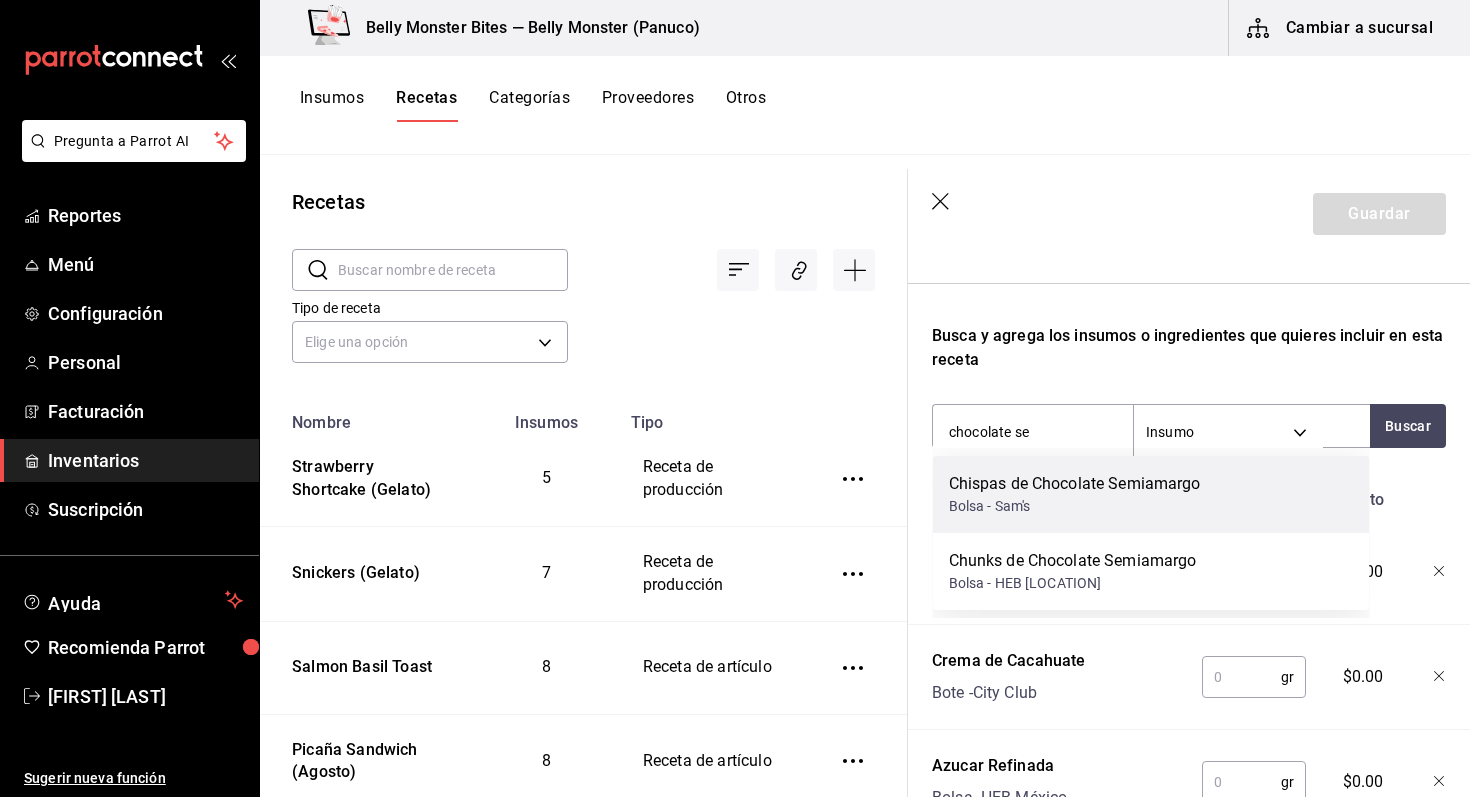 click on "Chispas de Chocolate Semiamargo" at bounding box center (1075, 484) 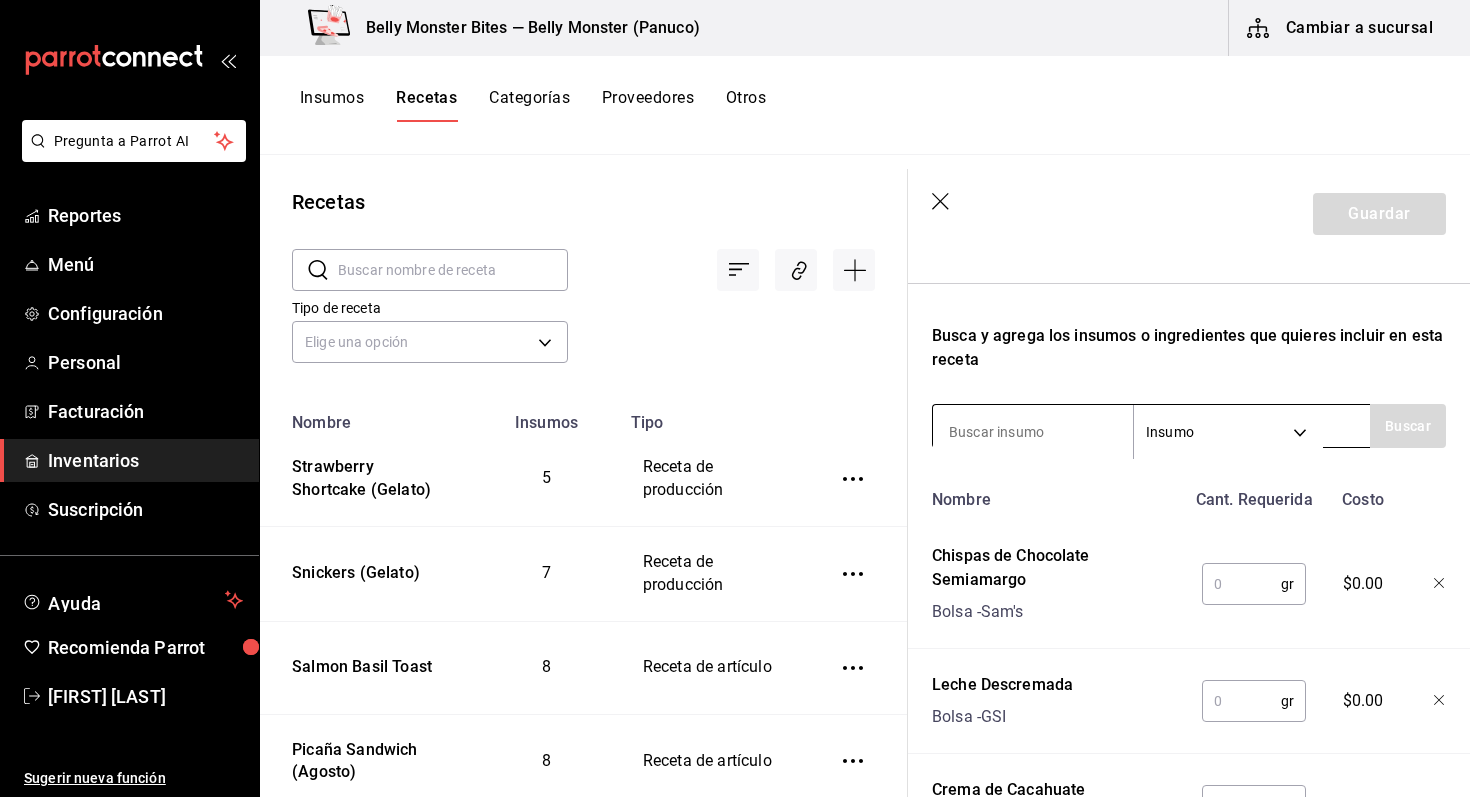 click at bounding box center (1033, 432) 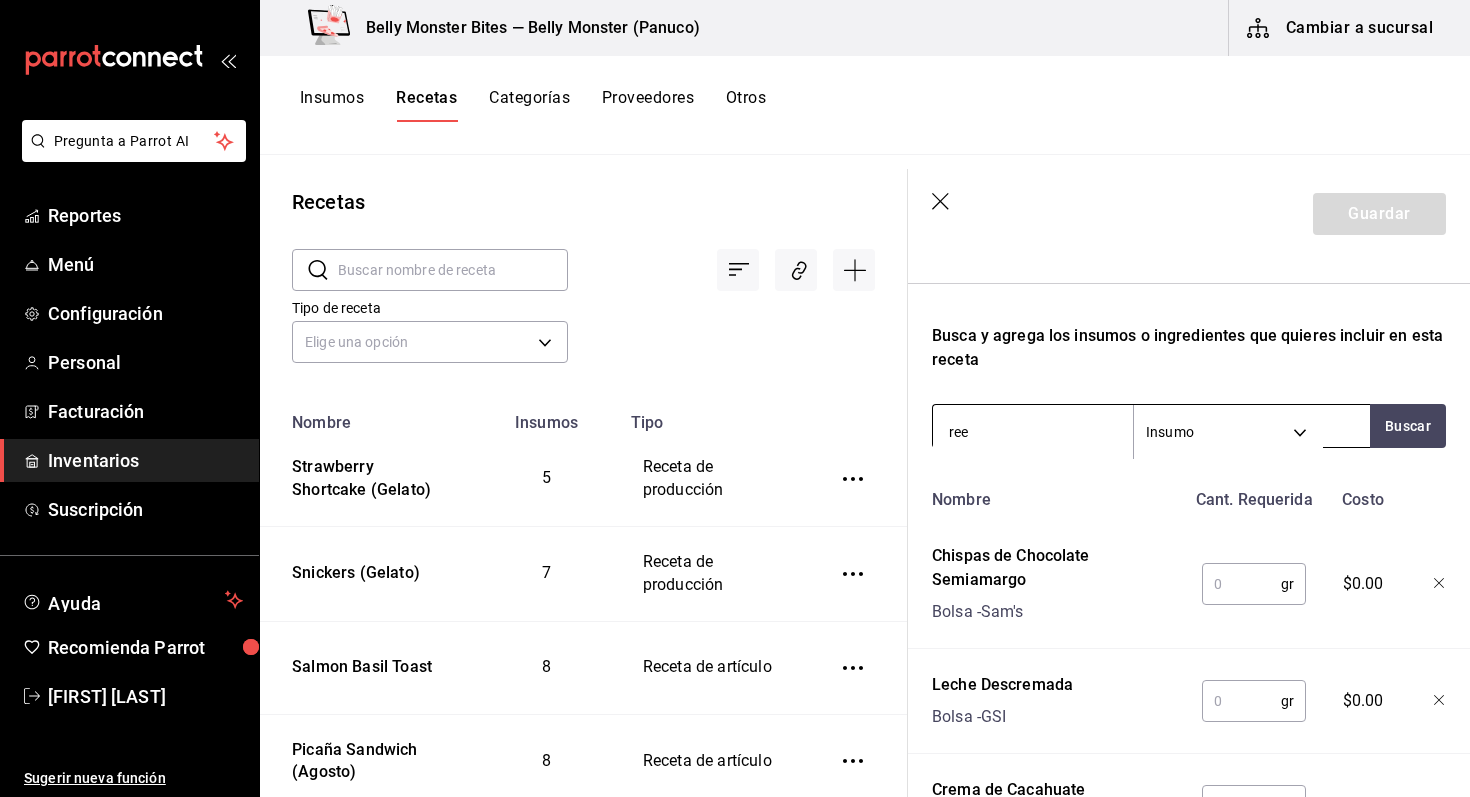 type on "rees" 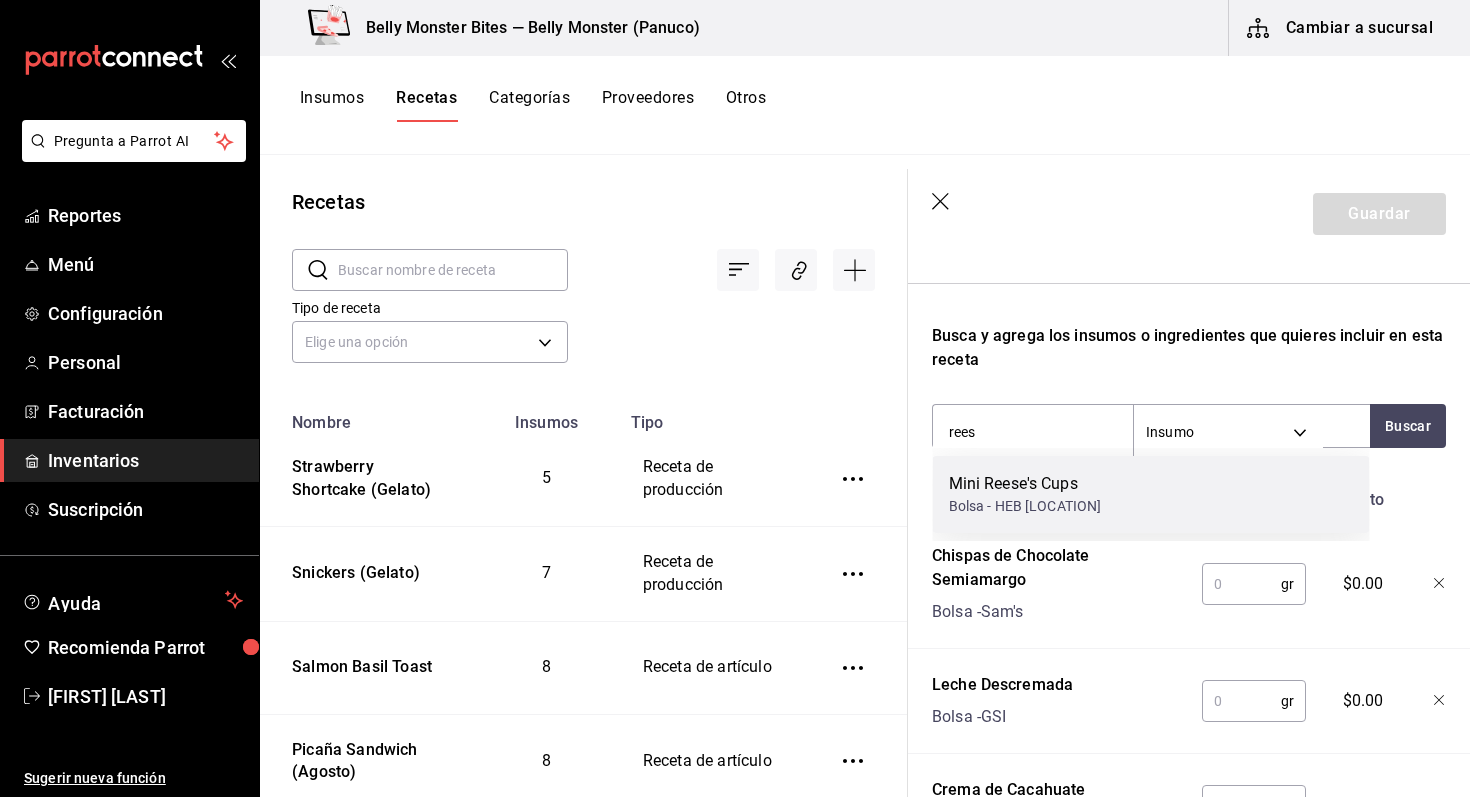 click on "Mini Reese's Cups" at bounding box center [1025, 484] 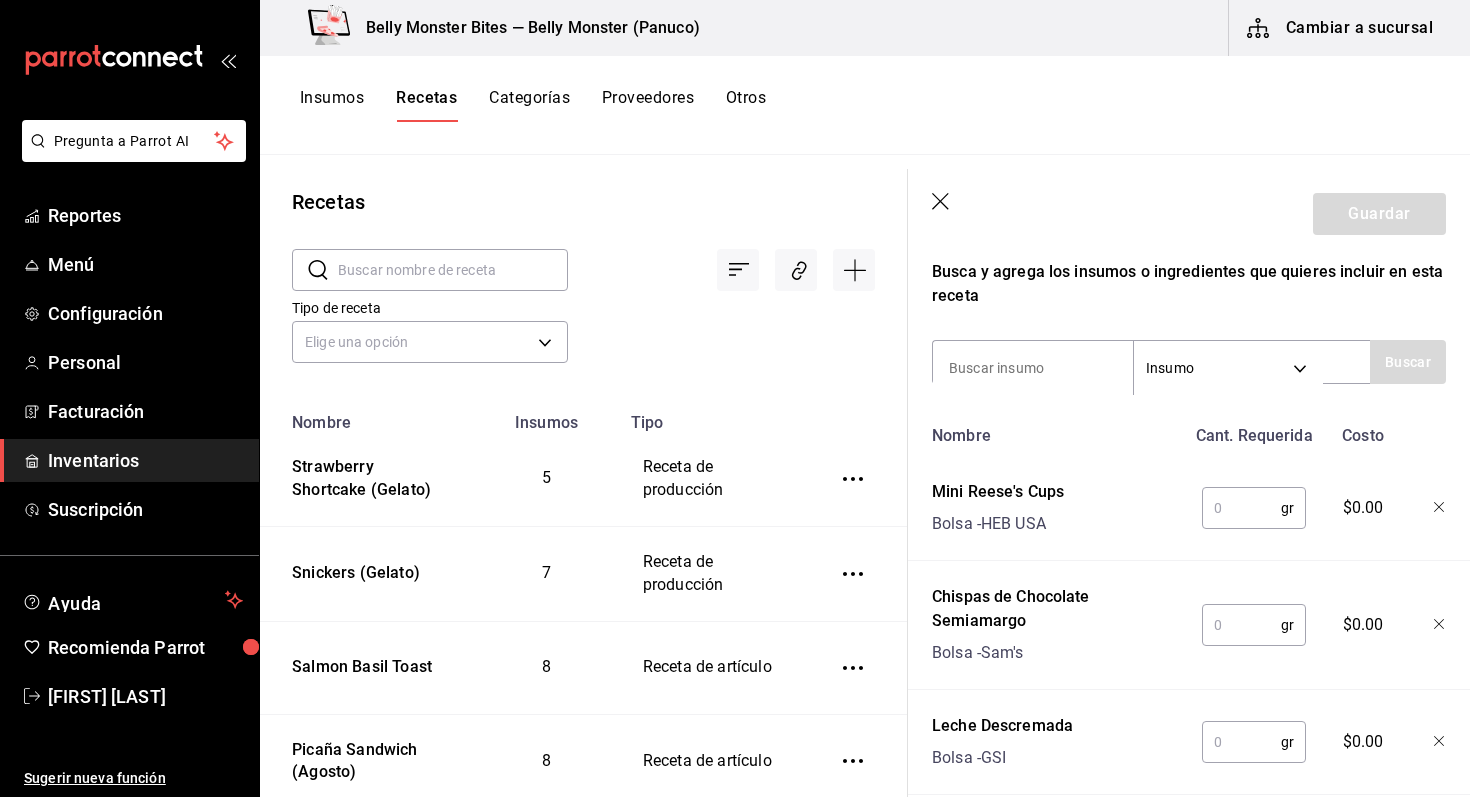 scroll, scrollTop: 660, scrollLeft: 0, axis: vertical 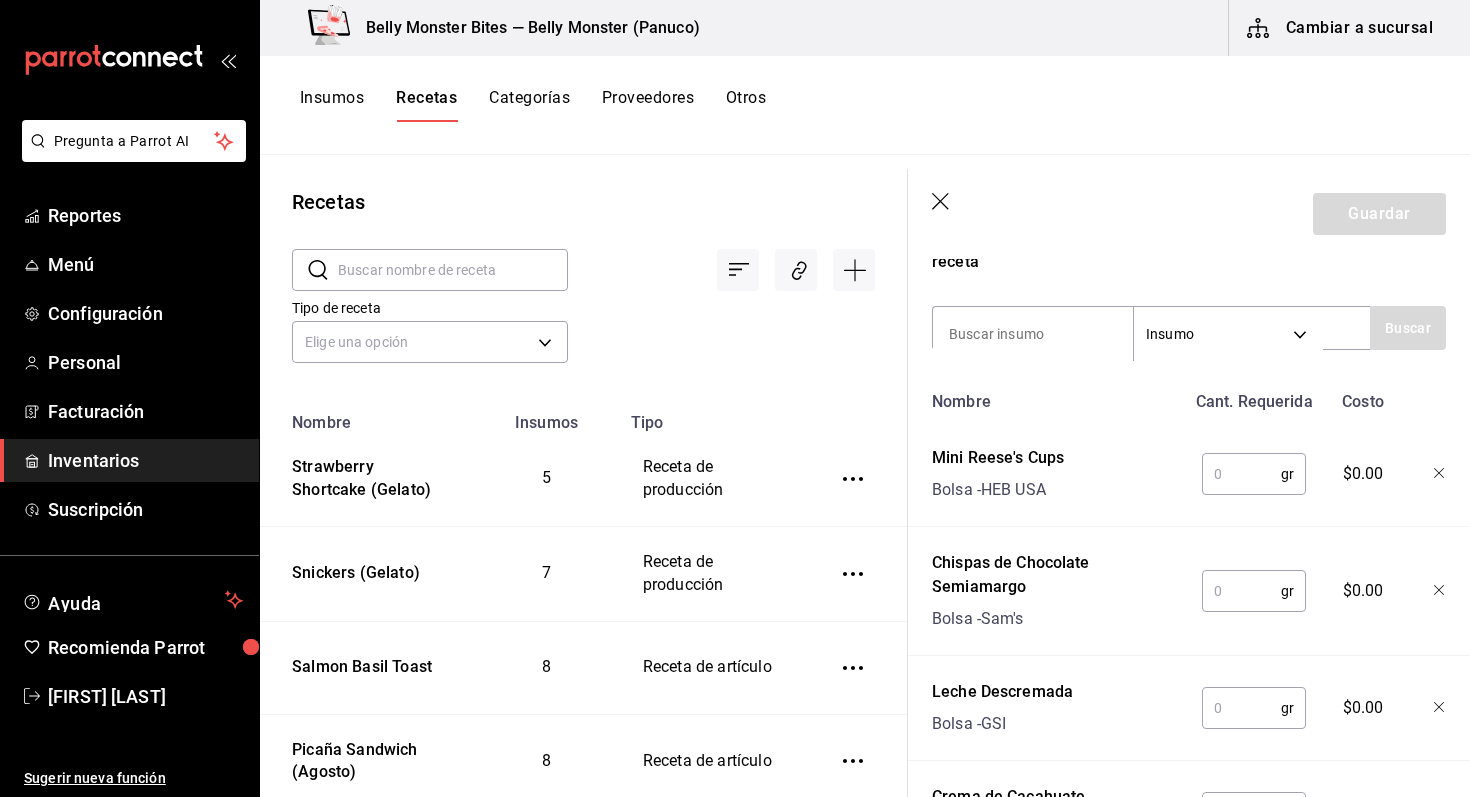 click at bounding box center (1241, 474) 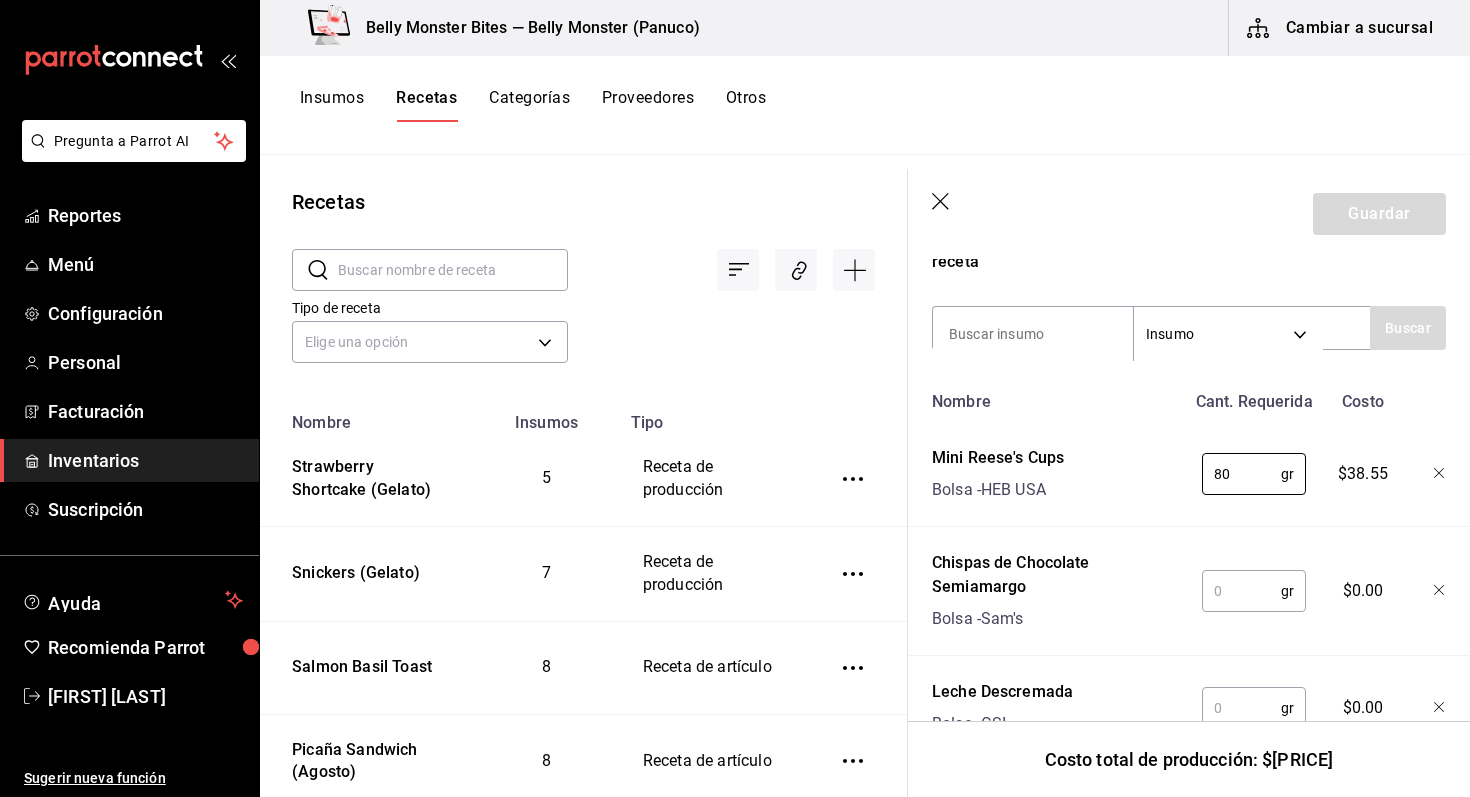 type on "80" 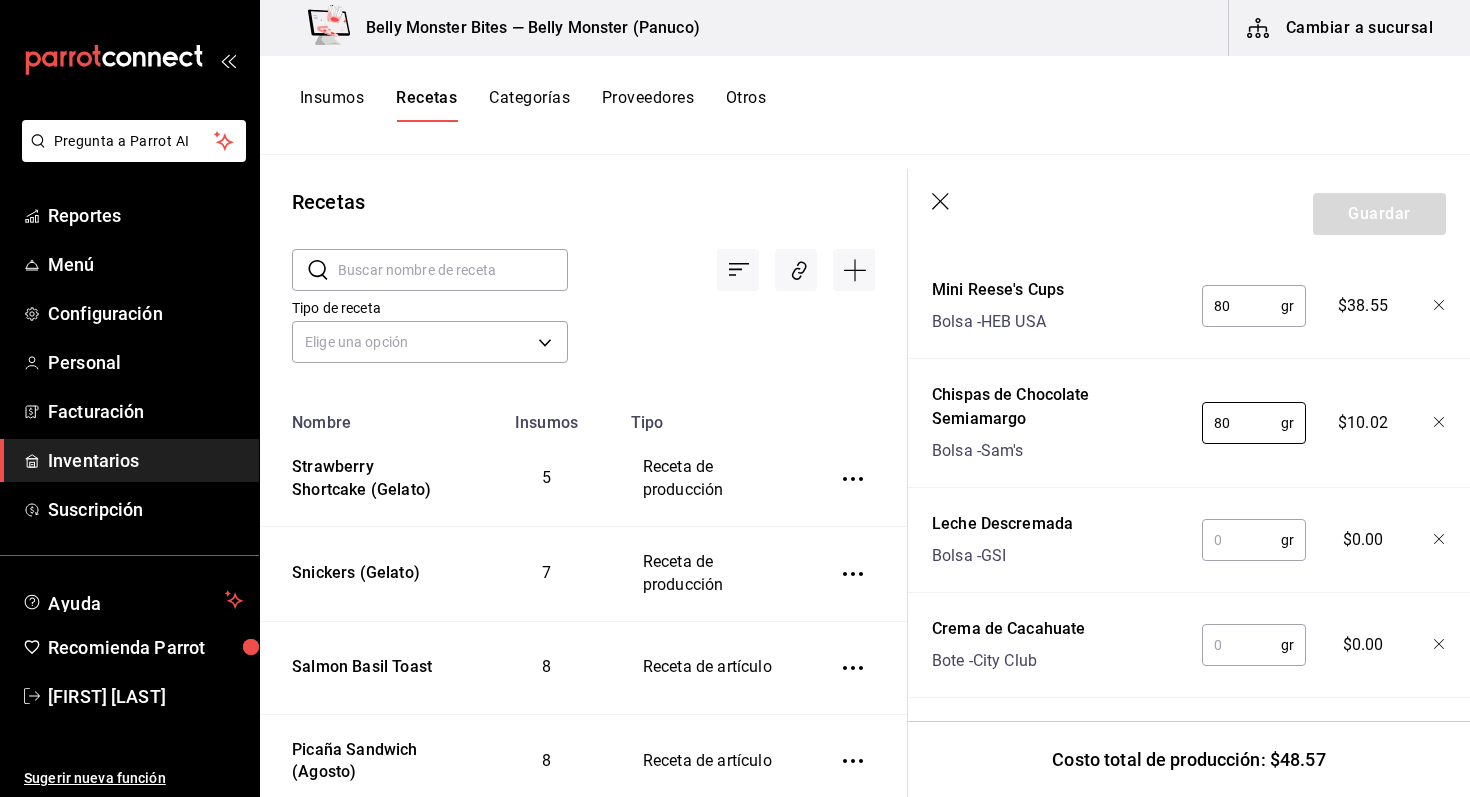 scroll, scrollTop: 839, scrollLeft: 0, axis: vertical 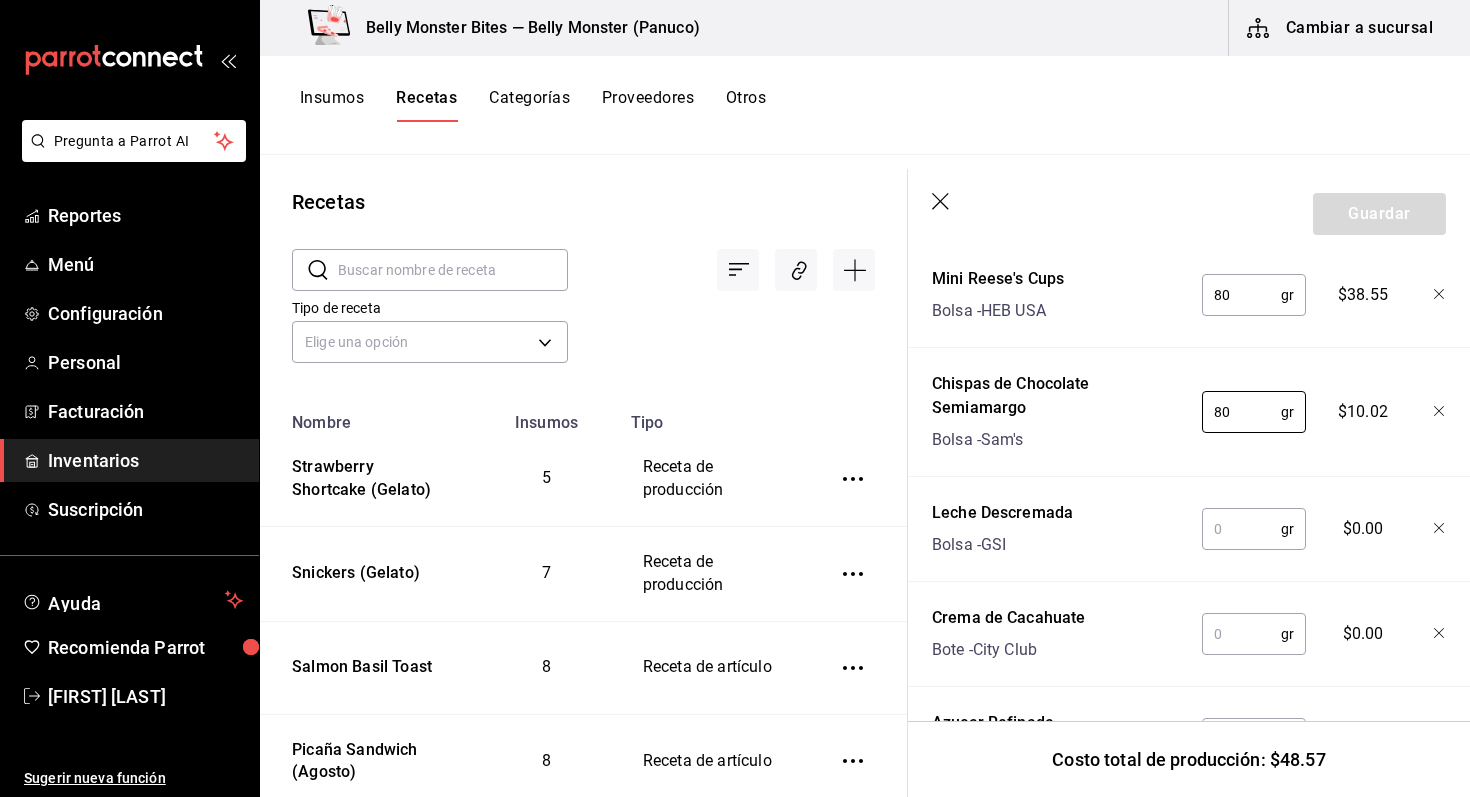 type on "80" 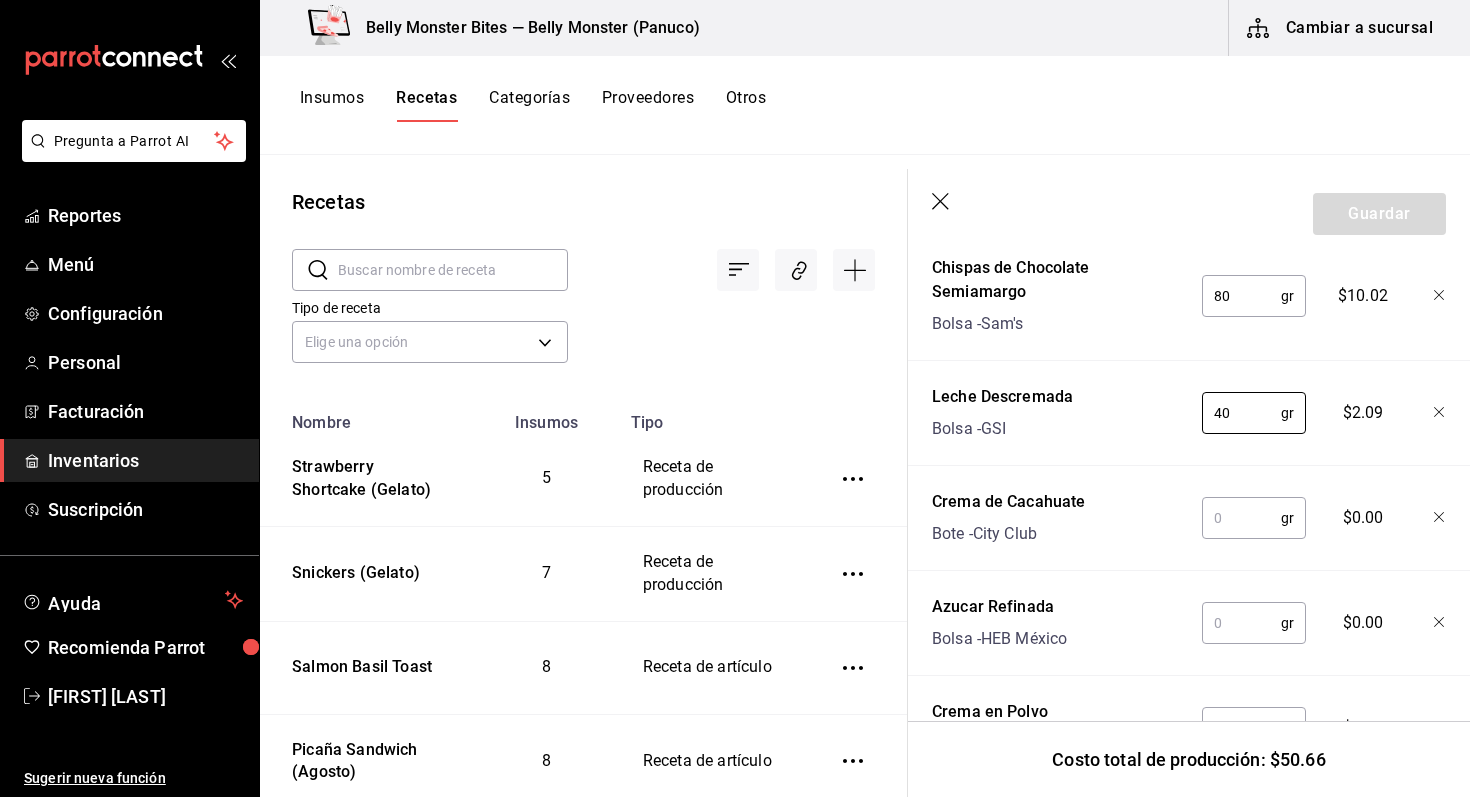 scroll, scrollTop: 965, scrollLeft: 0, axis: vertical 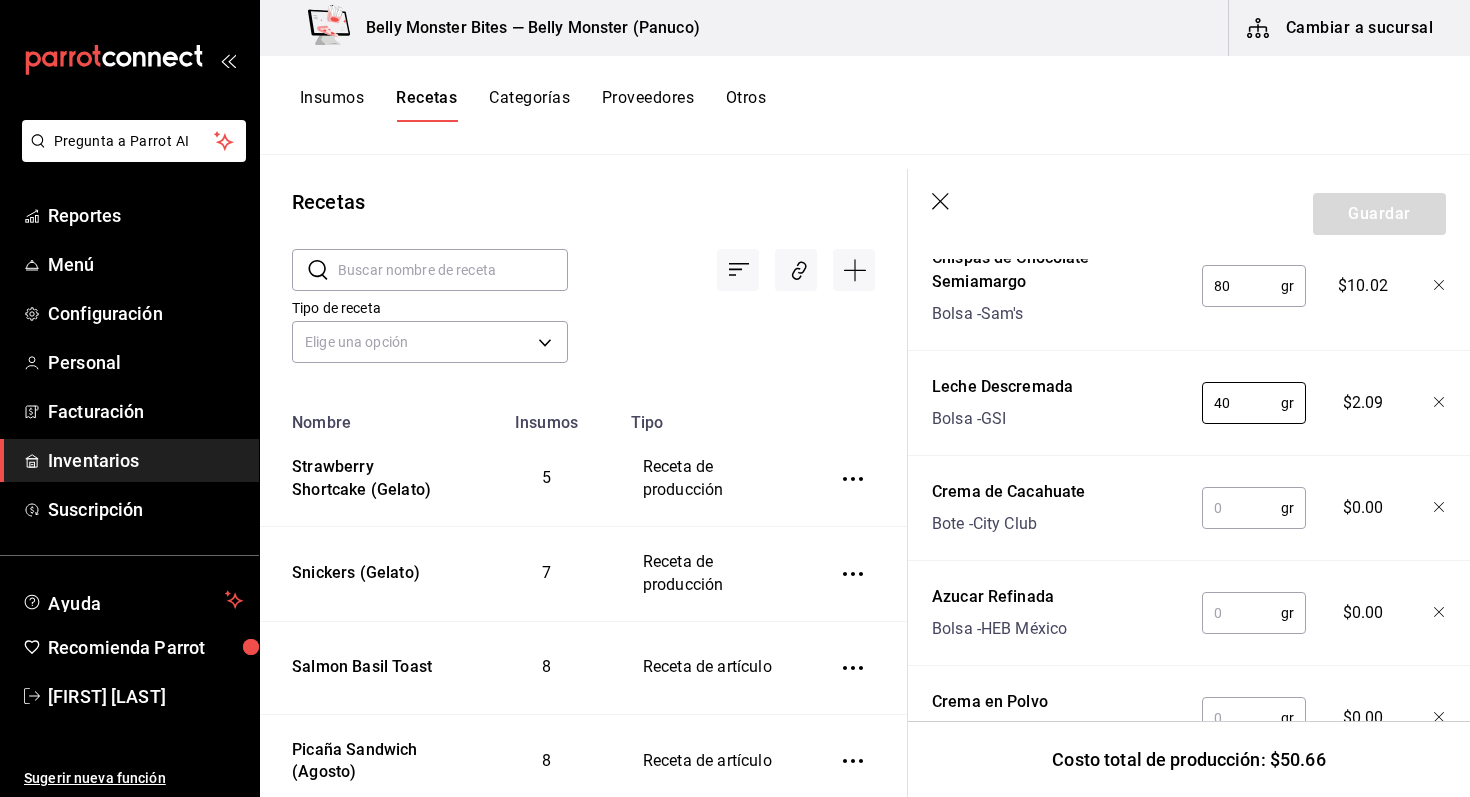 type on "40" 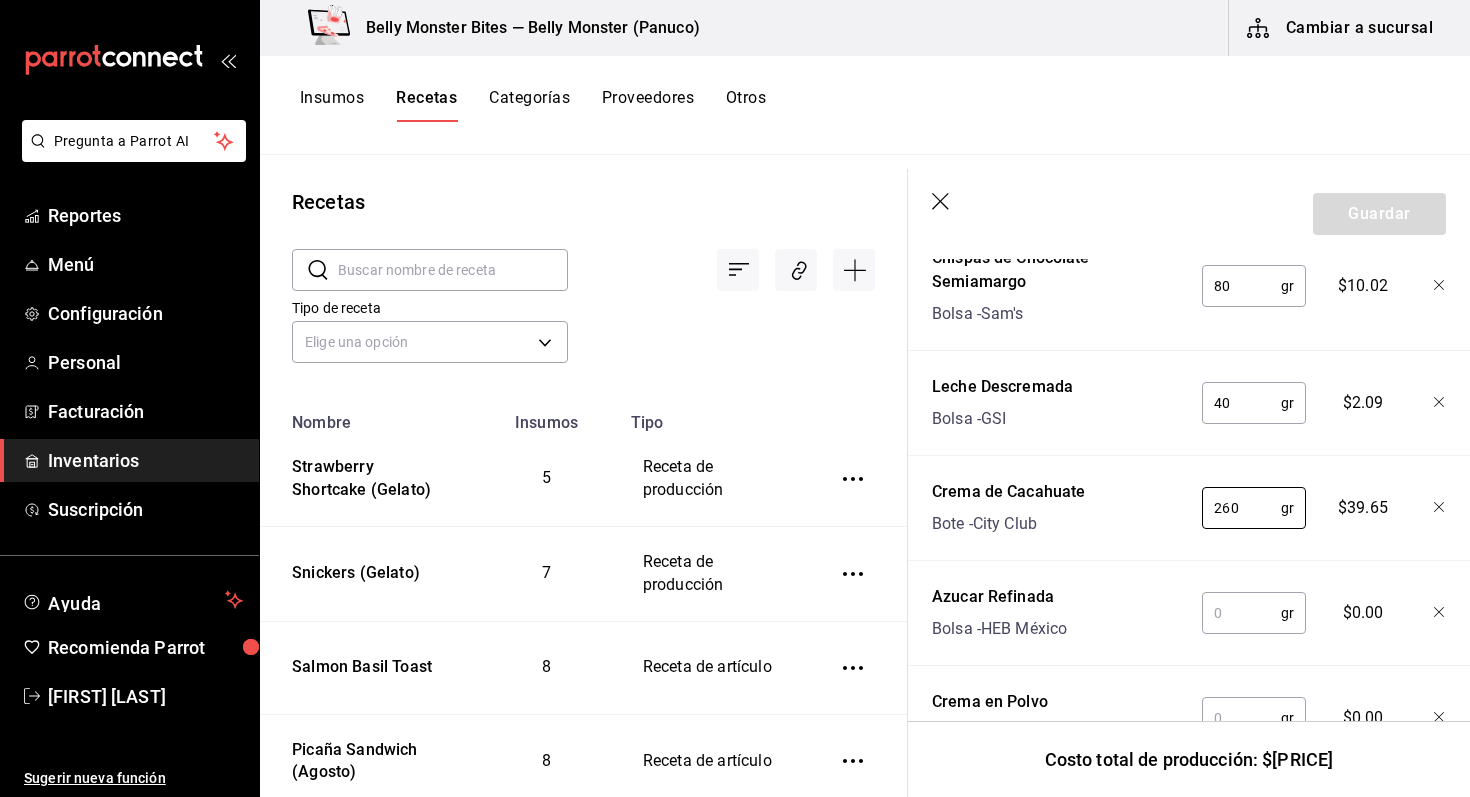 type on "260" 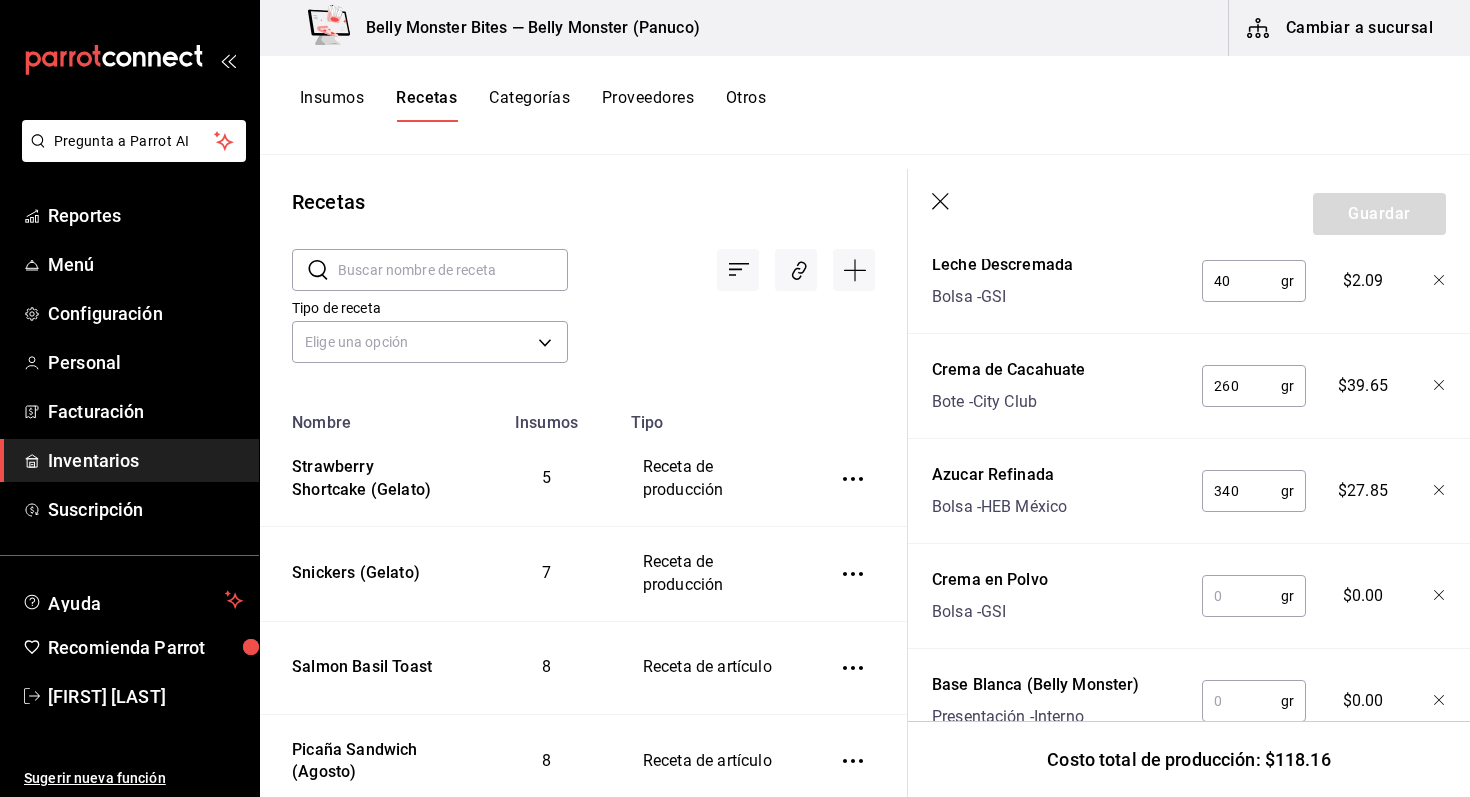 scroll, scrollTop: 1109, scrollLeft: 0, axis: vertical 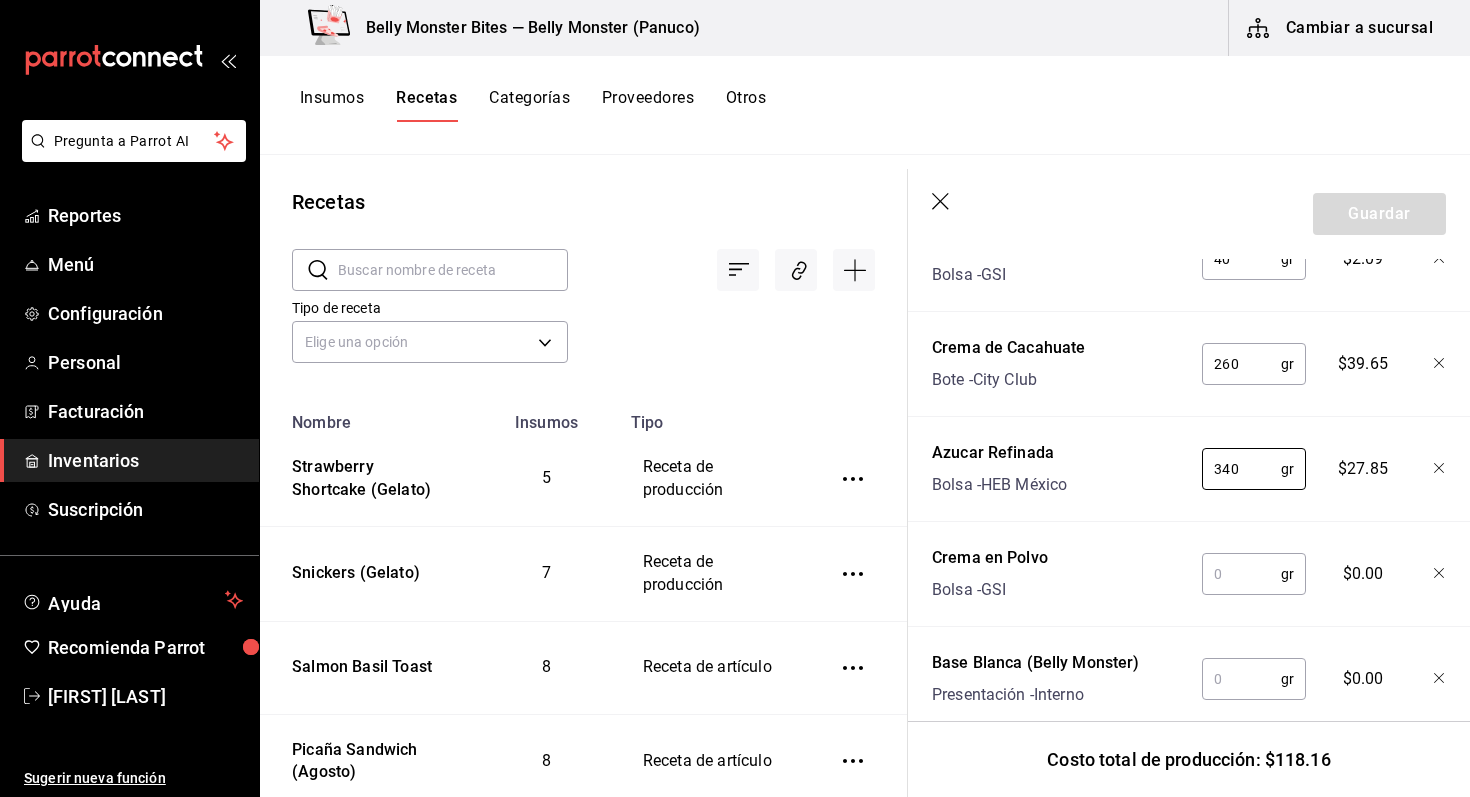 type on "340" 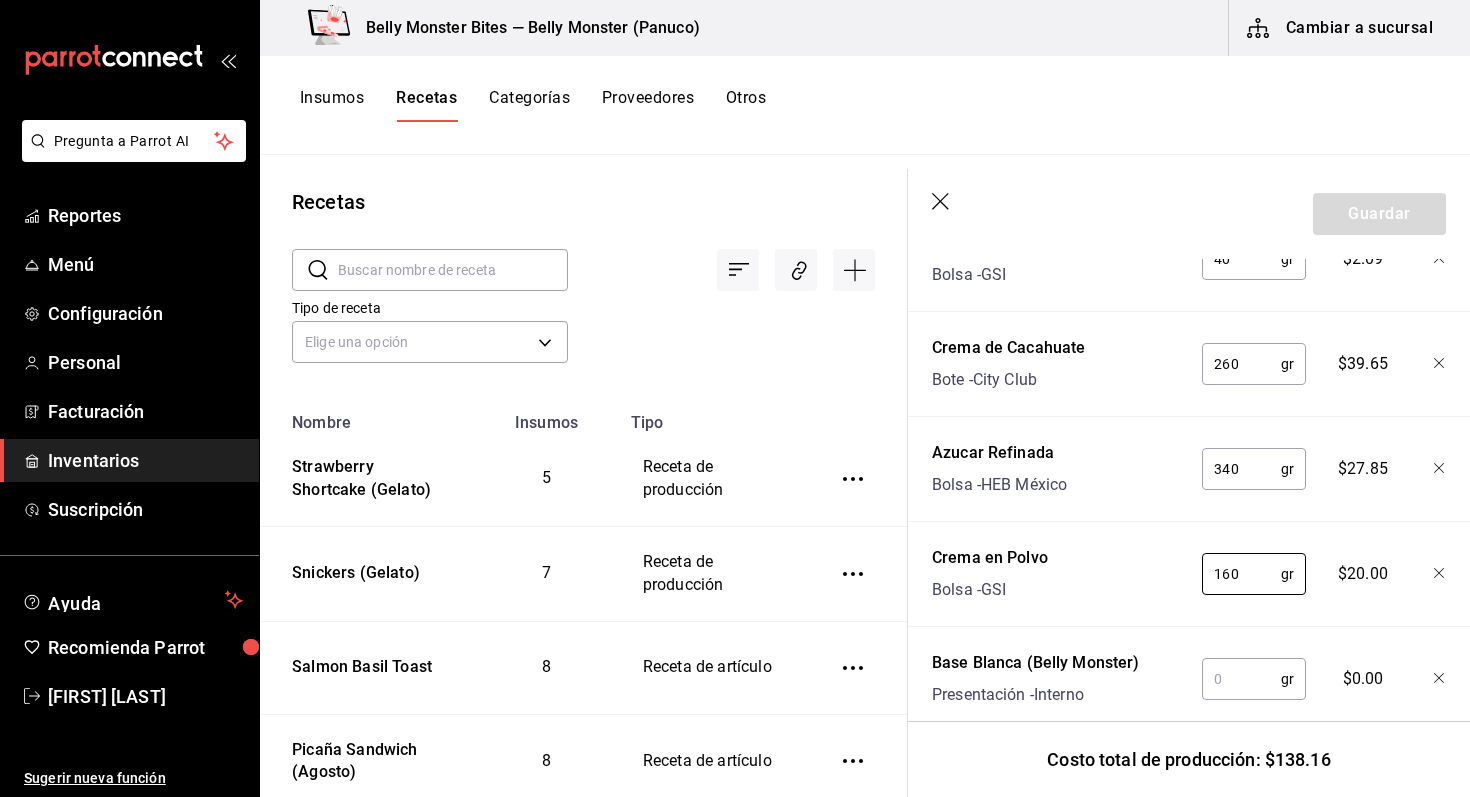 type on "160" 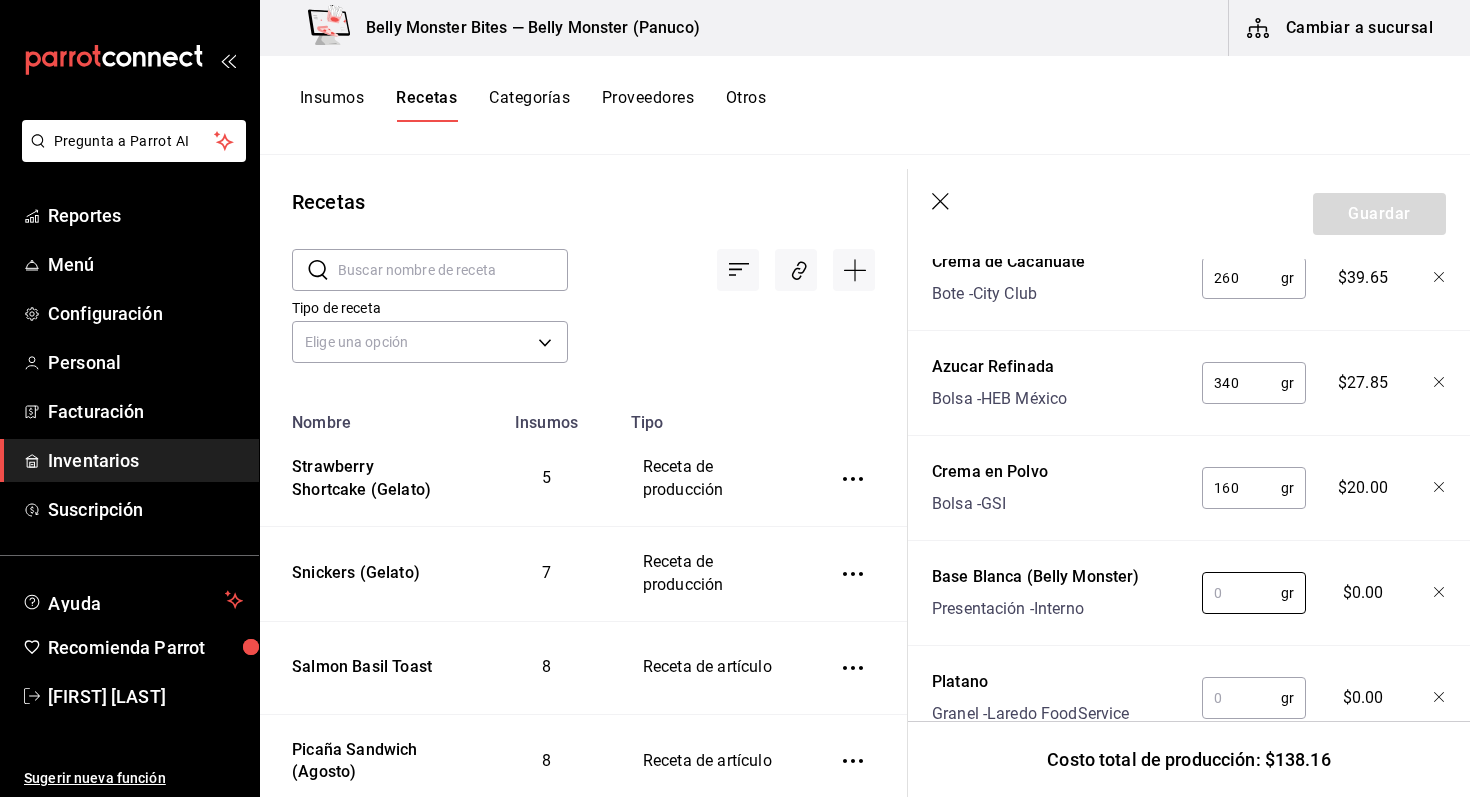 scroll, scrollTop: 1253, scrollLeft: 0, axis: vertical 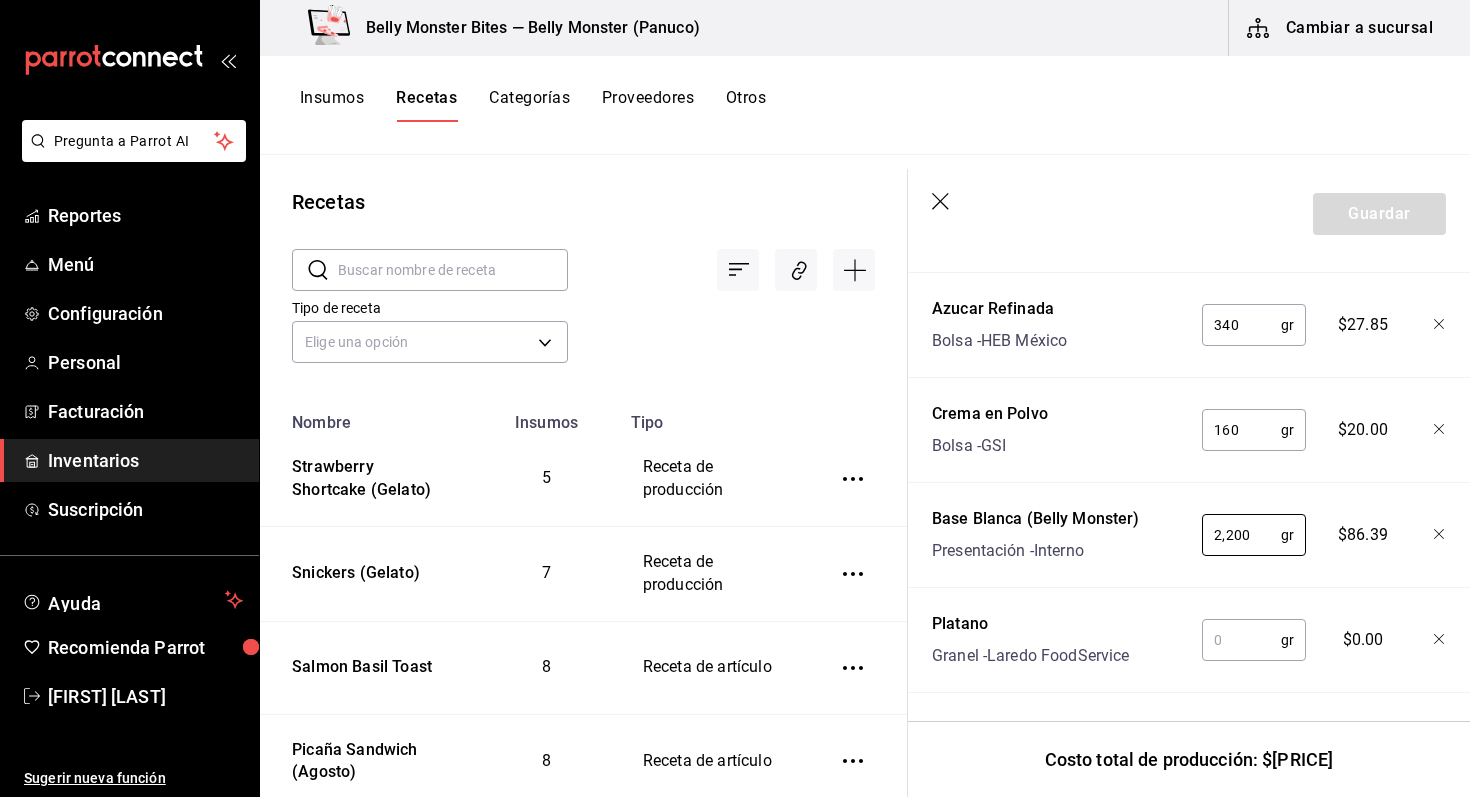 type on "2,200" 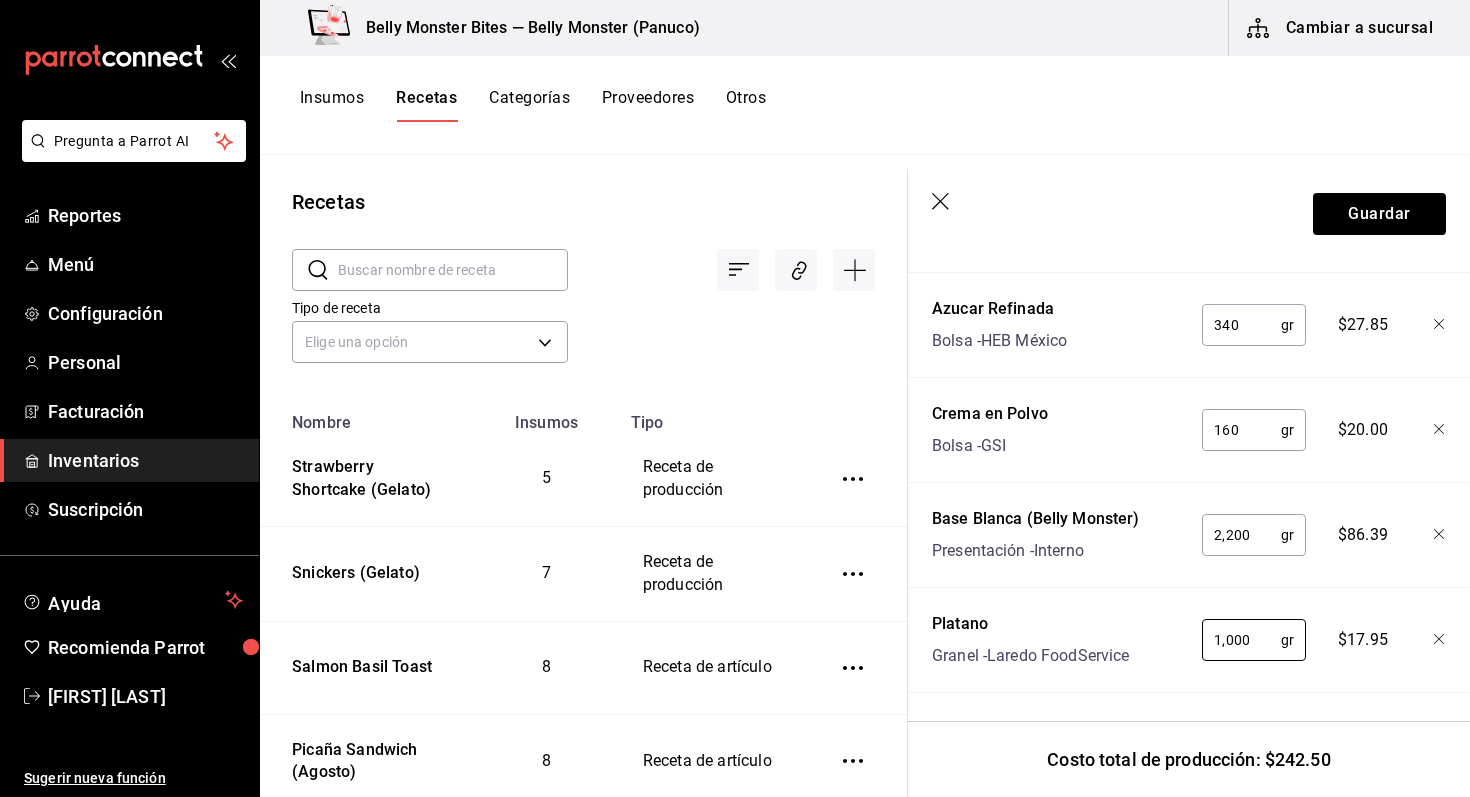 type on "1,000" 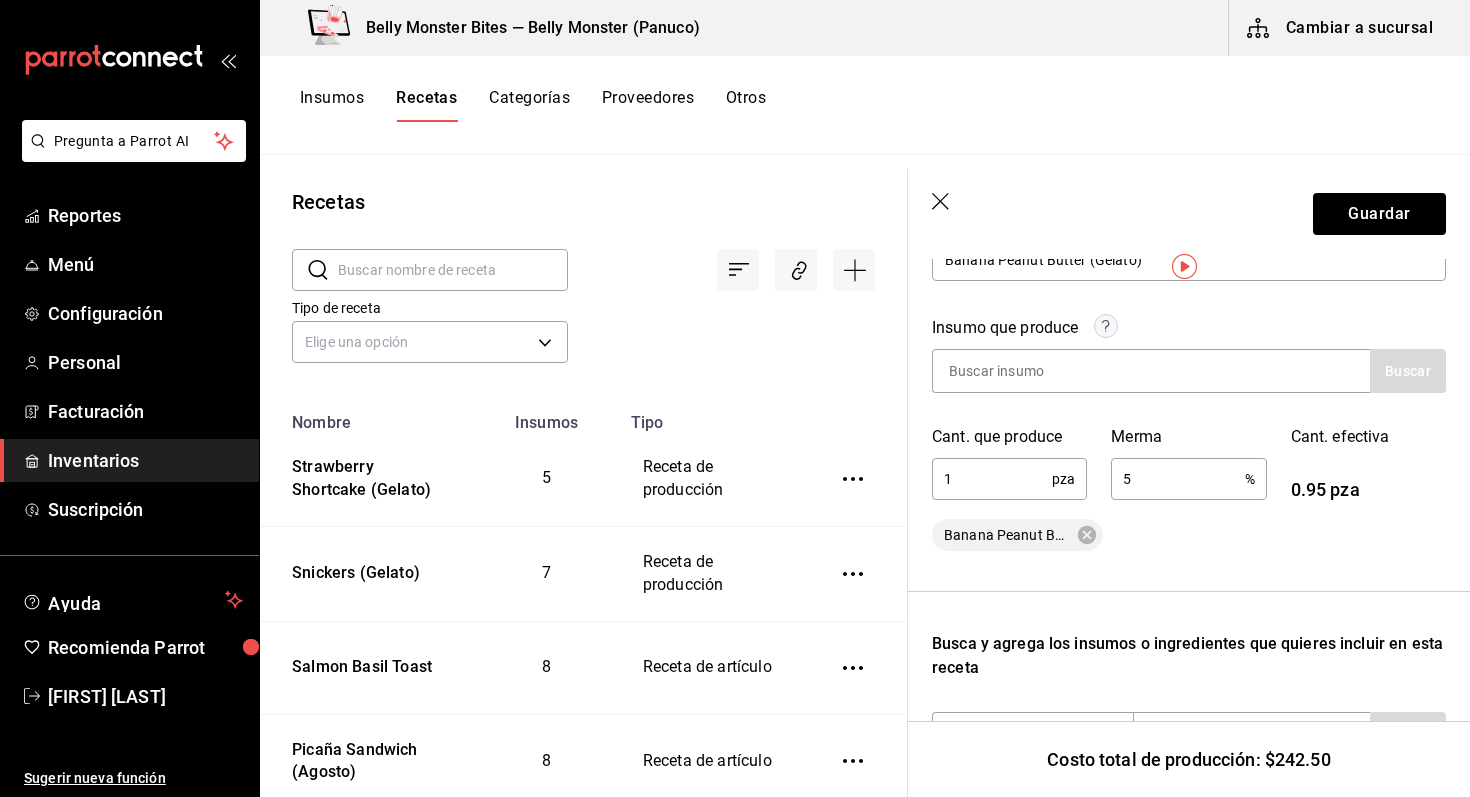 scroll, scrollTop: 0, scrollLeft: 0, axis: both 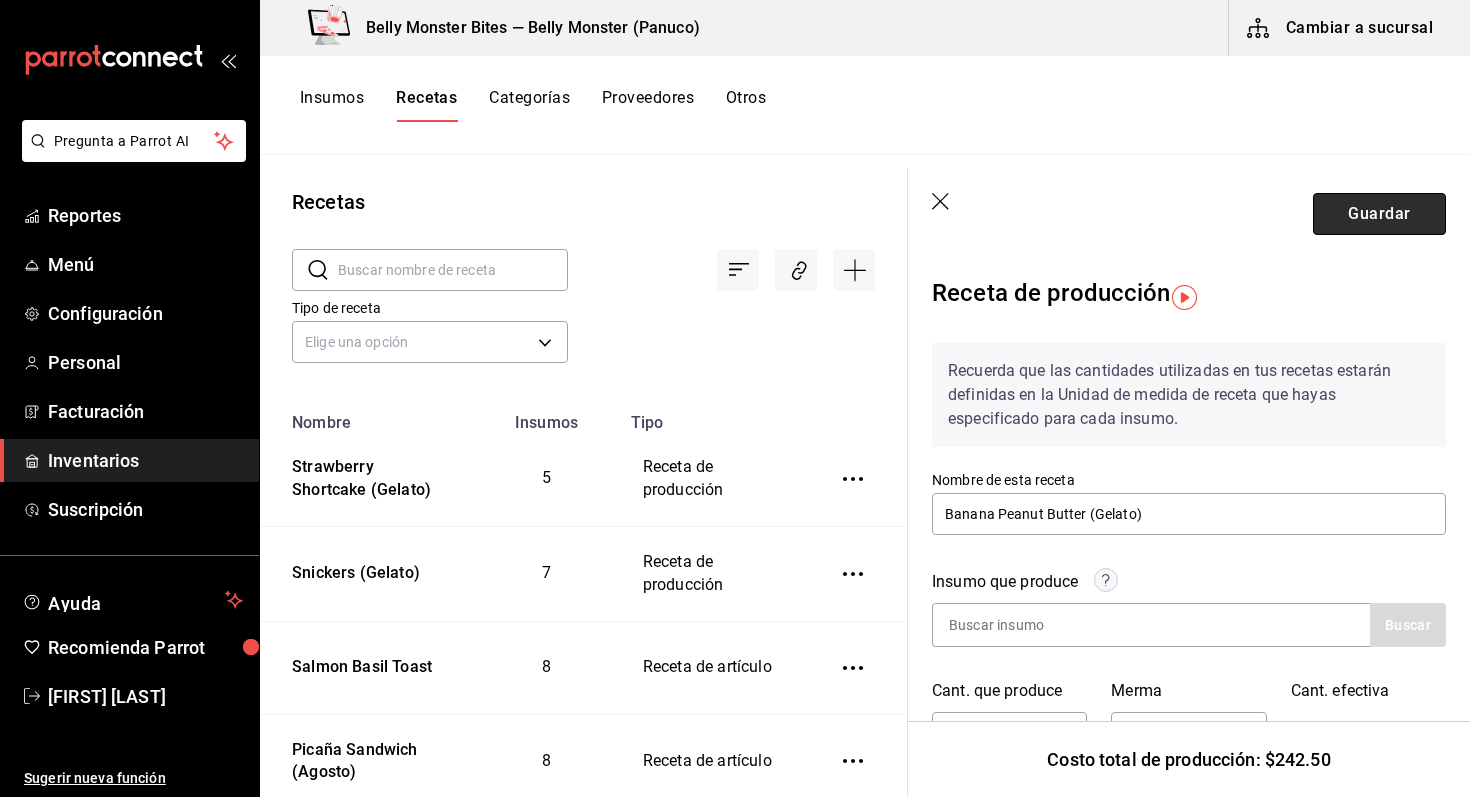 click on "Guardar" at bounding box center [1379, 214] 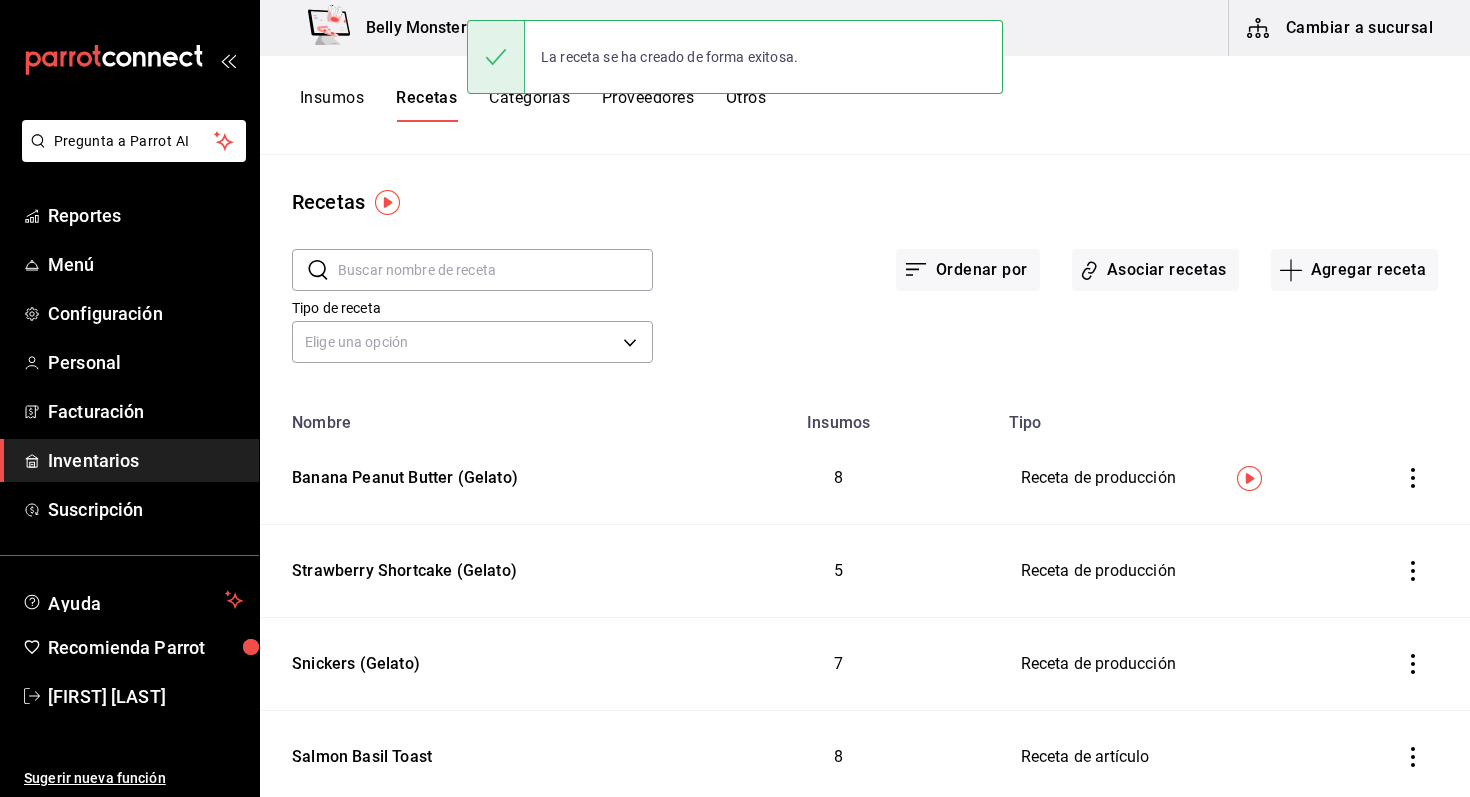 click on "Tipo de receta Elige una opción default" at bounding box center (849, 314) 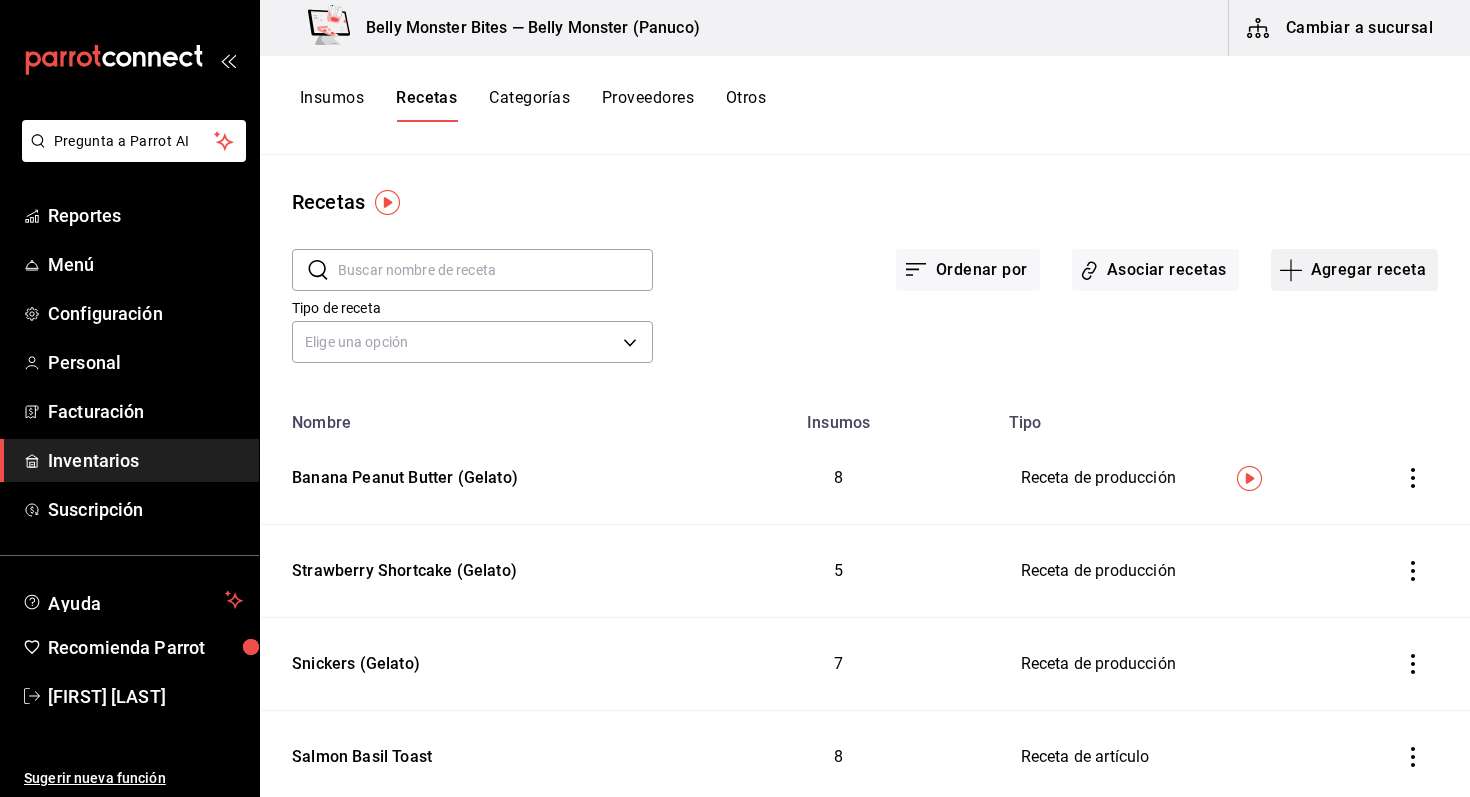 click 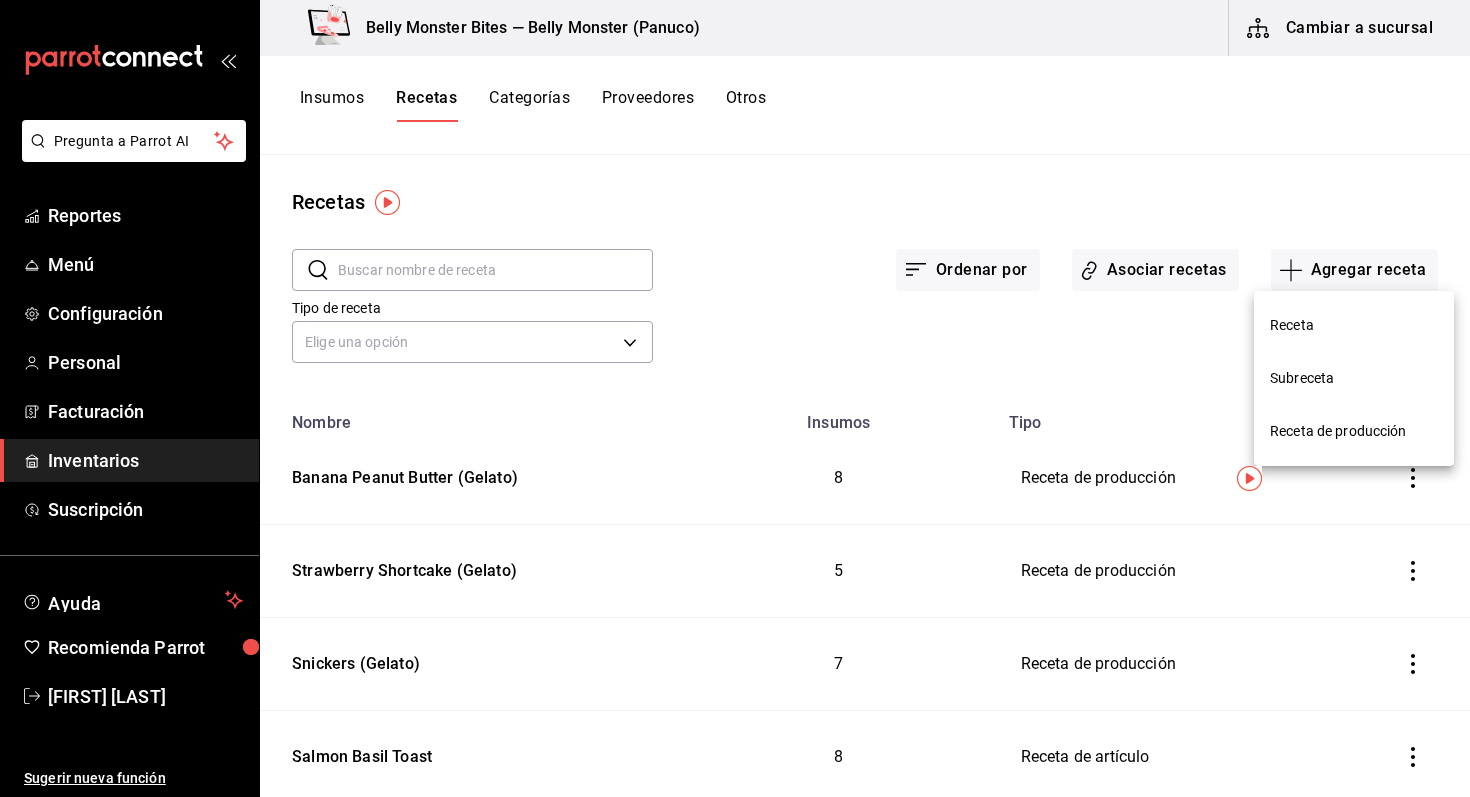 click on "Receta de producción" at bounding box center (1354, 431) 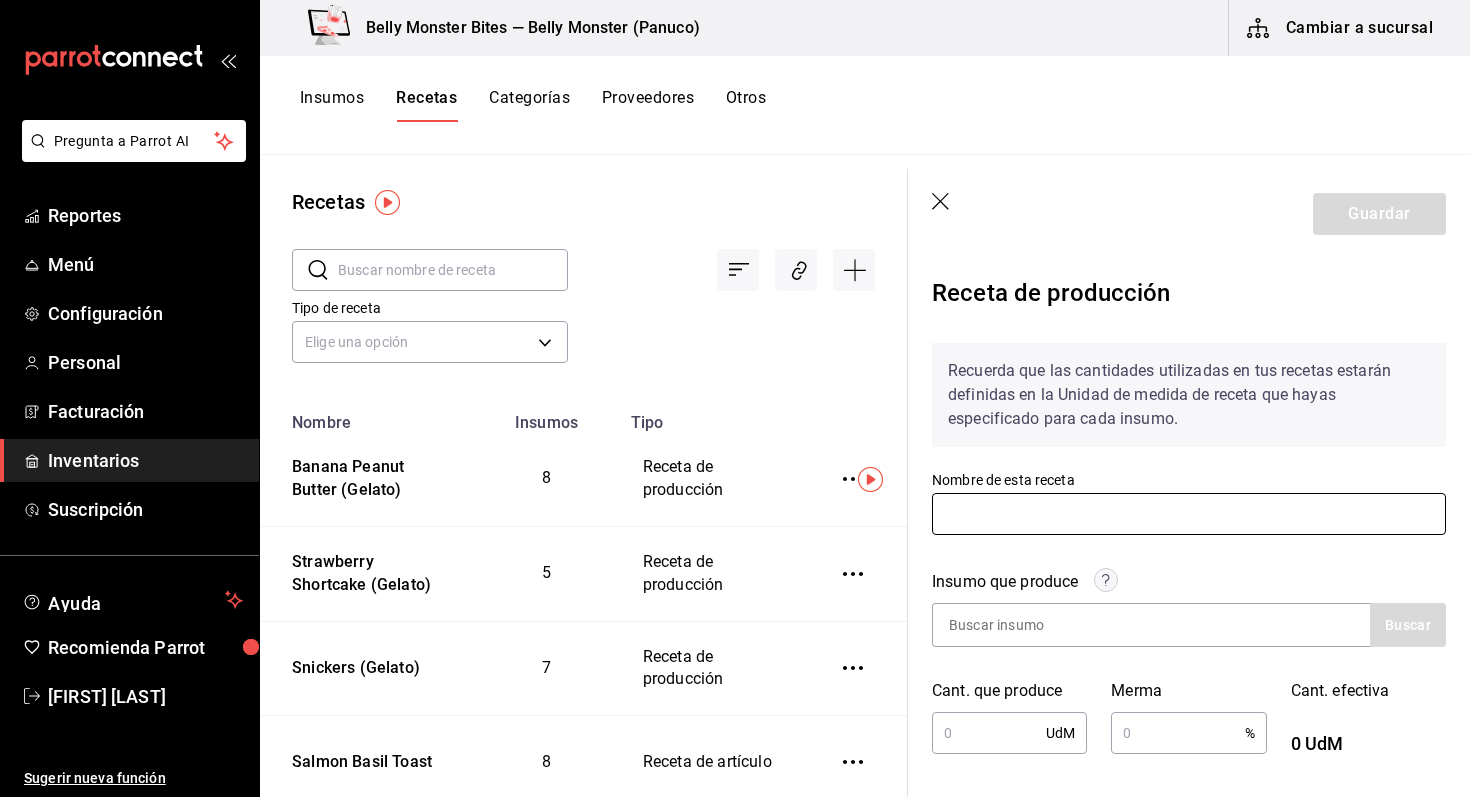 click at bounding box center [1189, 514] 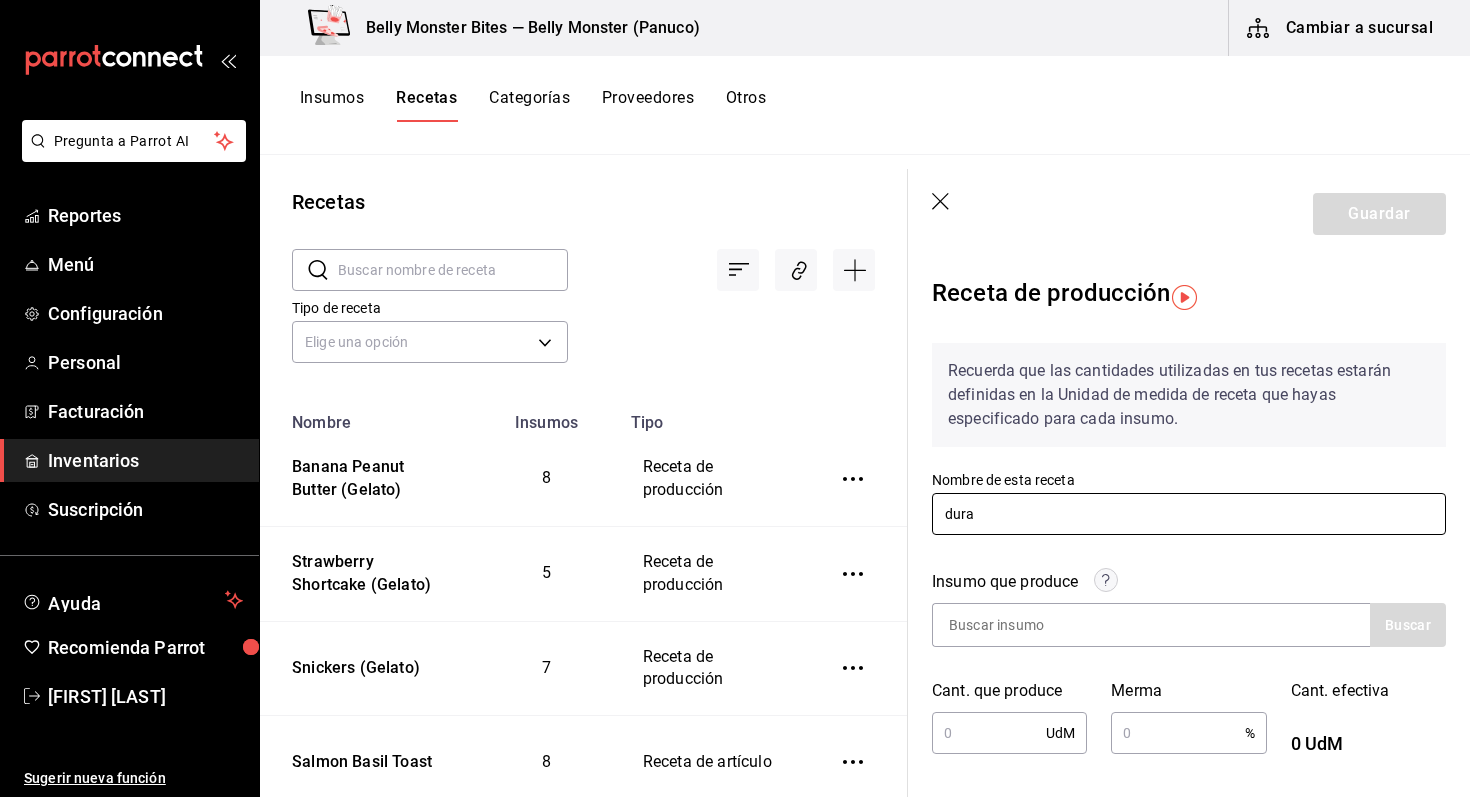 type on "Durazno Almendra" 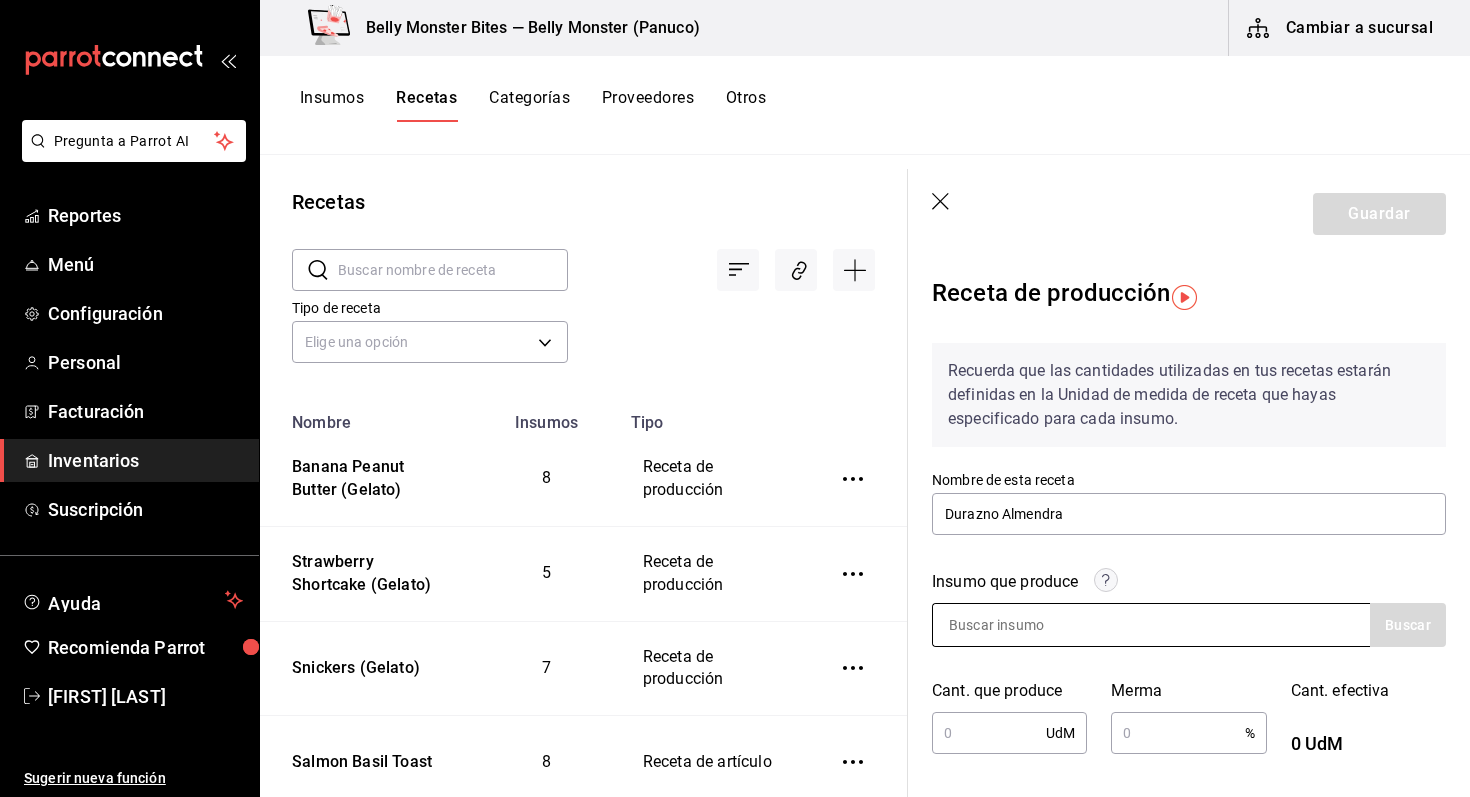click at bounding box center [1033, 625] 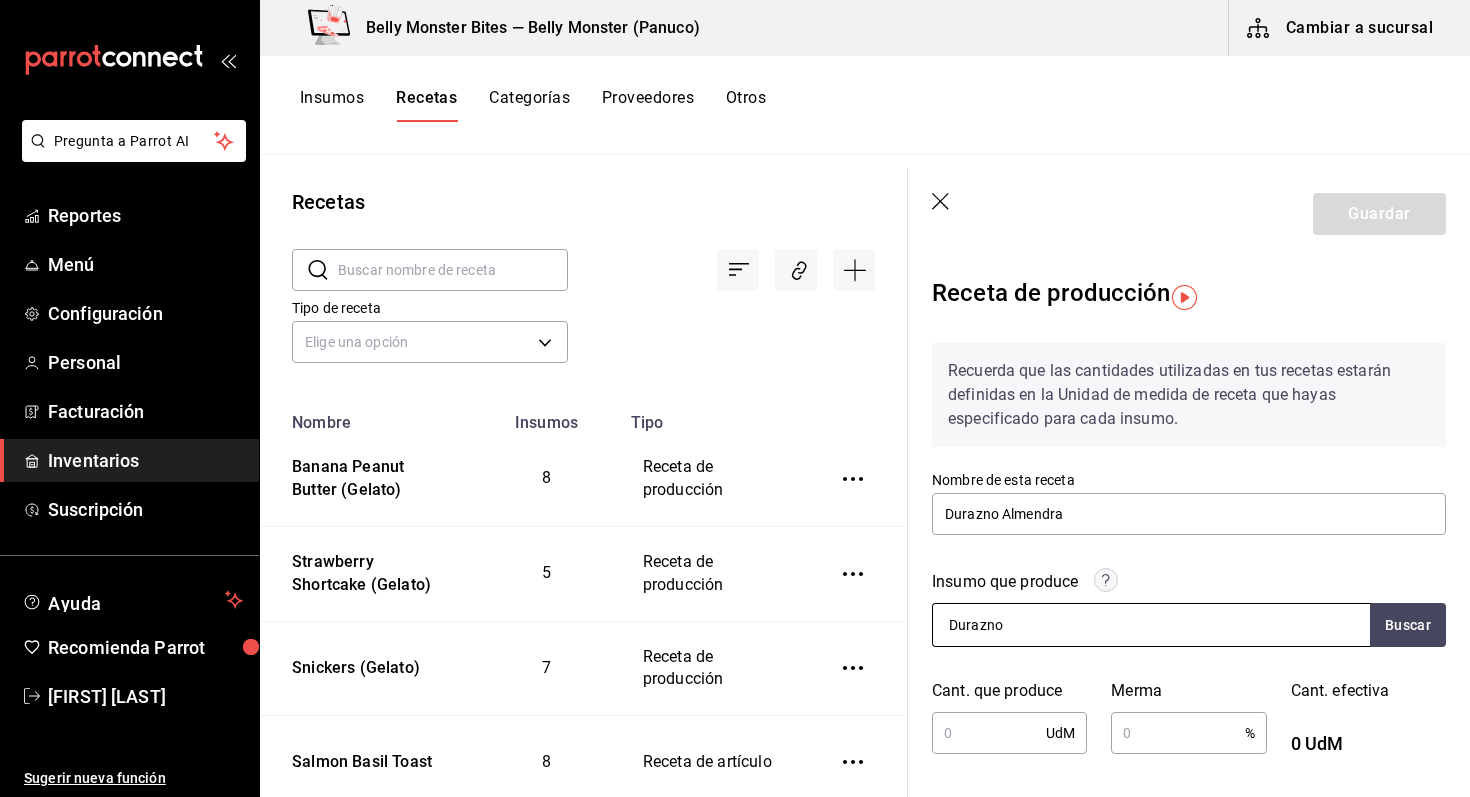type on "Durazno a" 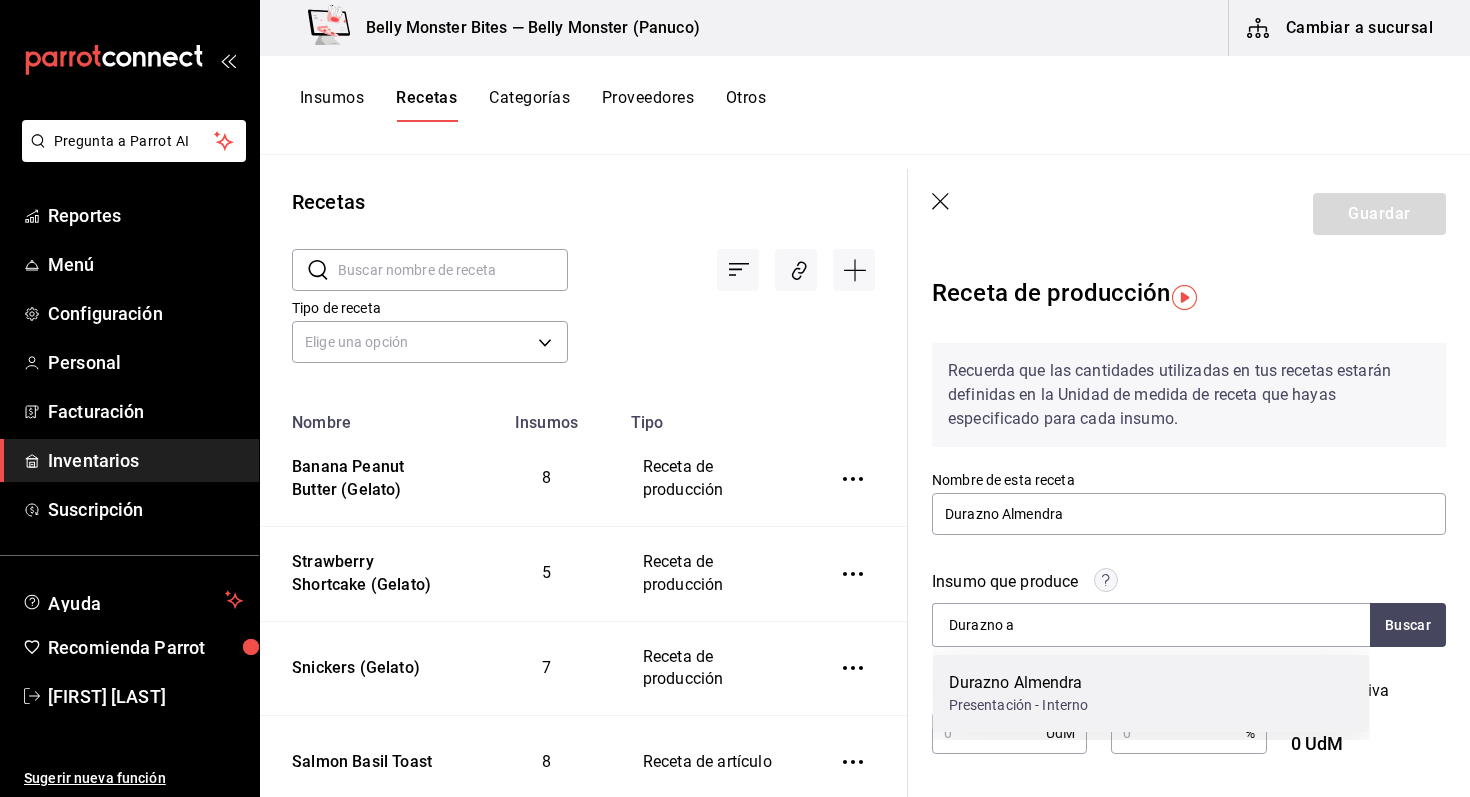 drag, startPoint x: 1037, startPoint y: 627, endPoint x: 1038, endPoint y: 661, distance: 34.0147 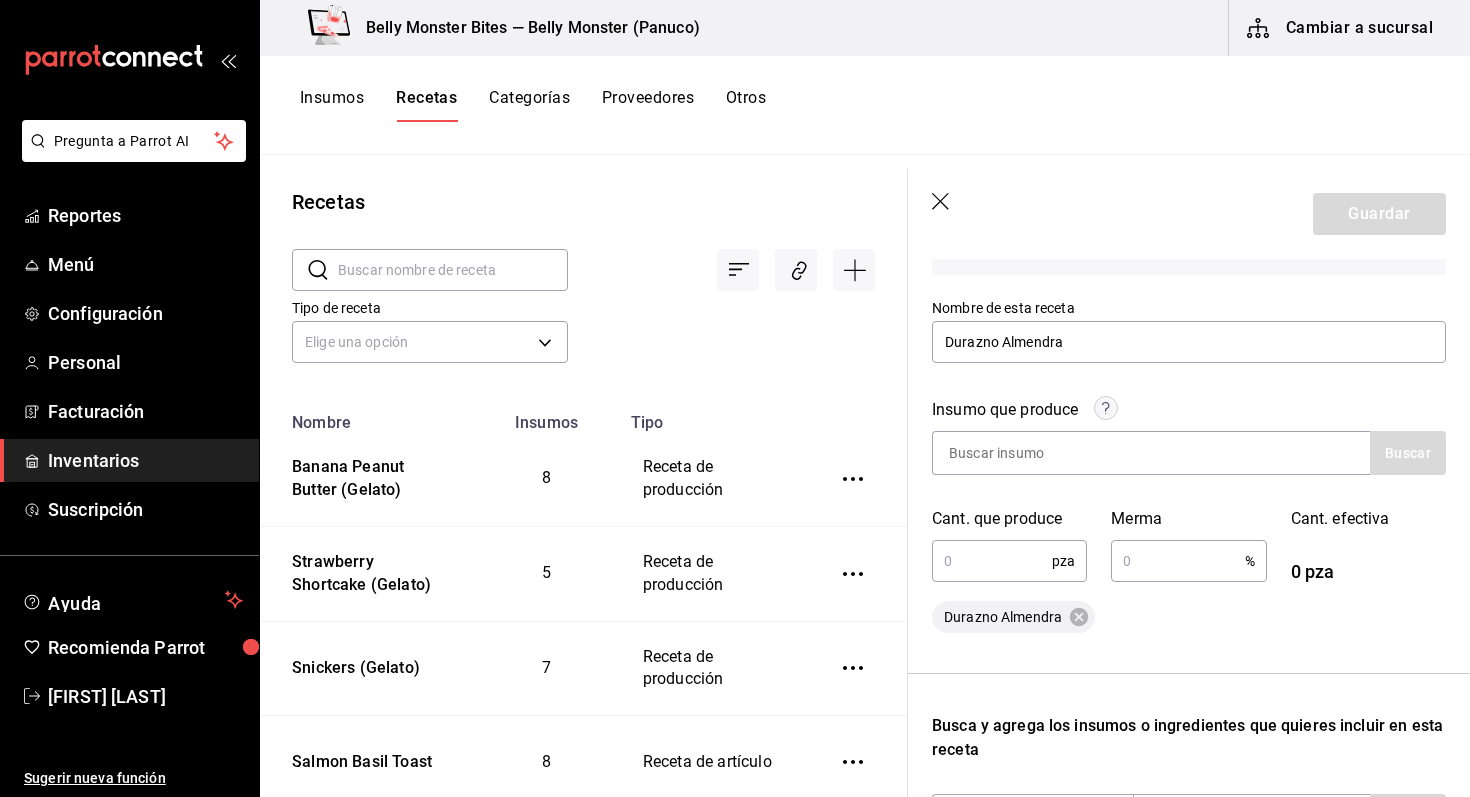 scroll, scrollTop: 302, scrollLeft: 0, axis: vertical 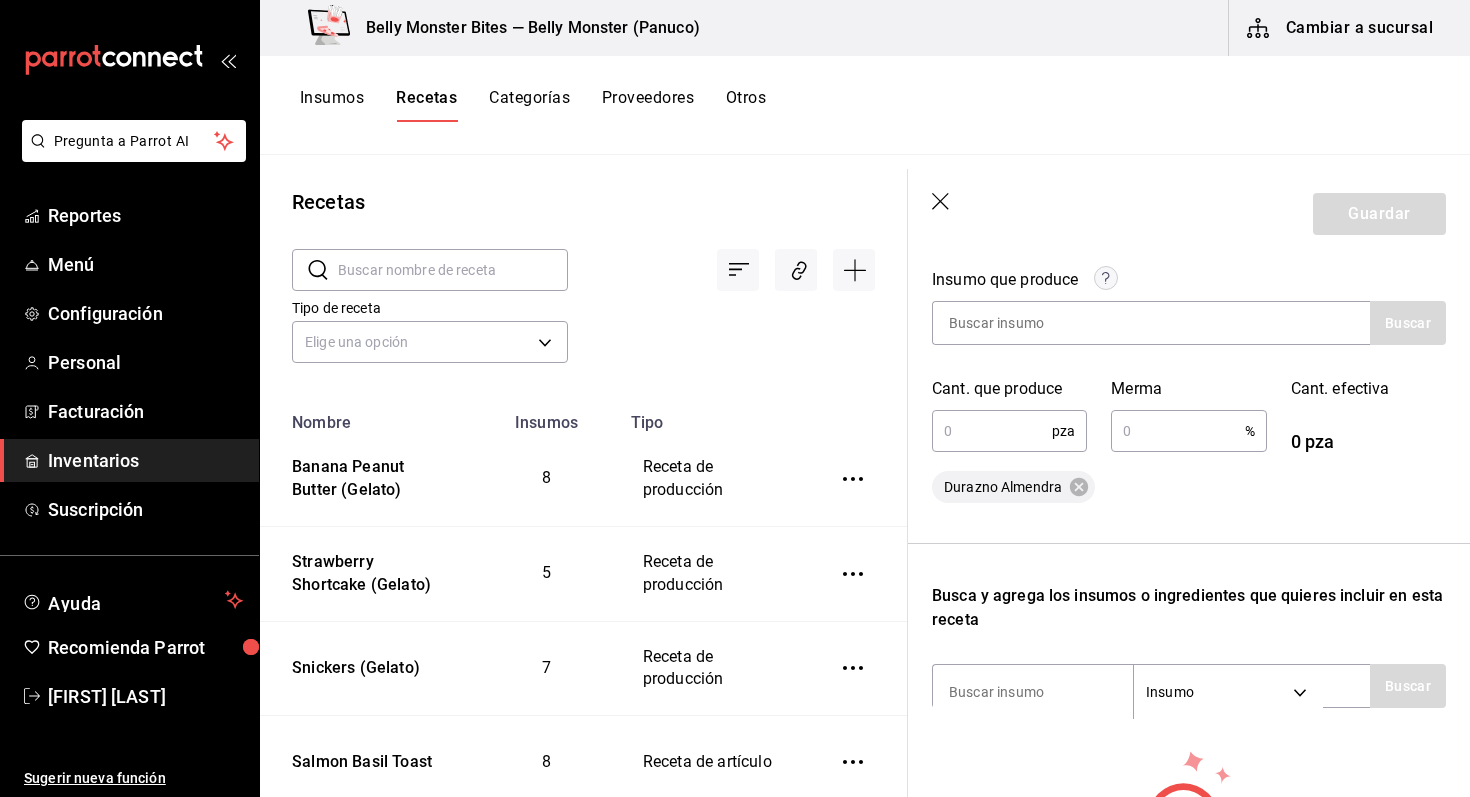 click at bounding box center [992, 431] 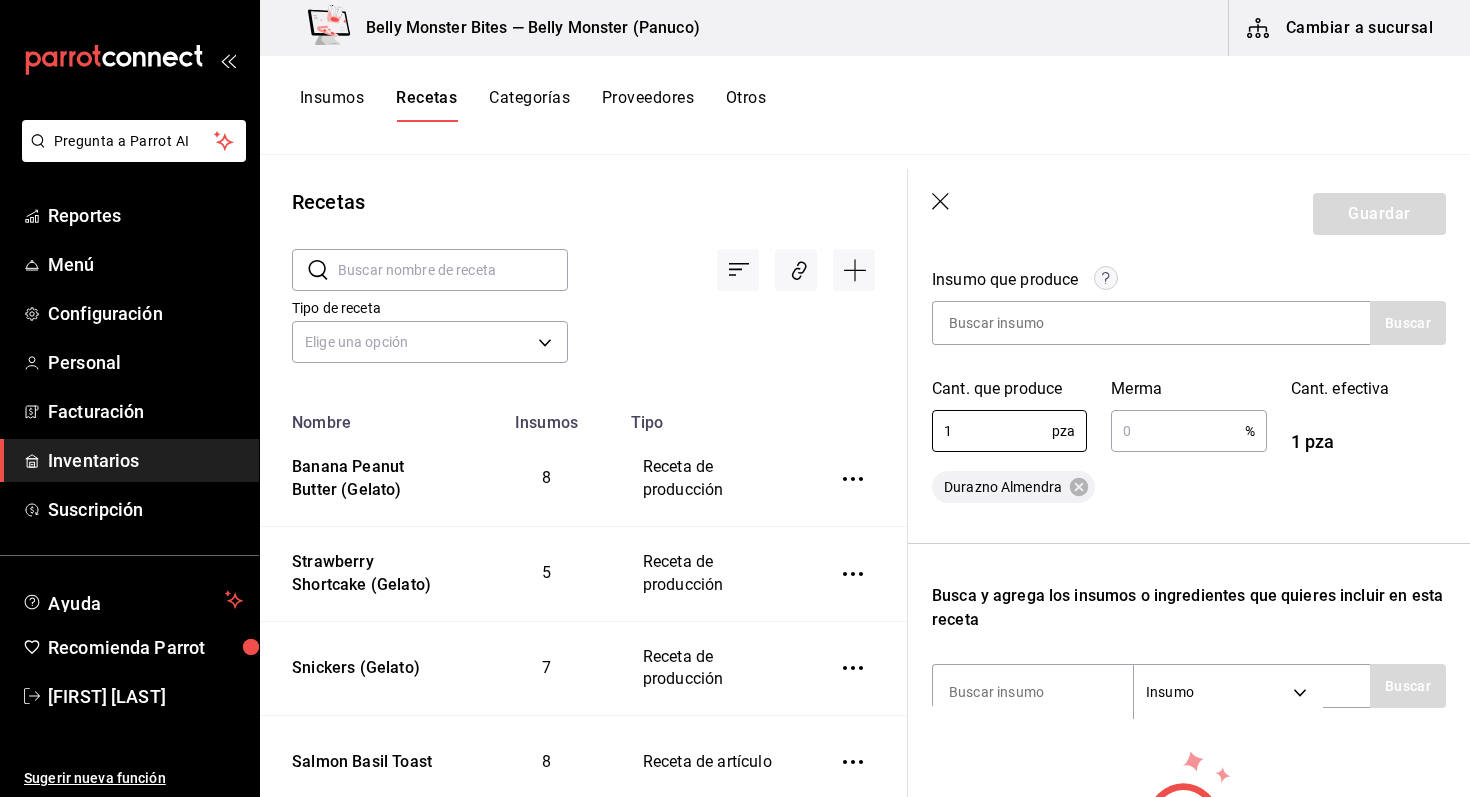 type on "1" 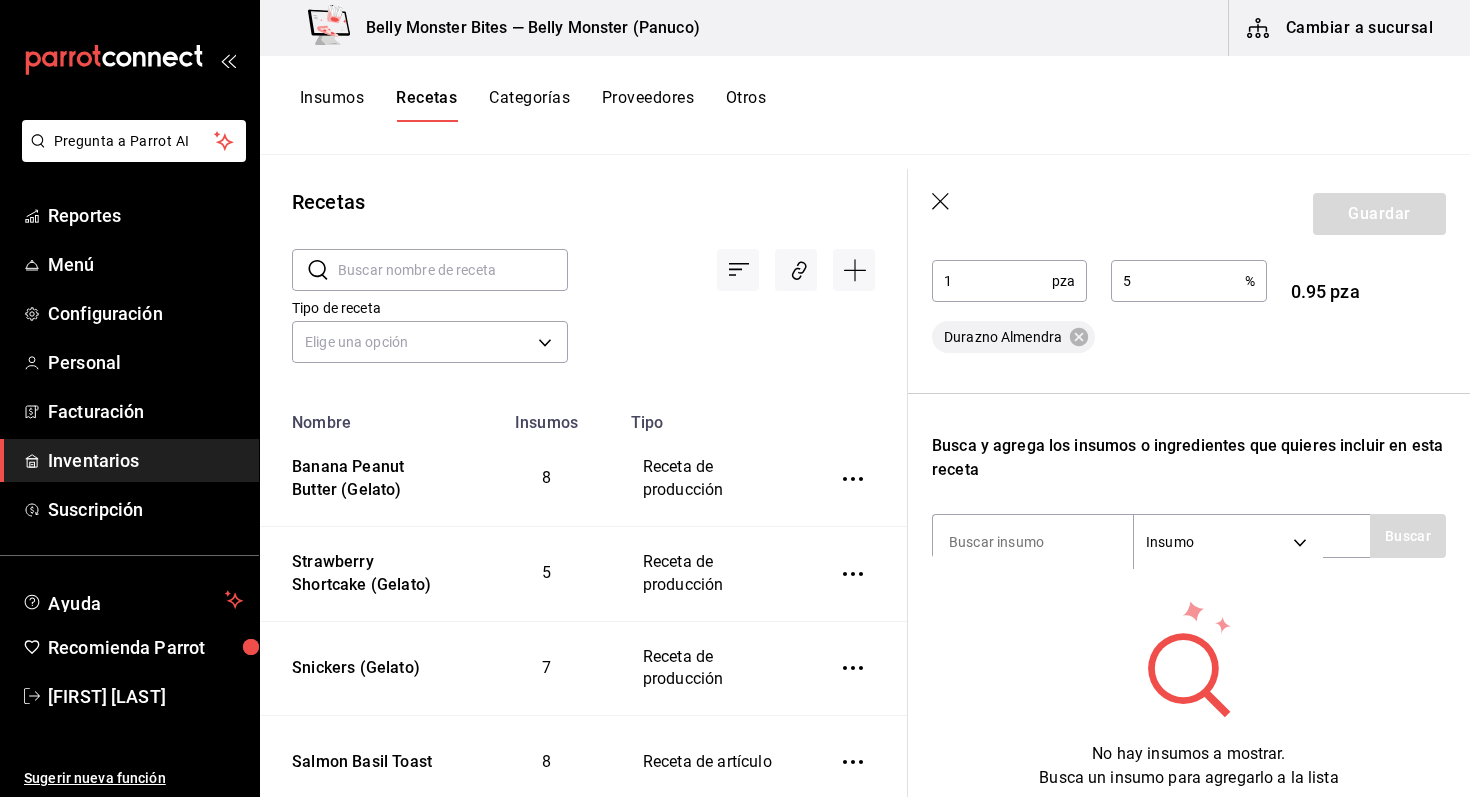 scroll, scrollTop: 525, scrollLeft: 0, axis: vertical 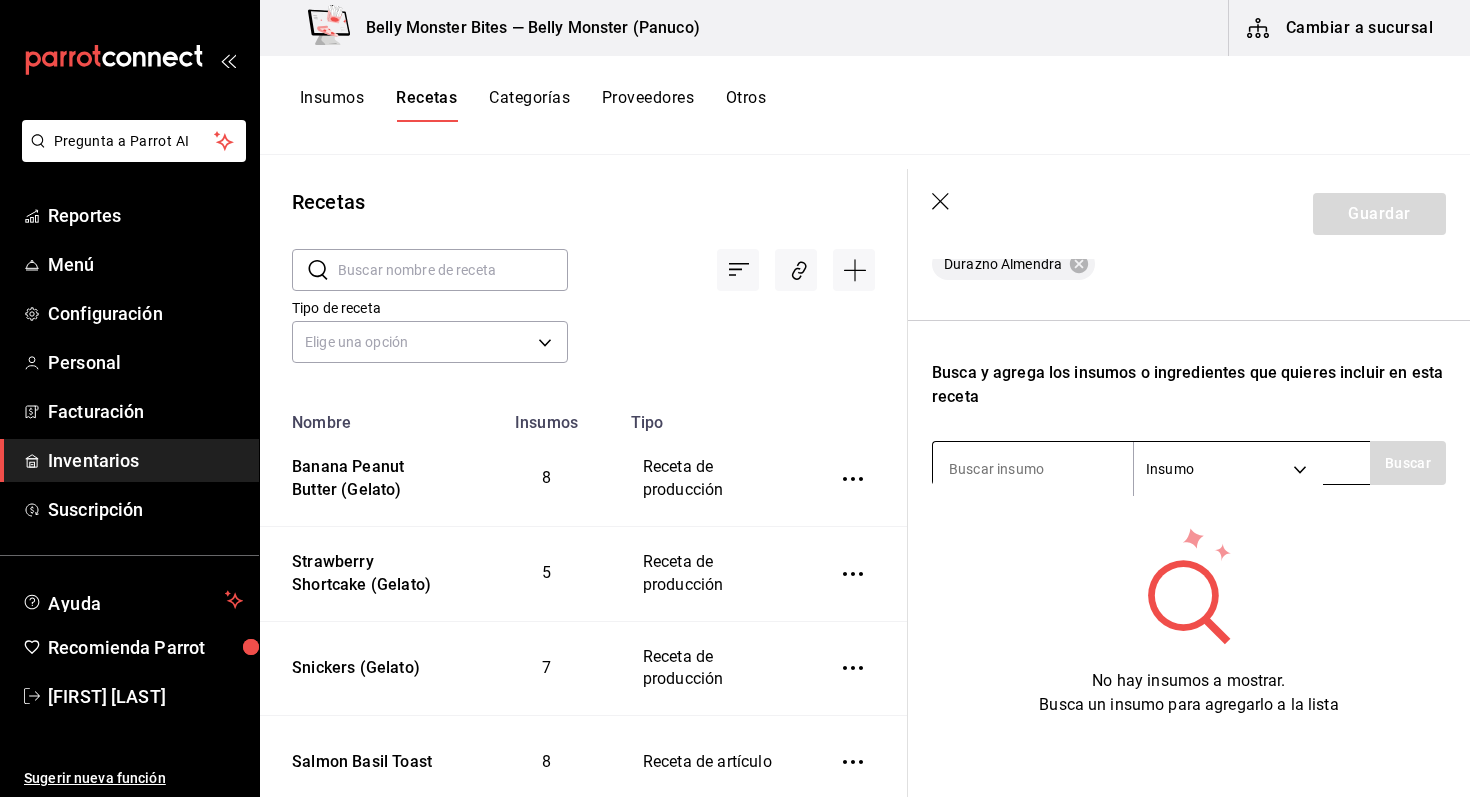 type on "5" 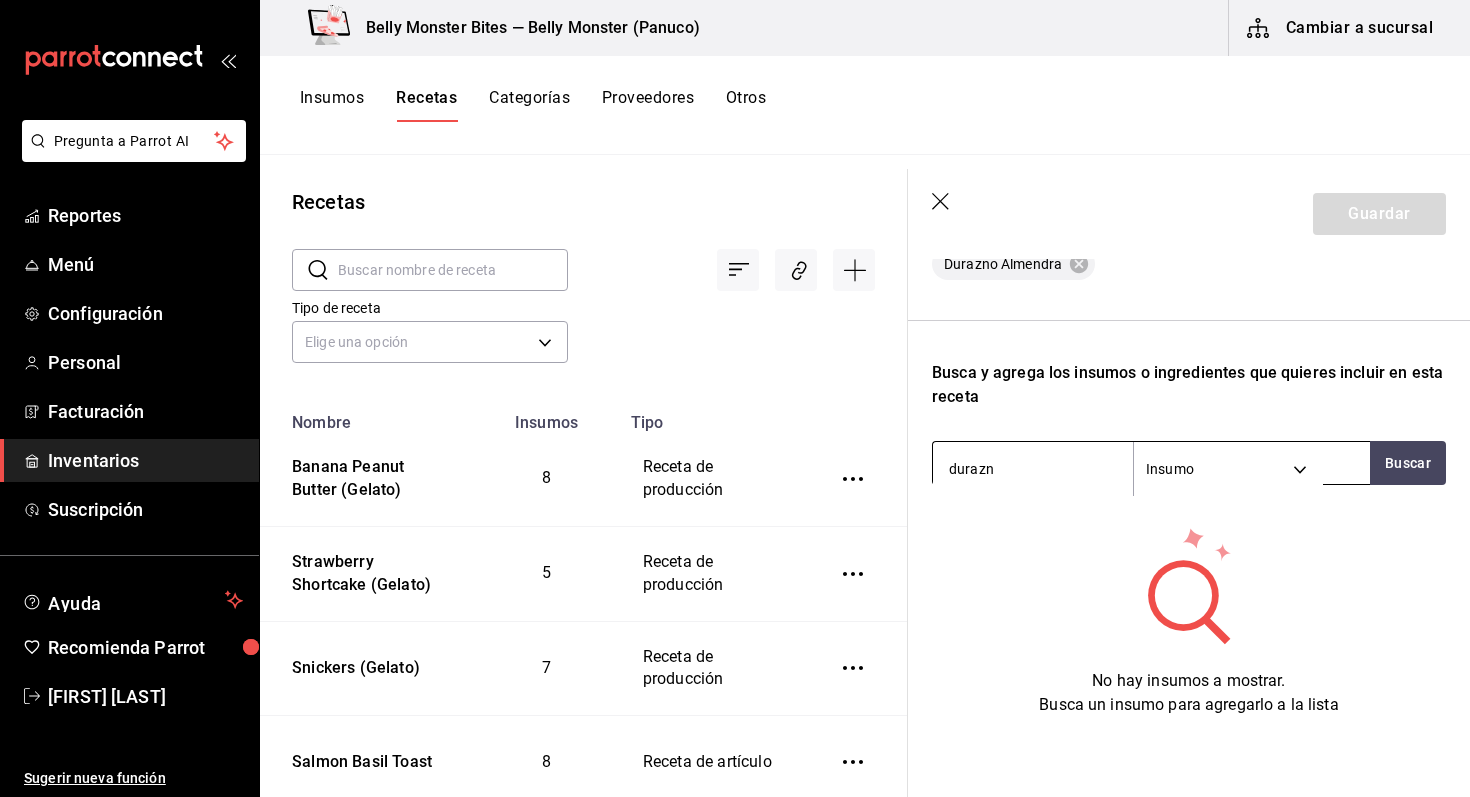 type on "durazno" 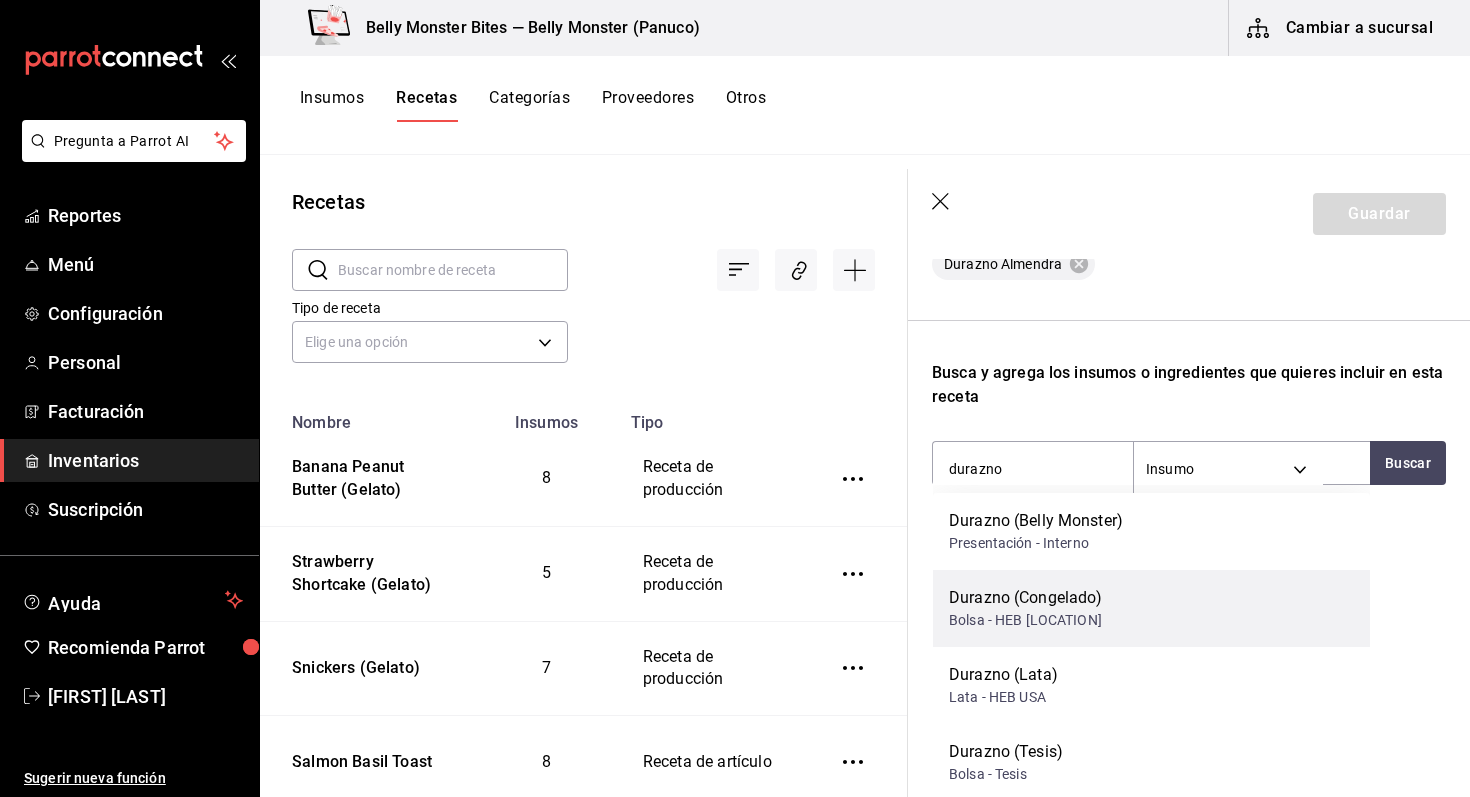 click on "Durazno (Congelado) Bolsa - HEB USA" at bounding box center [1151, 608] 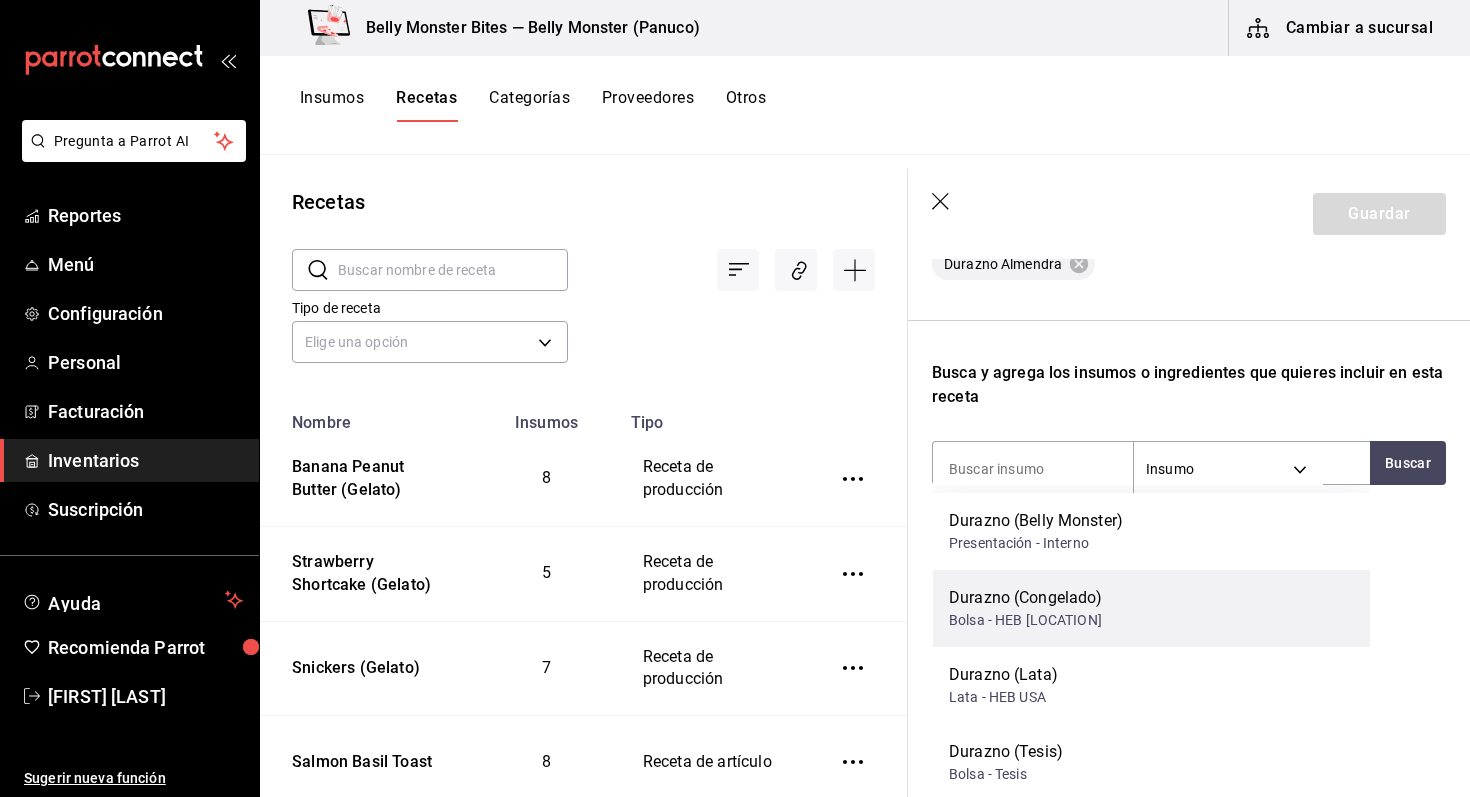 scroll, scrollTop: 494, scrollLeft: 0, axis: vertical 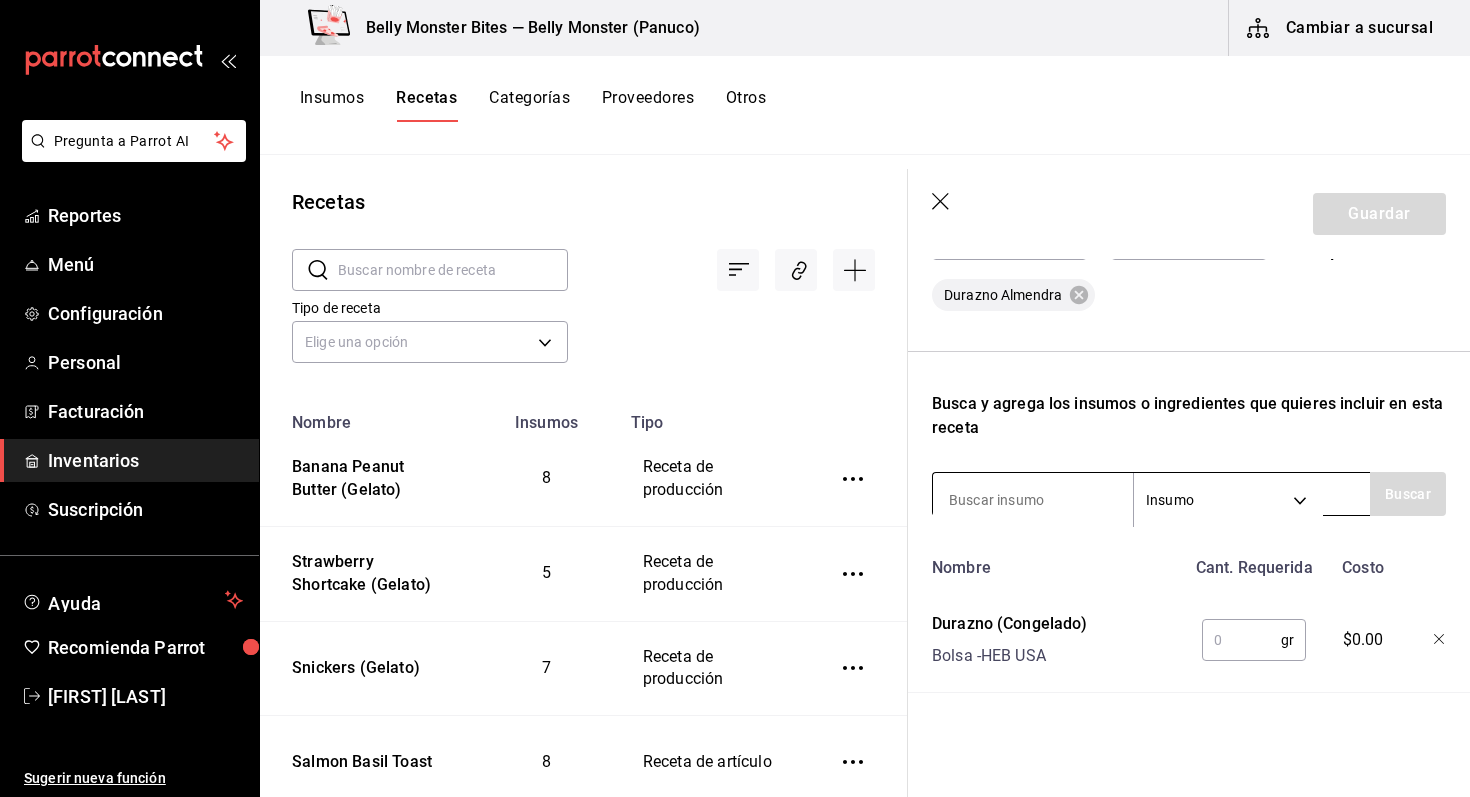 click at bounding box center (1033, 500) 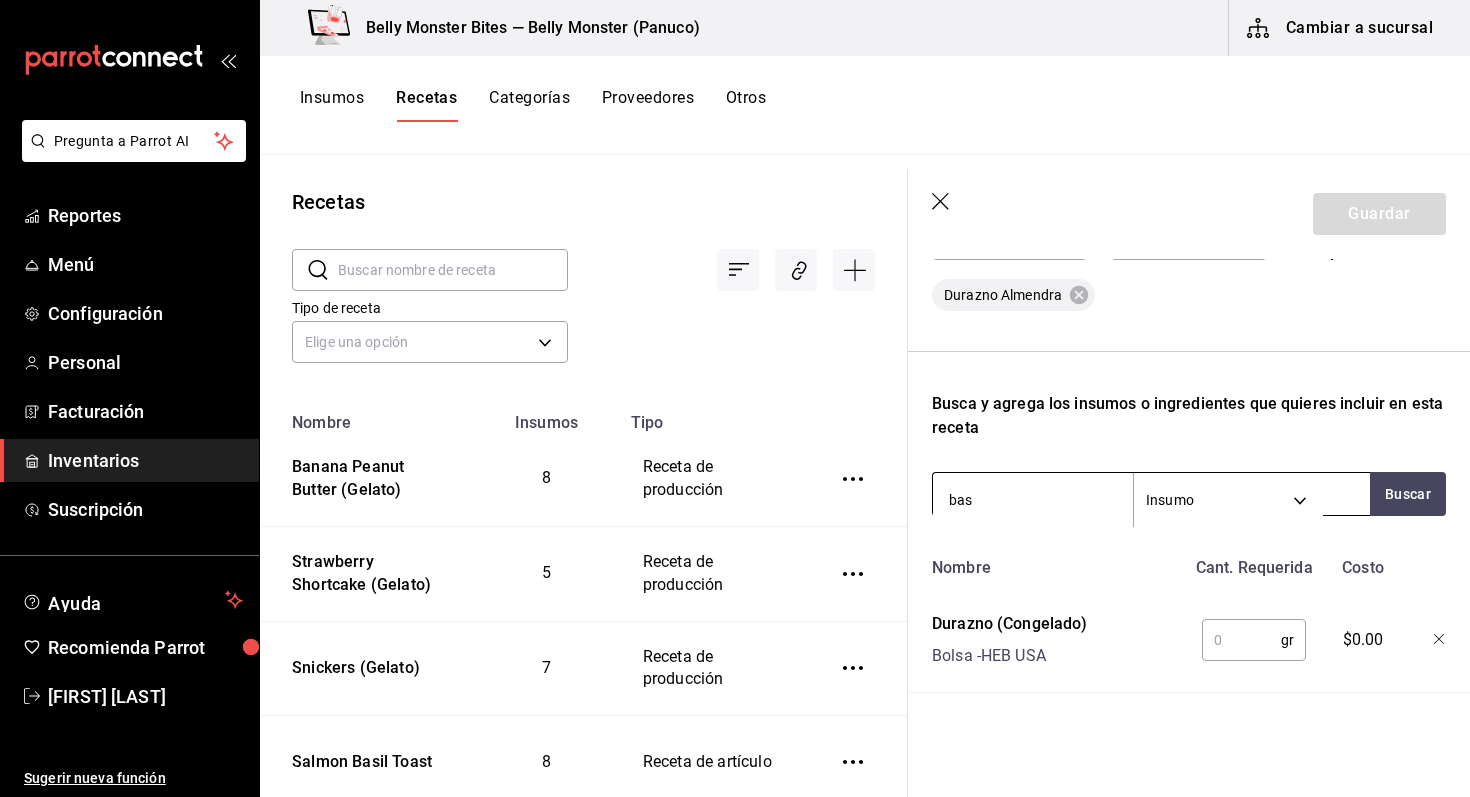 type on "base" 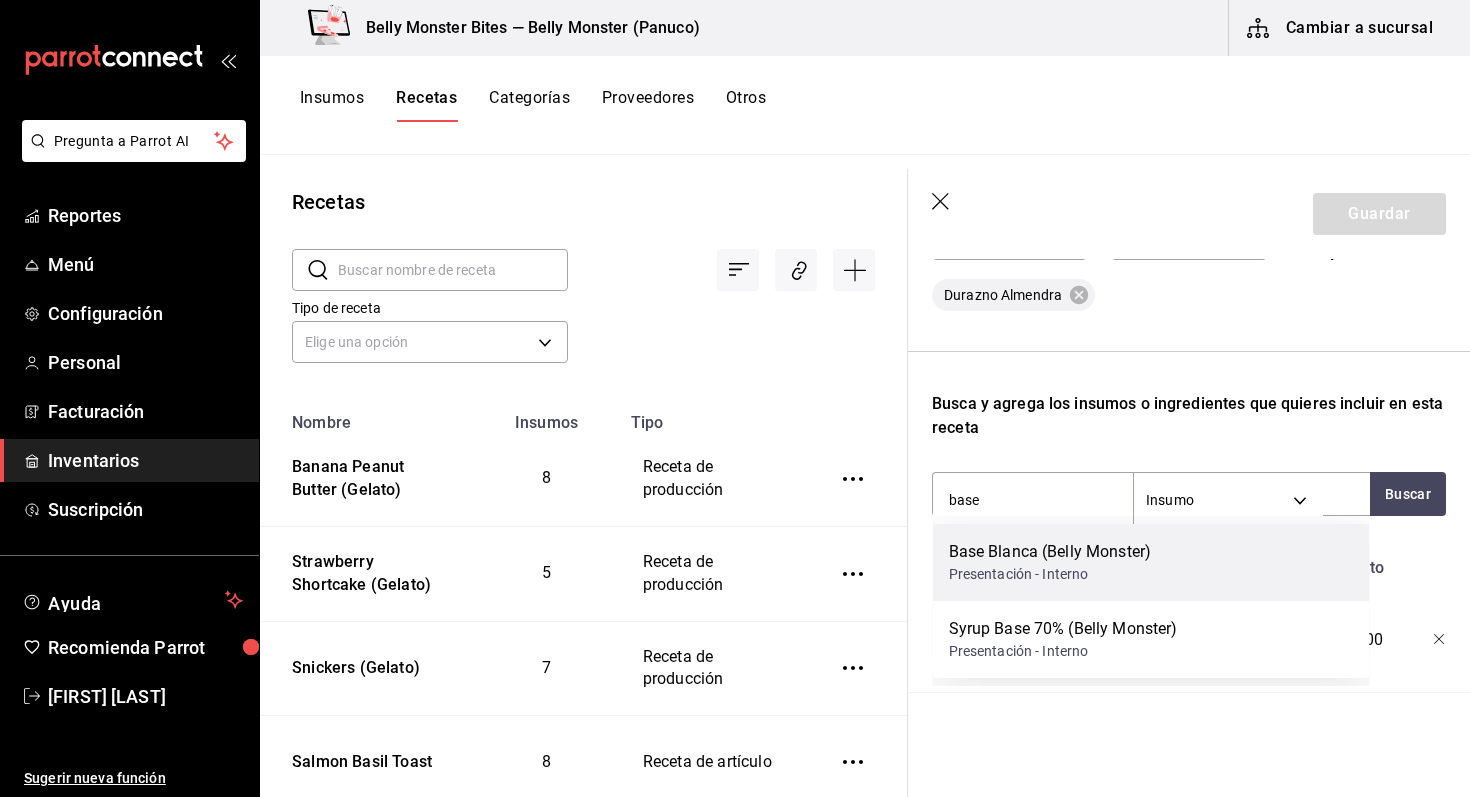 click on "Base Blanca (Belly Monster)" at bounding box center [1050, 552] 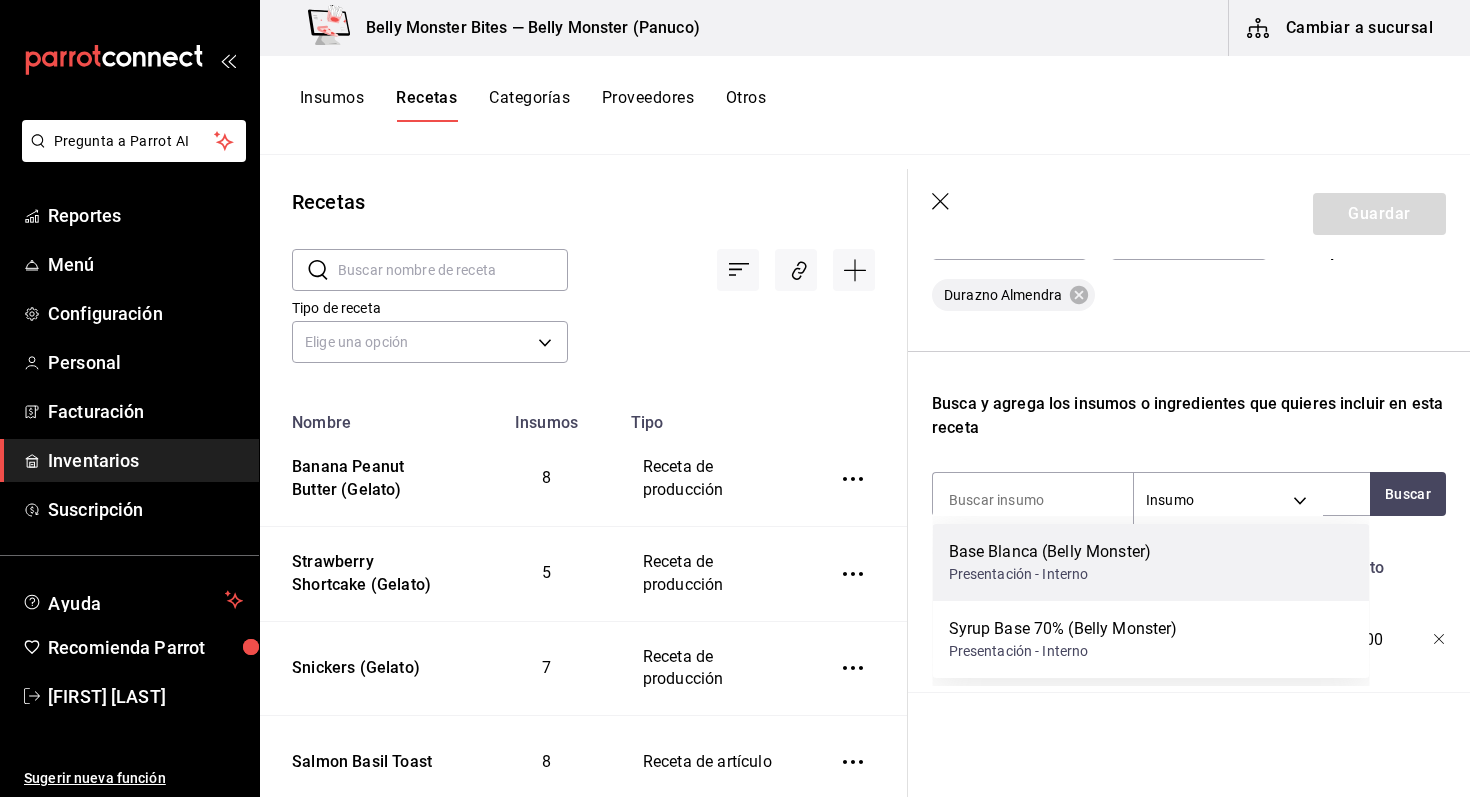 scroll, scrollTop: 525, scrollLeft: 0, axis: vertical 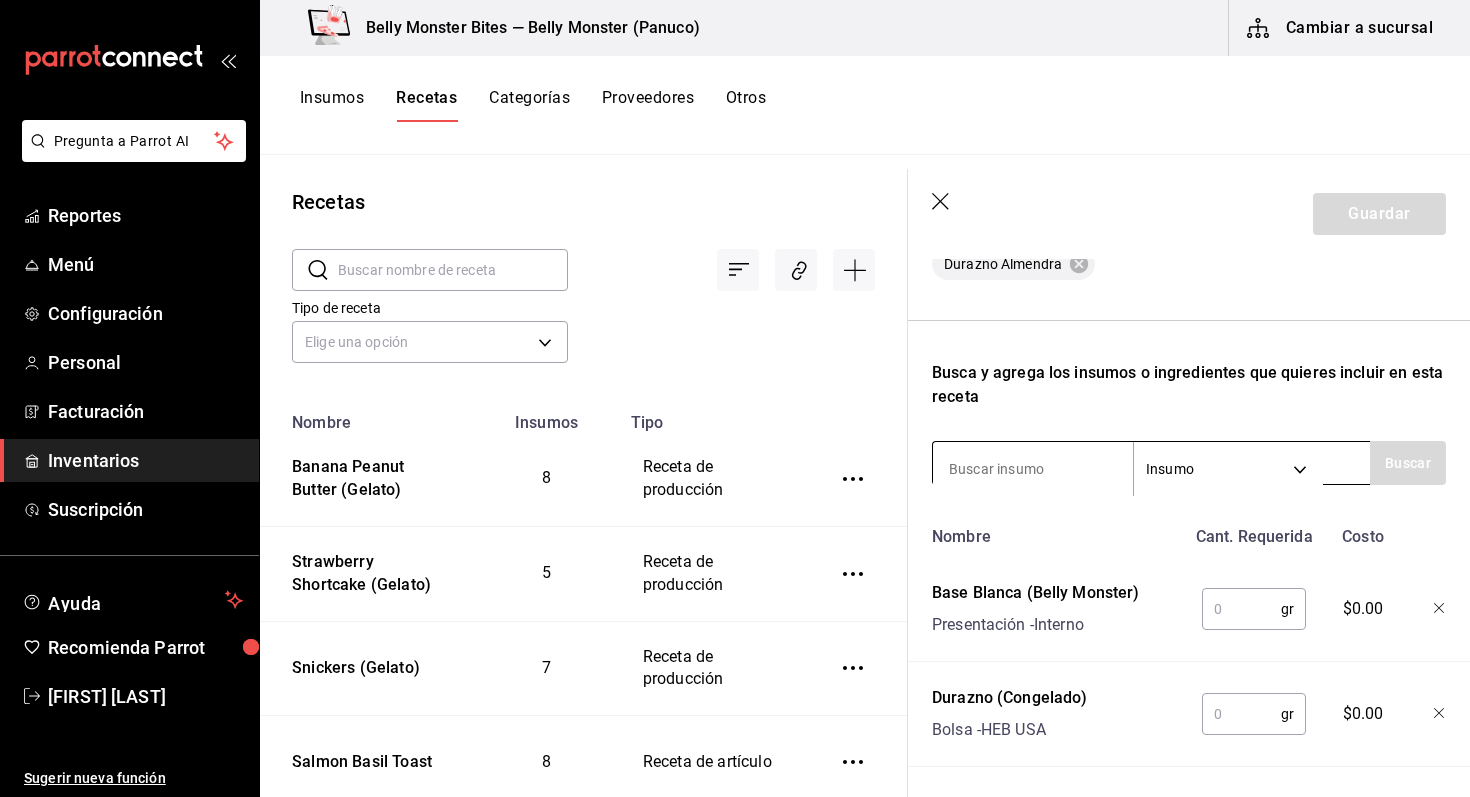 click at bounding box center (1033, 469) 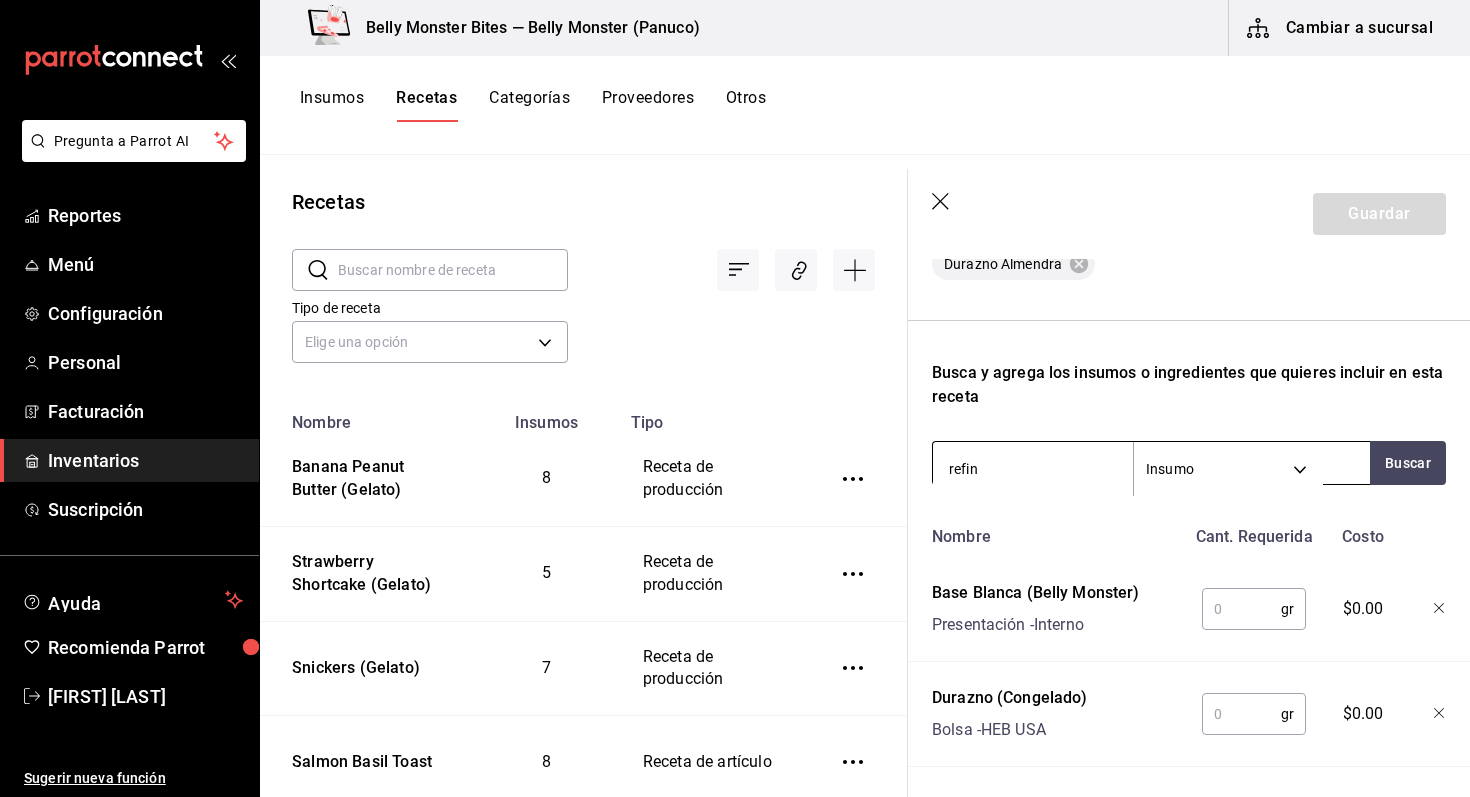 type on "refina" 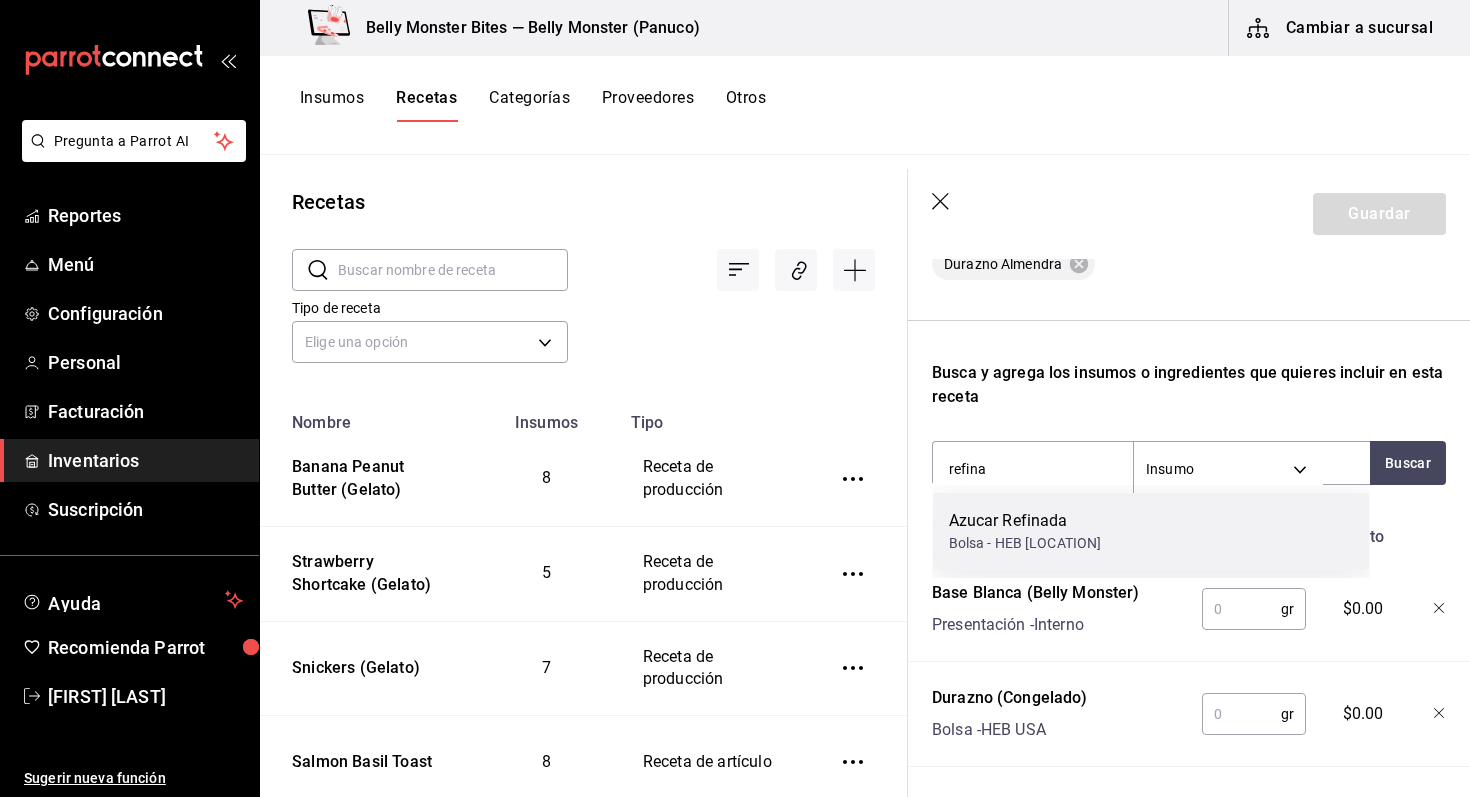 click on "Azucar Refinada Bolsa - HEB México" at bounding box center (1151, 531) 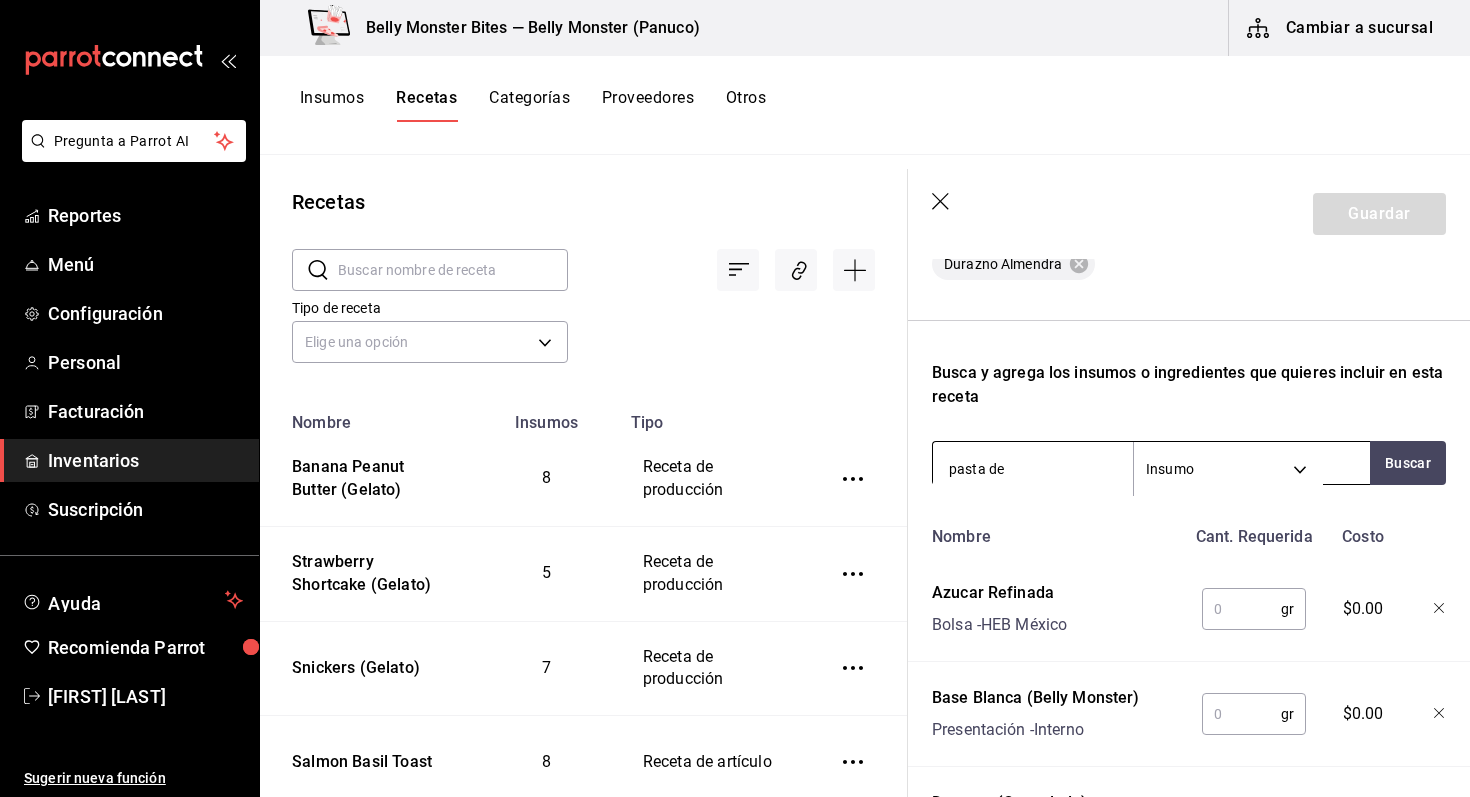 type on "pasta de v" 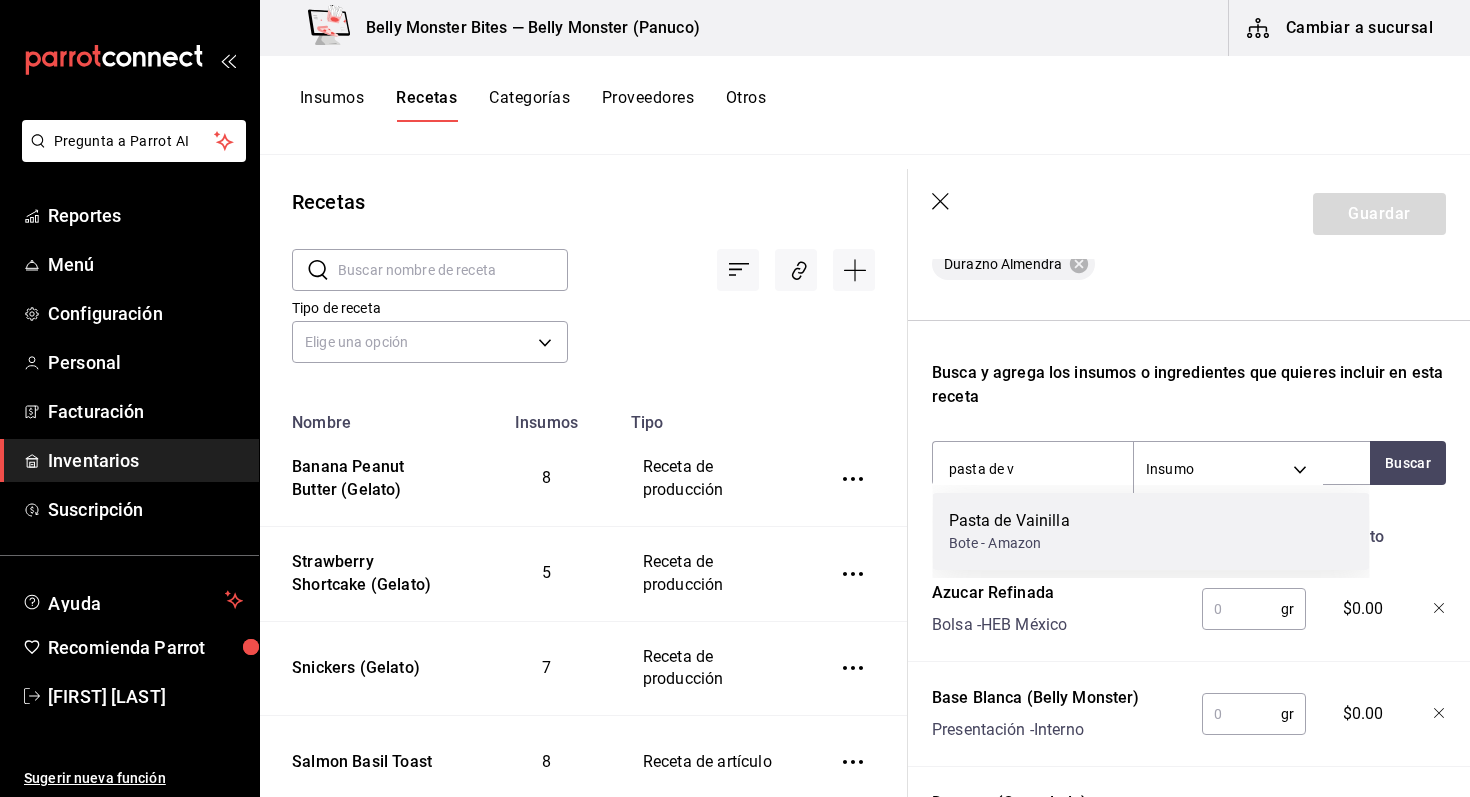 click on "Pasta de Vainilla" at bounding box center (1009, 521) 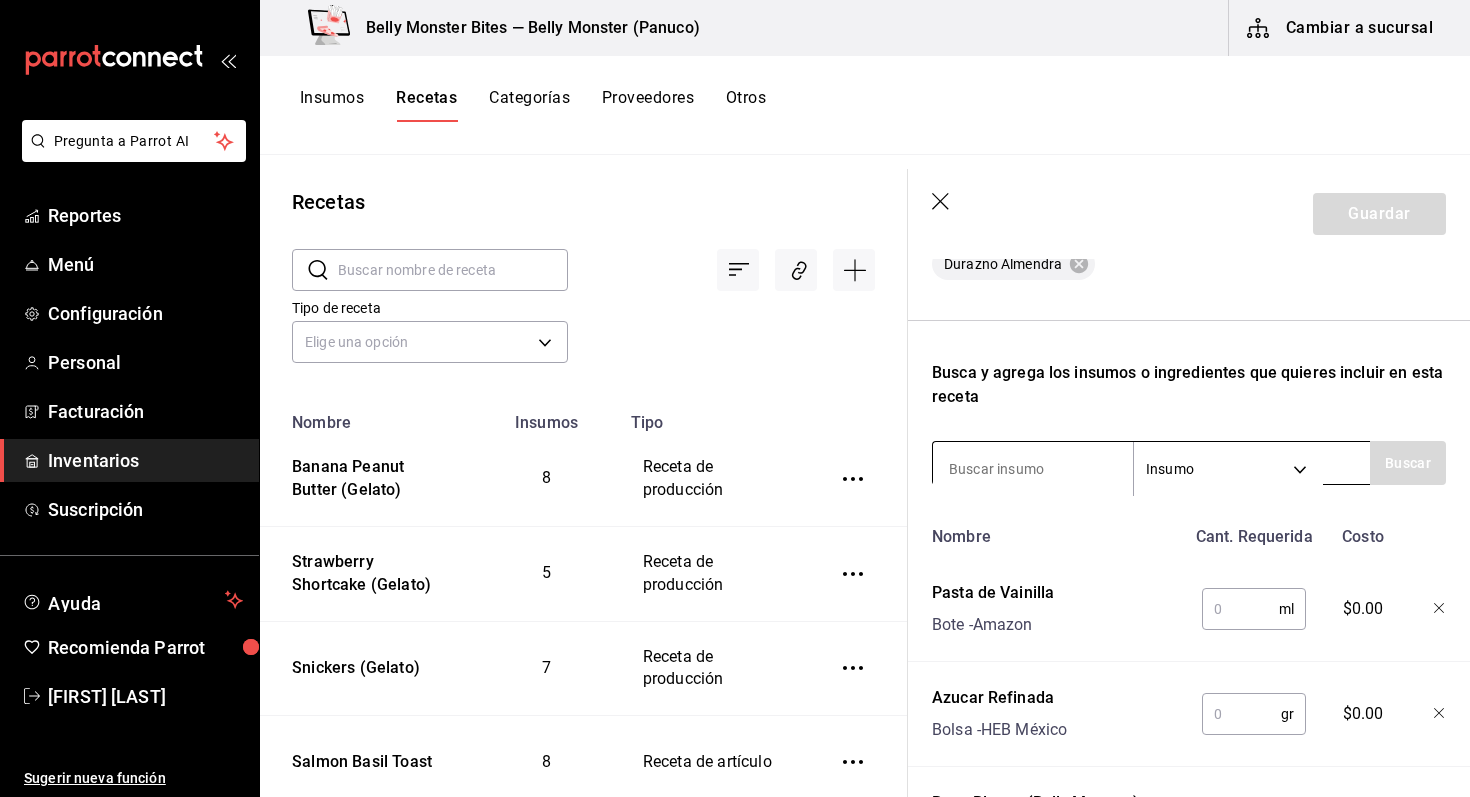 click at bounding box center [1033, 469] 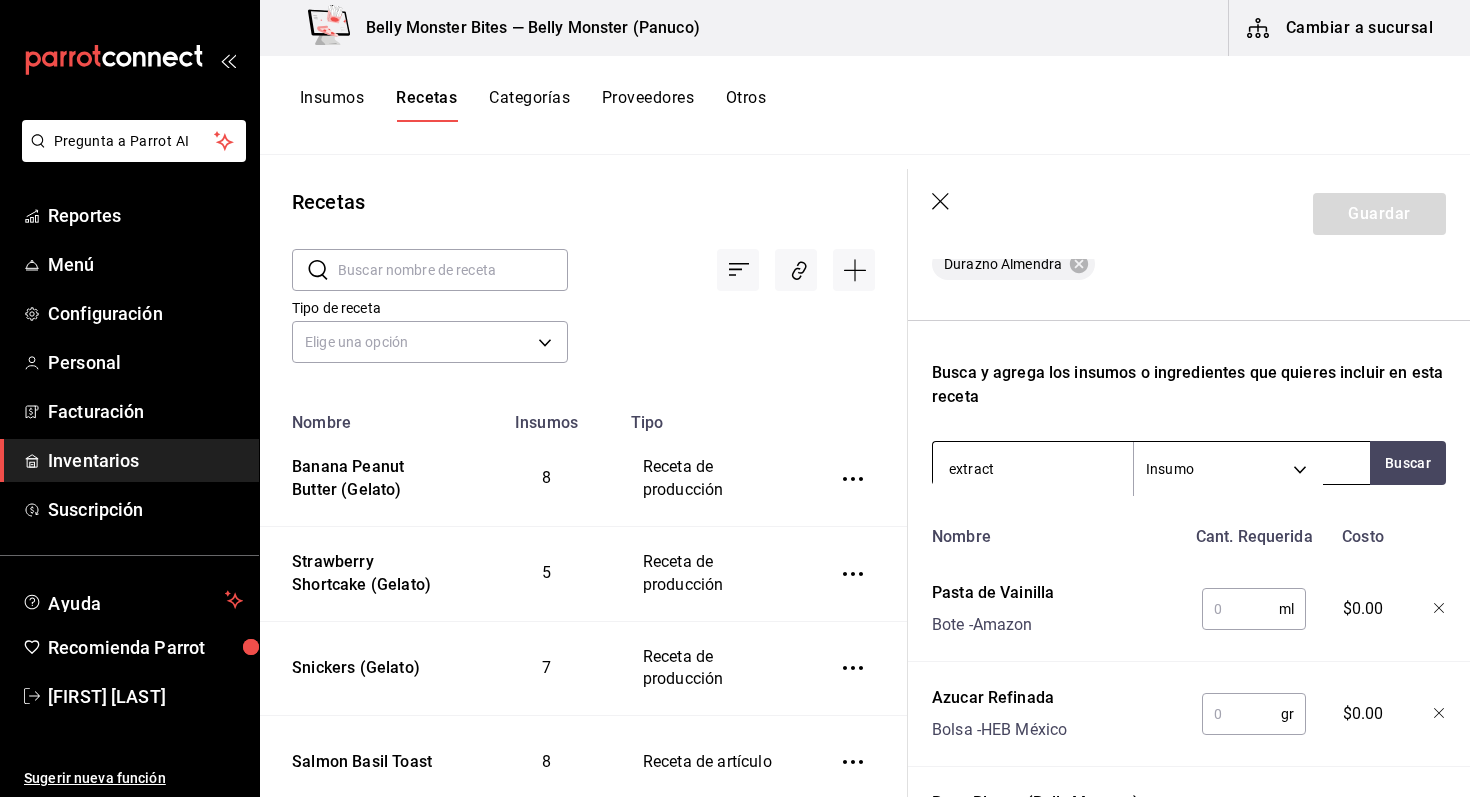 type on "extracto" 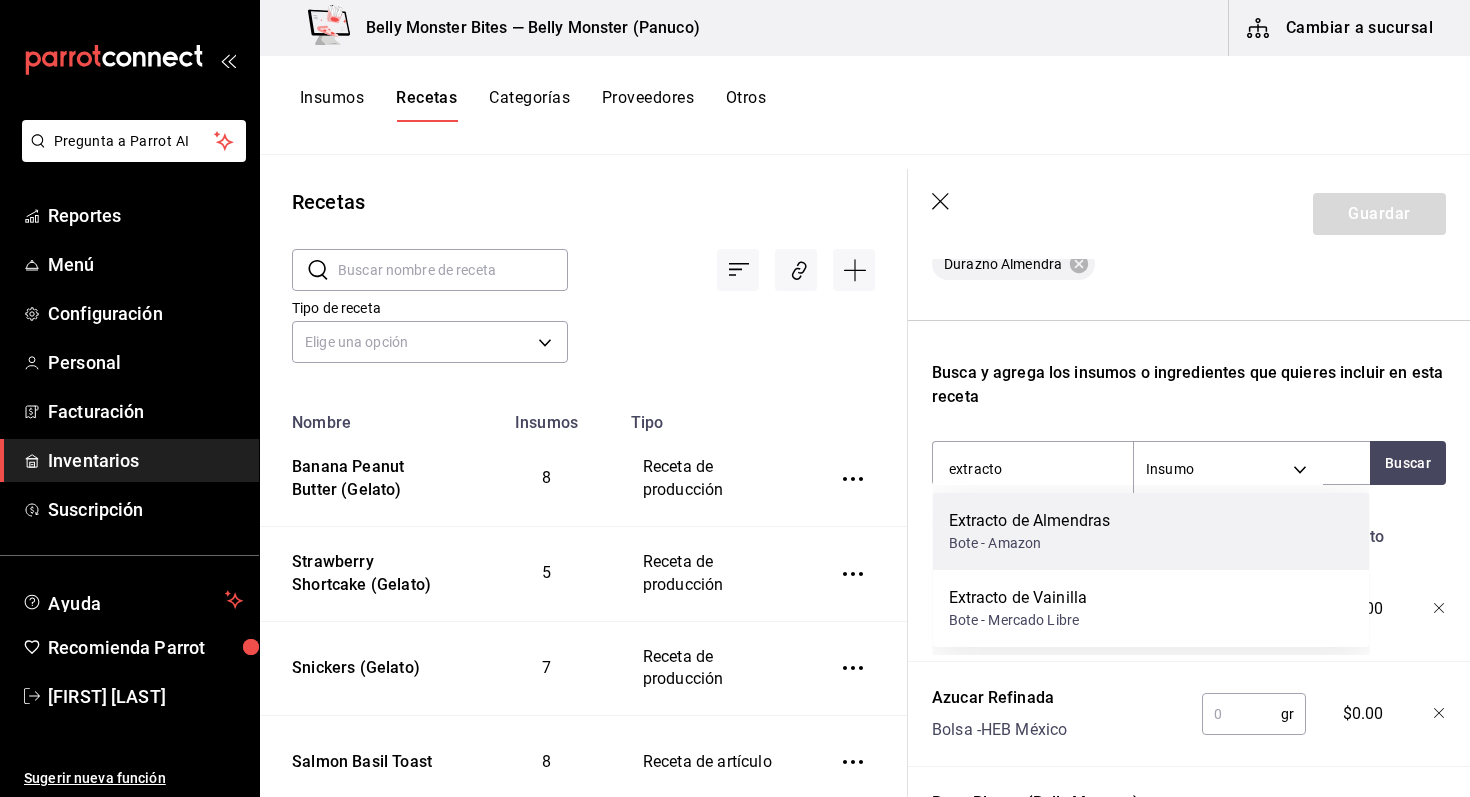 click on "Bote - Amazon" at bounding box center (1030, 543) 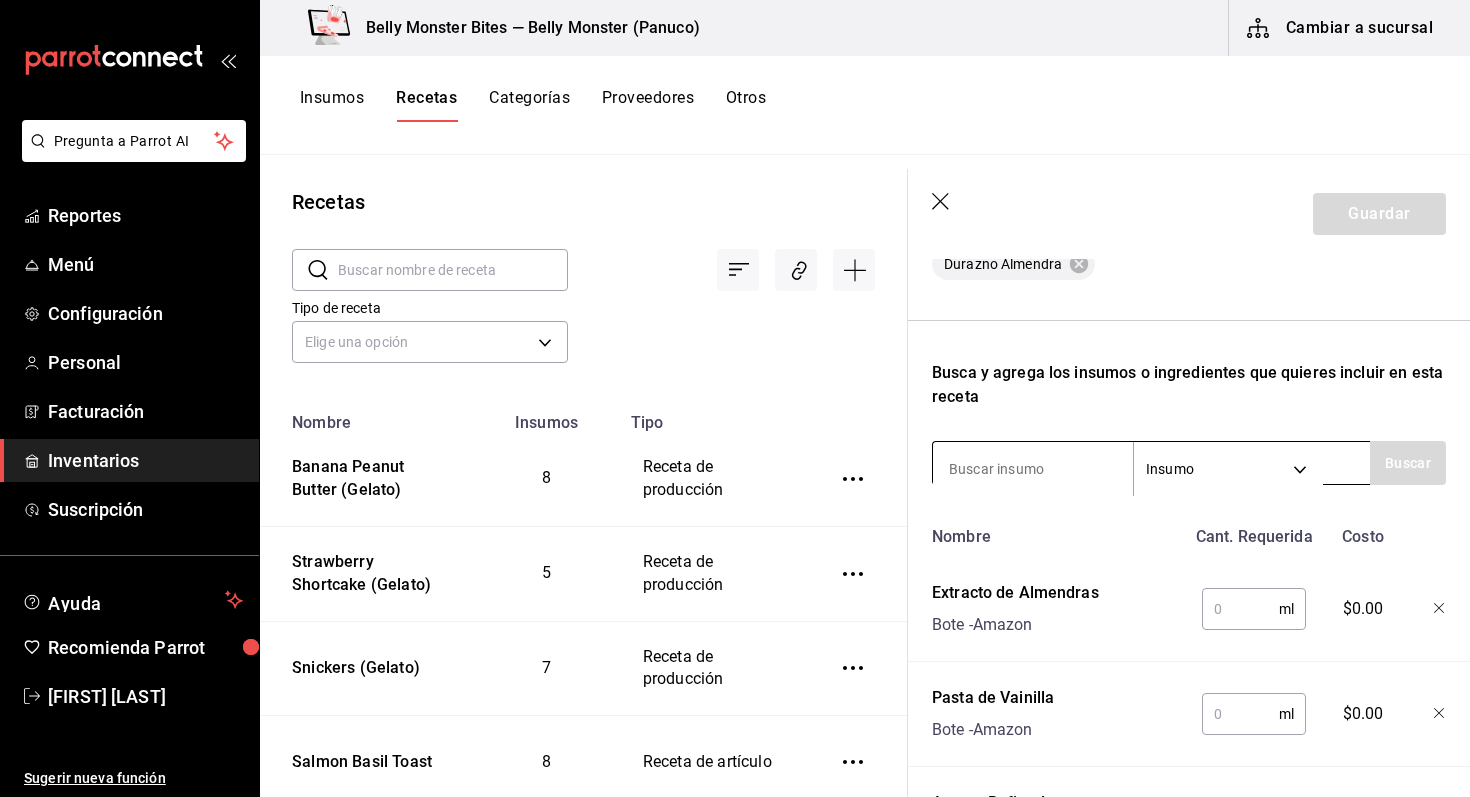 click at bounding box center (1033, 469) 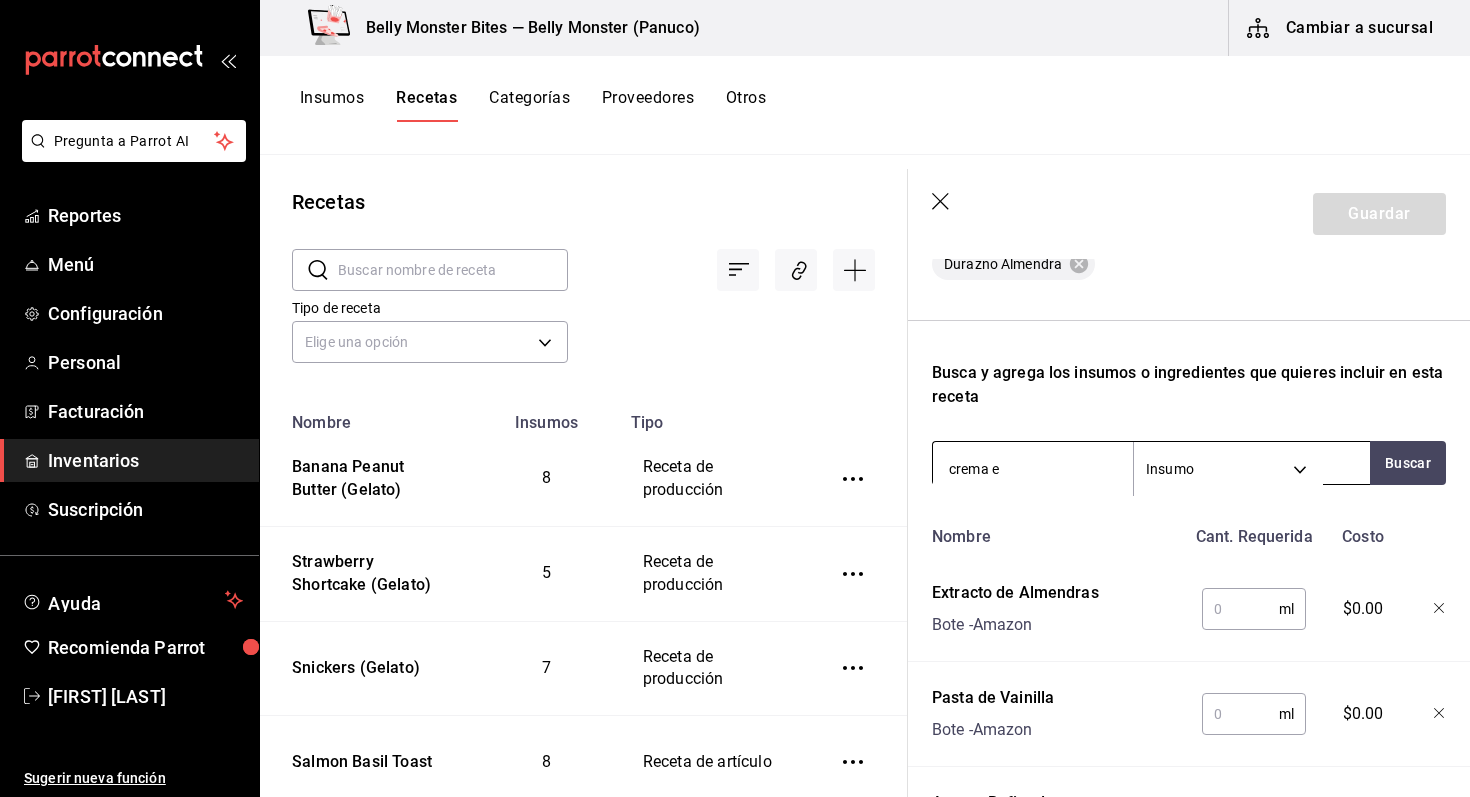 type on "crema en" 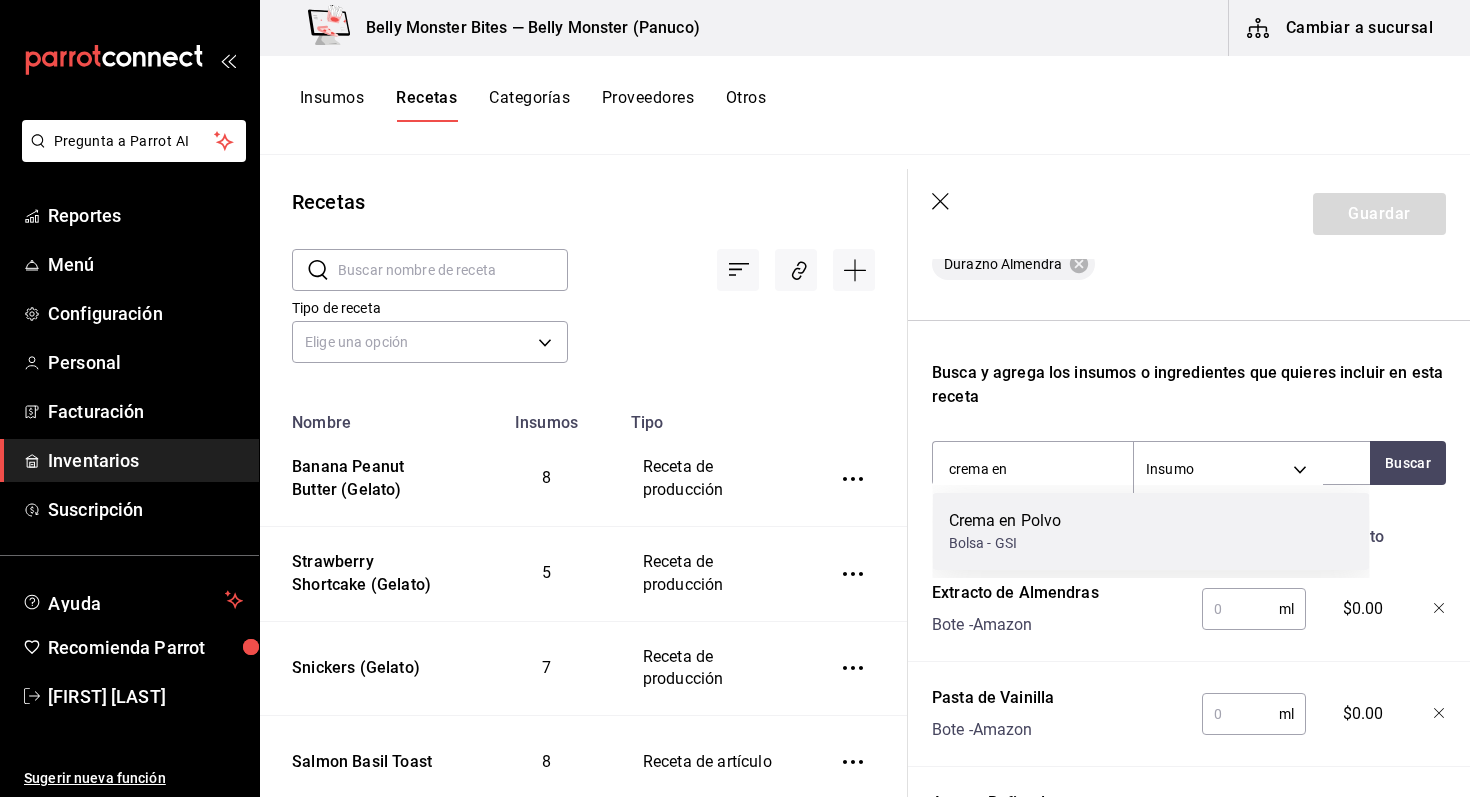 click on "Crema en Polvo" at bounding box center (1005, 521) 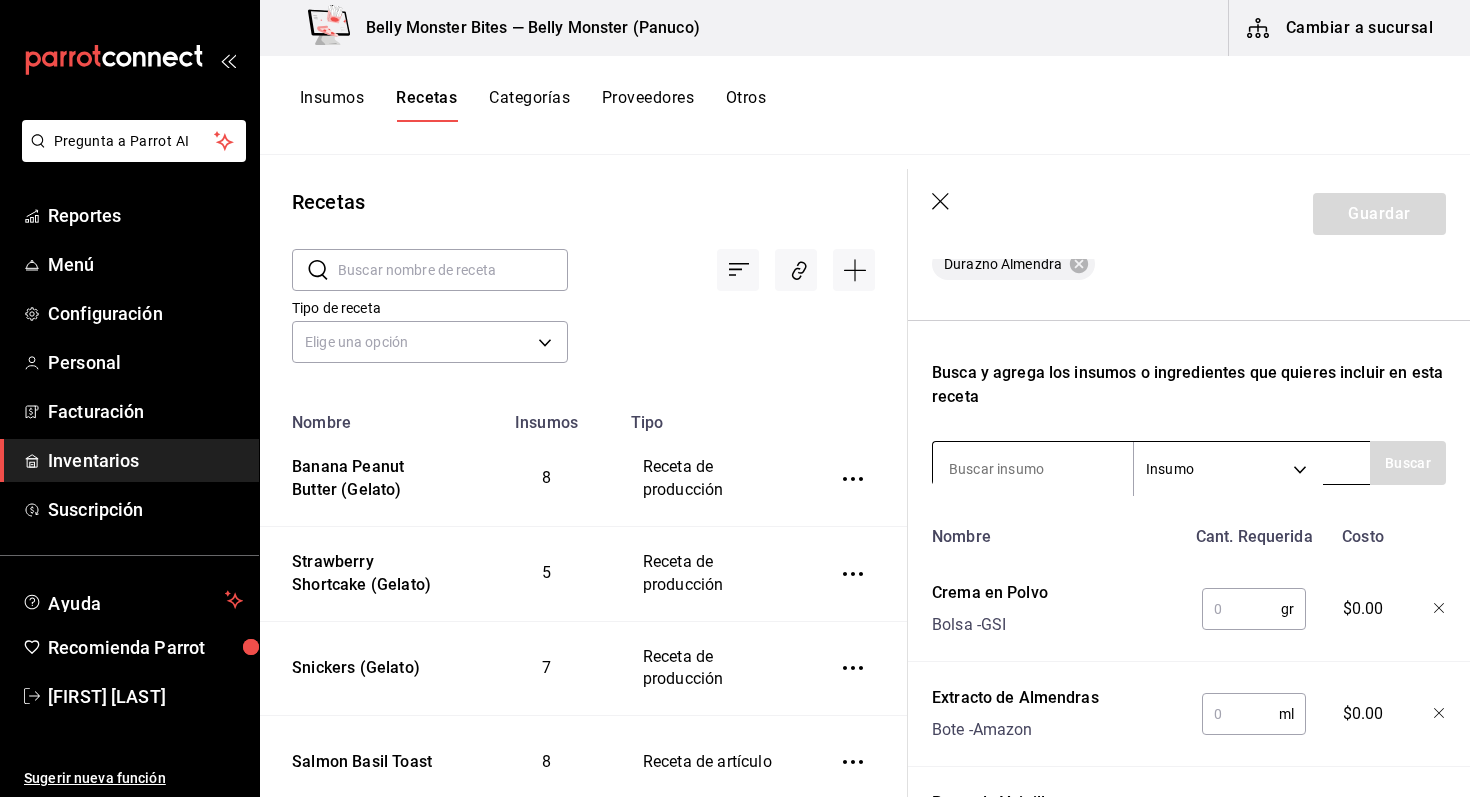 click at bounding box center [1033, 469] 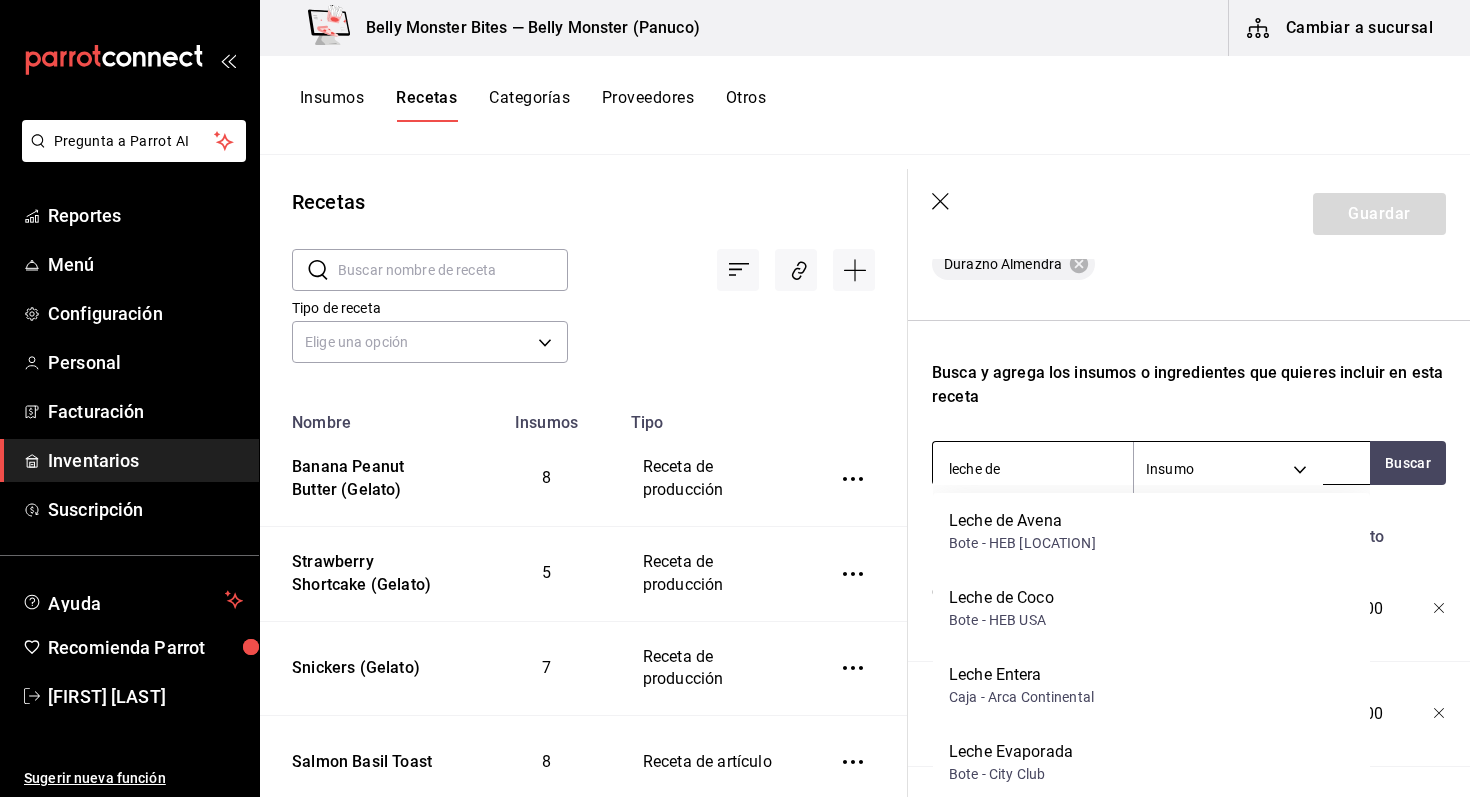 type on "leche des" 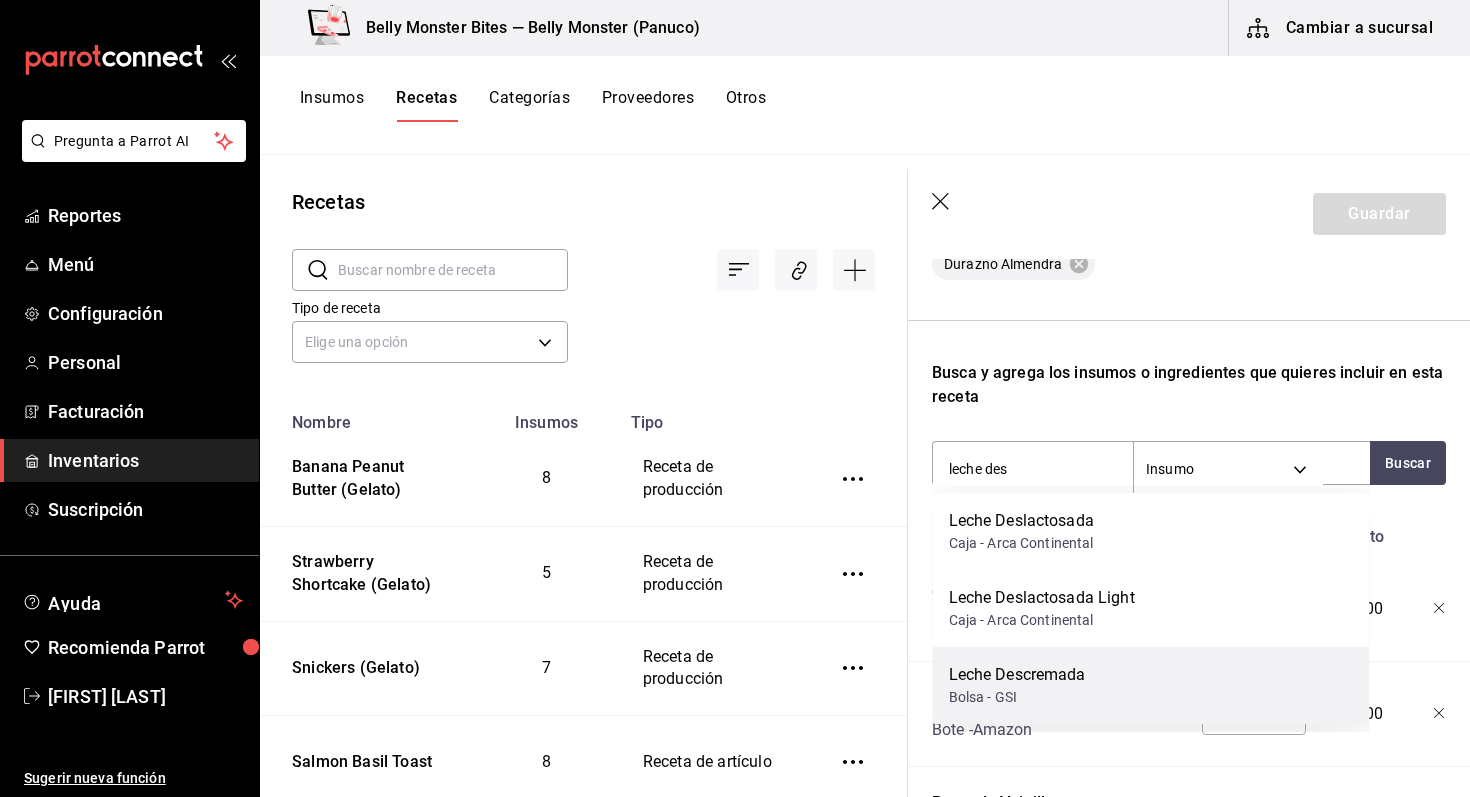 click on "Leche Descremada" at bounding box center (1017, 675) 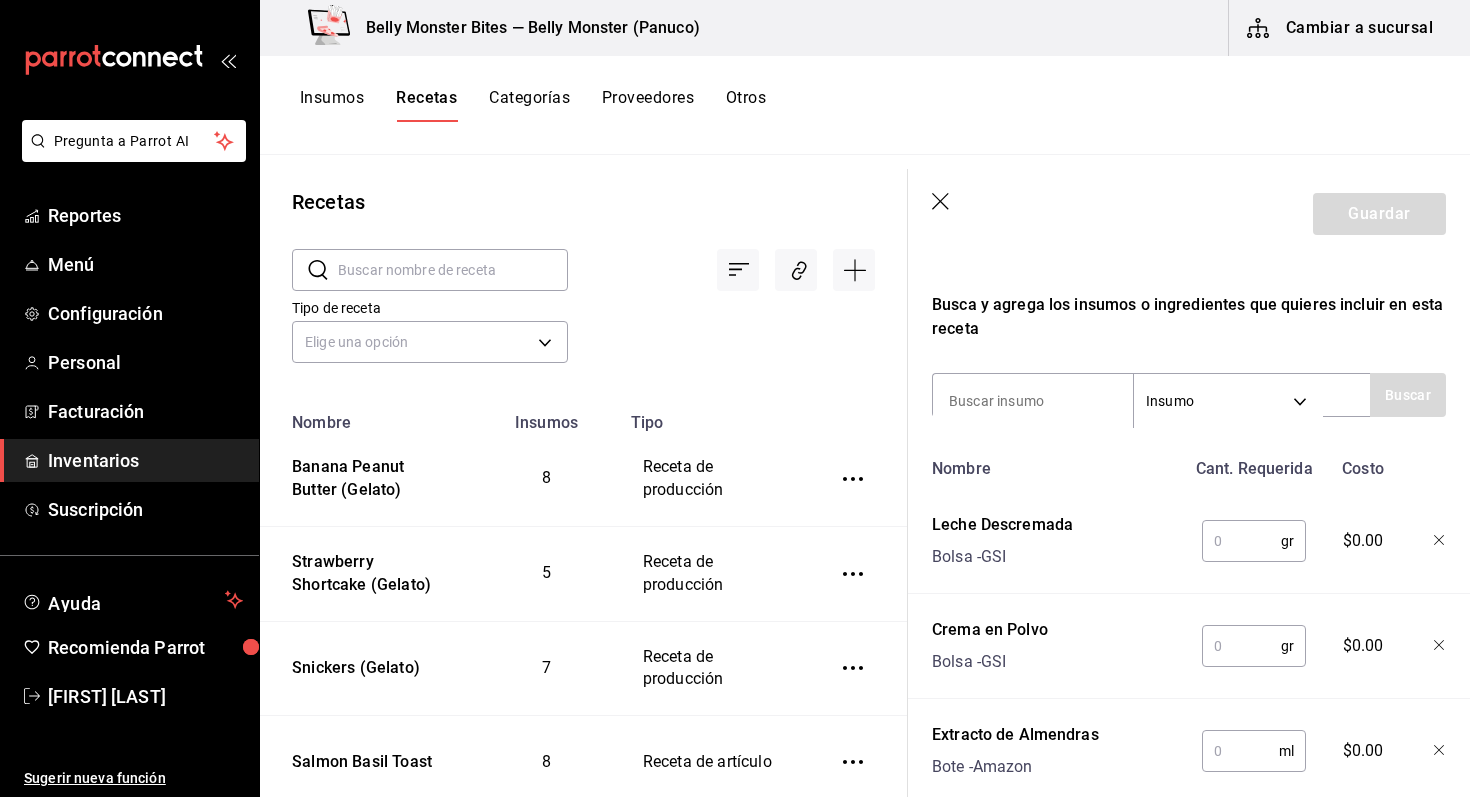 scroll, scrollTop: 600, scrollLeft: 0, axis: vertical 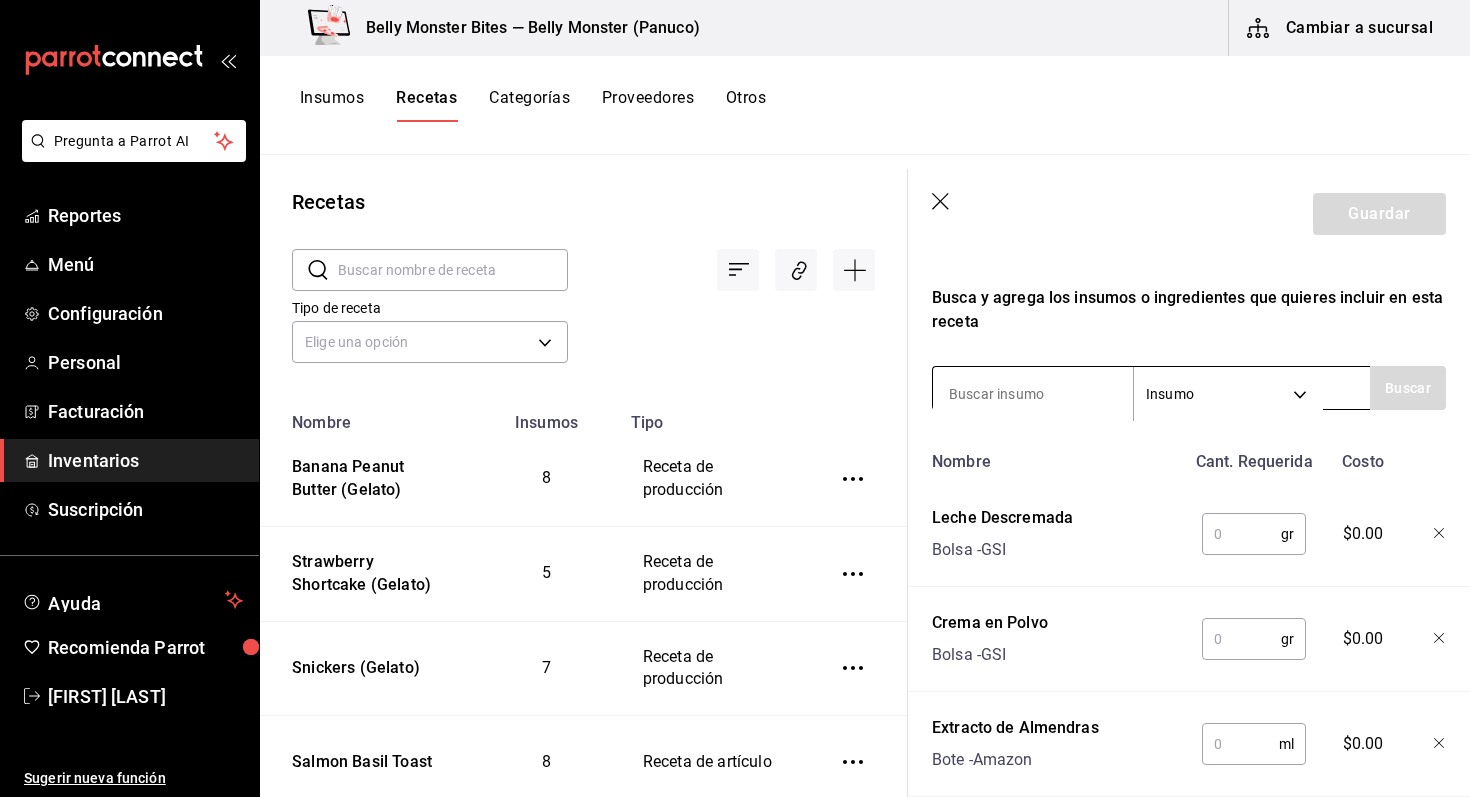 click at bounding box center [1033, 394] 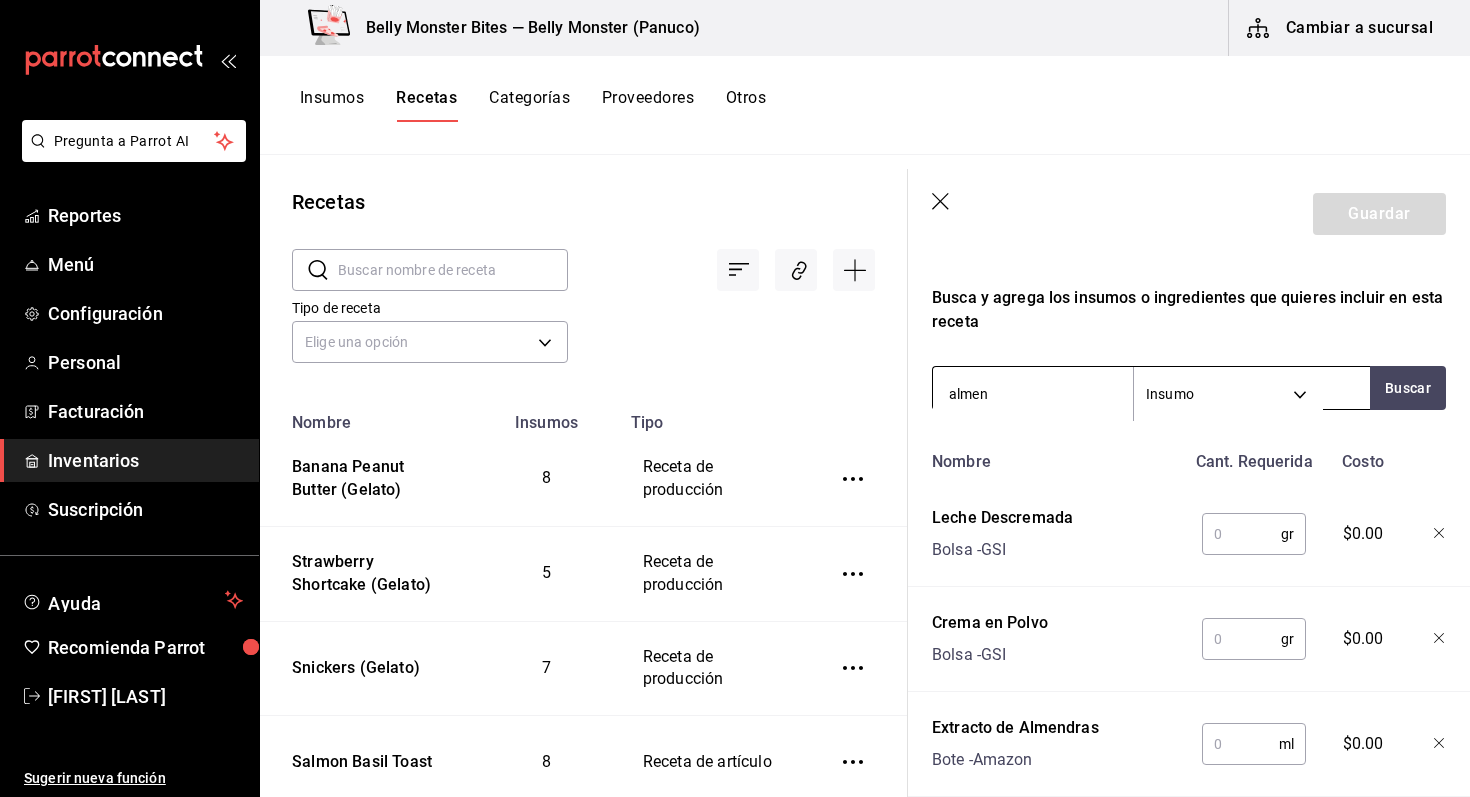 type on "almend" 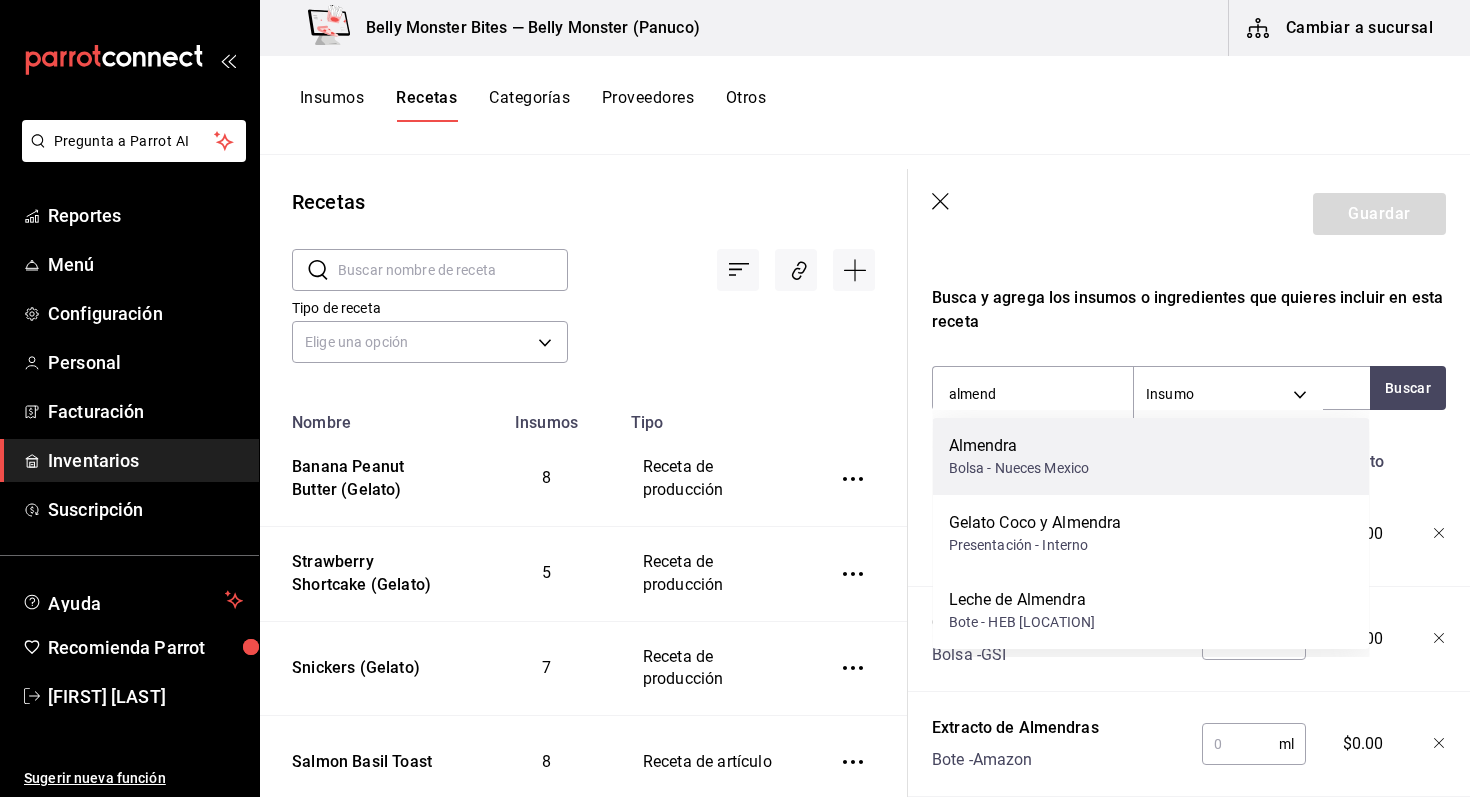 click on "Bolsa - Nueces Mexico" at bounding box center [1019, 468] 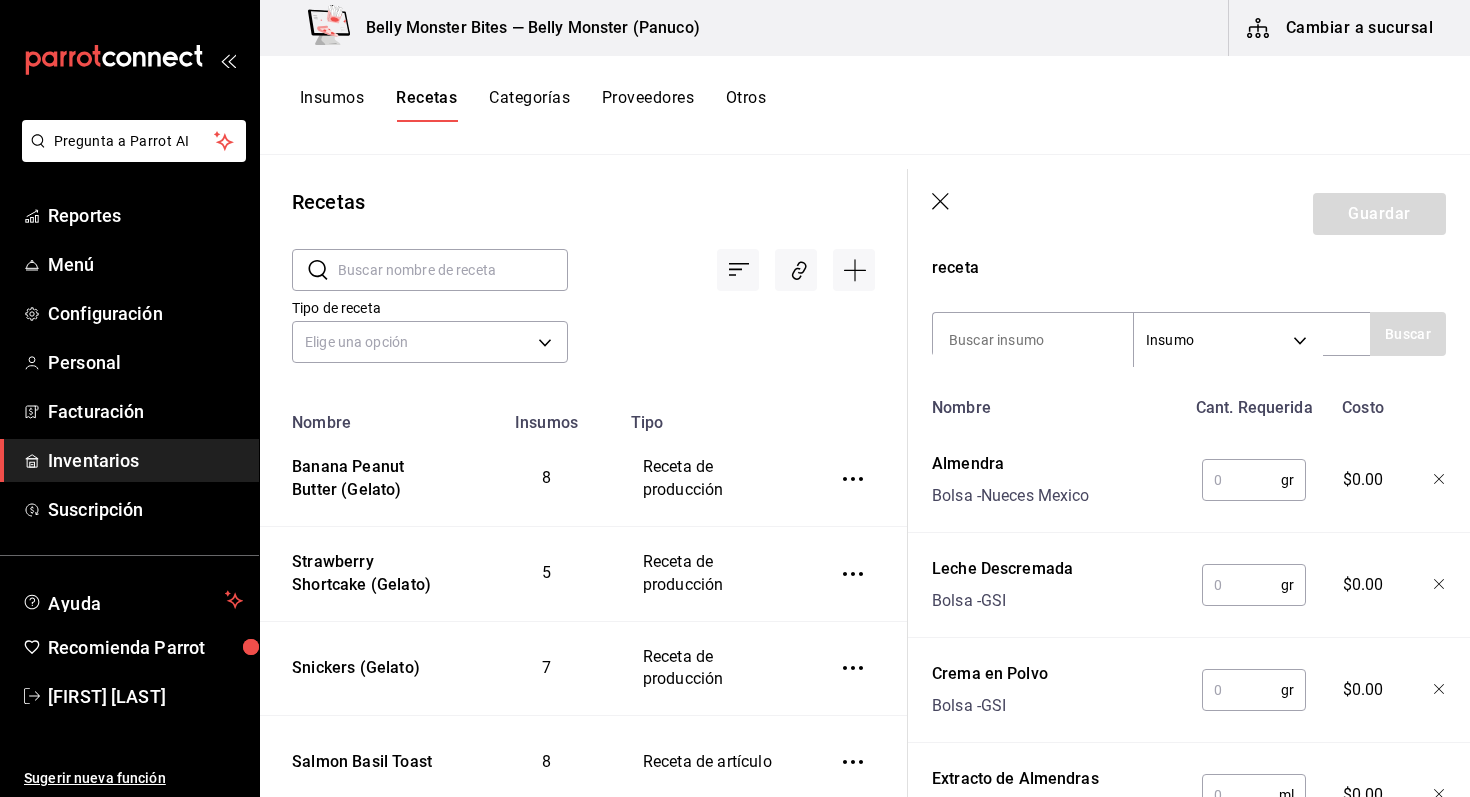 scroll, scrollTop: 698, scrollLeft: 0, axis: vertical 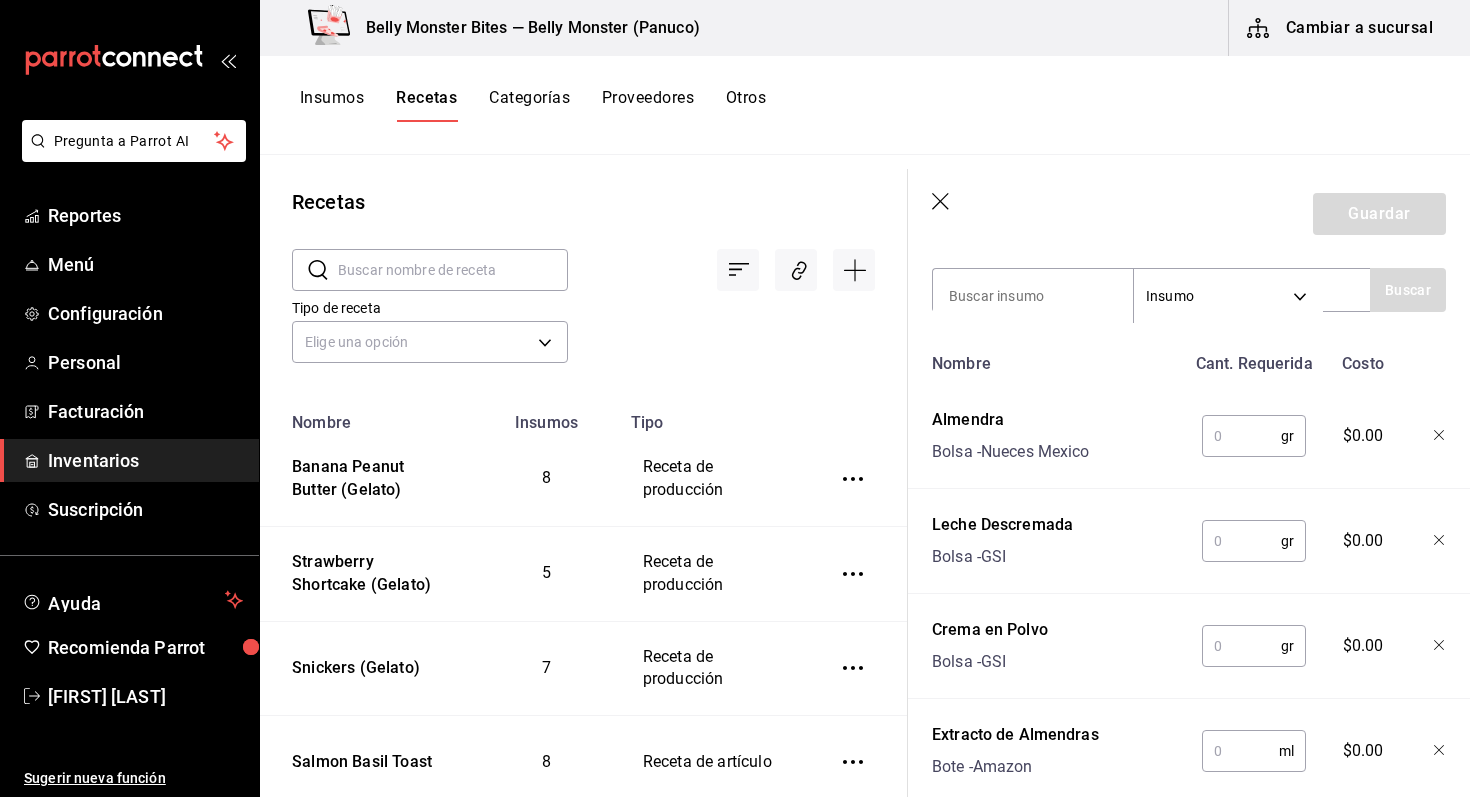 click at bounding box center [1241, 436] 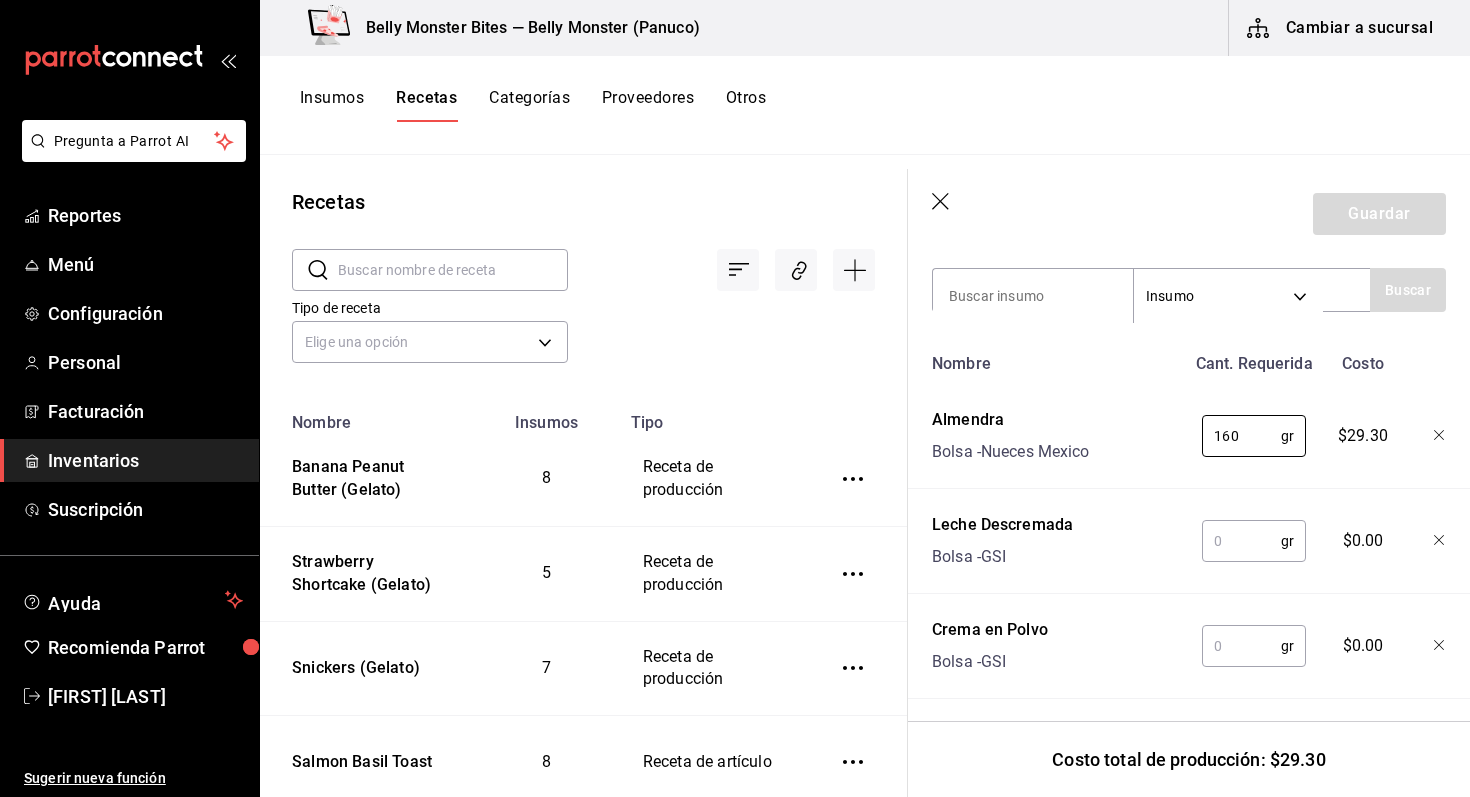 type on "160" 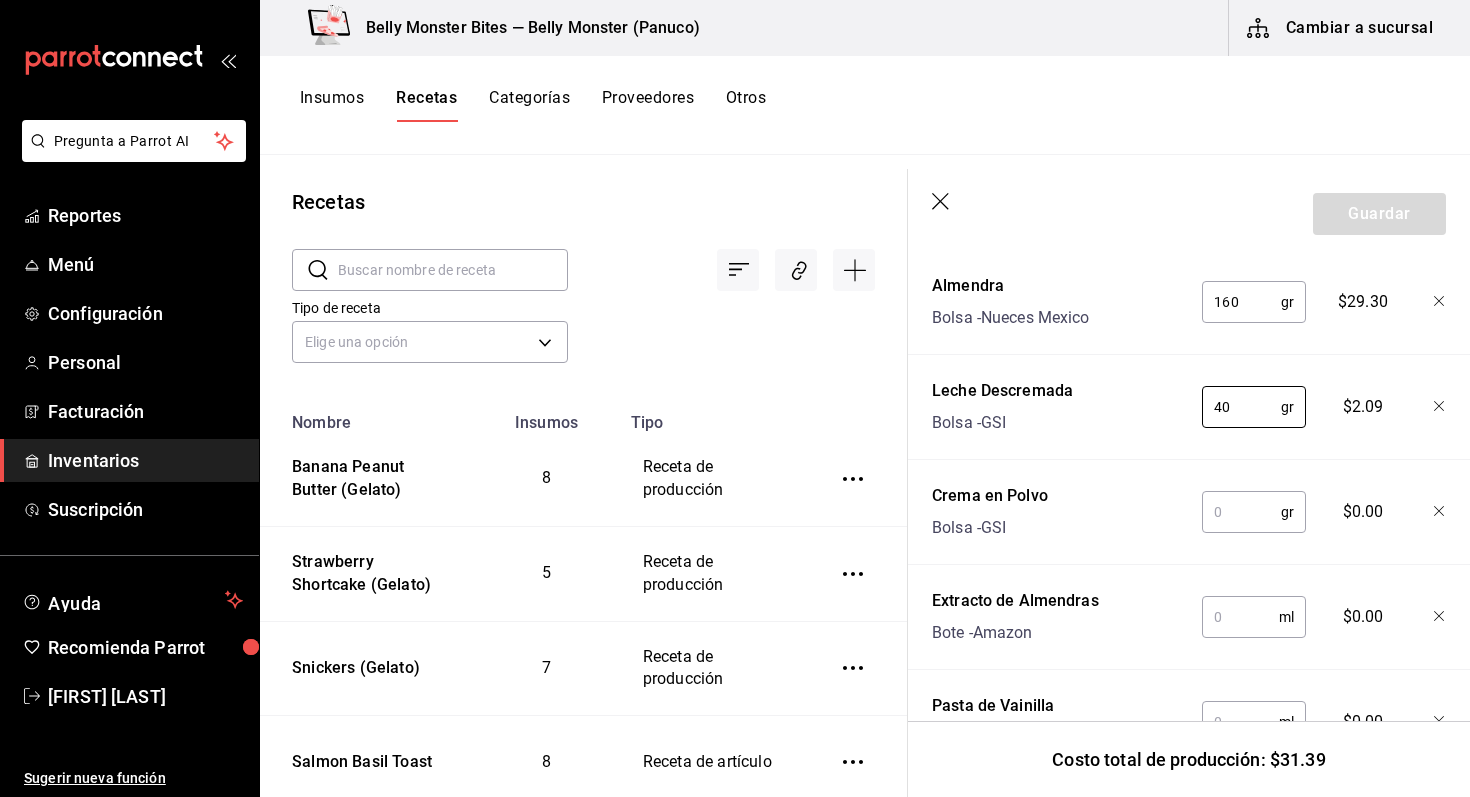 scroll, scrollTop: 842, scrollLeft: 0, axis: vertical 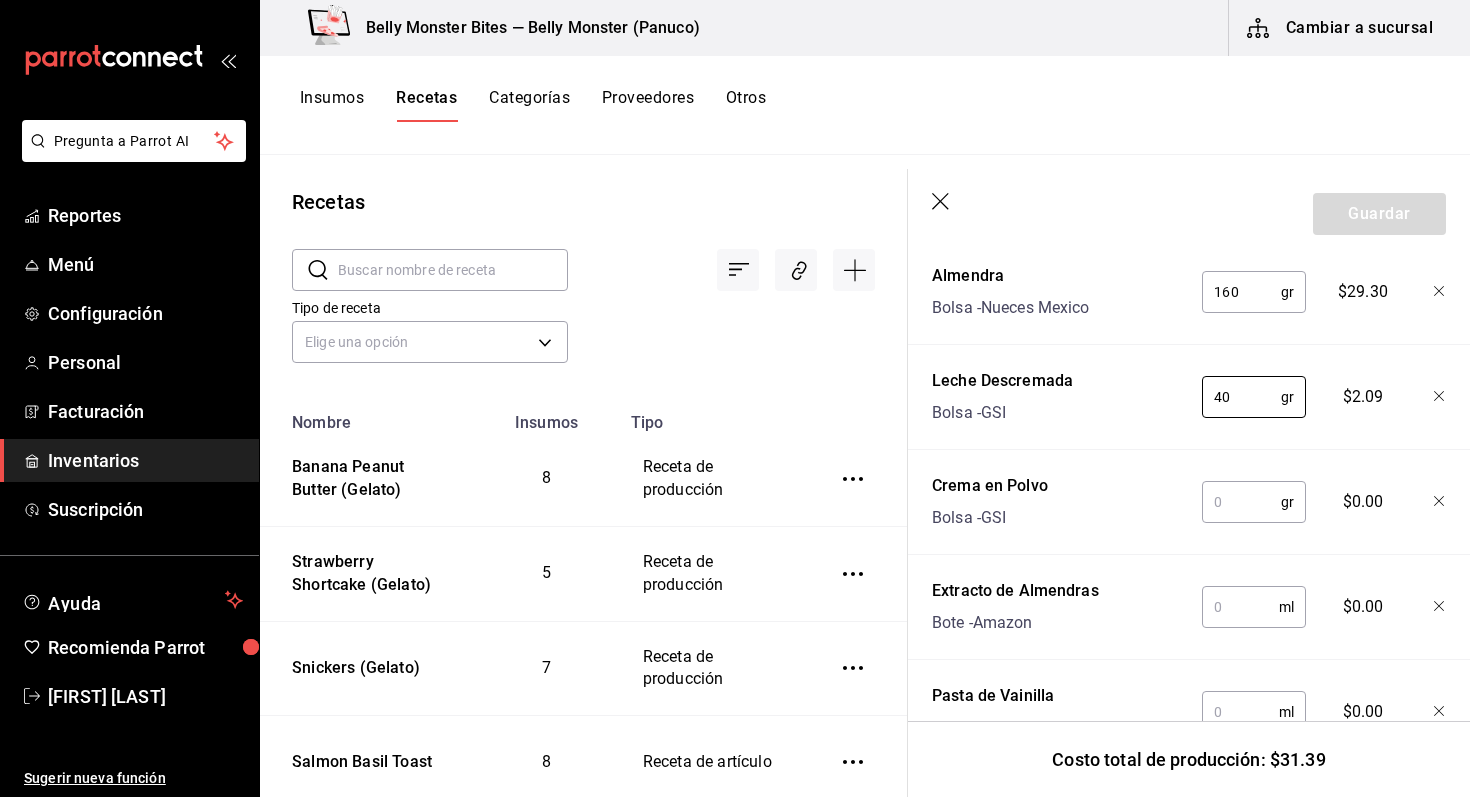 type on "40" 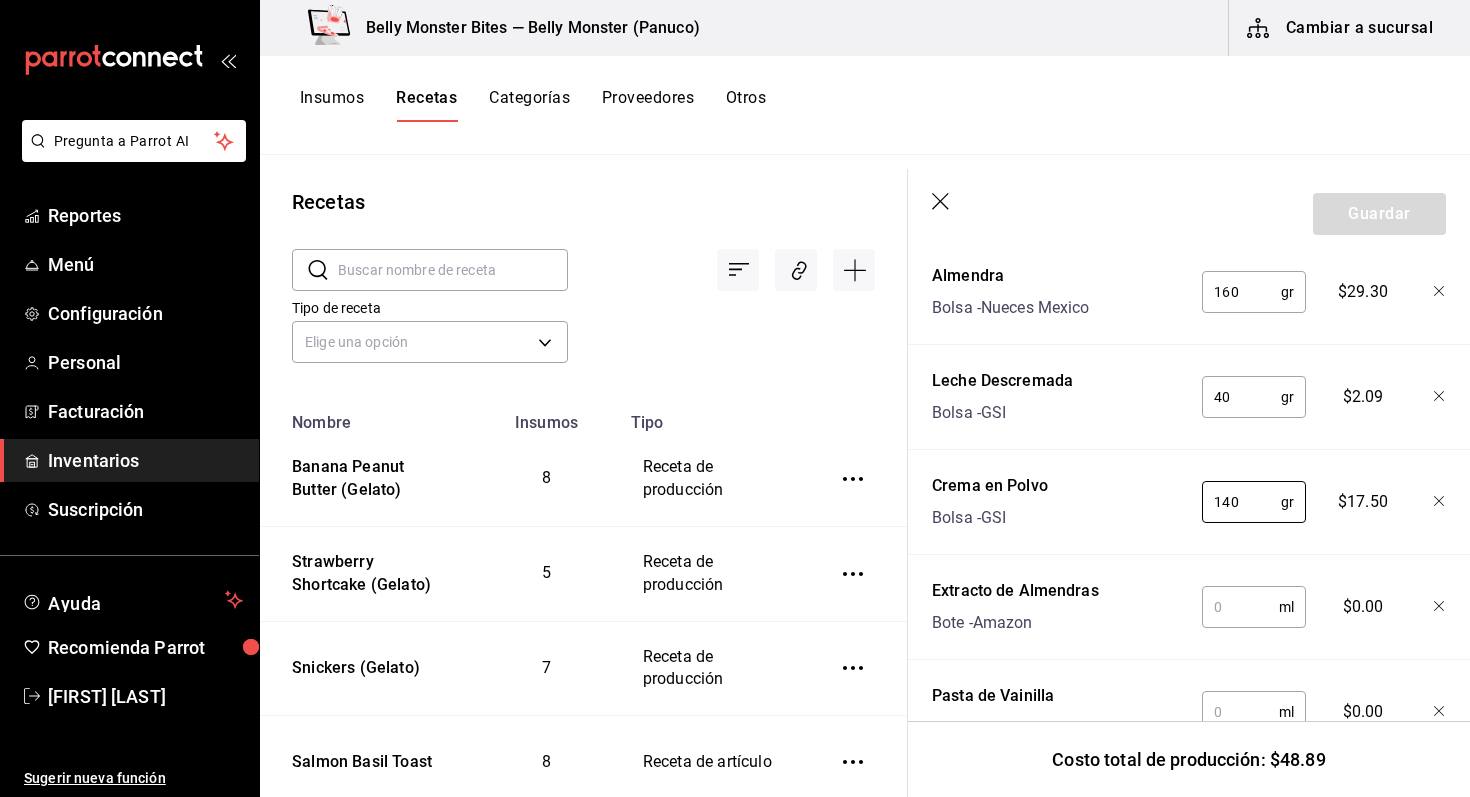 type on "140" 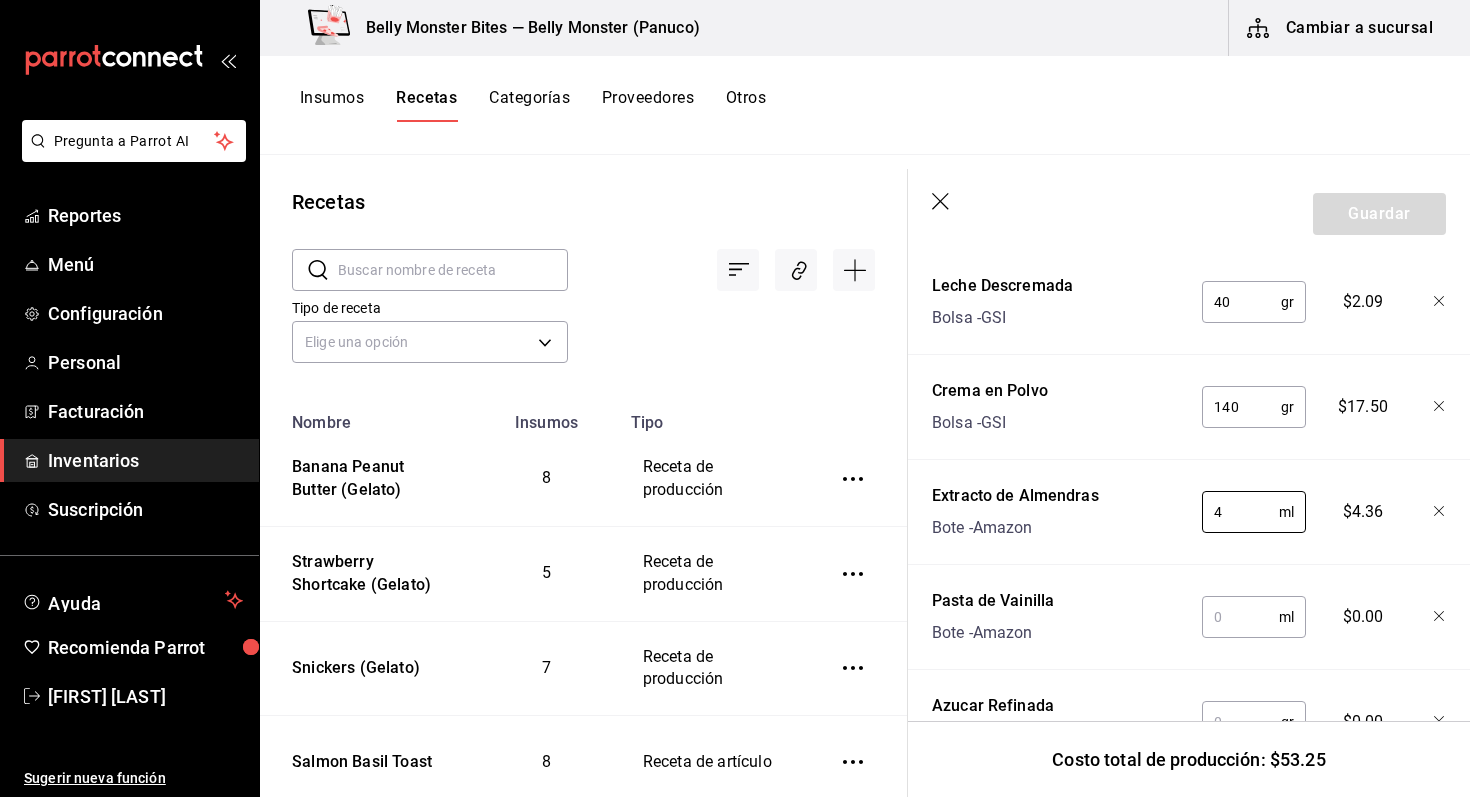 scroll, scrollTop: 942, scrollLeft: 0, axis: vertical 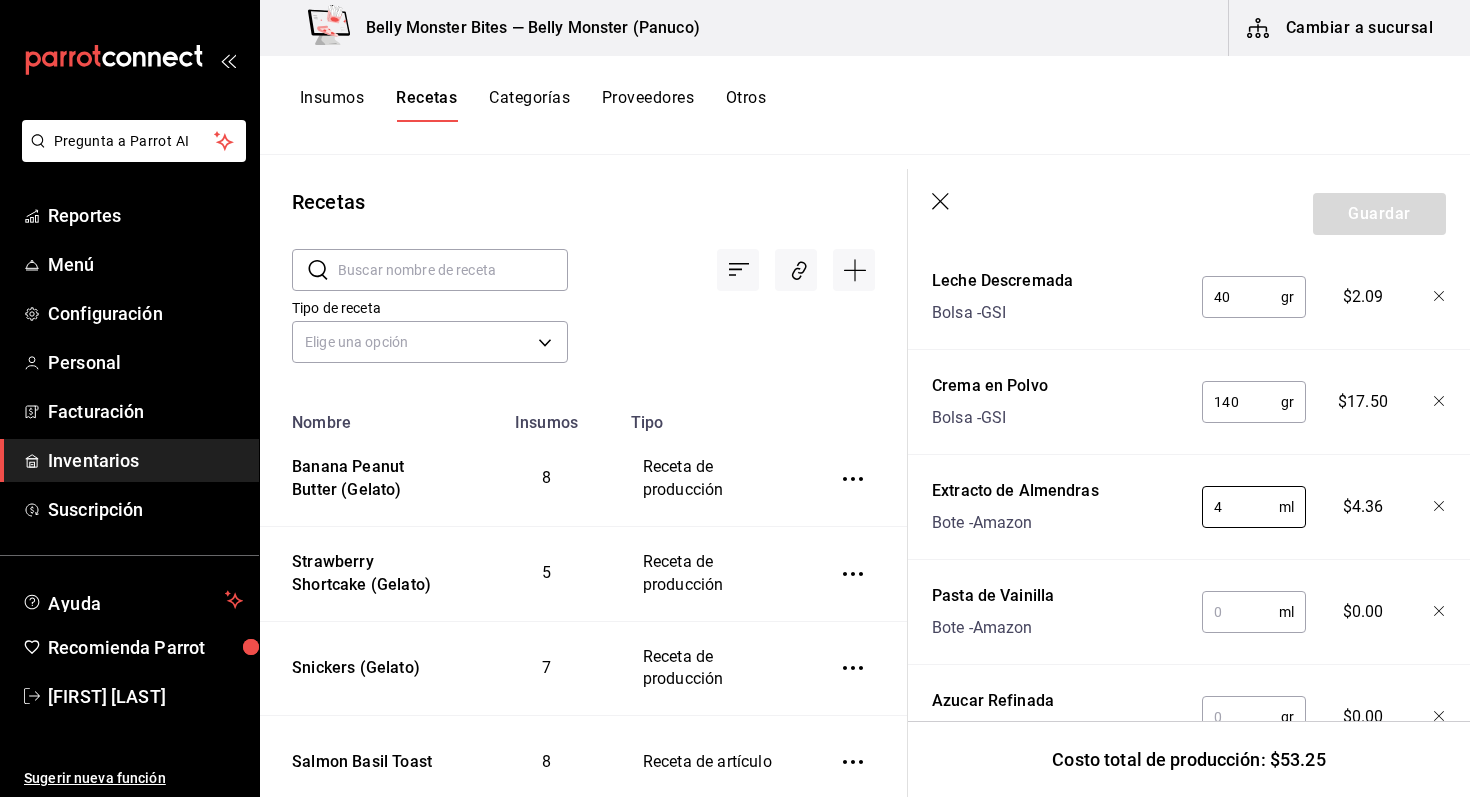 type on "4" 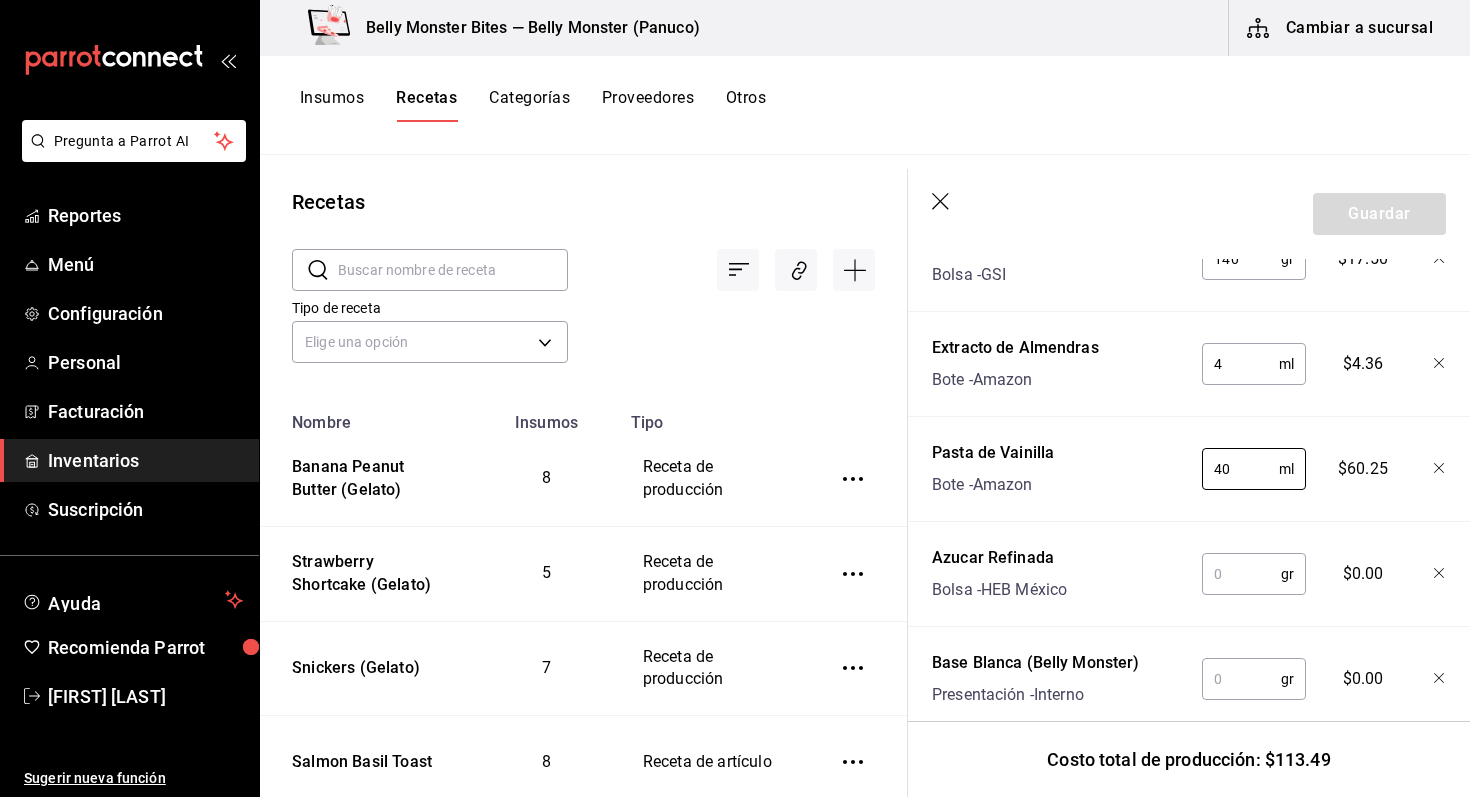 scroll, scrollTop: 1106, scrollLeft: 0, axis: vertical 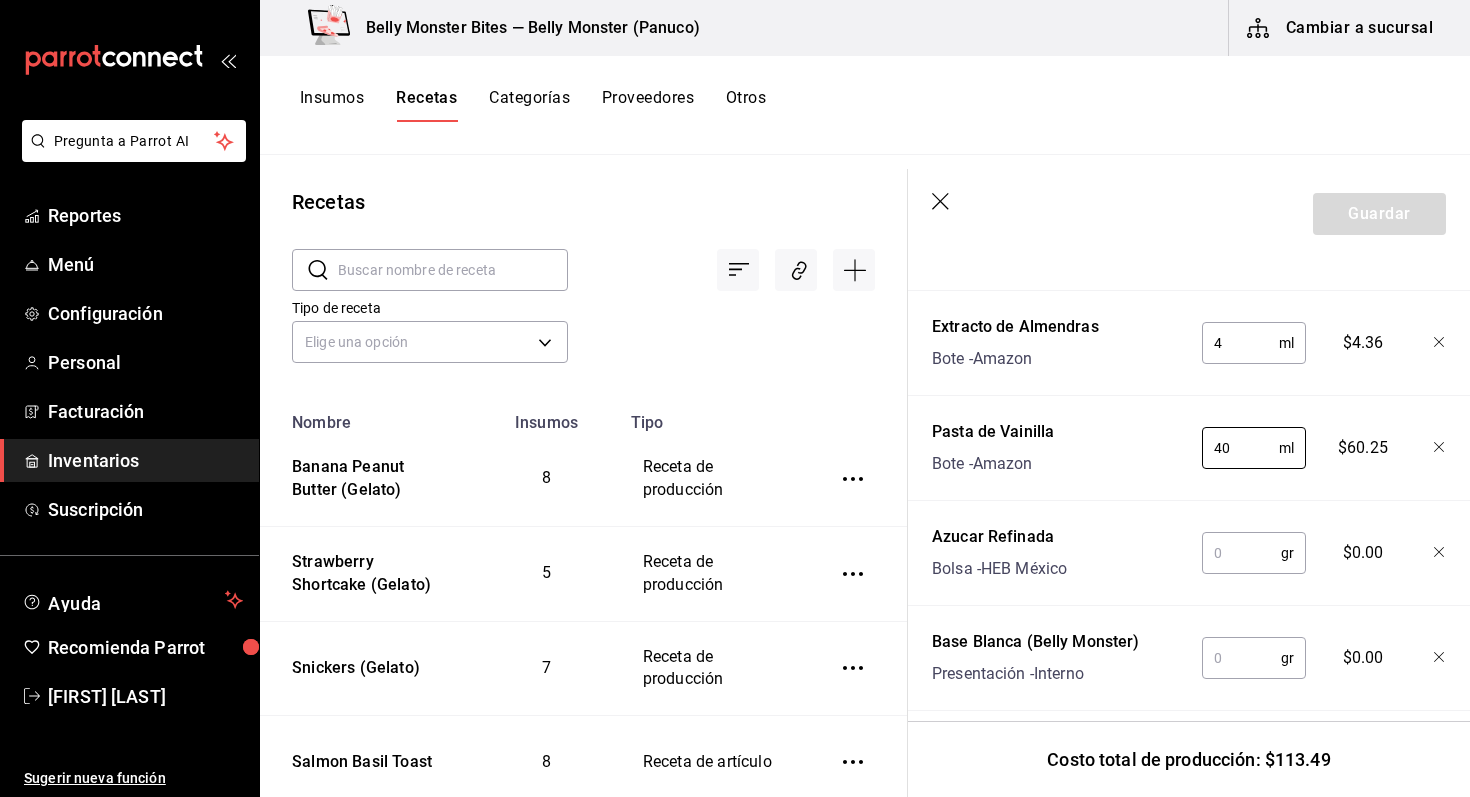 type on "40" 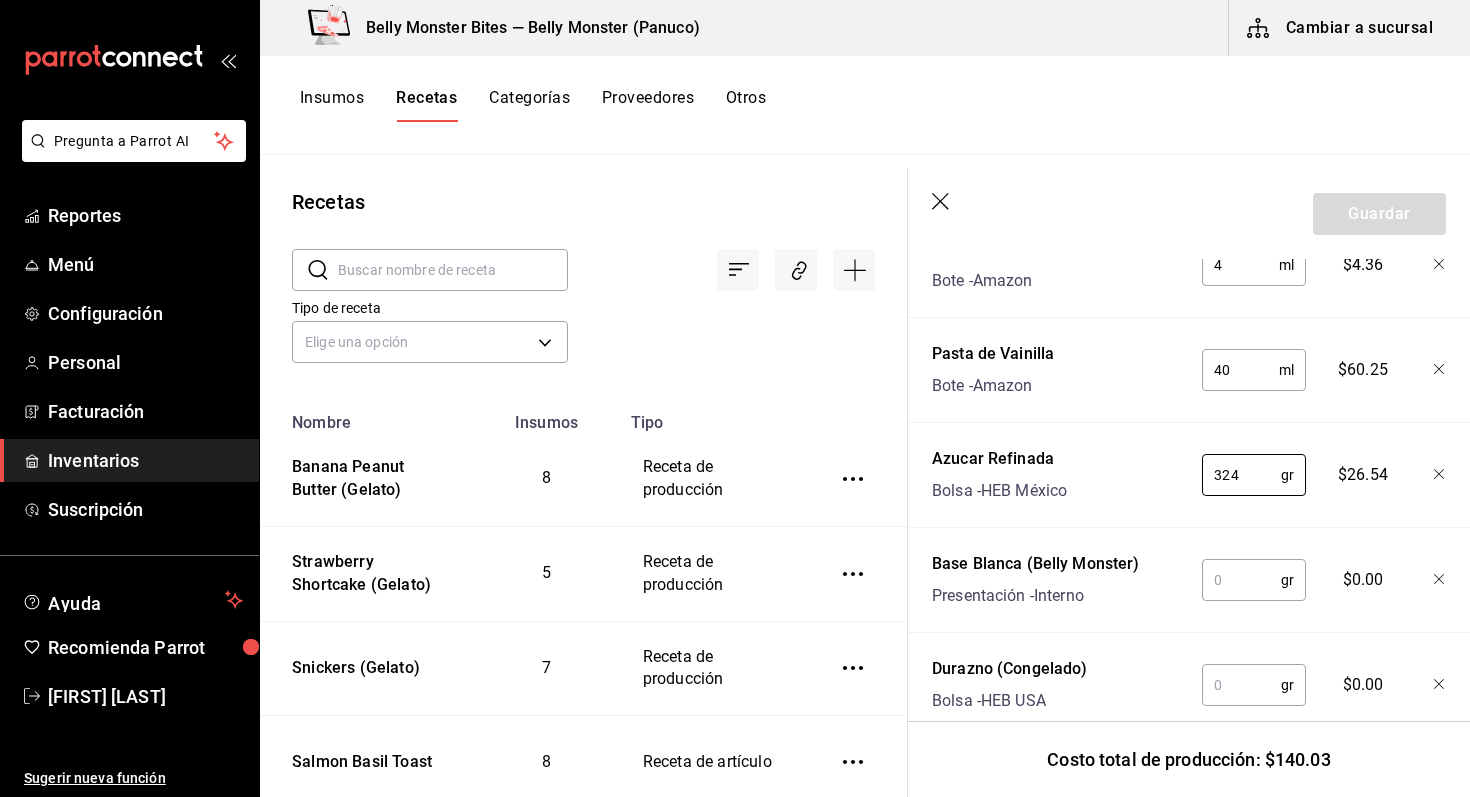 scroll, scrollTop: 1199, scrollLeft: 0, axis: vertical 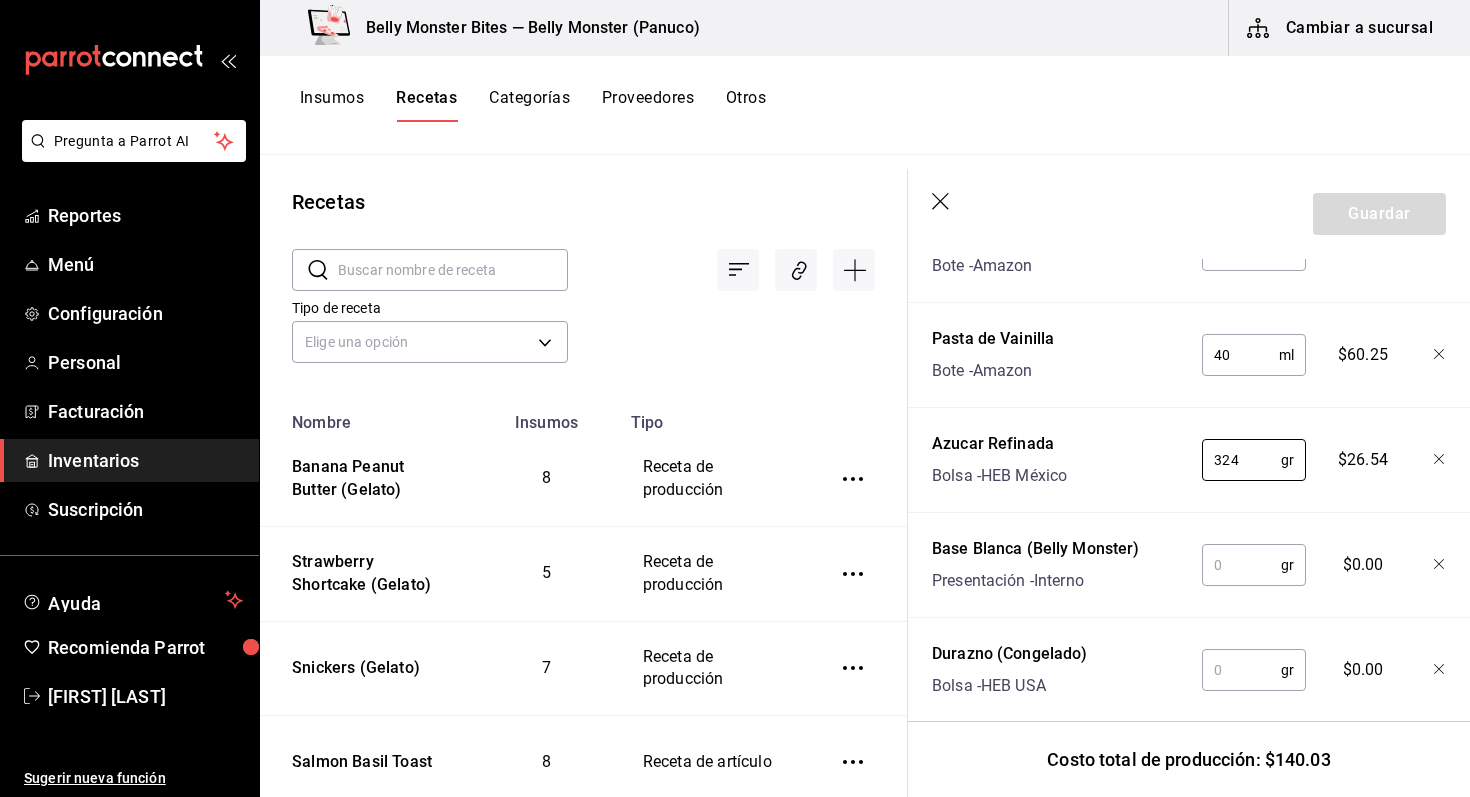 type on "324" 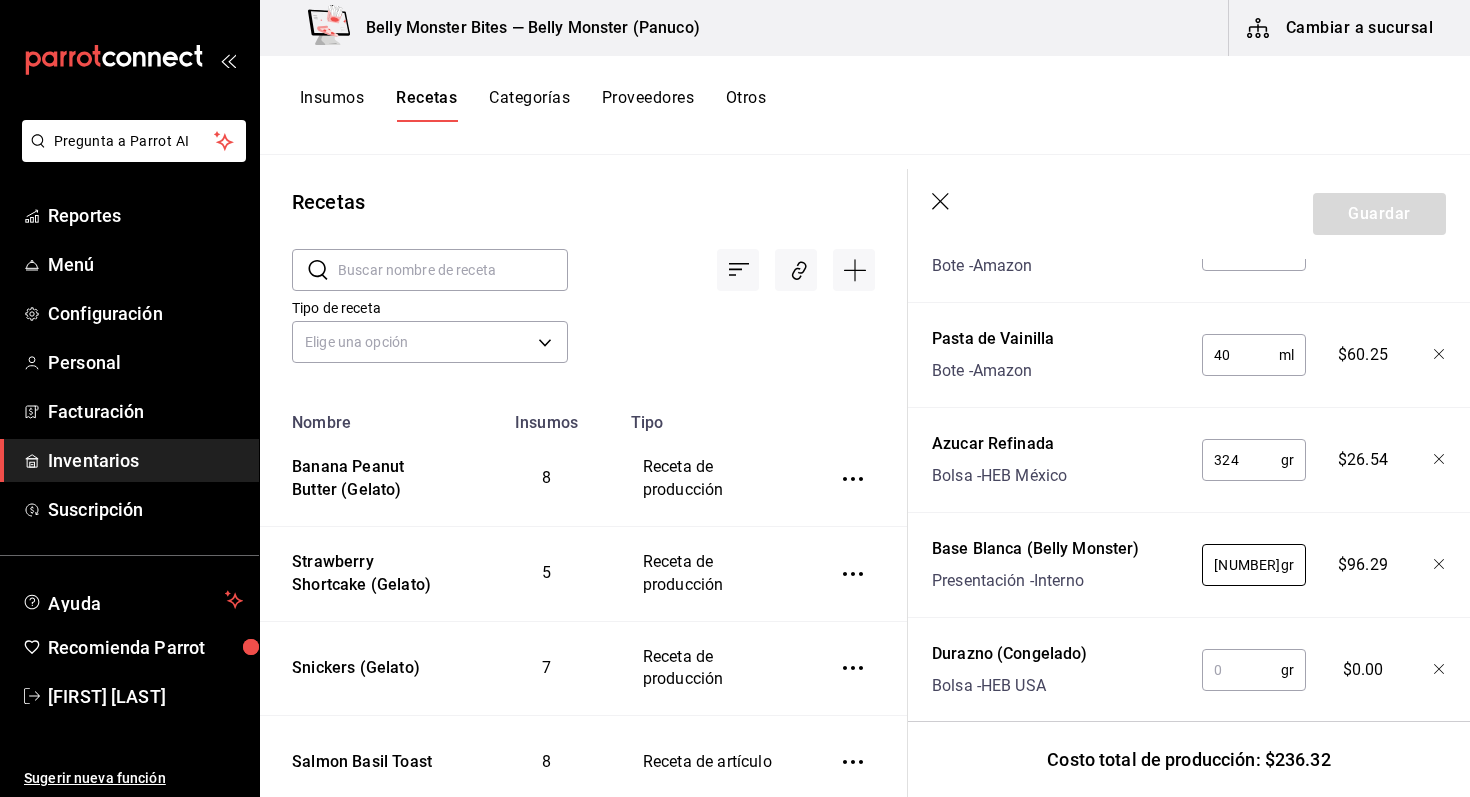 type on "2,452" 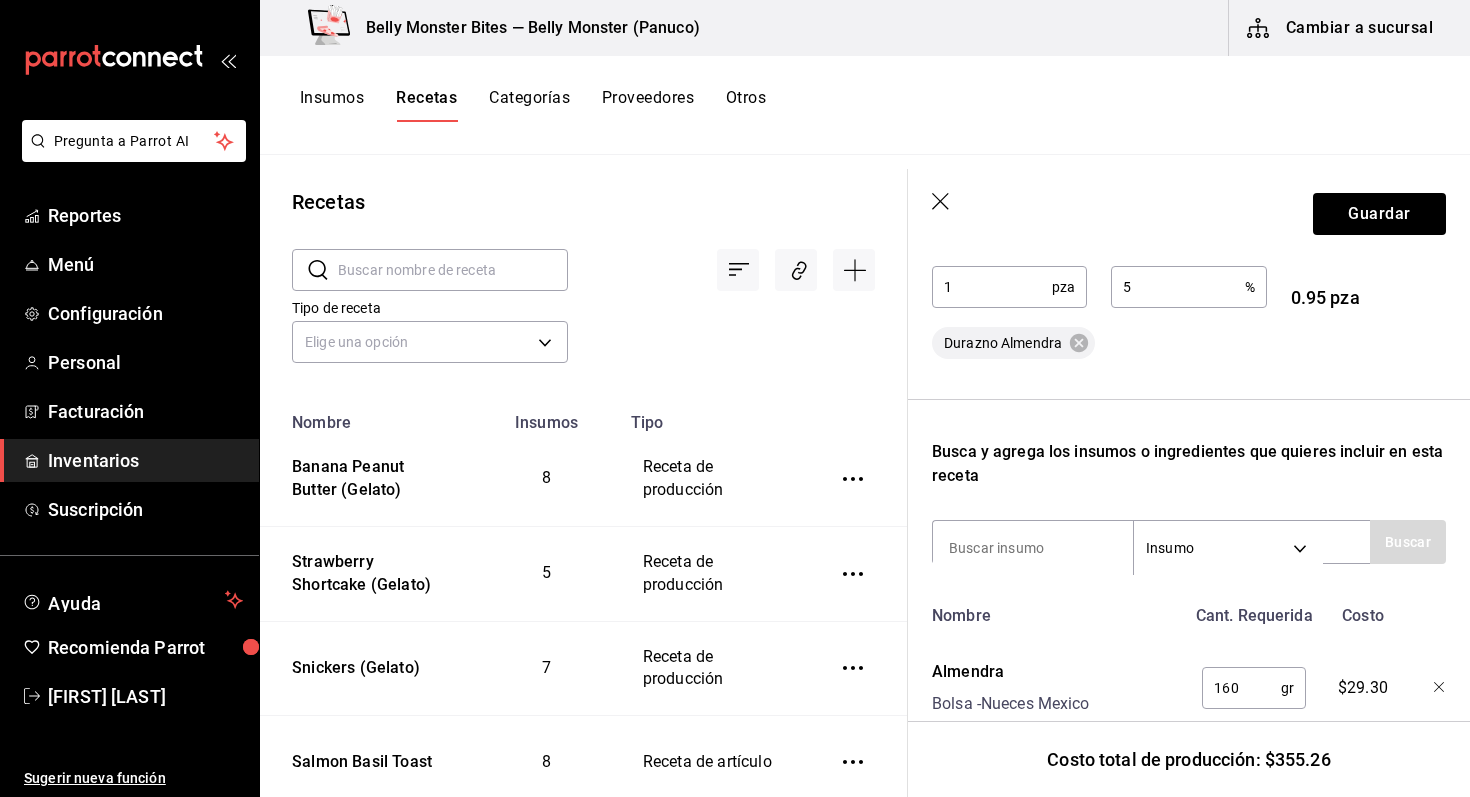 scroll, scrollTop: 62, scrollLeft: 0, axis: vertical 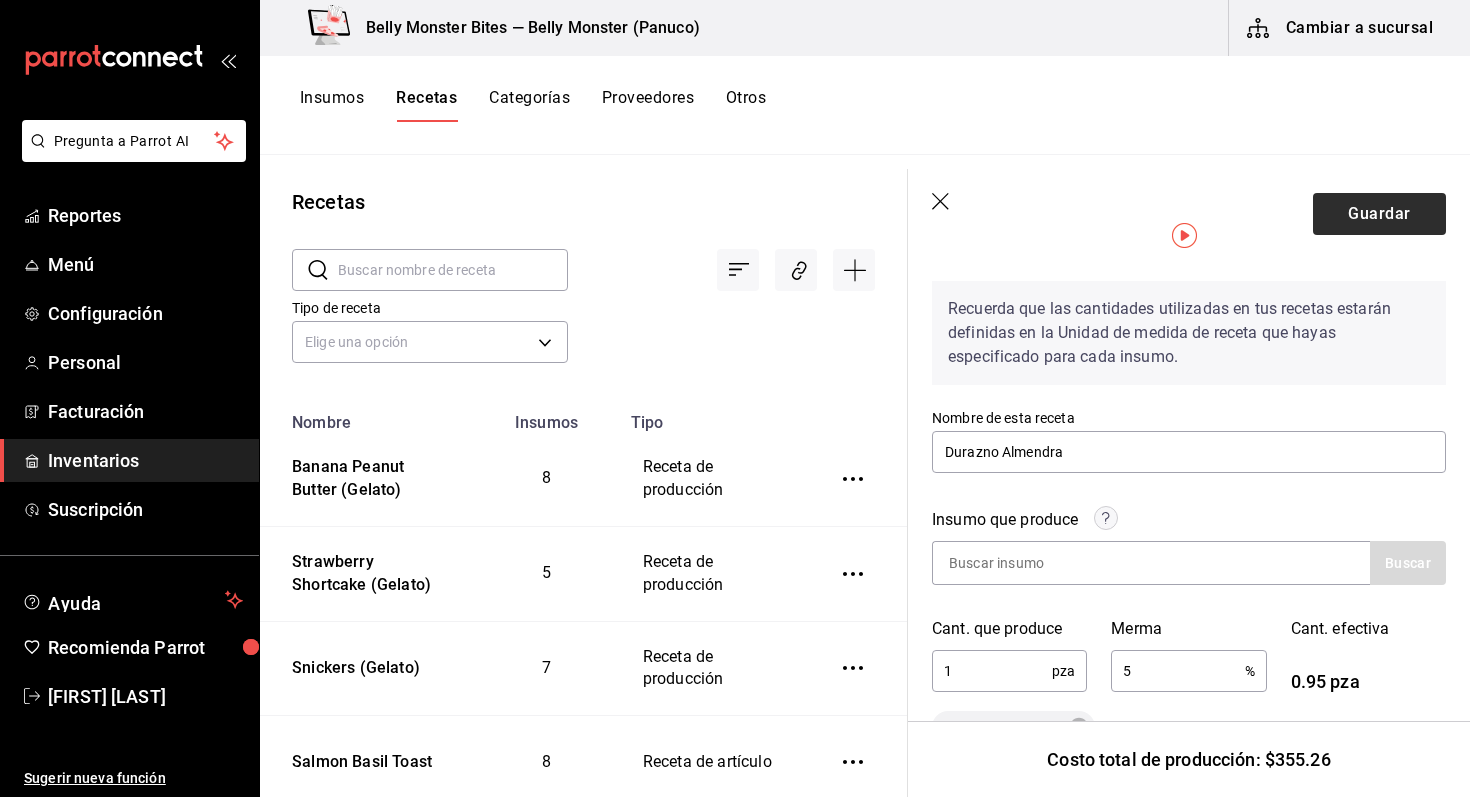type on "1,000" 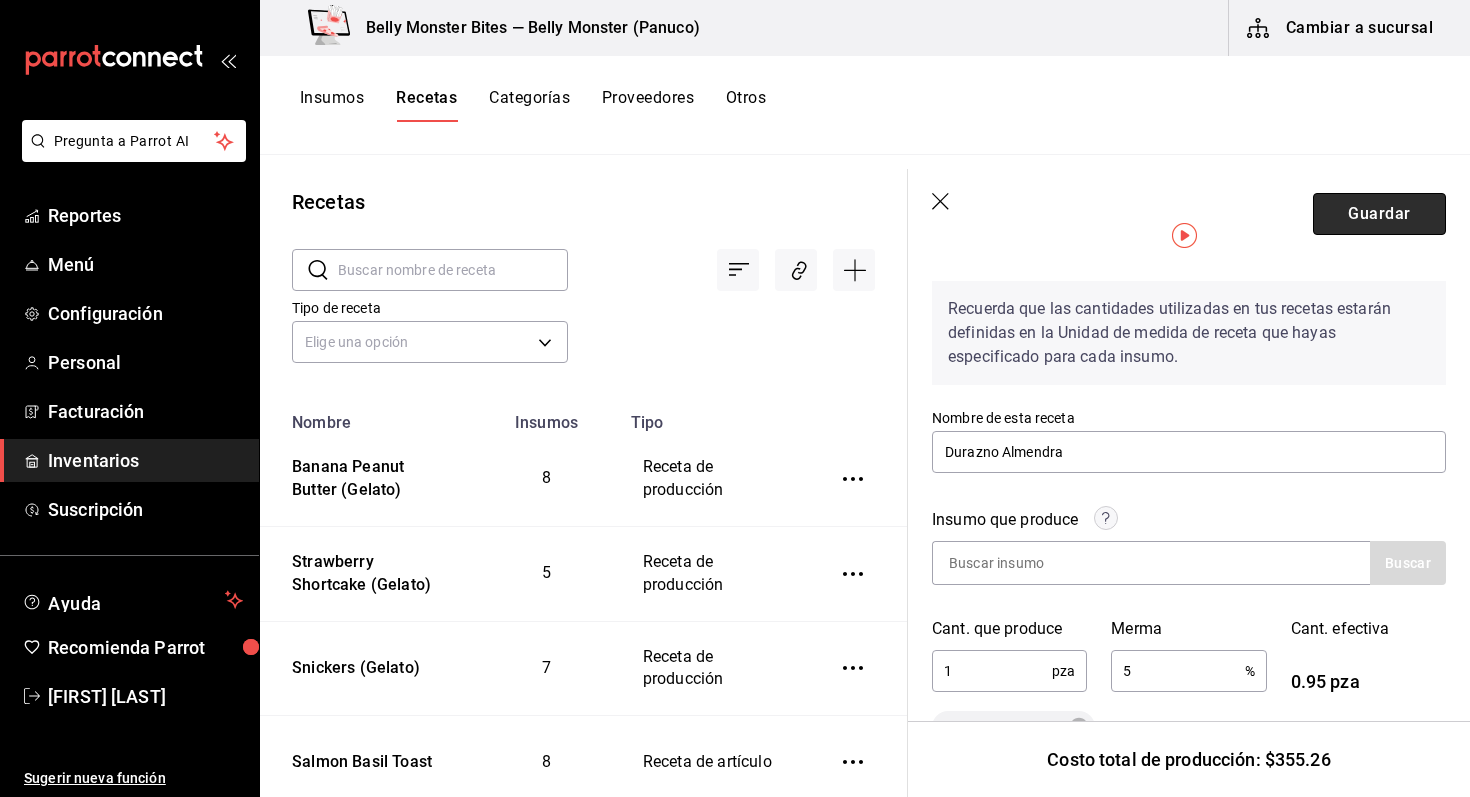 click on "Guardar" at bounding box center (1379, 214) 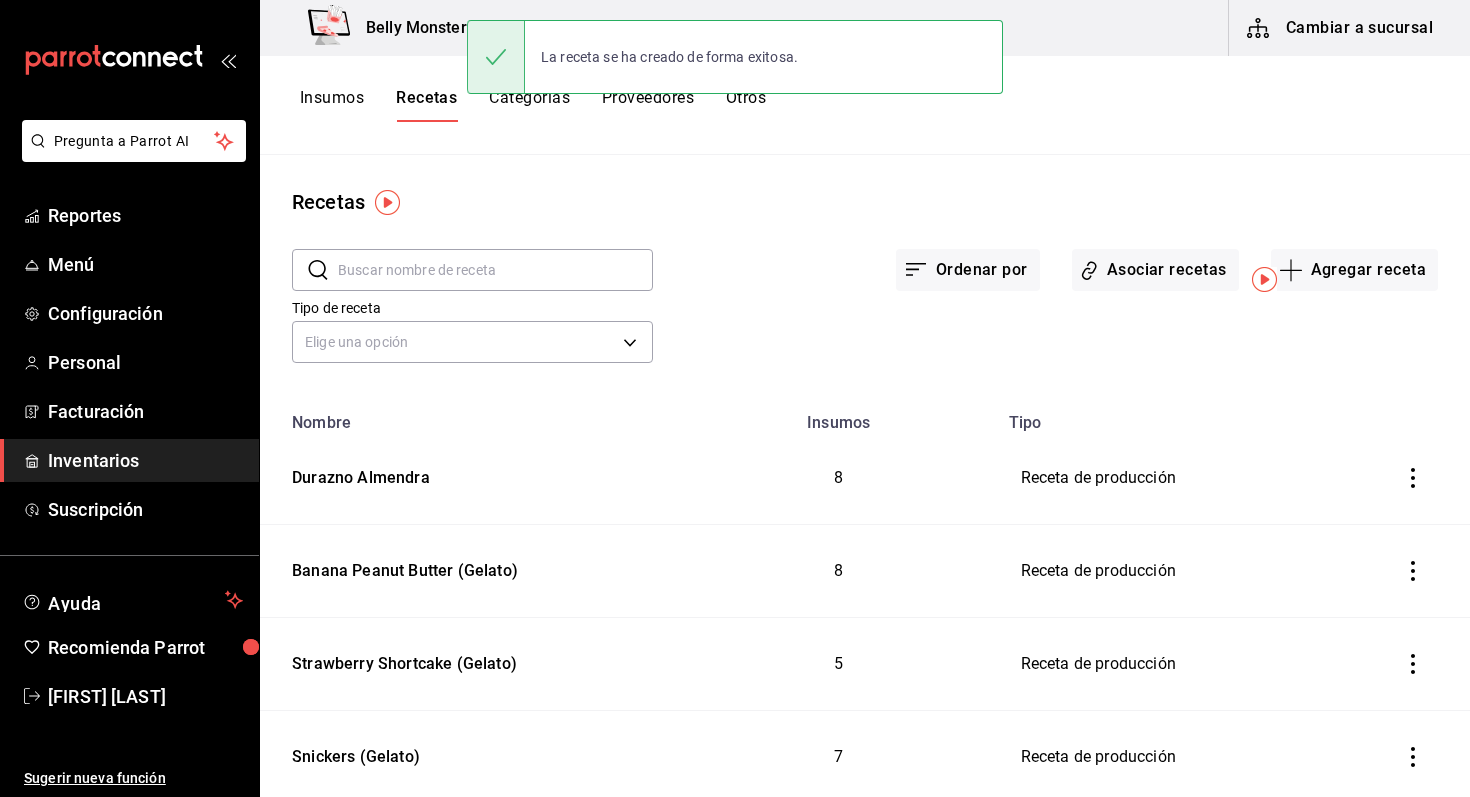 scroll, scrollTop: 0, scrollLeft: 0, axis: both 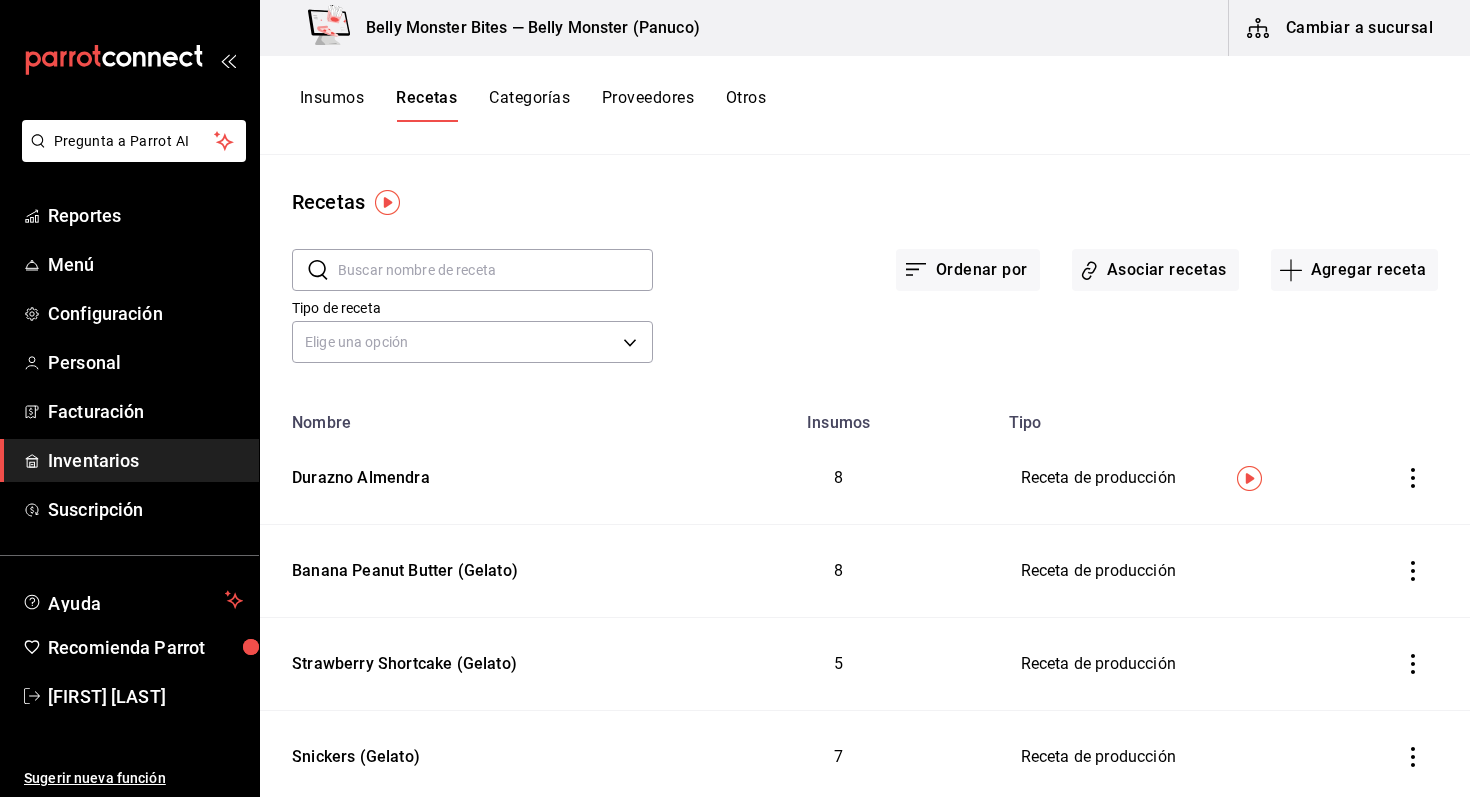 click on "Ordenar por Asociar recetas Agregar receta" at bounding box center (1045, 254) 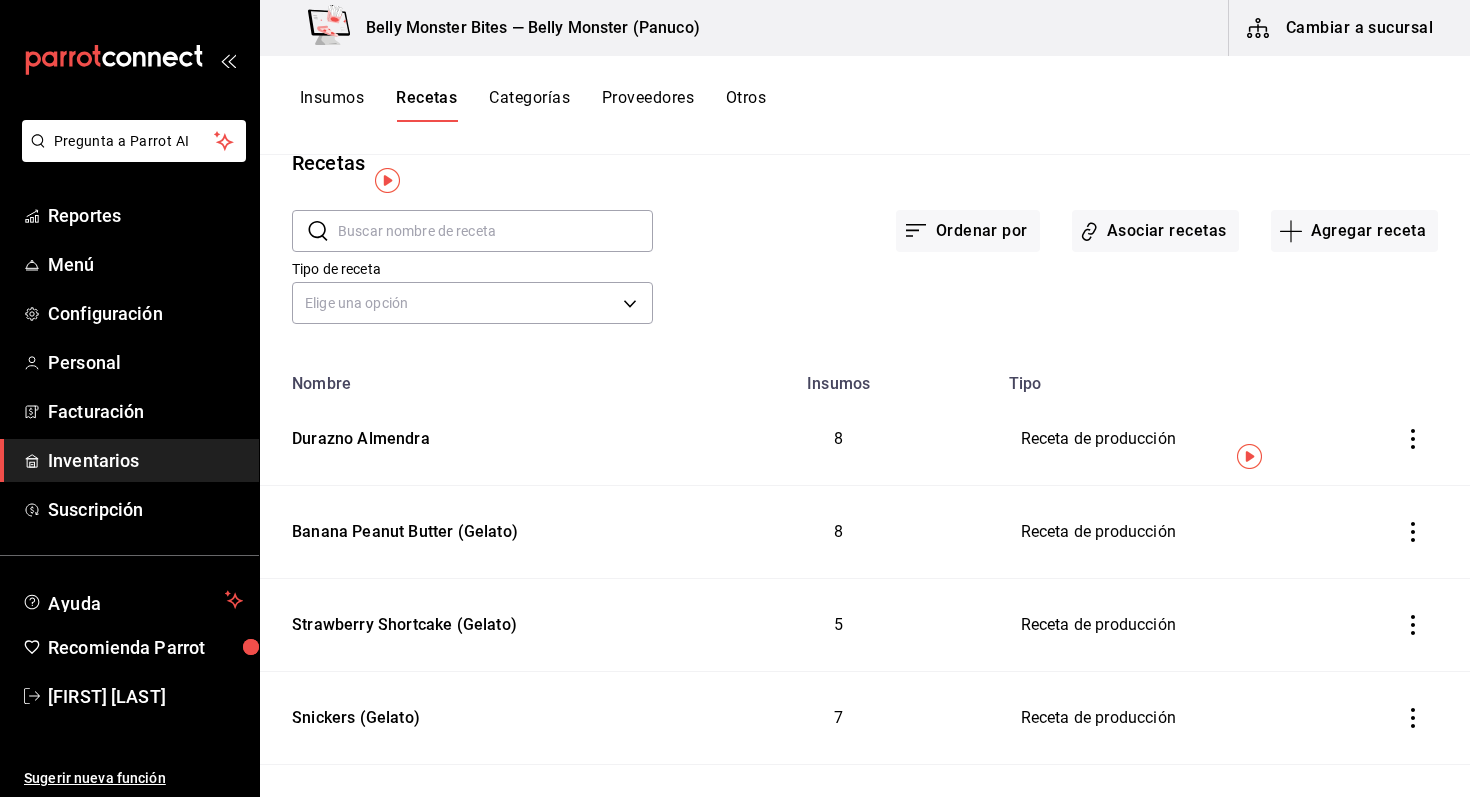 scroll, scrollTop: 0, scrollLeft: 0, axis: both 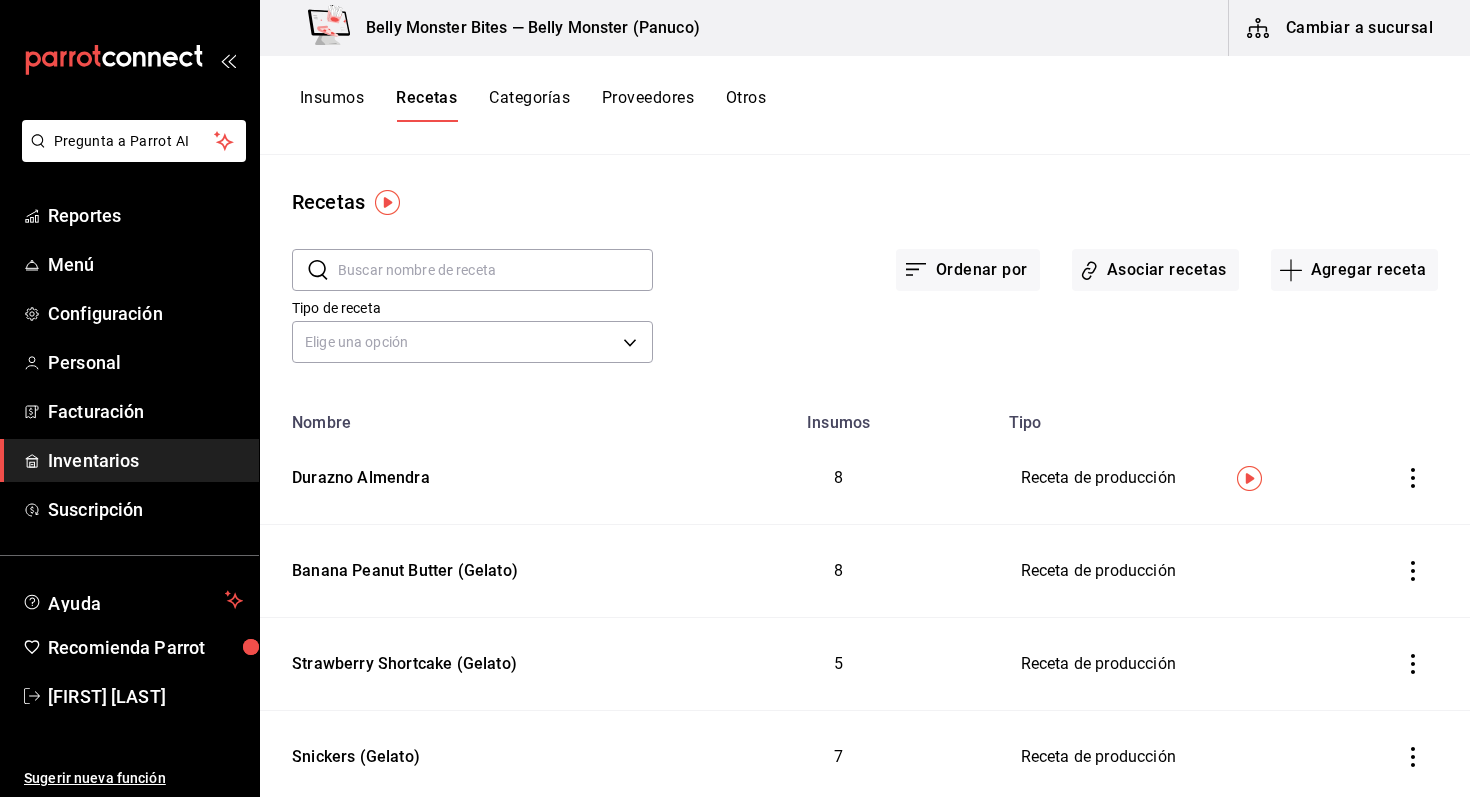 click on "Ordenar por Asociar recetas Agregar receta" at bounding box center (1045, 254) 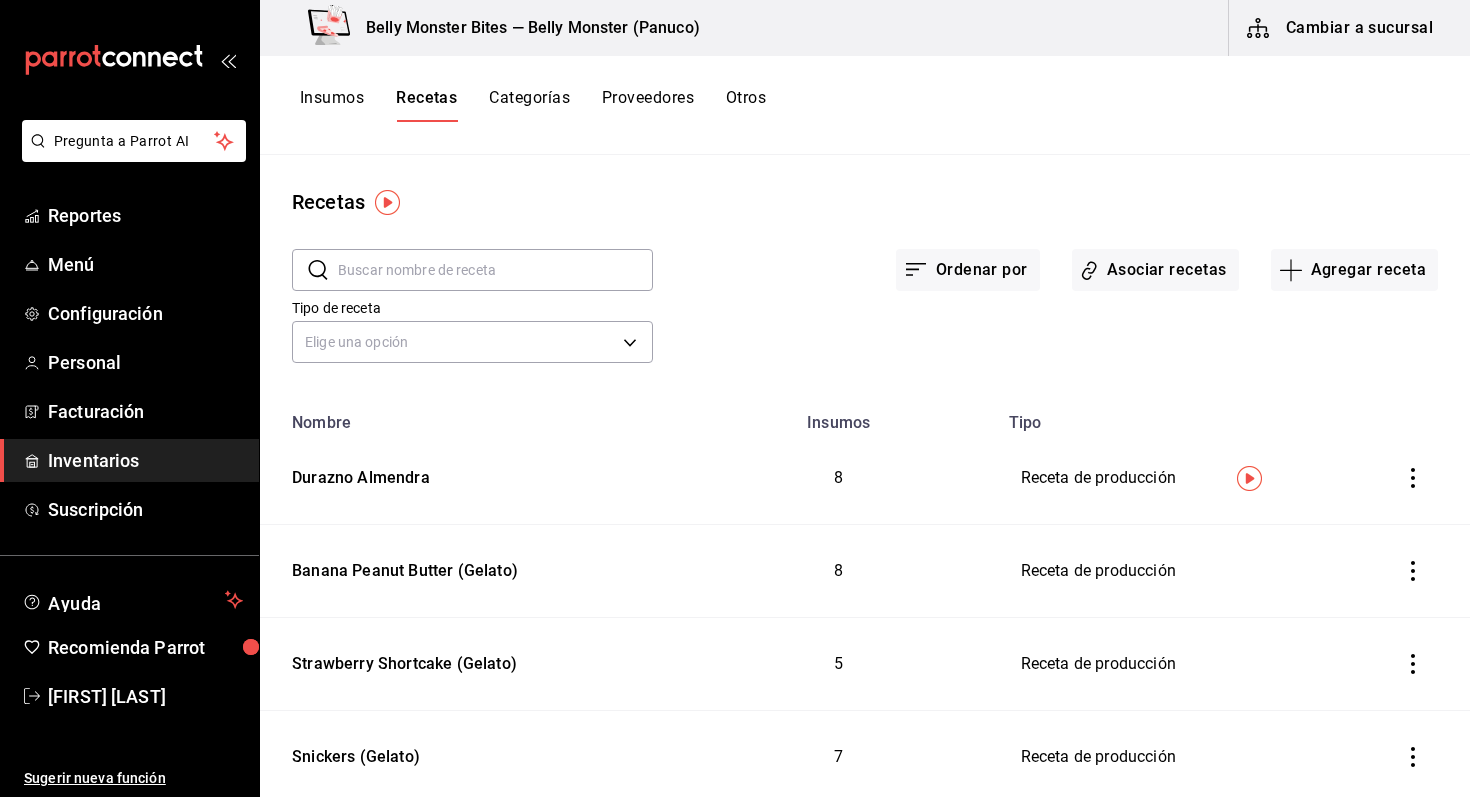 click on "Recetas" at bounding box center (865, 202) 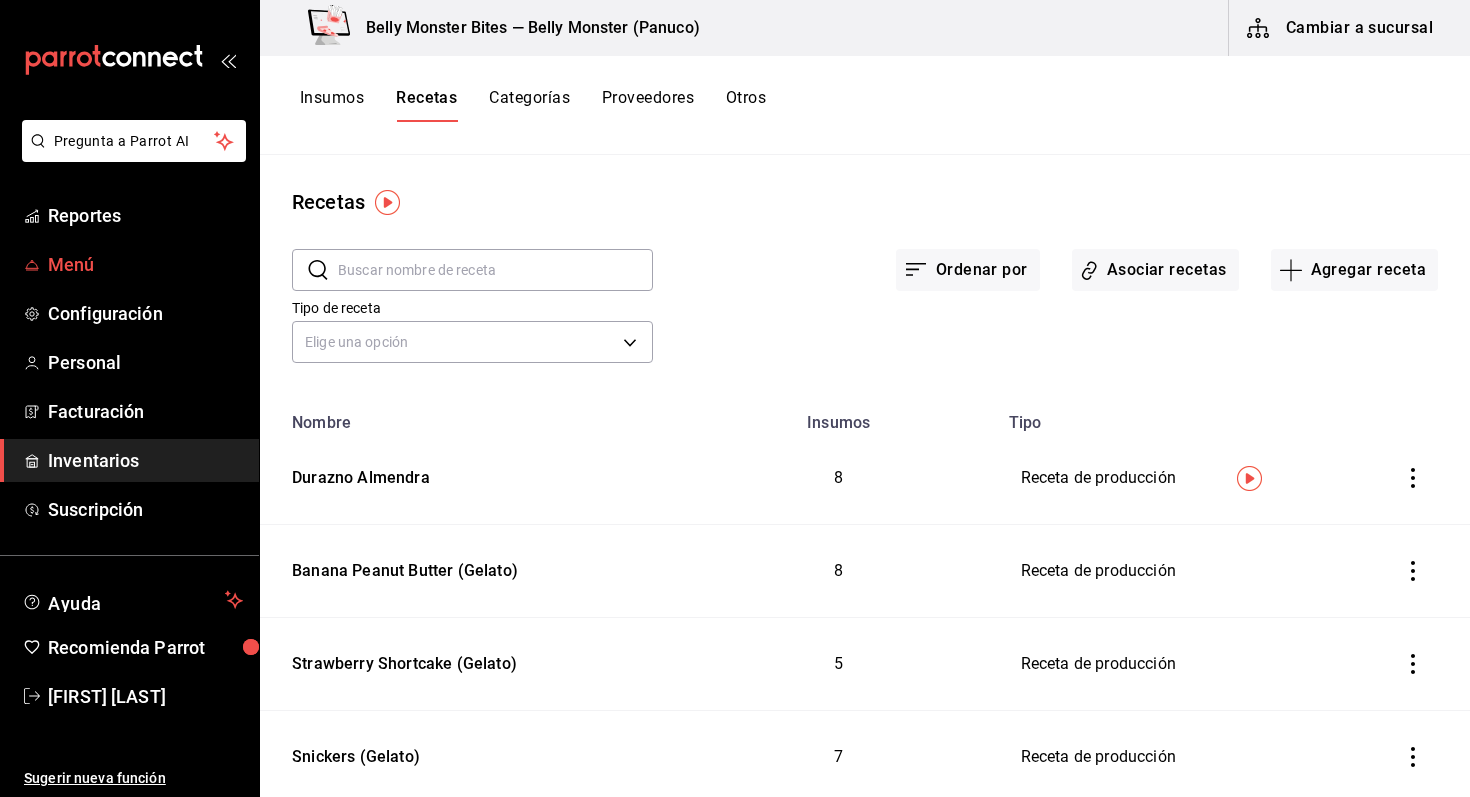 click on "Menú" at bounding box center [145, 264] 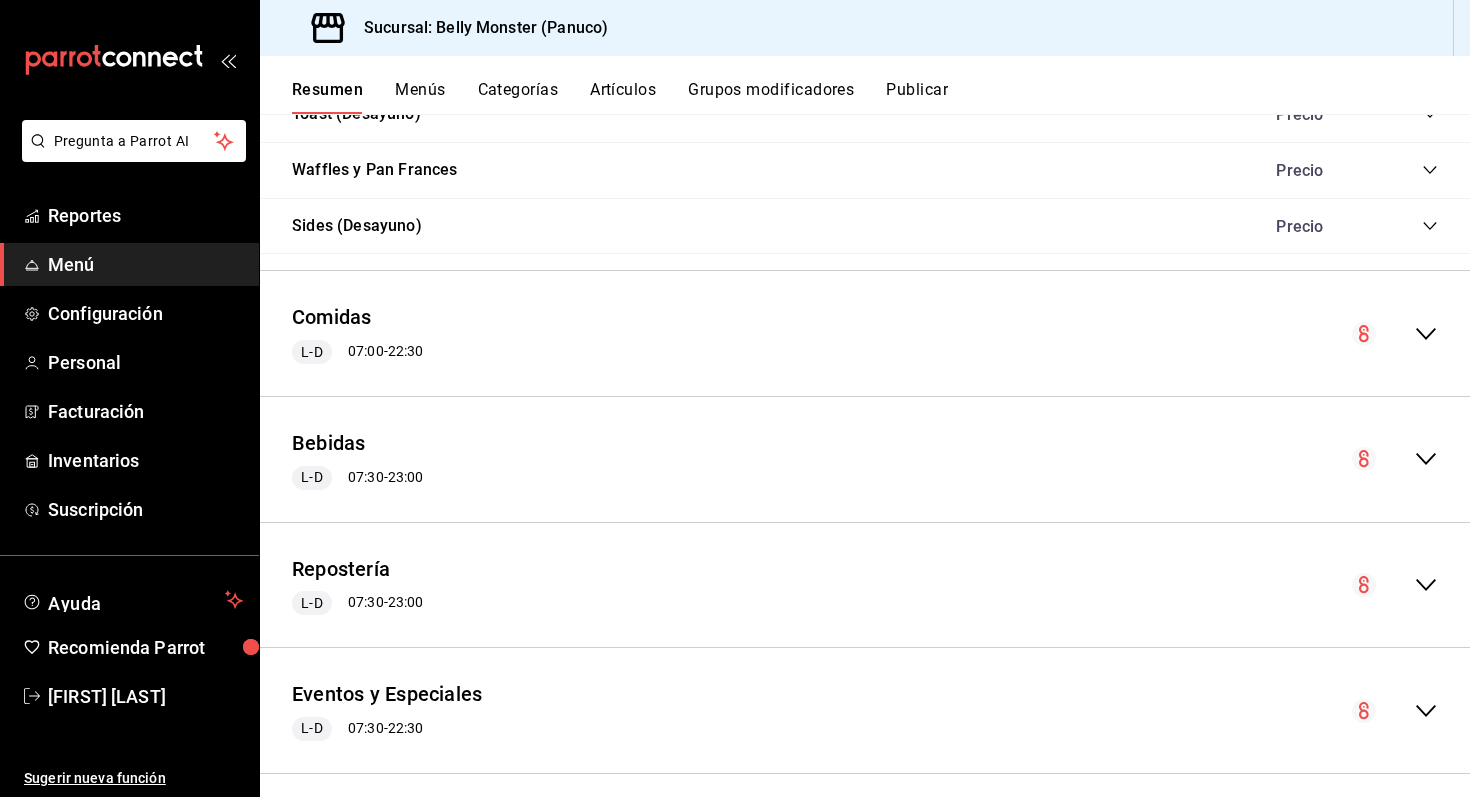 scroll, scrollTop: 1400, scrollLeft: 0, axis: vertical 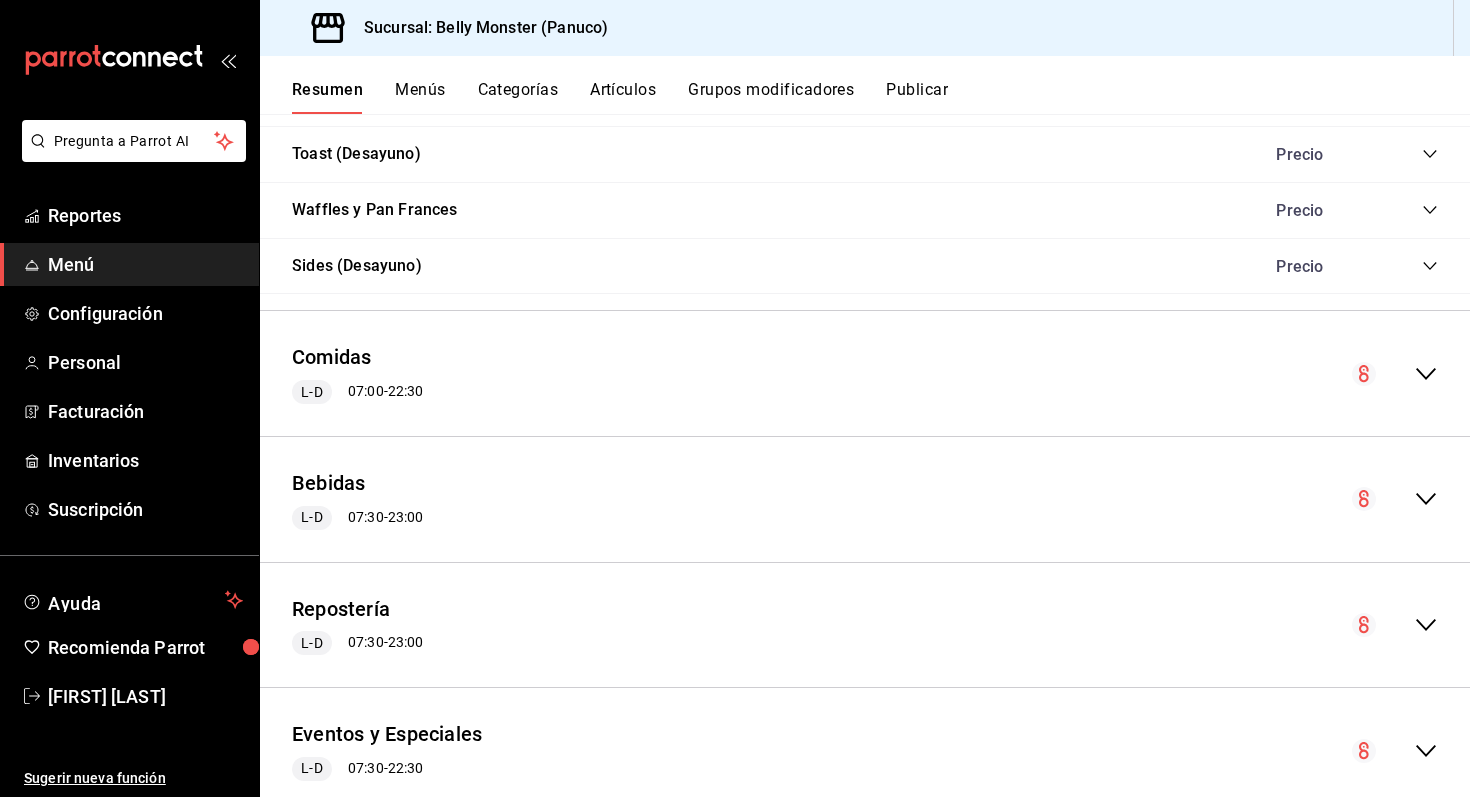 click 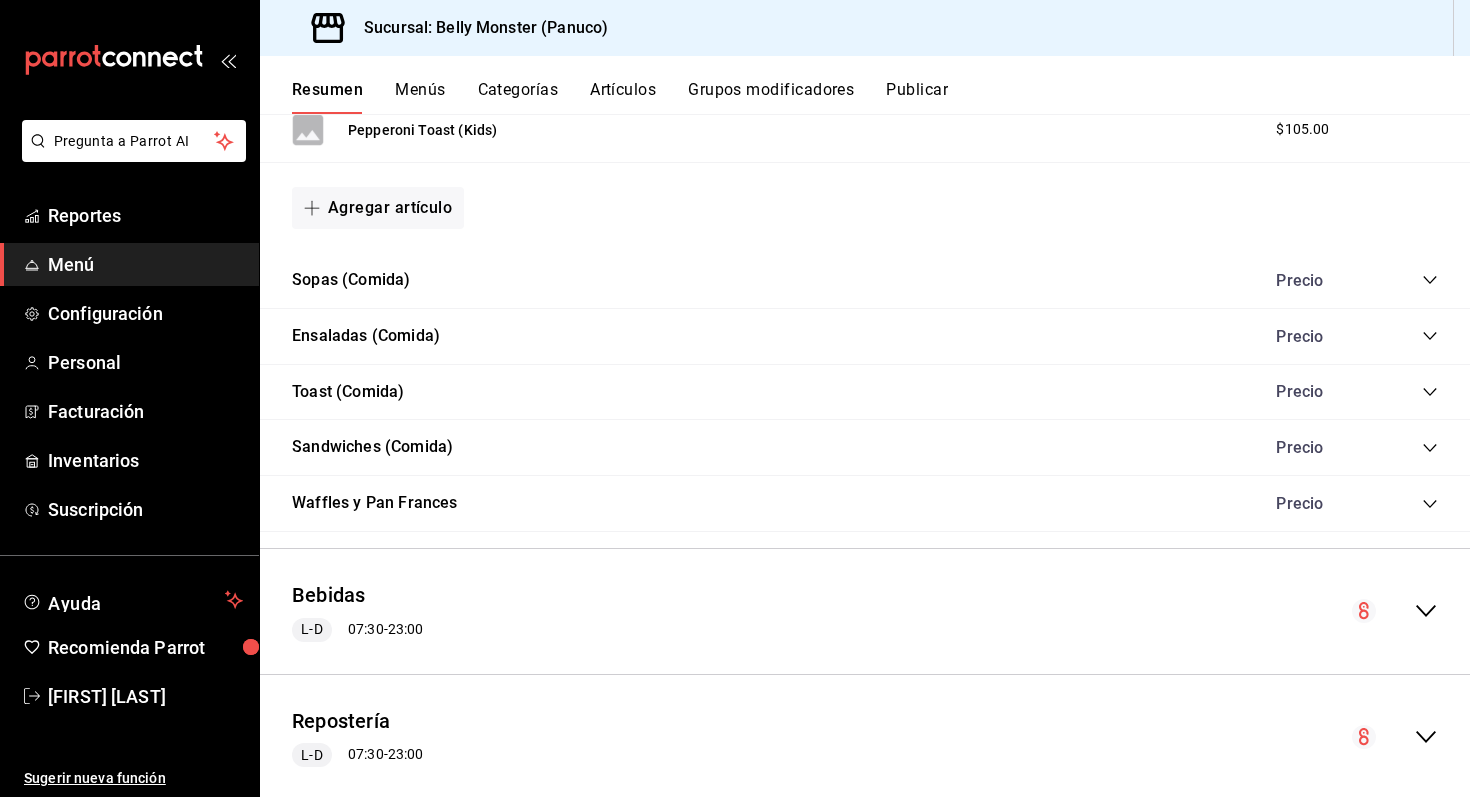scroll, scrollTop: 2371, scrollLeft: 0, axis: vertical 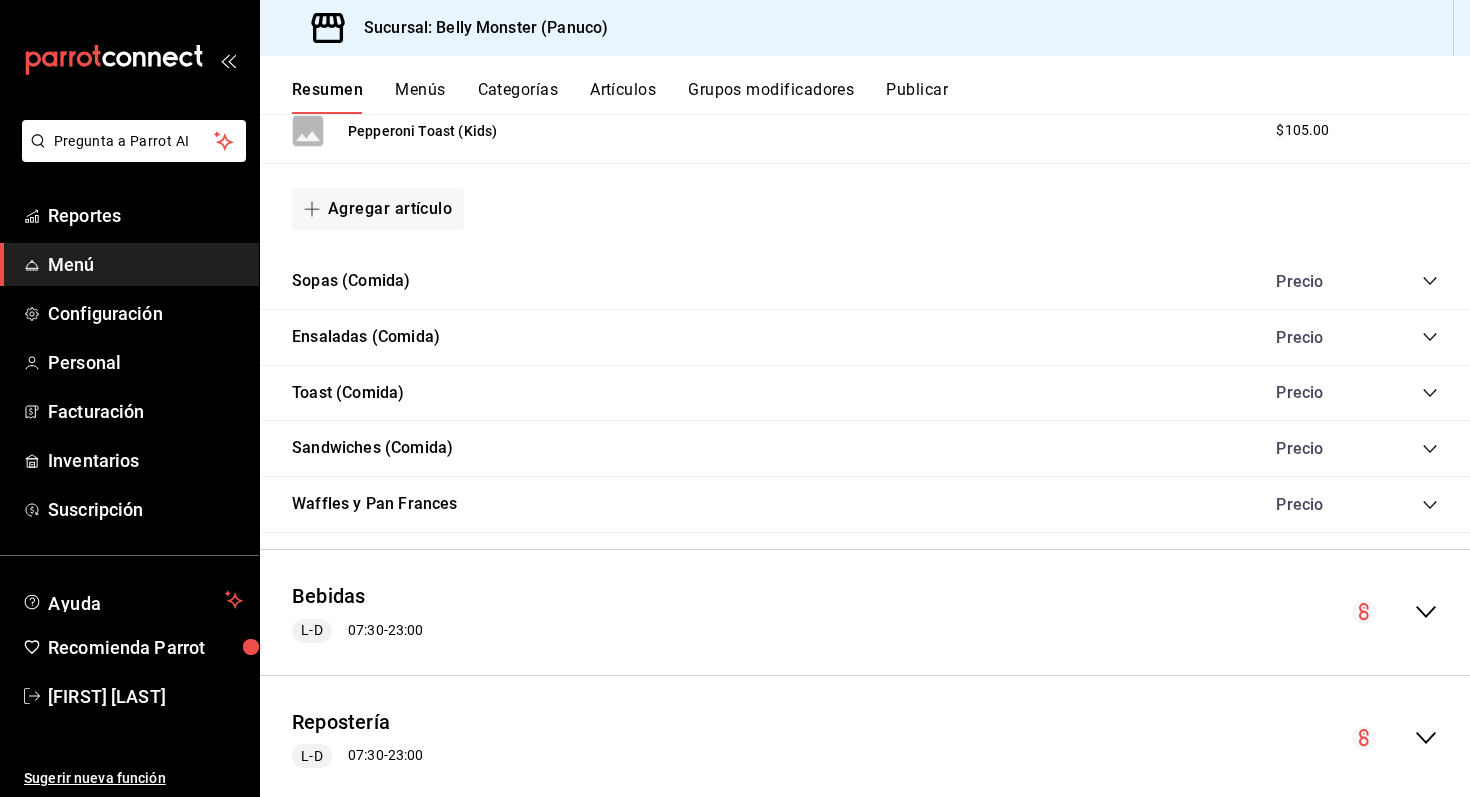 click 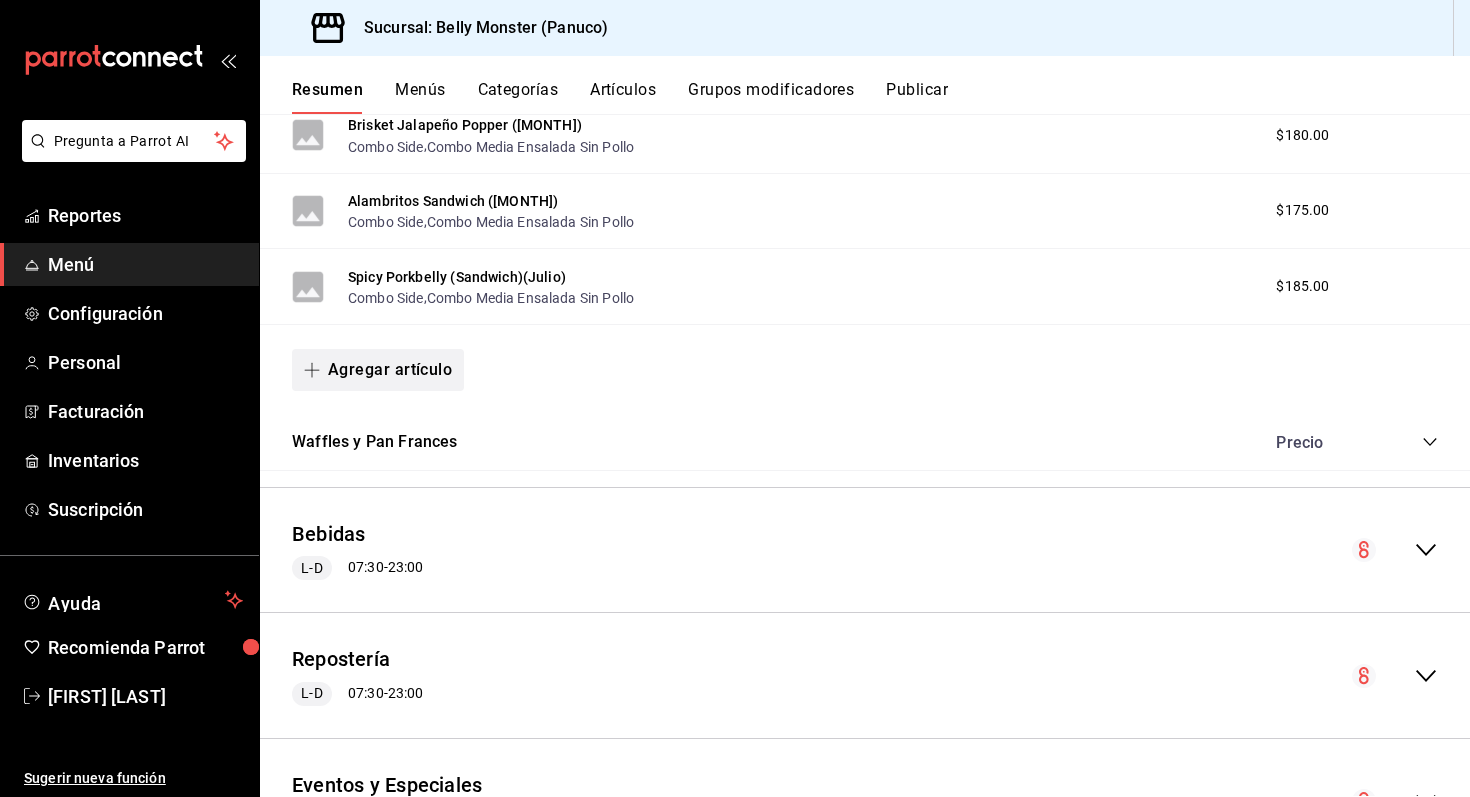 scroll, scrollTop: 3346, scrollLeft: 0, axis: vertical 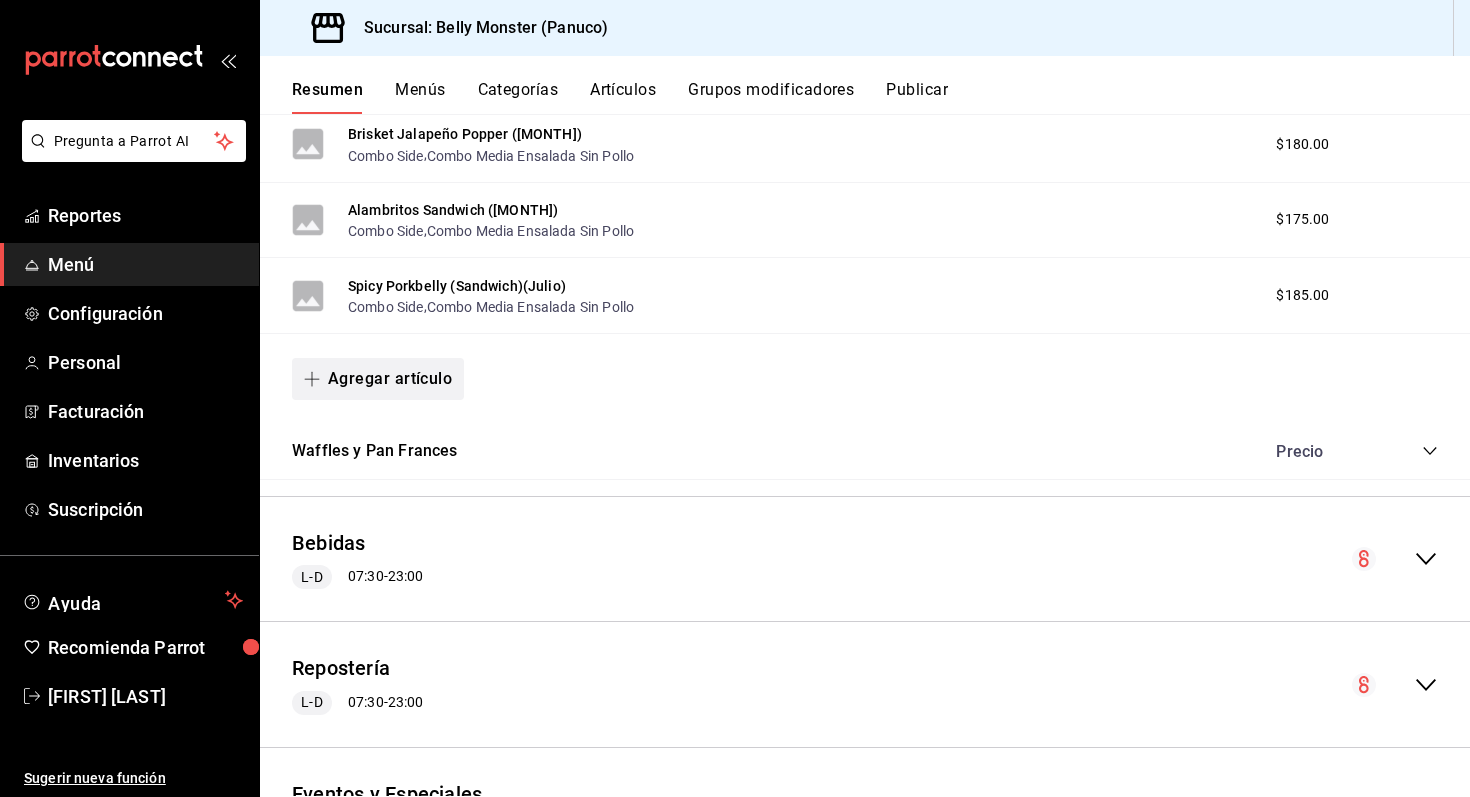 click on "Agregar artículo" at bounding box center [378, 379] 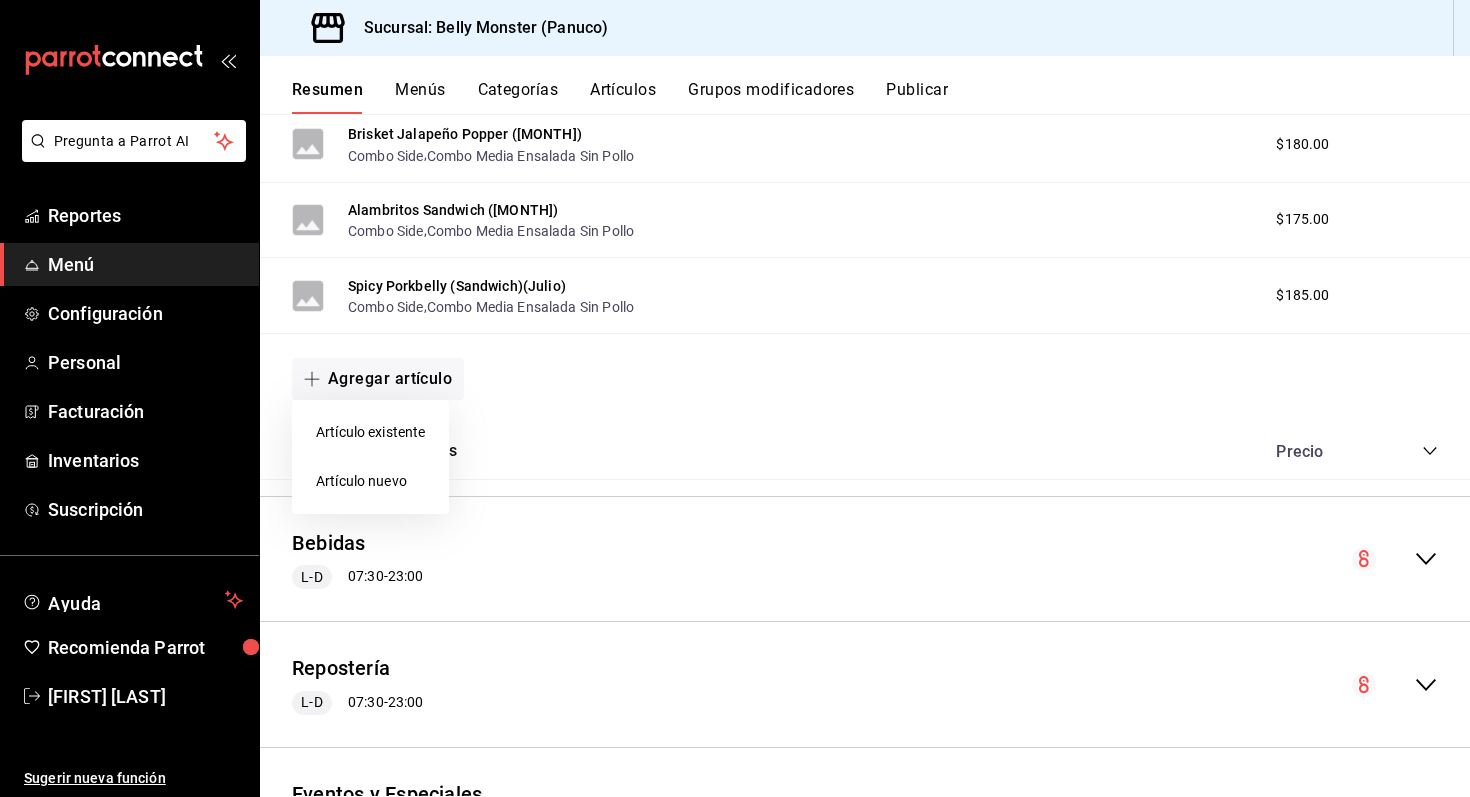 click on "Artículo nuevo" at bounding box center (370, 481) 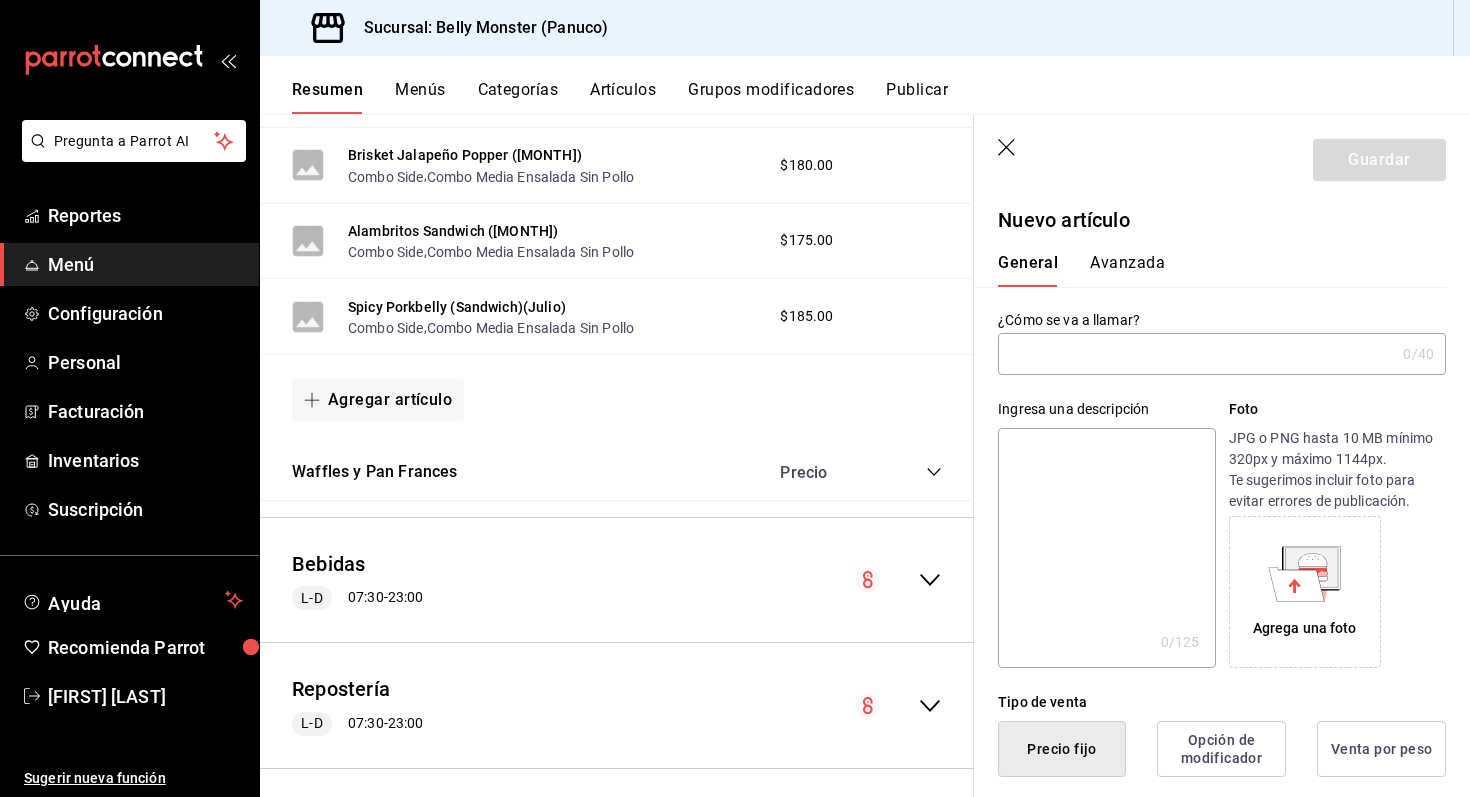 click at bounding box center [1196, 354] 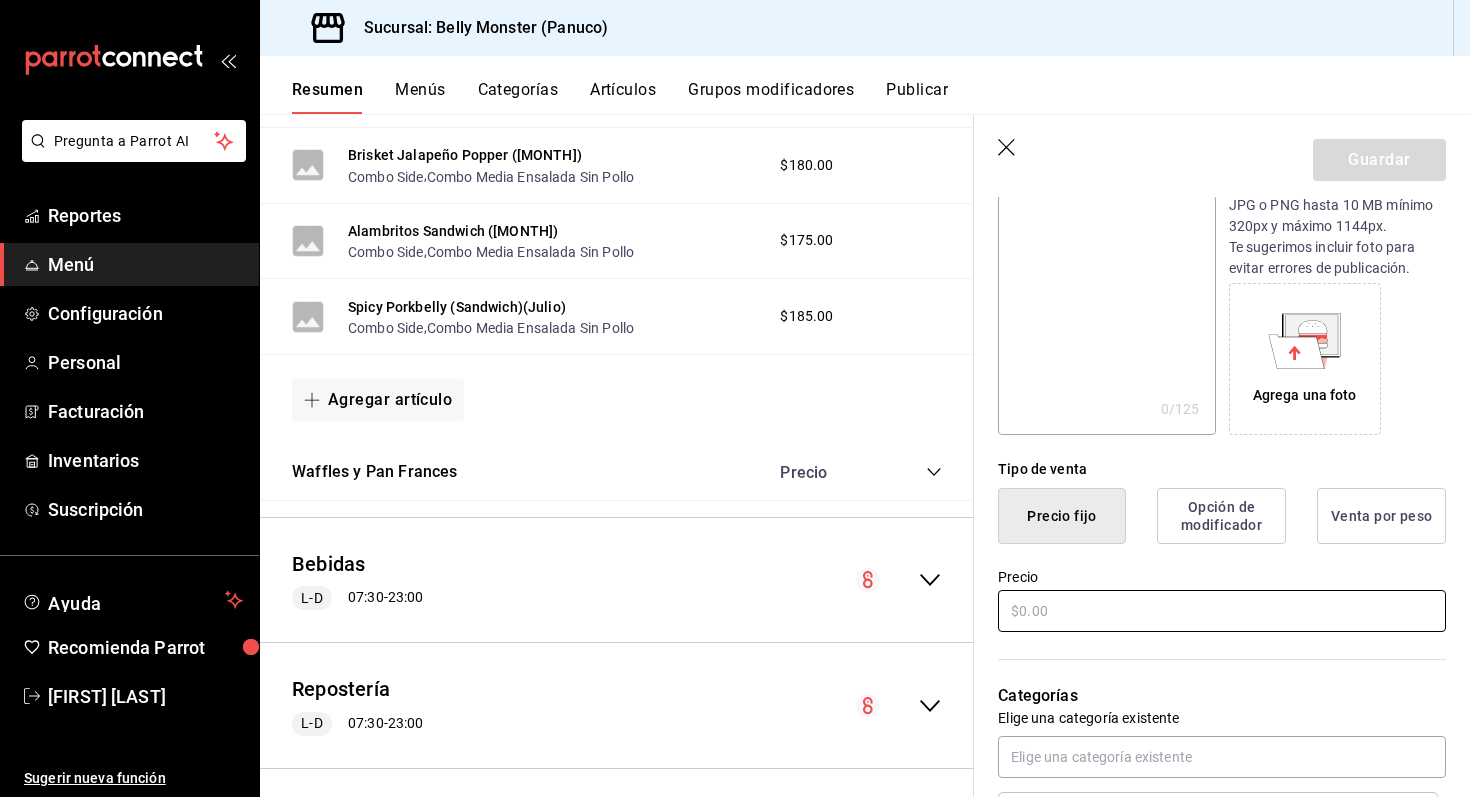 scroll, scrollTop: 251, scrollLeft: 0, axis: vertical 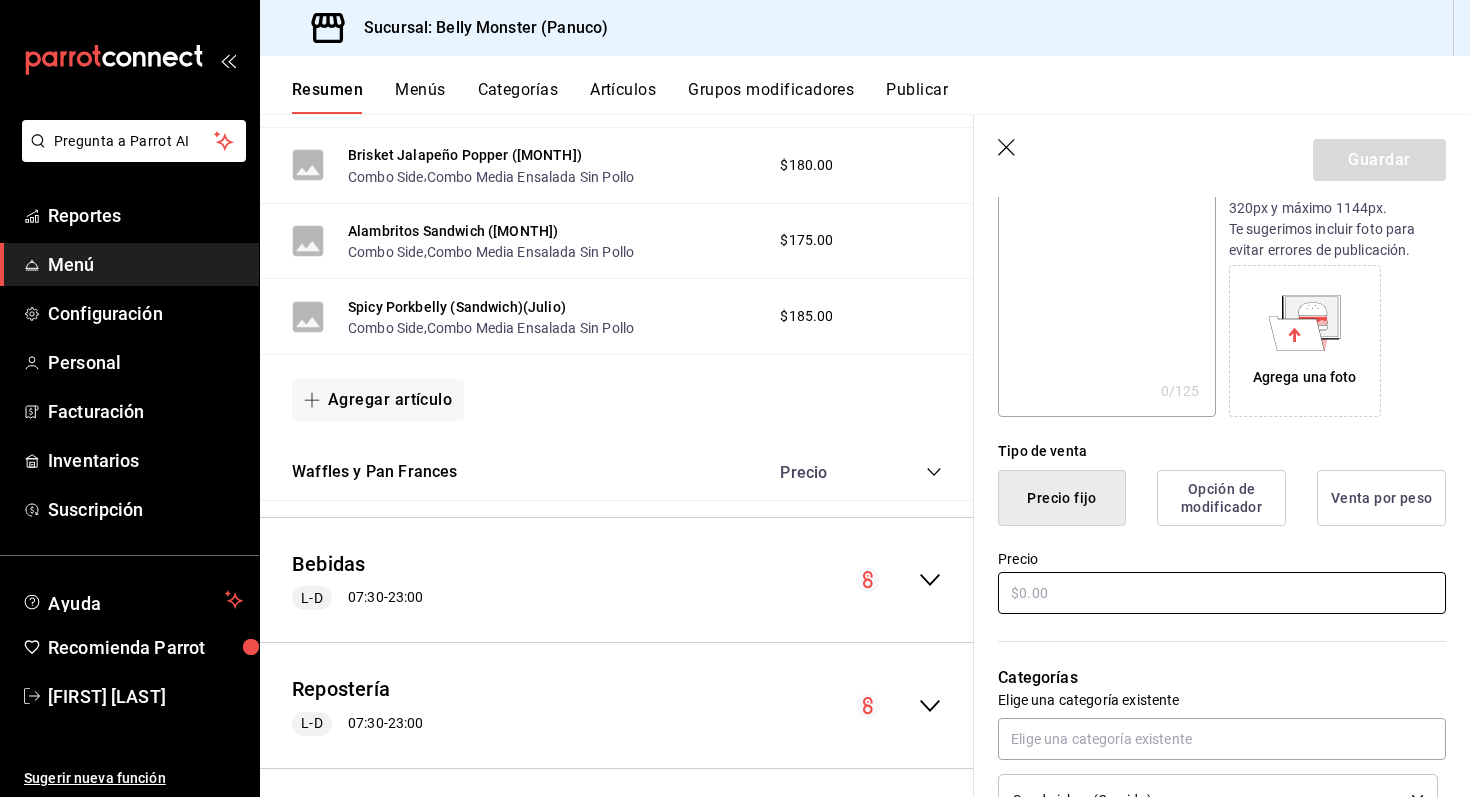 type on "Picana Sandwich" 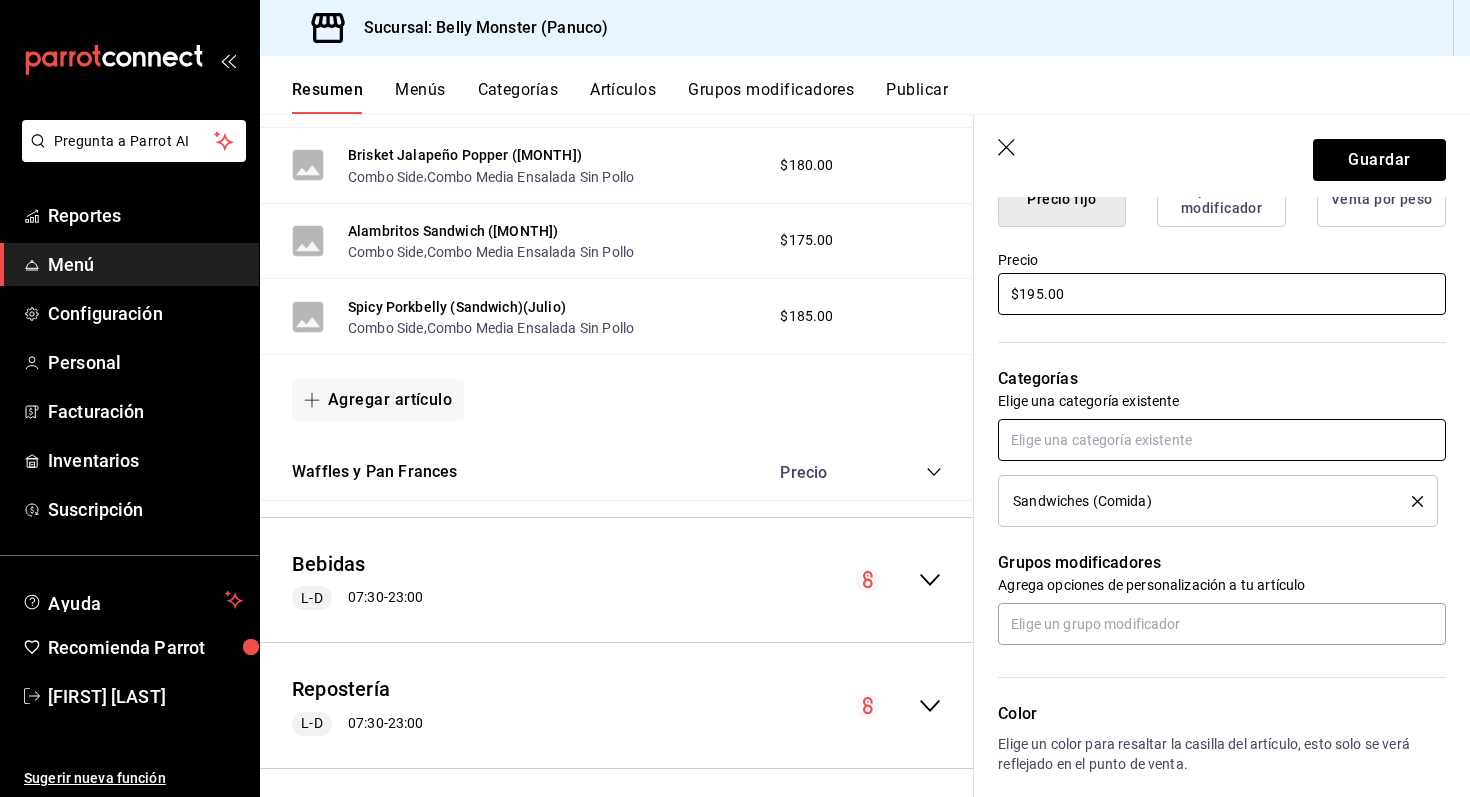 scroll, scrollTop: 607, scrollLeft: 0, axis: vertical 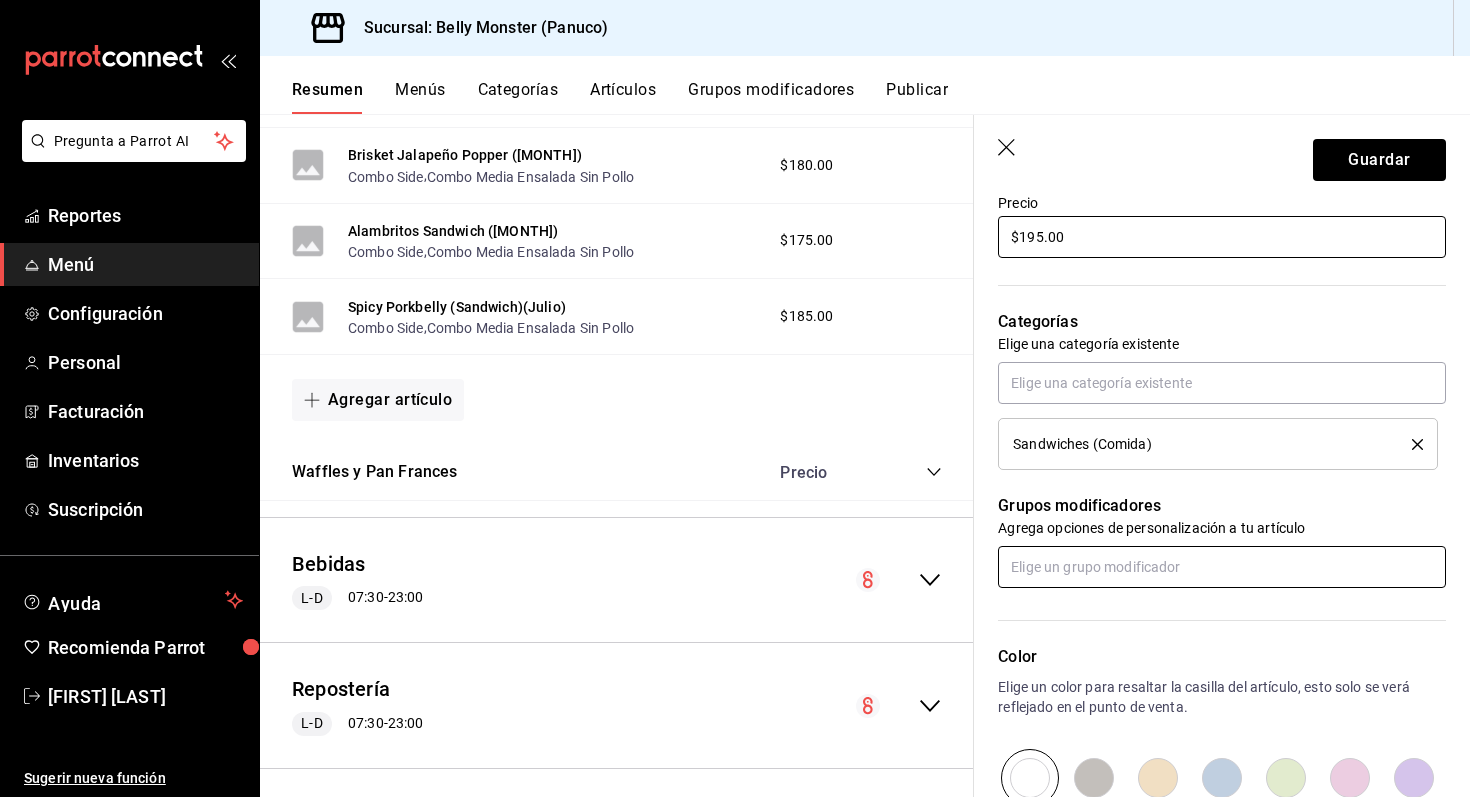 type on "$195.00" 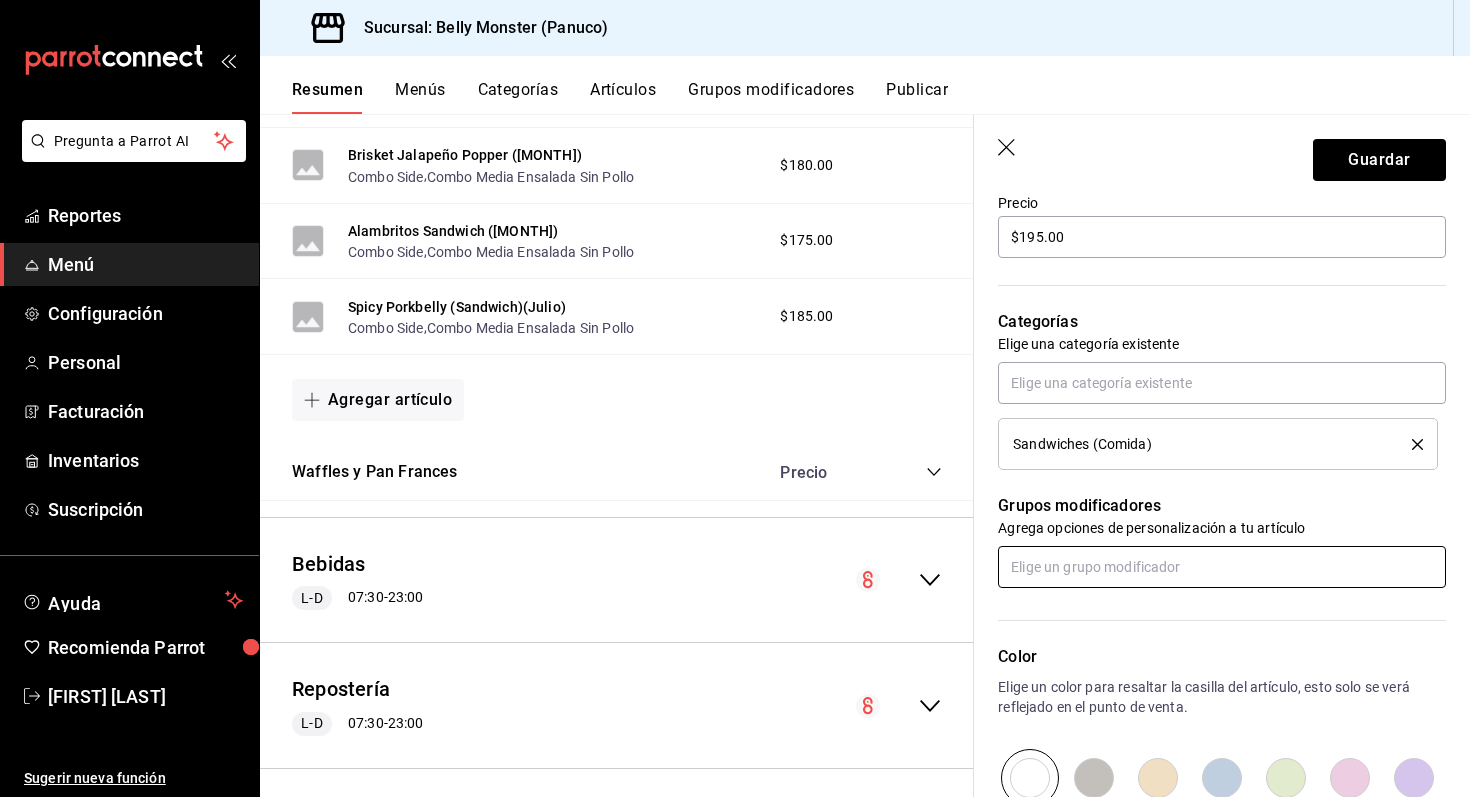 click at bounding box center [1222, 567] 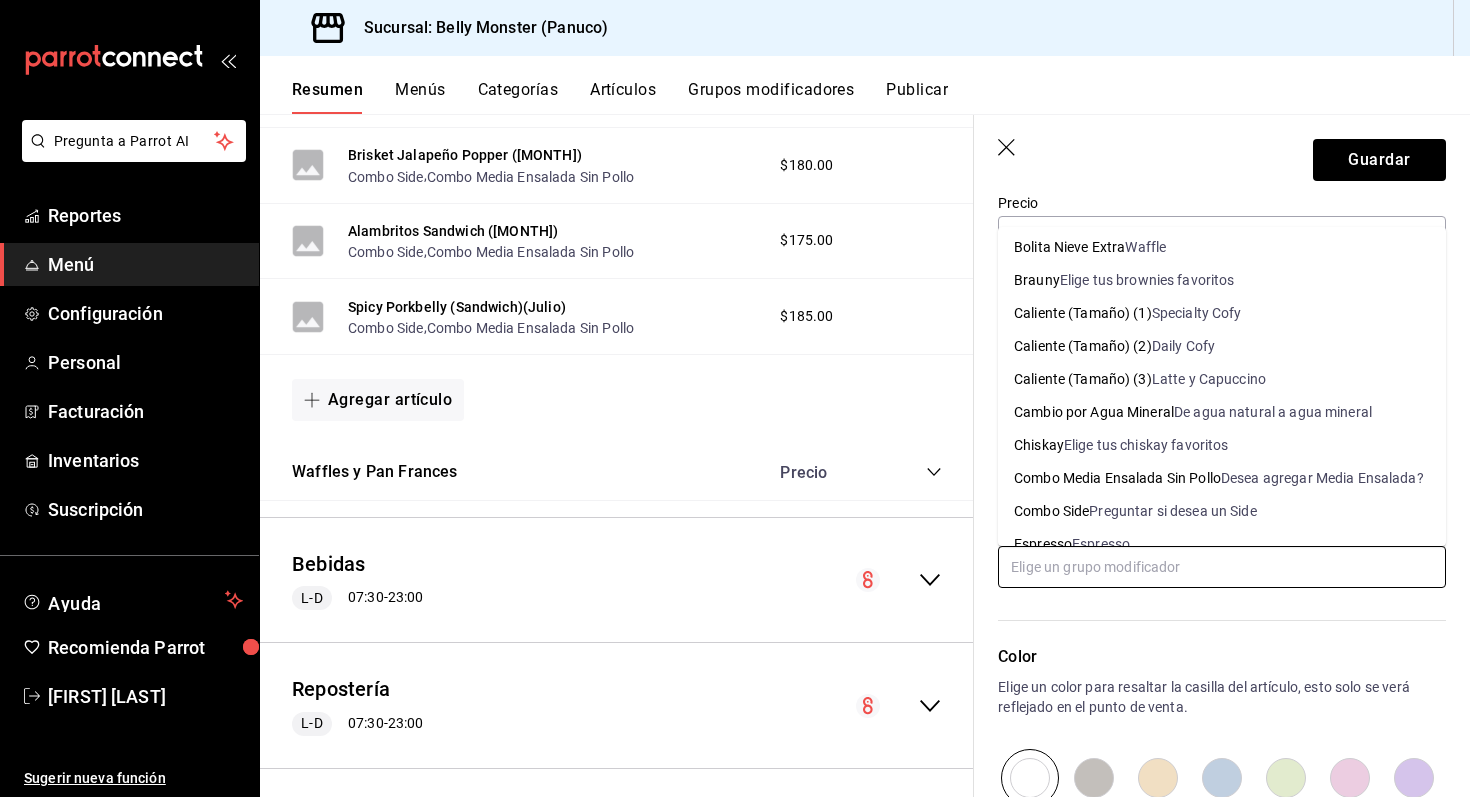scroll, scrollTop: 45, scrollLeft: 0, axis: vertical 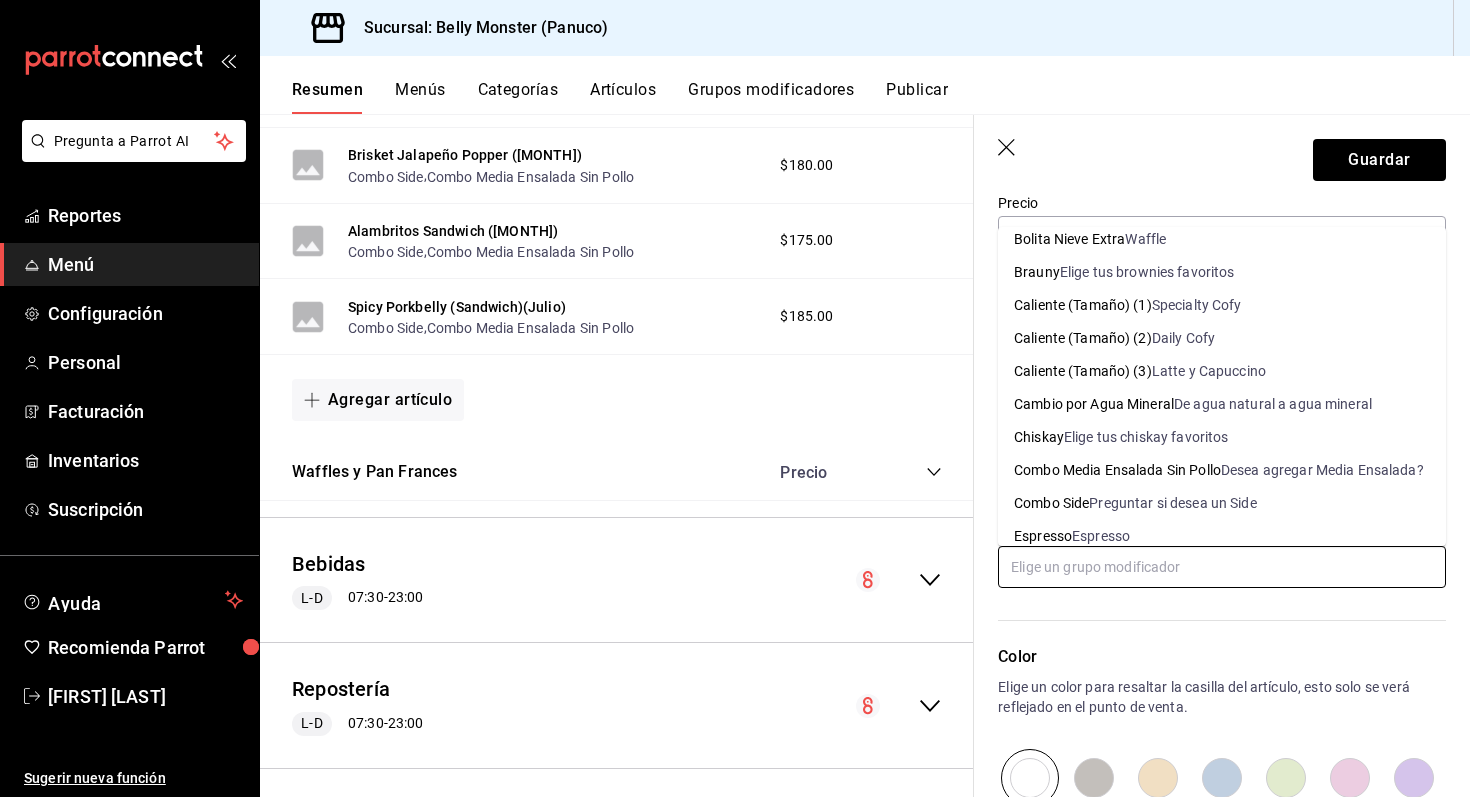 click on "Combo Media Ensalada Sin Pollo" at bounding box center (1117, 470) 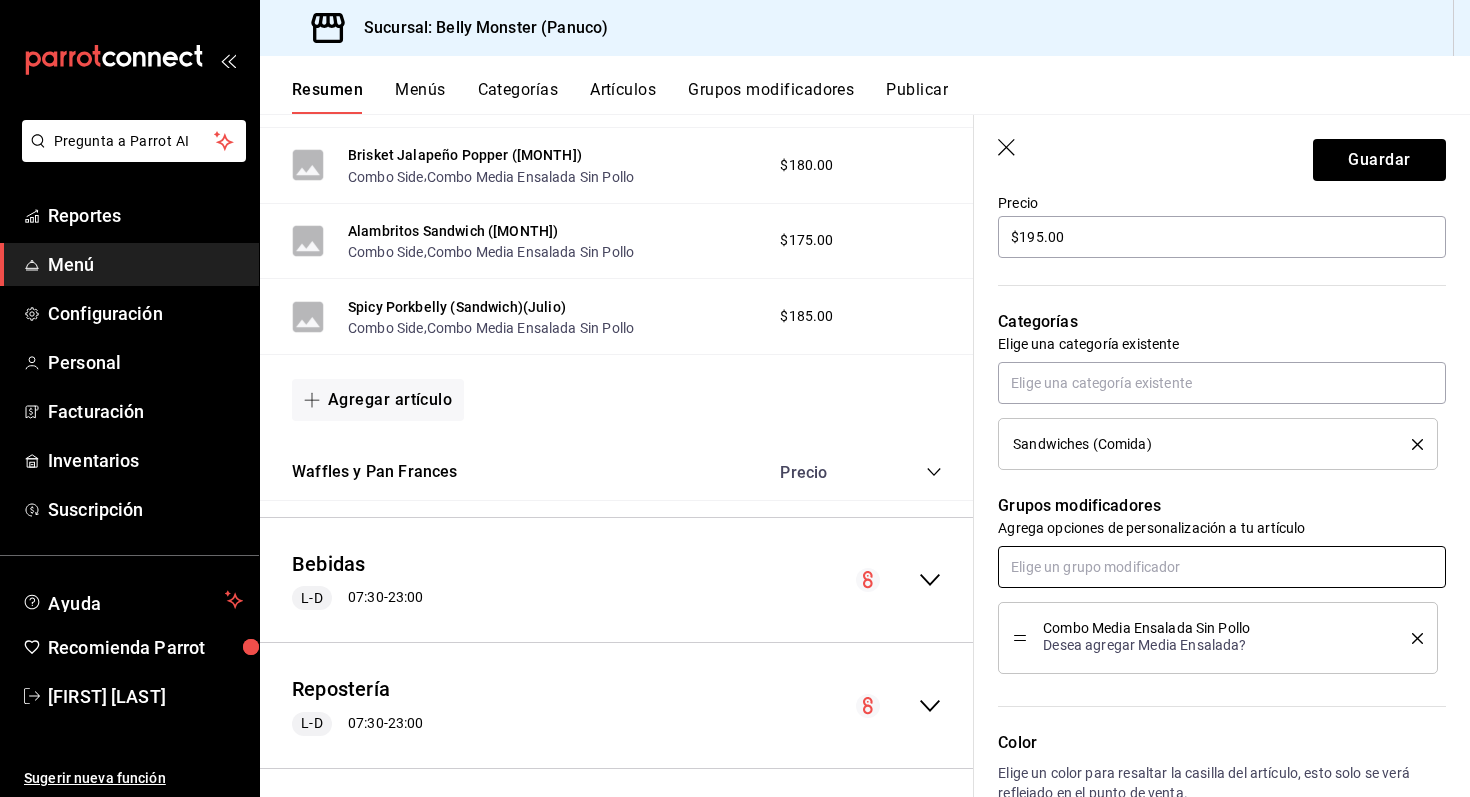 click at bounding box center (1222, 567) 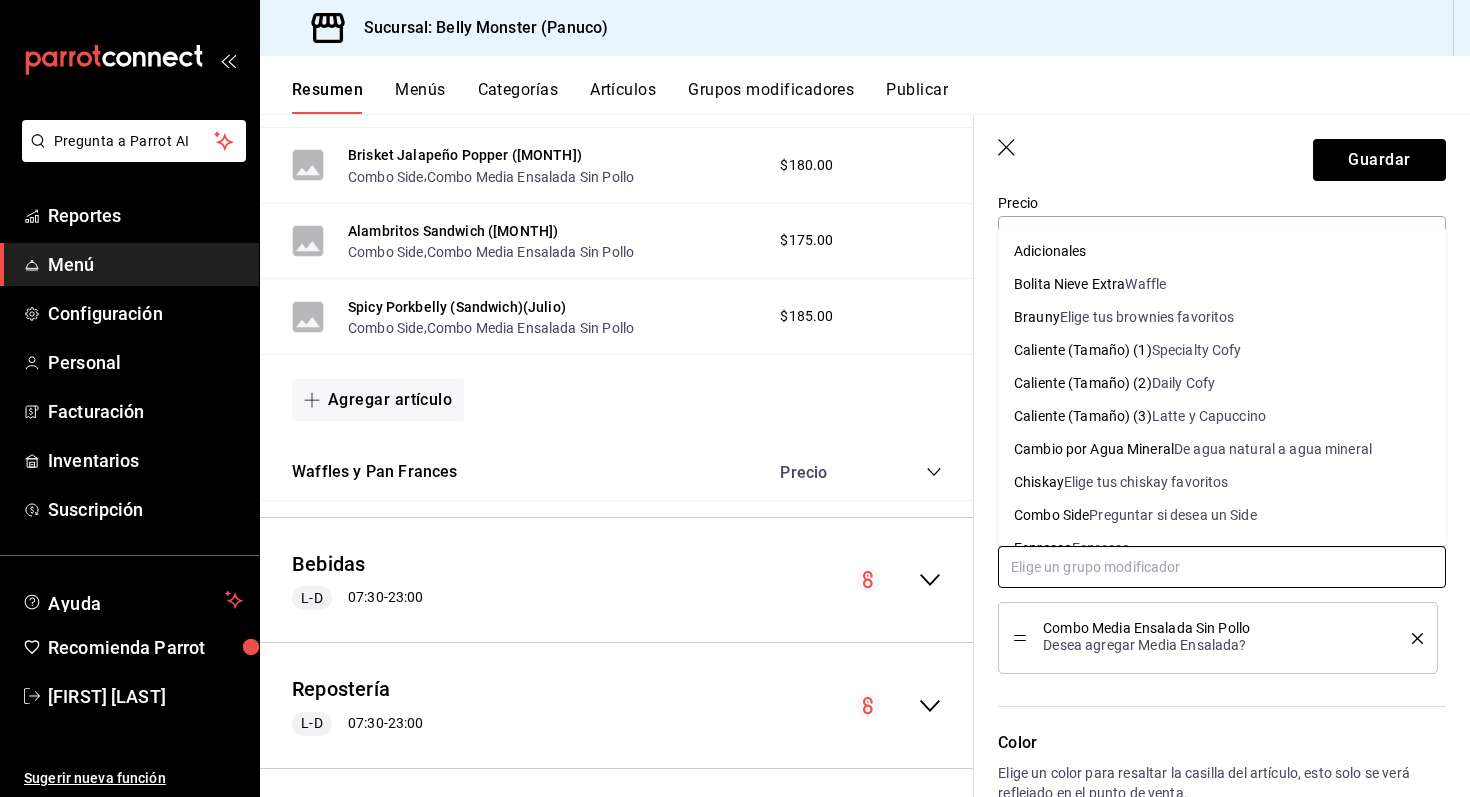 scroll, scrollTop: 30, scrollLeft: 0, axis: vertical 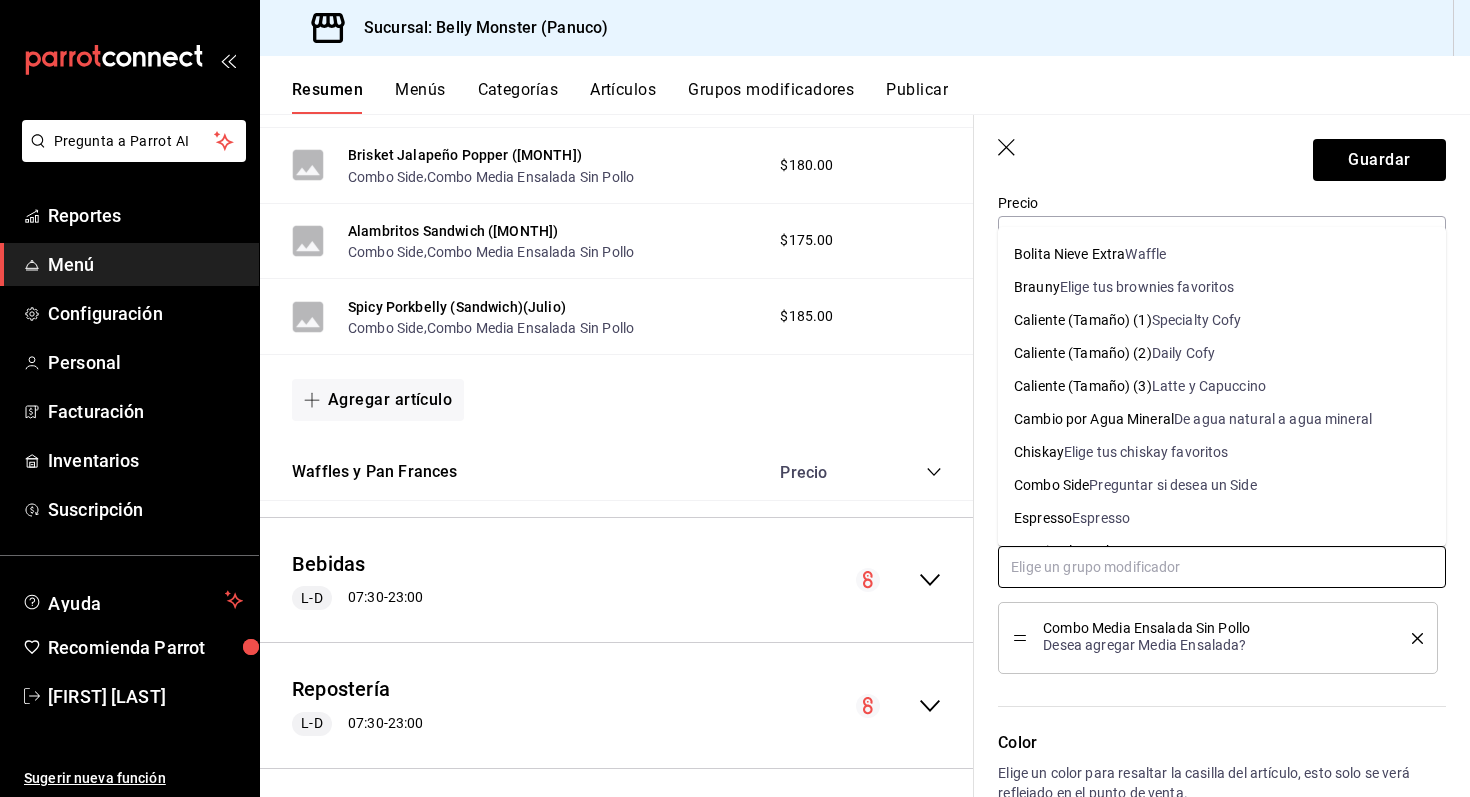 click on "Preguntar si desea un Side" at bounding box center [1172, 485] 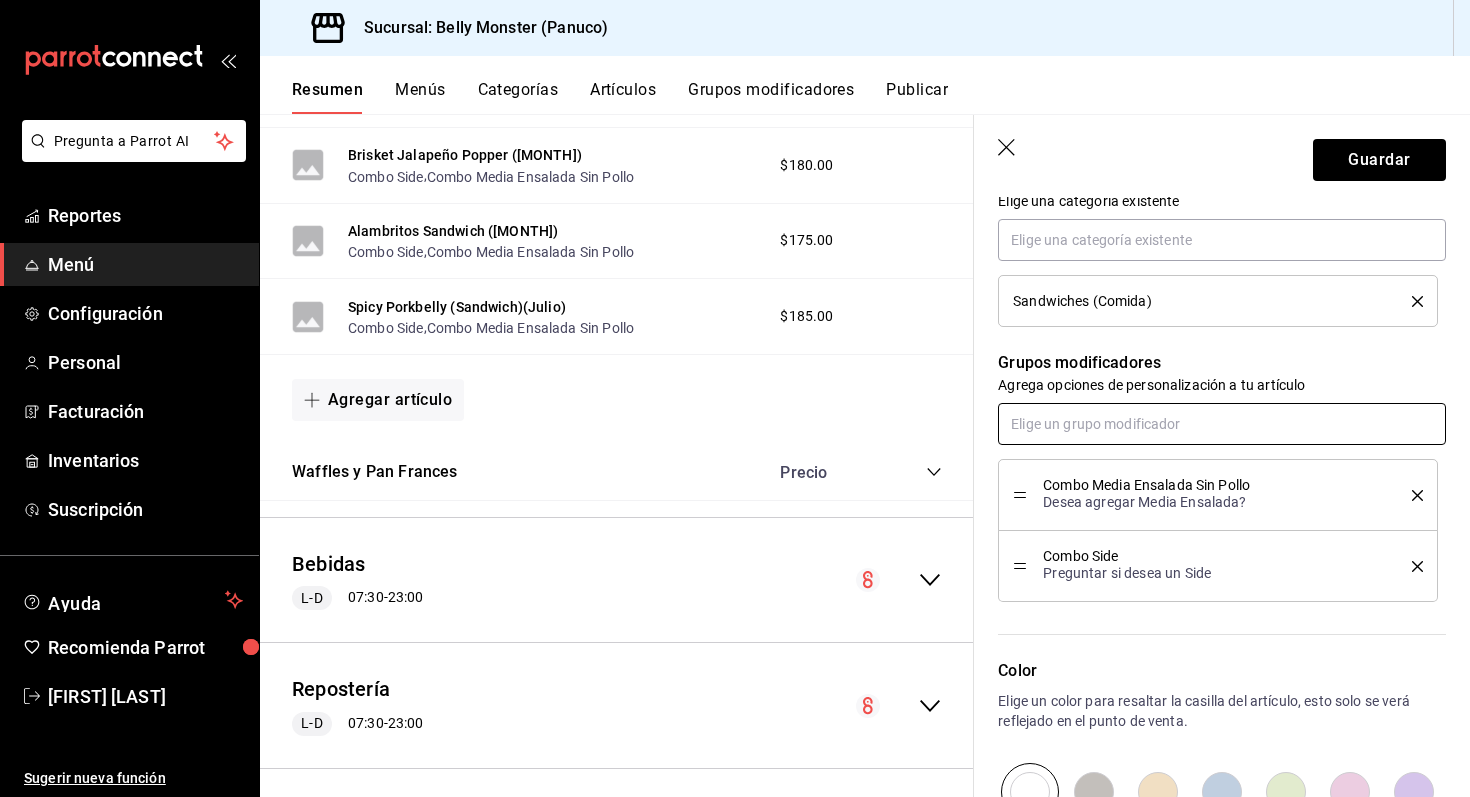 scroll, scrollTop: 762, scrollLeft: 0, axis: vertical 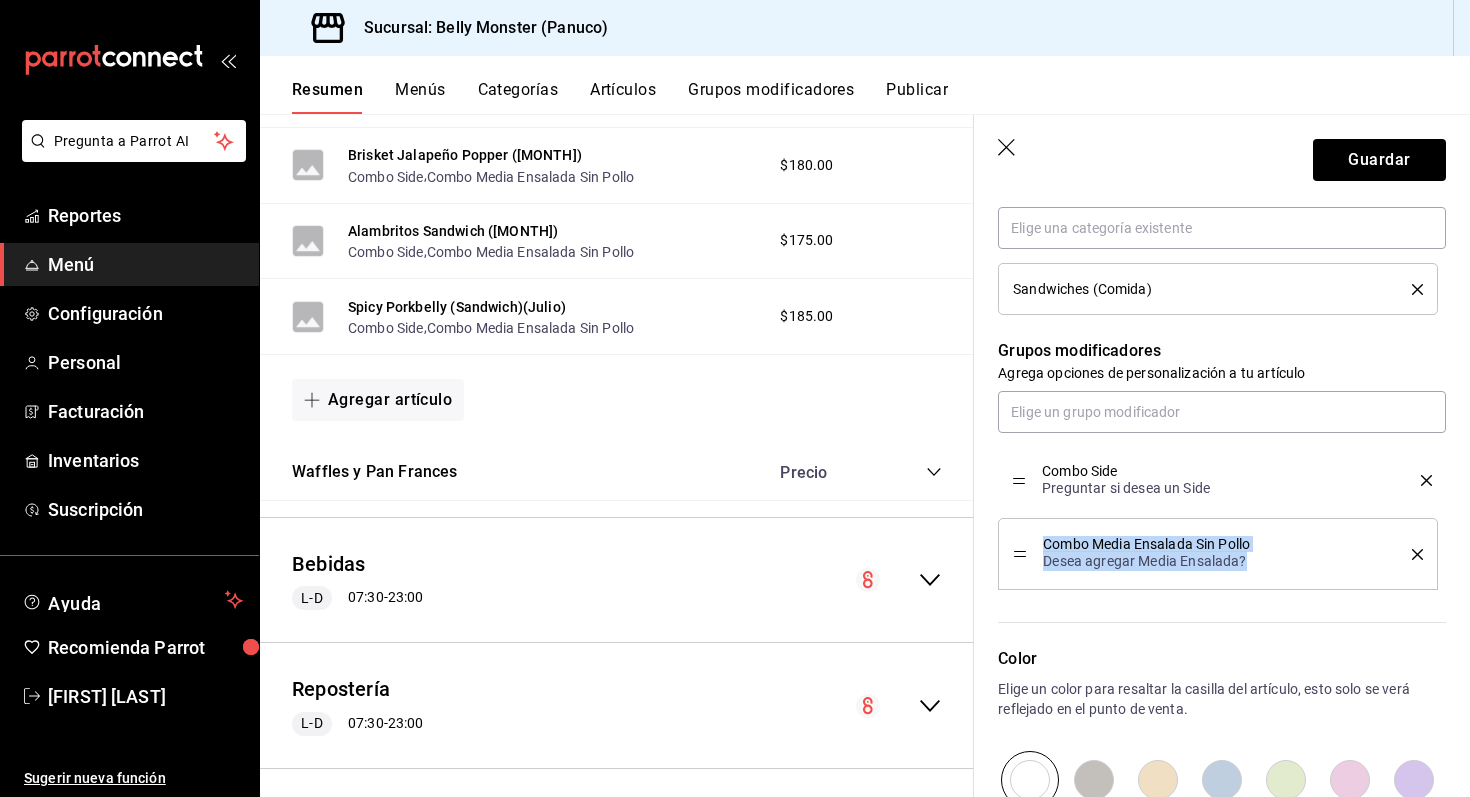 drag, startPoint x: 1023, startPoint y: 555, endPoint x: 1015, endPoint y: 475, distance: 80.399 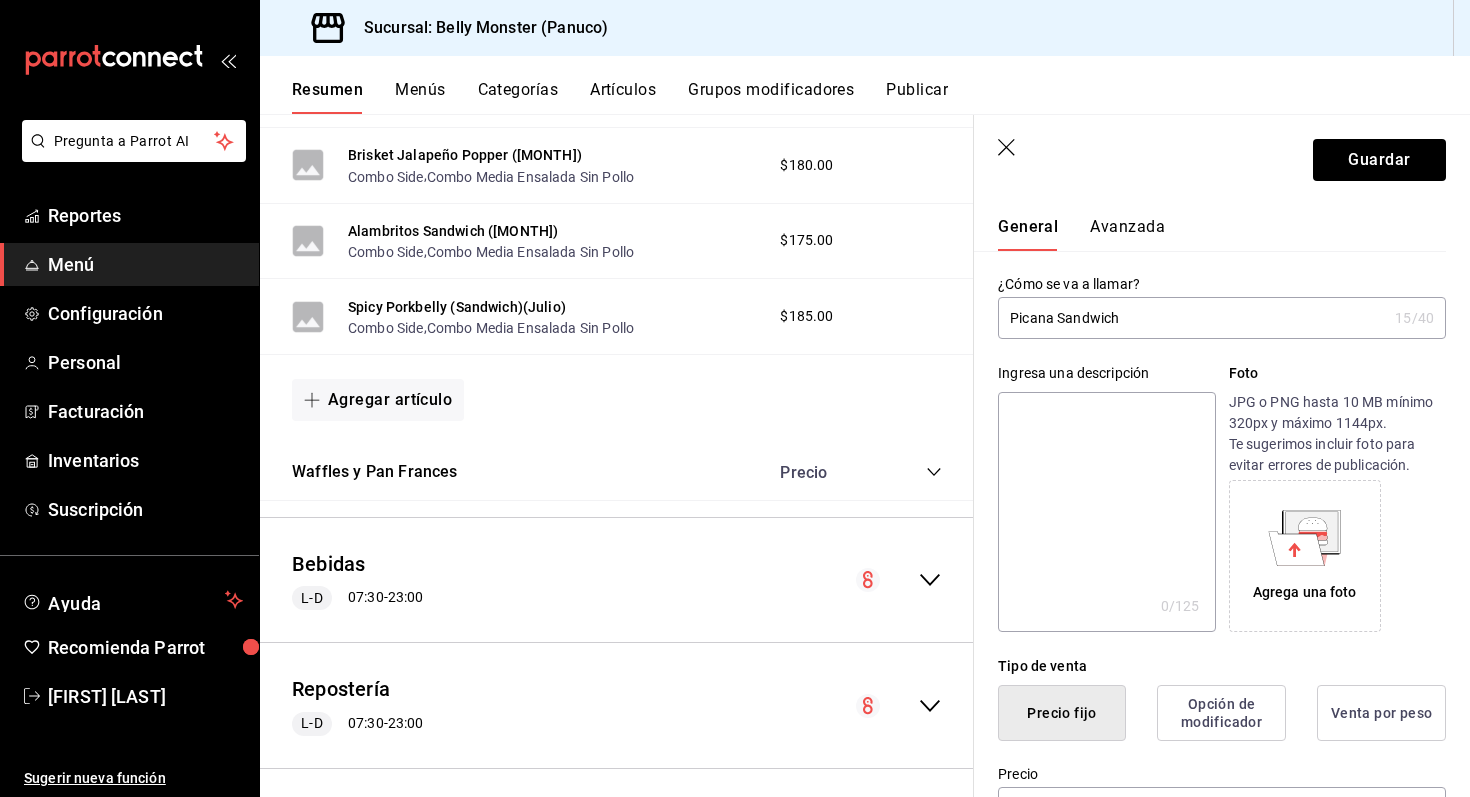 scroll, scrollTop: 0, scrollLeft: 0, axis: both 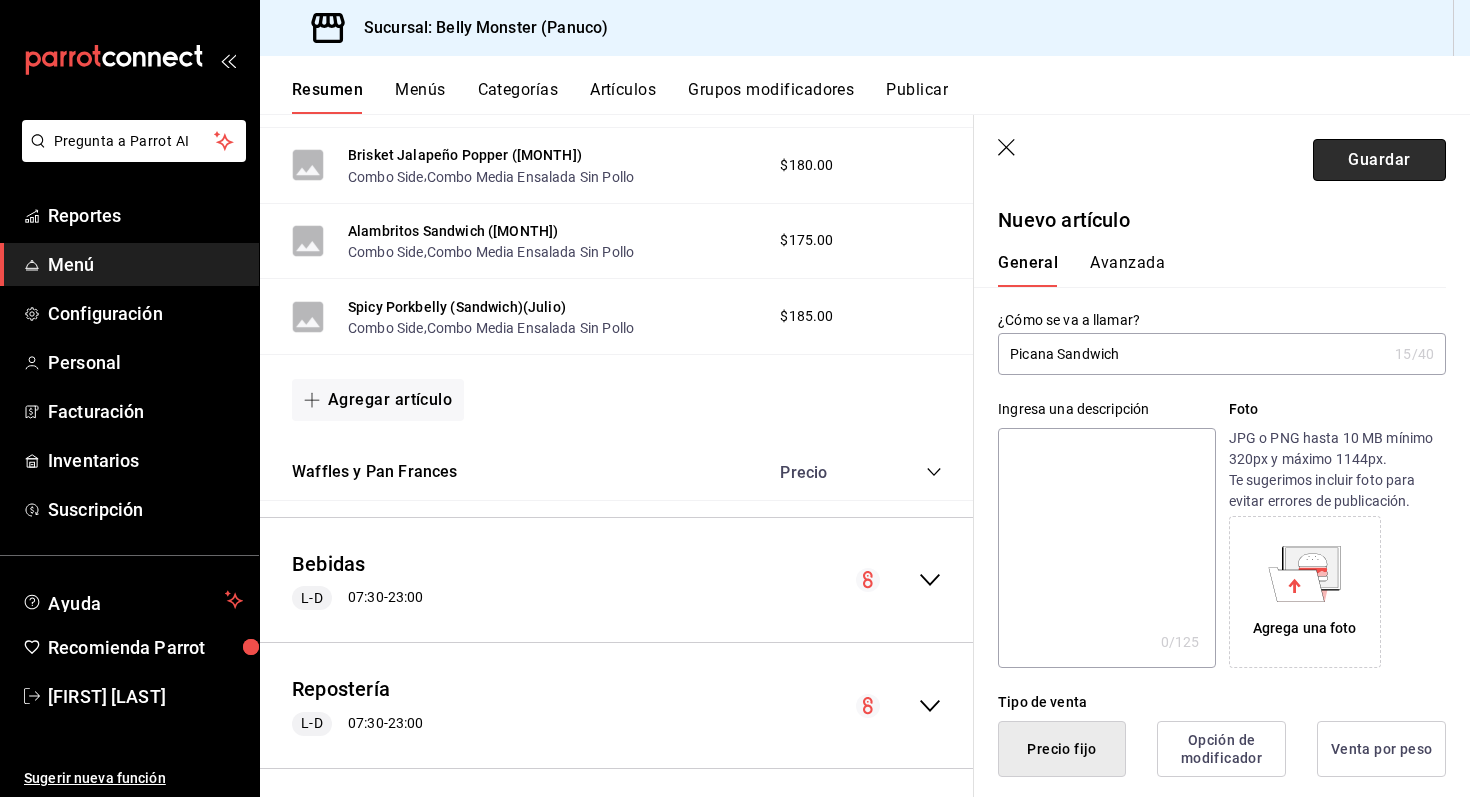 click on "Guardar" at bounding box center [1379, 160] 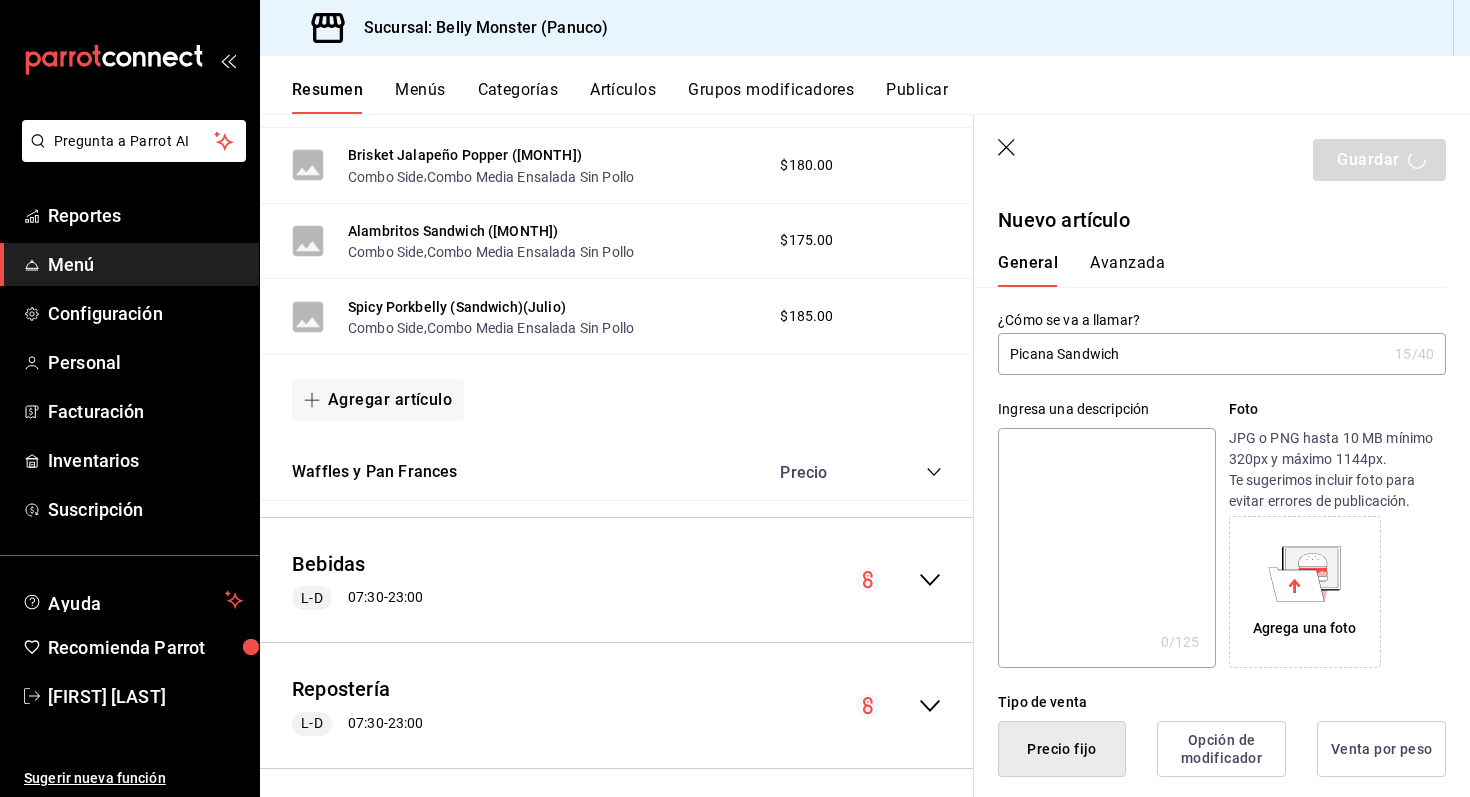 click on "Picana Sandwich" at bounding box center (1192, 354) 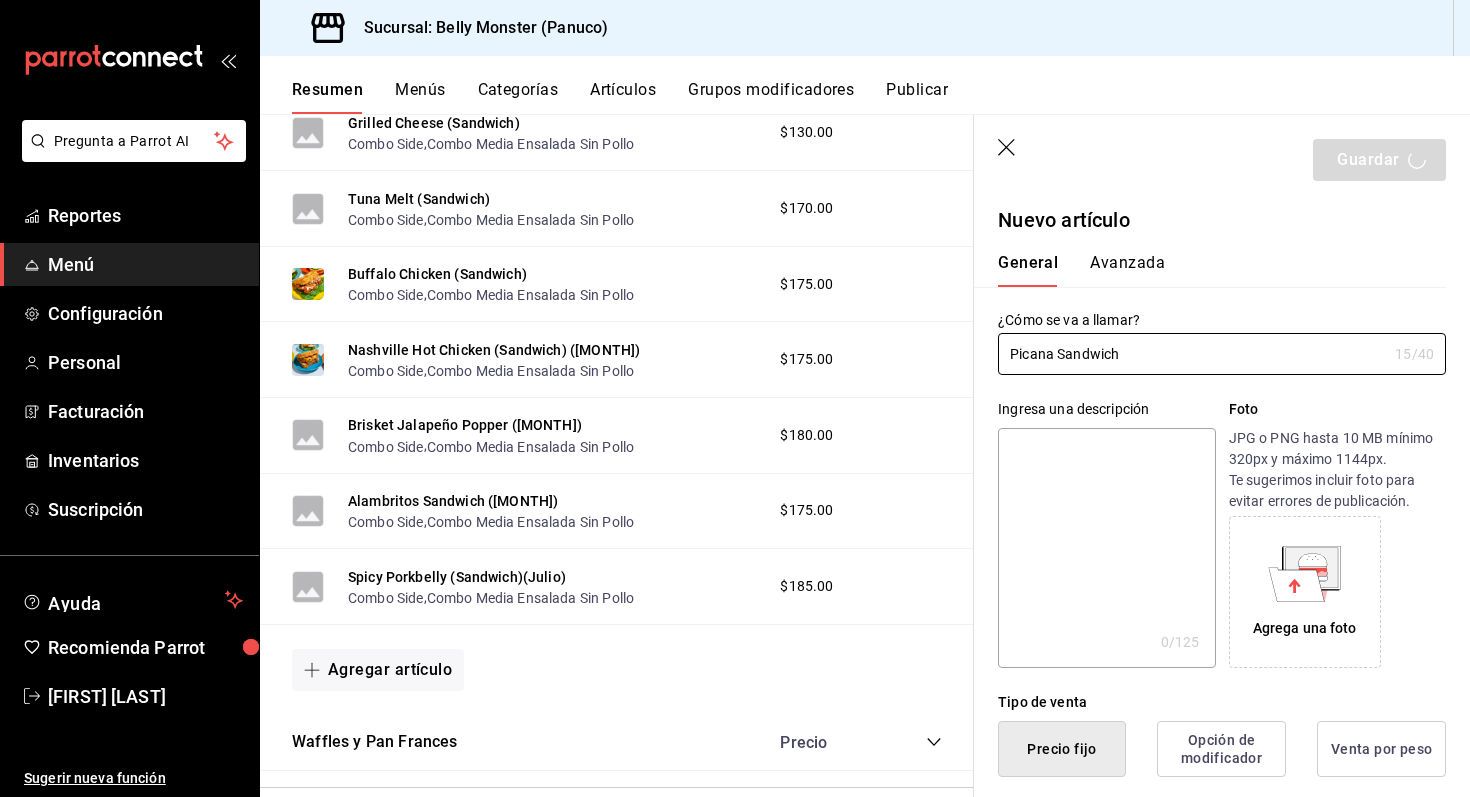 scroll, scrollTop: 3081, scrollLeft: 0, axis: vertical 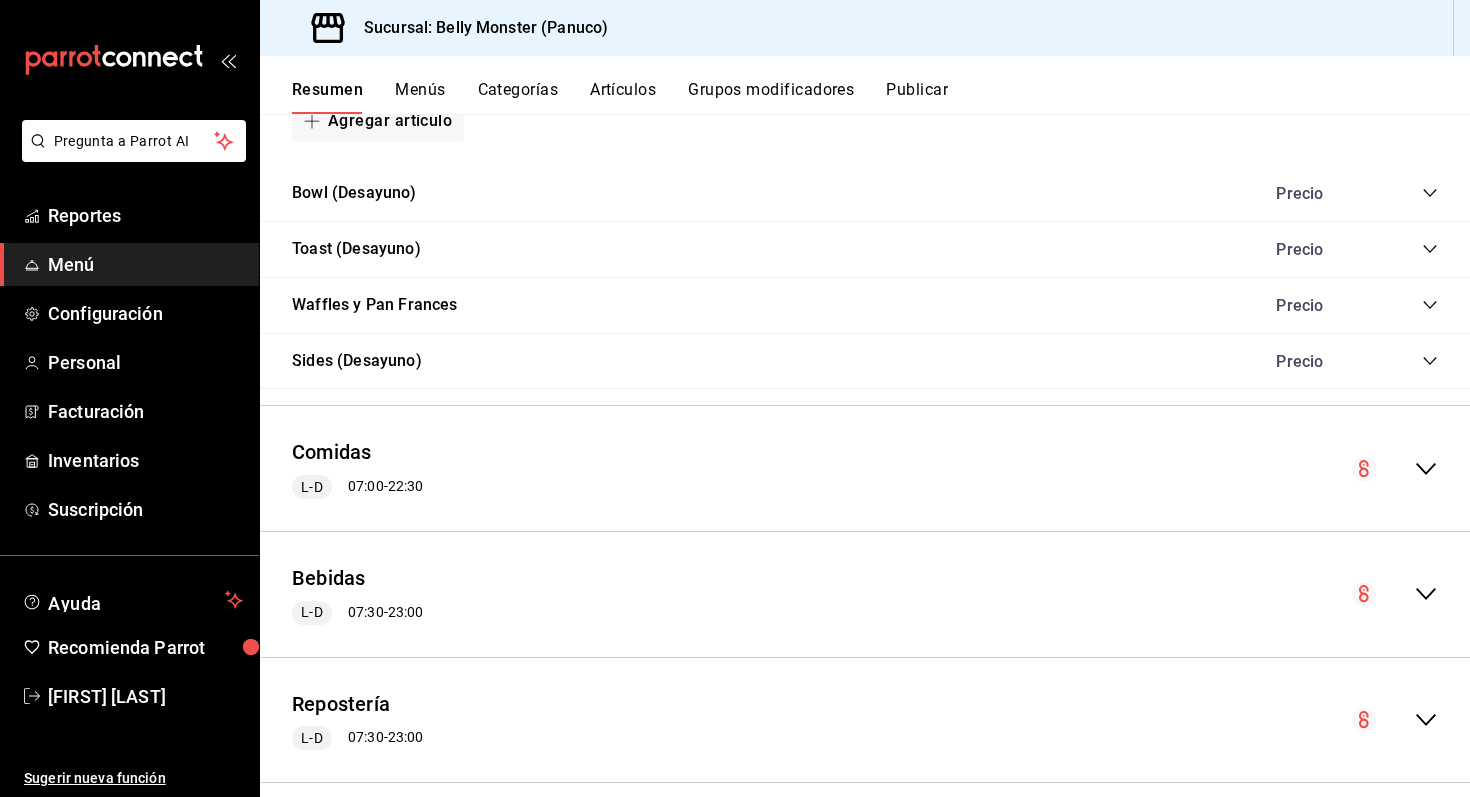 click 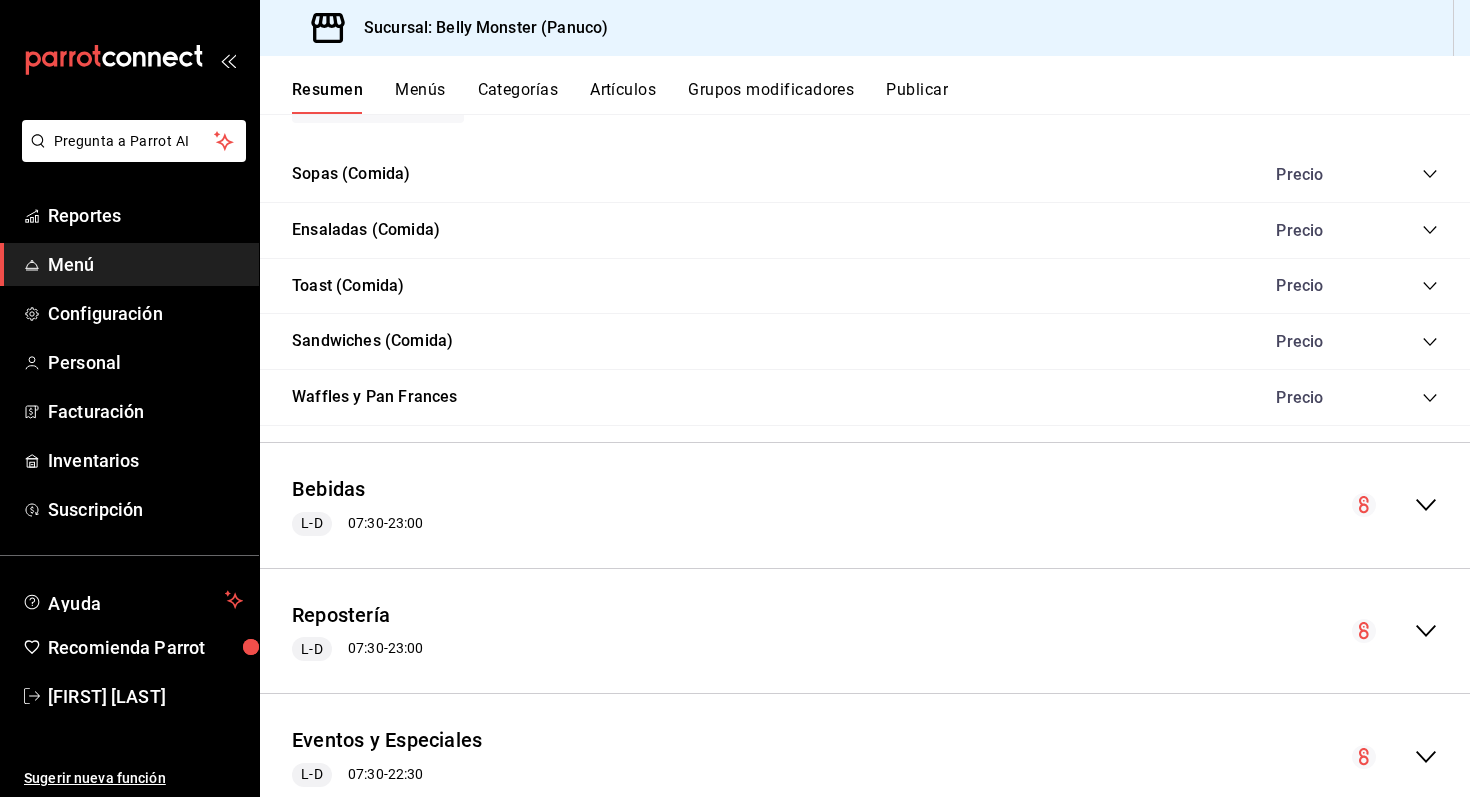 scroll, scrollTop: 2475, scrollLeft: 0, axis: vertical 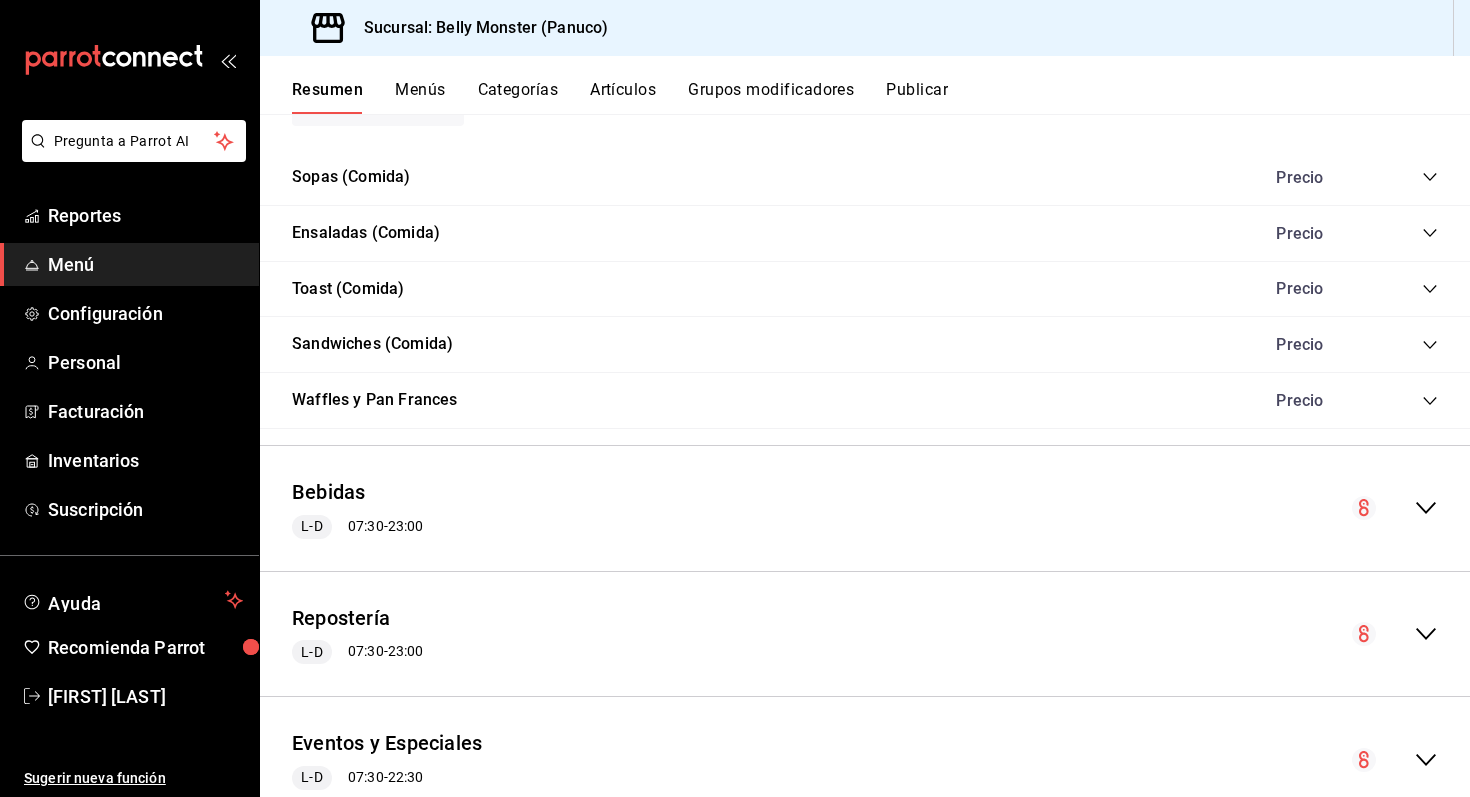 click 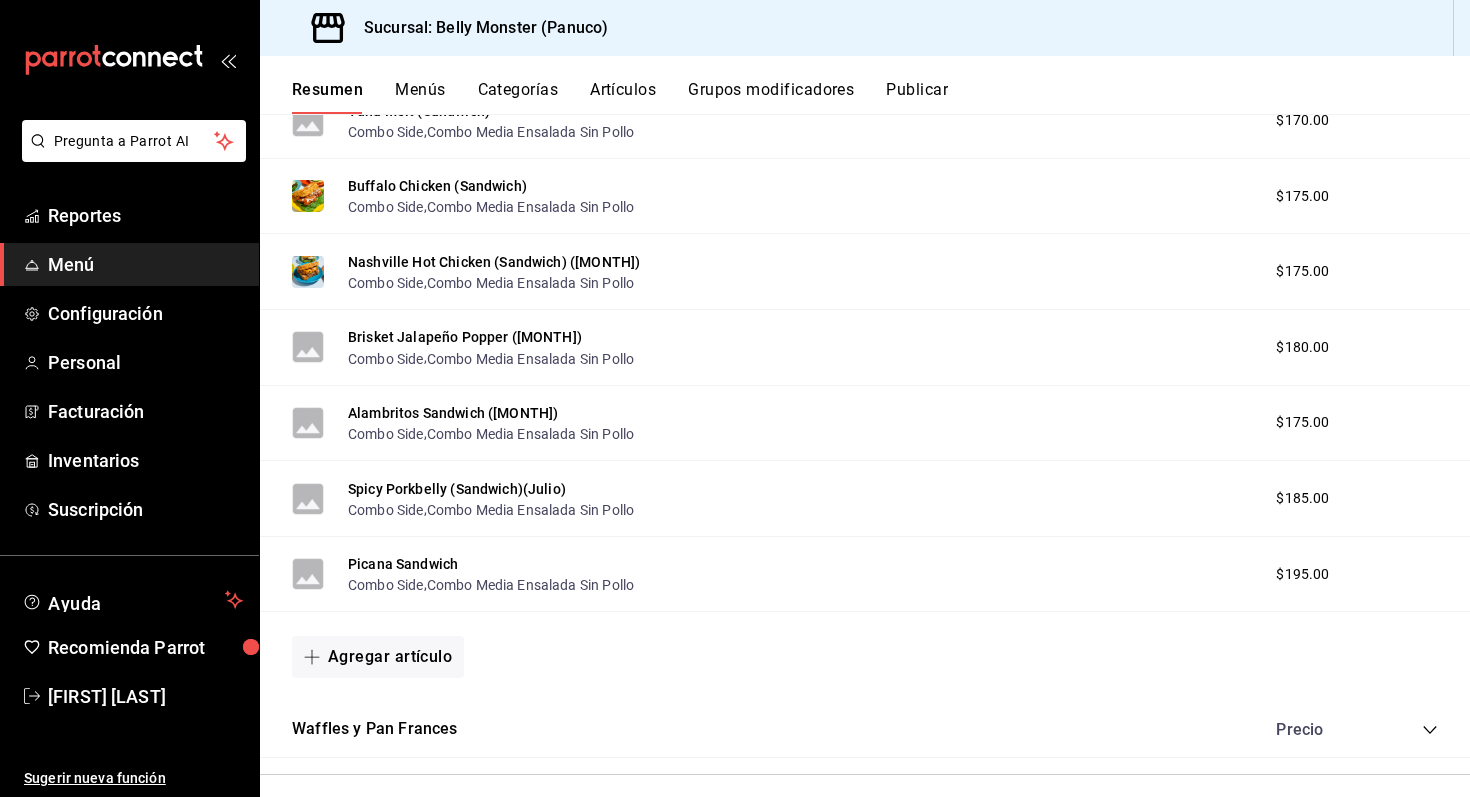 scroll, scrollTop: 3150, scrollLeft: 0, axis: vertical 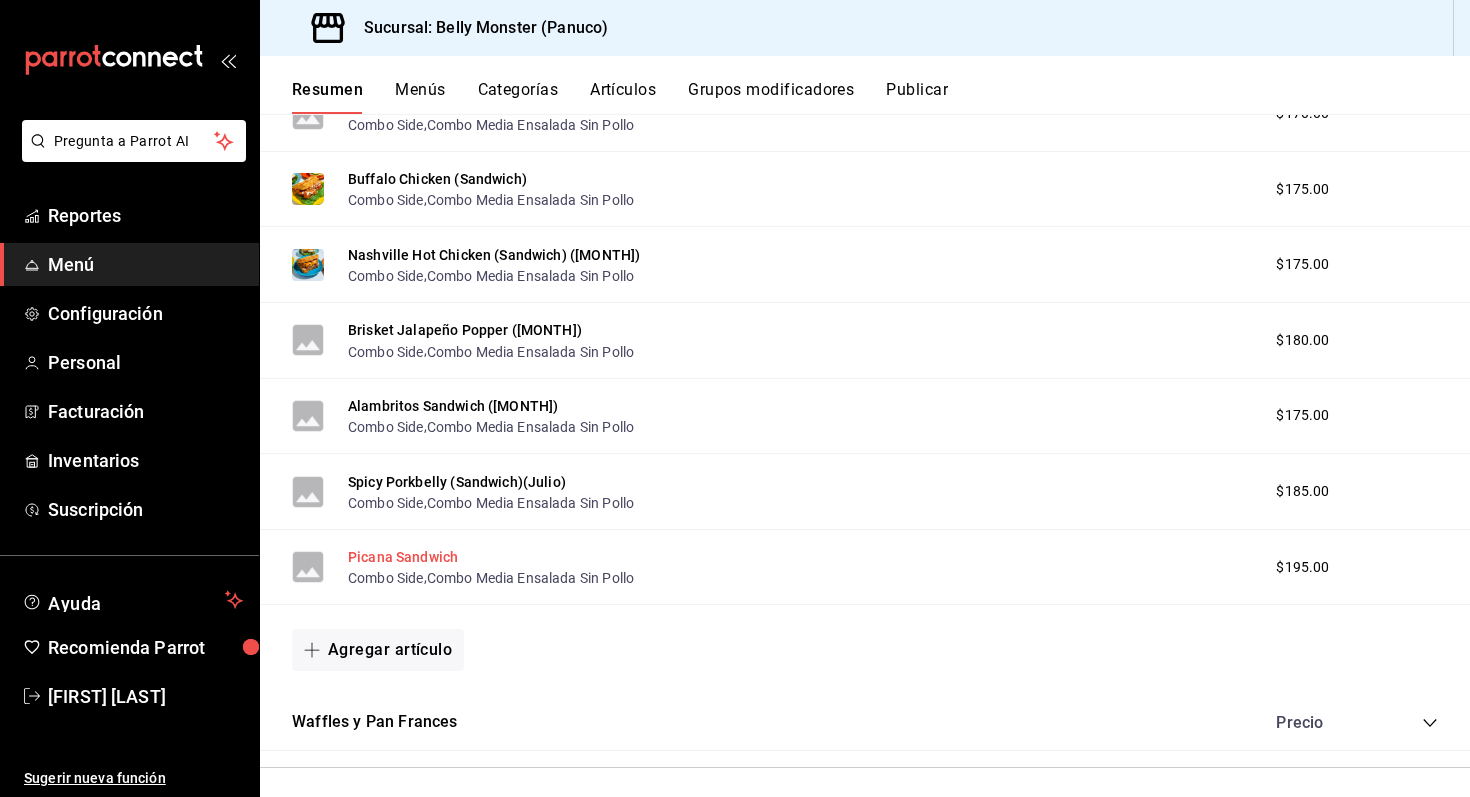 click on "Picana Sandwich" at bounding box center [403, 557] 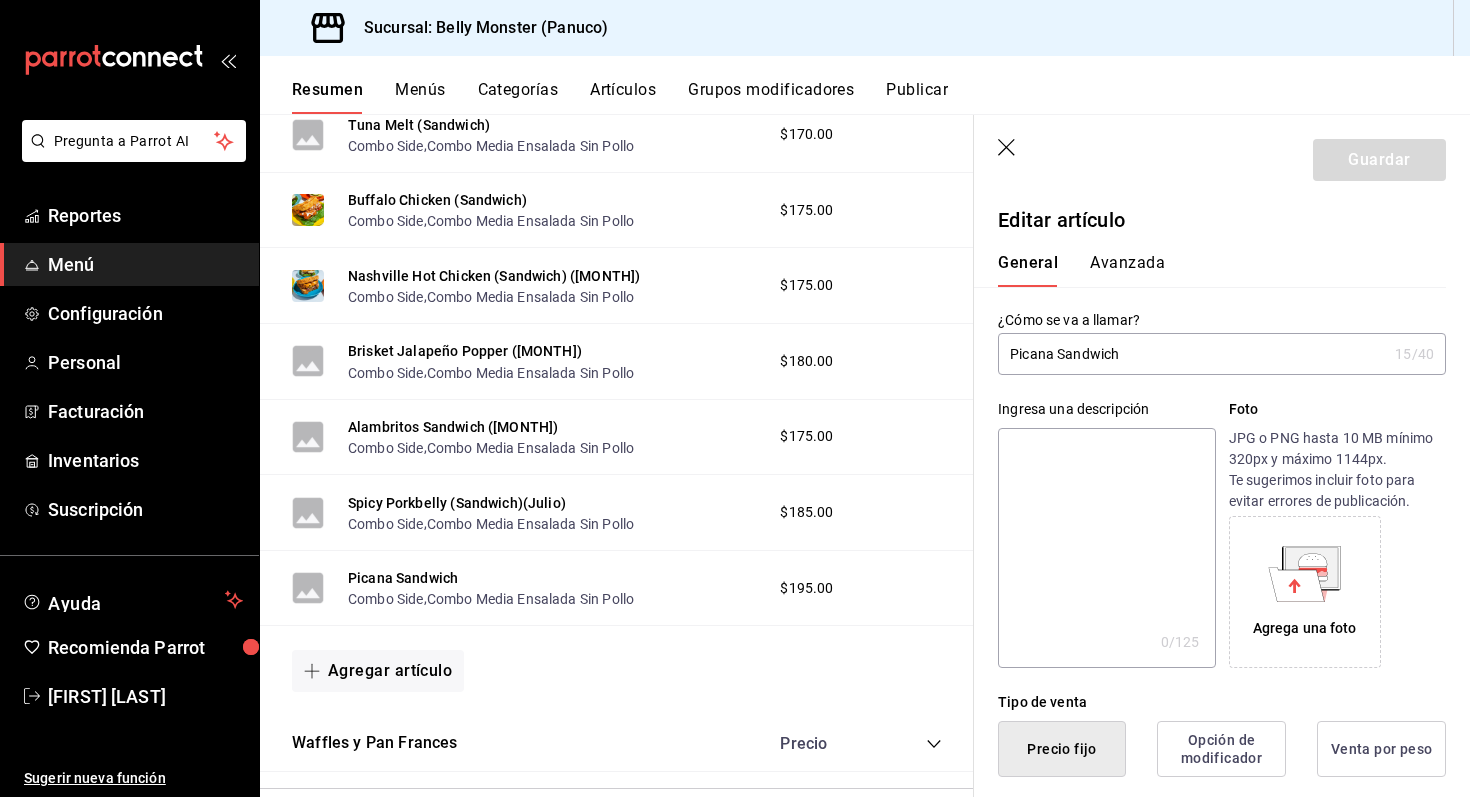 click on "Picana Sandwich" at bounding box center [1192, 354] 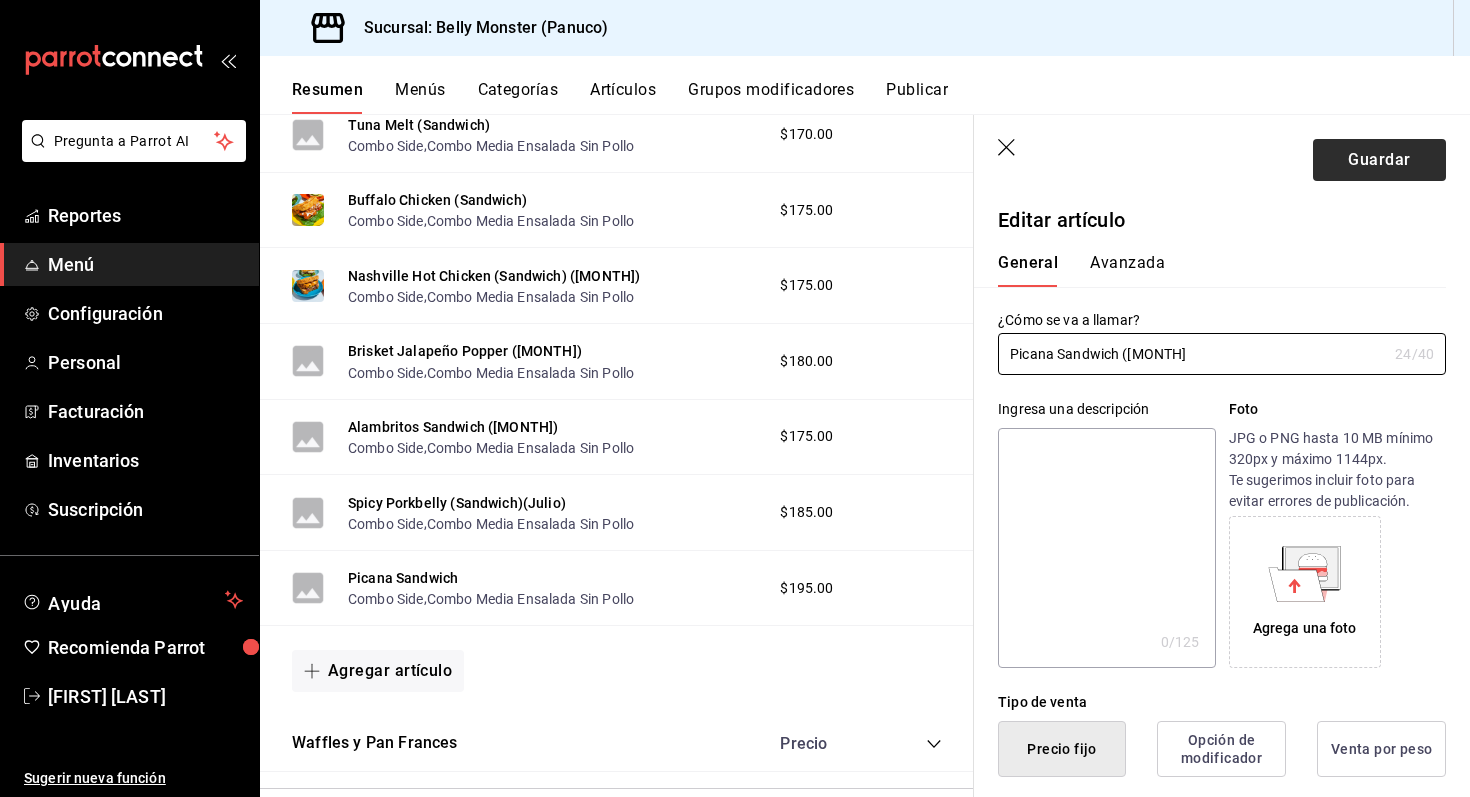 type on "Picana Sandwich (Agosto)" 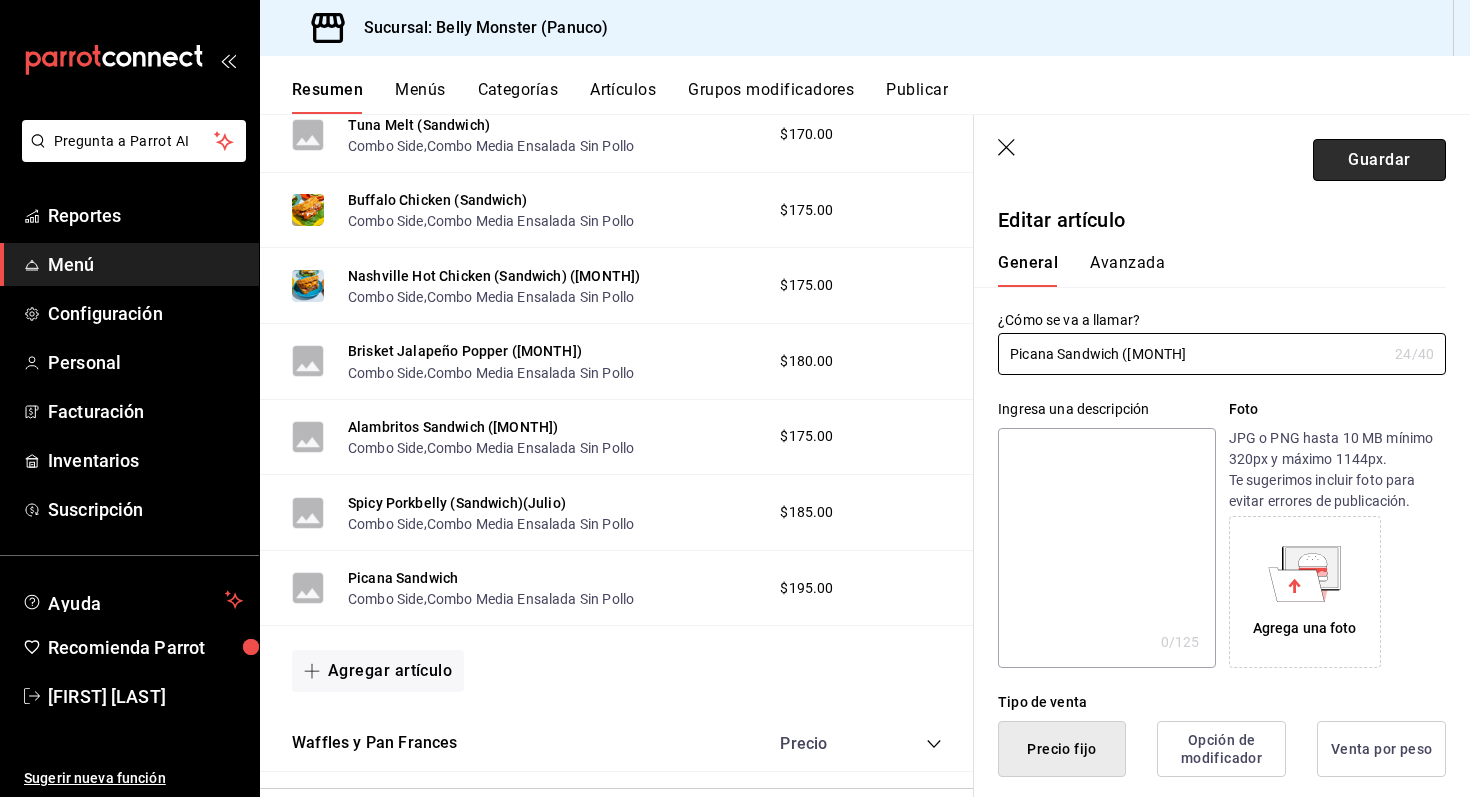 click on "Guardar" at bounding box center (1379, 160) 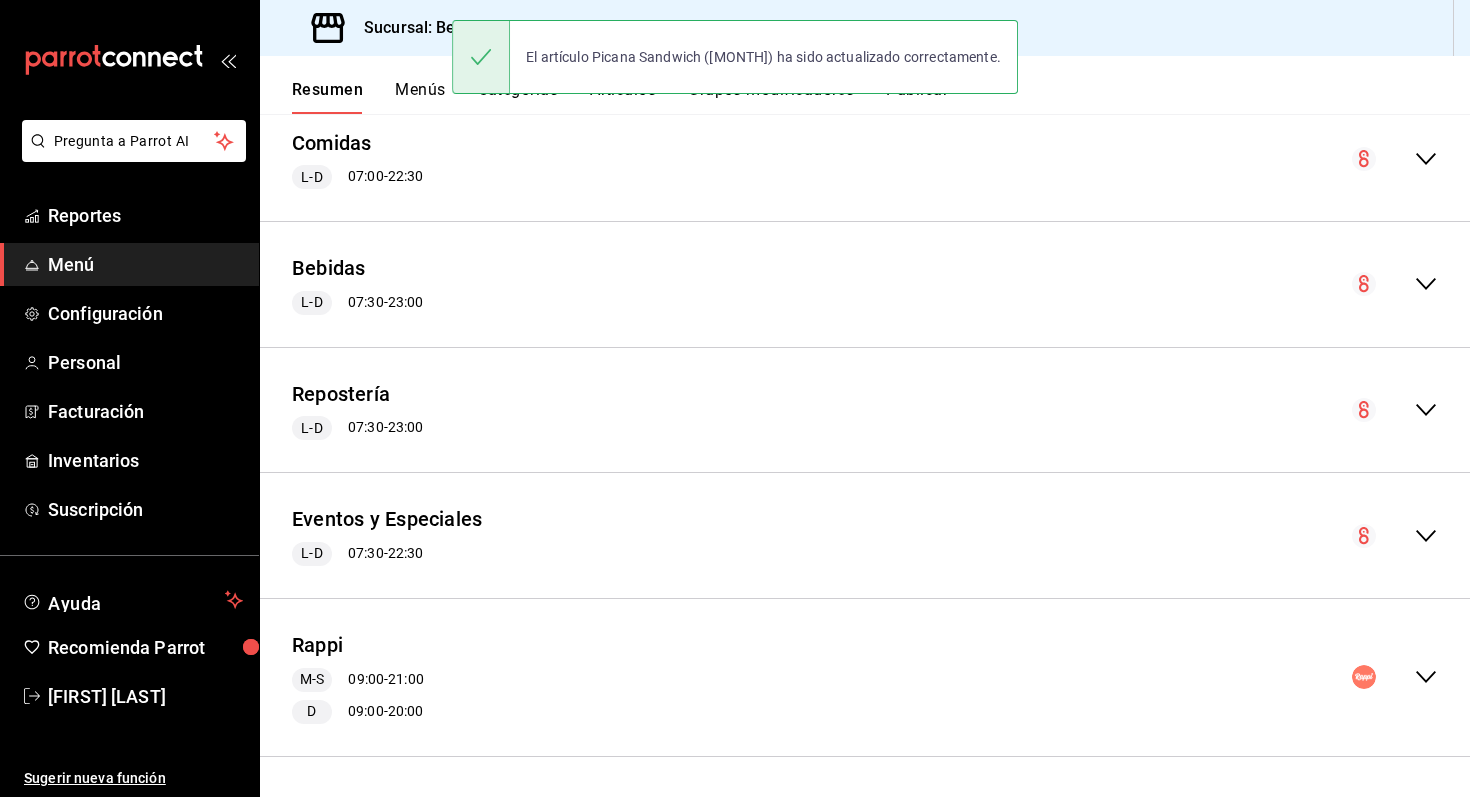 scroll, scrollTop: 1615, scrollLeft: 0, axis: vertical 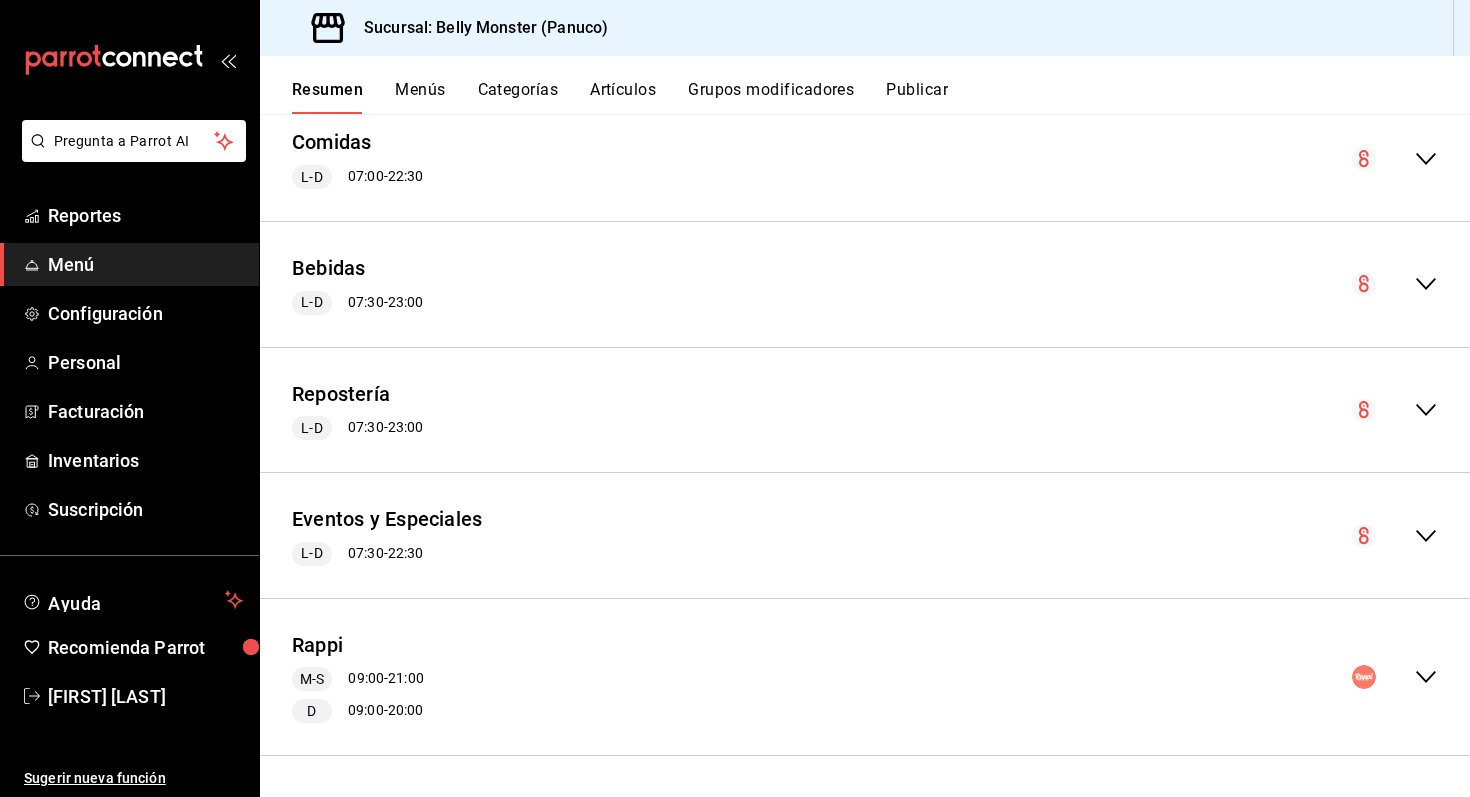 click 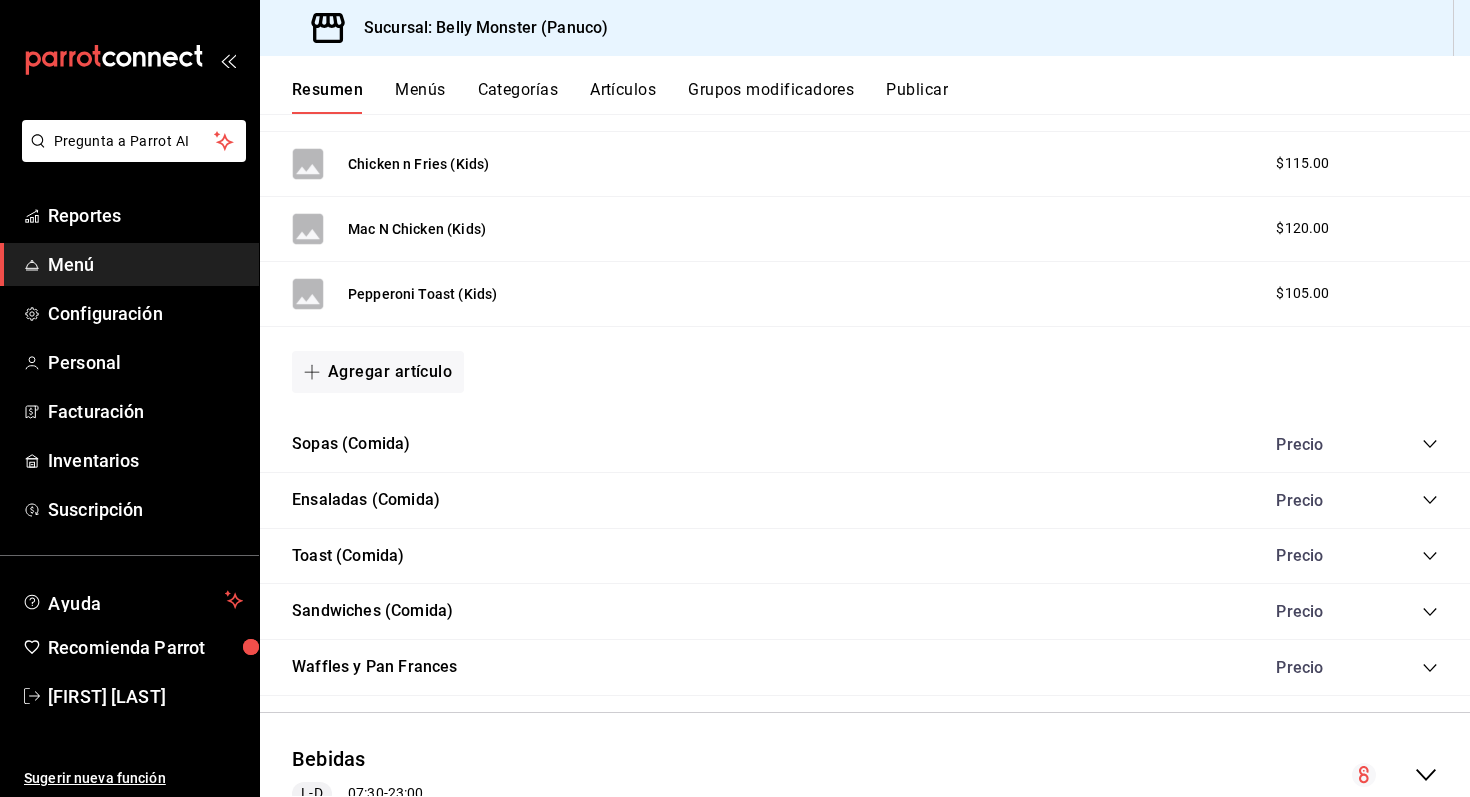 scroll, scrollTop: 2214, scrollLeft: 0, axis: vertical 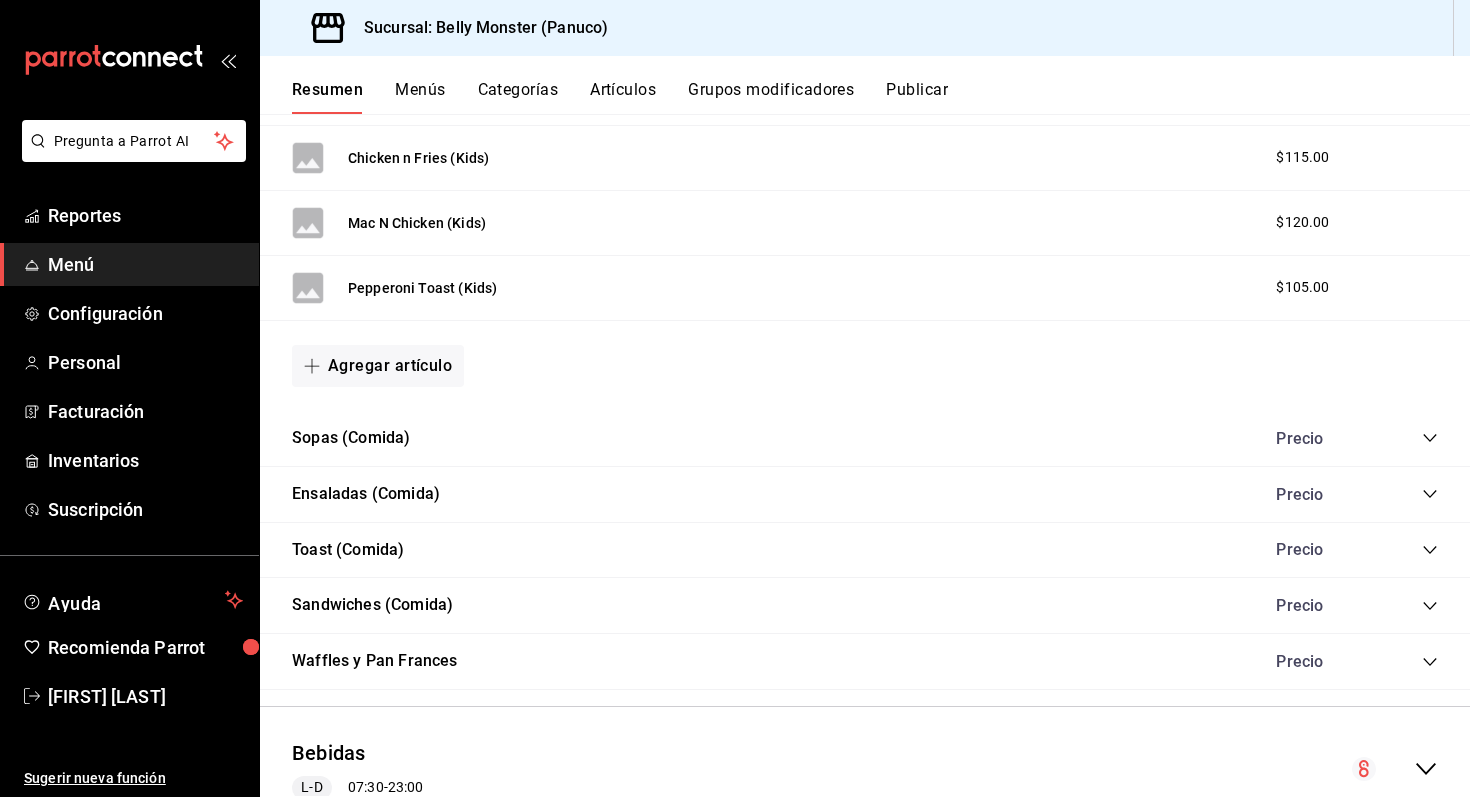 click 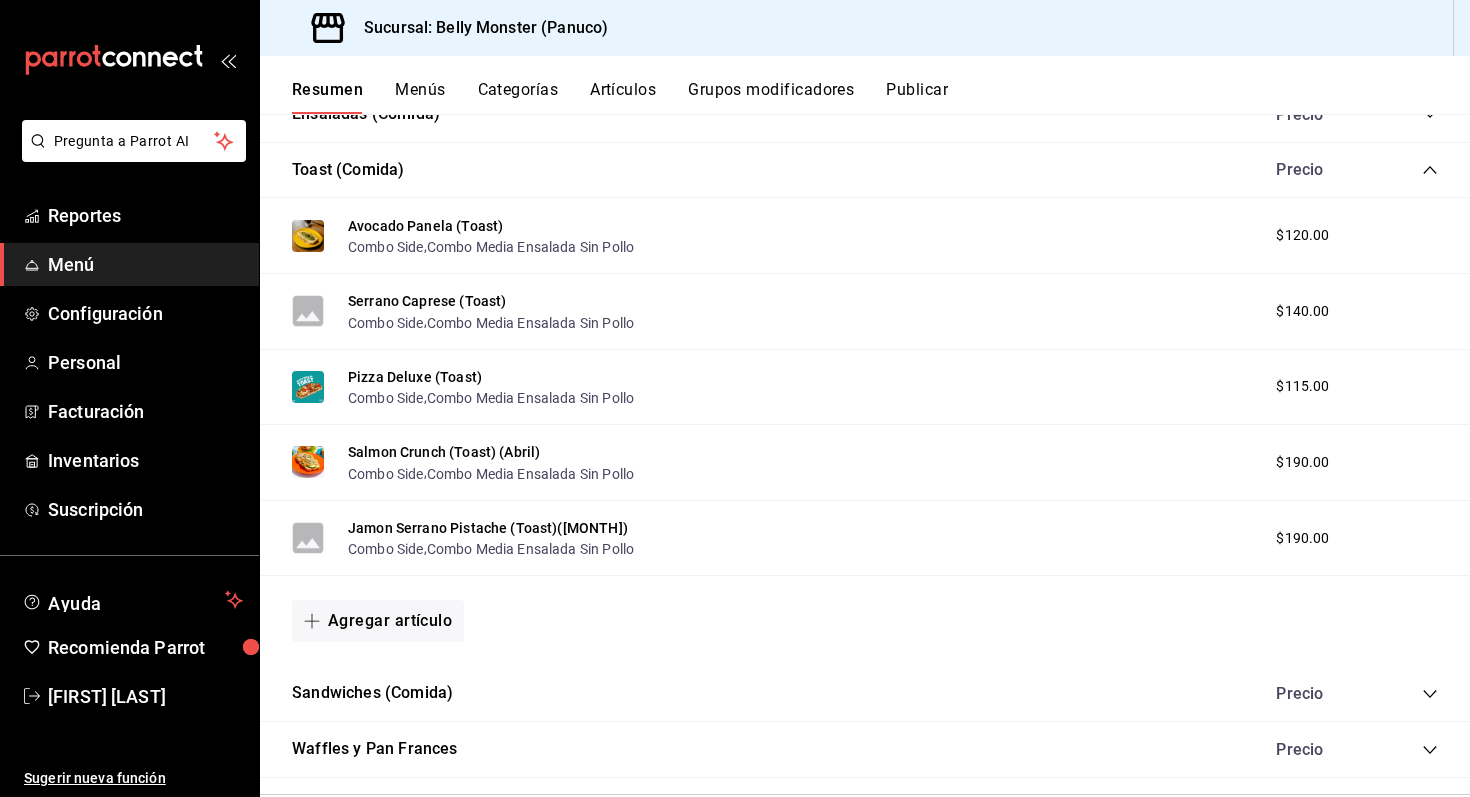 scroll, scrollTop: 2615, scrollLeft: 0, axis: vertical 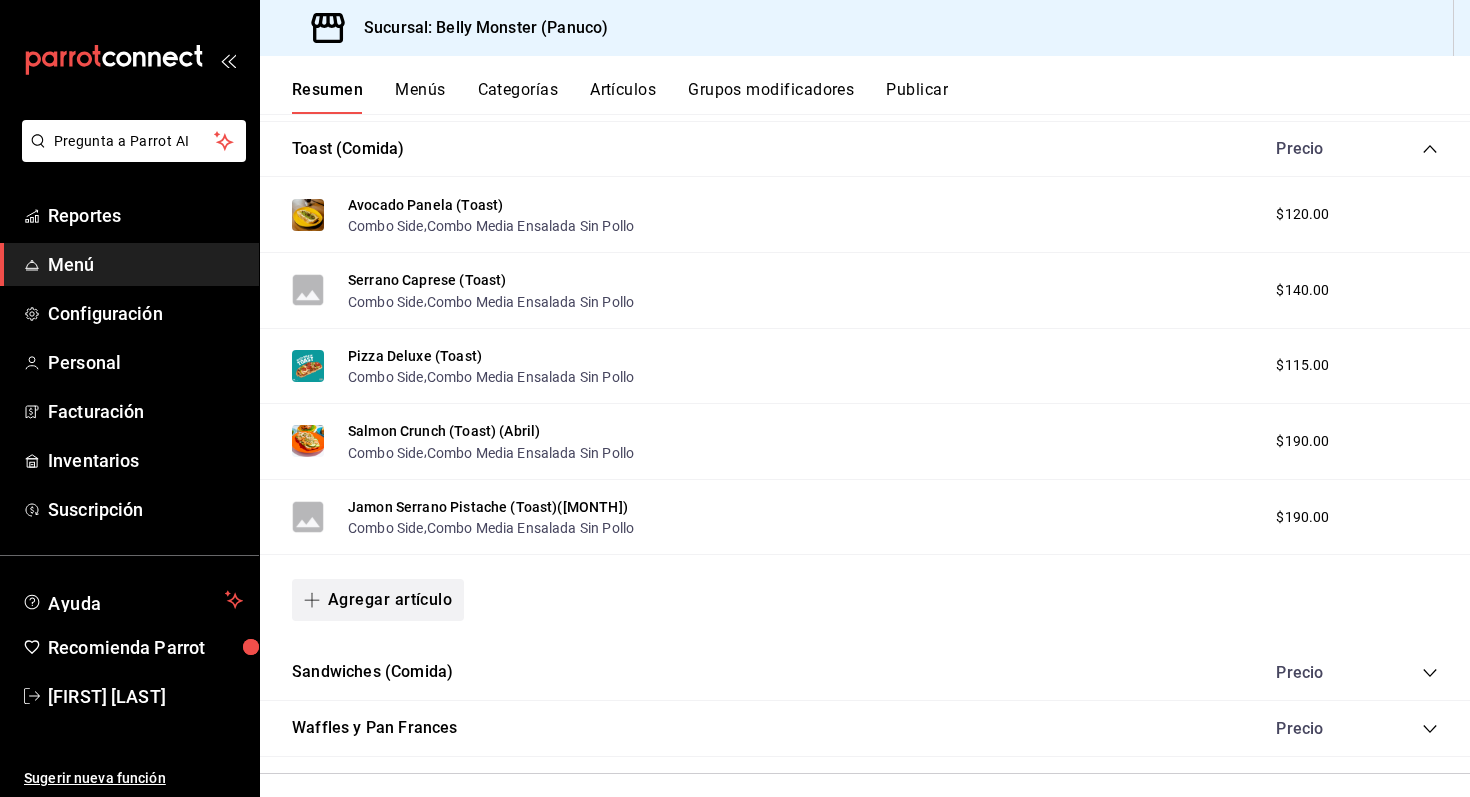 click on "Agregar artículo" at bounding box center (378, 600) 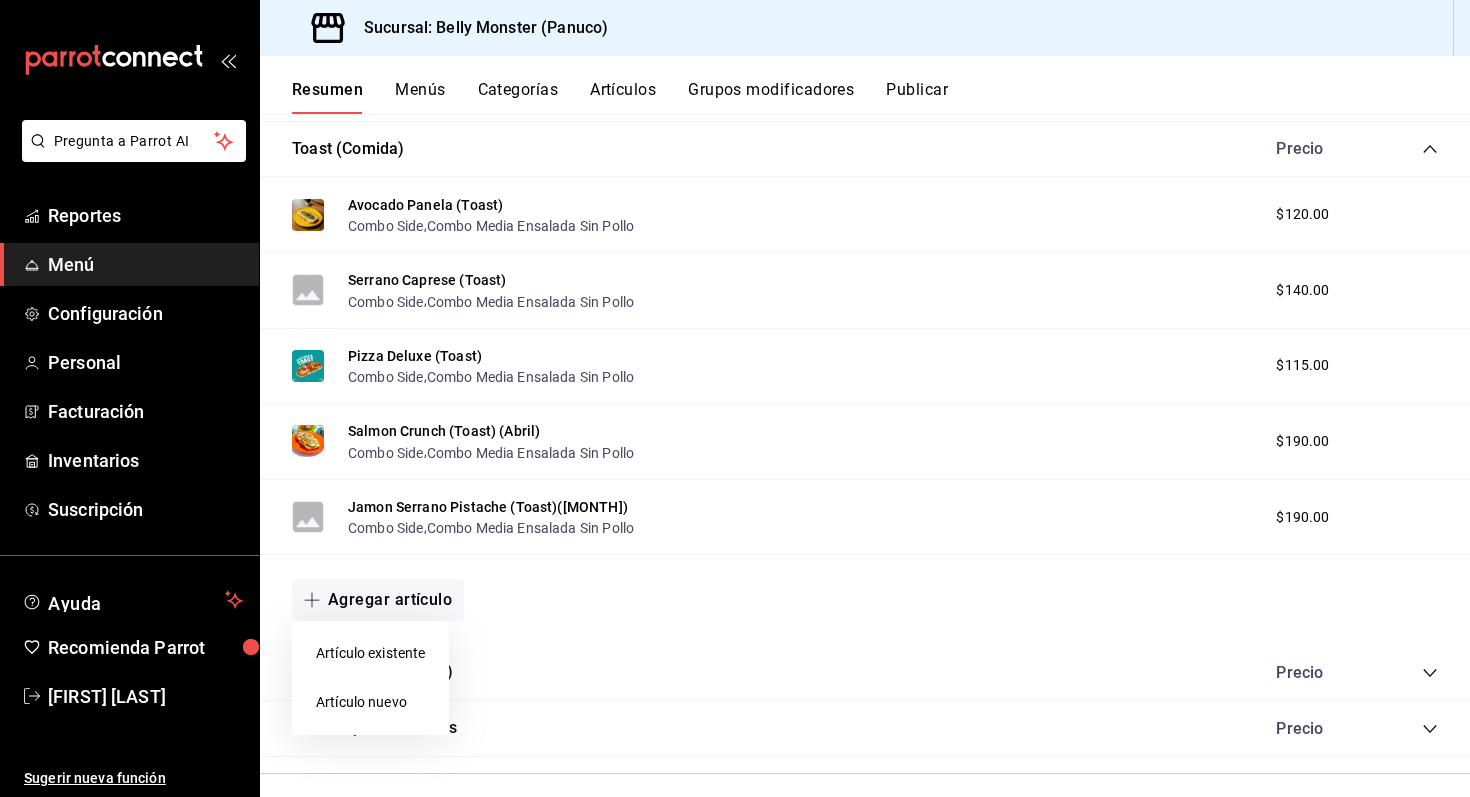 click on "Artículo nuevo" at bounding box center (370, 702) 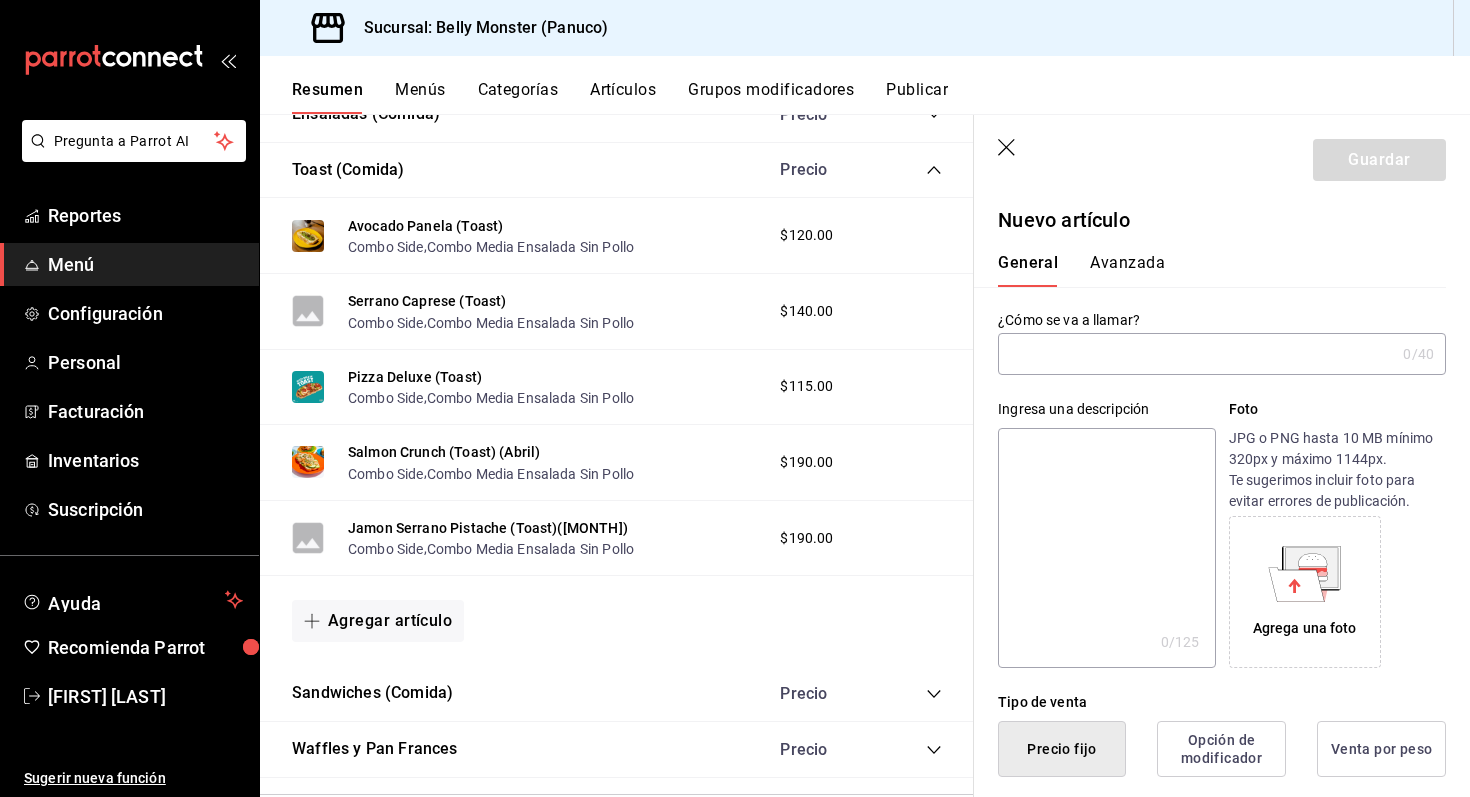 click at bounding box center [1196, 354] 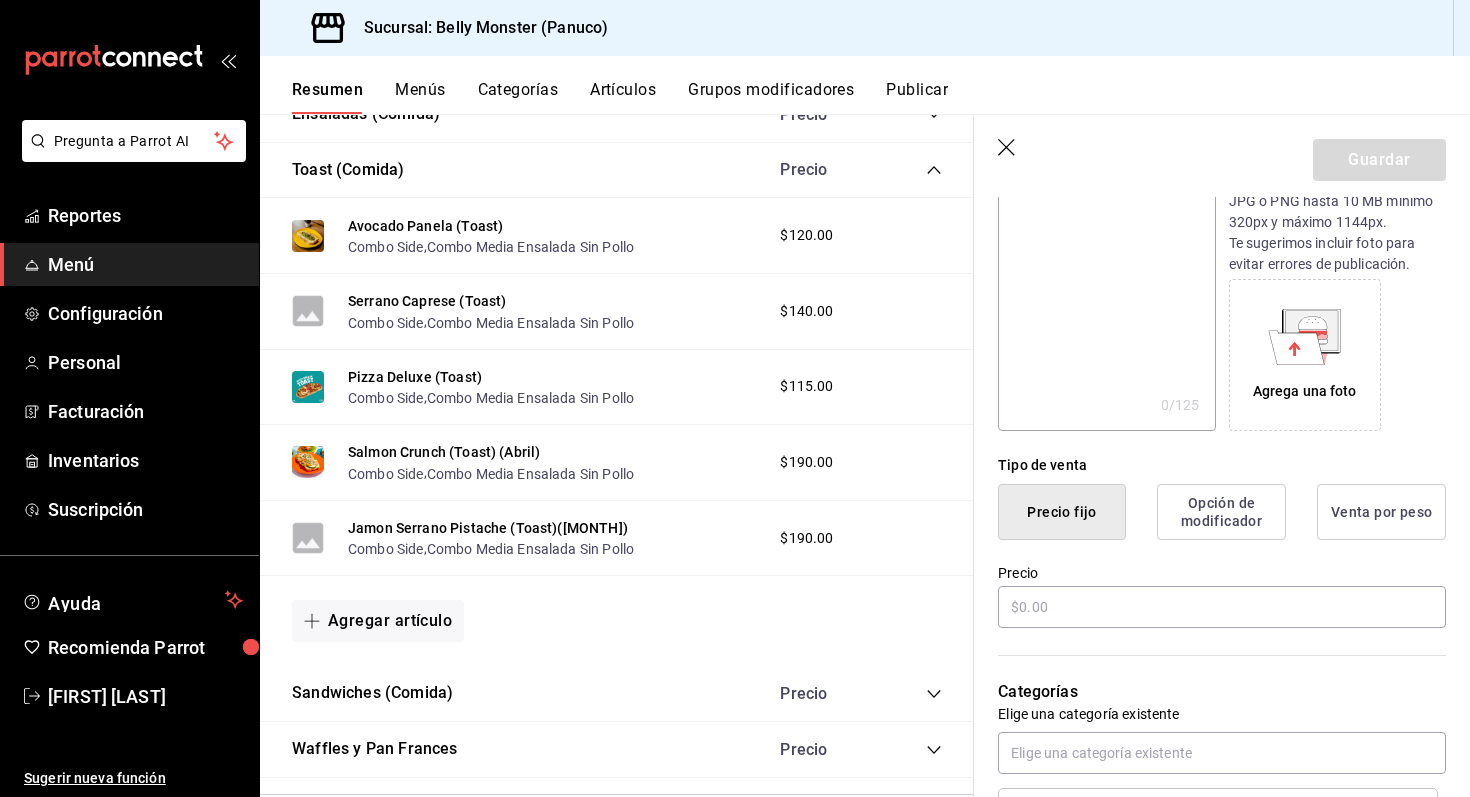 scroll, scrollTop: 318, scrollLeft: 0, axis: vertical 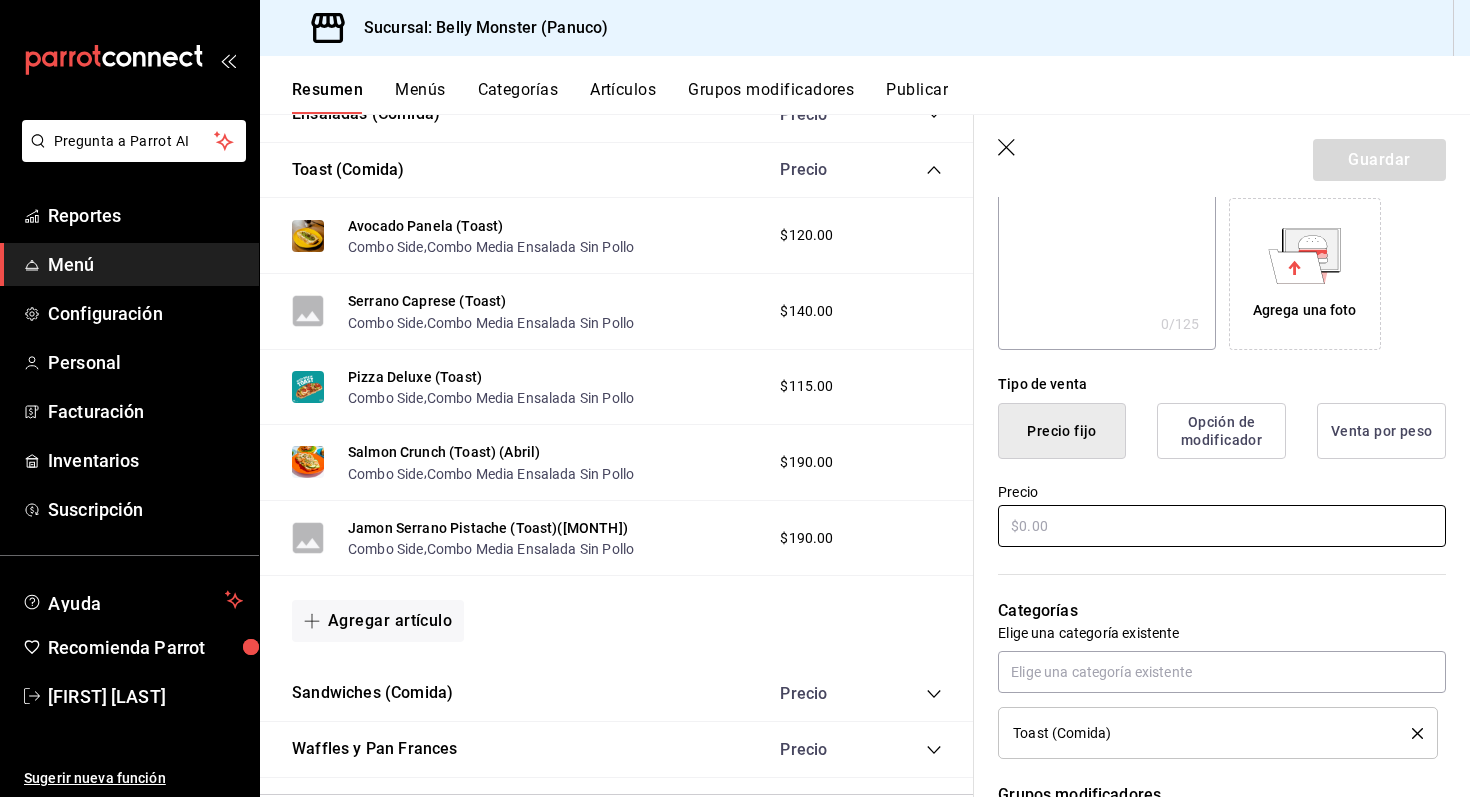type on "Salmon Basil (Toast)(Agosto)" 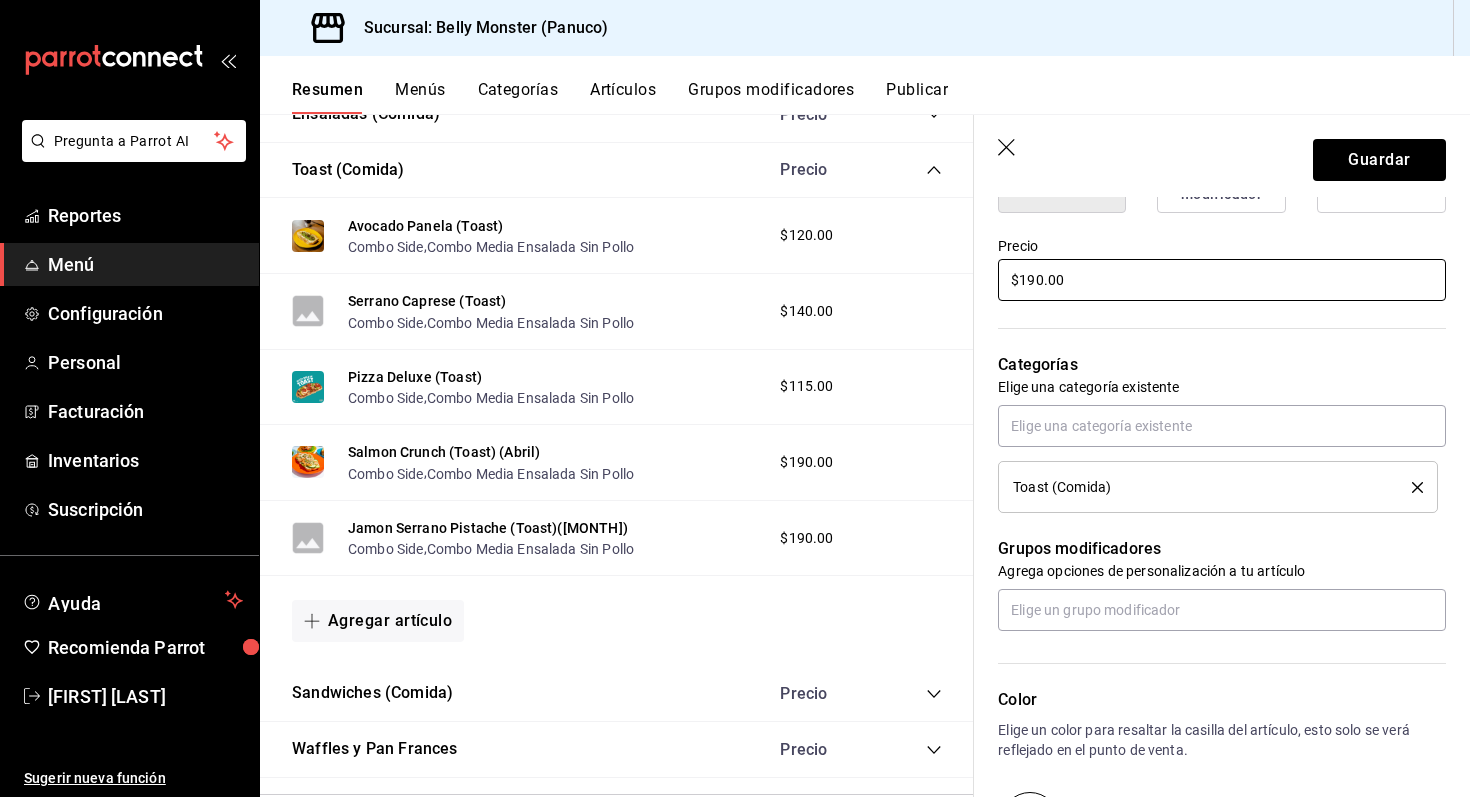scroll, scrollTop: 587, scrollLeft: 0, axis: vertical 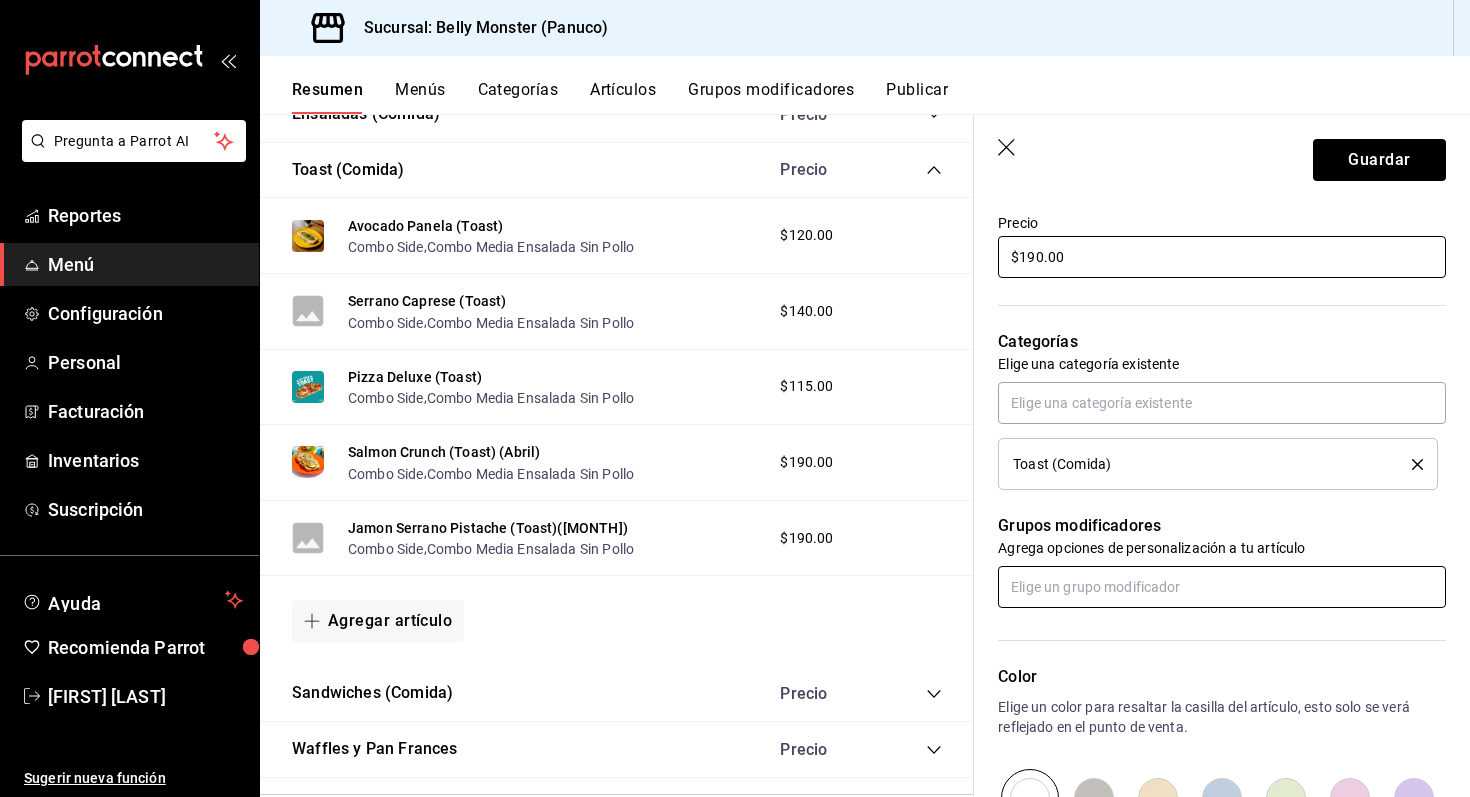 type on "$190.00" 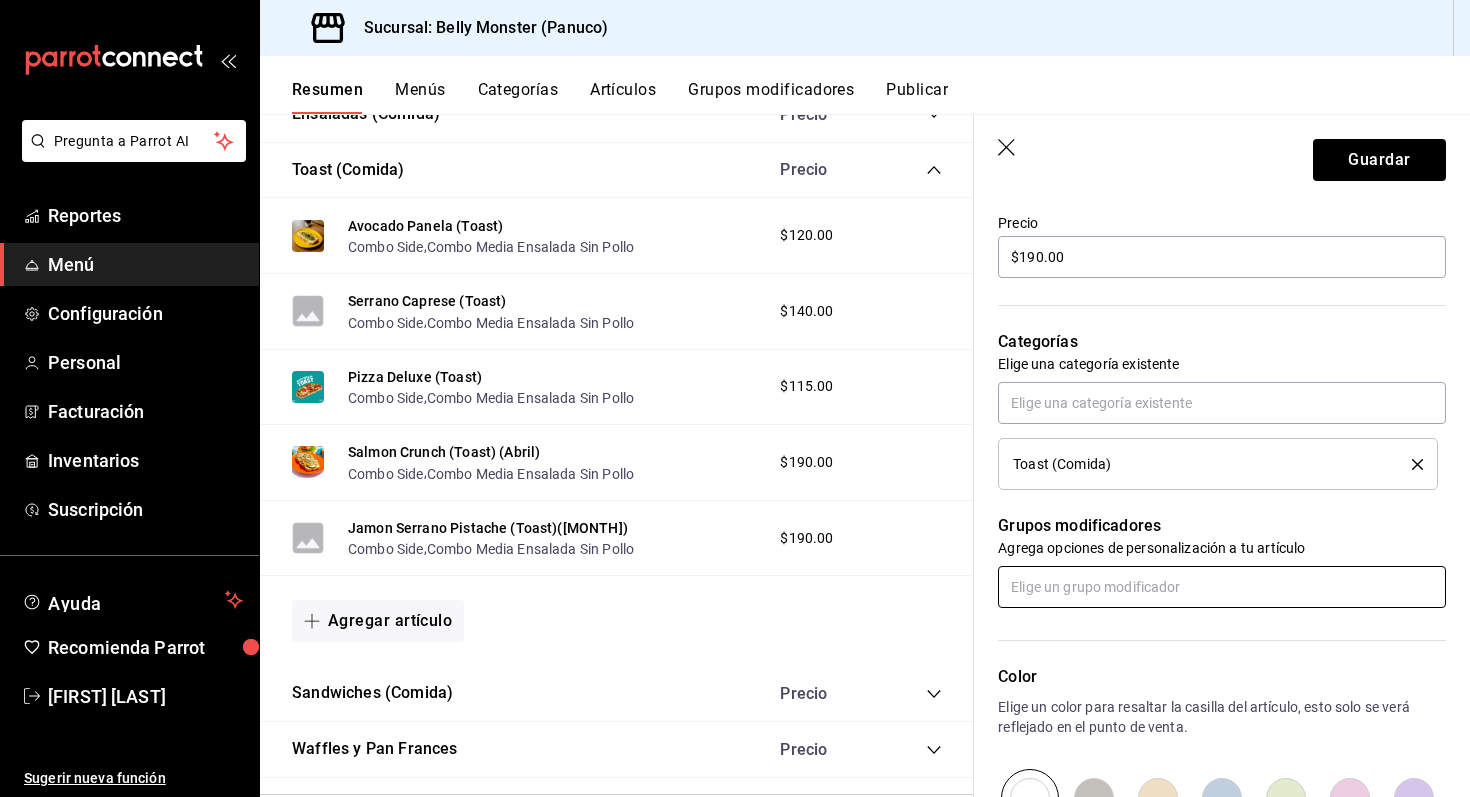 click at bounding box center (1222, 587) 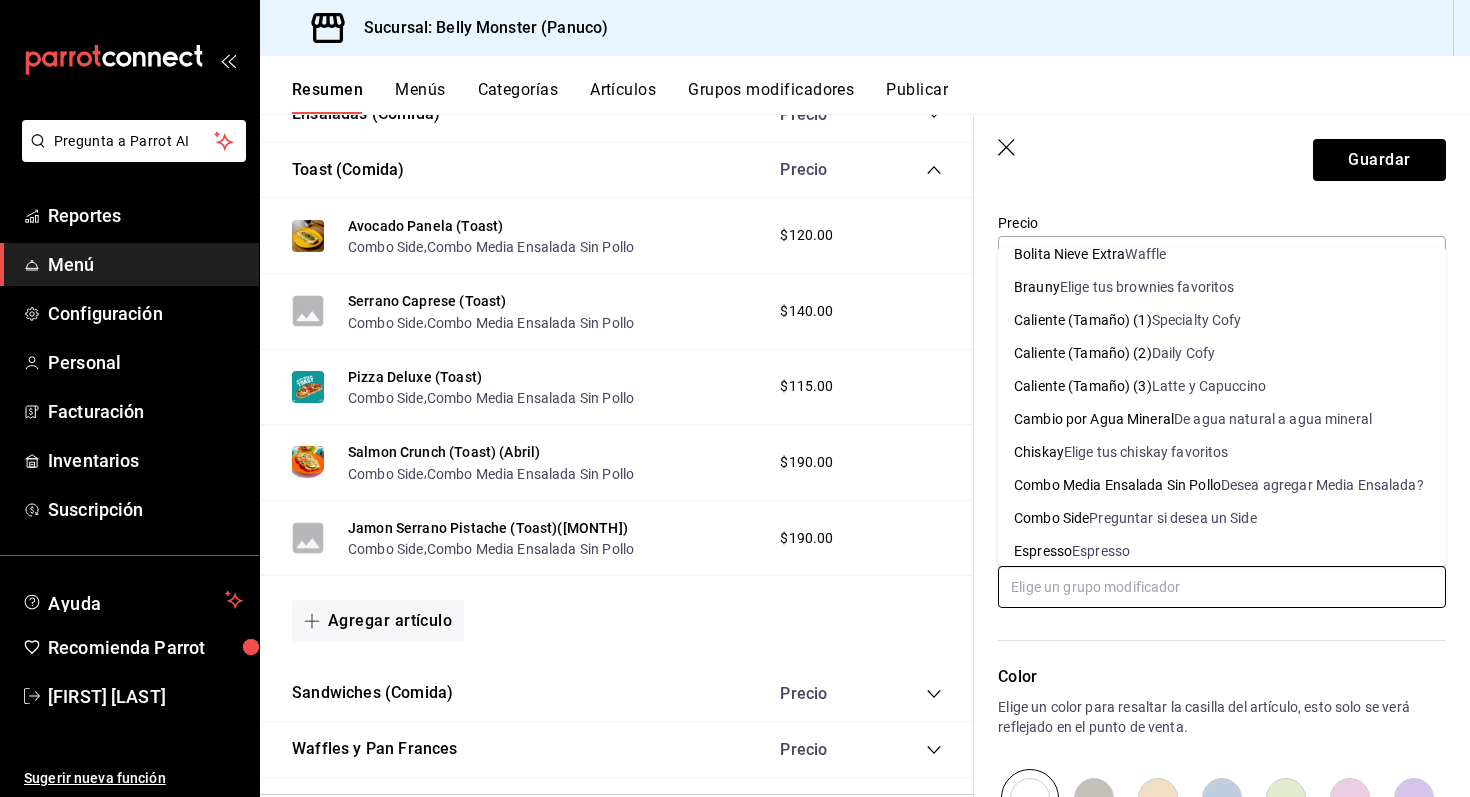 scroll, scrollTop: 65, scrollLeft: 0, axis: vertical 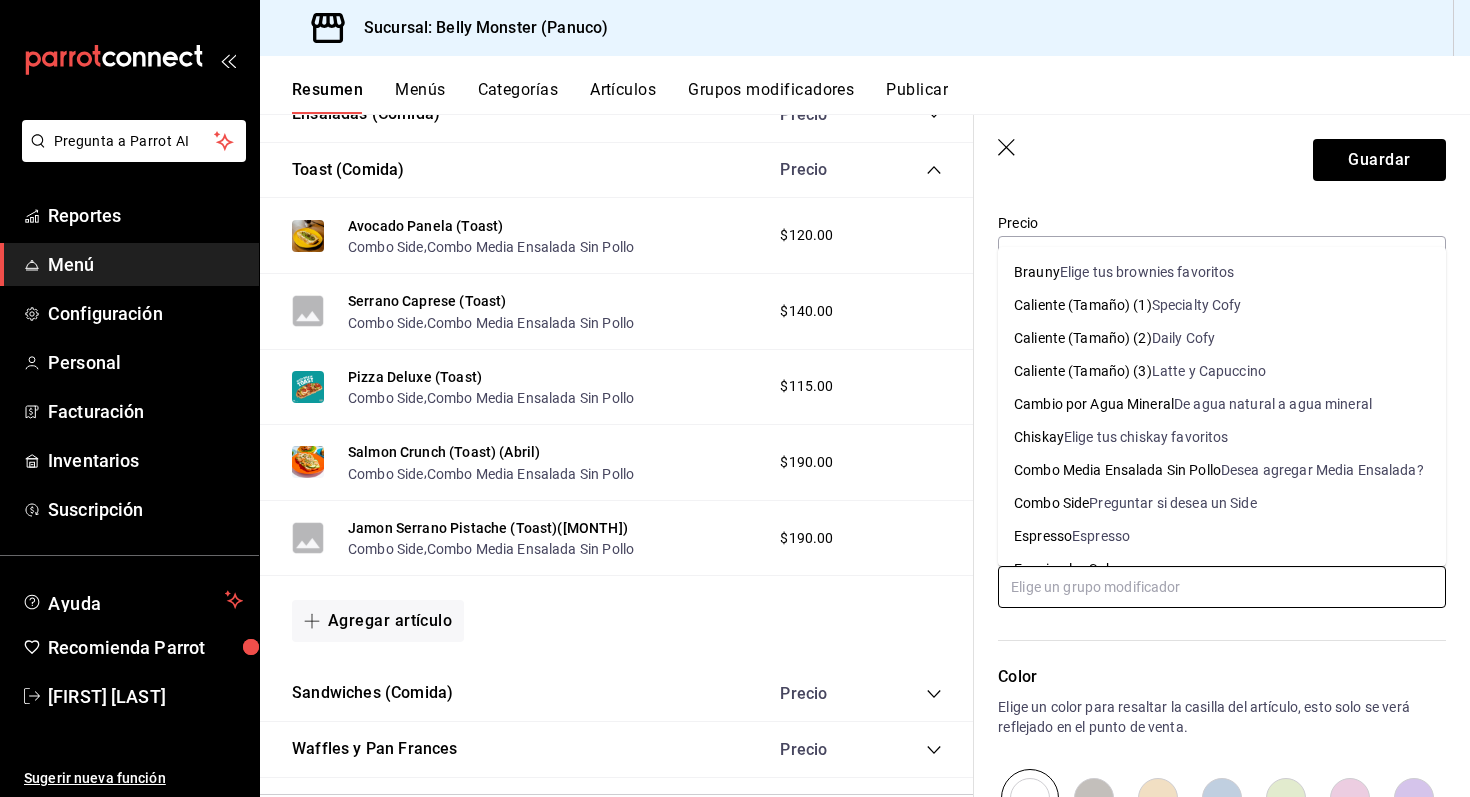 click on "Preguntar si desea un Side" at bounding box center [1172, 503] 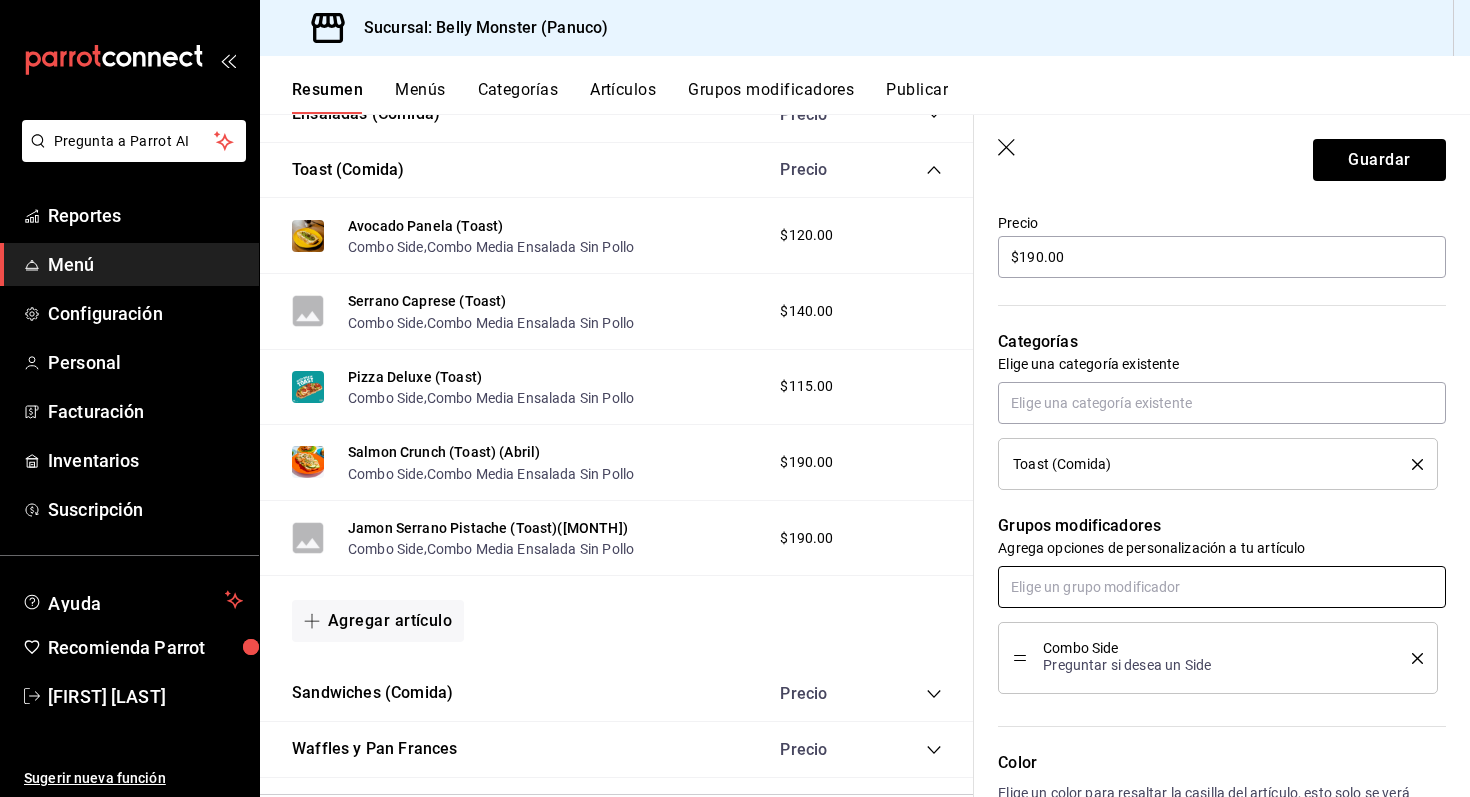 click at bounding box center (1222, 587) 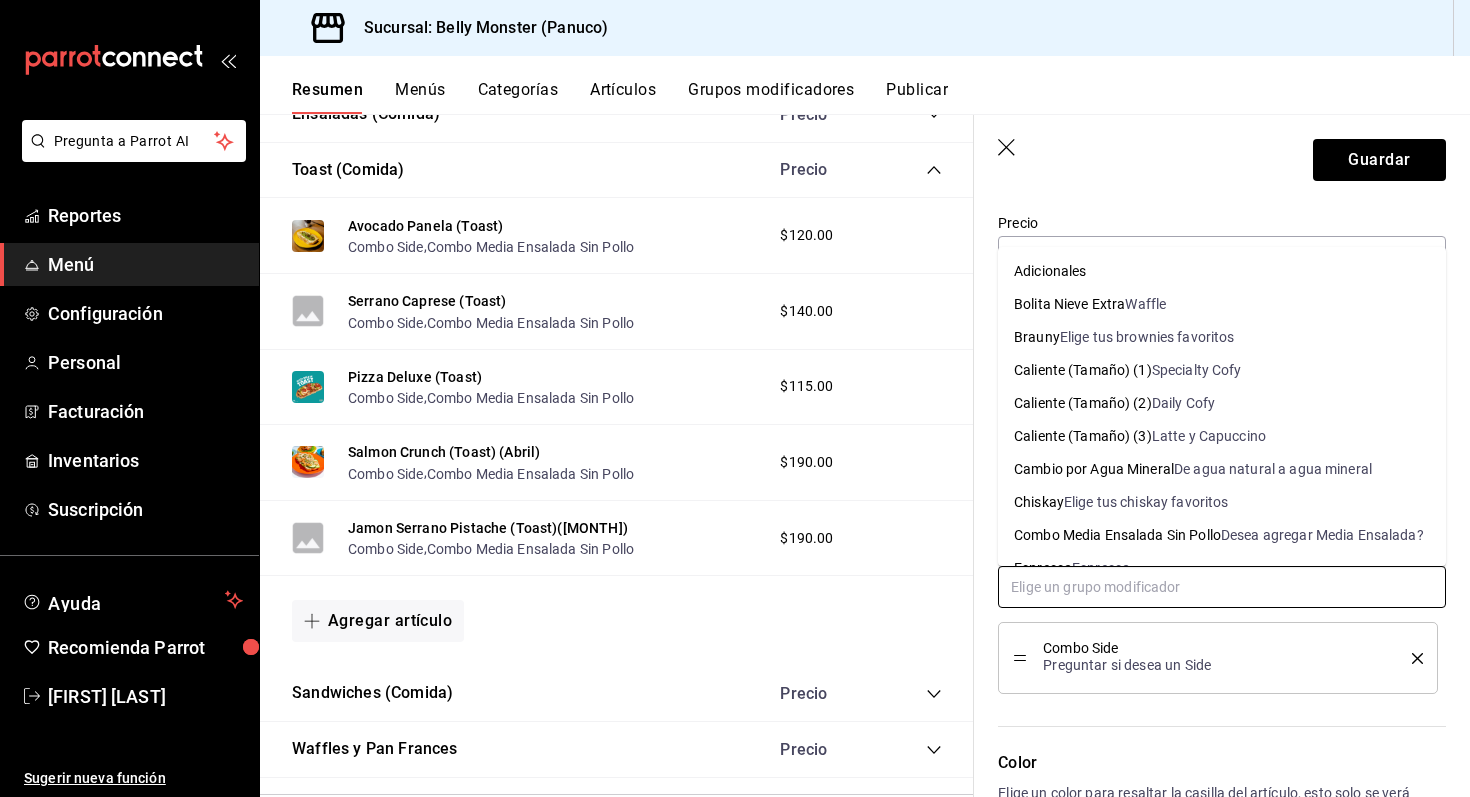 click on "Combo Media Ensalada Sin Pollo" at bounding box center (1117, 535) 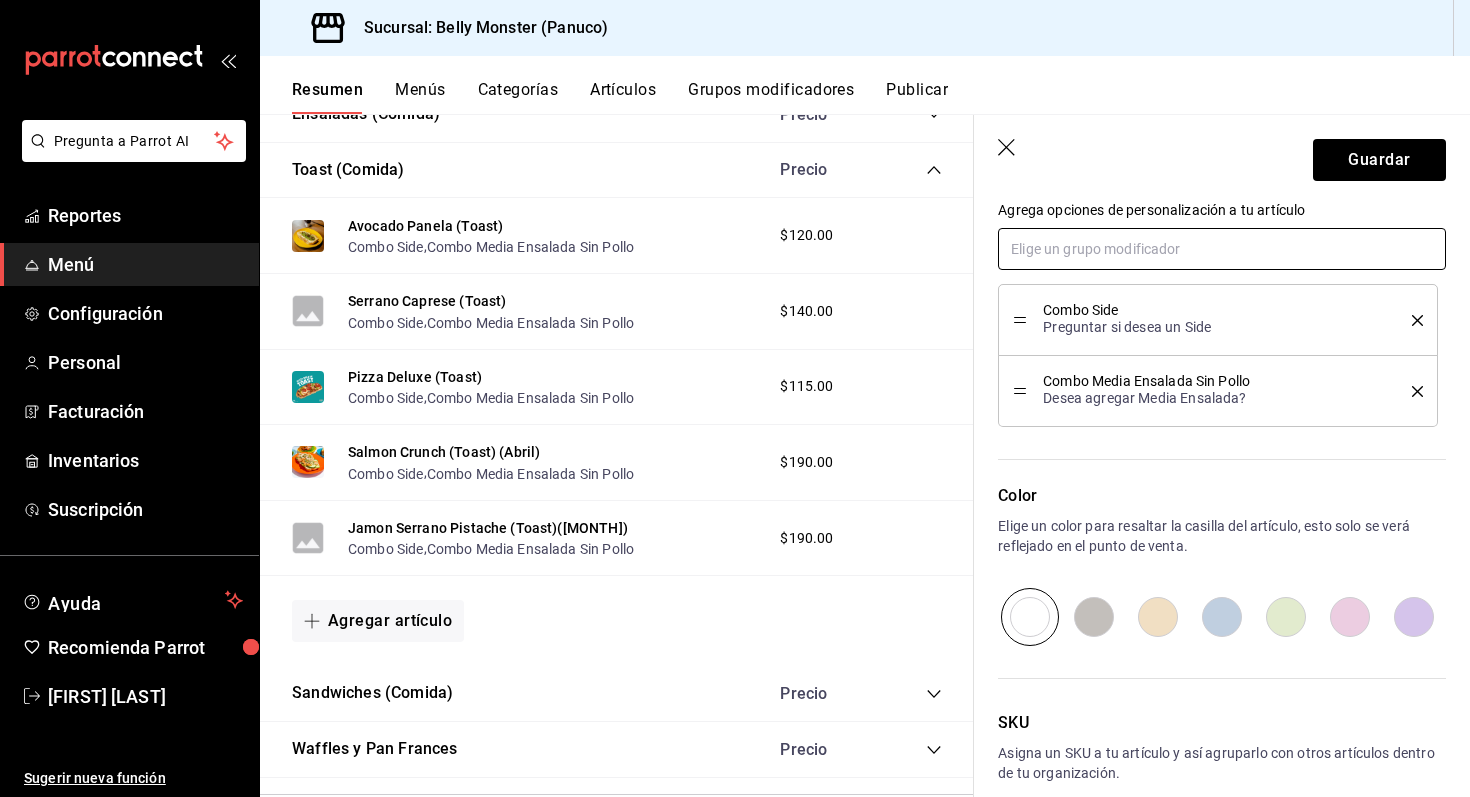 scroll, scrollTop: 927, scrollLeft: 0, axis: vertical 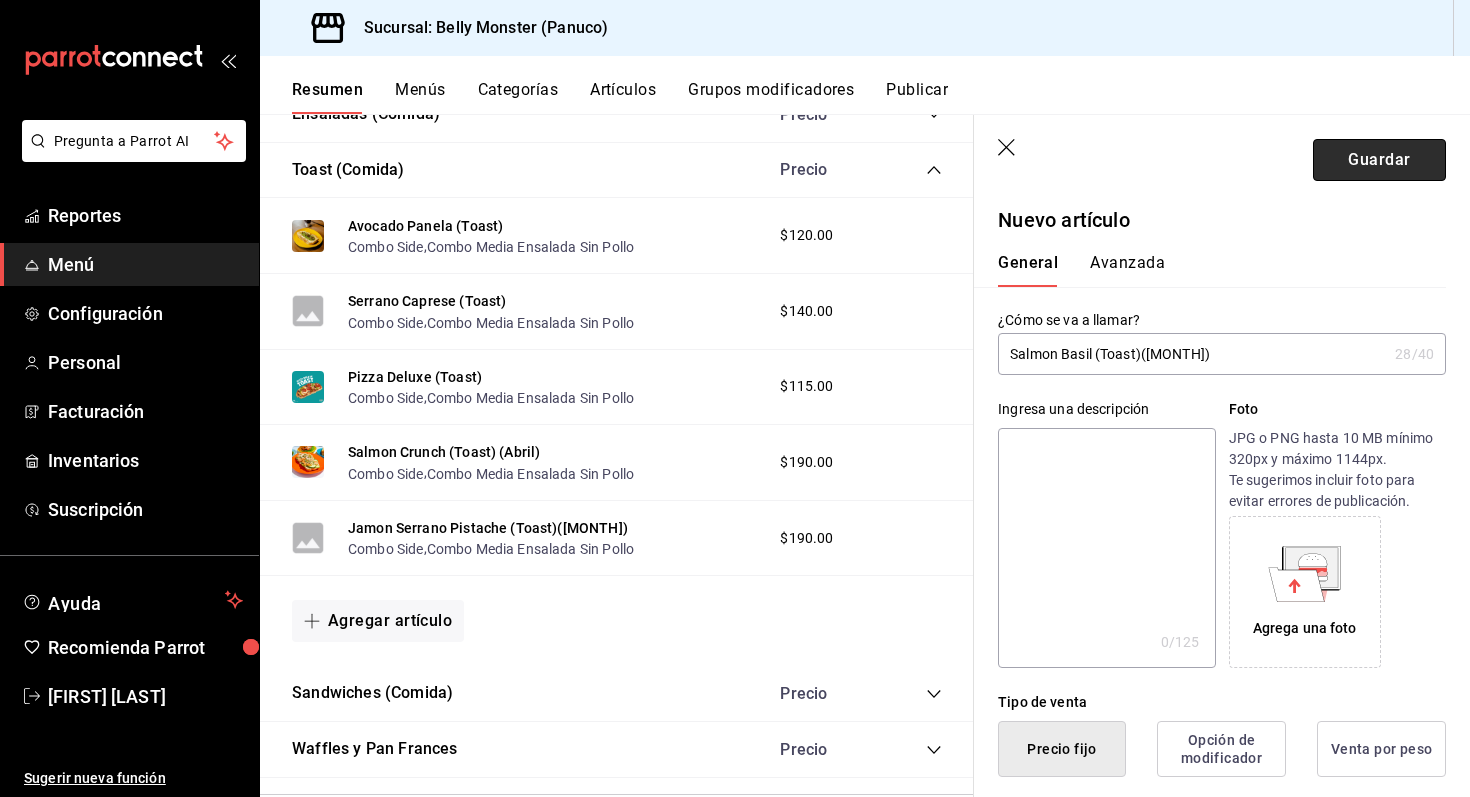 click on "Guardar" at bounding box center [1379, 160] 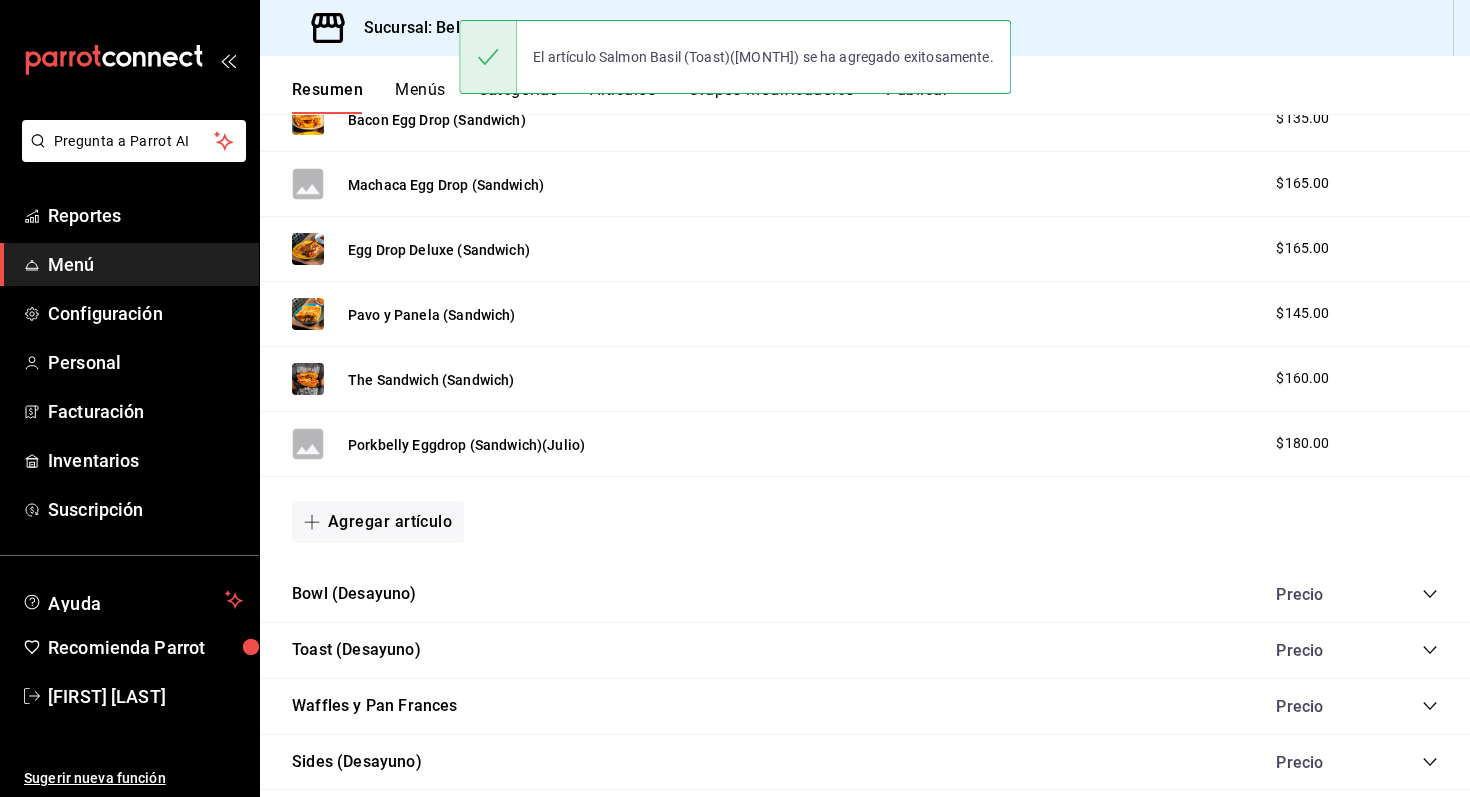scroll, scrollTop: 1615, scrollLeft: 0, axis: vertical 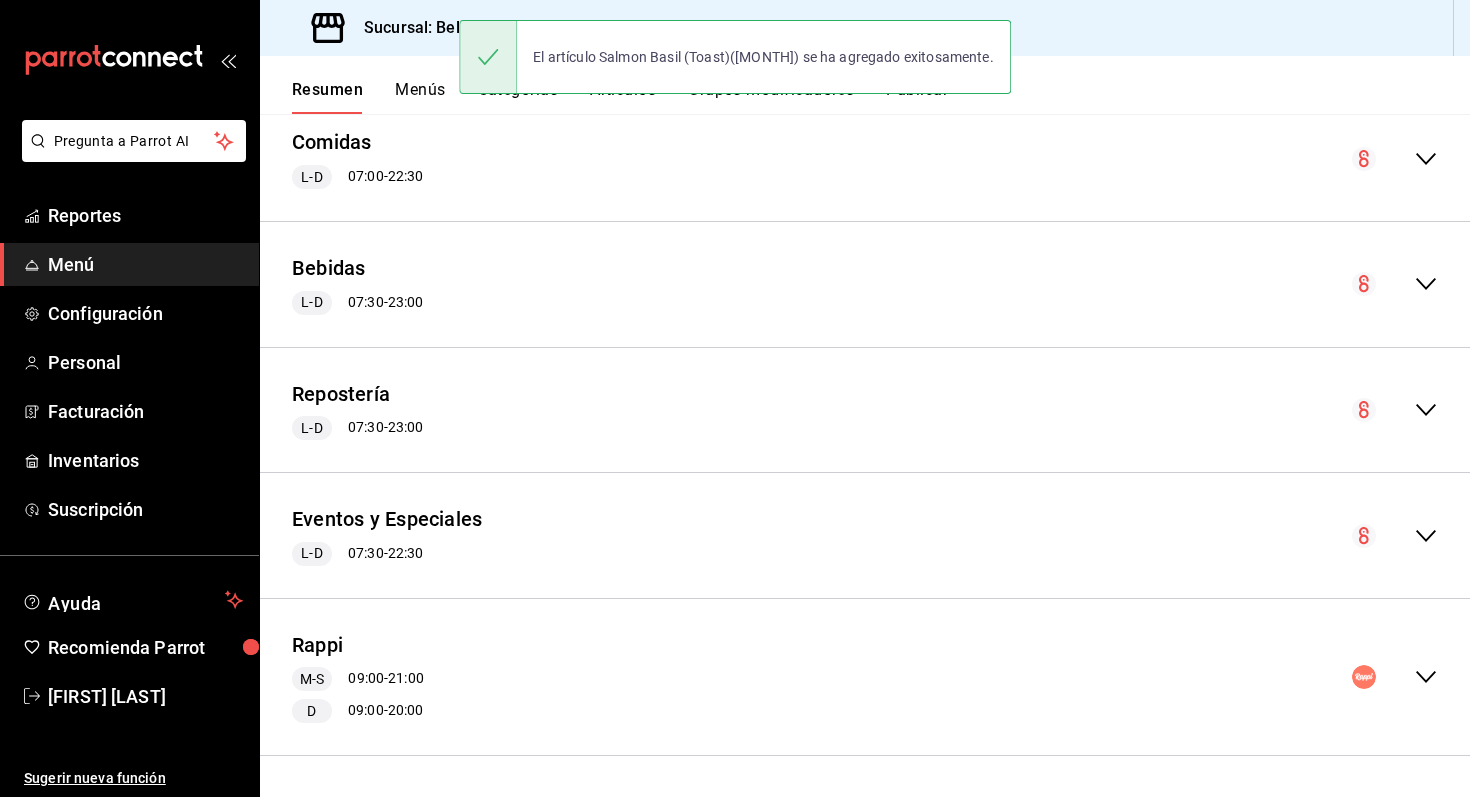 click 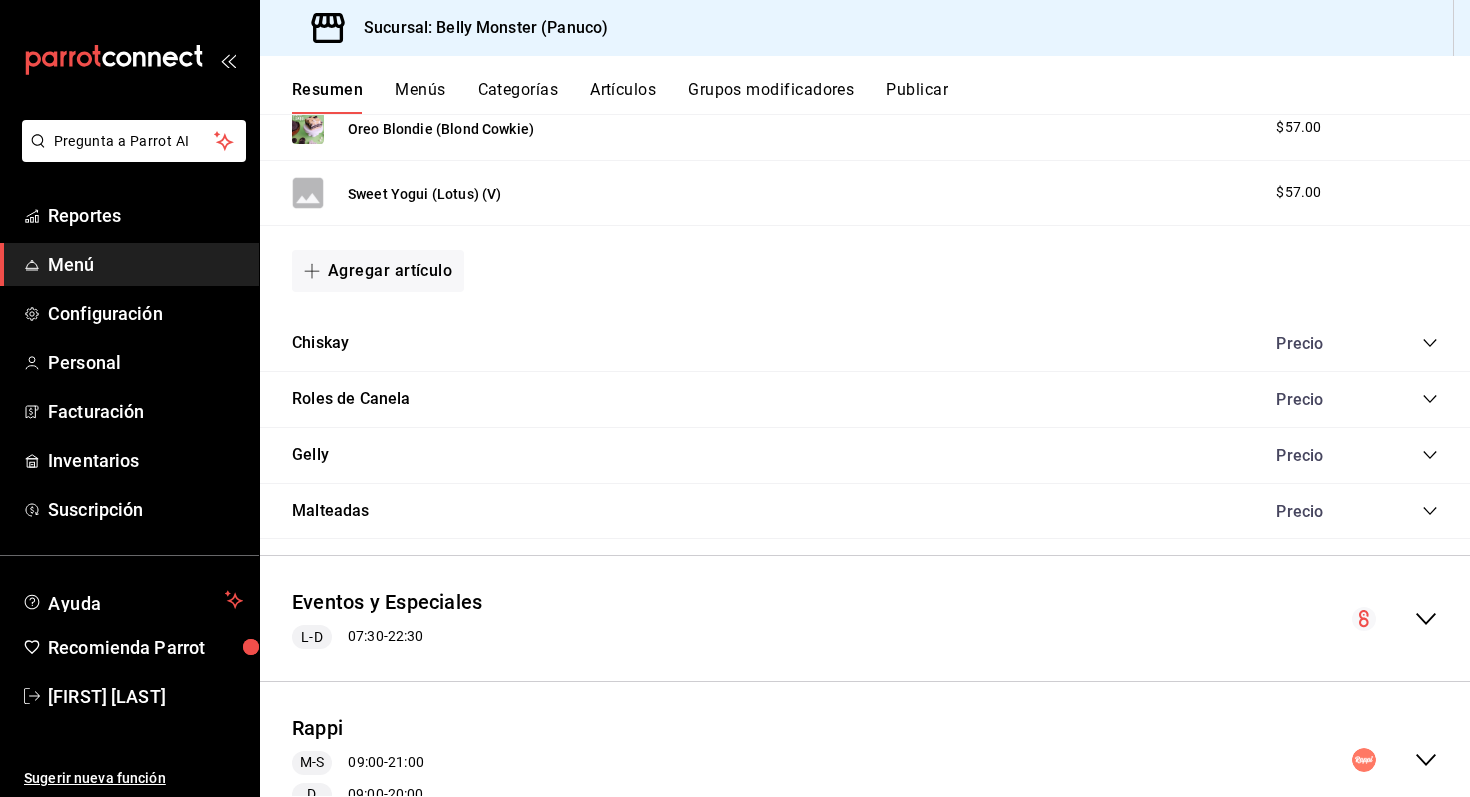 scroll, scrollTop: 3293, scrollLeft: 0, axis: vertical 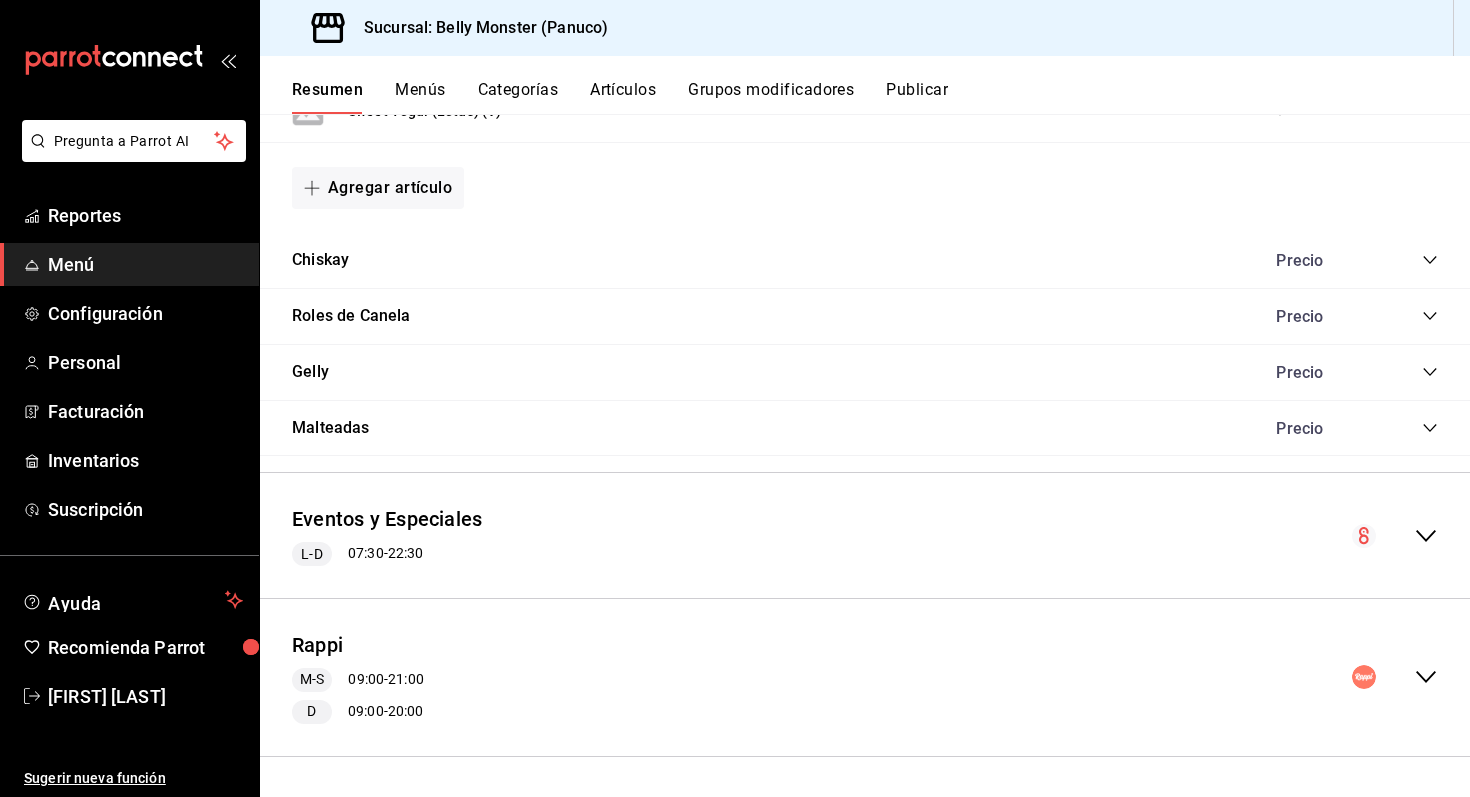 click 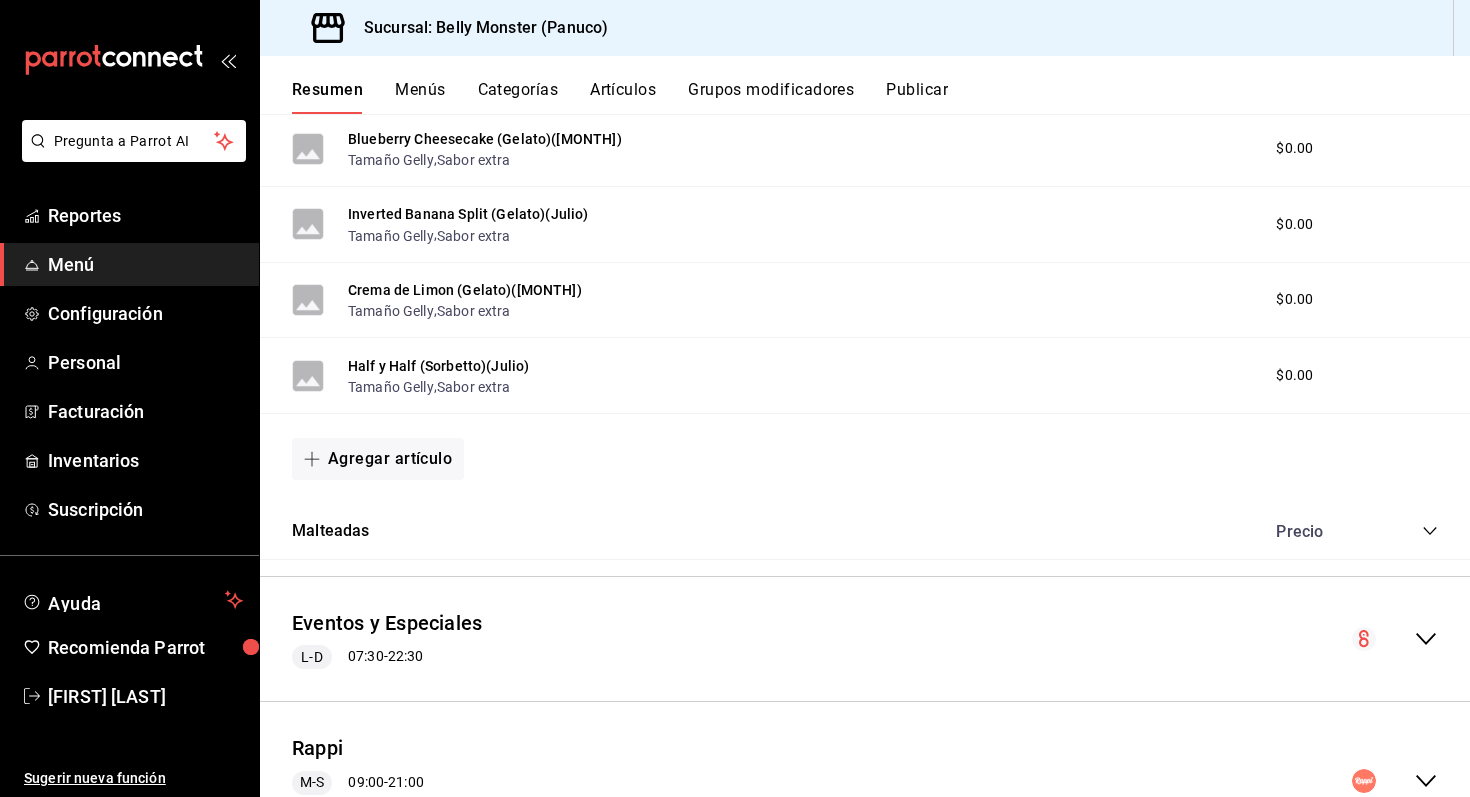 scroll, scrollTop: 5555, scrollLeft: 0, axis: vertical 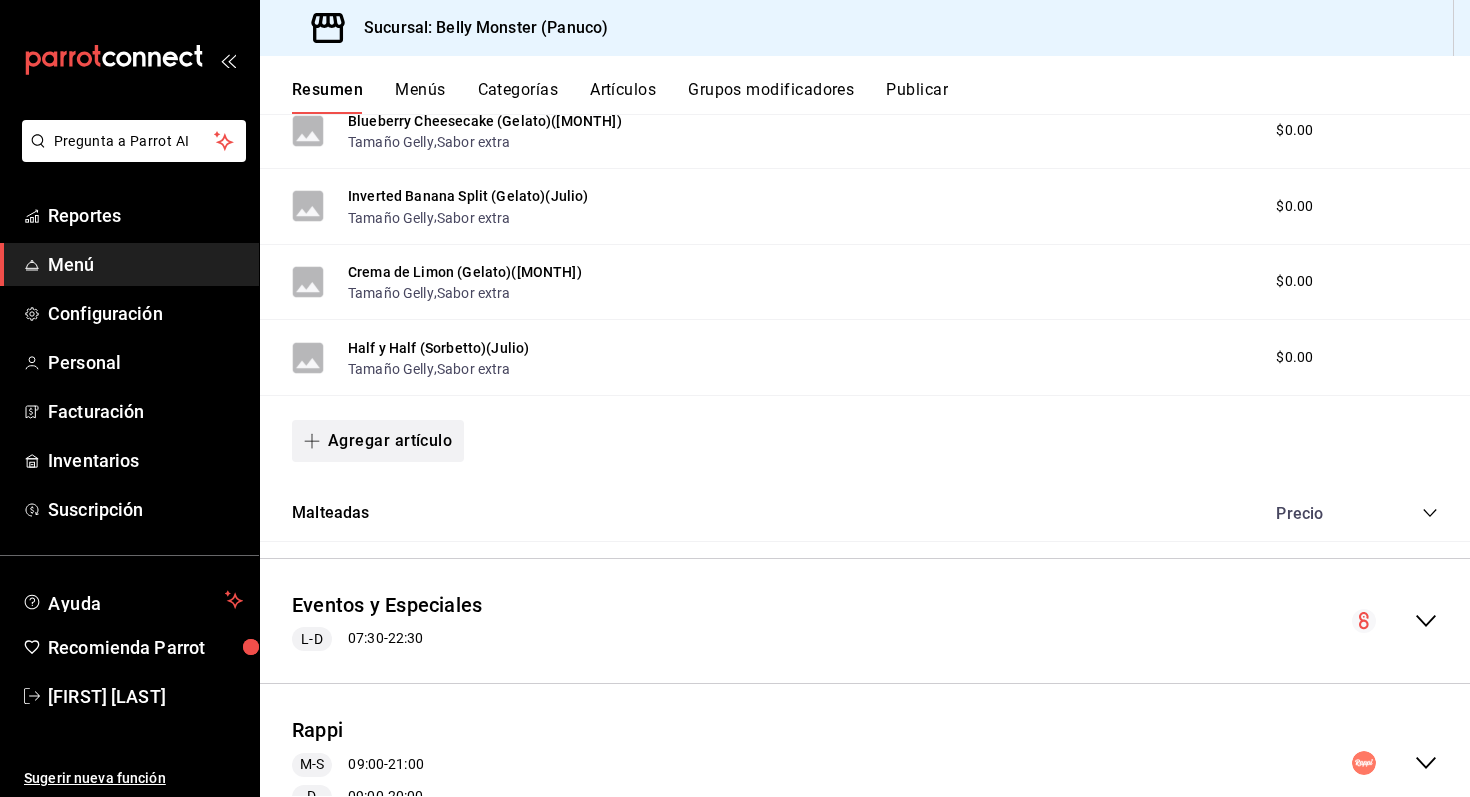 click on "Agregar artículo" at bounding box center (378, 441) 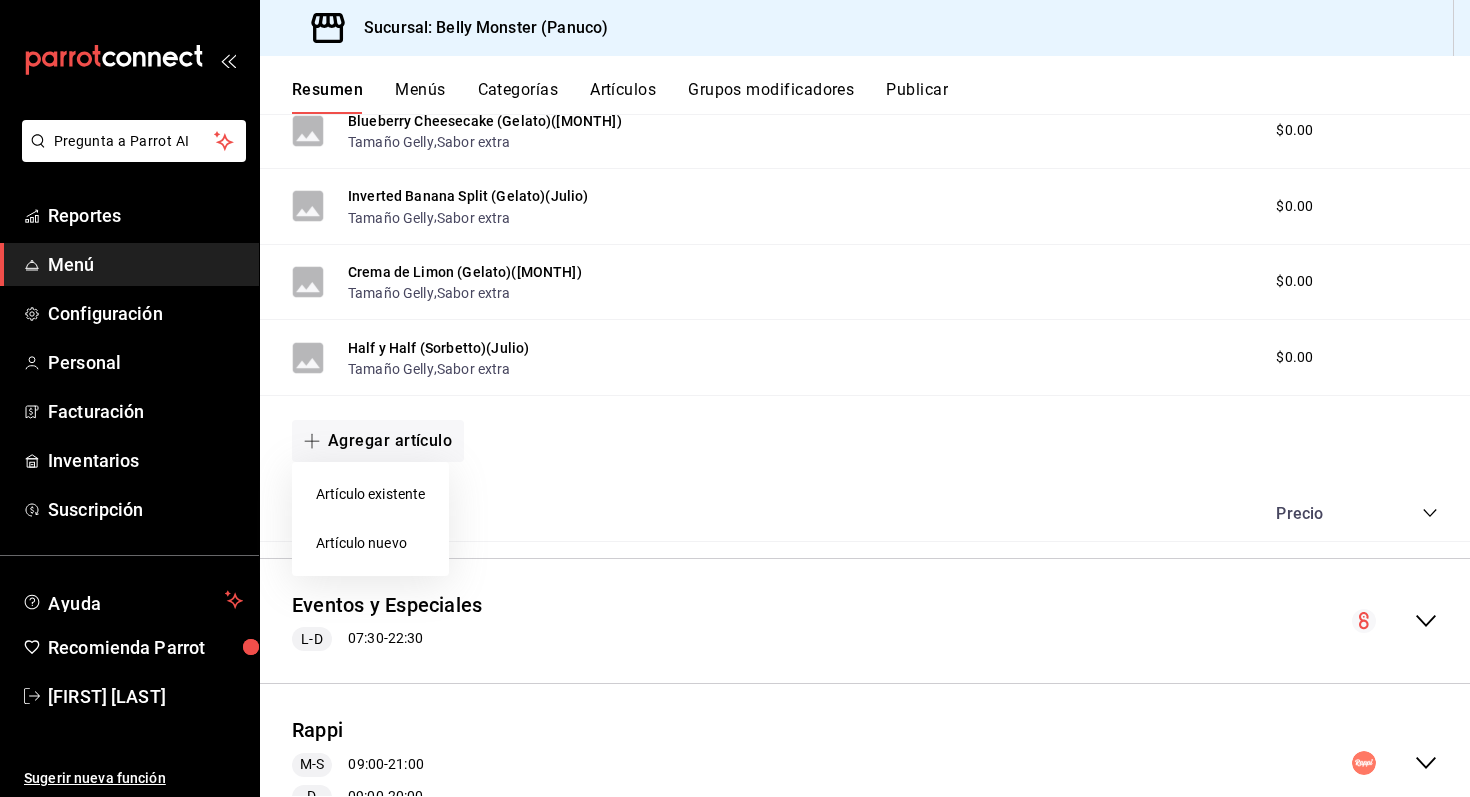 click on "Artículo nuevo" at bounding box center (370, 543) 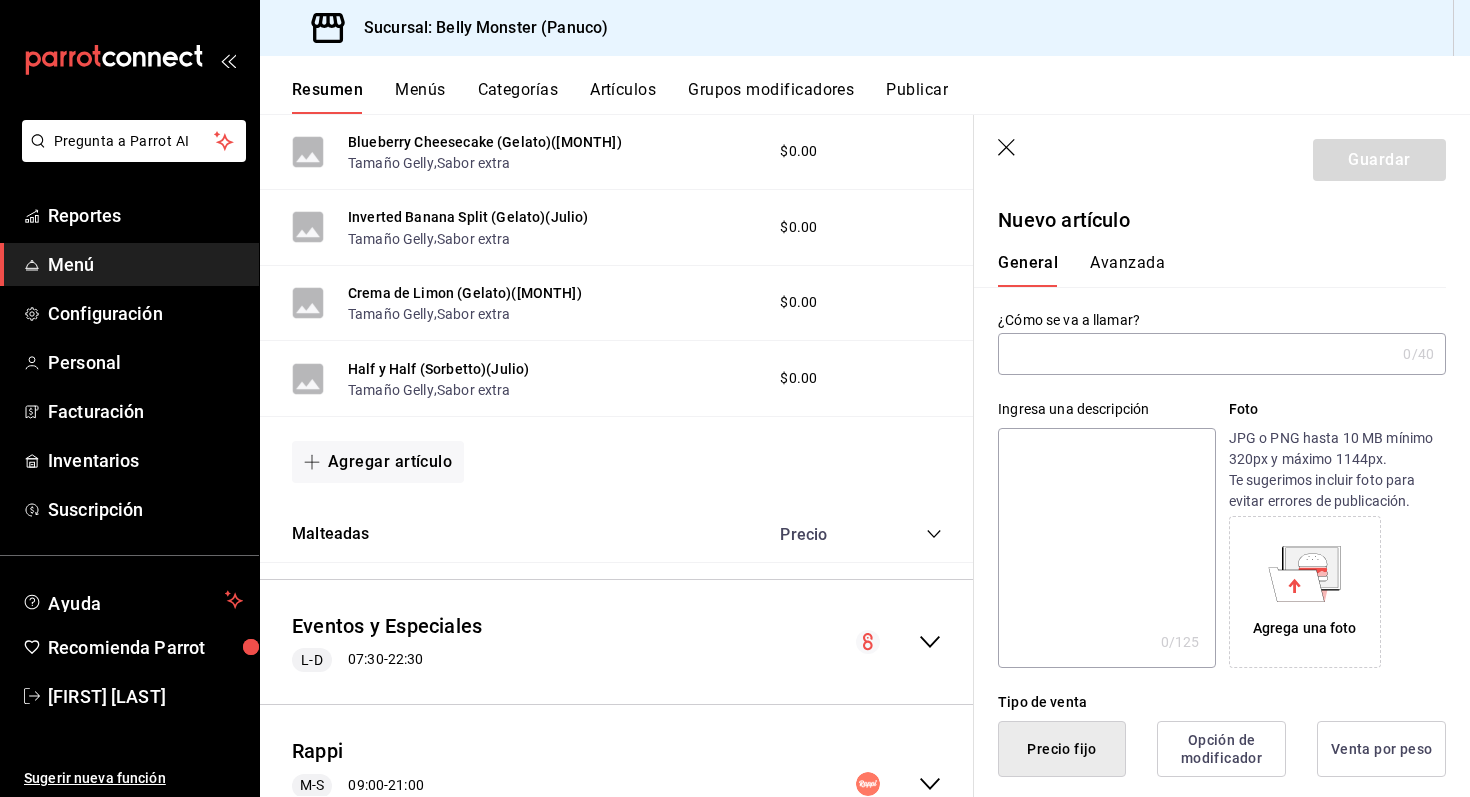 click at bounding box center (1196, 354) 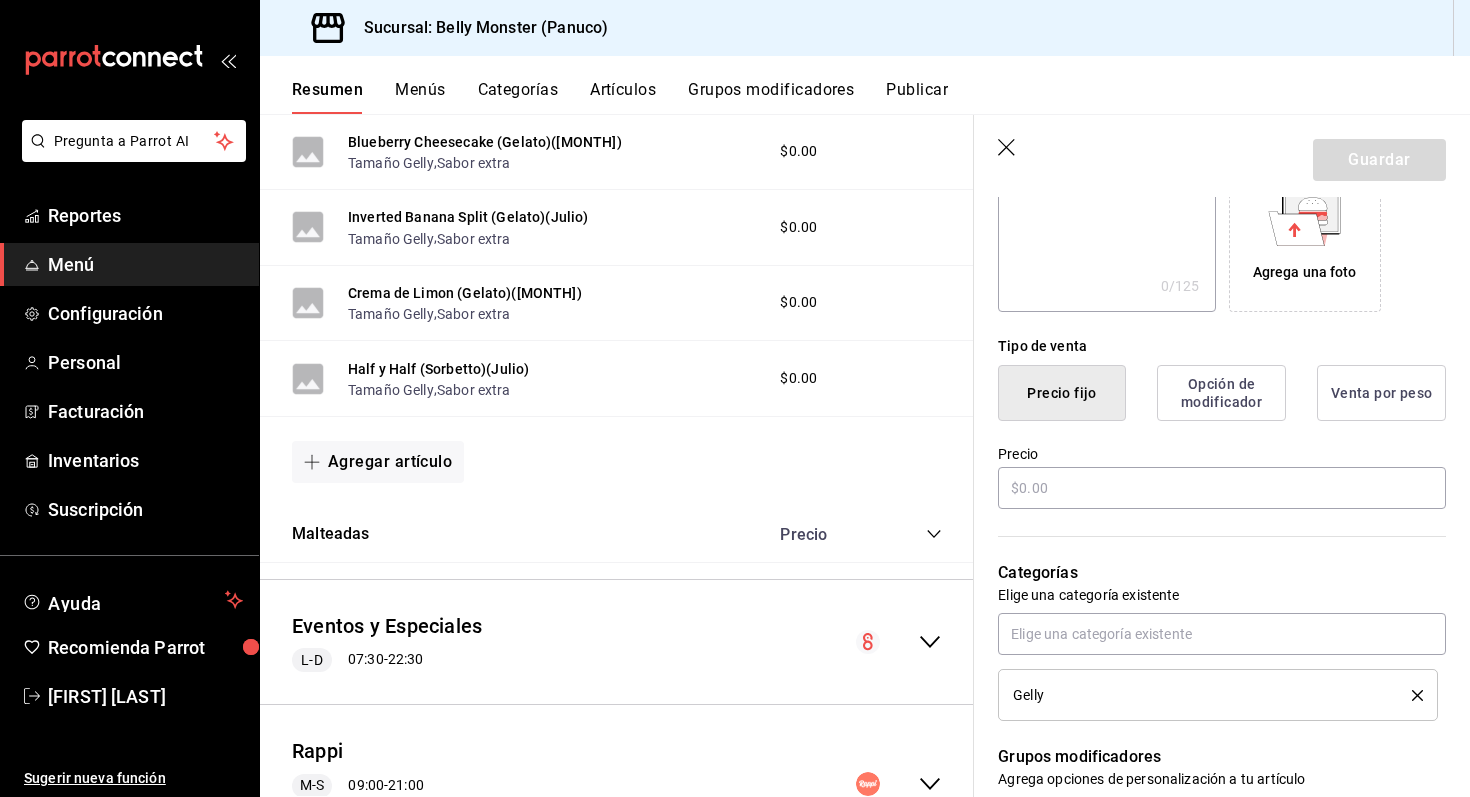 scroll, scrollTop: 362, scrollLeft: 0, axis: vertical 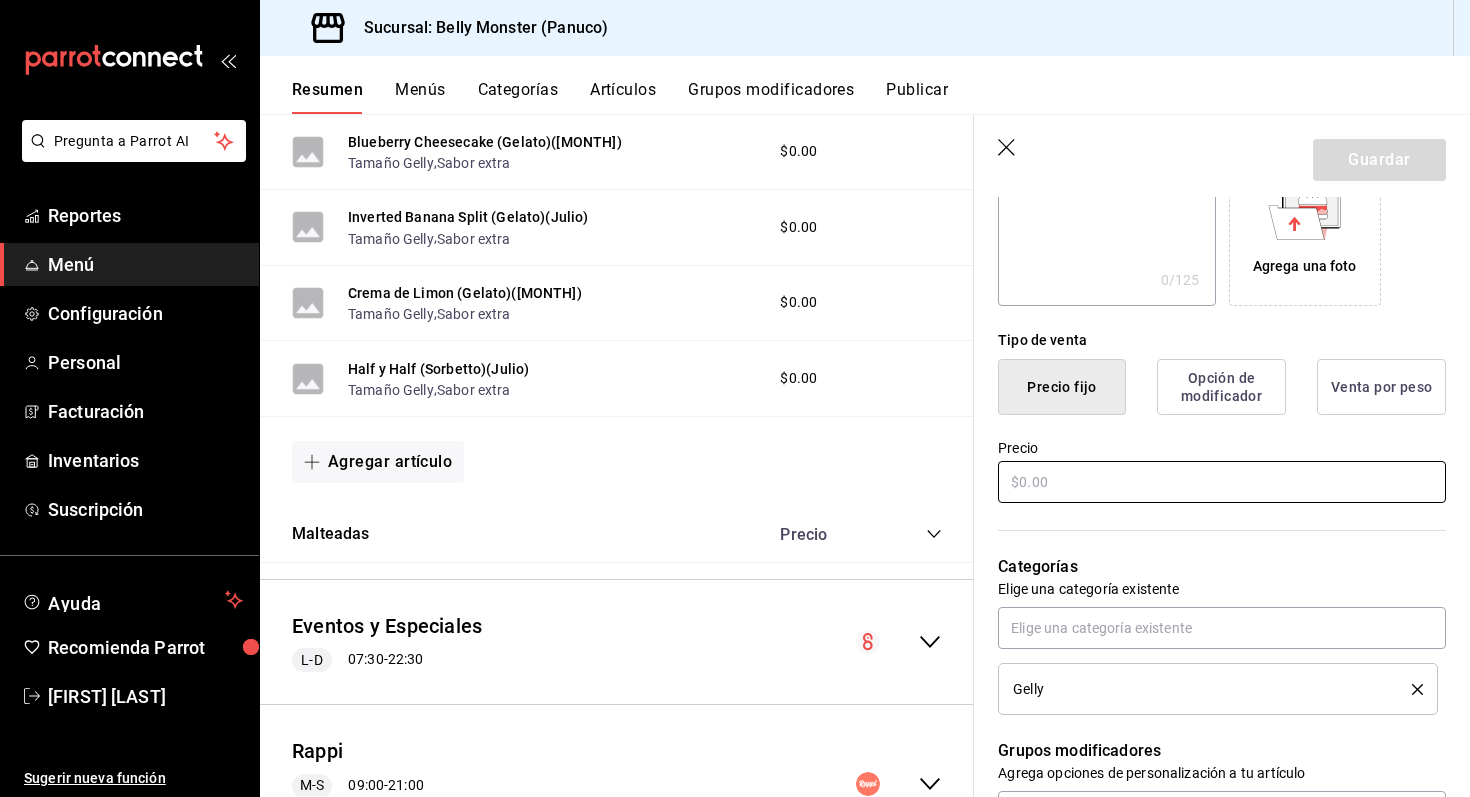 type on "Snickers (Gelato)(Agosto)" 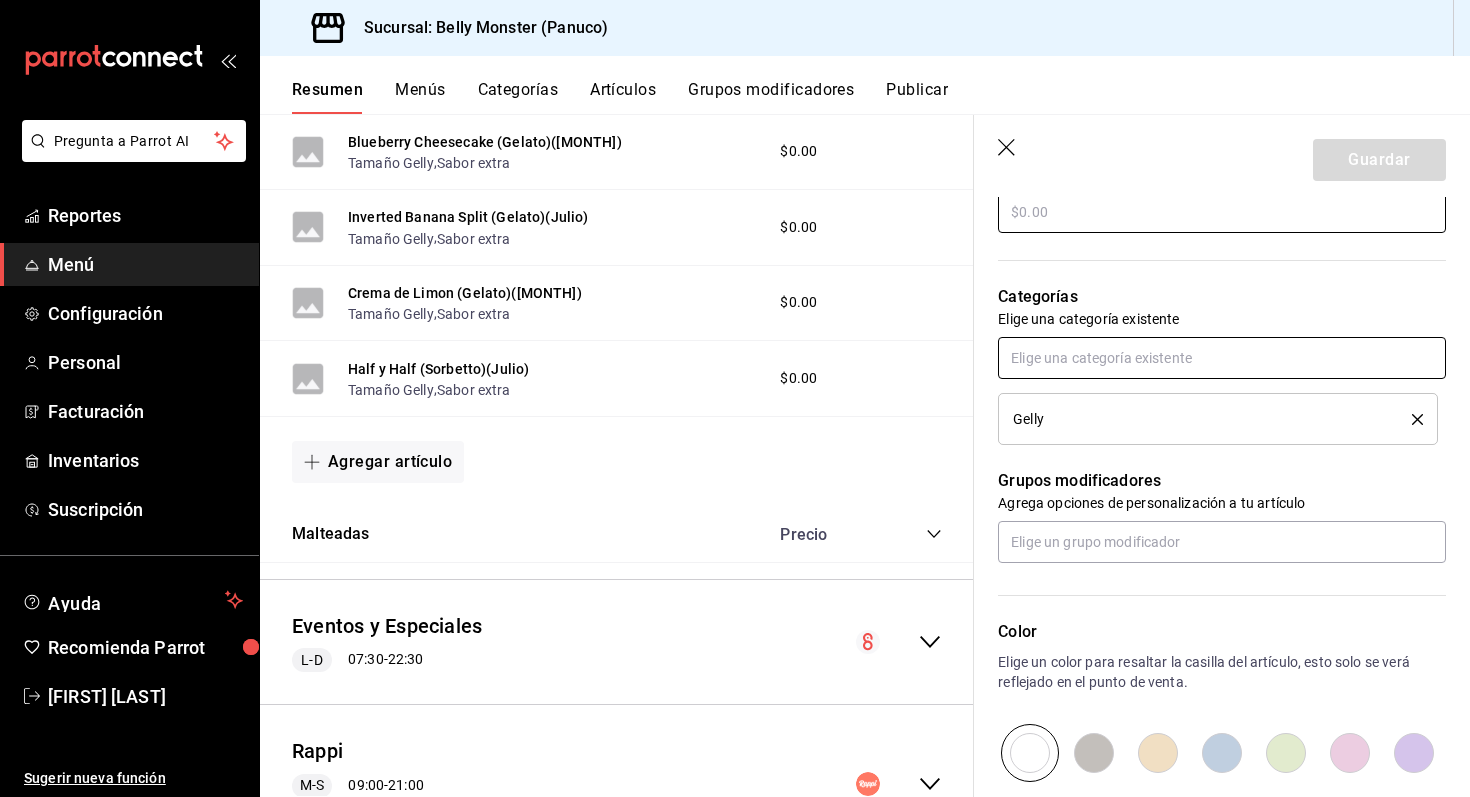 scroll, scrollTop: 642, scrollLeft: 0, axis: vertical 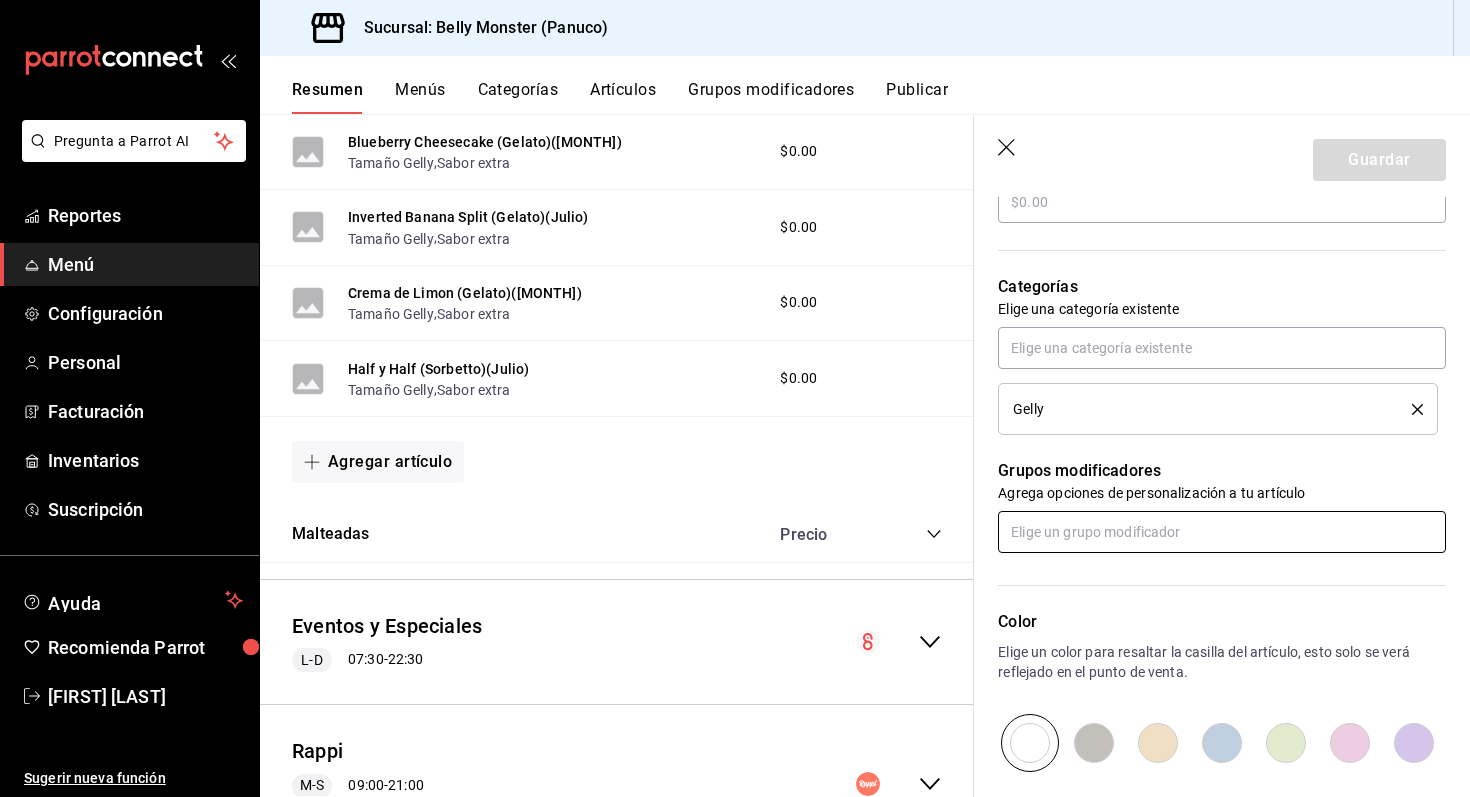 click at bounding box center (1222, 532) 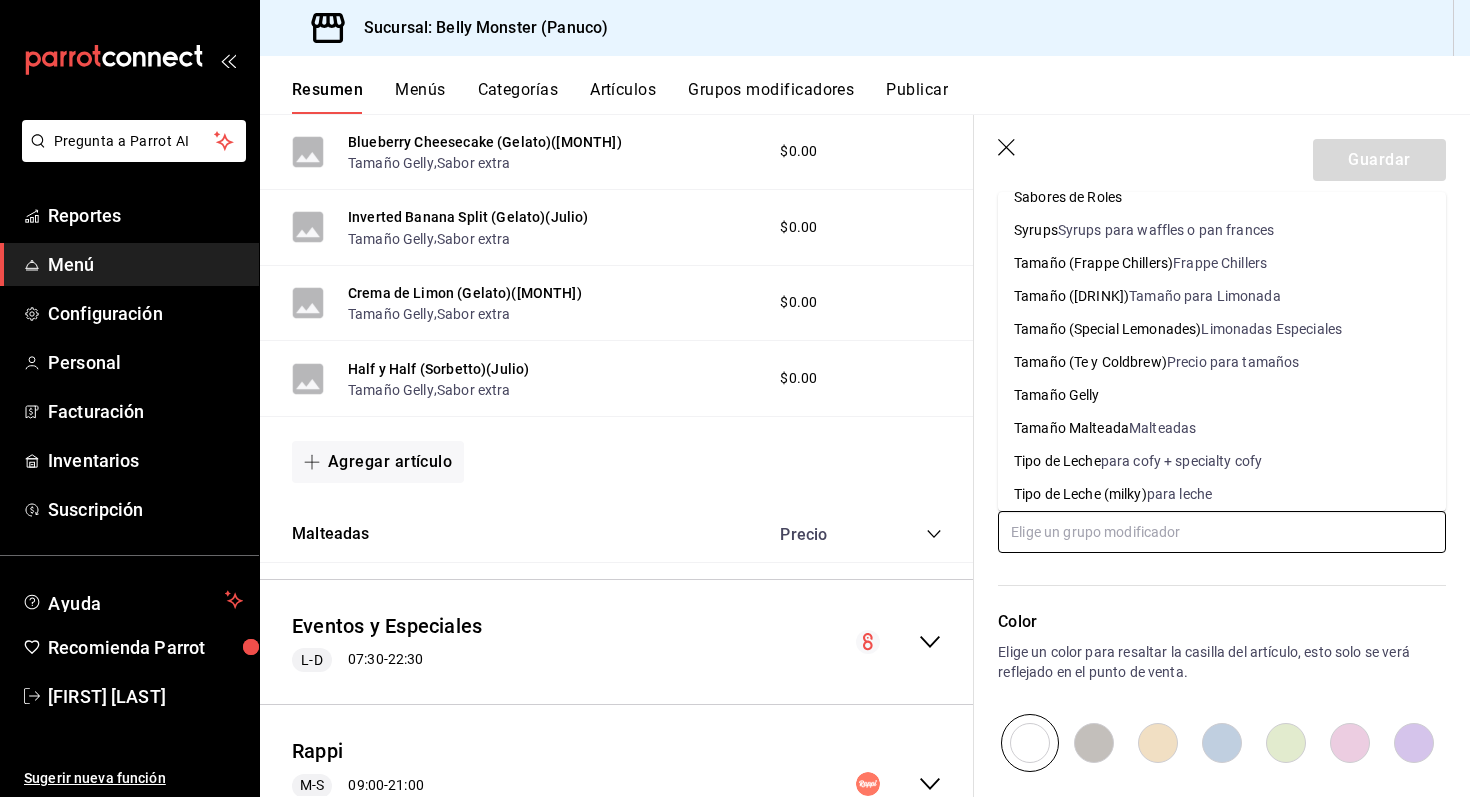 scroll, scrollTop: 976, scrollLeft: 0, axis: vertical 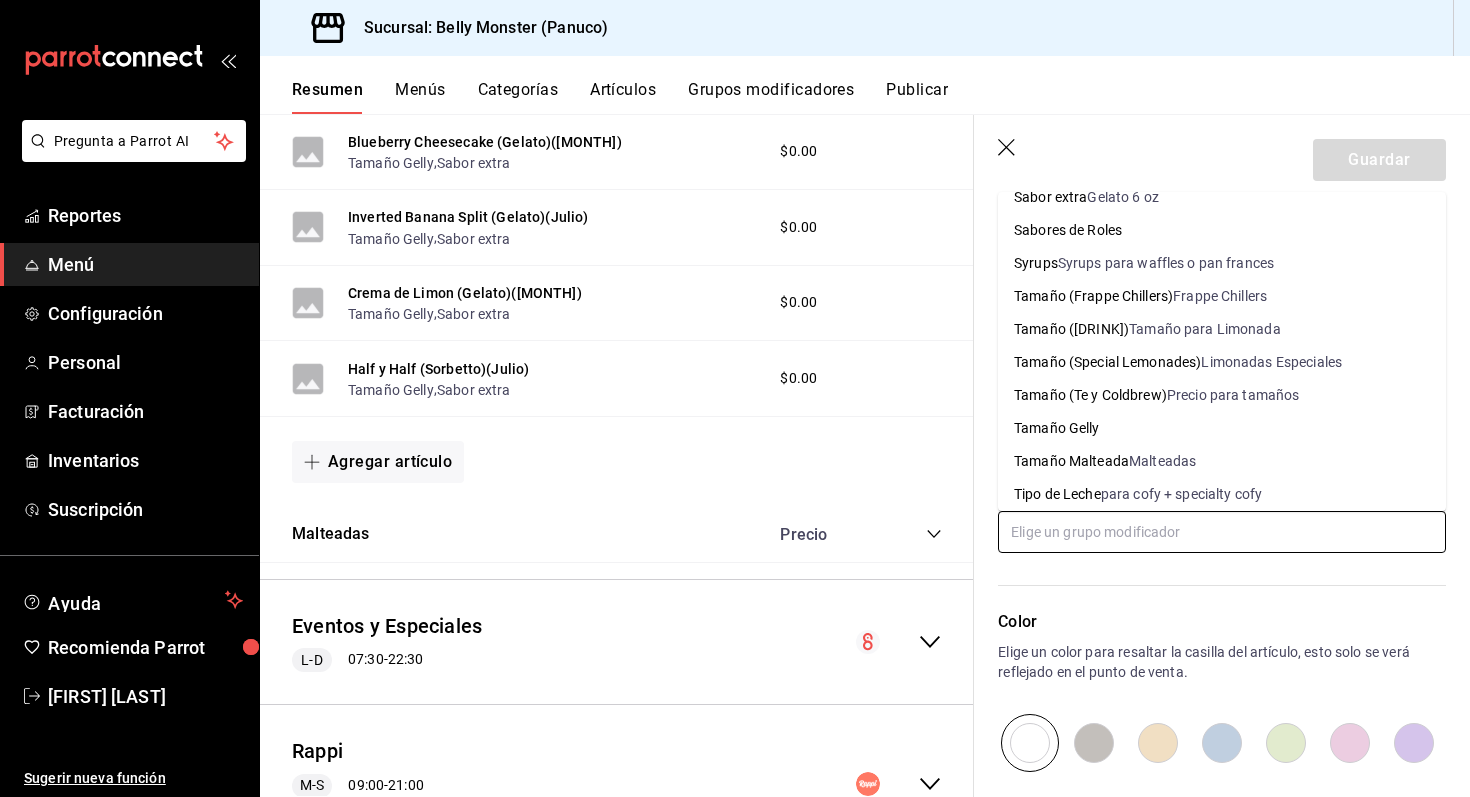 click on "Tamaño Gelly" at bounding box center [1057, 428] 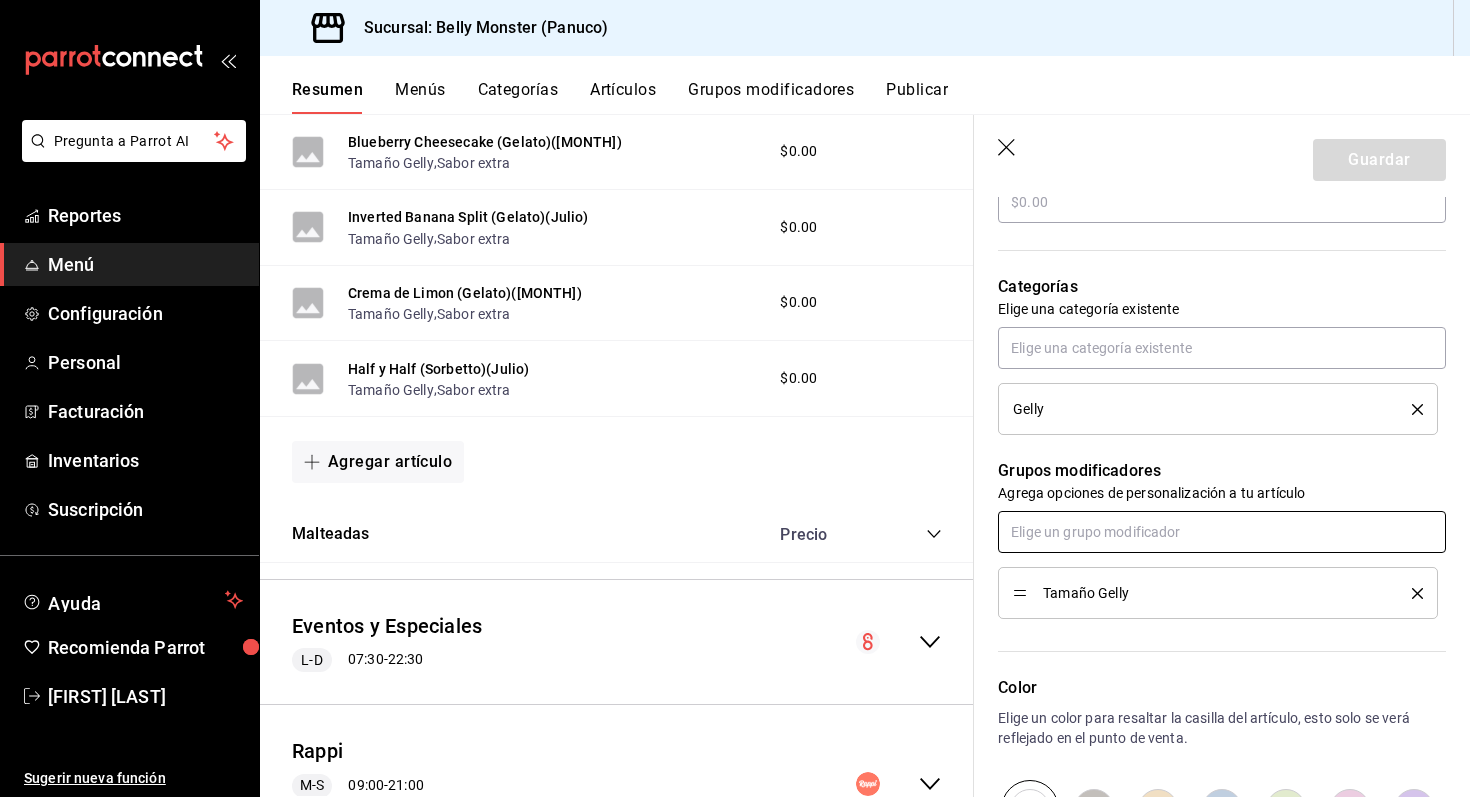 click at bounding box center [1222, 532] 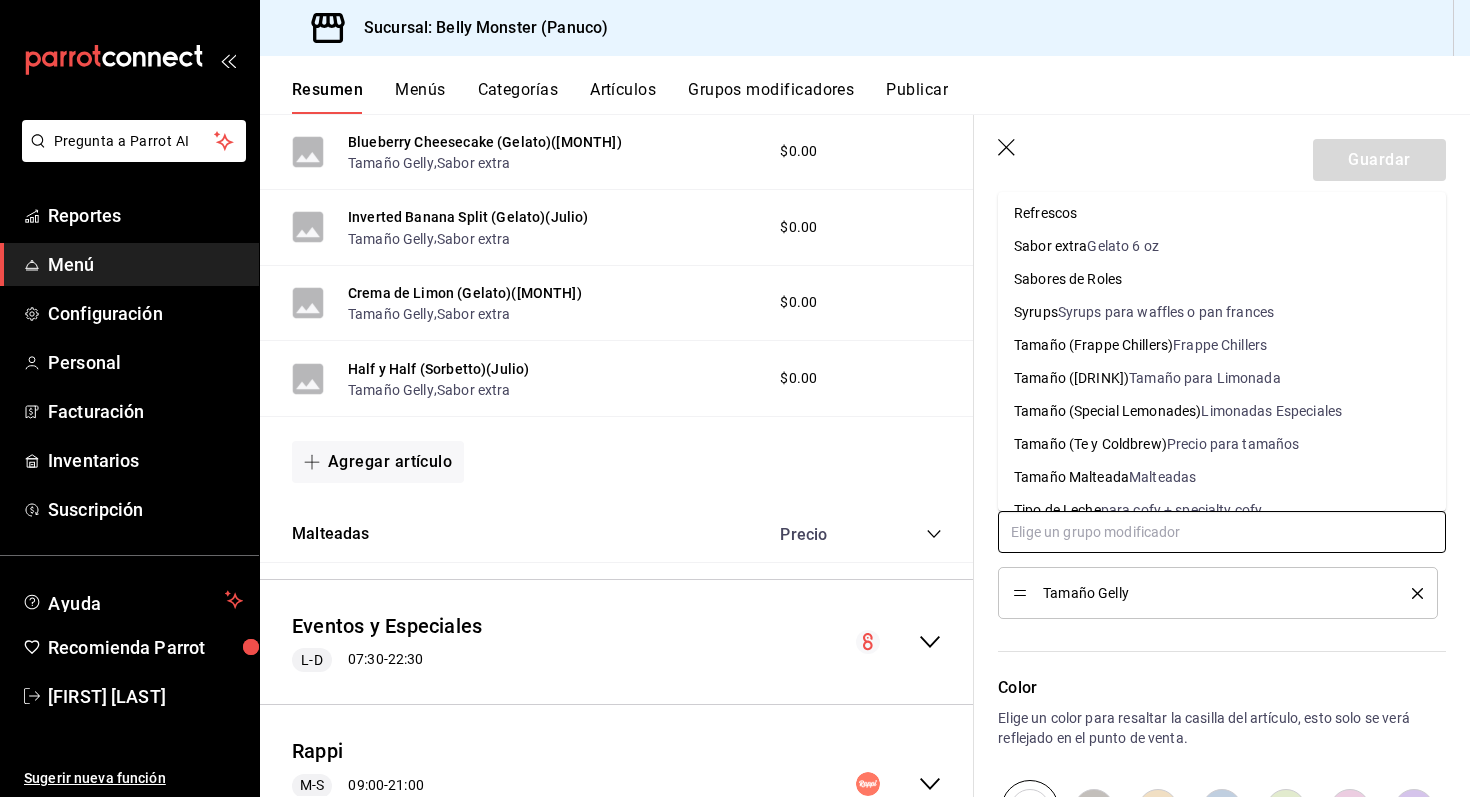 scroll, scrollTop: 920, scrollLeft: 0, axis: vertical 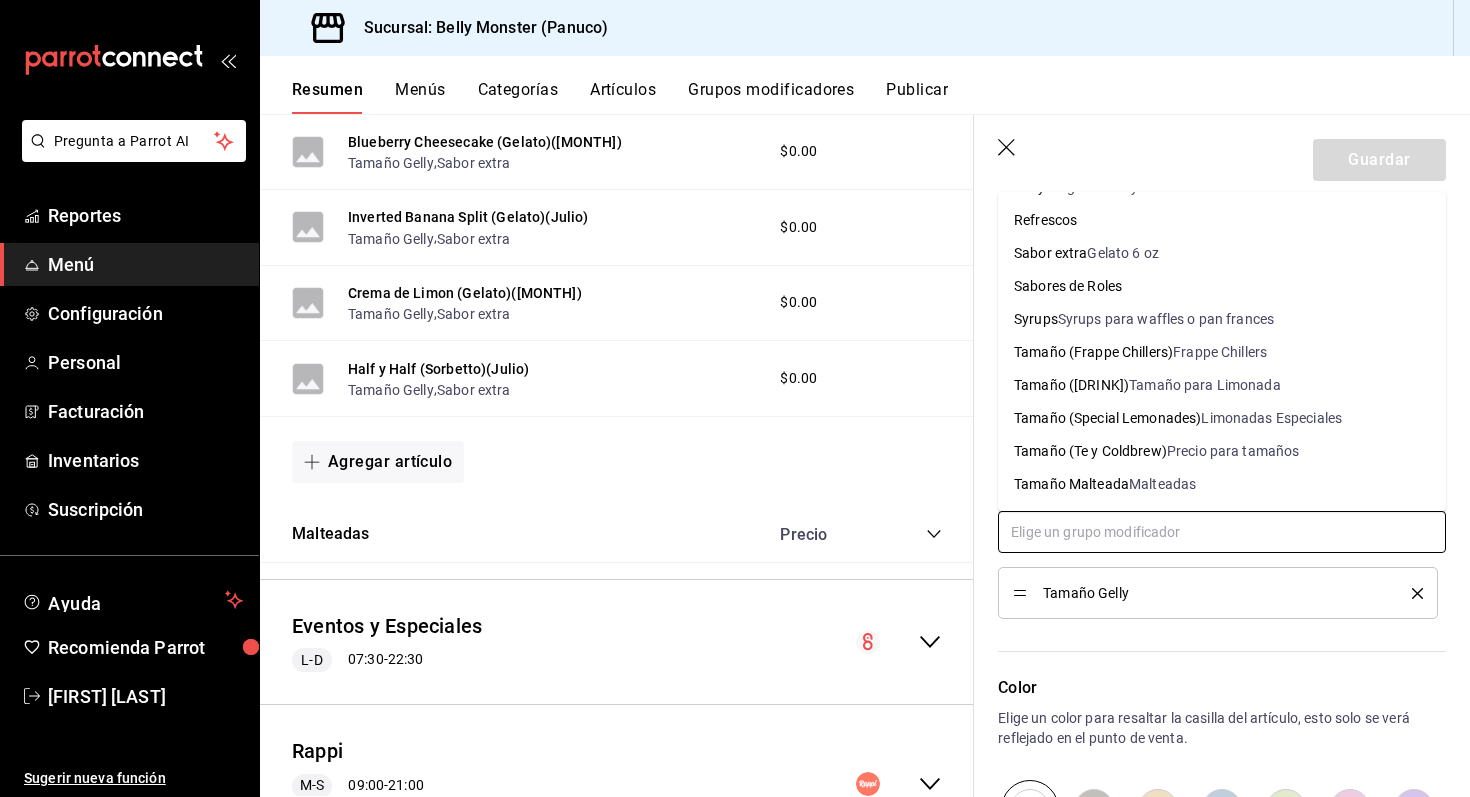 click on "Sabor extra" at bounding box center (1050, 253) 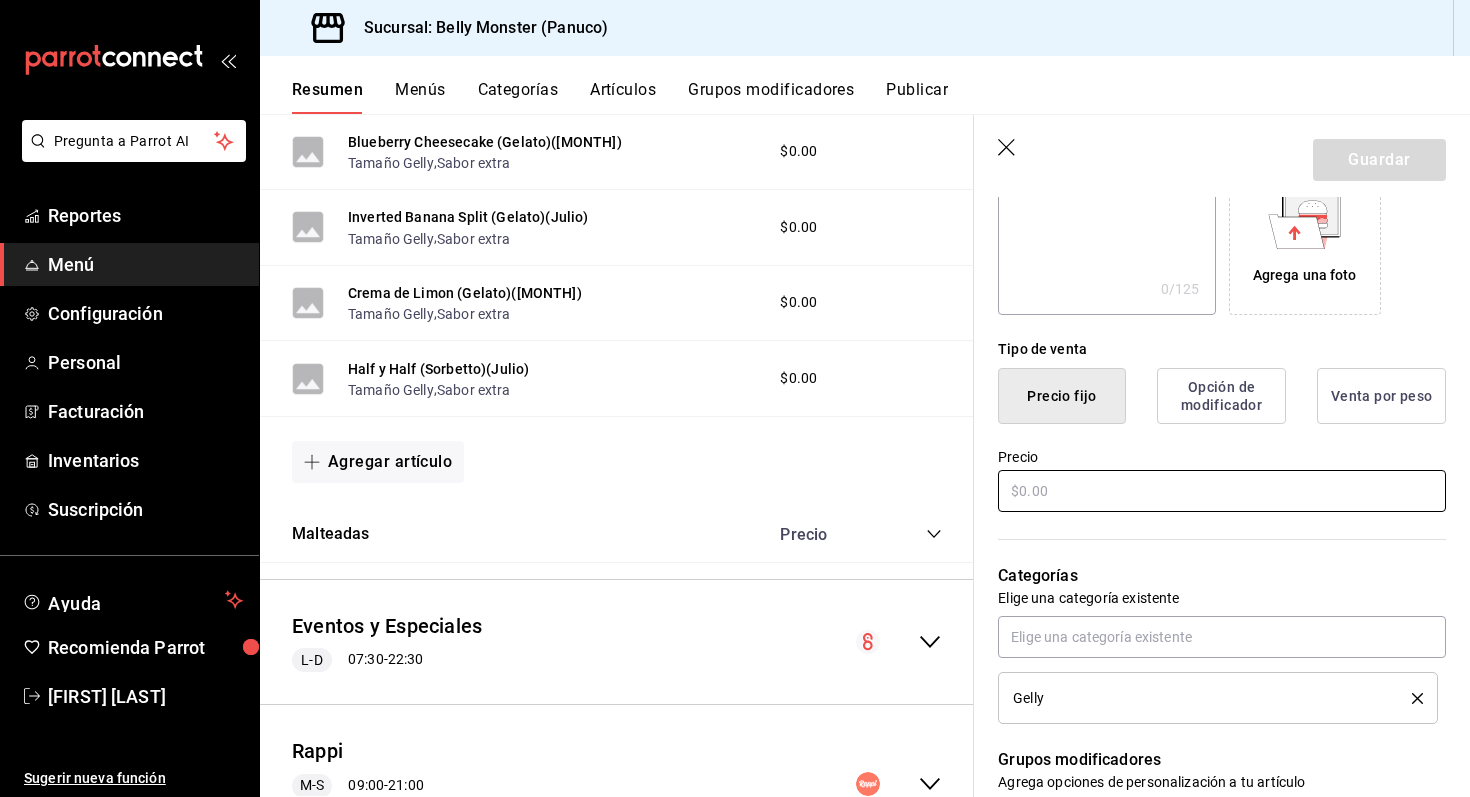 scroll, scrollTop: 373, scrollLeft: 0, axis: vertical 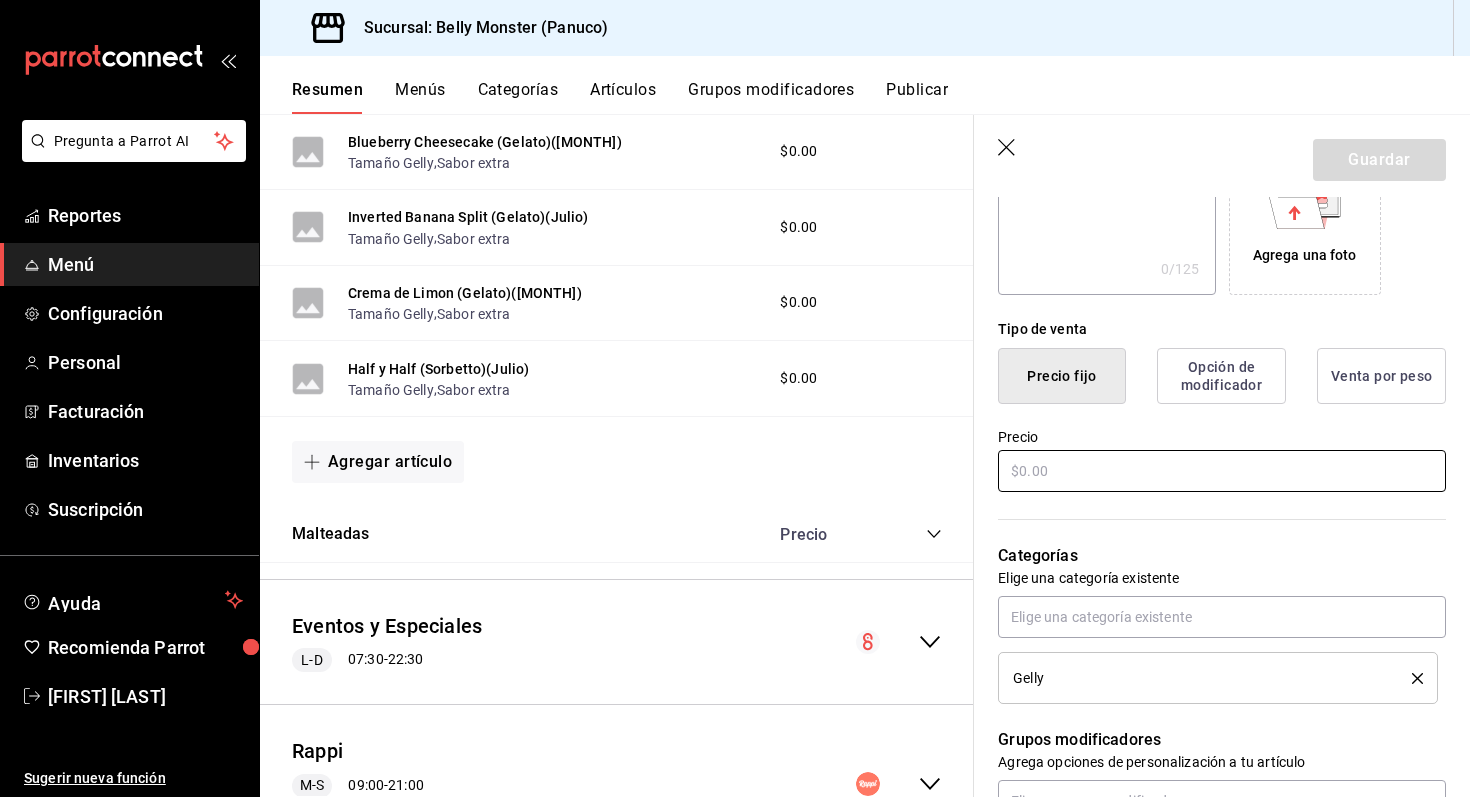 click at bounding box center (1222, 471) 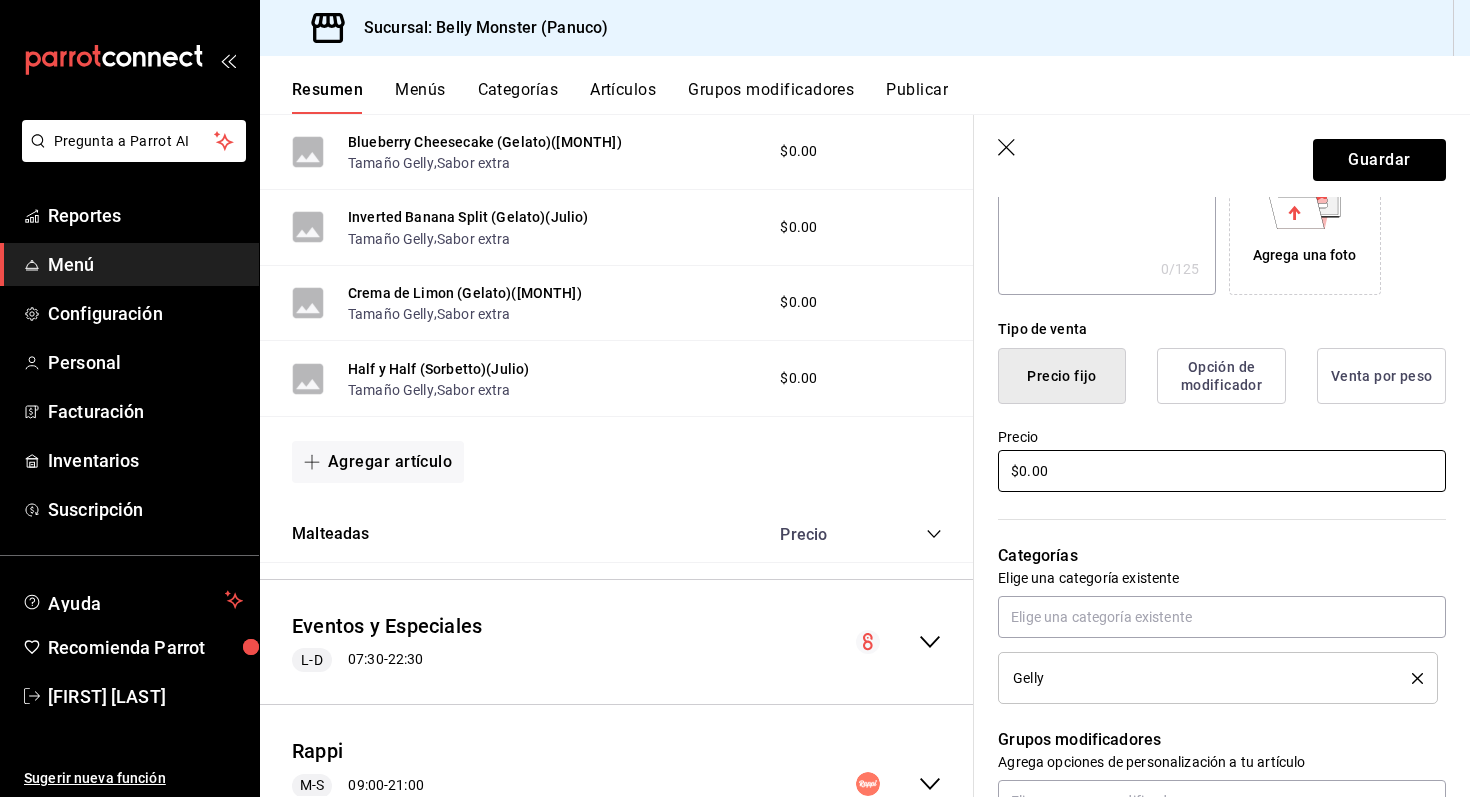 type on "$0.00" 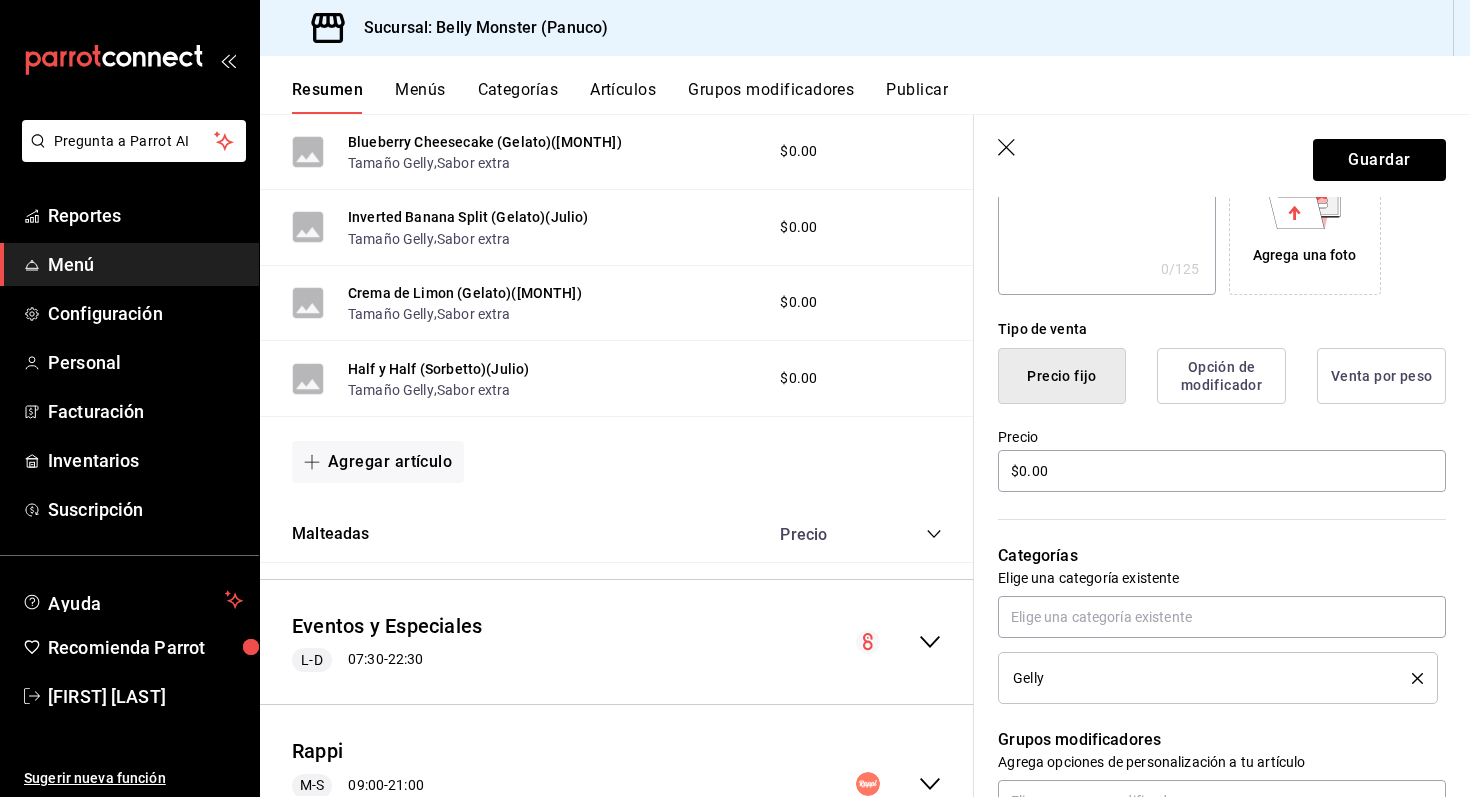 click on "Categorías Elige una categoría existente Gelly" at bounding box center [1210, 599] 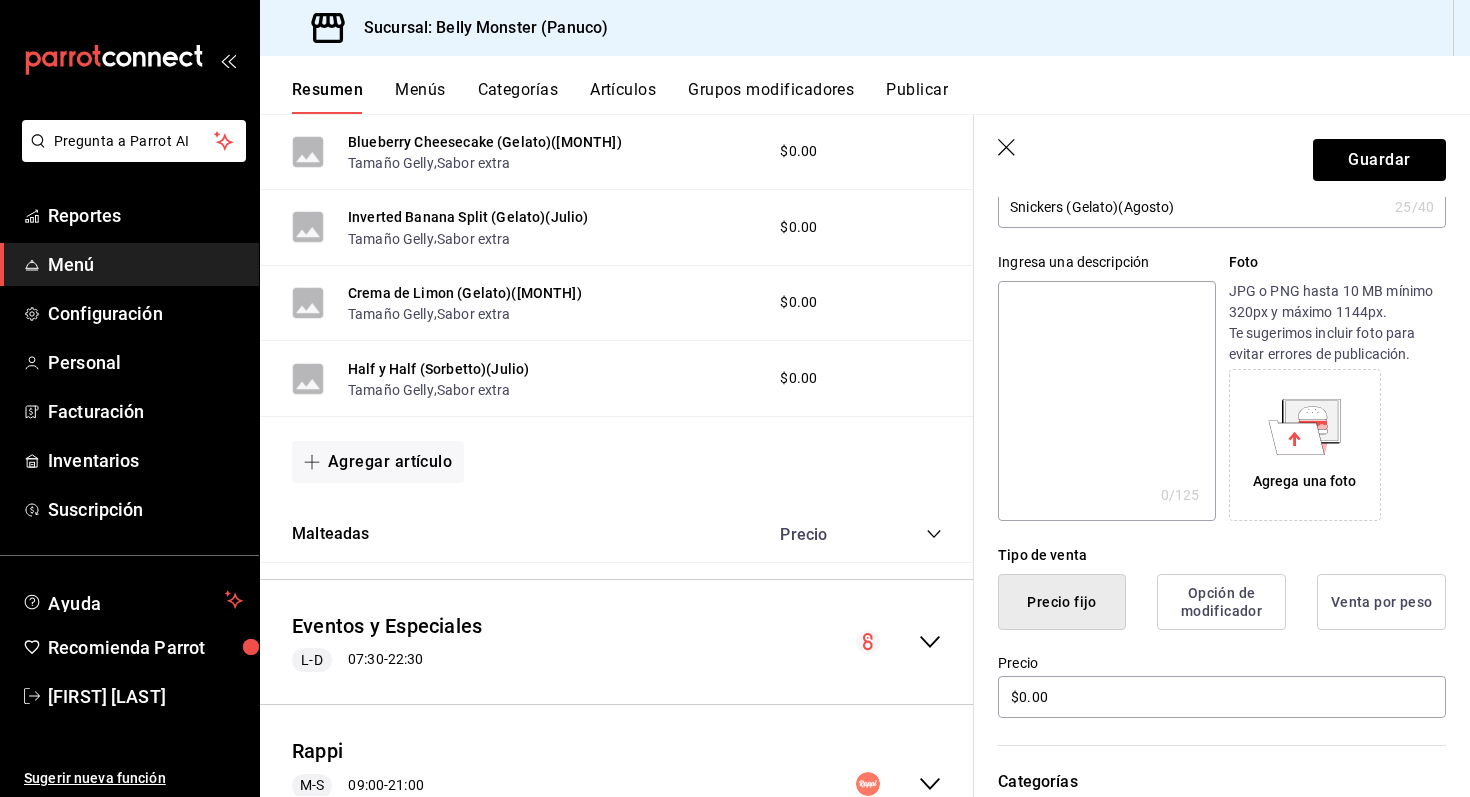 scroll, scrollTop: 0, scrollLeft: 0, axis: both 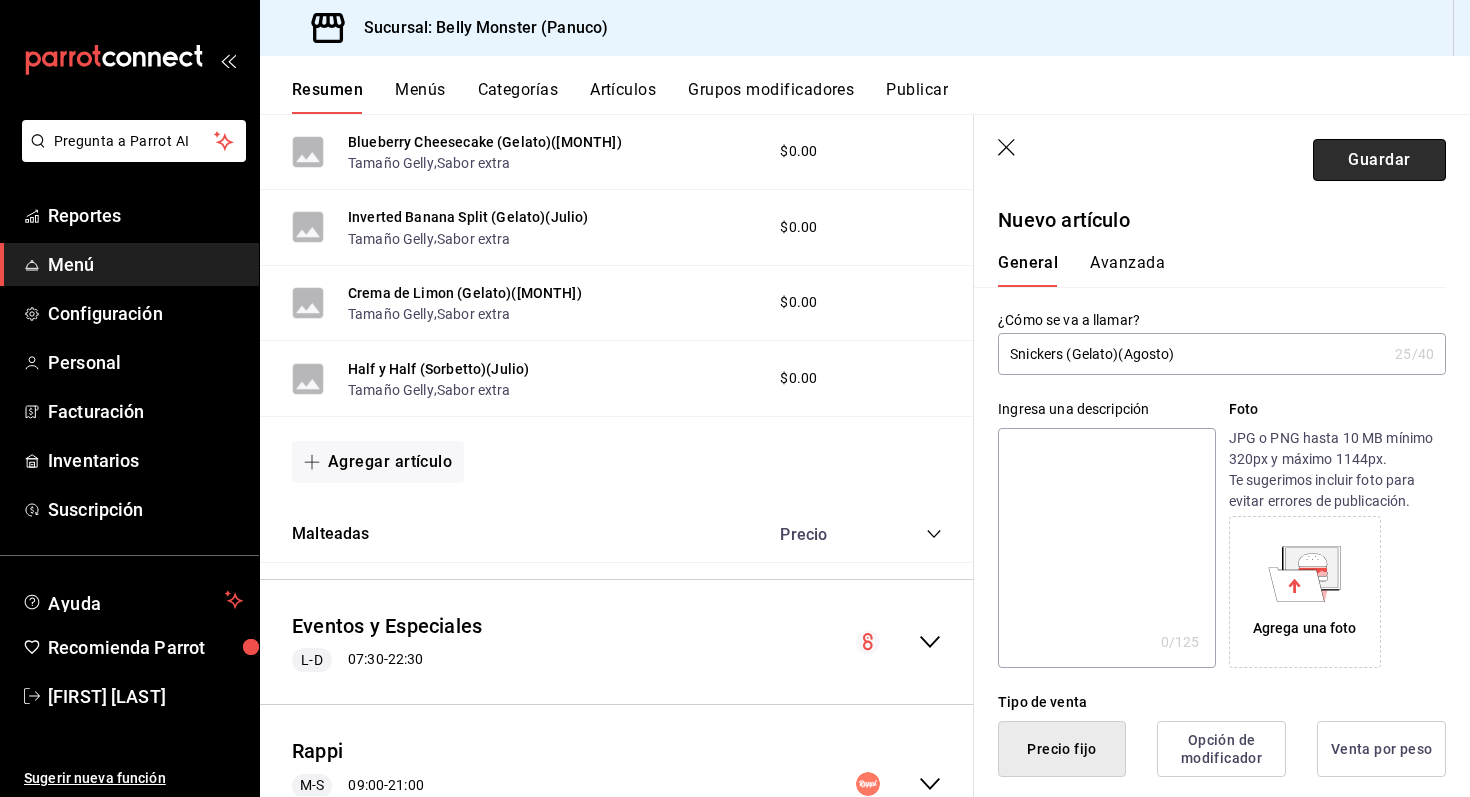 click on "Guardar" at bounding box center [1379, 160] 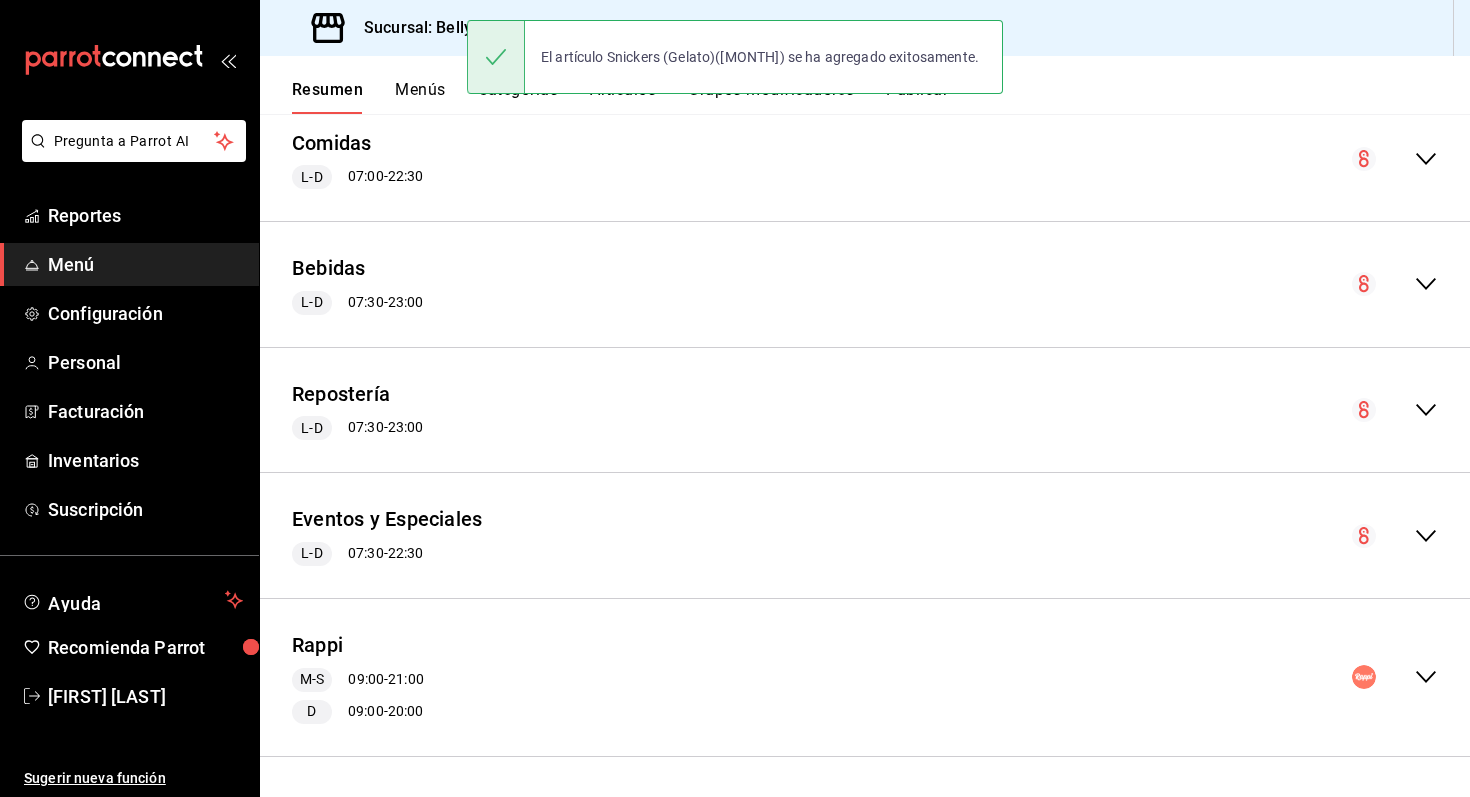 scroll, scrollTop: 1615, scrollLeft: 0, axis: vertical 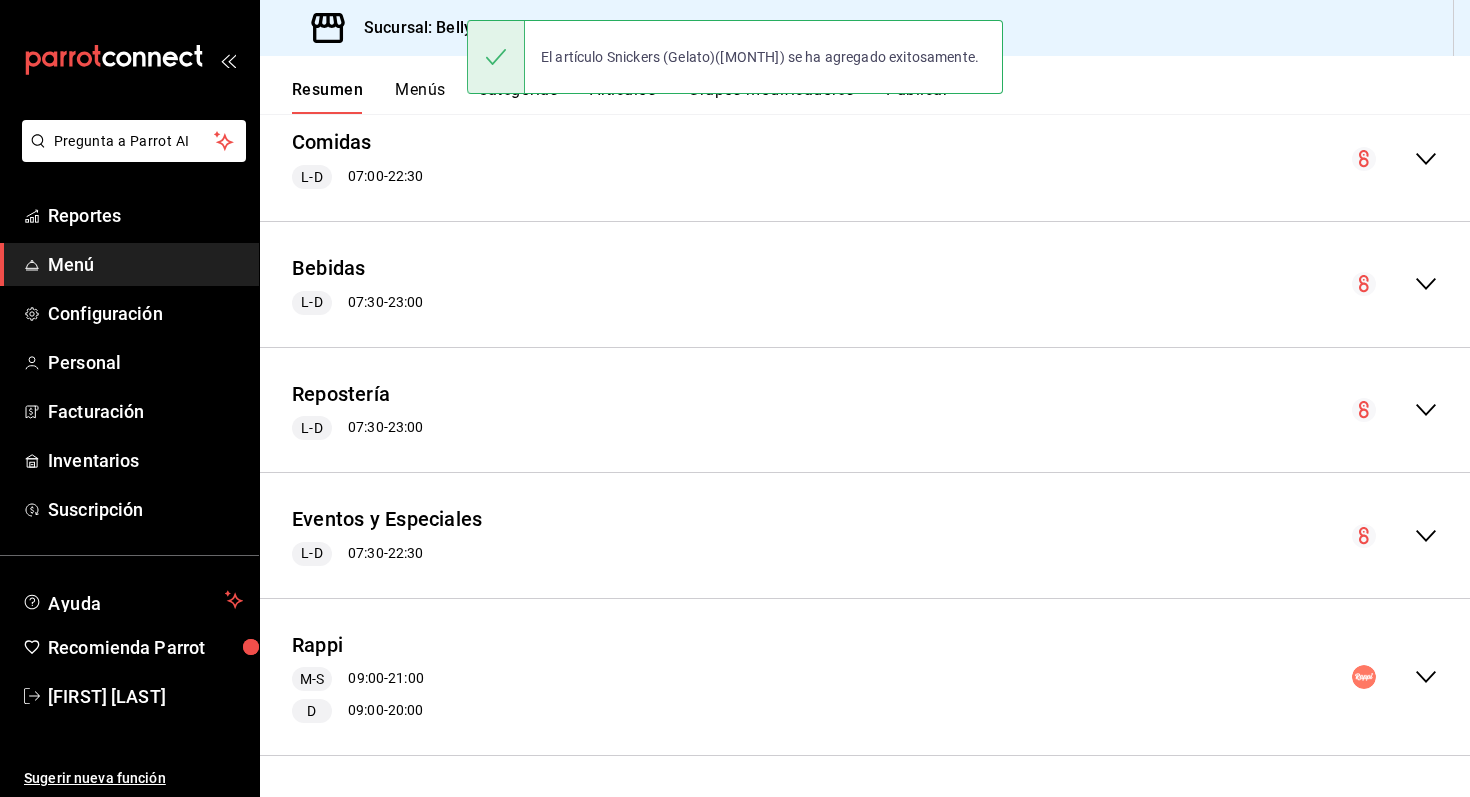 click 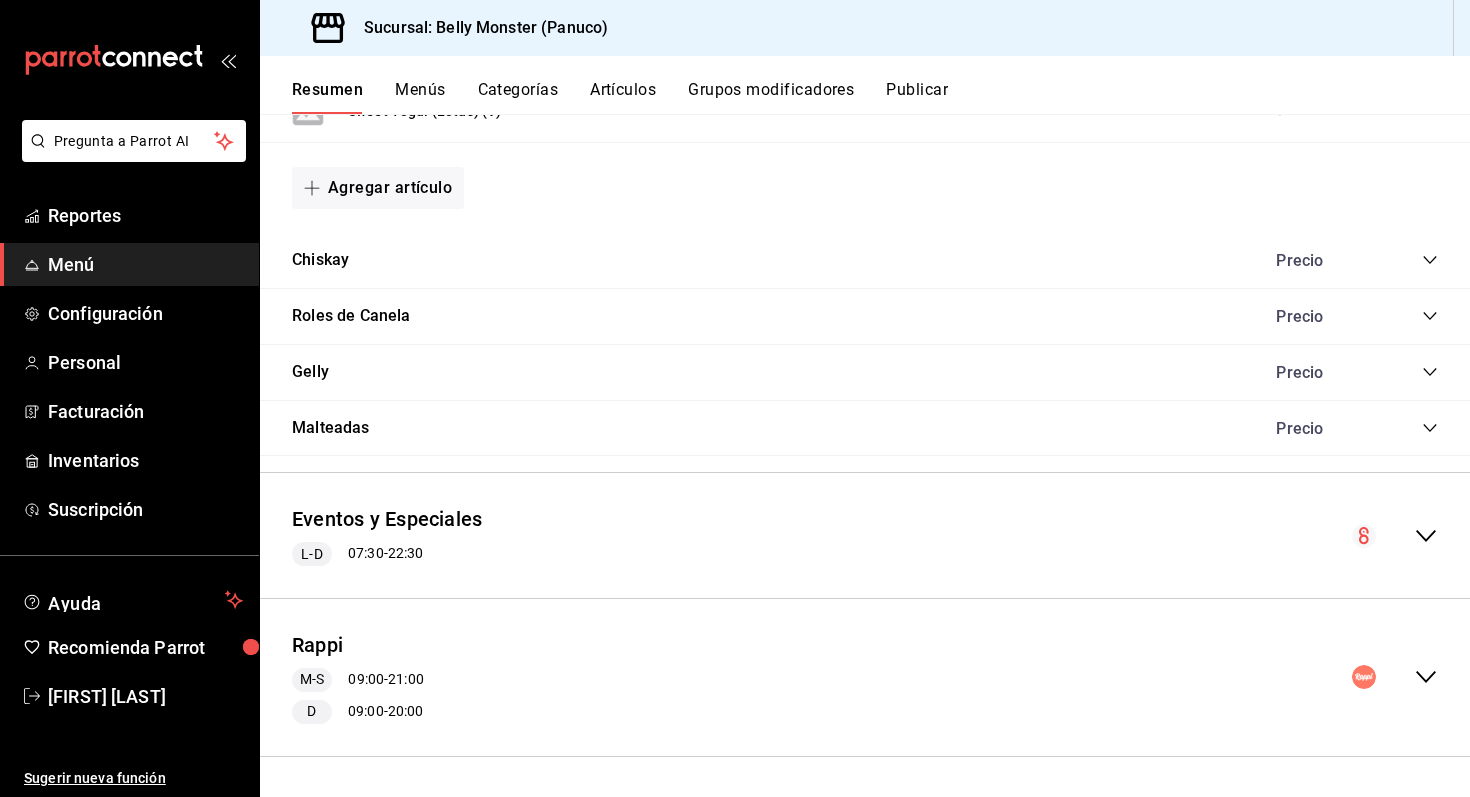 scroll, scrollTop: 3284, scrollLeft: 0, axis: vertical 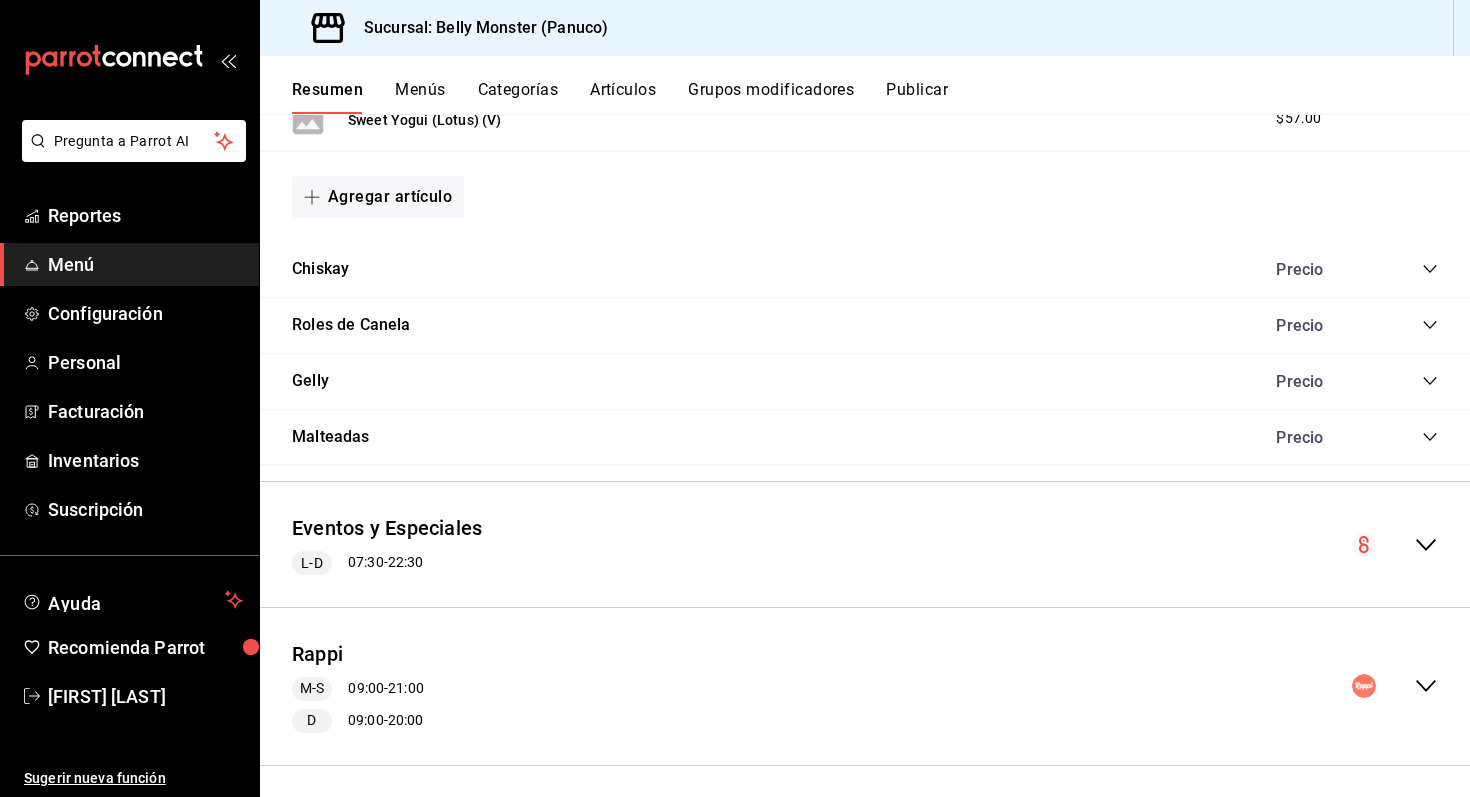 click 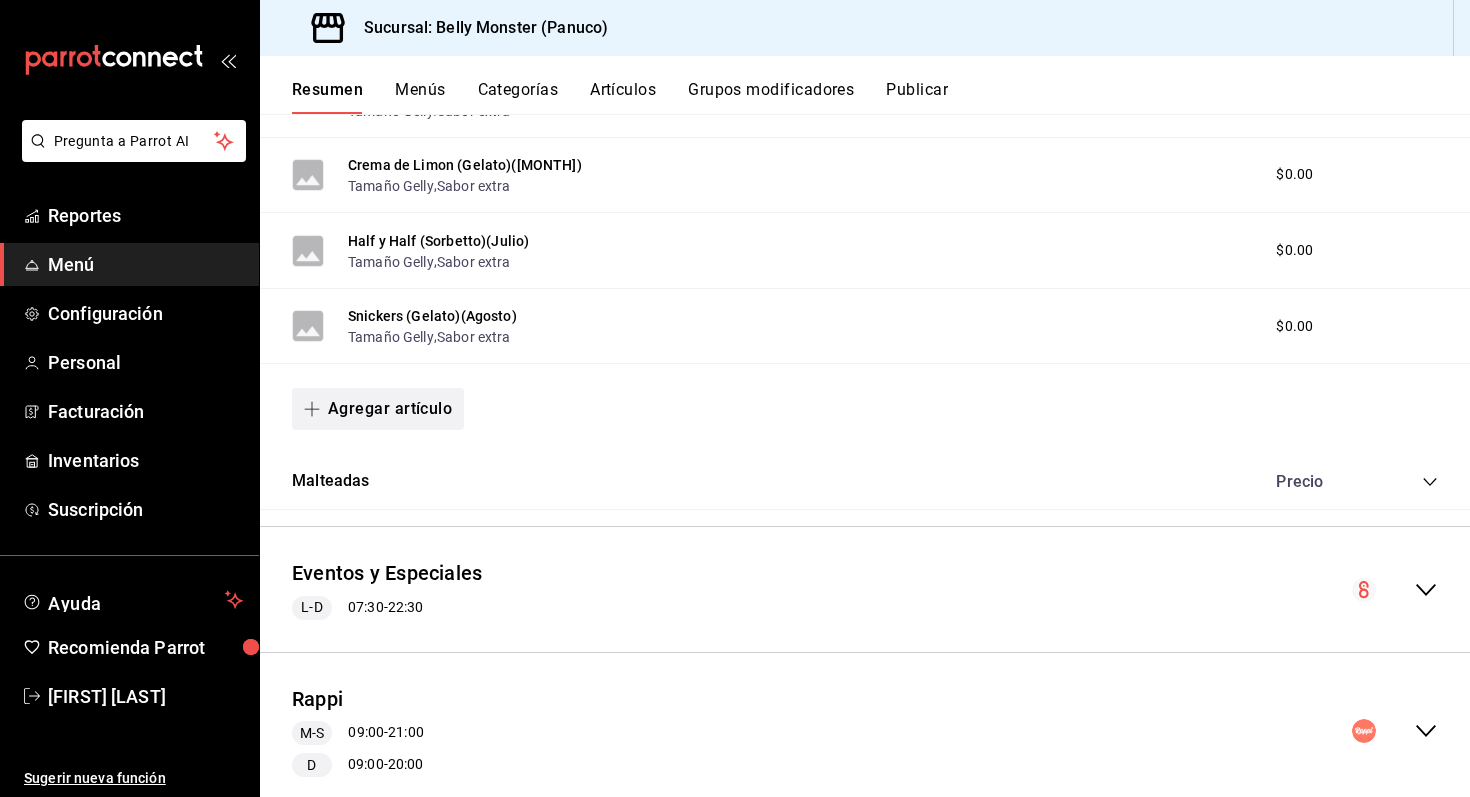 scroll, scrollTop: 5658, scrollLeft: 0, axis: vertical 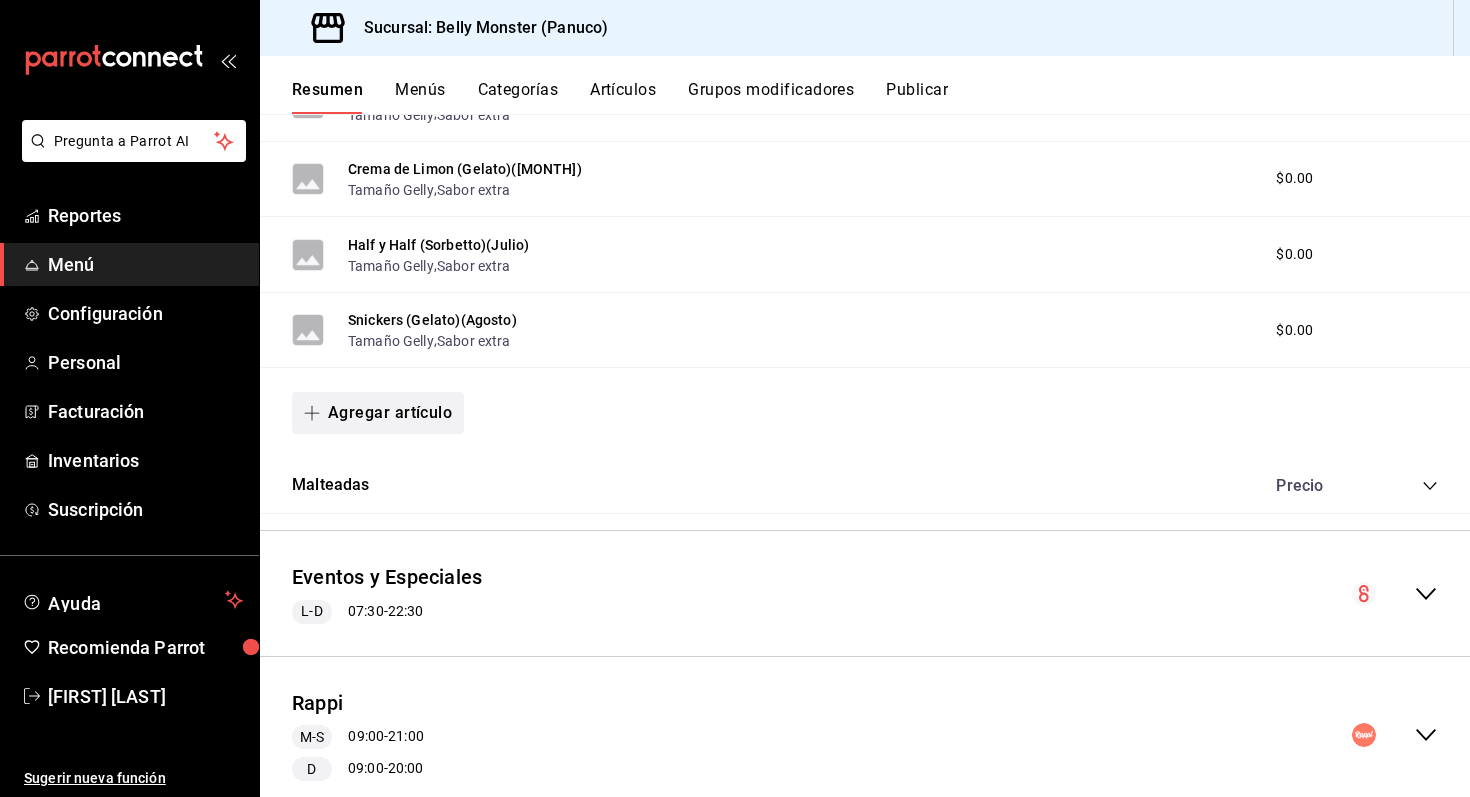 click on "Agregar artículo" at bounding box center [378, 413] 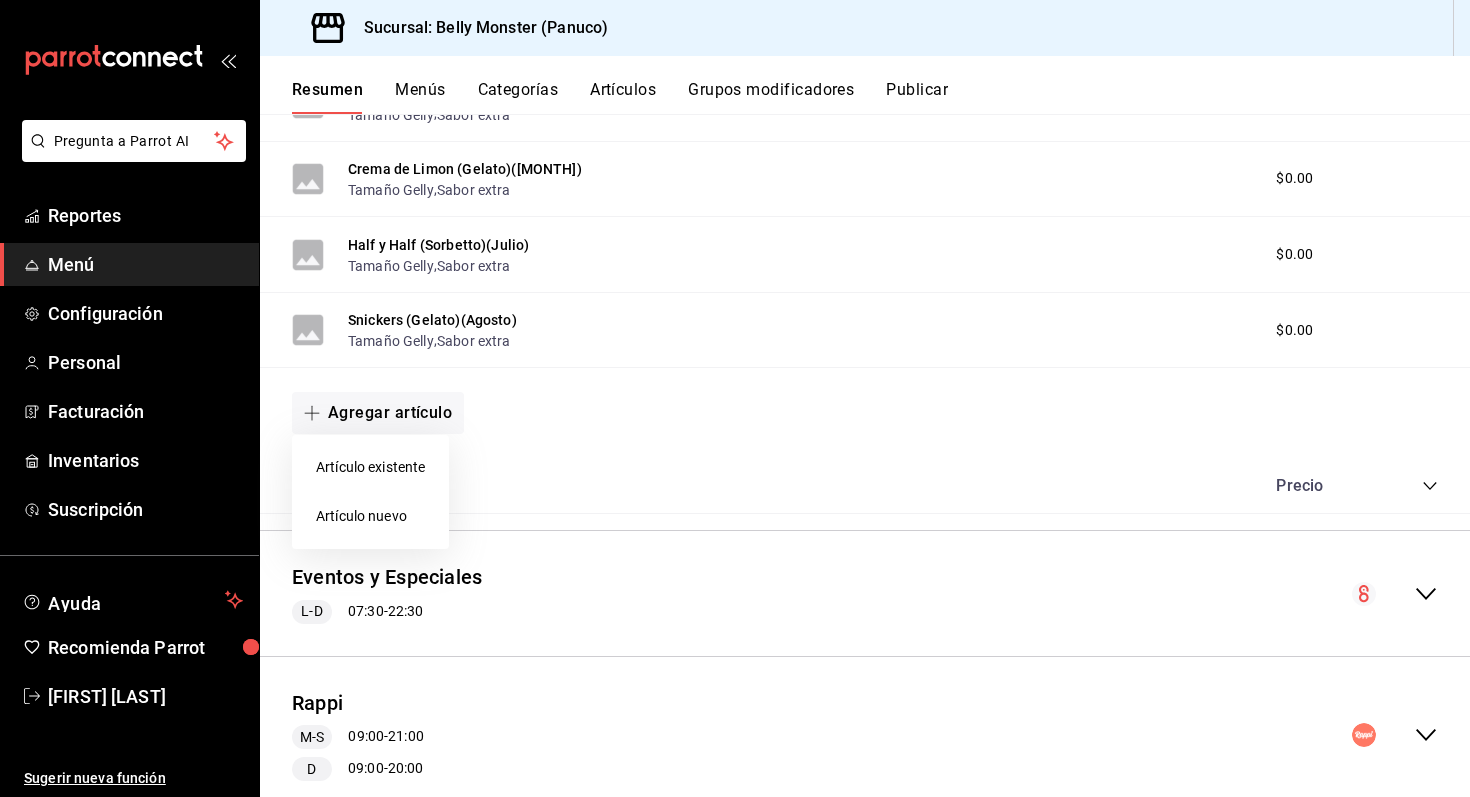 click on "Artículo nuevo" at bounding box center (370, 516) 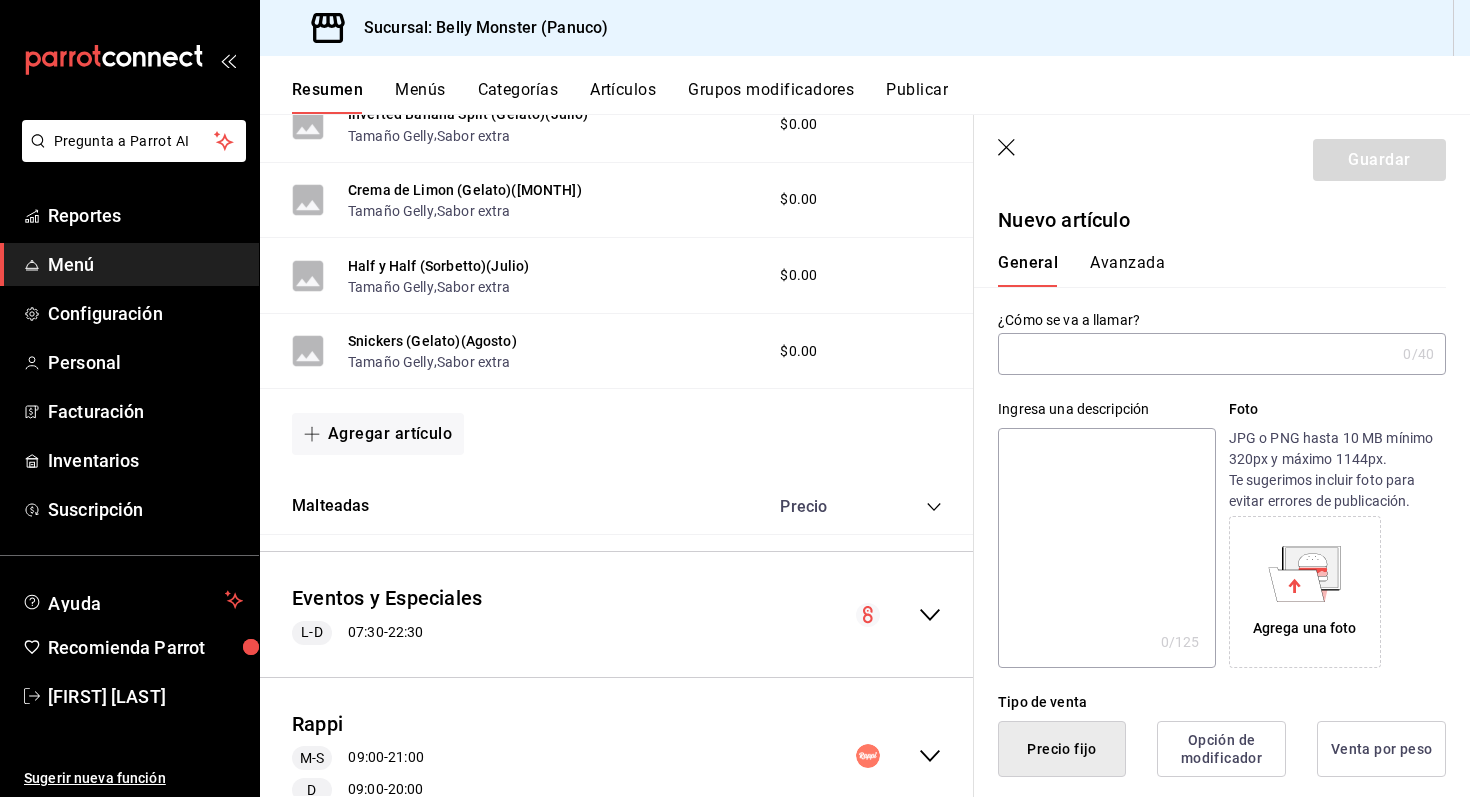 click at bounding box center (1196, 354) 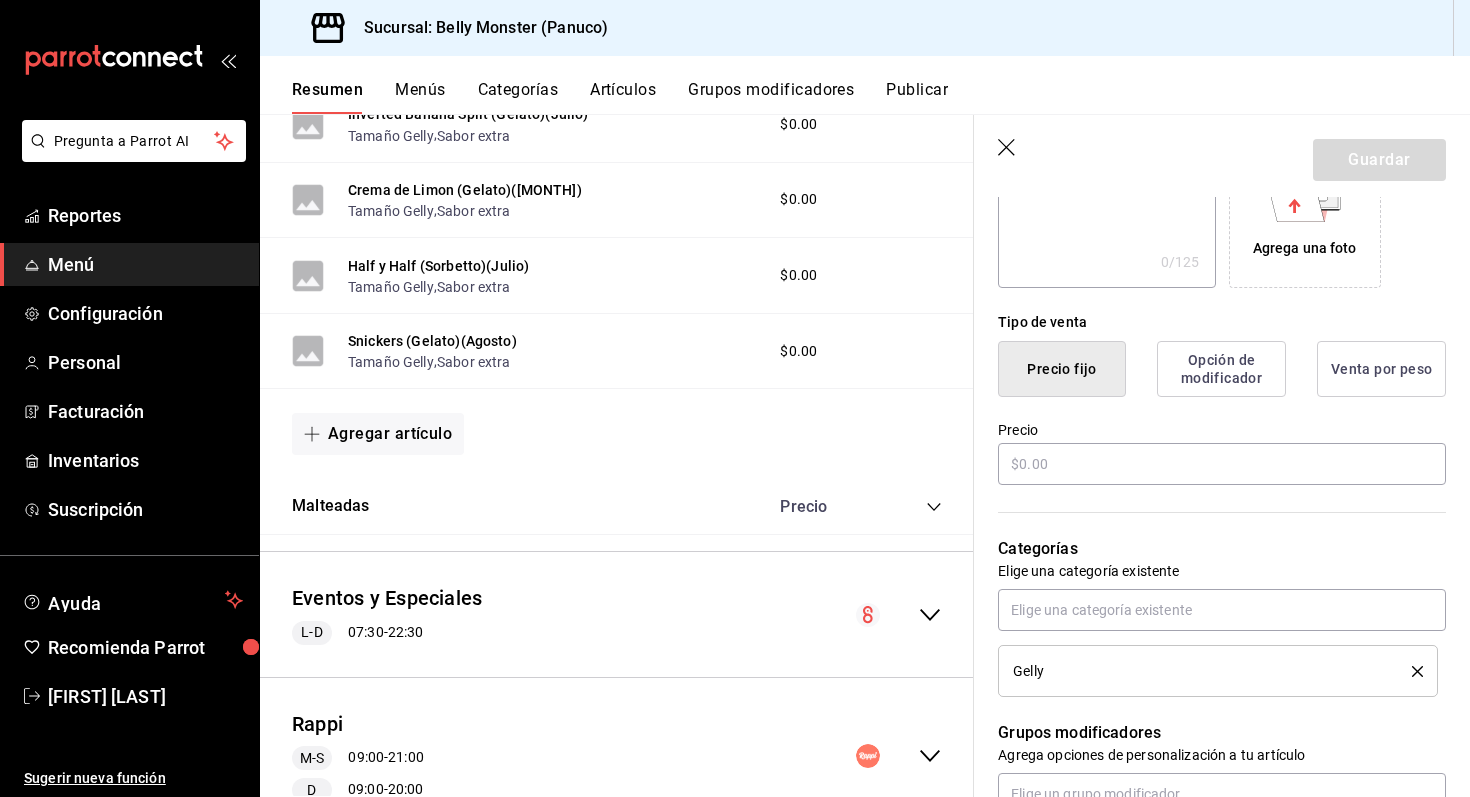 scroll, scrollTop: 404, scrollLeft: 0, axis: vertical 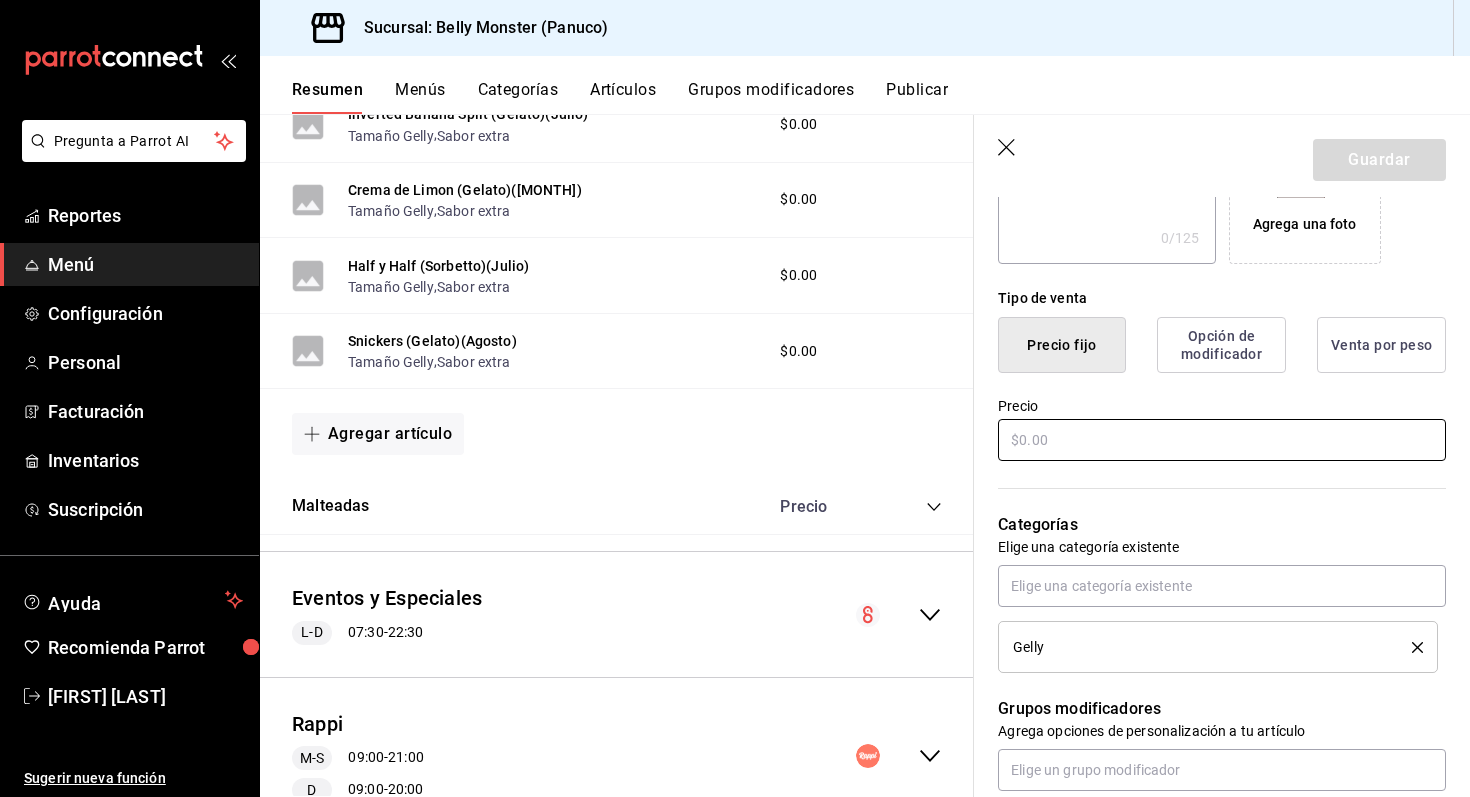 type on "Strawberry Shortcake (Sherbet)(Agosto)" 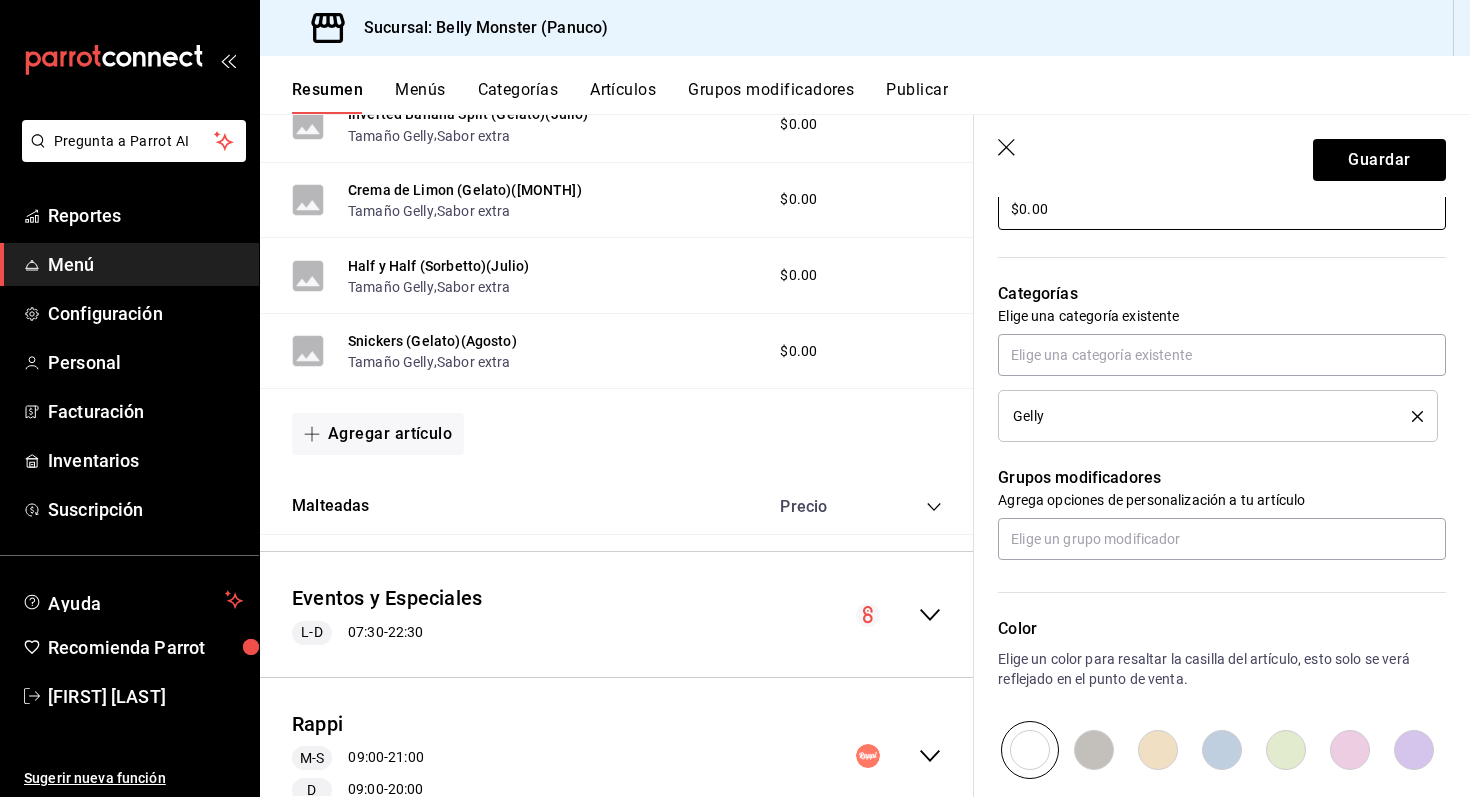 scroll, scrollTop: 641, scrollLeft: 0, axis: vertical 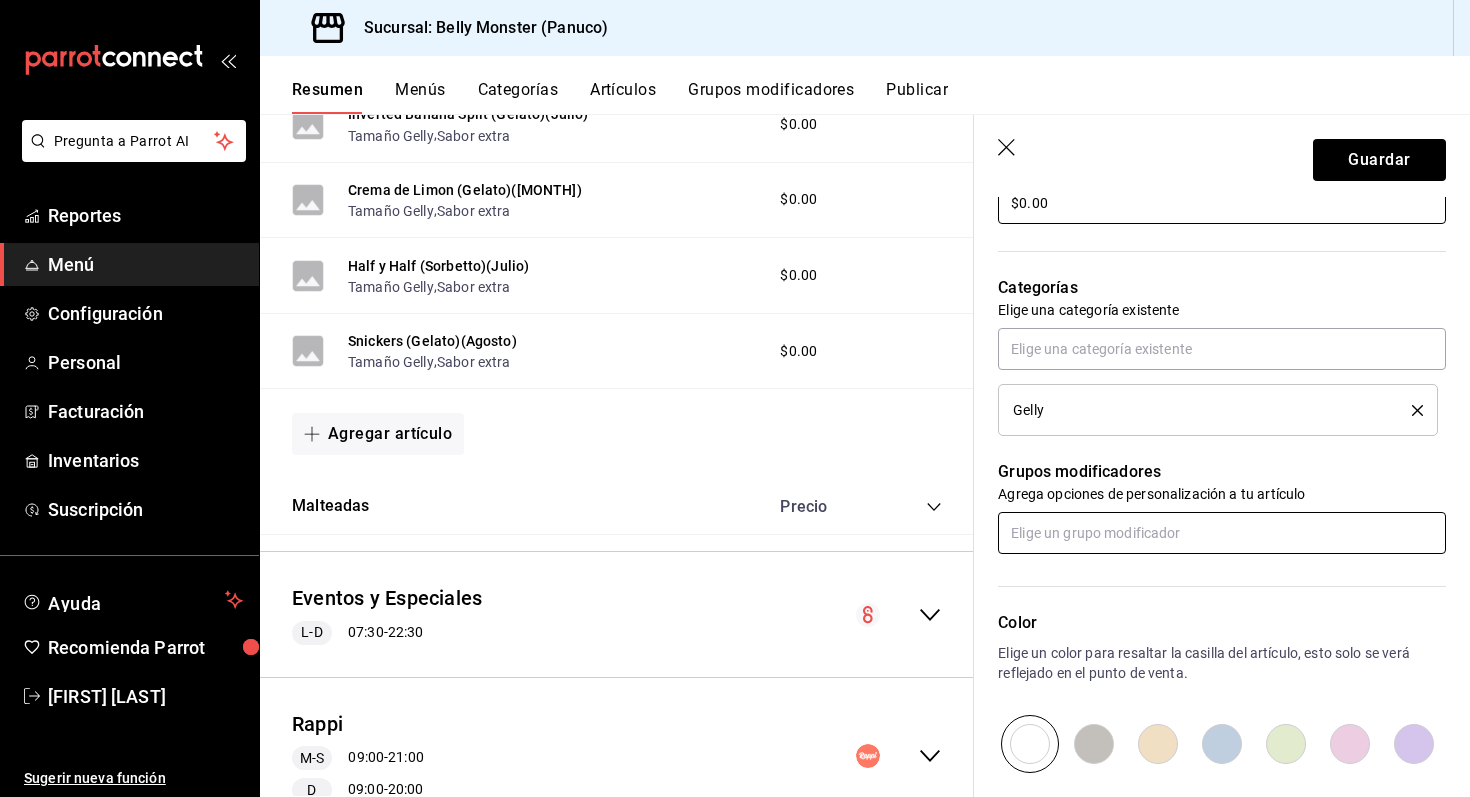 type on "$0.00" 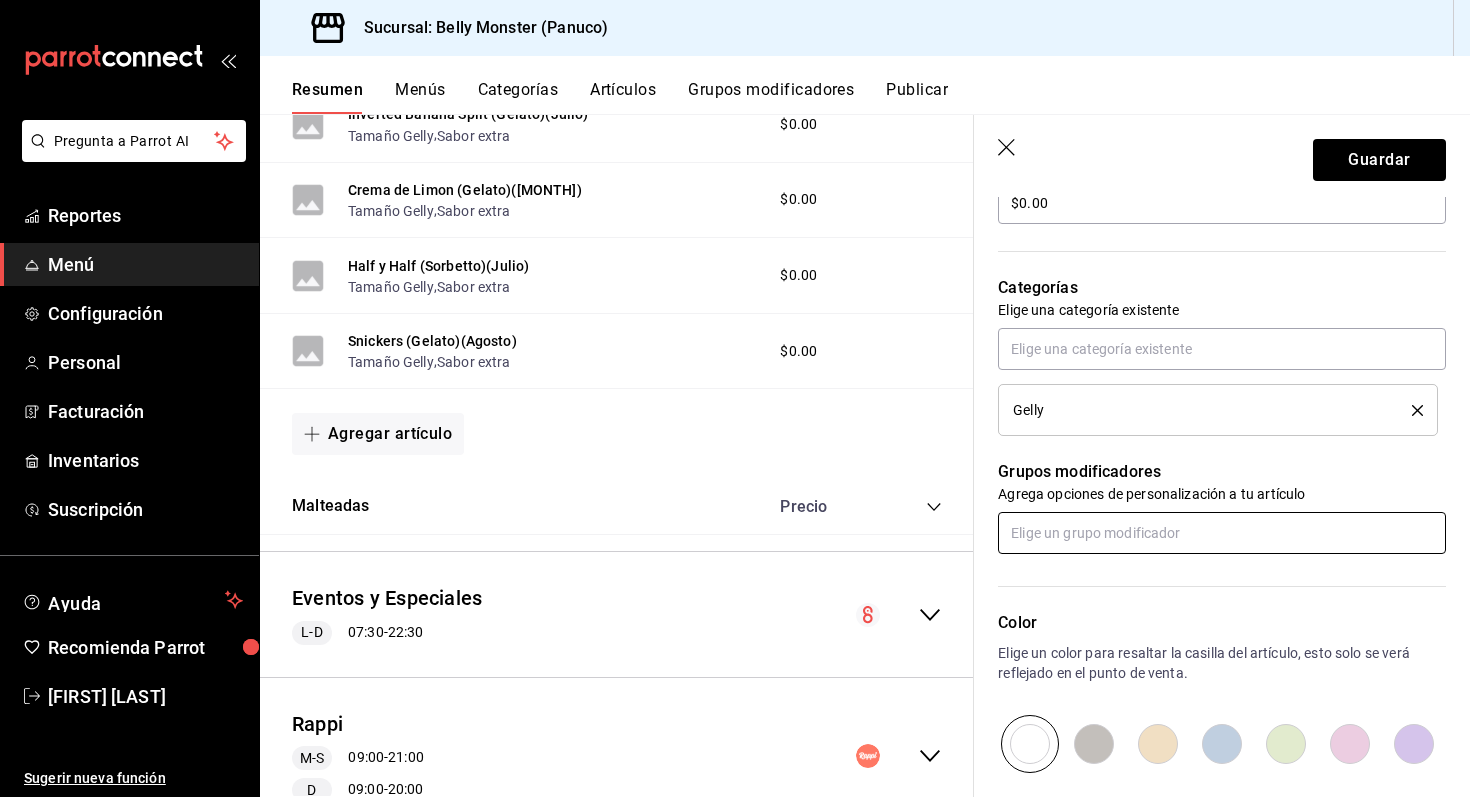 click at bounding box center [1222, 533] 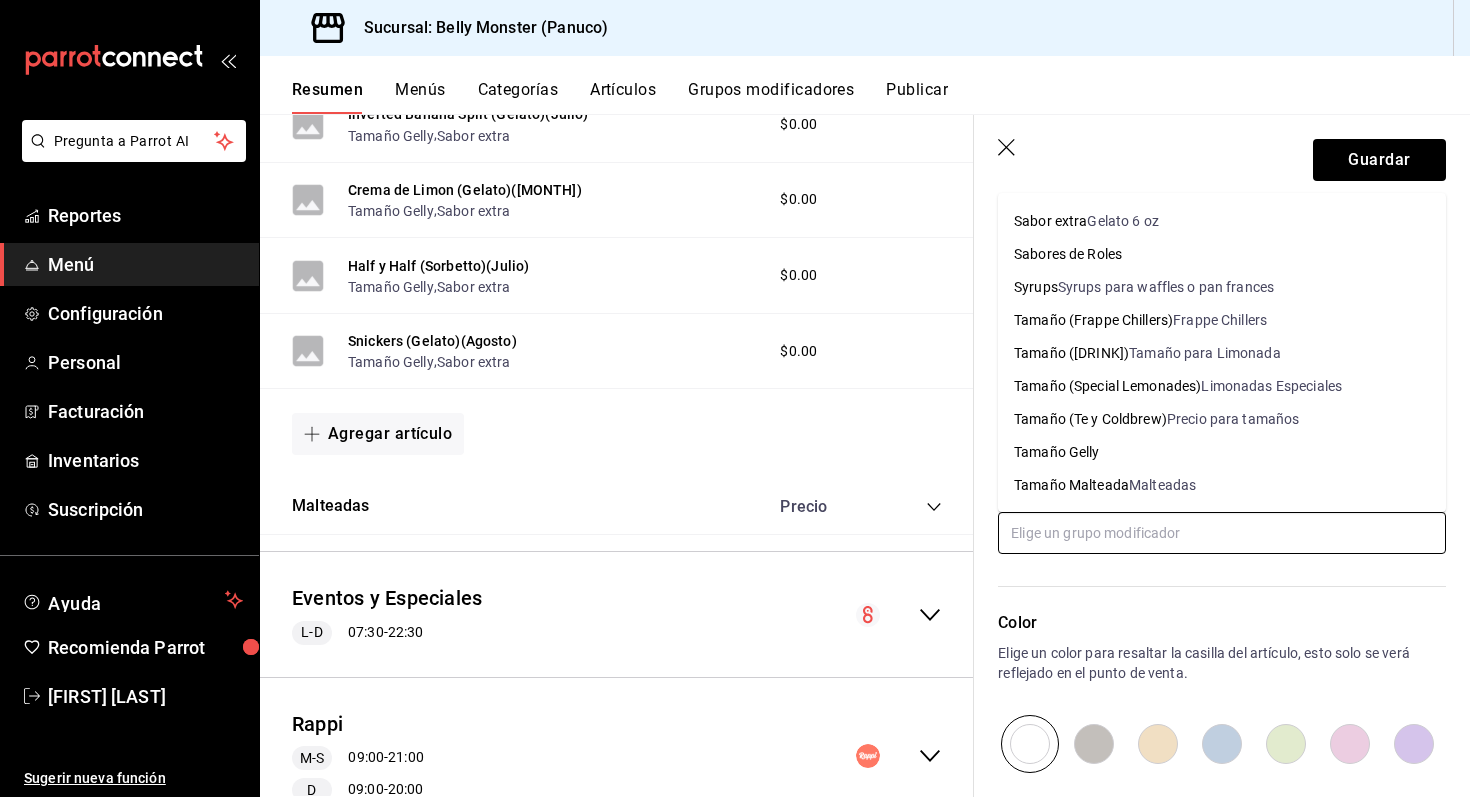 scroll, scrollTop: 958, scrollLeft: 0, axis: vertical 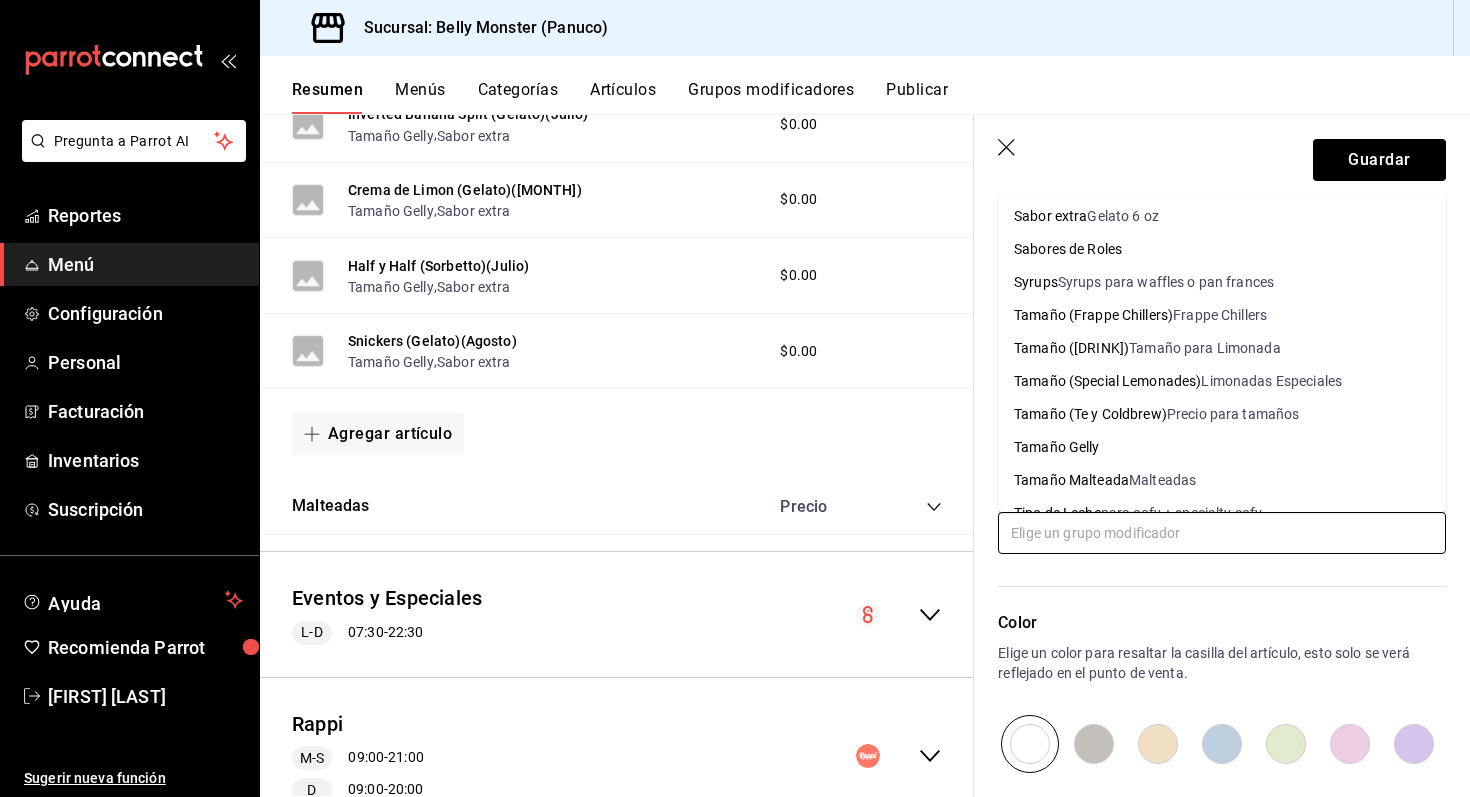 click on "Tamaño Gelly" at bounding box center (1057, 447) 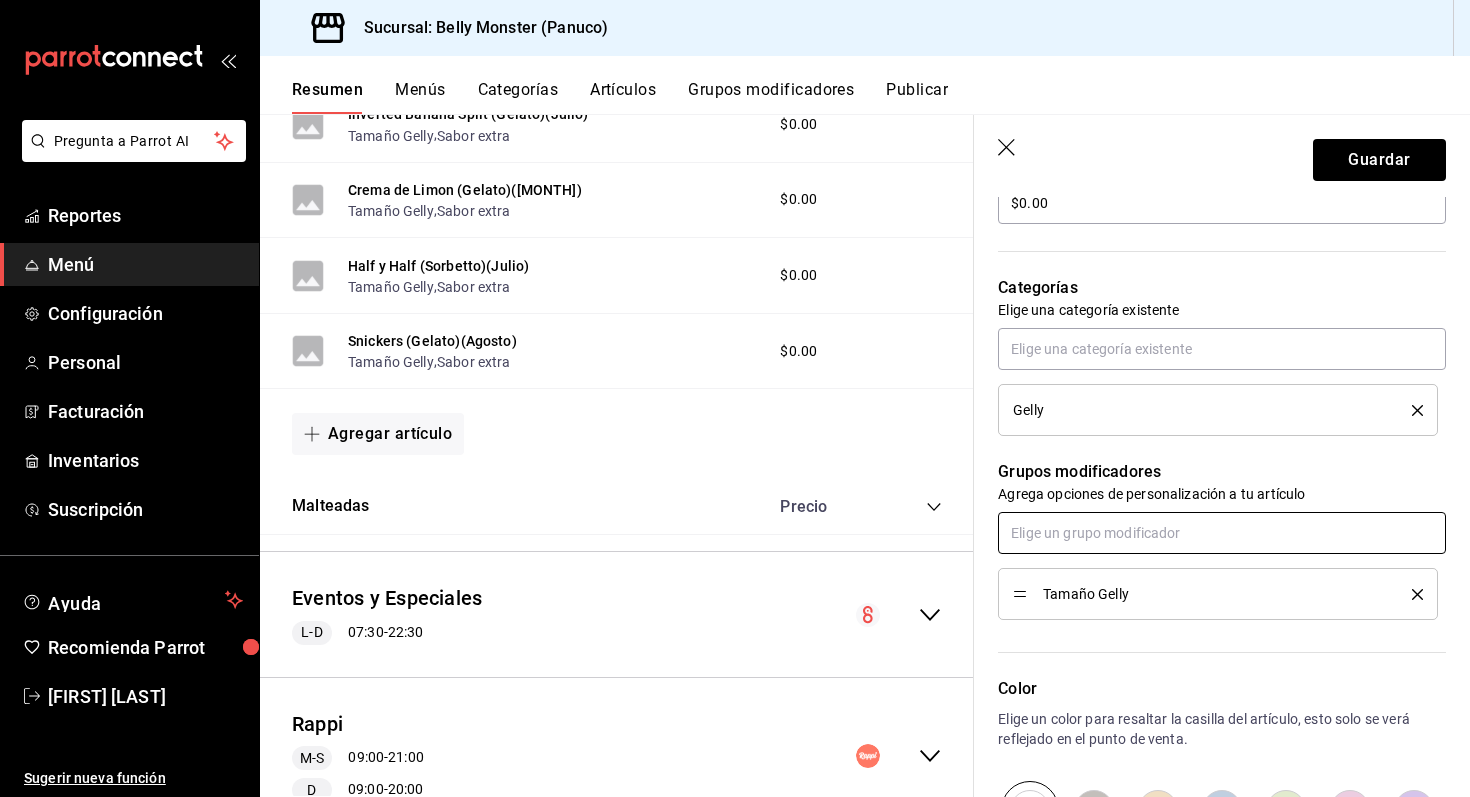 click at bounding box center [1222, 533] 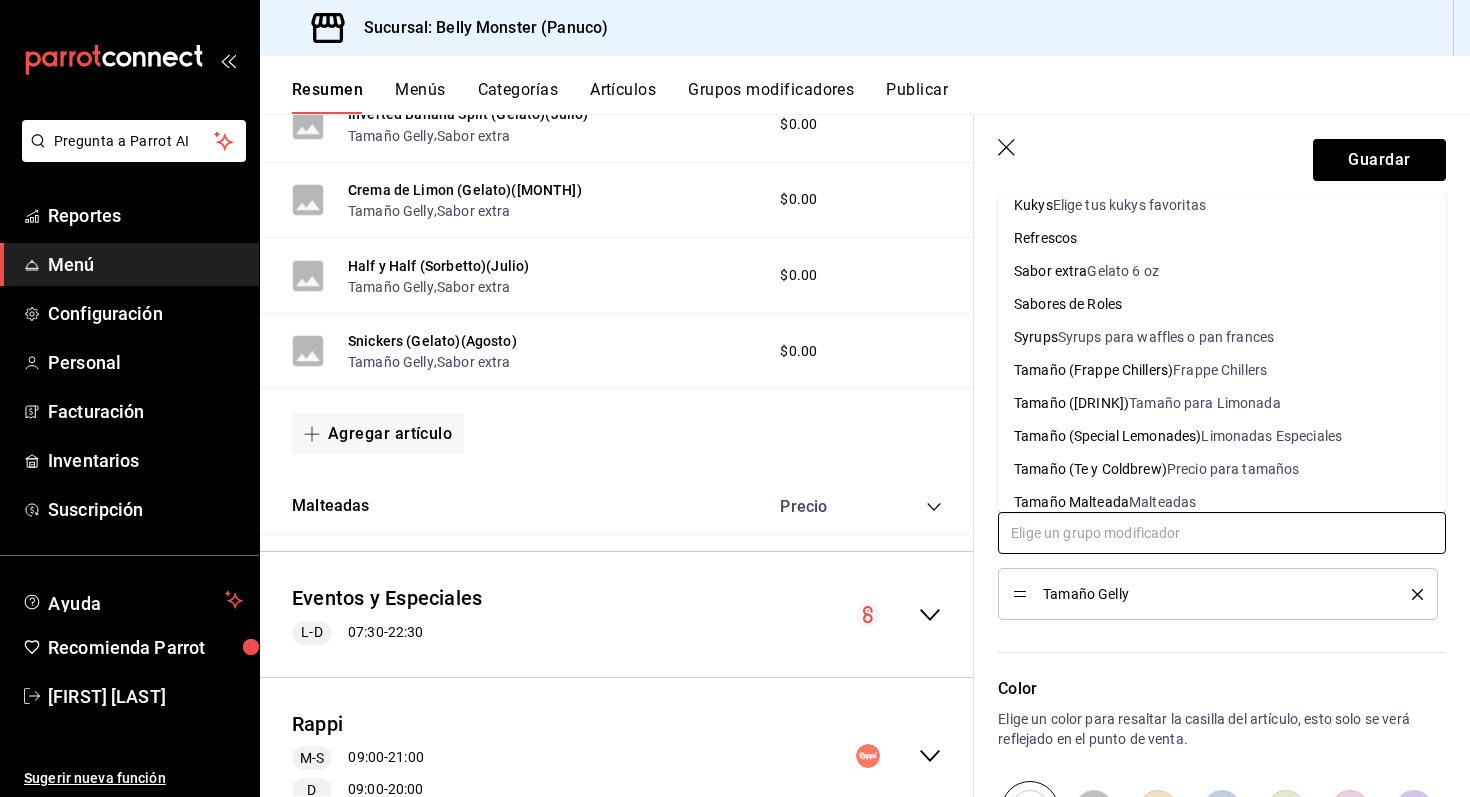 scroll, scrollTop: 890, scrollLeft: 0, axis: vertical 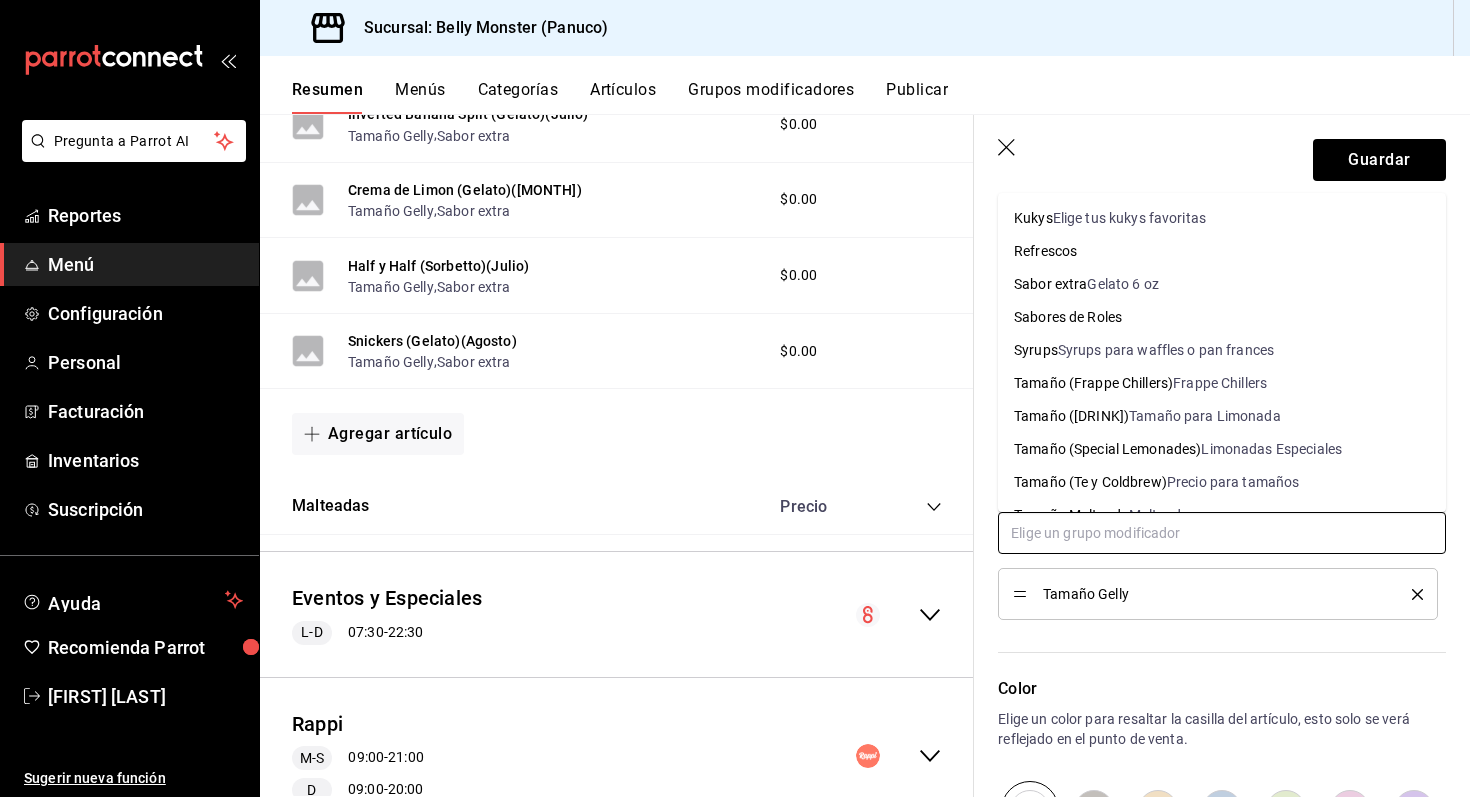 click on "Sabor extra" at bounding box center (1050, 284) 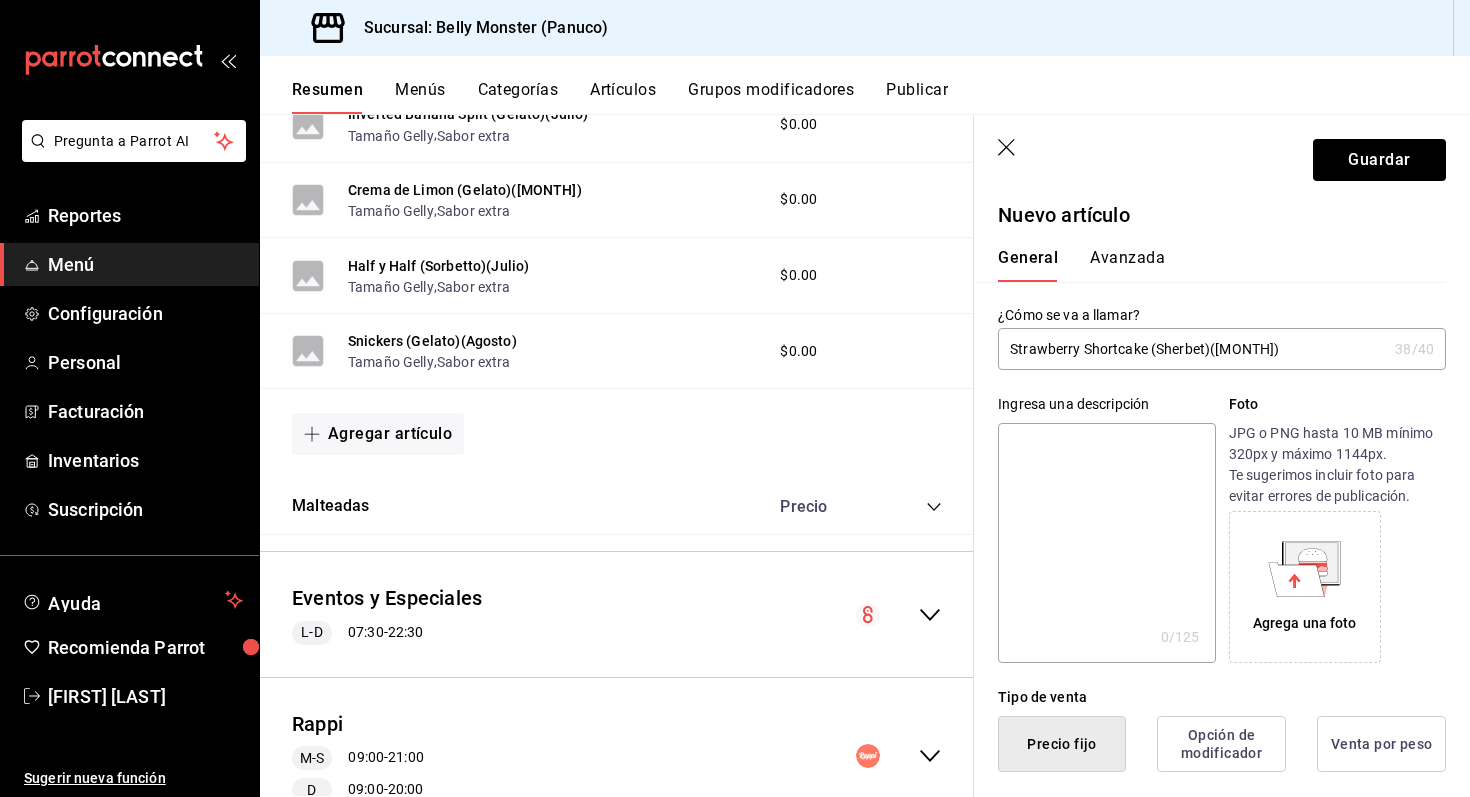 scroll, scrollTop: 0, scrollLeft: 0, axis: both 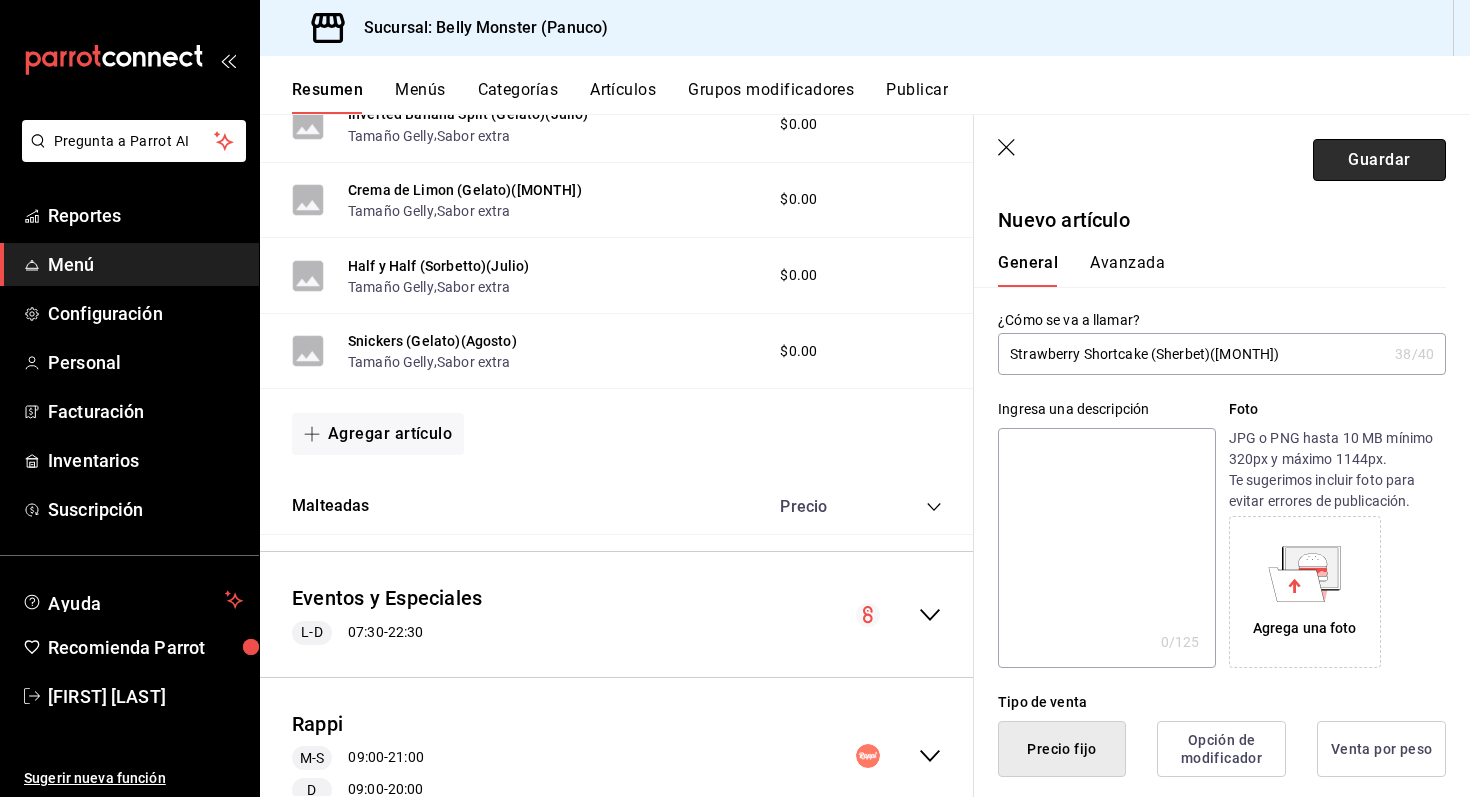 click on "Guardar" at bounding box center [1379, 160] 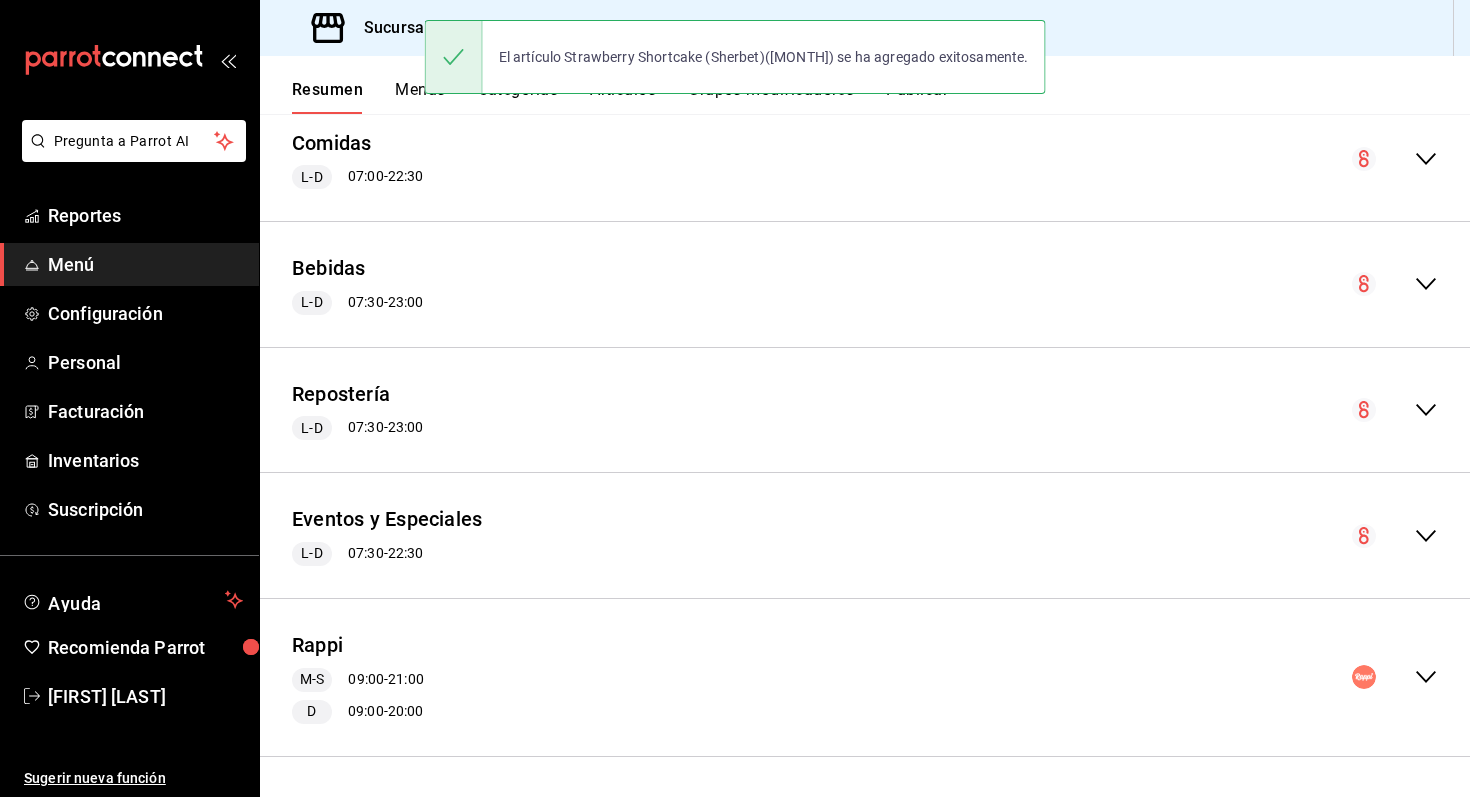 scroll, scrollTop: 1615, scrollLeft: 0, axis: vertical 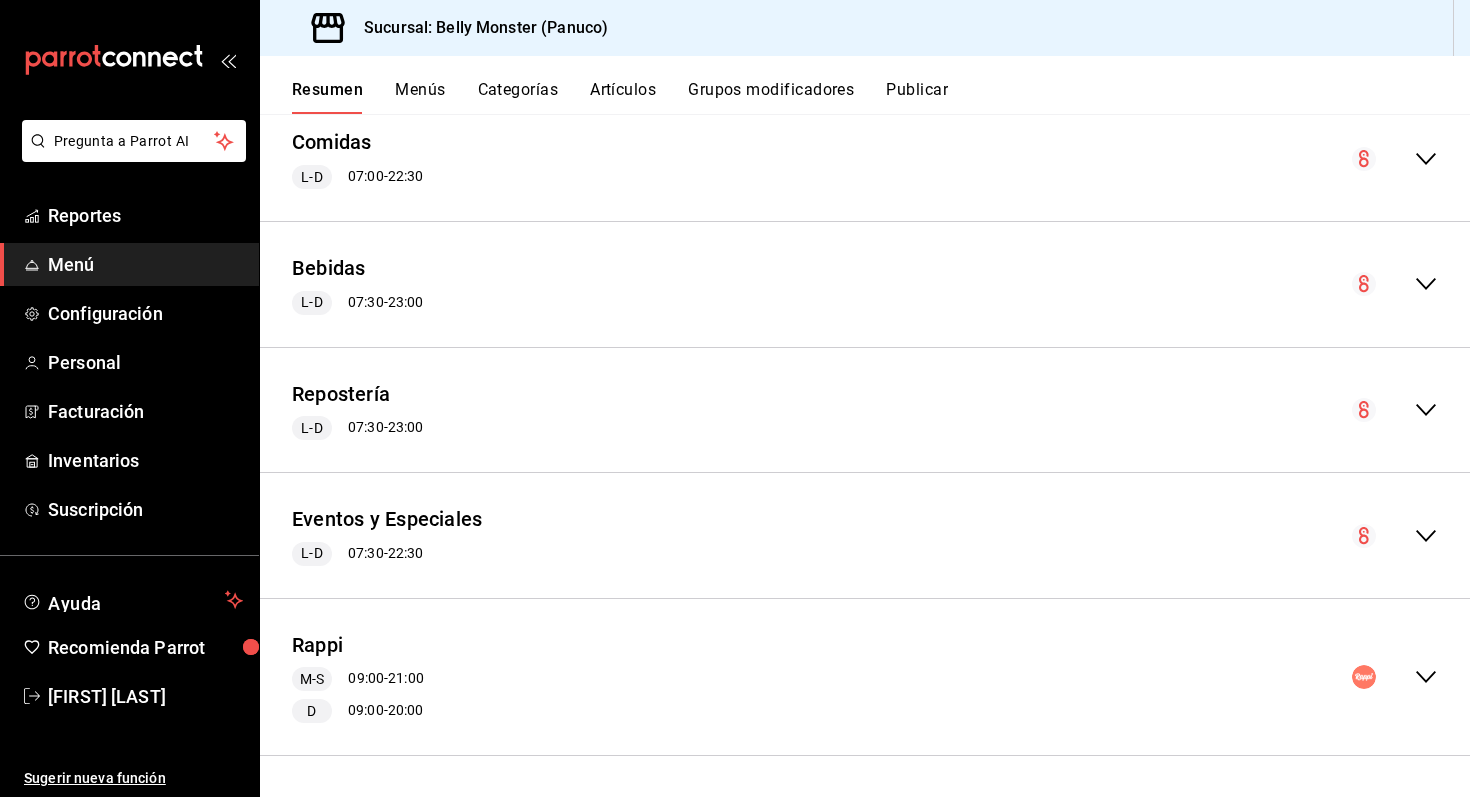 click 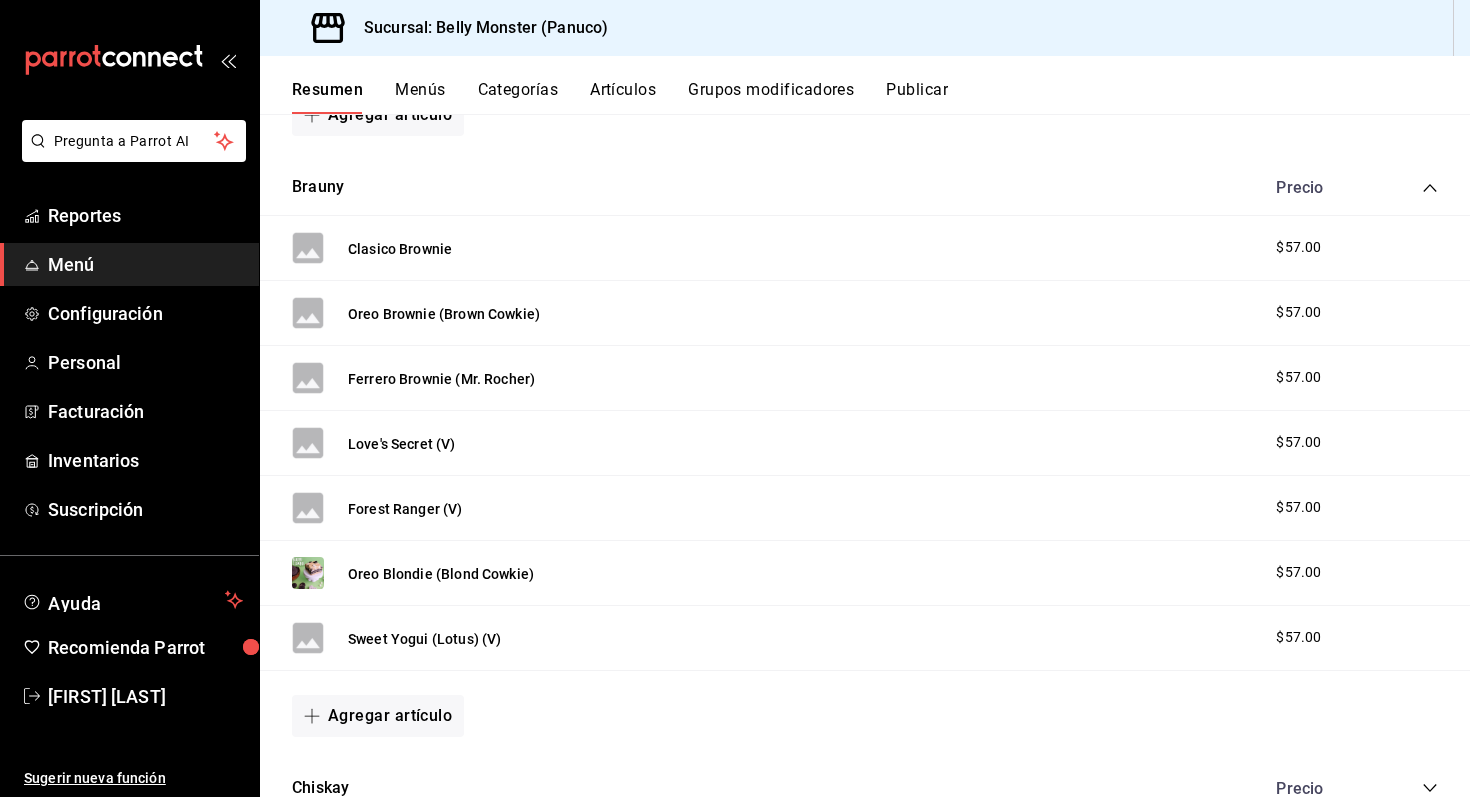 scroll, scrollTop: 3293, scrollLeft: 0, axis: vertical 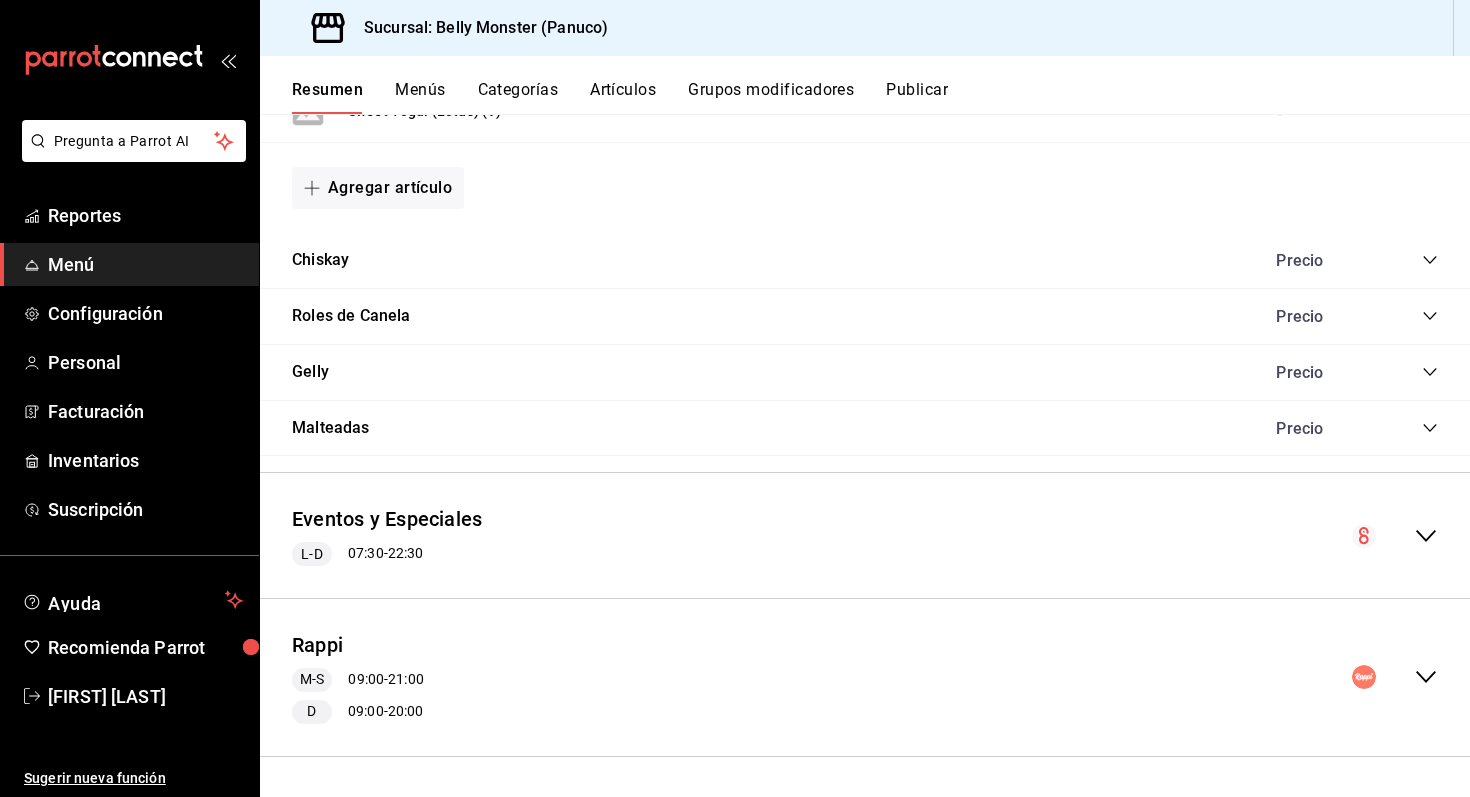 click 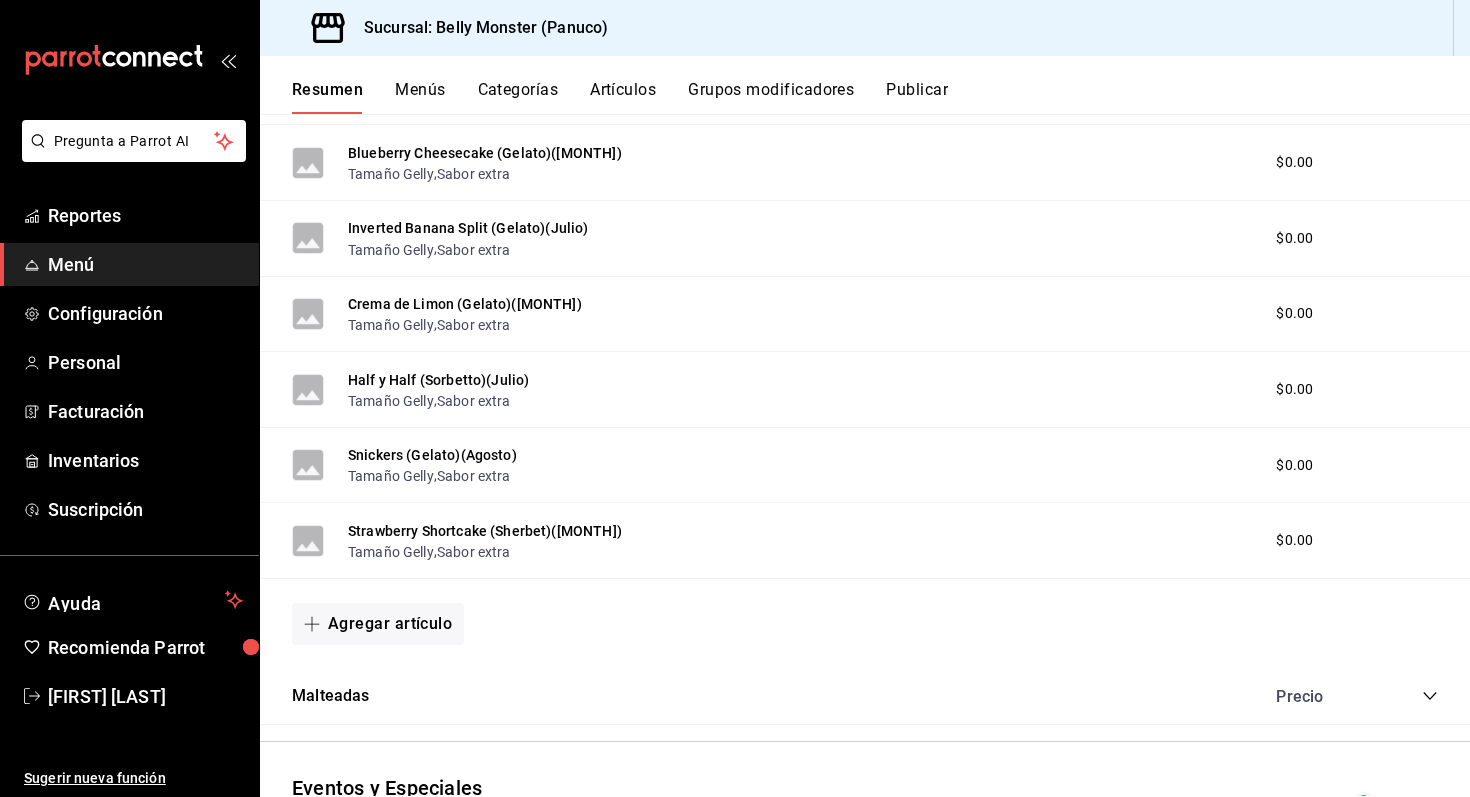 scroll, scrollTop: 5596, scrollLeft: 0, axis: vertical 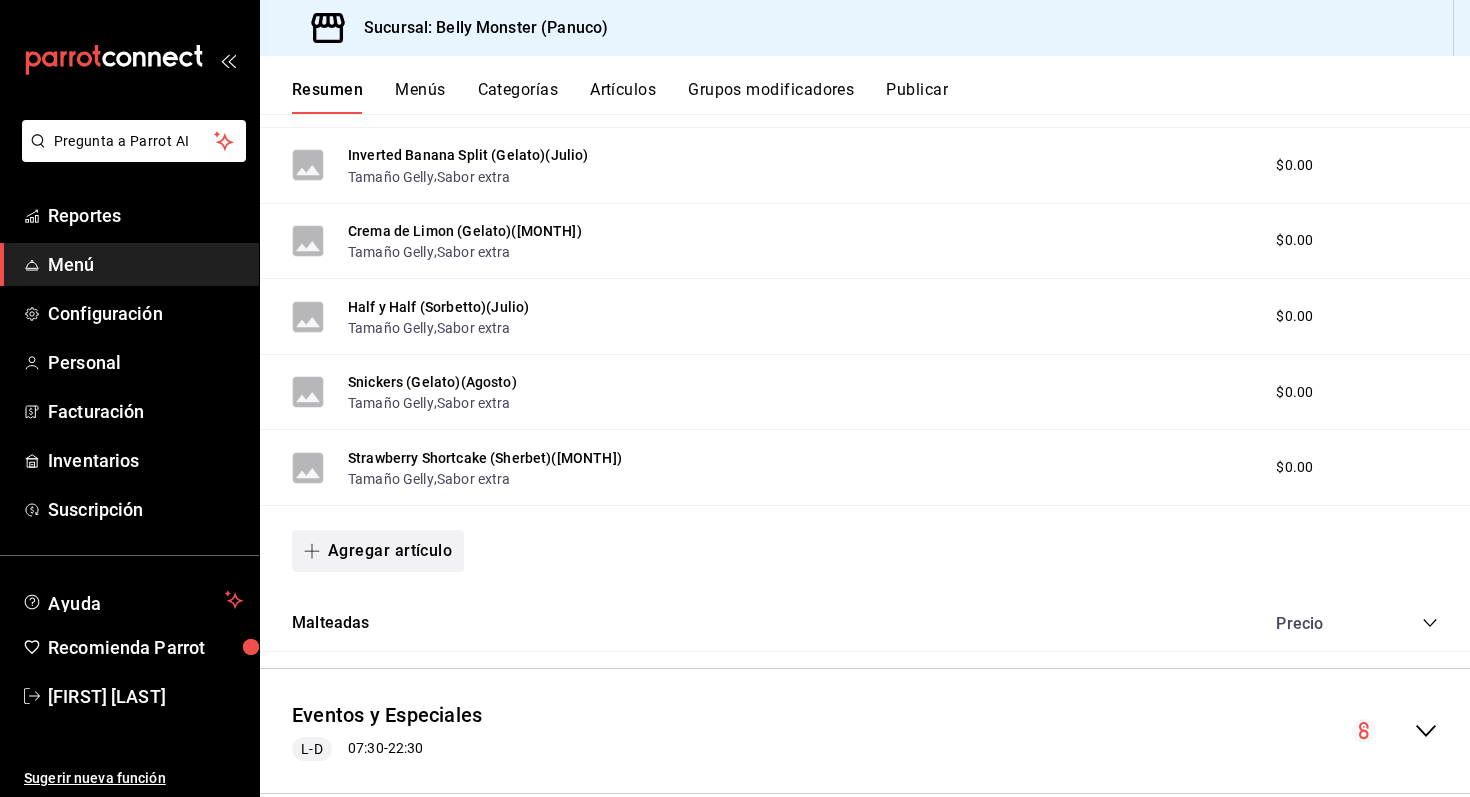 click on "Agregar artículo" at bounding box center [378, 551] 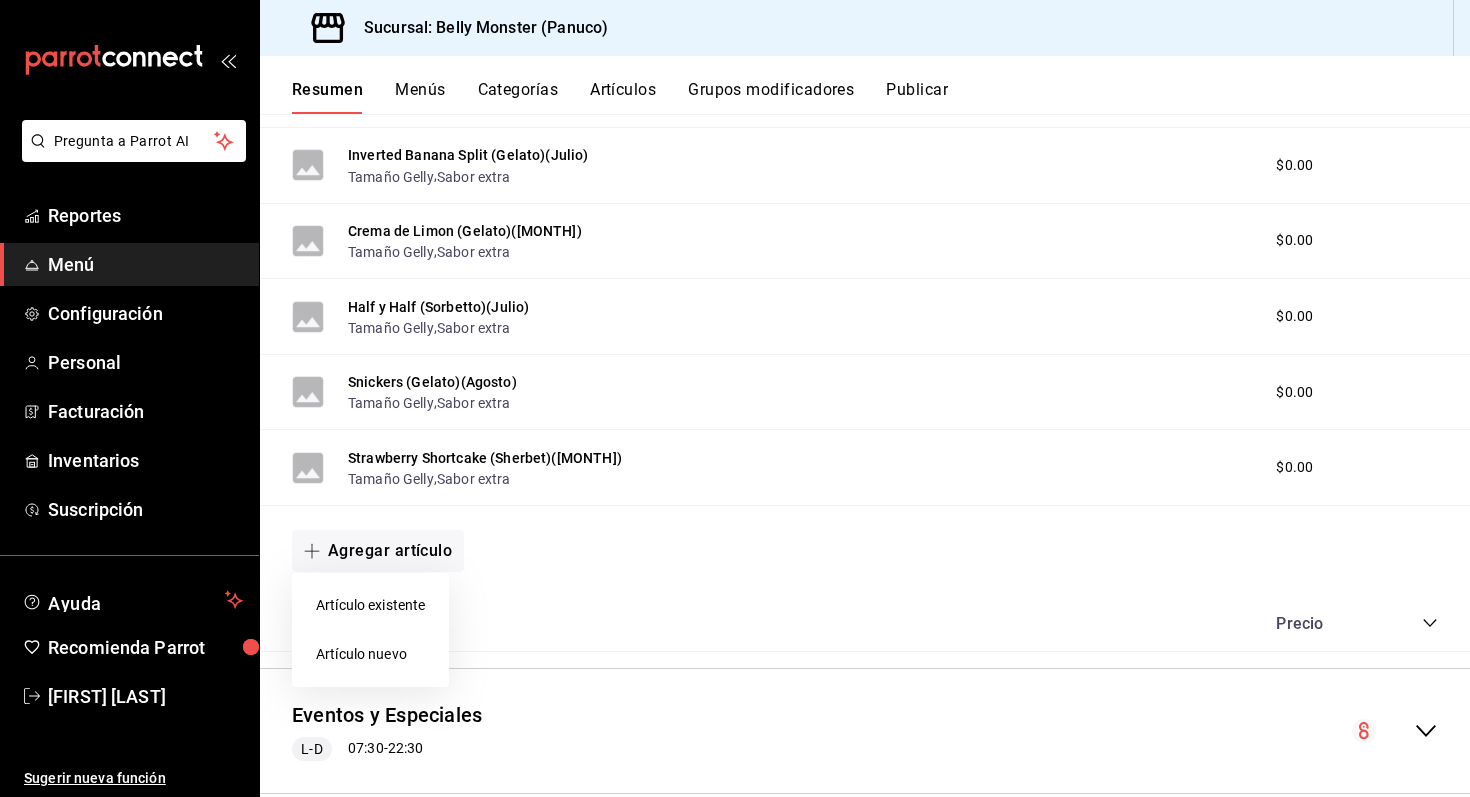 click on "Artículo nuevo" at bounding box center [370, 654] 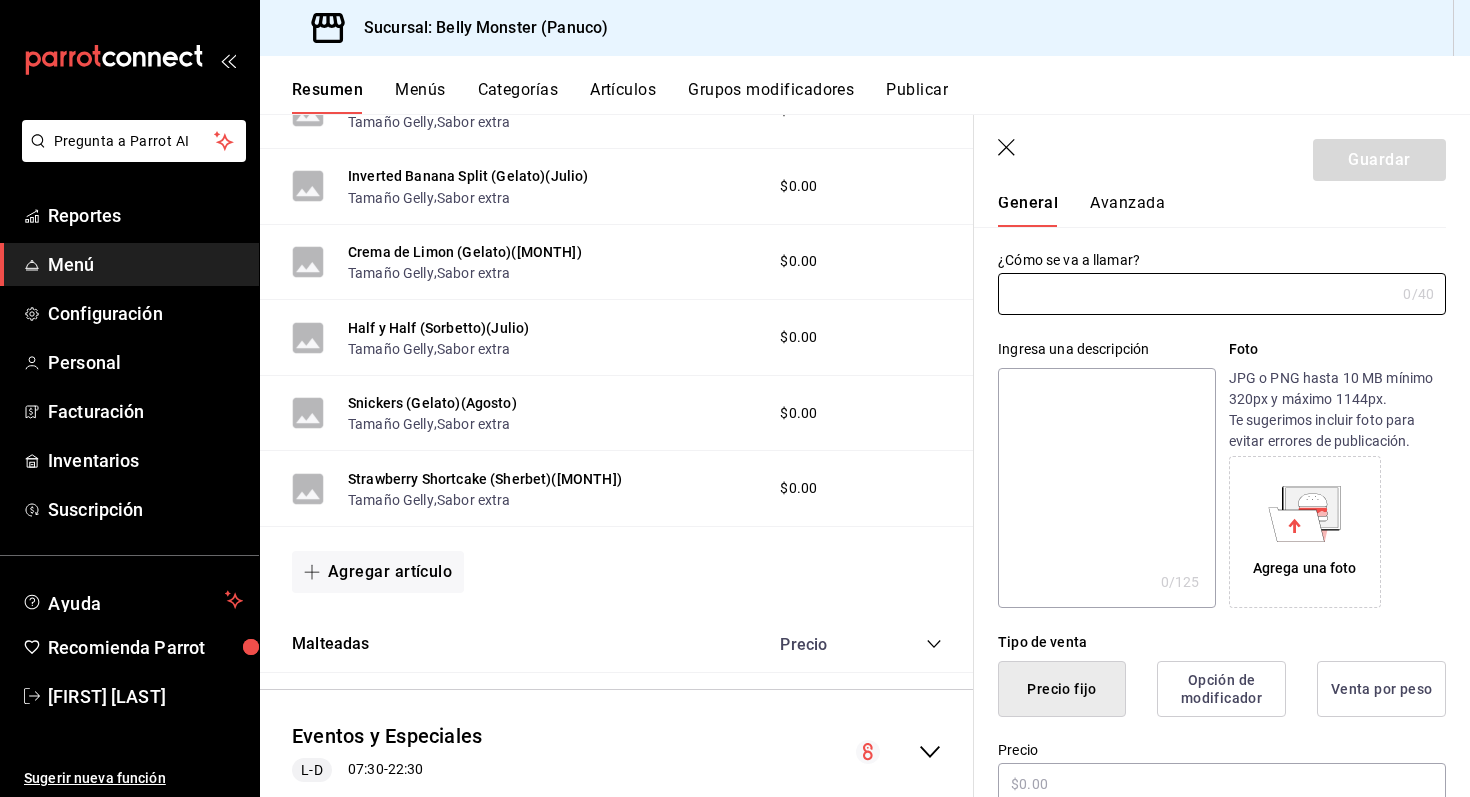 scroll, scrollTop: 64, scrollLeft: 0, axis: vertical 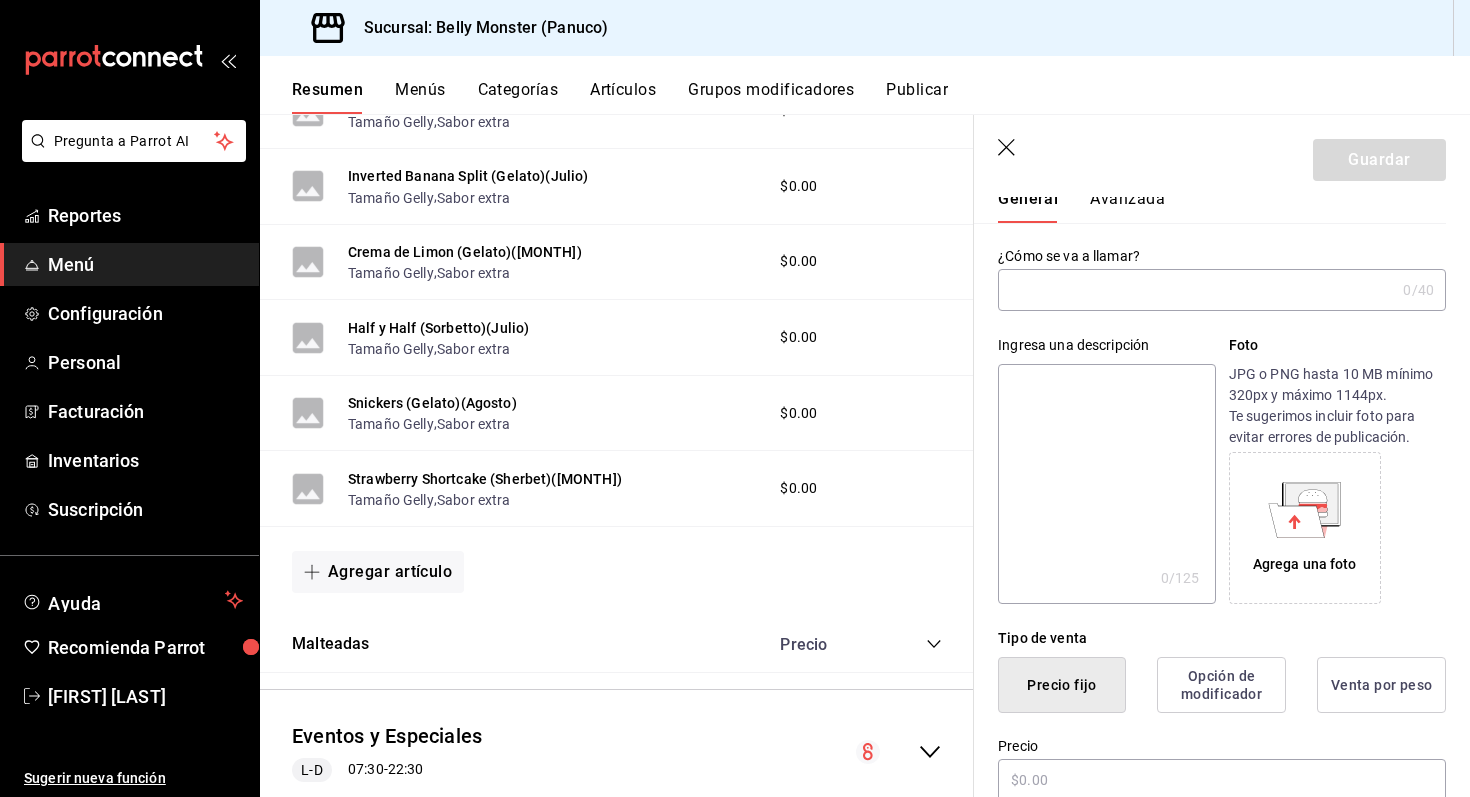 click at bounding box center [1196, 290] 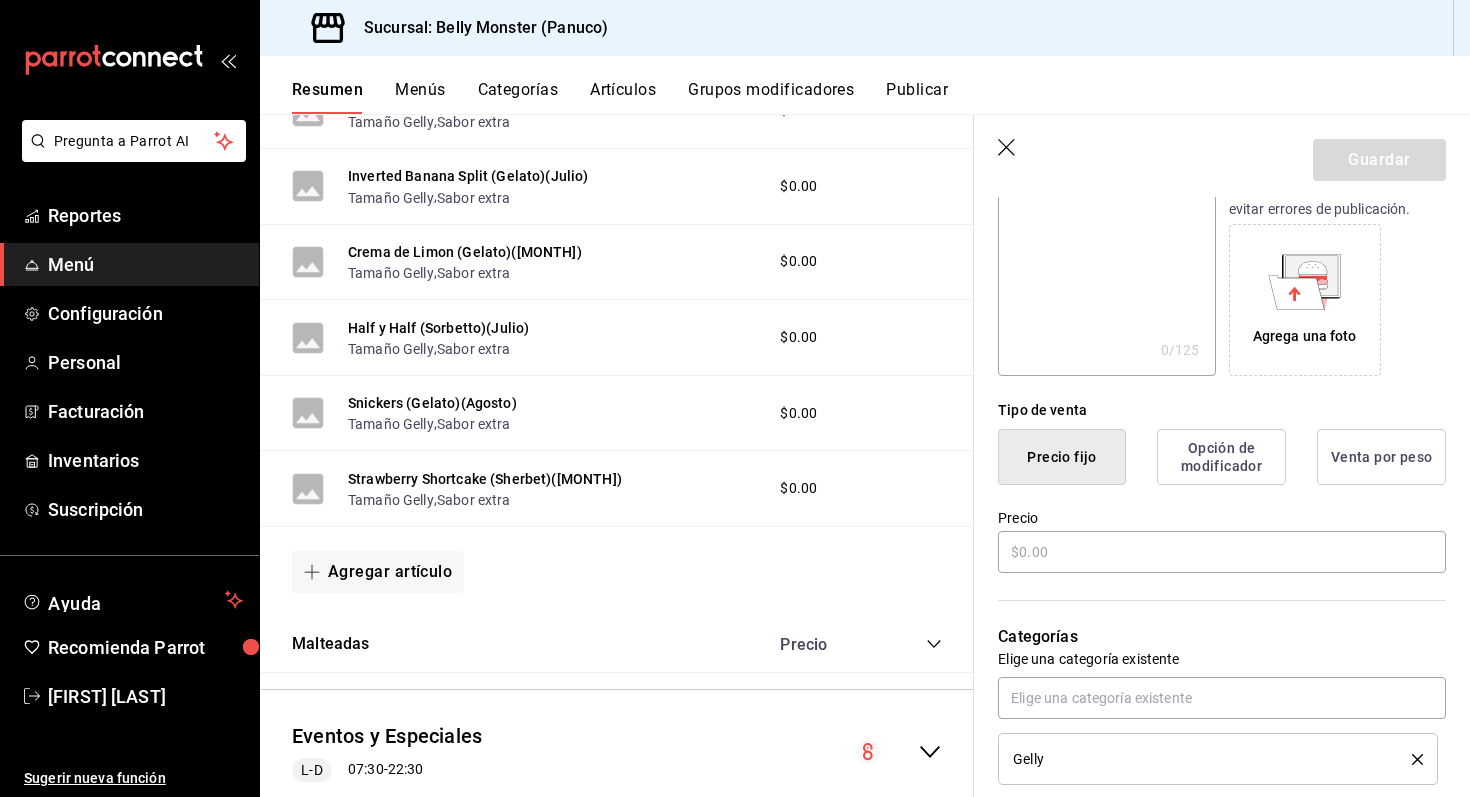 scroll, scrollTop: 385, scrollLeft: 0, axis: vertical 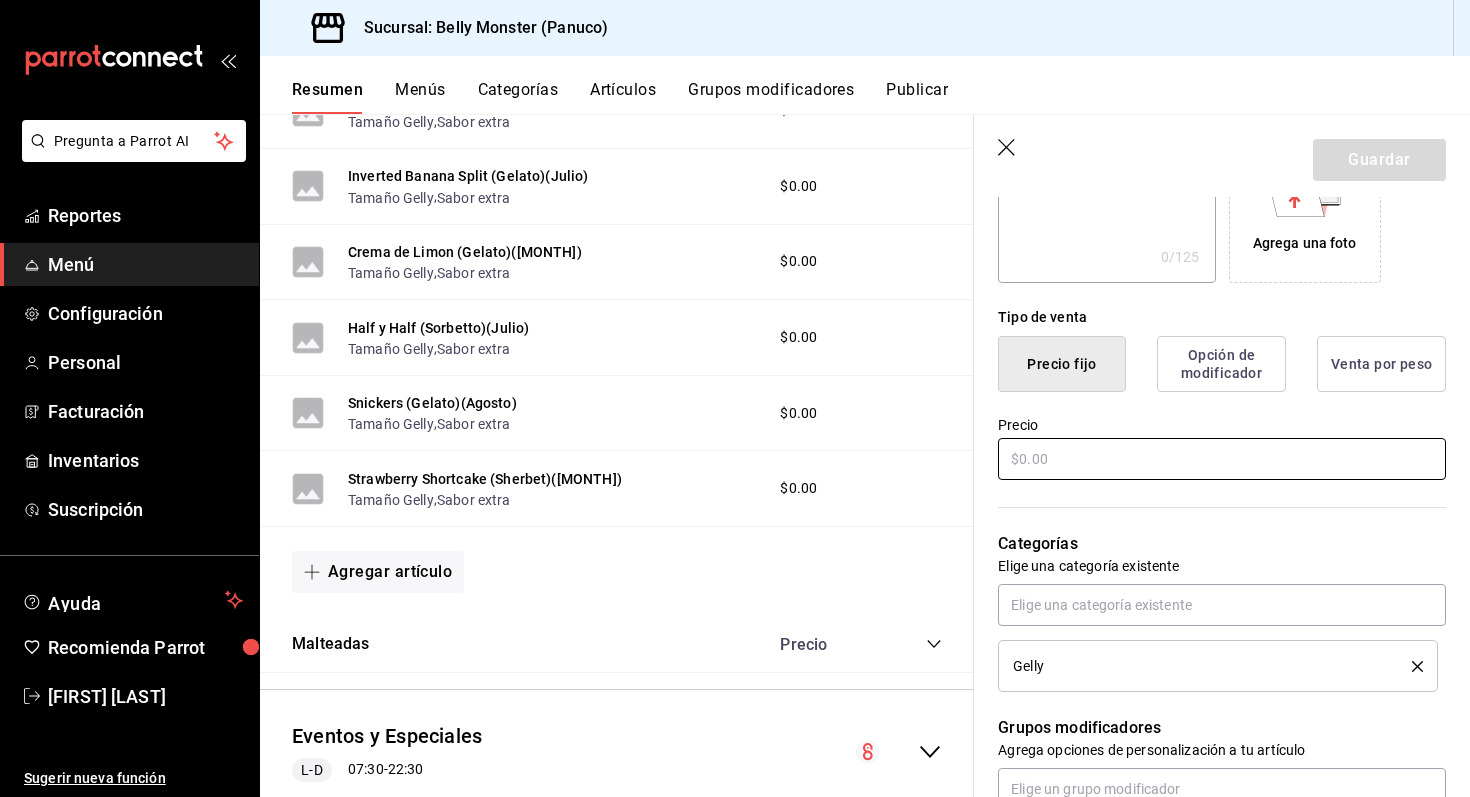 type on "Banana Peanut Butter (Sherbet)(Agosto)" 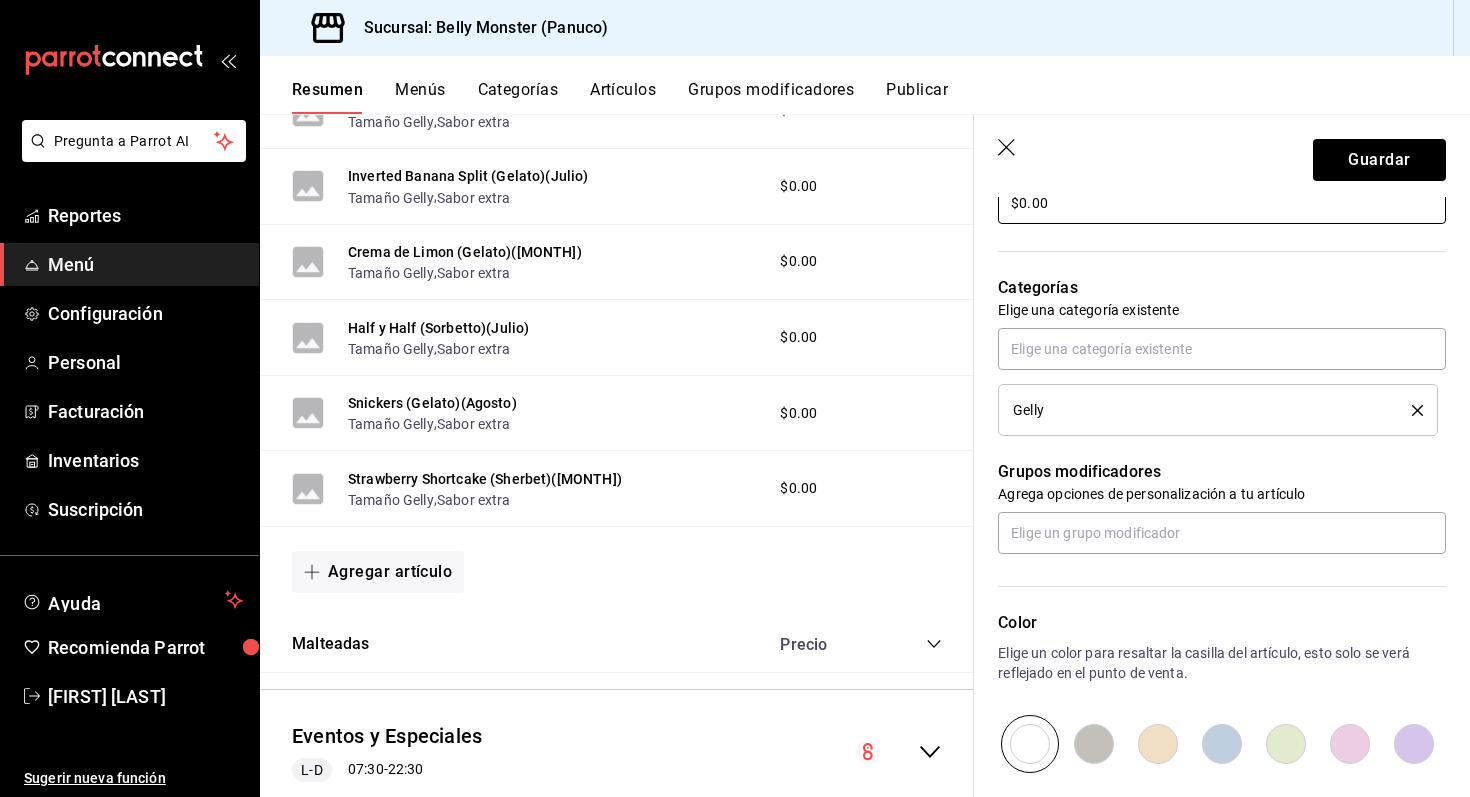 scroll, scrollTop: 714, scrollLeft: 0, axis: vertical 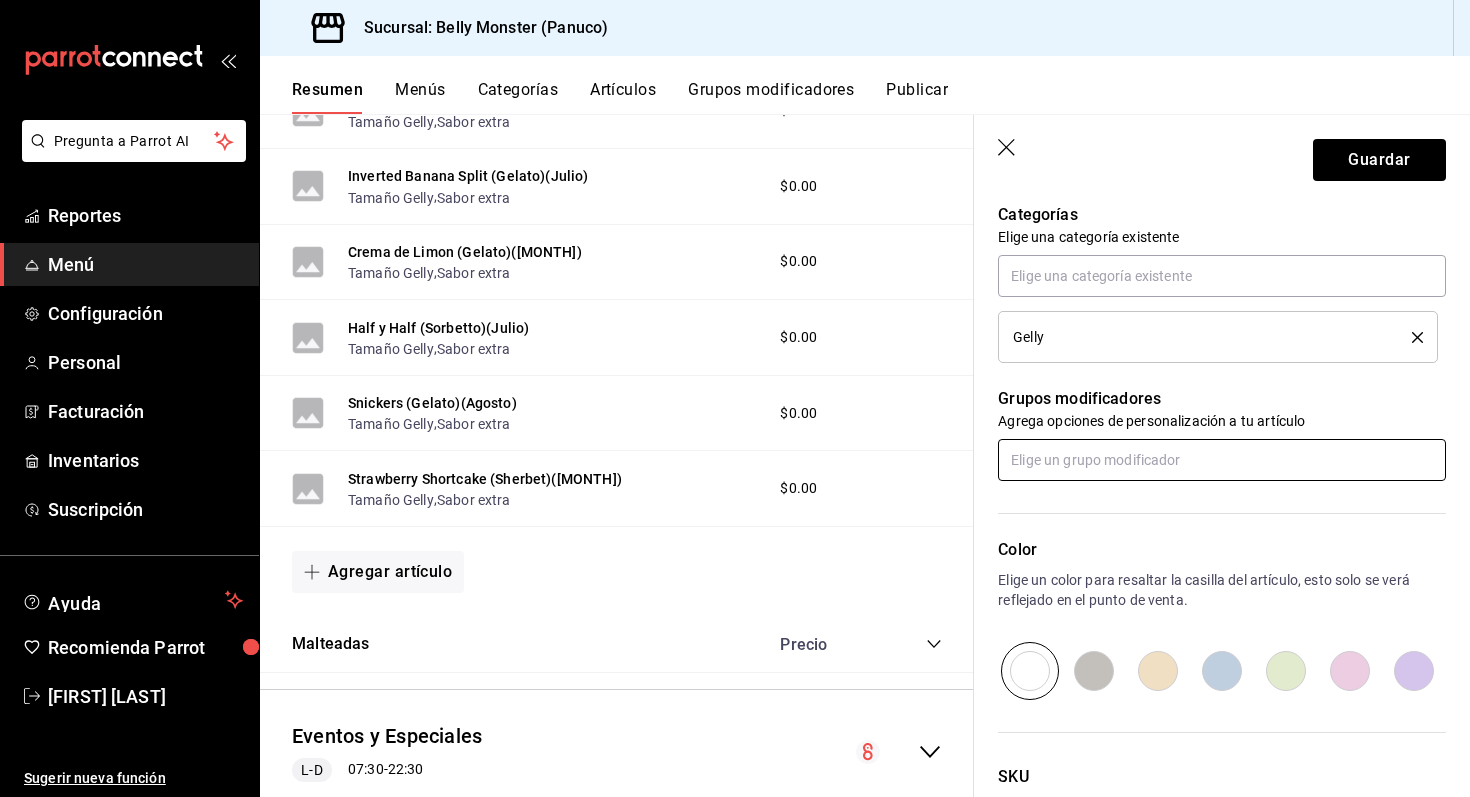 type on "$0.00" 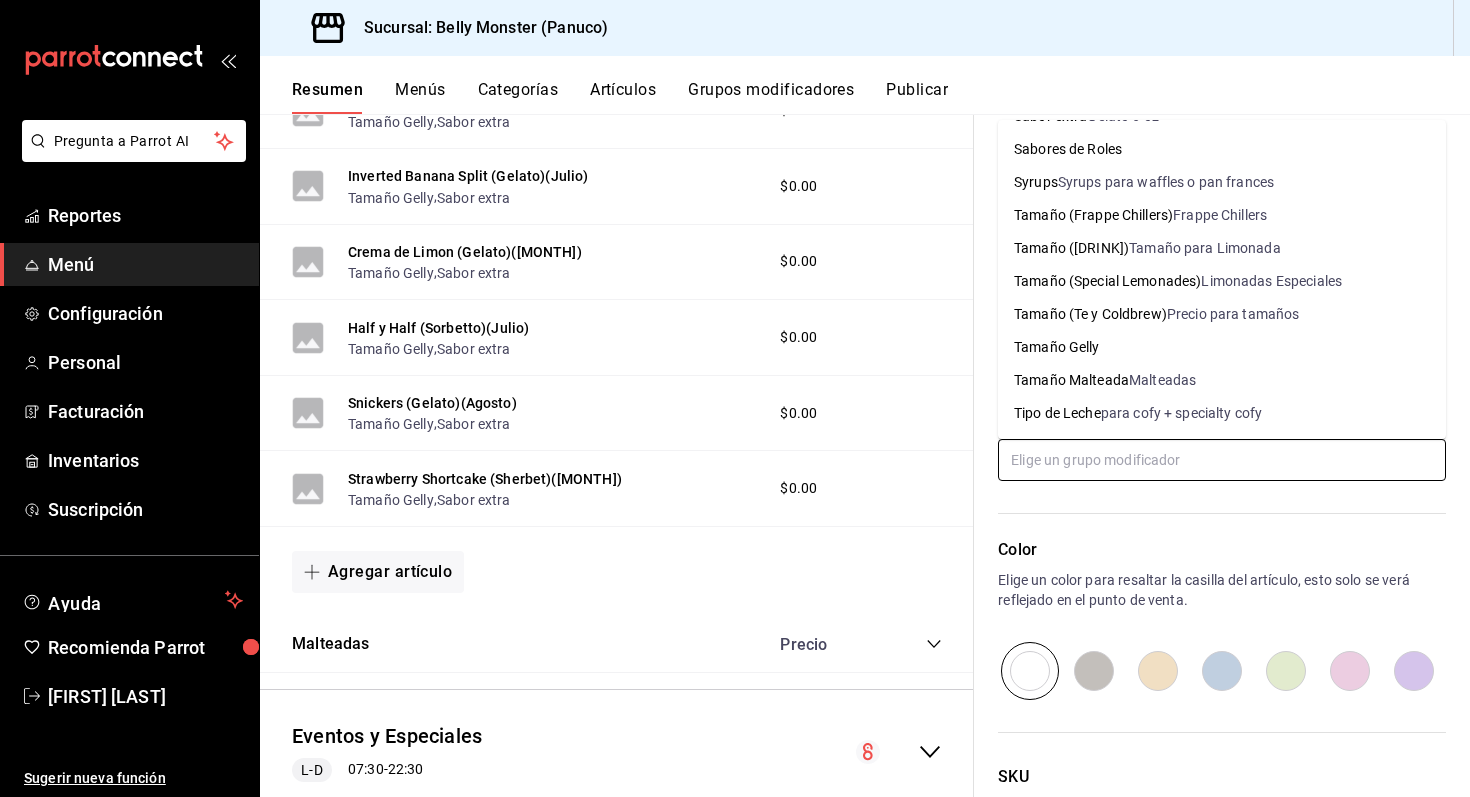 scroll, scrollTop: 987, scrollLeft: 0, axis: vertical 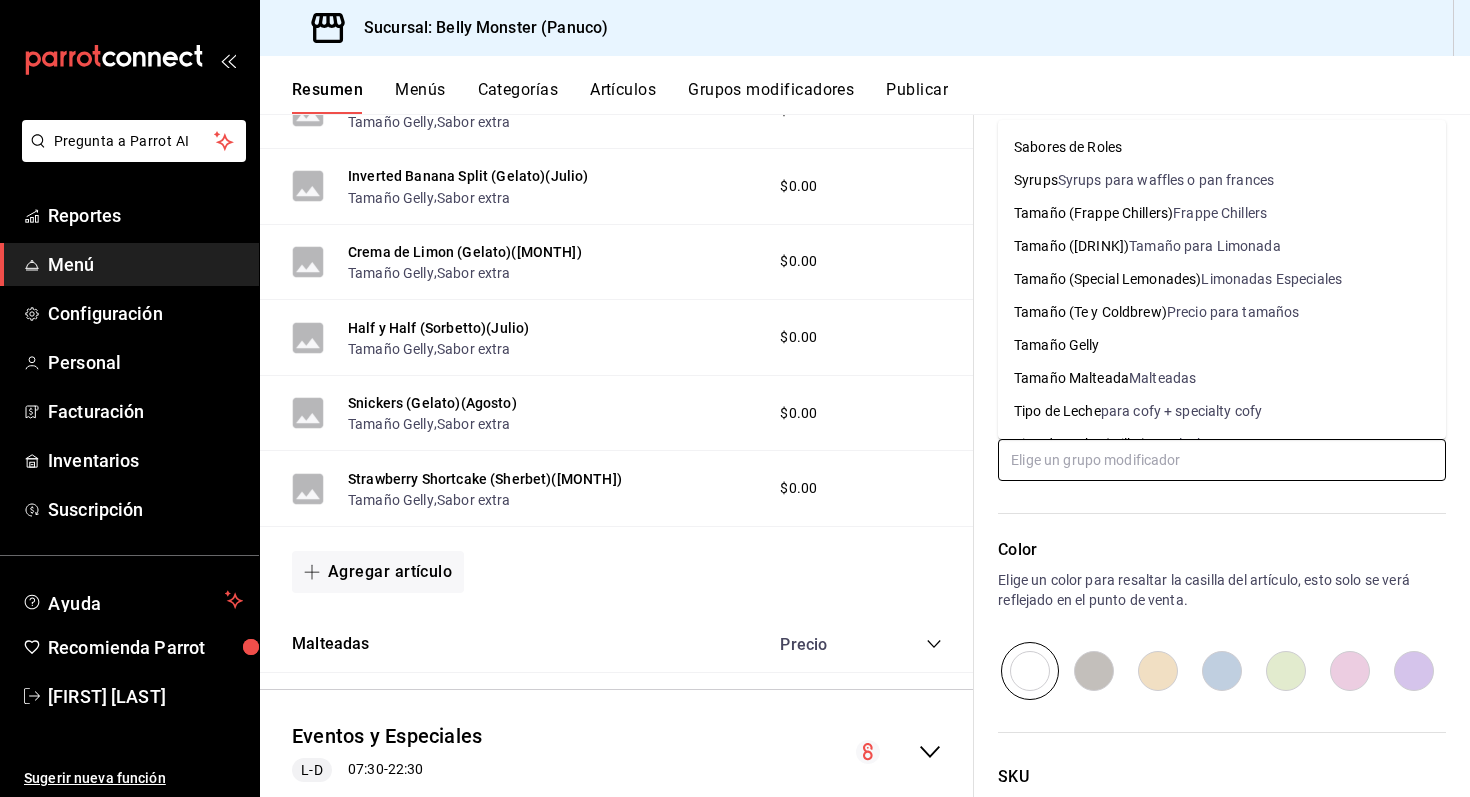 click on "Tamaño Gelly" at bounding box center [1057, 345] 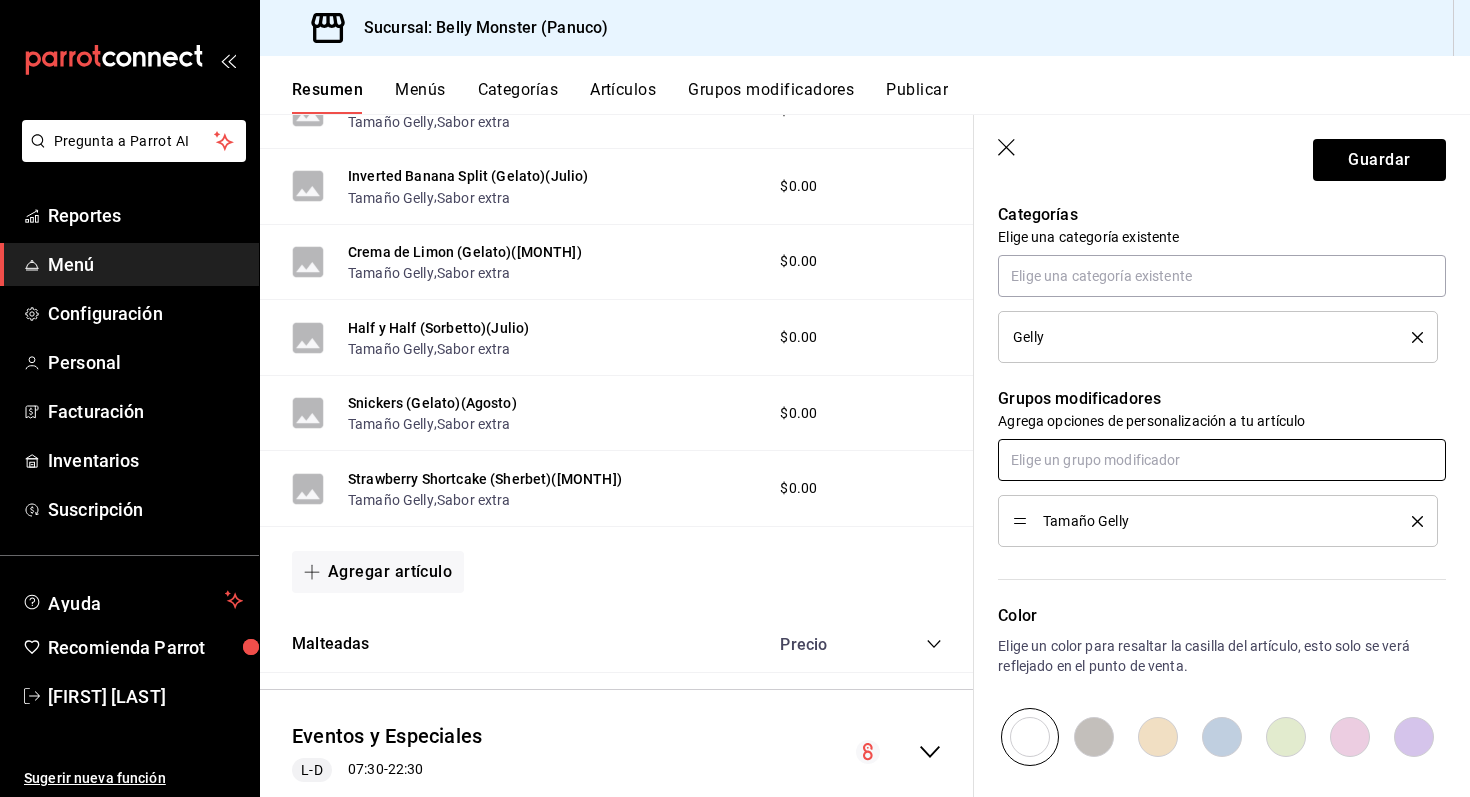 click at bounding box center (1222, 460) 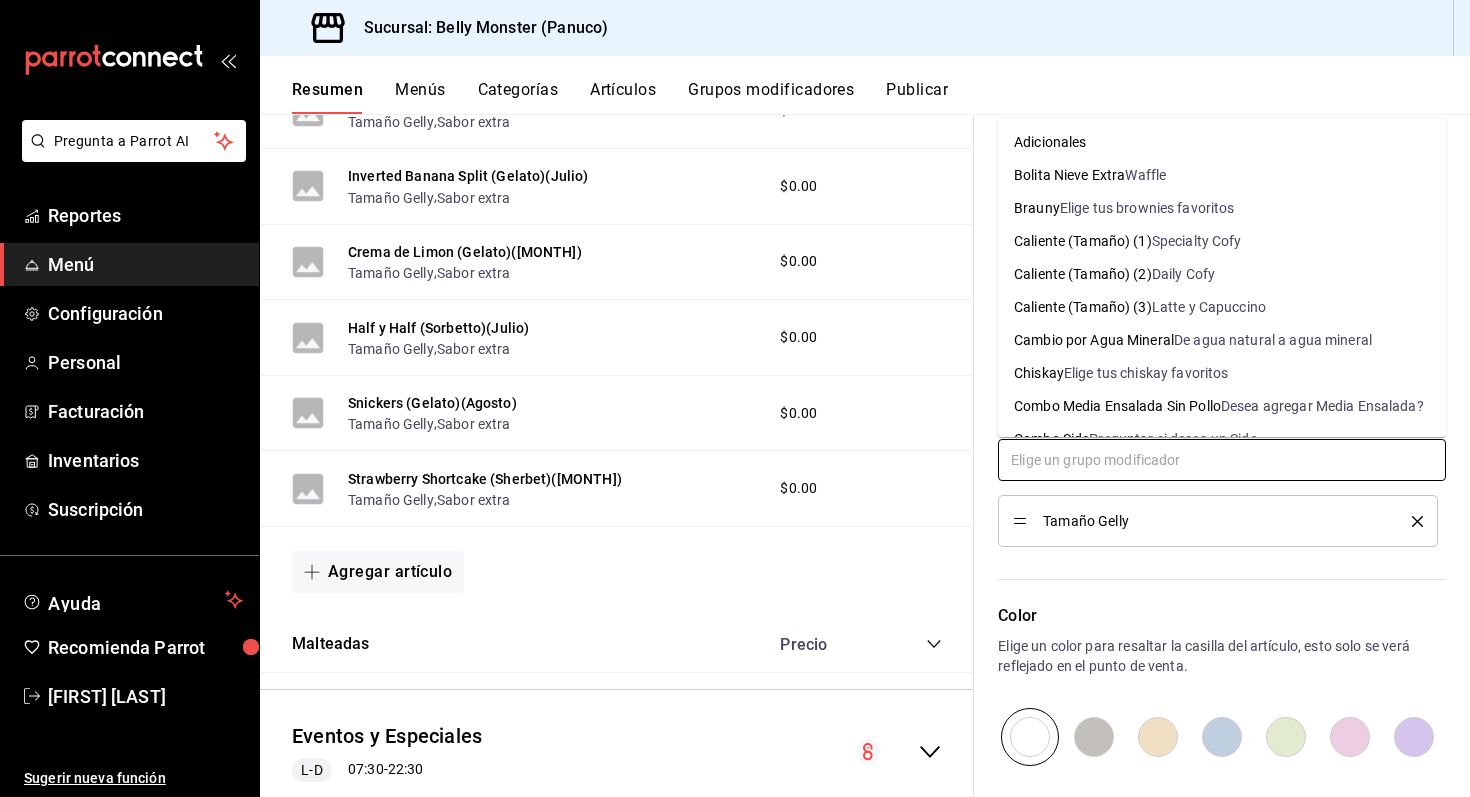 scroll, scrollTop: 752, scrollLeft: 0, axis: vertical 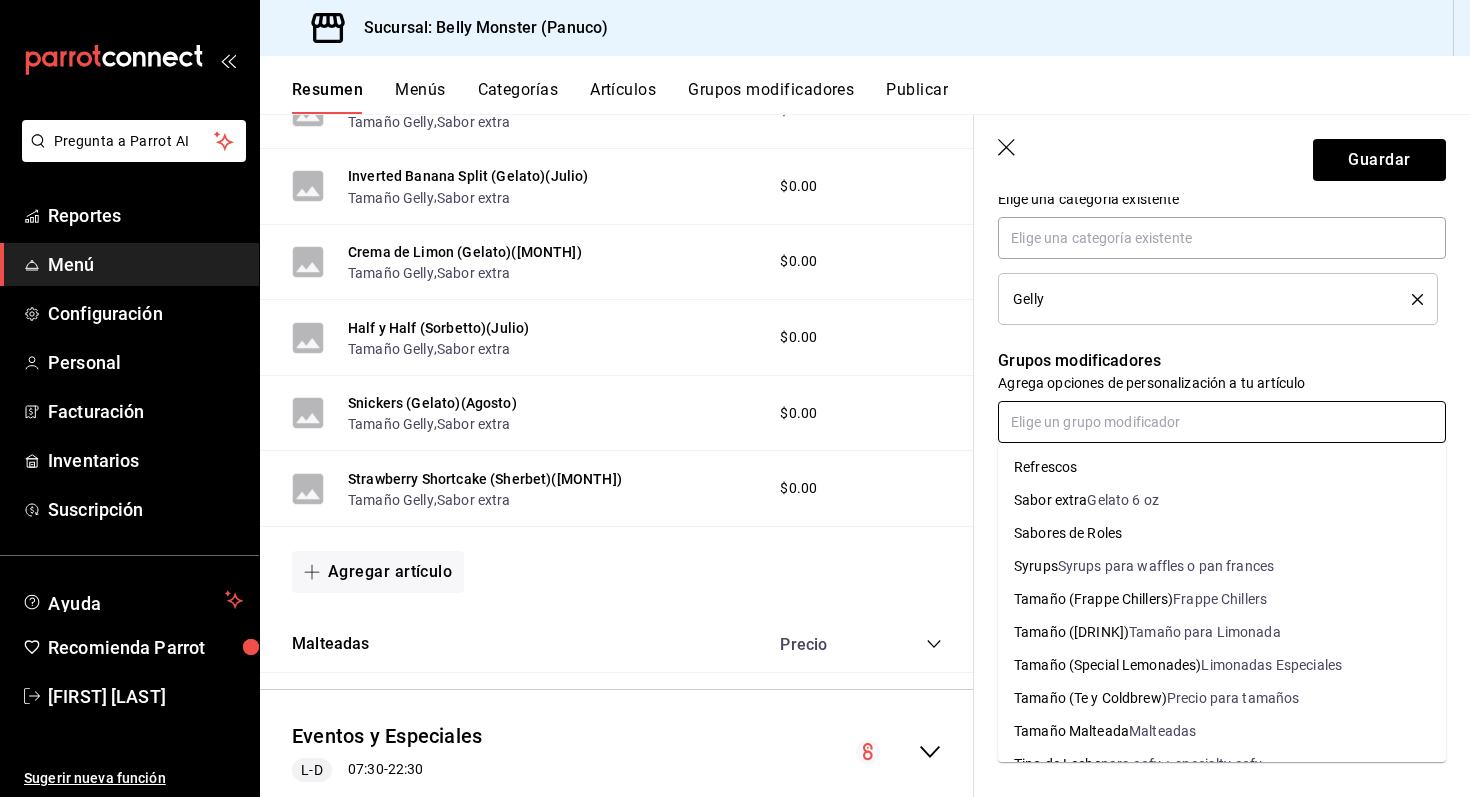 click on "Gelato 6 oz" at bounding box center [1122, 500] 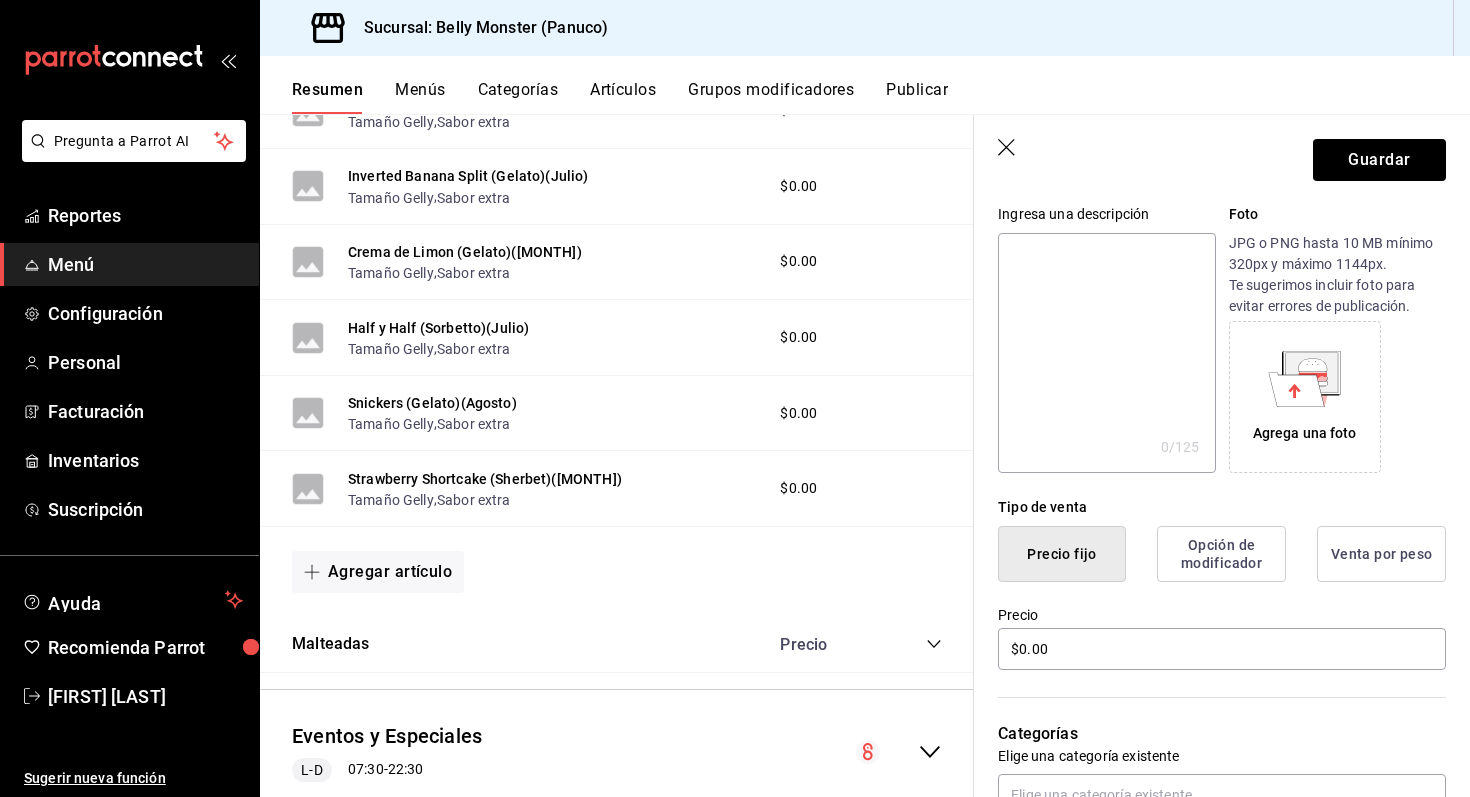 scroll, scrollTop: 0, scrollLeft: 0, axis: both 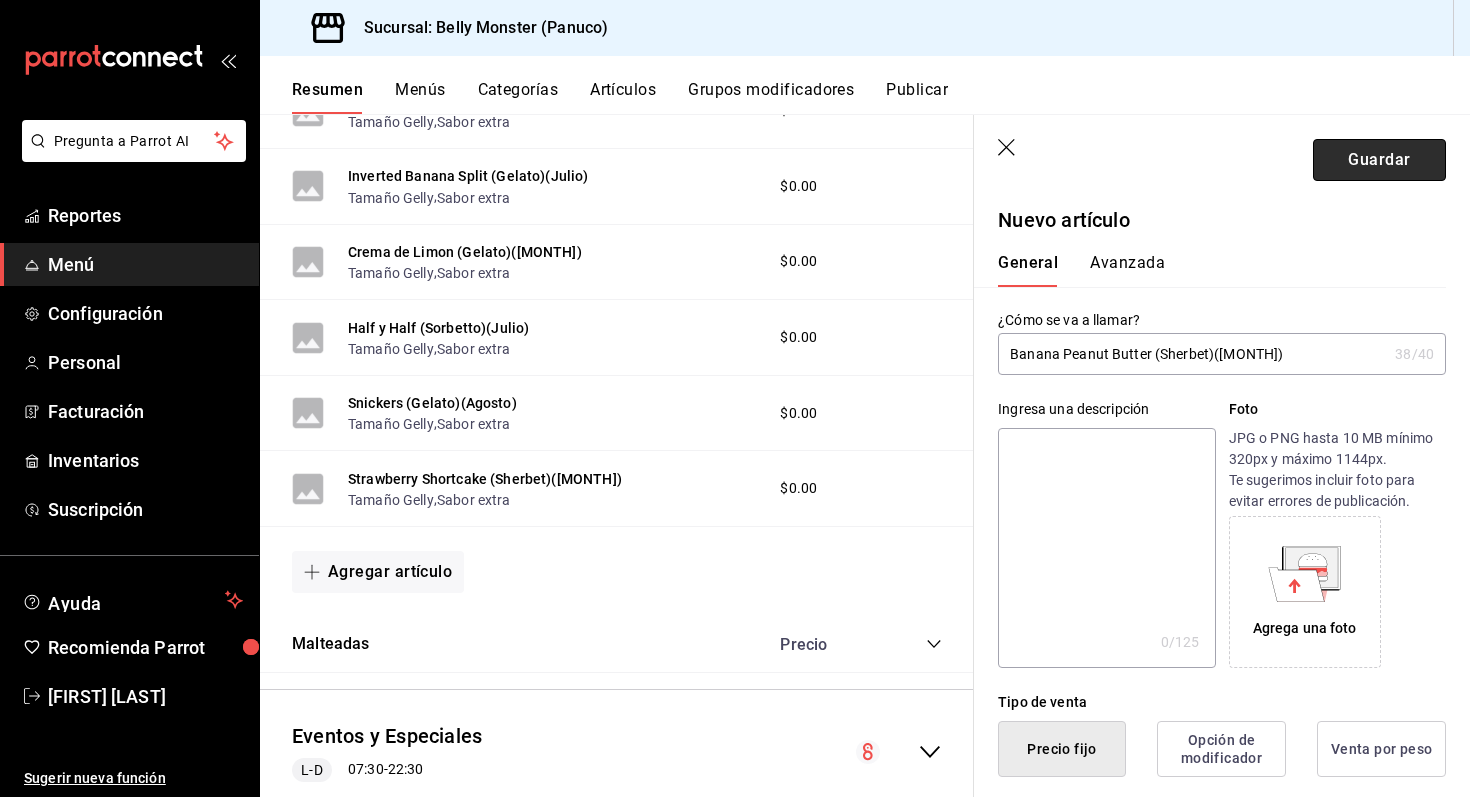 click on "Guardar" at bounding box center [1379, 160] 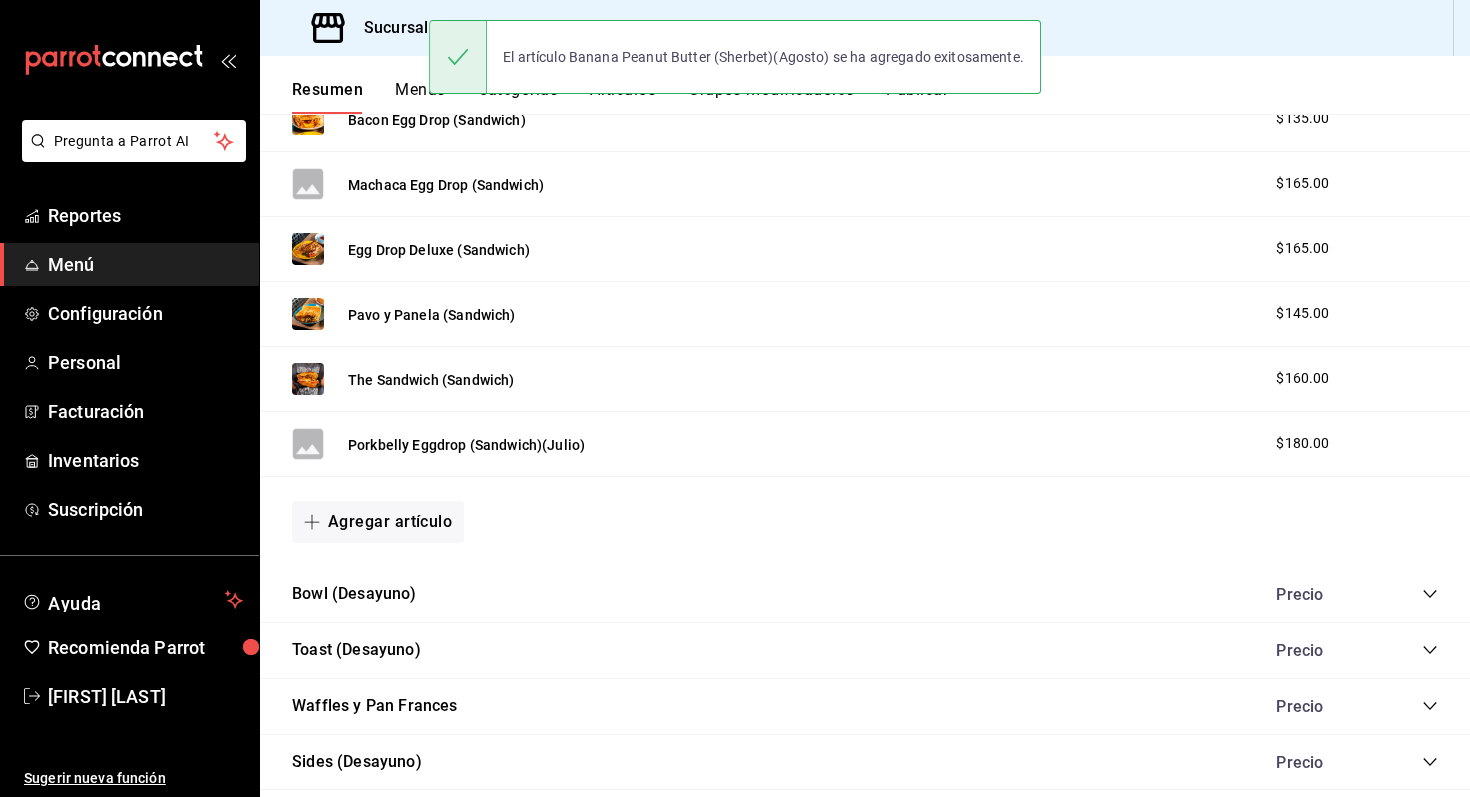 scroll, scrollTop: 1615, scrollLeft: 0, axis: vertical 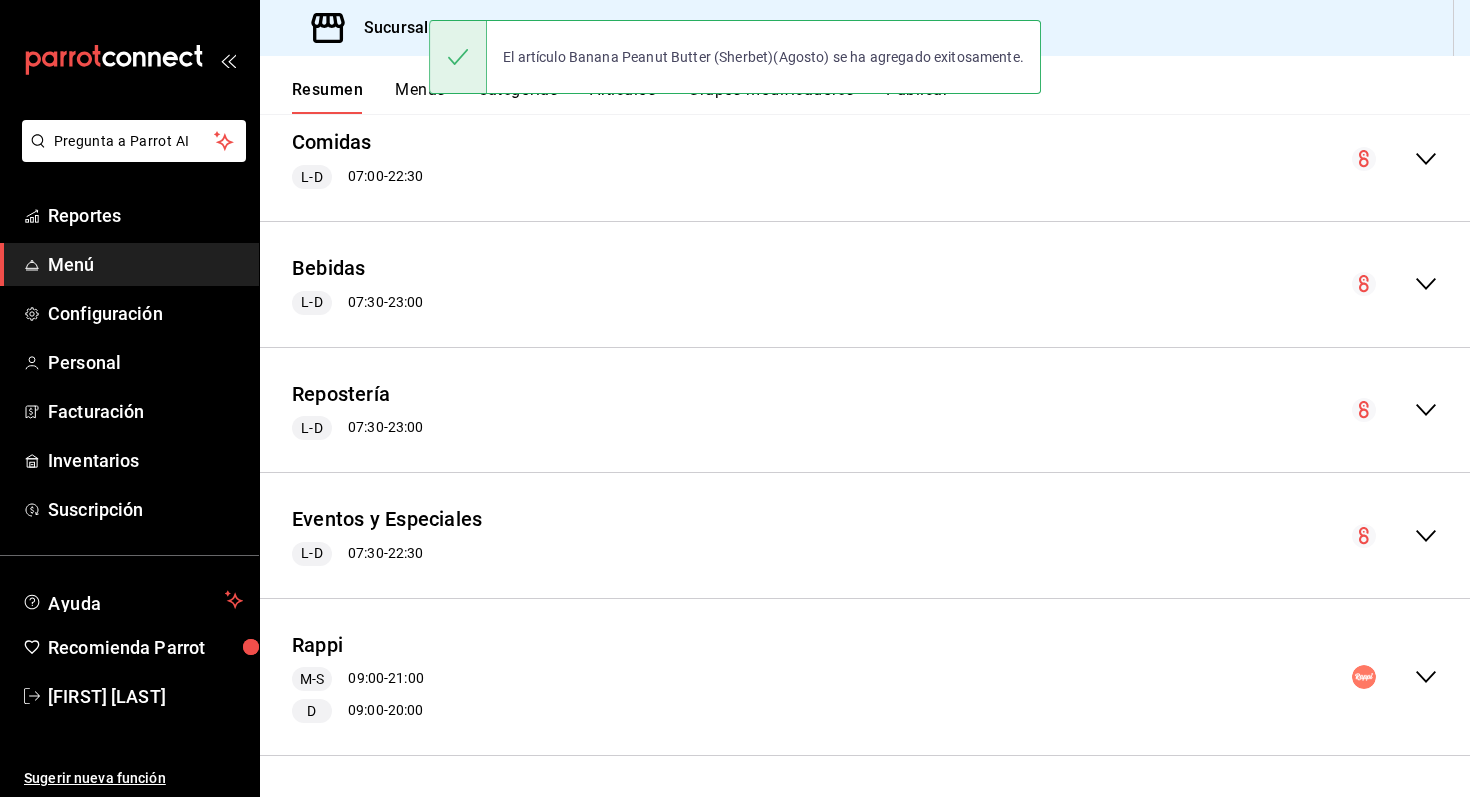 click on "Repostería L-D 07:30  -  23:00" at bounding box center [865, 410] 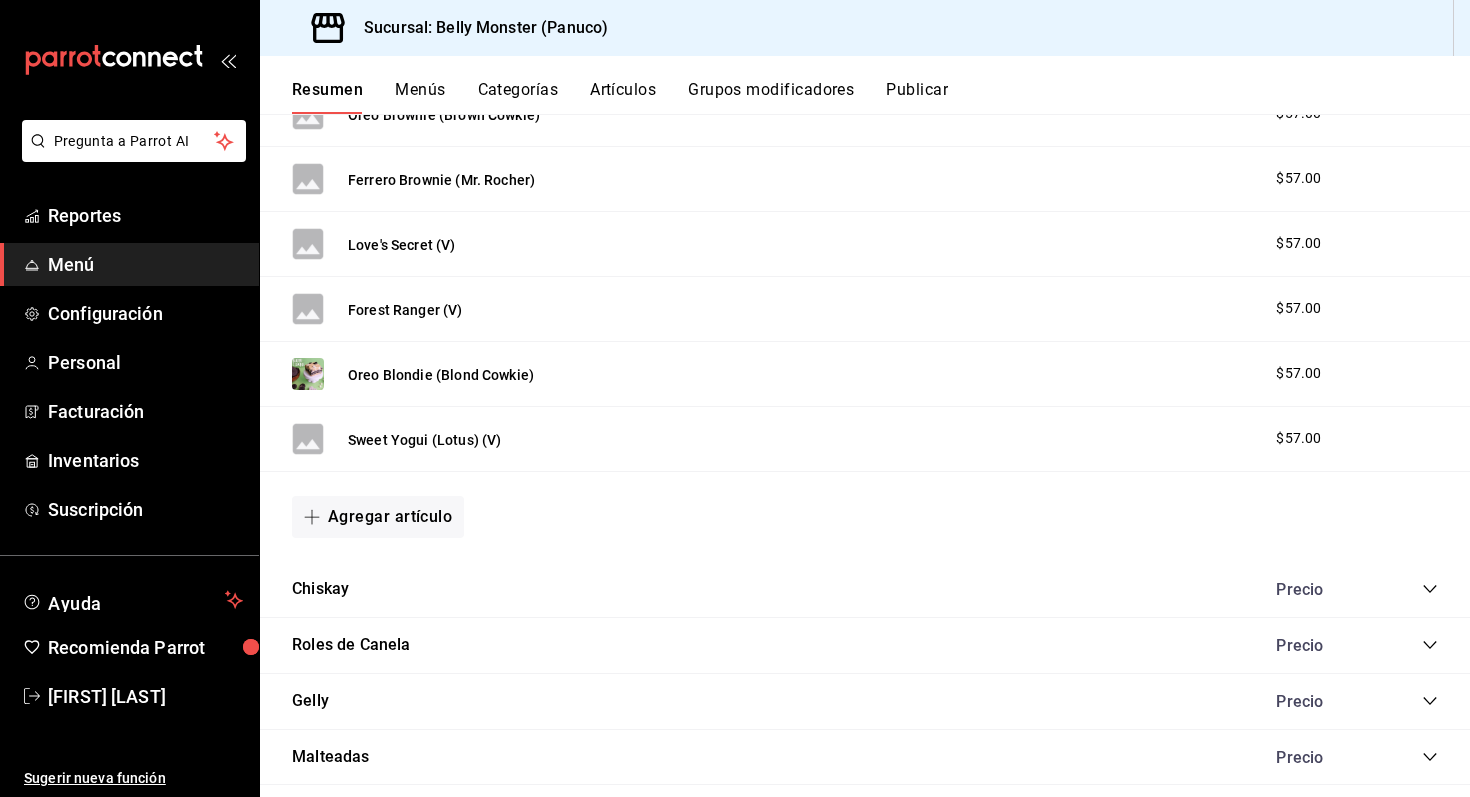 scroll, scrollTop: 3293, scrollLeft: 0, axis: vertical 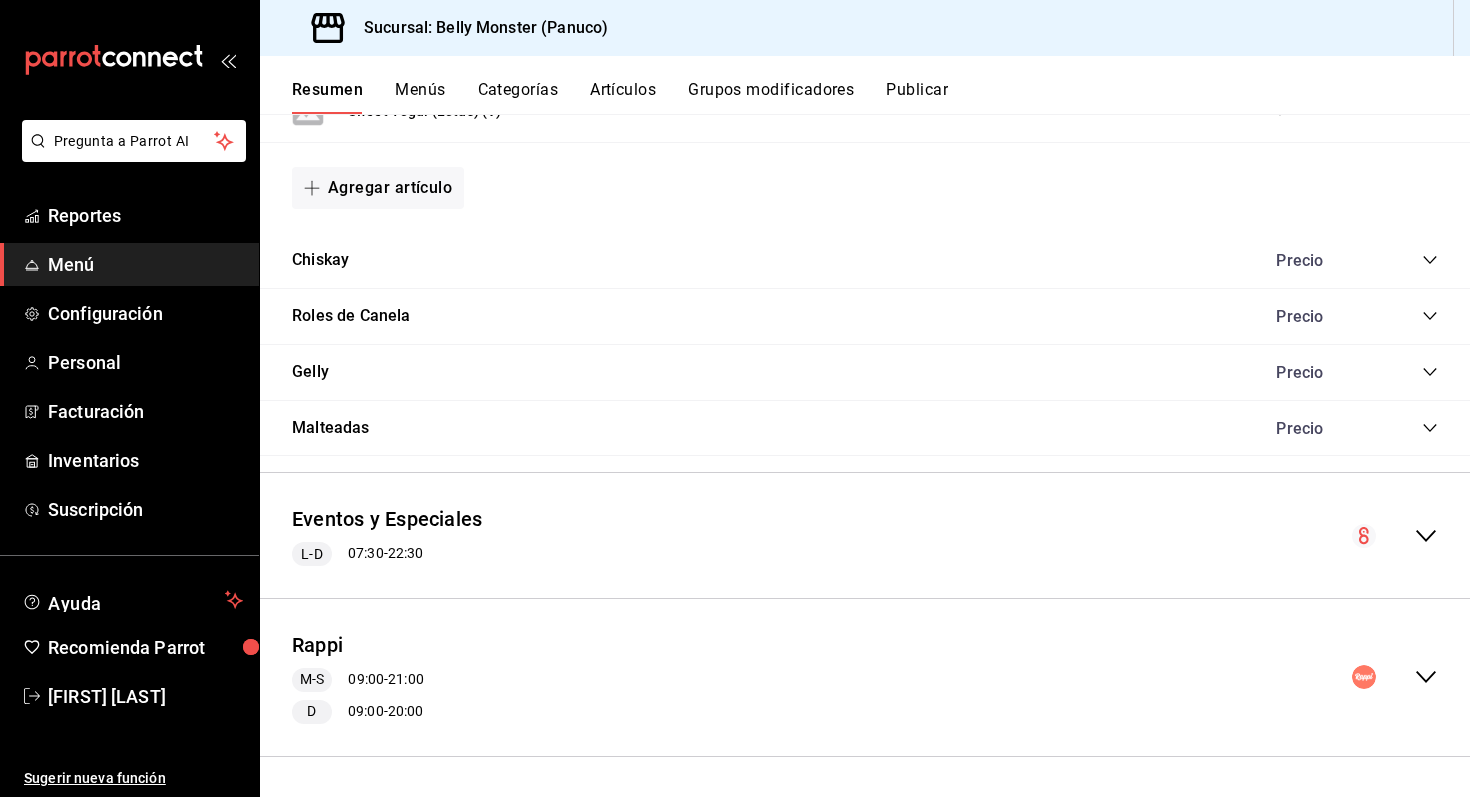 click 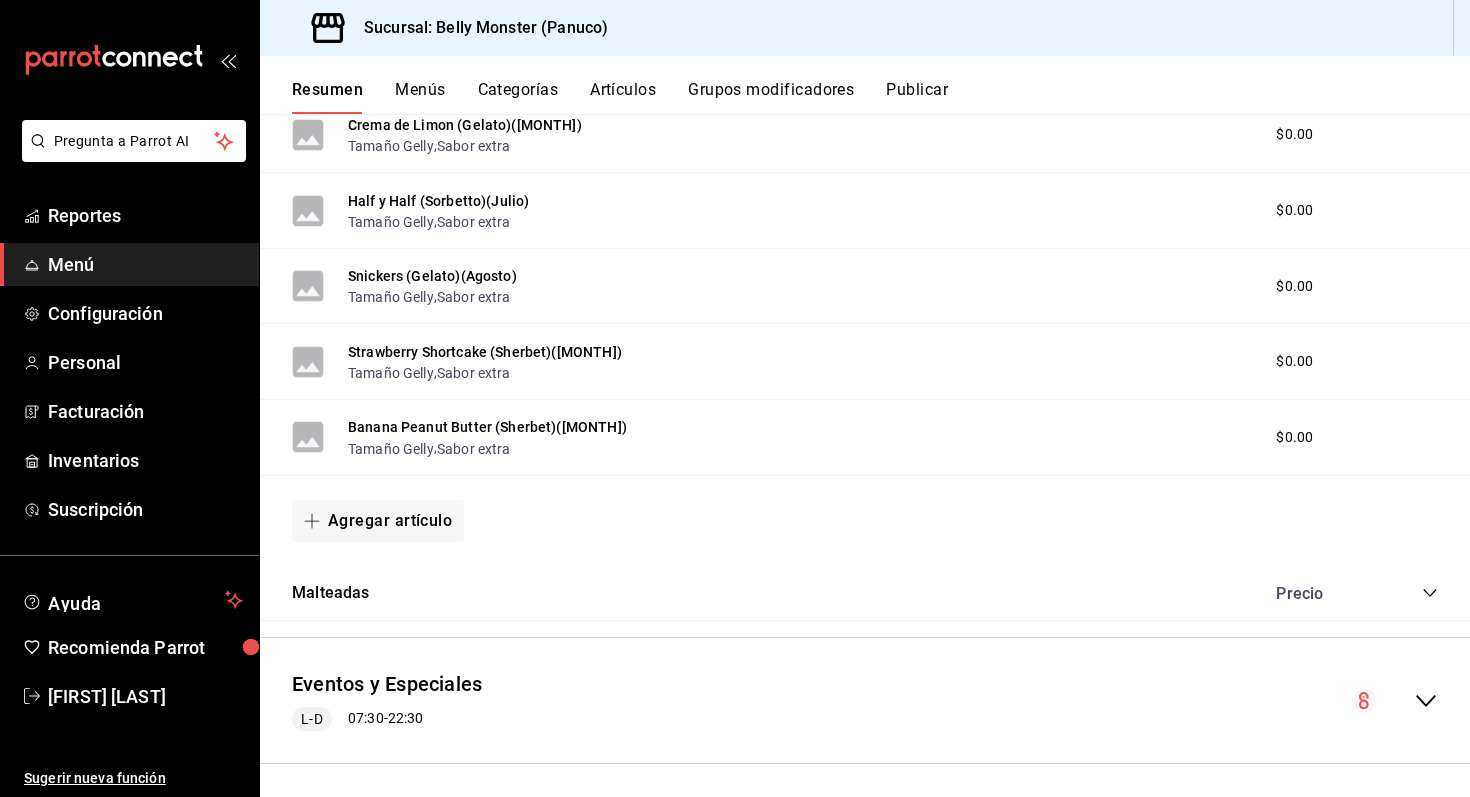 scroll, scrollTop: 5671, scrollLeft: 0, axis: vertical 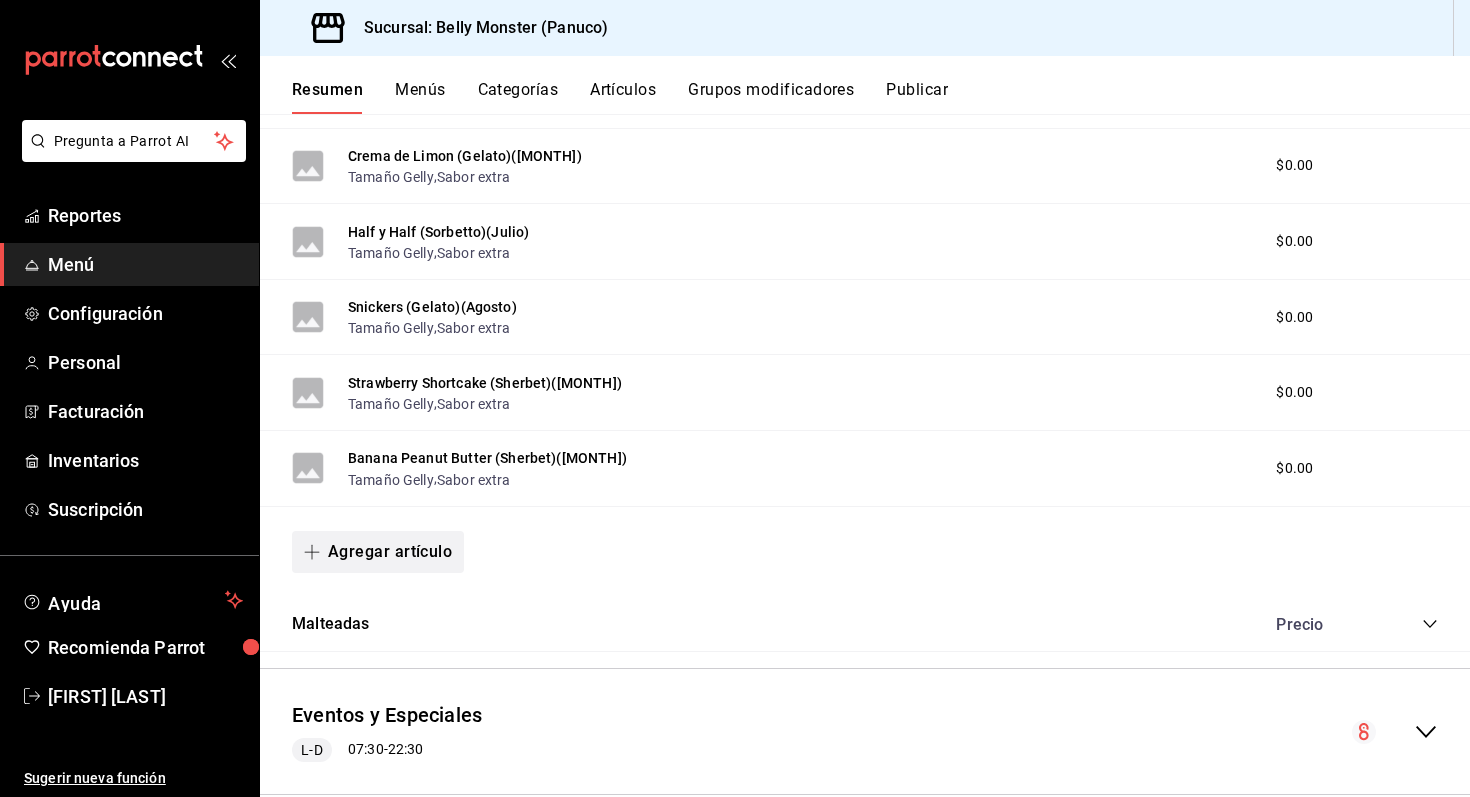 click on "Agregar artículo" at bounding box center [378, 552] 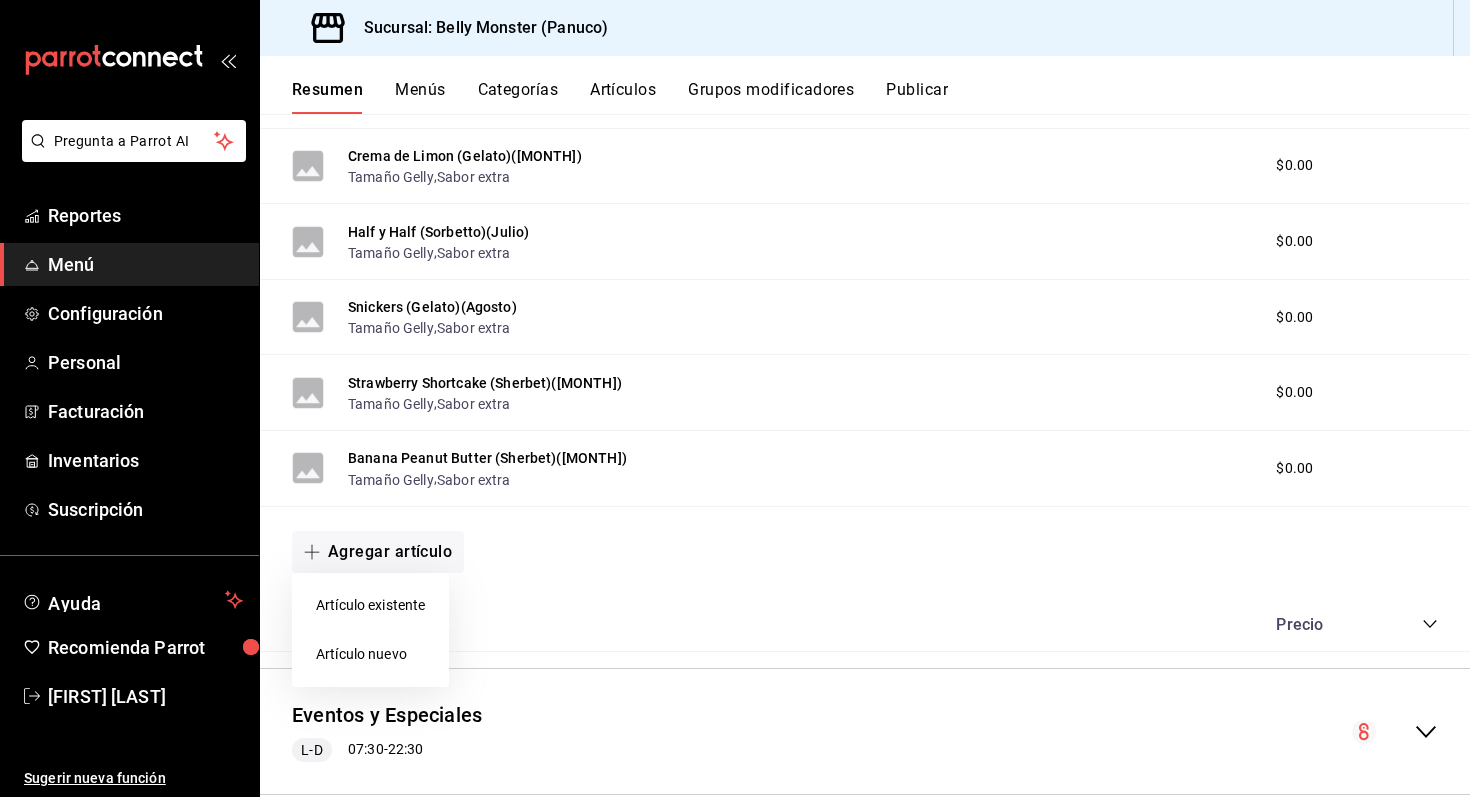 click on "Artículo nuevo" at bounding box center (370, 654) 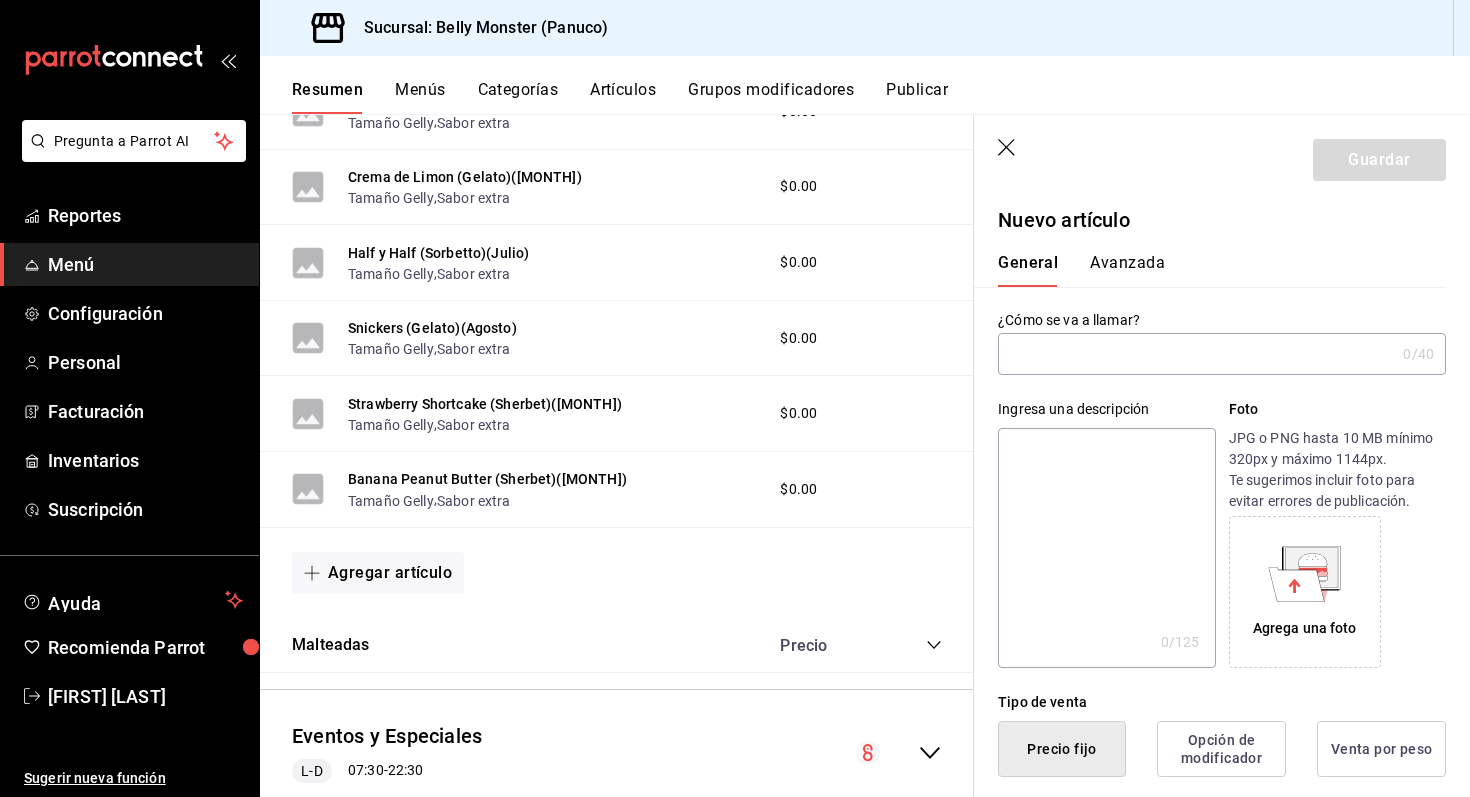 click at bounding box center [1196, 354] 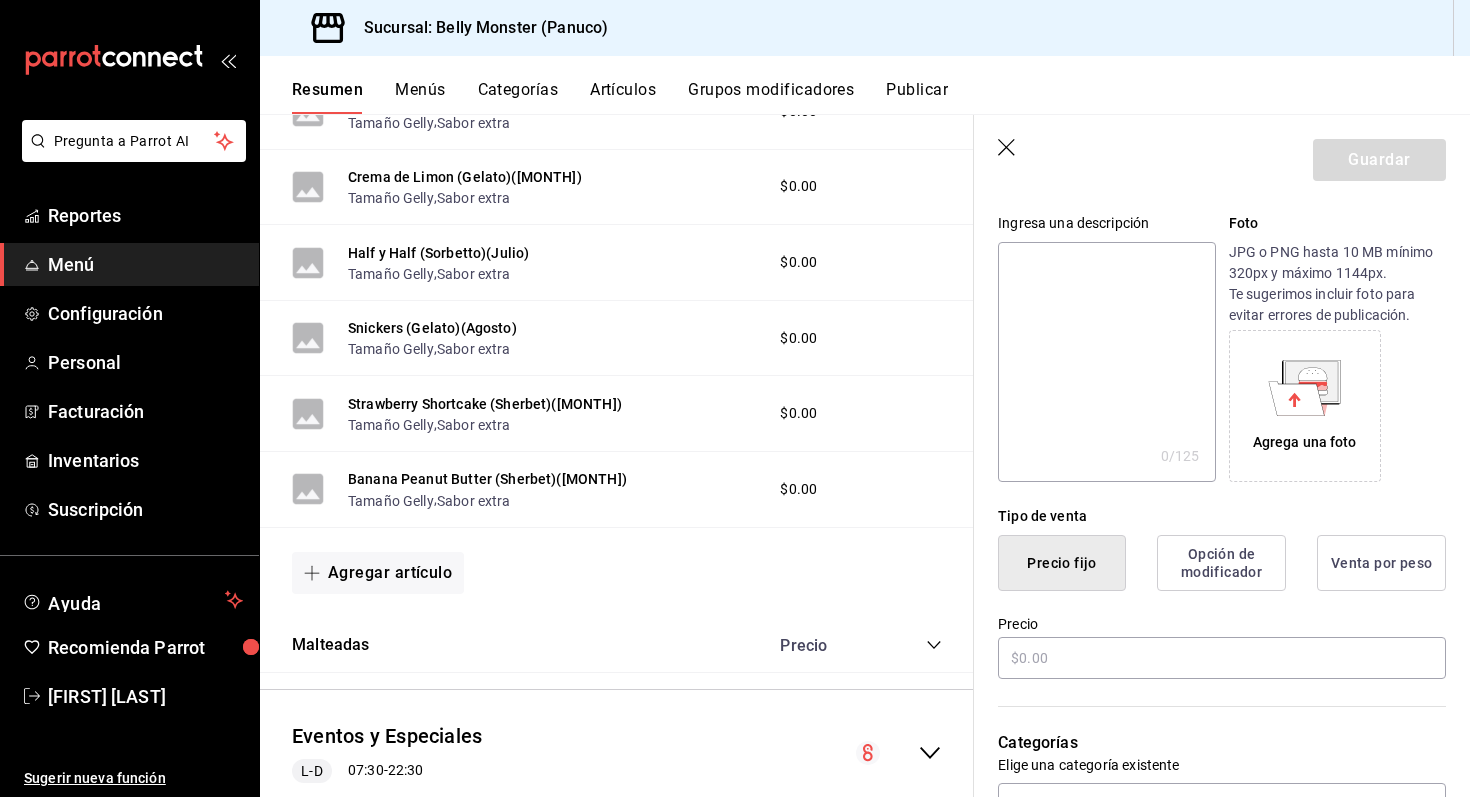 scroll, scrollTop: 282, scrollLeft: 0, axis: vertical 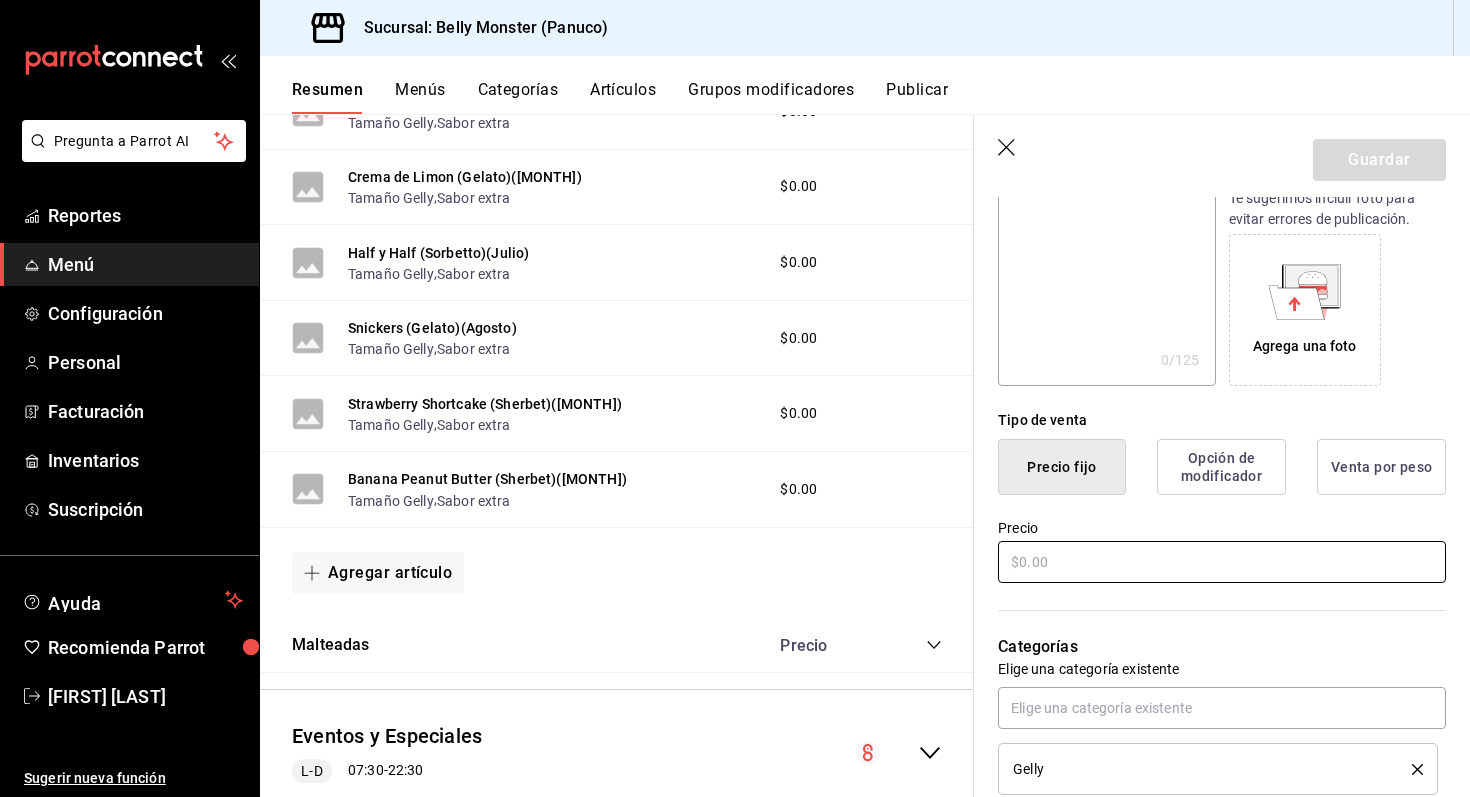 type on "Durazno Almendra (Sherbet)(Agosto)" 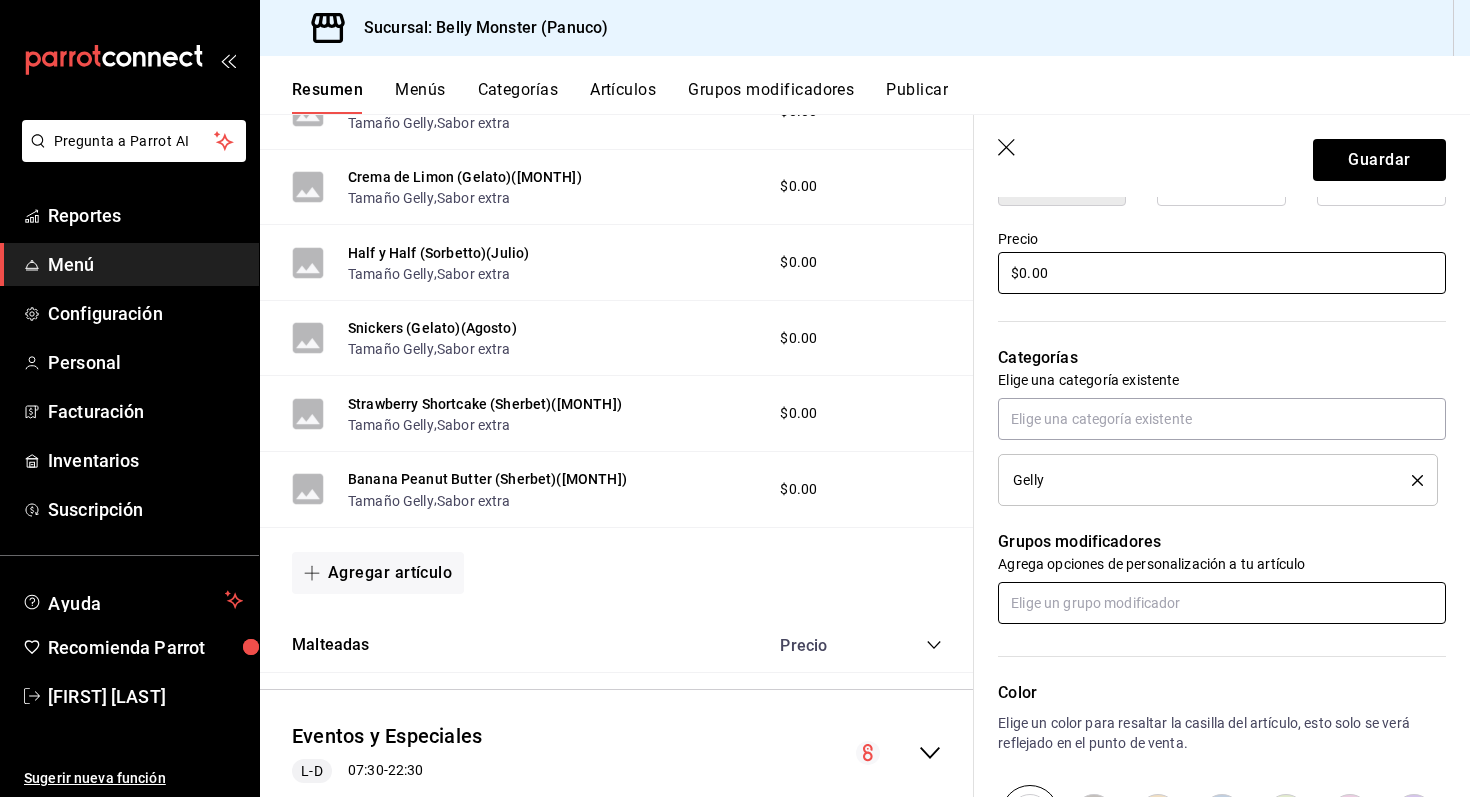 scroll, scrollTop: 674, scrollLeft: 0, axis: vertical 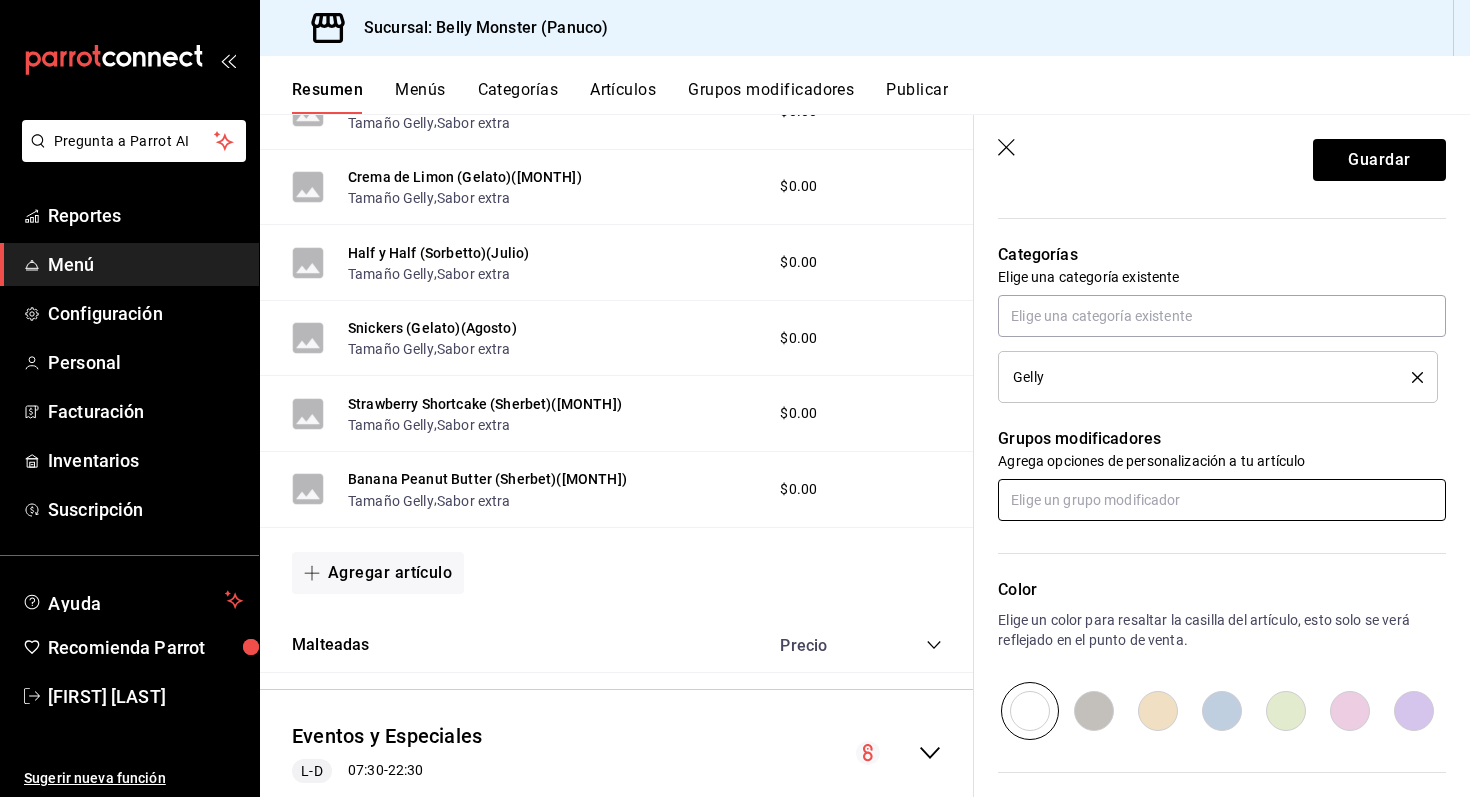 type on "$0.00" 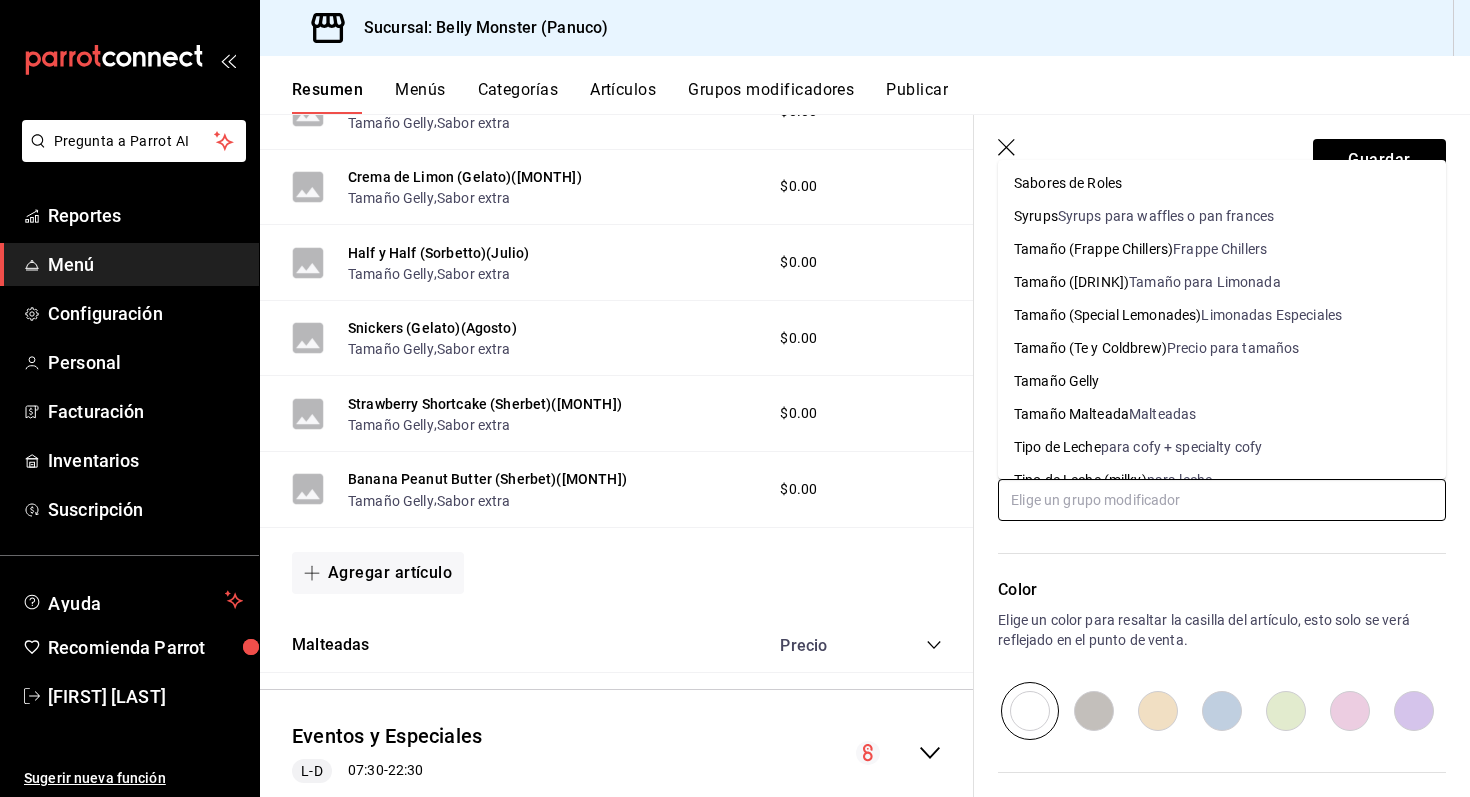 scroll, scrollTop: 993, scrollLeft: 0, axis: vertical 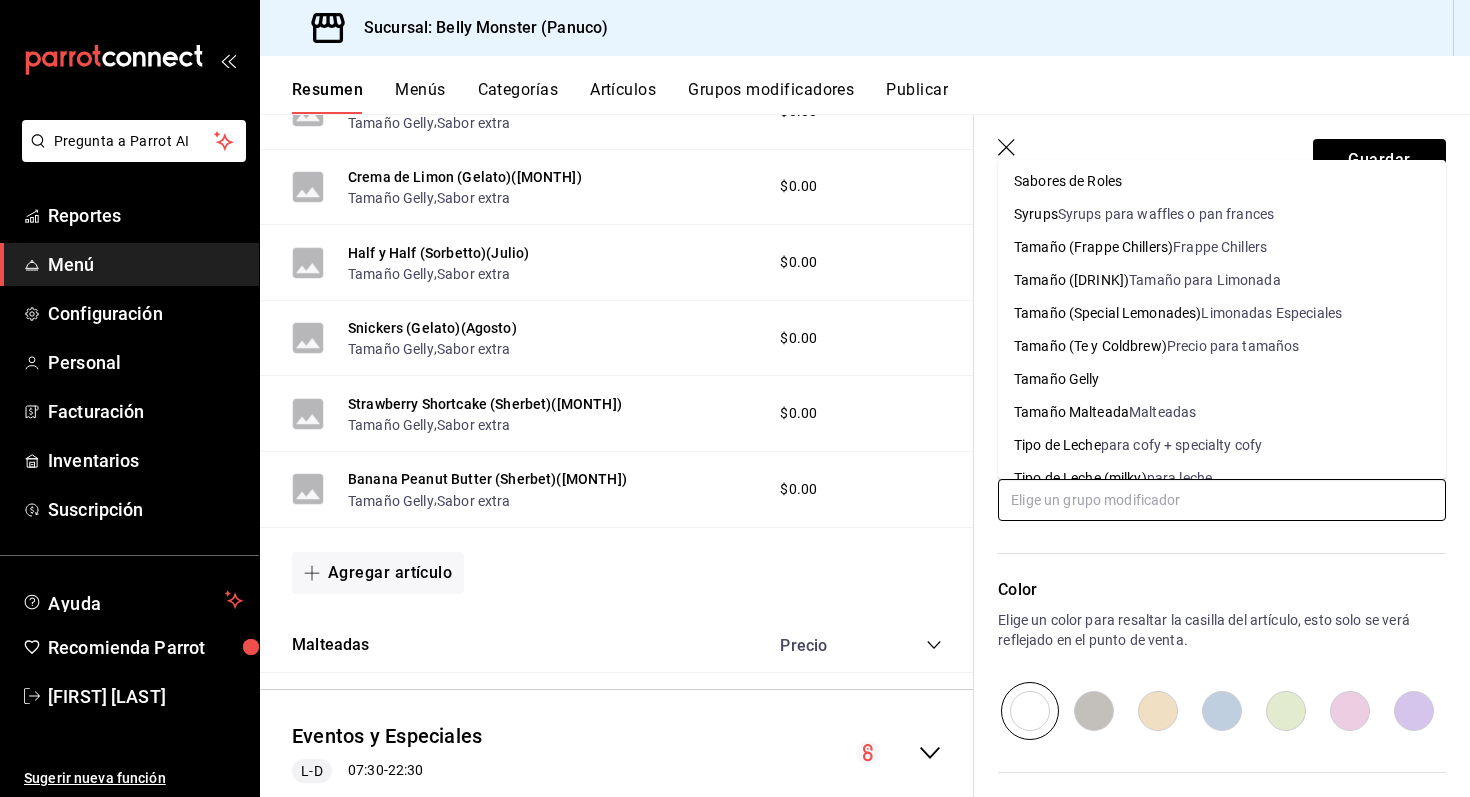click on "Tamaño Gelly" at bounding box center [1222, 379] 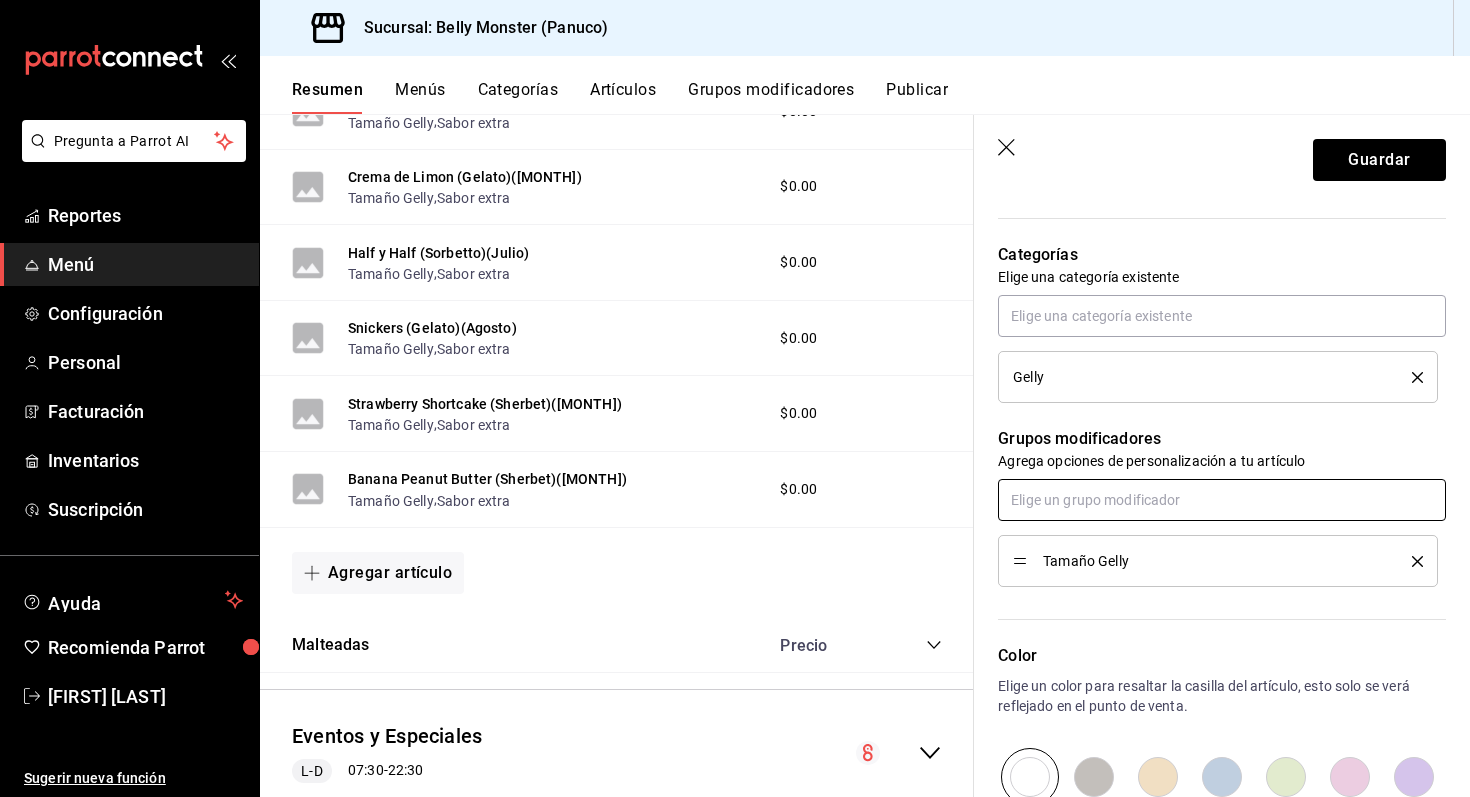 click at bounding box center [1222, 500] 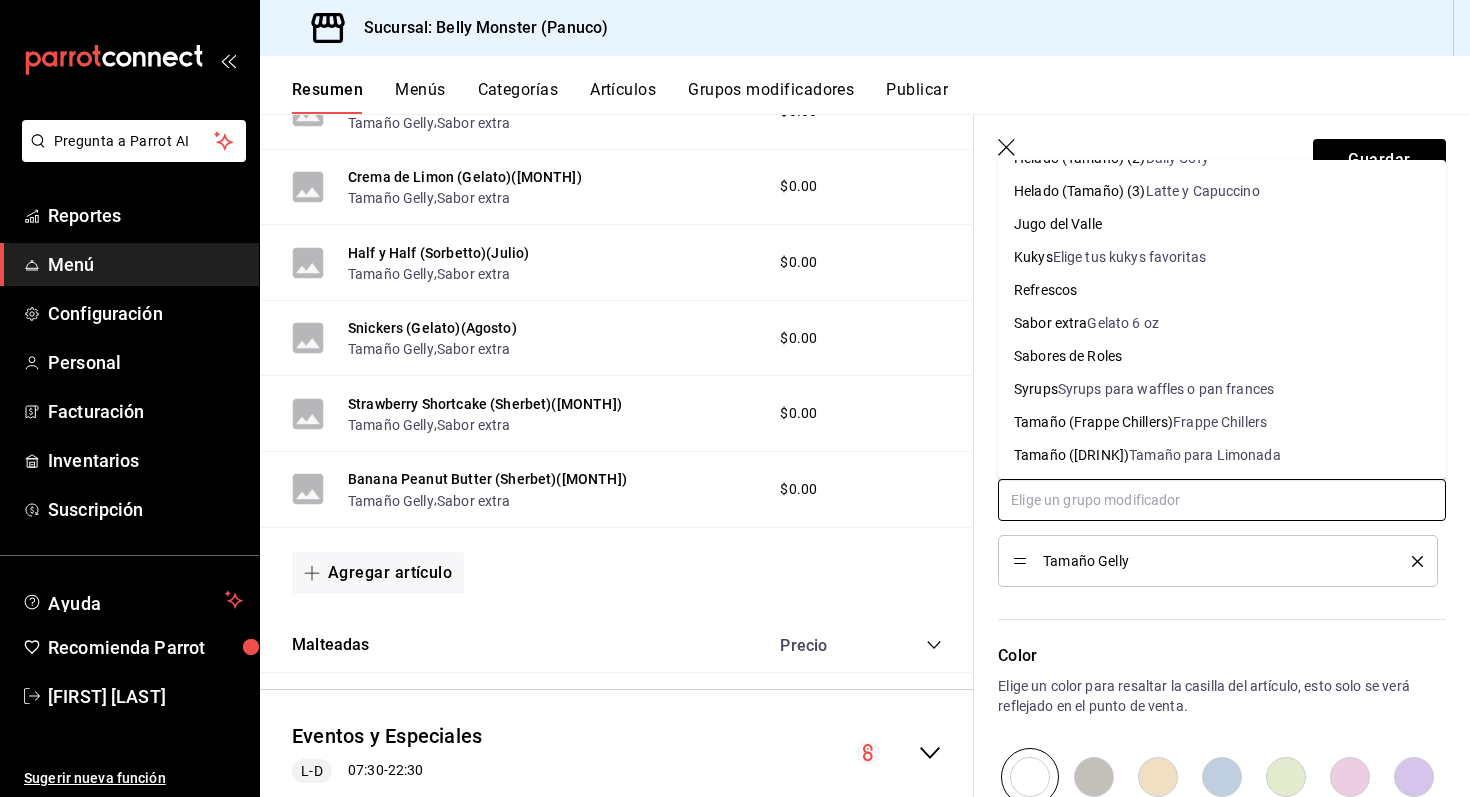 scroll, scrollTop: 822, scrollLeft: 0, axis: vertical 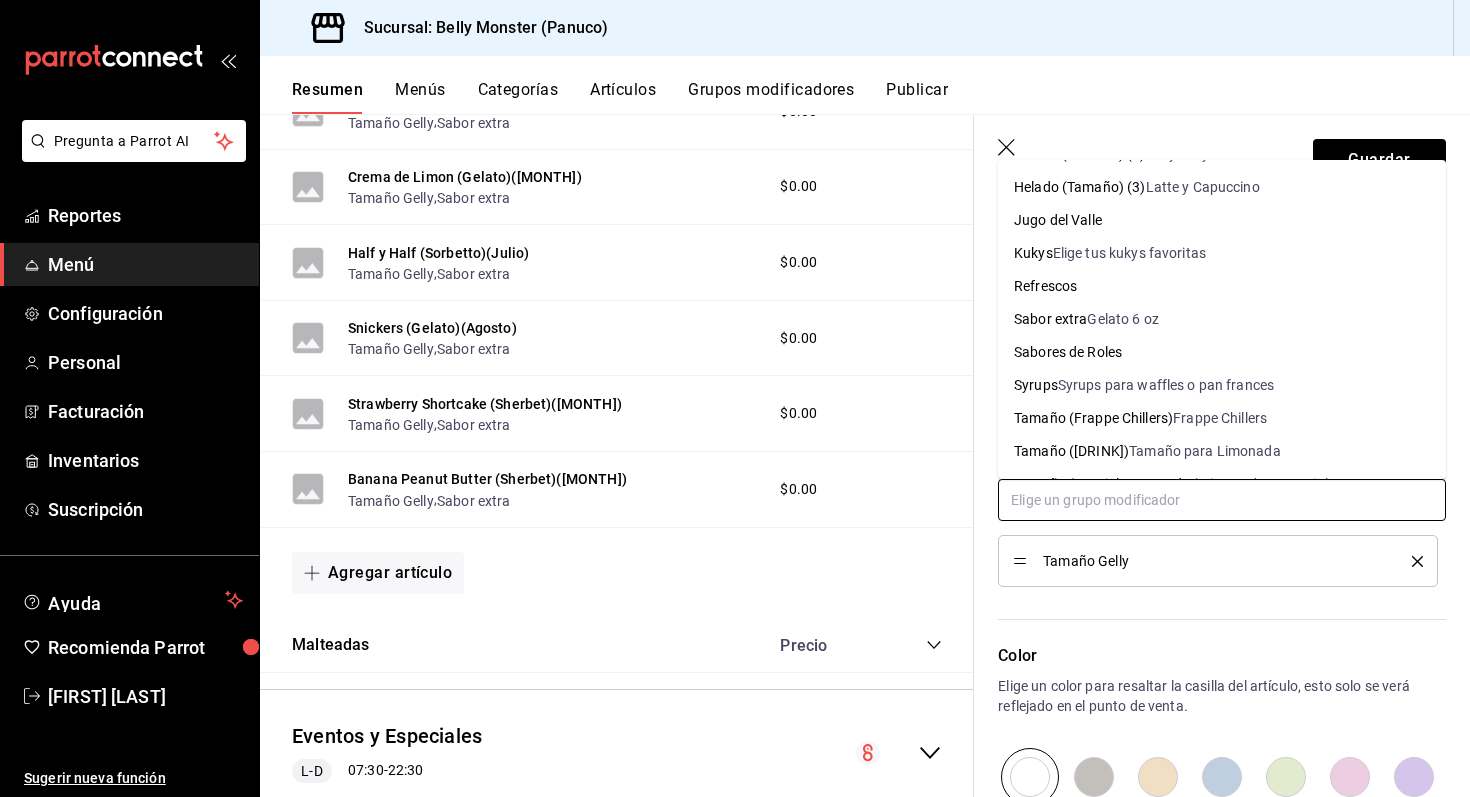 click on "Gelato 6 oz" at bounding box center [1122, 319] 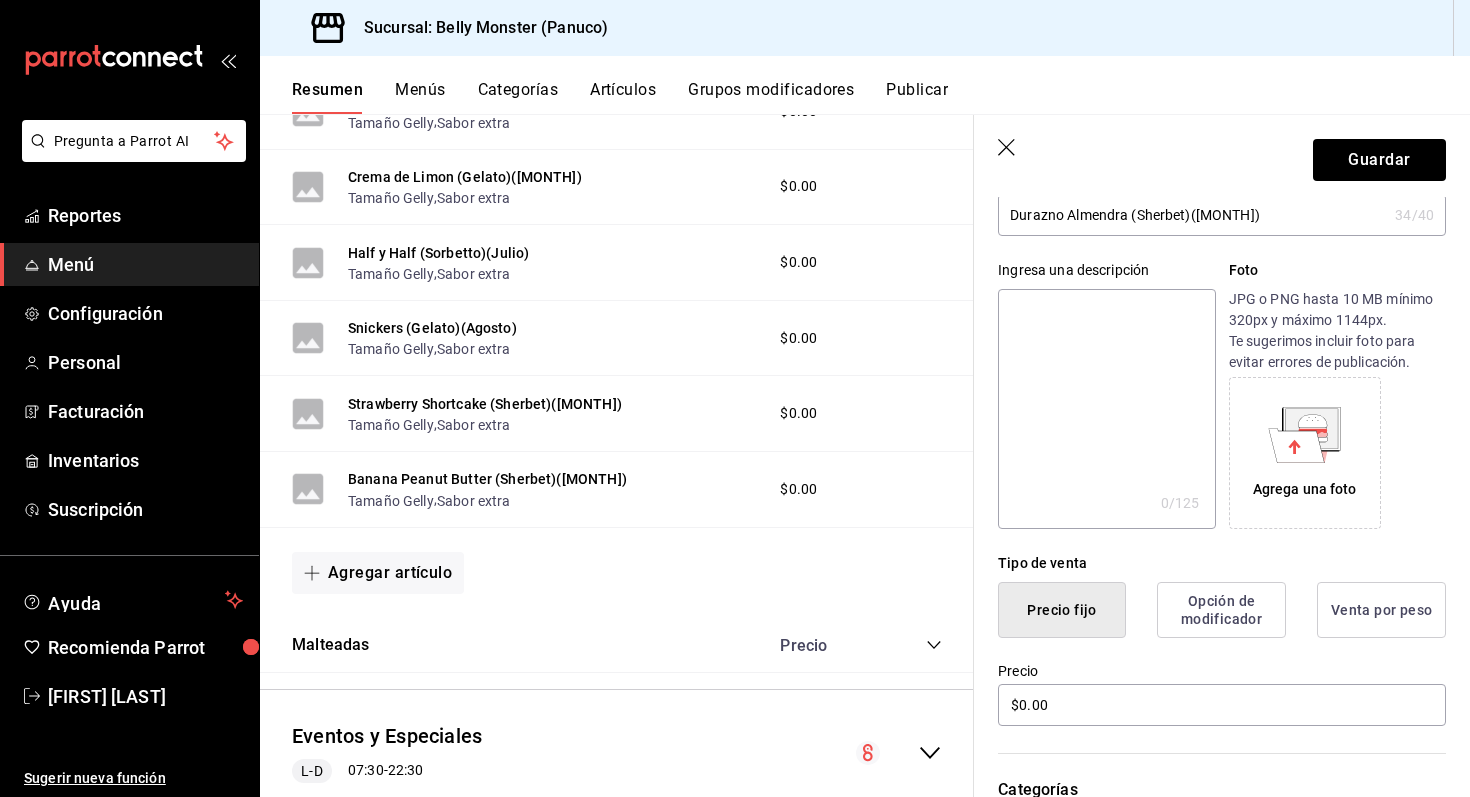 scroll, scrollTop: 0, scrollLeft: 0, axis: both 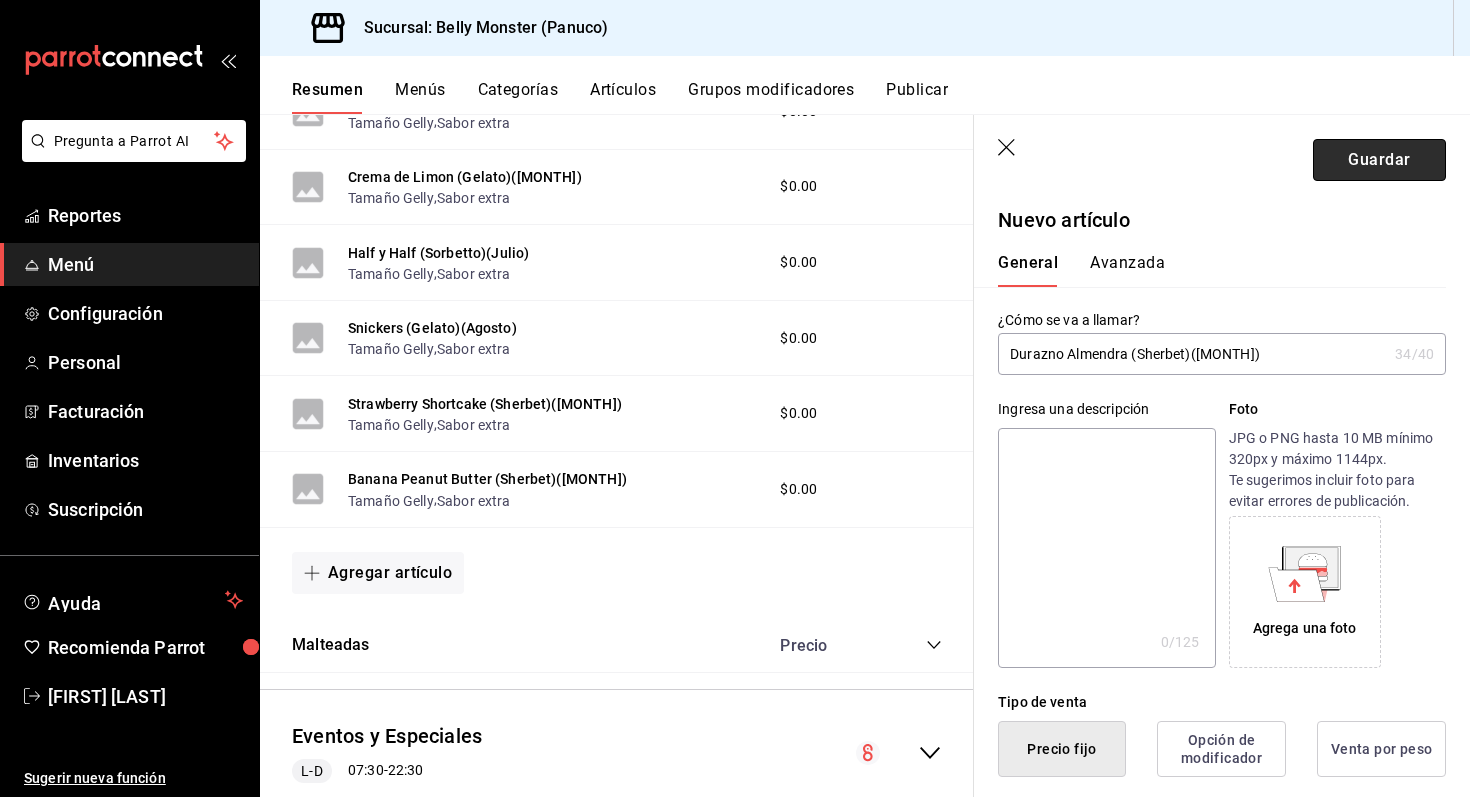 click on "Guardar" at bounding box center [1379, 160] 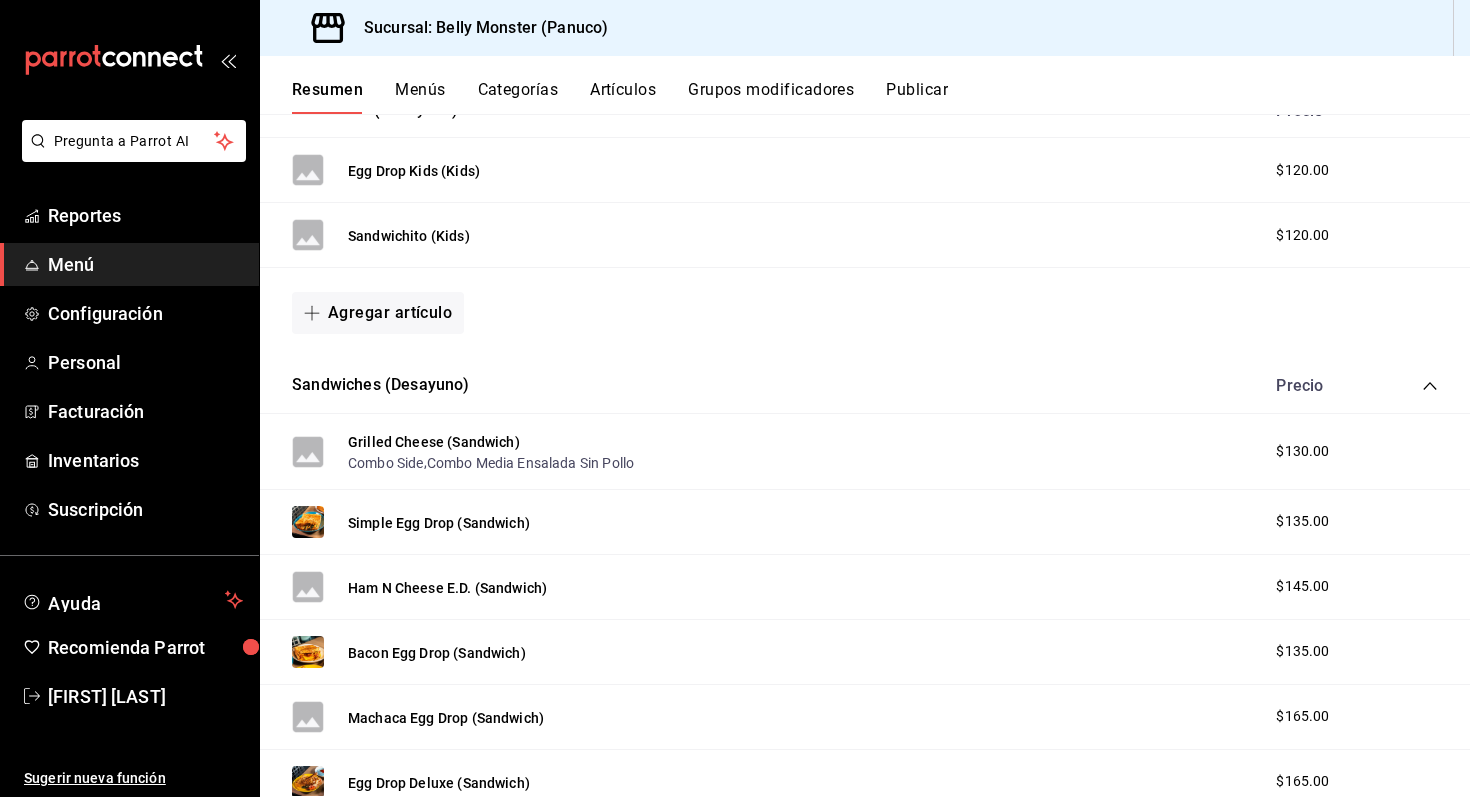 scroll, scrollTop: 0, scrollLeft: 0, axis: both 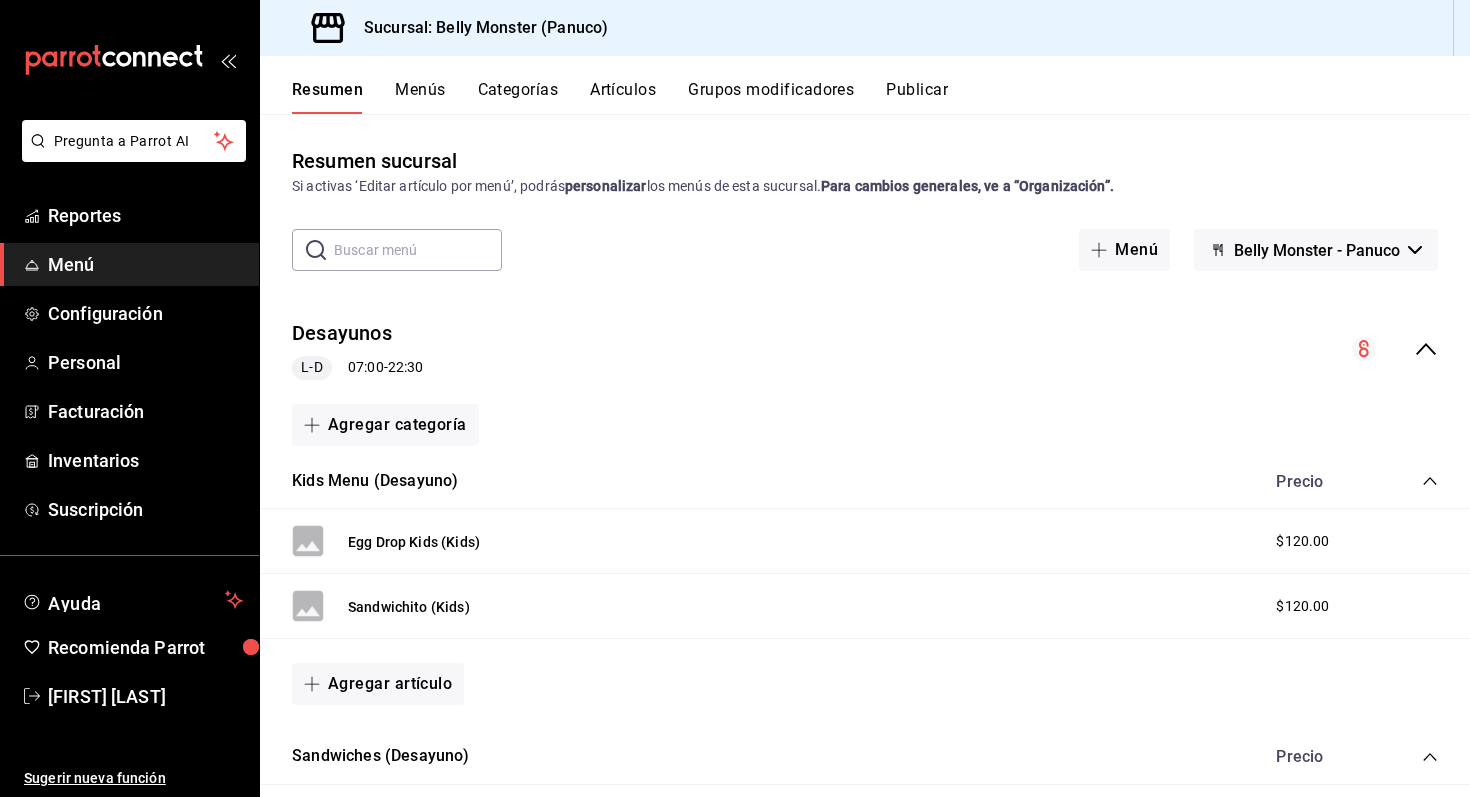 click on "Grupos modificadores" at bounding box center (771, 97) 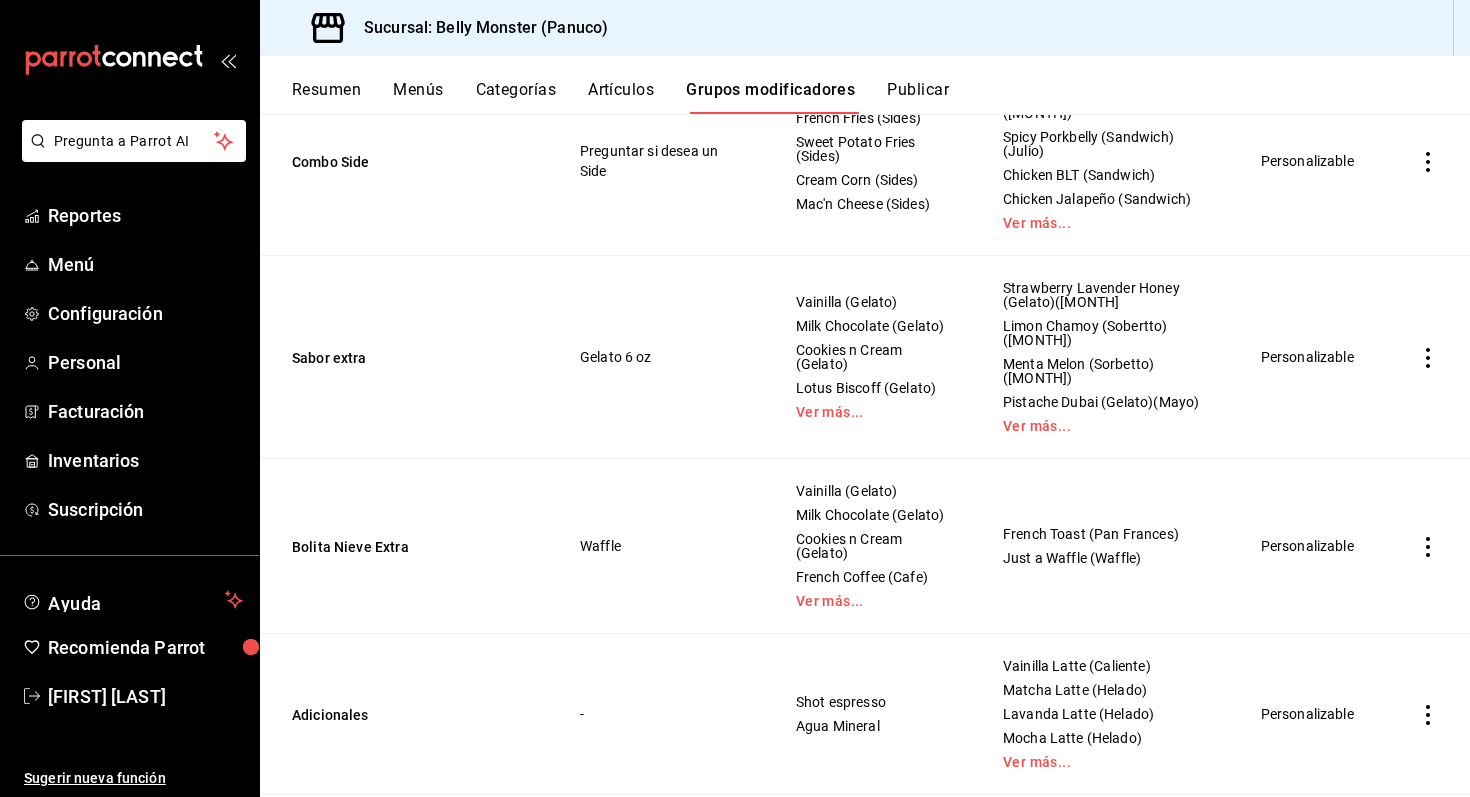 scroll, scrollTop: 2459, scrollLeft: 0, axis: vertical 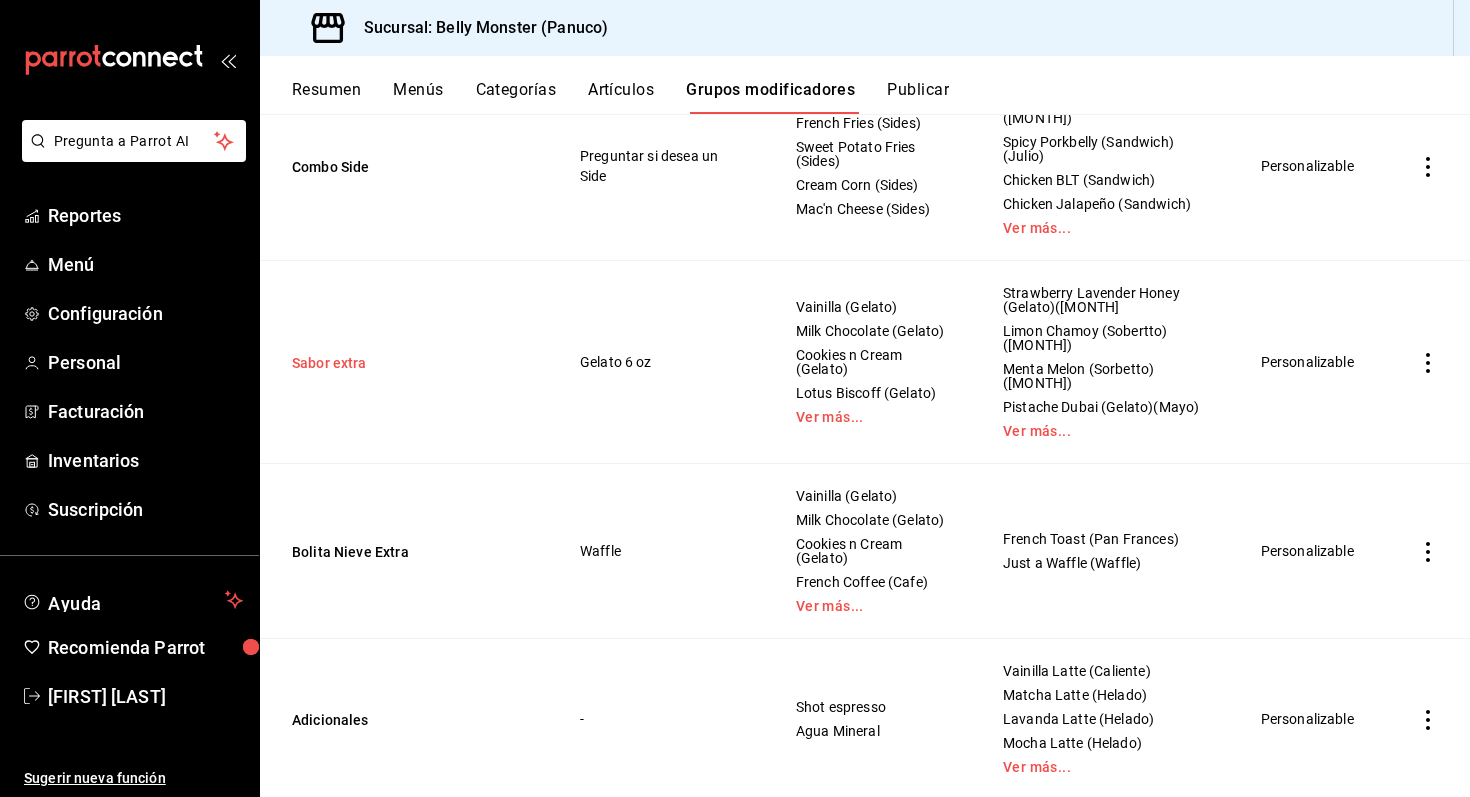 click on "Sabor extra" at bounding box center (412, 363) 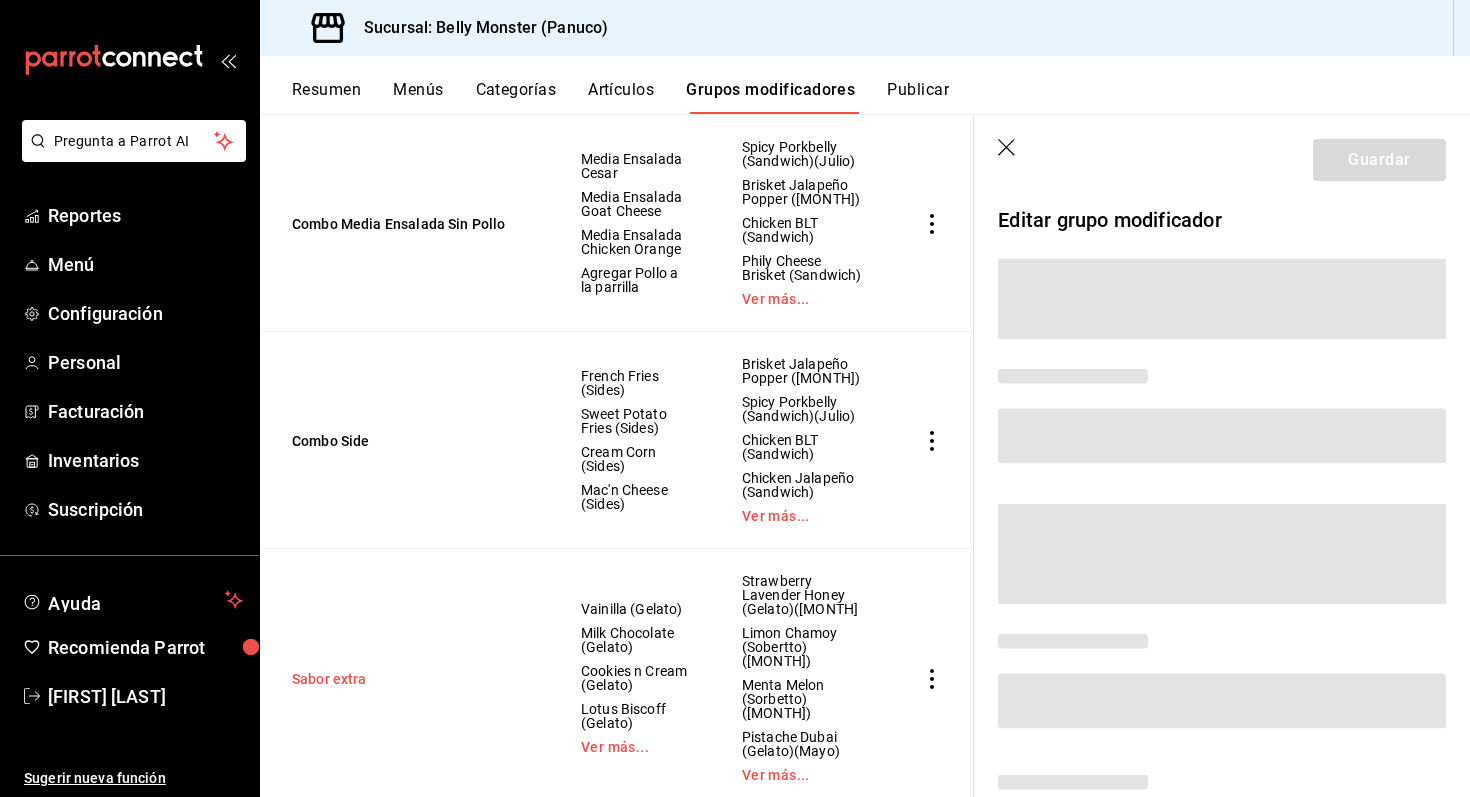 scroll, scrollTop: 2008, scrollLeft: 0, axis: vertical 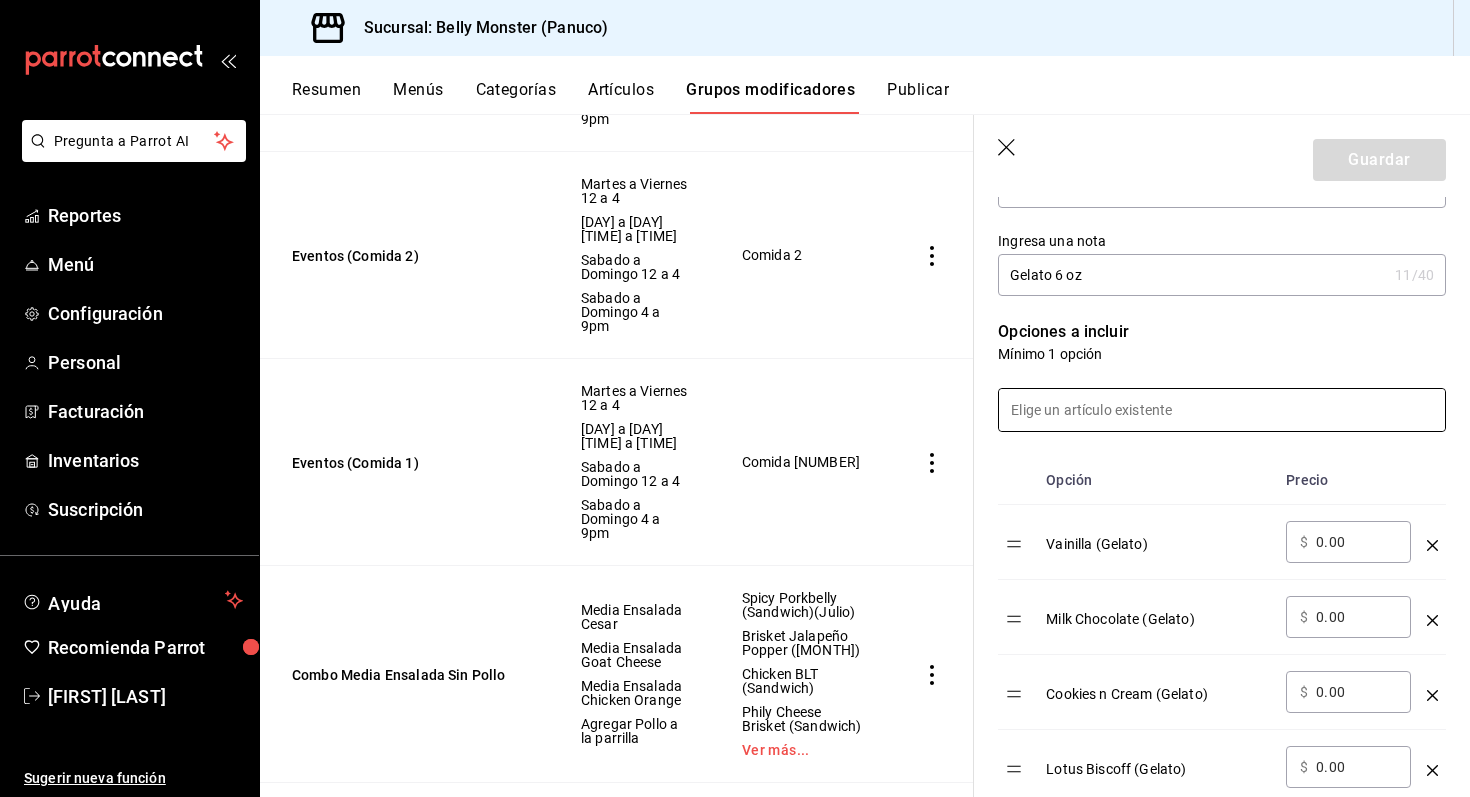 click at bounding box center (1222, 410) 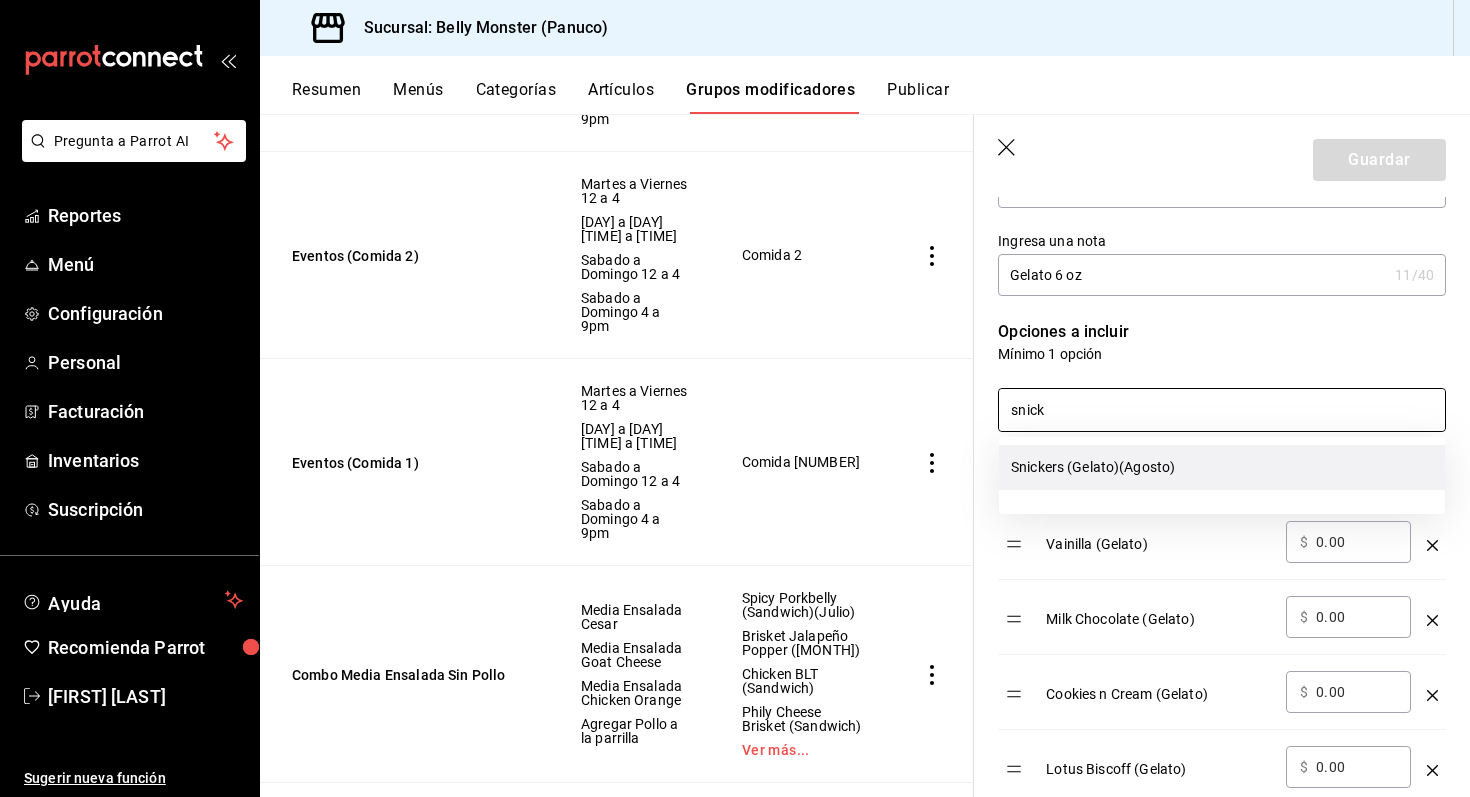 click on "Snickers (Gelato)(Agosto)" at bounding box center (1222, 467) 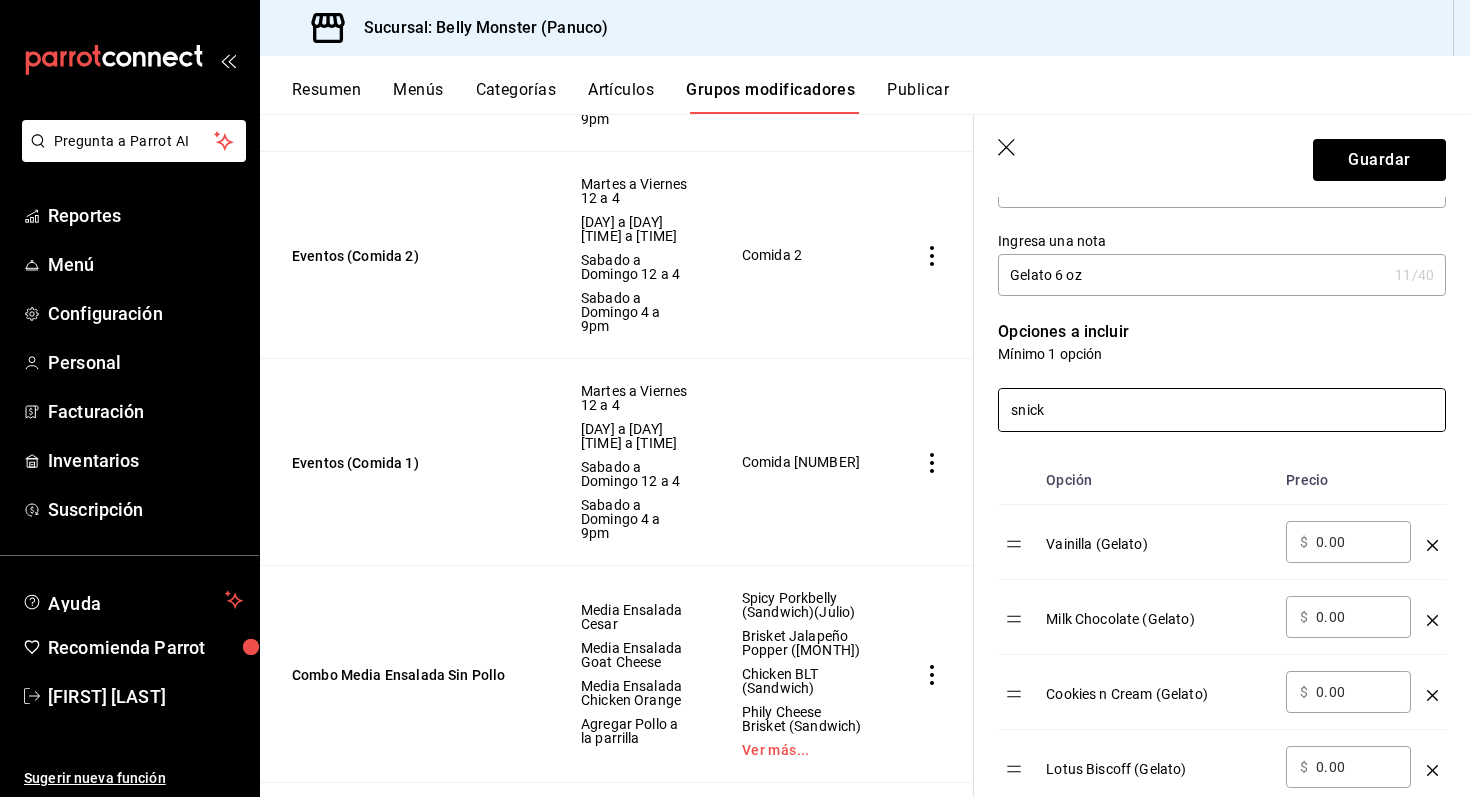 click on "snick" at bounding box center (1222, 410) 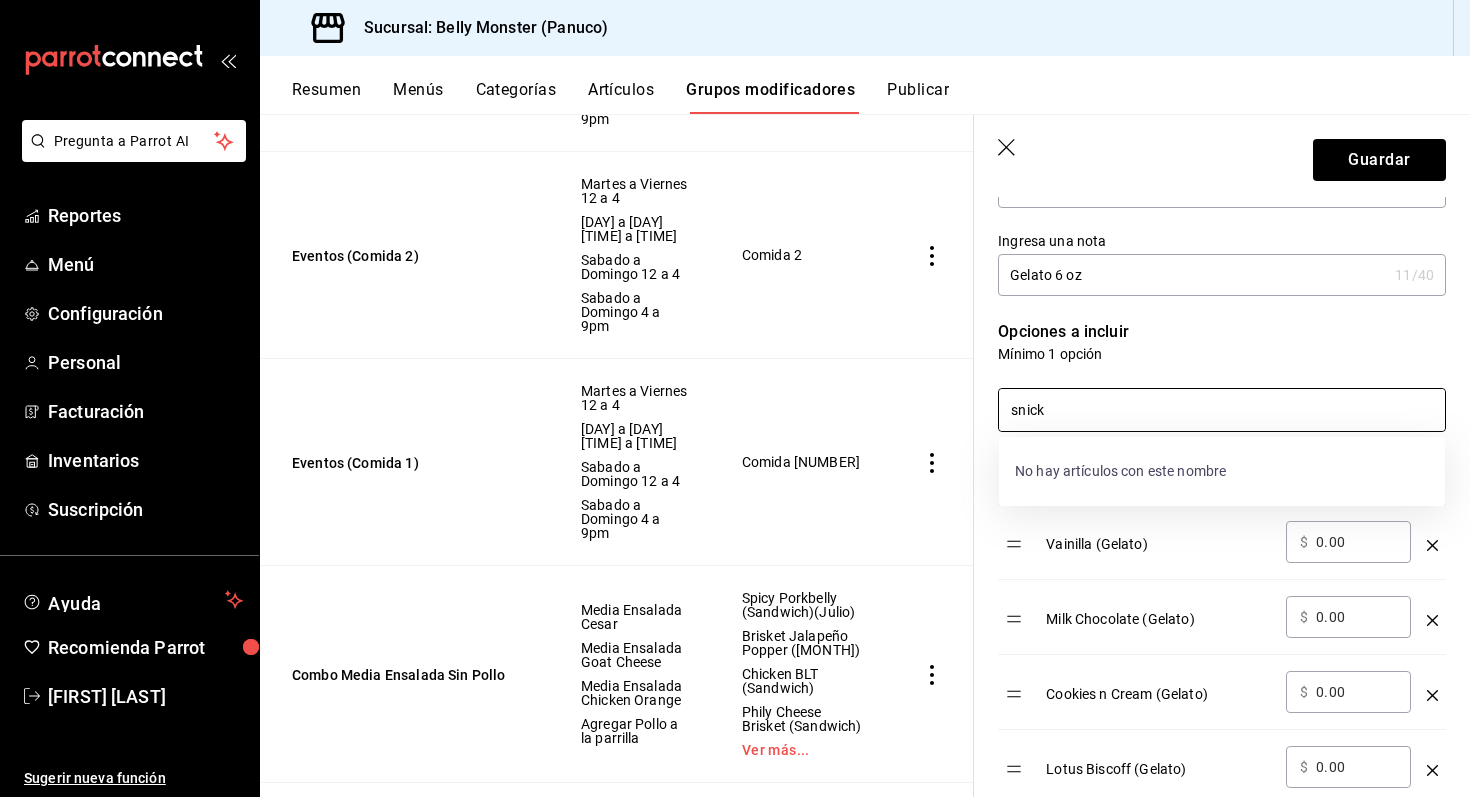 click on "snick" at bounding box center (1222, 410) 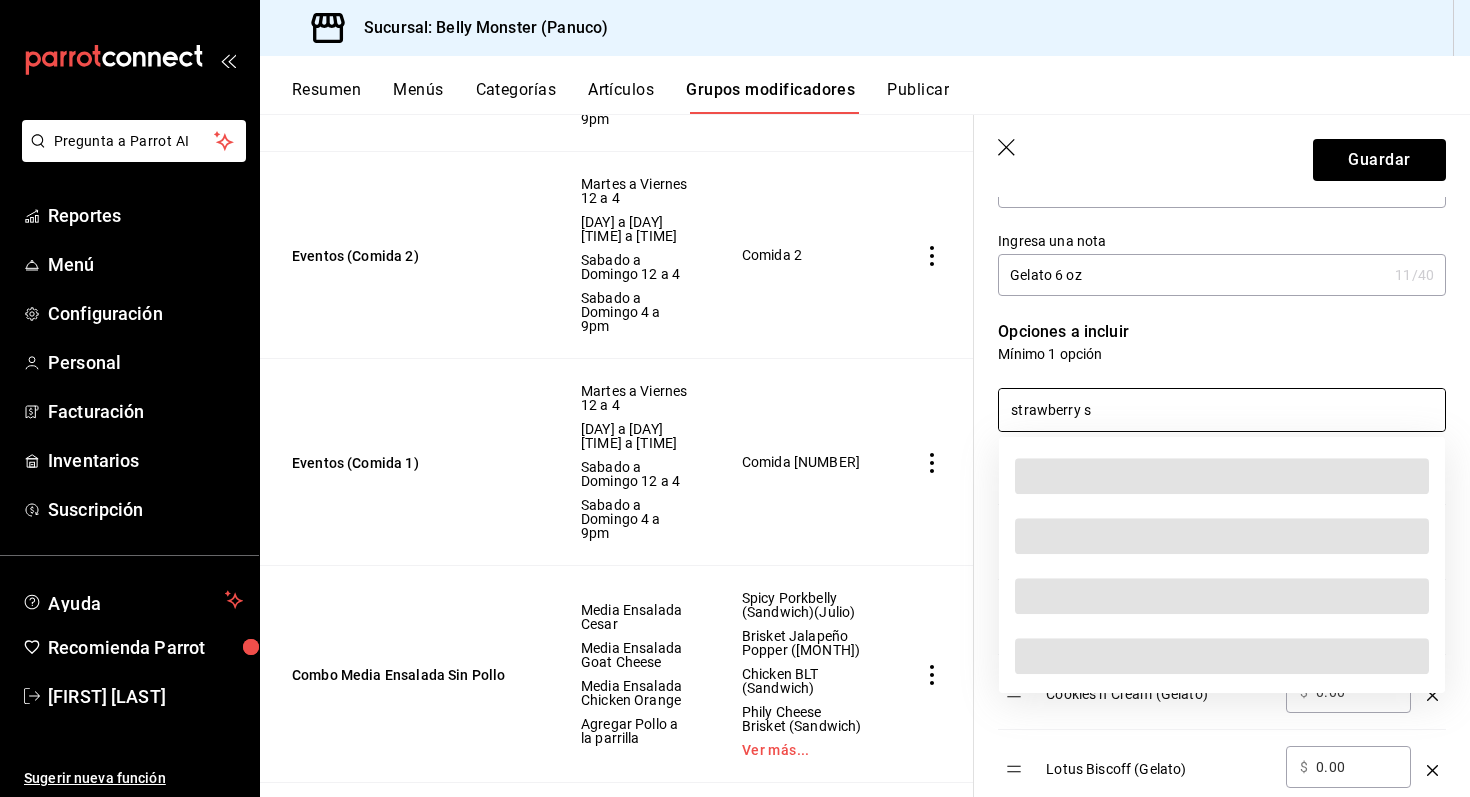type on "strawberry sh" 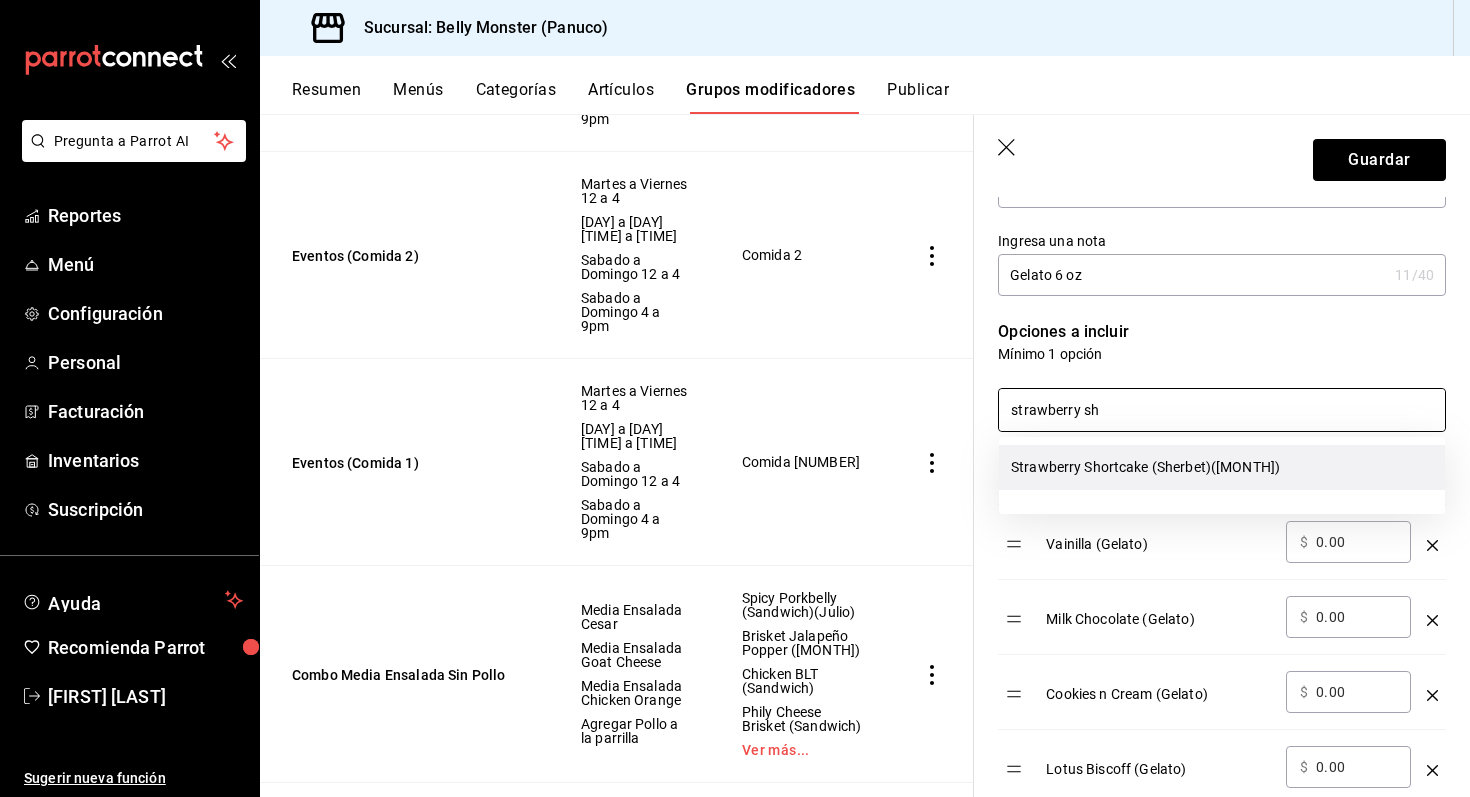 click on "Strawberry Shortcake (Sherbet)(Agosto)" at bounding box center [1222, 467] 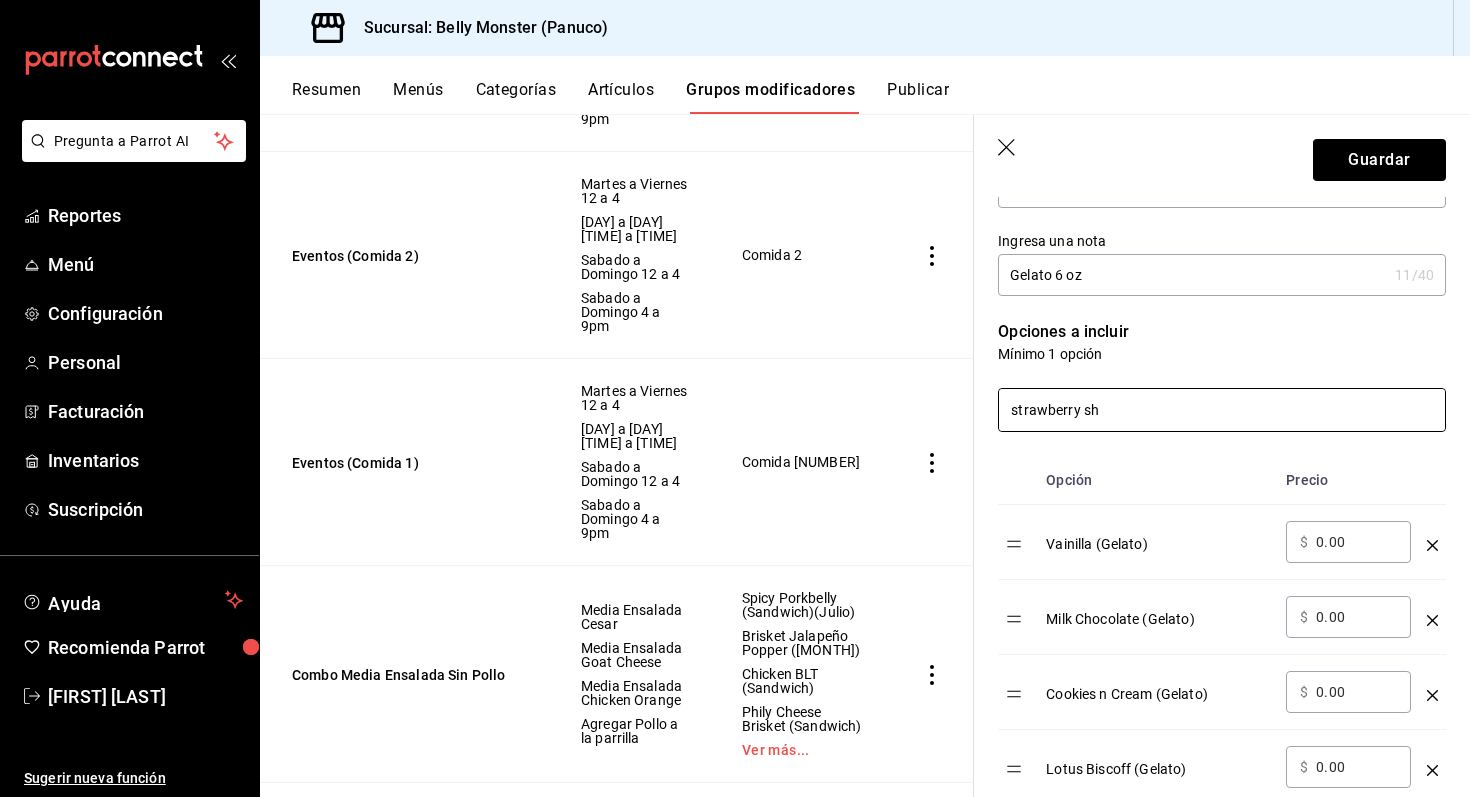 click on "strawberry sh" at bounding box center (1222, 410) 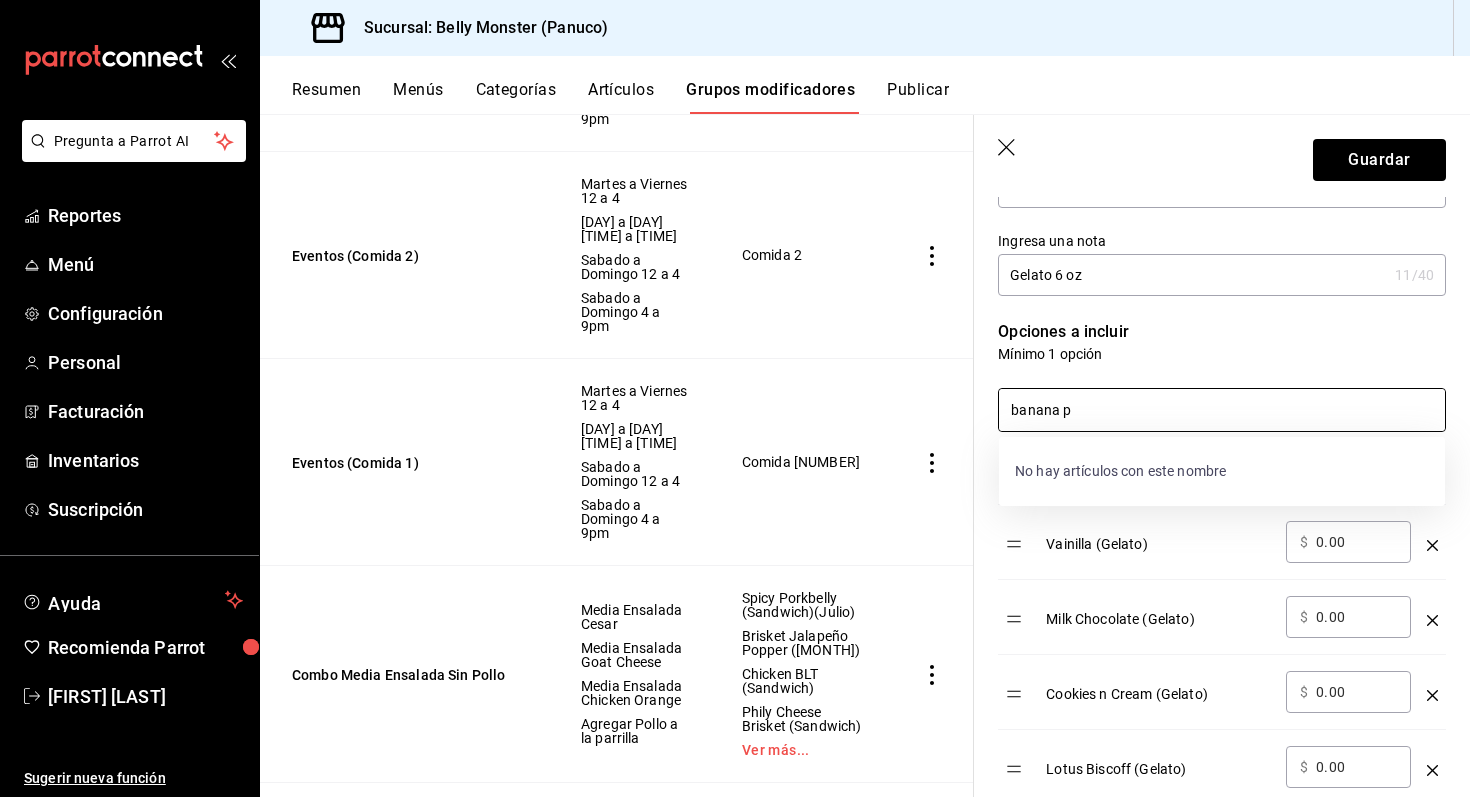 type on "banana pe" 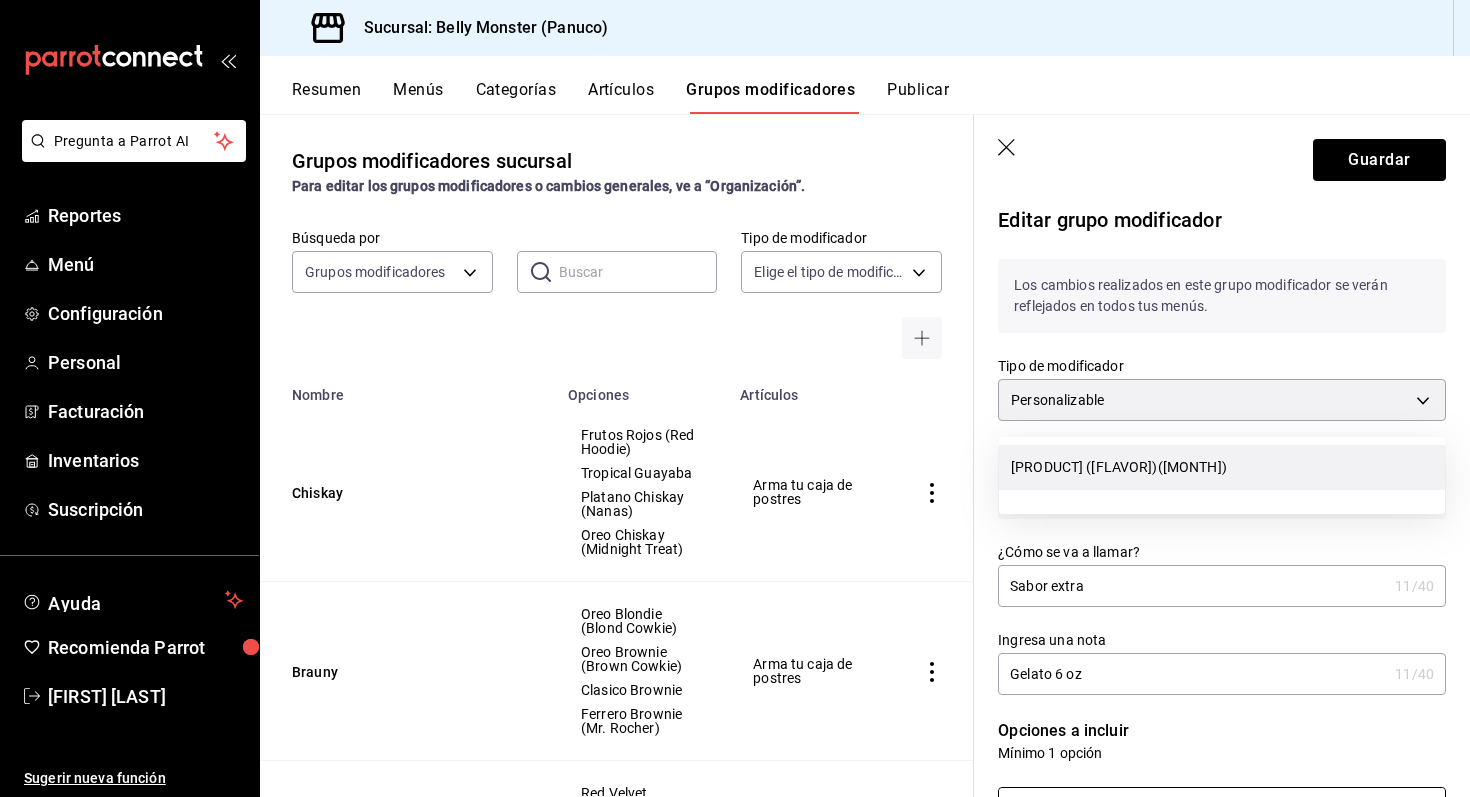 scroll, scrollTop: 0, scrollLeft: 0, axis: both 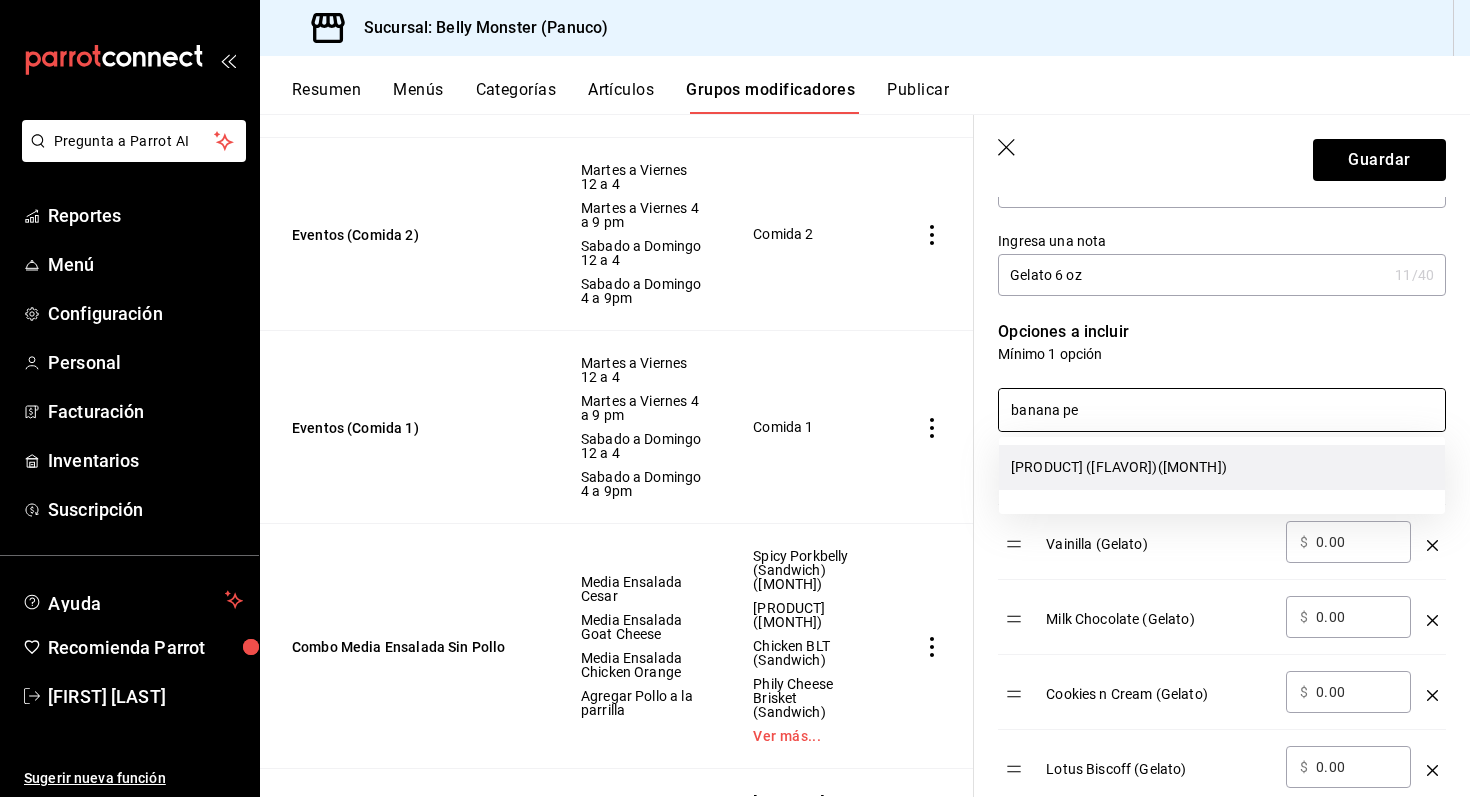 click on "[PRODUCT] ([FLAVOR])([MONTH])" at bounding box center [1222, 467] 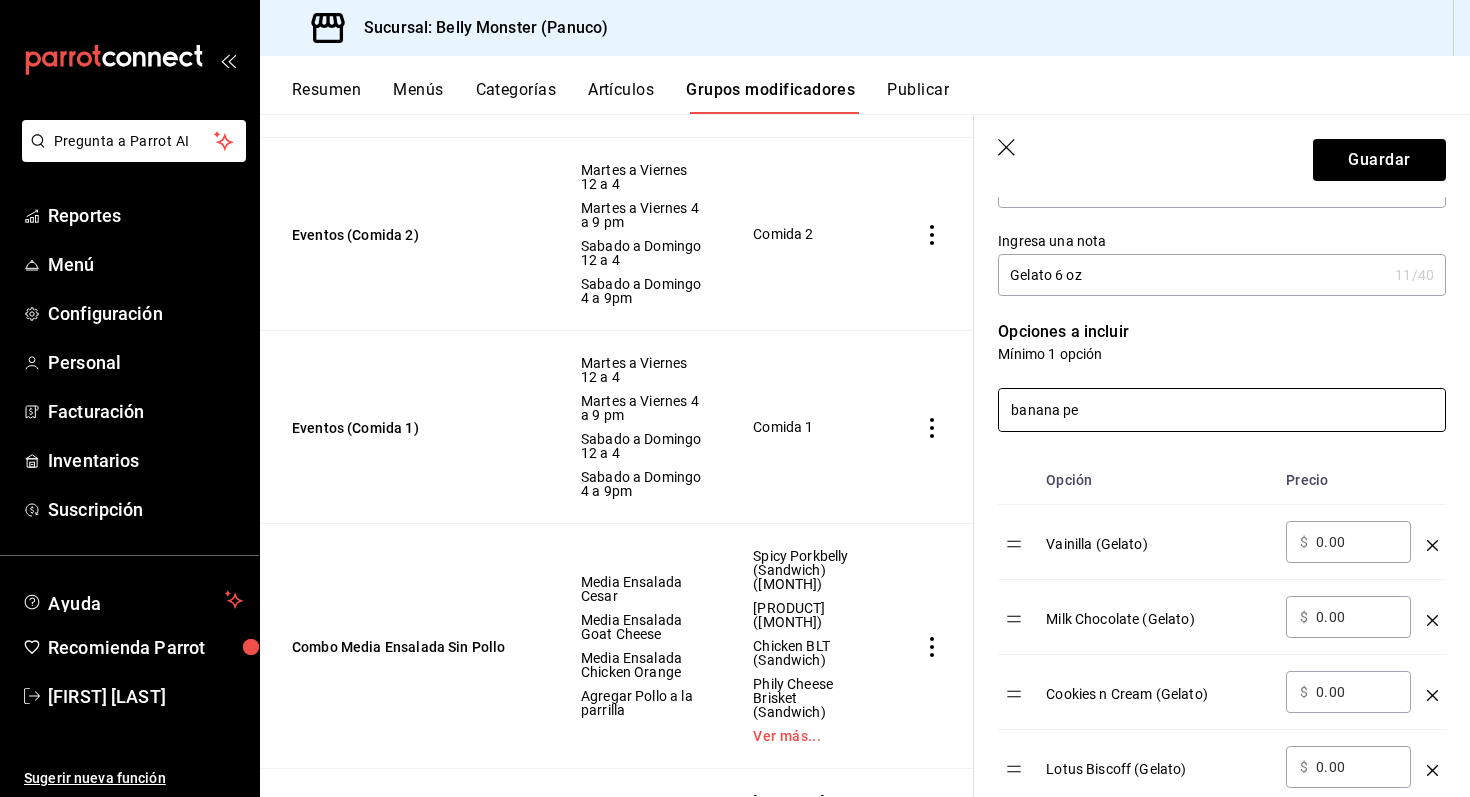 click on "banana pe" at bounding box center (1222, 410) 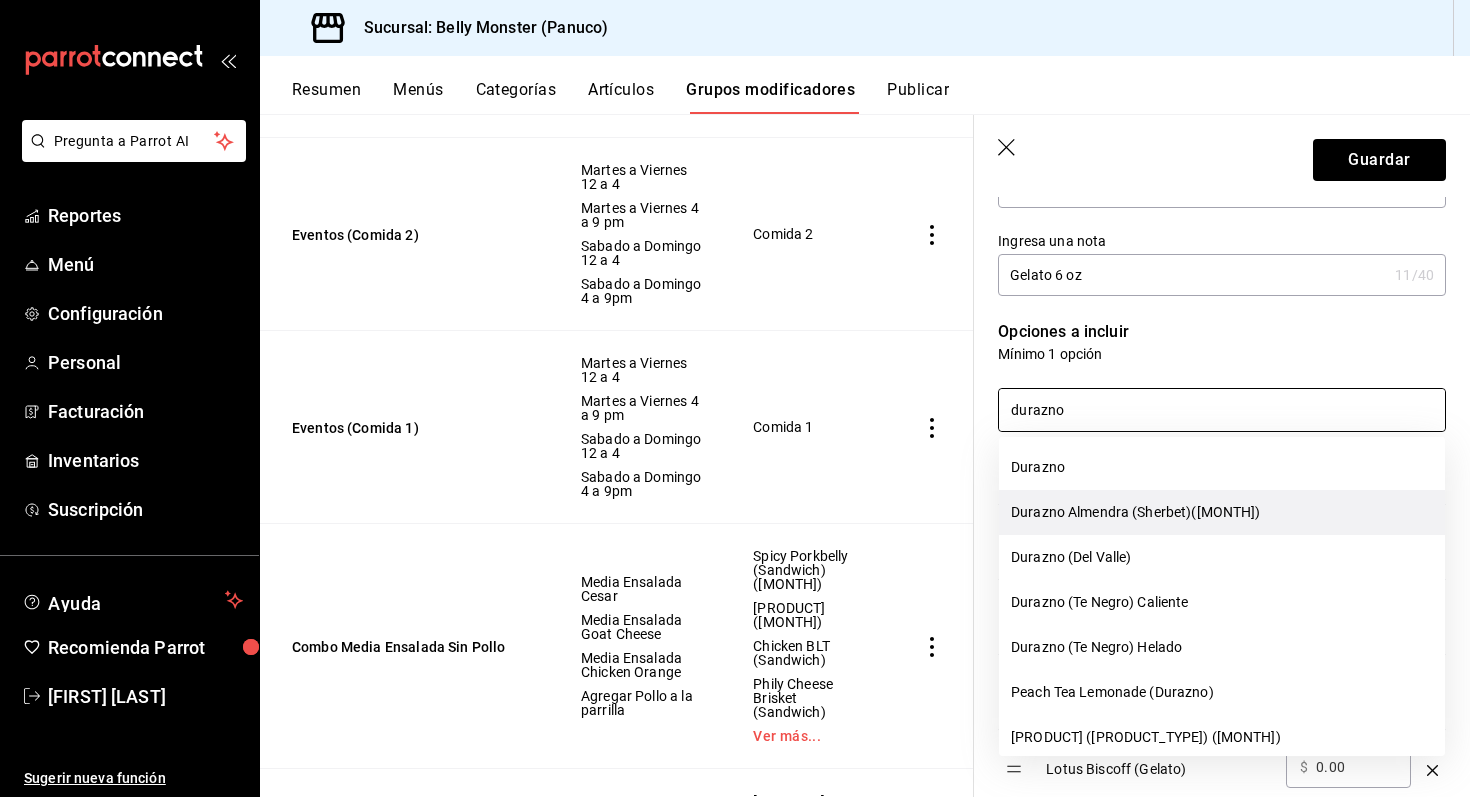 click on "Durazno Almendra (Sherbet)(Agosto)" at bounding box center (1222, 512) 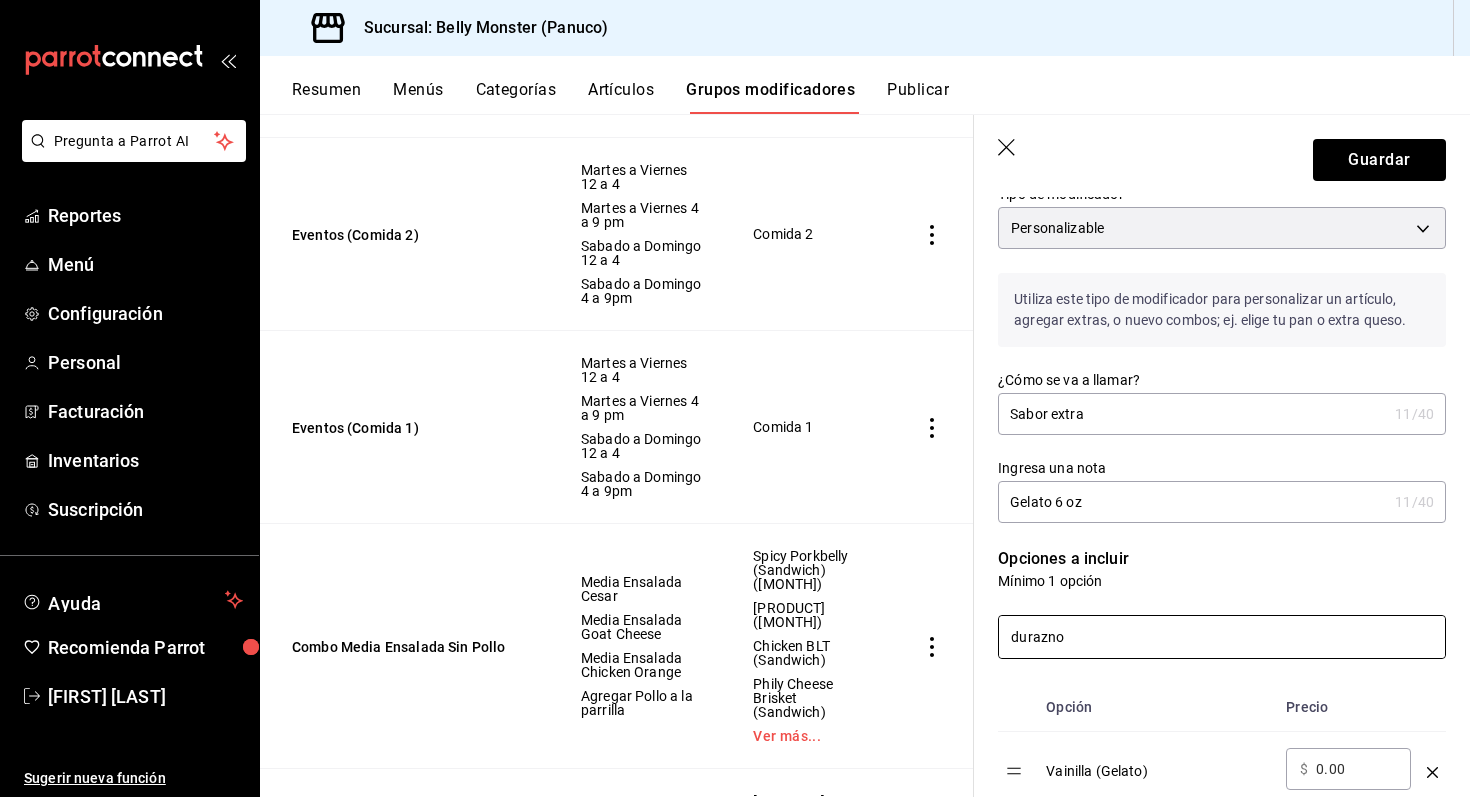scroll, scrollTop: 0, scrollLeft: 0, axis: both 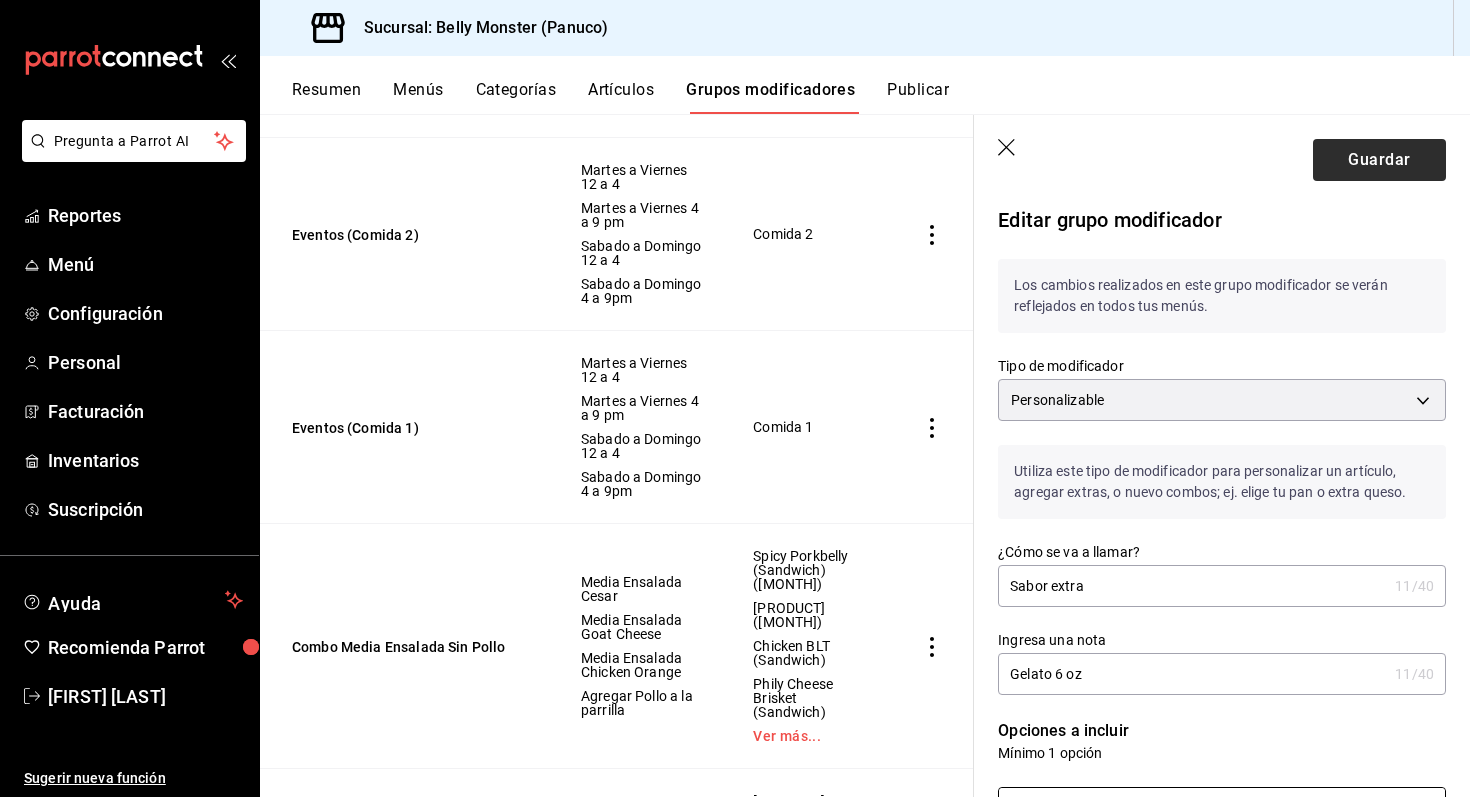 type on "durazno" 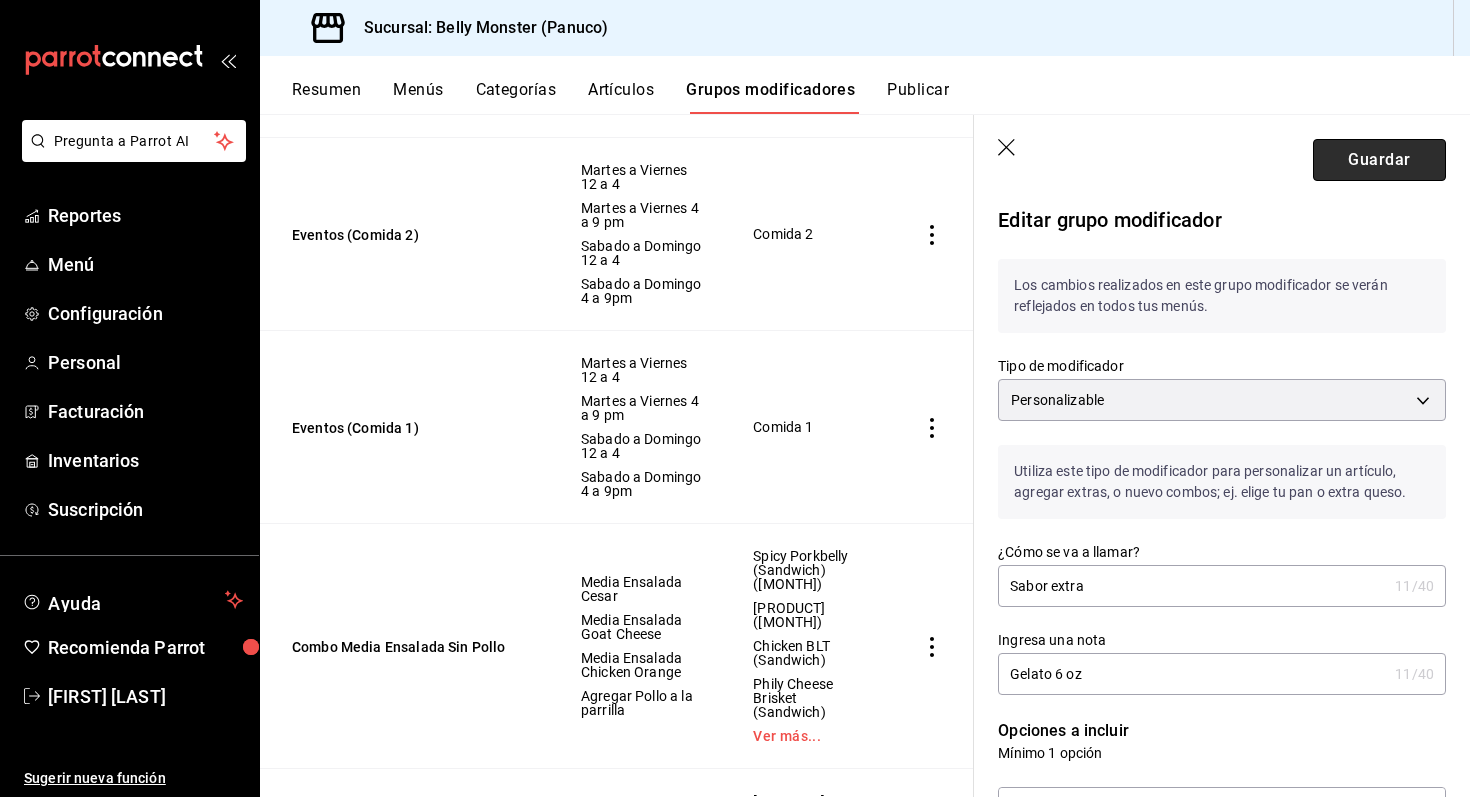 click on "Guardar" at bounding box center [1379, 160] 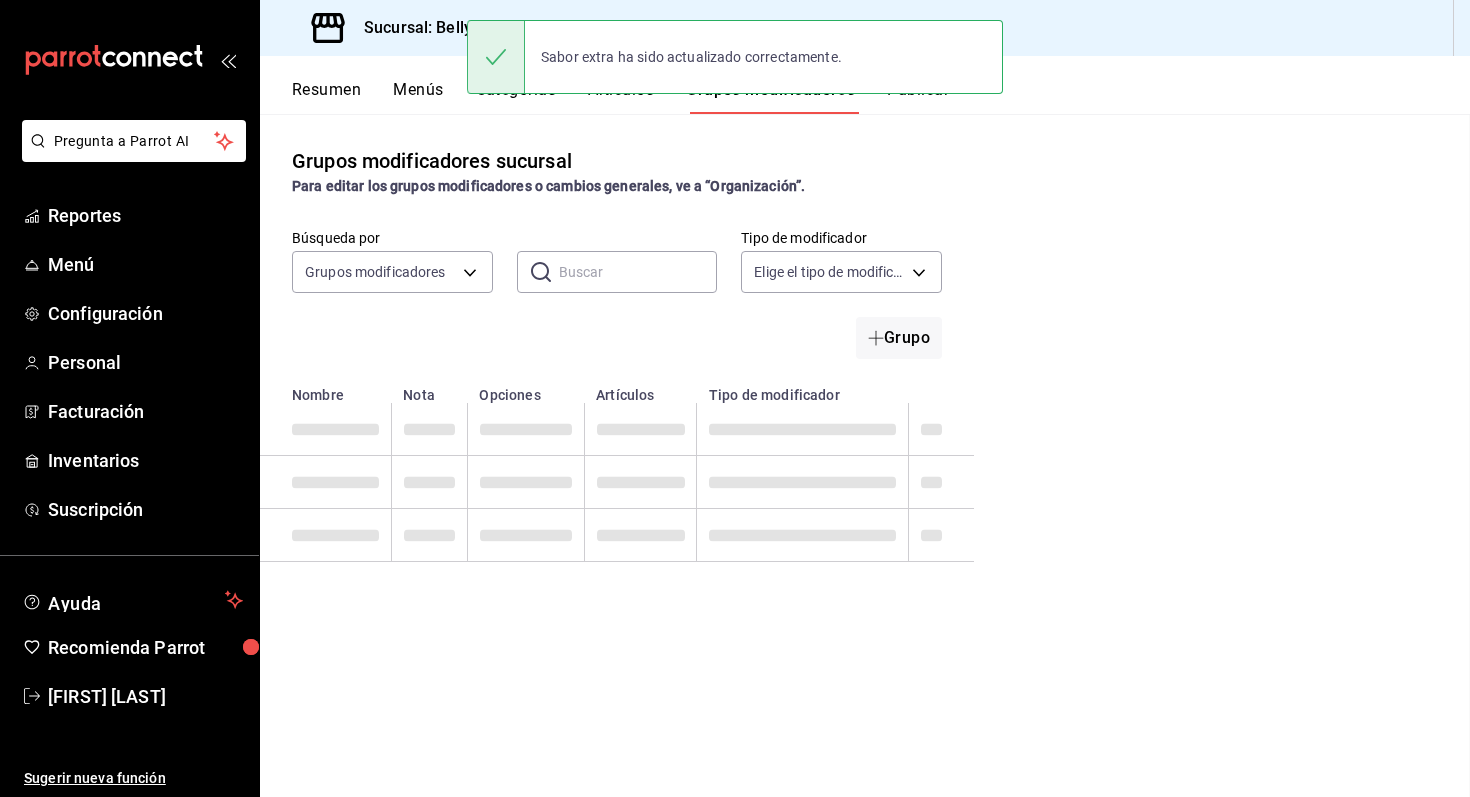 scroll, scrollTop: 0, scrollLeft: 0, axis: both 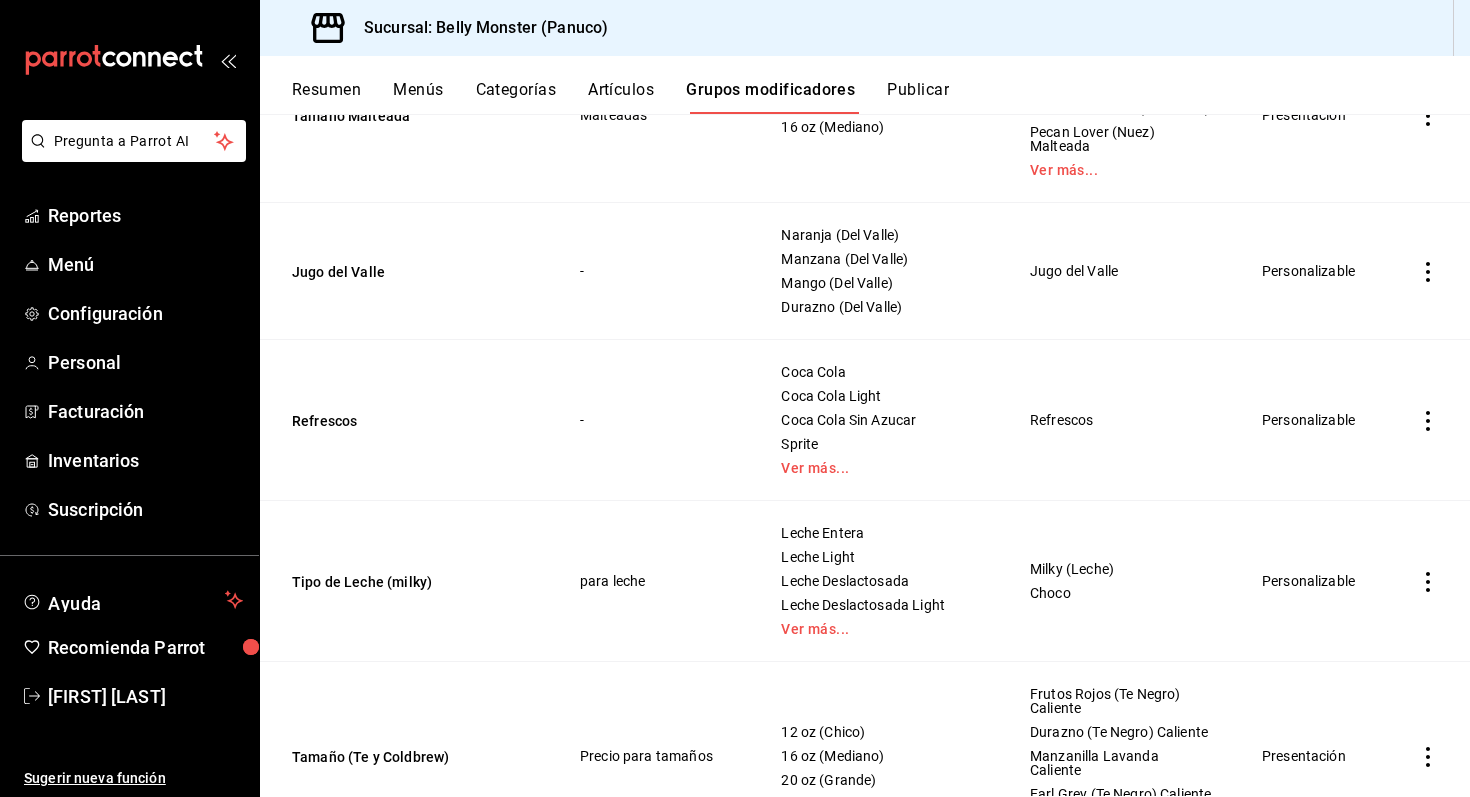 click on "Tamaño Gelly" at bounding box center [412, -80] 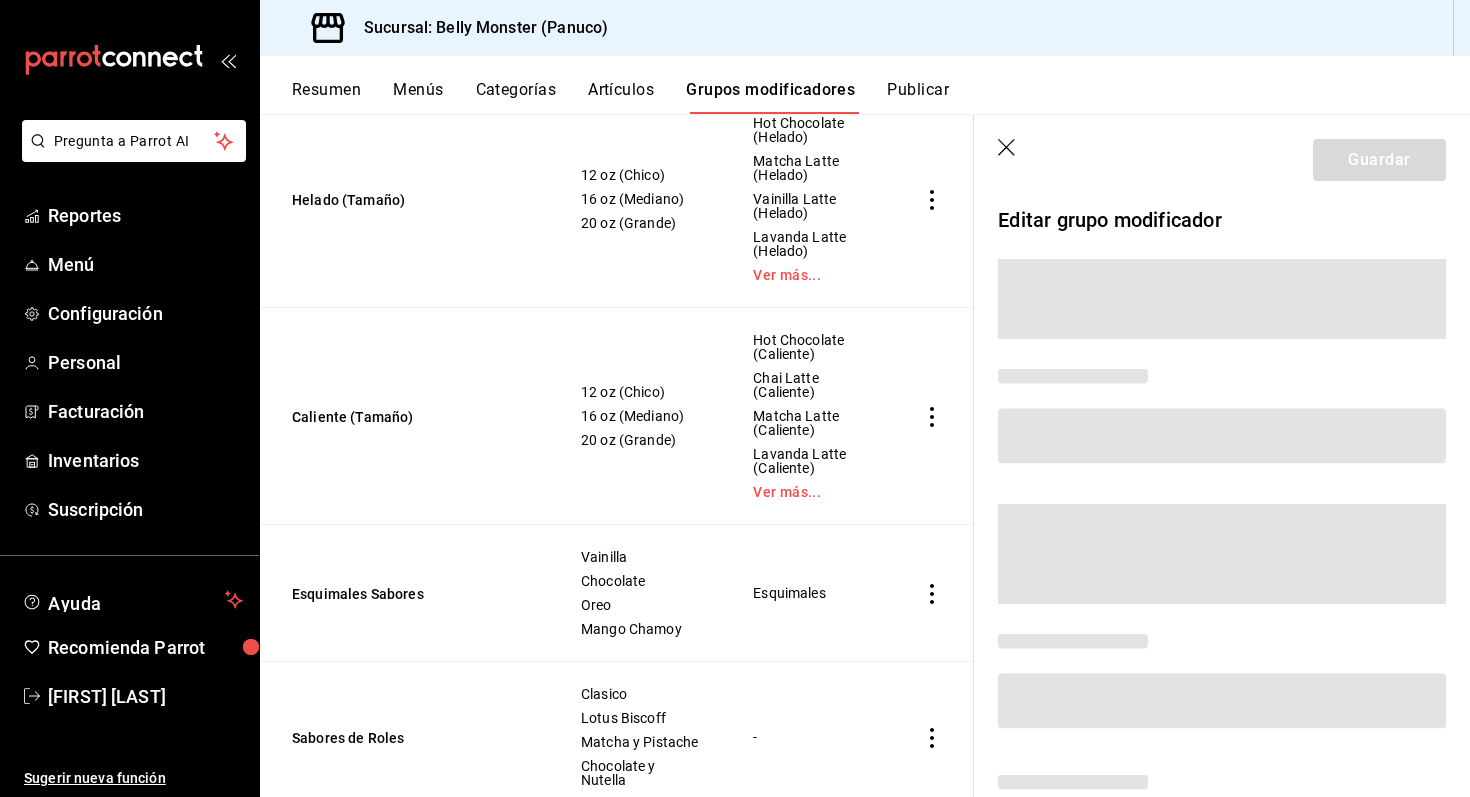 scroll, scrollTop: 3292, scrollLeft: 0, axis: vertical 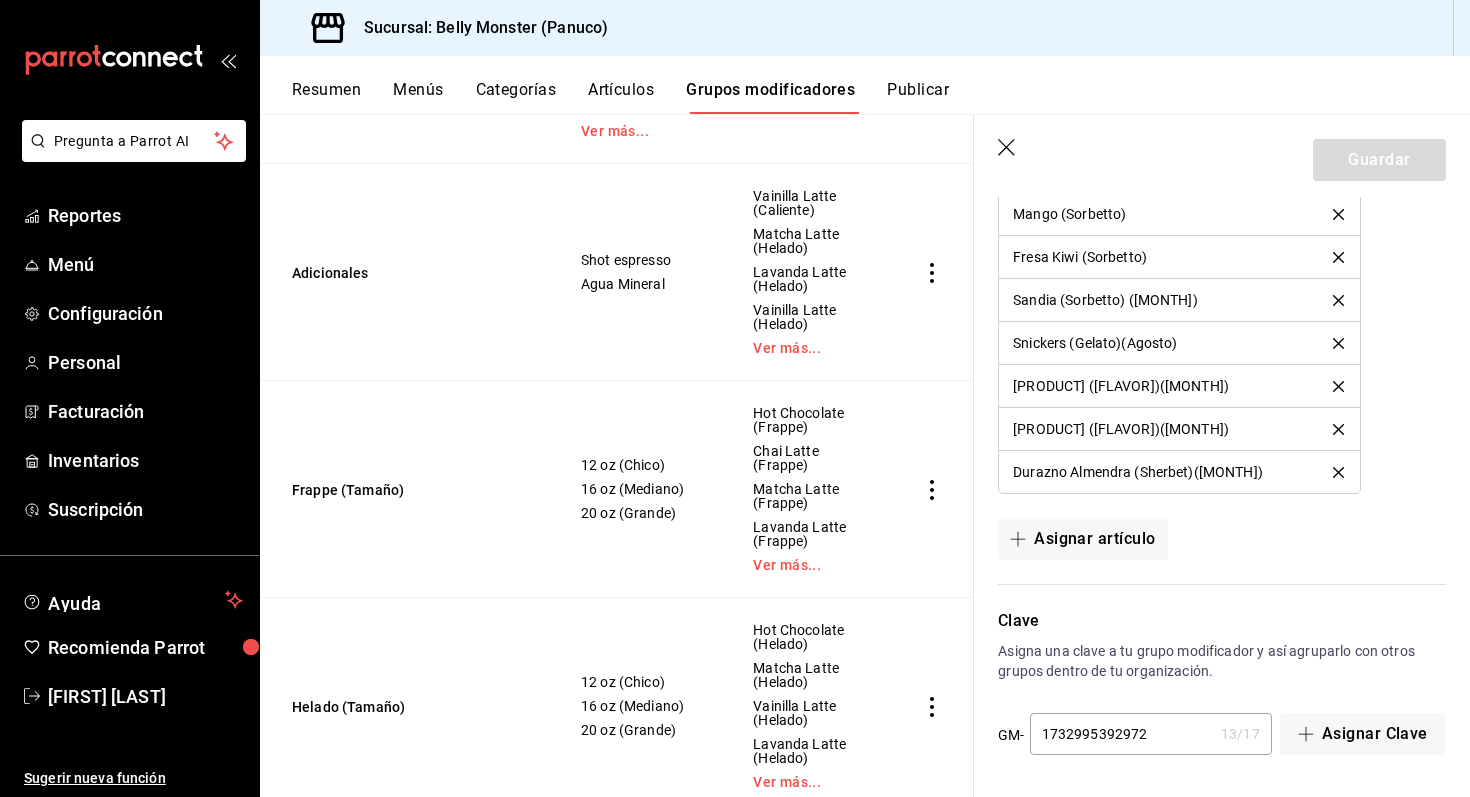 click 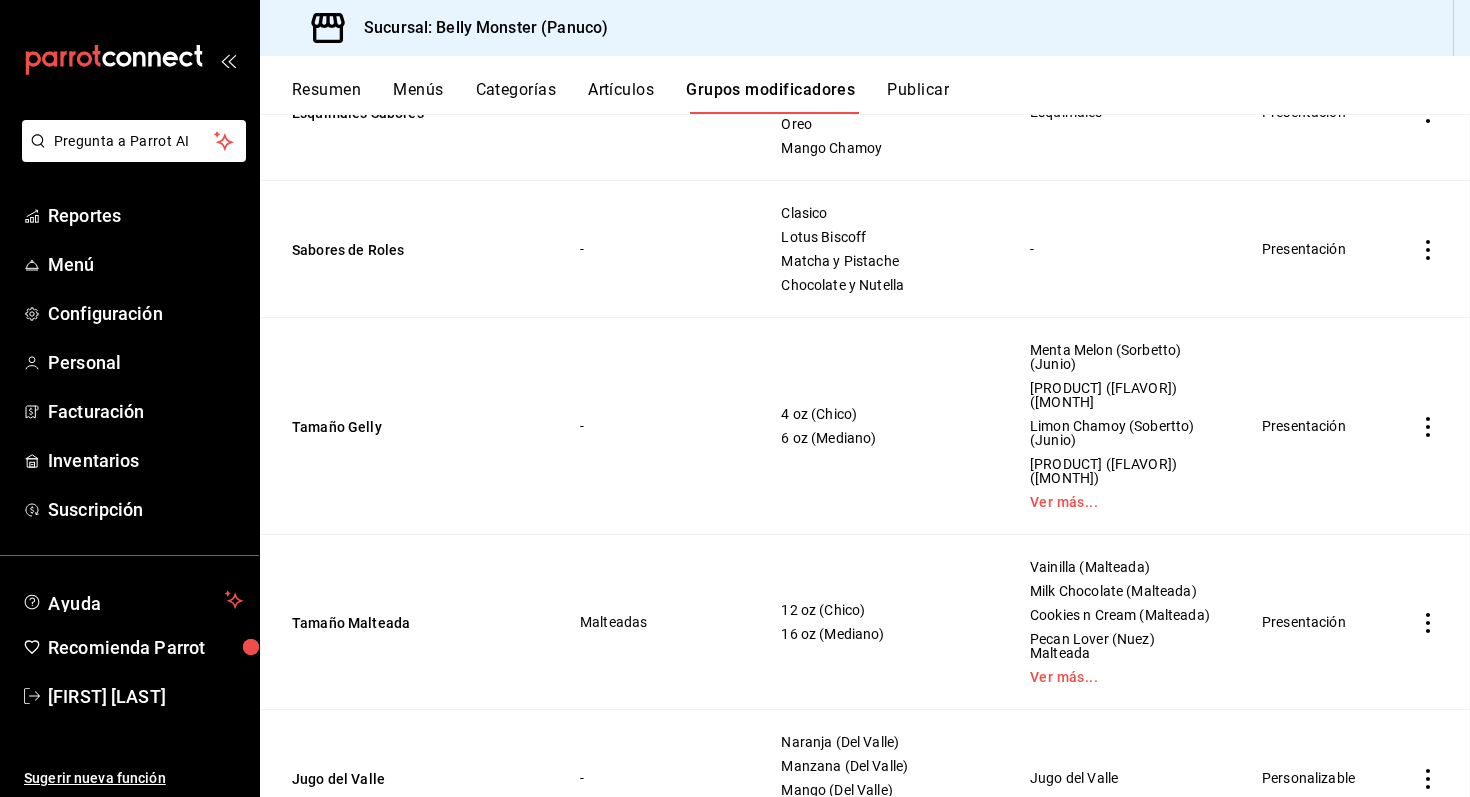 scroll, scrollTop: 0, scrollLeft: 0, axis: both 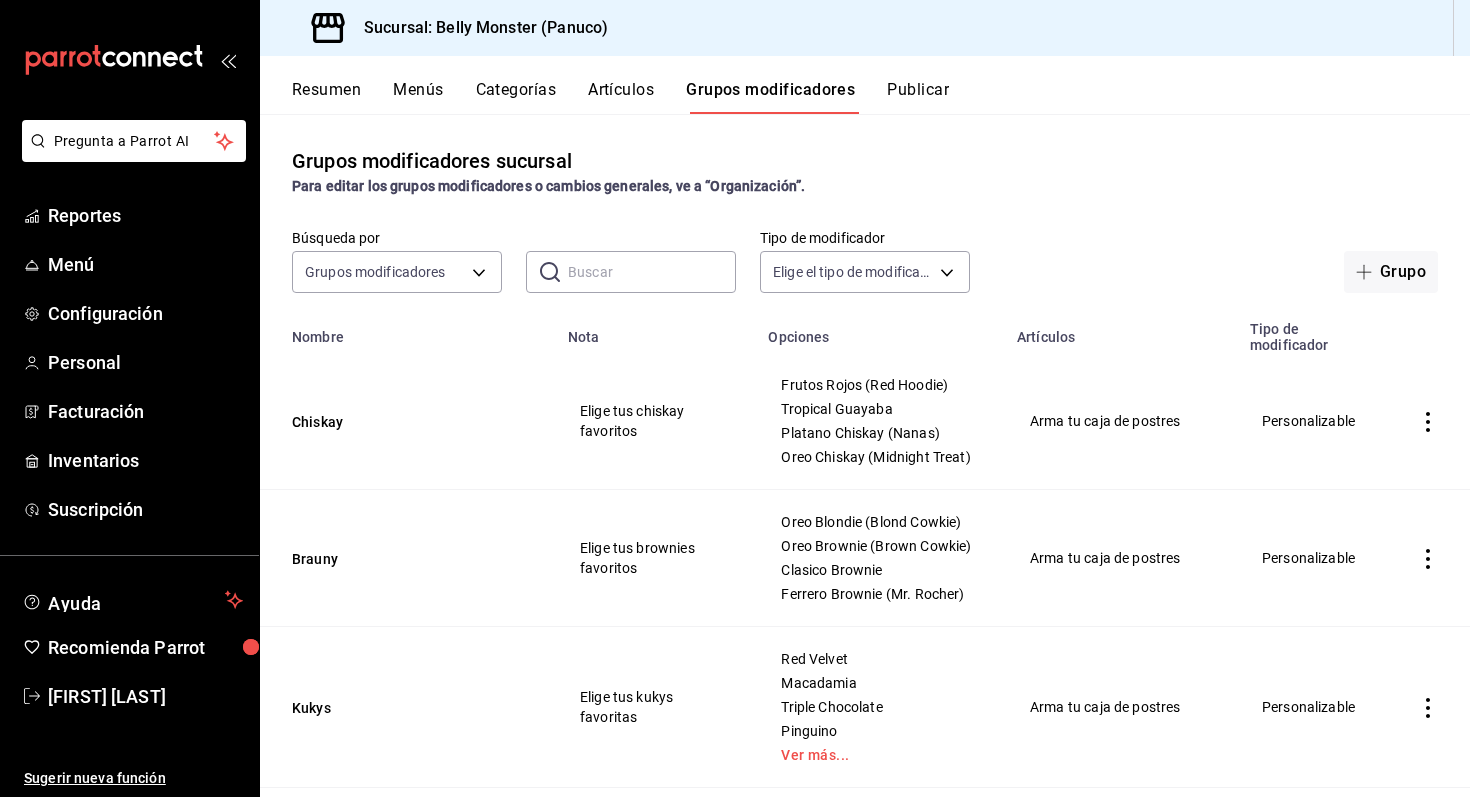 click on "Para editar los grupos modificadores o cambios generales, ve a “Organización”." at bounding box center [865, 186] 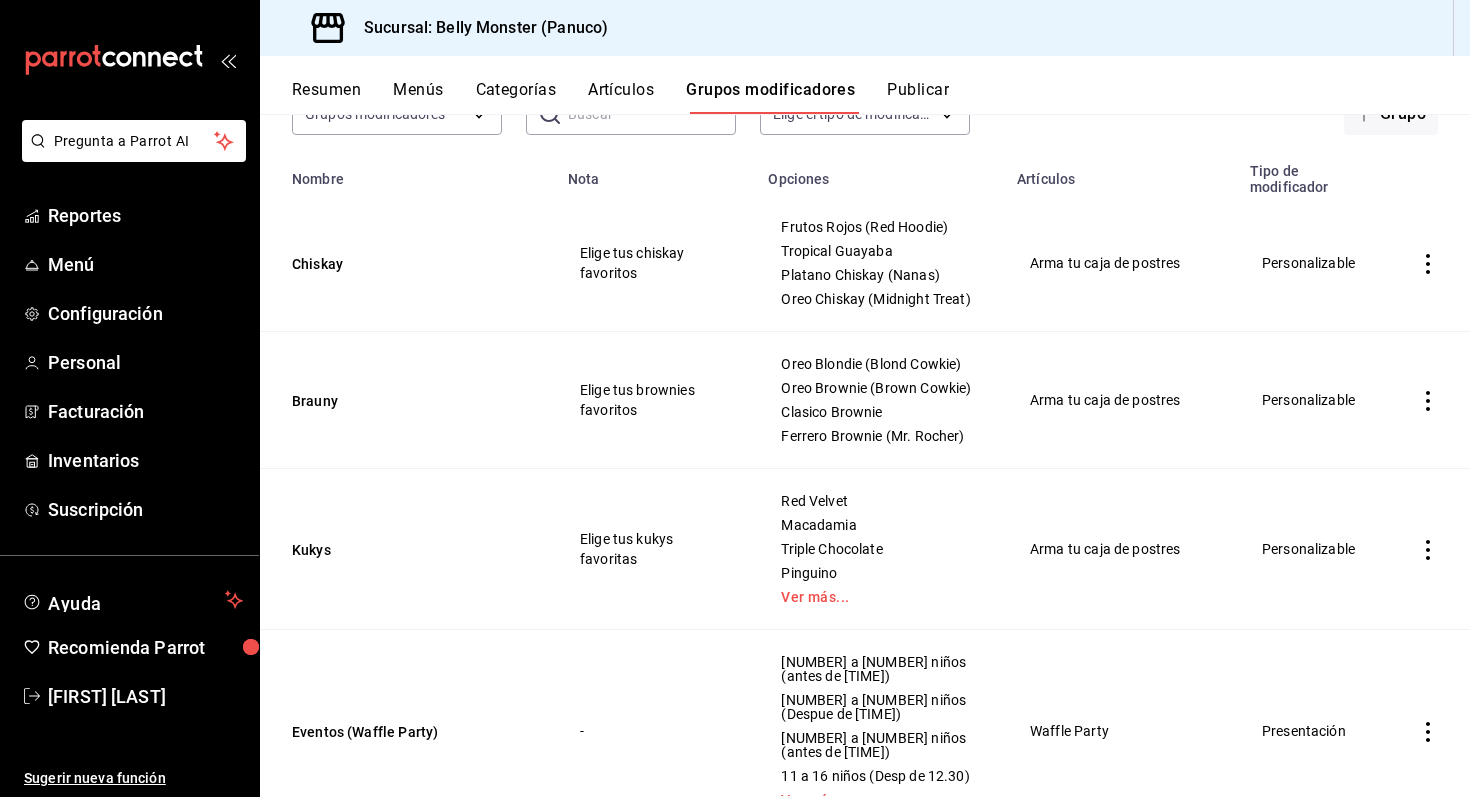 scroll, scrollTop: 0, scrollLeft: 0, axis: both 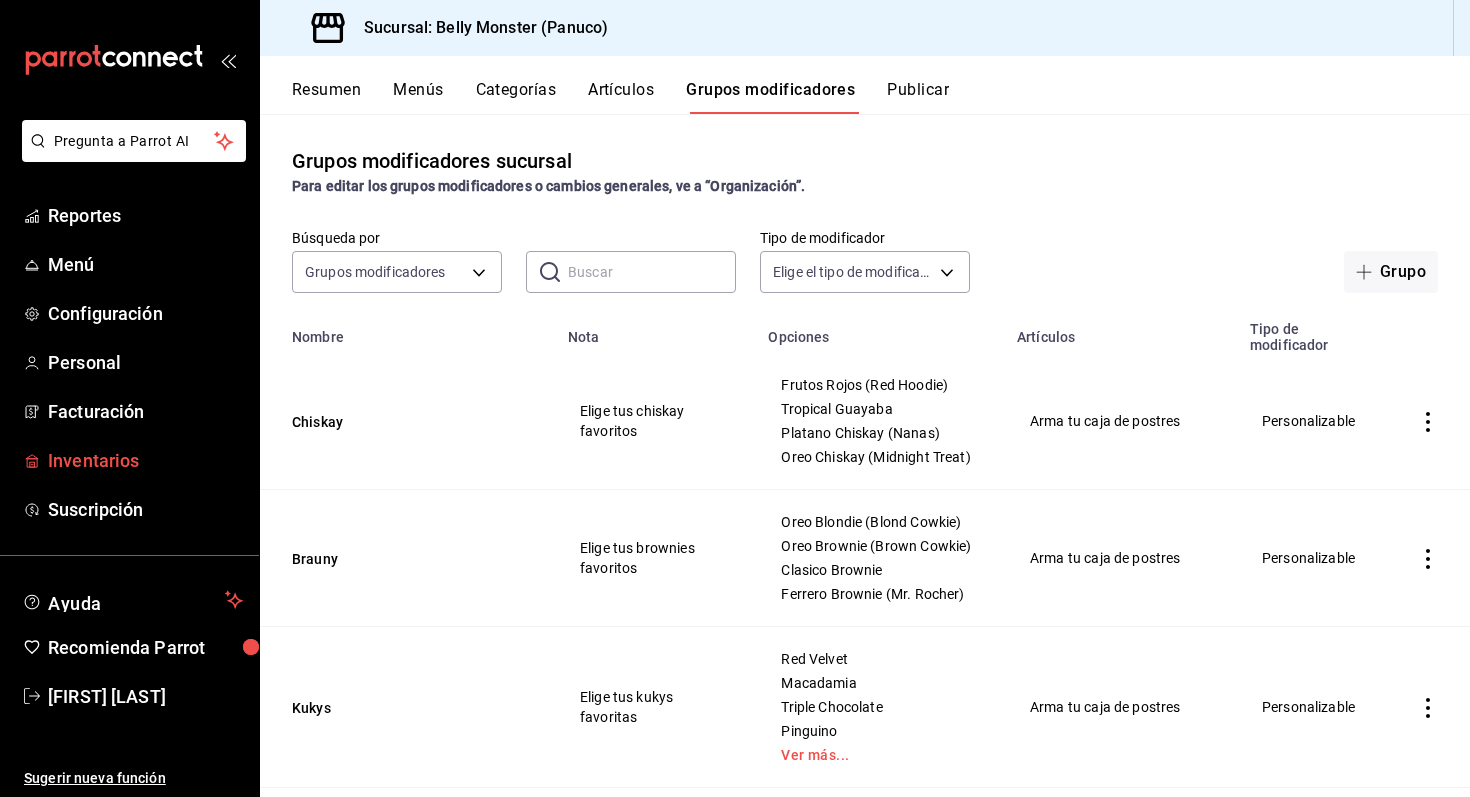 click on "Inventarios" at bounding box center [145, 460] 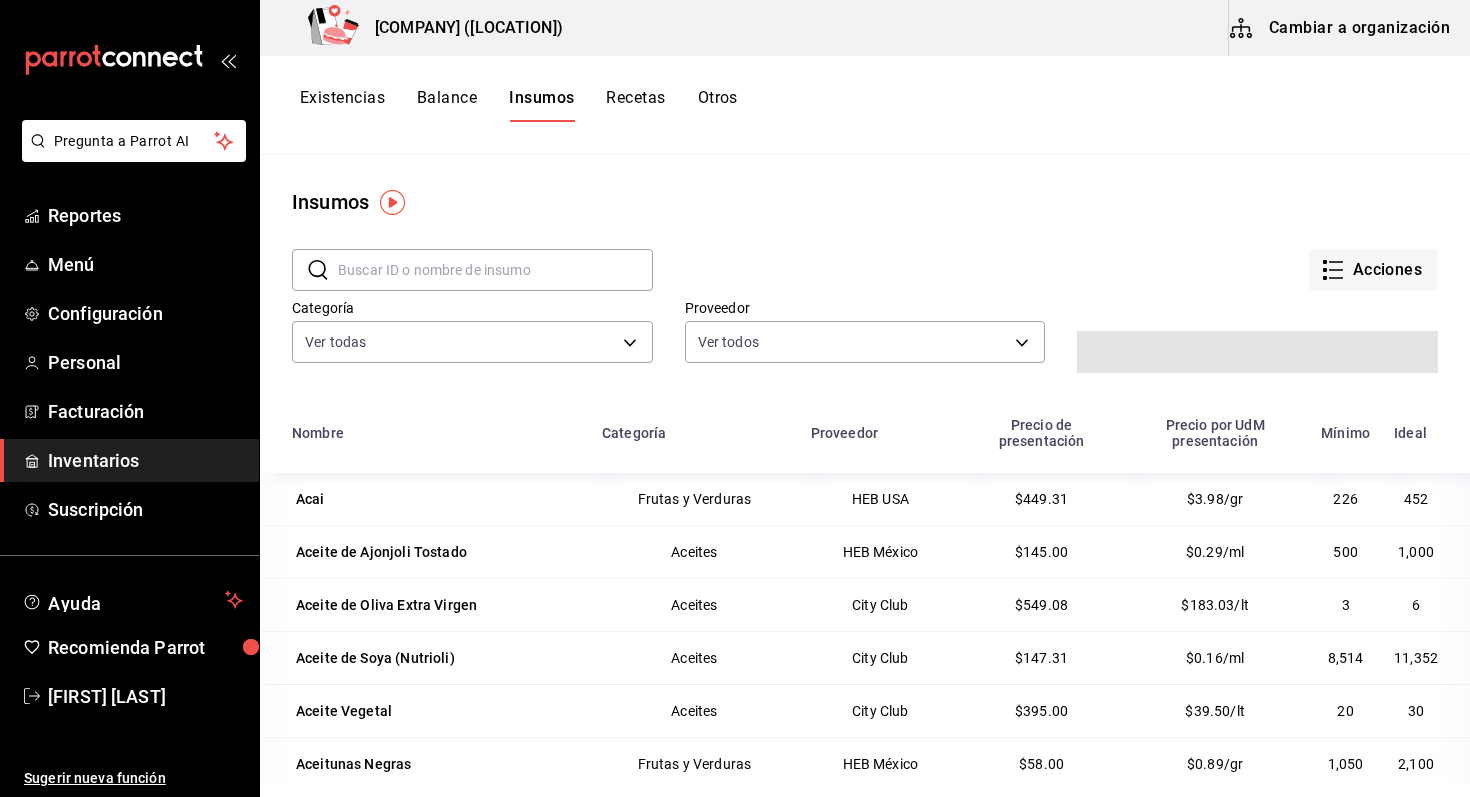 click on "Cambiar a organización" at bounding box center [1341, 28] 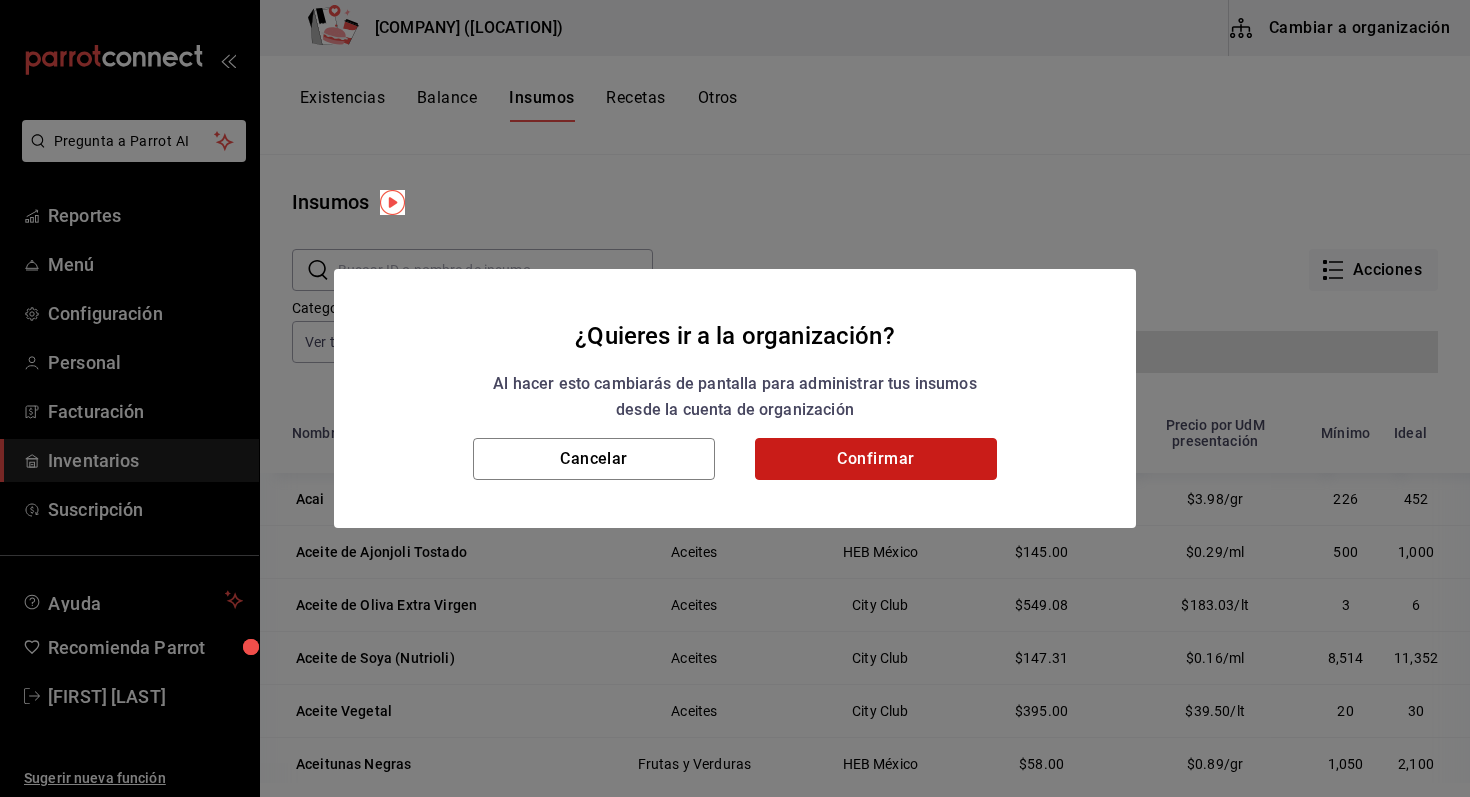 click on "Confirmar" at bounding box center [876, 459] 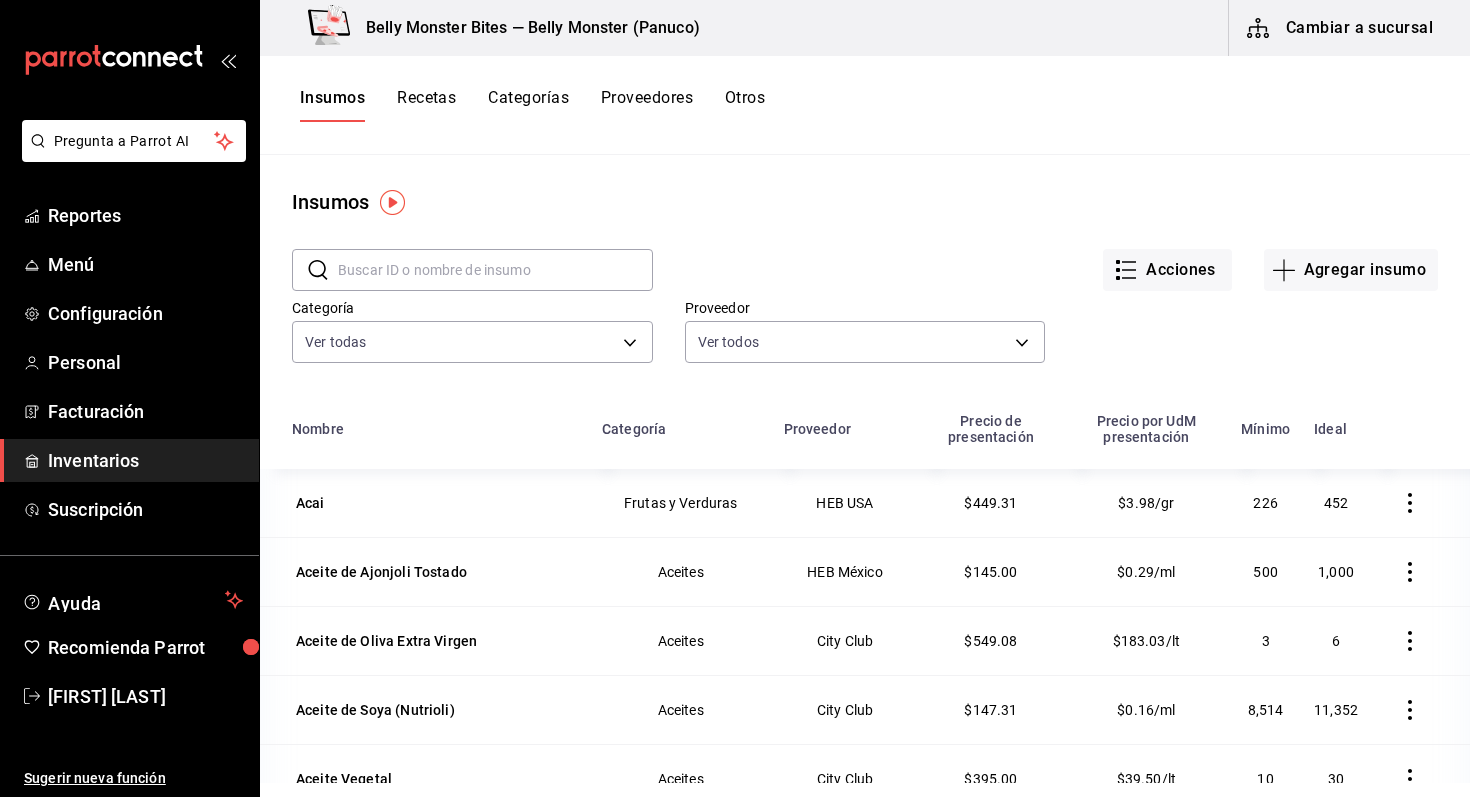 click on "Recetas" at bounding box center [426, 105] 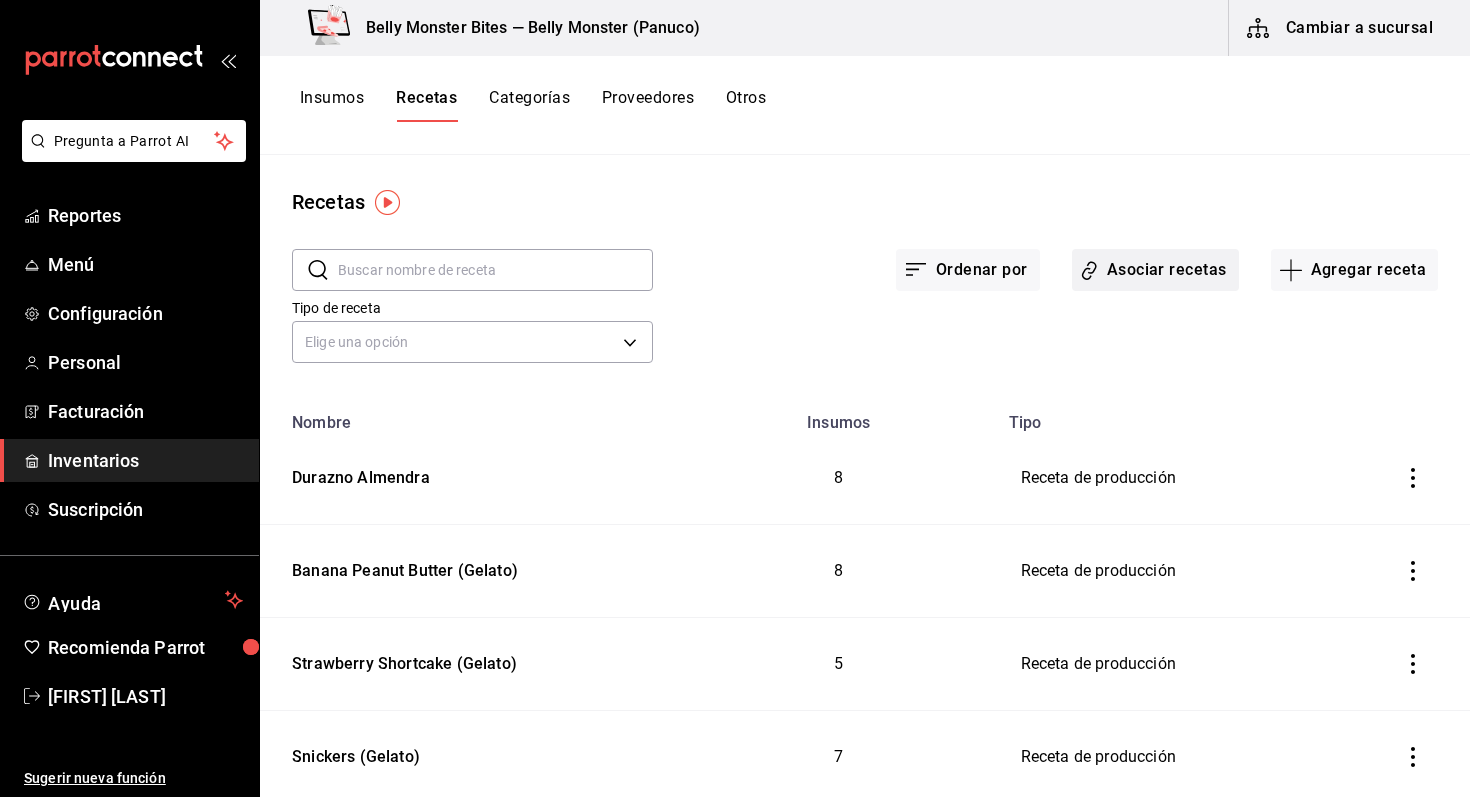 click on "Asociar recetas" at bounding box center (1155, 270) 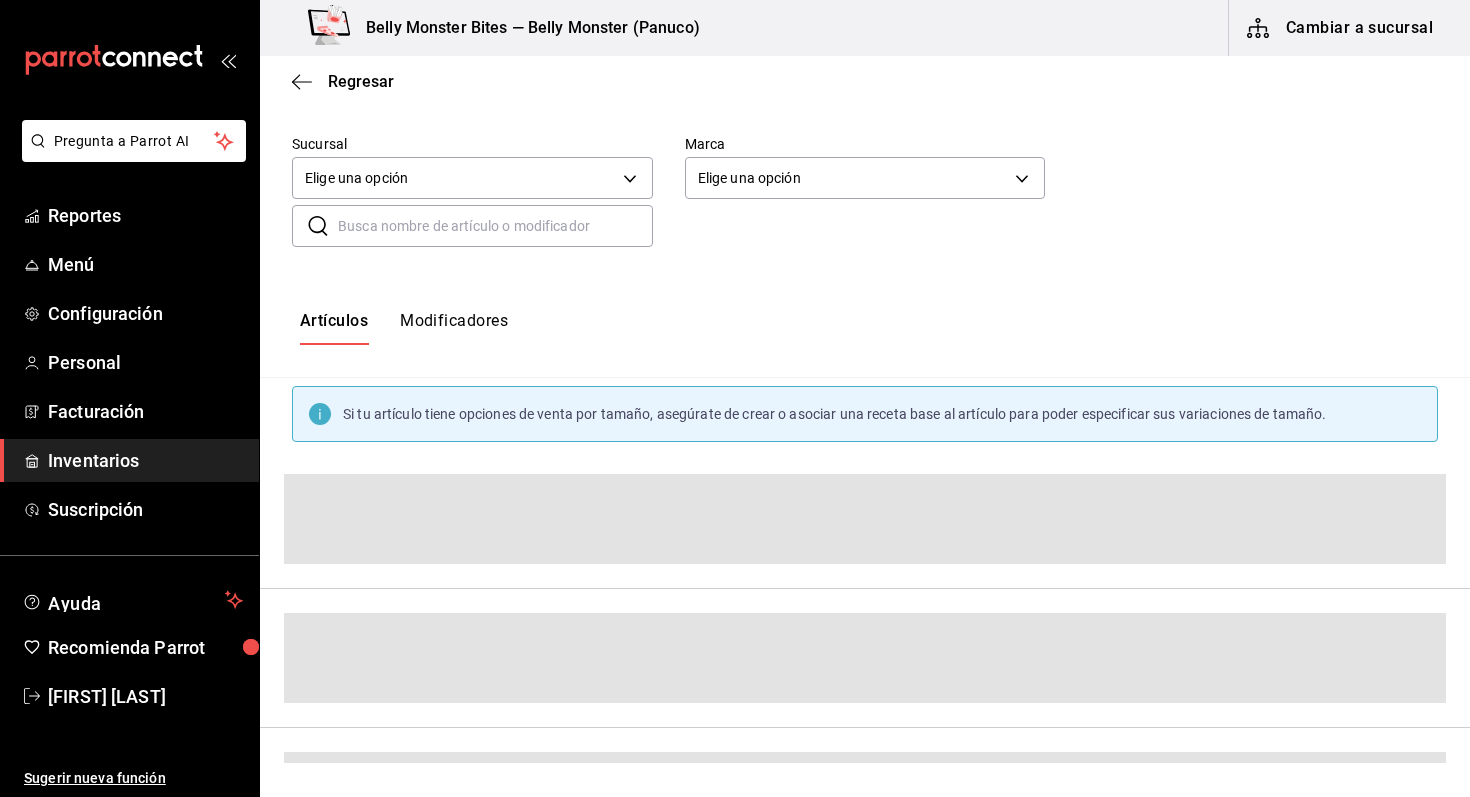 scroll, scrollTop: 152, scrollLeft: 0, axis: vertical 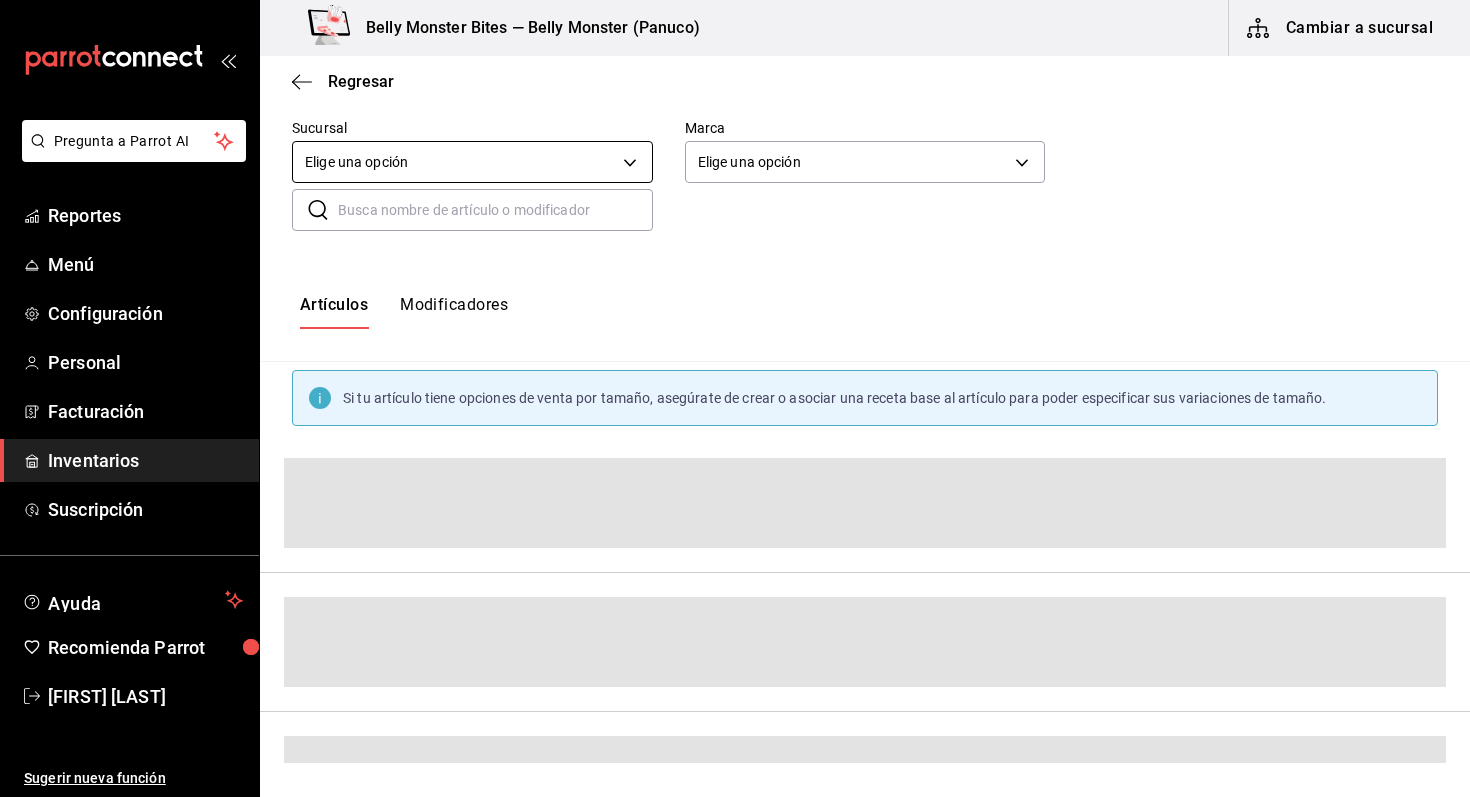 click on "Pregunta a Parrot AI Reportes   Menú   Configuración   Personal   Facturación   Inventarios   Suscripción   Ayuda Recomienda Parrot   Luis Flores   Sugerir nueva función   Belly Monster Bites — Belly Monster (Panuco) Cambiar a sucursal Regresar Creación y asignación de receta Asocia tus recetas con los artículos de tu menú y sus combinaciones de grupos modificadores para disminuir tu inventario de forma precisa Sucursal Elige una opción default Marca Elige una opción default ​ ​ Artículos Modificadores Si tu artículo tiene opciones de venta por tamaño, asegúrate de crear o asociar una receta base al artículo para poder especificar sus variaciones de tamaño. Guardar Receta de artículo GANA 1 MES GRATIS EN TU SUSCRIPCIÓN AQUÍ ¿Recuerdas cómo empezó tu restaurante?
Hoy puedes ayudar a un colega a tener el mismo cambio que tú viviste.
Recomienda Parrot directamente desde tu Portal Administrador.
Es fácil y rápido.
🎁 Por cada restaurante que se una, ganas 1 mes gratis.   Menú" at bounding box center [735, 381] 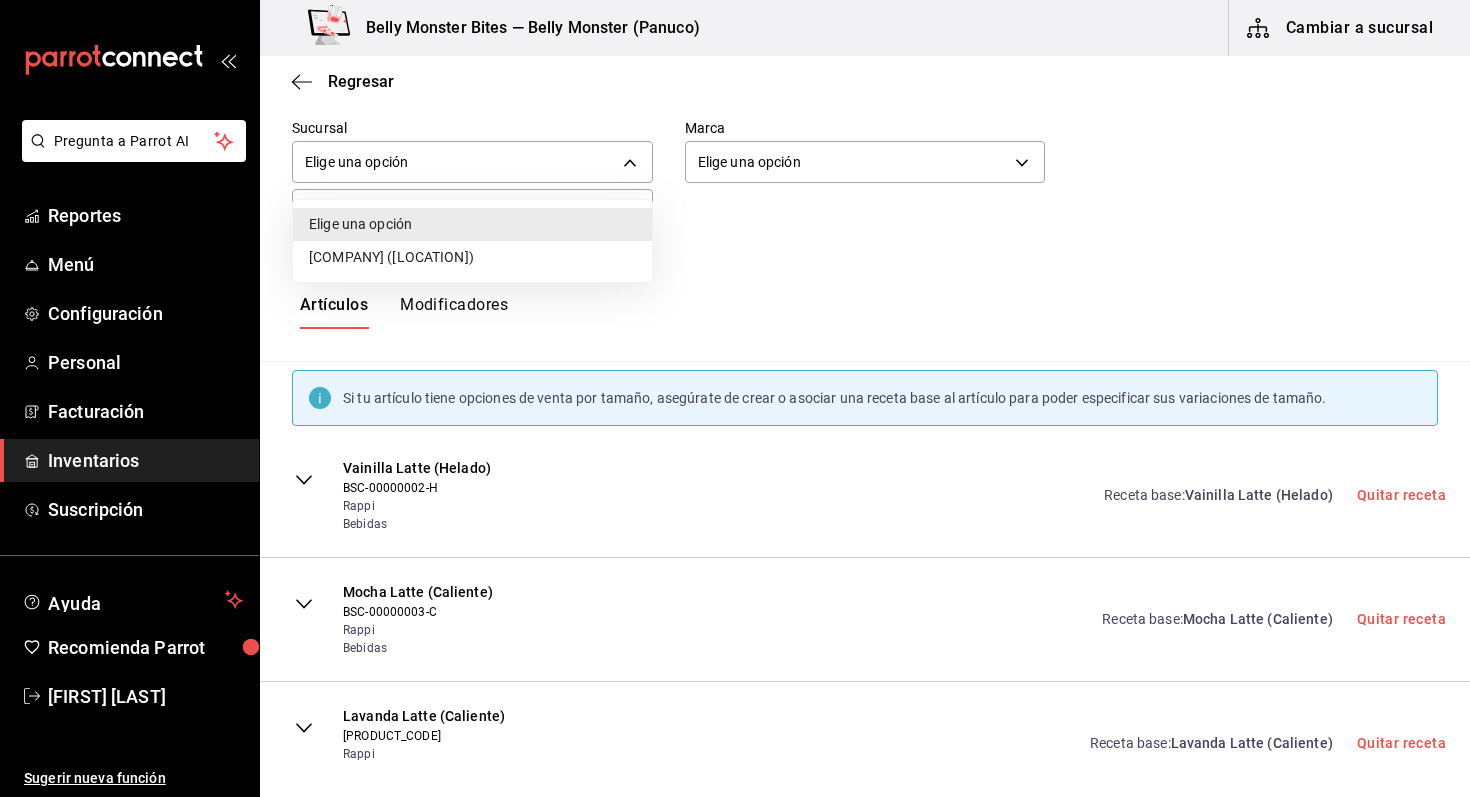 click on "Belly Monster ([LOCATION])" at bounding box center (472, 257) 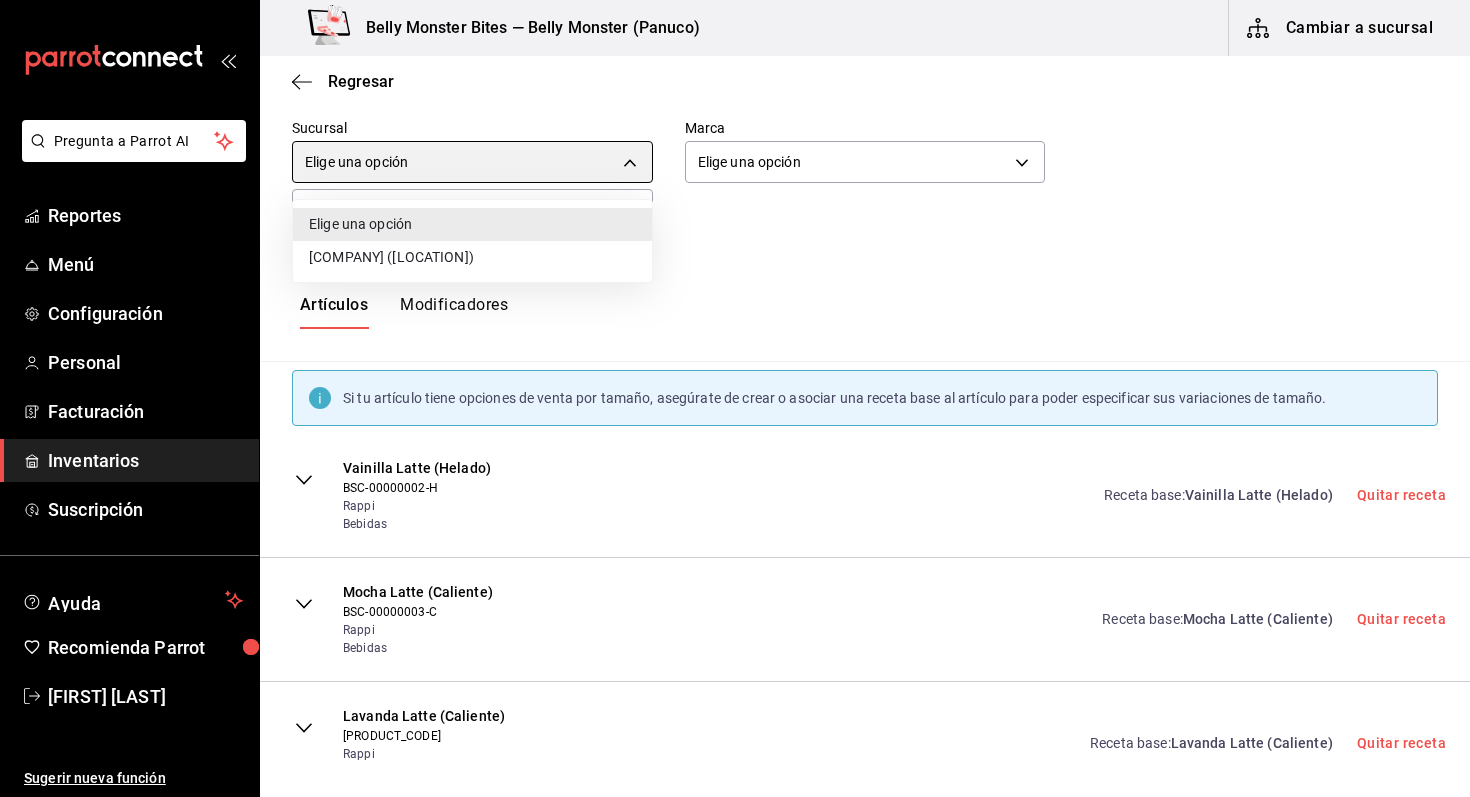 type on "66ebdb15-3ba2-44f3-9283-73f2cdbc538e" 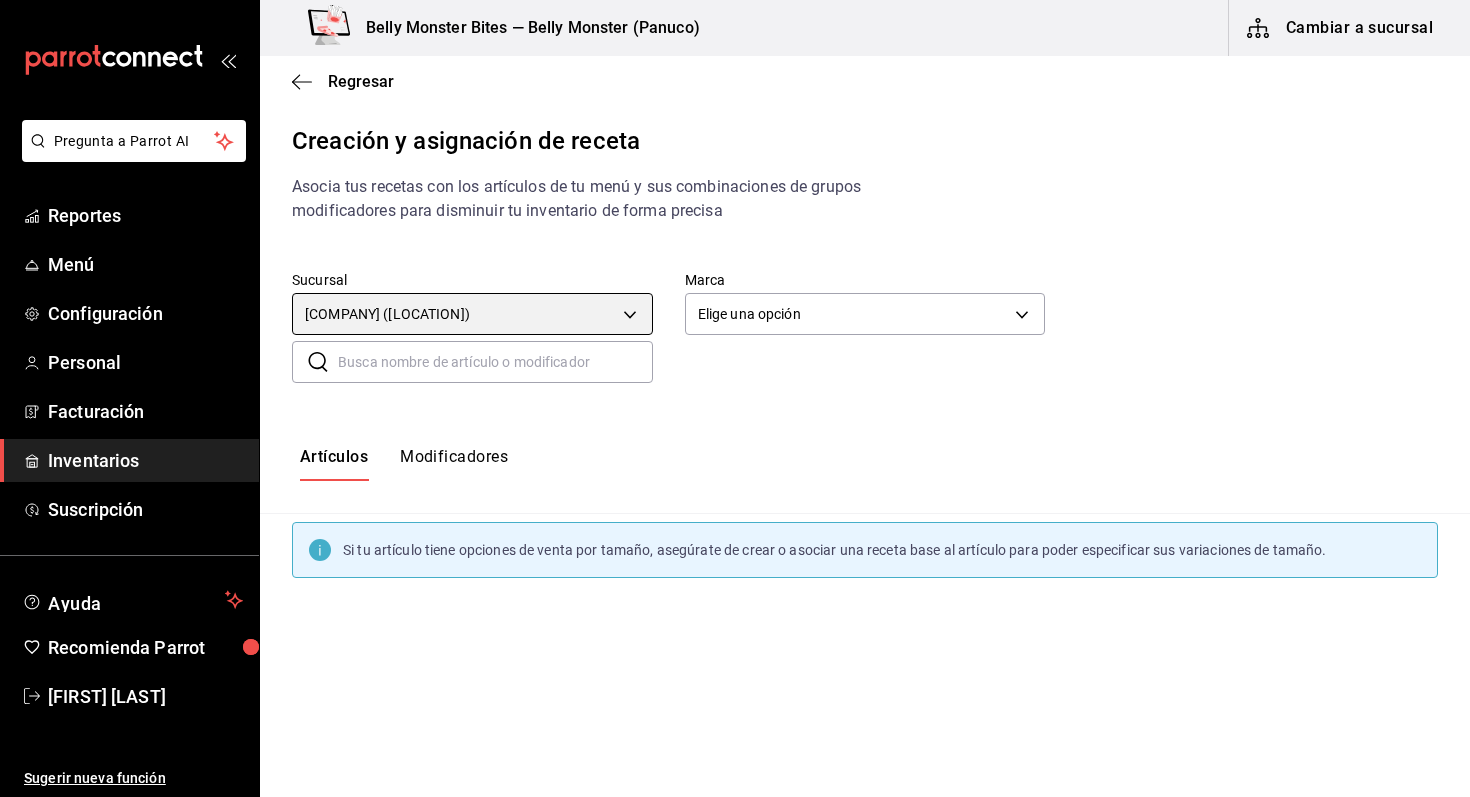 scroll, scrollTop: 0, scrollLeft: 0, axis: both 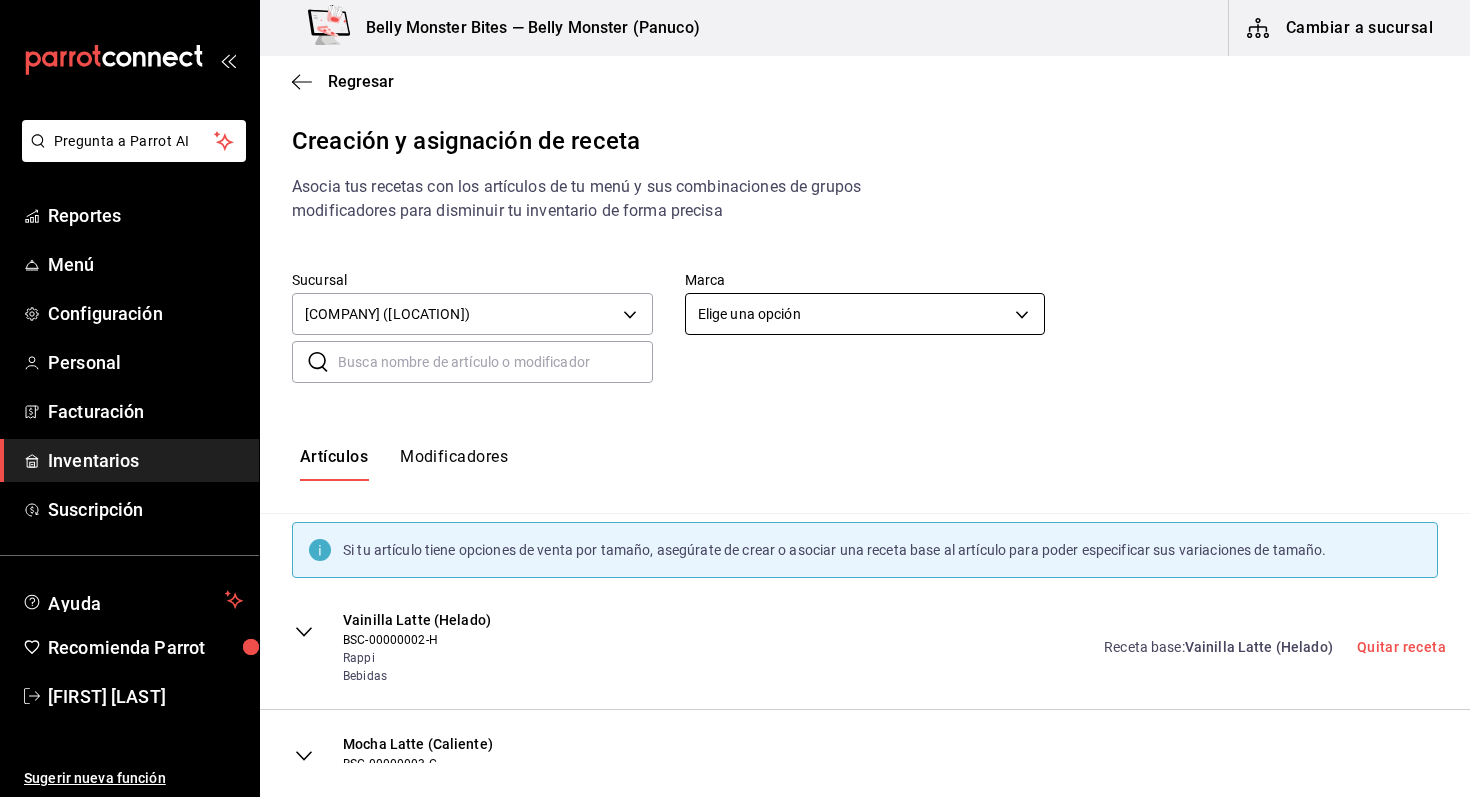 click on "Pregunta a Parrot AI Reportes   Menú   Configuración   Personal   Facturación   Inventarios   Suscripción   Ayuda Recomienda Parrot   Luis Flores   Sugerir nueva función   Belly Monster Bites — Belly Monster (Panuco) Cambiar a sucursal Regresar Creación y asignación de receta Asocia tus recetas con los artículos de tu menú y sus combinaciones de grupos modificadores para disminuir tu inventario de forma precisa Sucursal Belly Monster (Panuco) 66ebdb15-3ba2-44f3-9283-73f2cdbc538e Marca Elige una opción default ​ ​ Artículos Modificadores Si tu artículo tiene opciones de venta por tamaño, asegúrate de crear o asociar una receta base al artículo para poder especificar sus variaciones de tamaño. Vainilla Latte (Helado) BSC-00000002-H Rappi Bebidas Receta base :  Vainilla Latte (Helado) Quitar receta Mocha Latte (Caliente) BSC-00000003-C Rappi Bebidas Receta base :  Mocha Latte (Caliente) Quitar receta Lavanda Latte (Caliente) BSC-00000004-C Rappi Bebidas Receta base :  Quitar receta Rappi :" at bounding box center [735, 381] 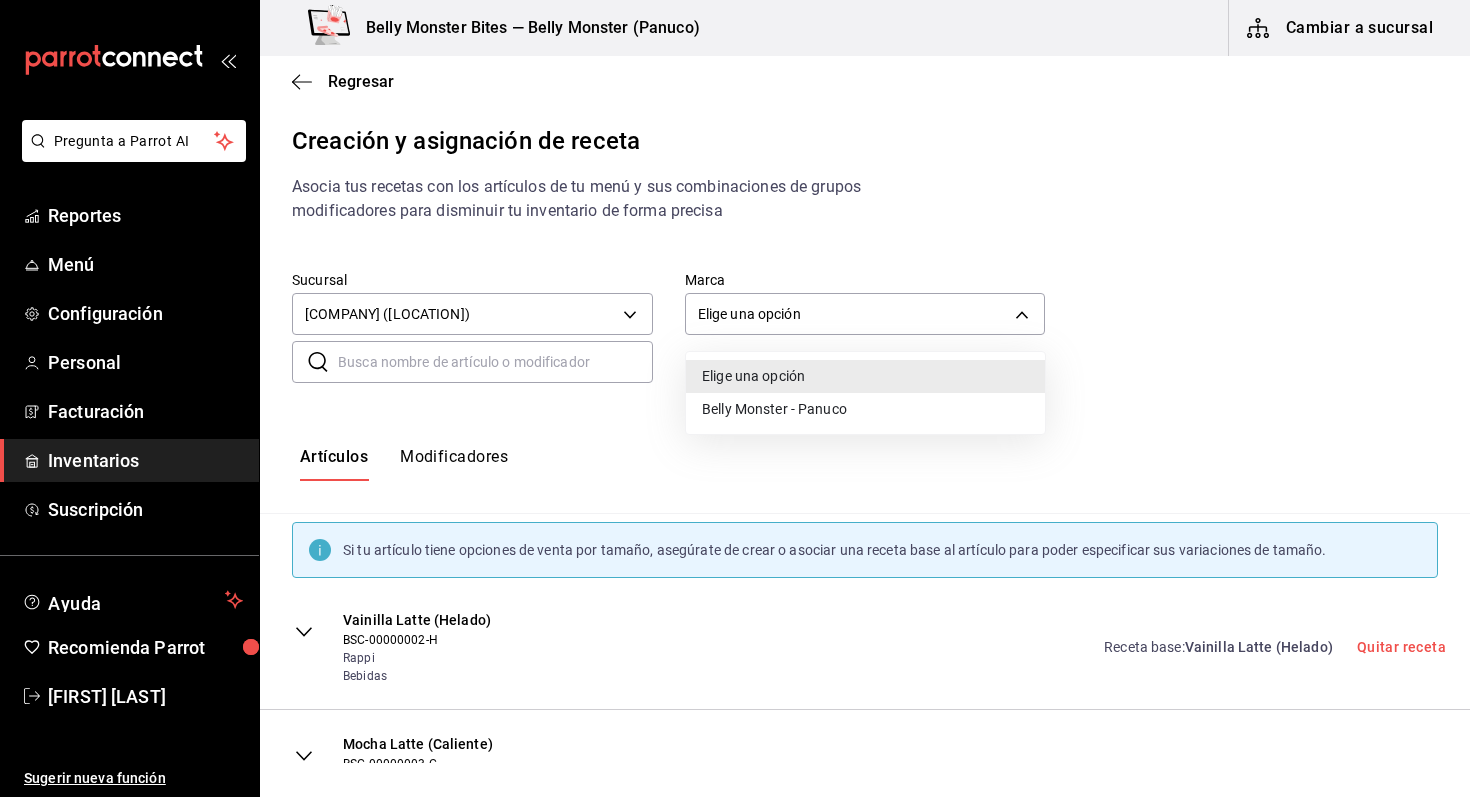 click on "Belly Monster - Panuco" at bounding box center (865, 409) 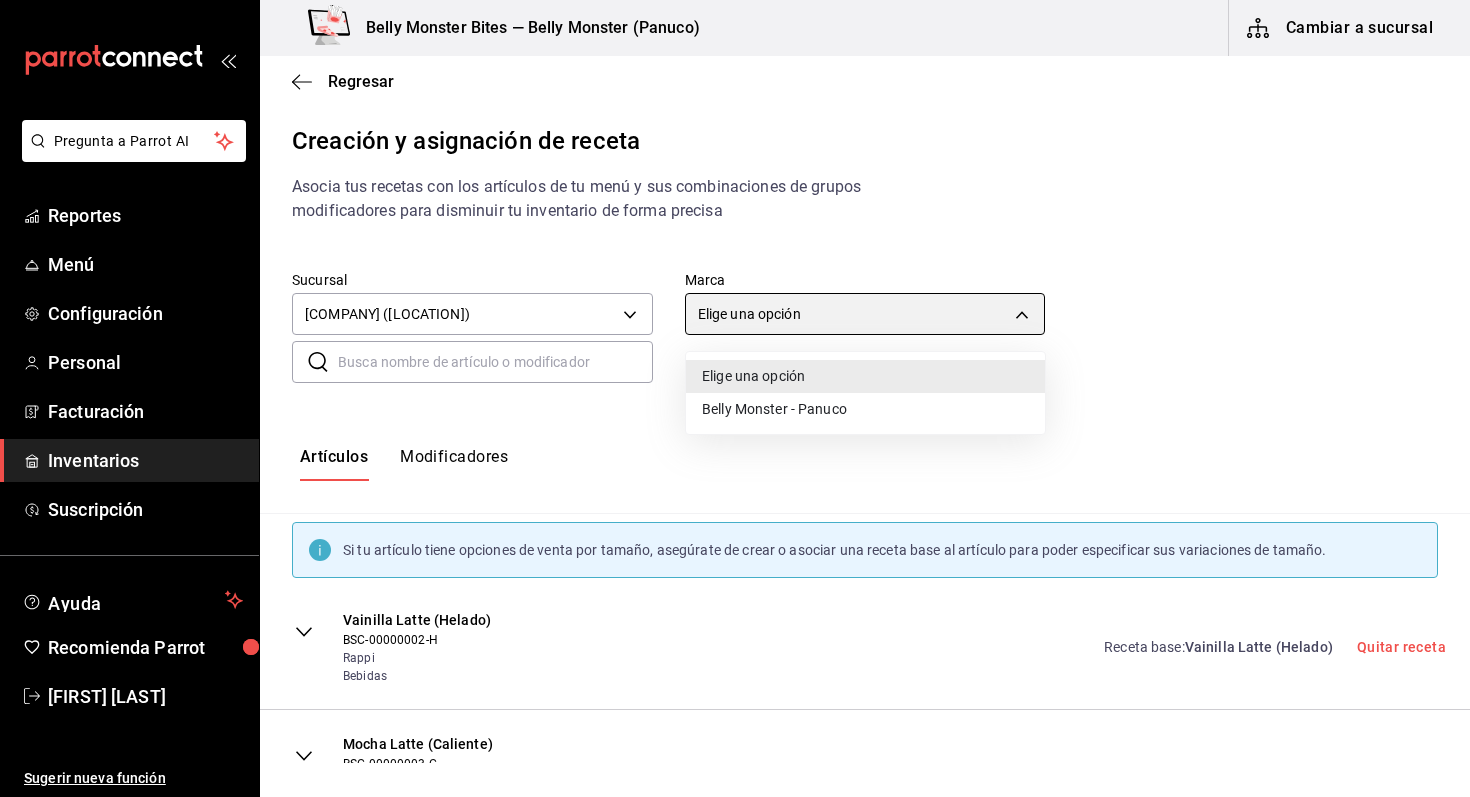 type on "ba031067-7a2b-4dd4-8da6-4b345cc82435" 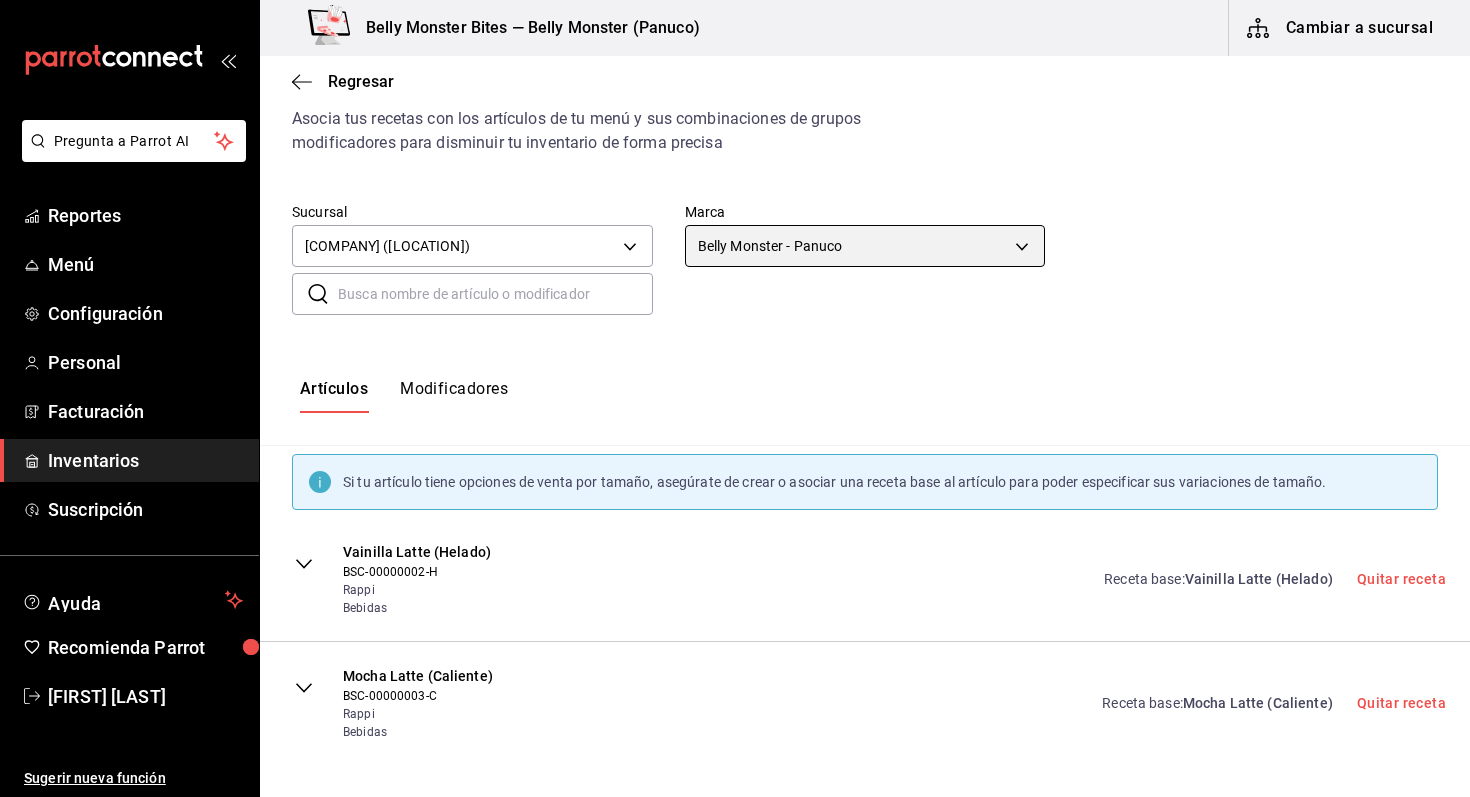 scroll, scrollTop: 62, scrollLeft: 0, axis: vertical 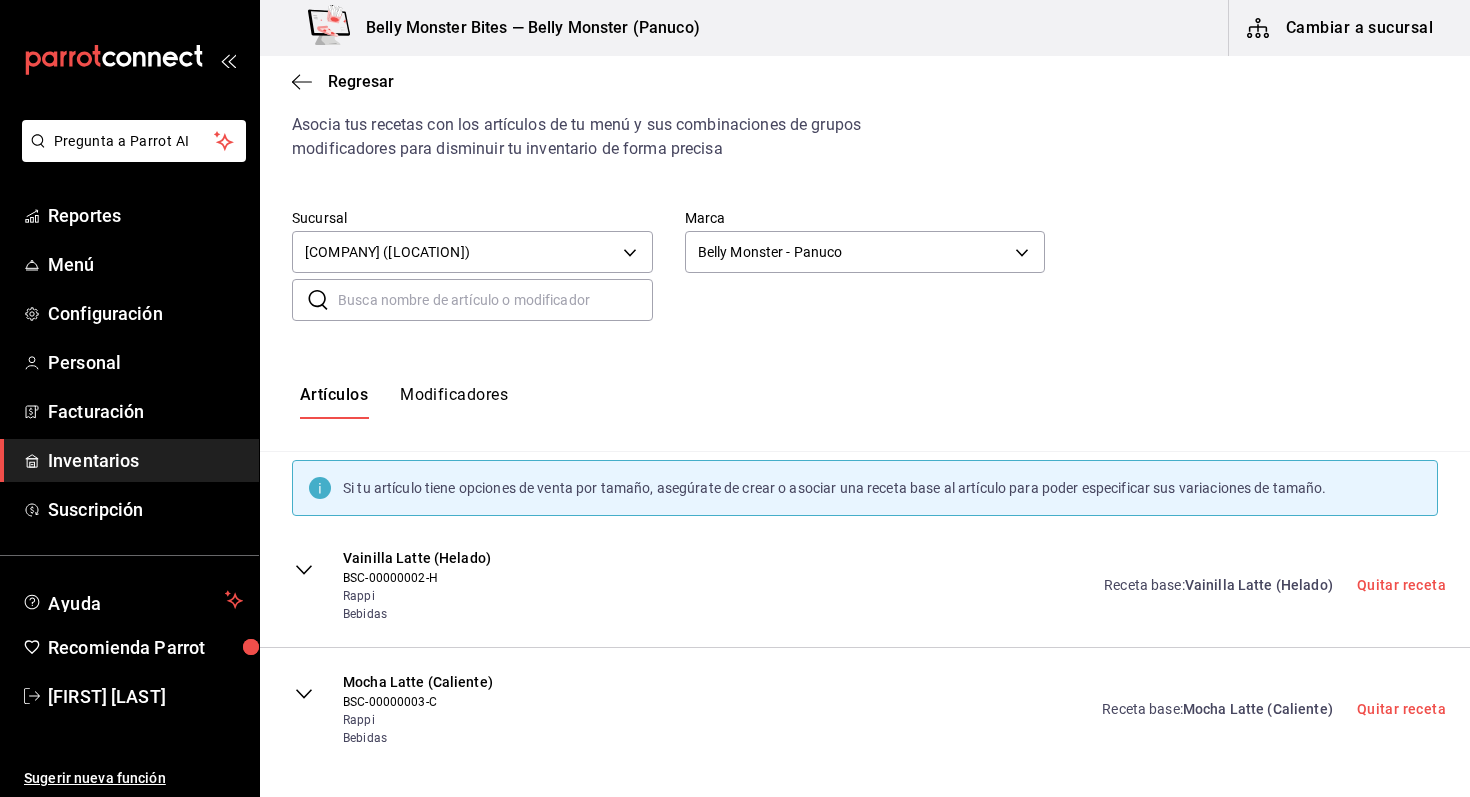 click at bounding box center (495, 300) 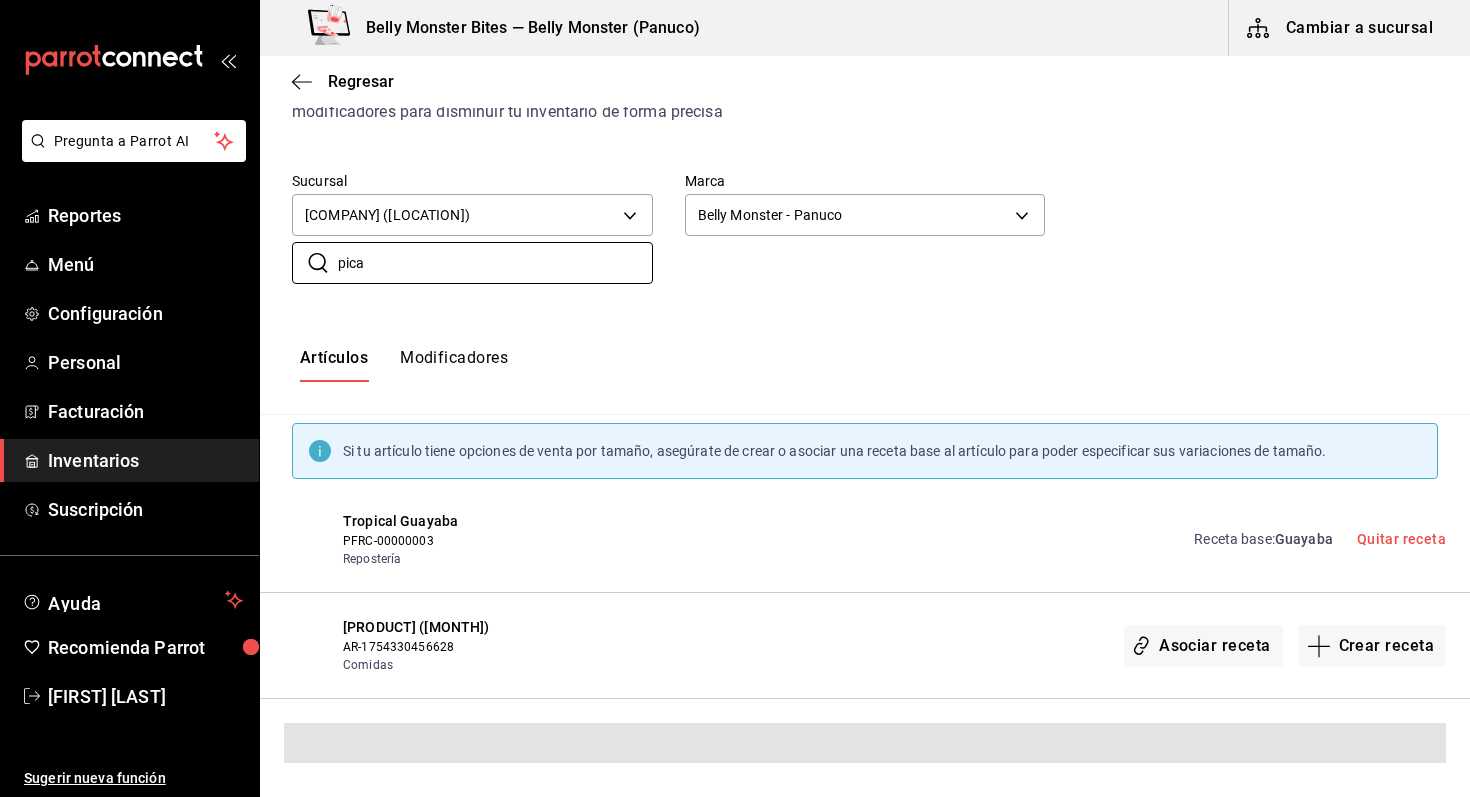 scroll, scrollTop: 104, scrollLeft: 0, axis: vertical 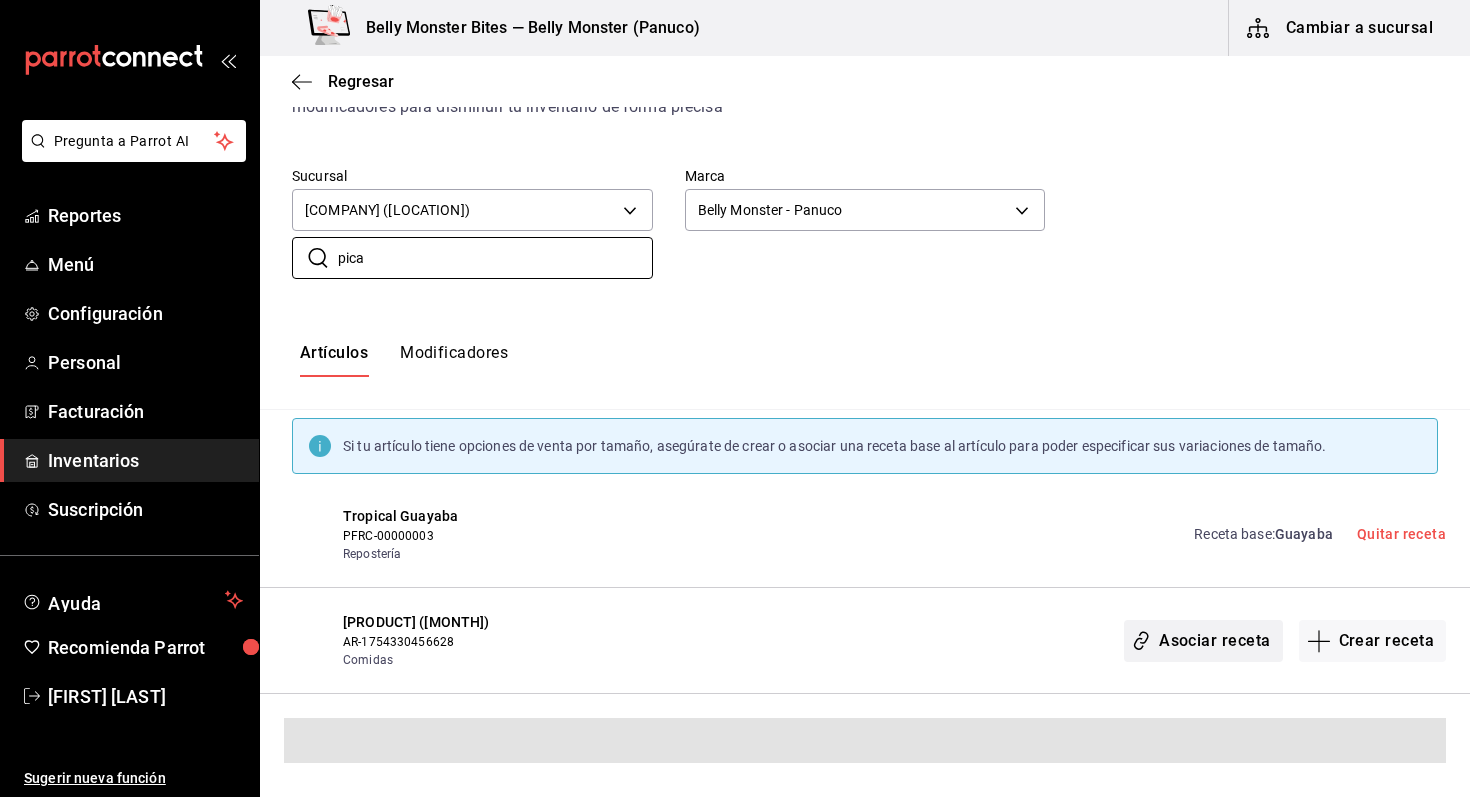 type on "pica" 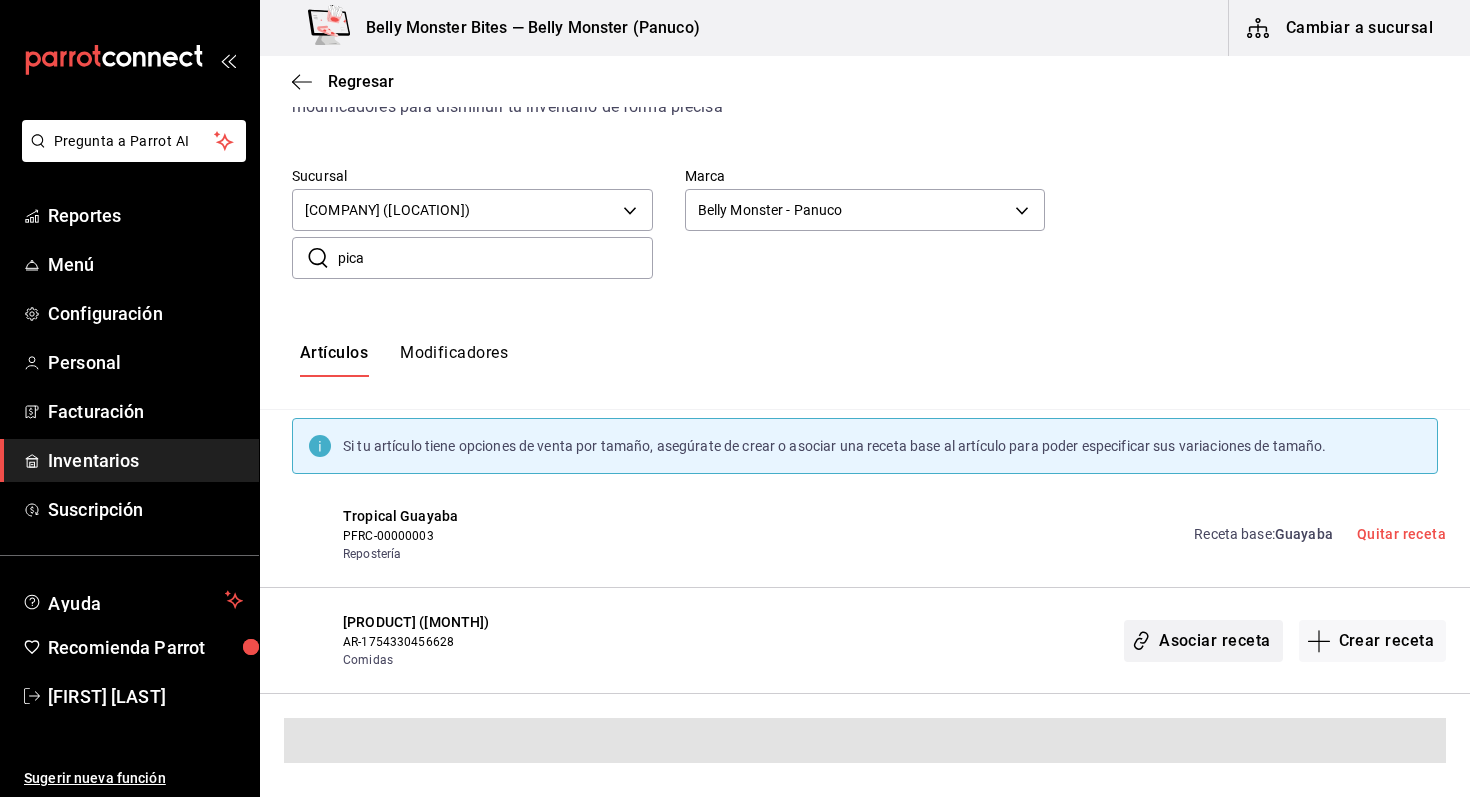 click on "Asociar receta" at bounding box center [1203, 641] 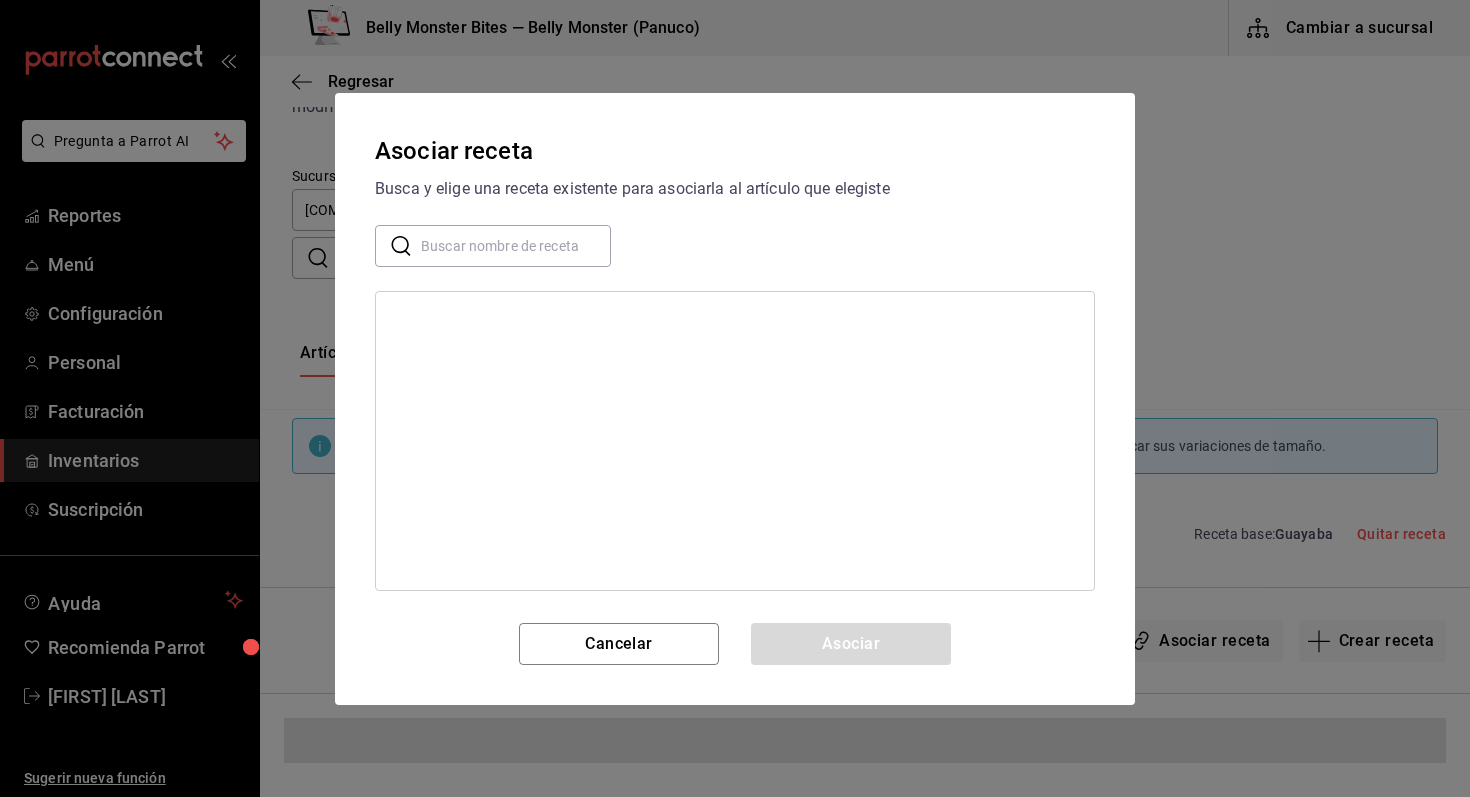 click at bounding box center (516, 245) 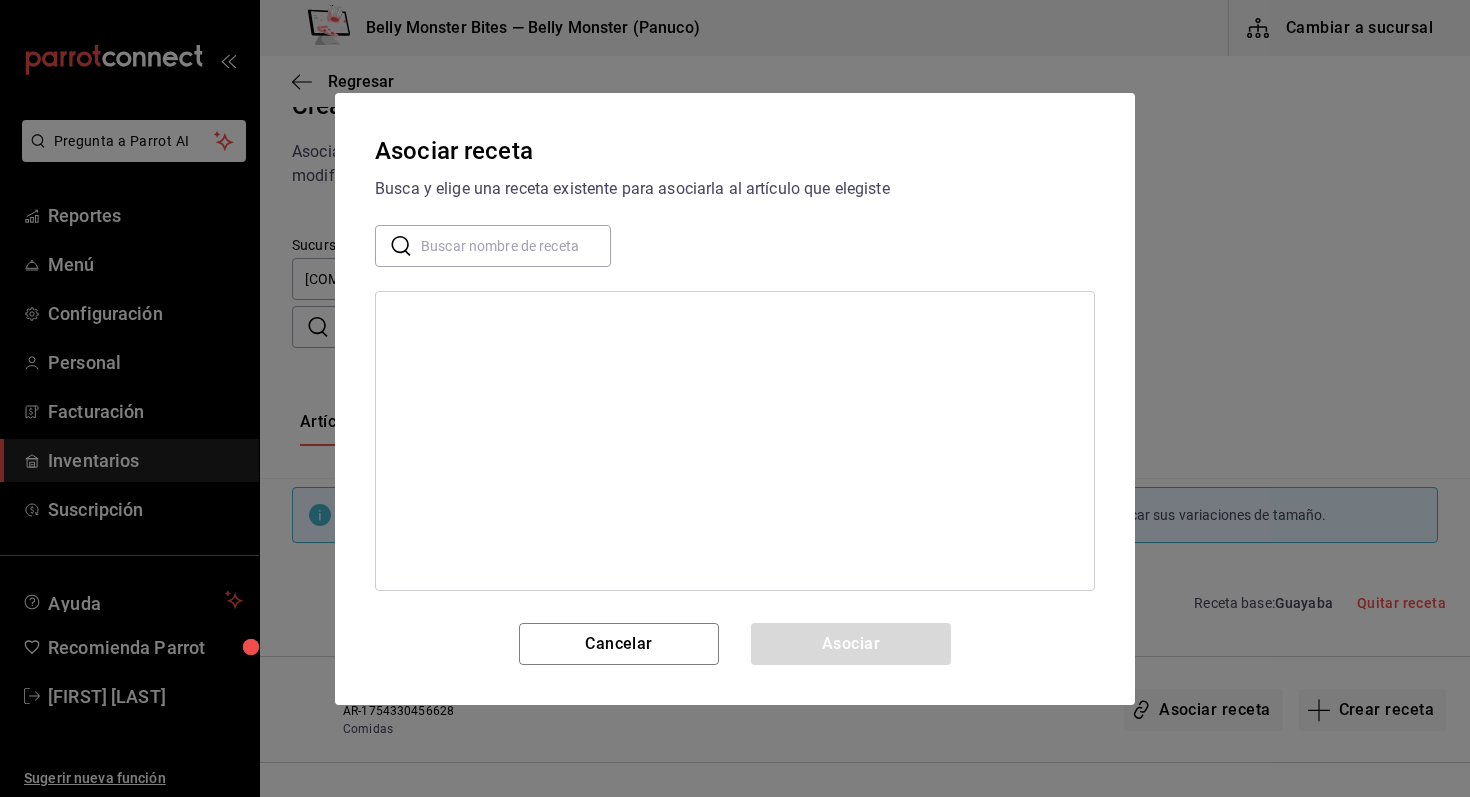 scroll, scrollTop: 35, scrollLeft: 0, axis: vertical 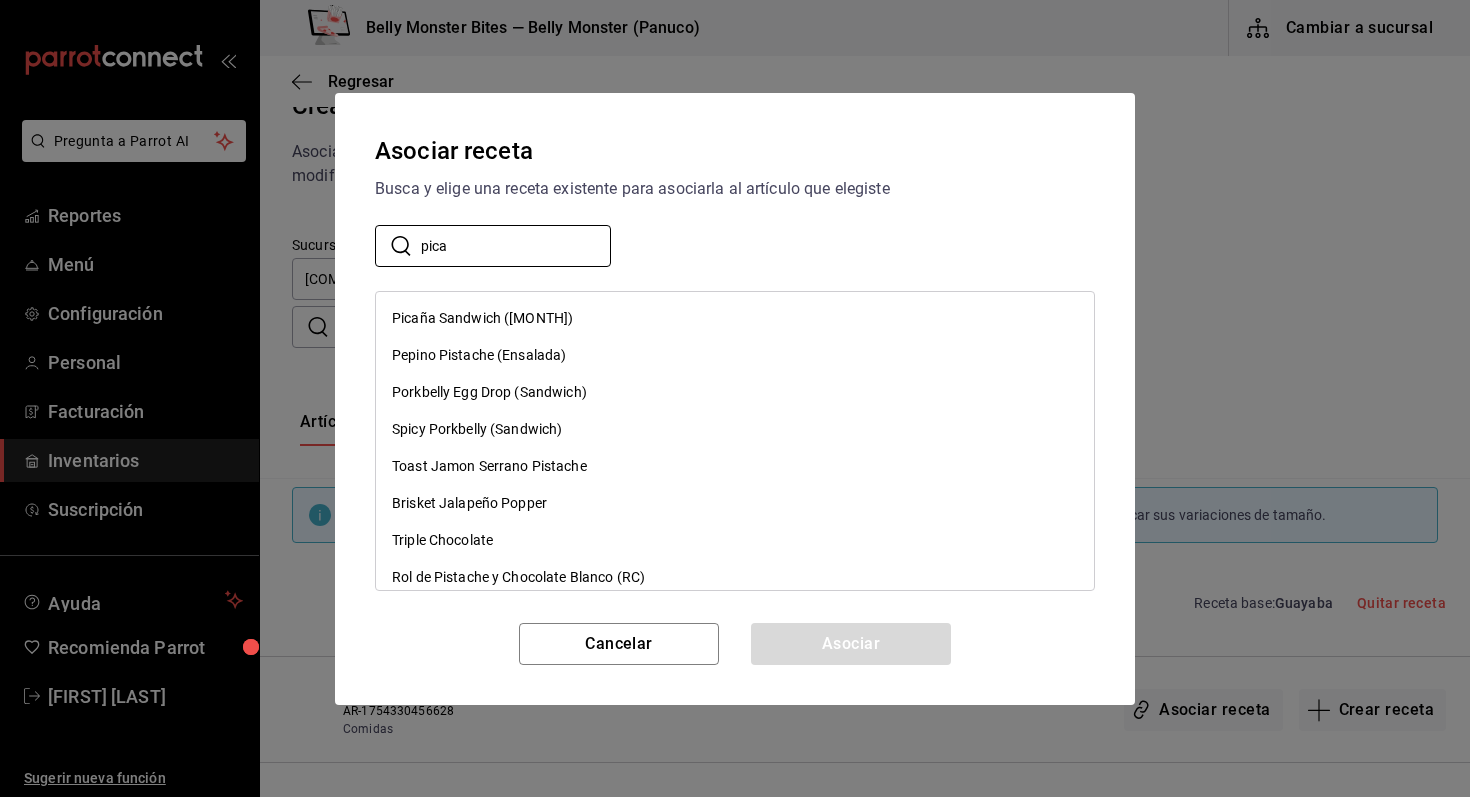 type on "pica" 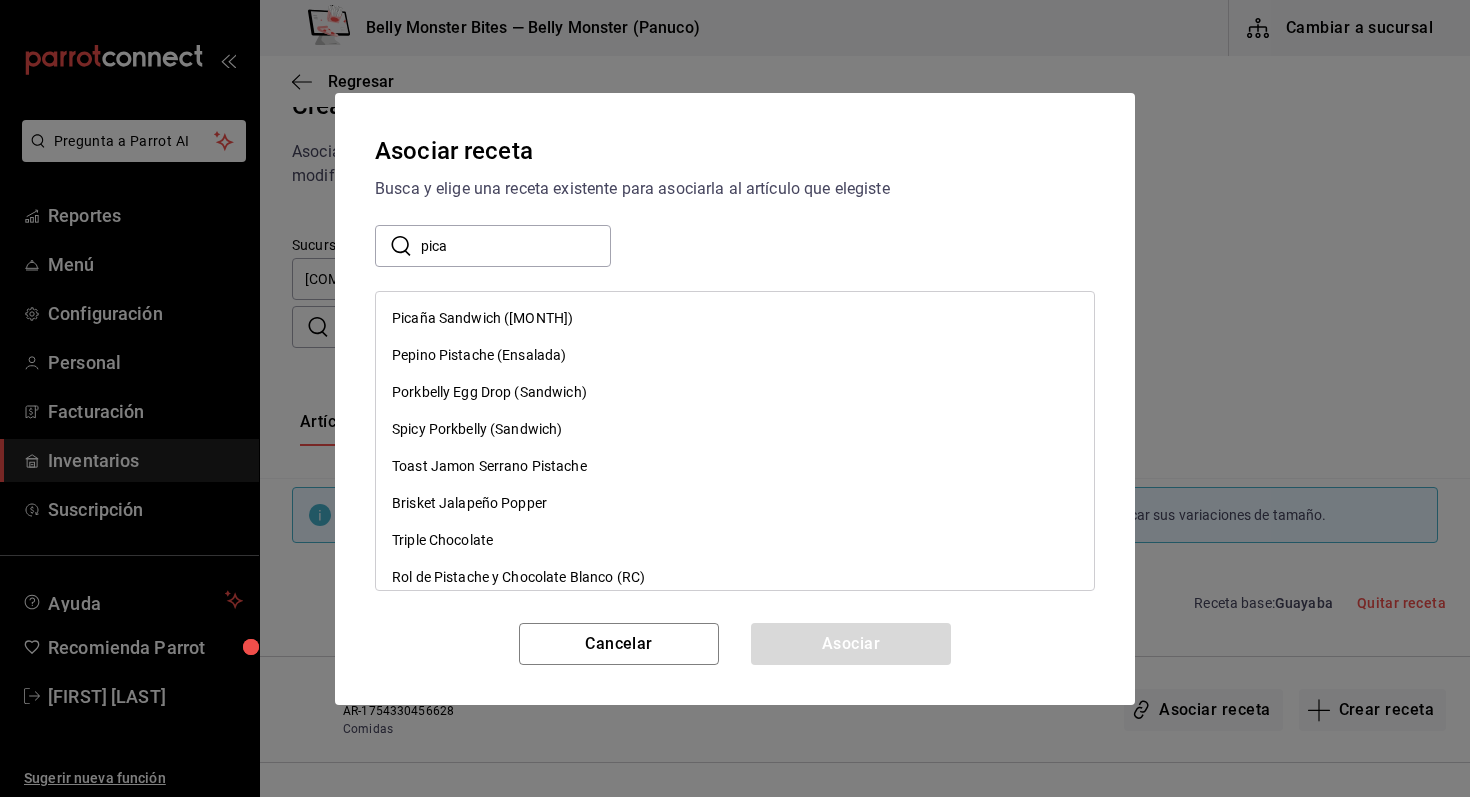 click on "Picaña Sandwich (Agosto)" at bounding box center (482, 318) 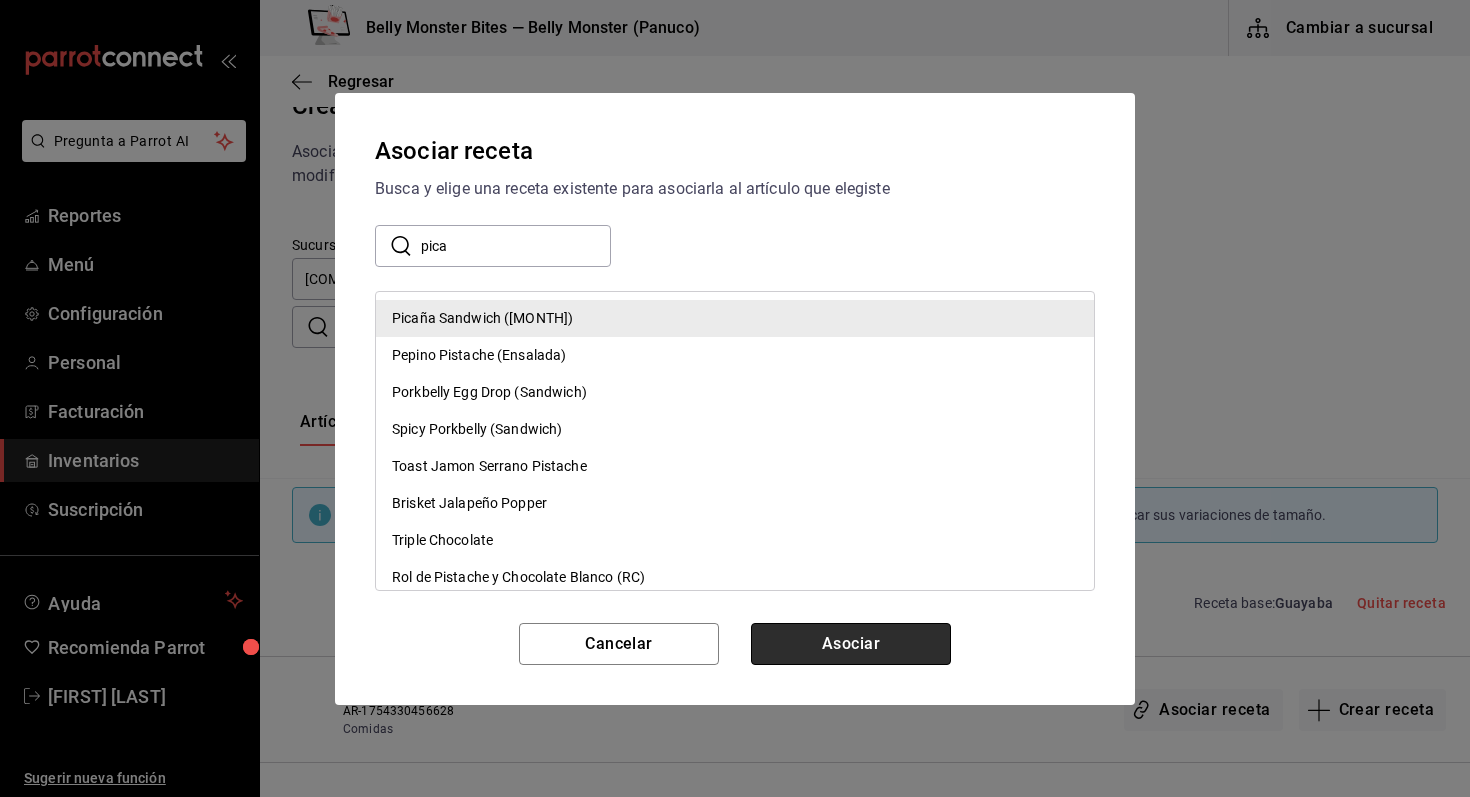 click on "Asociar" at bounding box center (851, 644) 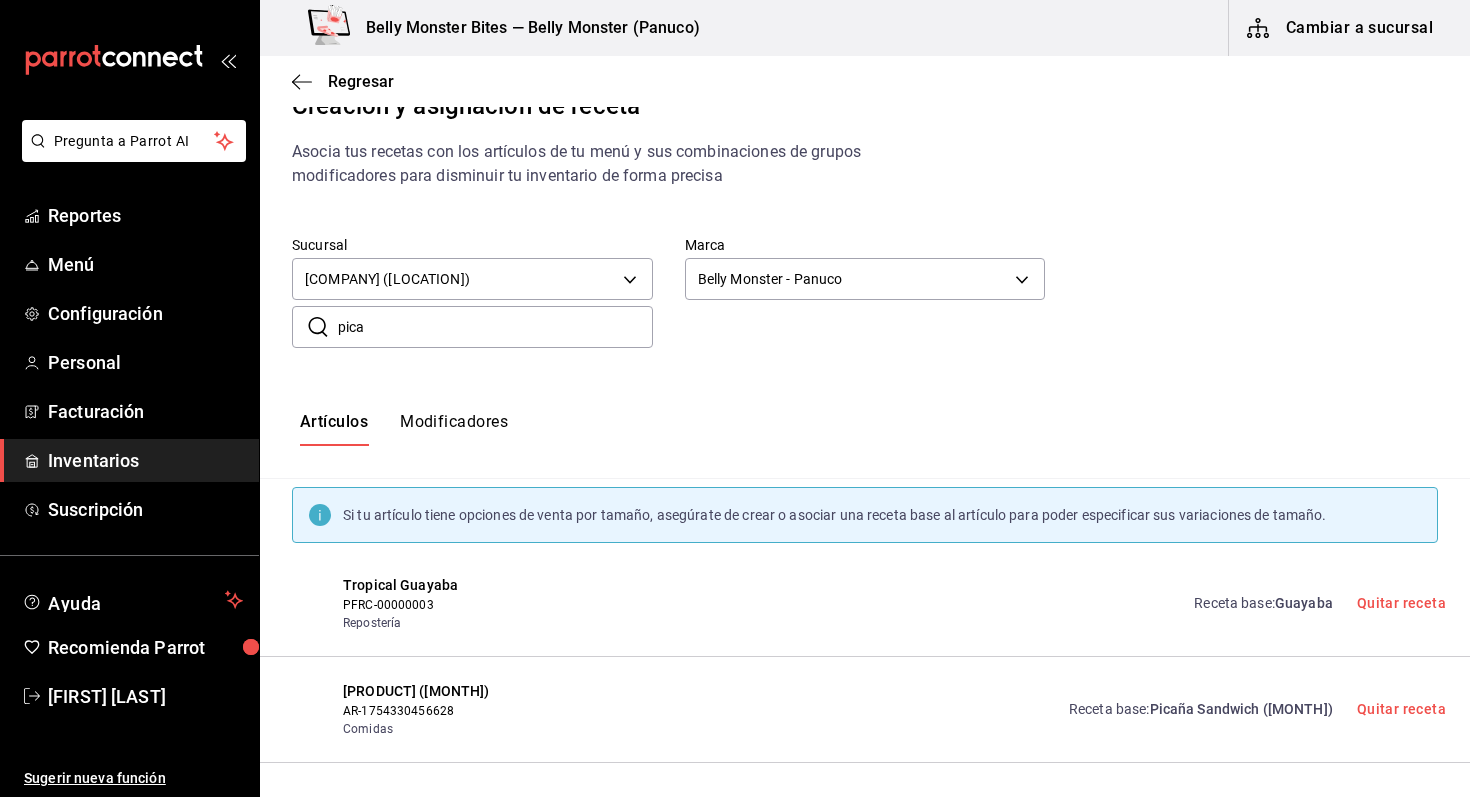 click on "pica" at bounding box center [495, 327] 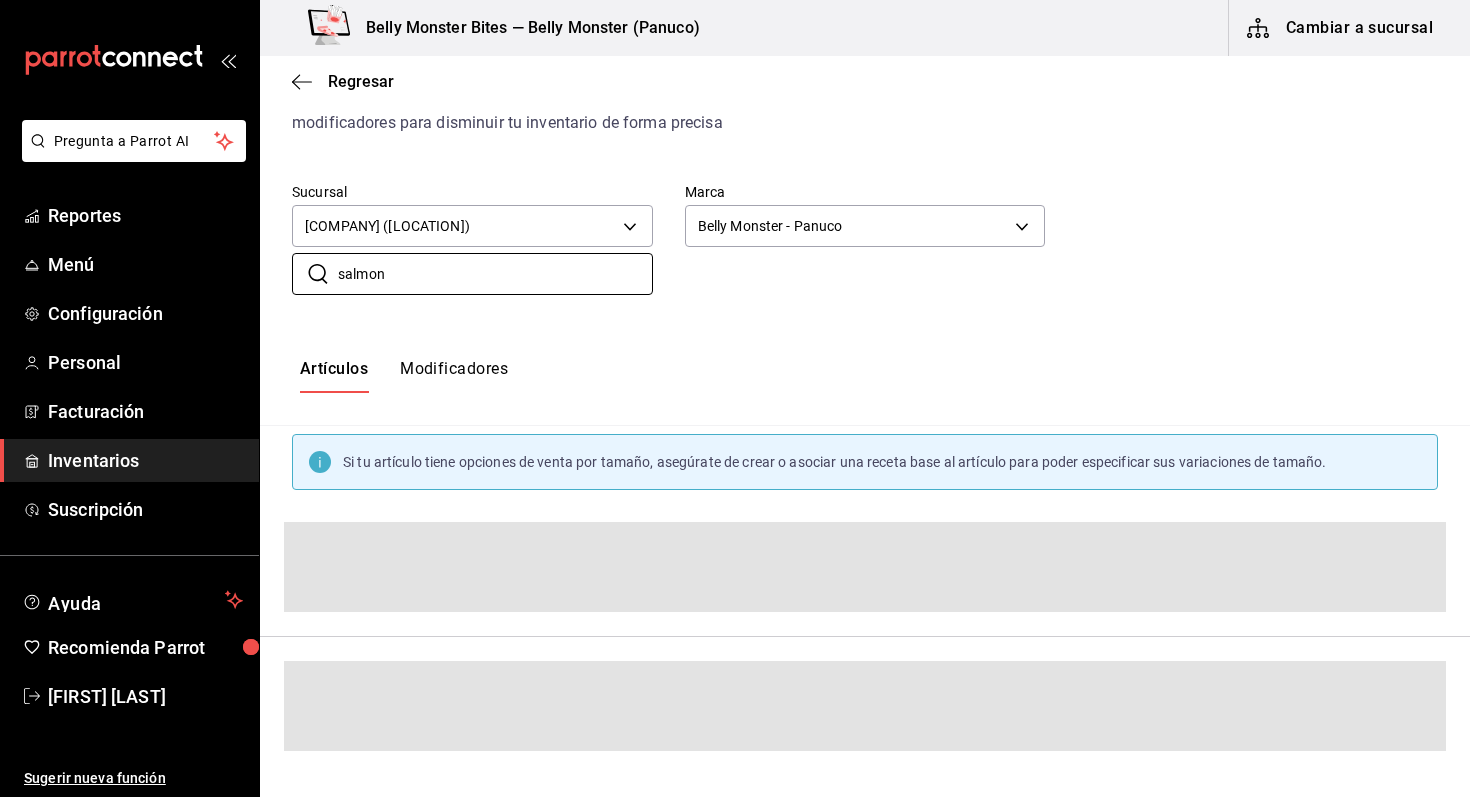 scroll, scrollTop: 53, scrollLeft: 0, axis: vertical 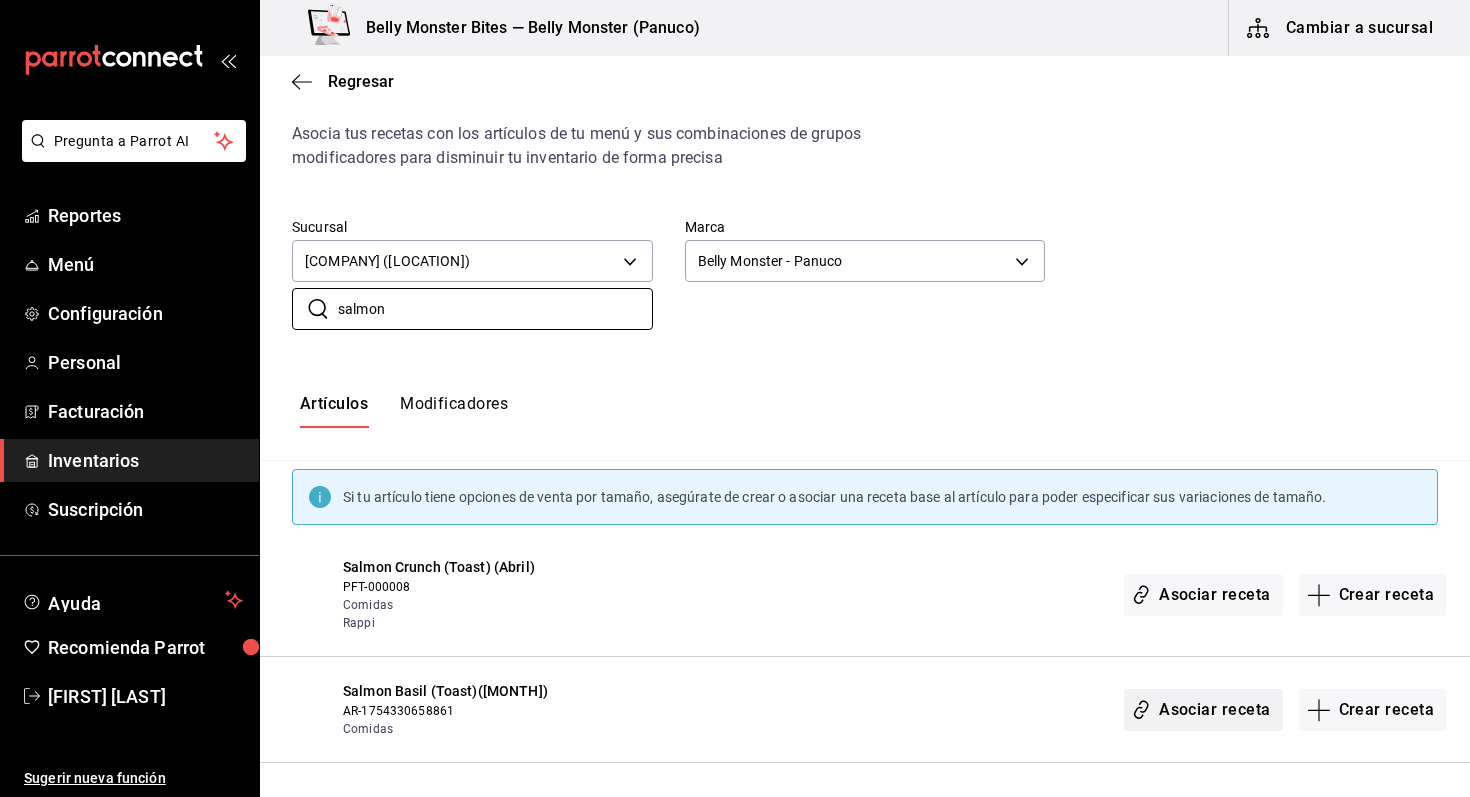 type on "salmon" 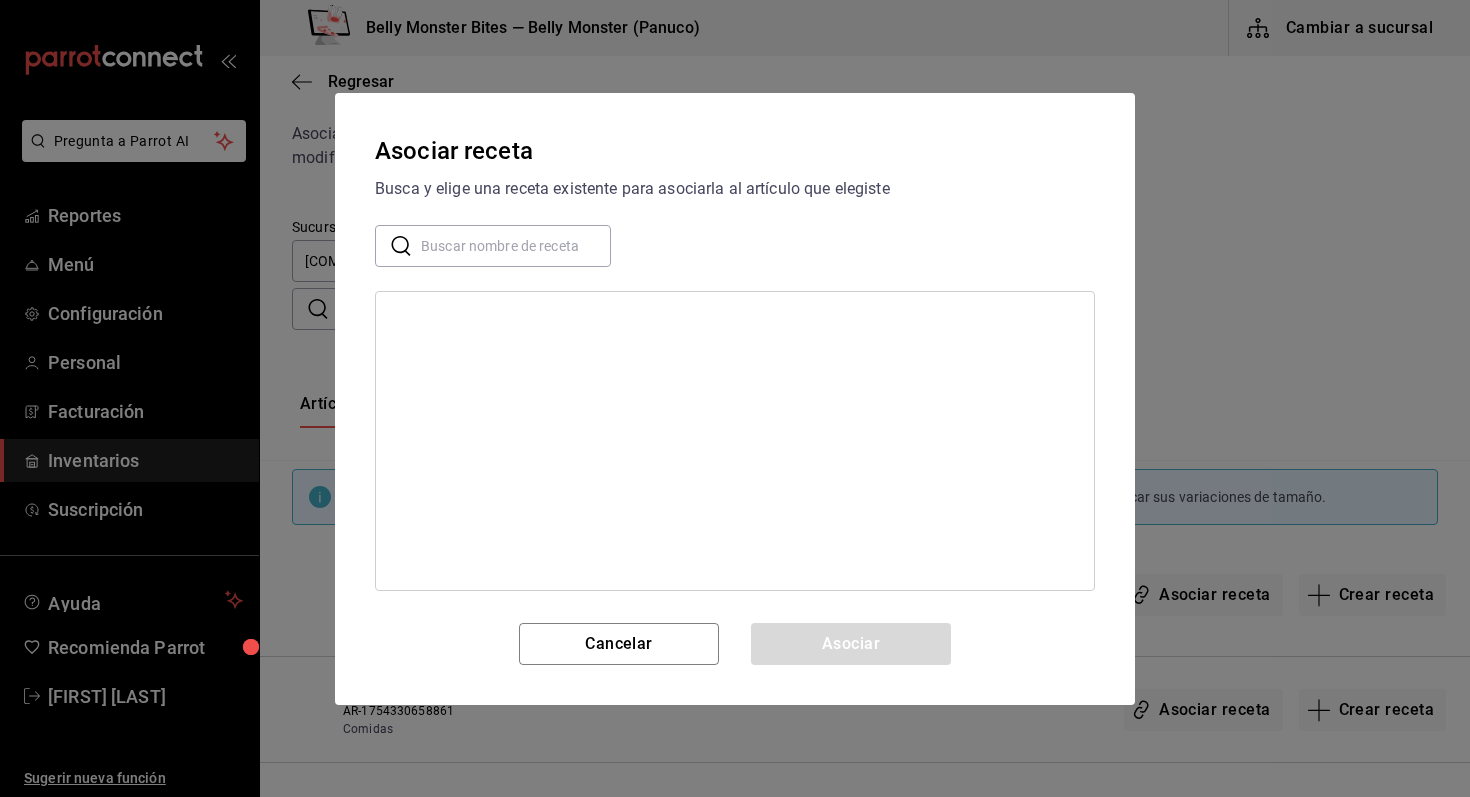 click at bounding box center (516, 245) 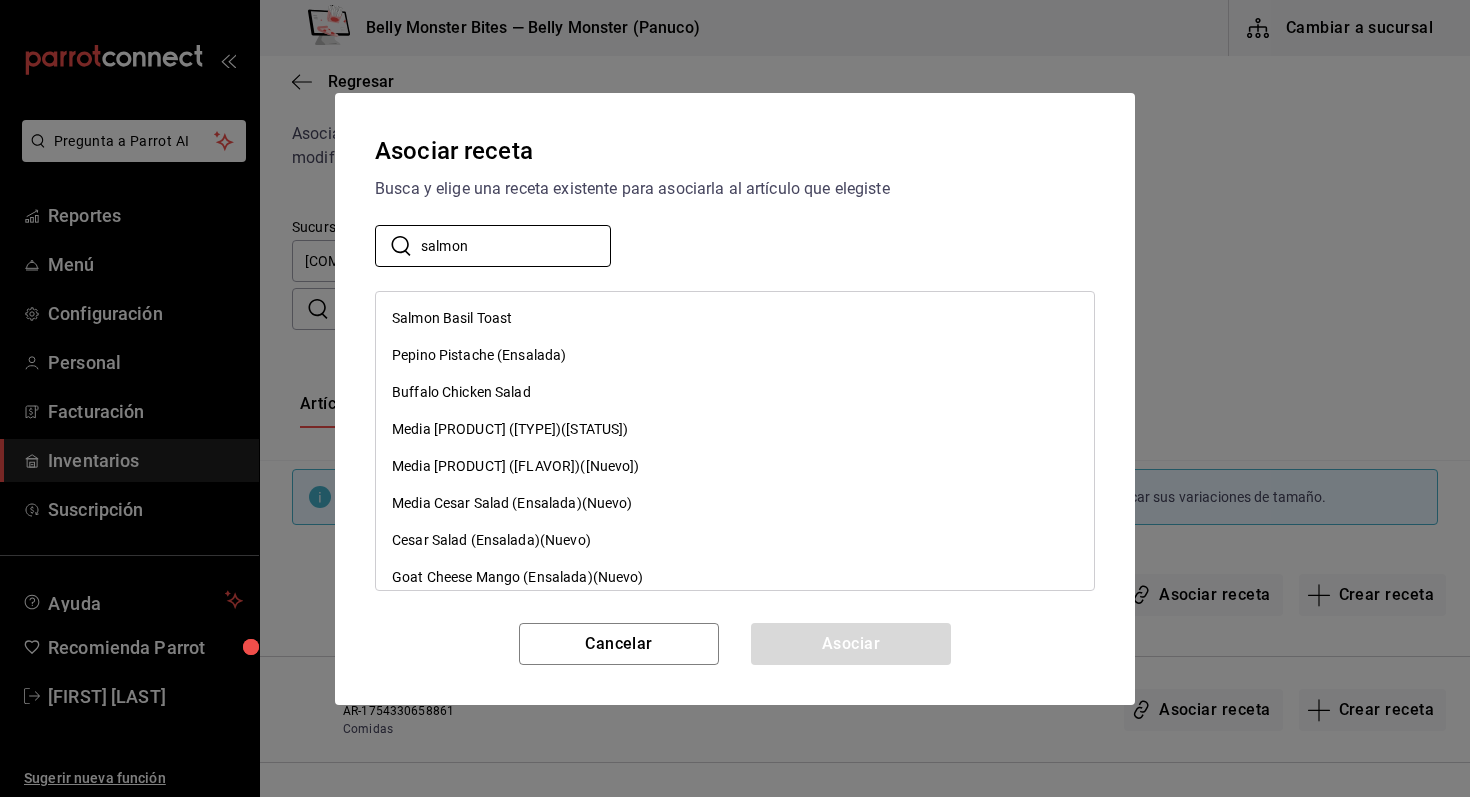 type on "salmon" 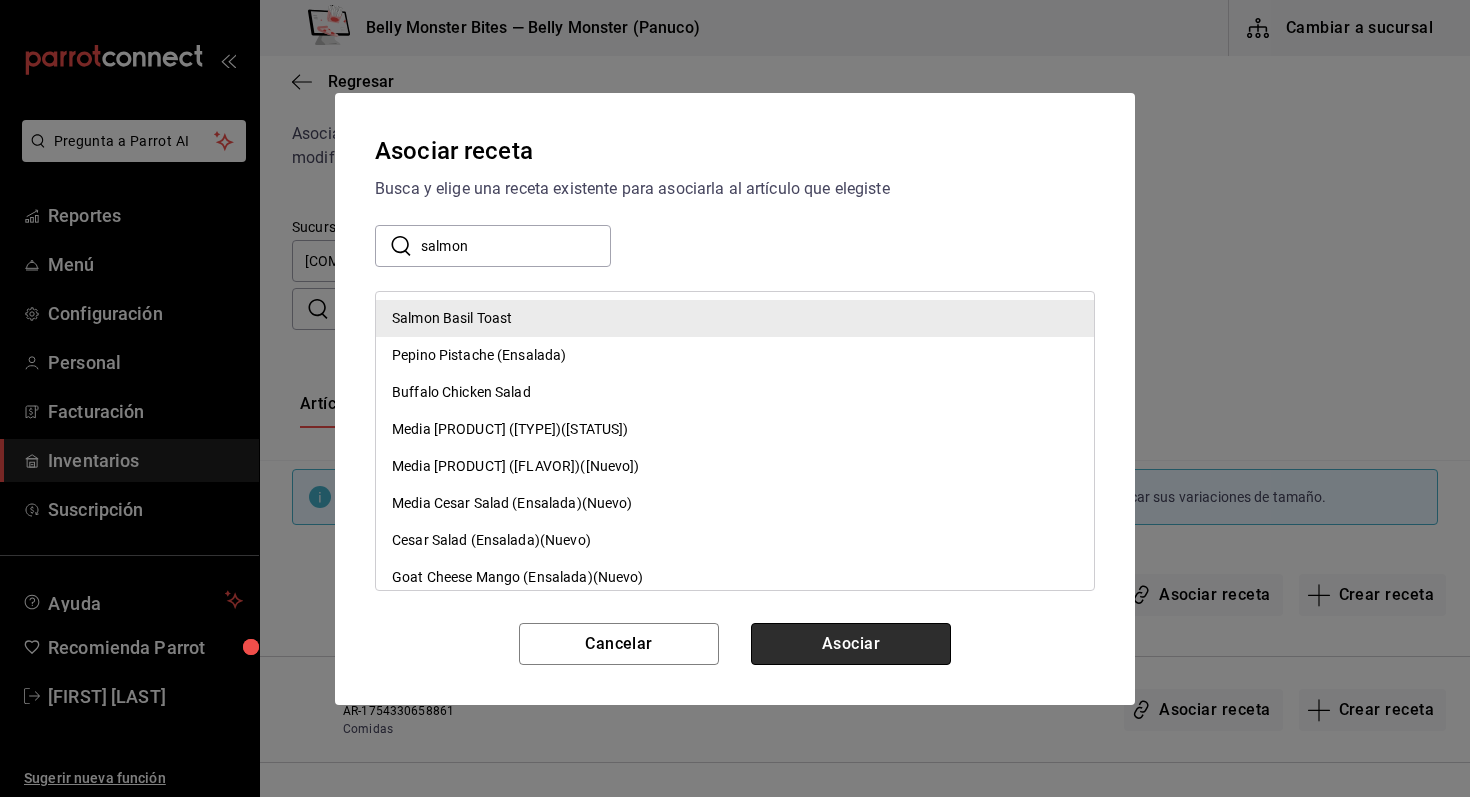 click on "Asociar" at bounding box center [851, 644] 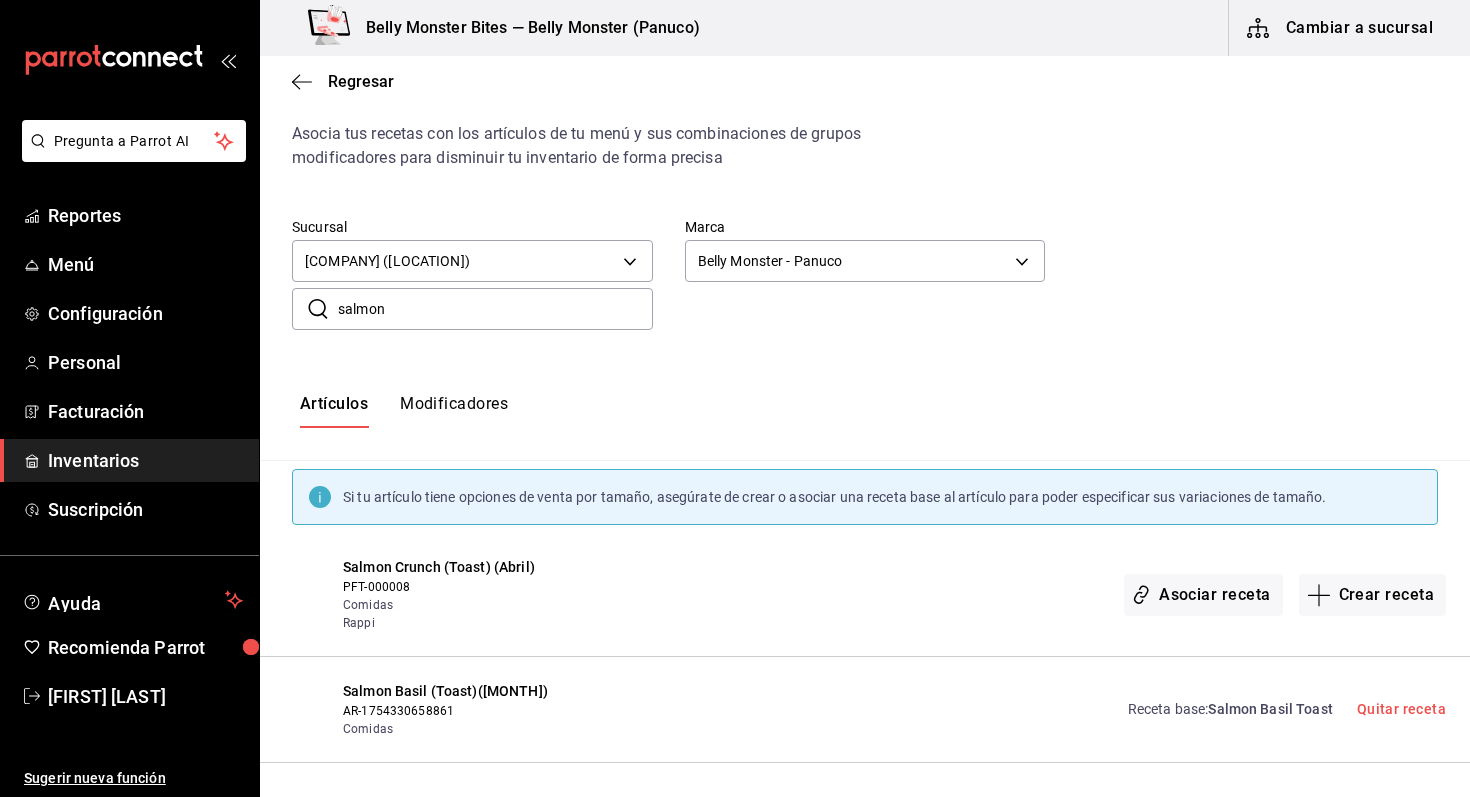 scroll, scrollTop: 53, scrollLeft: 0, axis: vertical 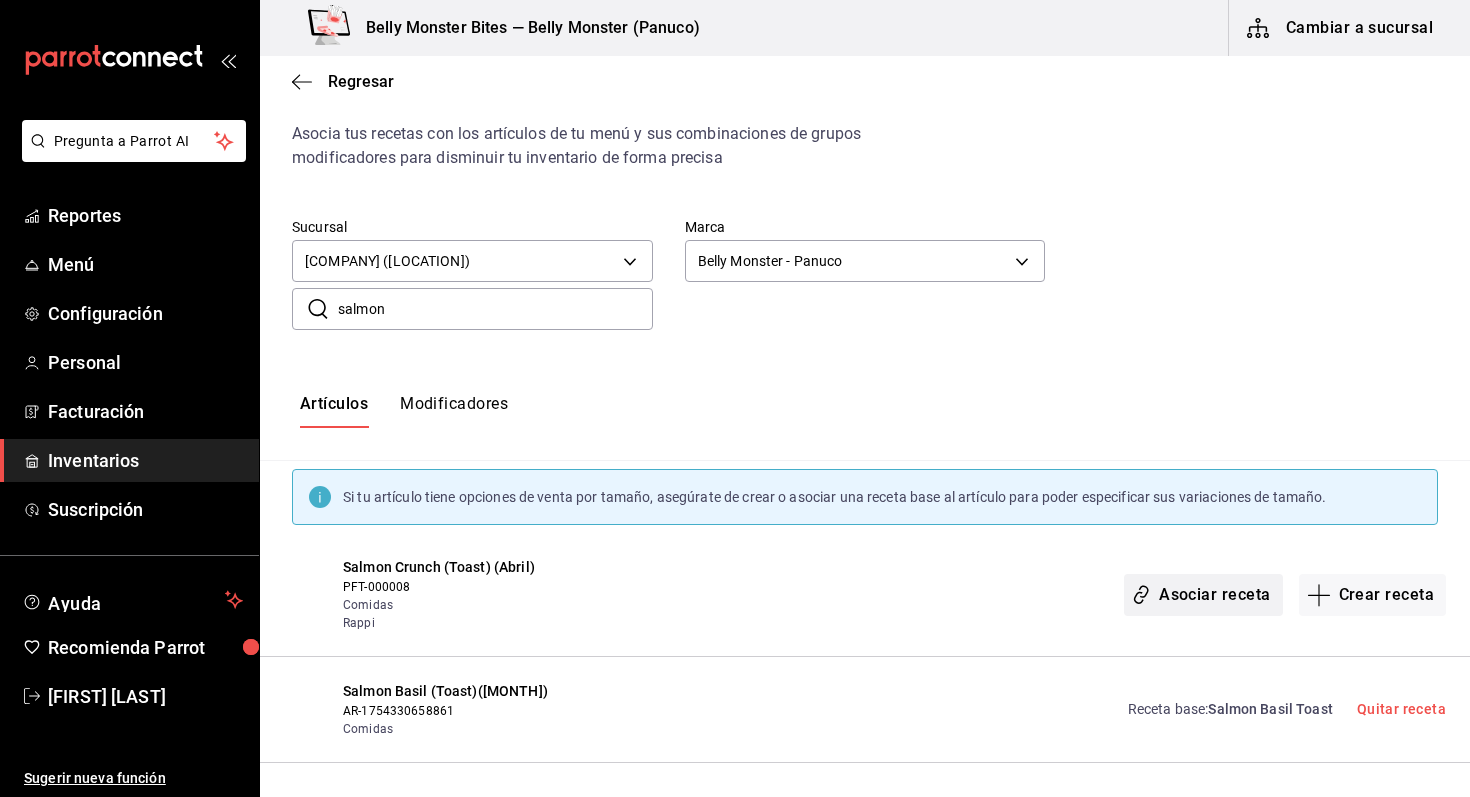 click on "Asociar receta" at bounding box center [1203, 595] 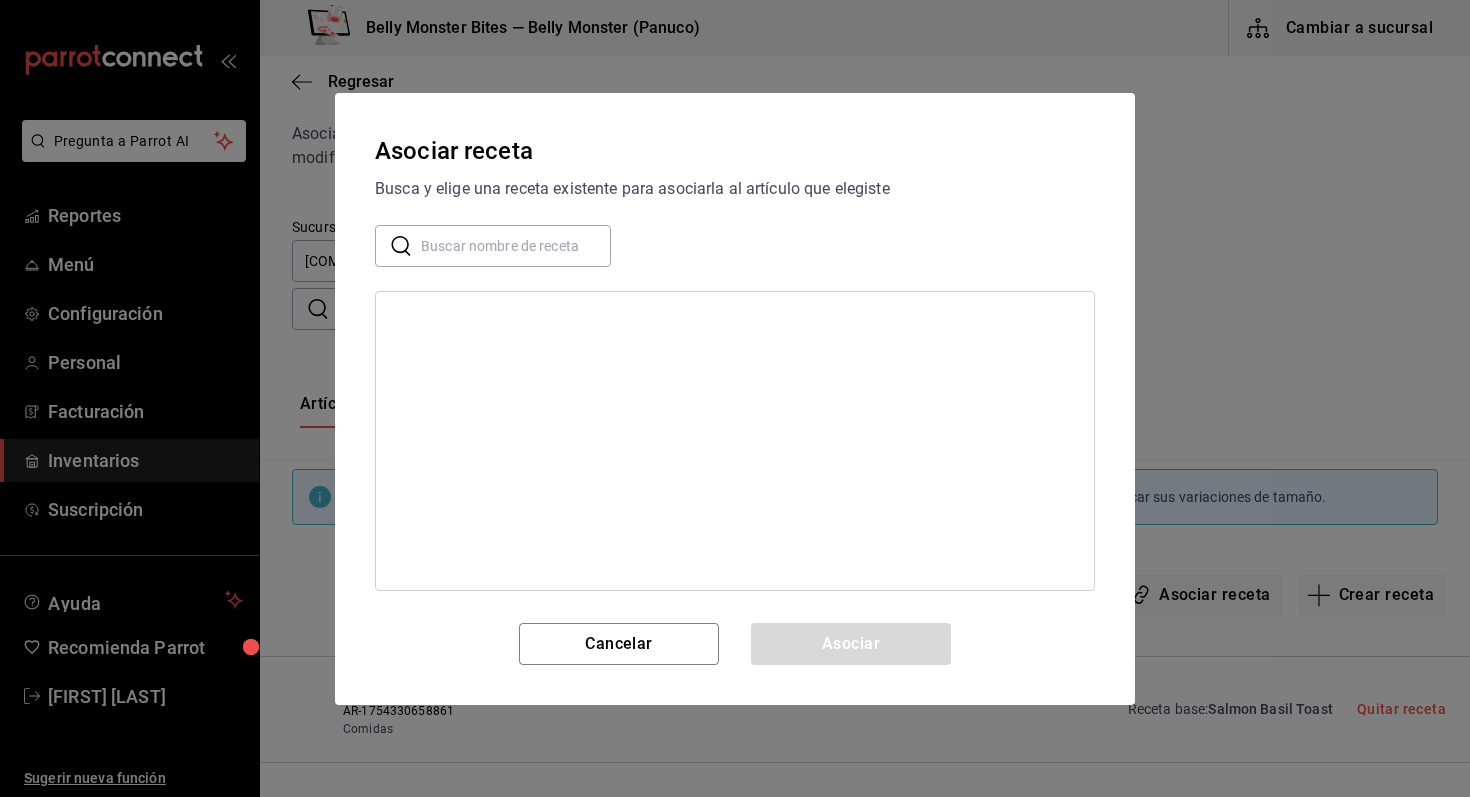 click at bounding box center (516, 245) 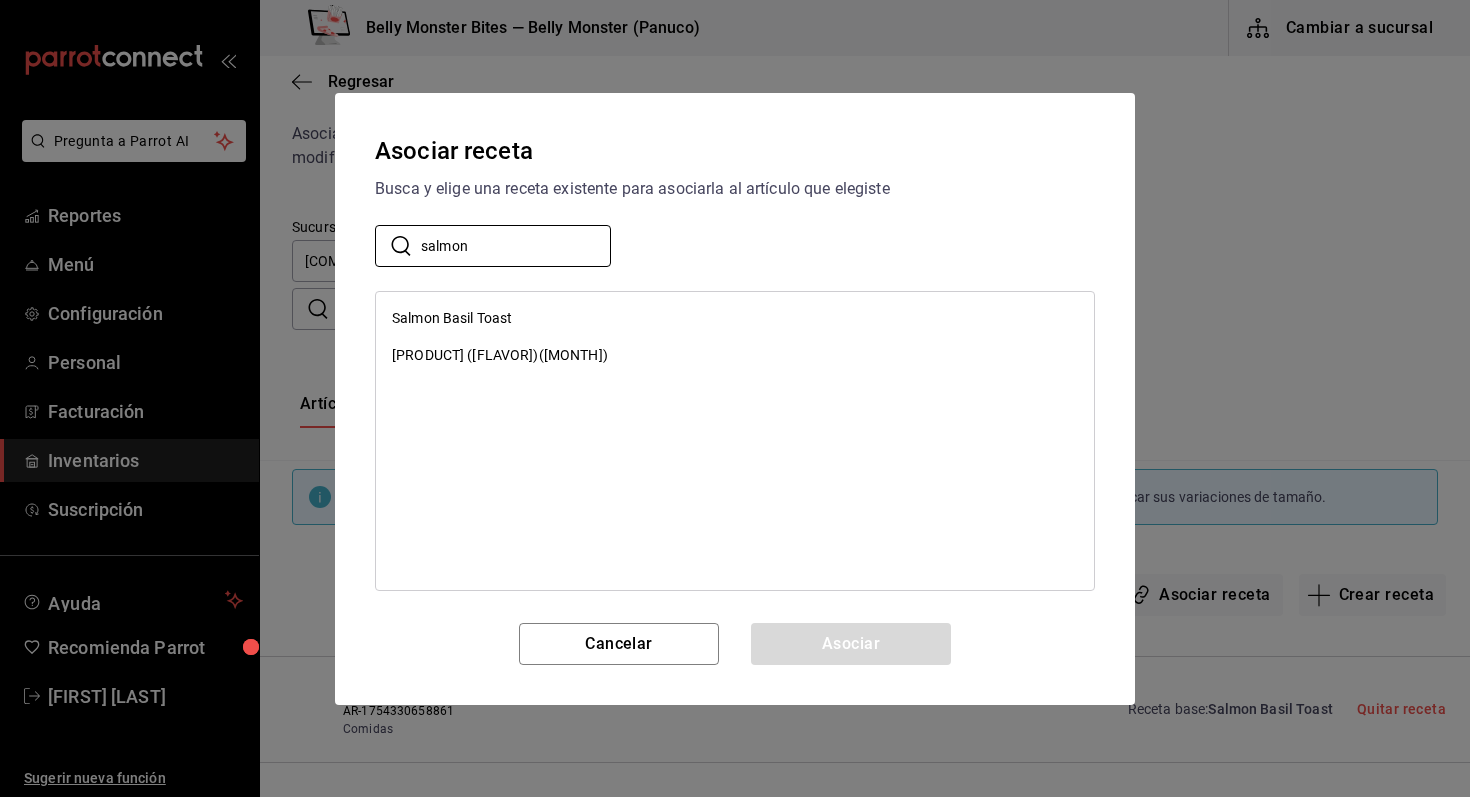 type on "salmon" 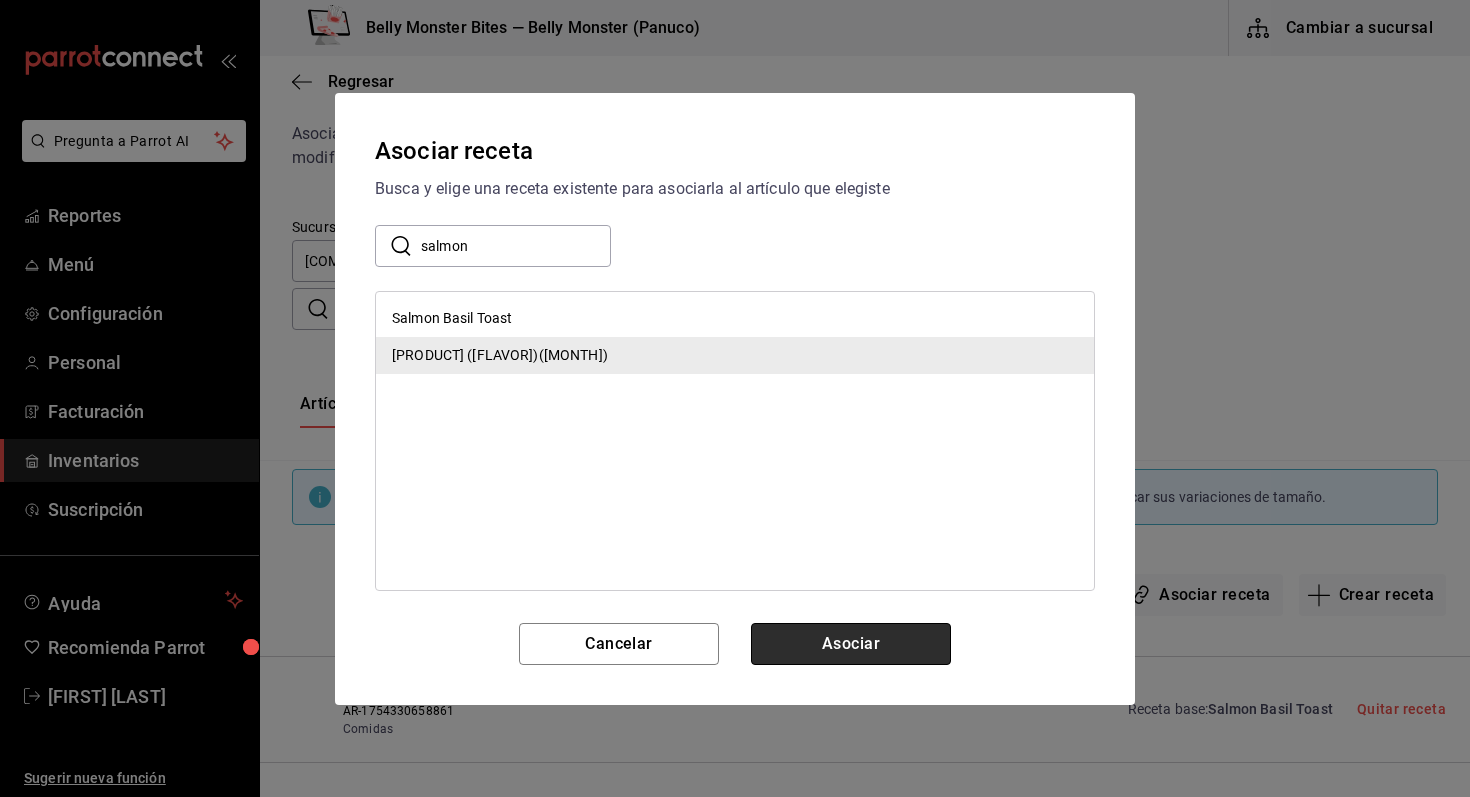 click on "Asociar" at bounding box center [851, 644] 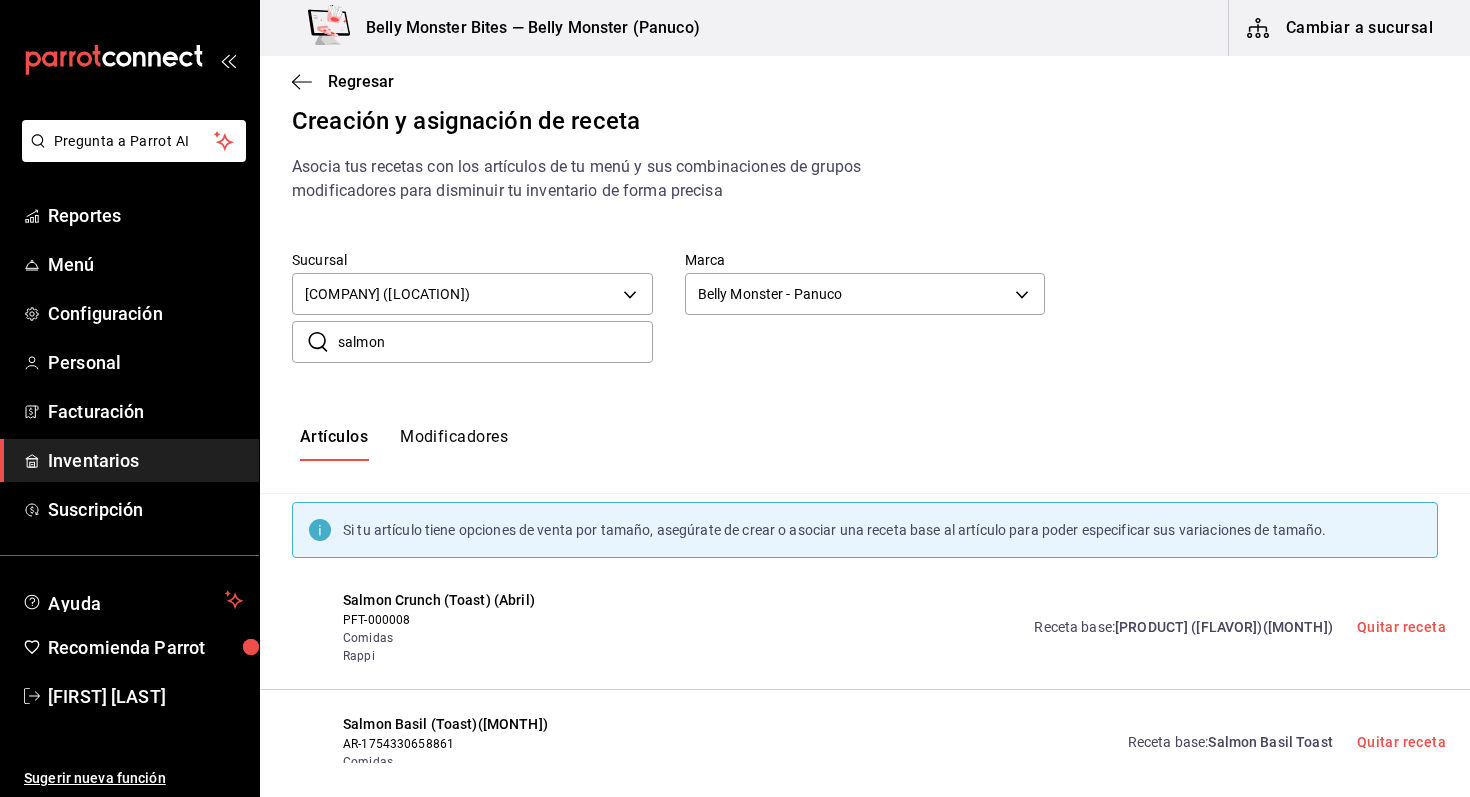 scroll, scrollTop: 0, scrollLeft: 0, axis: both 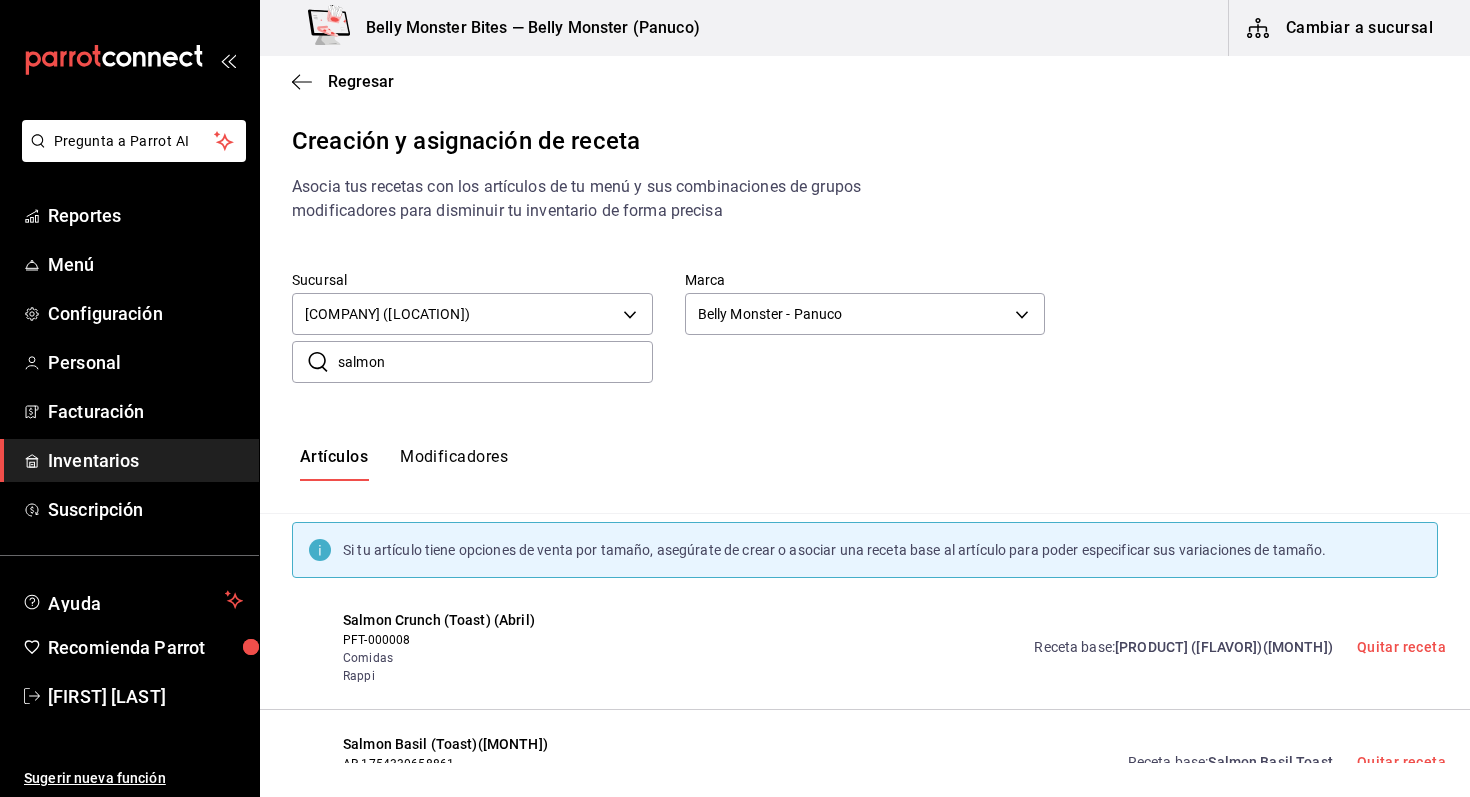 click on "salmon" at bounding box center (495, 362) 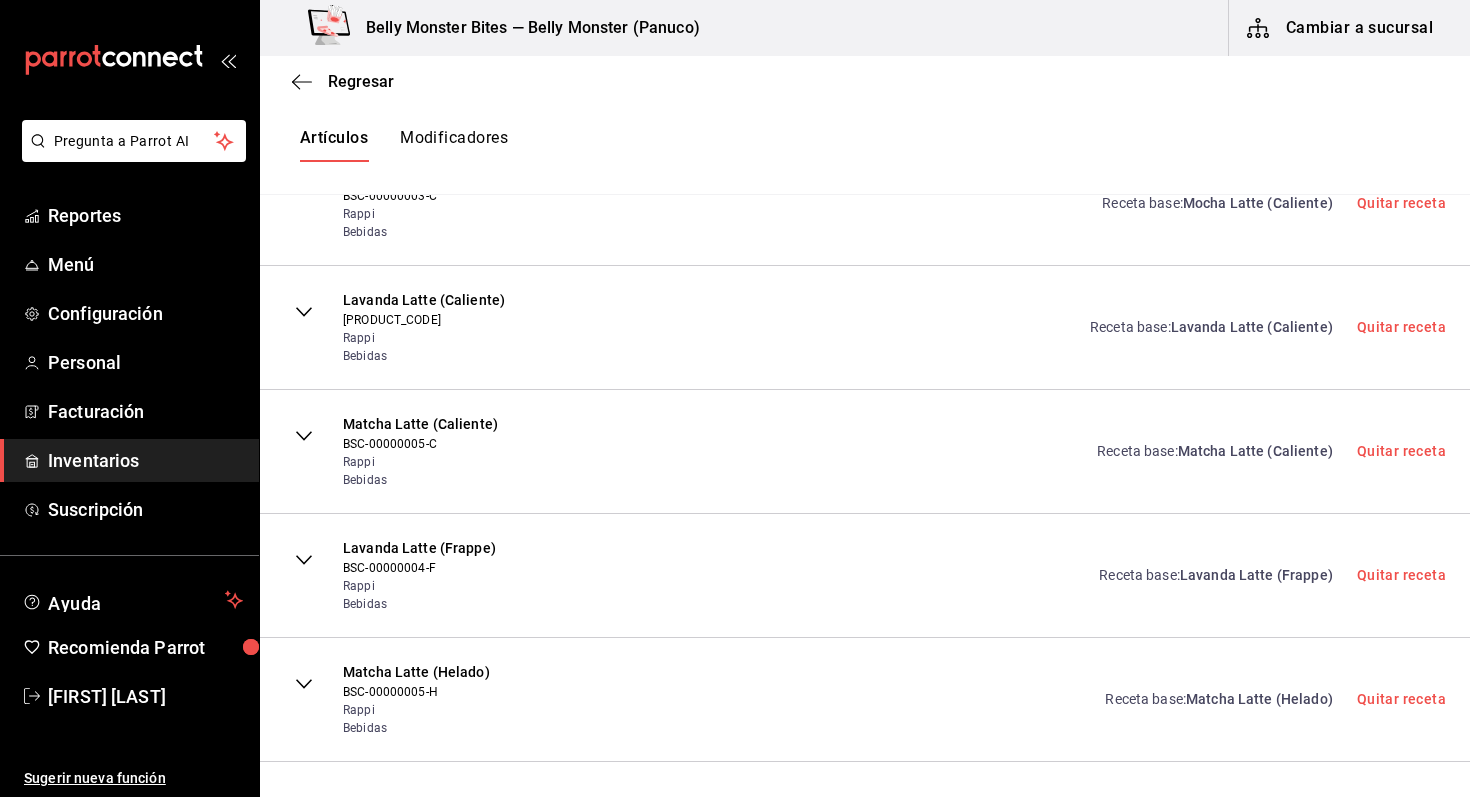 scroll, scrollTop: 731, scrollLeft: 0, axis: vertical 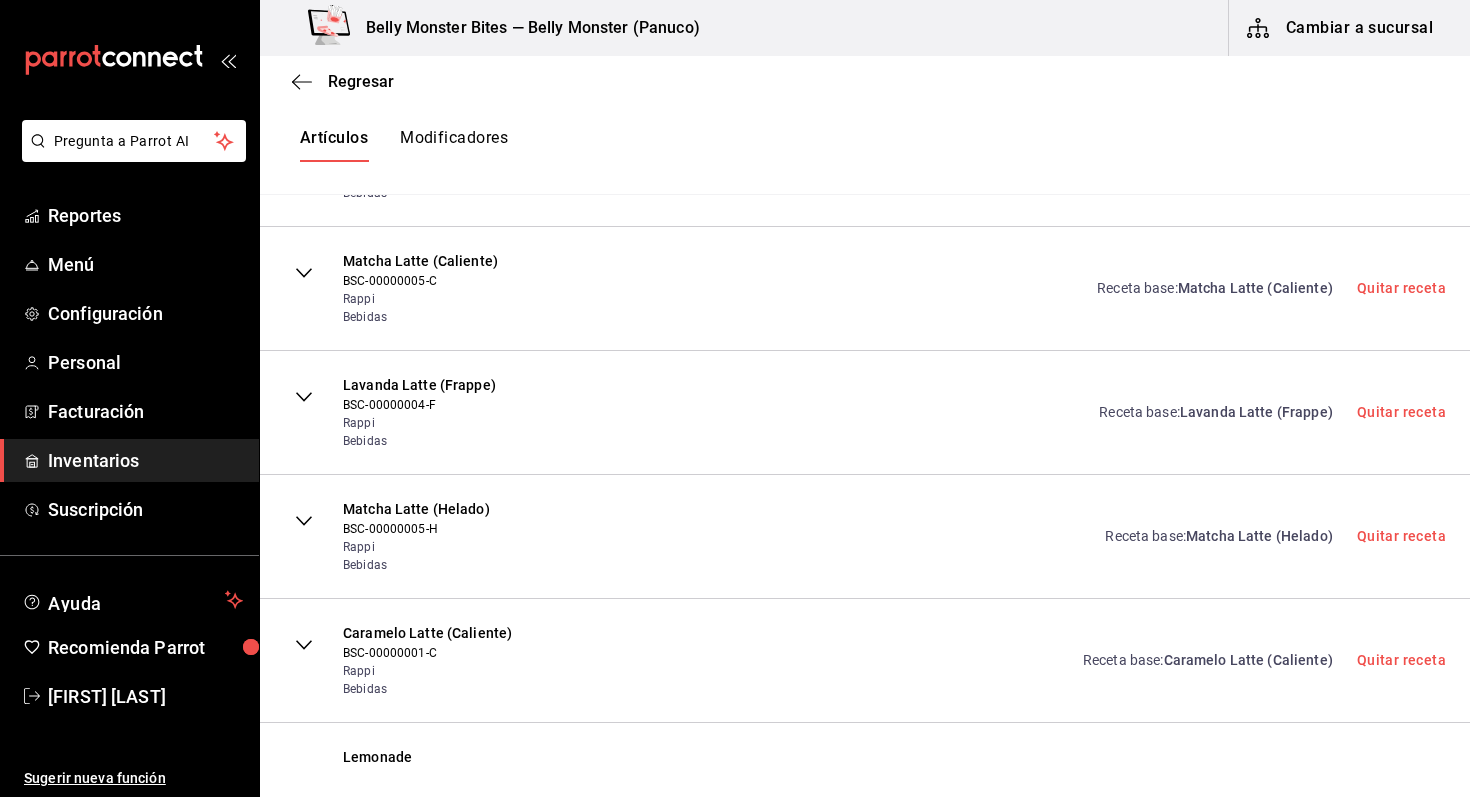 type 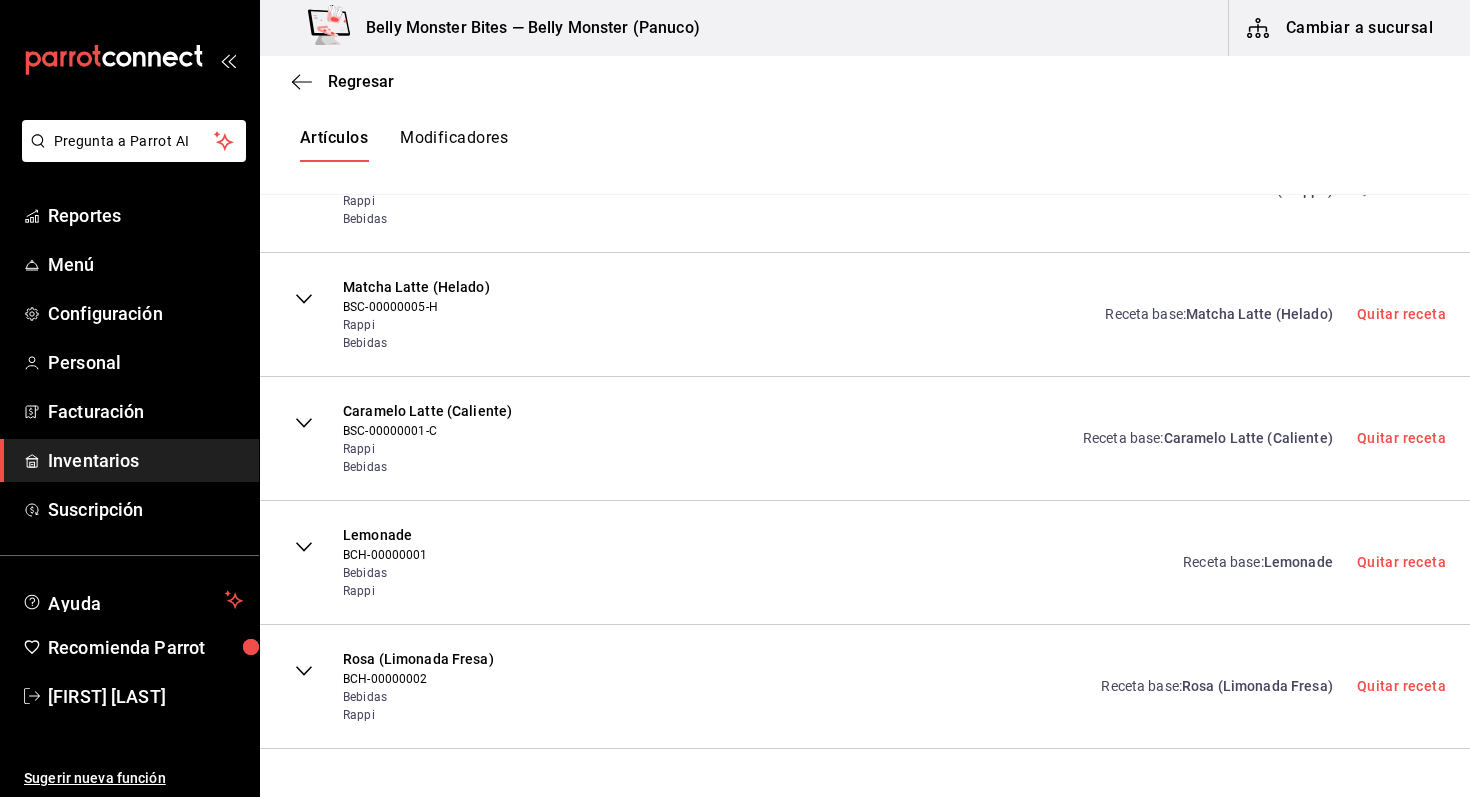 scroll, scrollTop: 0, scrollLeft: 0, axis: both 